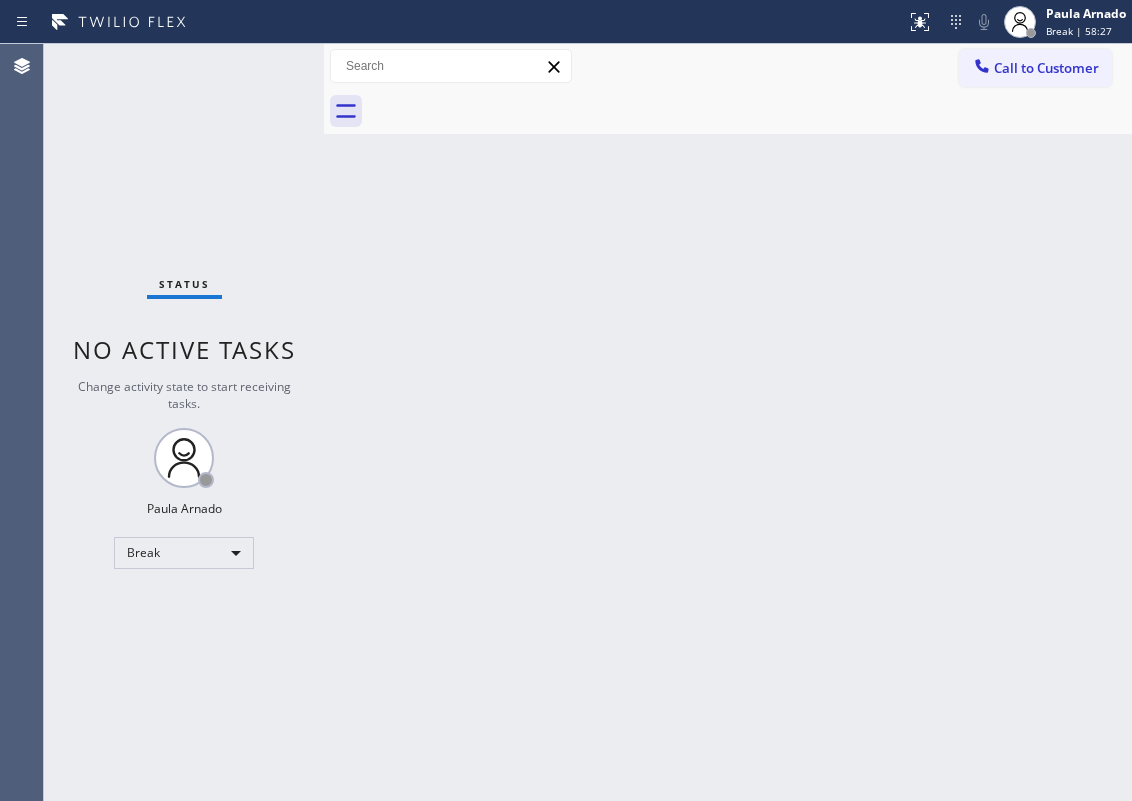 scroll, scrollTop: 0, scrollLeft: 0, axis: both 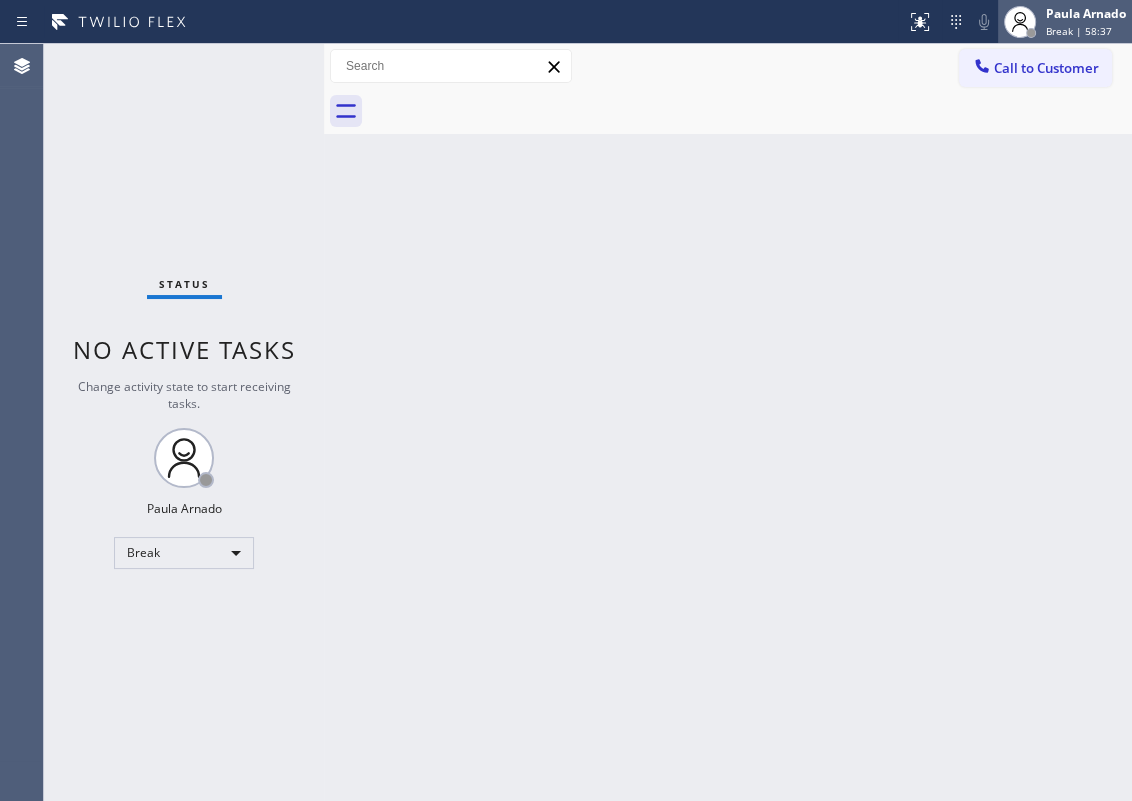 click on "Paula Arnado" at bounding box center [1086, 13] 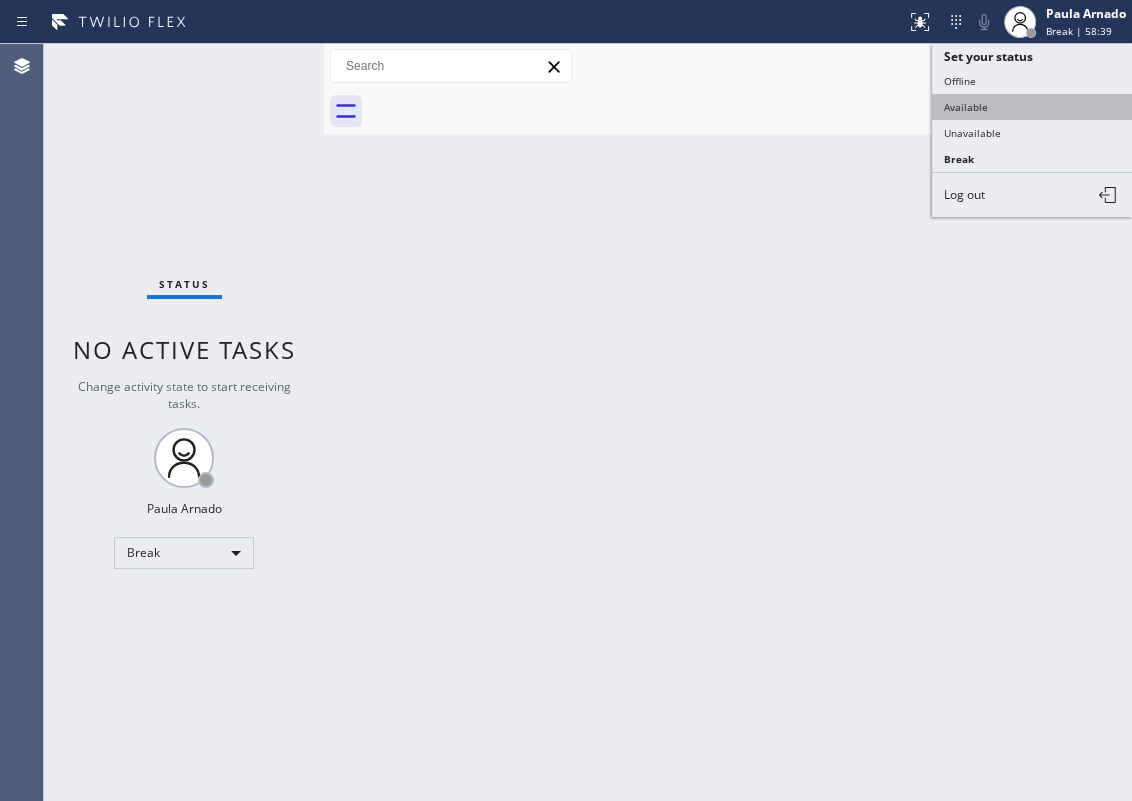 click on "Available" at bounding box center (1032, 107) 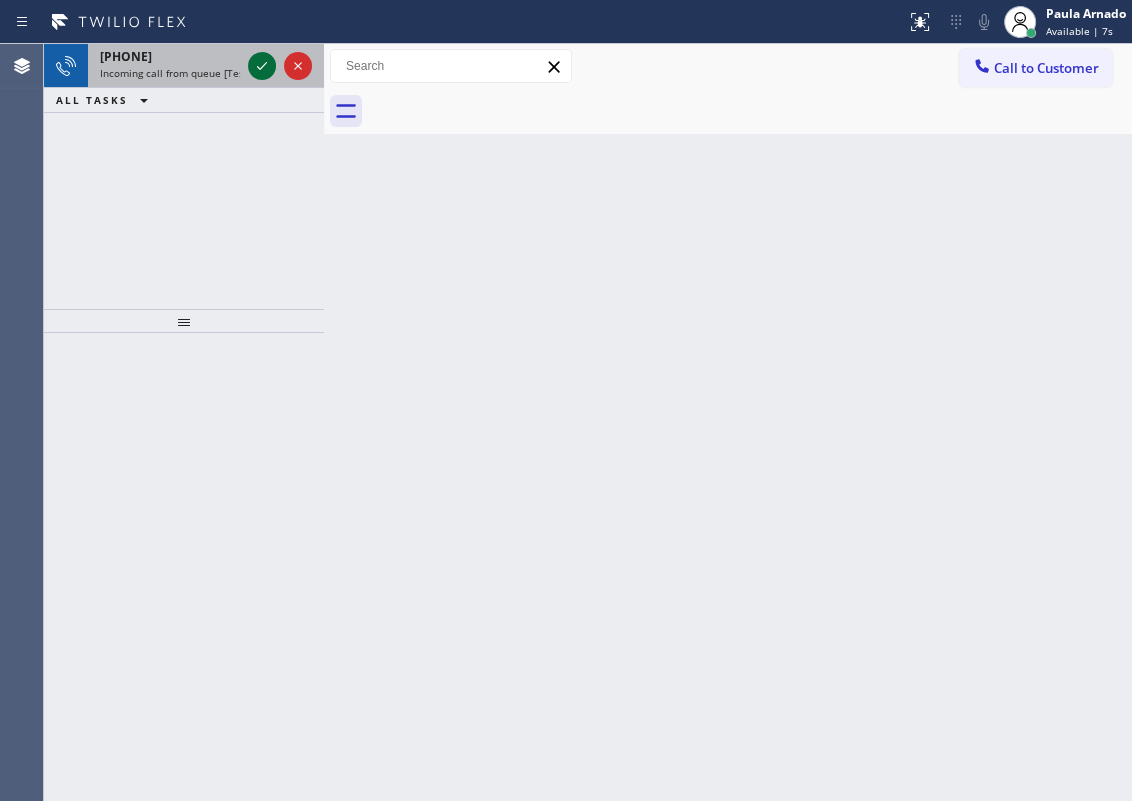click 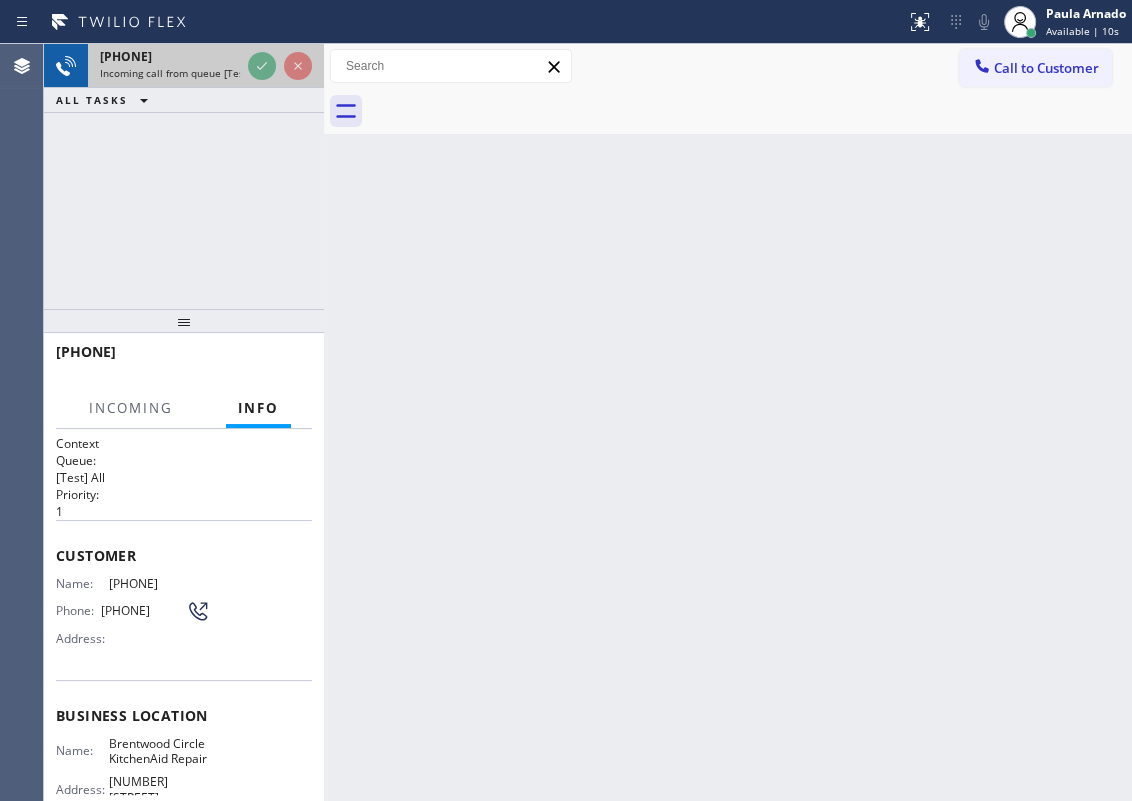 click on "[PHONE] Incoming call from queue [Test] All" at bounding box center [166, 66] 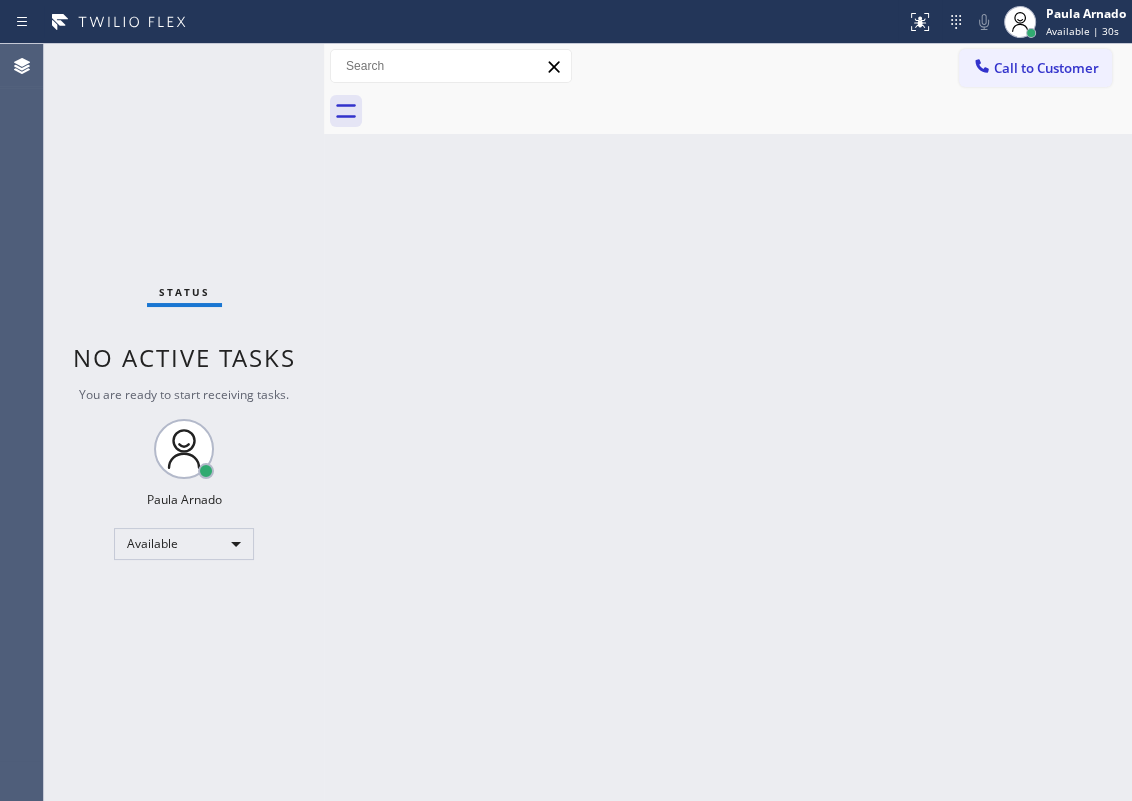 click on "Back to Dashboard Change Sender ID Customers Technicians Select a contact Outbound call Technician Search Technician Your caller id phone number Your caller id phone number Call Technician info Name   Phone none Address none Change Sender ID HVAC +18559994417 5 Star Appliance +18557314952 Appliance Repair +18554611149 Plumbing +18889090120 Air Duct Cleaning +18006865038  Electricians +18005688664 Cancel Change Check personal SMS Reset Change No tabs Call to Customer Outbound call Location Search location Your caller id phone number Customer number Call Outbound call Technician Search Technician Your caller id phone number Your caller id phone number Call" at bounding box center (728, 422) 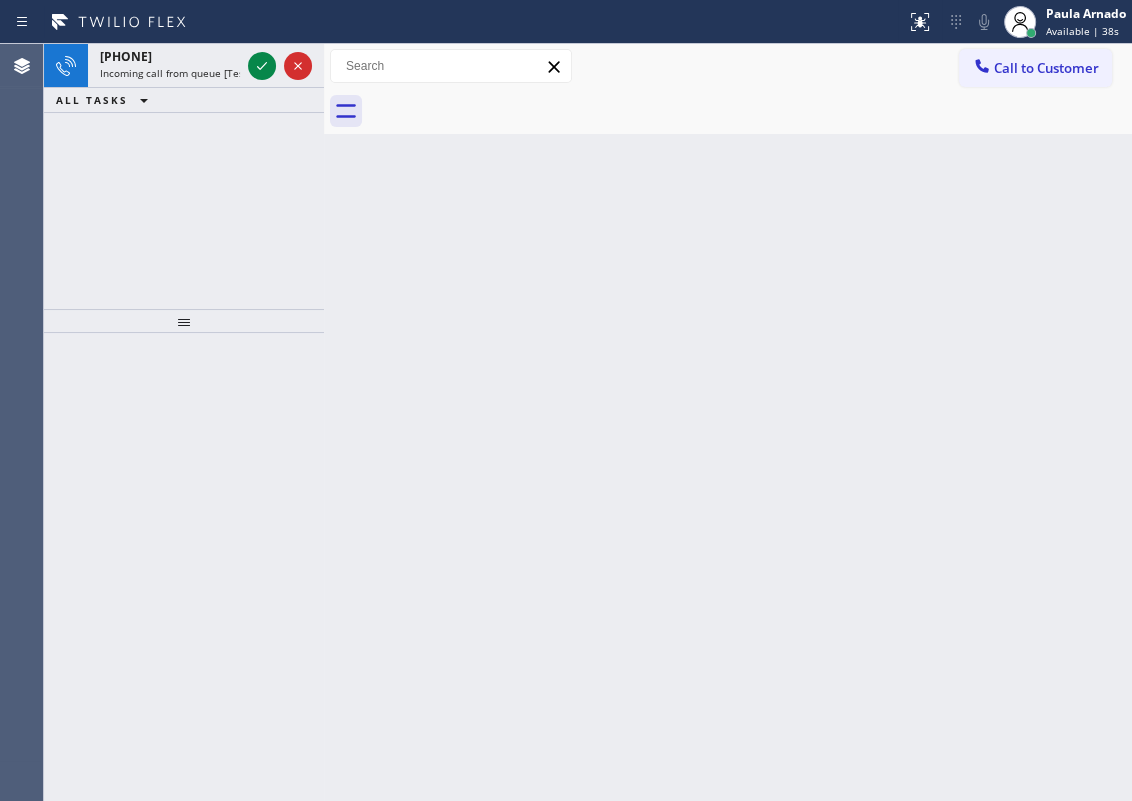 click on "Back to Dashboard Change Sender ID Customers Technicians Select a contact Outbound call Technician Search Technician Your caller id phone number Your caller id phone number Call Technician info Name   Phone none Address none Change Sender ID HVAC +18559994417 5 Star Appliance +18557314952 Appliance Repair +18554611149 Plumbing +18889090120 Air Duct Cleaning +18006865038  Electricians +18005688664 Cancel Change Check personal SMS Reset Change No tabs Call to Customer Outbound call Location Search location Your caller id phone number Customer number Call Outbound call Technician Search Technician Your caller id phone number Your caller id phone number Call" at bounding box center (728, 422) 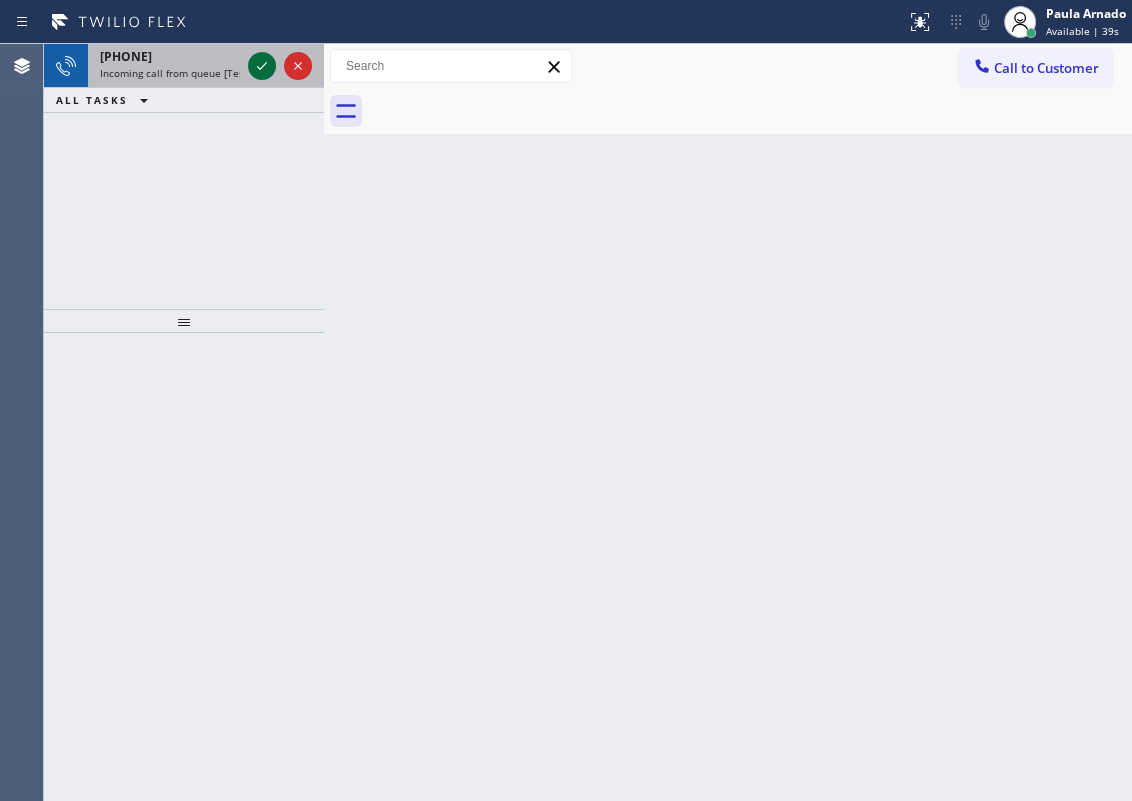 click 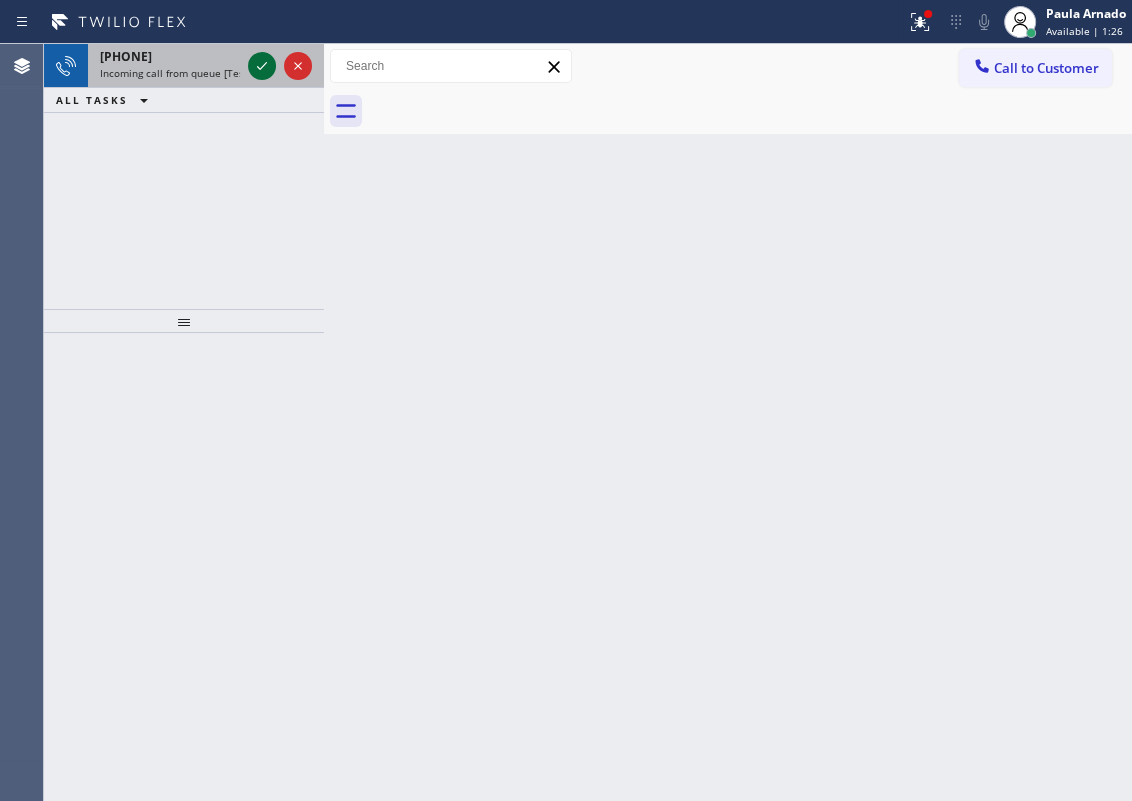 click 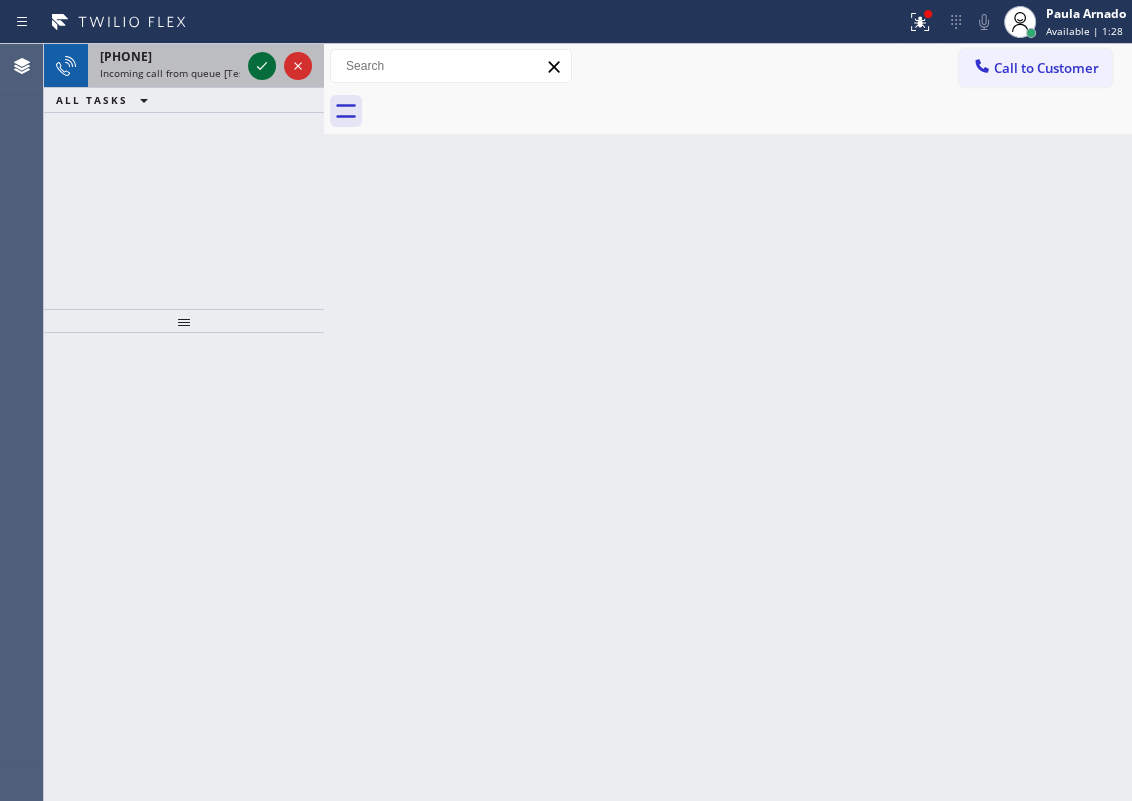 click 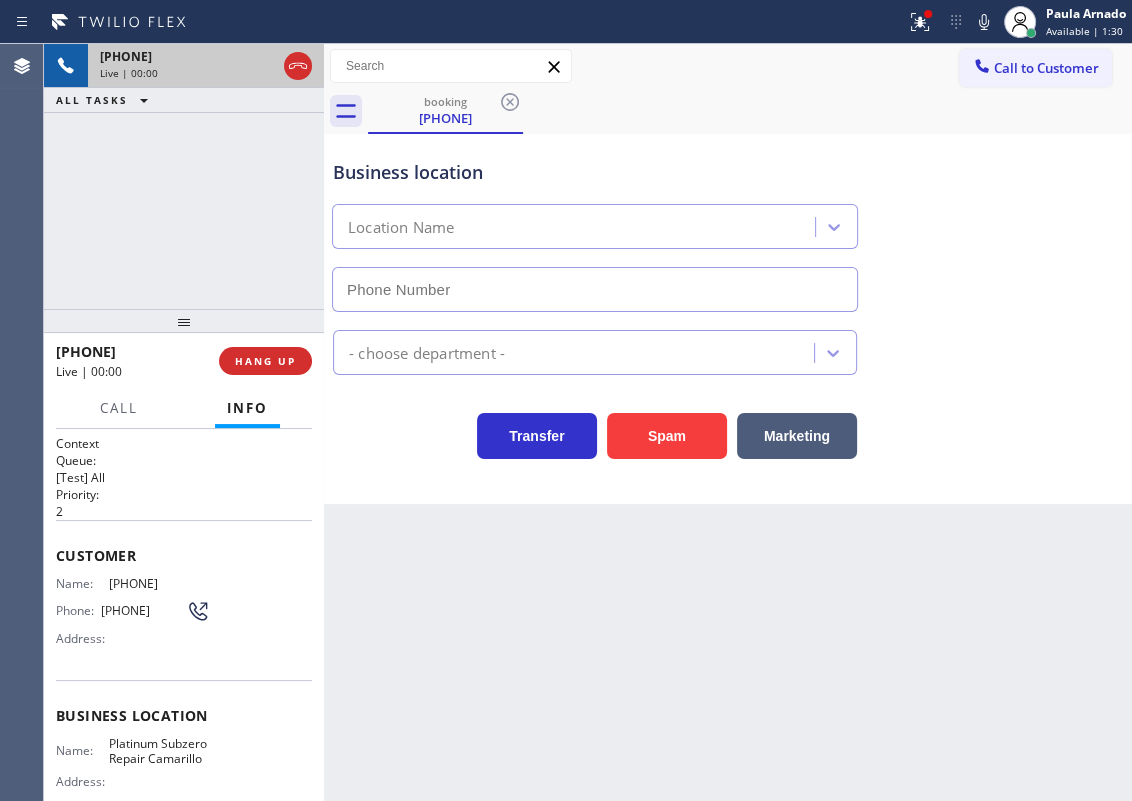 type on "[PHONE]" 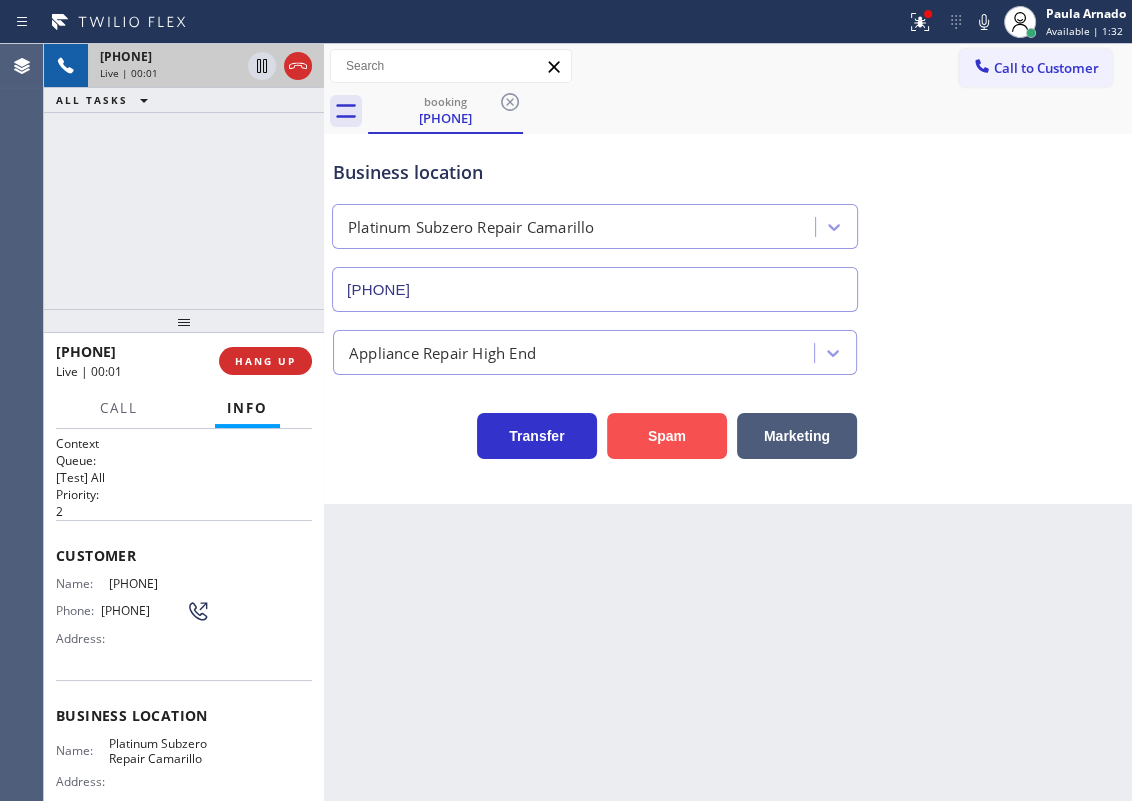 click on "Spam" at bounding box center [667, 436] 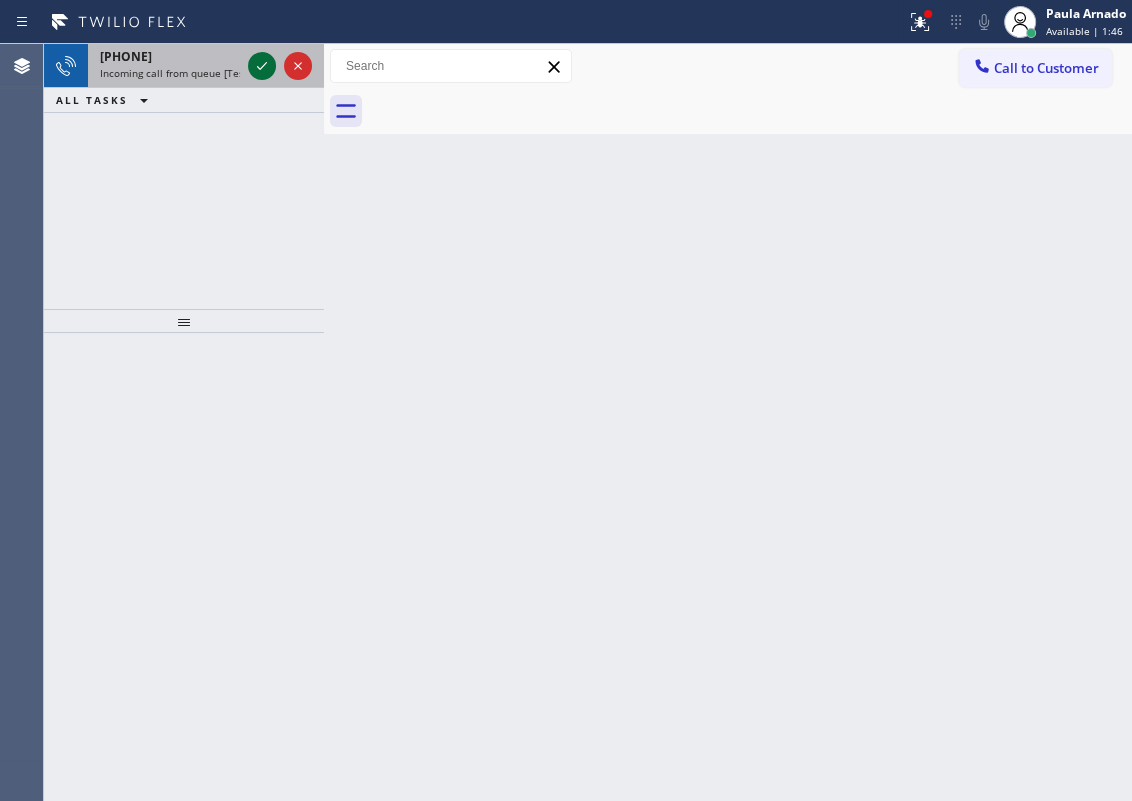 click 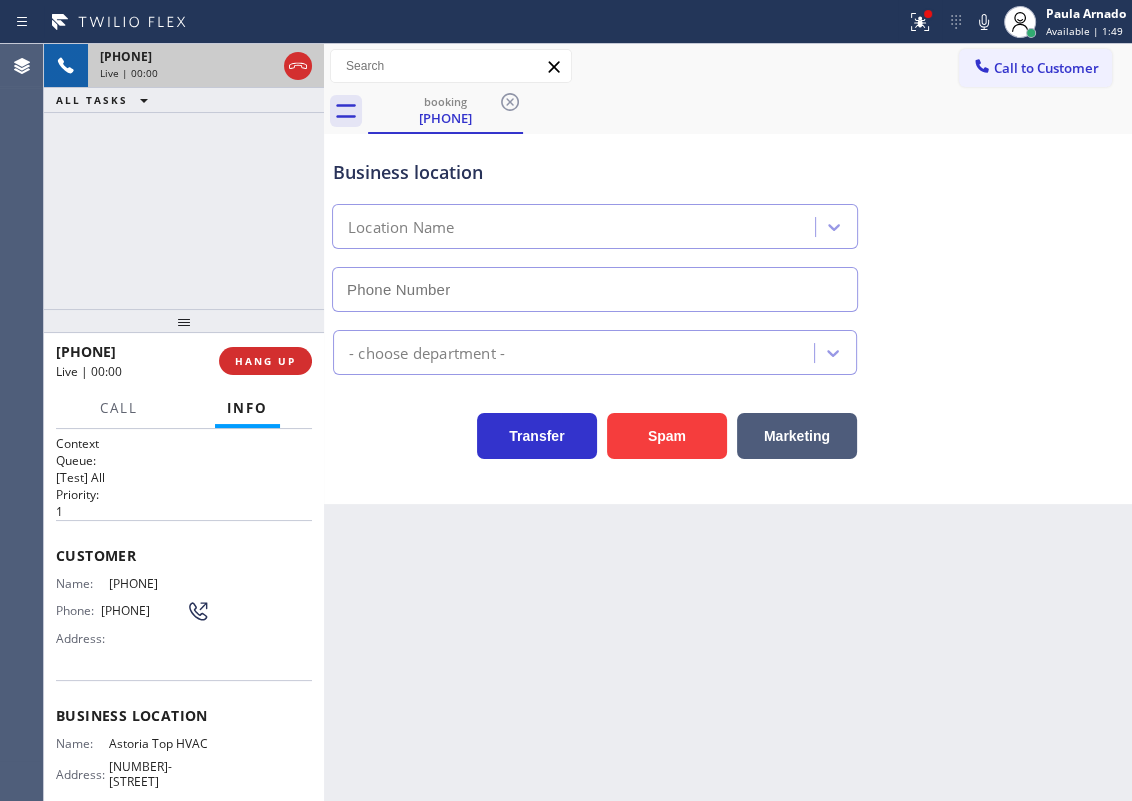 type on "(347) 836-6461" 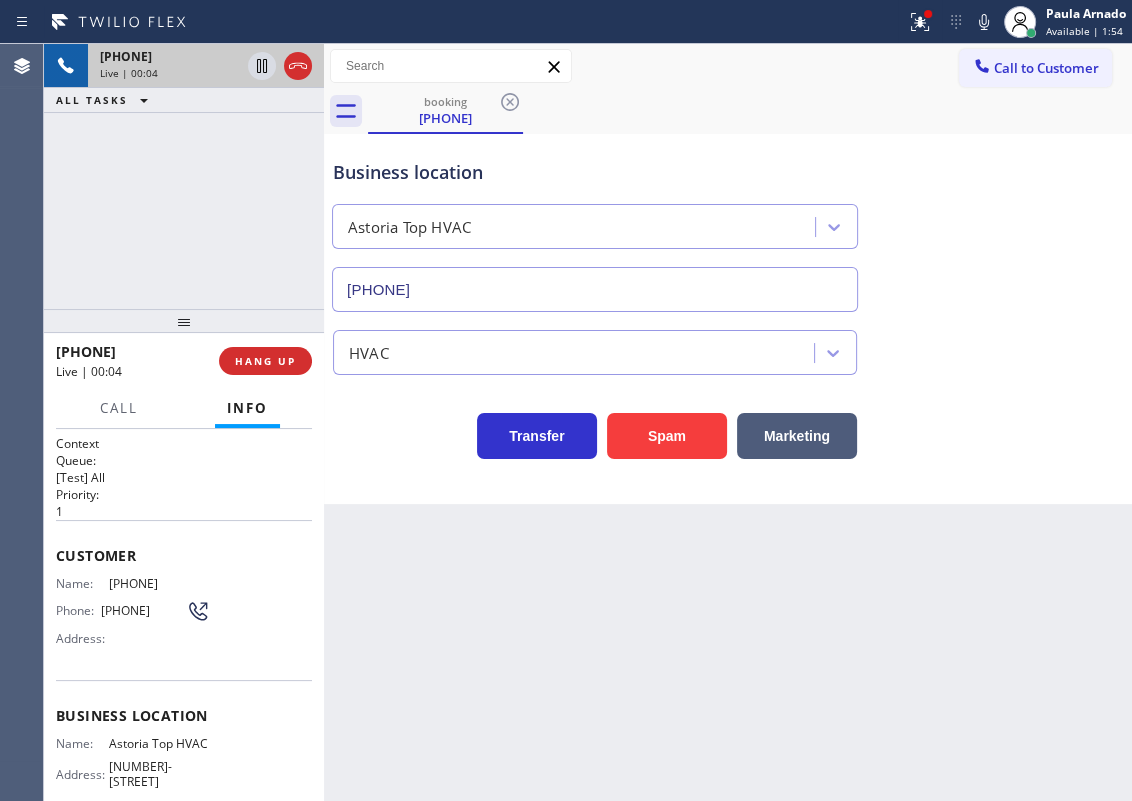drag, startPoint x: 1096, startPoint y: 444, endPoint x: 1035, endPoint y: 481, distance: 71.34424 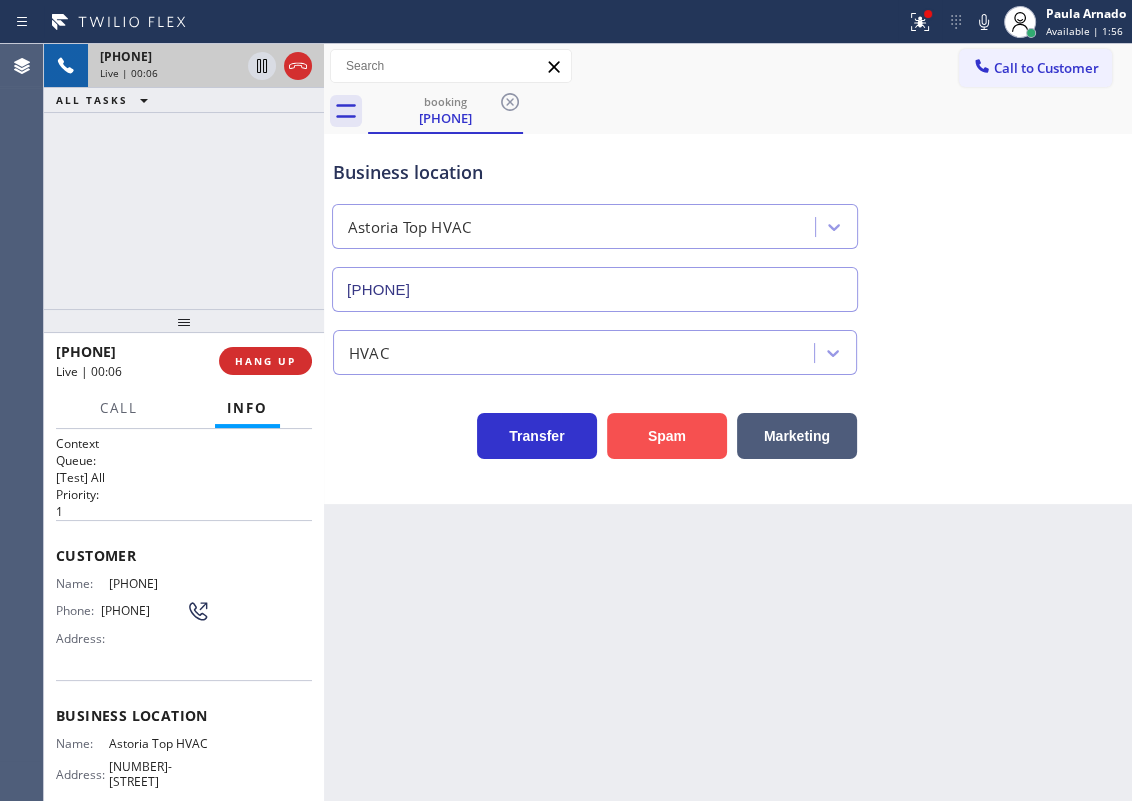 click on "Spam" at bounding box center [667, 436] 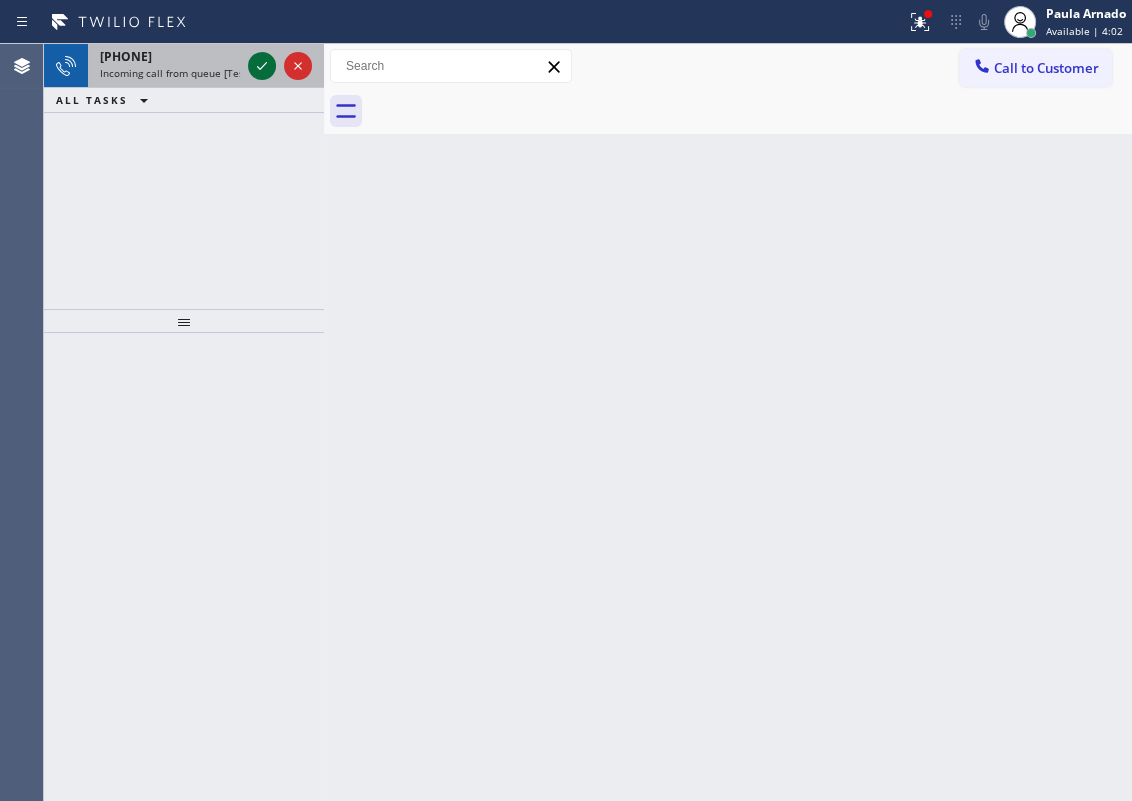 click 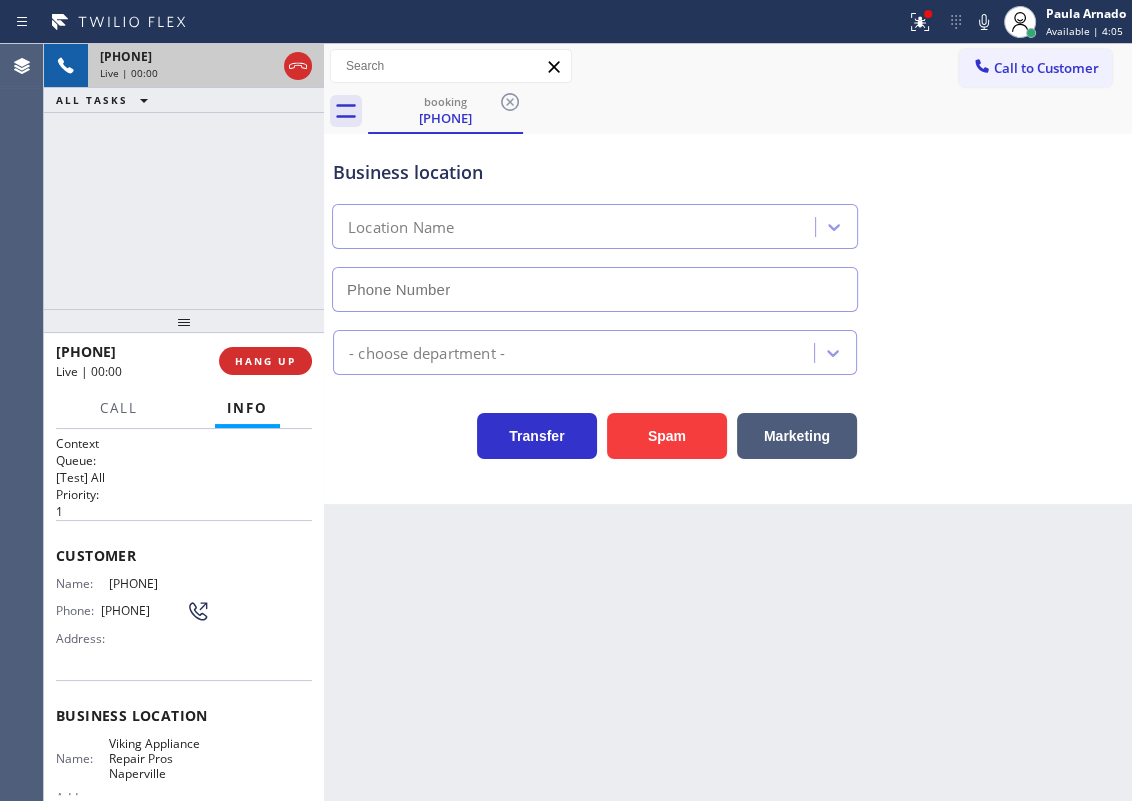 type on "(630) 538-8654" 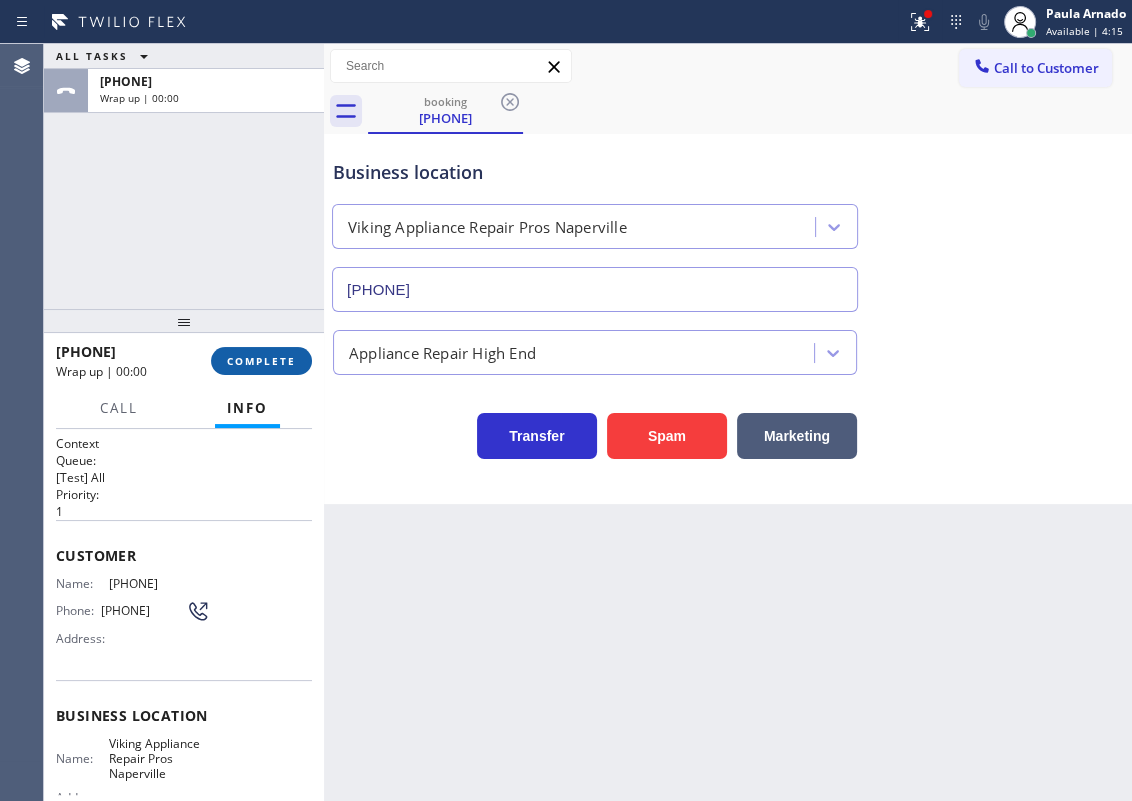 click on "COMPLETE" at bounding box center [261, 361] 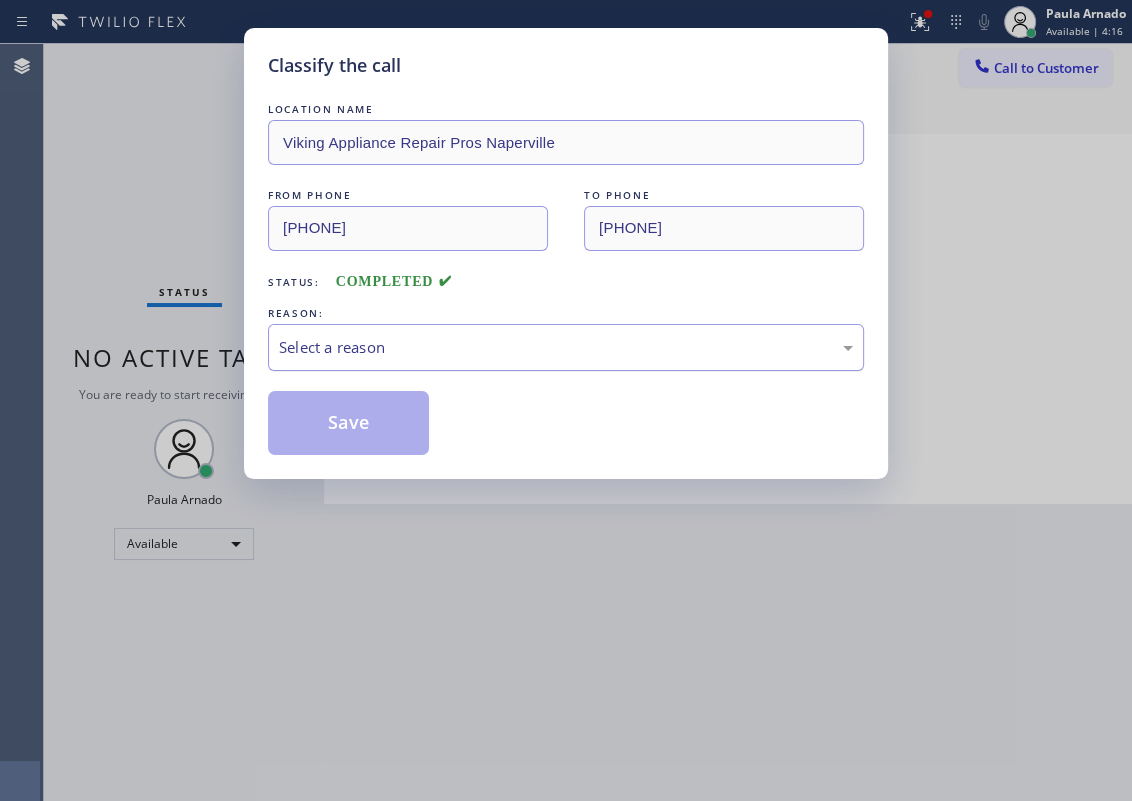 click on "Select a reason" at bounding box center [566, 347] 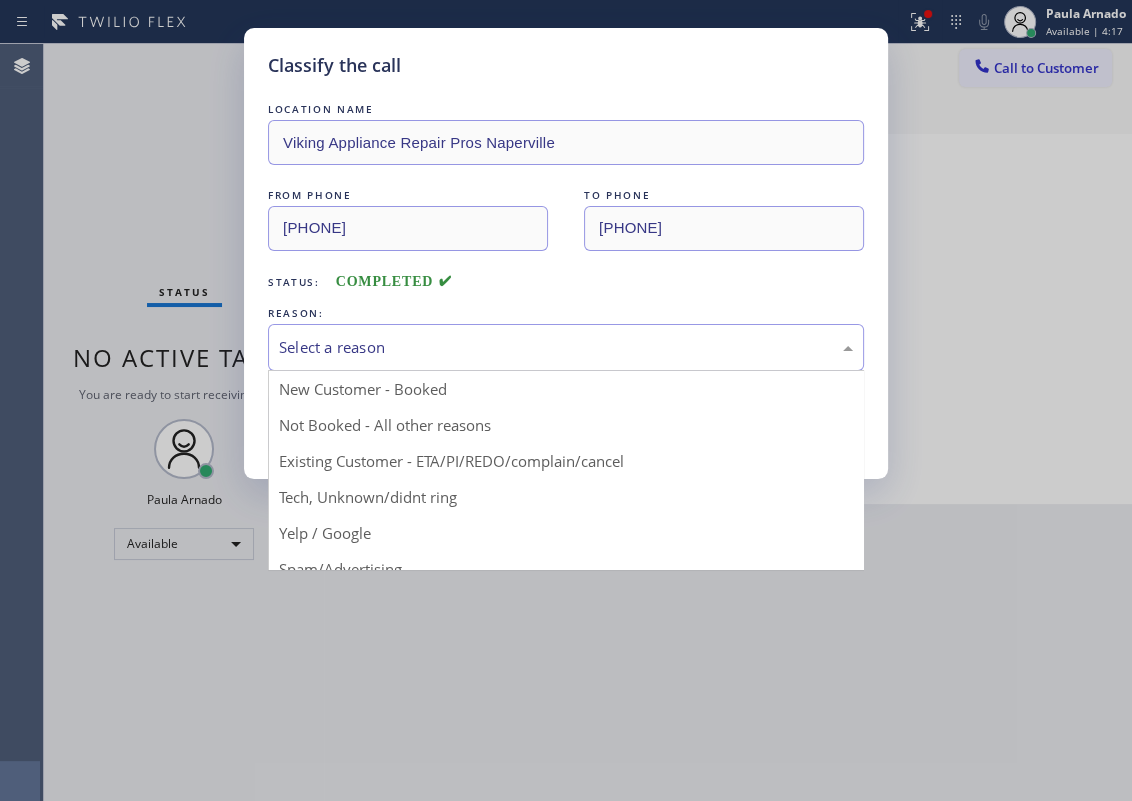 drag, startPoint x: 336, startPoint y: 501, endPoint x: 343, endPoint y: 439, distance: 62.39391 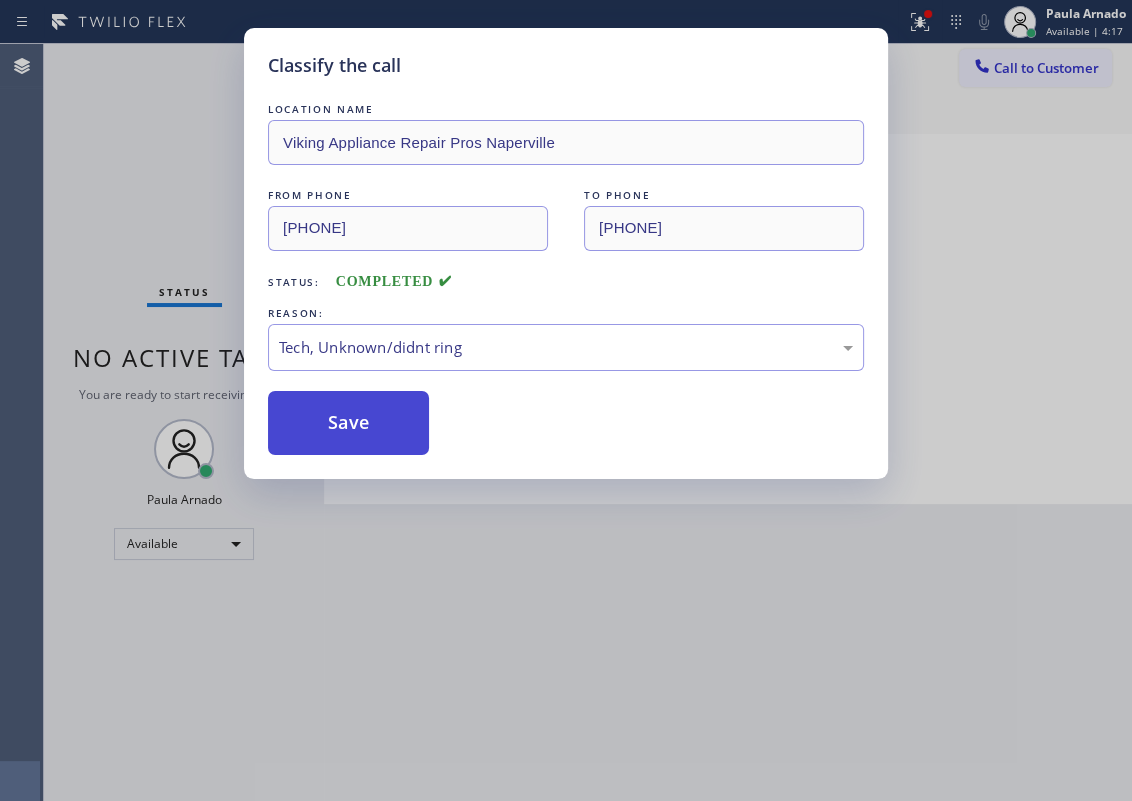 click on "Save" at bounding box center [348, 423] 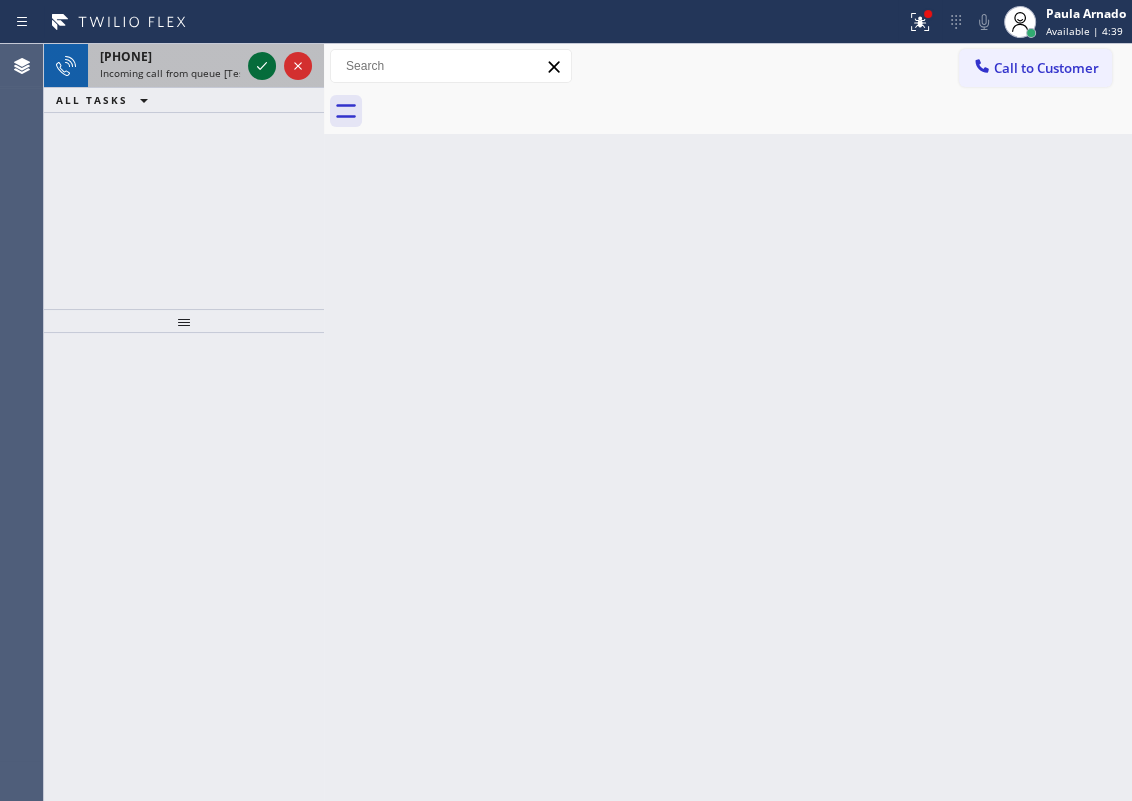 click 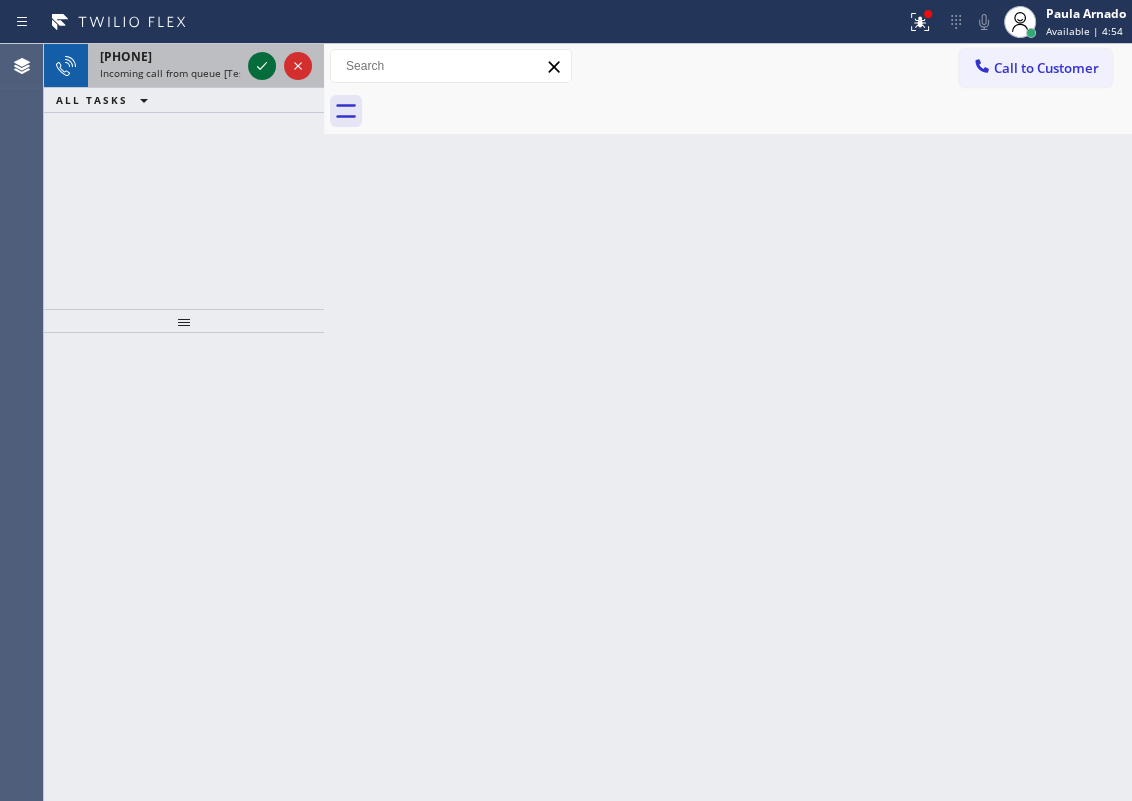 click 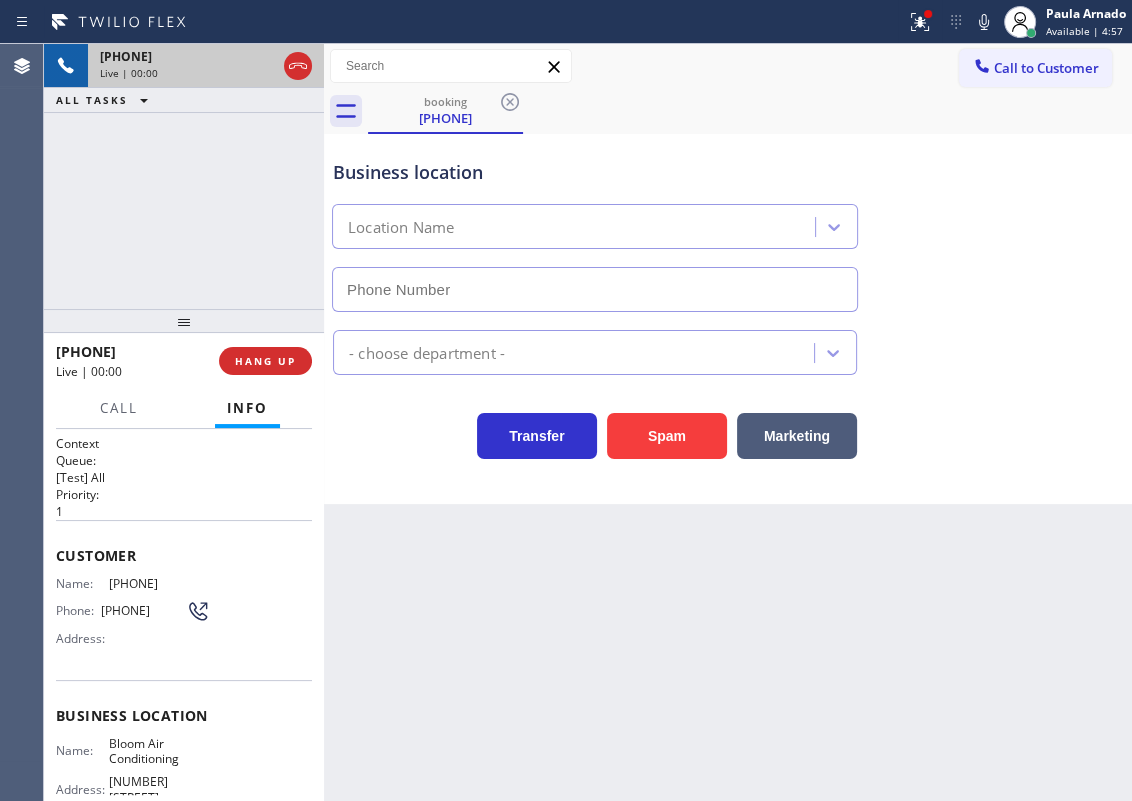 type on "(855) 904-2231" 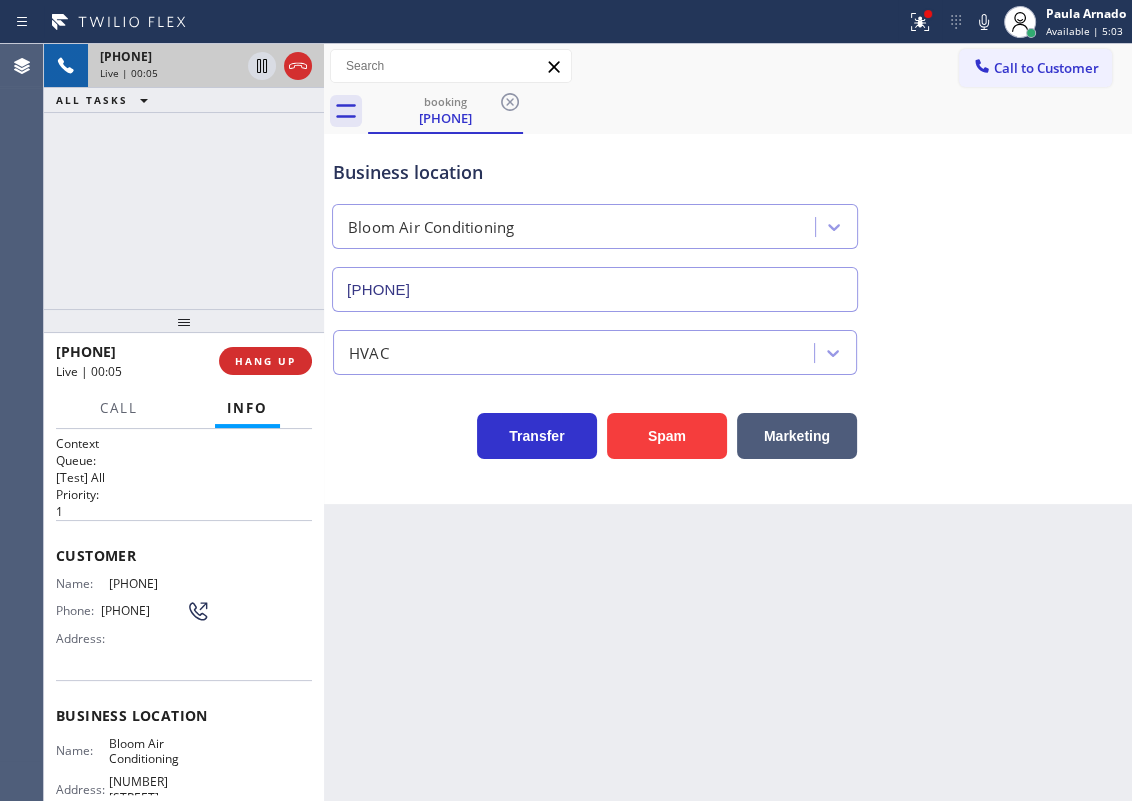 scroll, scrollTop: 181, scrollLeft: 0, axis: vertical 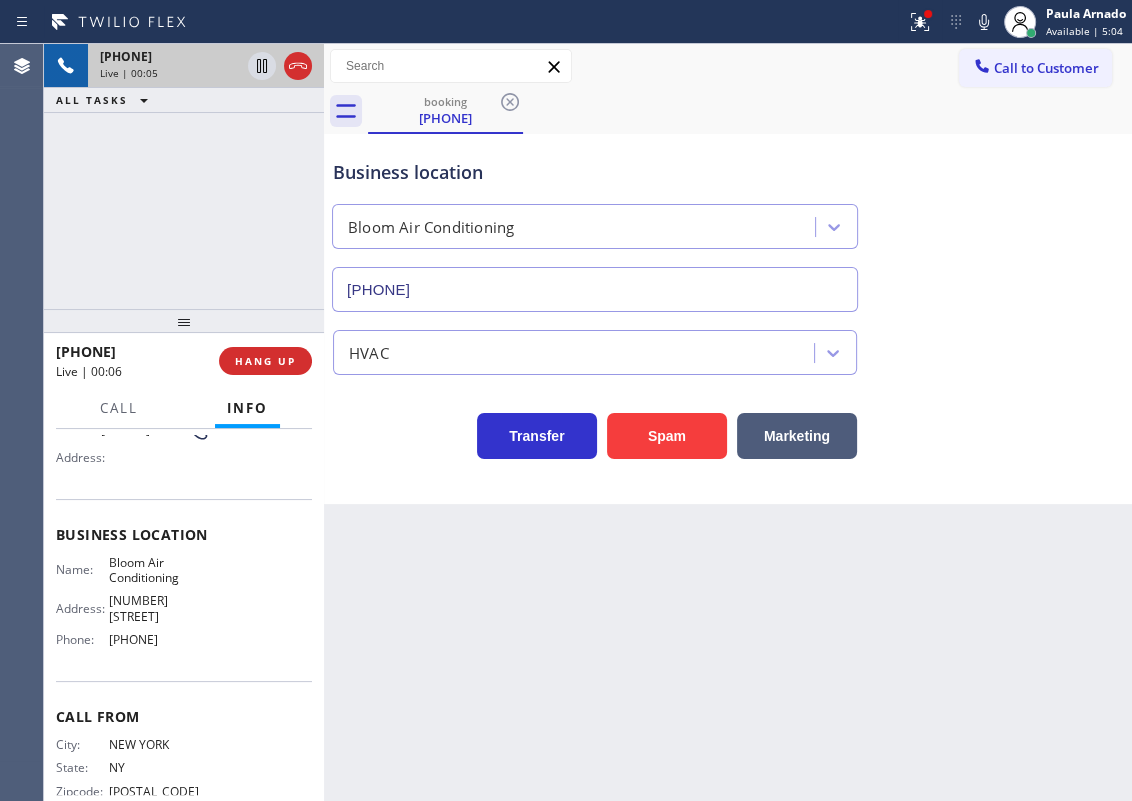 click on "Bloom Air Conditioning" at bounding box center (159, 570) 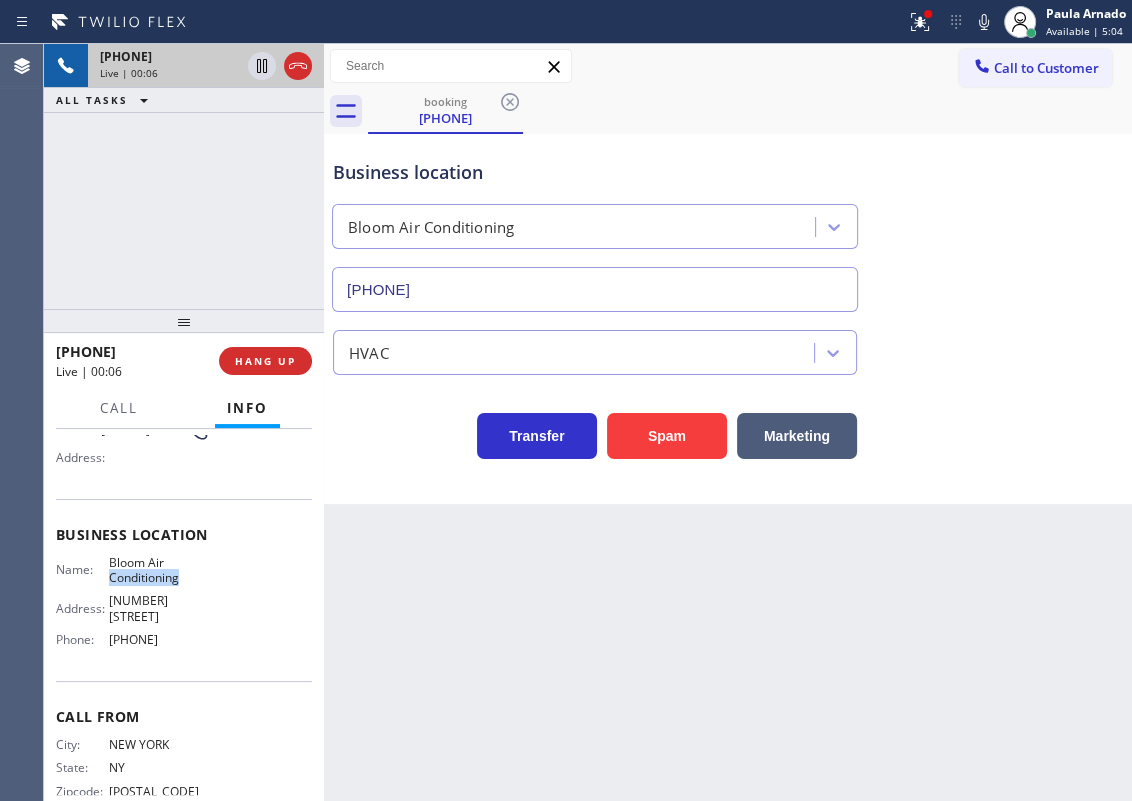 click on "Bloom Air Conditioning" at bounding box center [159, 570] 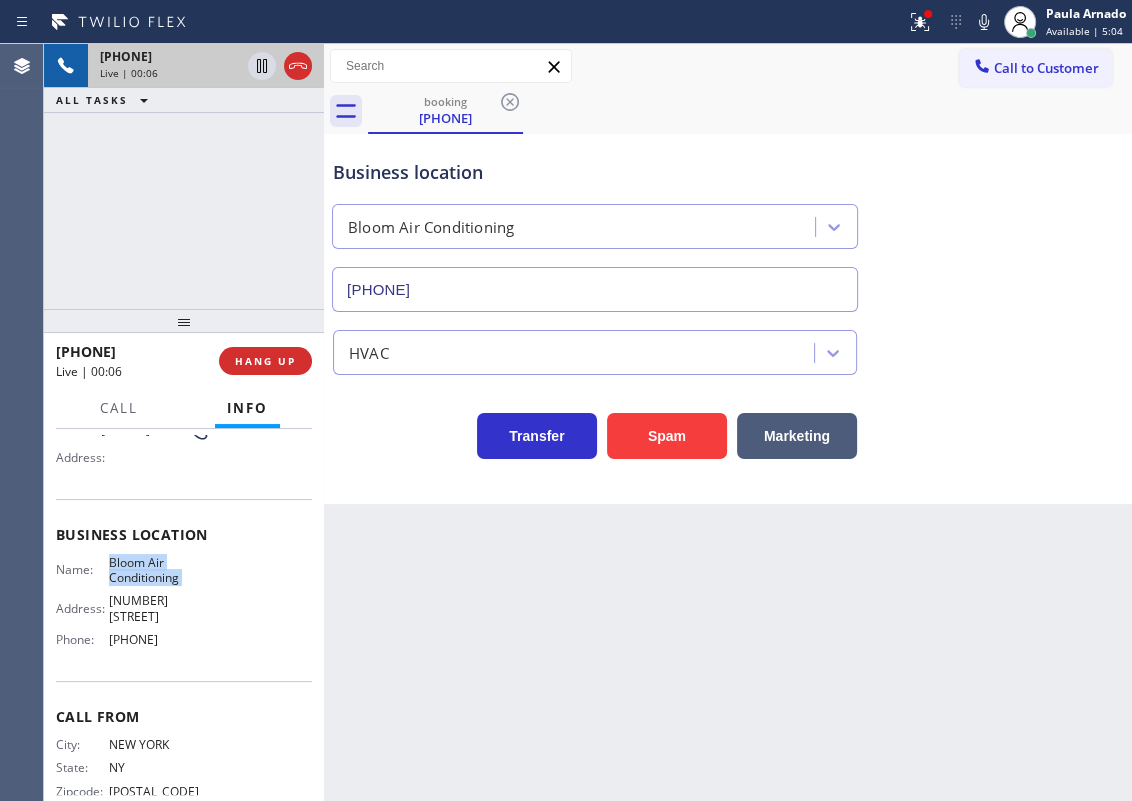 click on "Bloom Air Conditioning" at bounding box center [159, 570] 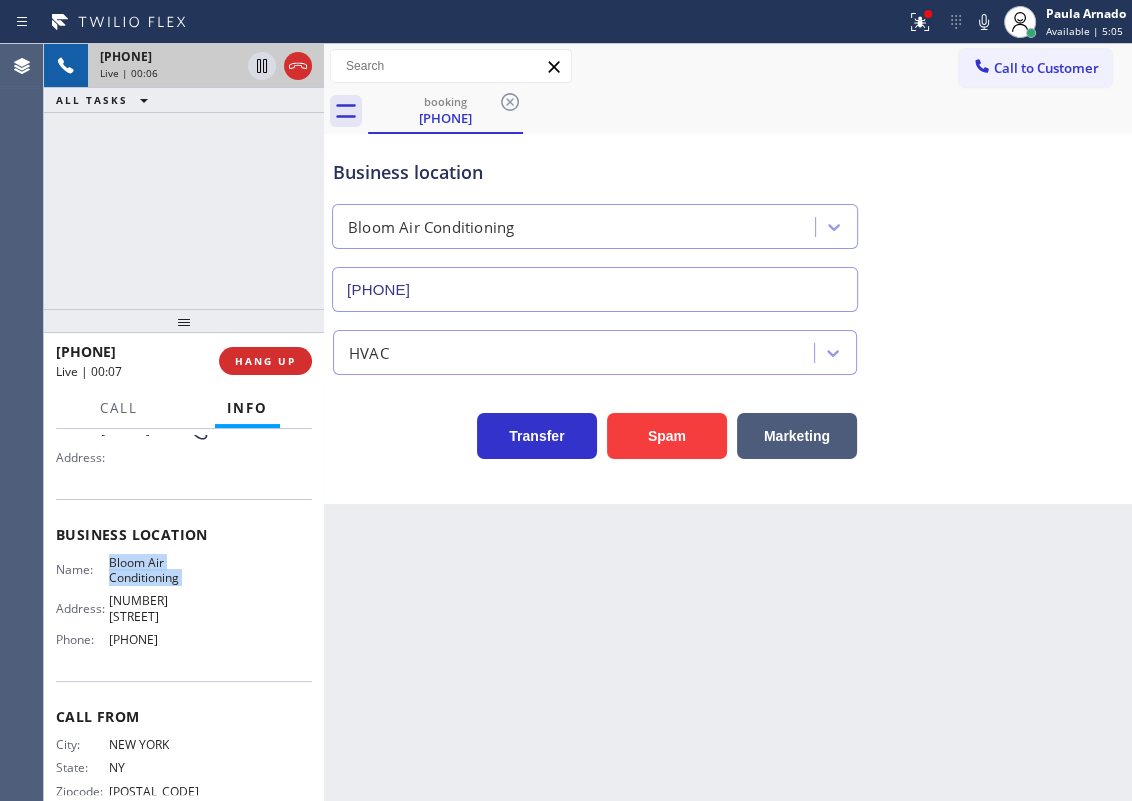 copy on "Bloom Air Conditioning" 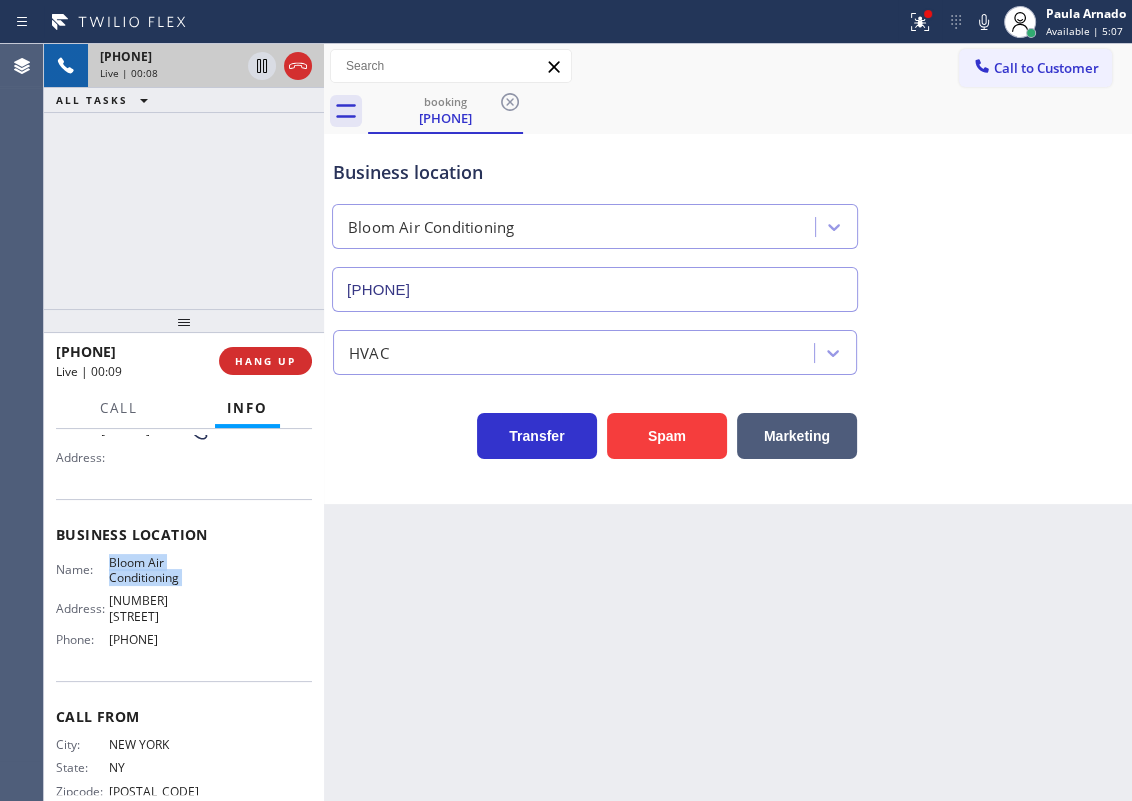 click on "(855) 904-2231" at bounding box center [595, 289] 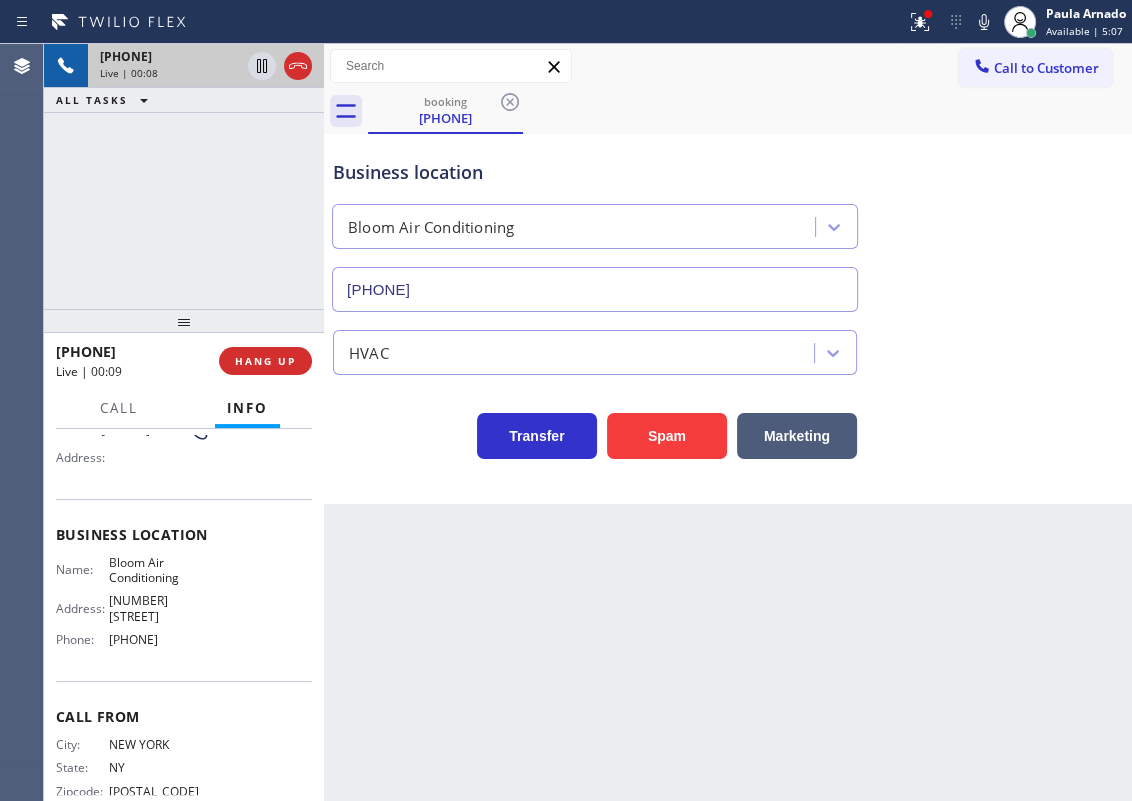 click on "(855) 904-2231" at bounding box center (595, 289) 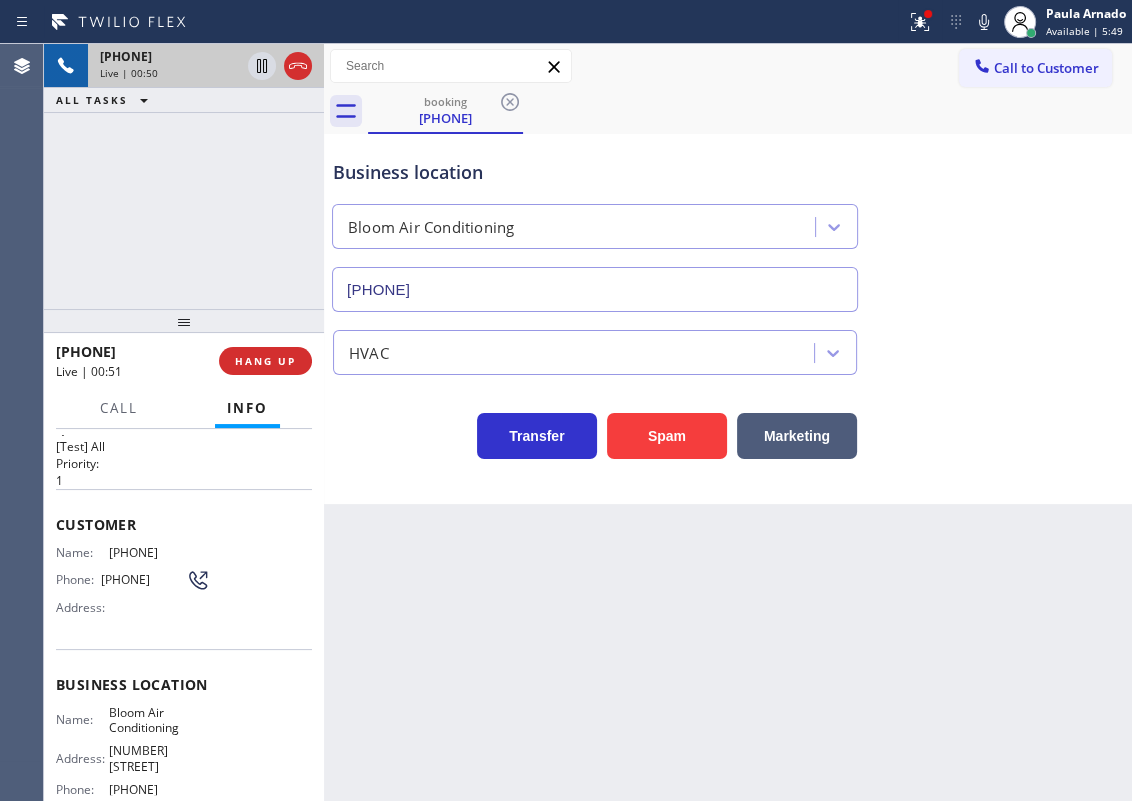 scroll, scrollTop: 0, scrollLeft: 0, axis: both 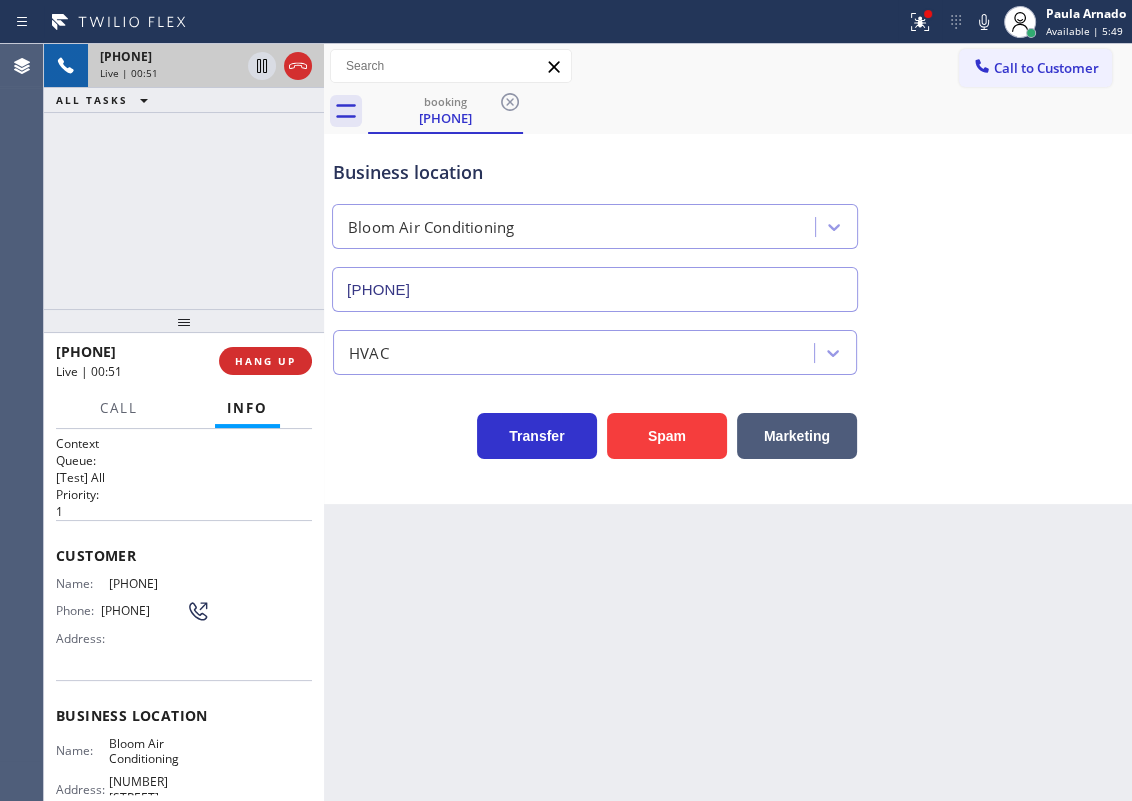 click on "(347) 819-3960" at bounding box center (159, 583) 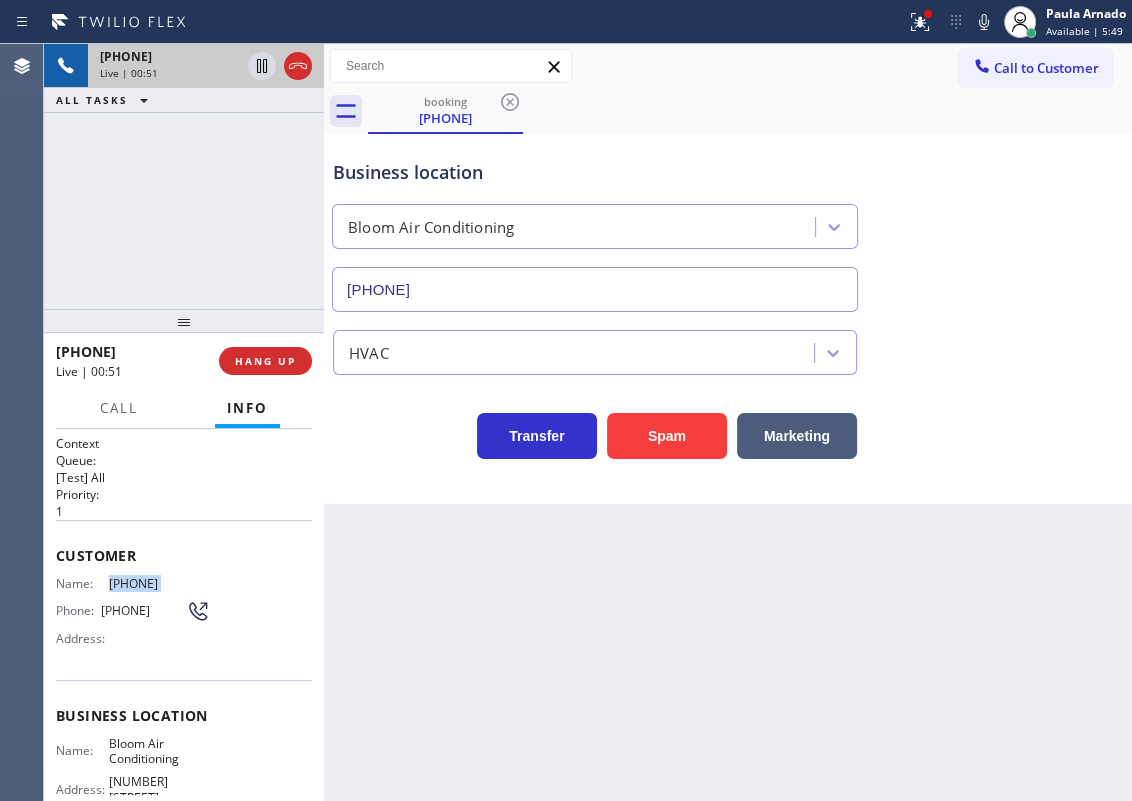 click on "(347) 819-3960" at bounding box center [159, 583] 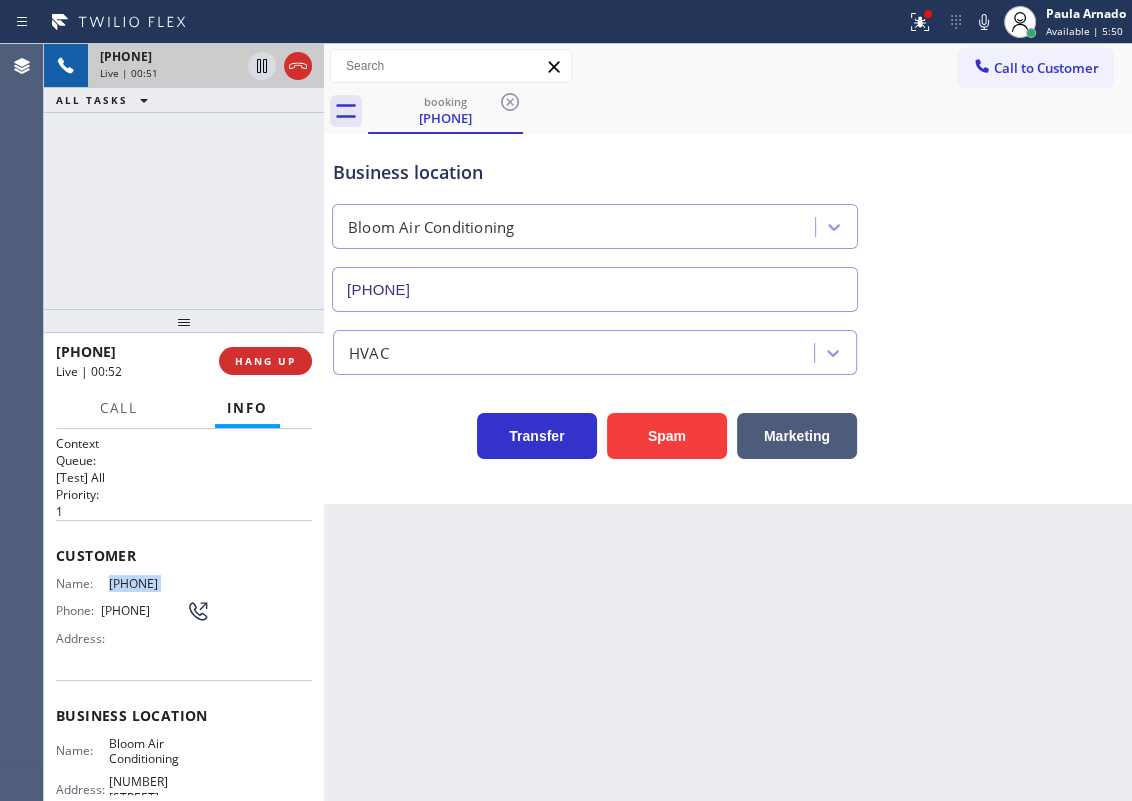 copy on "(347) 819-3960" 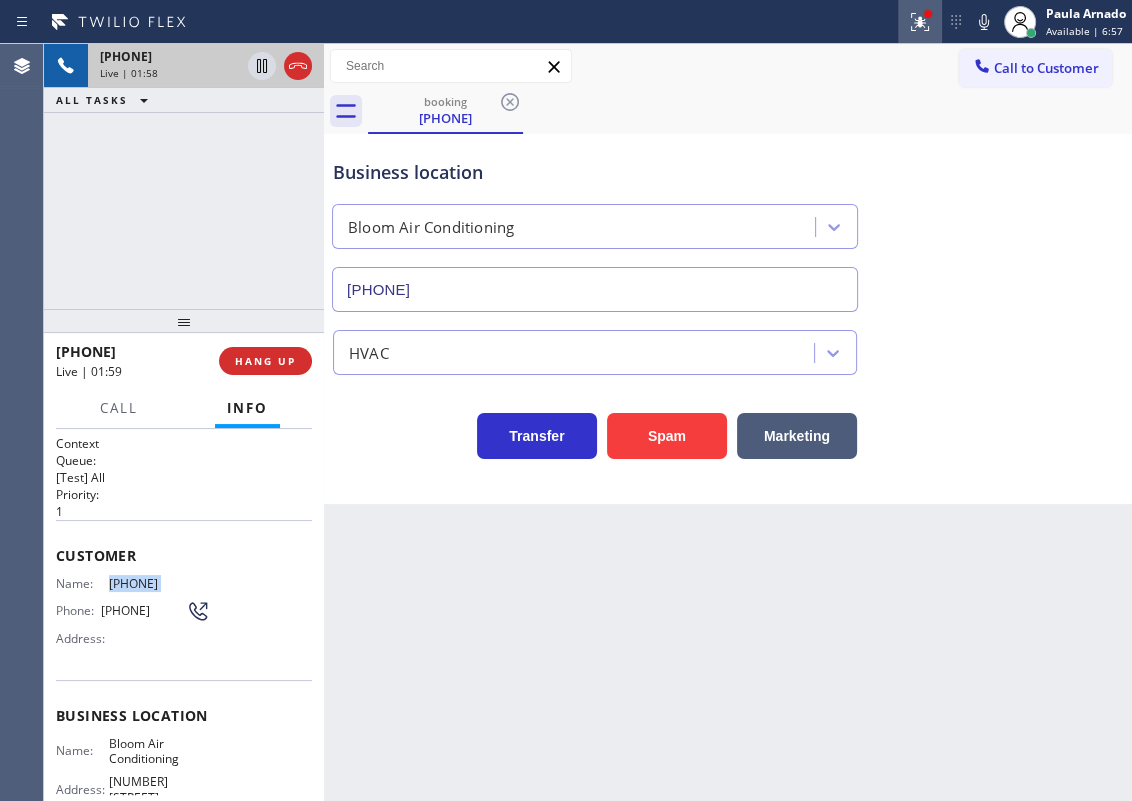 click 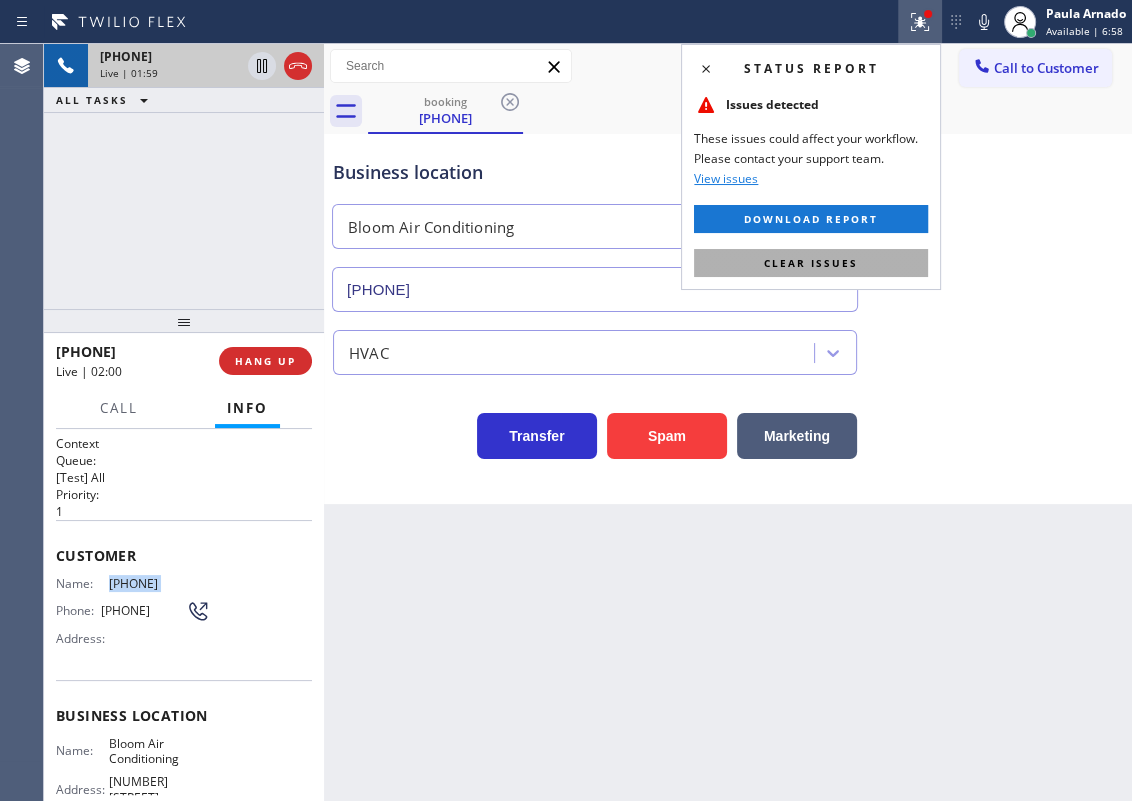 click on "Clear issues" at bounding box center (811, 263) 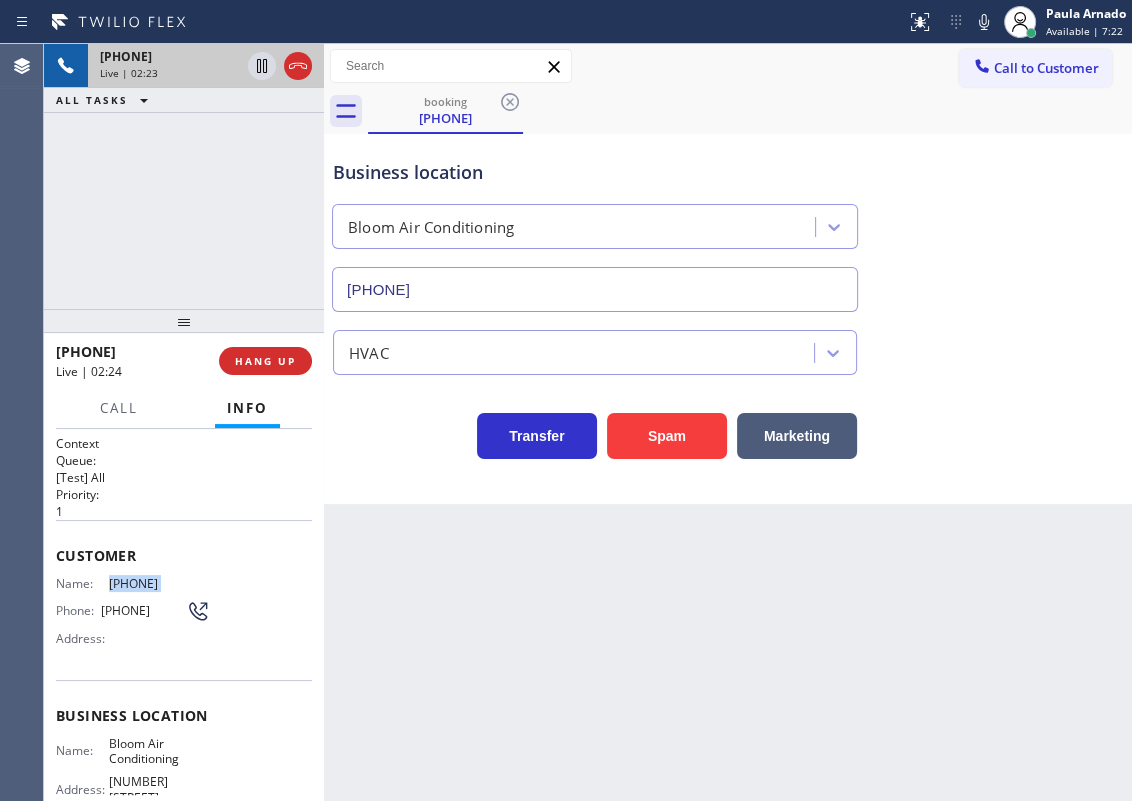 click 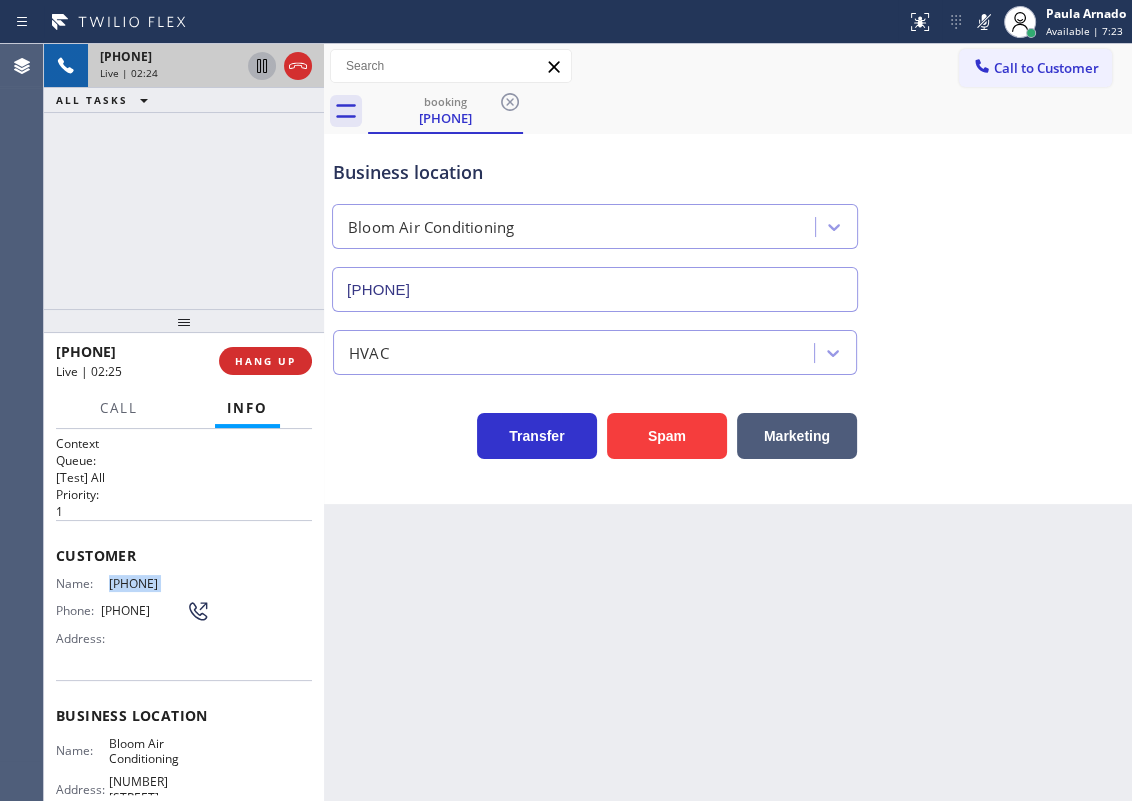 click 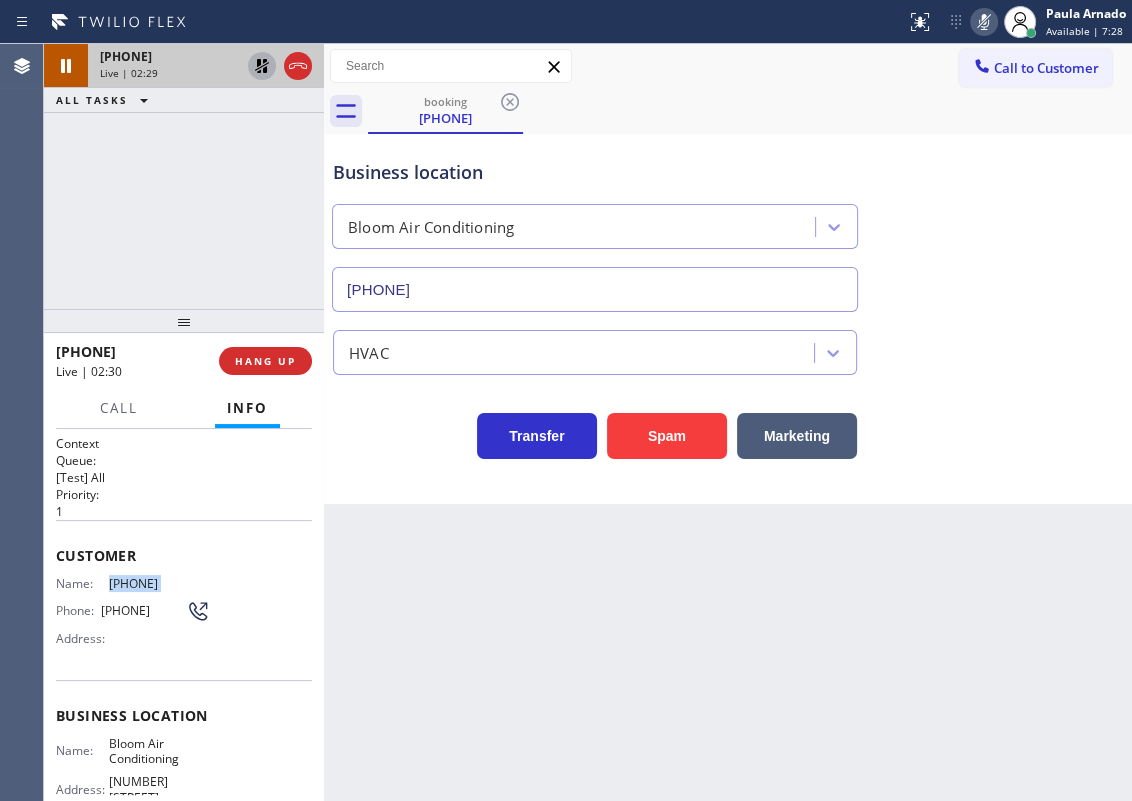click 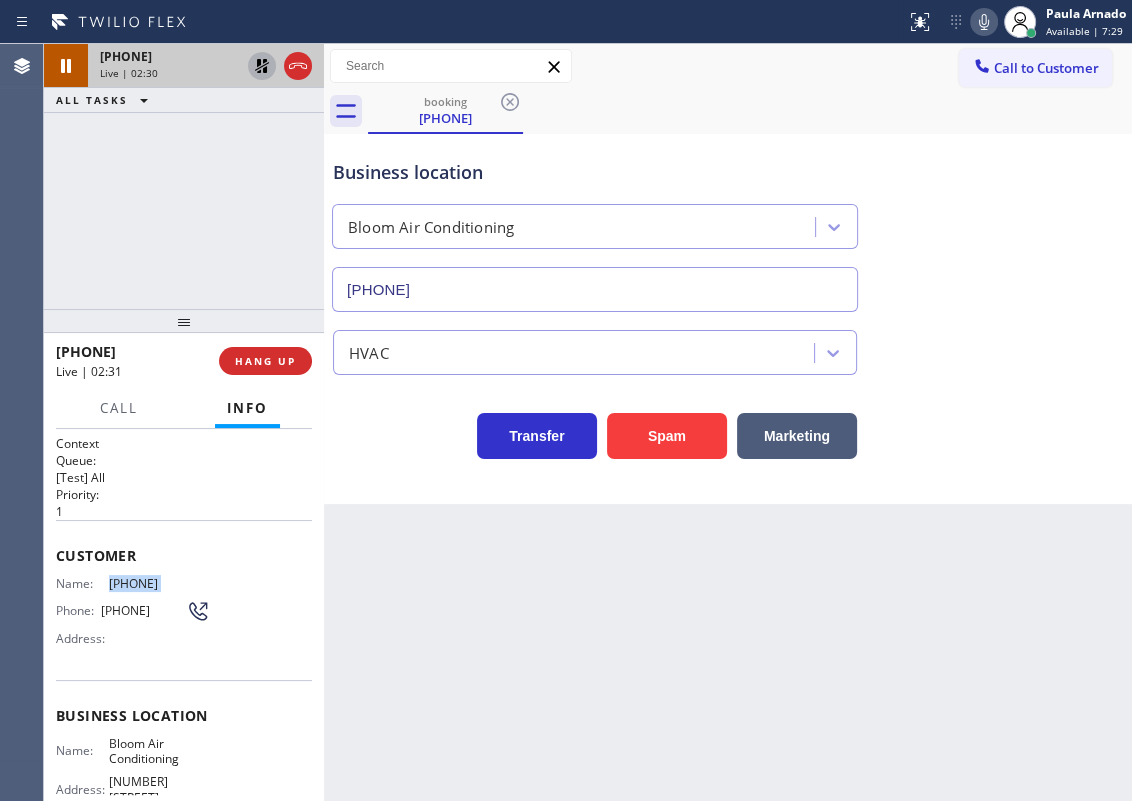 click 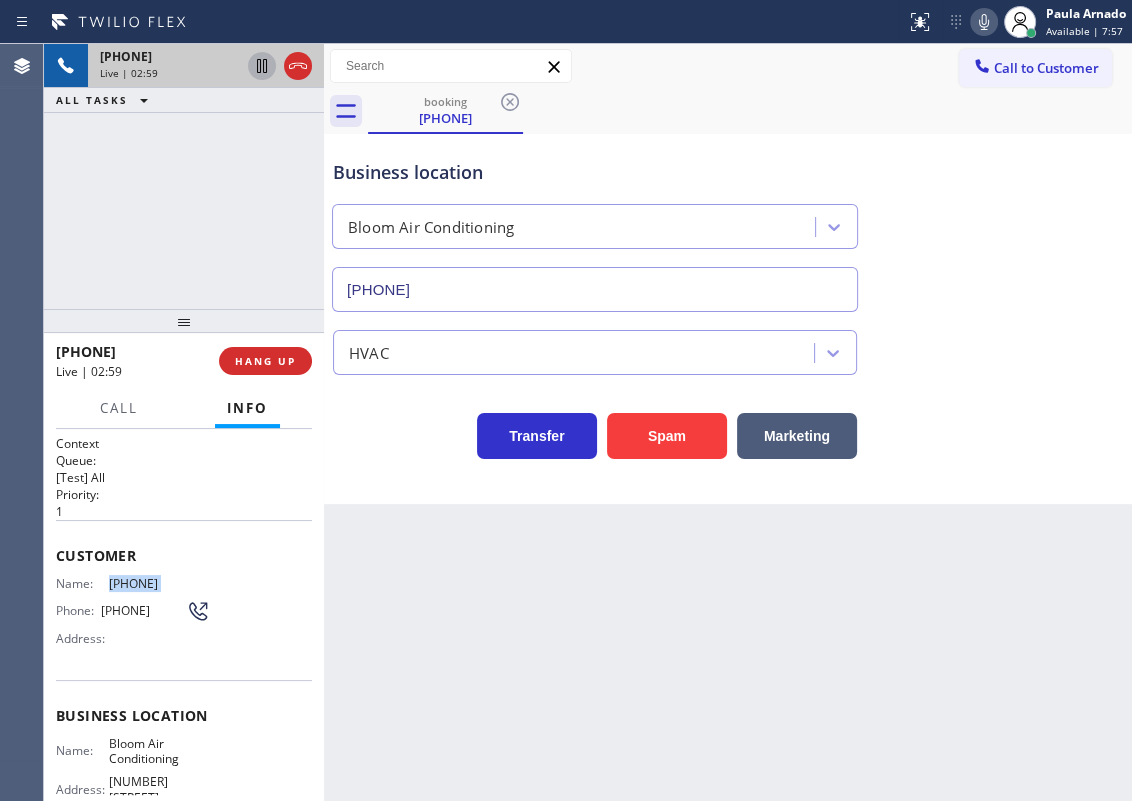 click 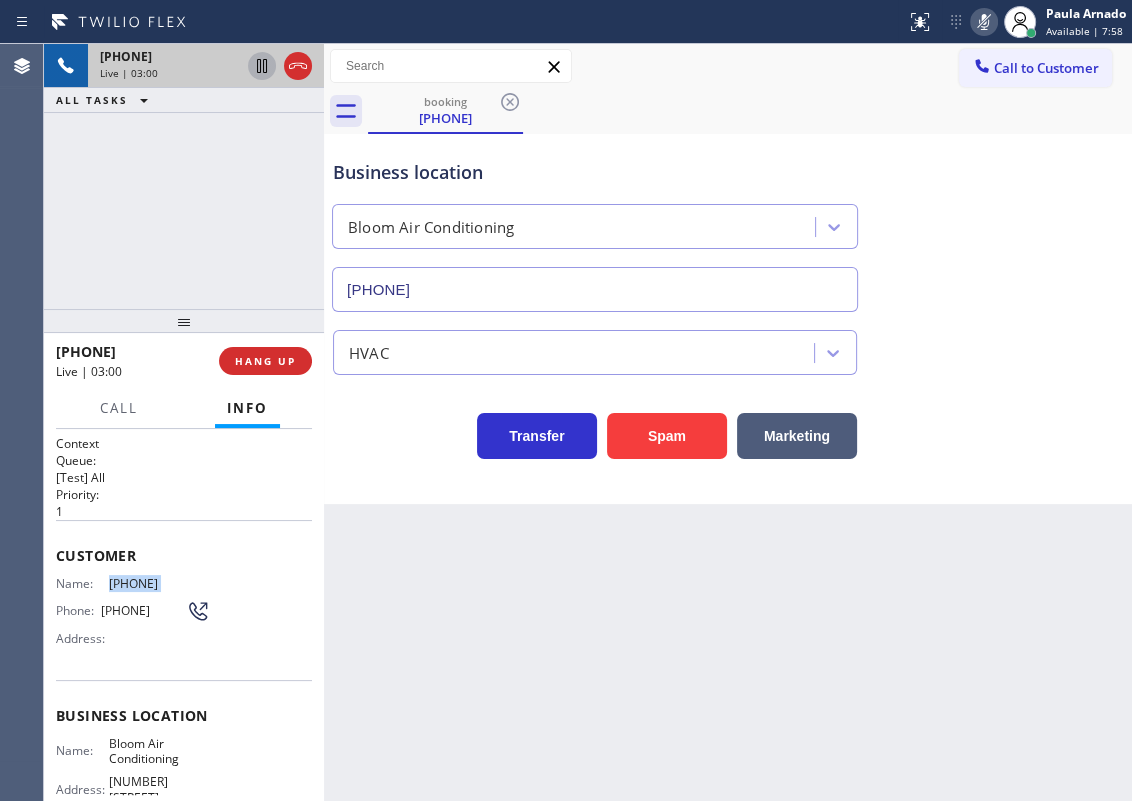 click 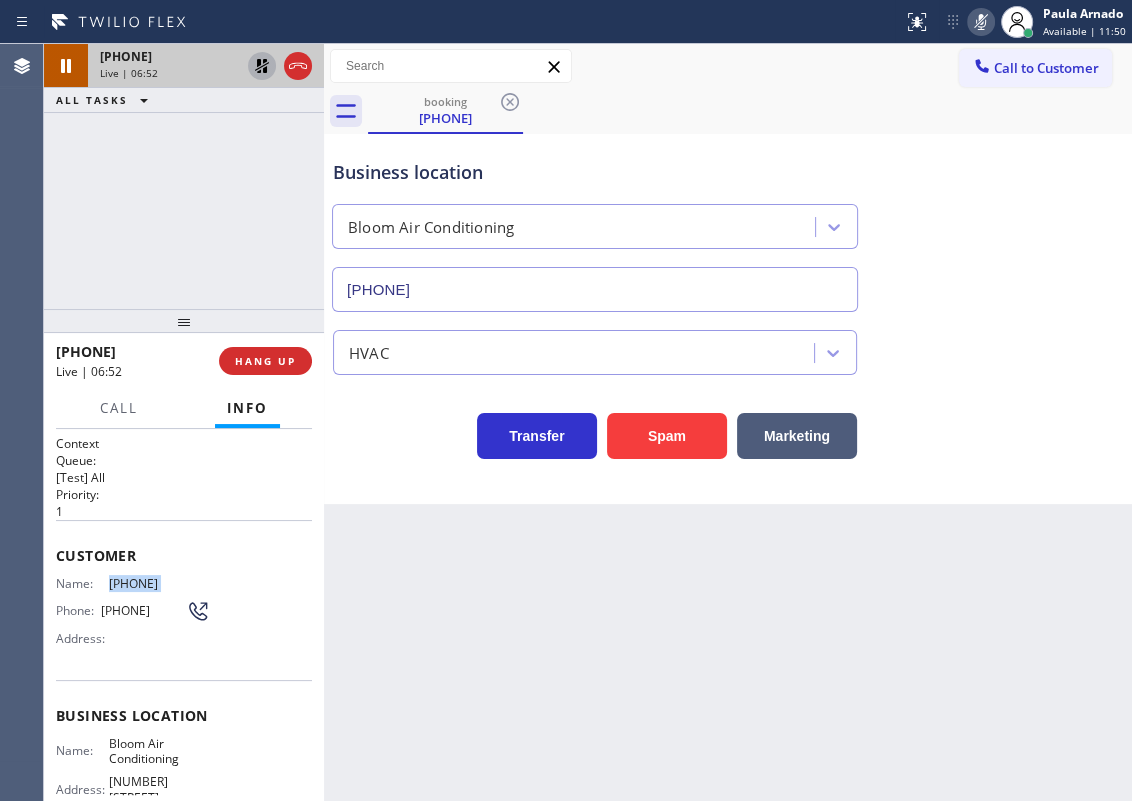 click 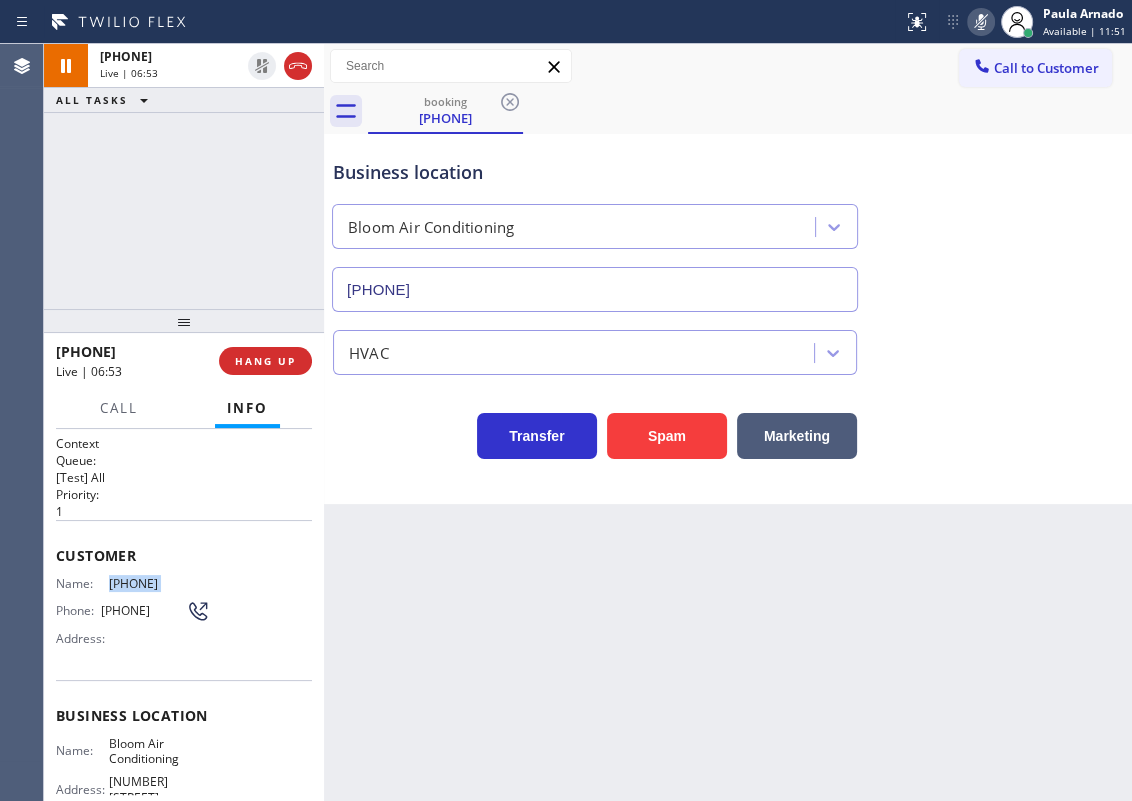 click 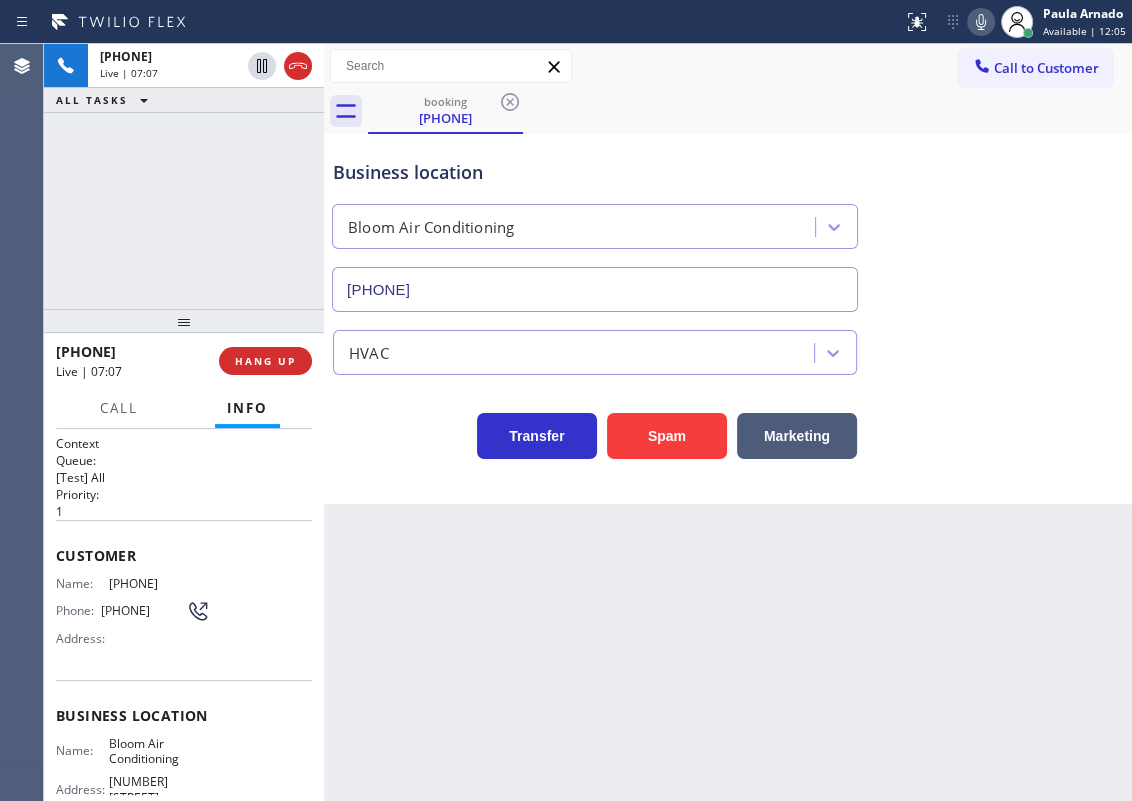 click on "Business location Bloom Air Conditioning (855) 904-2231" at bounding box center [728, 221] 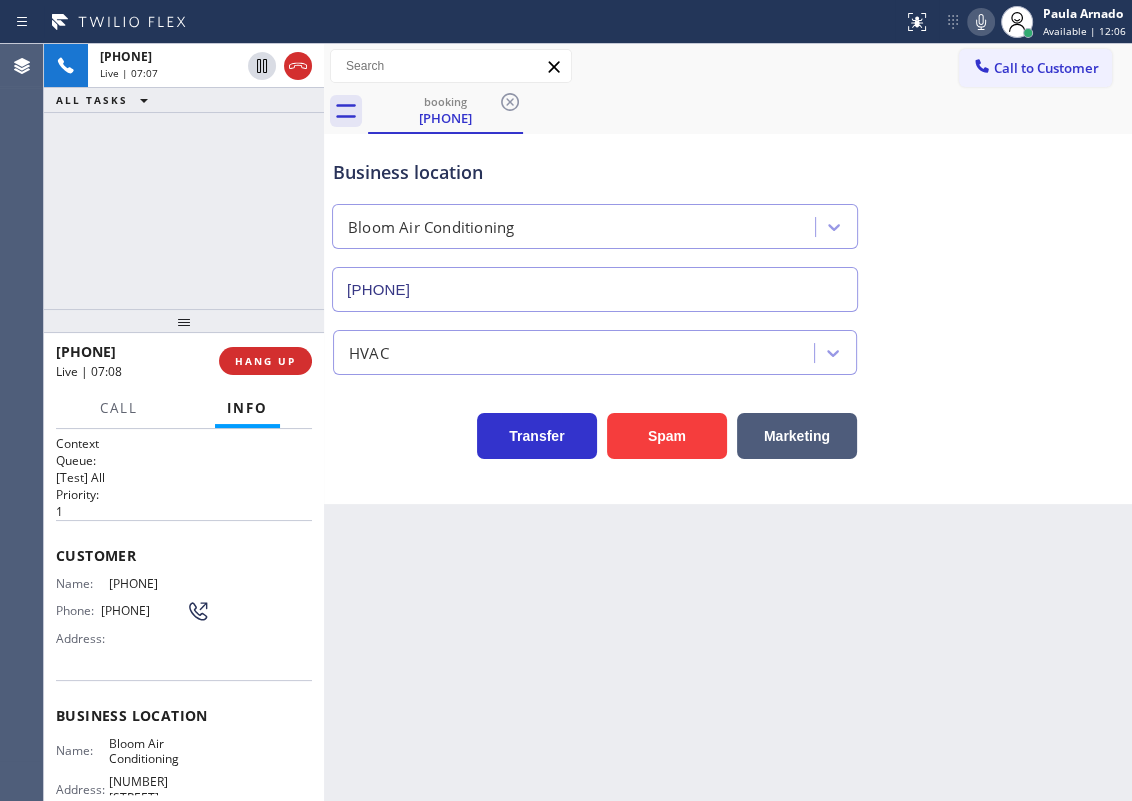 click 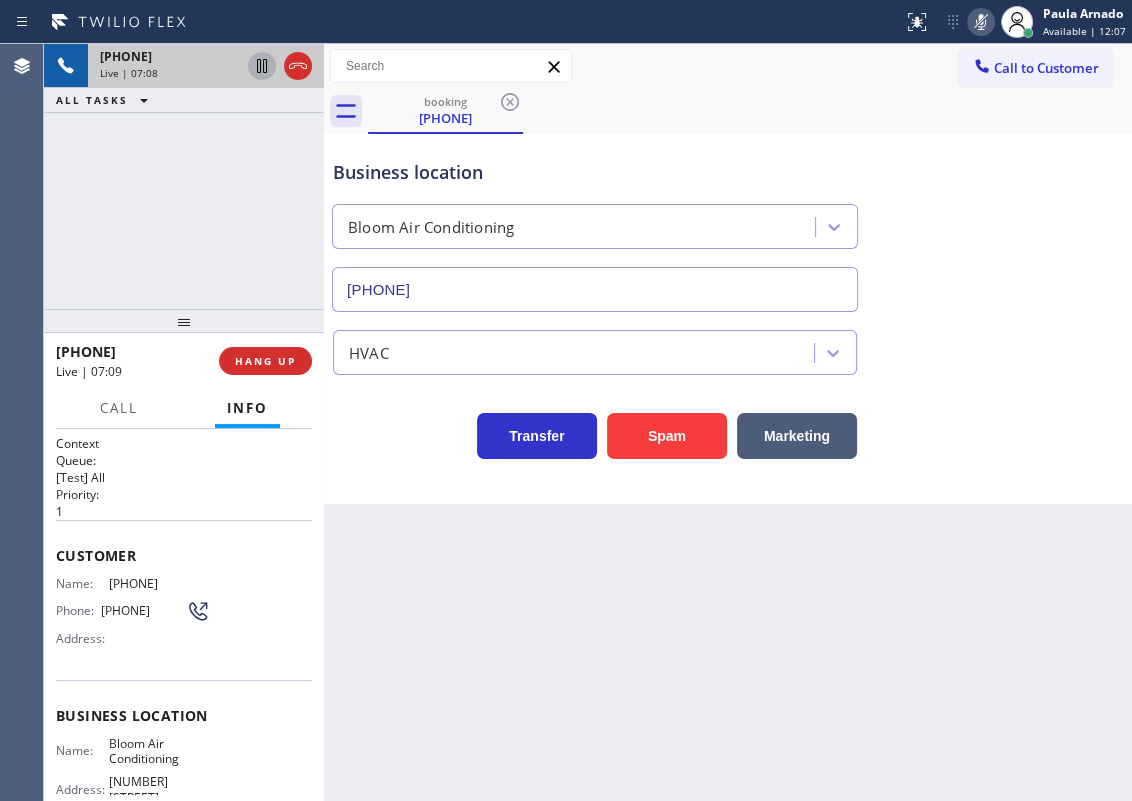 click 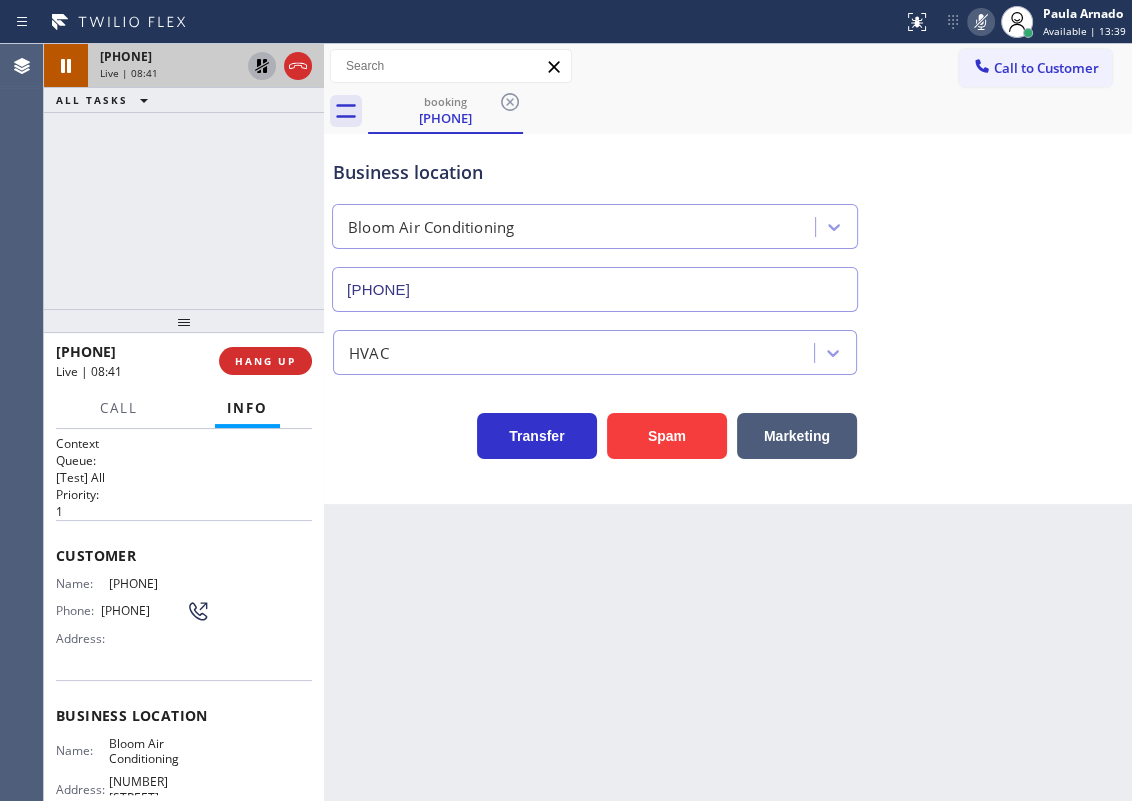 click 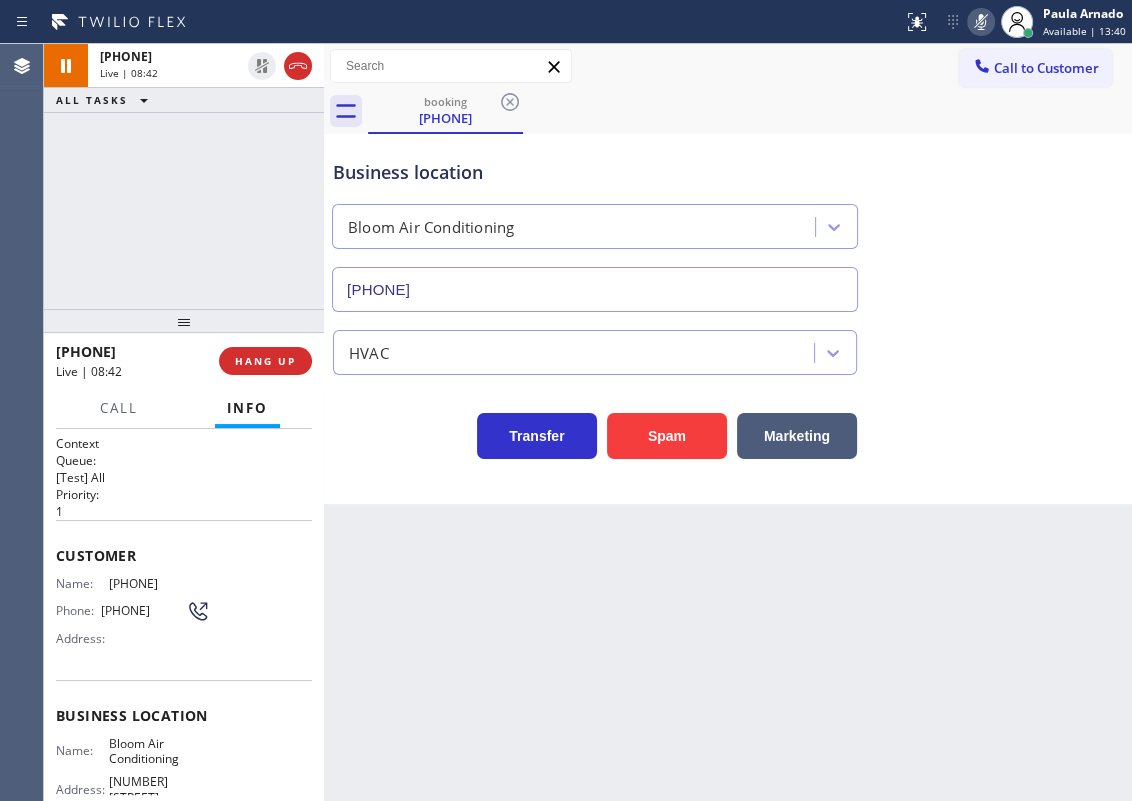 click 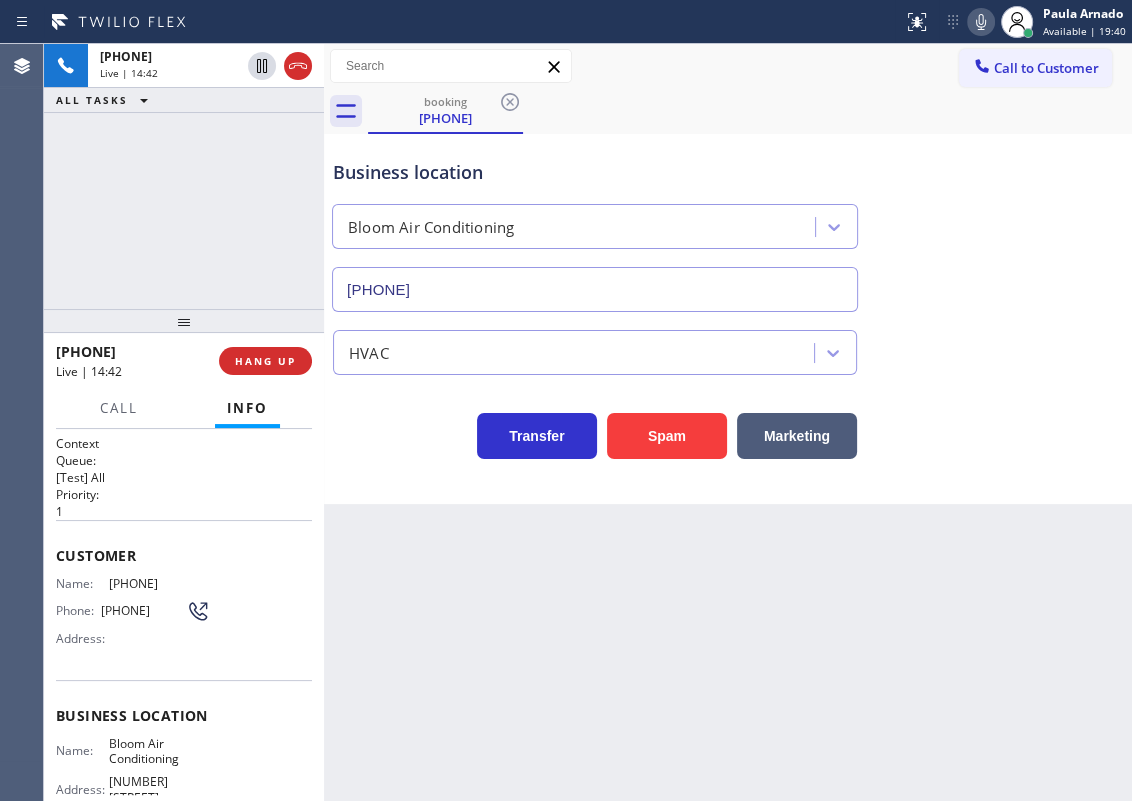 click 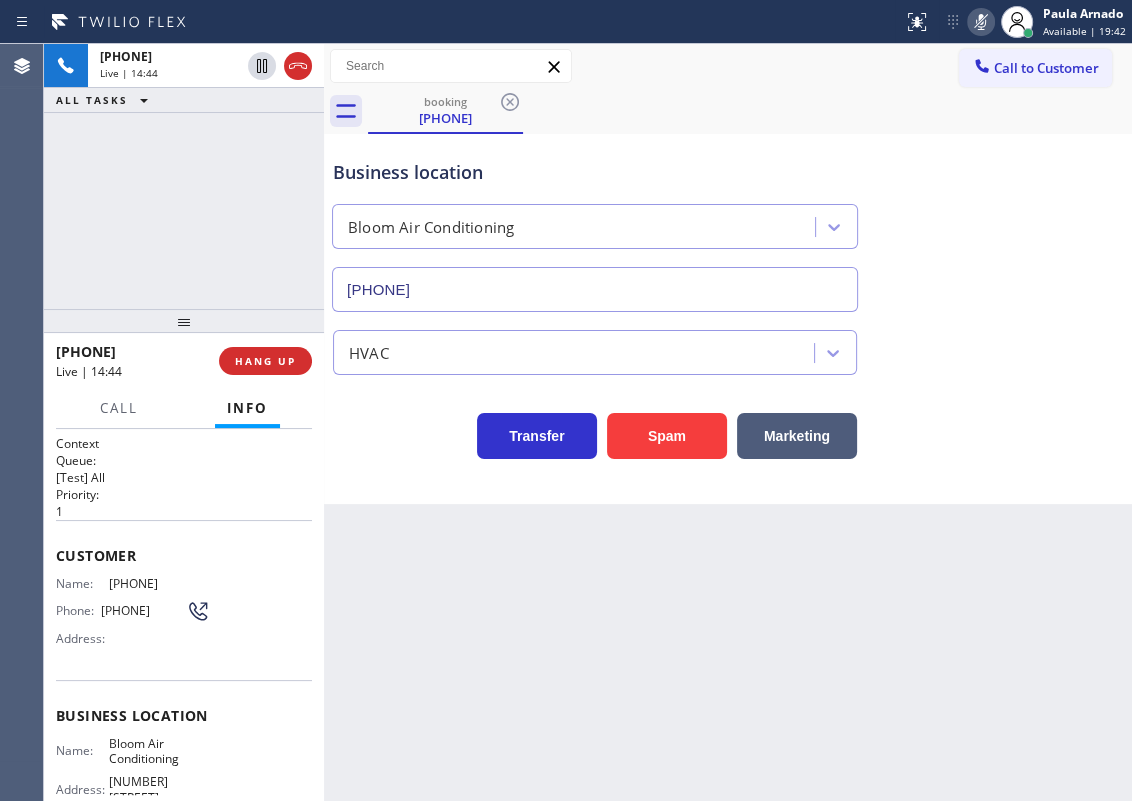 click 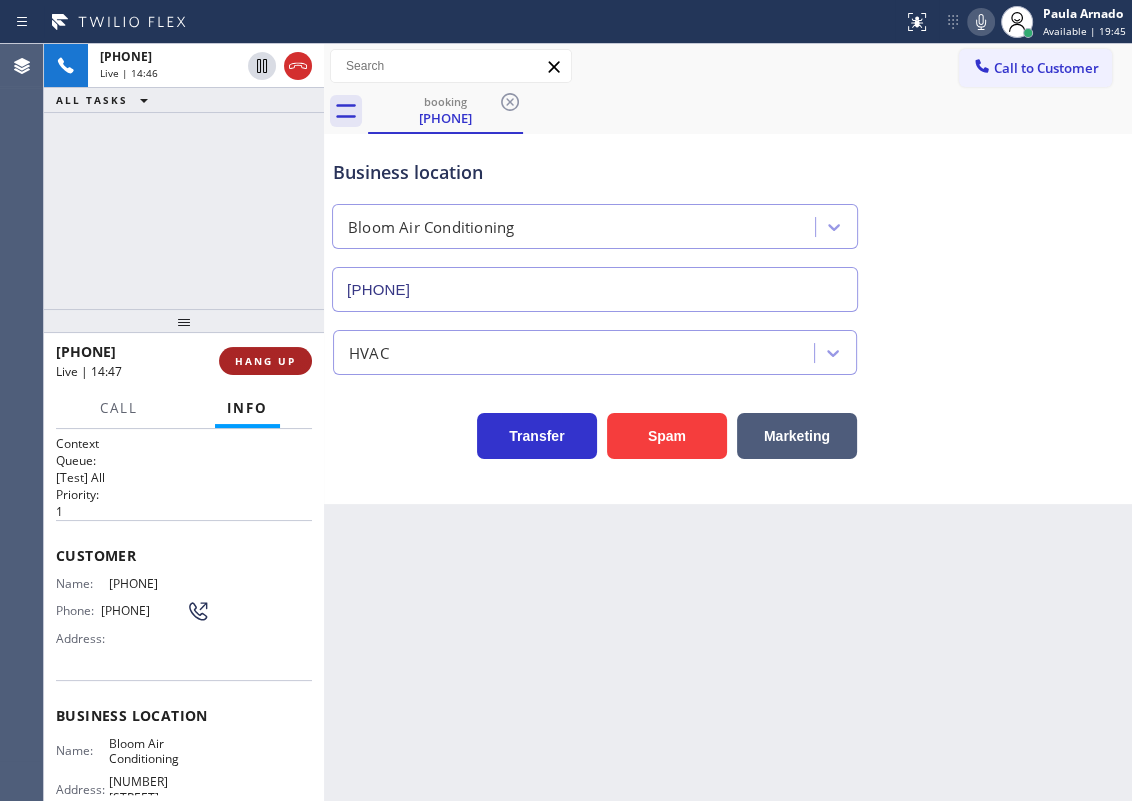 click on "HANG UP" at bounding box center (265, 361) 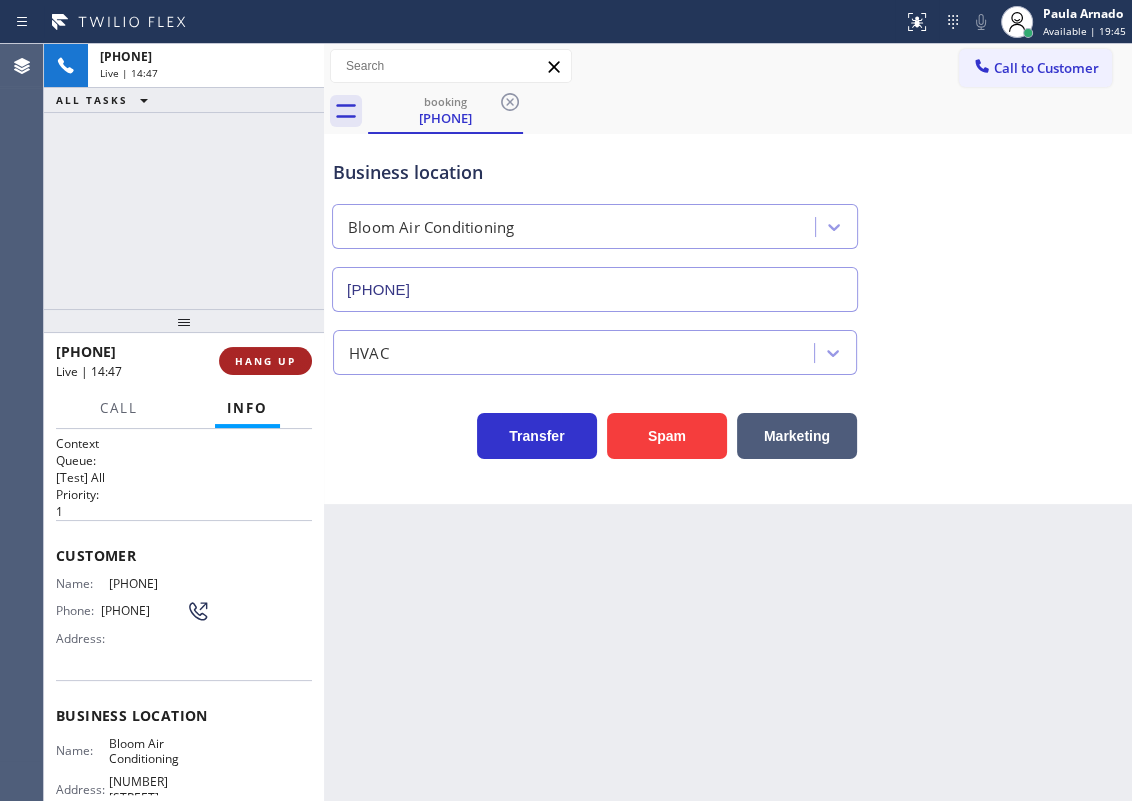 click on "HANG UP" at bounding box center [265, 361] 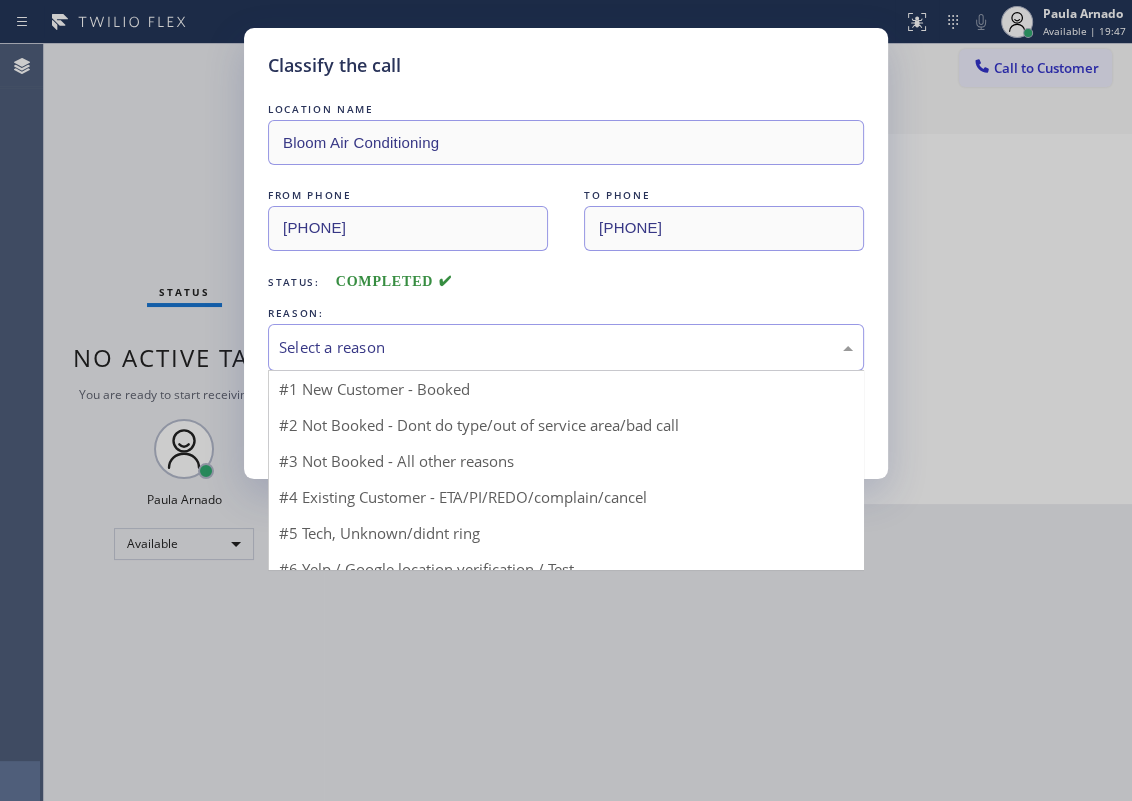 click on "Select a reason" at bounding box center (566, 347) 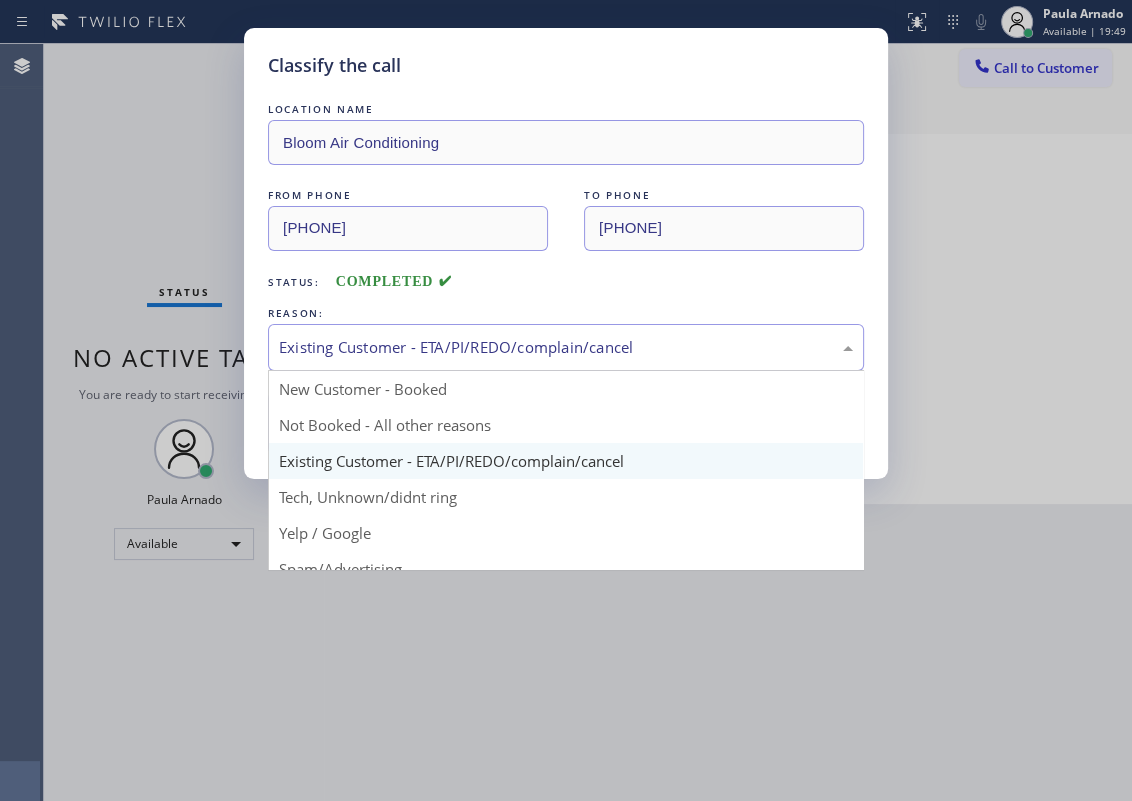 click on "Existing Customer - ETA/PI/REDO/complain/cancel" at bounding box center (566, 347) 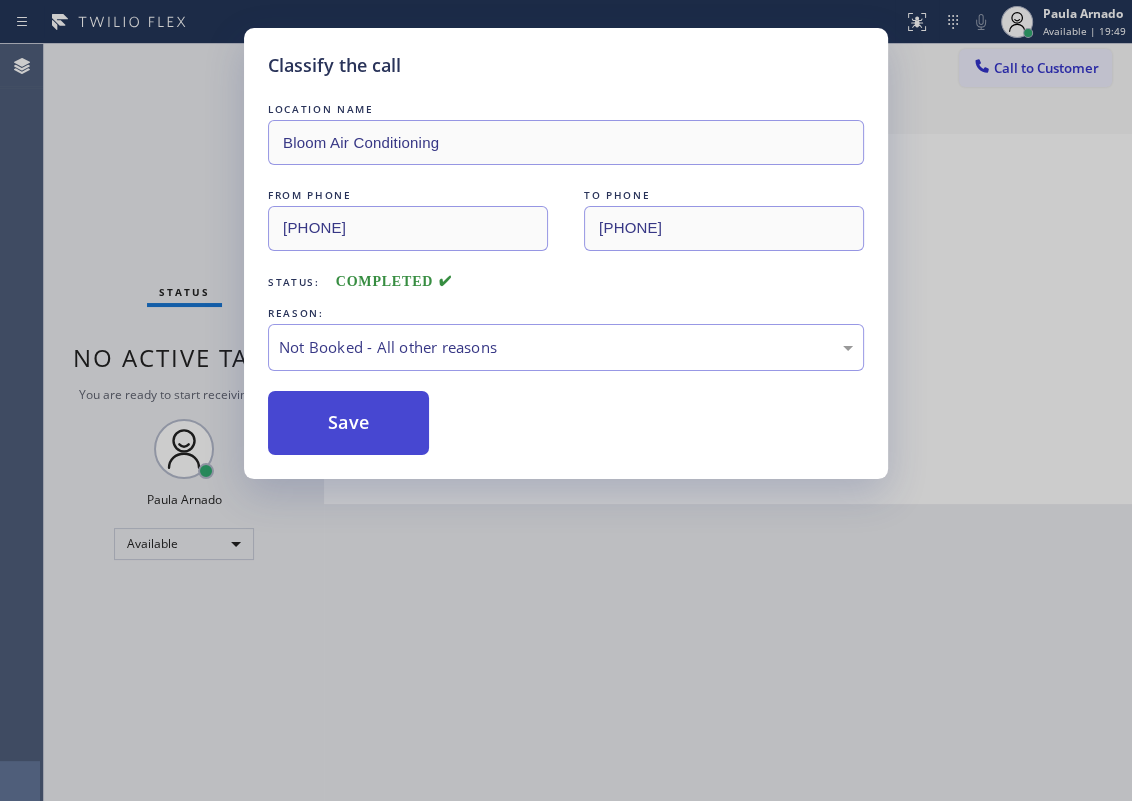 click on "Save" at bounding box center (348, 423) 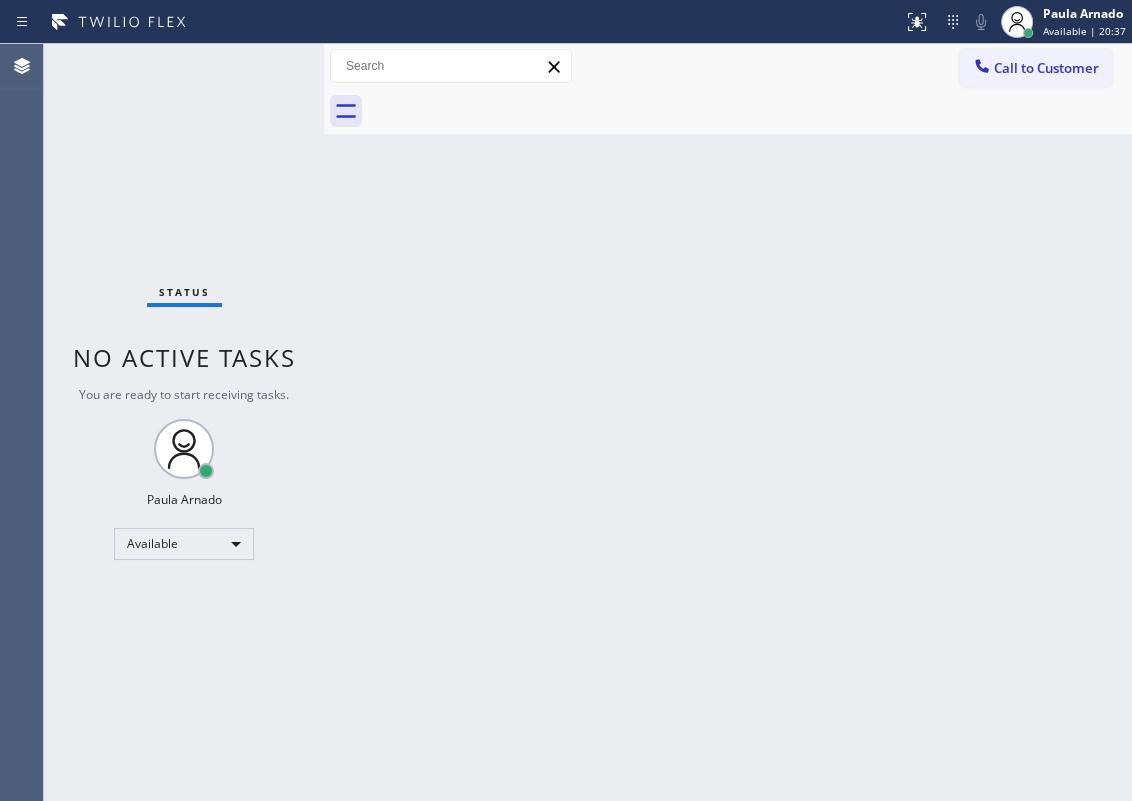 click on "Back to Dashboard Change Sender ID Customers Technicians Select a contact Outbound call Technician Search Technician Your caller id phone number Your caller id phone number Call Technician info Name   Phone none Address none Change Sender ID HVAC +18559994417 5 Star Appliance +18557314952 Appliance Repair +18554611149 Plumbing +18889090120 Air Duct Cleaning +18006865038  Electricians +18005688664 Cancel Change Check personal SMS Reset Change No tabs Call to Customer Outbound call Location Search location Your caller id phone number Customer number Call Outbound call Technician Search Technician Your caller id phone number Your caller id phone number Call" at bounding box center (728, 422) 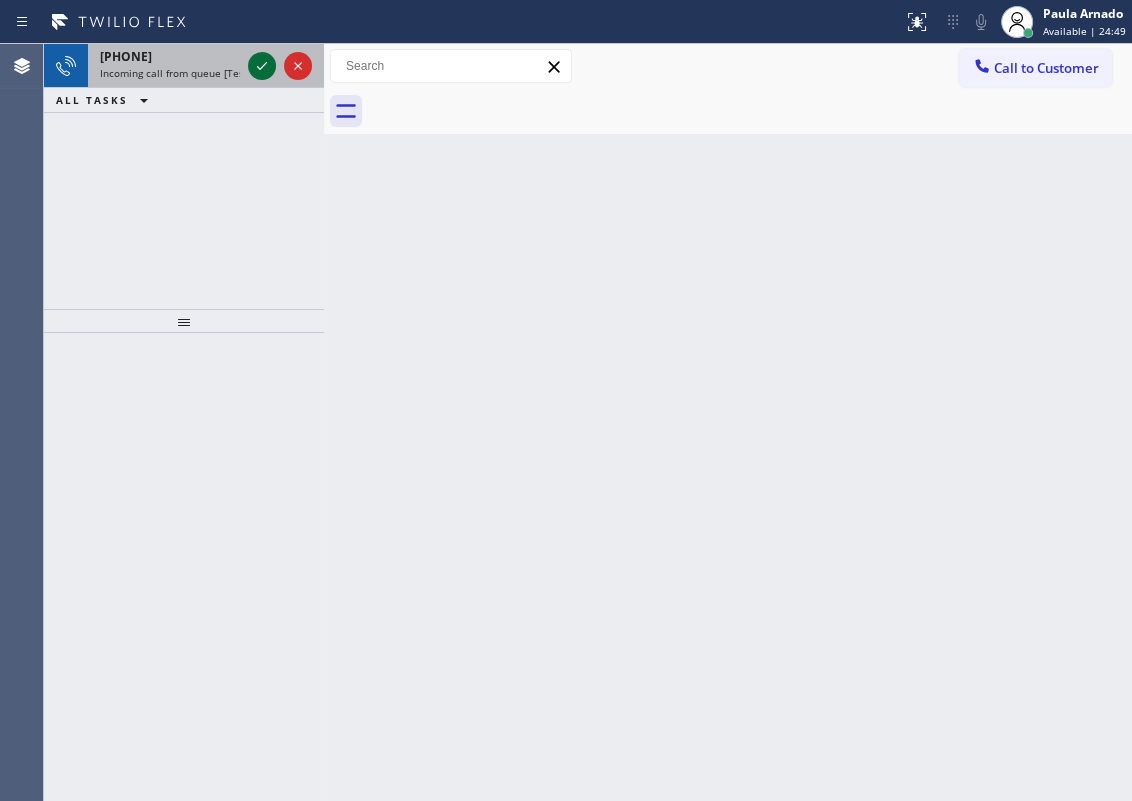 click 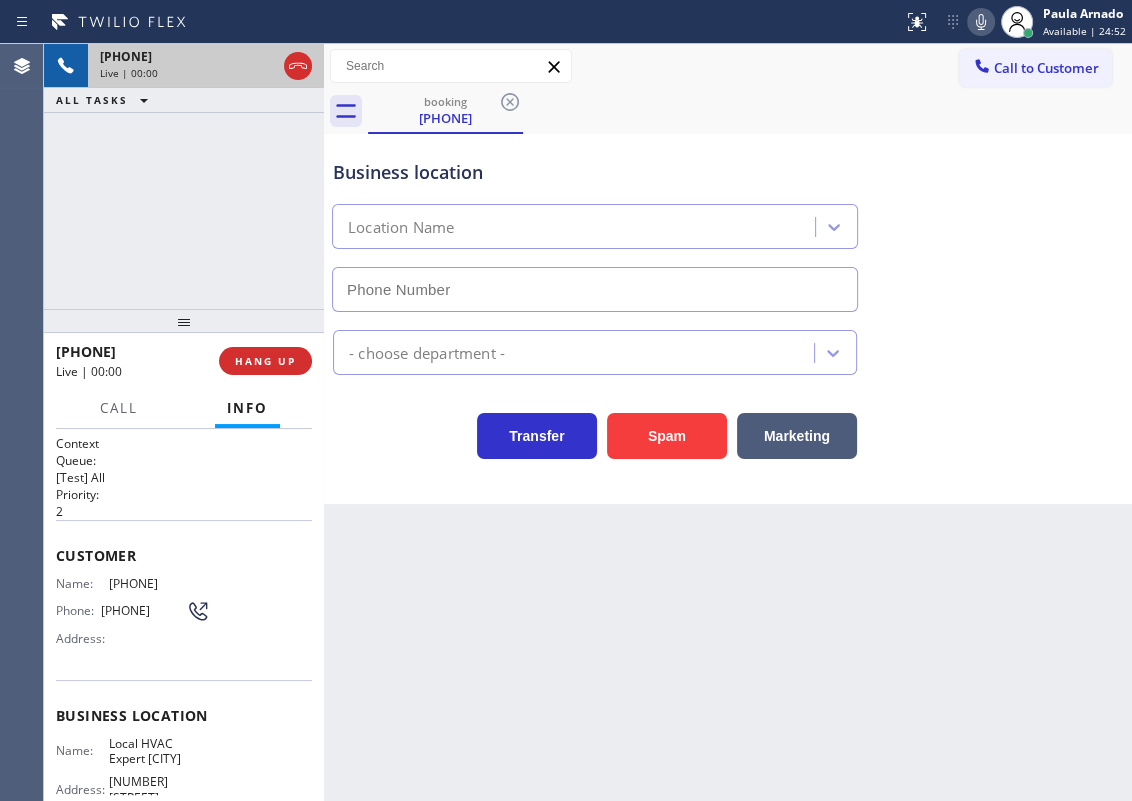 type on "(805) 608-4313" 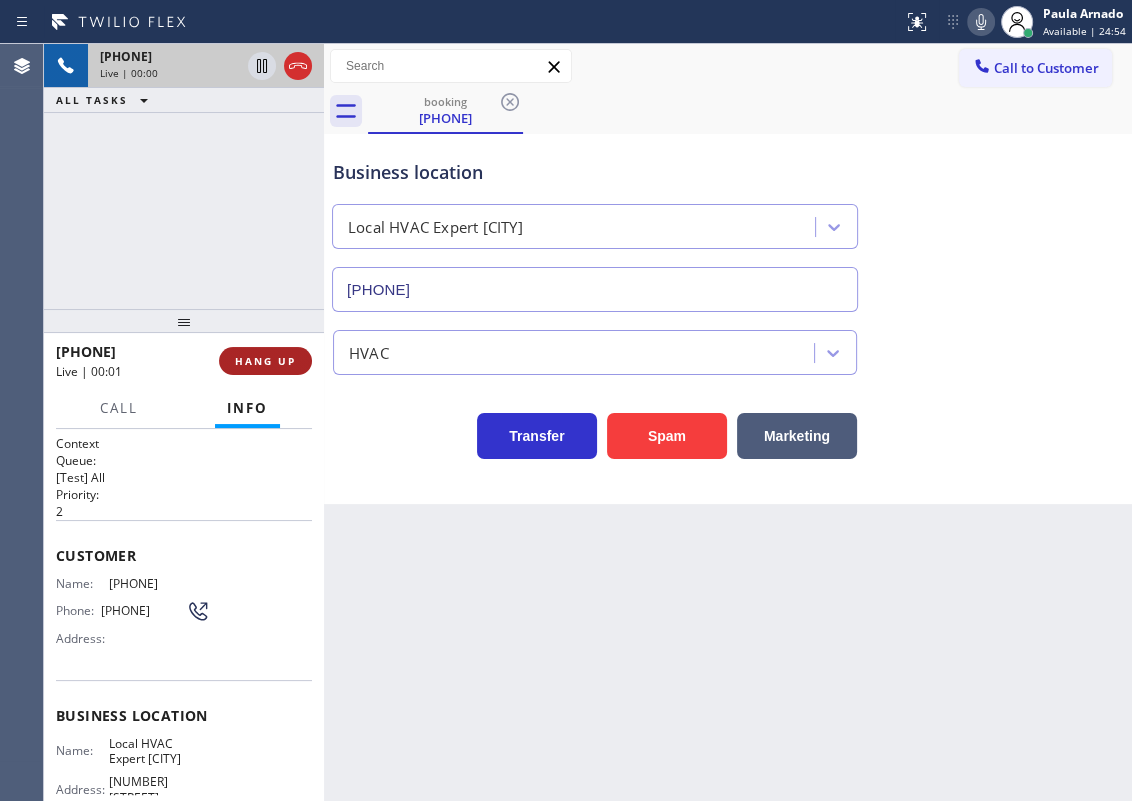 click on "HANG UP" at bounding box center [265, 361] 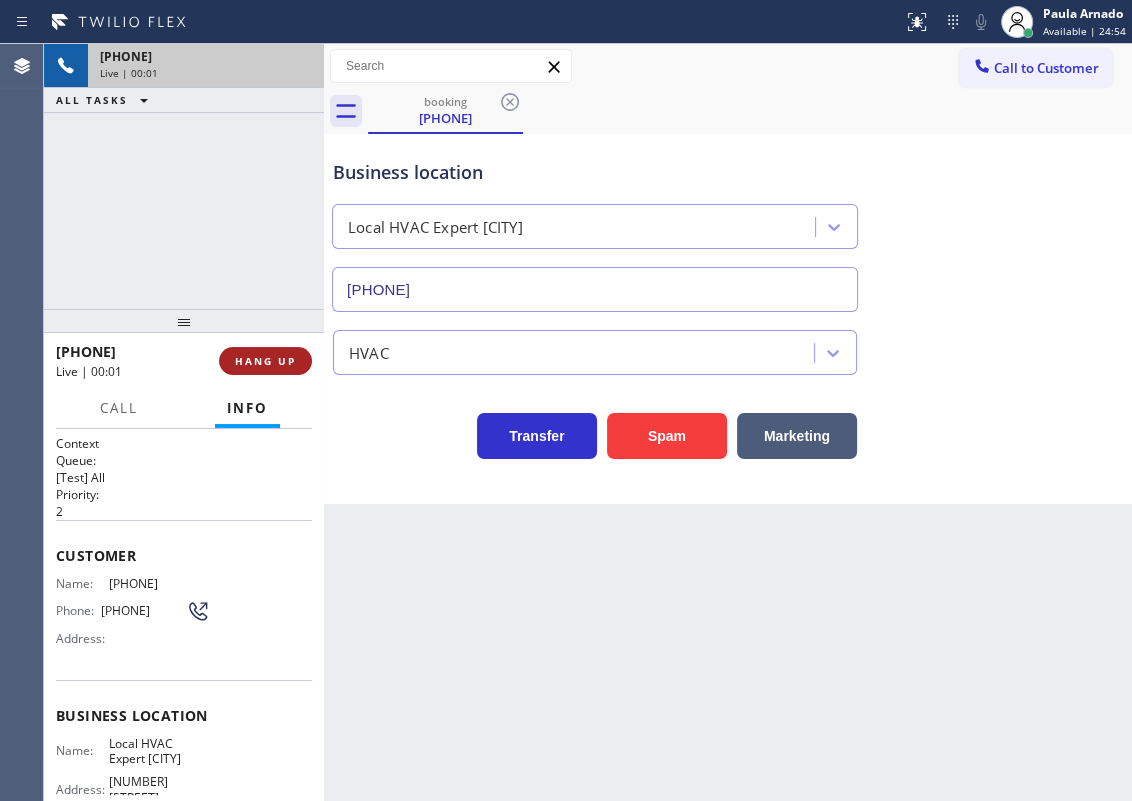 click on "HANG UP" at bounding box center [265, 361] 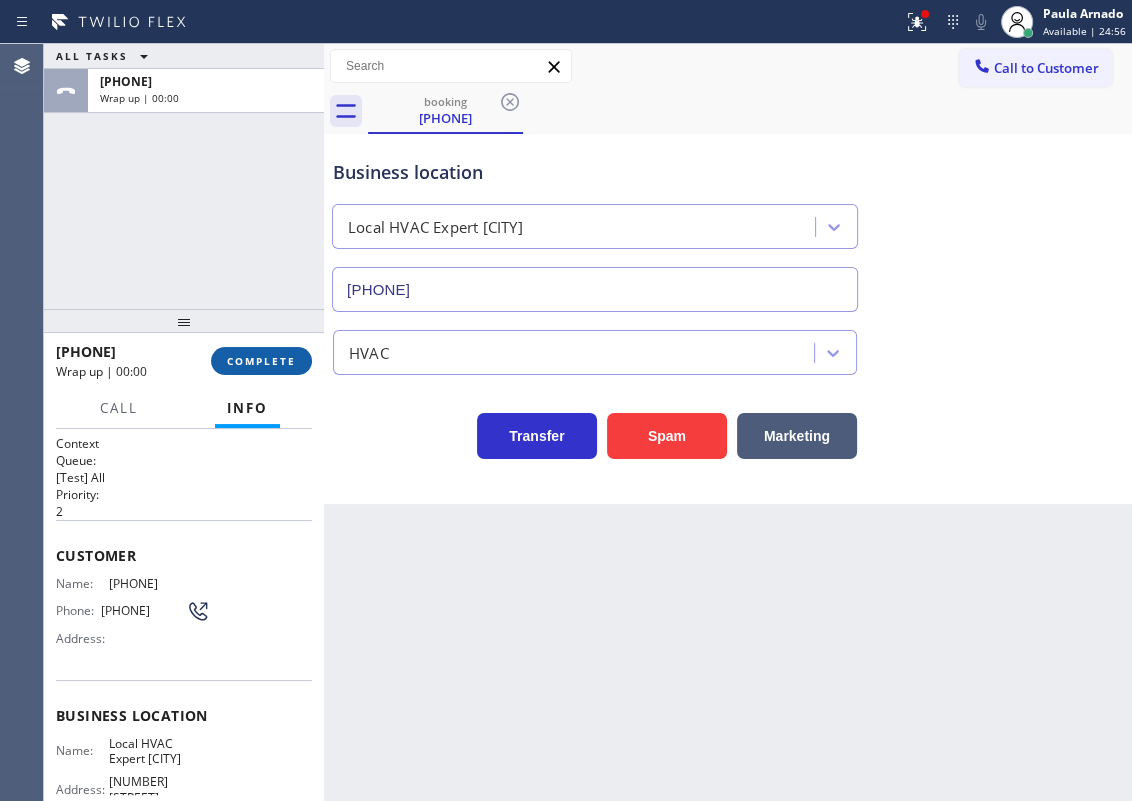 click on "COMPLETE" at bounding box center (261, 361) 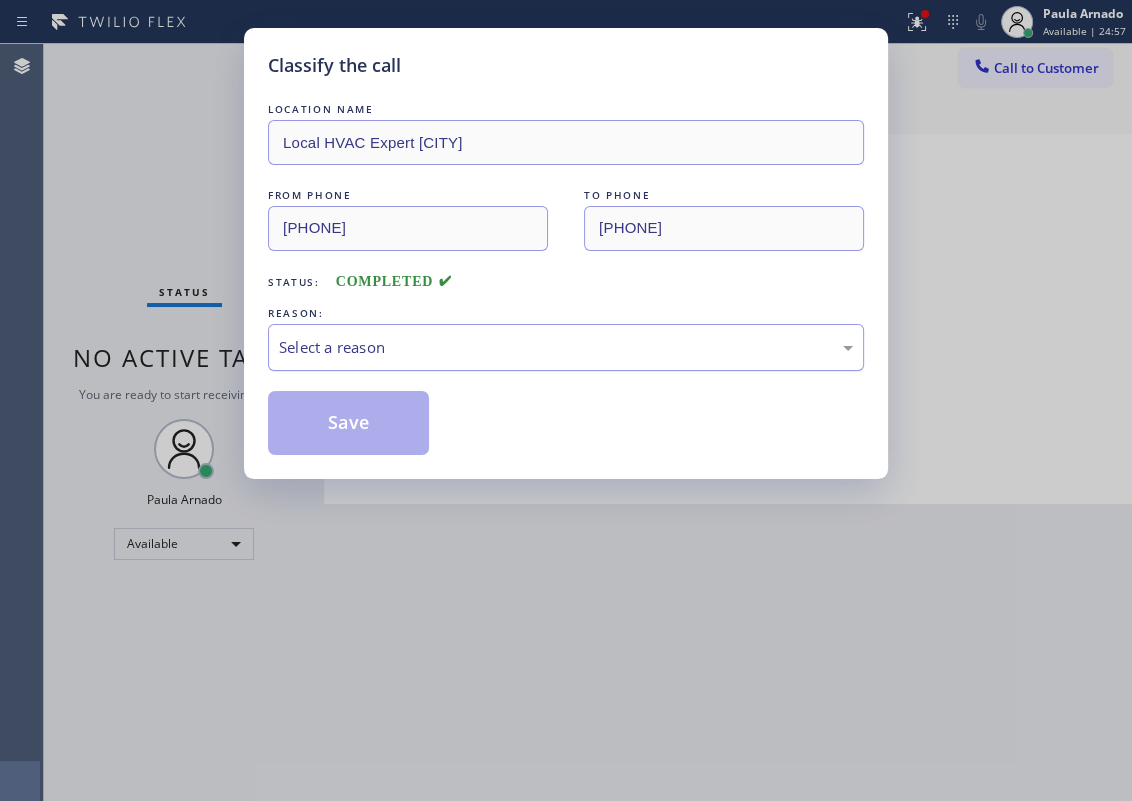 click on "Select a reason" at bounding box center (566, 347) 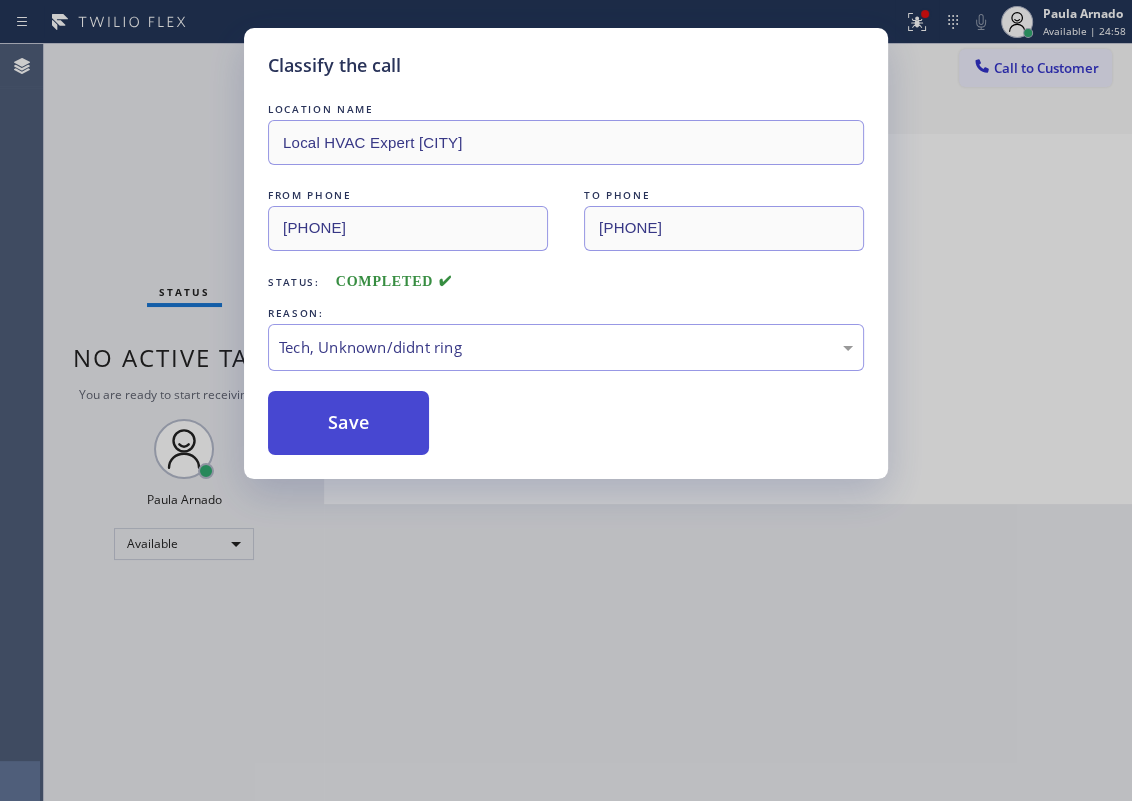 click on "Save" at bounding box center [348, 423] 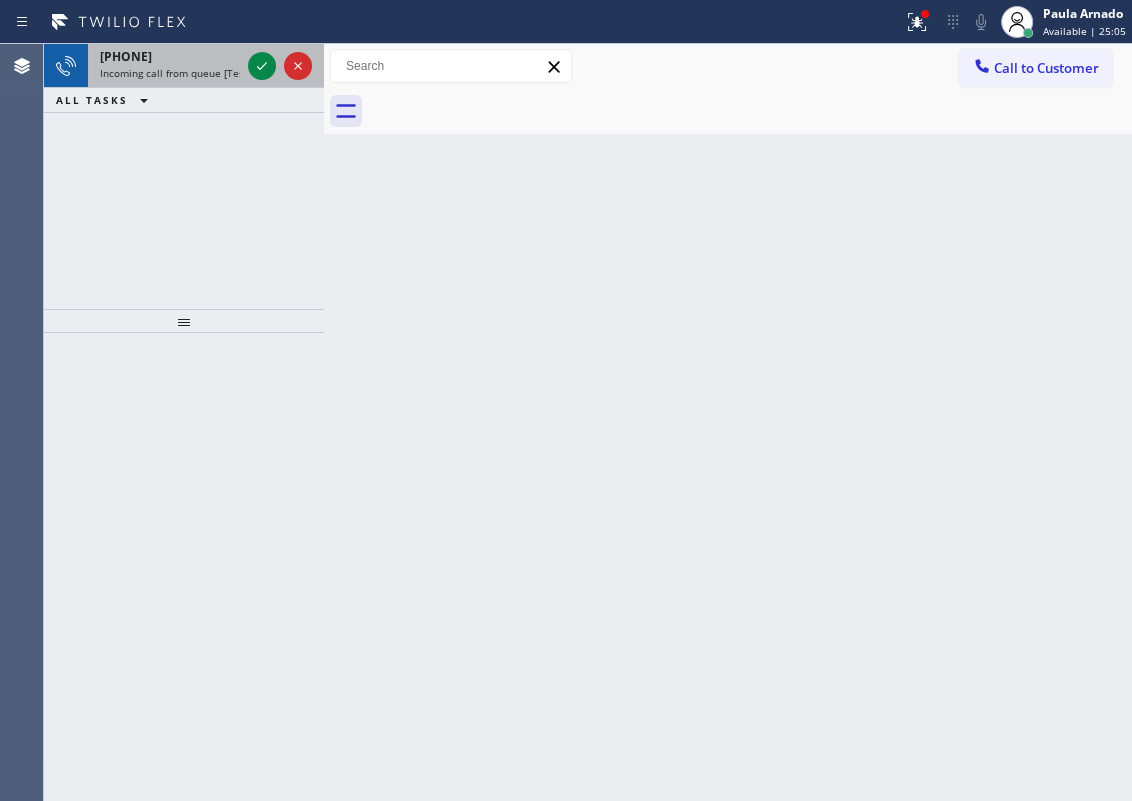 click on "Incoming call from queue [Test] All" at bounding box center (183, 73) 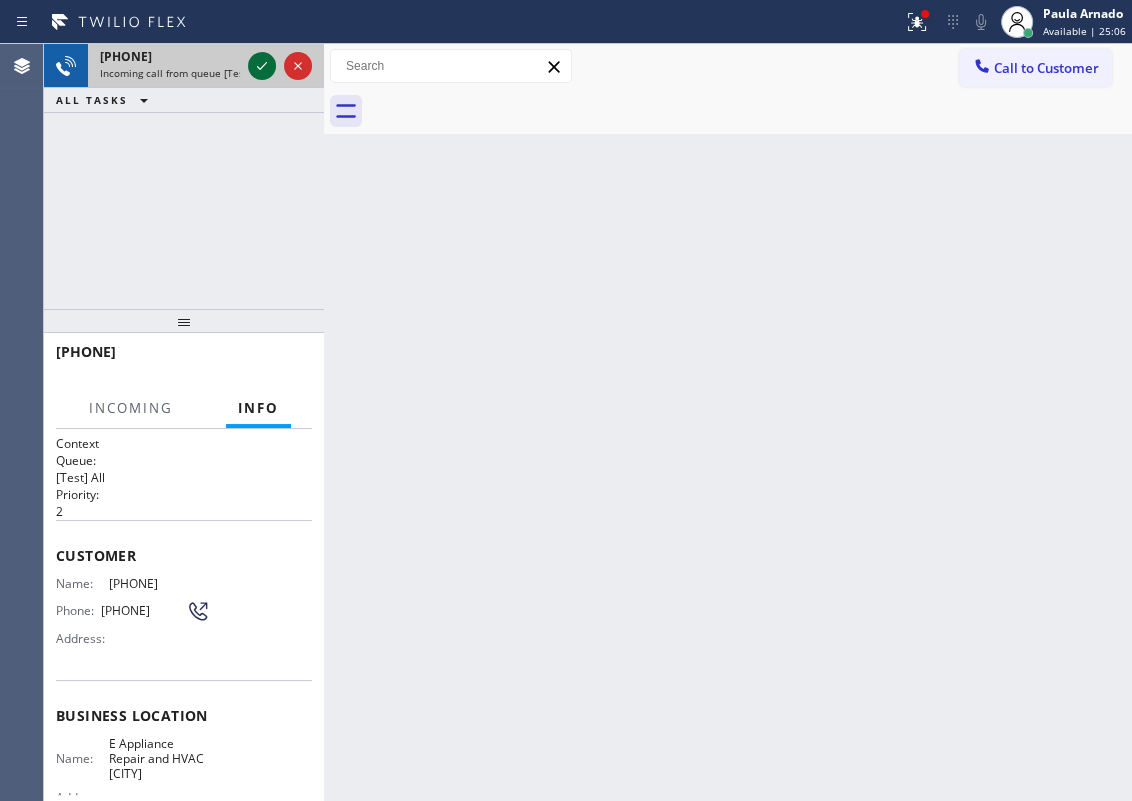 click 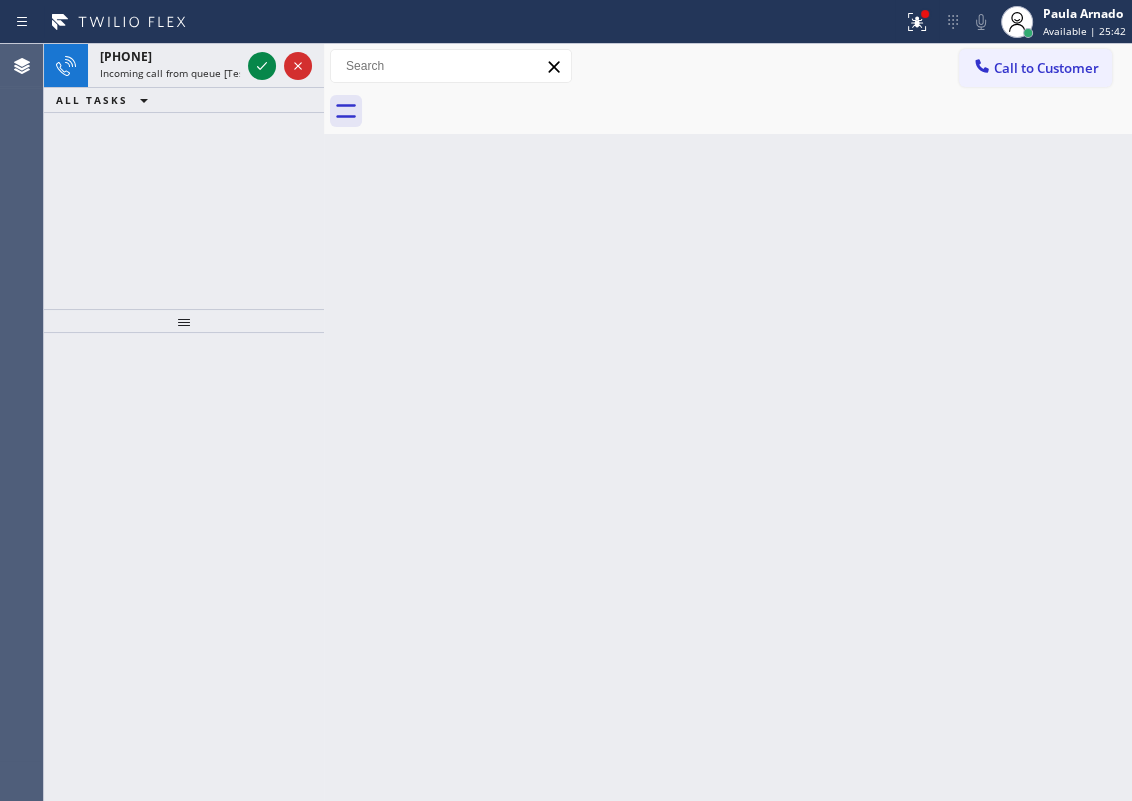 click on "Back to Dashboard Change Sender ID Customers Technicians Select a contact Outbound call Technician Search Technician Your caller id phone number Your caller id phone number Call Technician info Name   Phone none Address none Change Sender ID HVAC +18559994417 5 Star Appliance +18557314952 Appliance Repair +18554611149 Plumbing +18889090120 Air Duct Cleaning +18006865038  Electricians +18005688664 Cancel Change Check personal SMS Reset Change No tabs Call to Customer Outbound call Location Search location Your caller id phone number Customer number Call Outbound call Technician Search Technician Your caller id phone number Your caller id phone number Call" at bounding box center (728, 422) 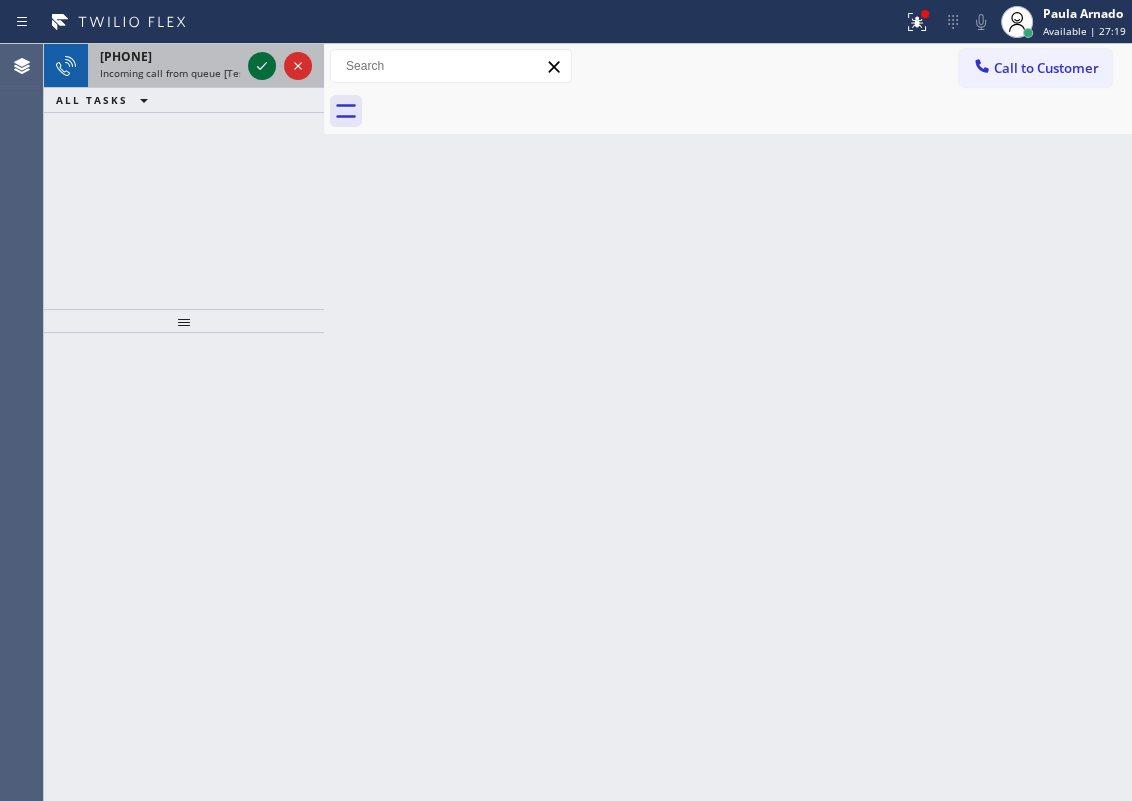 click 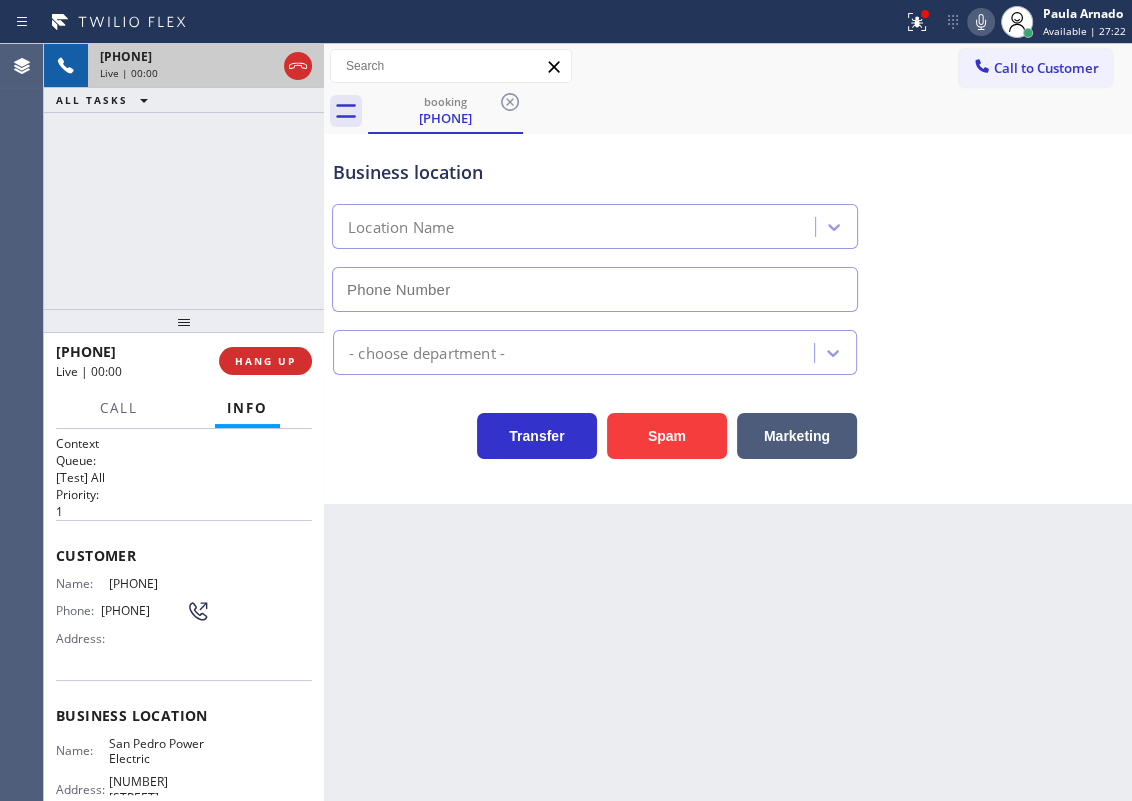 type on "(424) 533-5426" 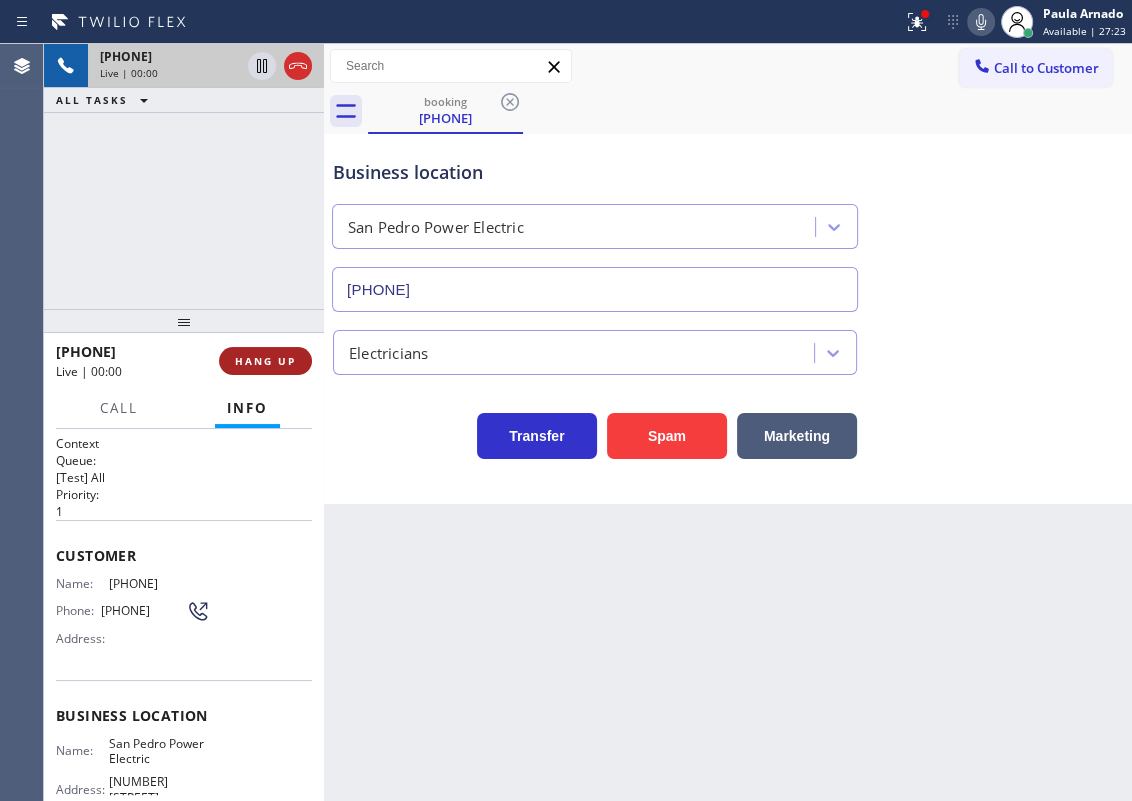 click on "HANG UP" at bounding box center (265, 361) 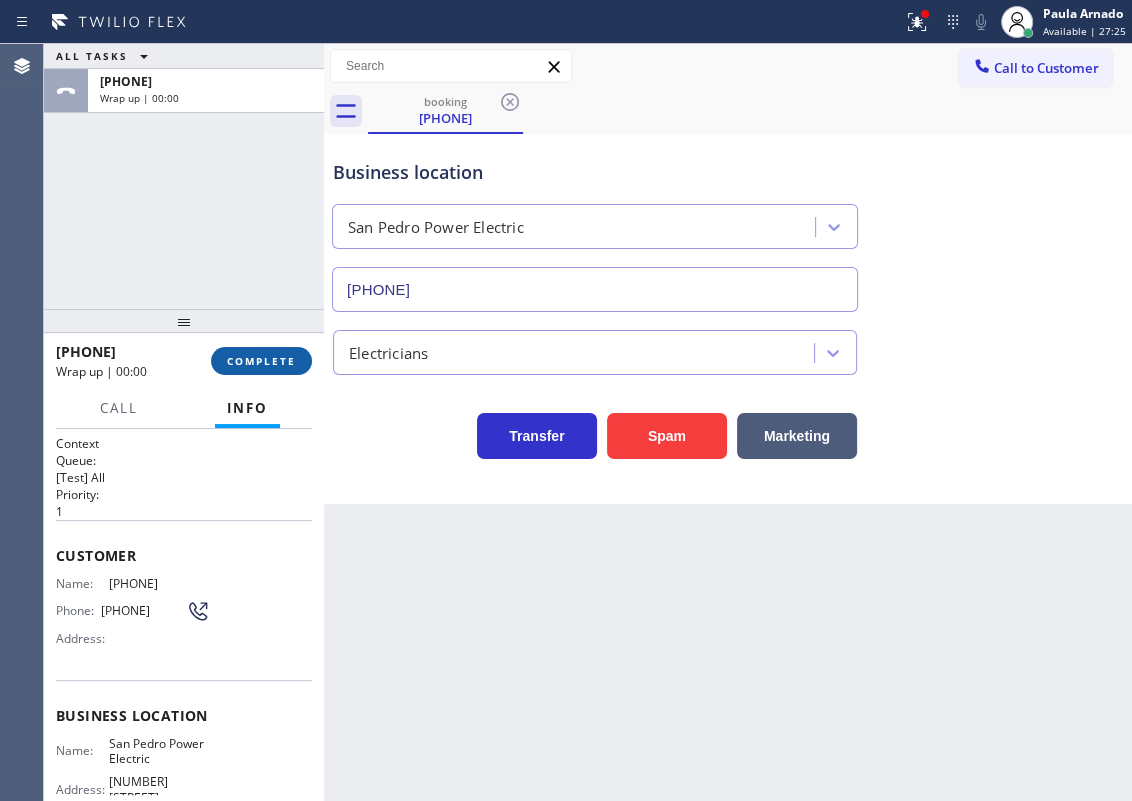 click on "COMPLETE" at bounding box center (261, 361) 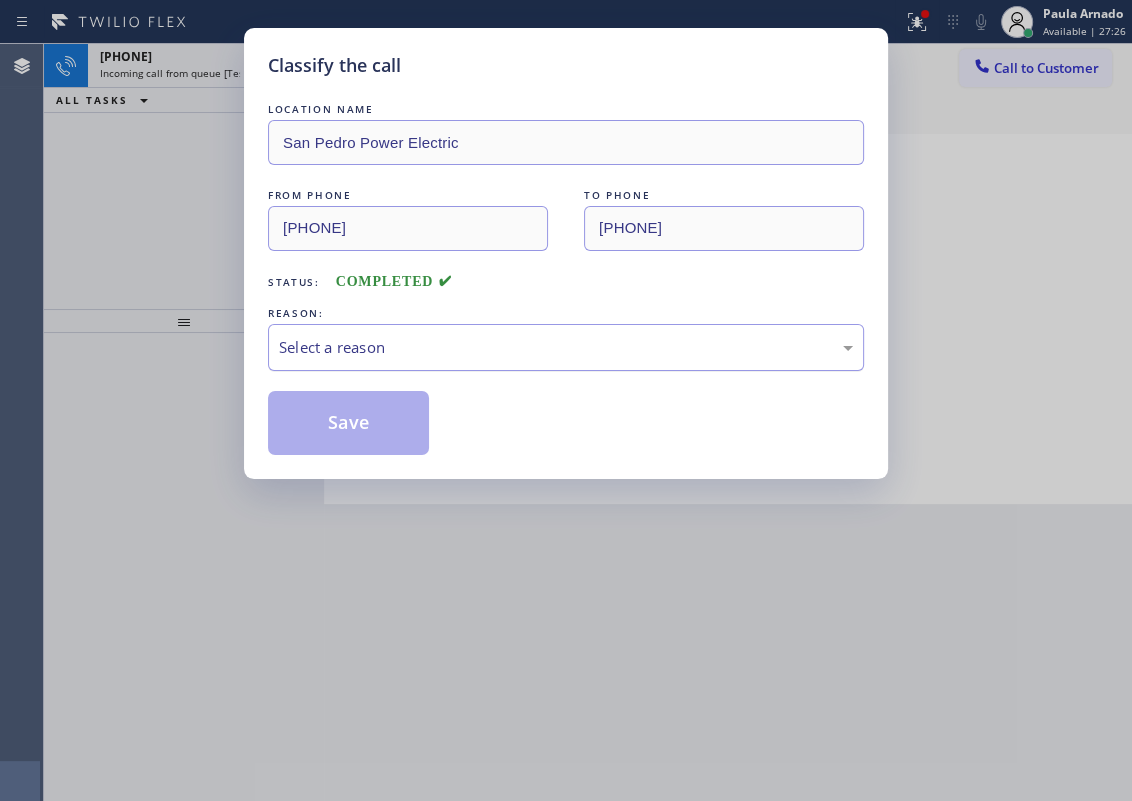 click on "Select a reason" at bounding box center (566, 347) 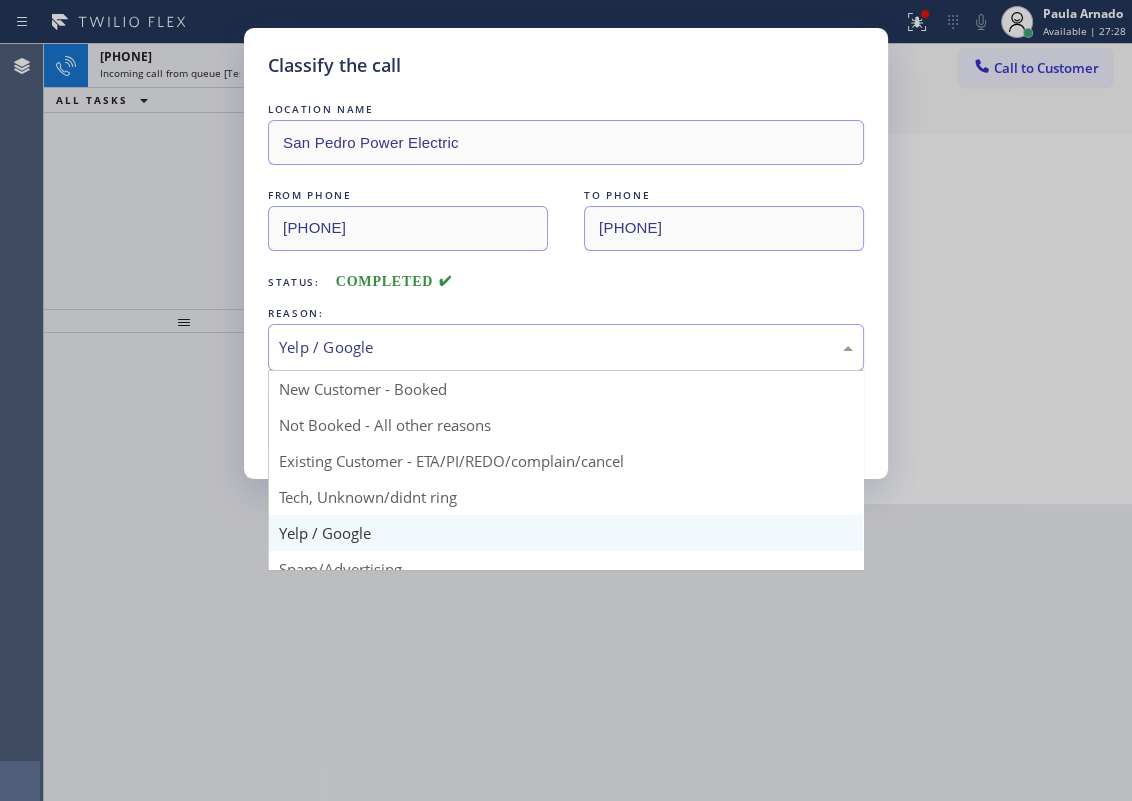 click on "Yelp / Google" at bounding box center (566, 347) 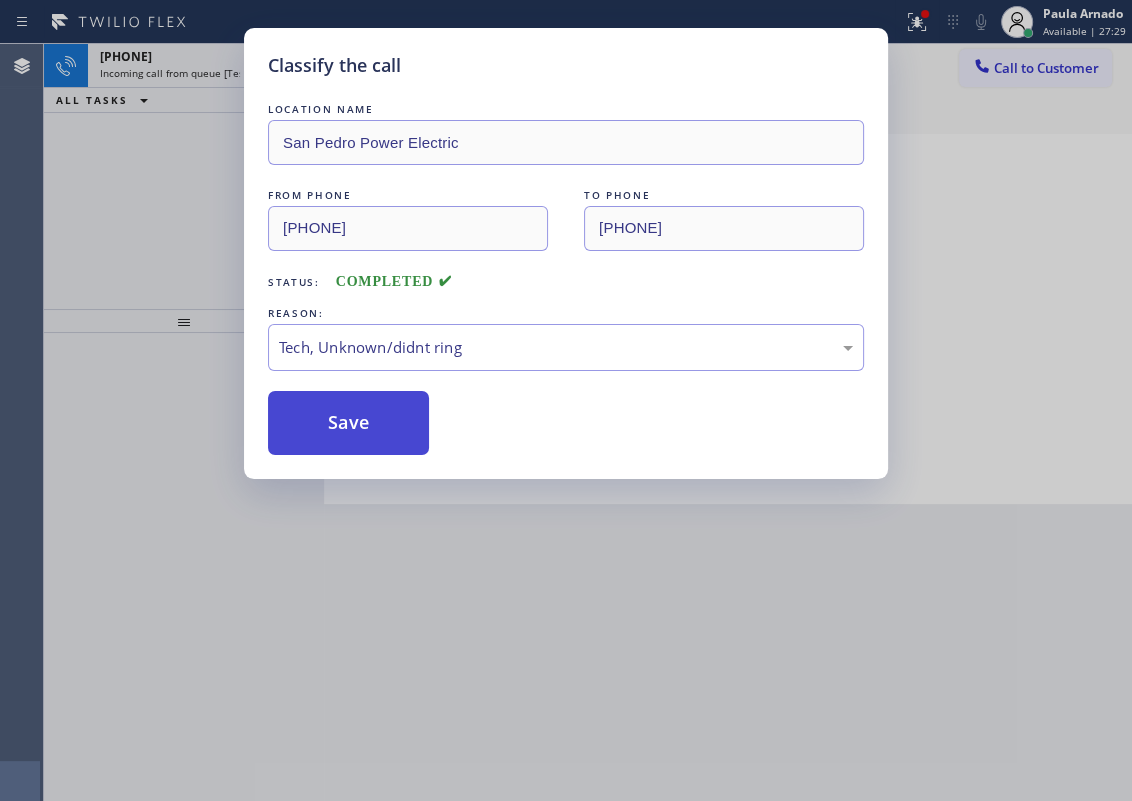 click on "Save" at bounding box center (348, 423) 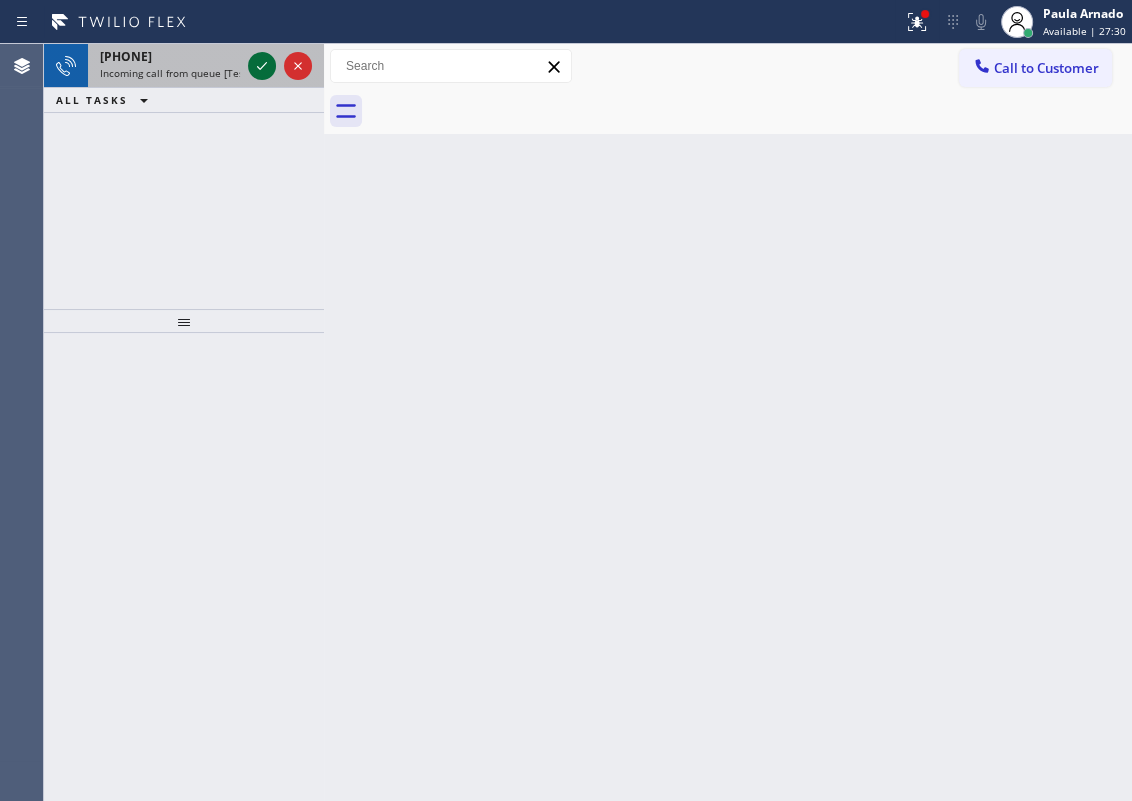 click 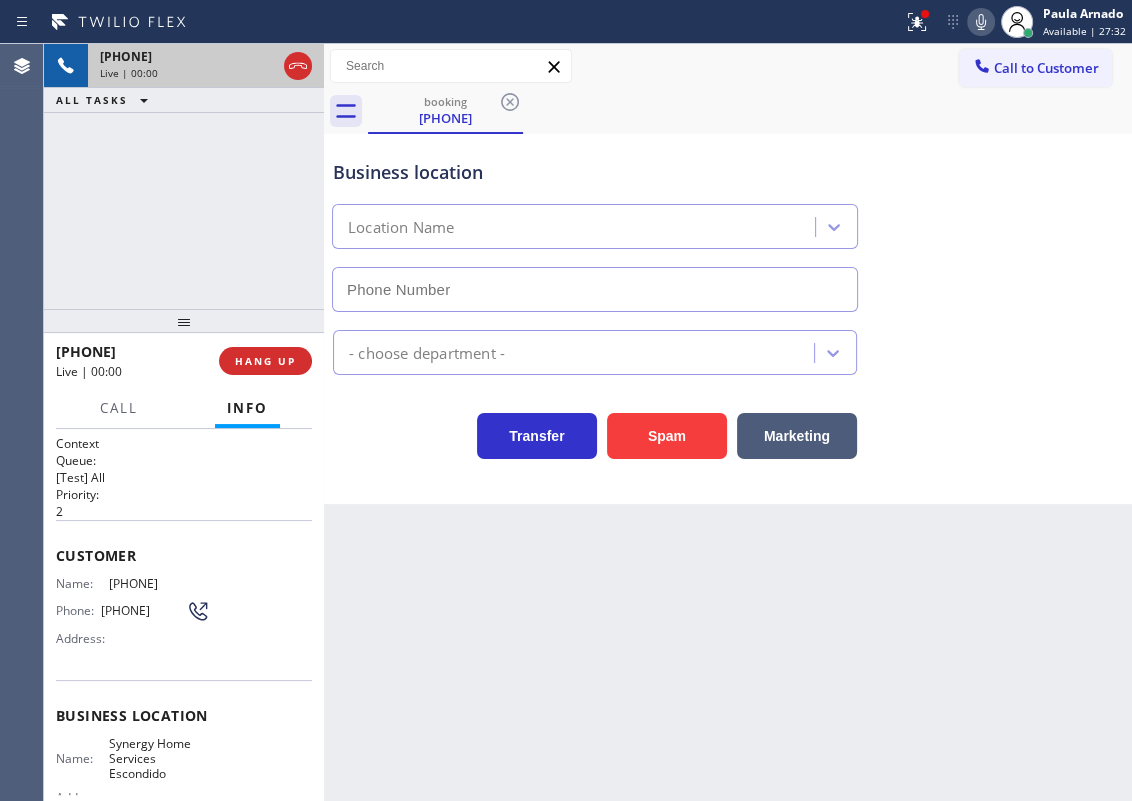 type on "(760) 280-6343" 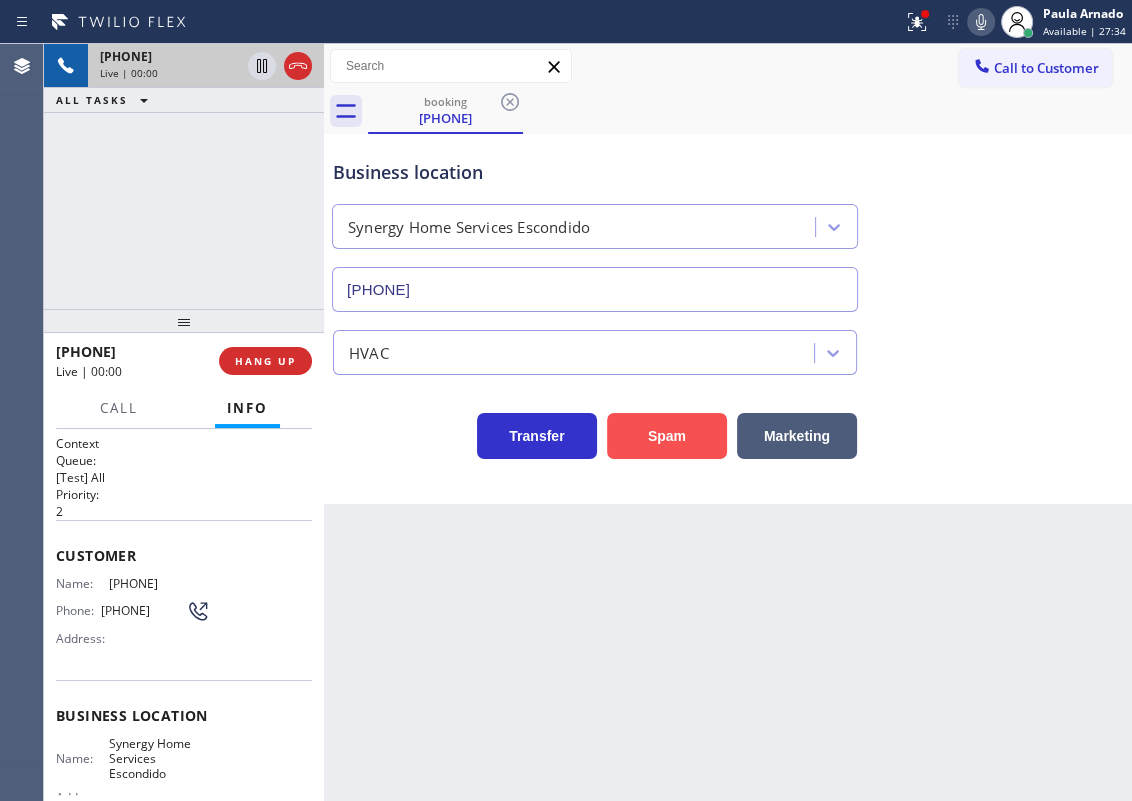 click on "Spam" at bounding box center (667, 436) 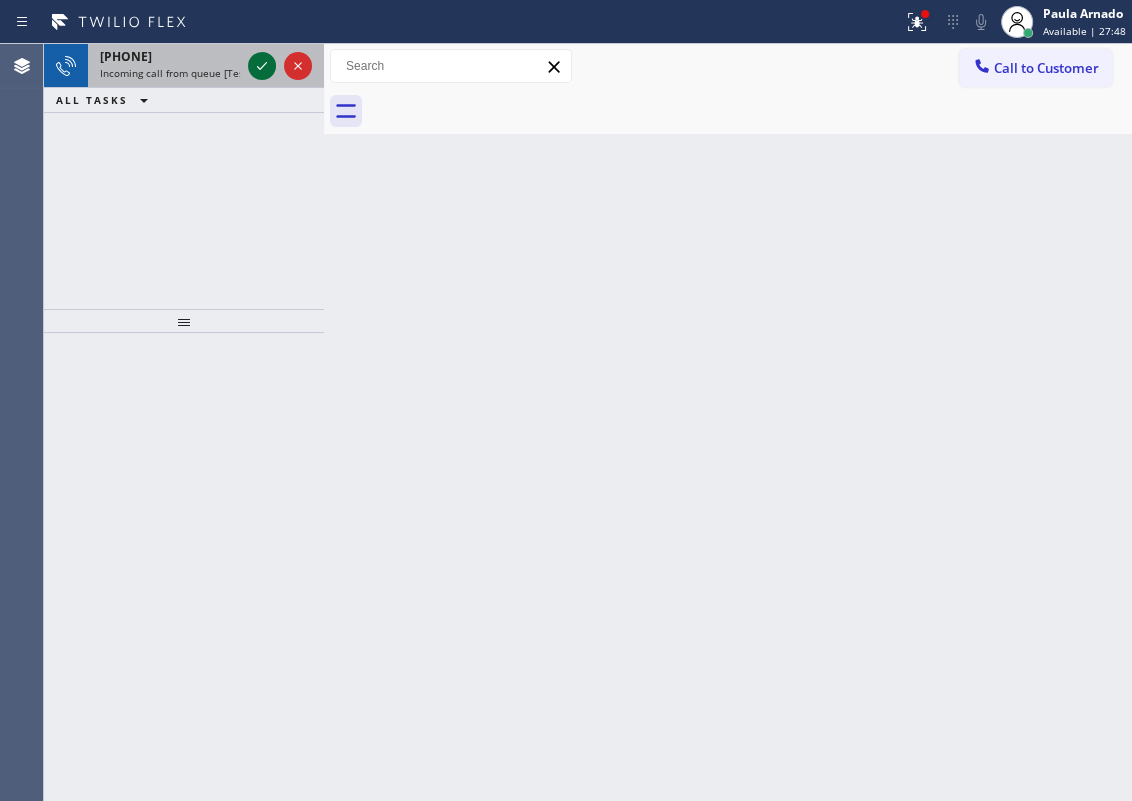 click 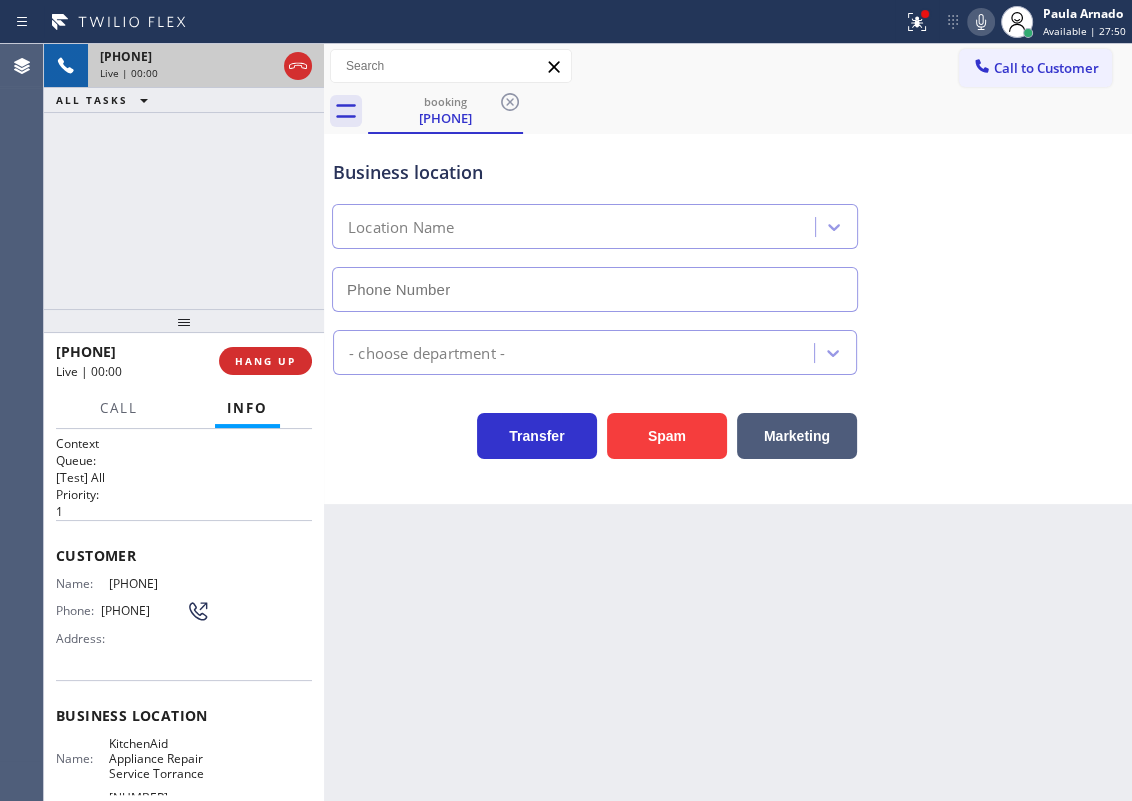 type on "(424) 234-2126" 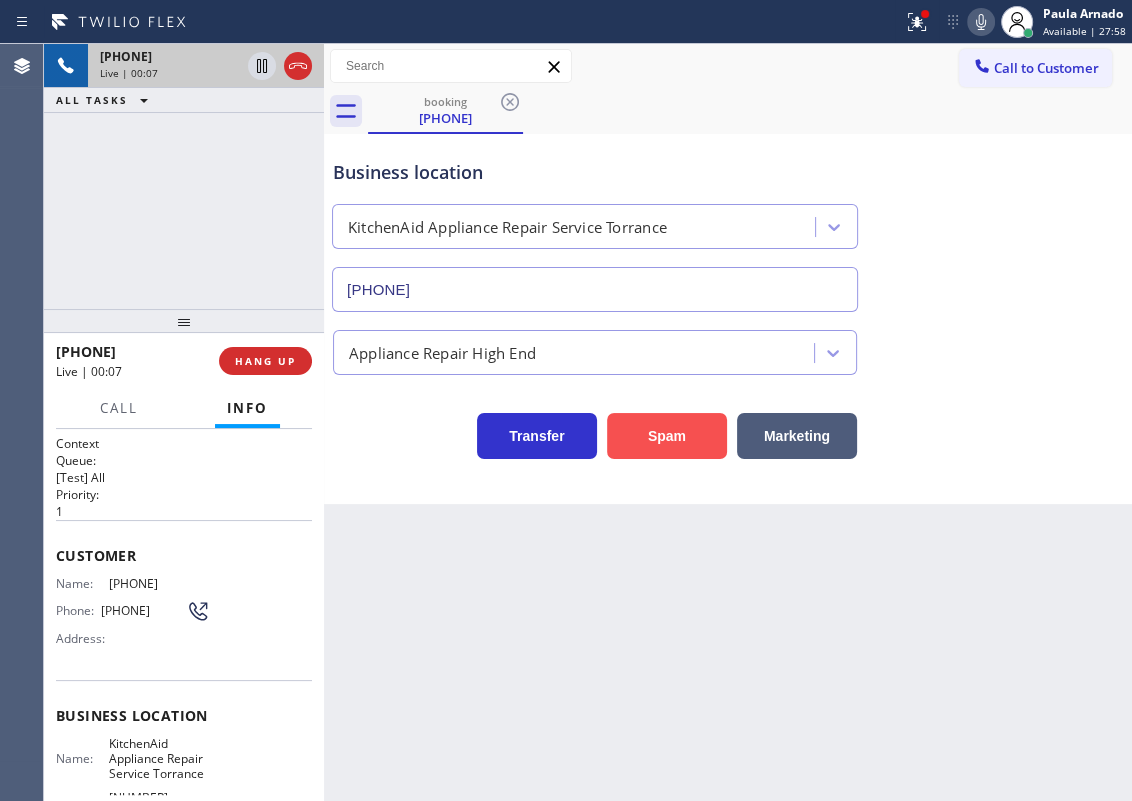 click on "Spam" at bounding box center [667, 436] 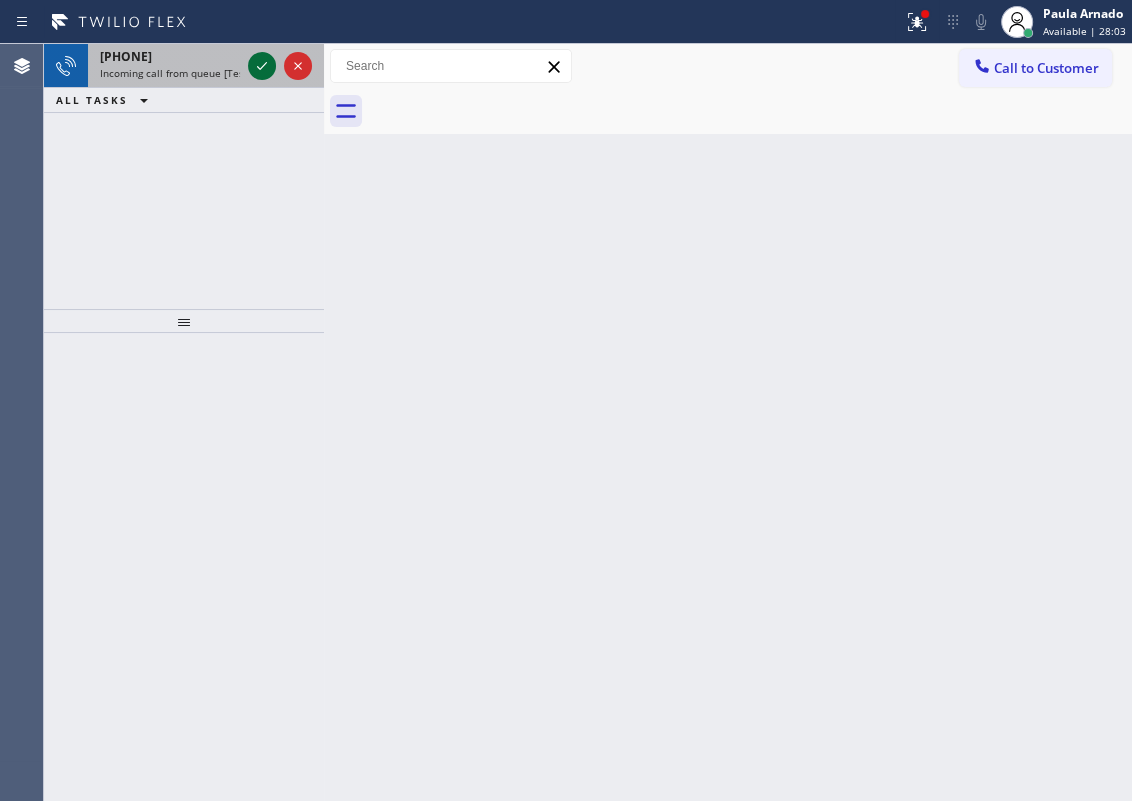 click at bounding box center [262, 66] 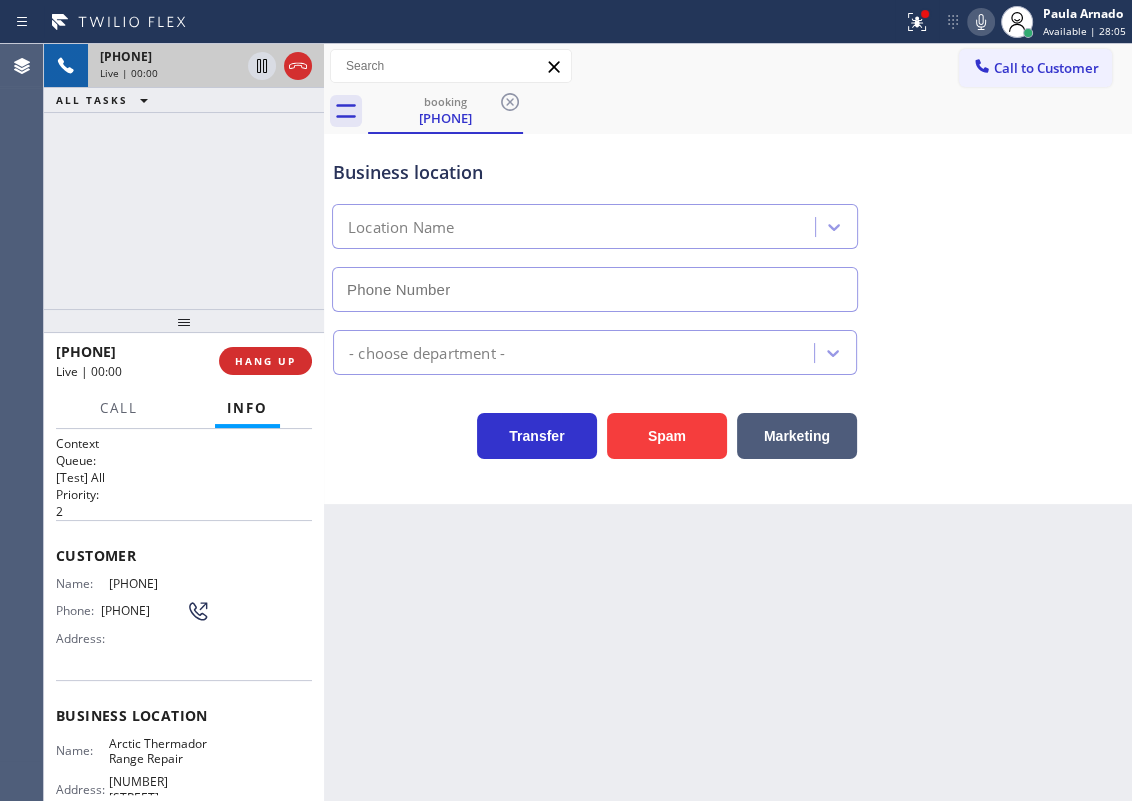 type on "(602) 737-3745" 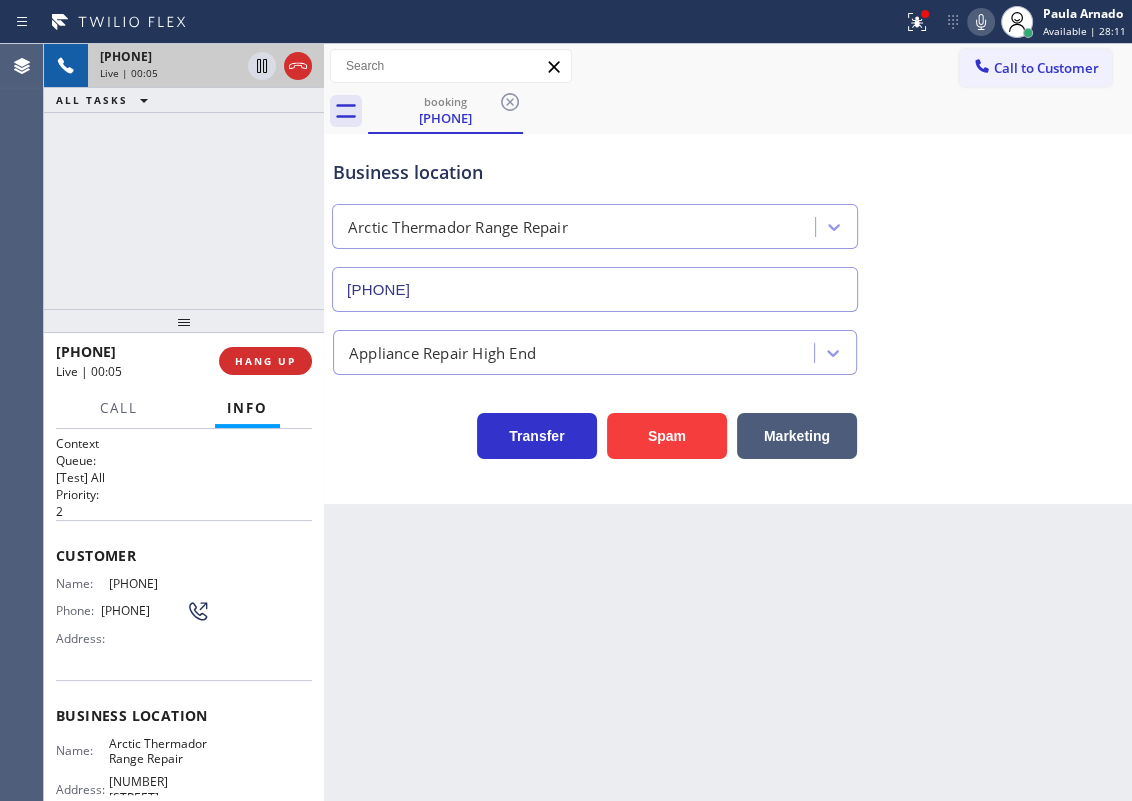 click on "Business location Arctic Thermador Range Repair (602) 737-3745 Appliance Repair High End Transfer Spam Marketing" at bounding box center [728, 319] 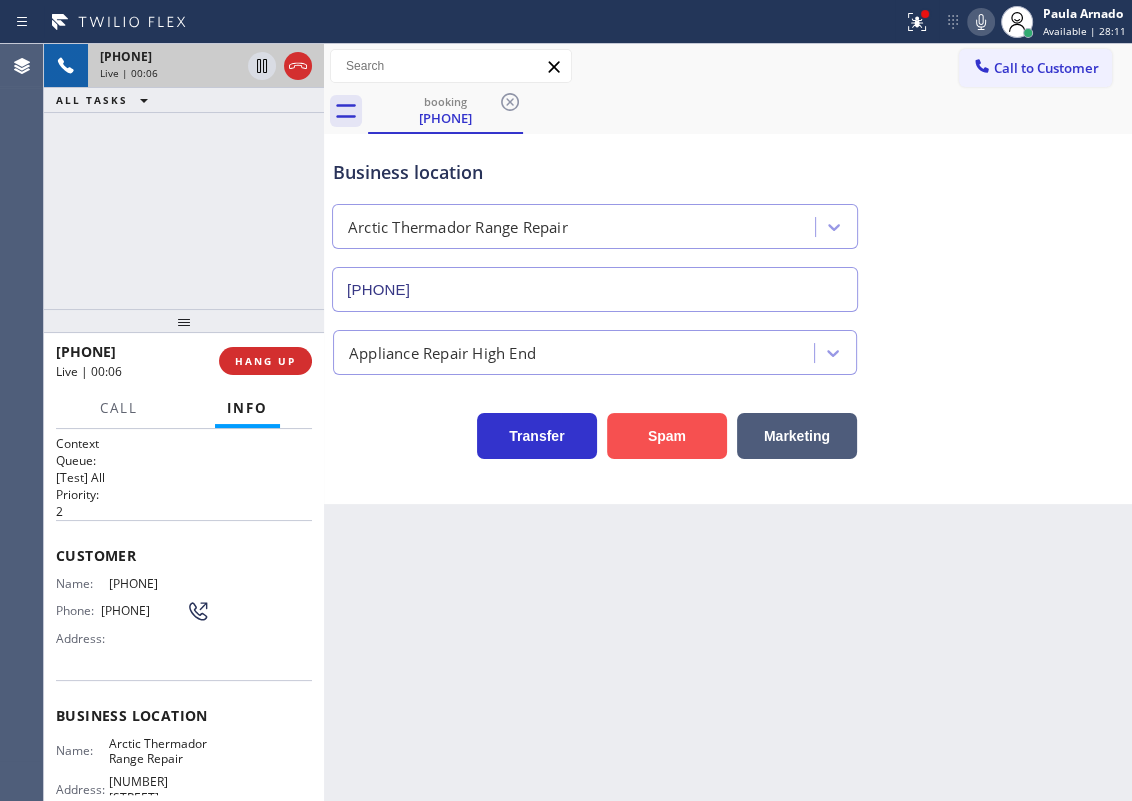 click on "Spam" at bounding box center [667, 436] 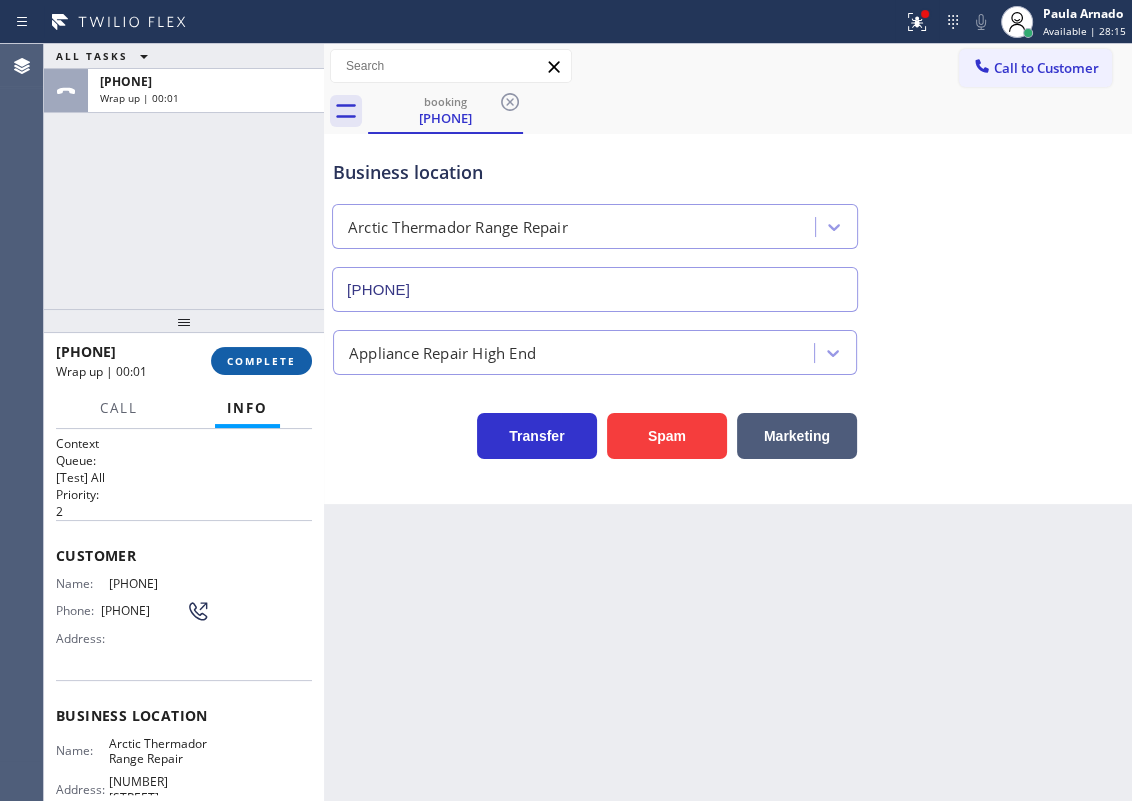 click on "COMPLETE" at bounding box center [261, 361] 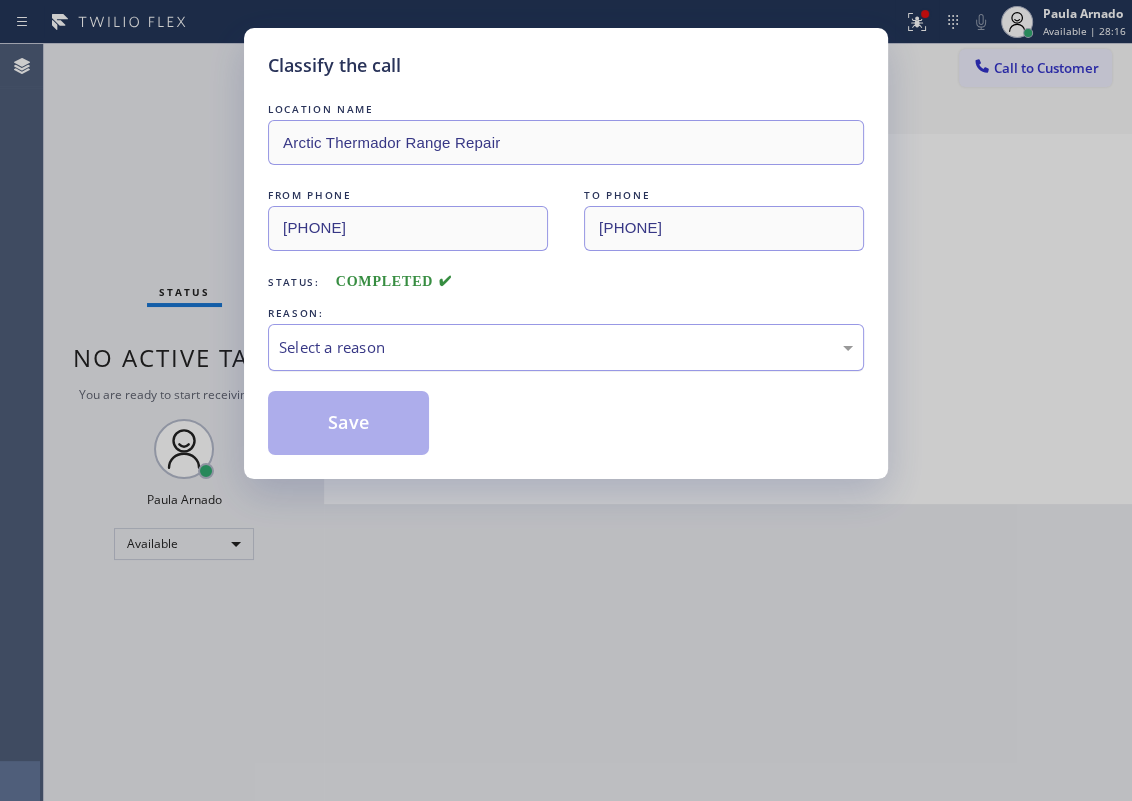 click on "Select a reason" at bounding box center [566, 347] 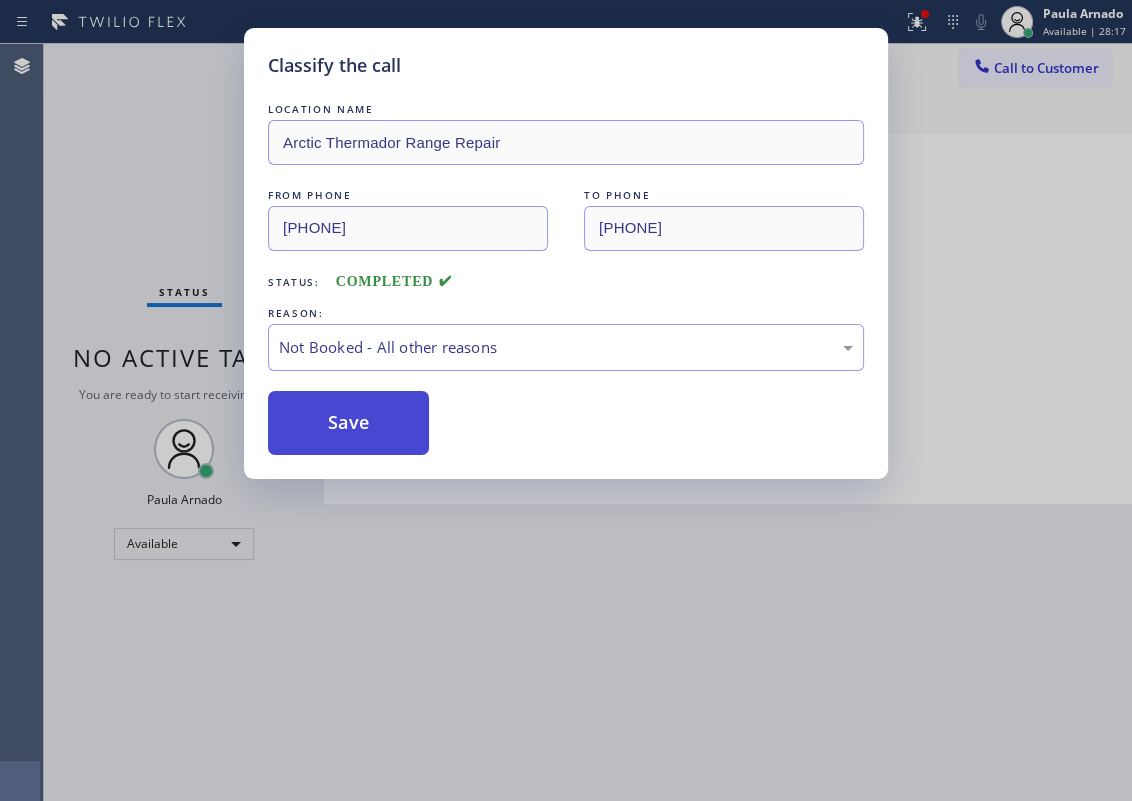 drag, startPoint x: 393, startPoint y: 414, endPoint x: 808, endPoint y: 45, distance: 555.32513 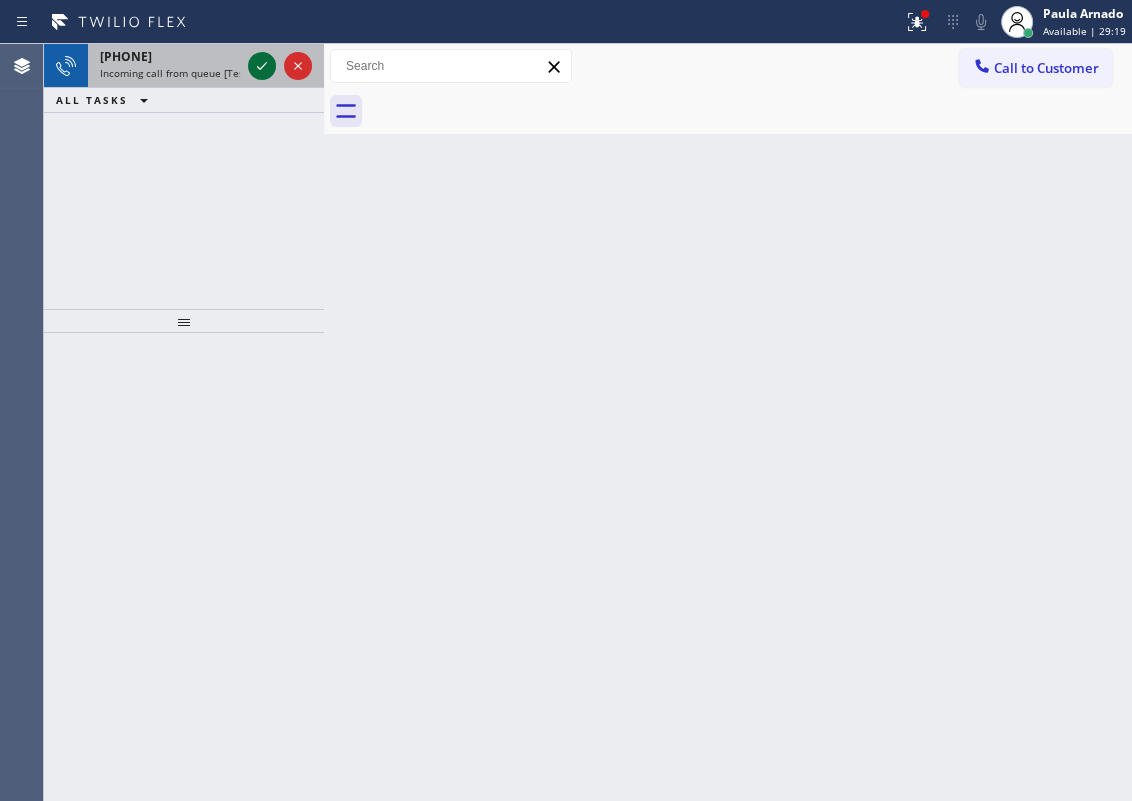 click 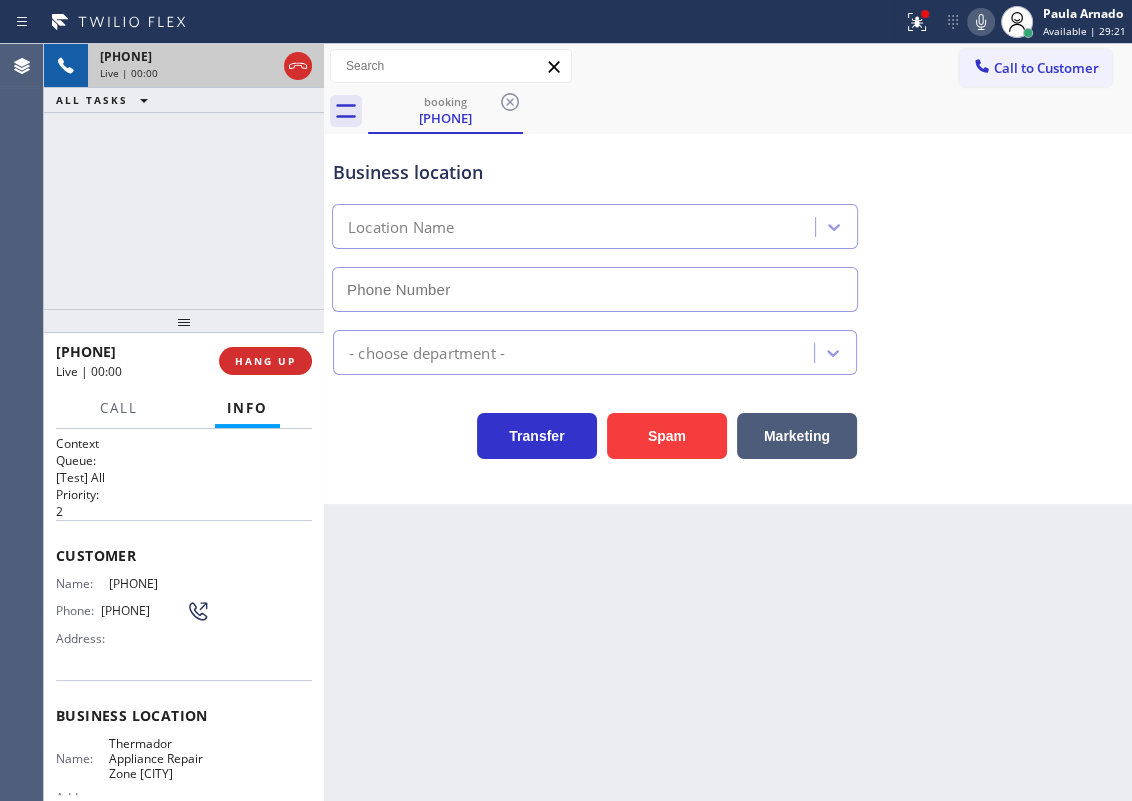 type on "(805) 608-4626" 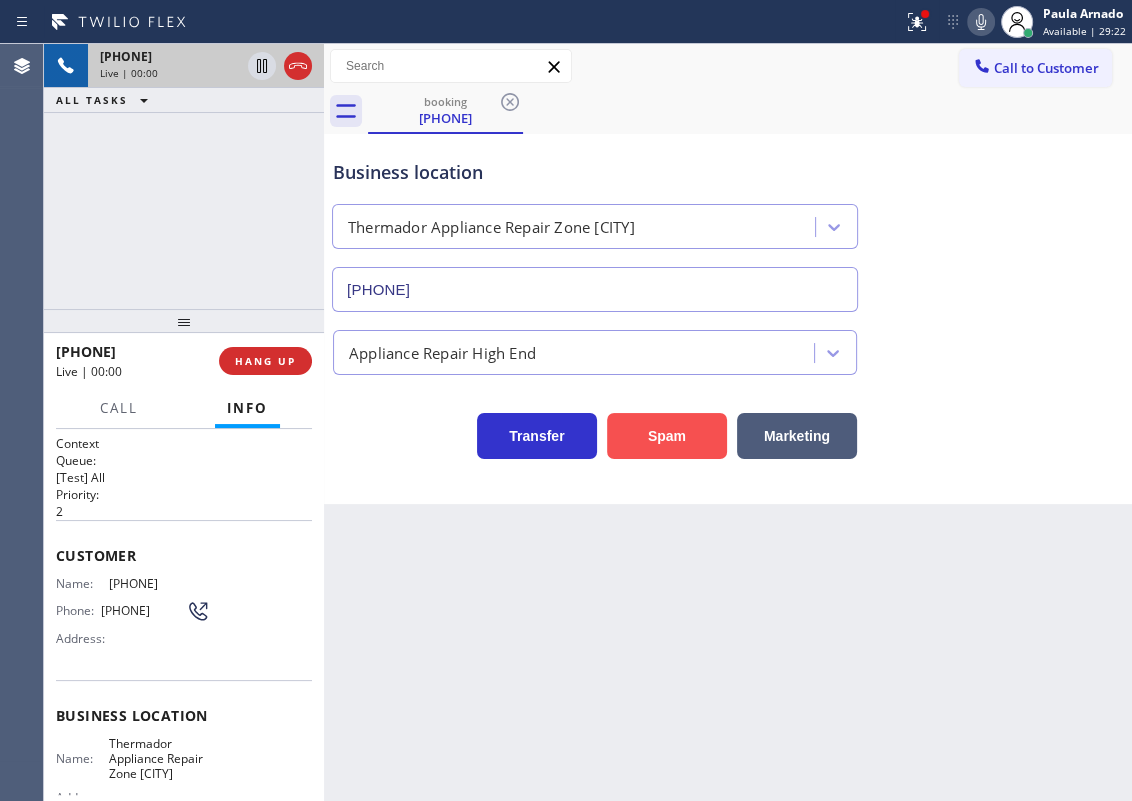 click on "Spam" at bounding box center [667, 436] 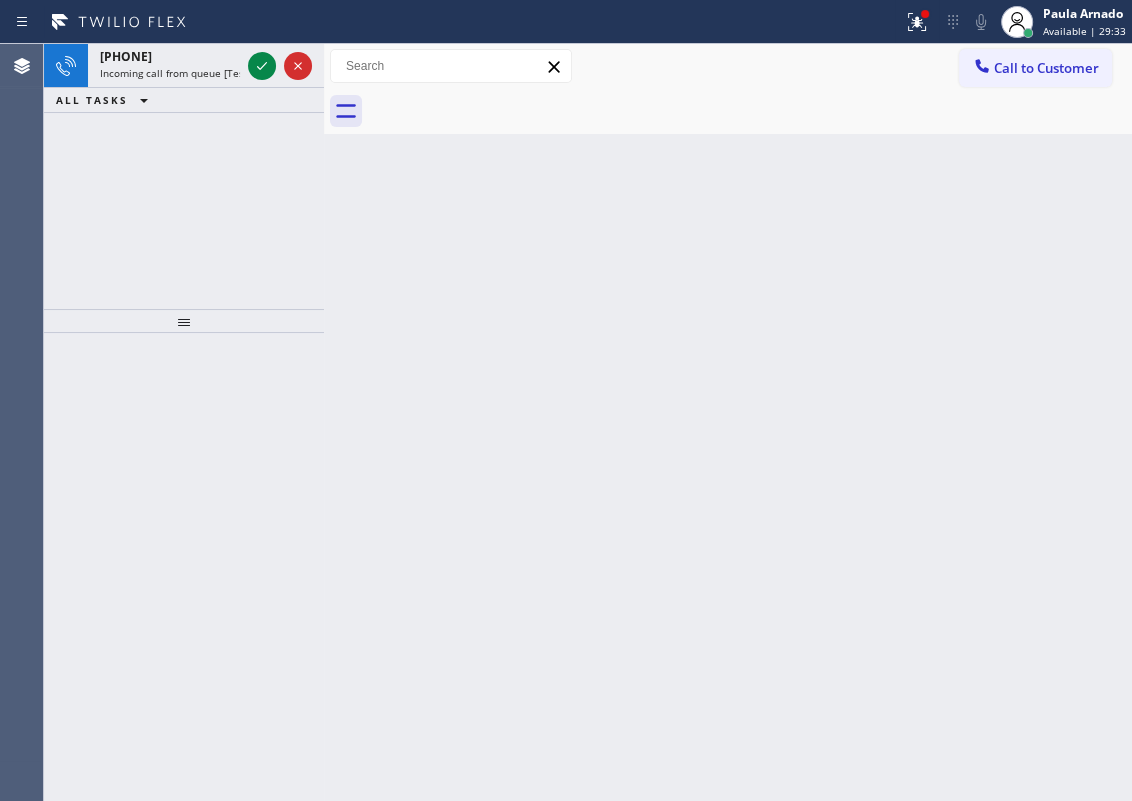 click on "Back to Dashboard Change Sender ID Customers Technicians Select a contact Outbound call Technician Search Technician Your caller id phone number Your caller id phone number Call Technician info Name   Phone none Address none Change Sender ID HVAC +18559994417 5 Star Appliance +18557314952 Appliance Repair +18554611149 Plumbing +18889090120 Air Duct Cleaning +18006865038  Electricians +18005688664 Cancel Change Check personal SMS Reset Change No tabs Call to Customer Outbound call Location Search location Your caller id phone number Customer number Call Outbound call Technician Search Technician Your caller id phone number Your caller id phone number Call" at bounding box center [728, 422] 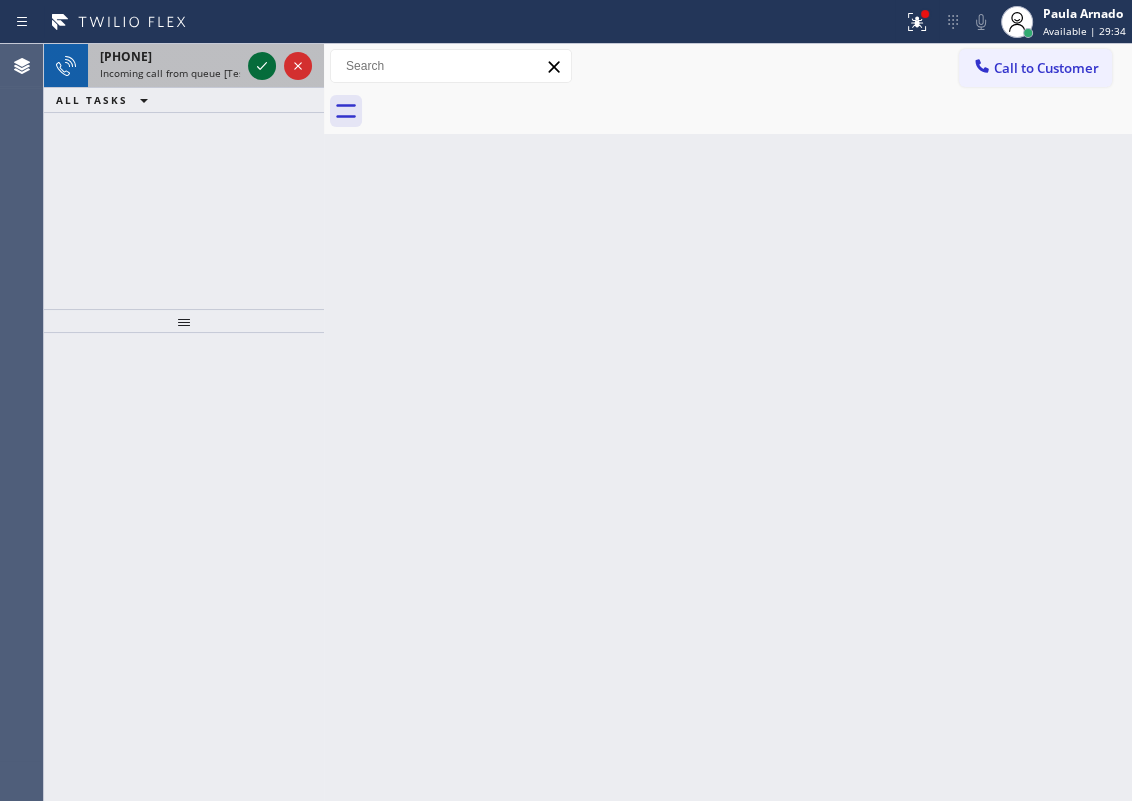 click 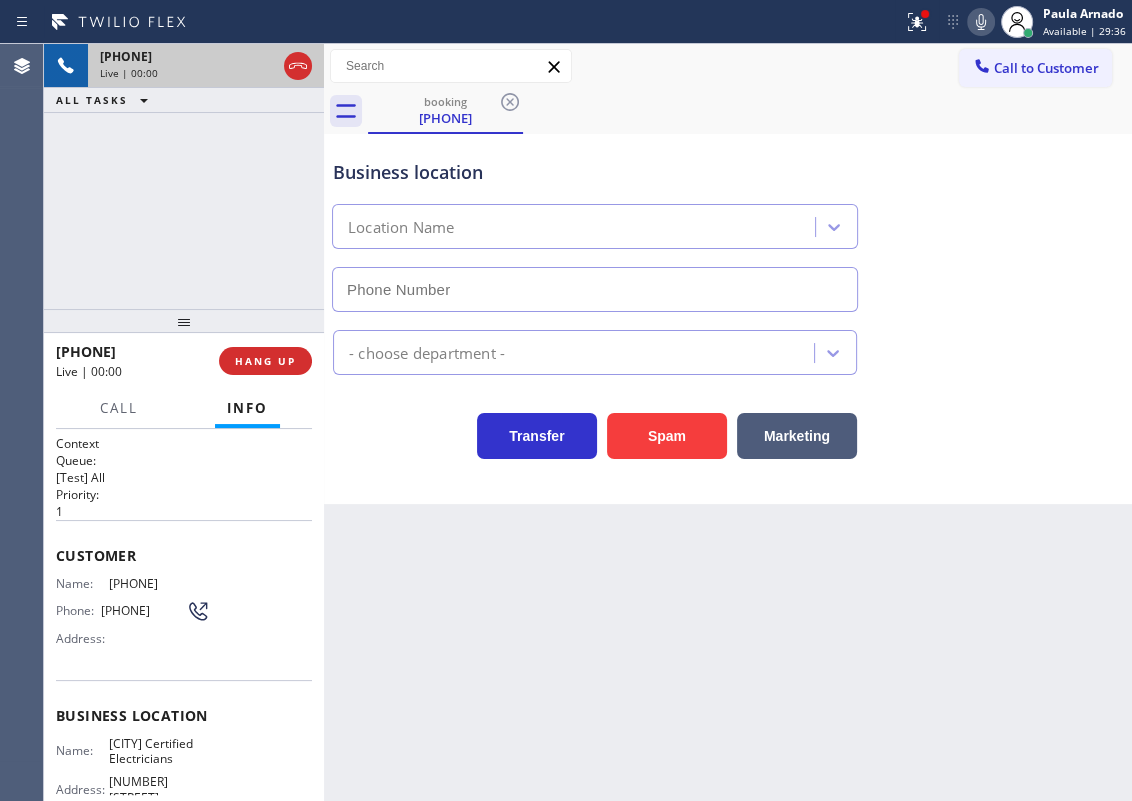 type on "(619) 473-4532" 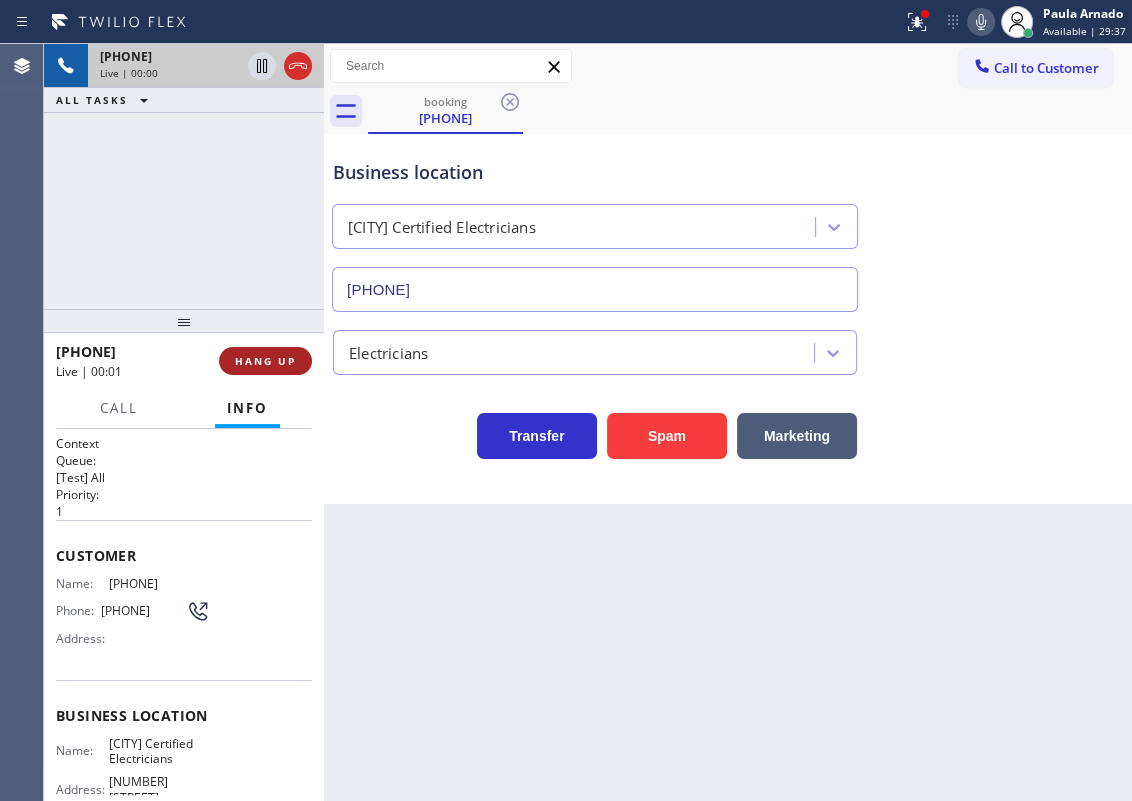click on "HANG UP" at bounding box center (265, 361) 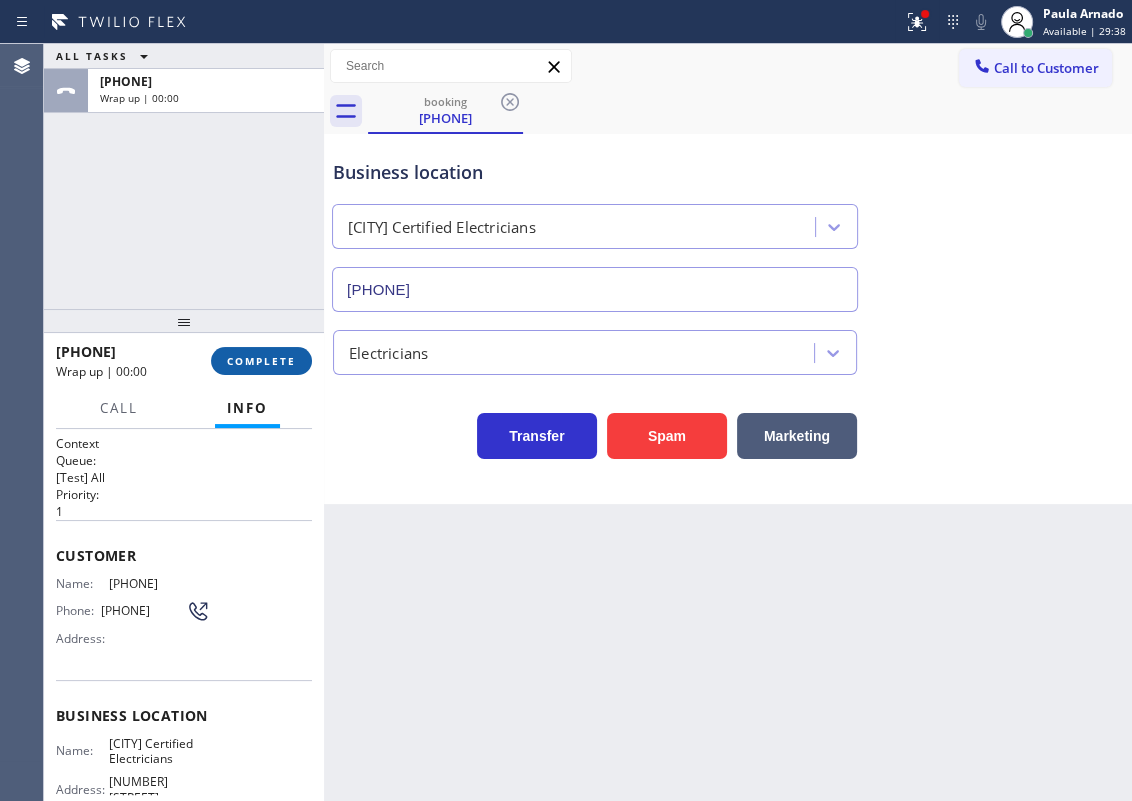click on "COMPLETE" at bounding box center [261, 361] 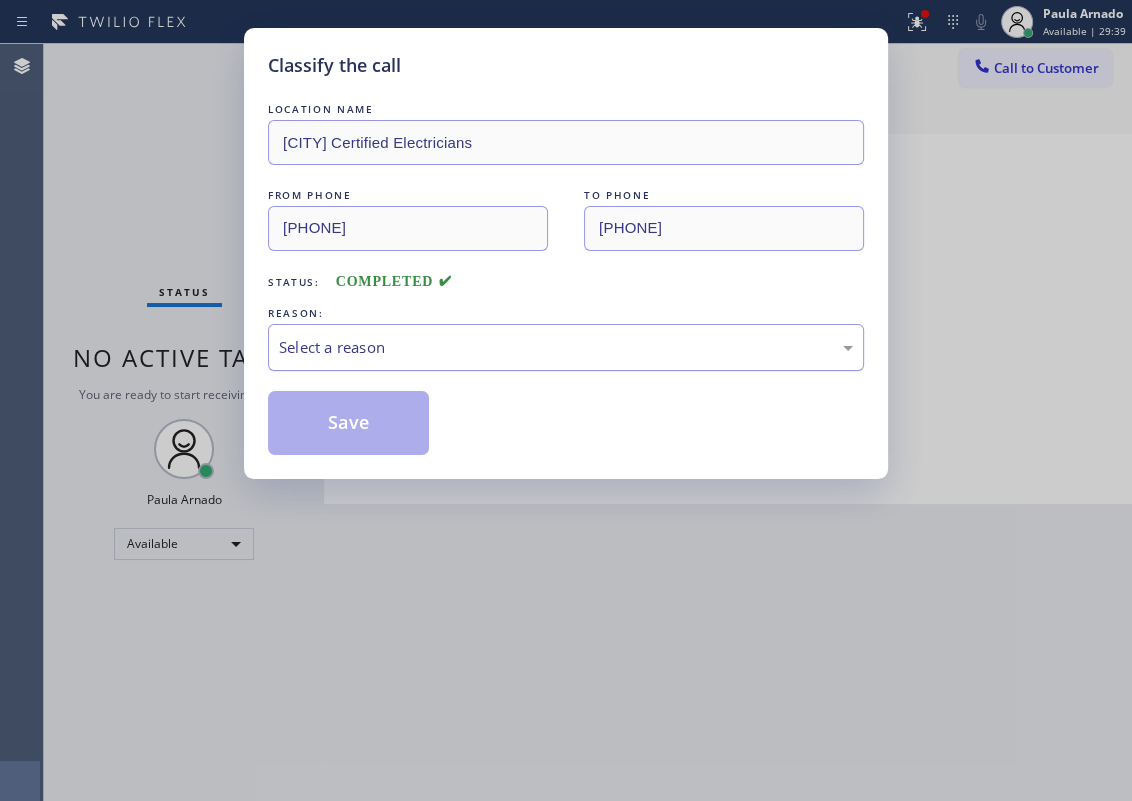 click on "Select a reason" at bounding box center [566, 347] 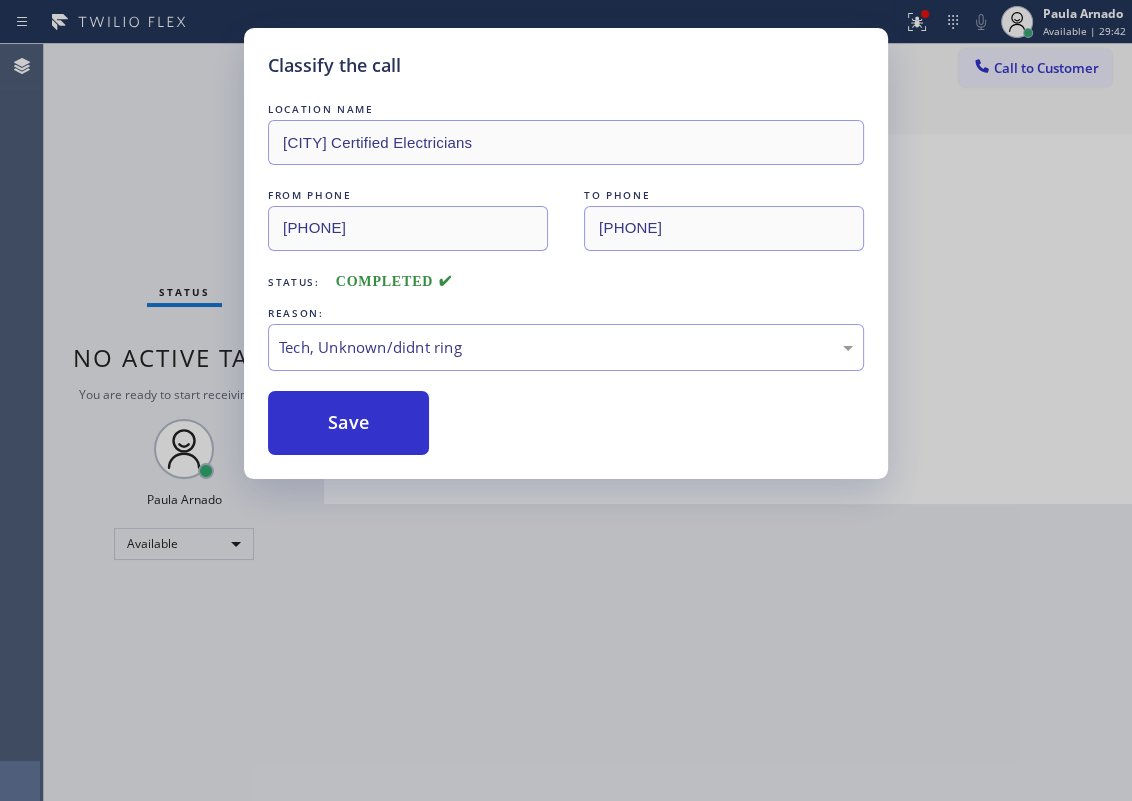 click on "Save" at bounding box center [348, 423] 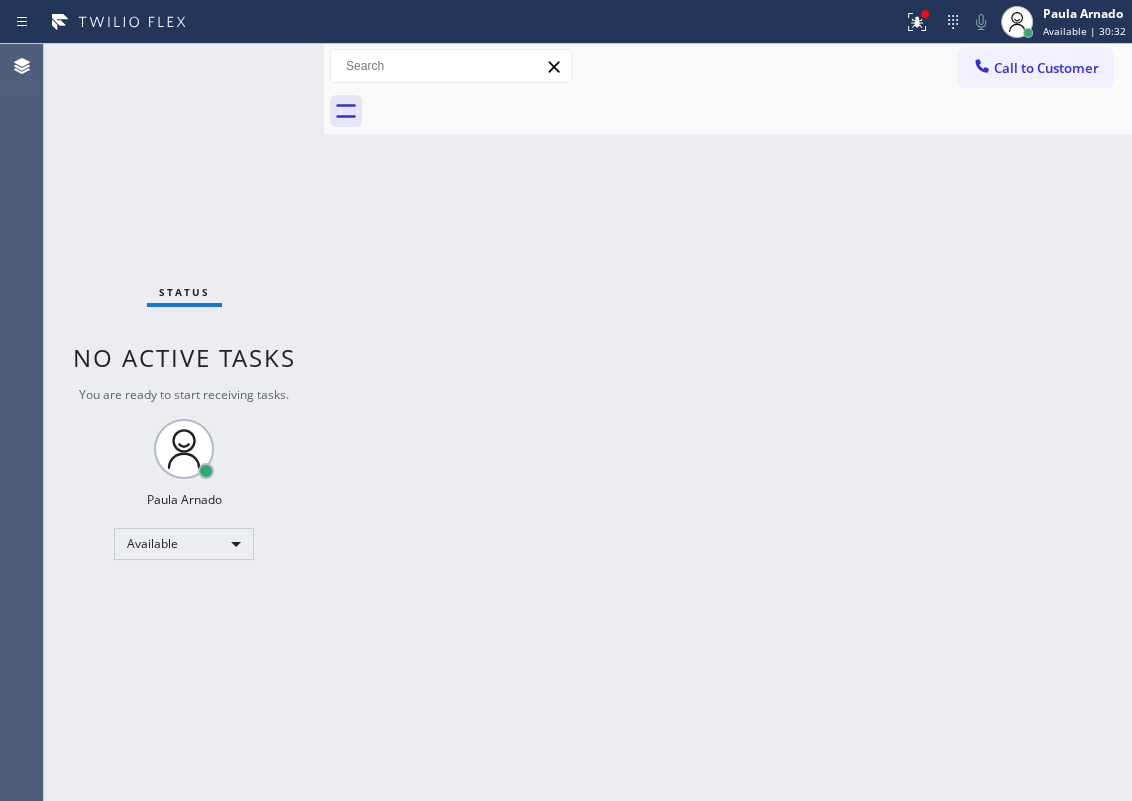 click on "Back to Dashboard Change Sender ID Customers Technicians Select a contact Outbound call Technician Search Technician Your caller id phone number Your caller id phone number Call Technician info Name   Phone none Address none Change Sender ID HVAC +18559994417 5 Star Appliance +18557314952 Appliance Repair +18554611149 Plumbing +18889090120 Air Duct Cleaning +18006865038  Electricians +18005688664 Cancel Change Check personal SMS Reset Change No tabs Call to Customer Outbound call Location Search location Your caller id phone number Customer number Call Outbound call Technician Search Technician Your caller id phone number Your caller id phone number Call" at bounding box center [728, 422] 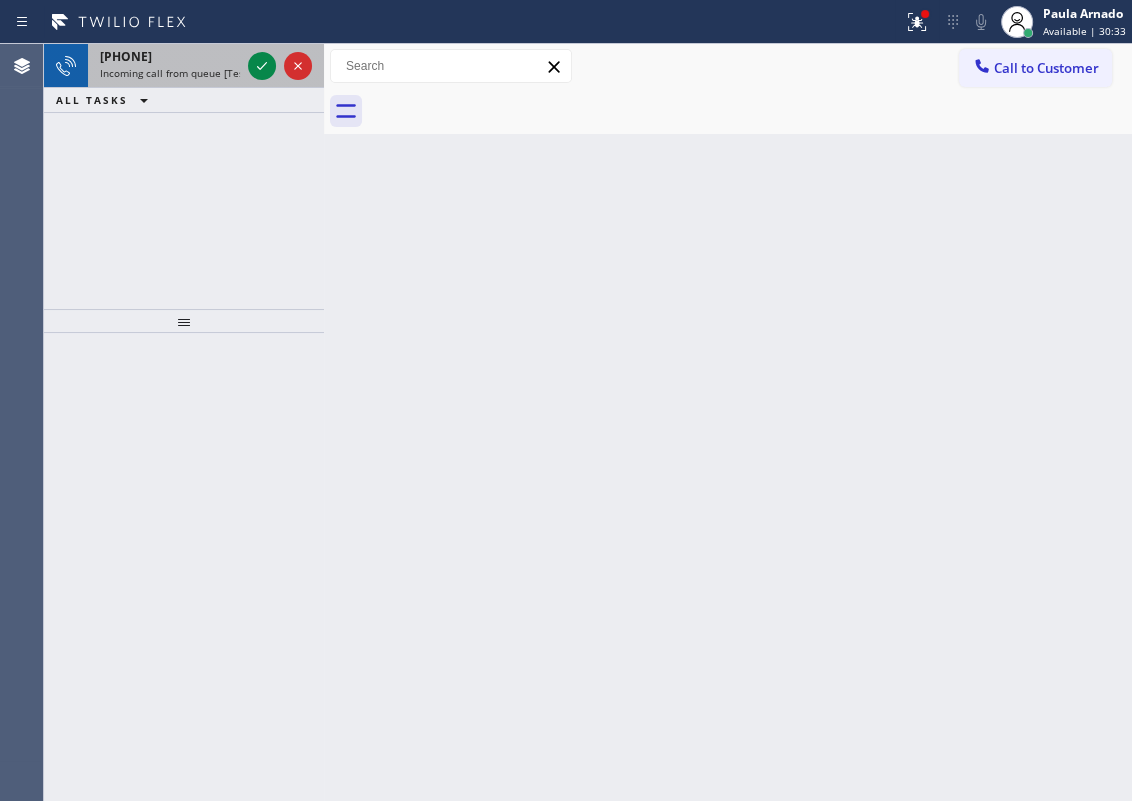 click at bounding box center [280, 66] 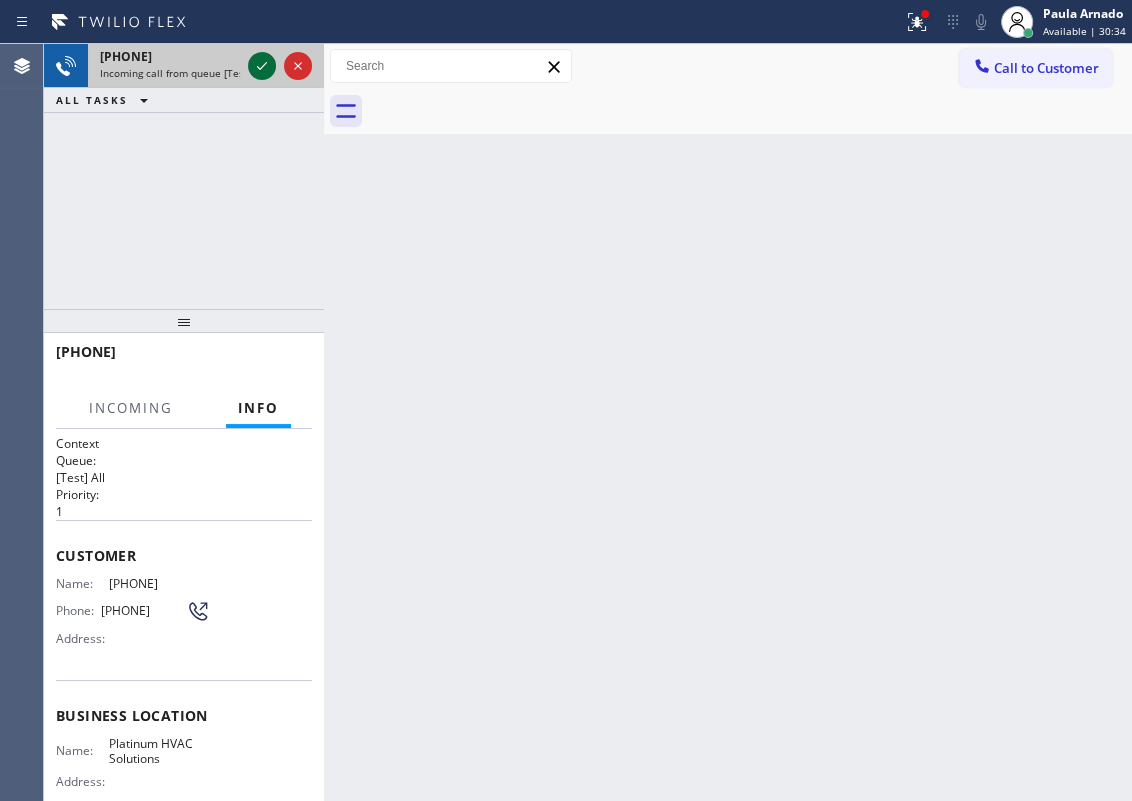 click 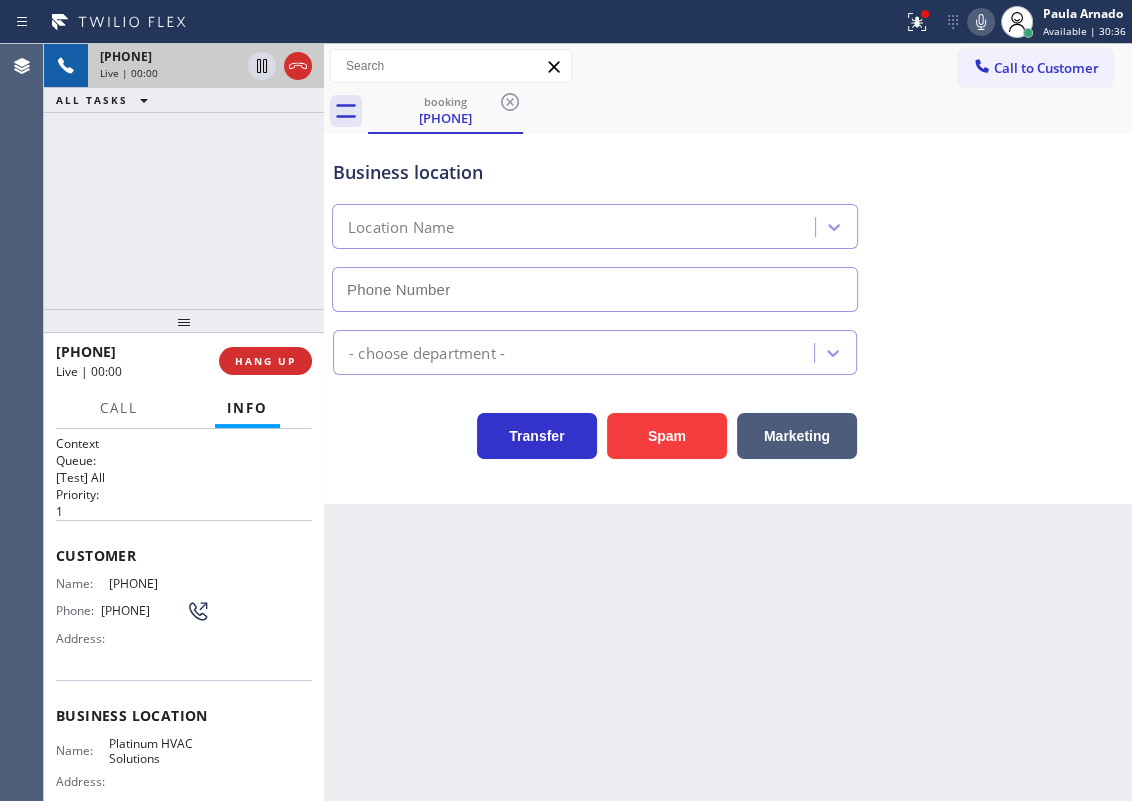 type on "(805) 439-8703" 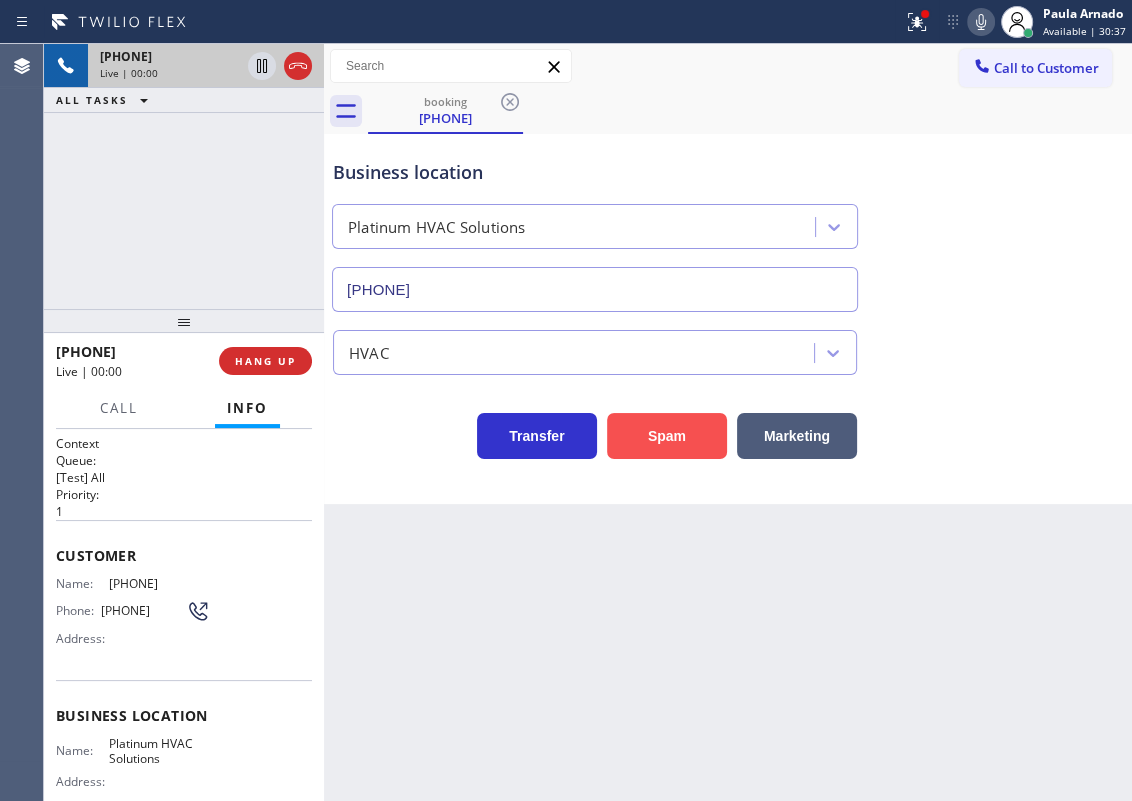 click on "Spam" at bounding box center (667, 436) 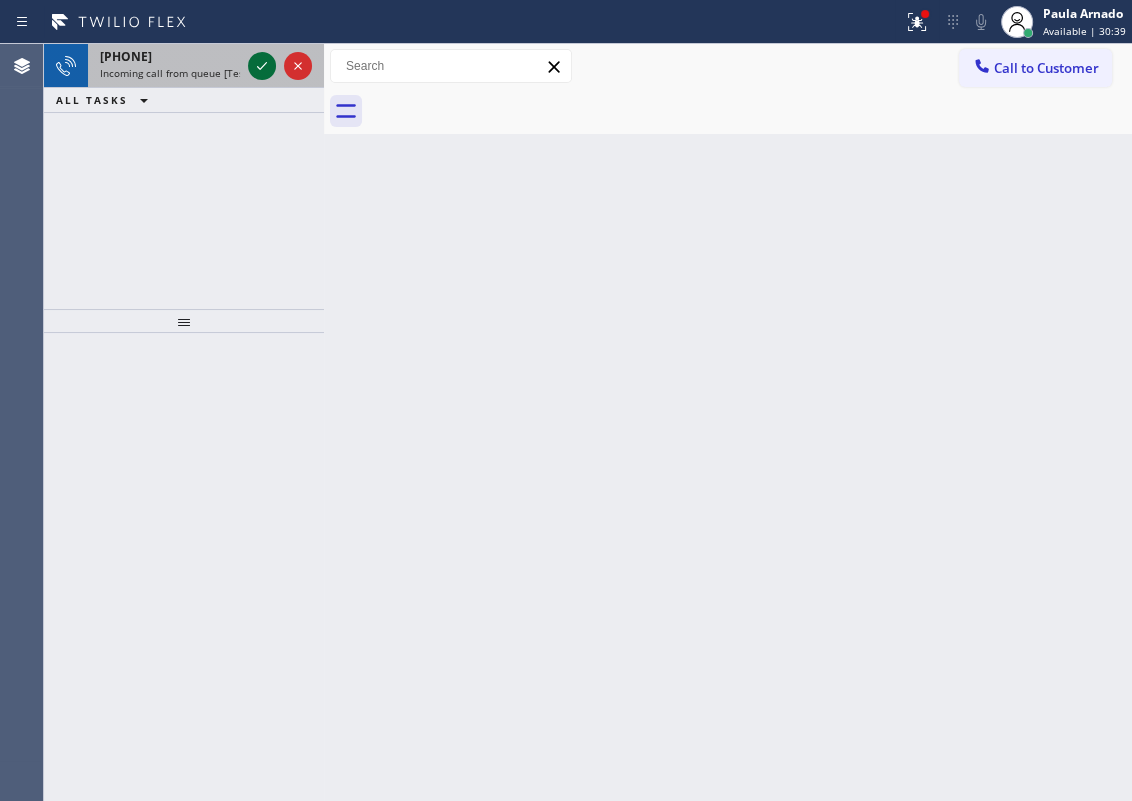 click at bounding box center [262, 66] 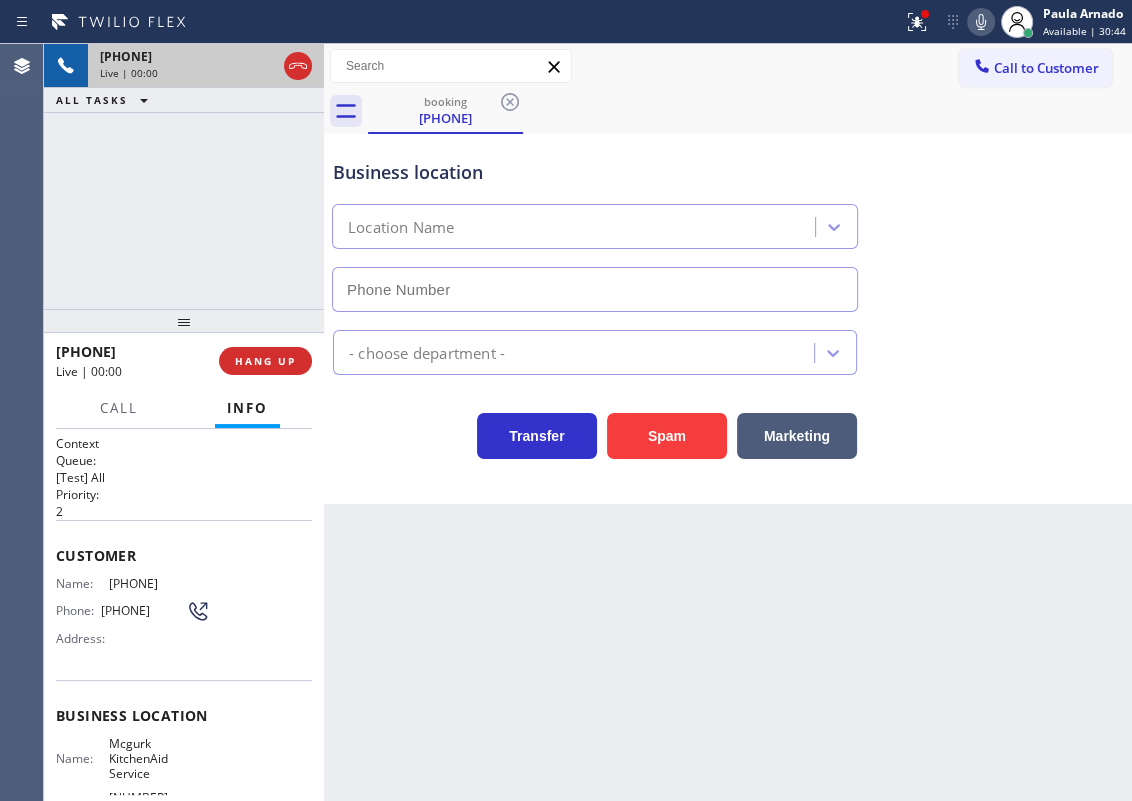 type on "(773) 917-0832" 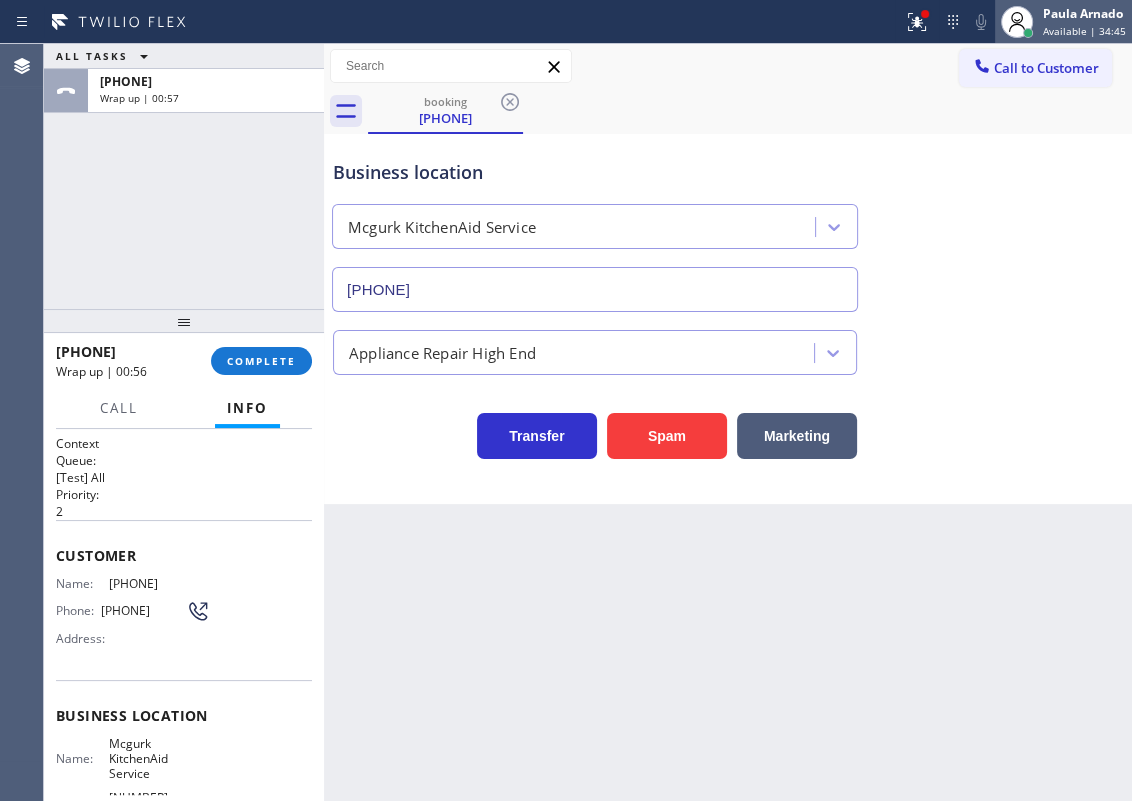 click on "Available | 34:45" at bounding box center (1084, 31) 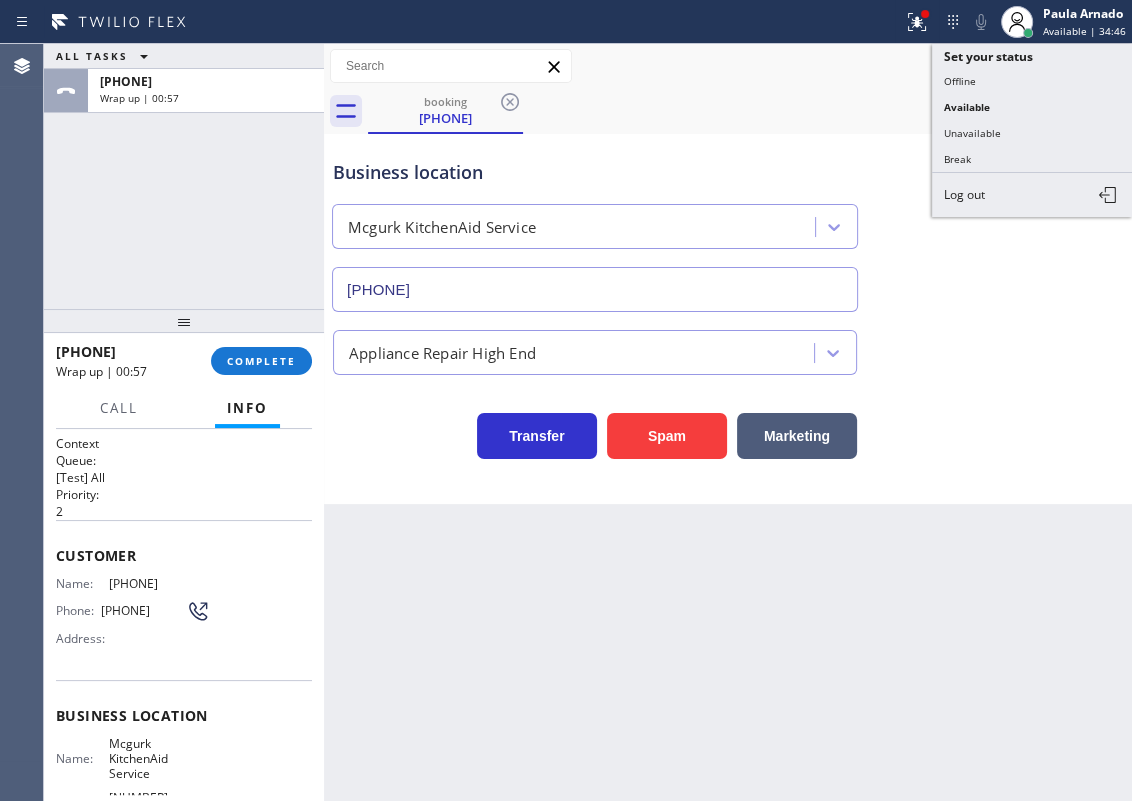 click on "Unavailable" at bounding box center (1032, 133) 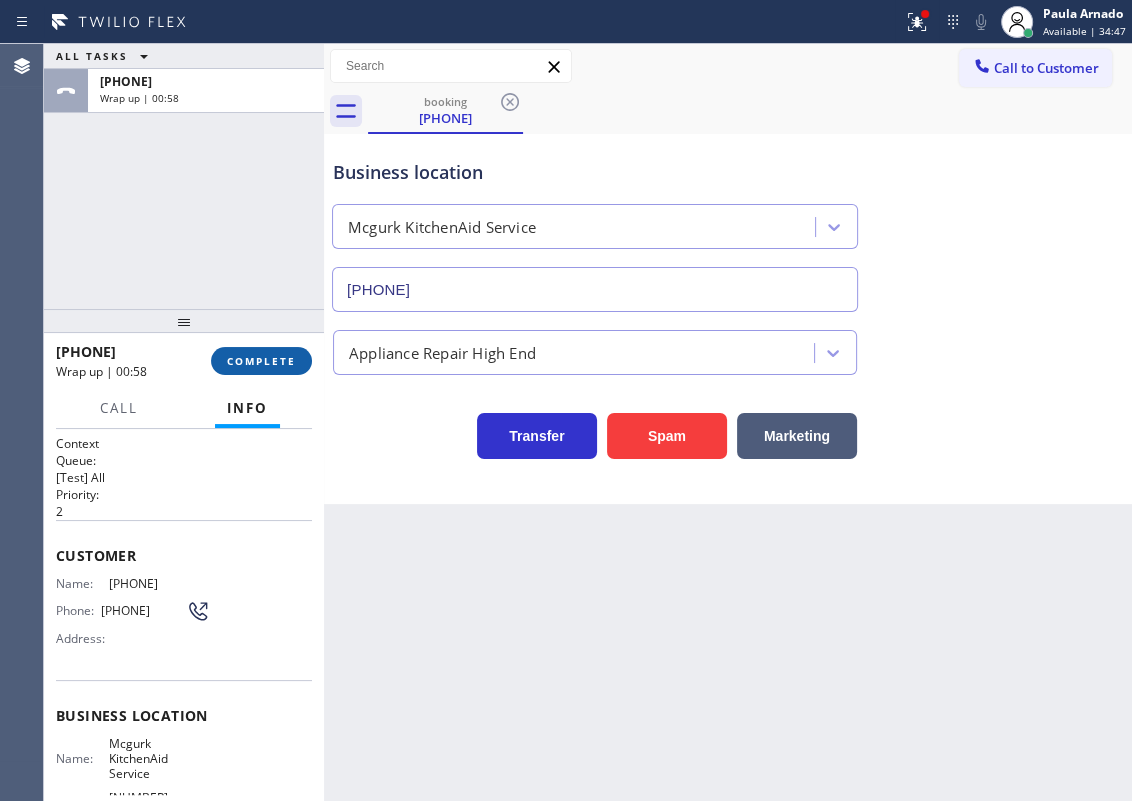 click on "COMPLETE" at bounding box center (261, 361) 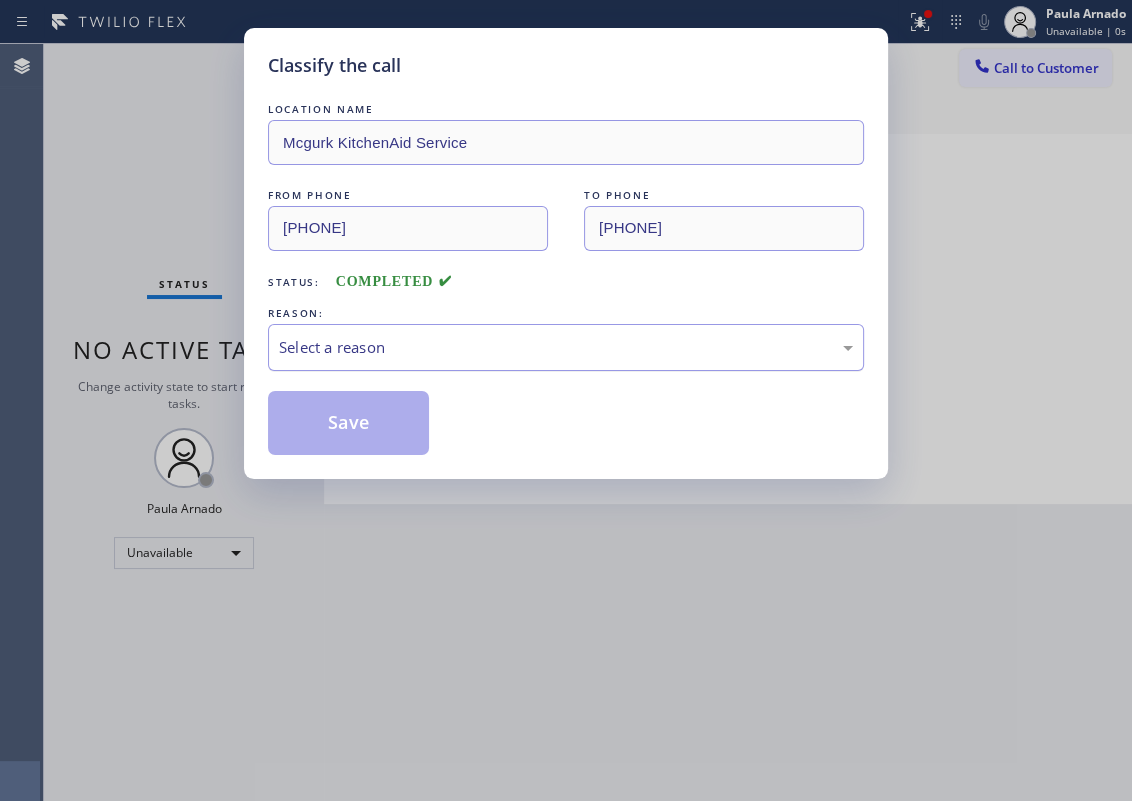 click on "Select a reason" at bounding box center [566, 347] 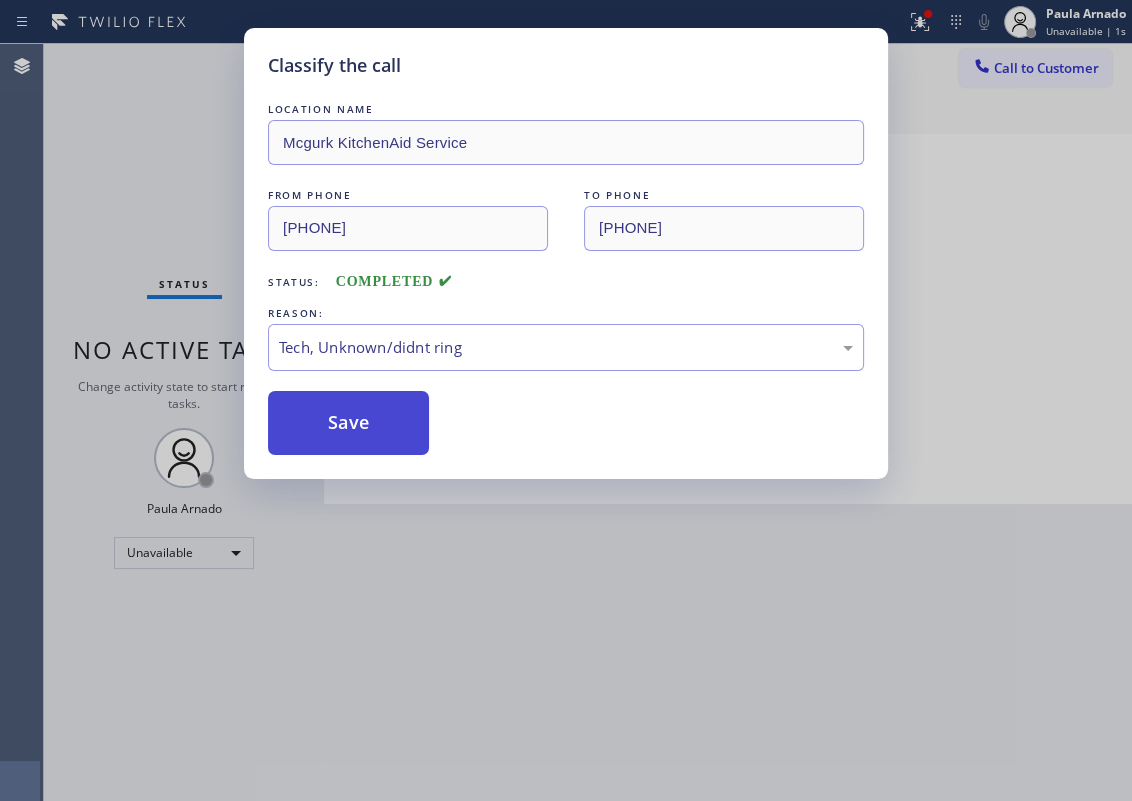 click on "Save" at bounding box center (348, 423) 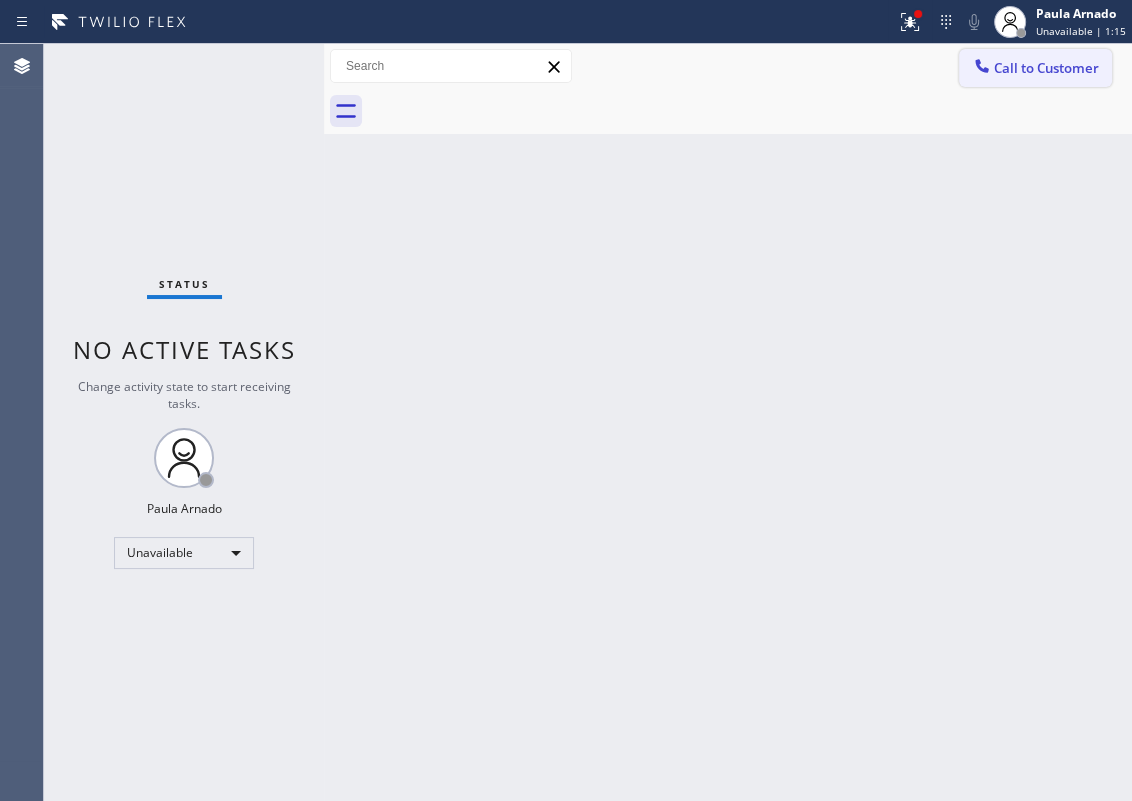 click on "Call to Customer" at bounding box center (1046, 68) 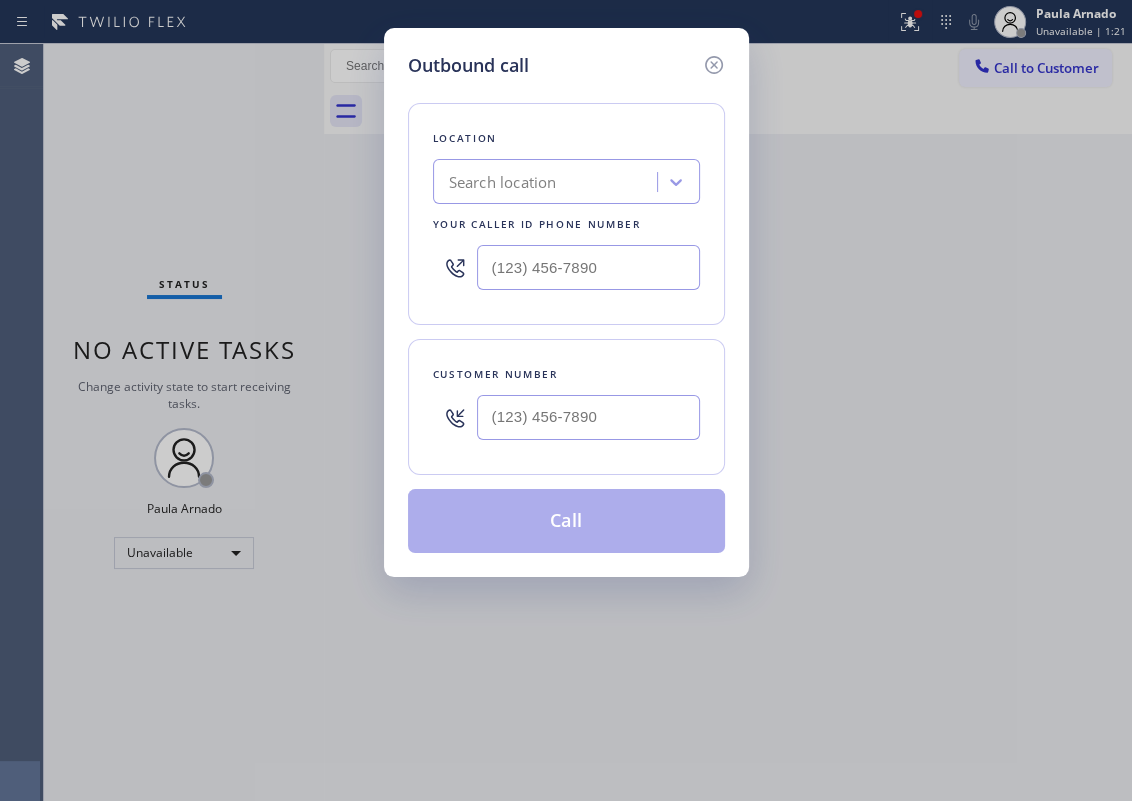 drag, startPoint x: 1005, startPoint y: 469, endPoint x: 1011, endPoint y: 50, distance: 419.04297 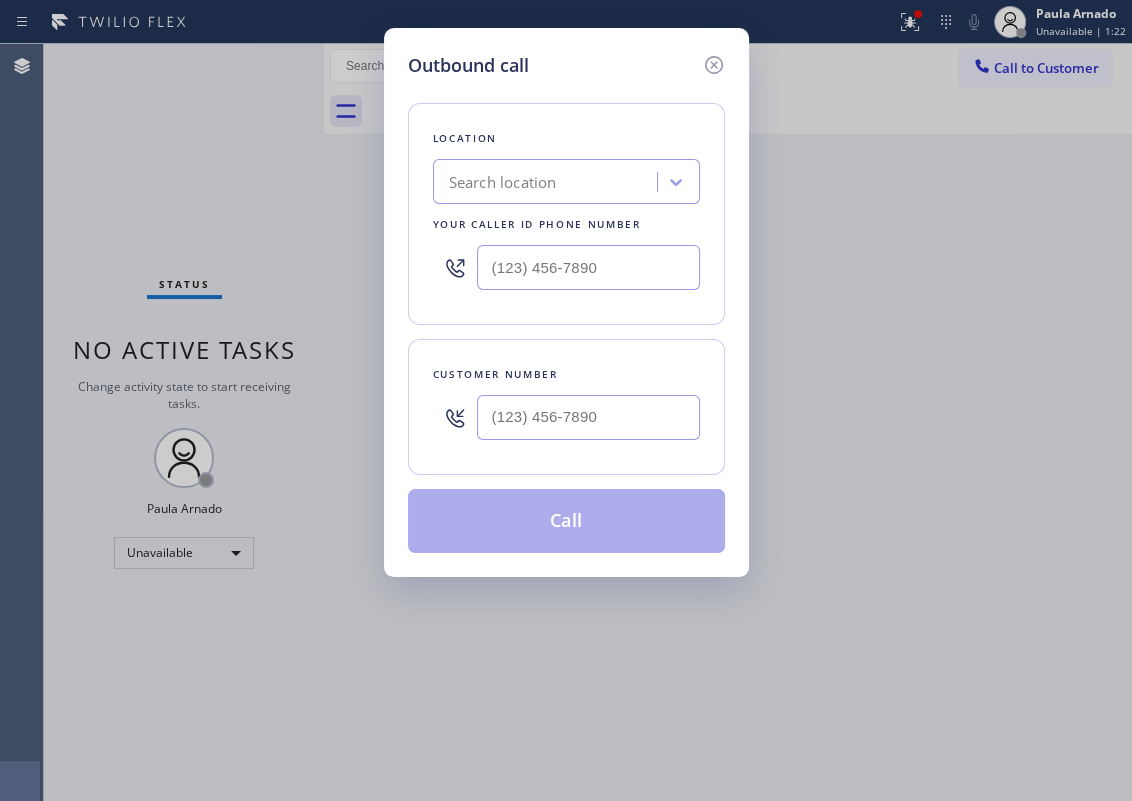 click on "Outbound call Location Search location Your caller id phone number Customer number Call" at bounding box center [566, 302] 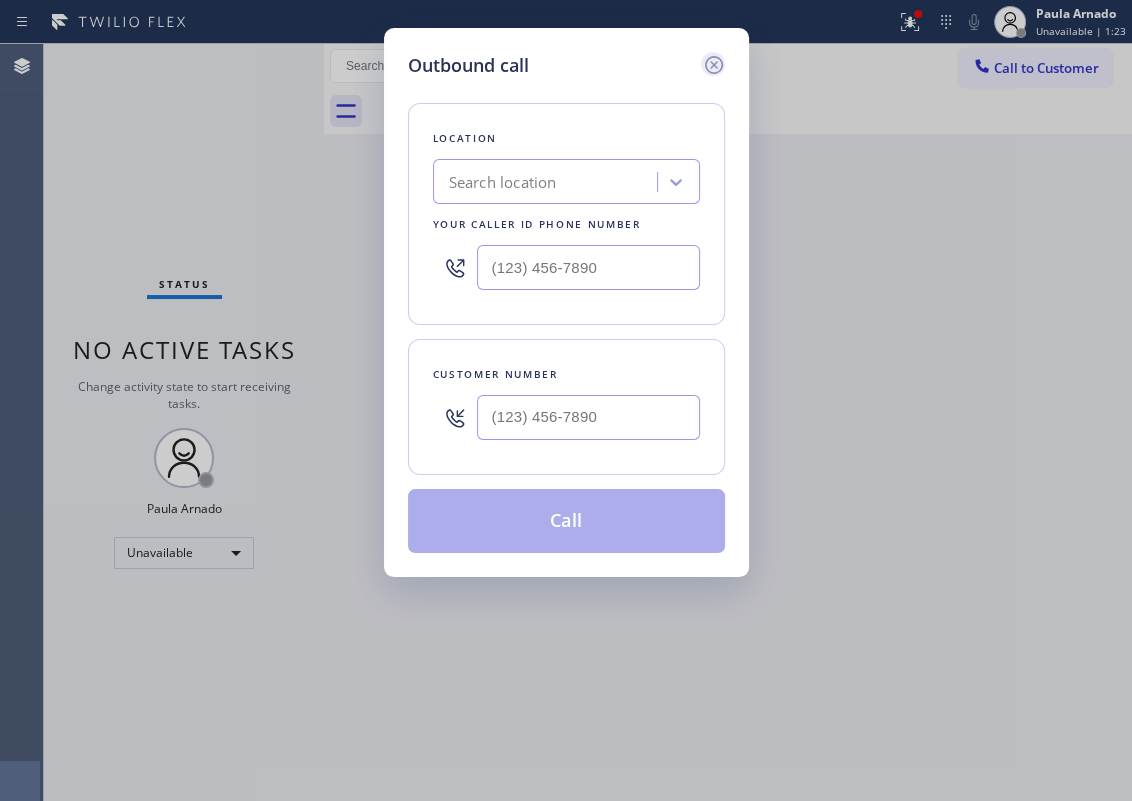 click 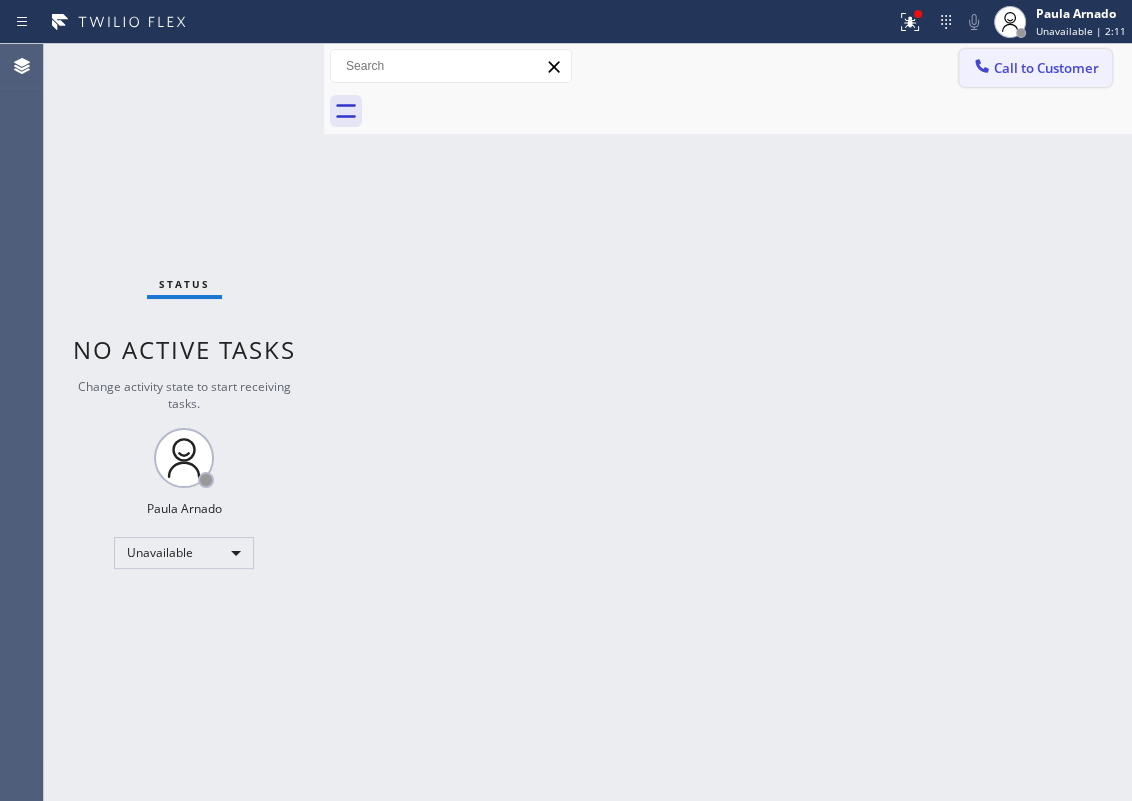 click on "Call to Customer" at bounding box center (1046, 68) 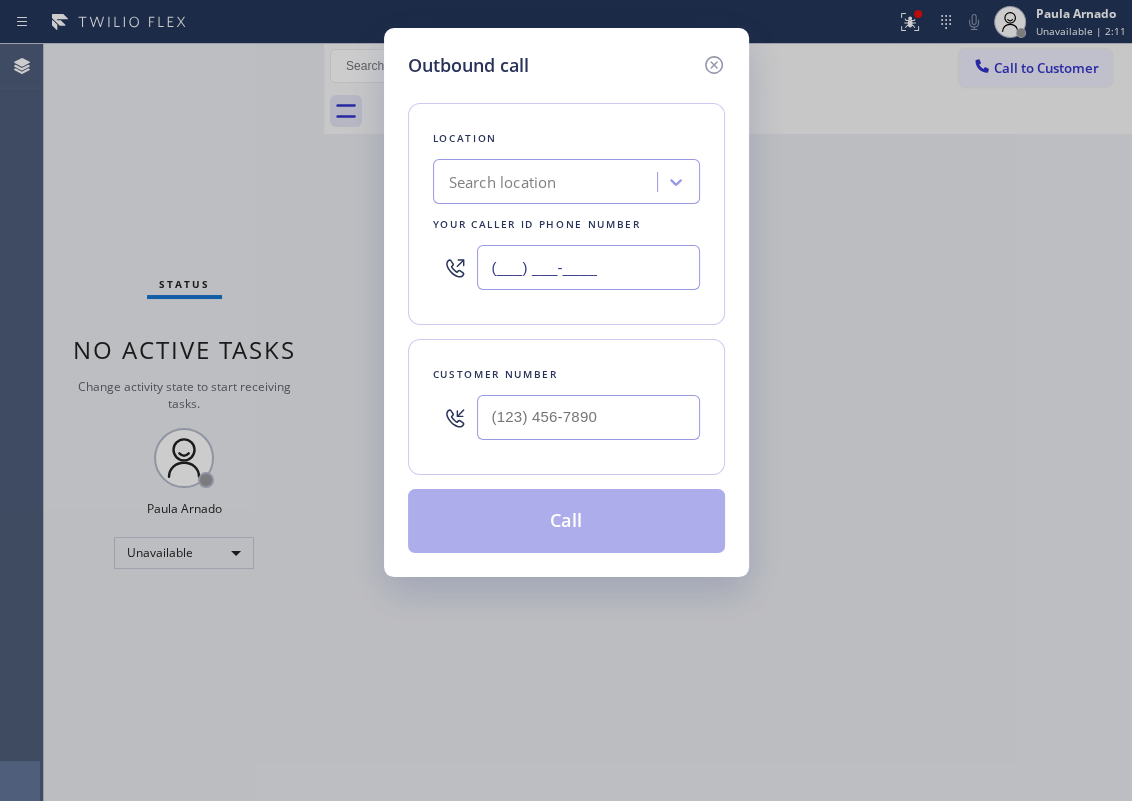click on "(___) ___-____" at bounding box center [588, 267] 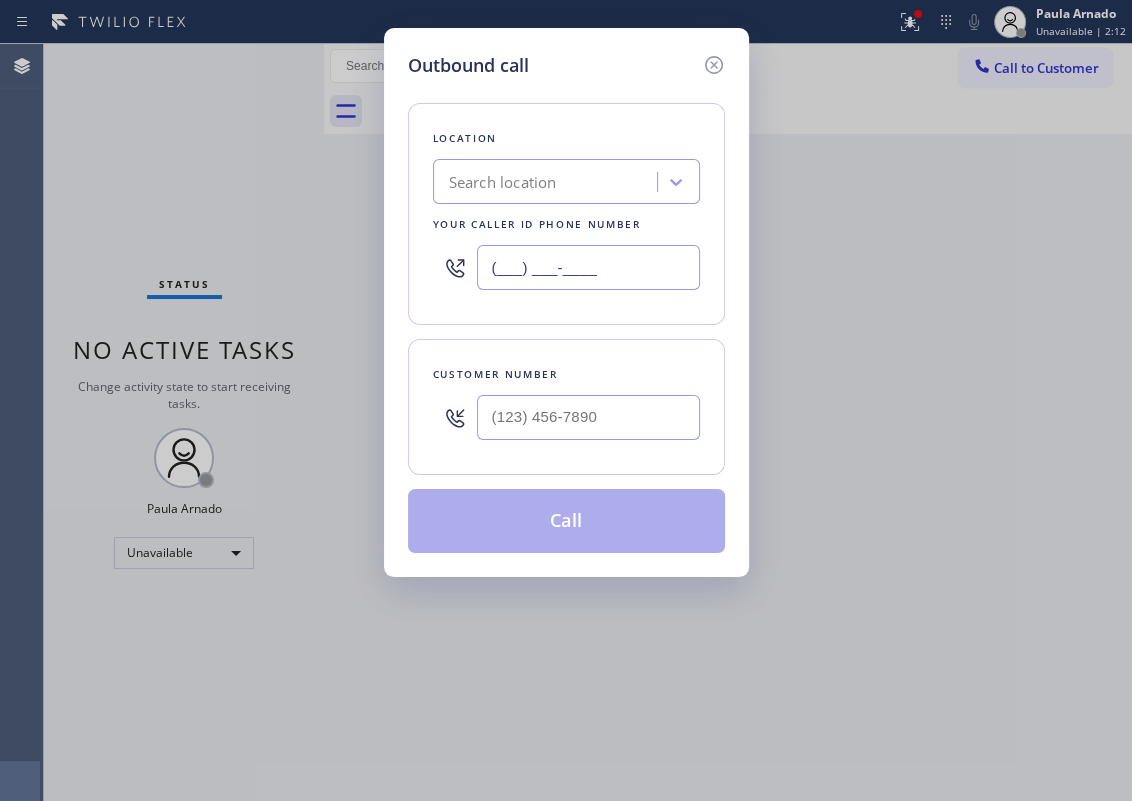 paste on "773) 917-0832" 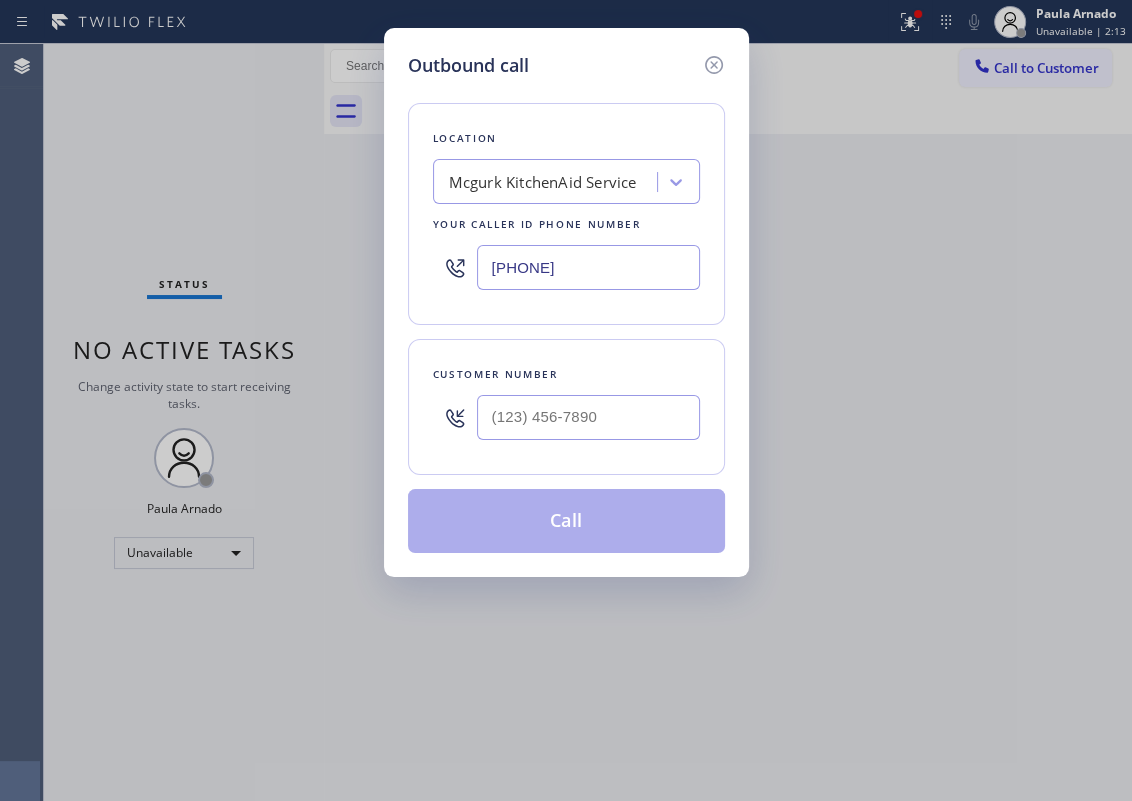 type on "(773) 917-0832" 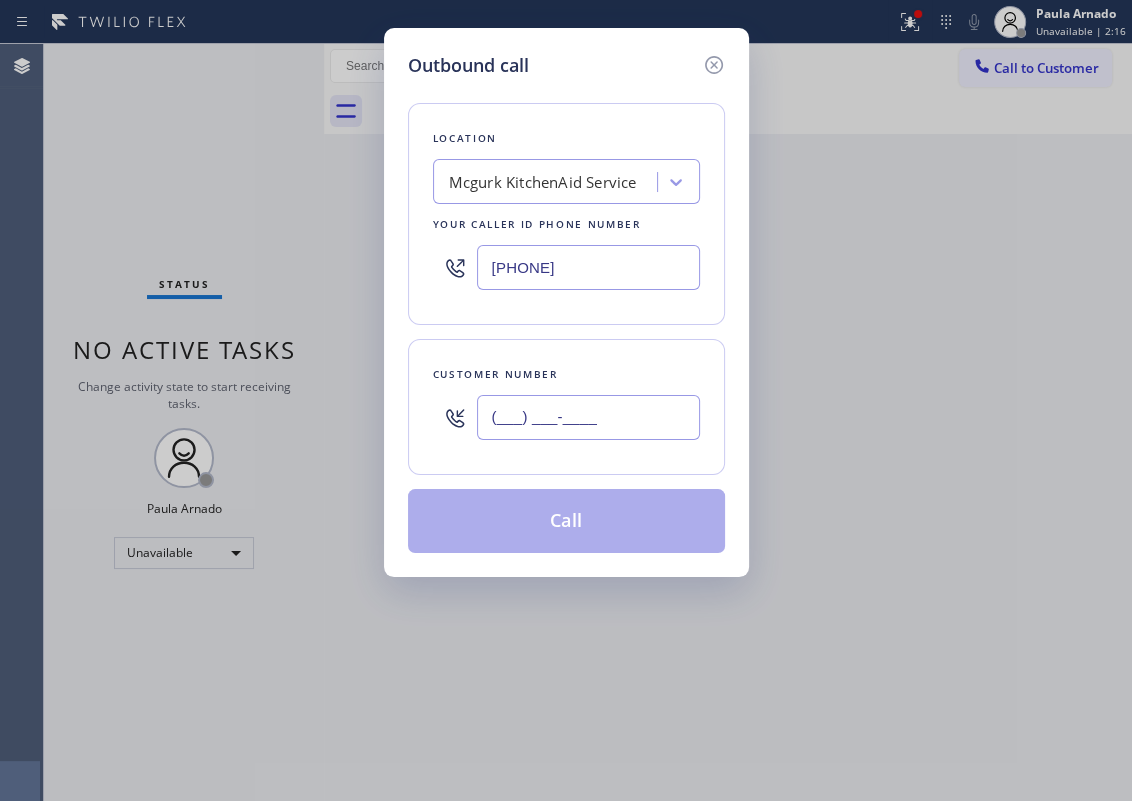 click on "(___) ___-____" at bounding box center [588, 417] 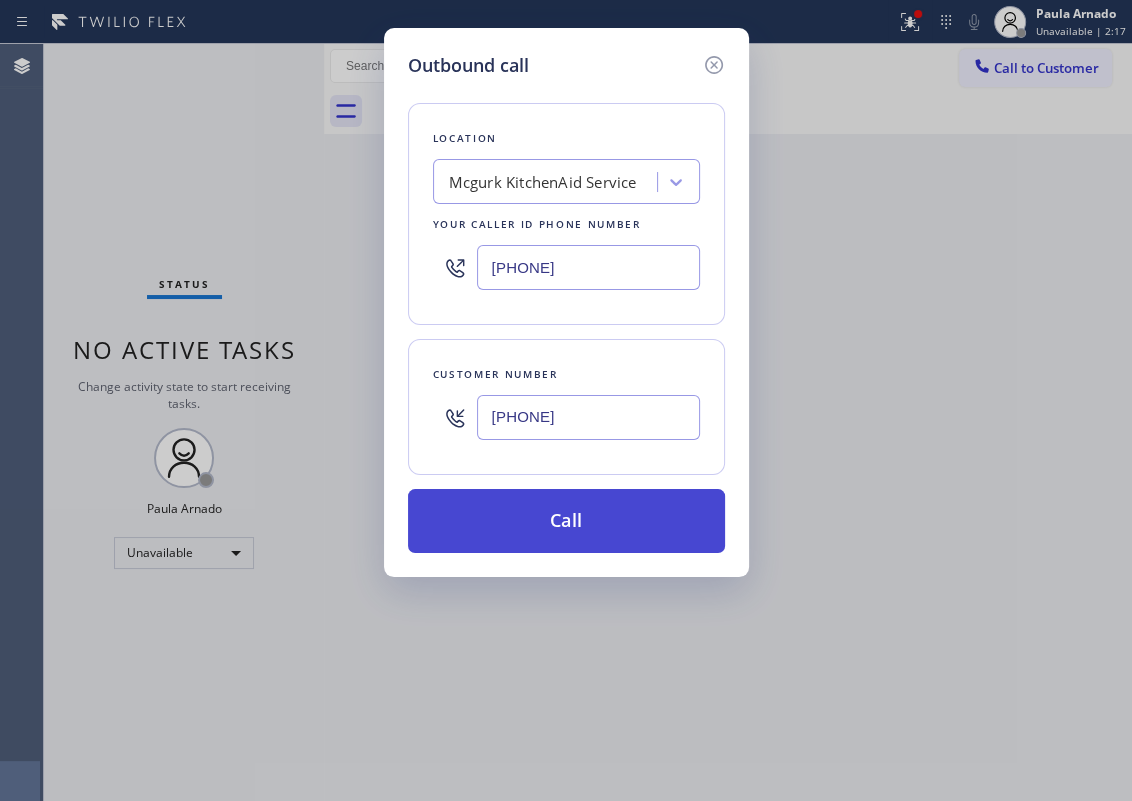 type on "(773) 554-1833" 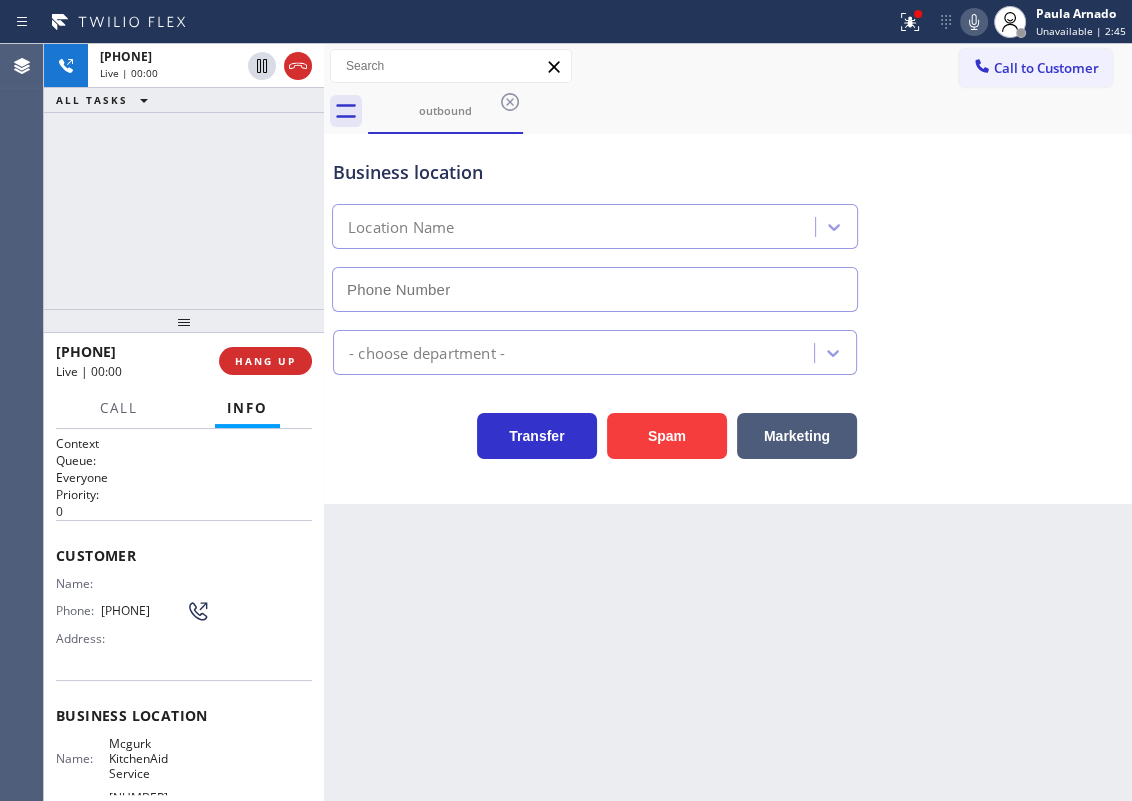 type on "(773) 917-0832" 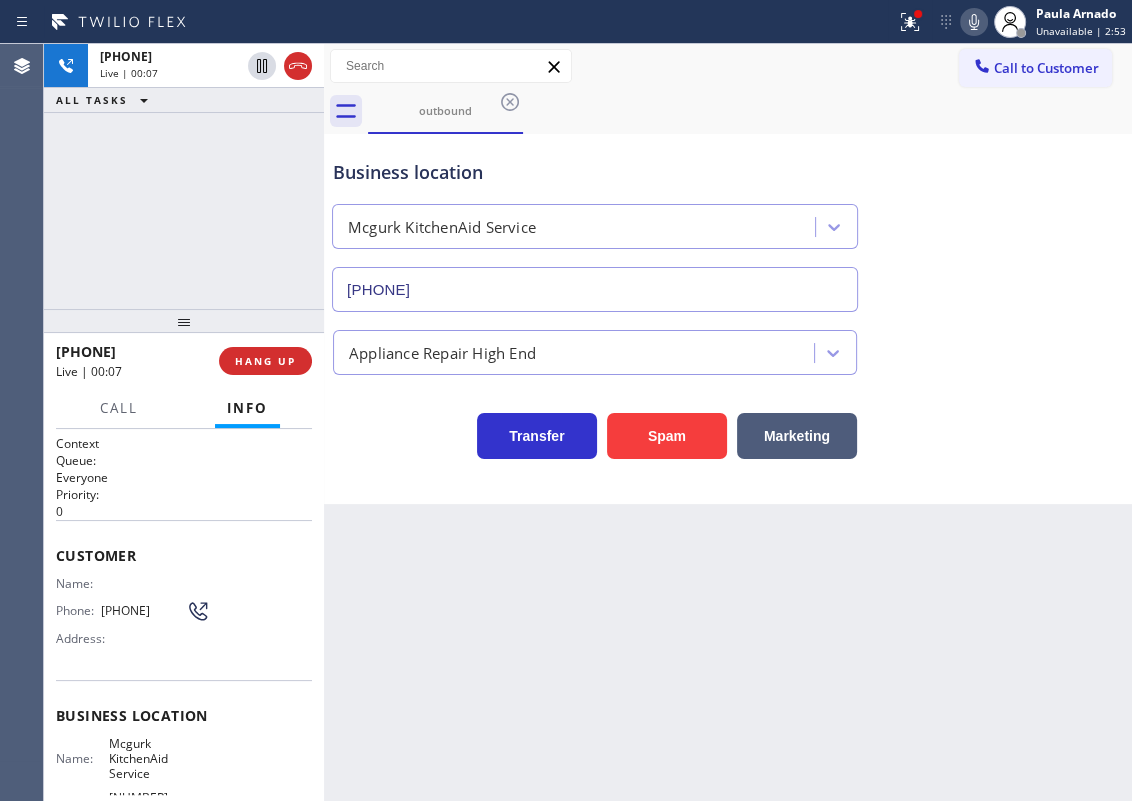 click on "Transfer Spam Marketing" at bounding box center (728, 427) 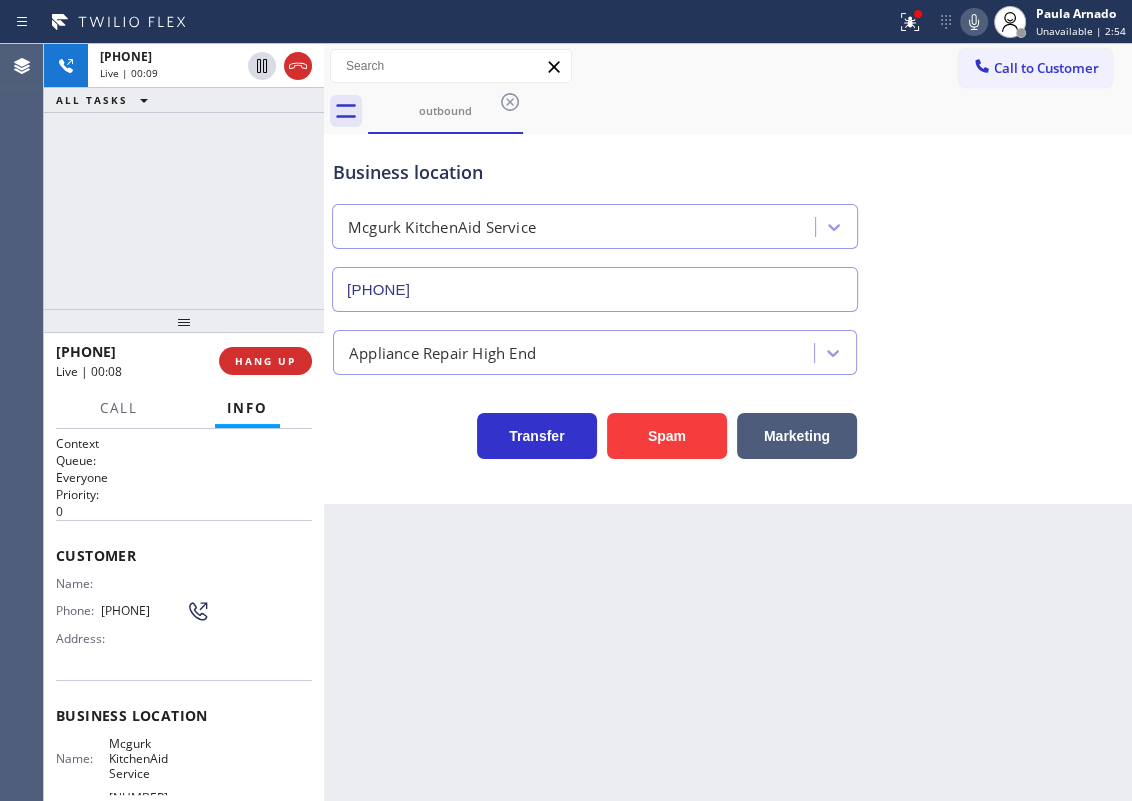click on "(773) 554-1833" at bounding box center [143, 610] 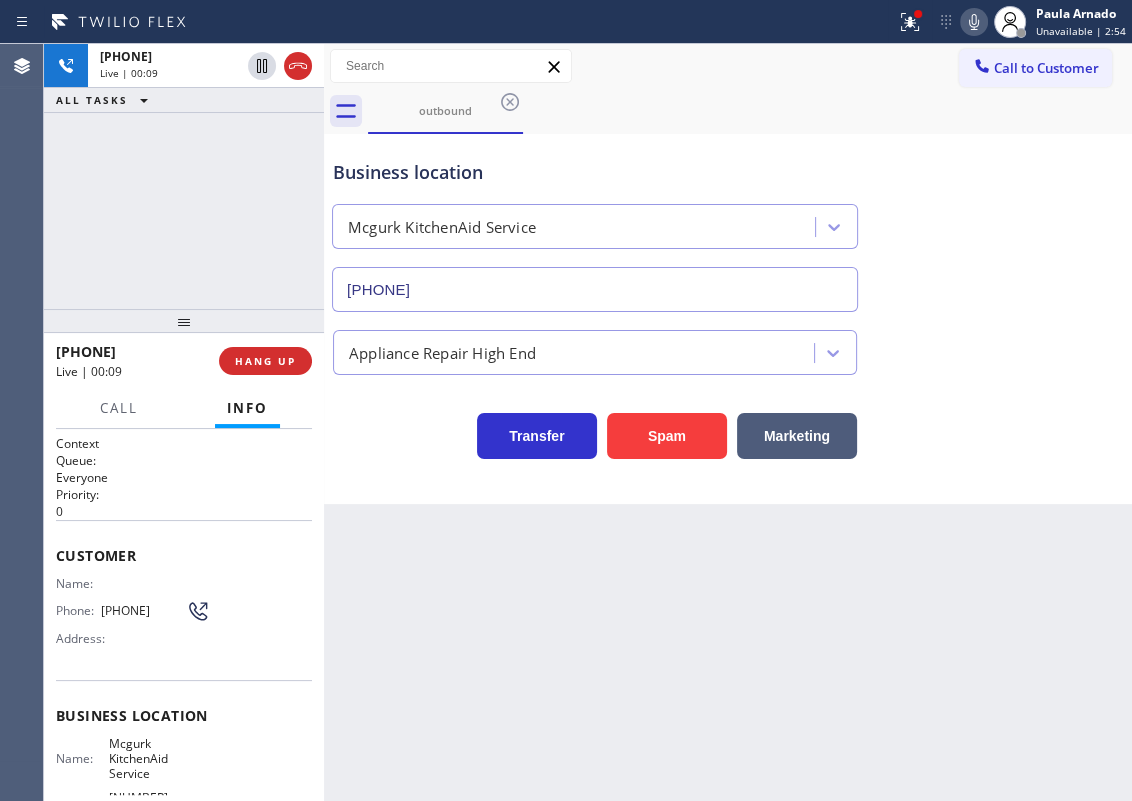 click on "(773) 554-1833" at bounding box center (143, 610) 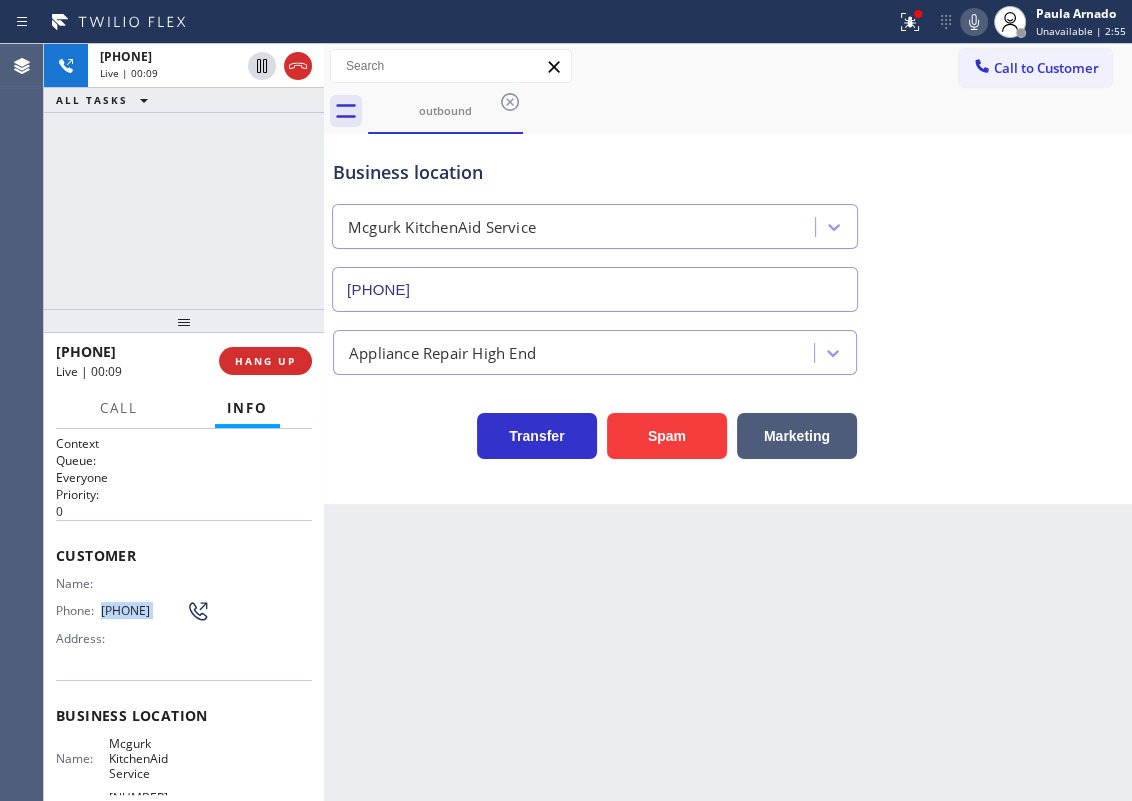 click on "(773) 554-1833" at bounding box center (143, 610) 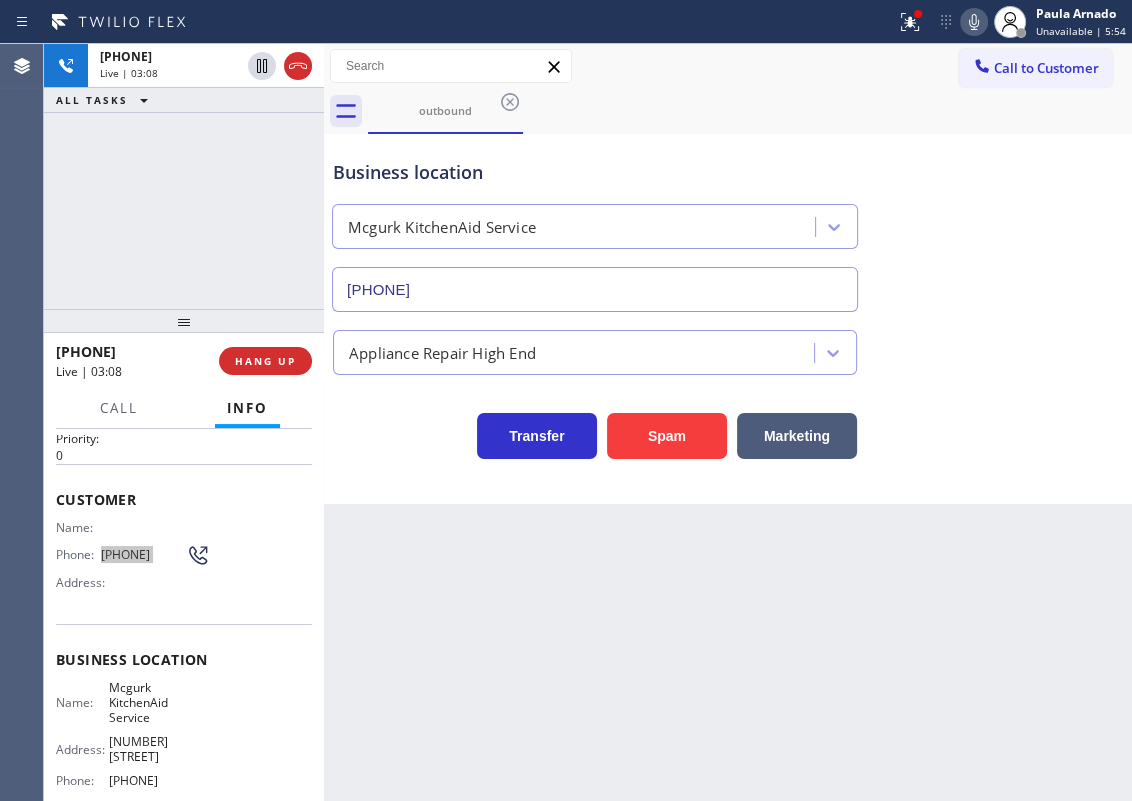scroll, scrollTop: 55, scrollLeft: 0, axis: vertical 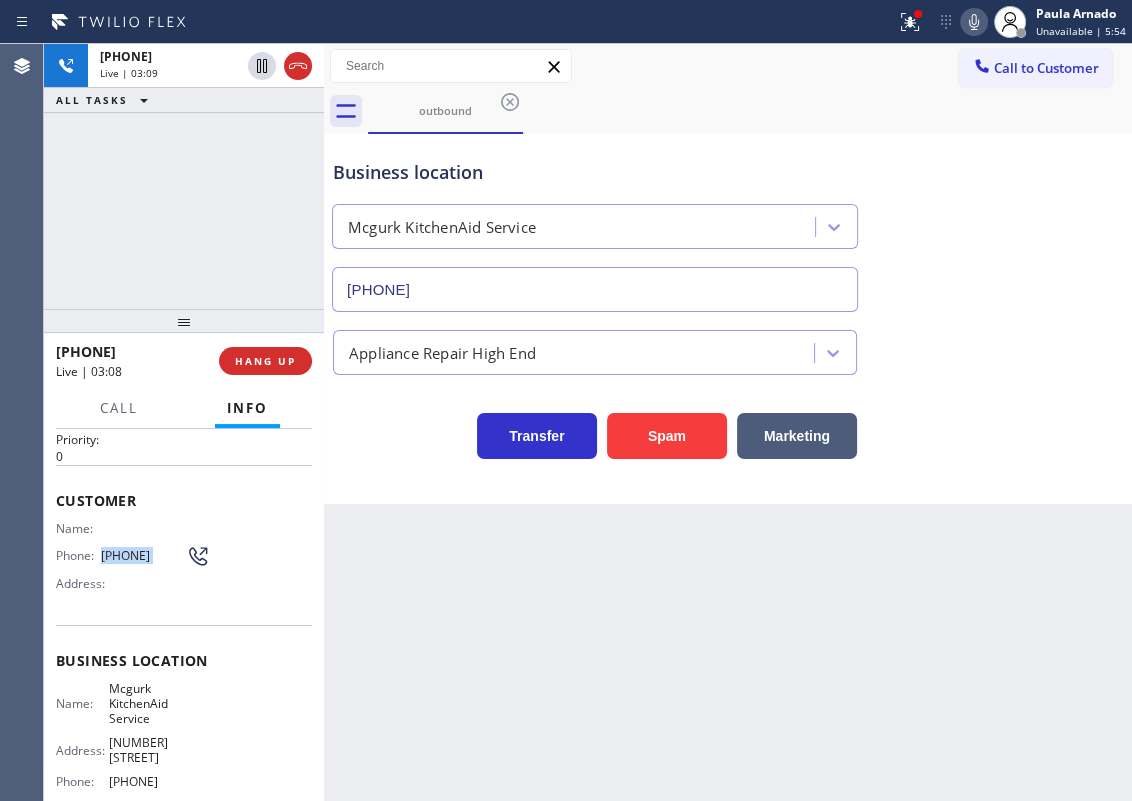 click on "(773) 554-1833" at bounding box center (143, 555) 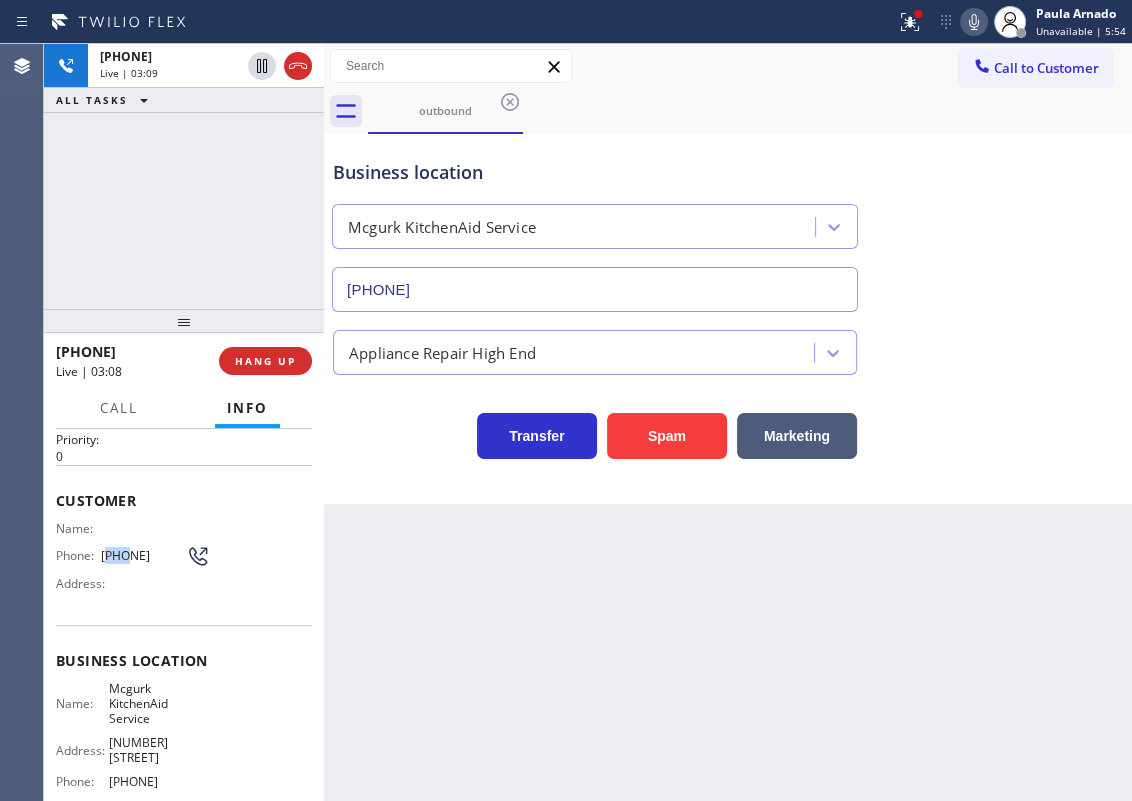 click on "(773) 554-1833" at bounding box center [143, 555] 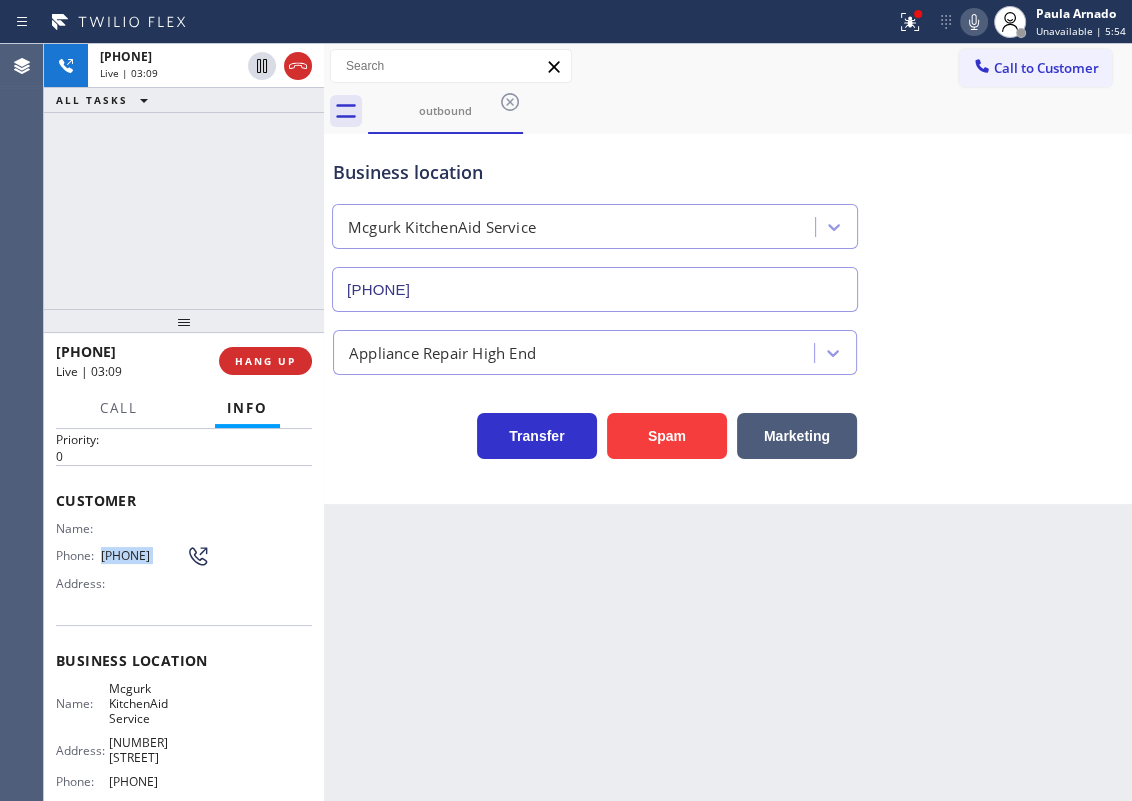 click on "(773) 554-1833" at bounding box center [143, 555] 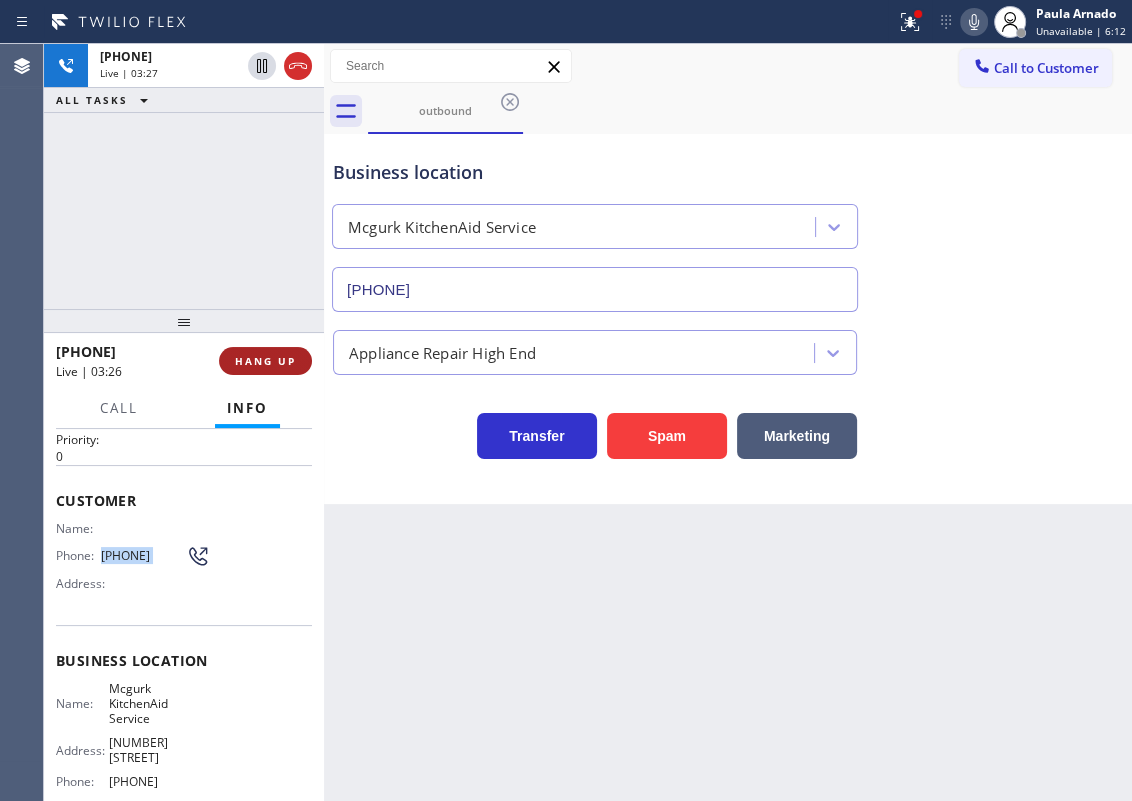 click on "HANG UP" at bounding box center [265, 361] 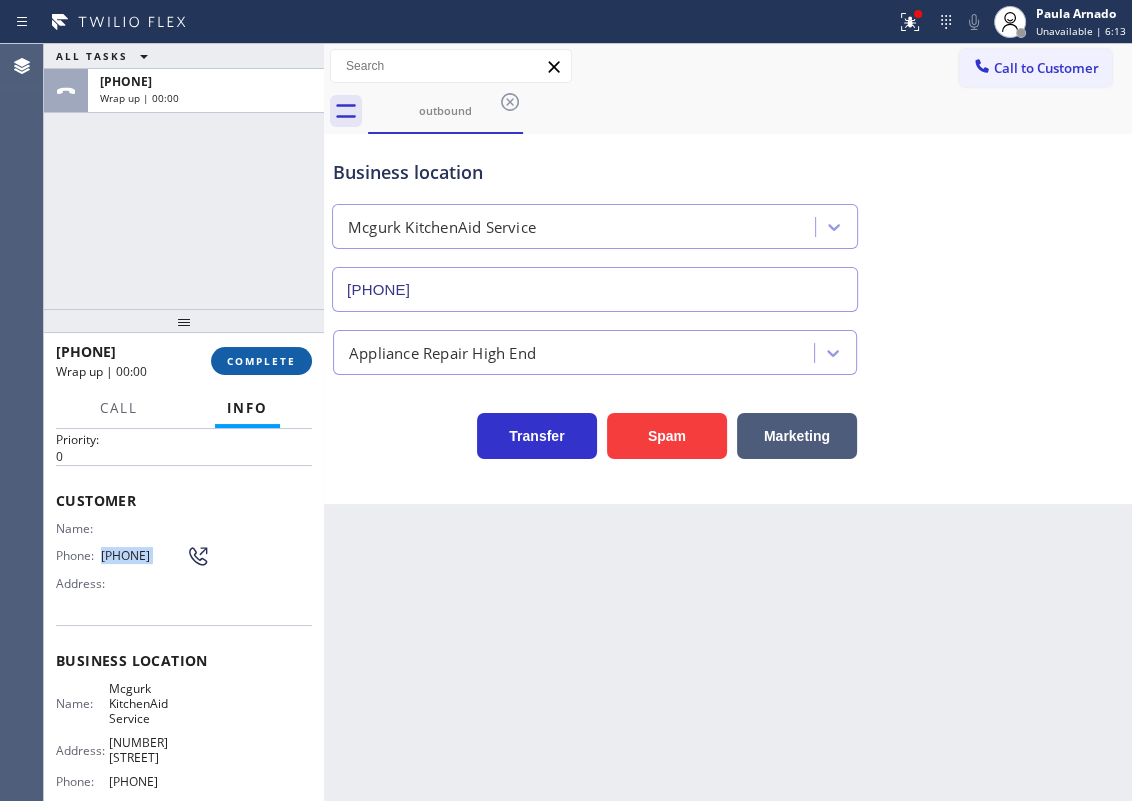 click on "COMPLETE" at bounding box center [261, 361] 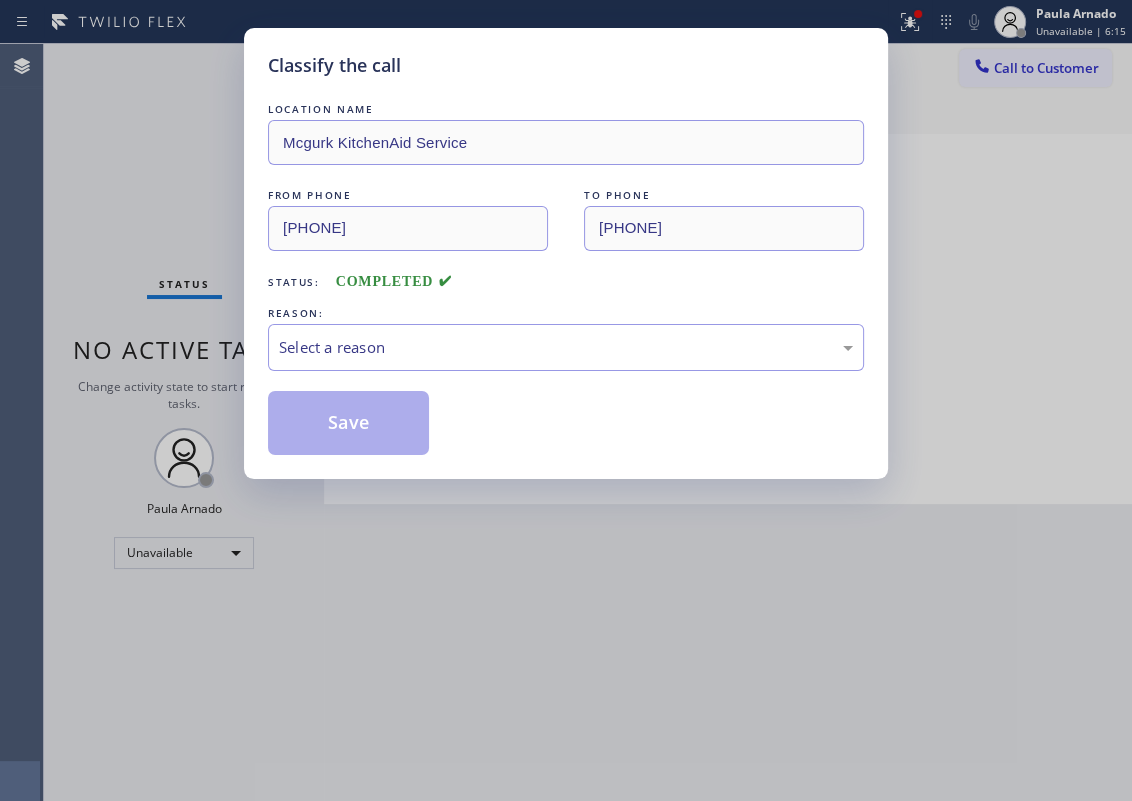 click on "Select a reason" at bounding box center [566, 347] 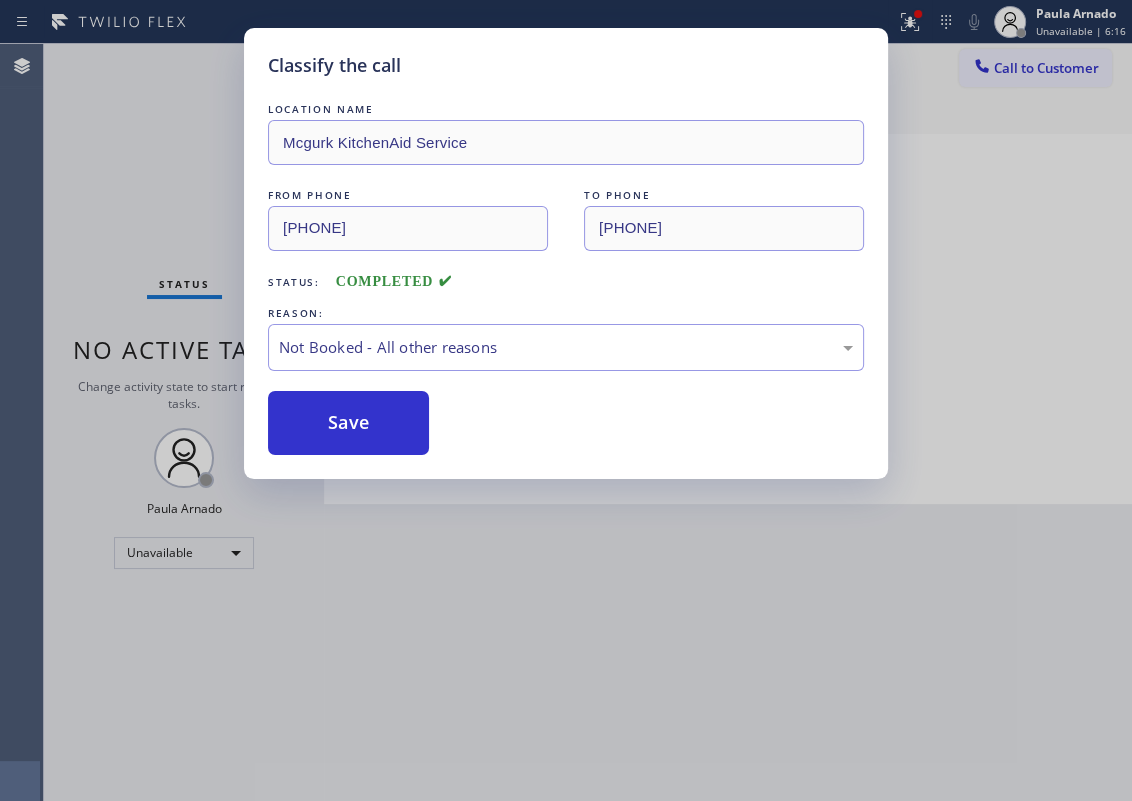 click on "Save" at bounding box center [348, 423] 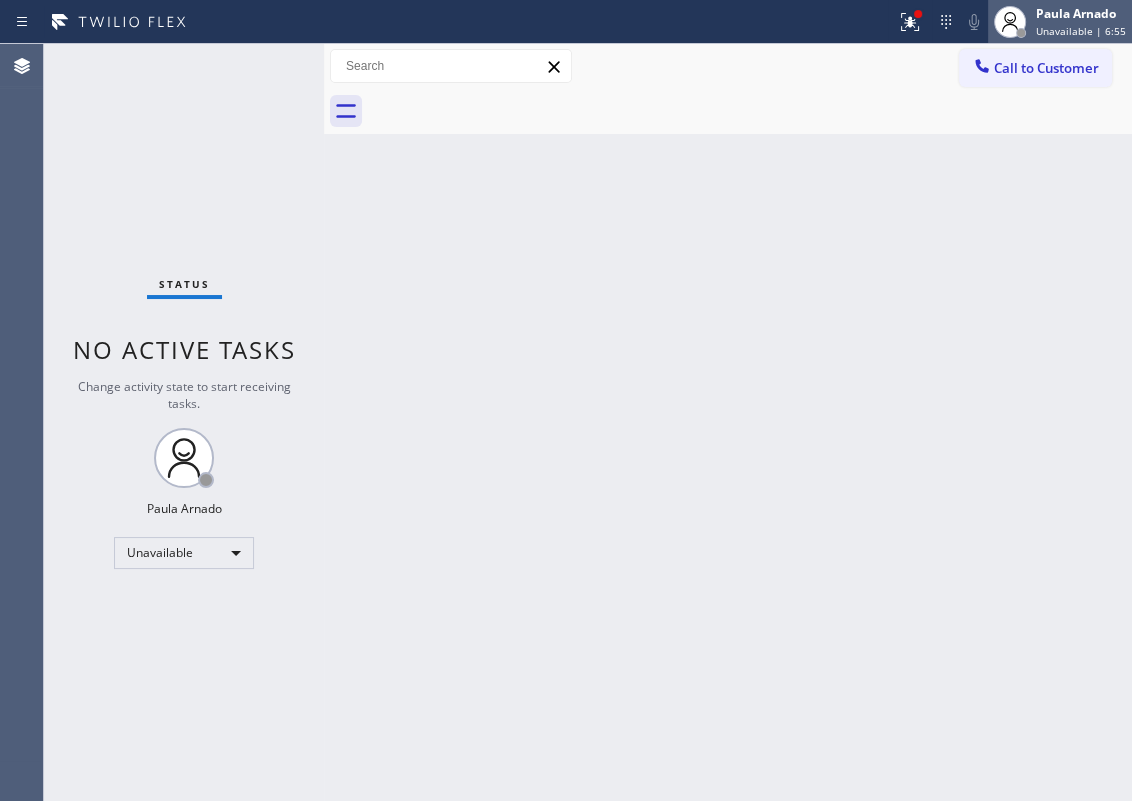click on "Paula Arnado" at bounding box center [1081, 13] 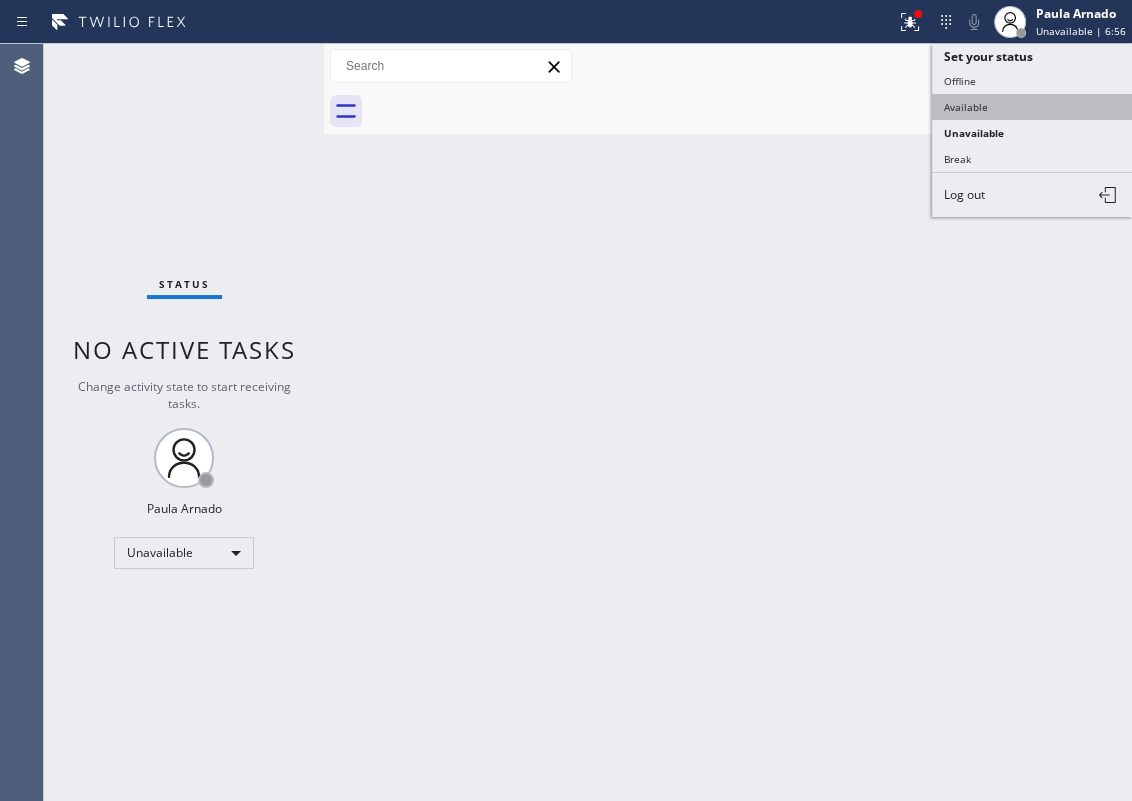 click on "Available" at bounding box center (1032, 107) 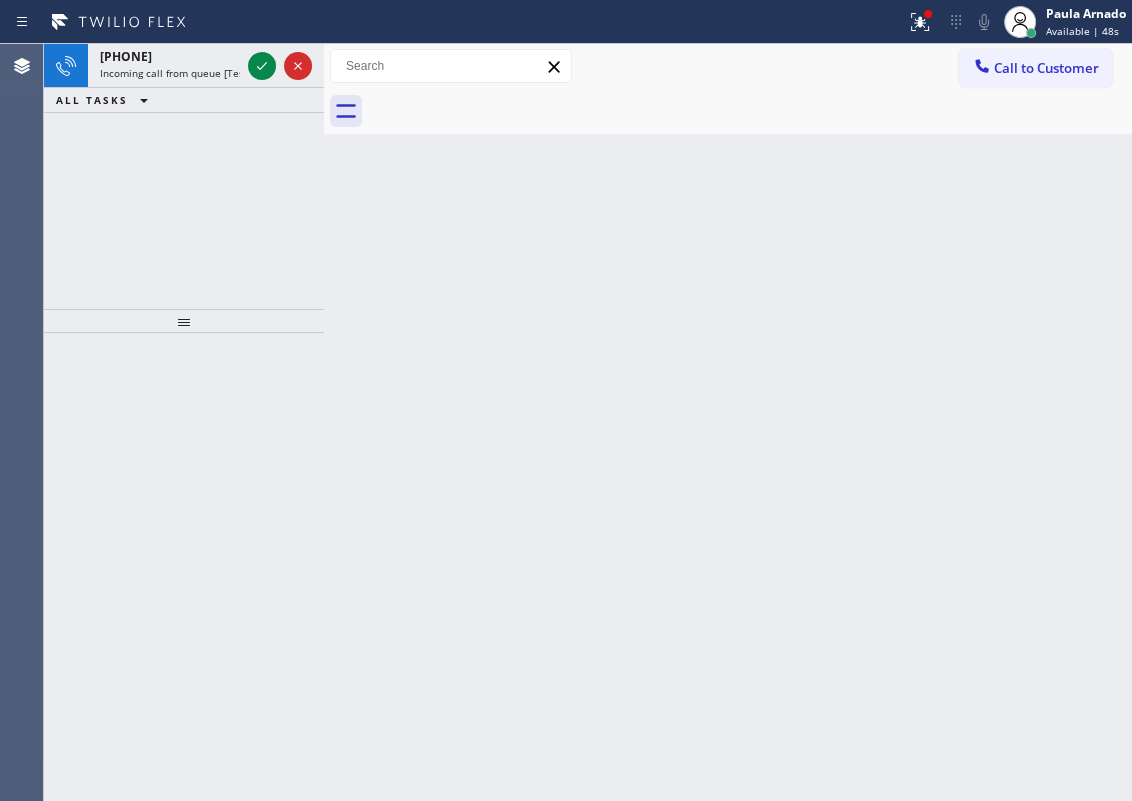click on "Back to Dashboard Change Sender ID Customers Technicians Select a contact Outbound call Technician Search Technician Your caller id phone number Your caller id phone number Call Technician info Name   Phone none Address none Change Sender ID HVAC +18559994417 5 Star Appliance +18557314952 Appliance Repair +18554611149 Plumbing +18889090120 Air Duct Cleaning +18006865038  Electricians +18005688664 Cancel Change Check personal SMS Reset Change No tabs Call to Customer Outbound call Location Mcgurk KitchenAid Service Your caller id phone number (773) 917-0832 Customer number Call Outbound call Technician Search Technician Your caller id phone number Your caller id phone number Call" at bounding box center [728, 422] 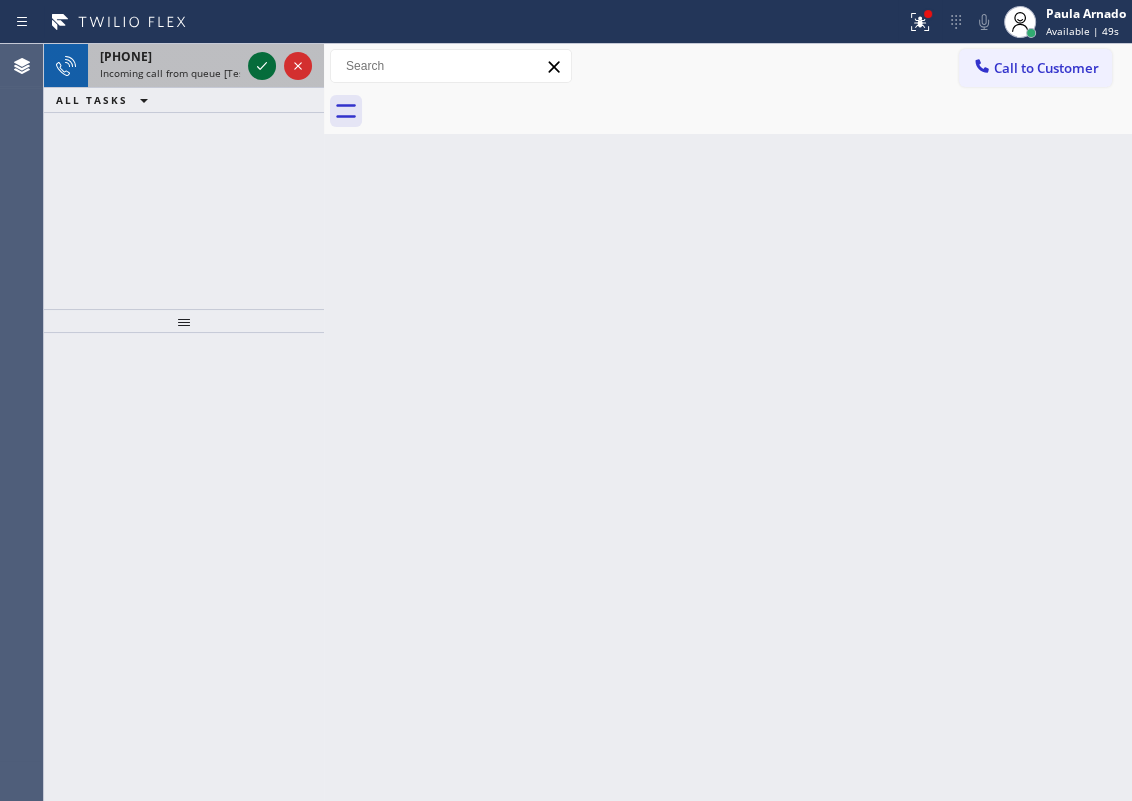 click 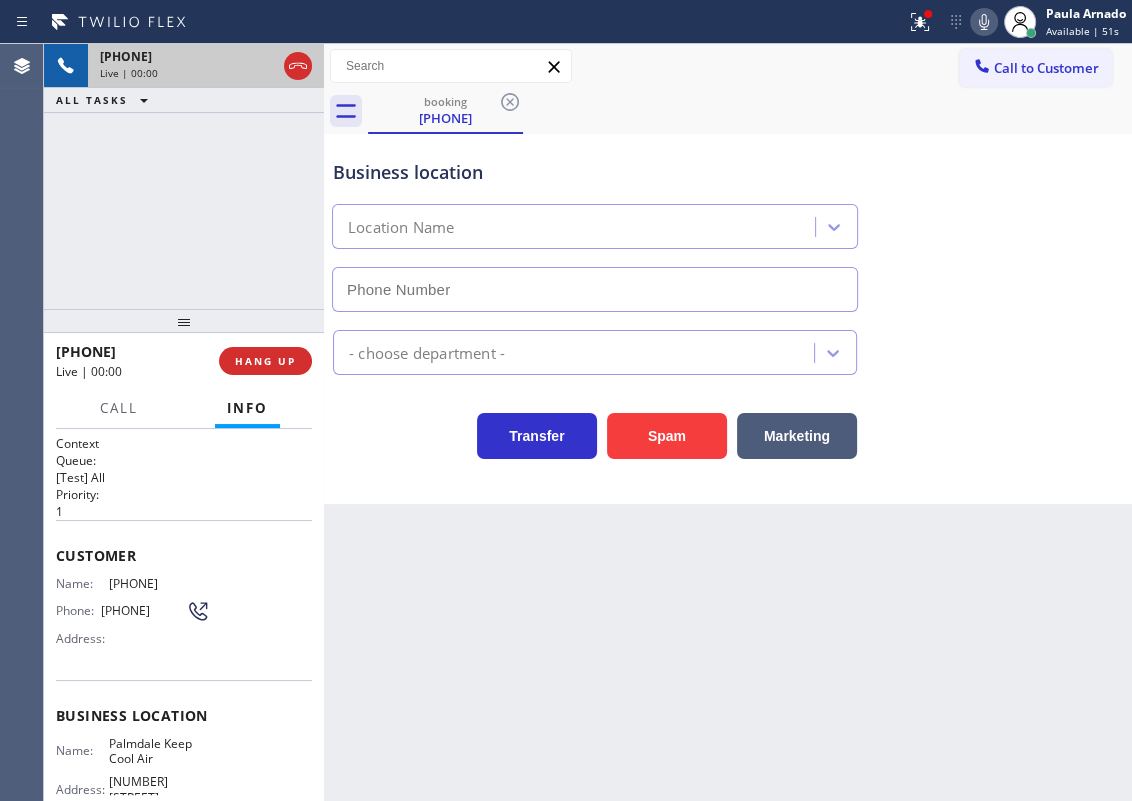type on "(661) 777-9011" 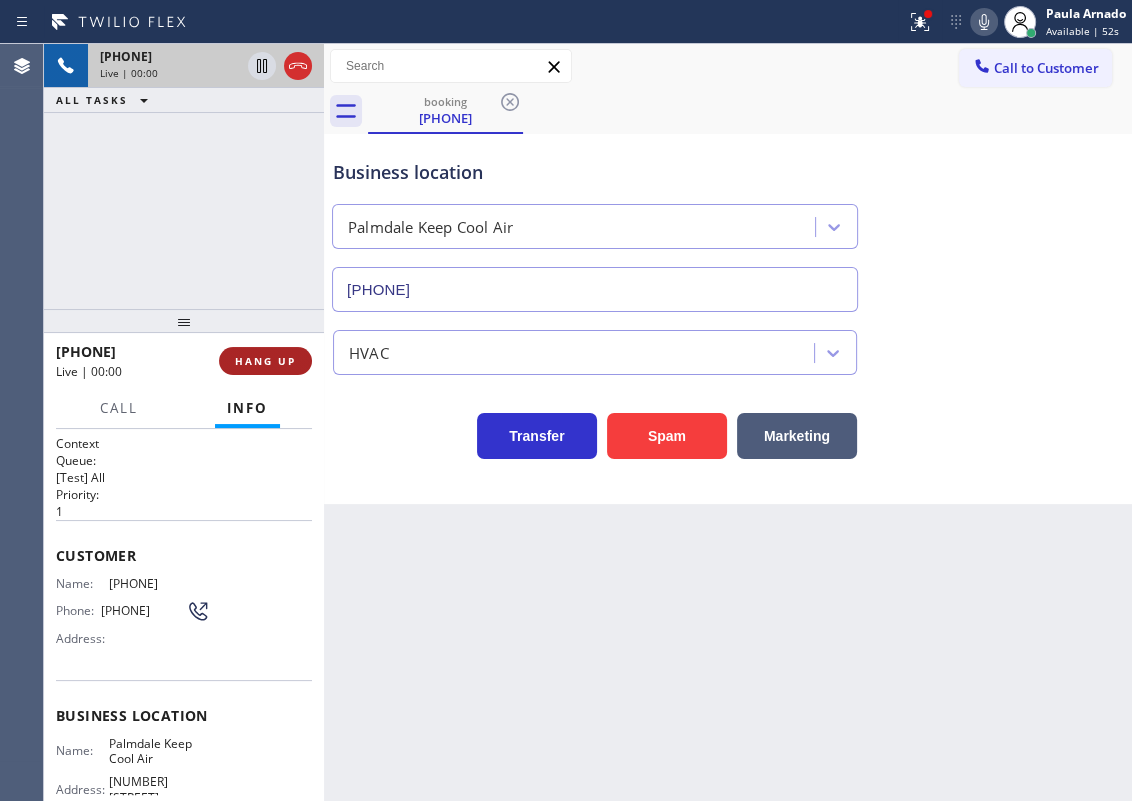 click on "HANG UP" at bounding box center (265, 361) 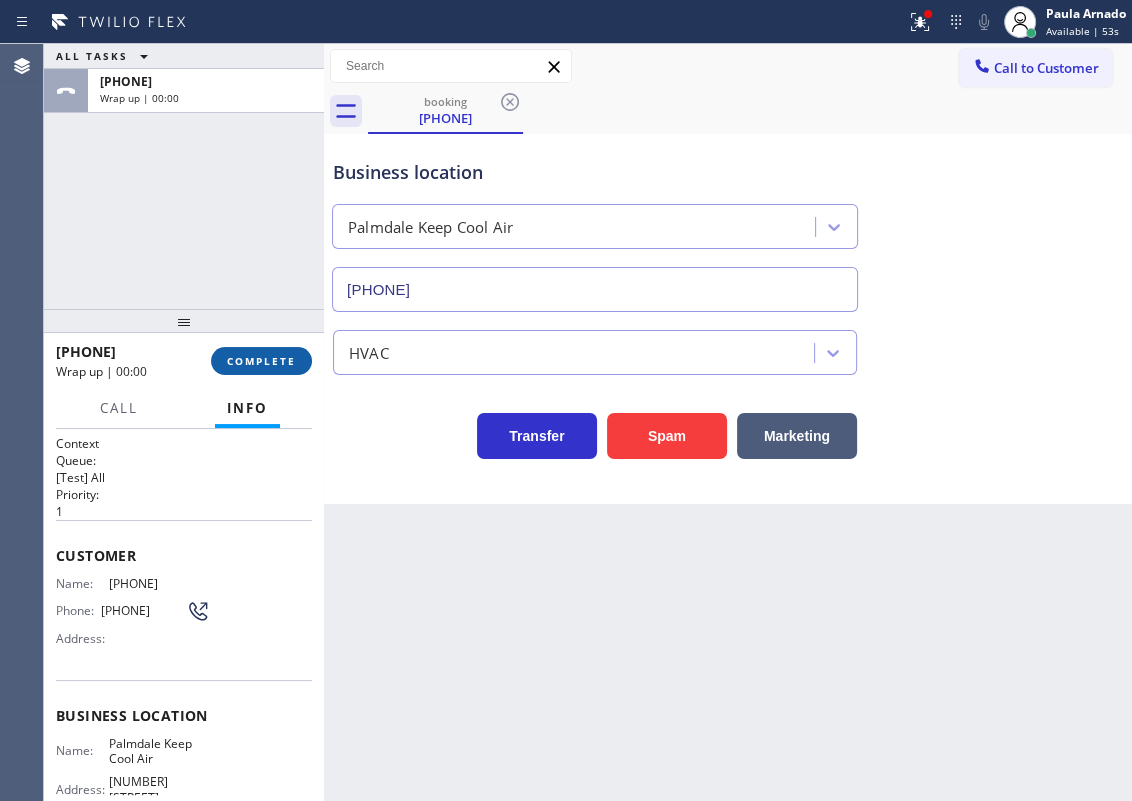 click on "COMPLETE" at bounding box center [261, 361] 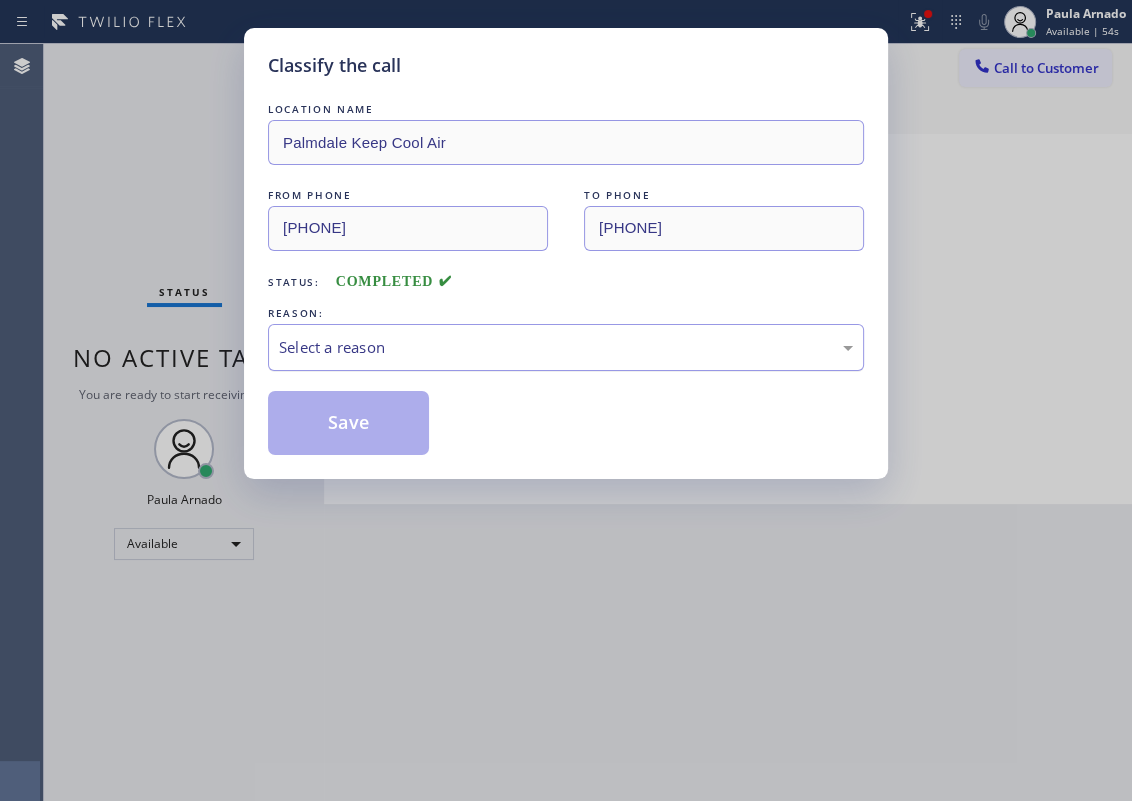 click on "Select a reason" at bounding box center (566, 347) 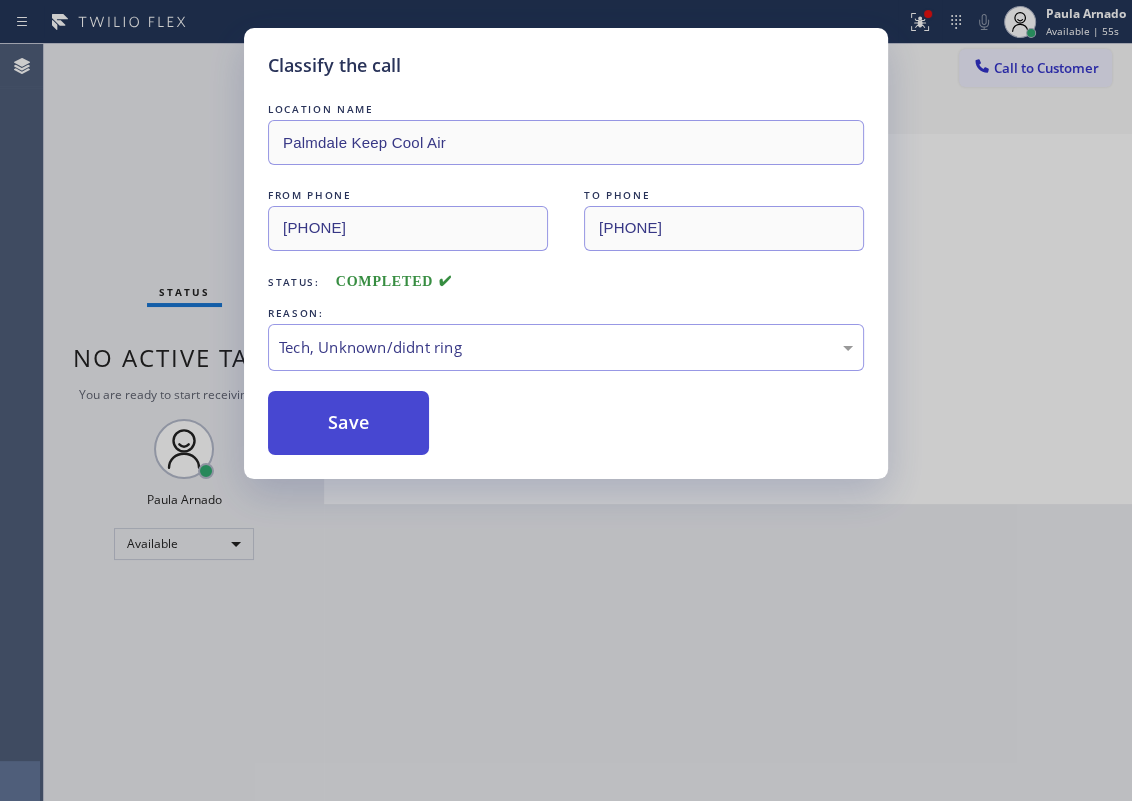 click on "Save" at bounding box center [348, 423] 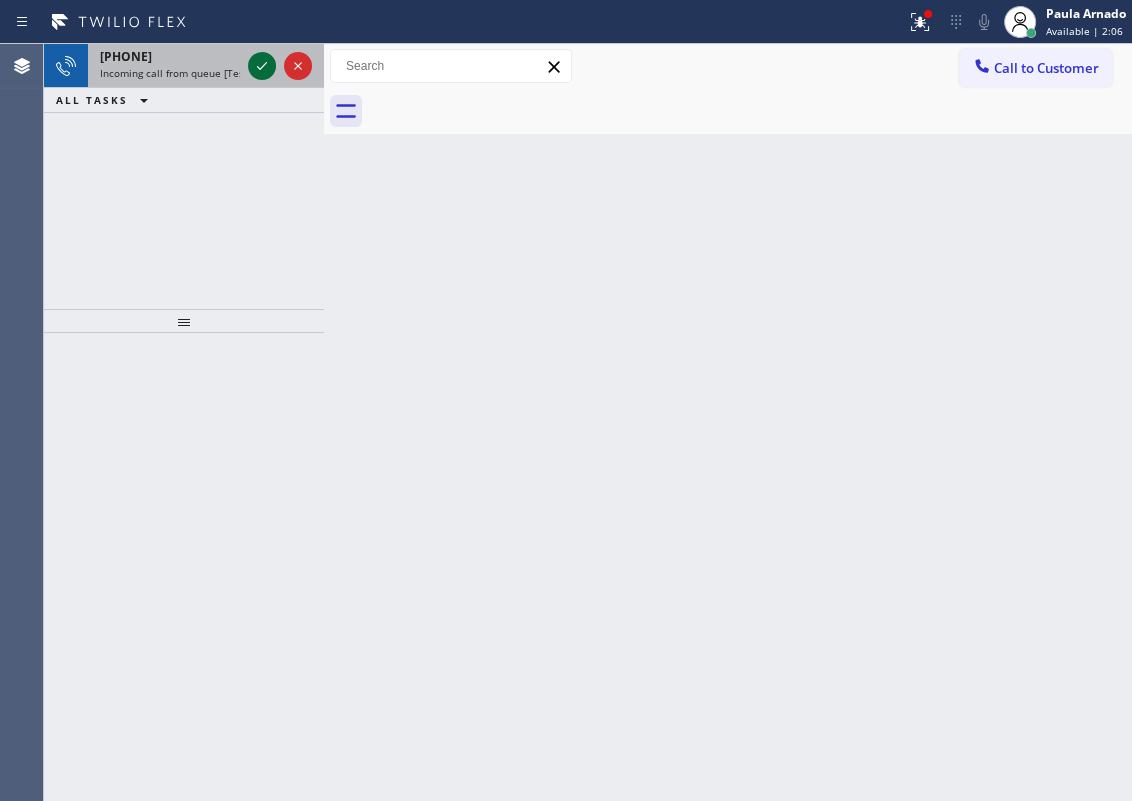 click 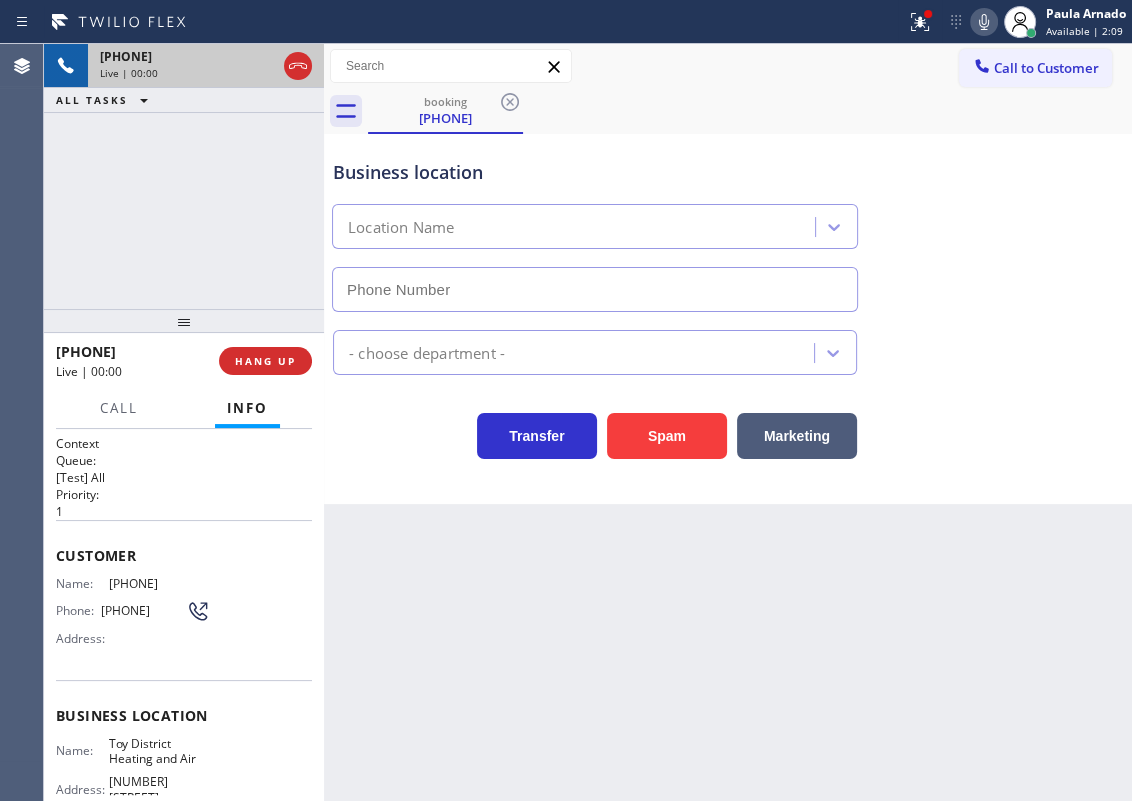 type on "(323) 250-0542" 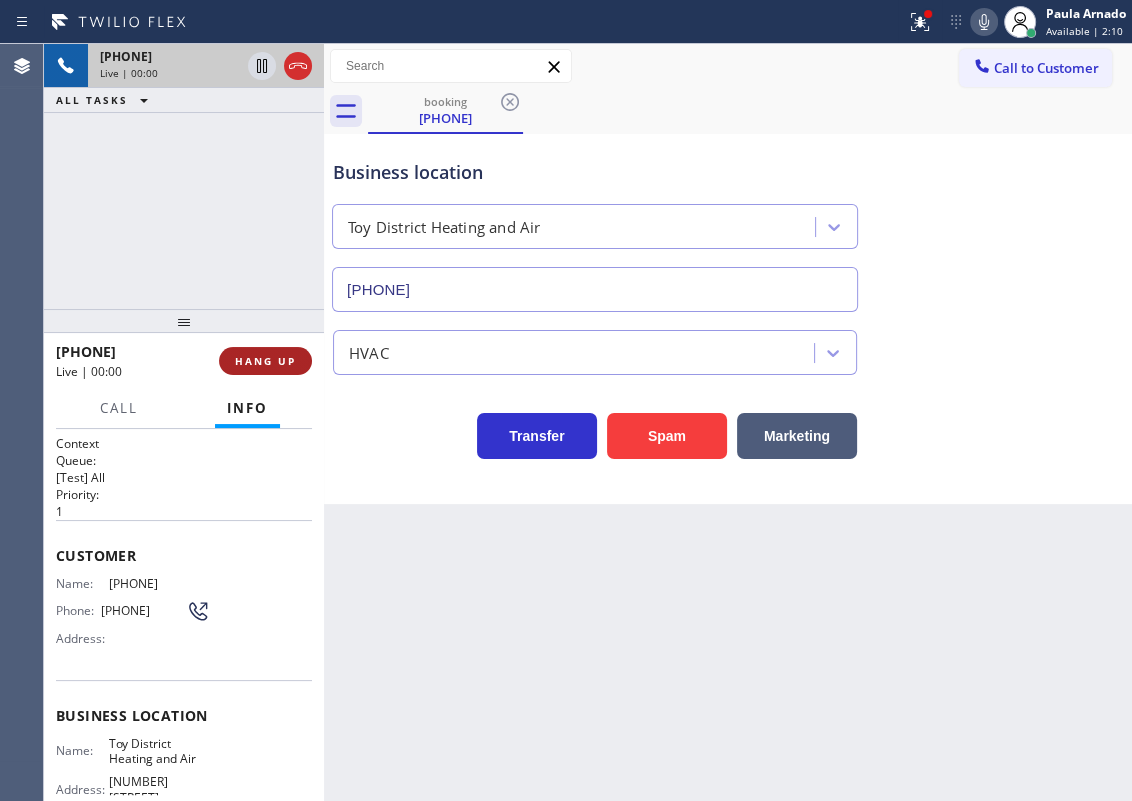 click on "HANG UP" at bounding box center (265, 361) 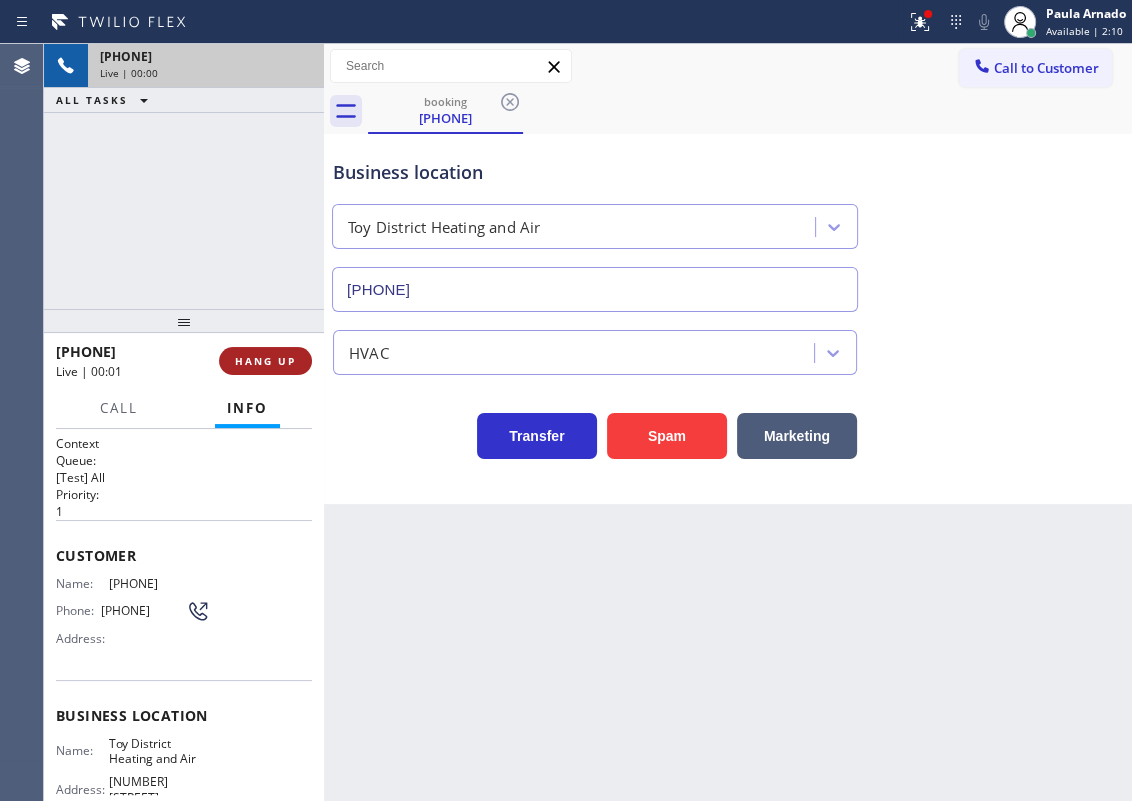 click on "HANG UP" at bounding box center [265, 361] 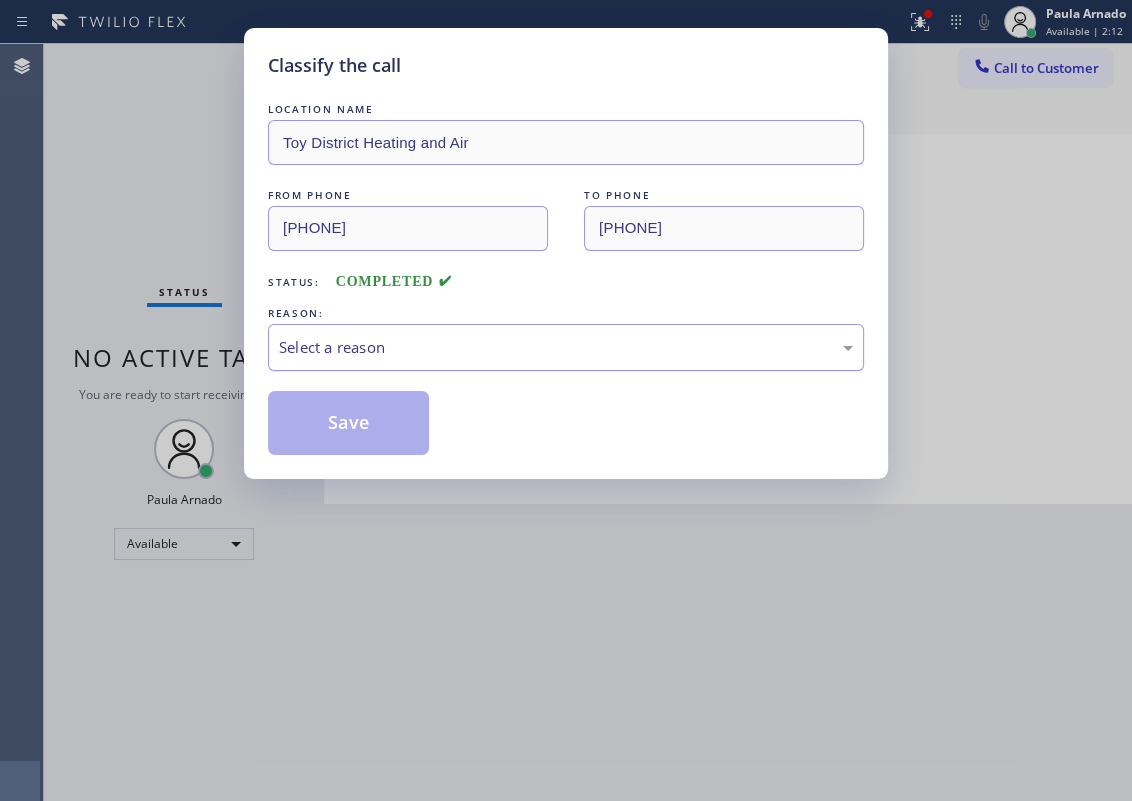 click on "Select a reason" at bounding box center [566, 347] 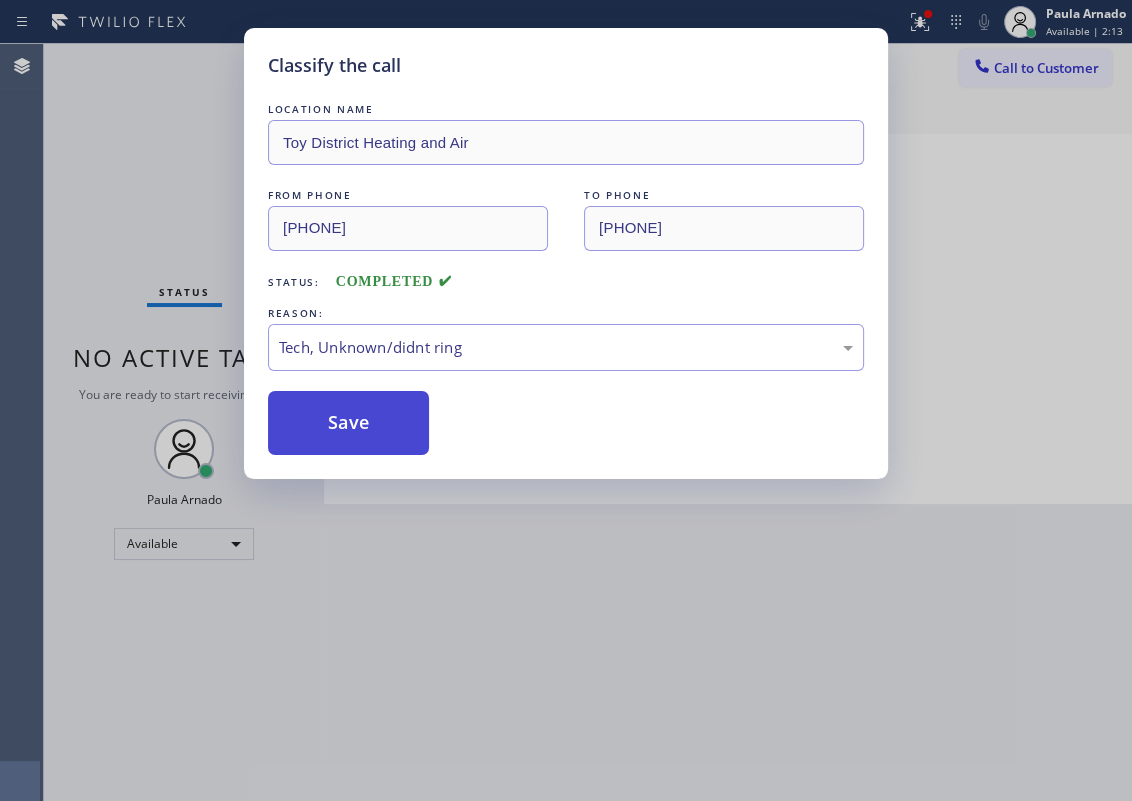 click on "Save" at bounding box center [348, 423] 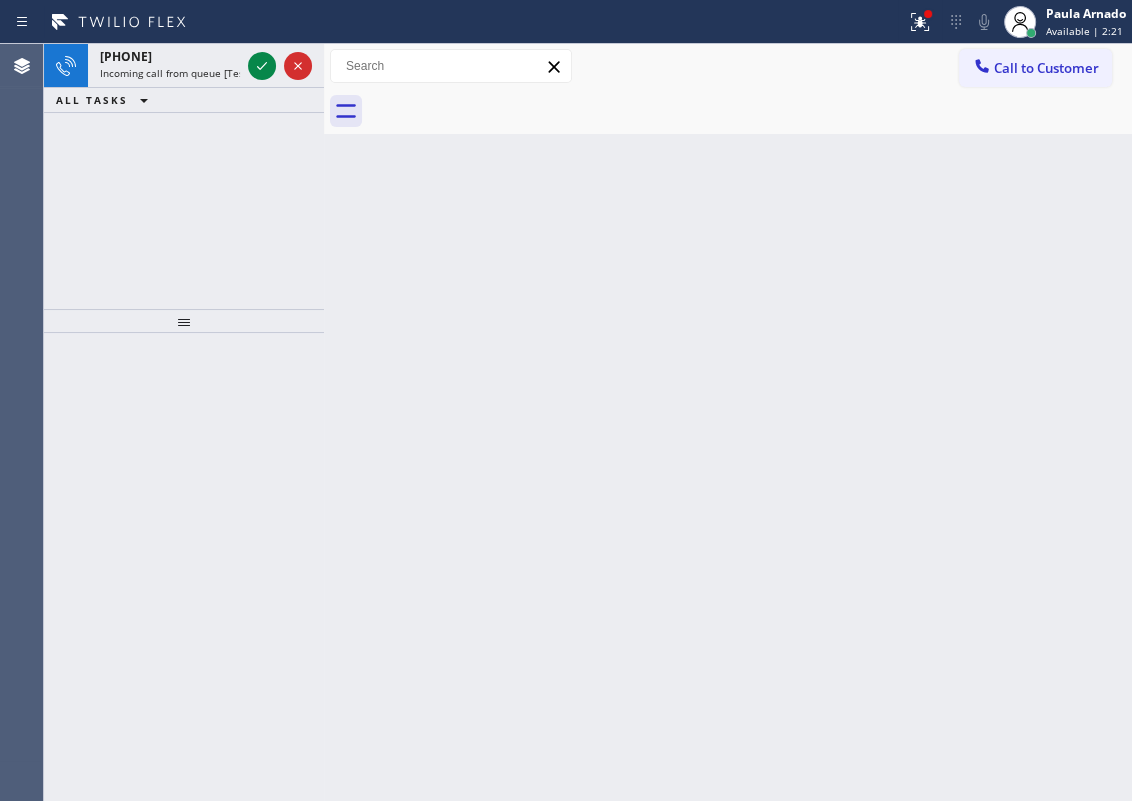 drag, startPoint x: 1053, startPoint y: 460, endPoint x: 444, endPoint y: 165, distance: 676.6875 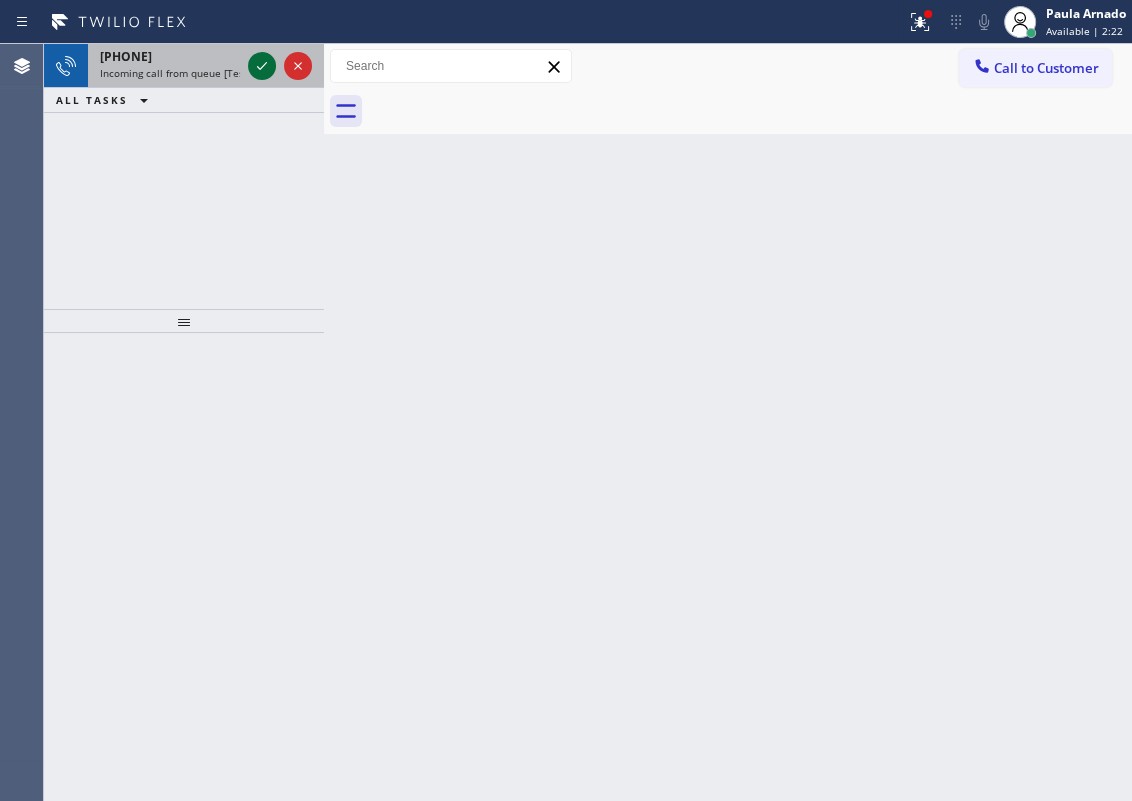click 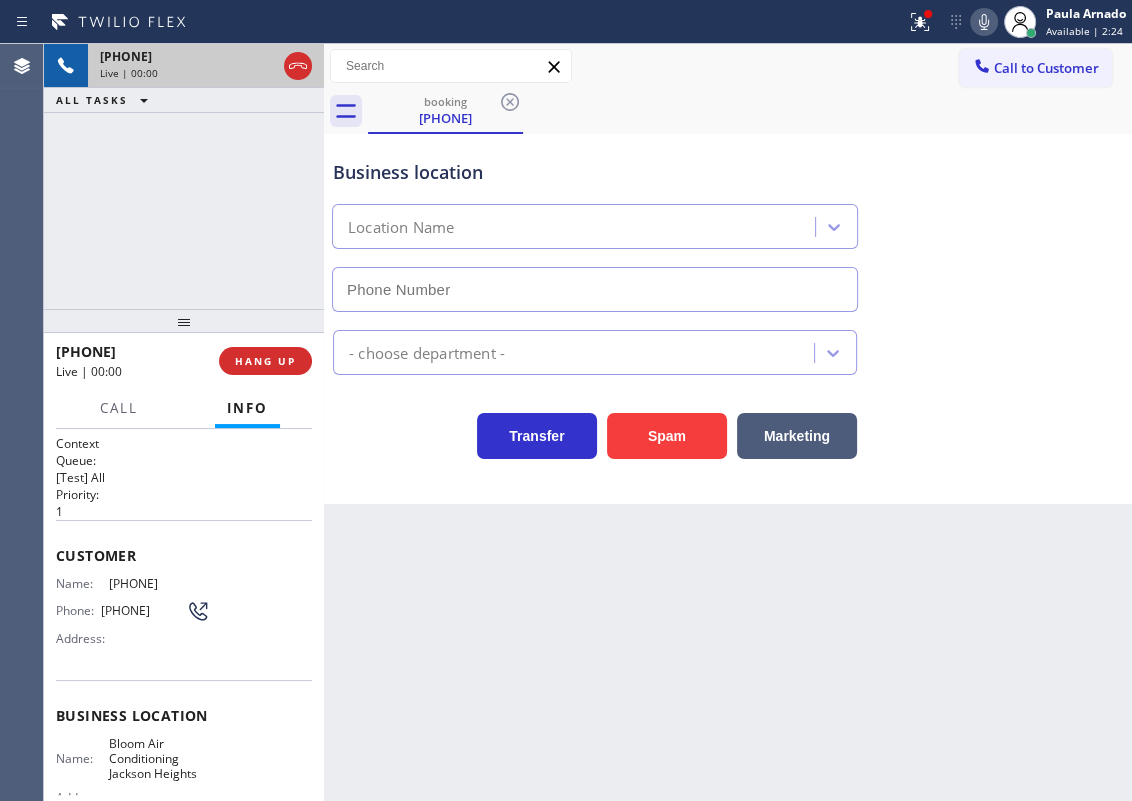 type on "(929) 605-4249" 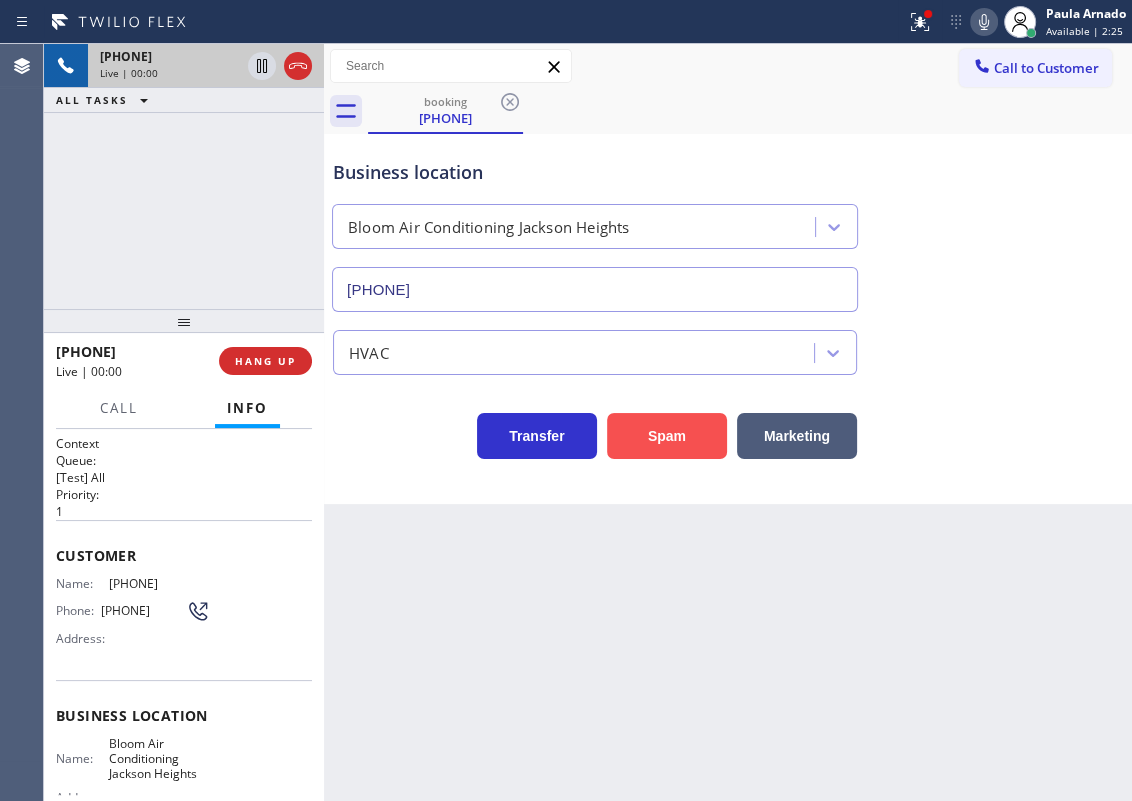 click on "Spam" at bounding box center [667, 436] 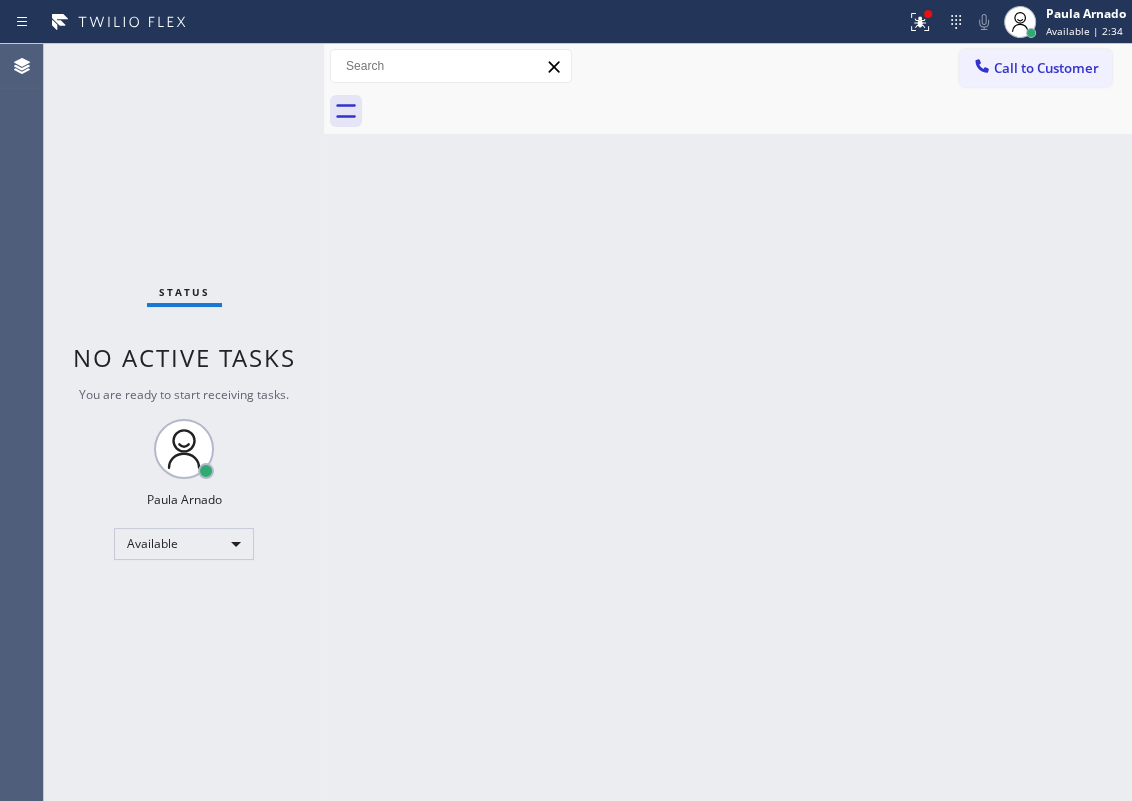 click on "Back to Dashboard Change Sender ID Customers Technicians Select a contact Outbound call Technician Search Technician Your caller id phone number Your caller id phone number Call Technician info Name   Phone none Address none Change Sender ID HVAC +18559994417 5 Star Appliance +18557314952 Appliance Repair +18554611149 Plumbing +18889090120 Air Duct Cleaning +18006865038  Electricians +18005688664 Cancel Change Check personal SMS Reset Change No tabs Call to Customer Outbound call Location Mcgurk KitchenAid Service Your caller id phone number (773) 917-0832 Customer number Call Outbound call Technician Search Technician Your caller id phone number Your caller id phone number Call" at bounding box center [728, 422] 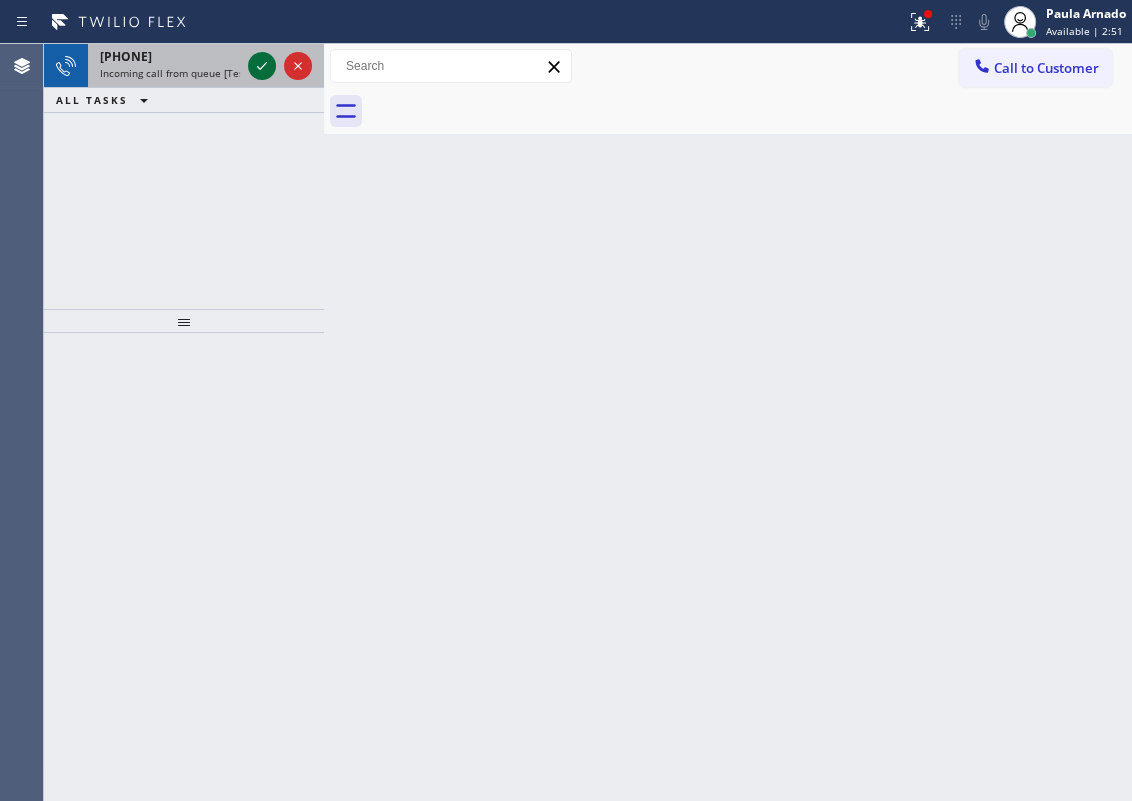click 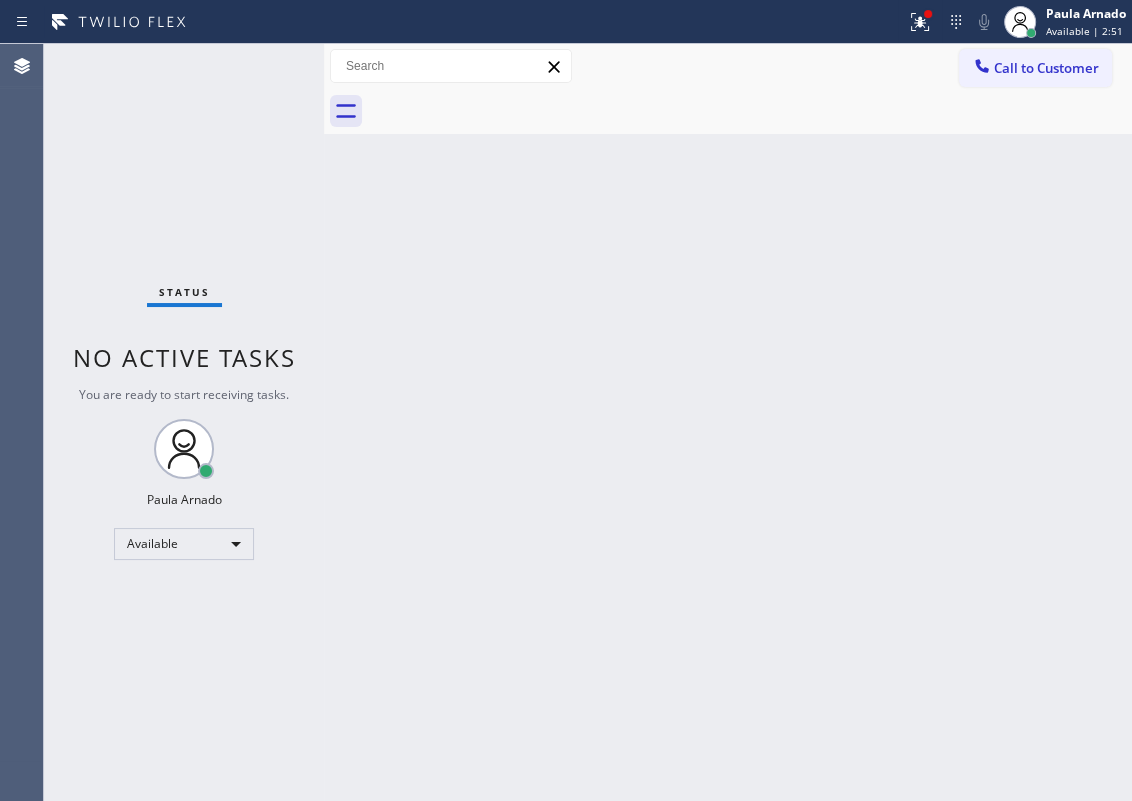 click on "Status   No active tasks     You are ready to start receiving tasks.   [FIRST] [LAST] Available" at bounding box center [184, 422] 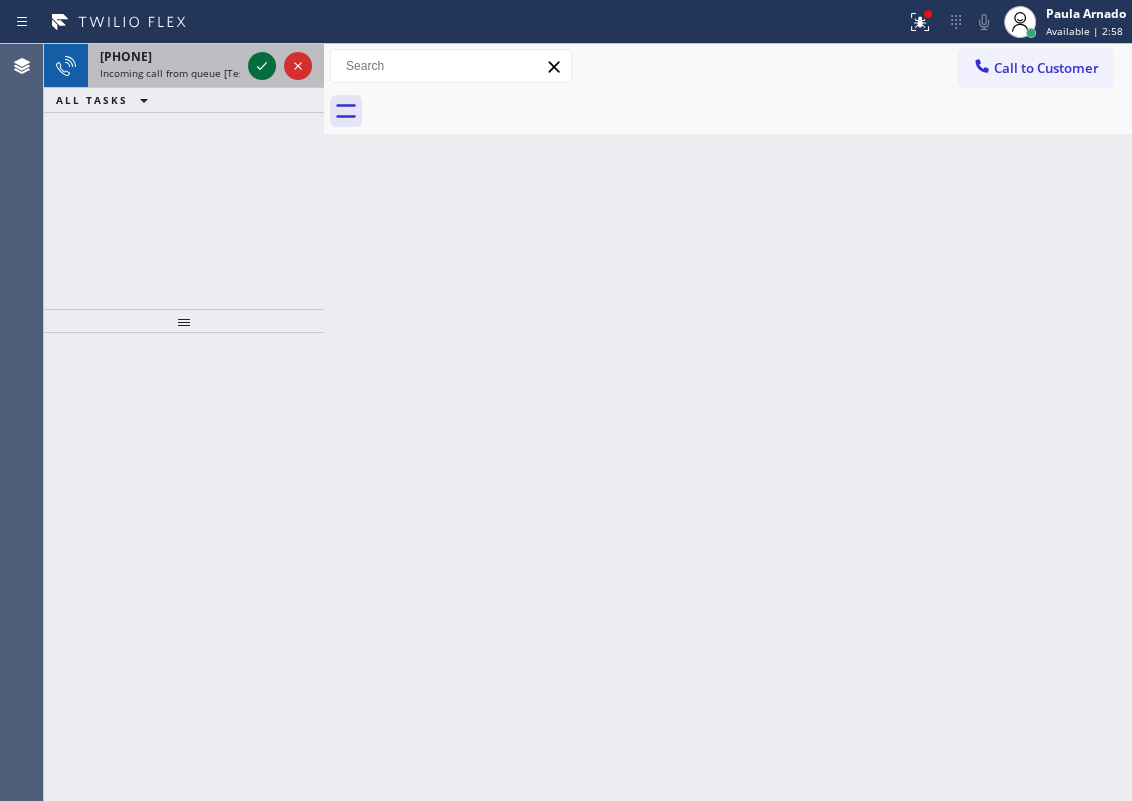 click 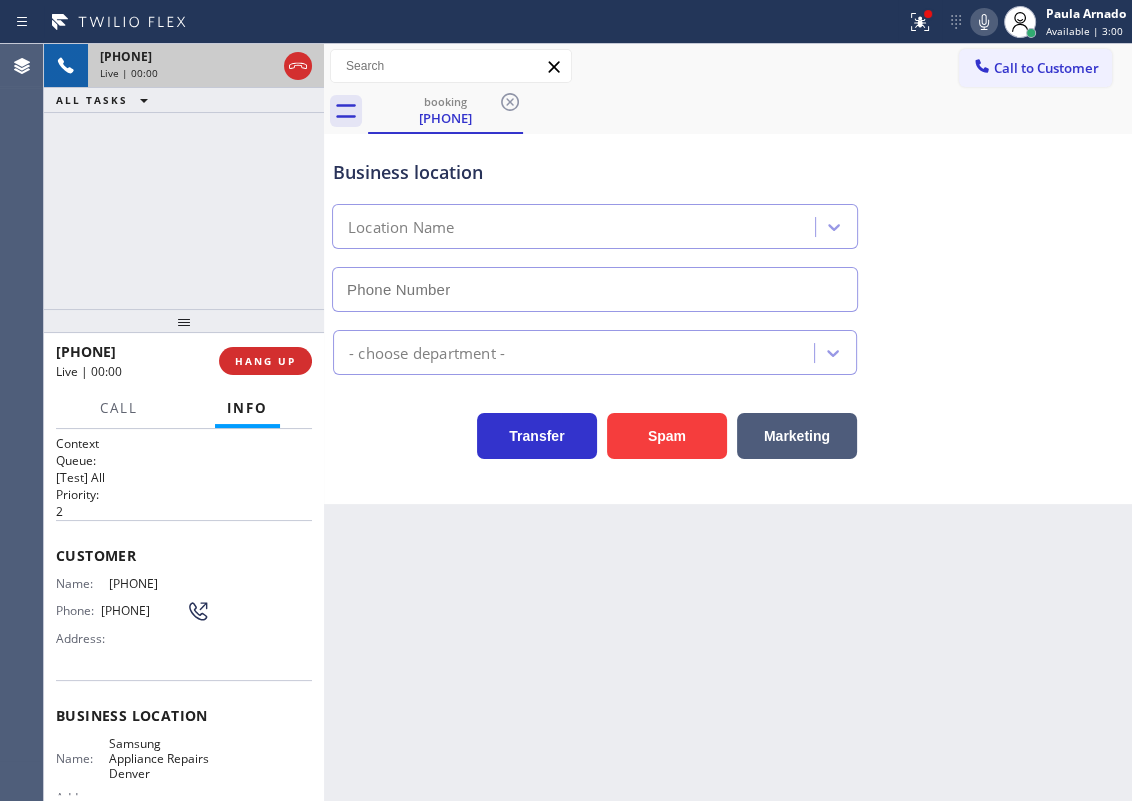 type on "(720) 706-8435" 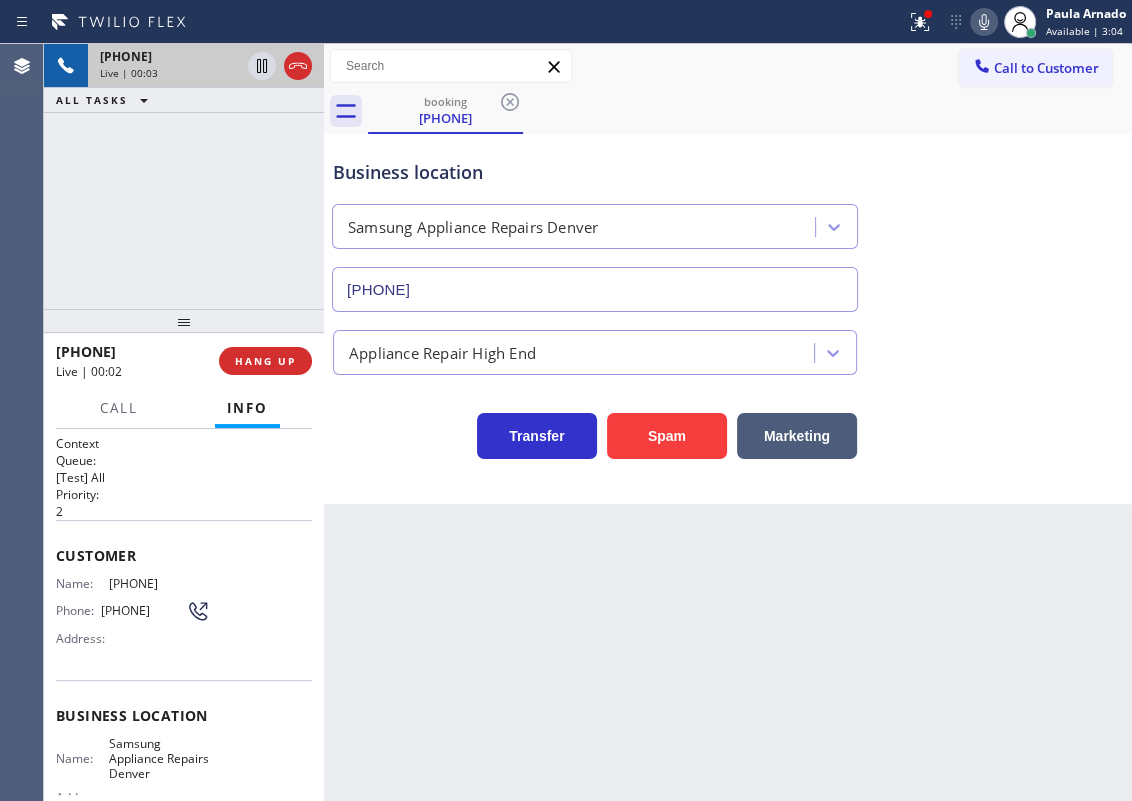 click on "Samsung Appliance Repairs Denver" at bounding box center [159, 759] 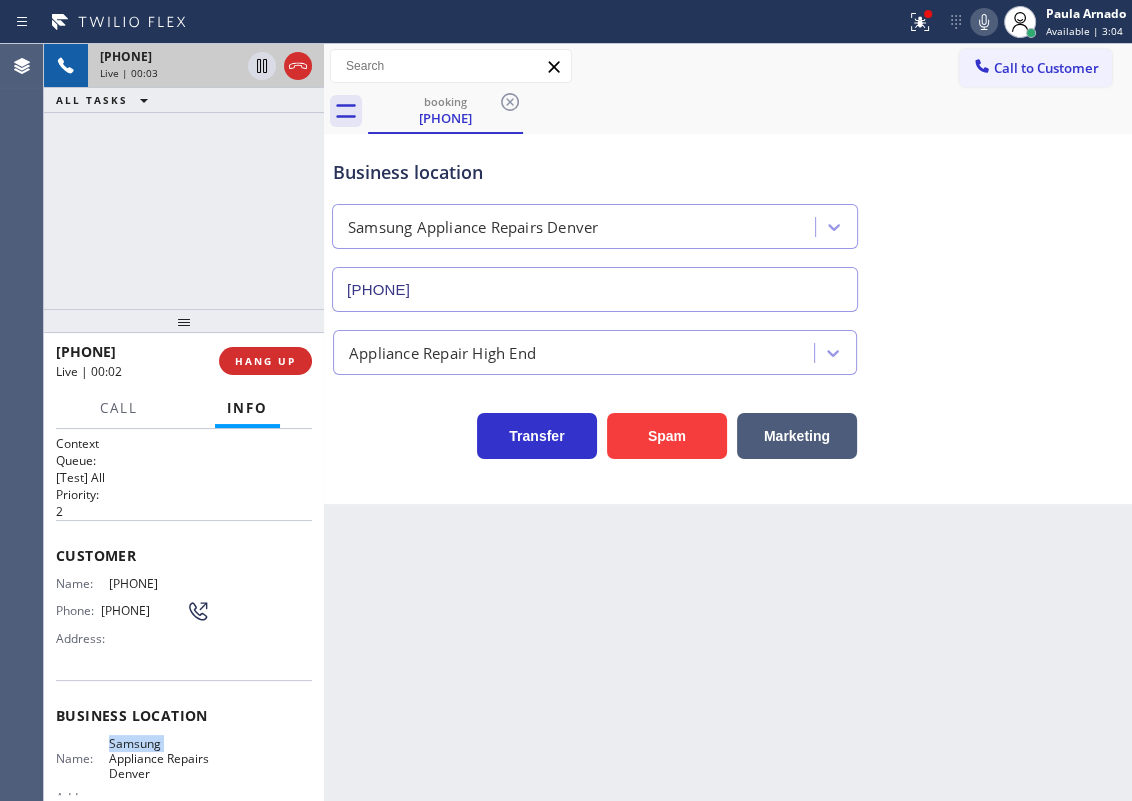 click on "Samsung Appliance Repairs Denver" at bounding box center [159, 759] 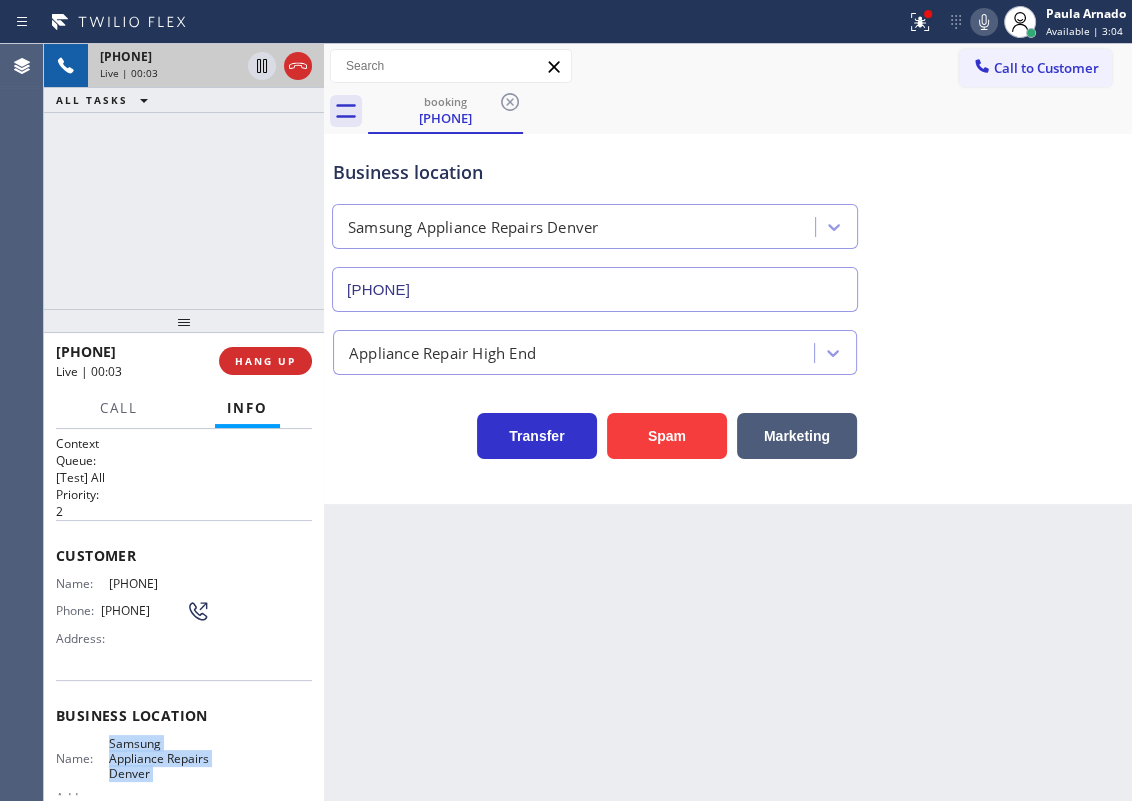 click on "Samsung Appliance Repairs Denver" at bounding box center [159, 759] 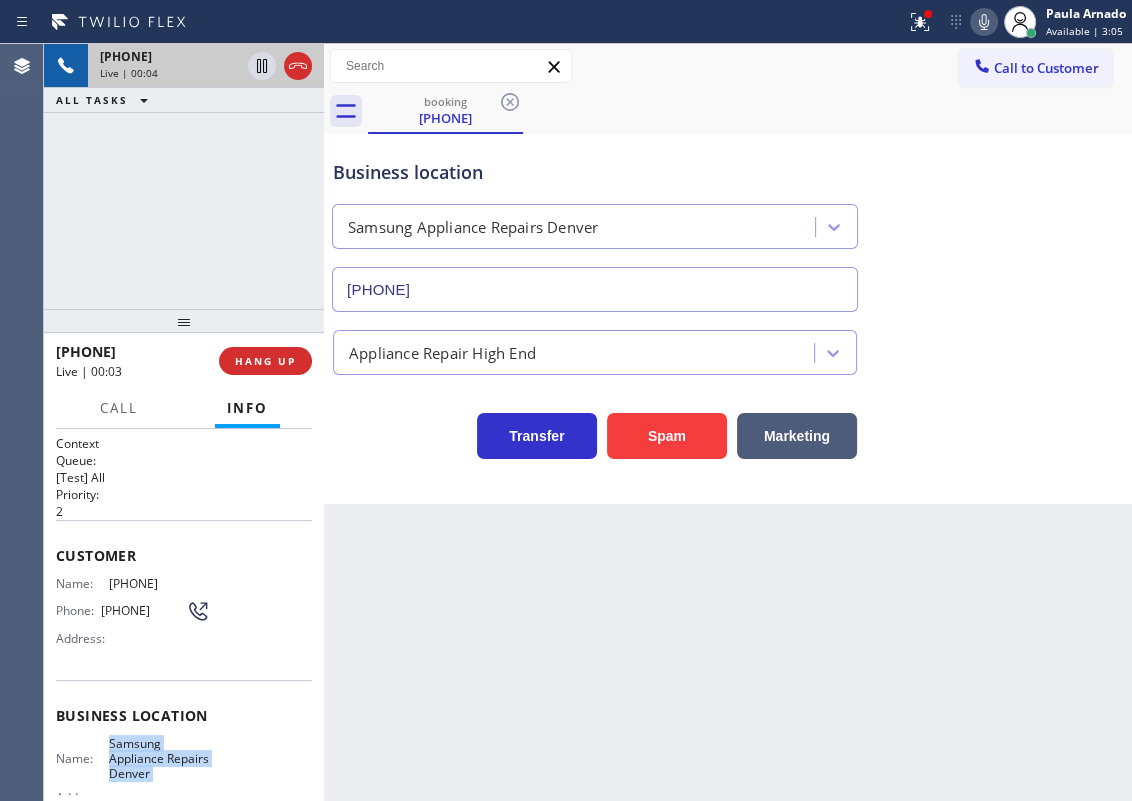copy on "Samsung Appliance Repairs Denver" 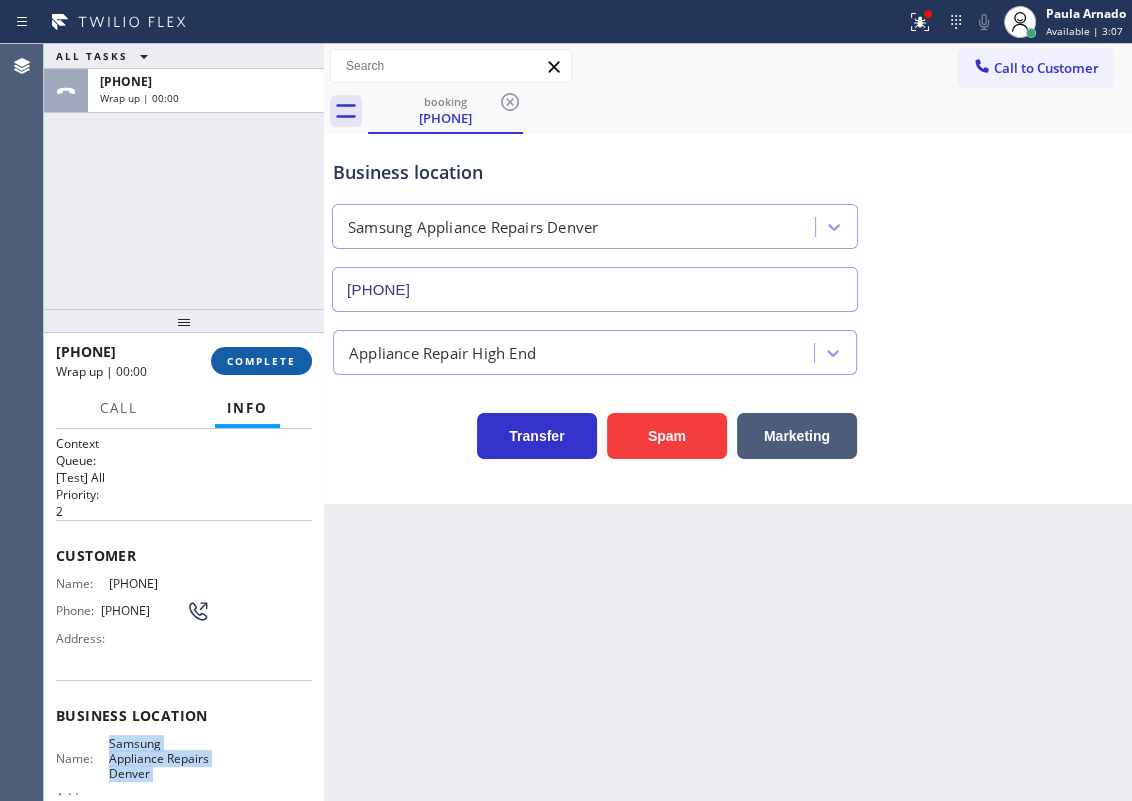drag, startPoint x: 260, startPoint y: 359, endPoint x: 289, endPoint y: 358, distance: 29.017237 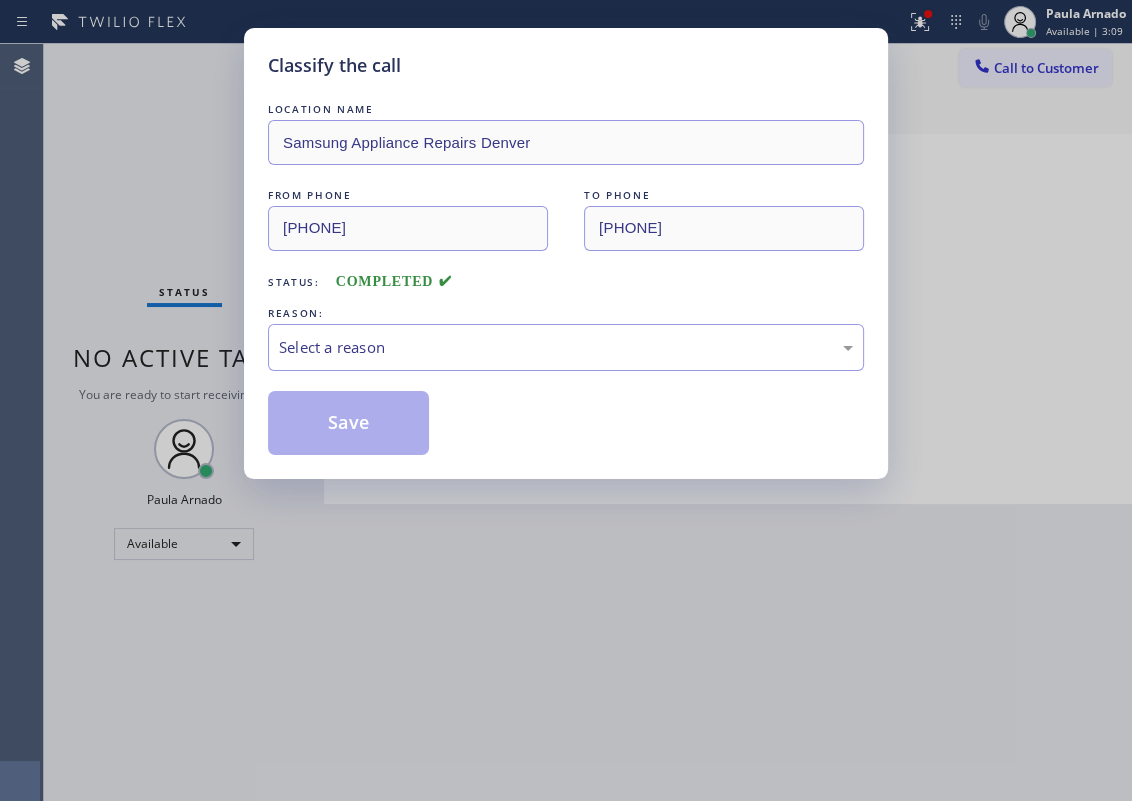 click on "Select a reason" at bounding box center (566, 347) 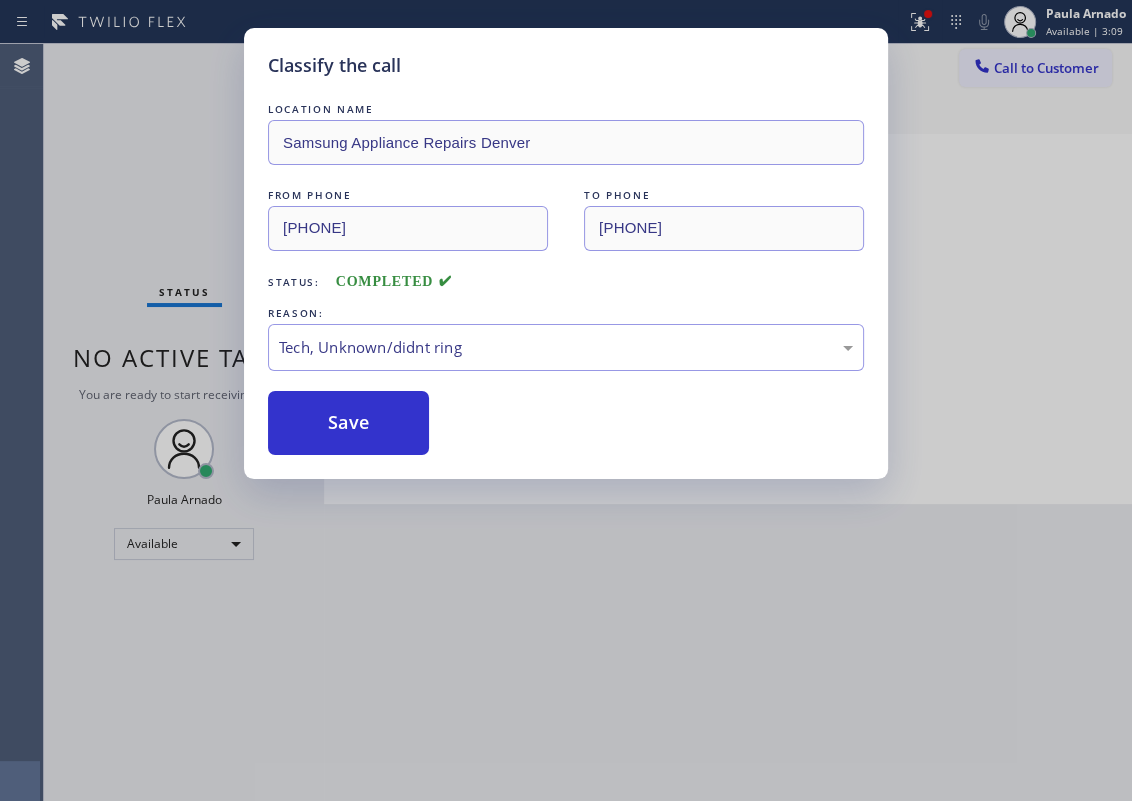 click on "Save" at bounding box center (348, 423) 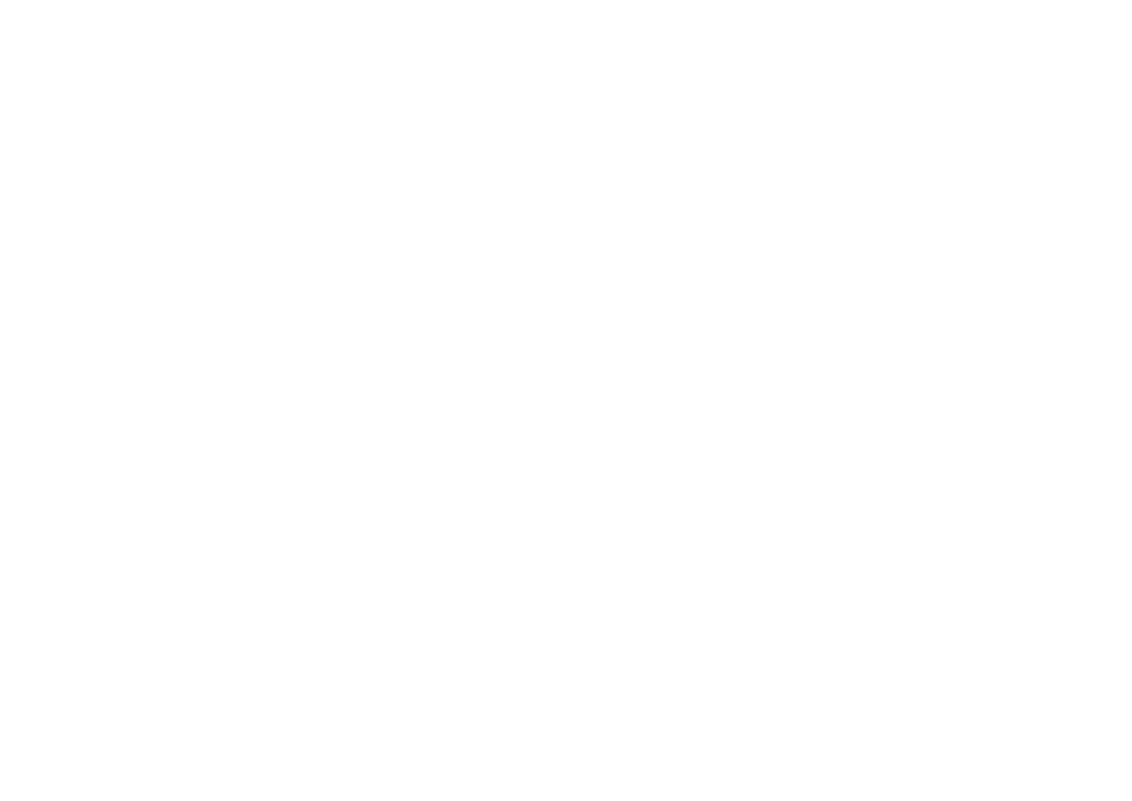 scroll, scrollTop: 0, scrollLeft: 0, axis: both 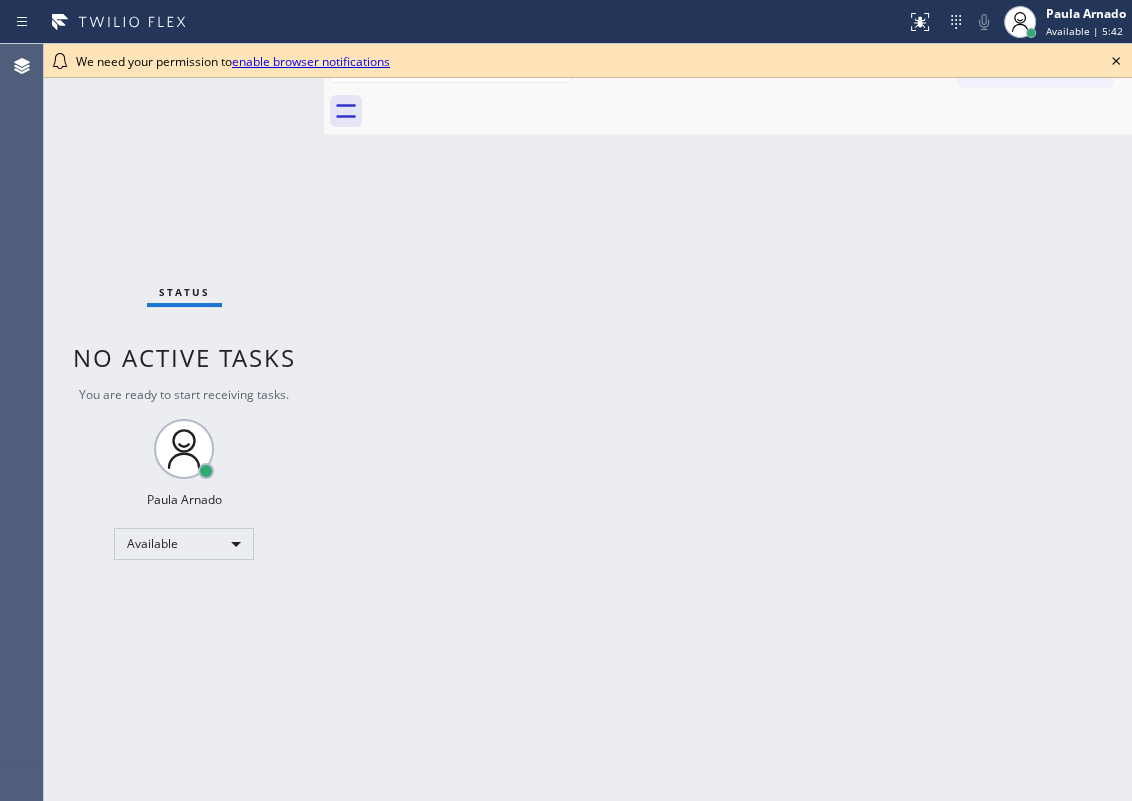 click 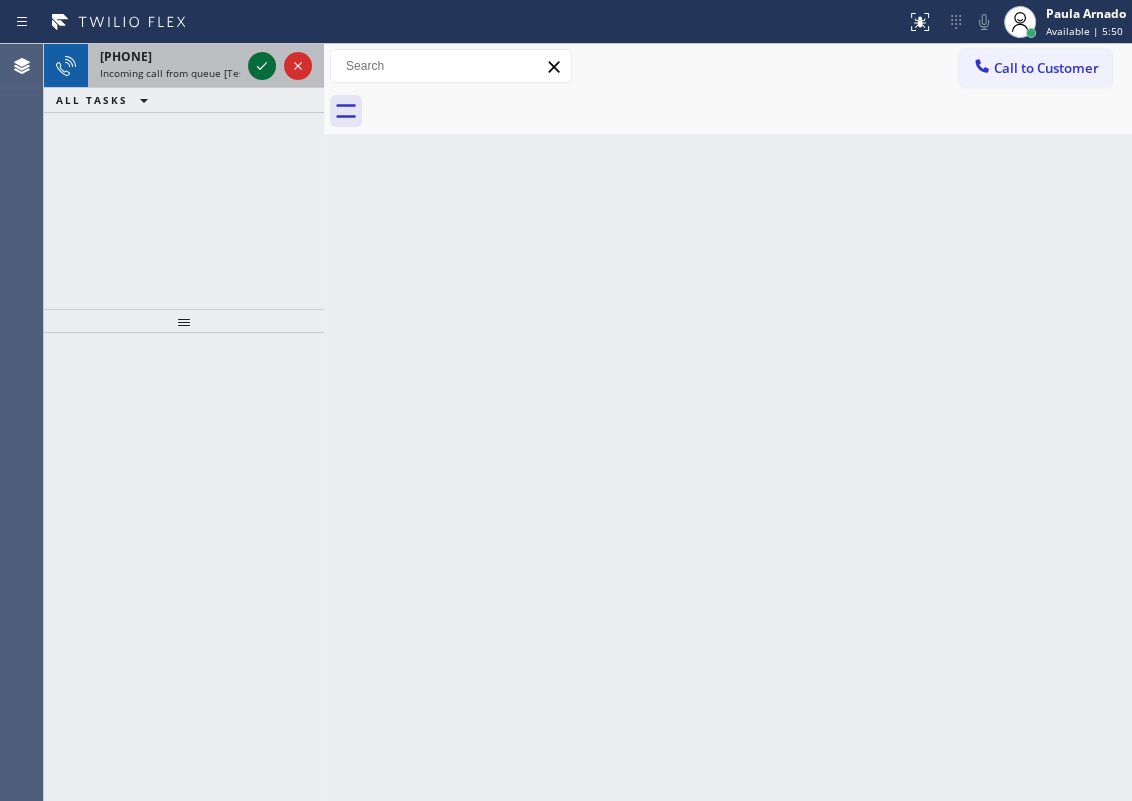 click 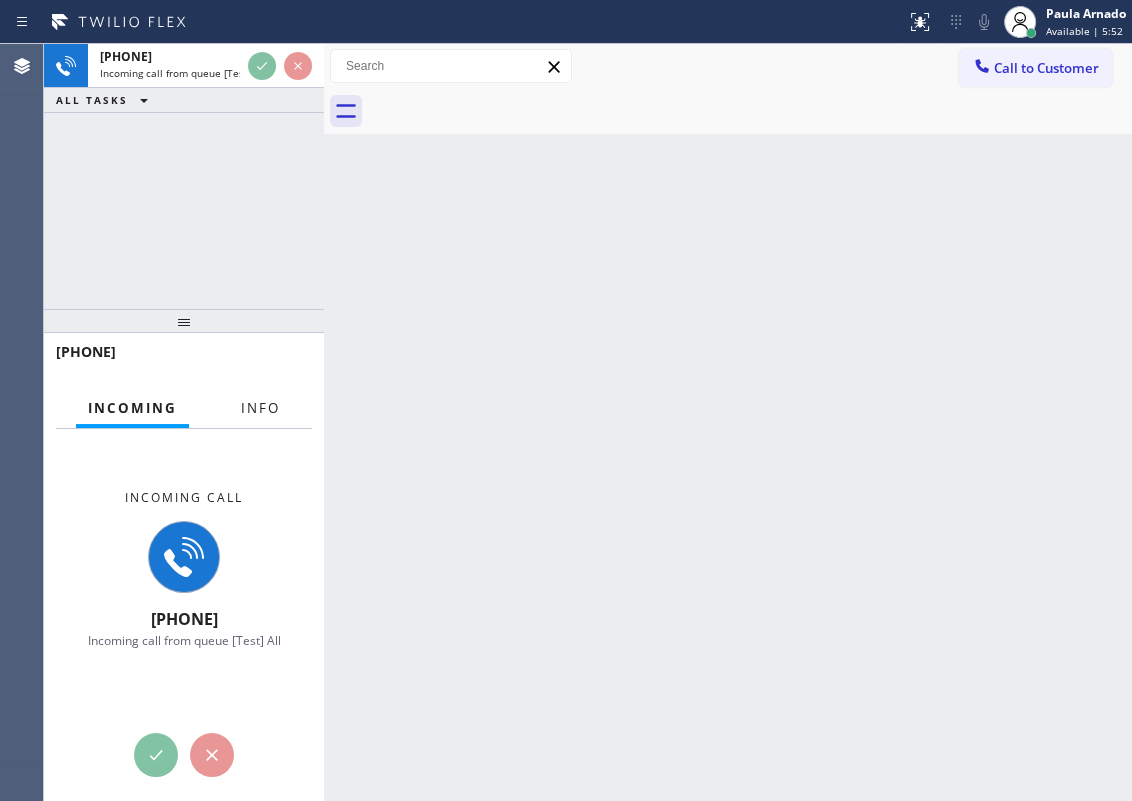click on "Info" at bounding box center (260, 408) 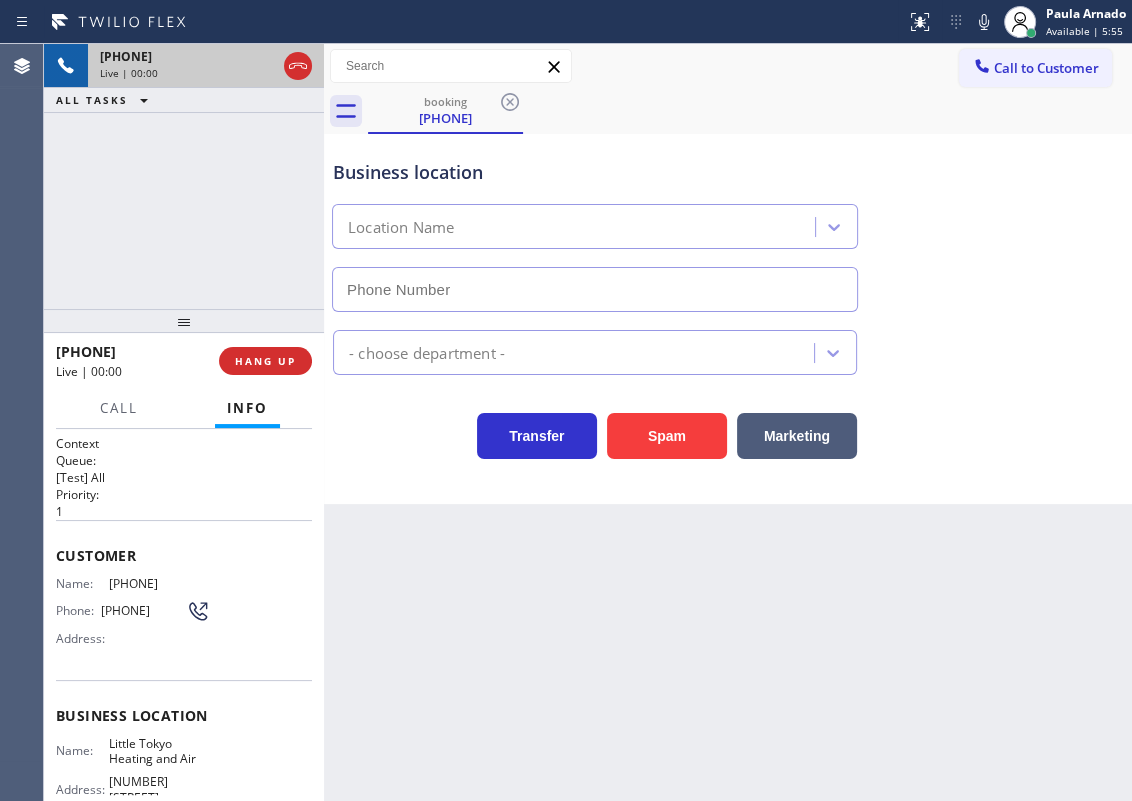 type on "[PHONE]" 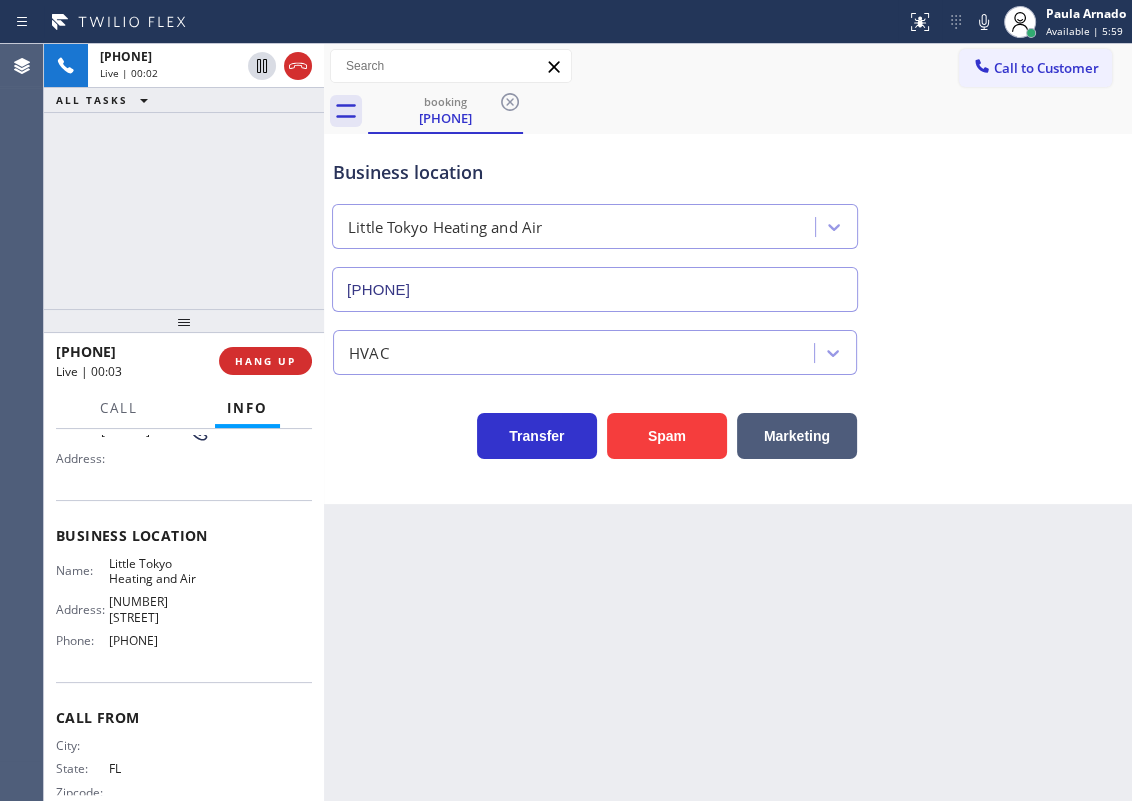 scroll, scrollTop: 181, scrollLeft: 0, axis: vertical 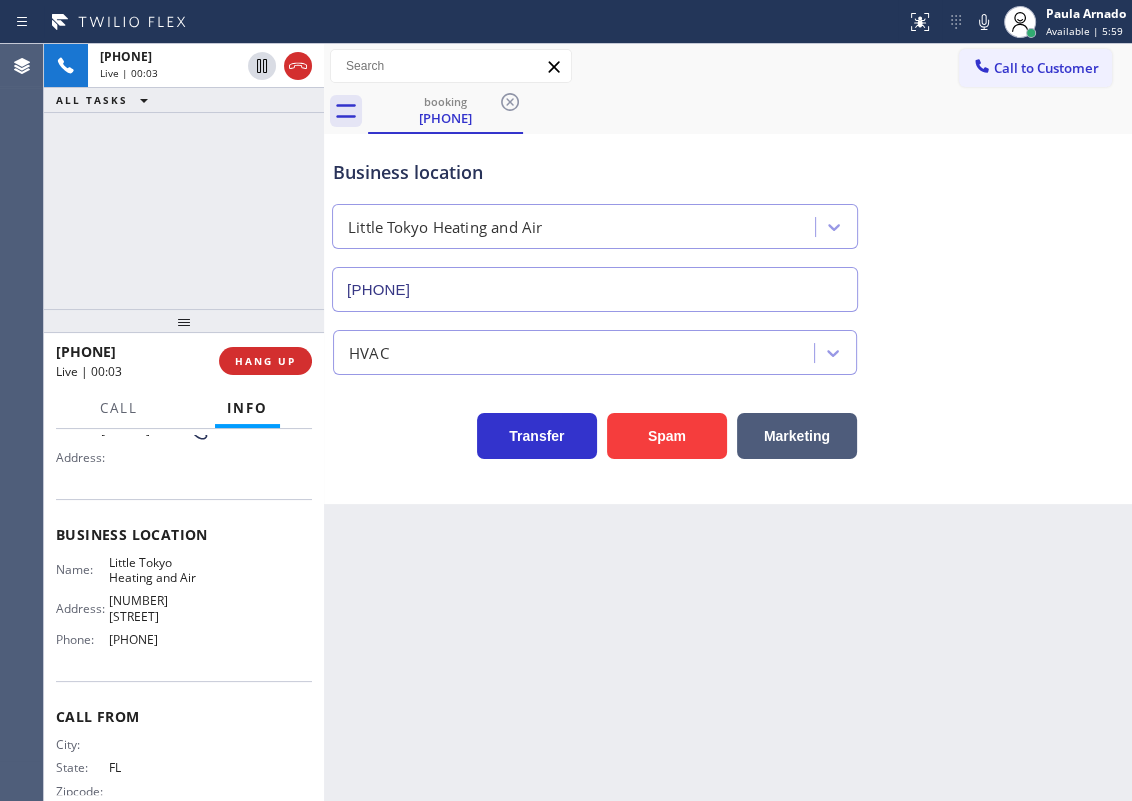 click on "Little Tokyo Heating and Air" at bounding box center [159, 570] 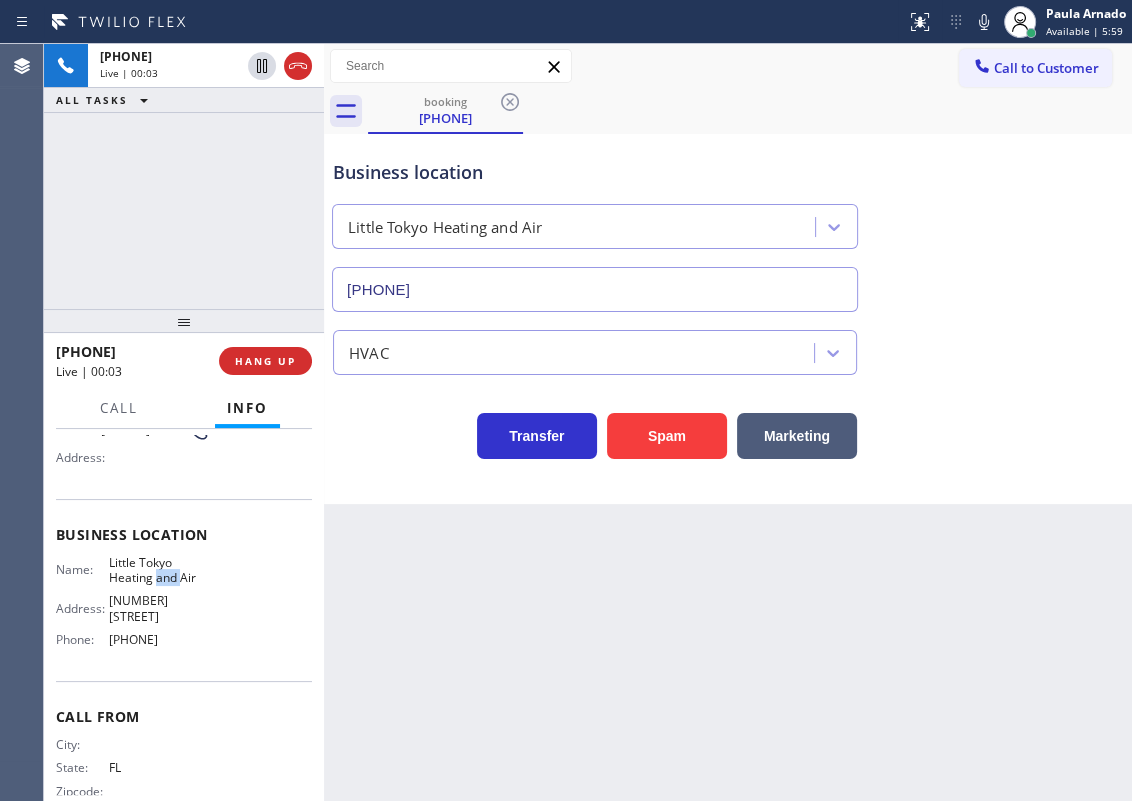 click on "Little Tokyo Heating and Air" at bounding box center [159, 570] 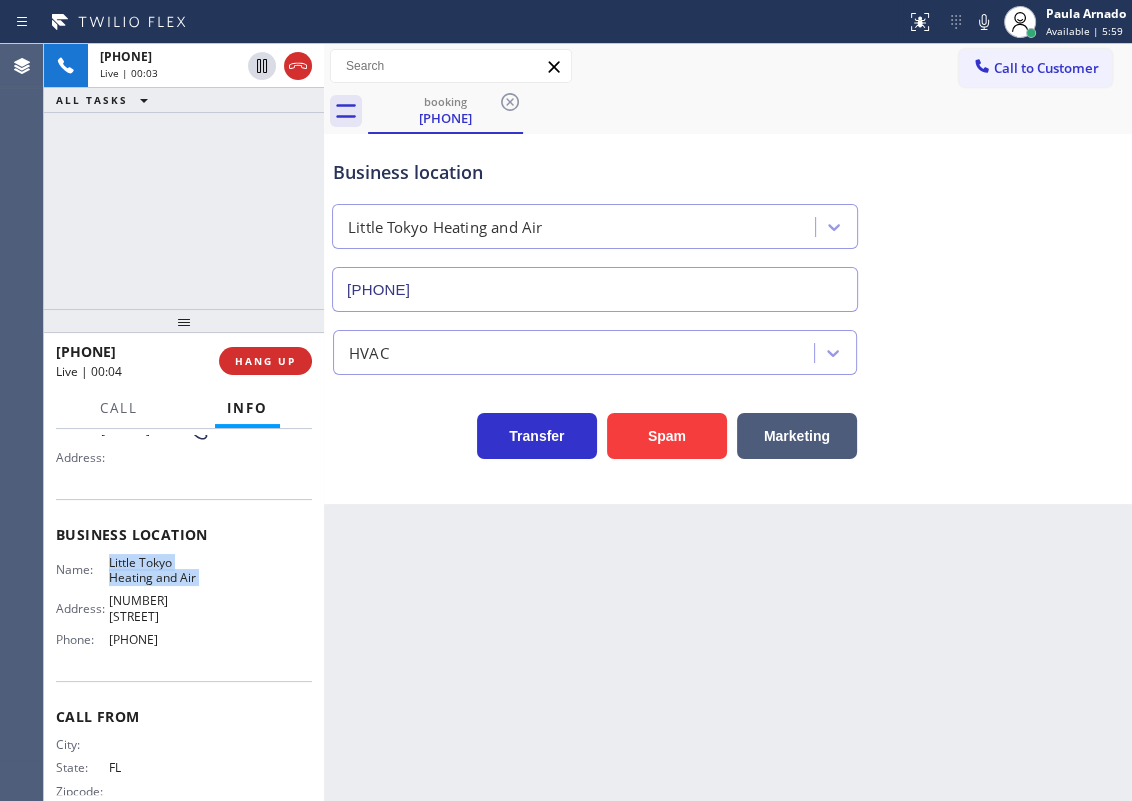 click on "Little Tokyo Heating and Air" at bounding box center (159, 570) 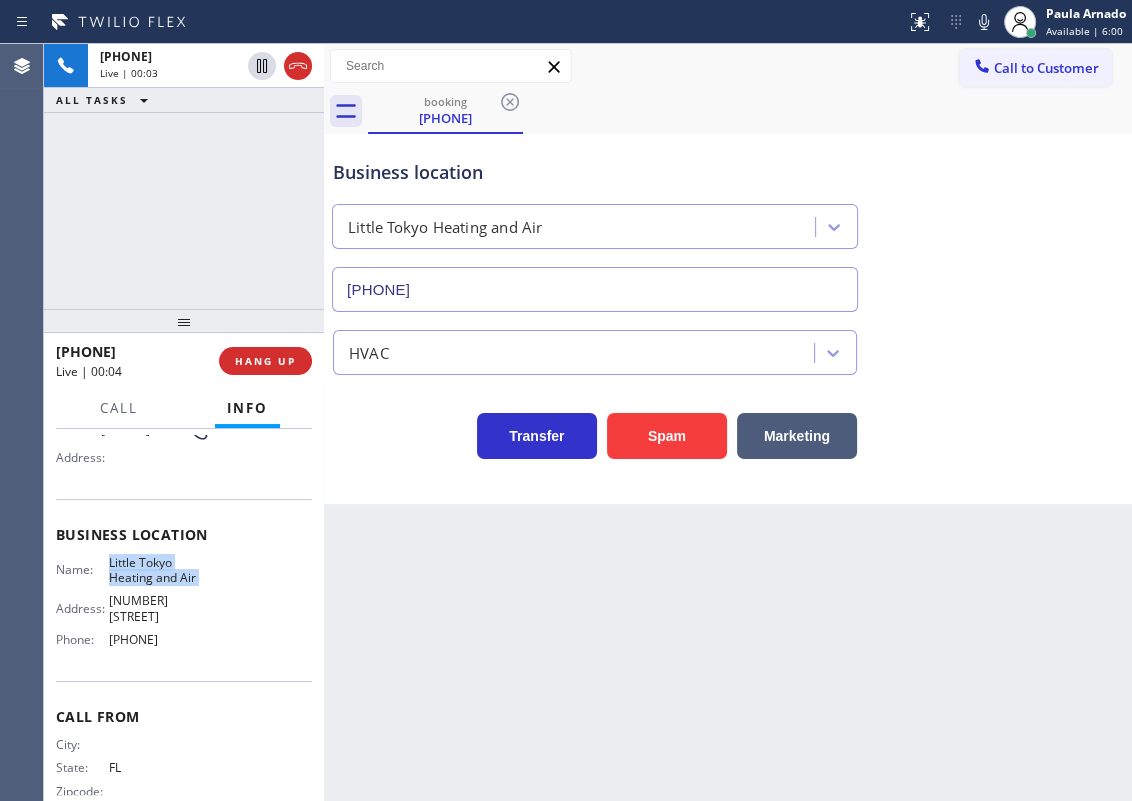 copy on "Little Tokyo Heating and Air" 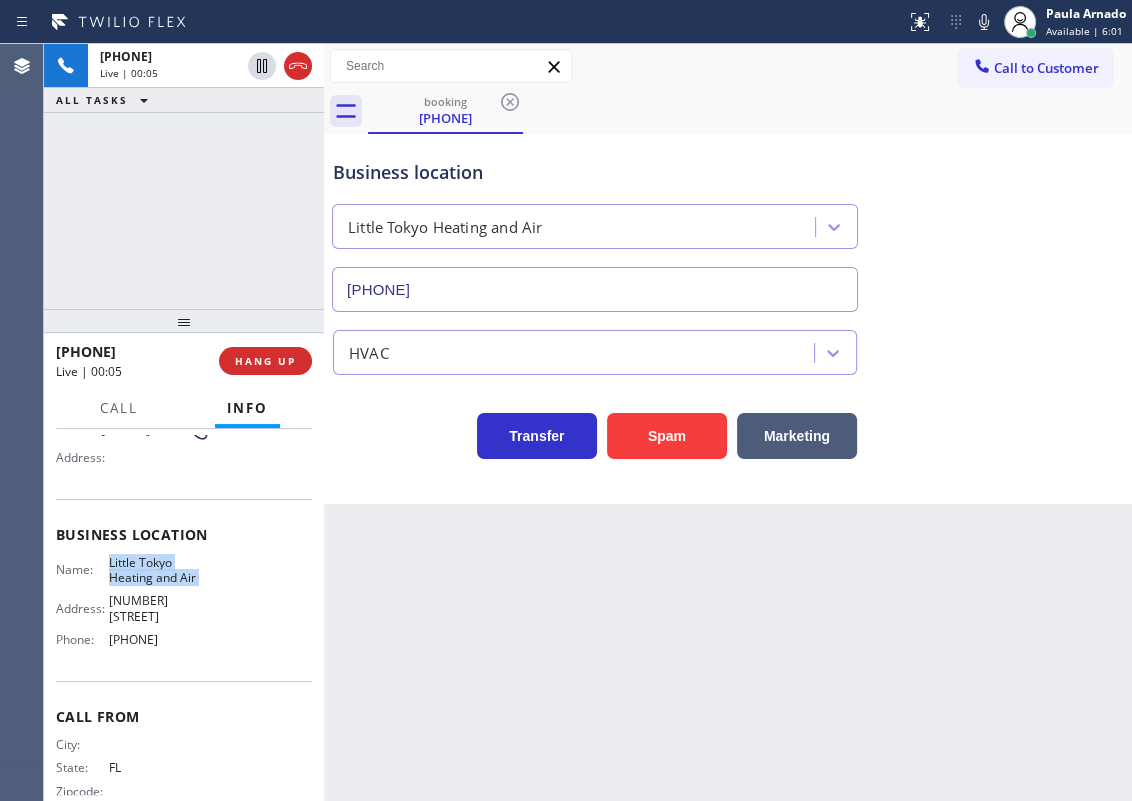click on "[PHONE]" at bounding box center [595, 289] 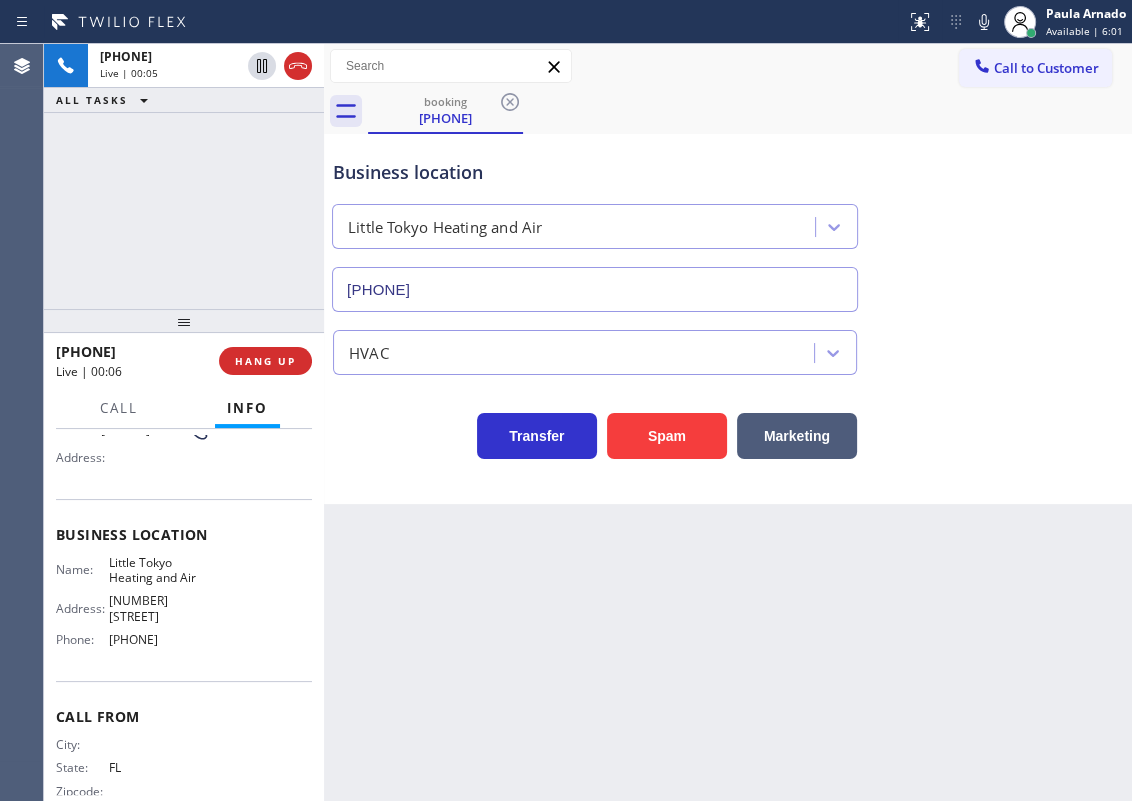 click on "[PHONE]" at bounding box center [595, 289] 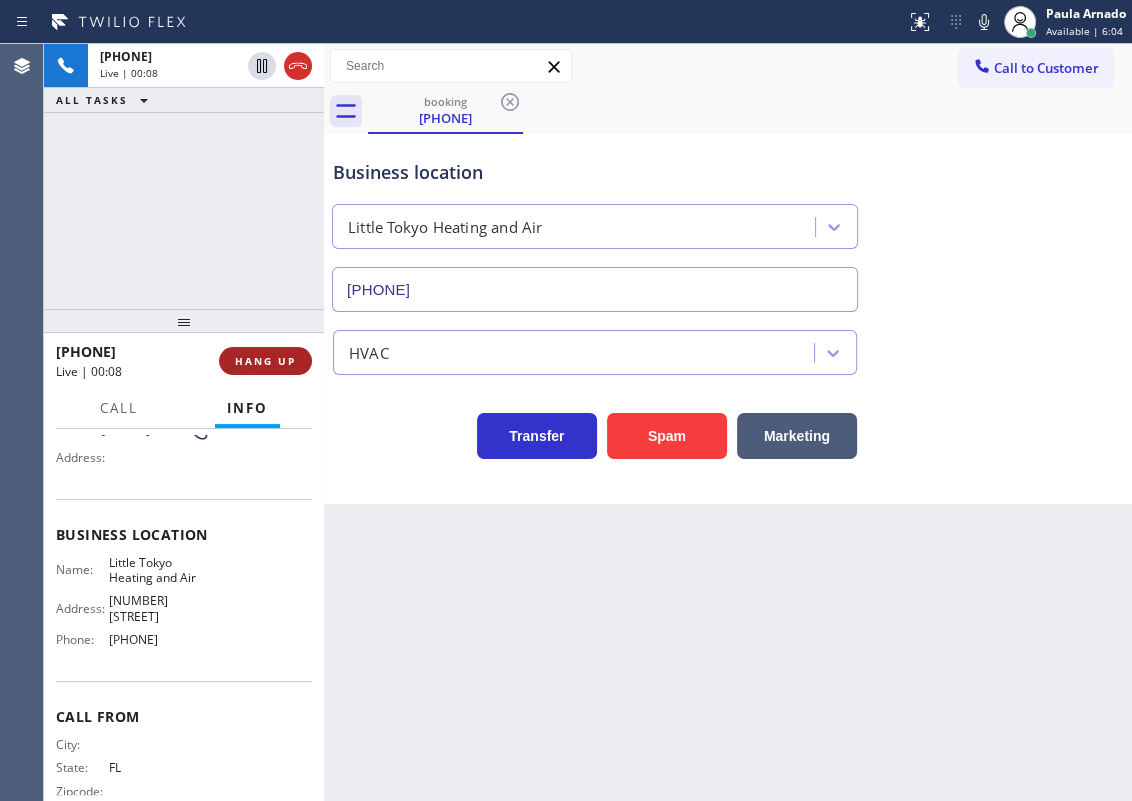 click on "HANG UP" at bounding box center (265, 361) 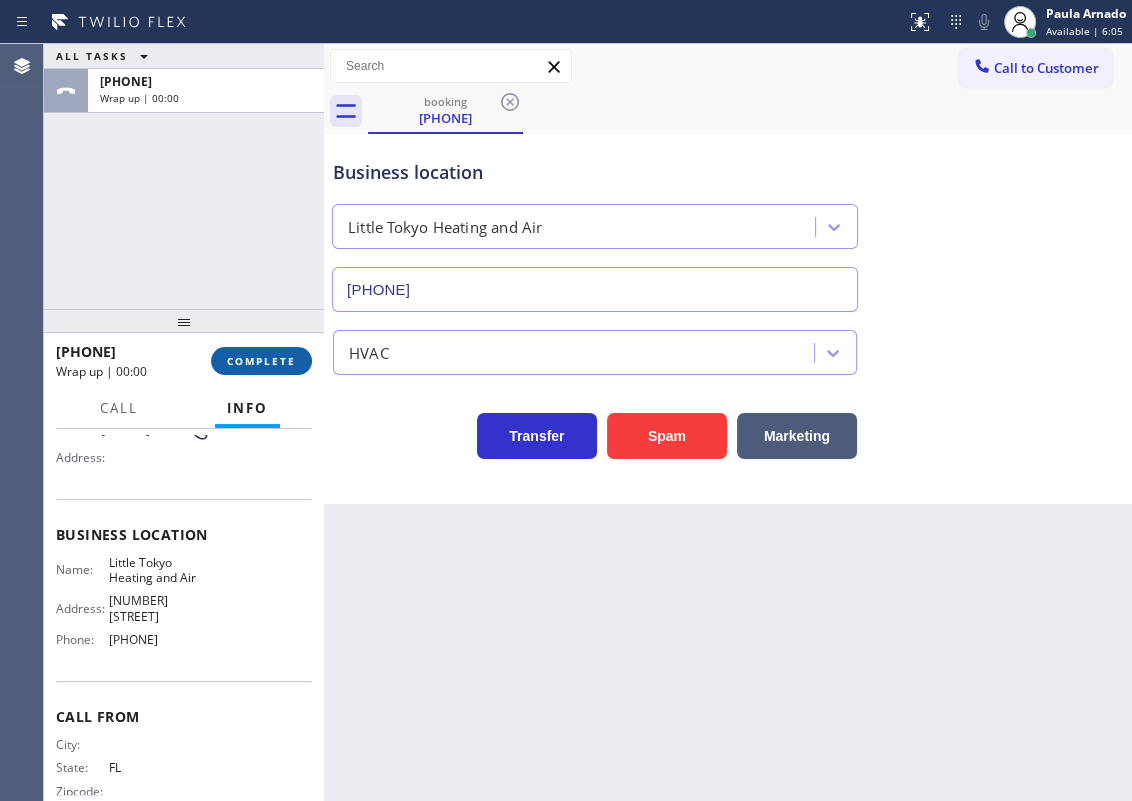 click on "COMPLETE" at bounding box center (261, 361) 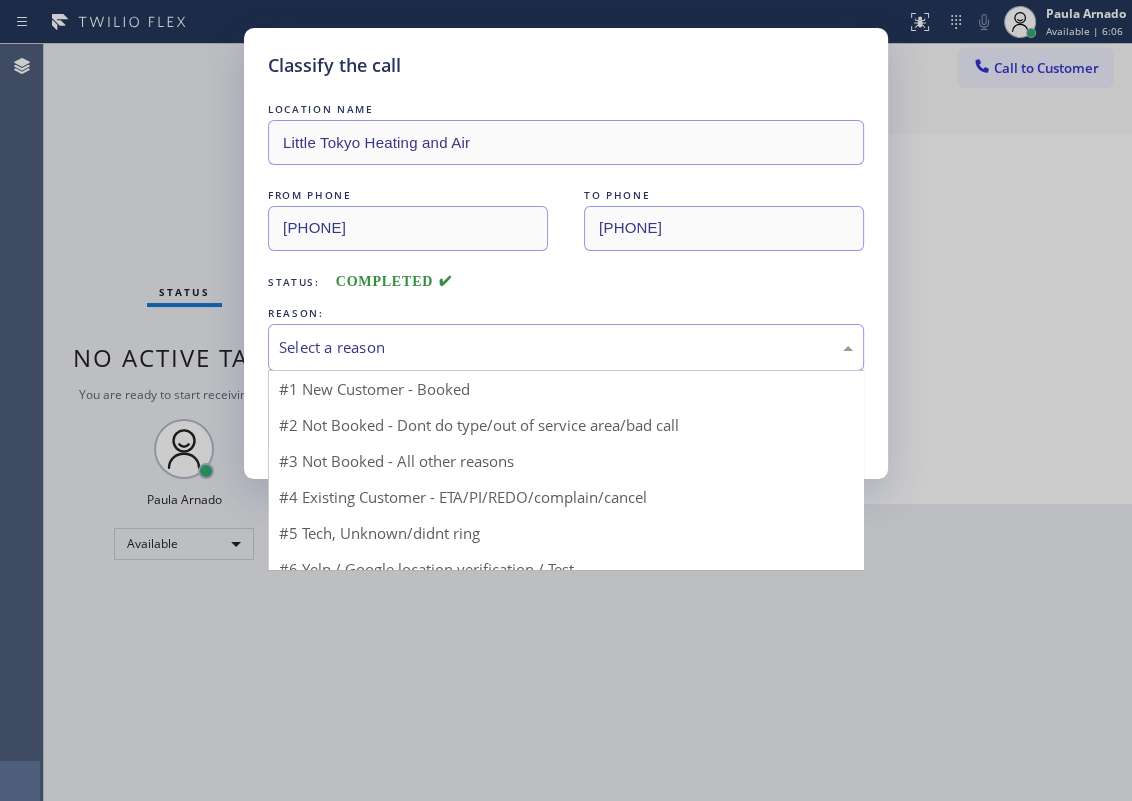 click on "Select a reason" at bounding box center (566, 347) 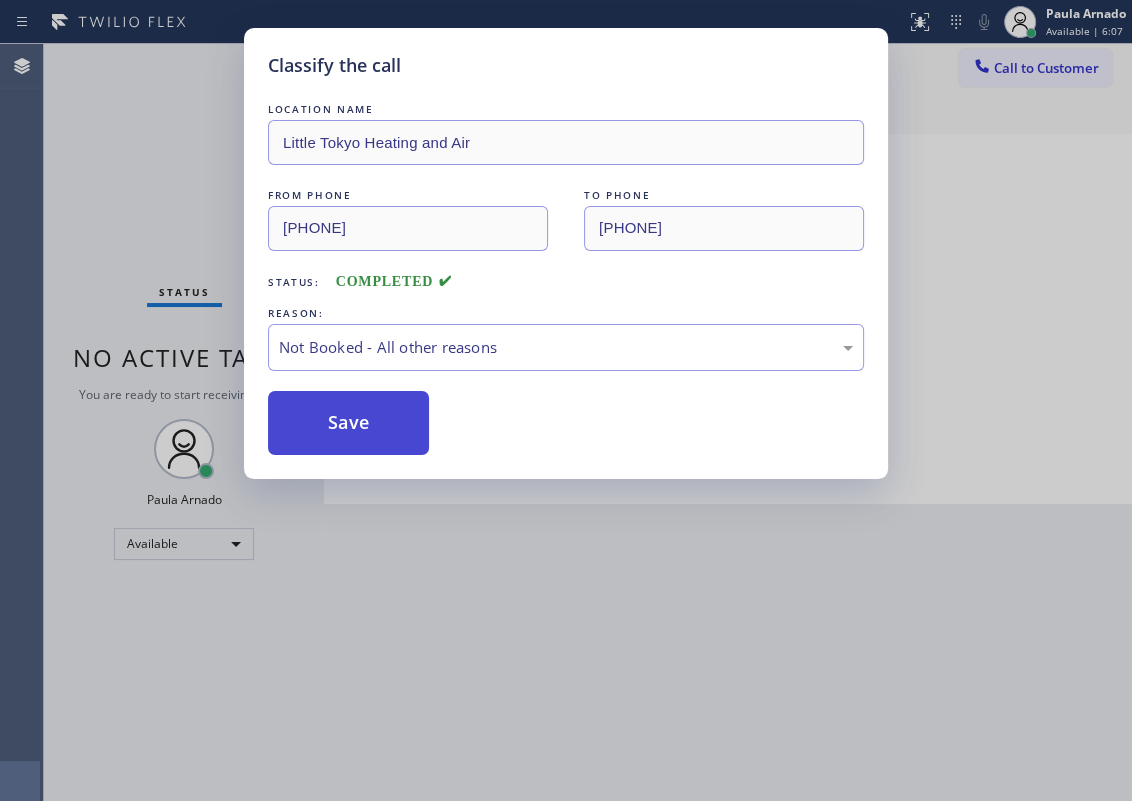 click on "Save" at bounding box center [348, 423] 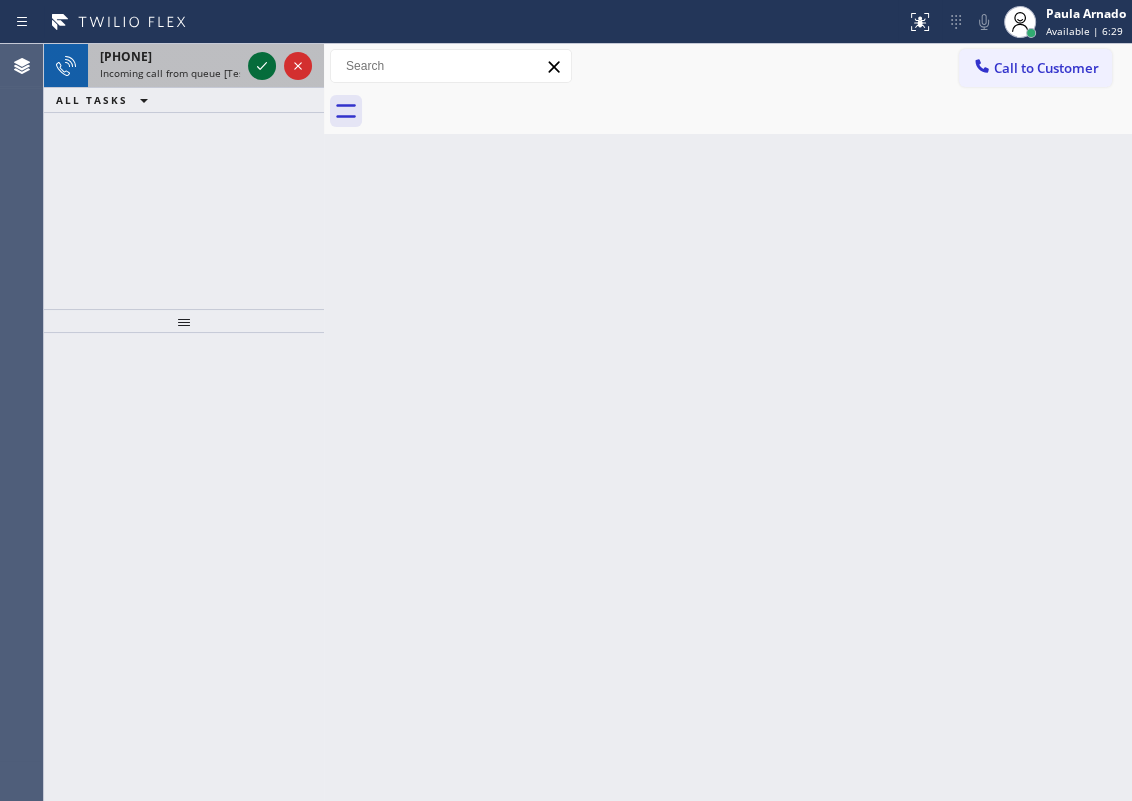 click 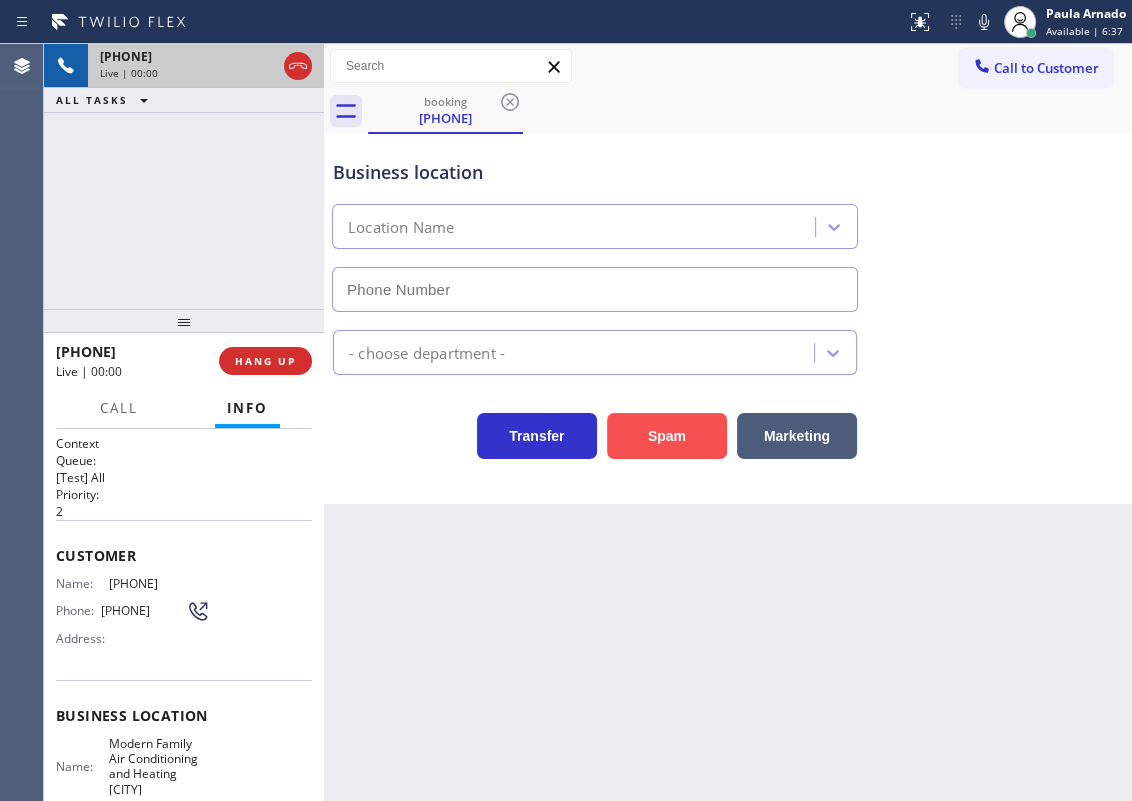 click on "Spam" at bounding box center [667, 436] 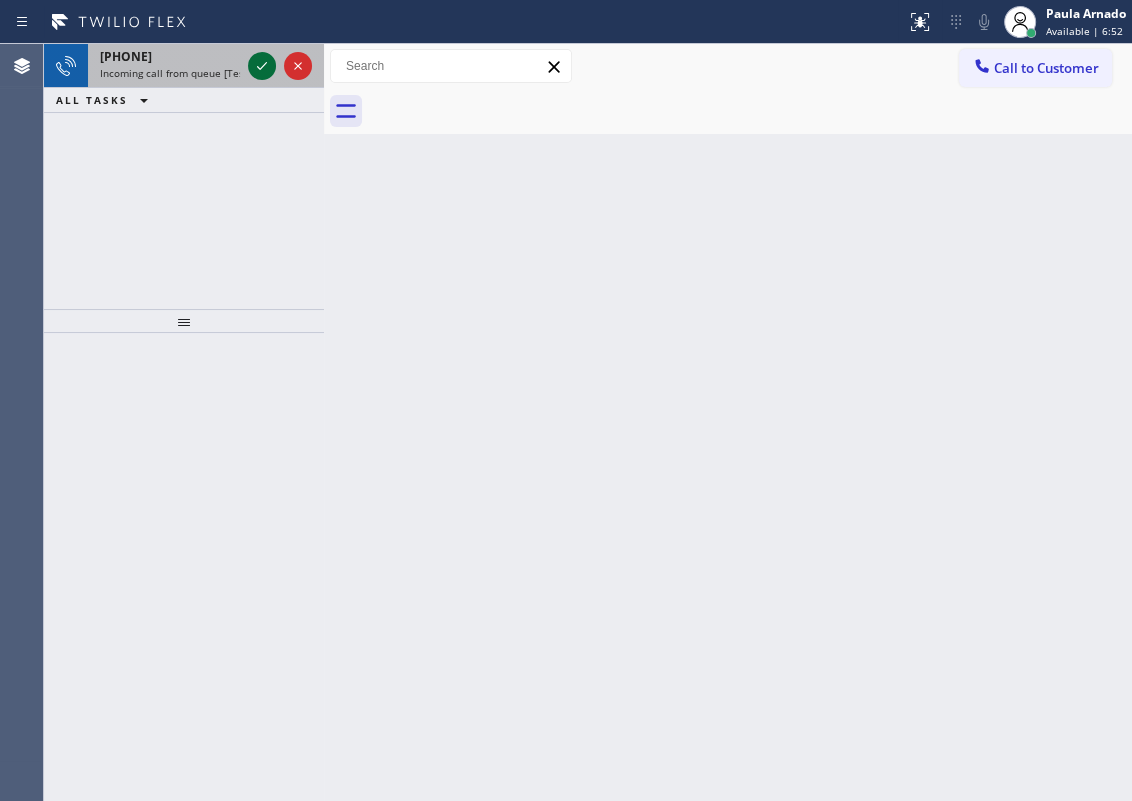 click 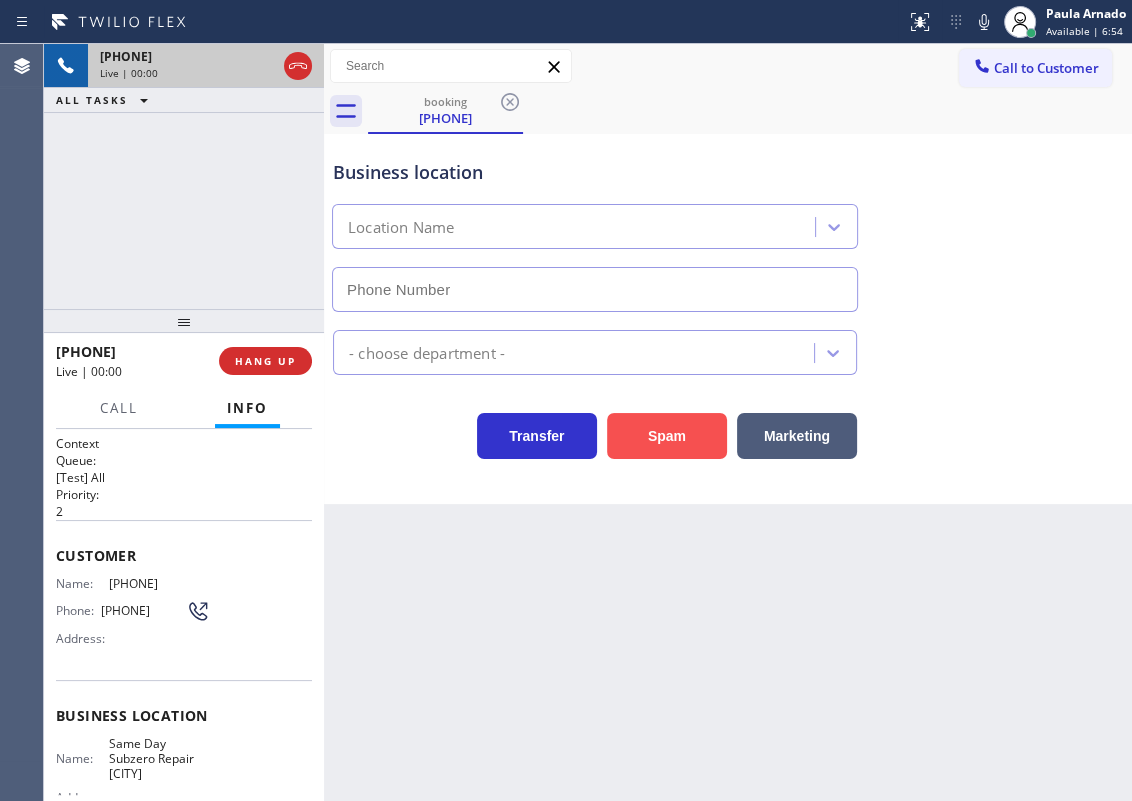 type on "[PHONE]" 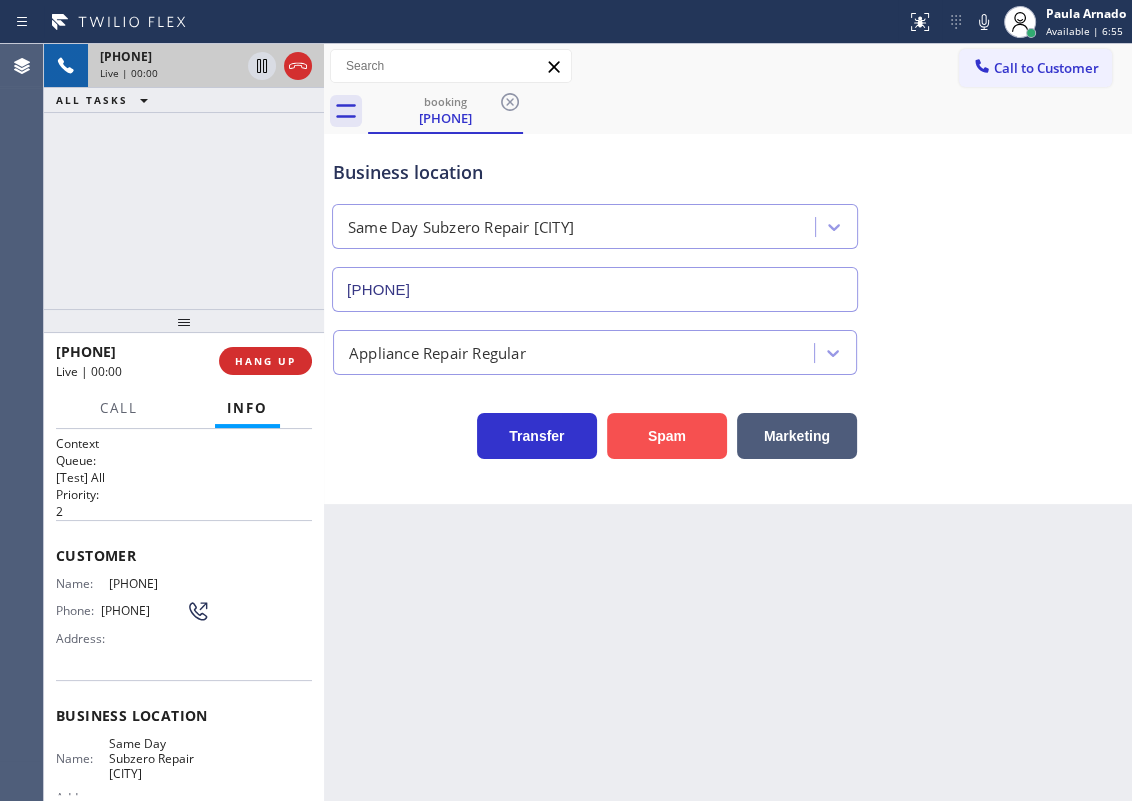 click on "Spam" at bounding box center [667, 436] 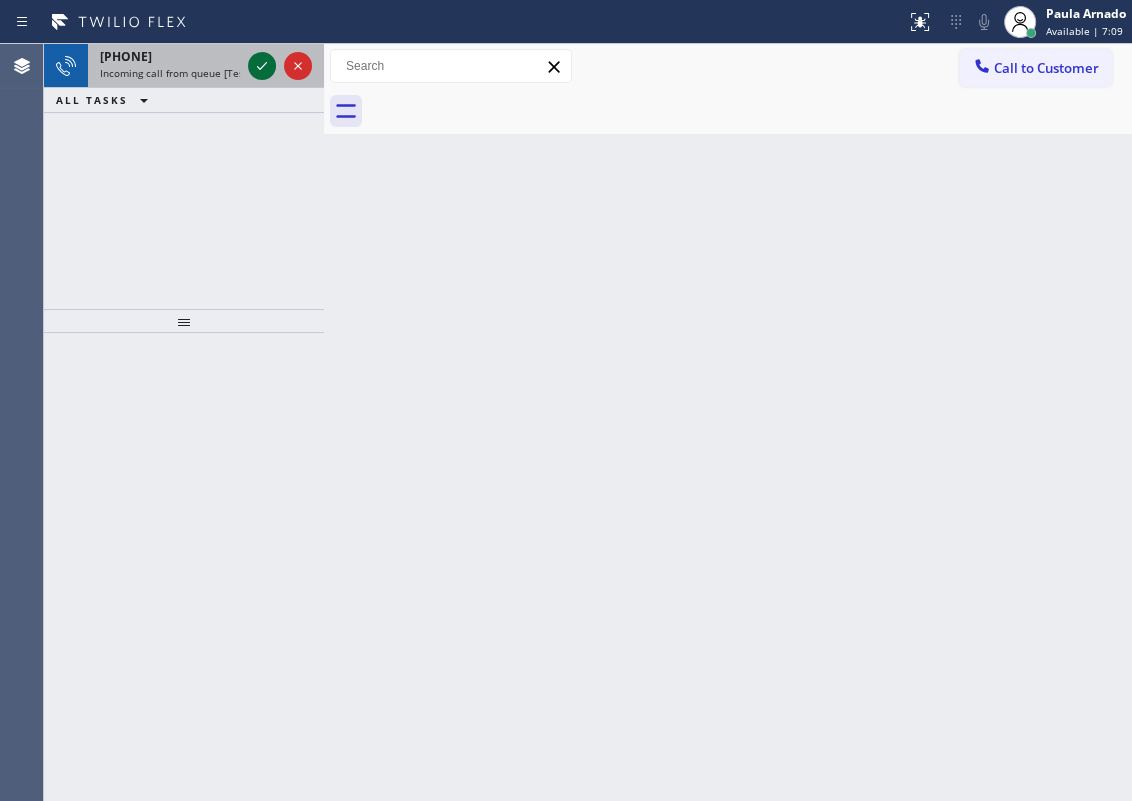 click 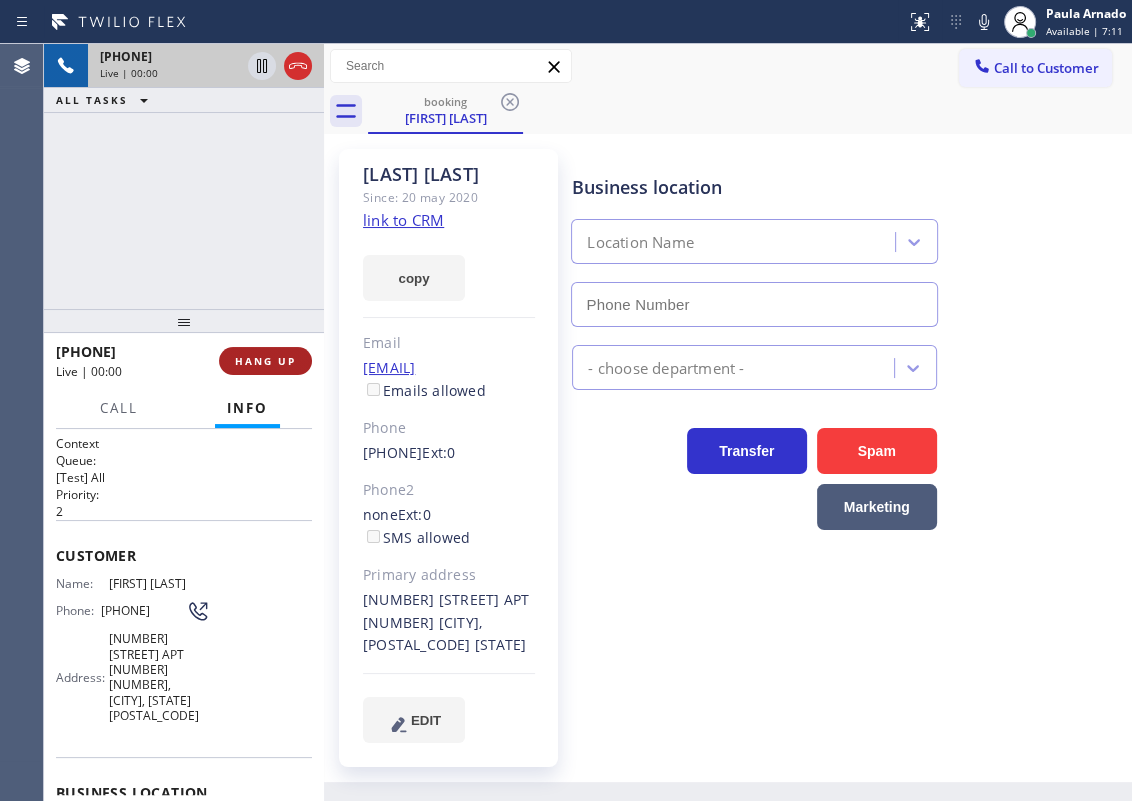 click on "HANG UP" at bounding box center (265, 361) 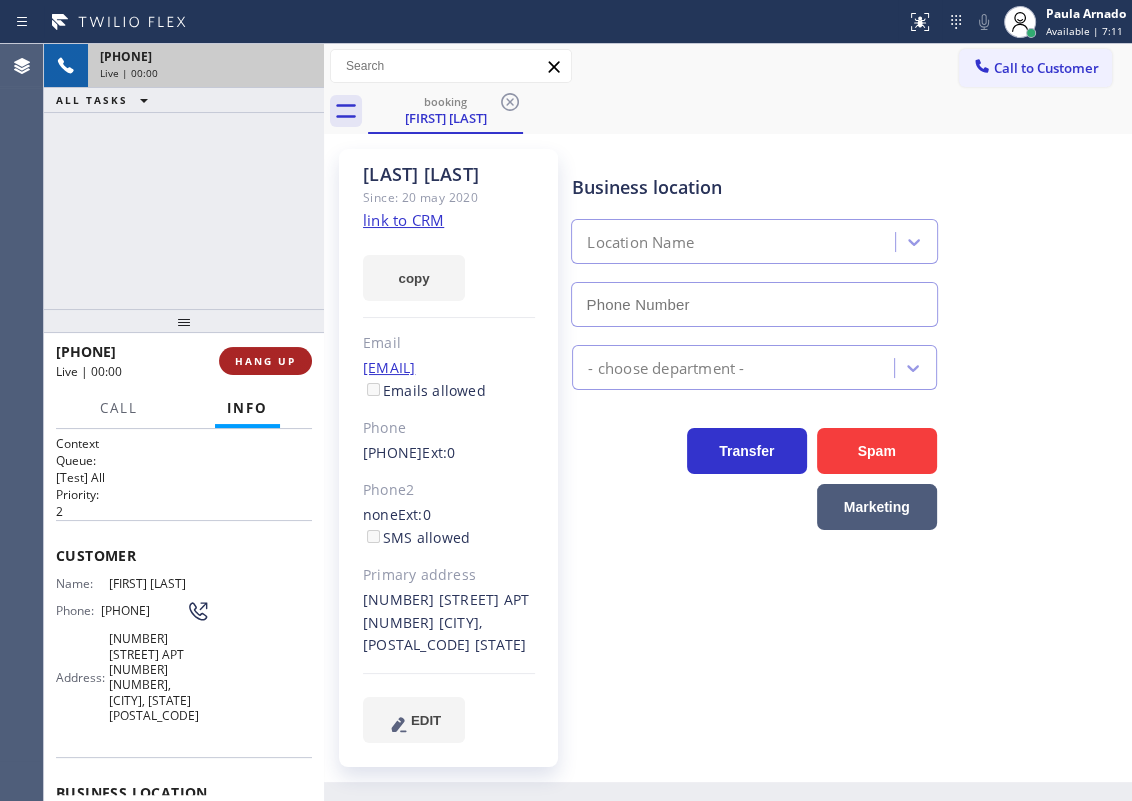 type on "[PHONE]" 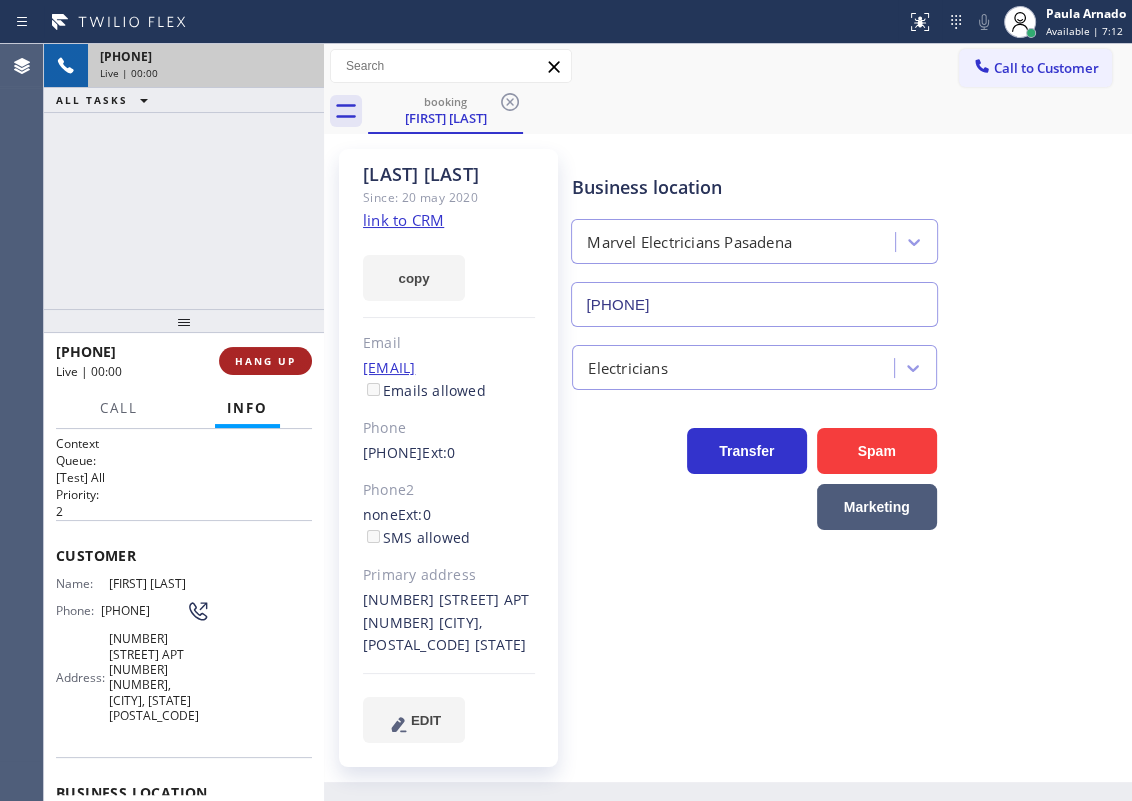 click on "HANG UP" at bounding box center [265, 361] 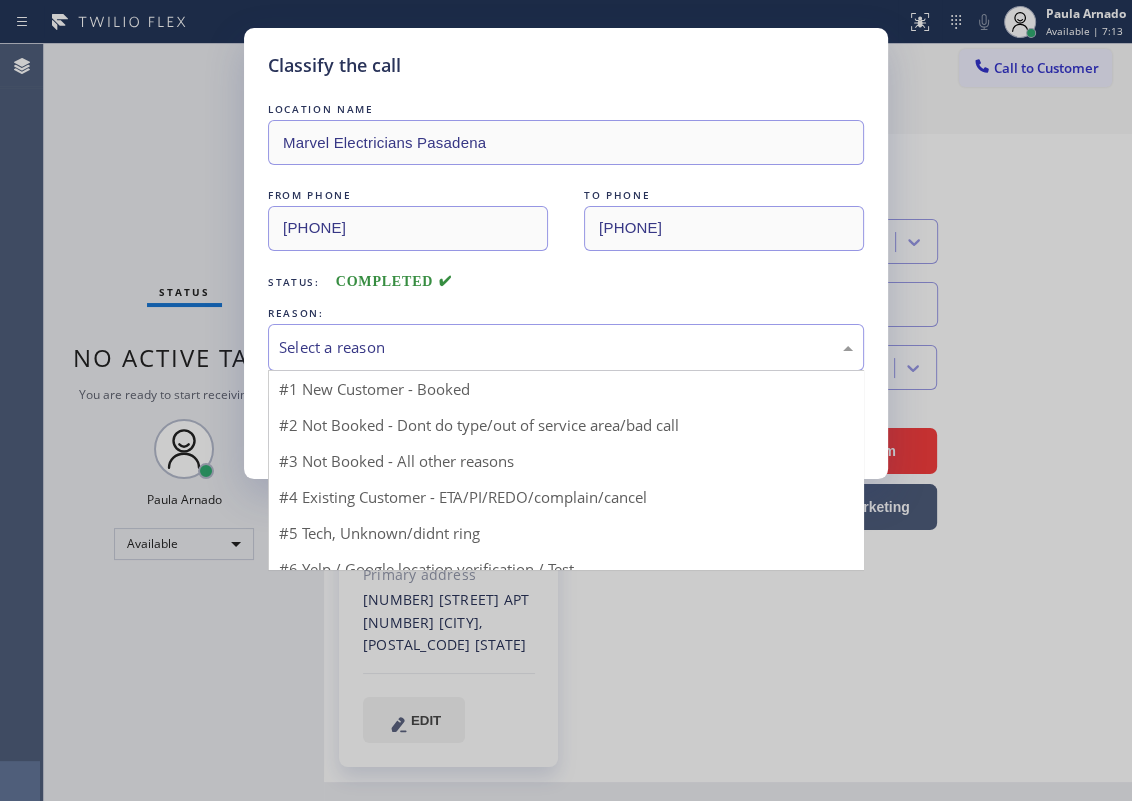click on "Select a reason" at bounding box center [566, 347] 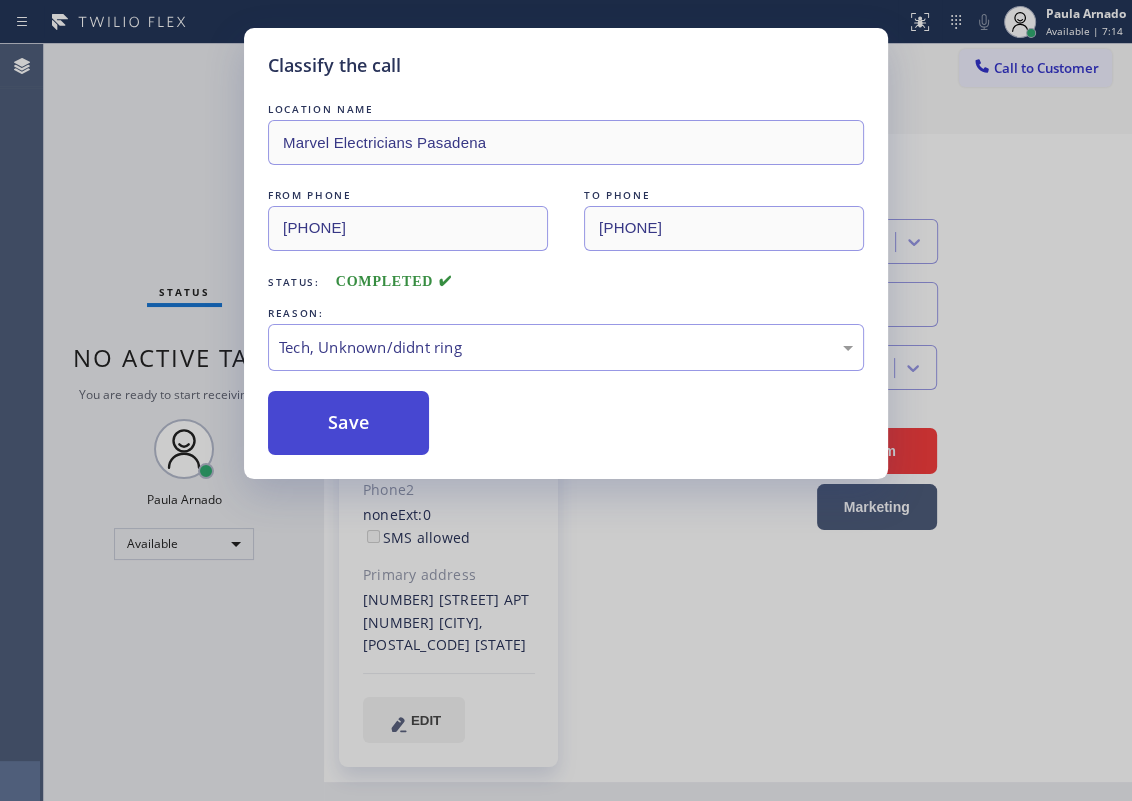 click on "Save" at bounding box center (348, 423) 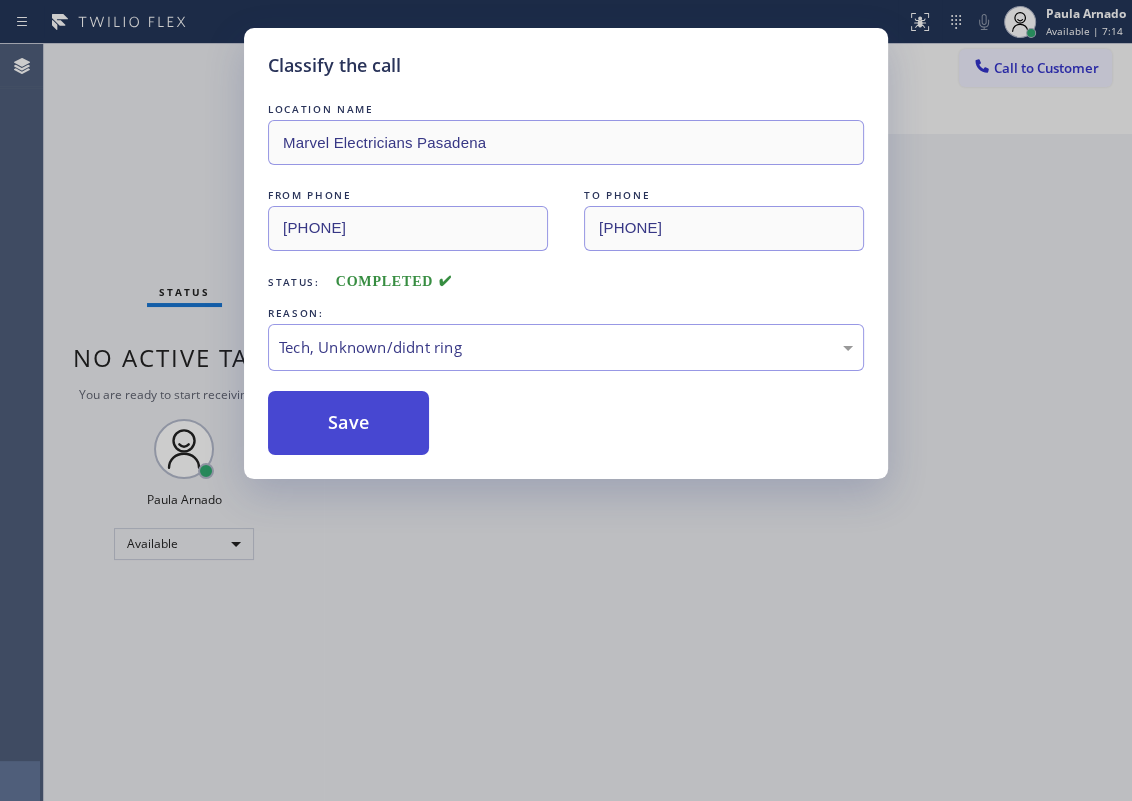 click on "Save" at bounding box center [348, 423] 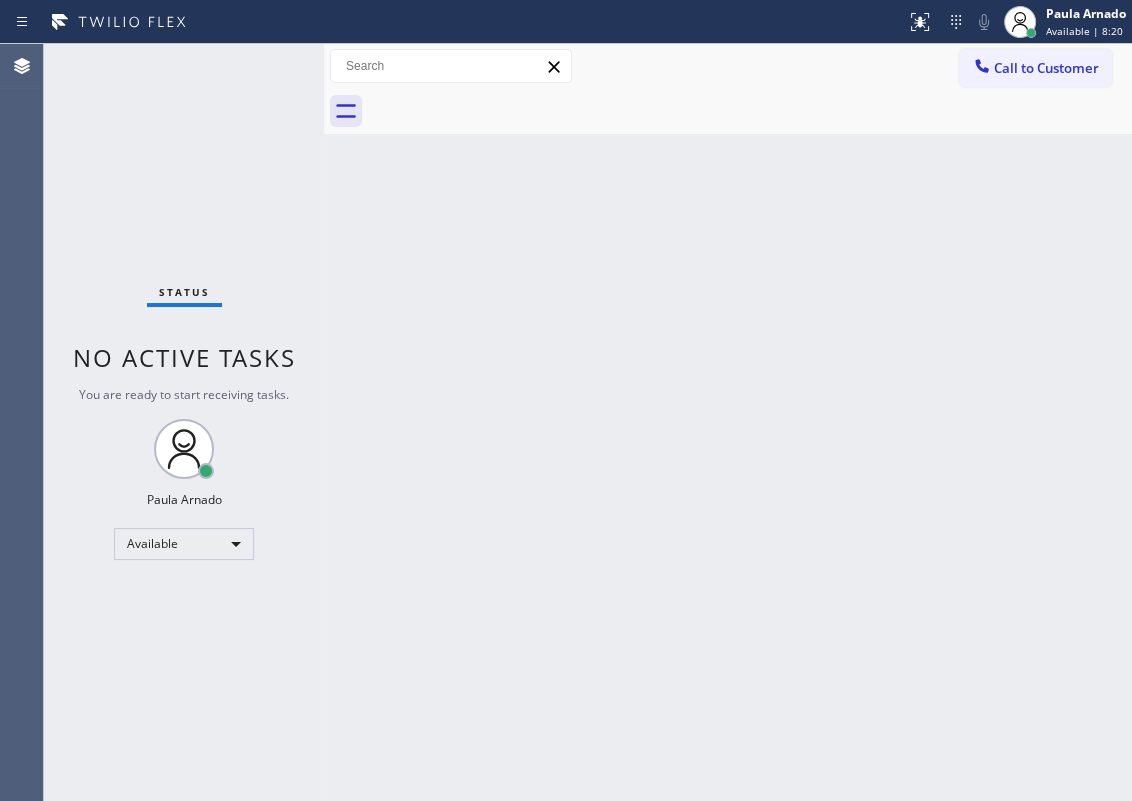 click on "Status   No active tasks     You are ready to start receiving tasks.   [FIRST] [LAST] Available" at bounding box center [184, 422] 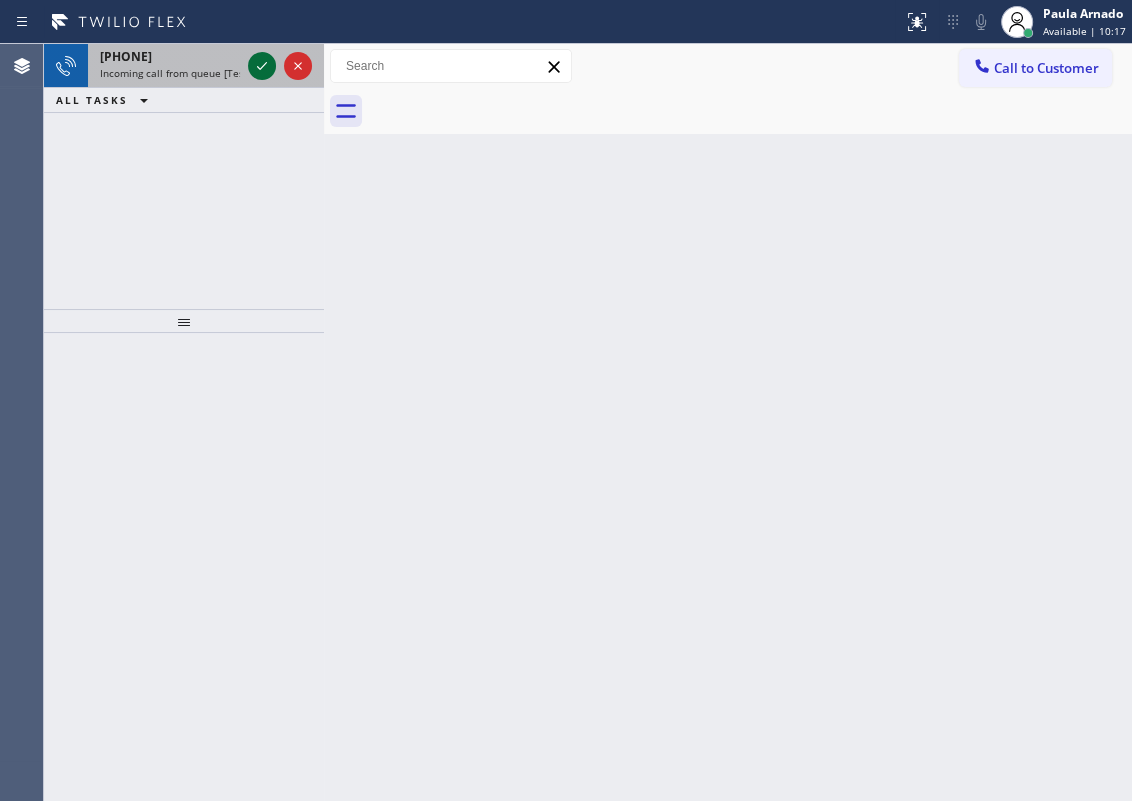 click 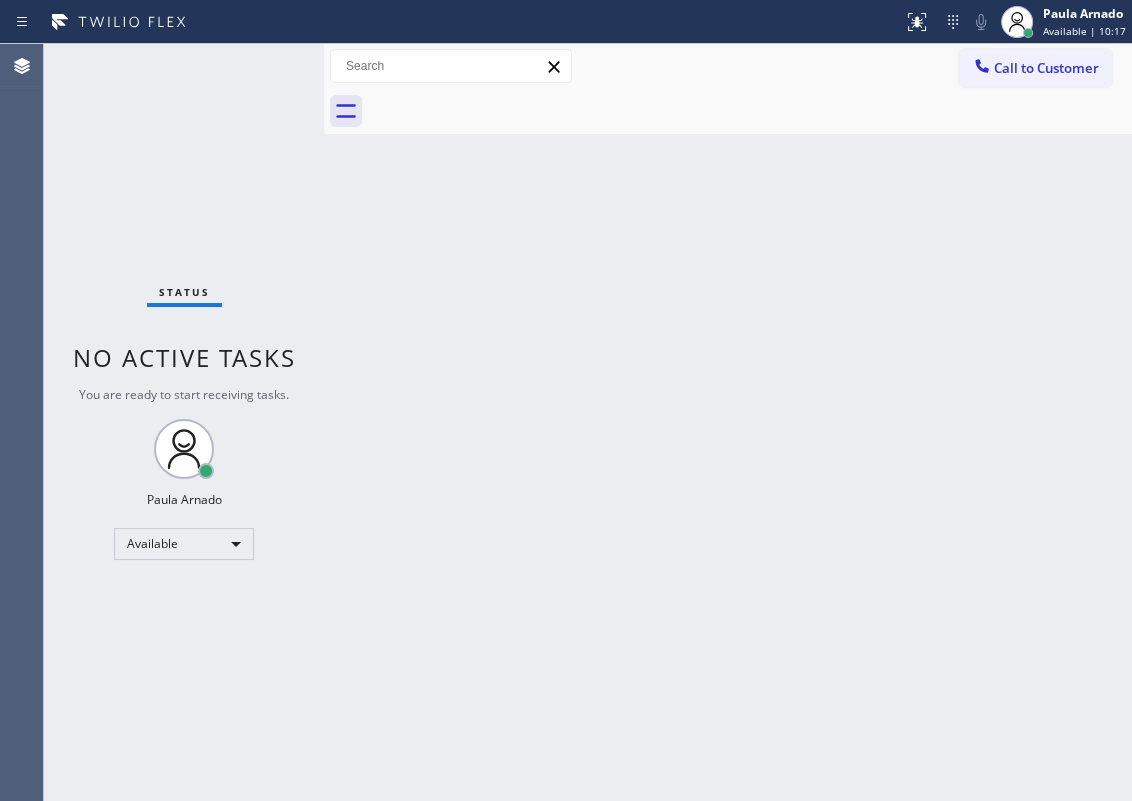click on "Status   No active tasks     You are ready to start receiving tasks.   [FIRST] [LAST] Available" at bounding box center (184, 422) 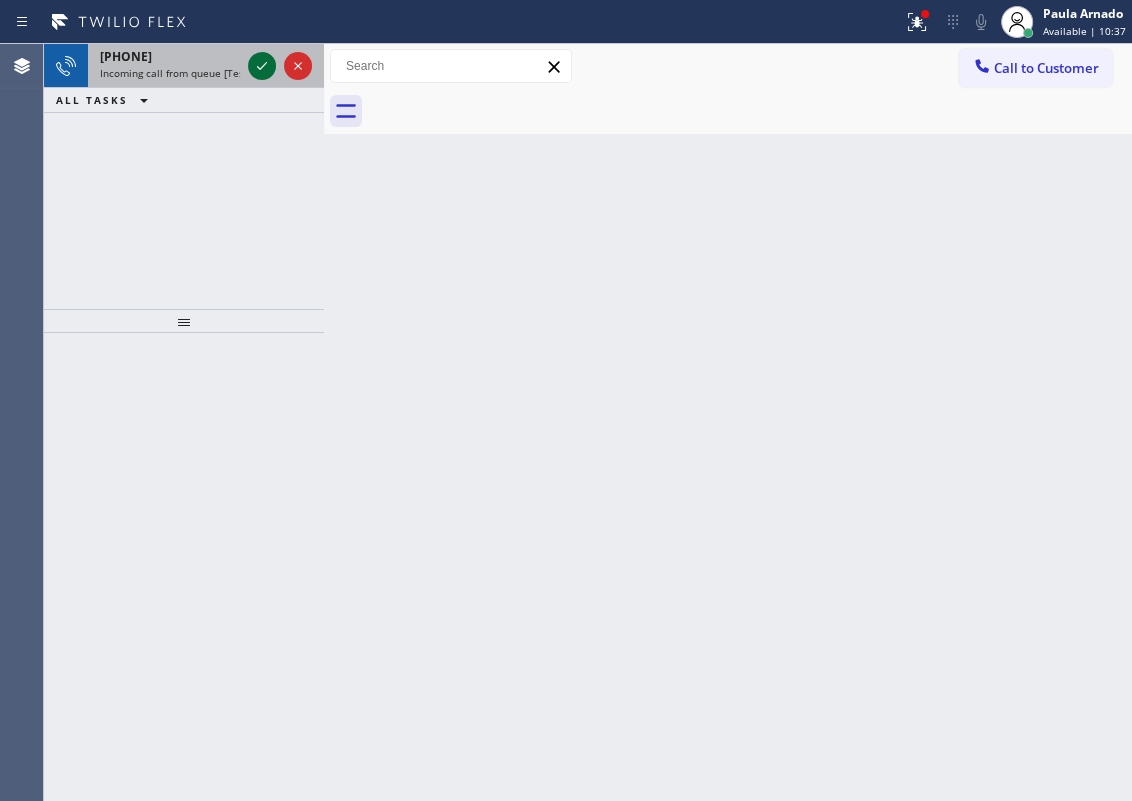 click 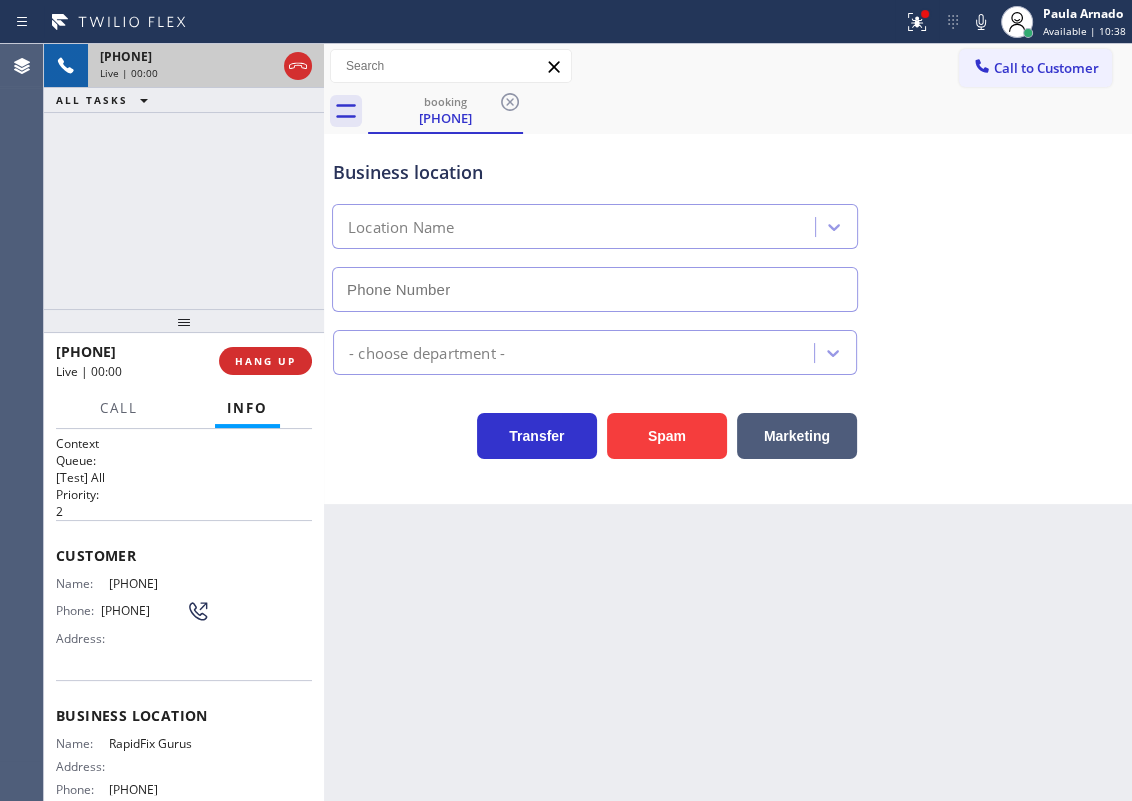 type on "[PHONE]" 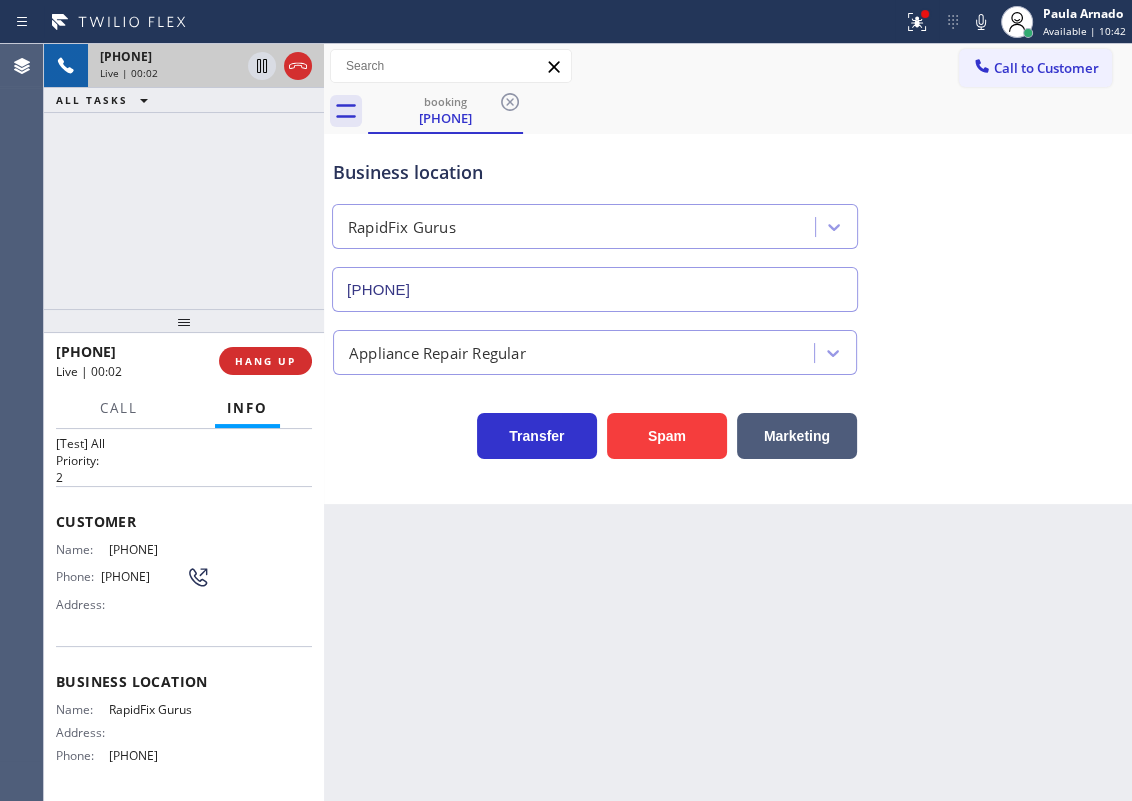 scroll, scrollTop: 90, scrollLeft: 0, axis: vertical 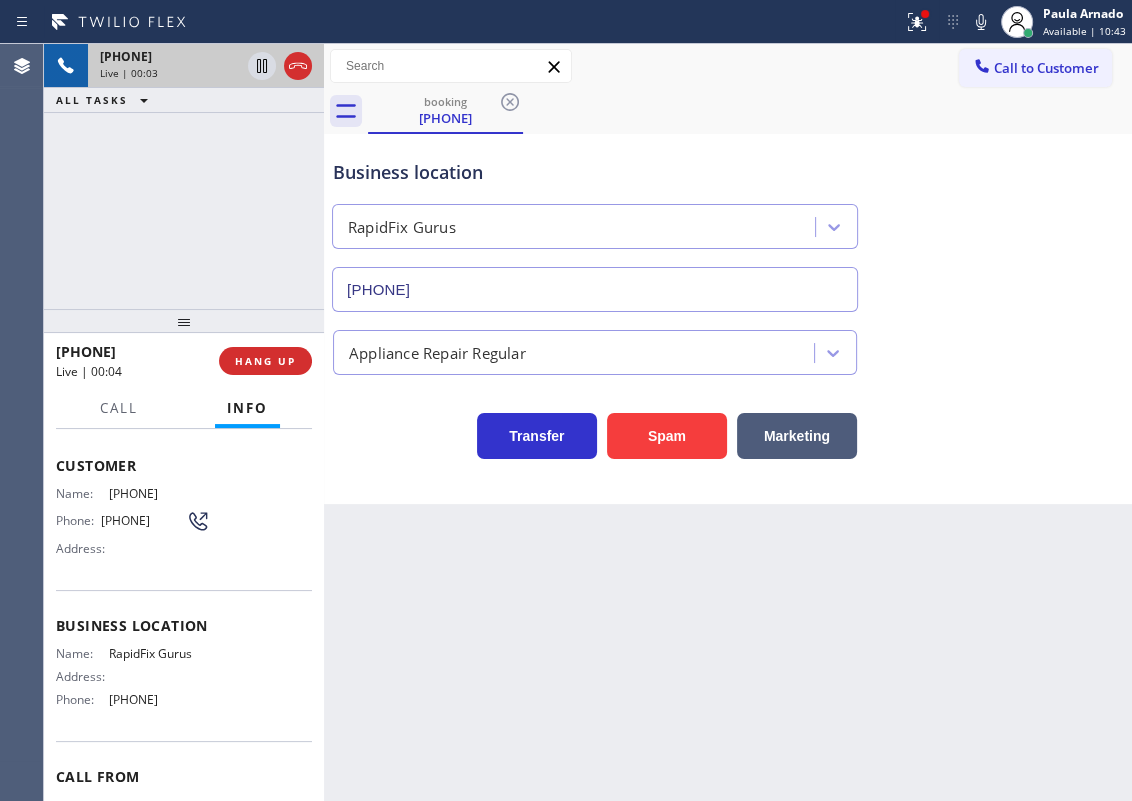 click on "RapidFix Gurus" at bounding box center [159, 653] 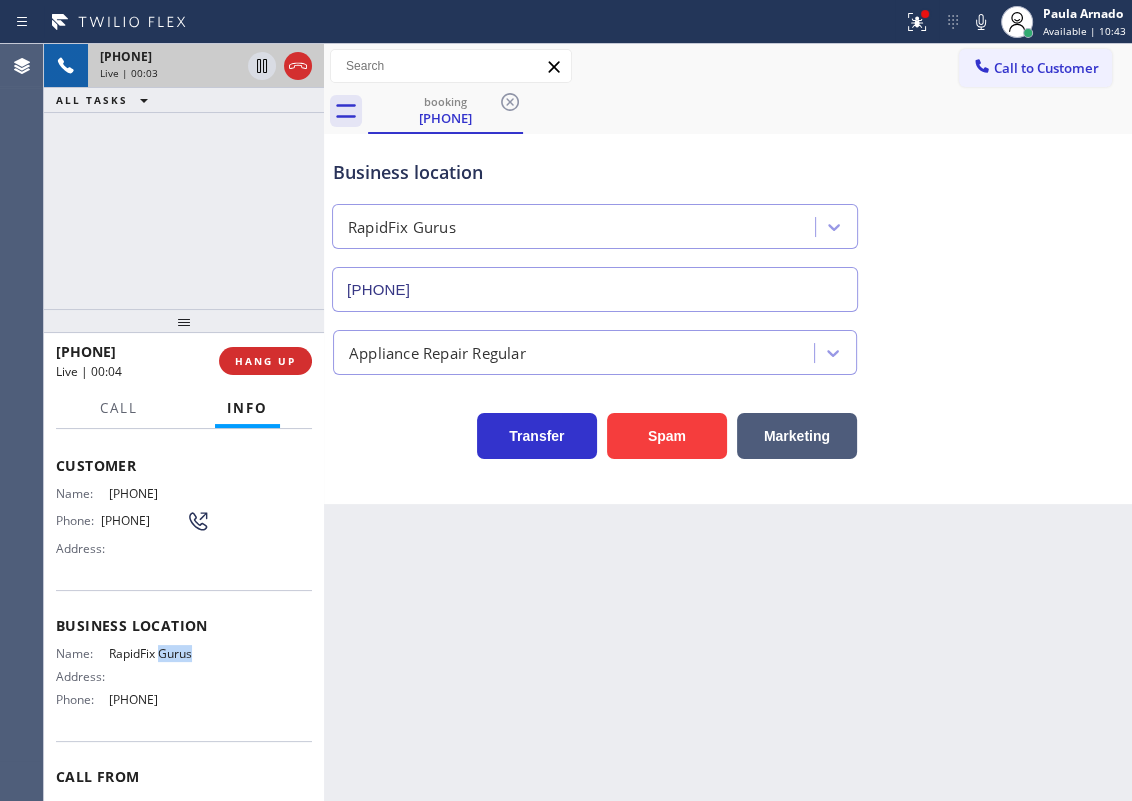 click on "RapidFix Gurus" at bounding box center [159, 653] 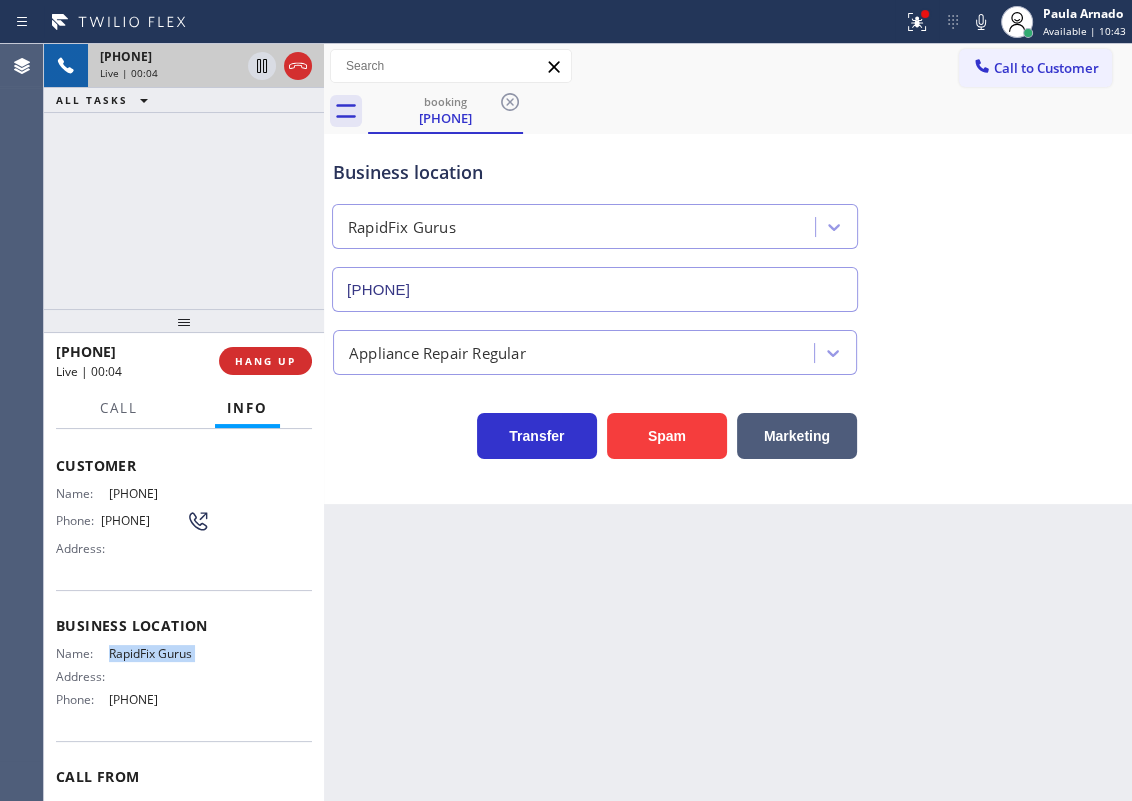click on "RapidFix Gurus" at bounding box center (159, 653) 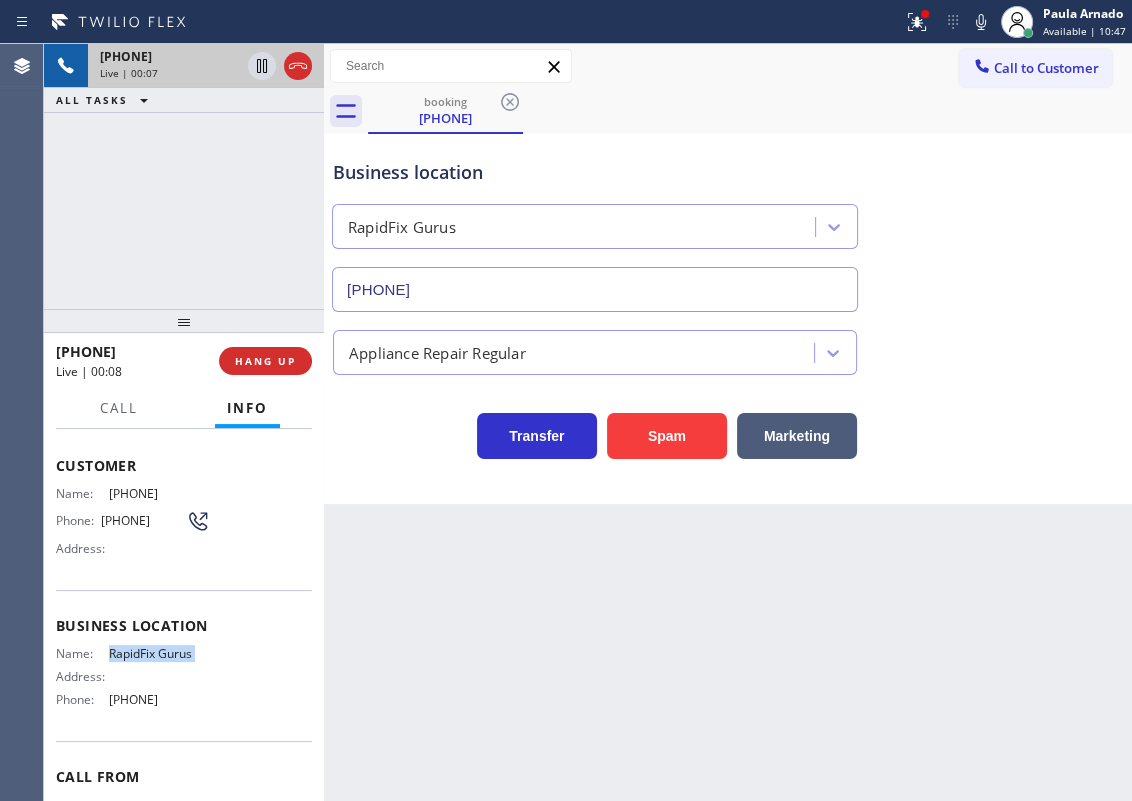 click on "RapidFix Gurus" at bounding box center (159, 653) 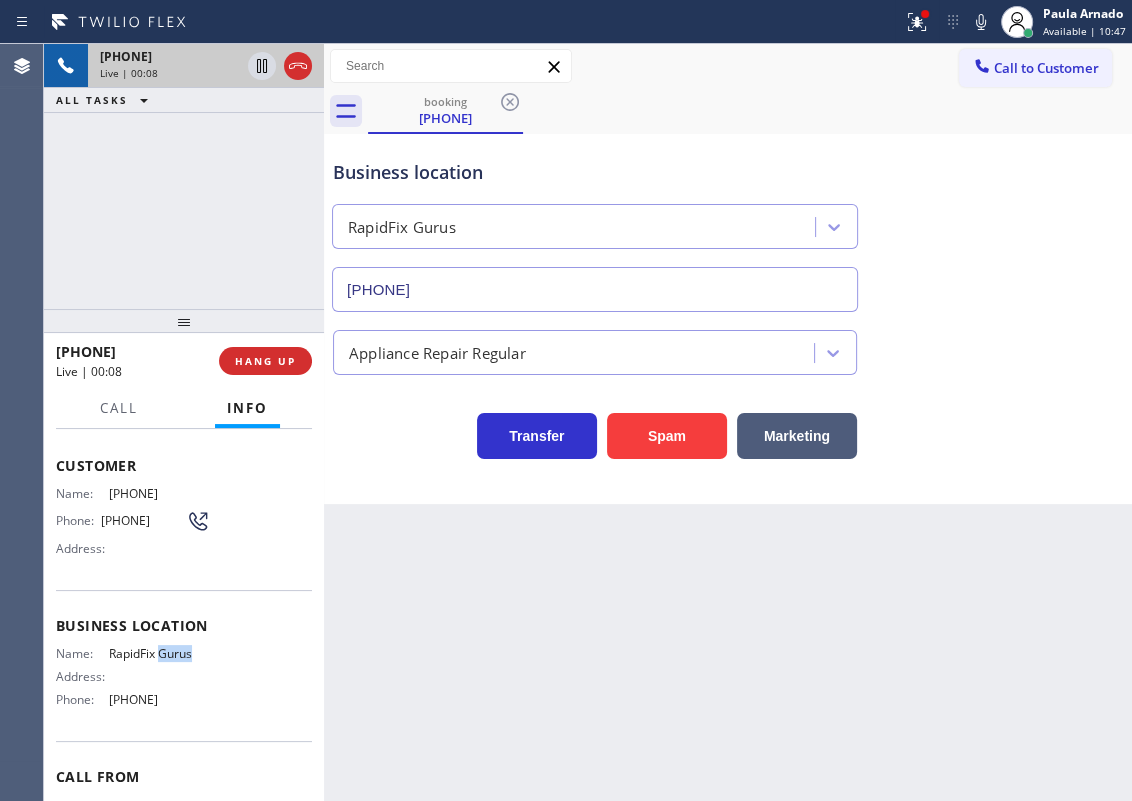 click on "RapidFix Gurus" at bounding box center (159, 653) 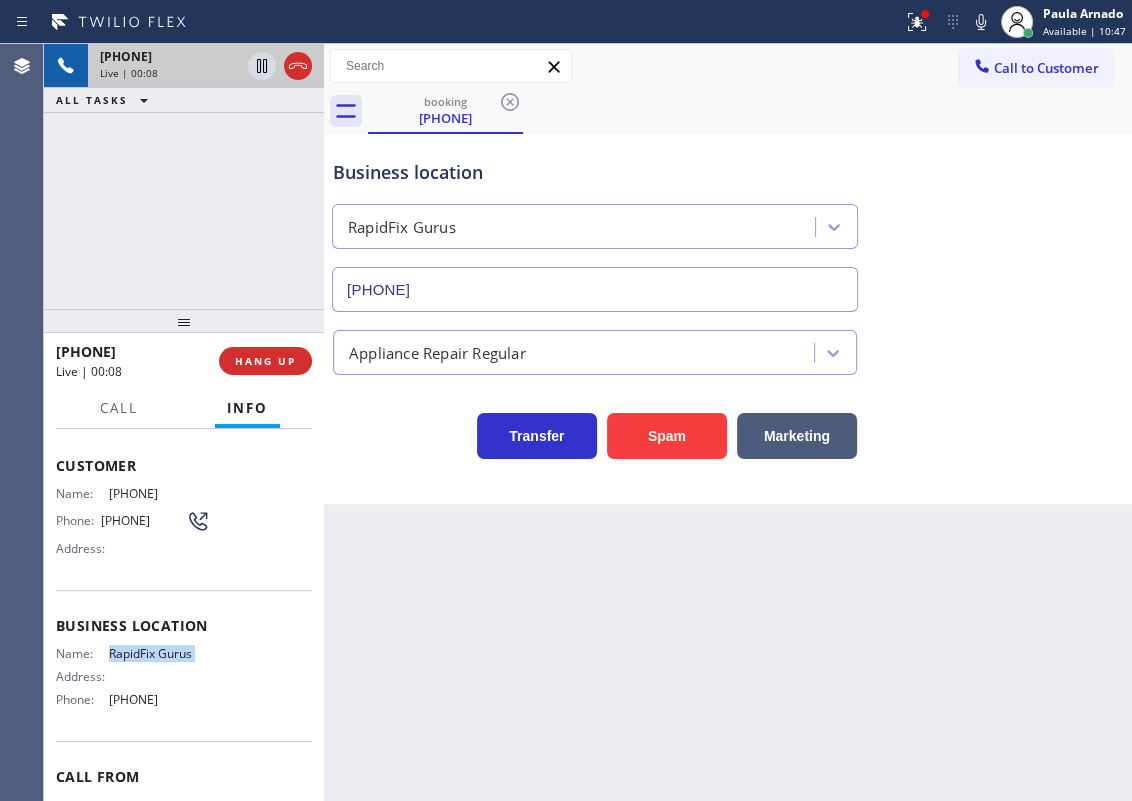 click on "RapidFix Gurus" at bounding box center (159, 653) 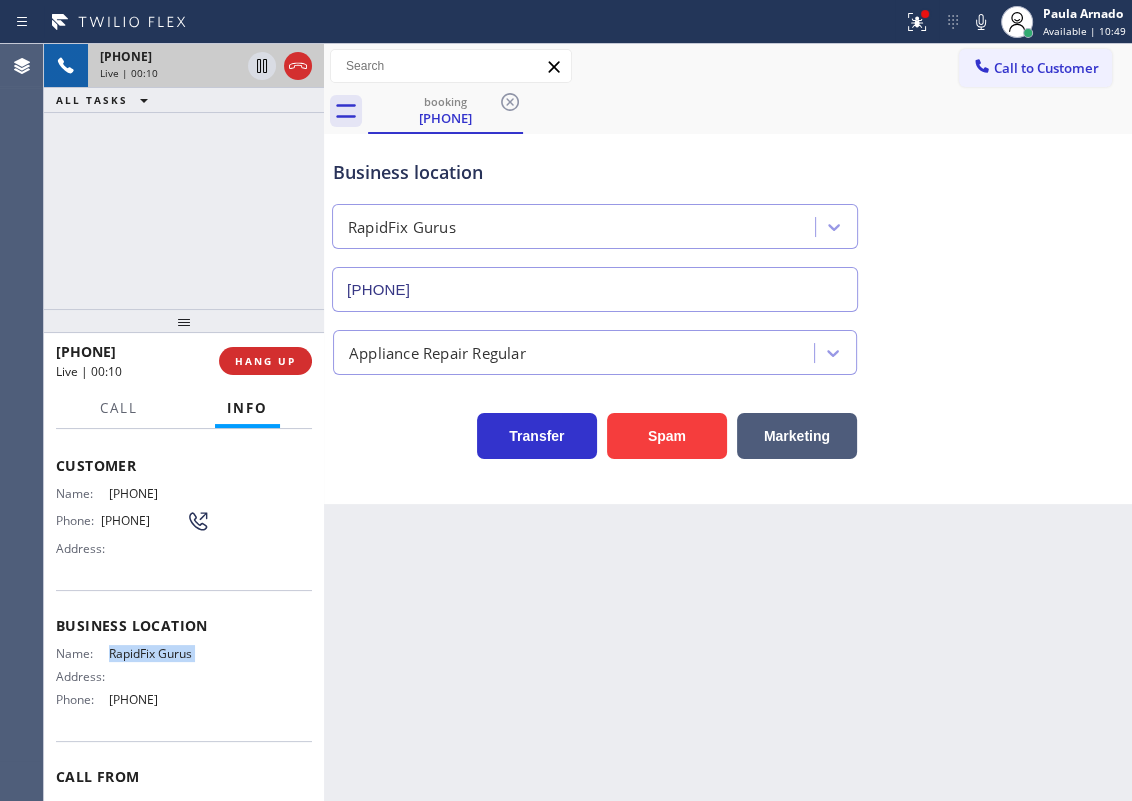 click on "[PHONE]" at bounding box center (595, 289) 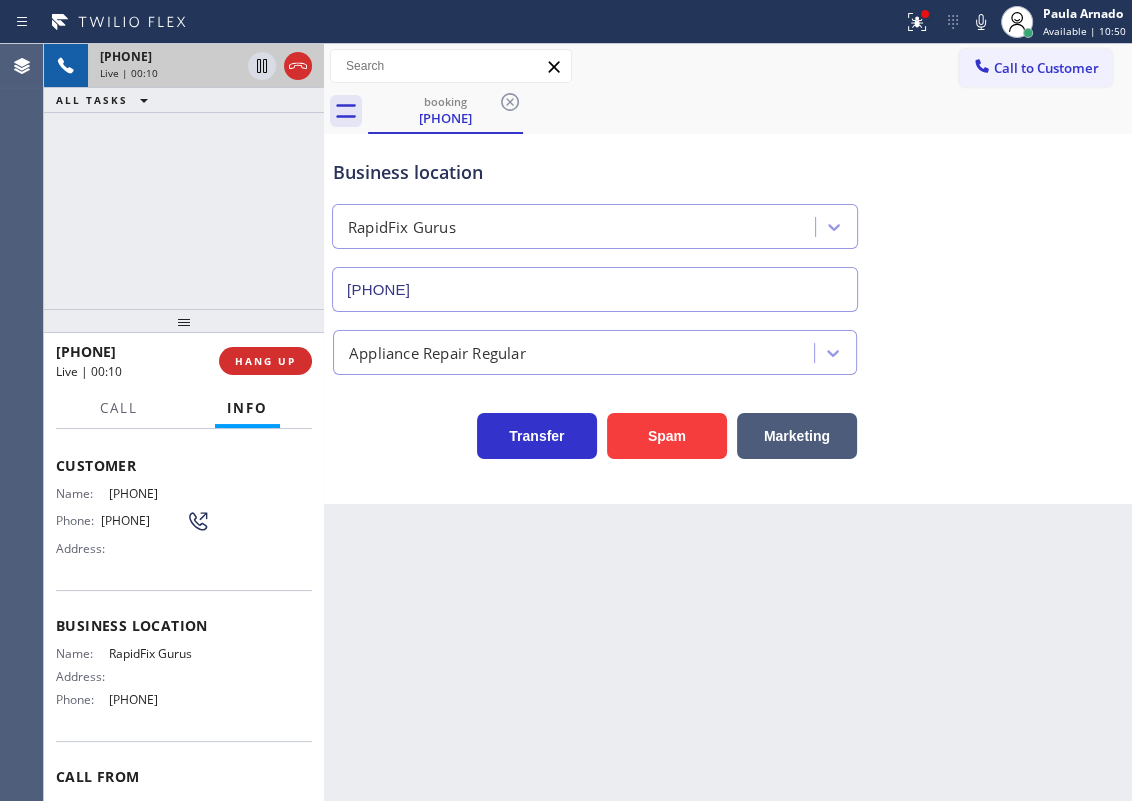 click on "[PHONE]" at bounding box center (595, 289) 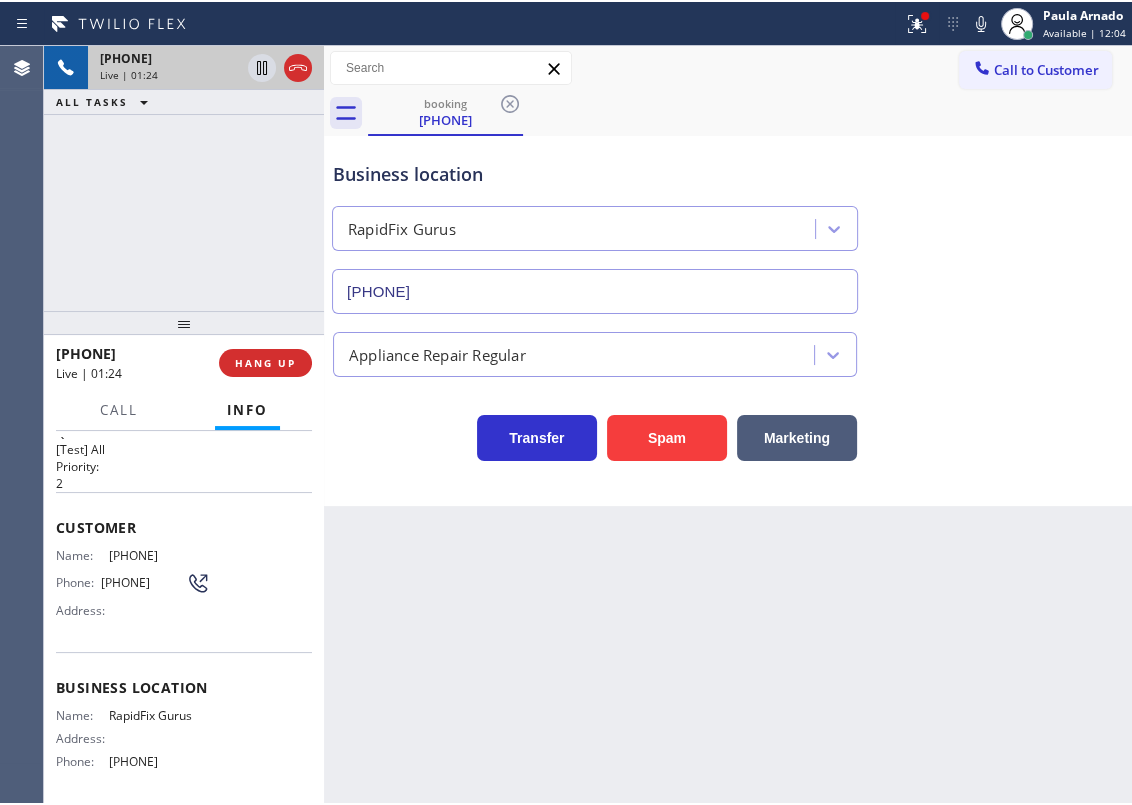 scroll, scrollTop: 0, scrollLeft: 0, axis: both 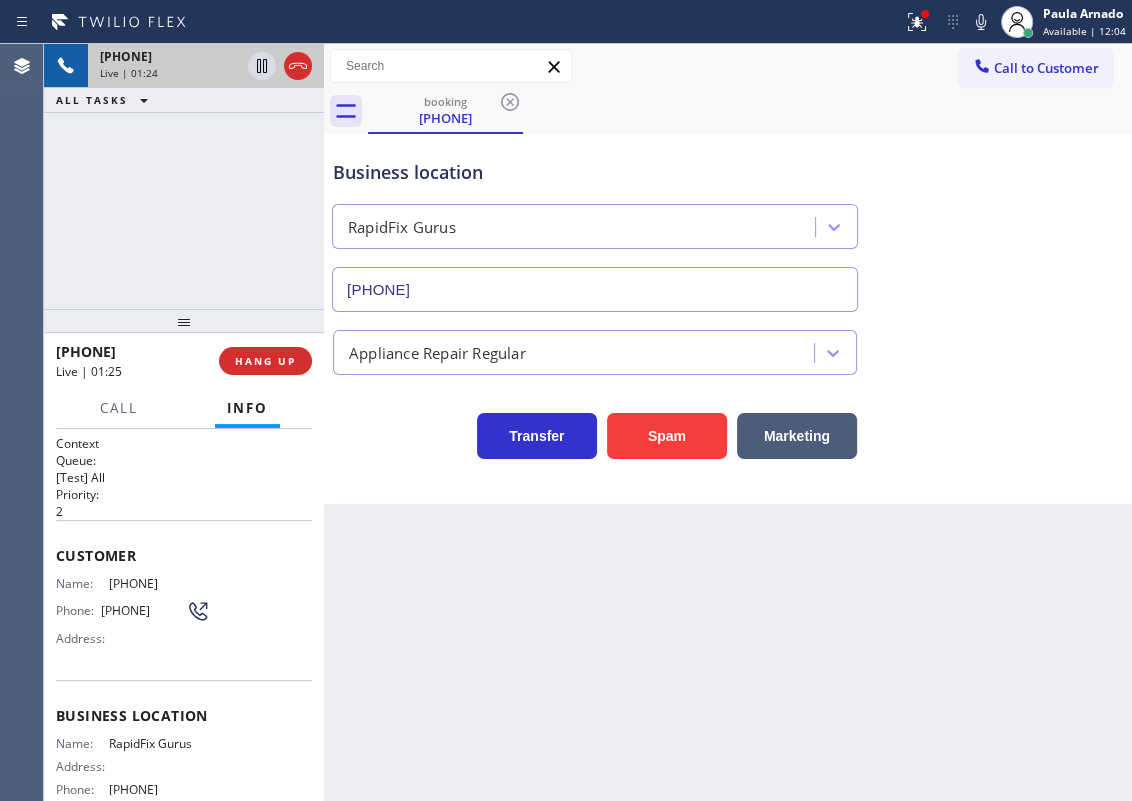 click on "[PHONE]" at bounding box center (159, 583) 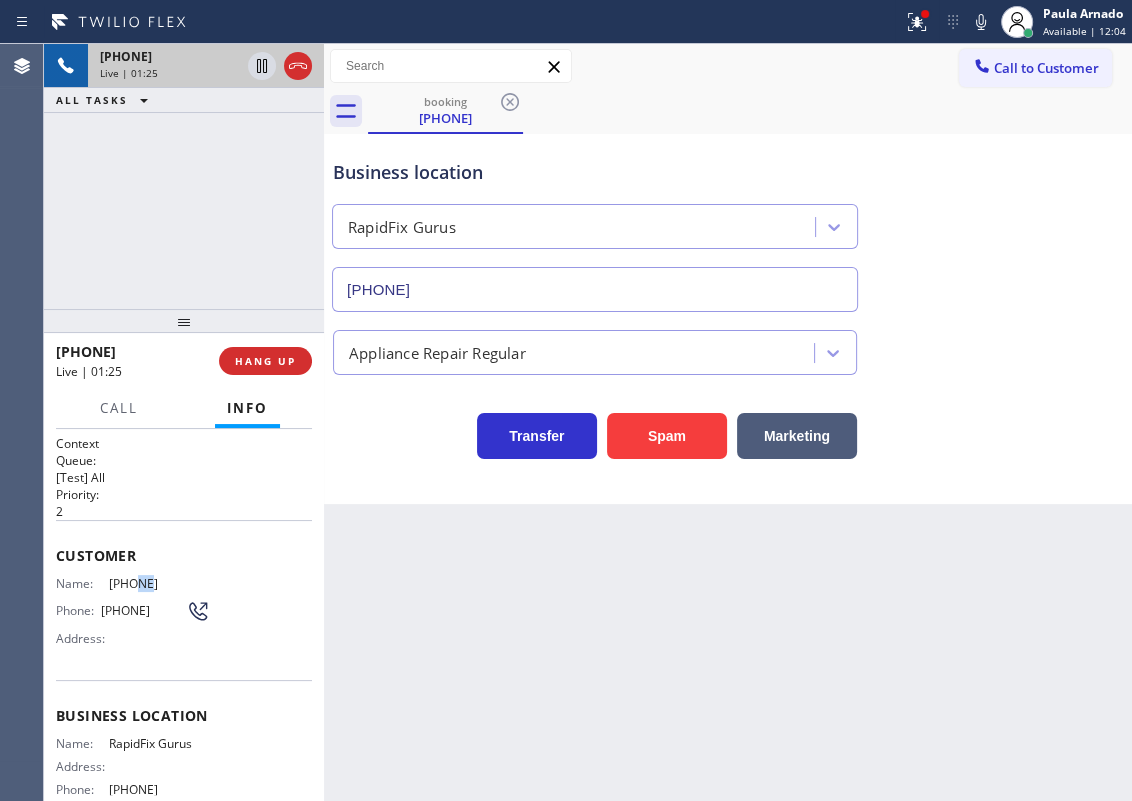 click on "[PHONE]" at bounding box center [159, 583] 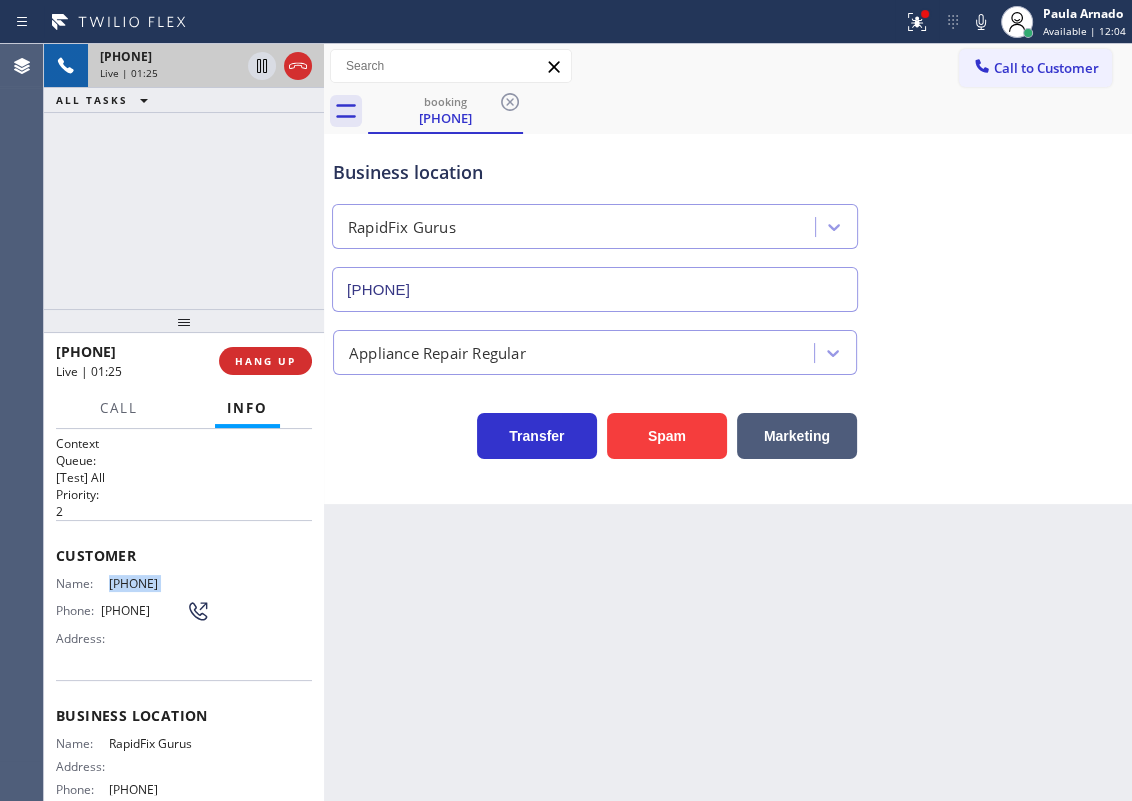 click on "[PHONE]" at bounding box center (159, 583) 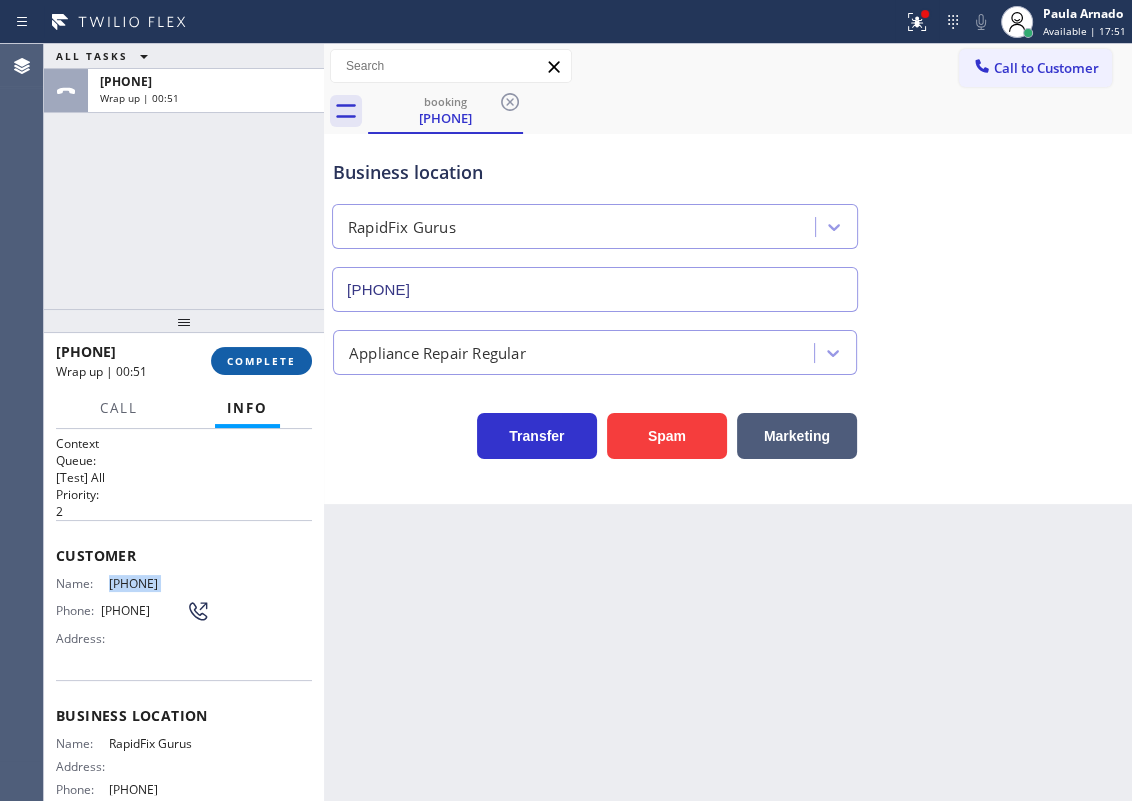 click on "COMPLETE" at bounding box center (261, 361) 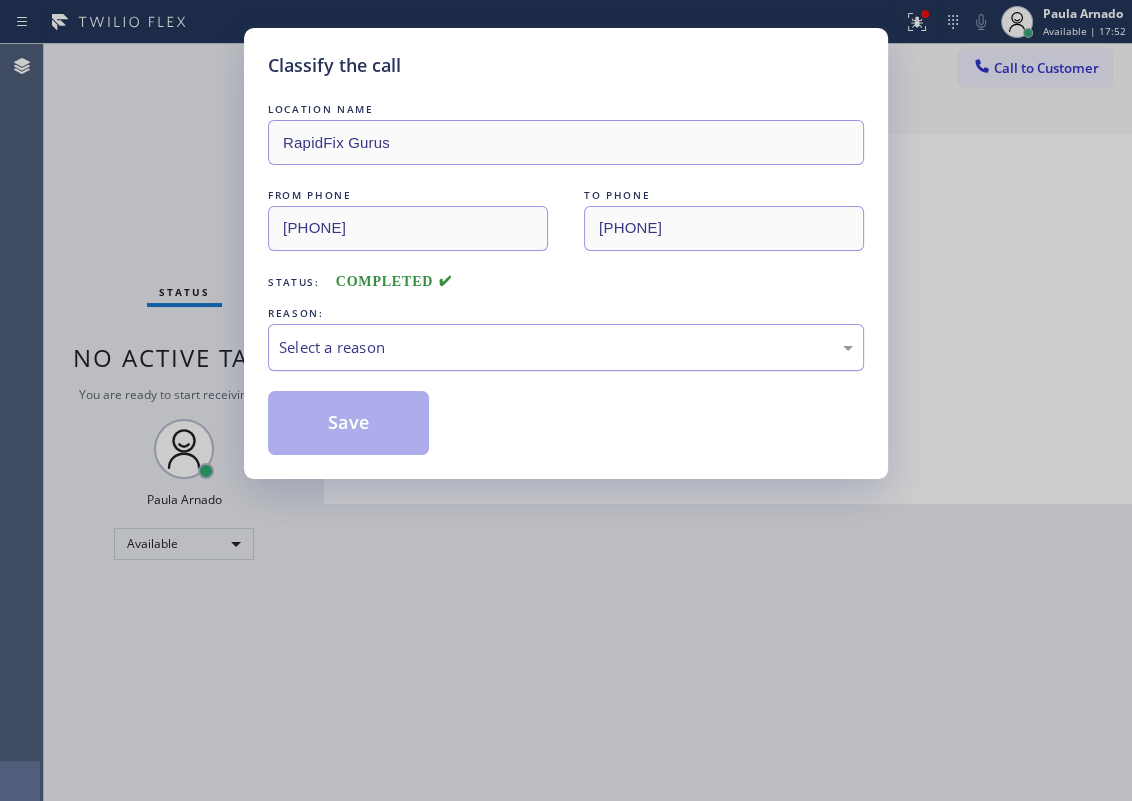 click on "Select a reason" at bounding box center (566, 347) 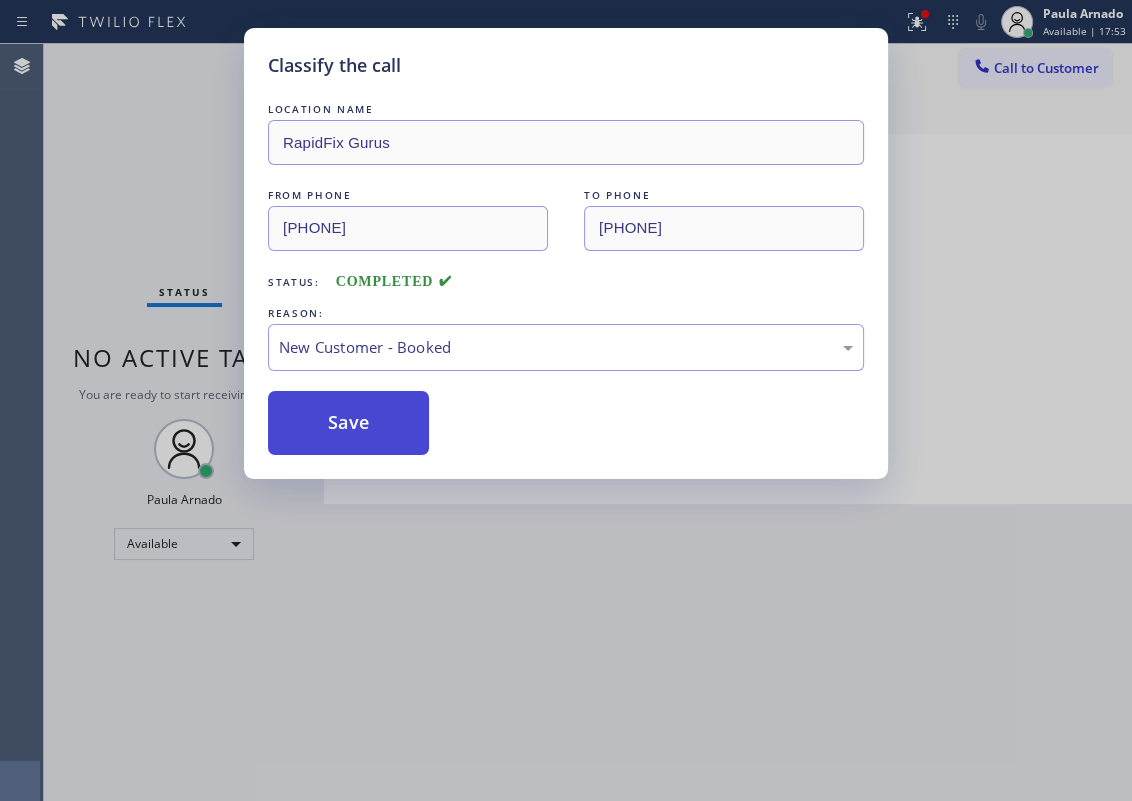 drag, startPoint x: 319, startPoint y: 425, endPoint x: 428, endPoint y: 277, distance: 183.80696 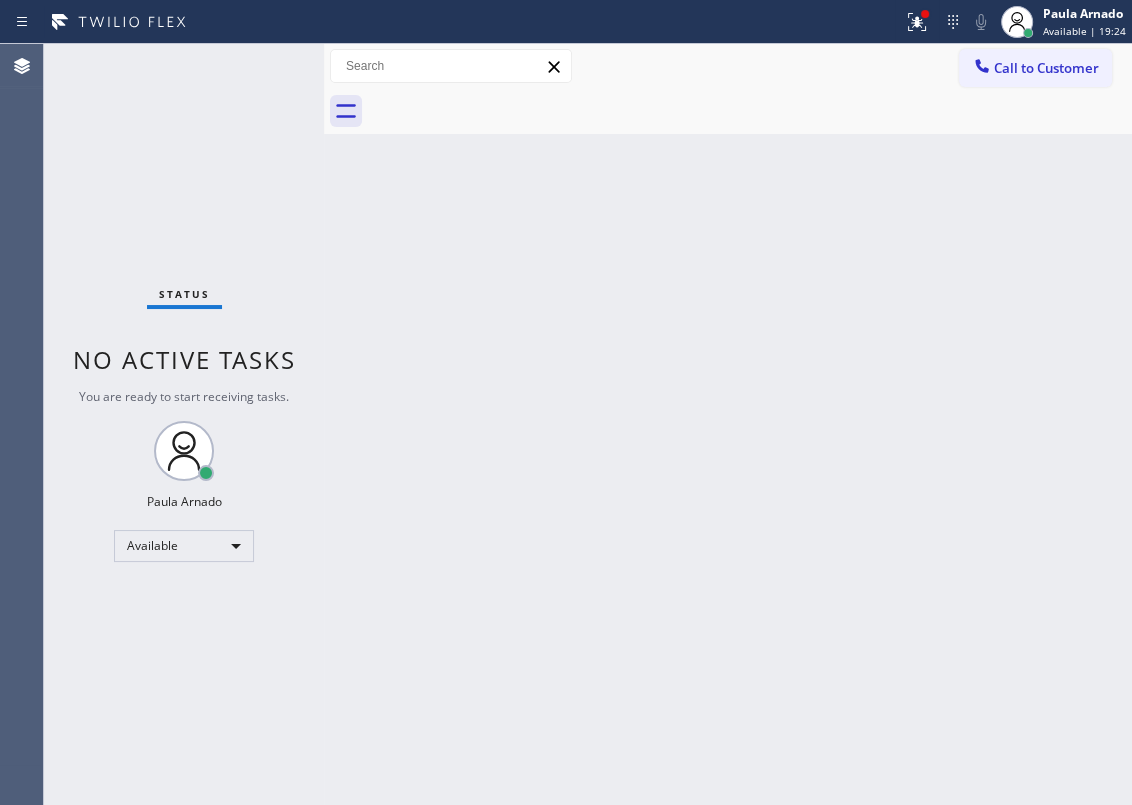 click on "Back to Dashboard Change Sender ID Customers Technicians Select a contact Outbound call Technician Search Technician Your caller id phone number Your caller id phone number Call Technician info Name   Phone none Address none Change Sender ID HVAC +18559994417 5 Star Appliance +18557314952 Appliance Repair +18554611149 Plumbing +18889090120 Air Duct Cleaning +18006865038  Electricians +18005688664 Cancel Change Check personal SMS Reset Change No tabs Call to Customer Outbound call Location Search location Your caller id phone number Customer number Call Outbound call Technician Search Technician Your caller id phone number Your caller id phone number Call" at bounding box center [728, 424] 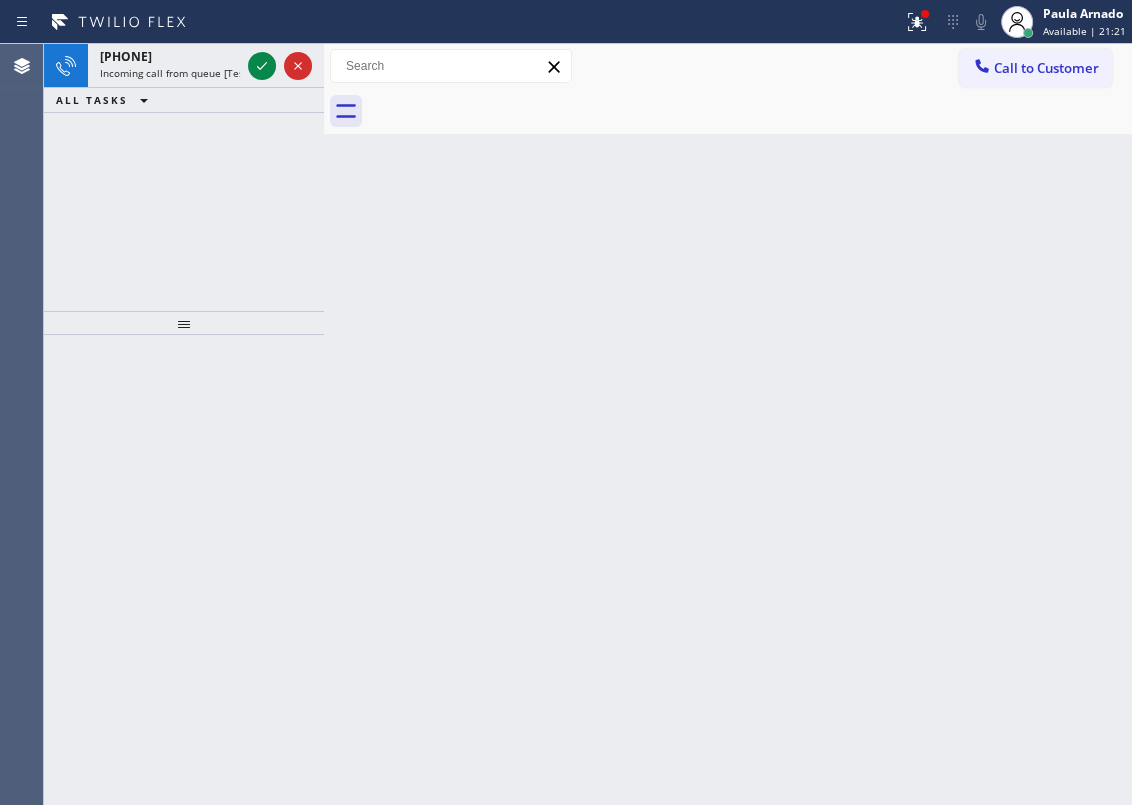 click on "Back to Dashboard Change Sender ID Customers Technicians Select a contact Outbound call Technician Search Technician Your caller id phone number Your caller id phone number Call Technician info Name   Phone none Address none Change Sender ID HVAC +18559994417 5 Star Appliance +18557314952 Appliance Repair +18554611149 Plumbing +18889090120 Air Duct Cleaning +18006865038  Electricians +18005688664 Cancel Change Check personal SMS Reset Change No tabs Call to Customer Outbound call Location Search location Your caller id phone number Customer number Call Outbound call Technician Search Technician Your caller id phone number Your caller id phone number Call" at bounding box center (728, 424) 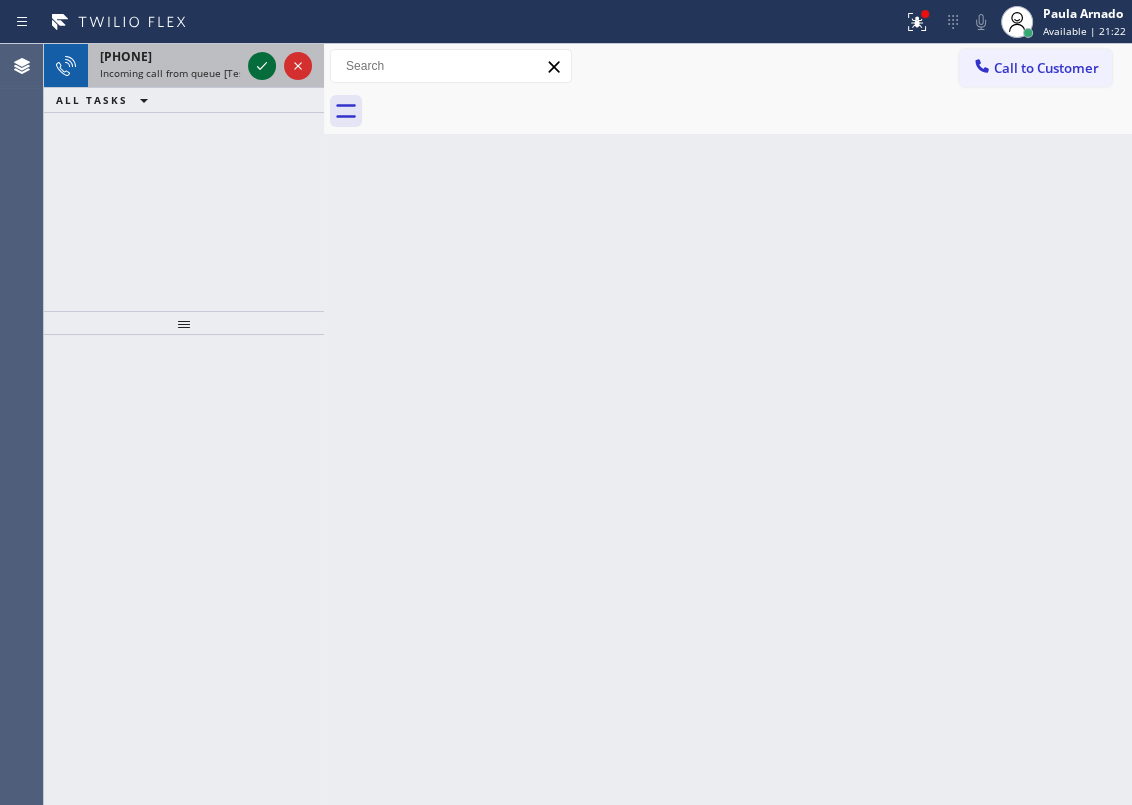 click 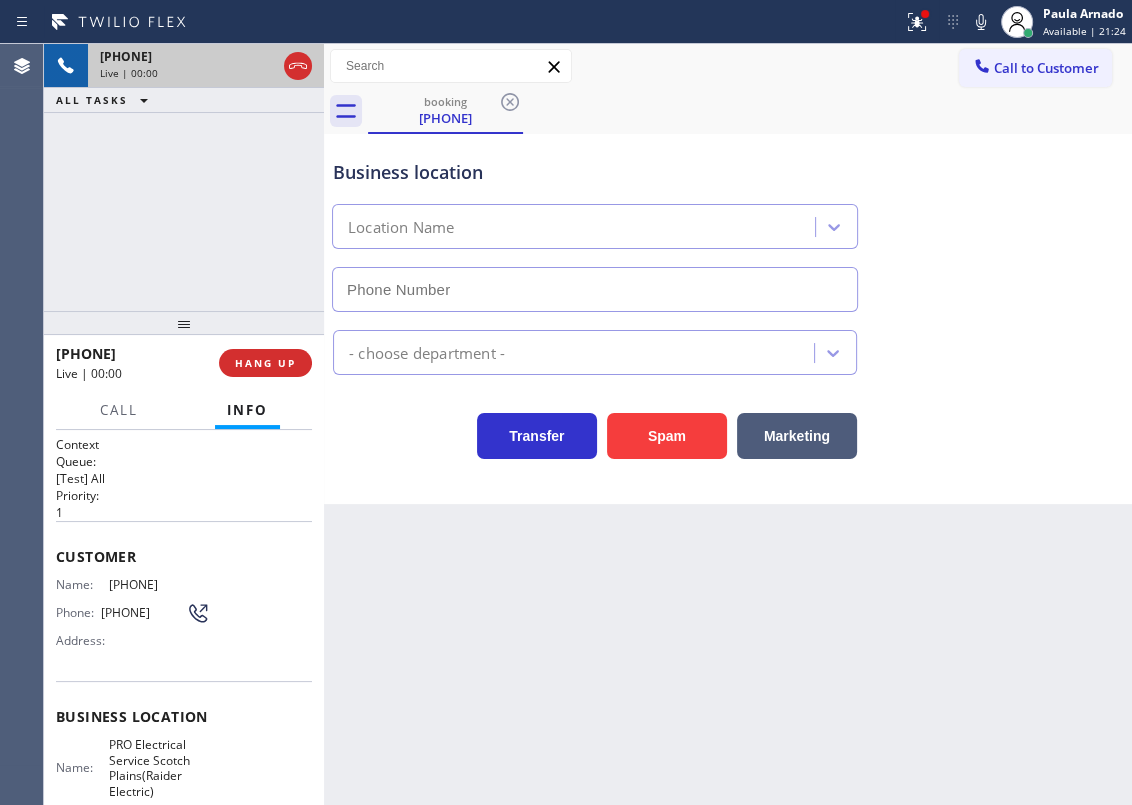 type on "[PHONE]" 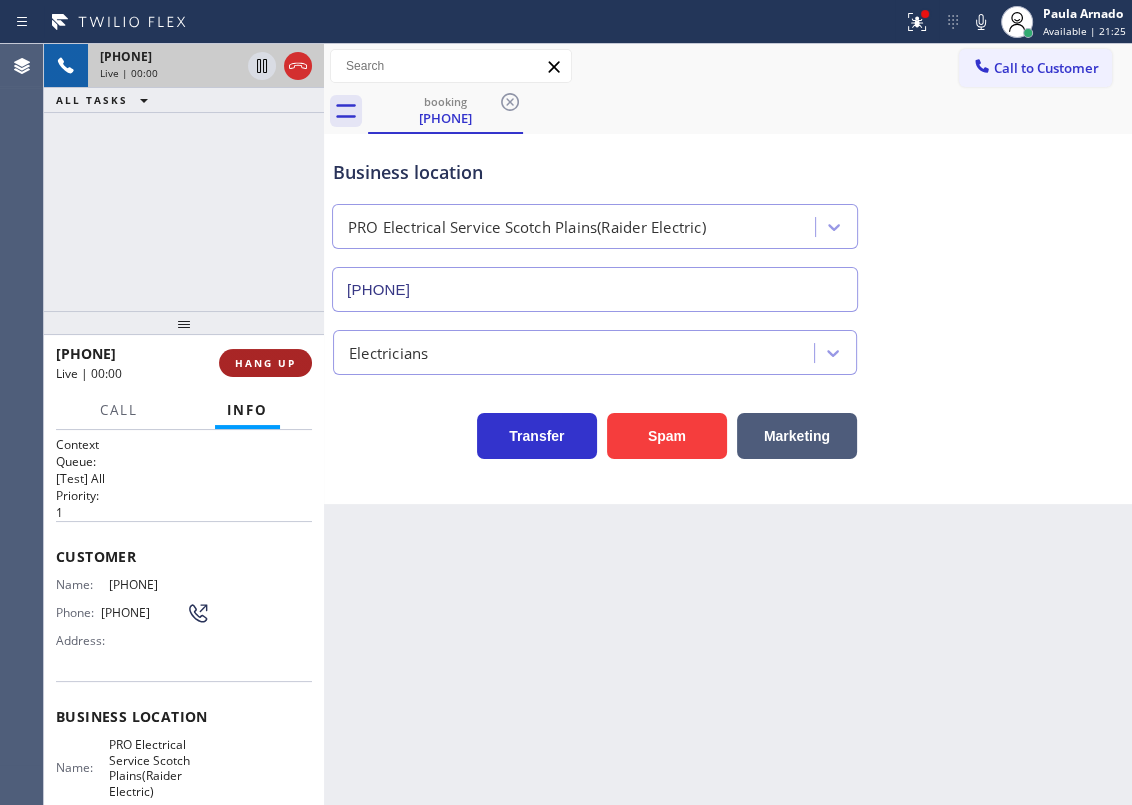 click on "HANG UP" at bounding box center [265, 363] 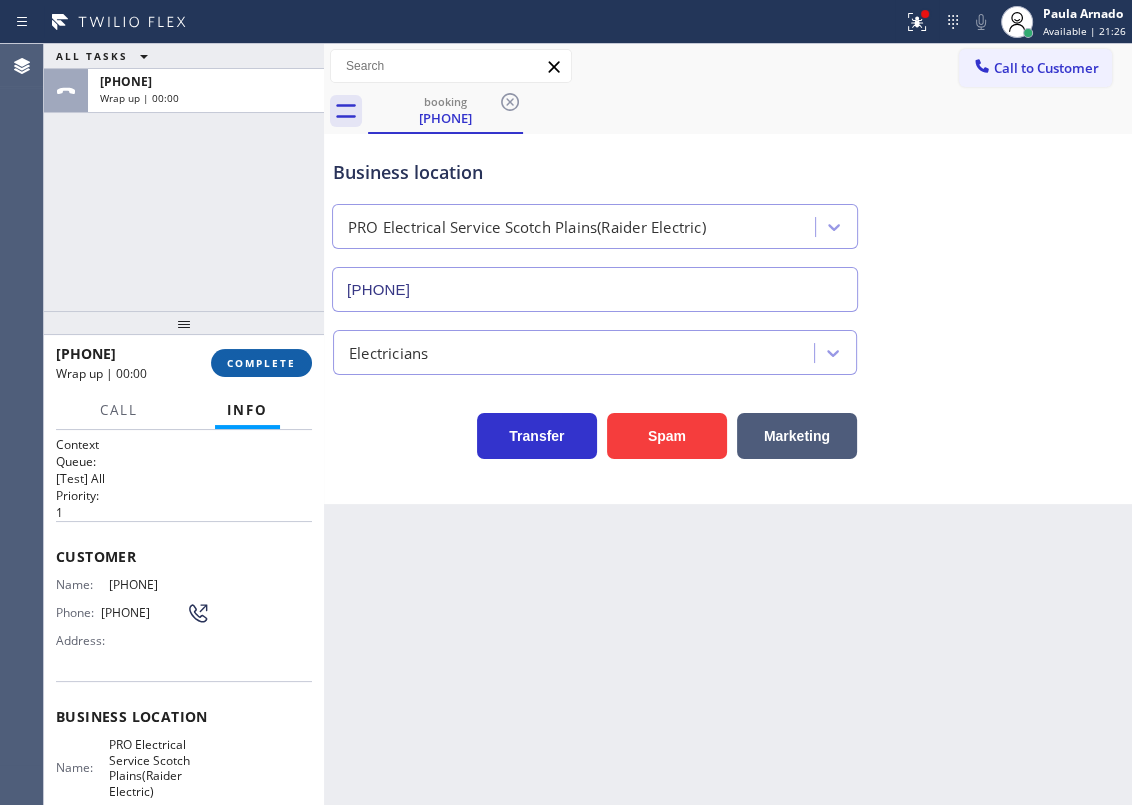 click on "COMPLETE" at bounding box center (261, 363) 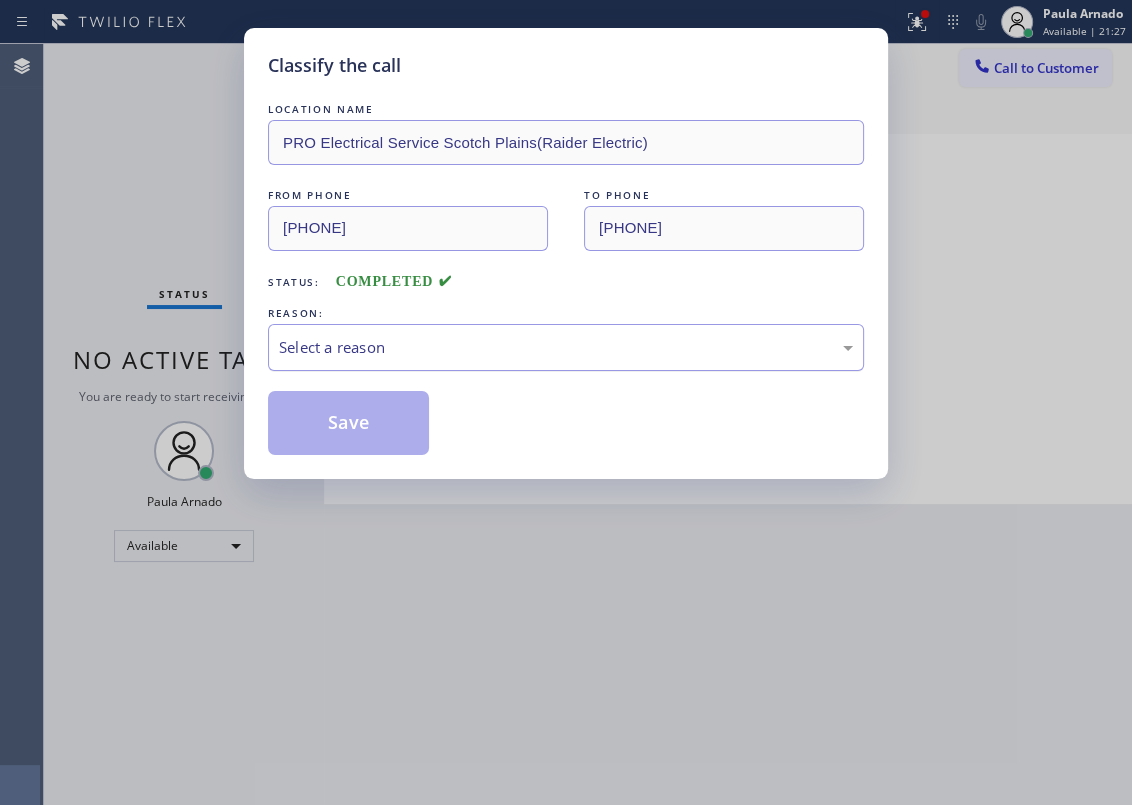 click on "Select a reason" at bounding box center [566, 347] 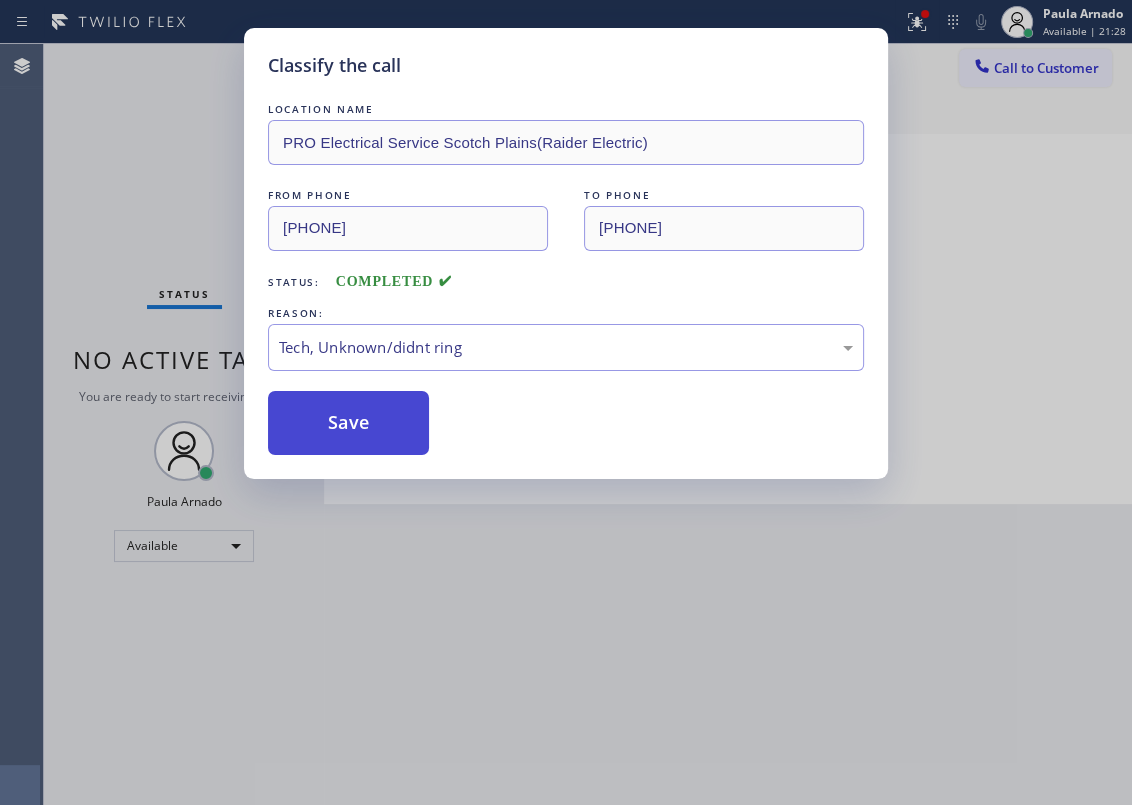 click on "Save" at bounding box center (348, 423) 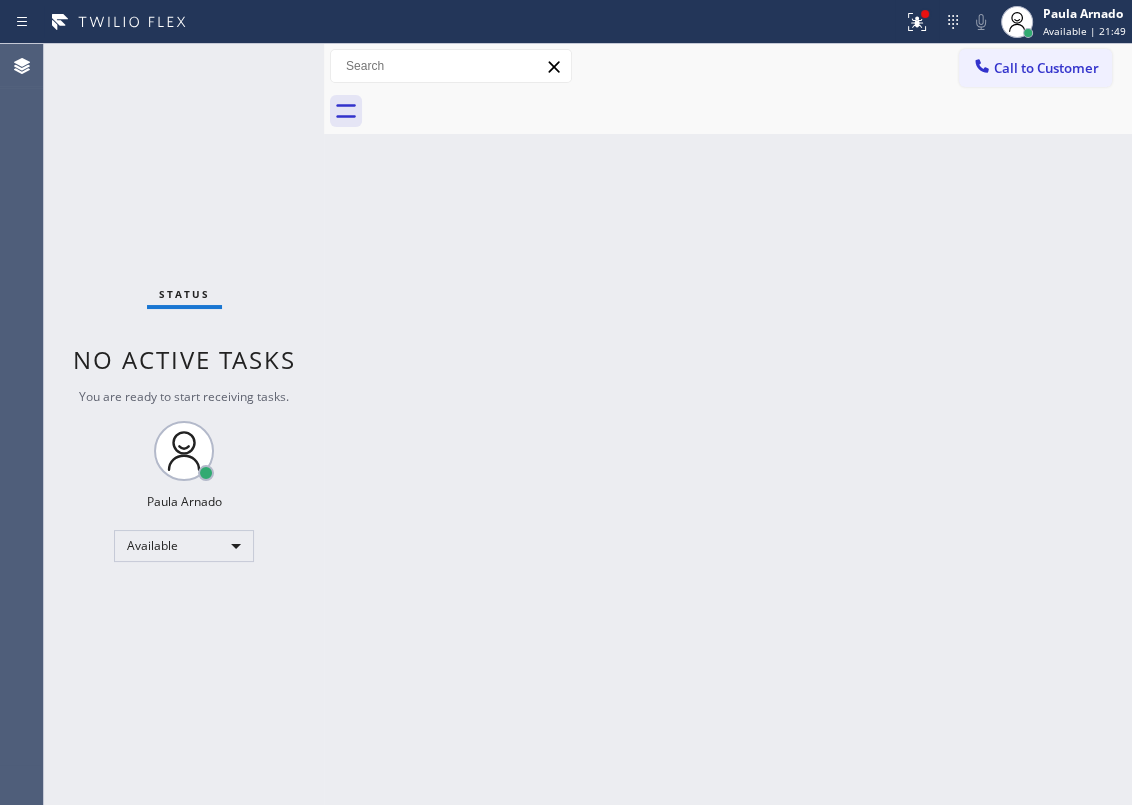 drag, startPoint x: 969, startPoint y: 284, endPoint x: 683, endPoint y: 200, distance: 298.08054 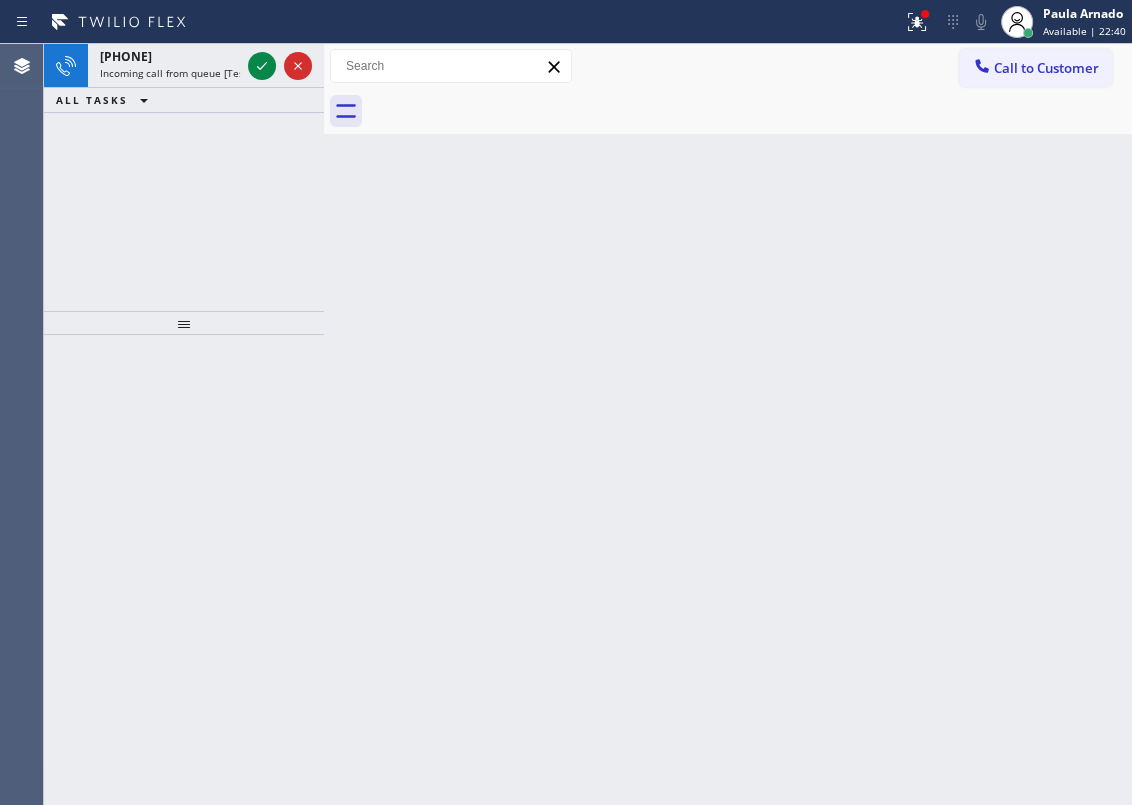 drag, startPoint x: 1005, startPoint y: 358, endPoint x: 988, endPoint y: 349, distance: 19.235384 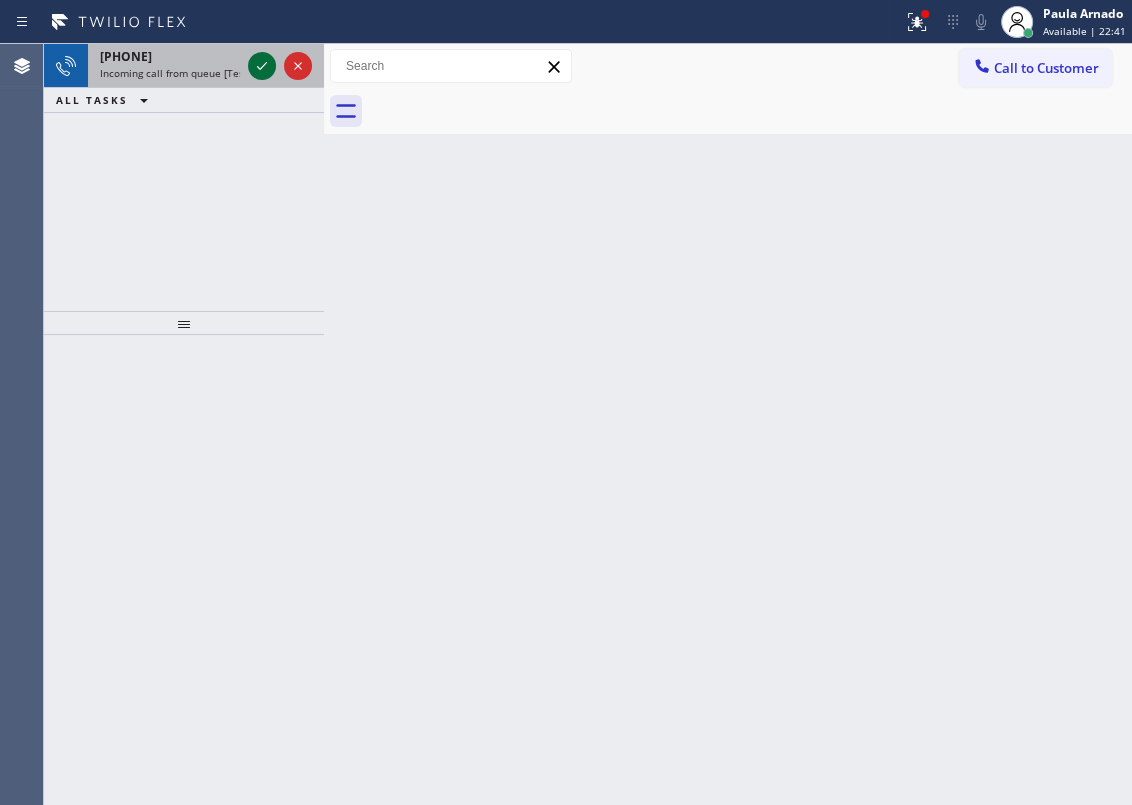 click 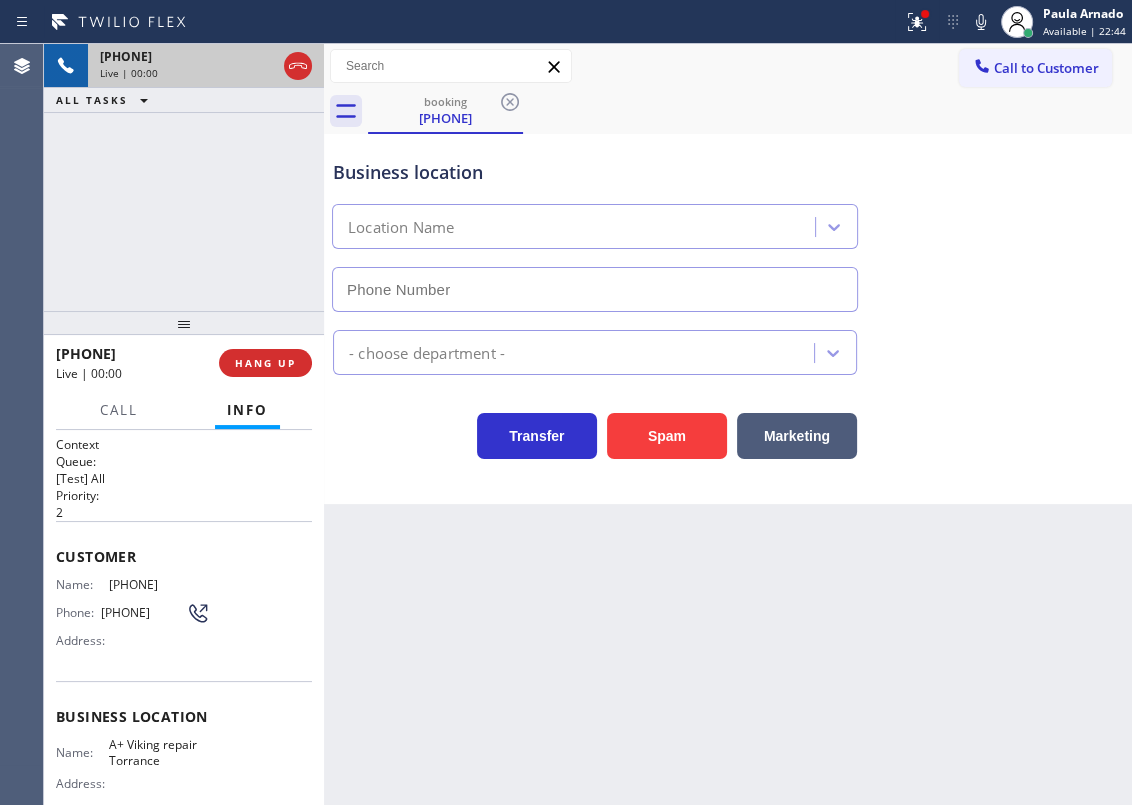 type on "[PHONE]" 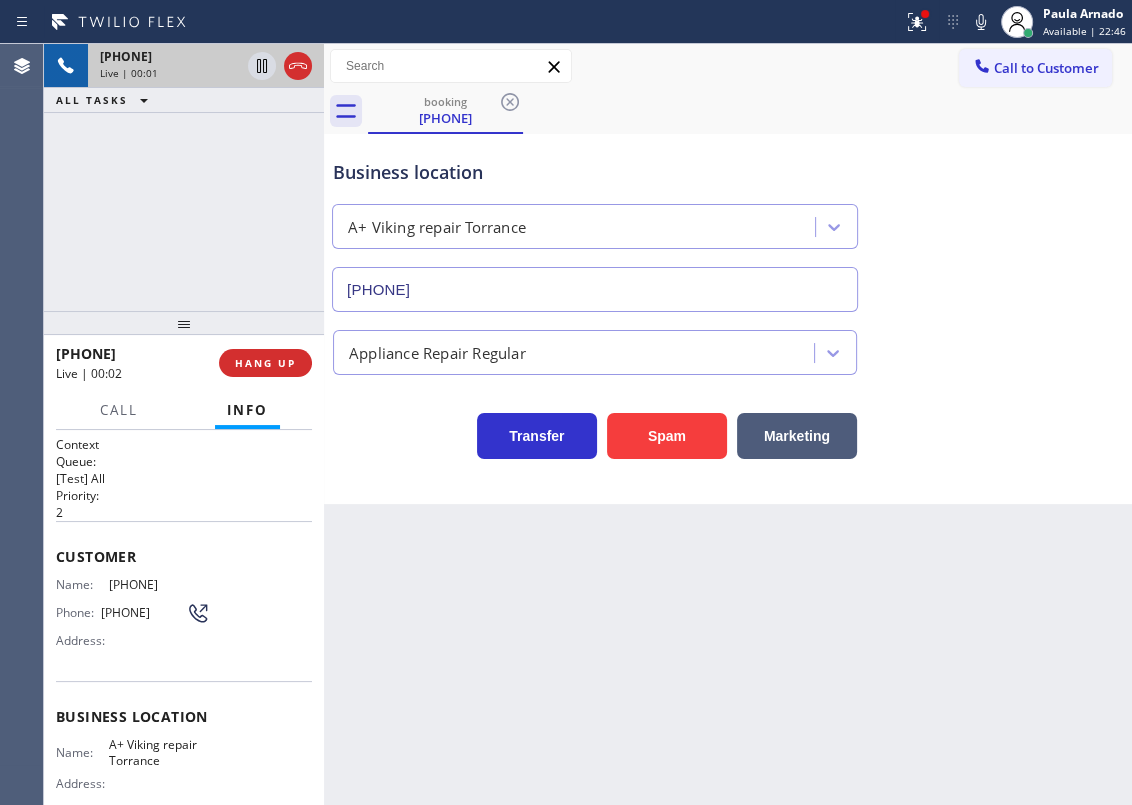 click on "A+ Viking repair Torrance" at bounding box center (159, 752) 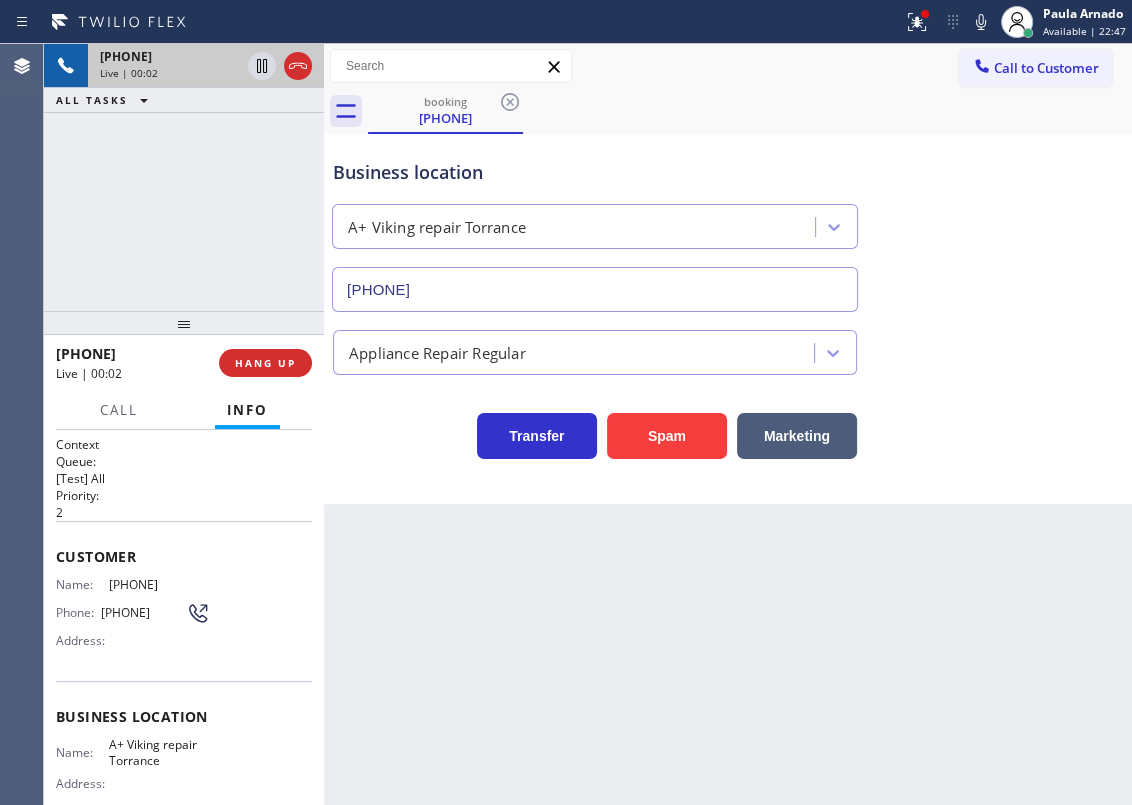 click on "A+ Viking repair Torrance" at bounding box center [159, 752] 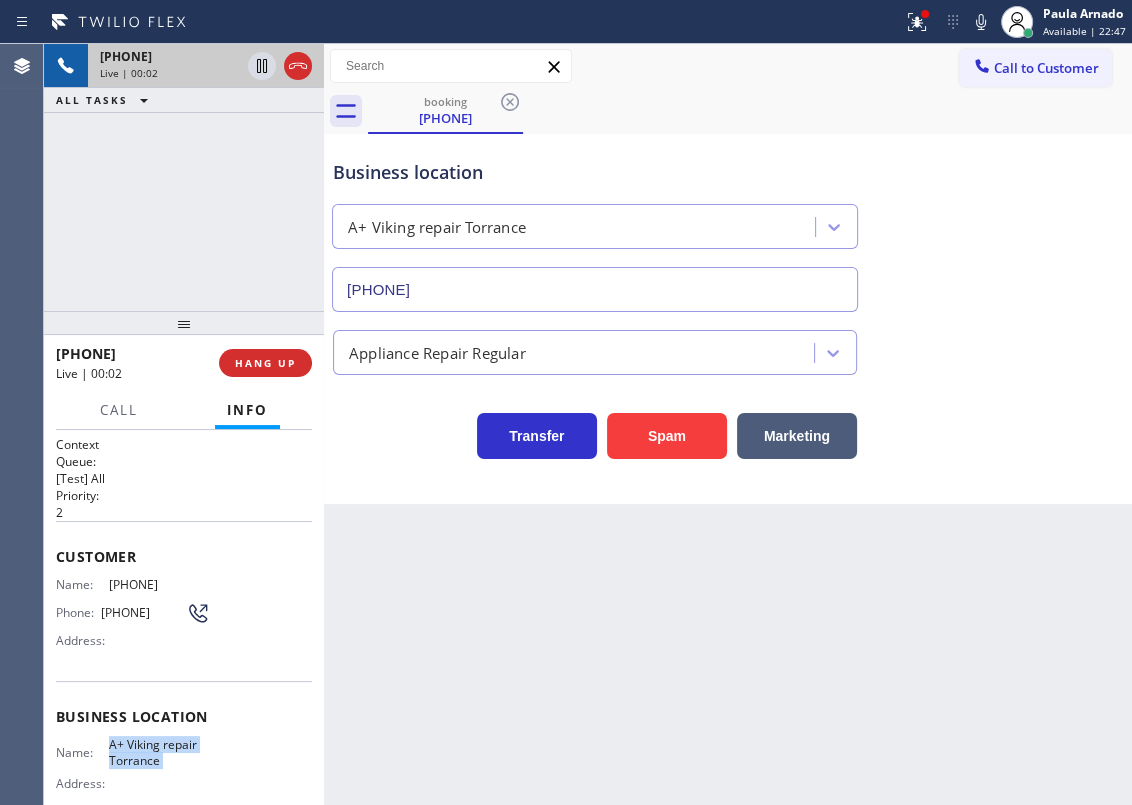 click on "A+ Viking repair Torrance" at bounding box center (159, 752) 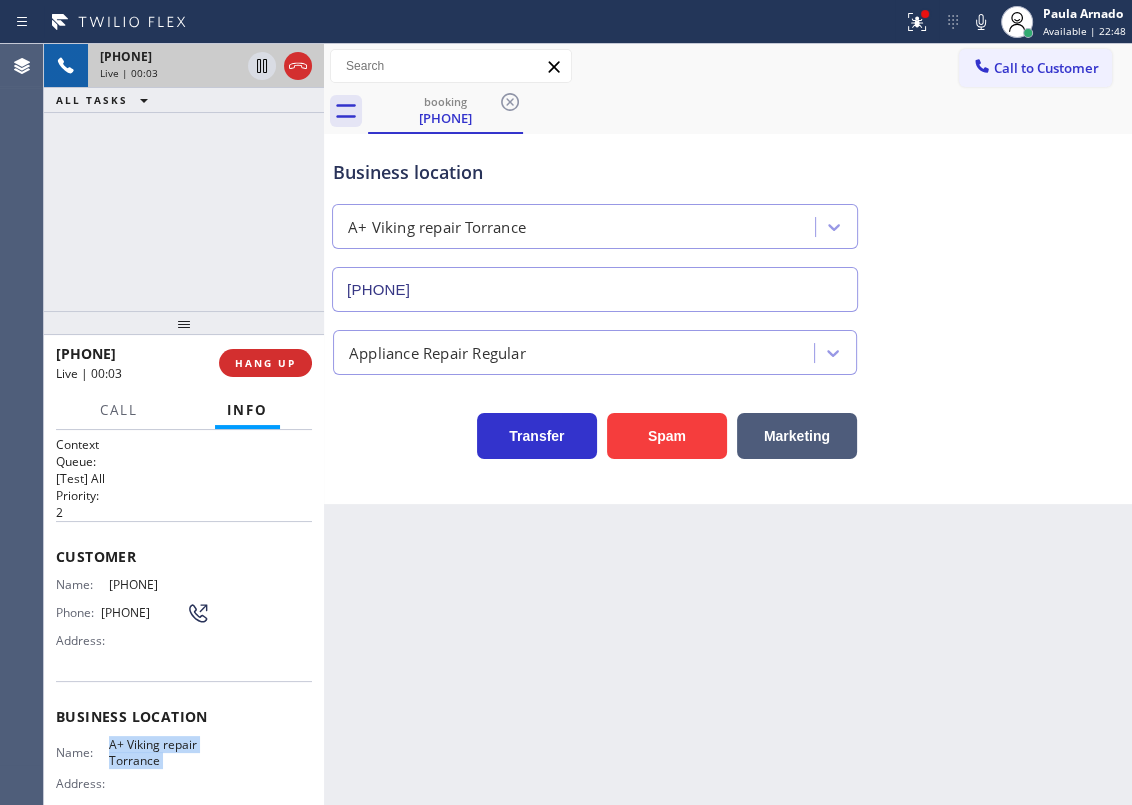 copy on "A+ Viking repair Torrance" 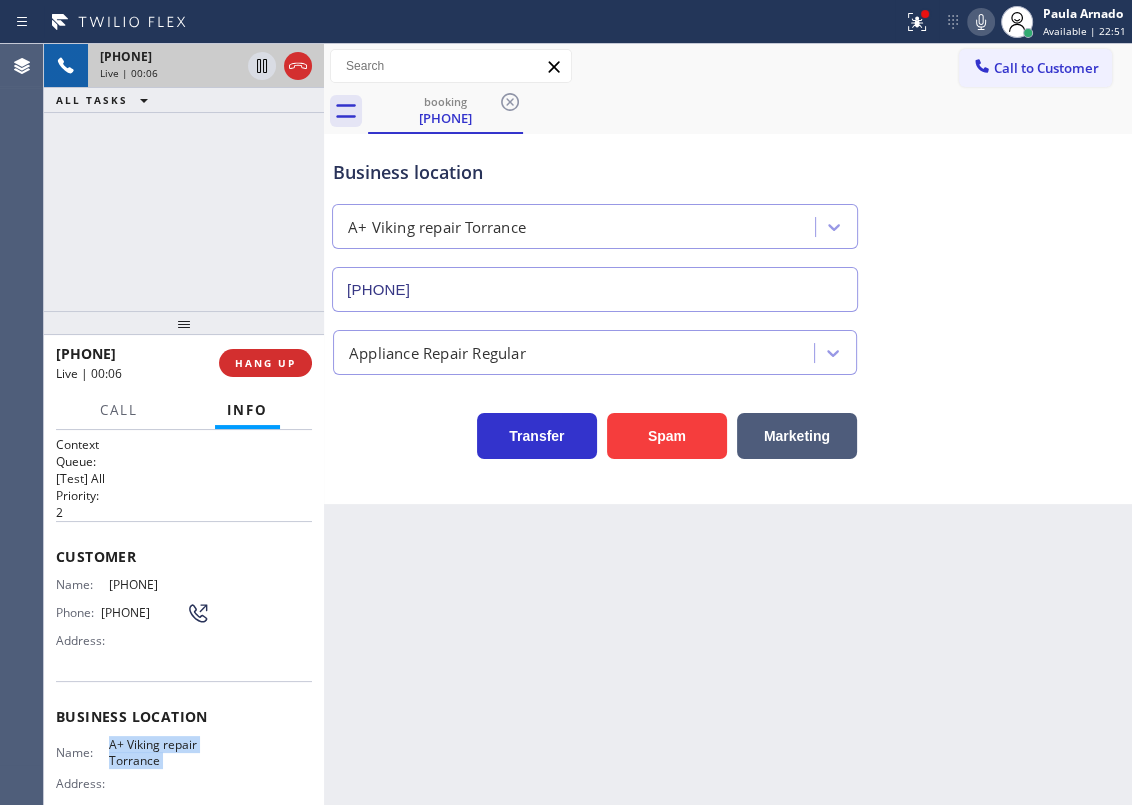 click 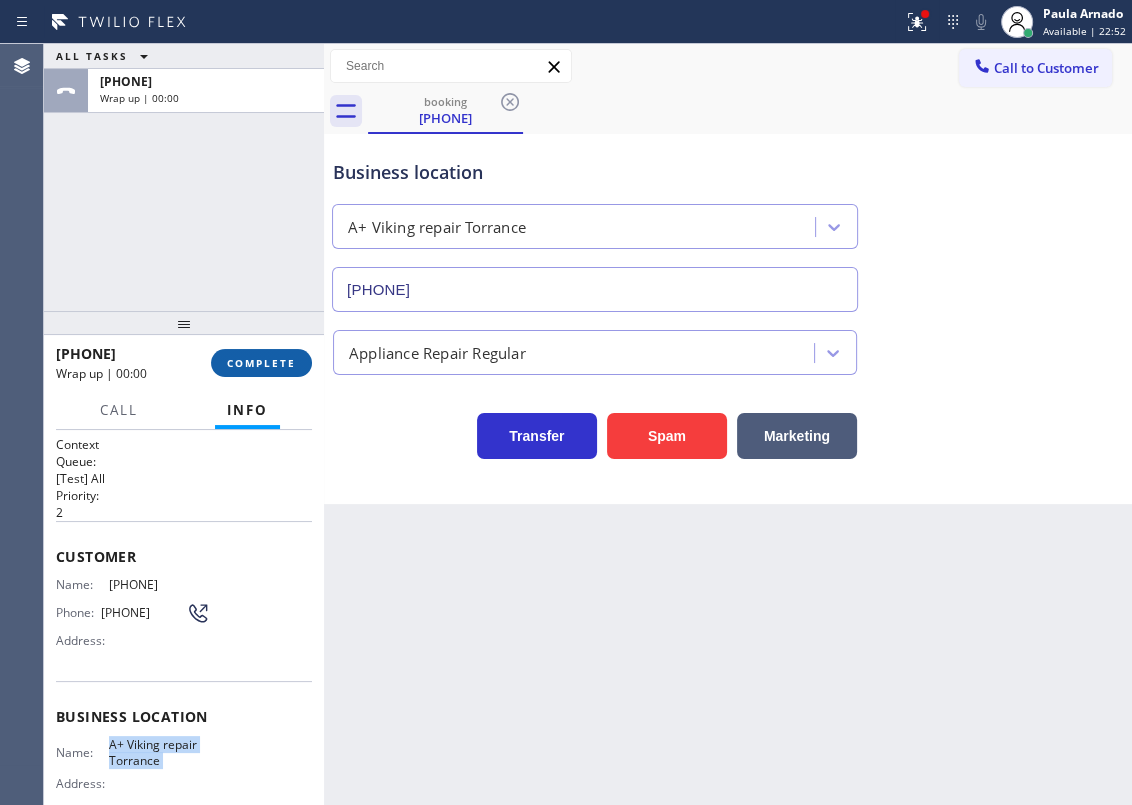 click on "COMPLETE" at bounding box center (261, 363) 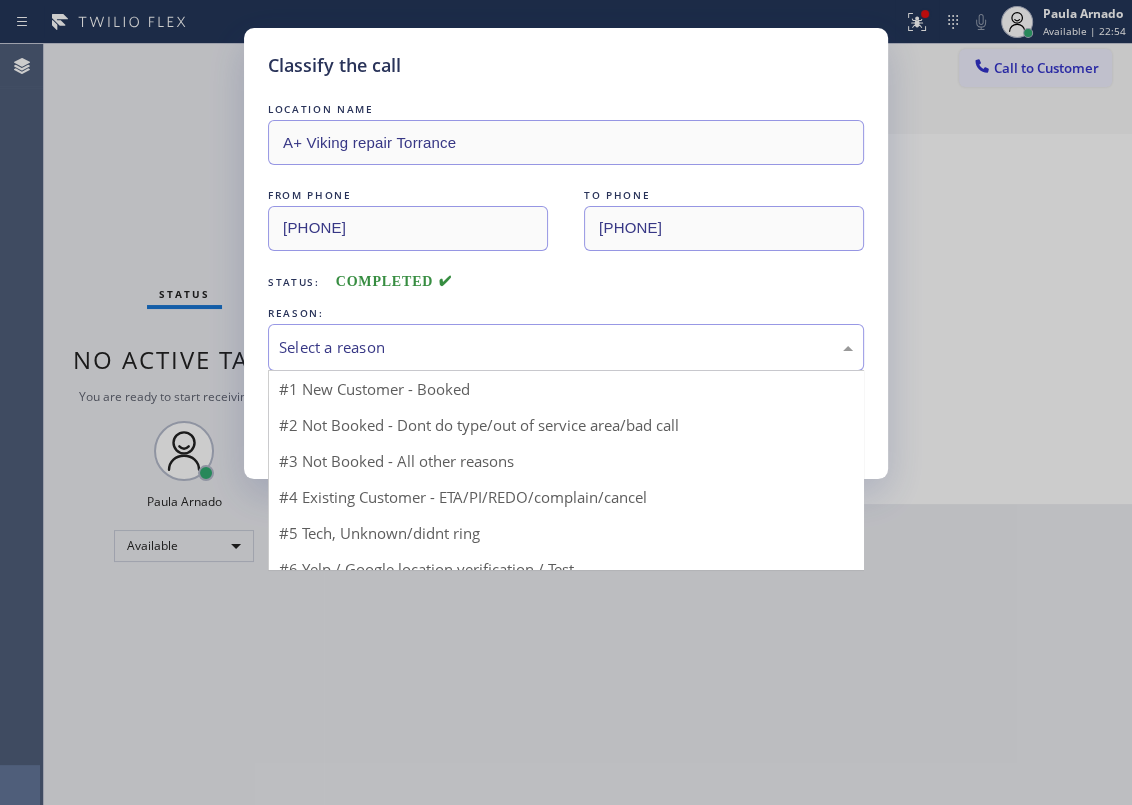 click on "Select a reason" at bounding box center [566, 347] 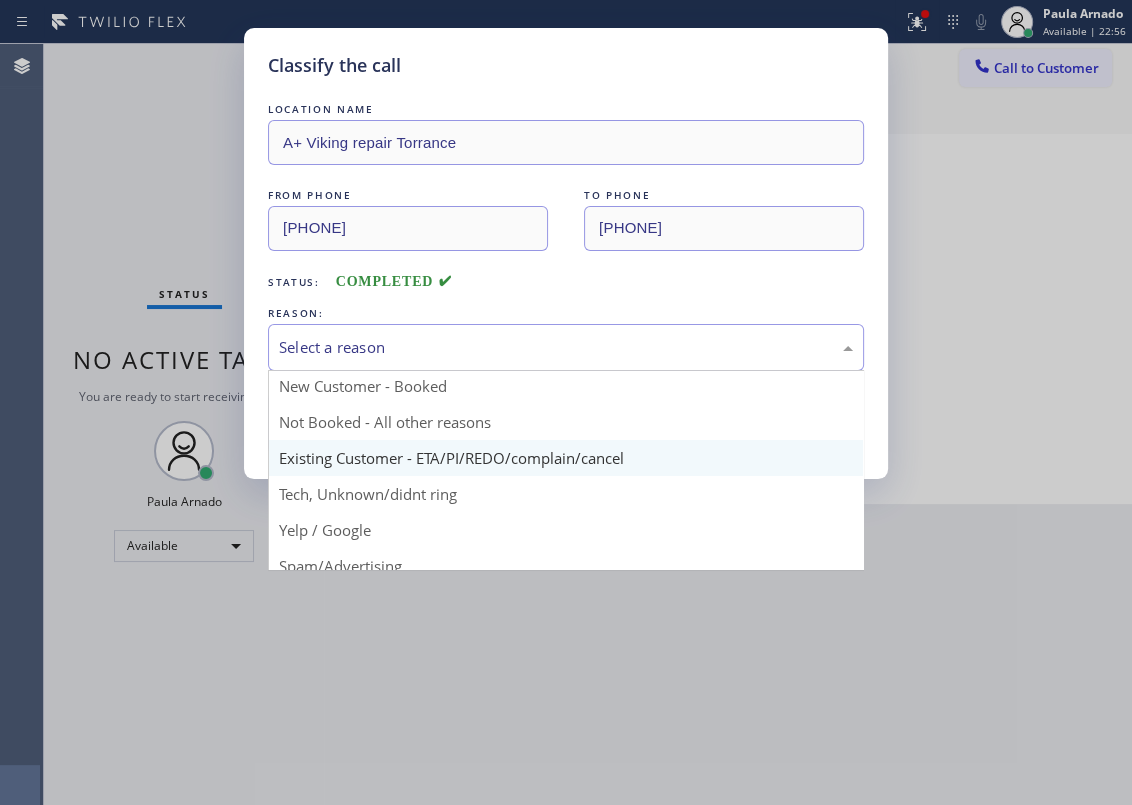 scroll, scrollTop: 0, scrollLeft: 0, axis: both 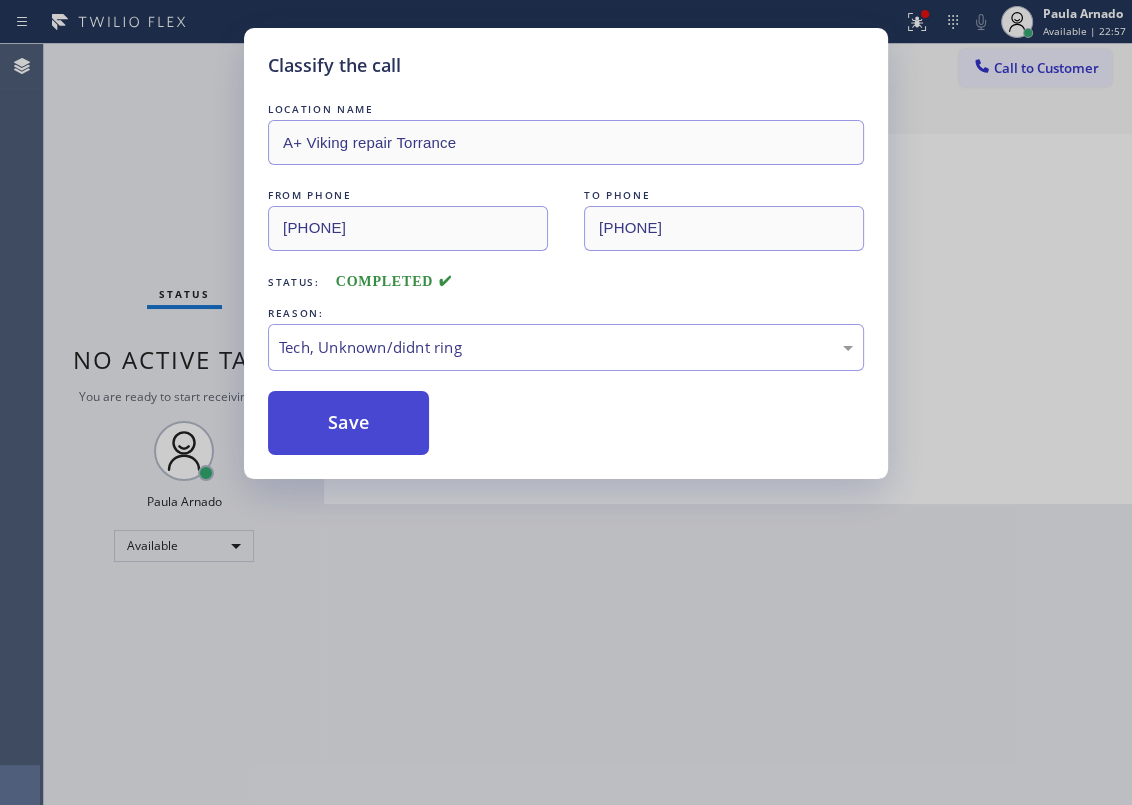click on "Save" at bounding box center [348, 423] 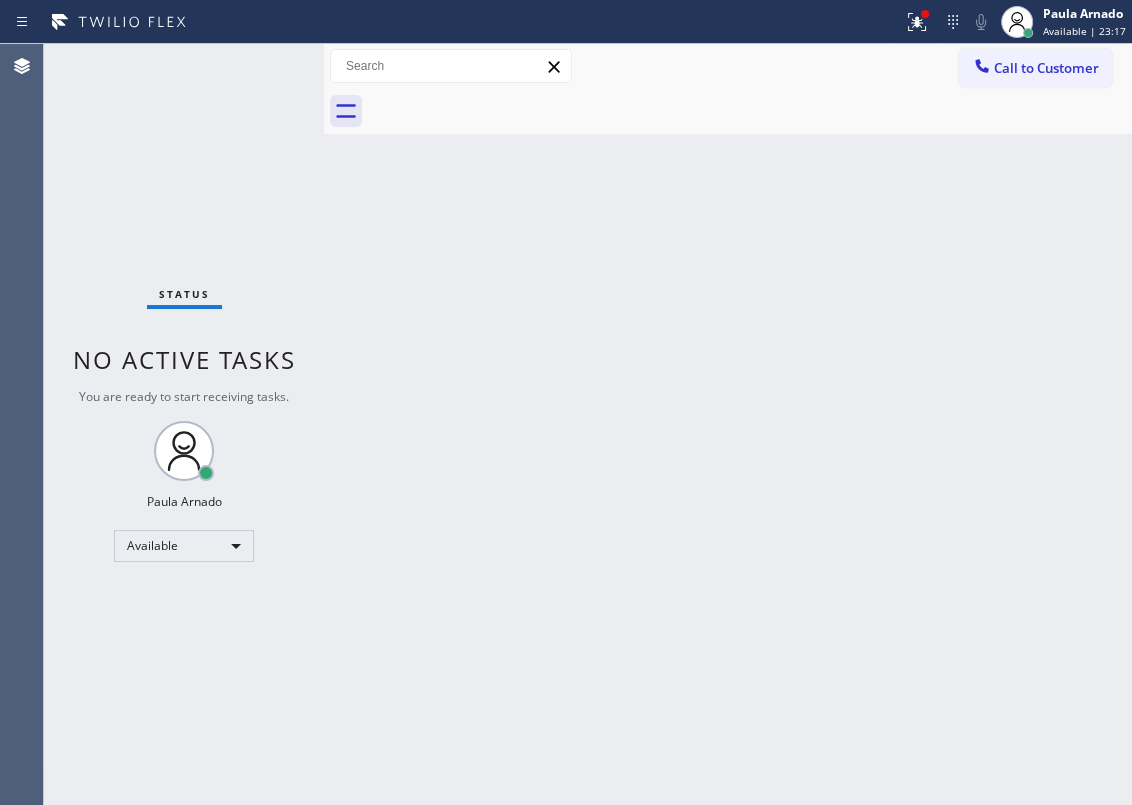 click on "Back to Dashboard Change Sender ID Customers Technicians Select a contact Outbound call Technician Search Technician Your caller id phone number Your caller id phone number Call Technician info Name   Phone none Address none Change Sender ID HVAC +18559994417 5 Star Appliance +18557314952 Appliance Repair +18554611149 Plumbing +18889090120 Air Duct Cleaning +18006865038  Electricians +18005688664 Cancel Change Check personal SMS Reset Change No tabs Call to Customer Outbound call Location Search location Your caller id phone number Customer number Call Outbound call Technician Search Technician Your caller id phone number Your caller id phone number Call" at bounding box center (728, 424) 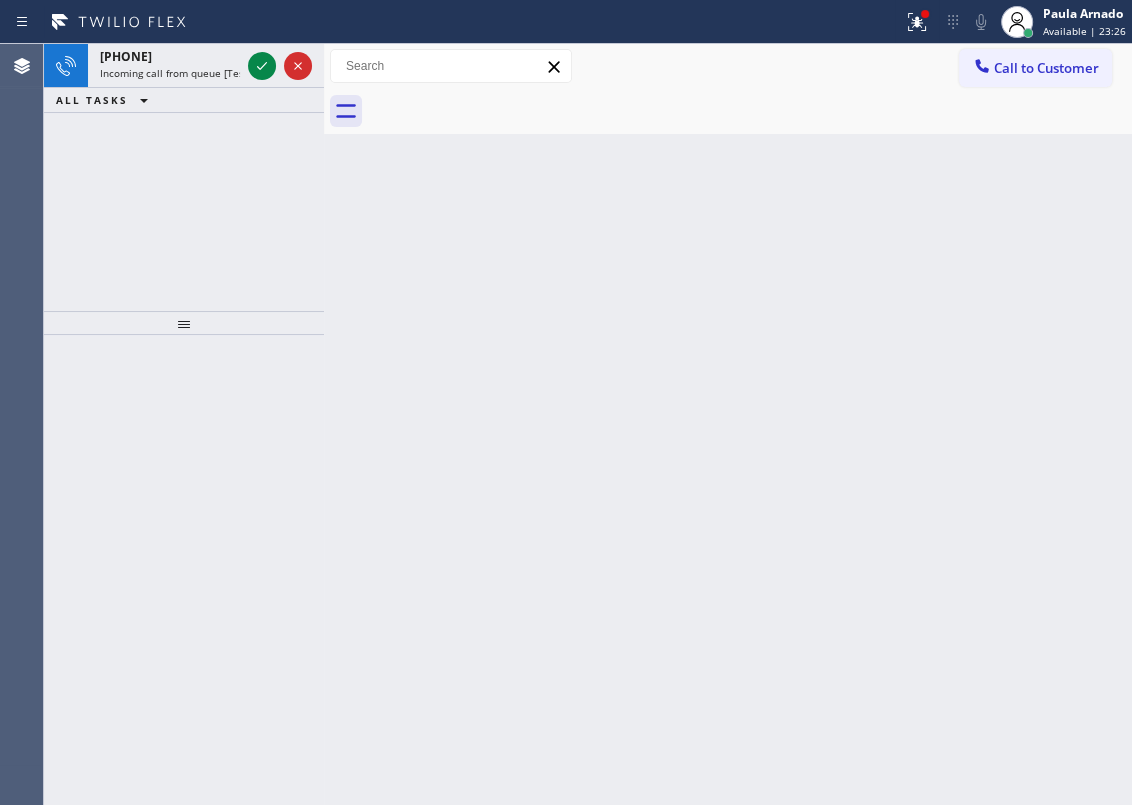 click on "Back to Dashboard Change Sender ID Customers Technicians Select a contact Outbound call Technician Search Technician Your caller id phone number Your caller id phone number Call Technician info Name   Phone none Address none Change Sender ID HVAC +18559994417 5 Star Appliance +18557314952 Appliance Repair +18554611149 Plumbing +18889090120 Air Duct Cleaning +18006865038  Electricians +18005688664 Cancel Change Check personal SMS Reset Change No tabs Call to Customer Outbound call Location Search location Your caller id phone number Customer number Call Outbound call Technician Search Technician Your caller id phone number Your caller id phone number Call" at bounding box center [728, 424] 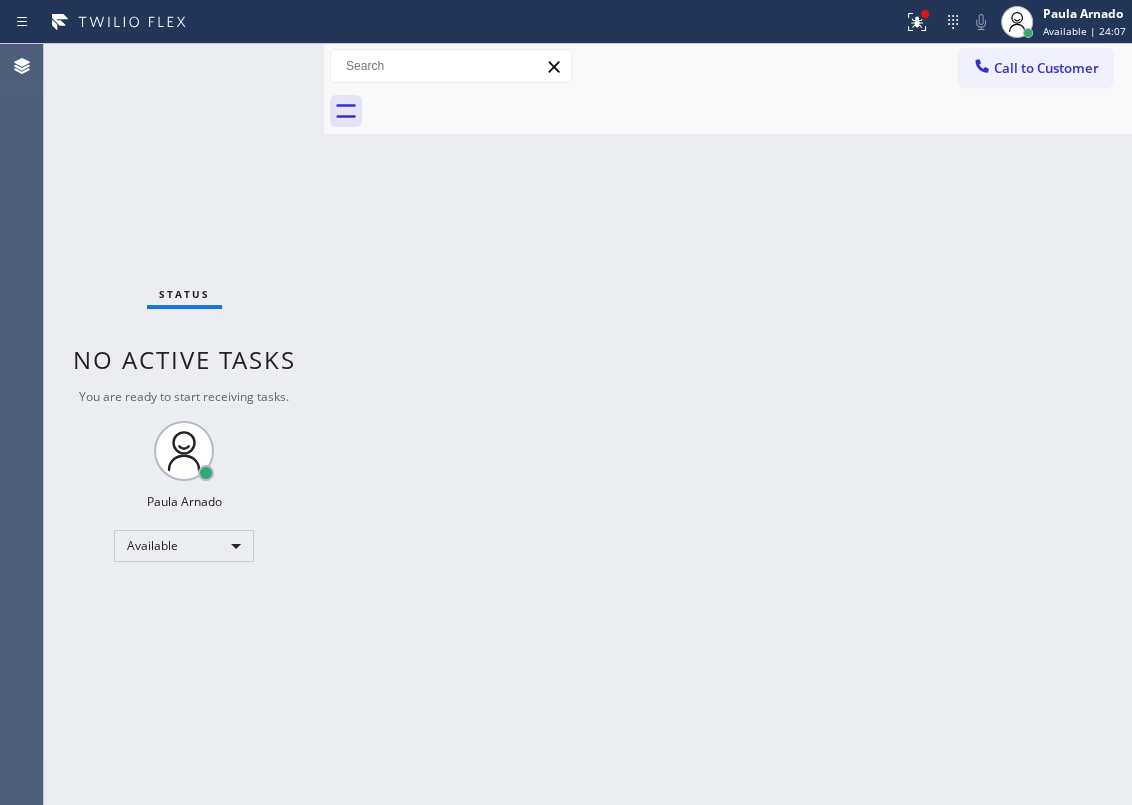 click on "Back to Dashboard Change Sender ID Customers Technicians Select a contact Outbound call Technician Search Technician Your caller id phone number Your caller id phone number Call Technician info Name   Phone none Address none Change Sender ID HVAC +18559994417 5 Star Appliance +18557314952 Appliance Repair +18554611149 Plumbing +18889090120 Air Duct Cleaning +18006865038  Electricians +18005688664 Cancel Change Check personal SMS Reset Change No tabs Call to Customer Outbound call Location Search location Your caller id phone number Customer number Call Outbound call Technician Search Technician Your caller id phone number Your caller id phone number Call" at bounding box center [728, 424] 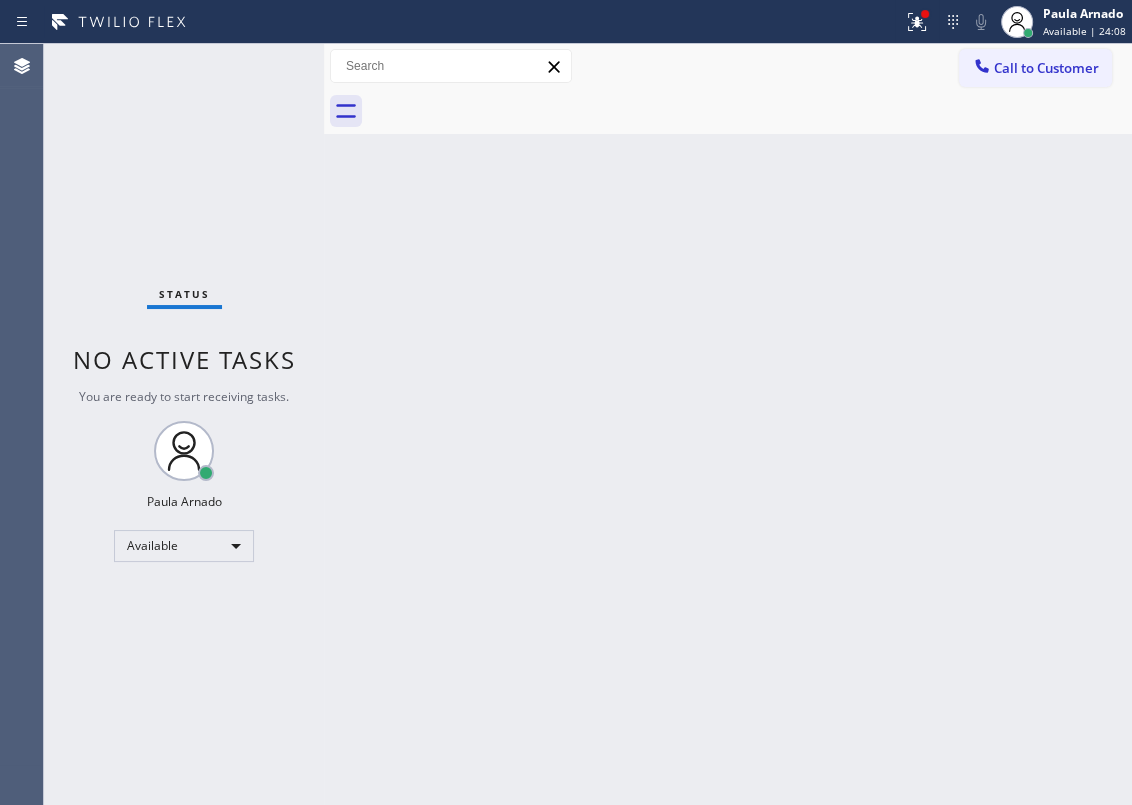 click on "Status   No active tasks     You are ready to start receiving tasks.   [FIRST] [LAST] Available" at bounding box center [184, 424] 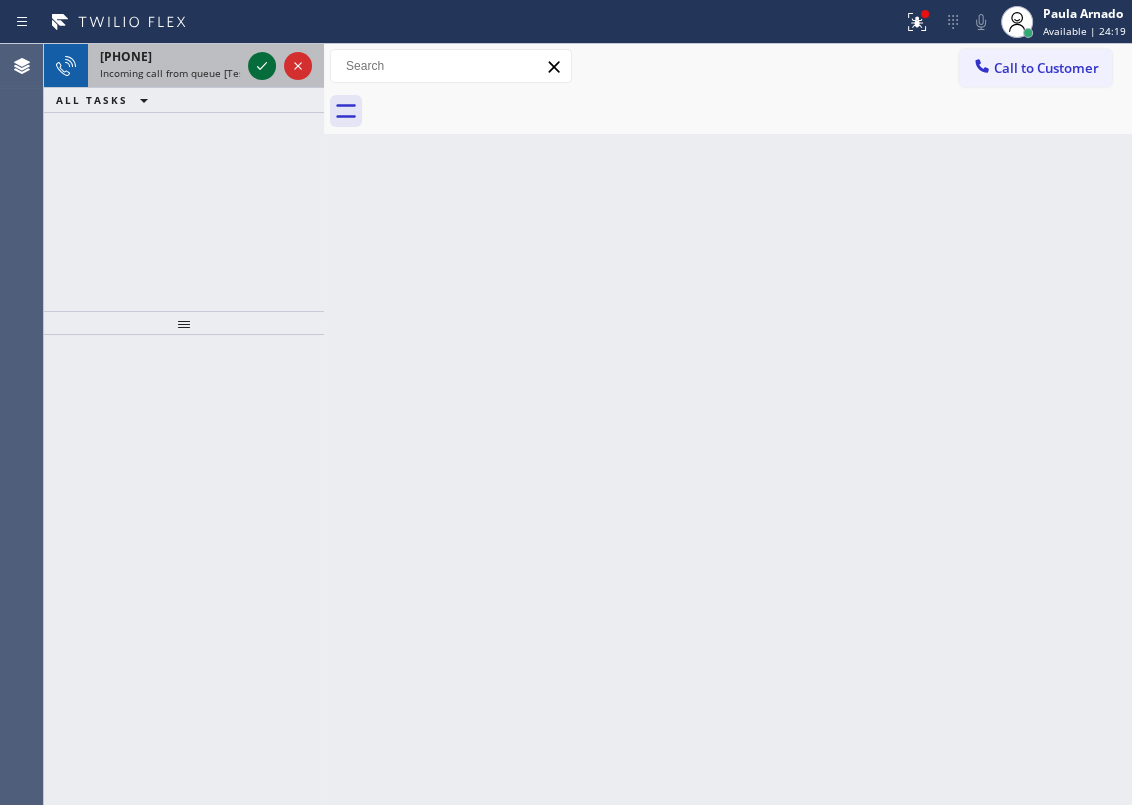 click 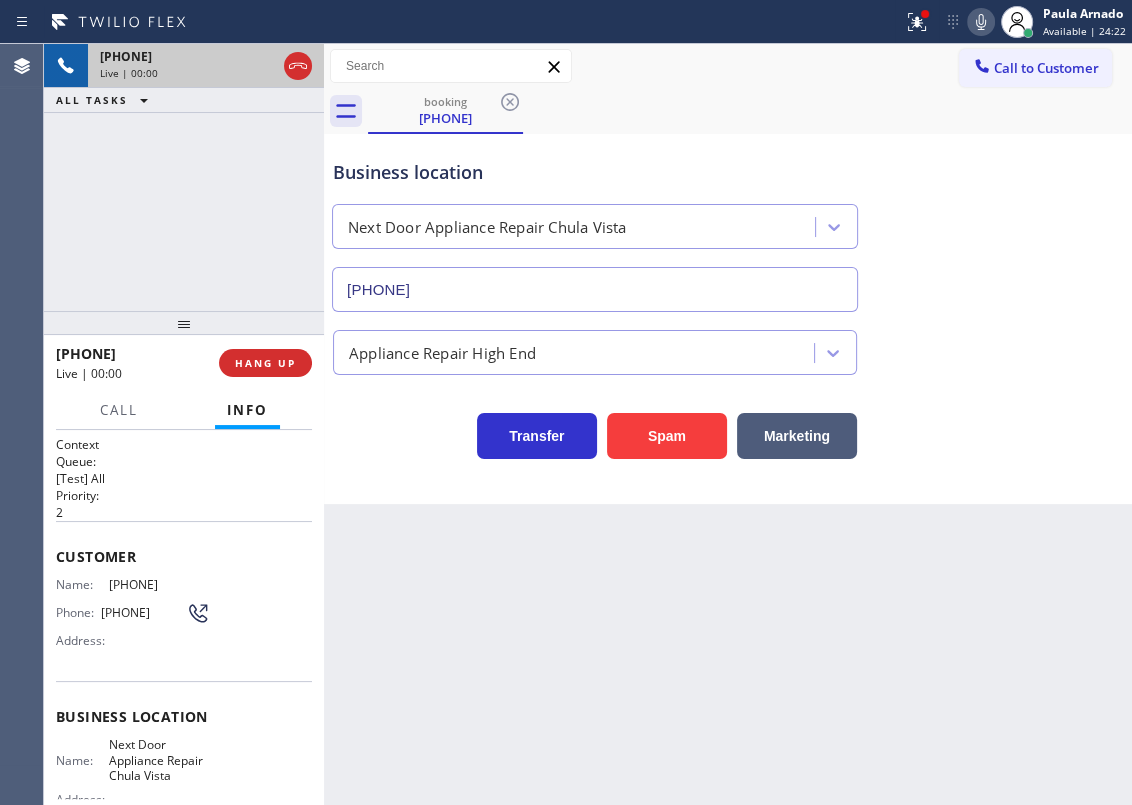 type on "[PHONE]" 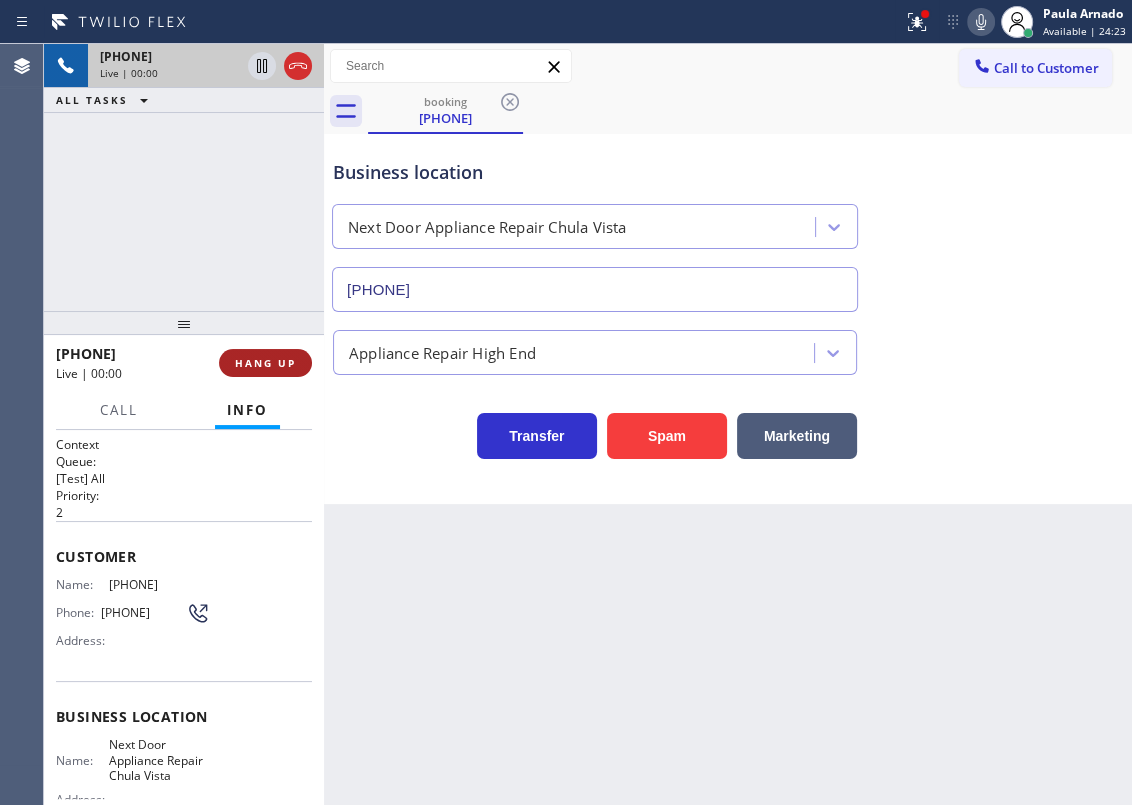 click on "HANG UP" at bounding box center (265, 363) 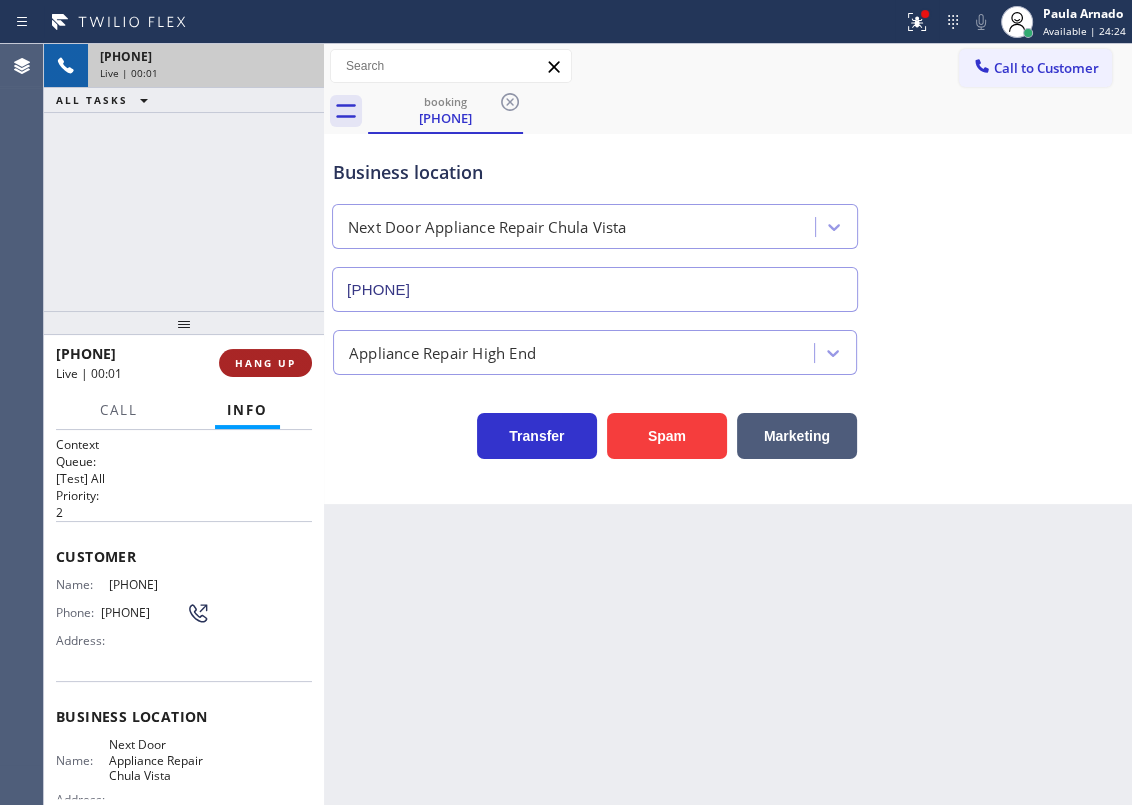 click on "HANG UP" at bounding box center (265, 363) 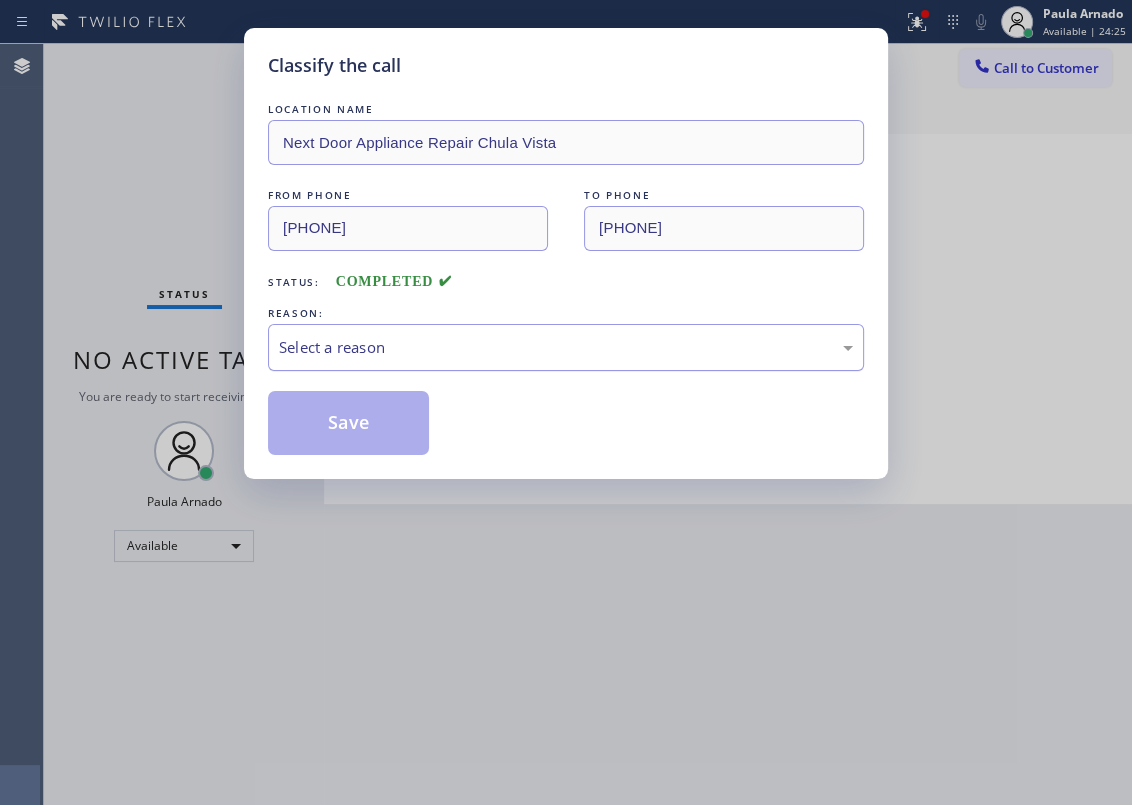 click on "Select a reason" at bounding box center (566, 347) 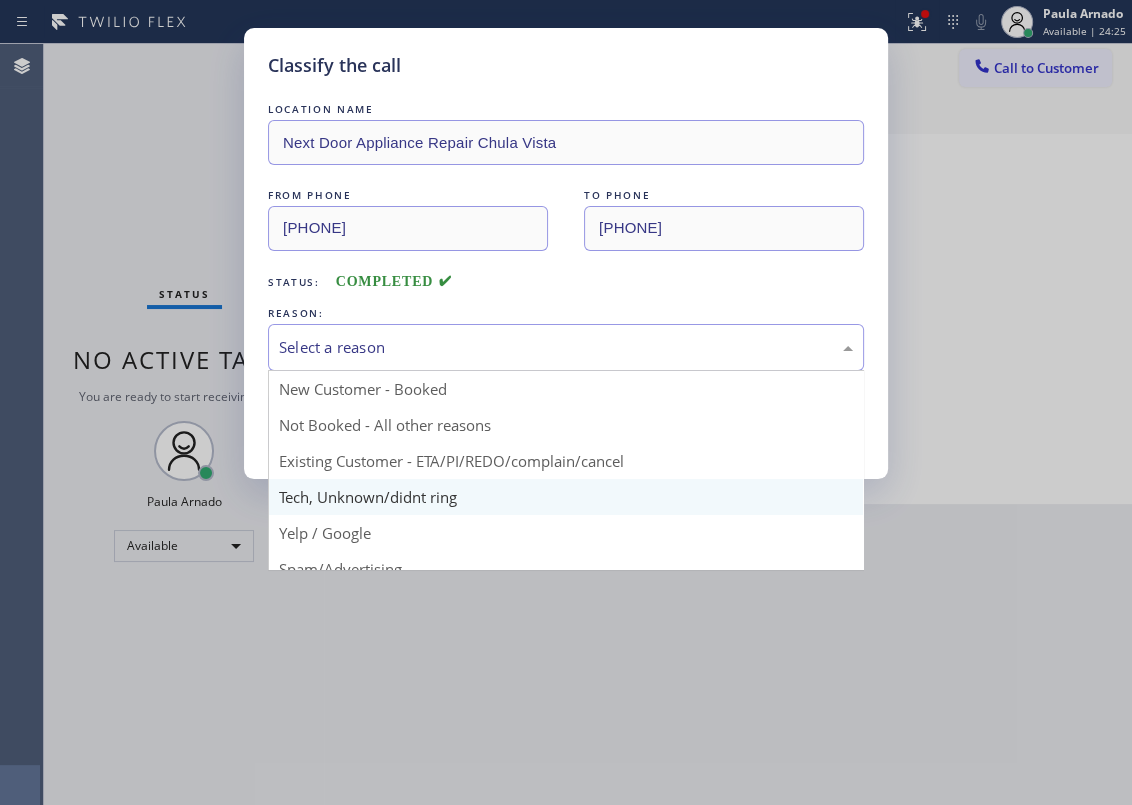 scroll, scrollTop: 90, scrollLeft: 0, axis: vertical 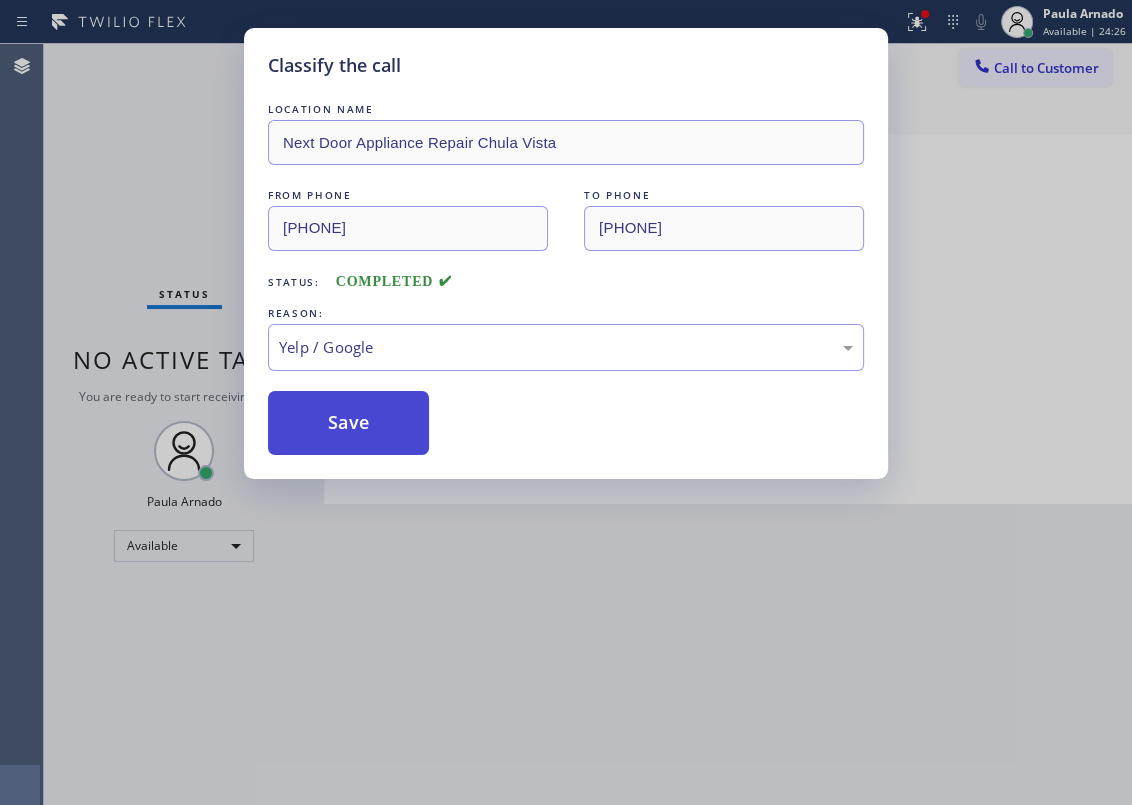 click on "Save" at bounding box center [348, 423] 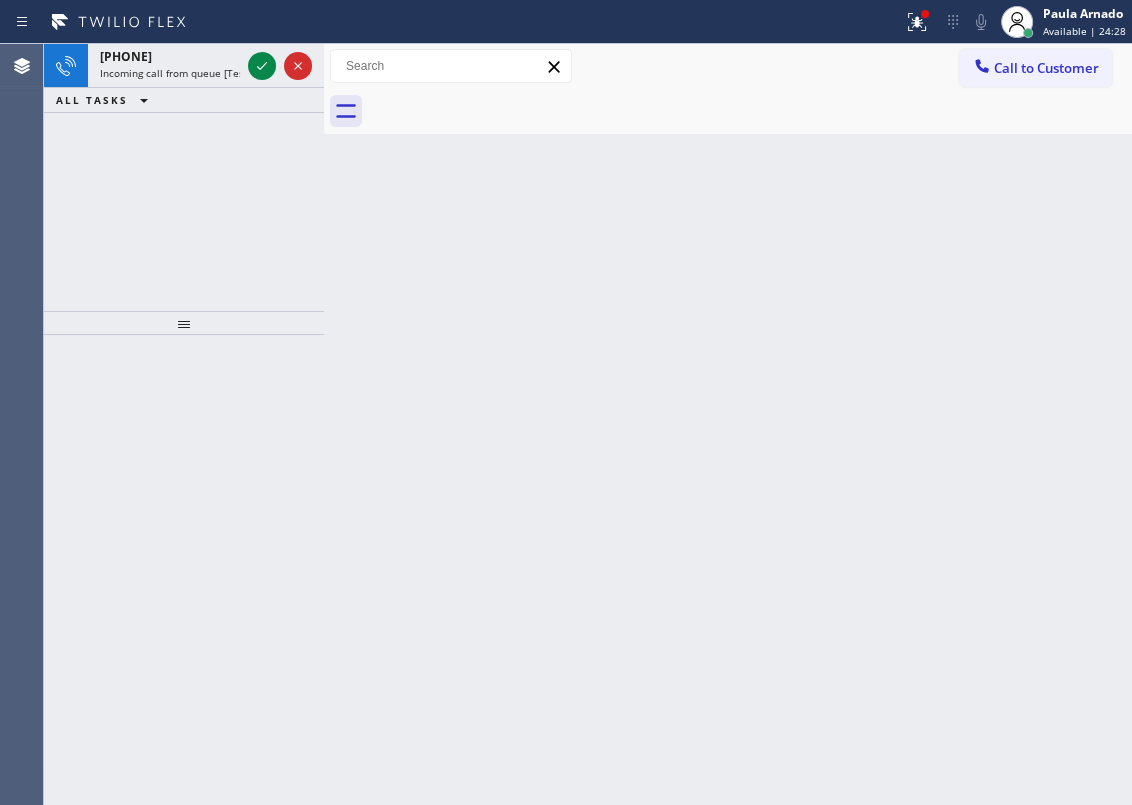 drag, startPoint x: 976, startPoint y: 585, endPoint x: 961, endPoint y: 573, distance: 19.209373 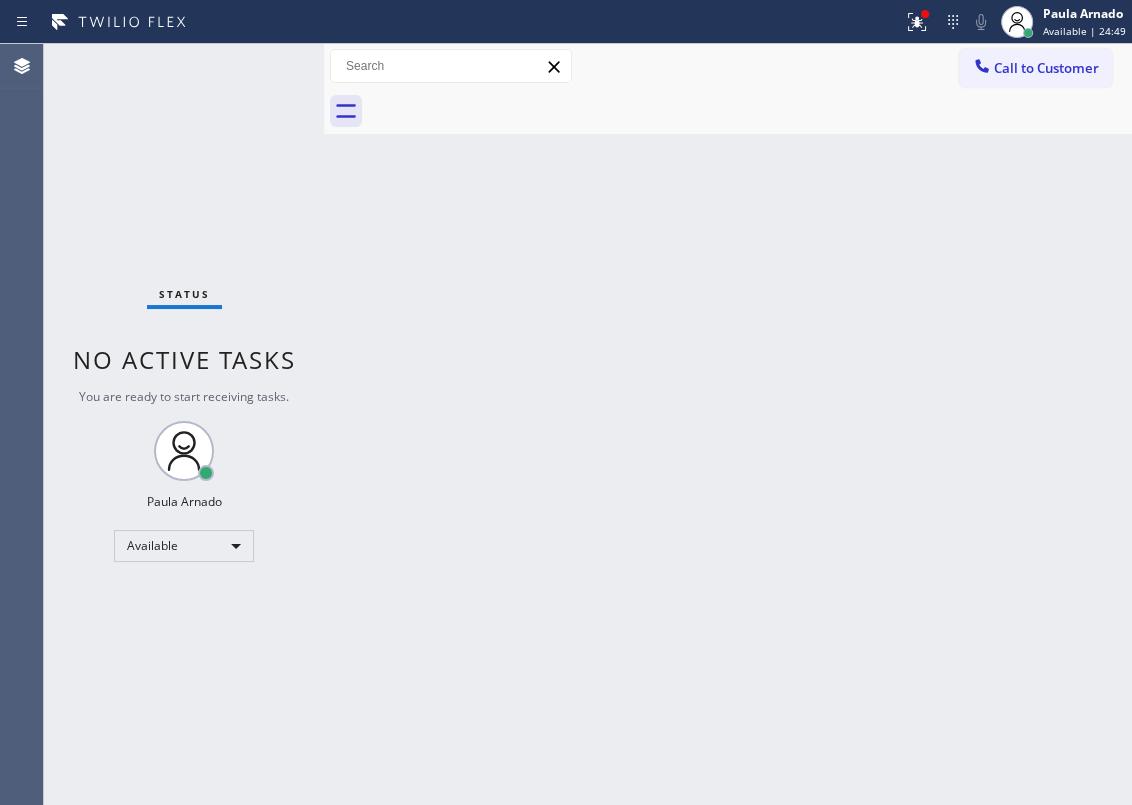 click on "Back to Dashboard Change Sender ID Customers Technicians Select a contact Outbound call Technician Search Technician Your caller id phone number Your caller id phone number Call Technician info Name   Phone none Address none Change Sender ID HVAC +18559994417 5 Star Appliance +18557314952 Appliance Repair +18554611149 Plumbing +18889090120 Air Duct Cleaning +18006865038  Electricians +18005688664 Cancel Change Check personal SMS Reset Change No tabs Call to Customer Outbound call Location Search location Your caller id phone number Customer number Call Outbound call Technician Search Technician Your caller id phone number Your caller id phone number Call" at bounding box center [728, 424] 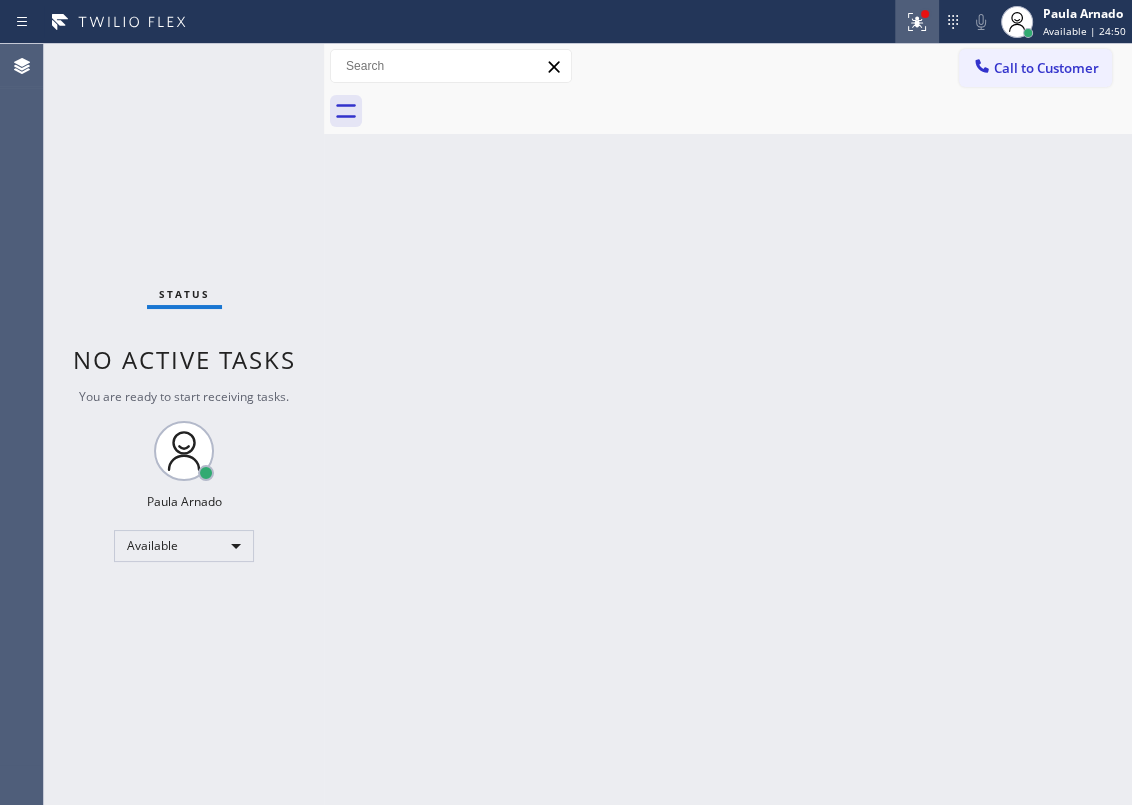 click 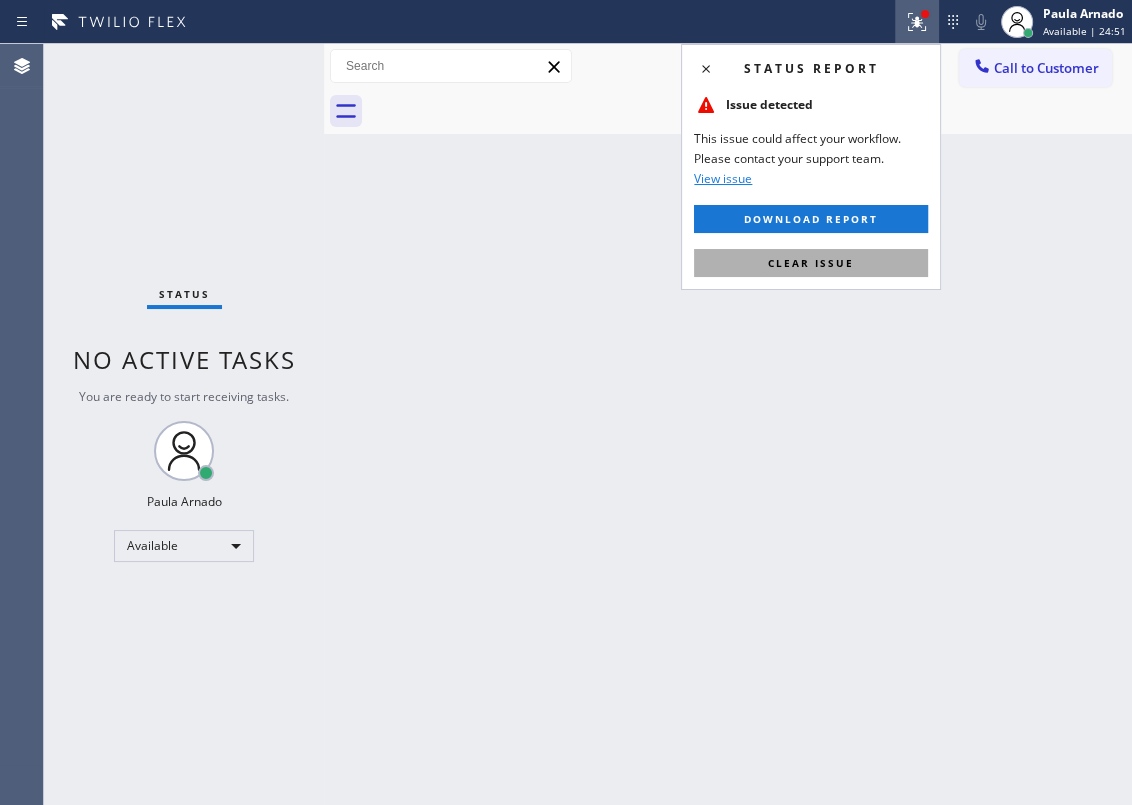 click on "Clear issue" at bounding box center (811, 263) 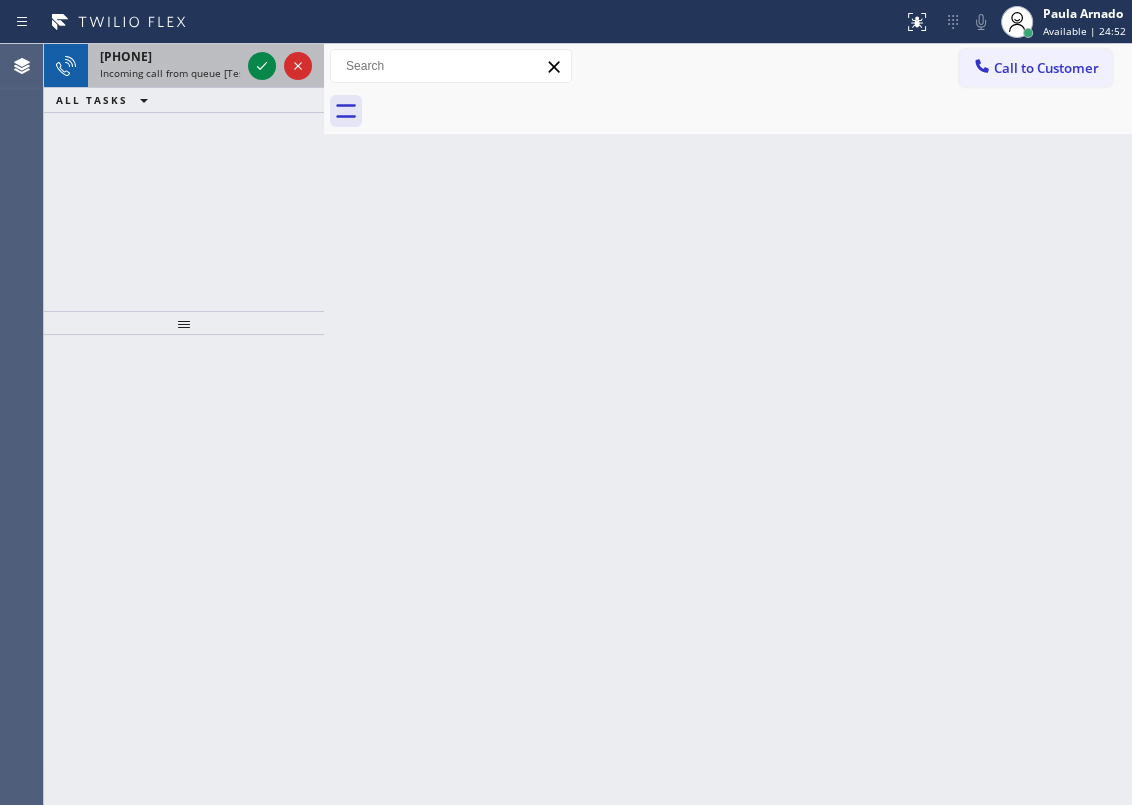 click at bounding box center (280, 66) 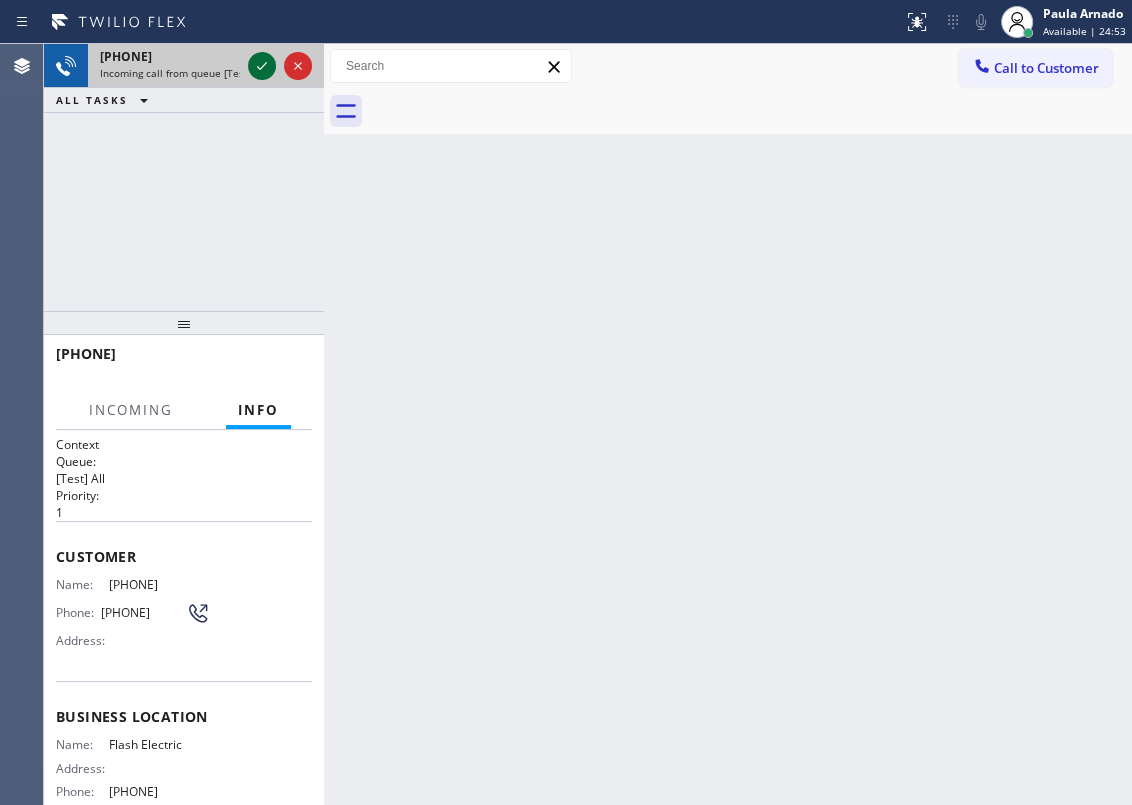 click 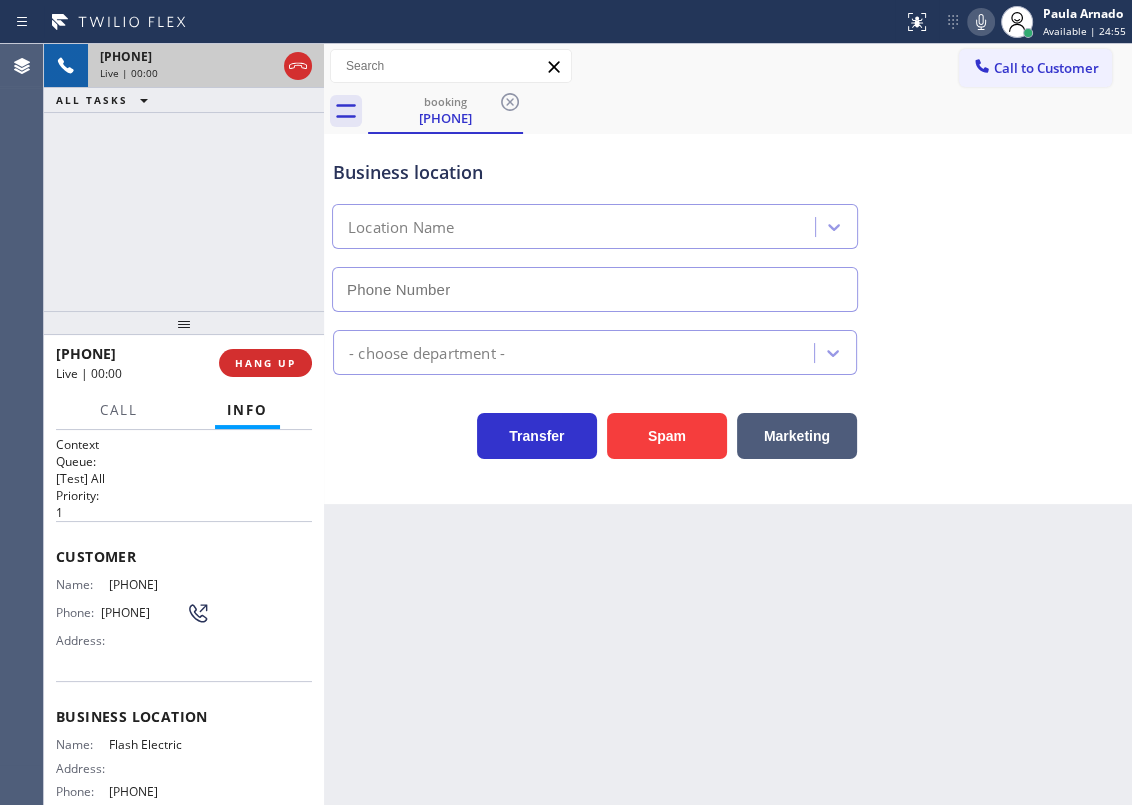 type on "[PHONE]" 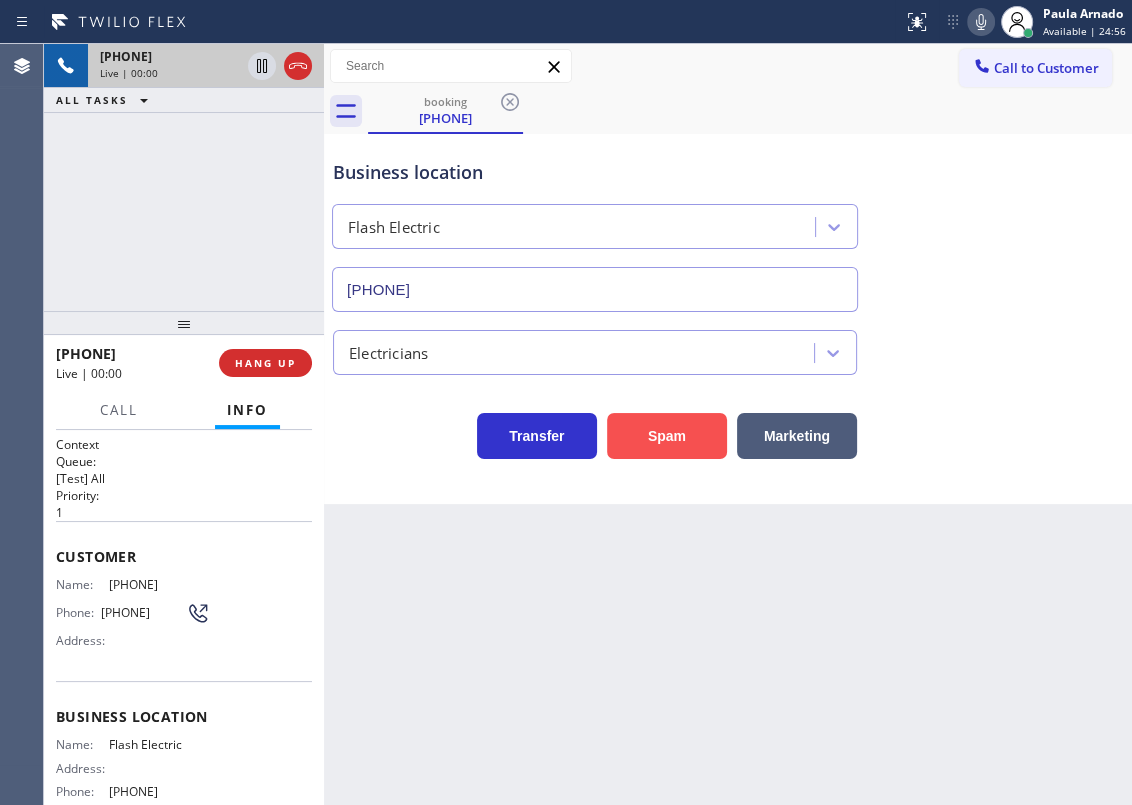 click on "Spam" at bounding box center (667, 436) 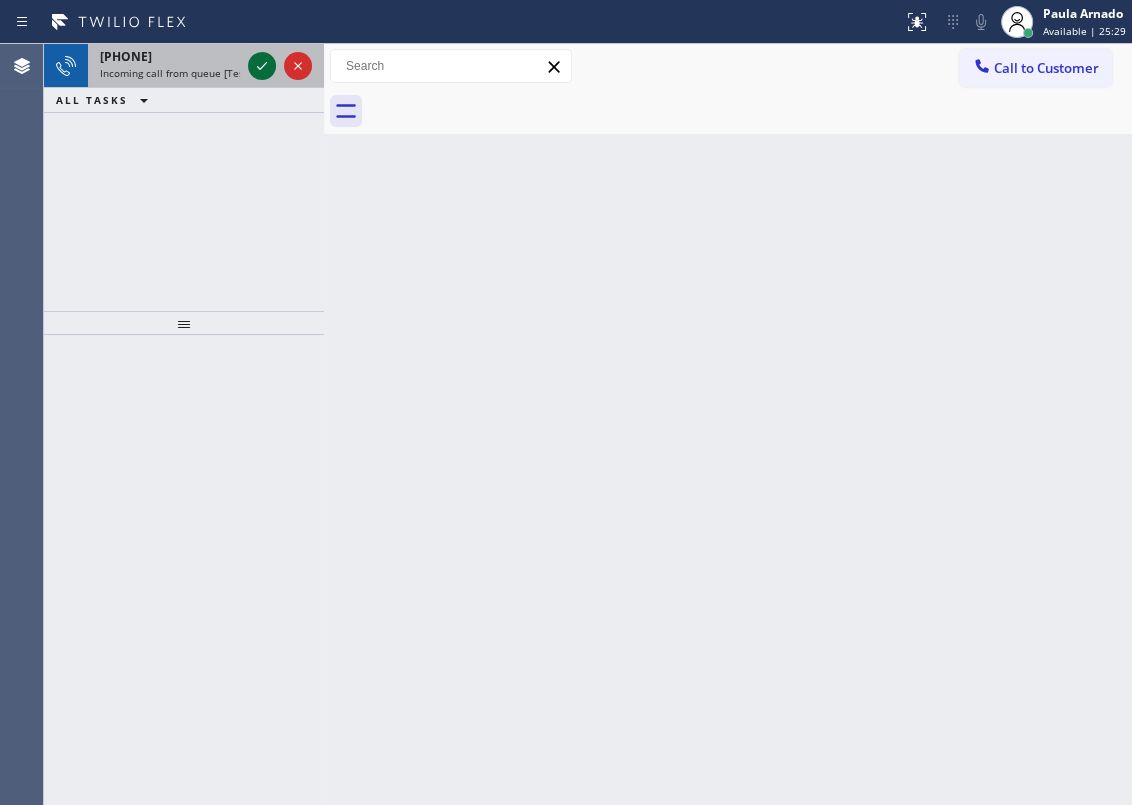 click 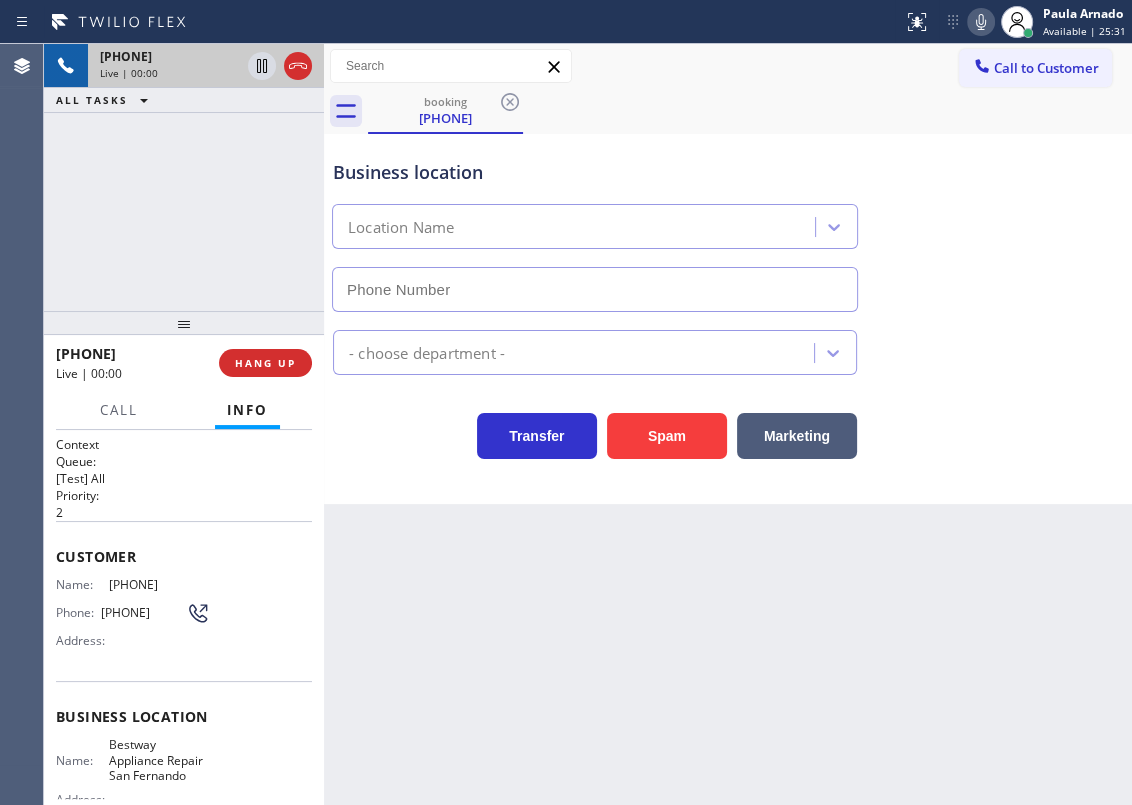 type on "[PHONE]" 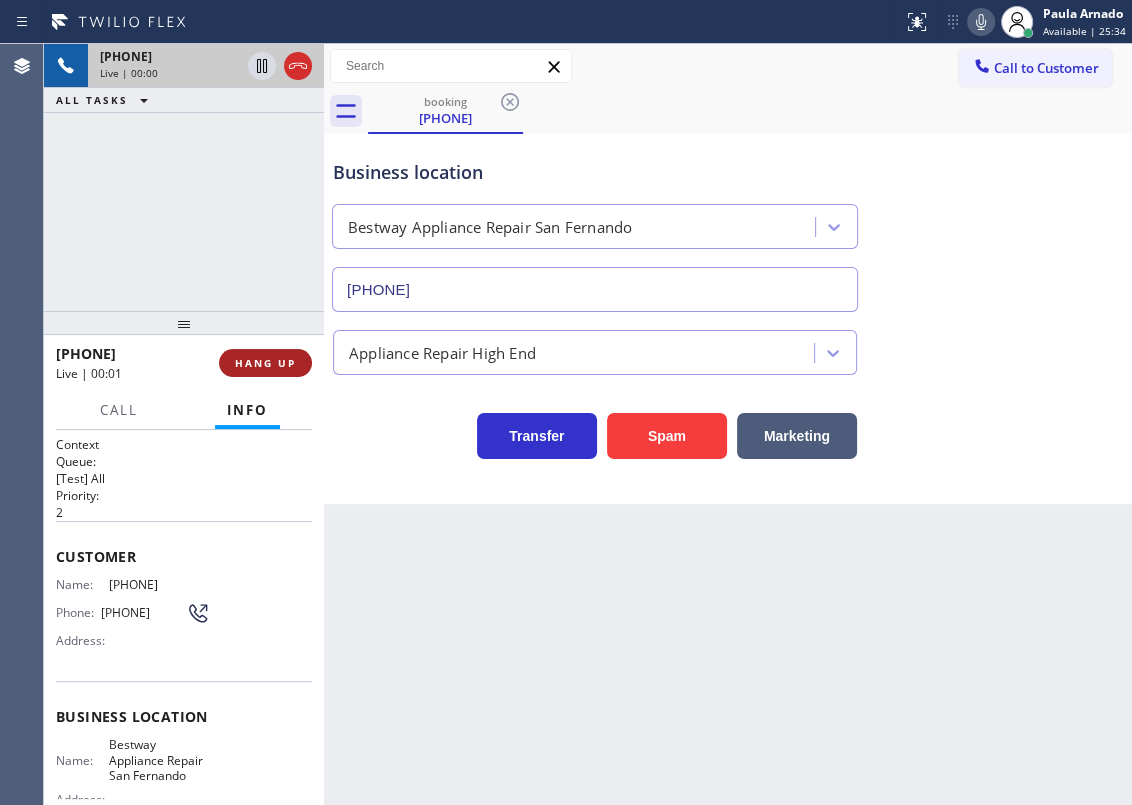 click on "HANG UP" at bounding box center (265, 363) 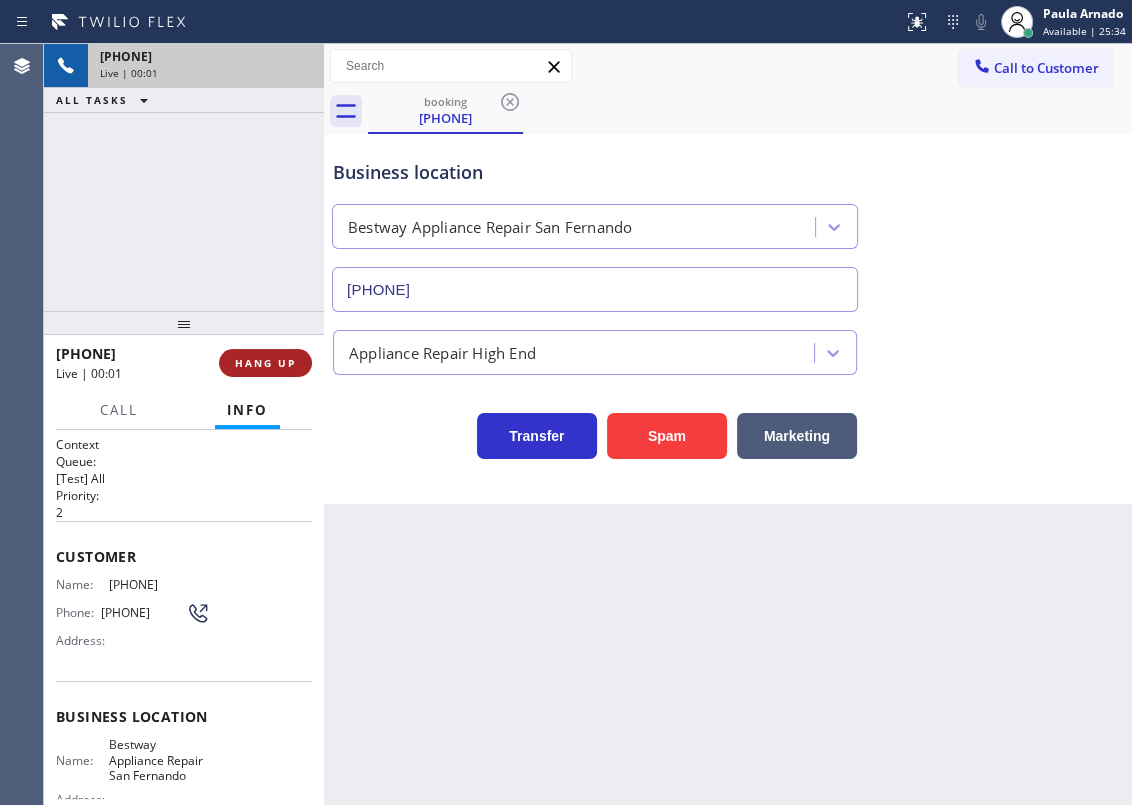 click on "HANG UP" at bounding box center (265, 363) 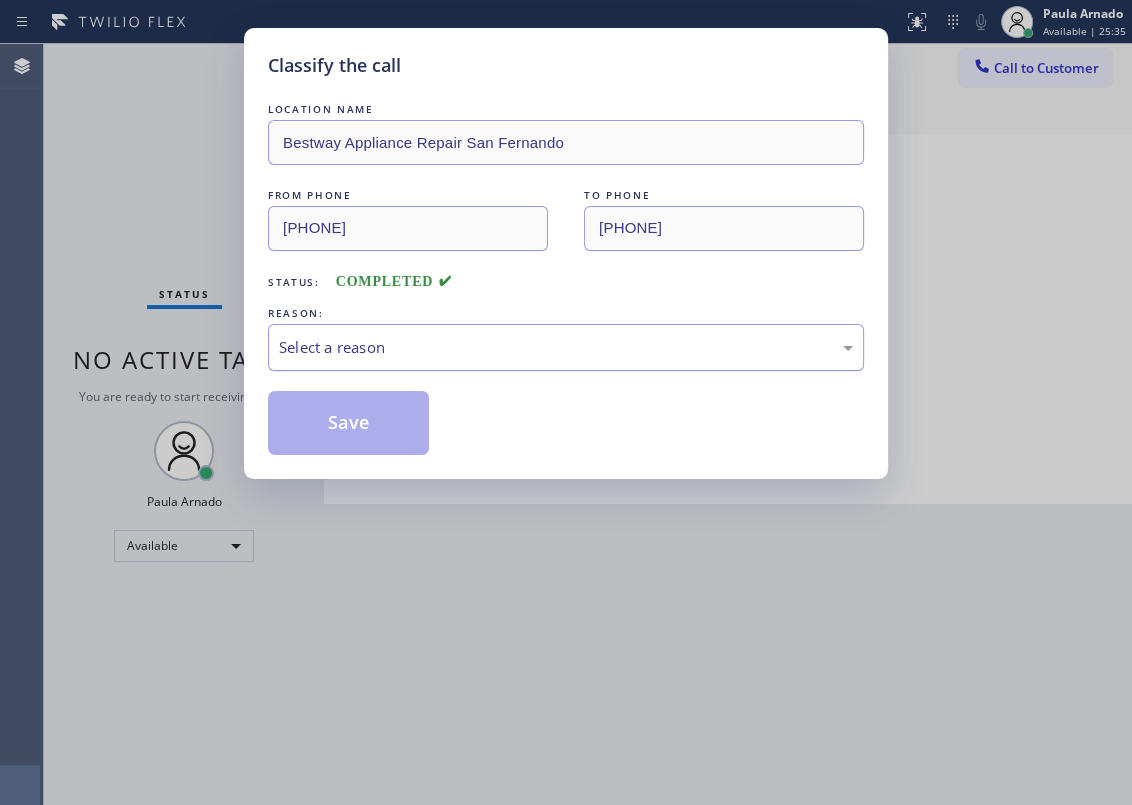 click on "Select a reason" at bounding box center [566, 347] 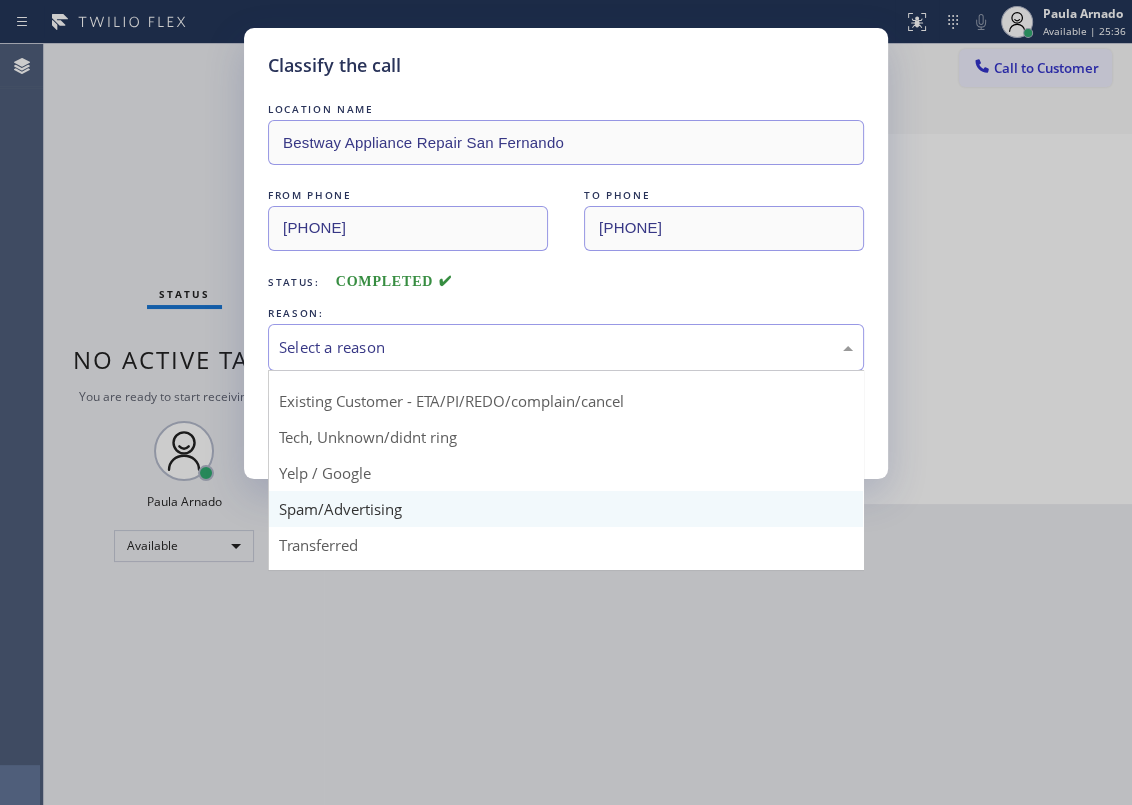 scroll, scrollTop: 133, scrollLeft: 0, axis: vertical 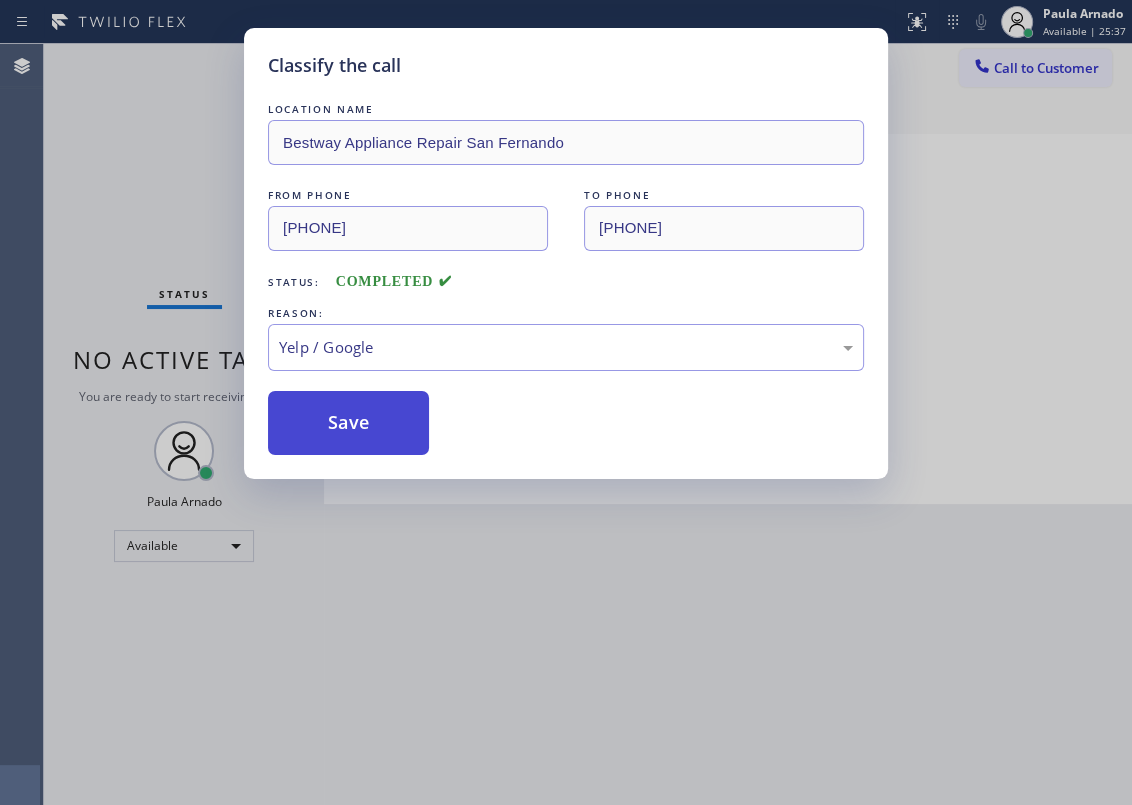 click on "Save" at bounding box center (348, 423) 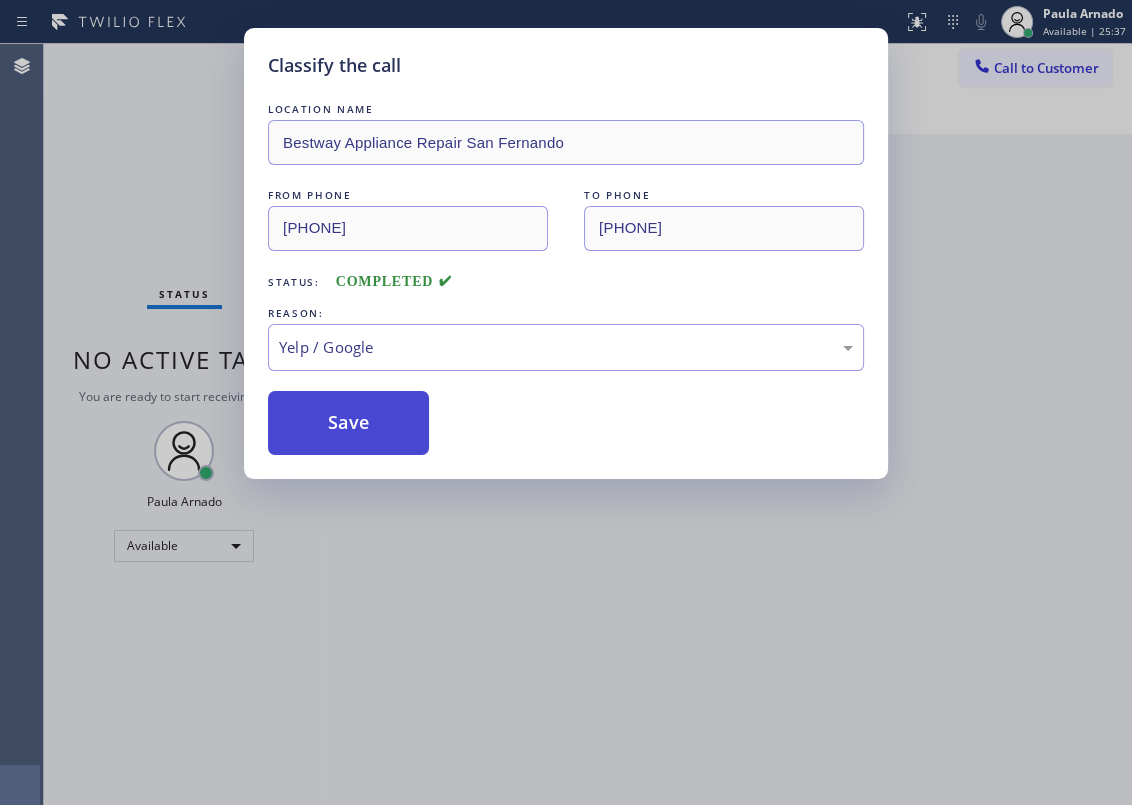 click on "Save" at bounding box center (348, 423) 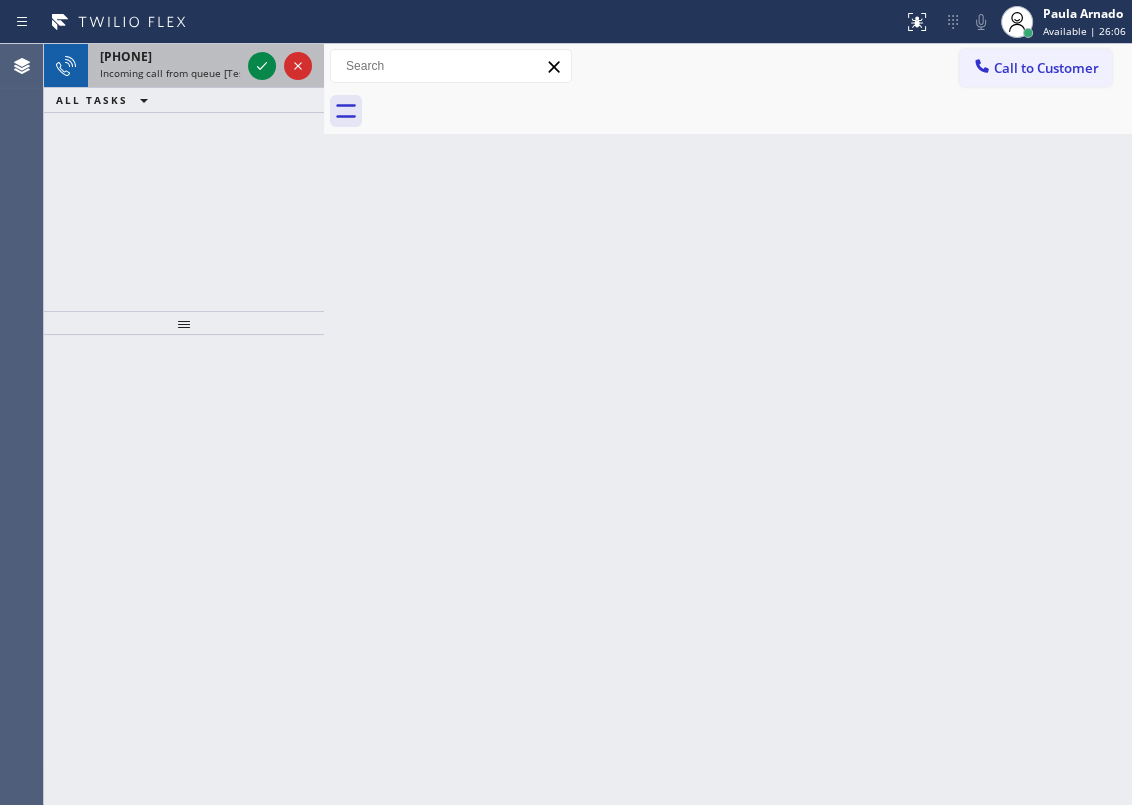 click at bounding box center (280, 66) 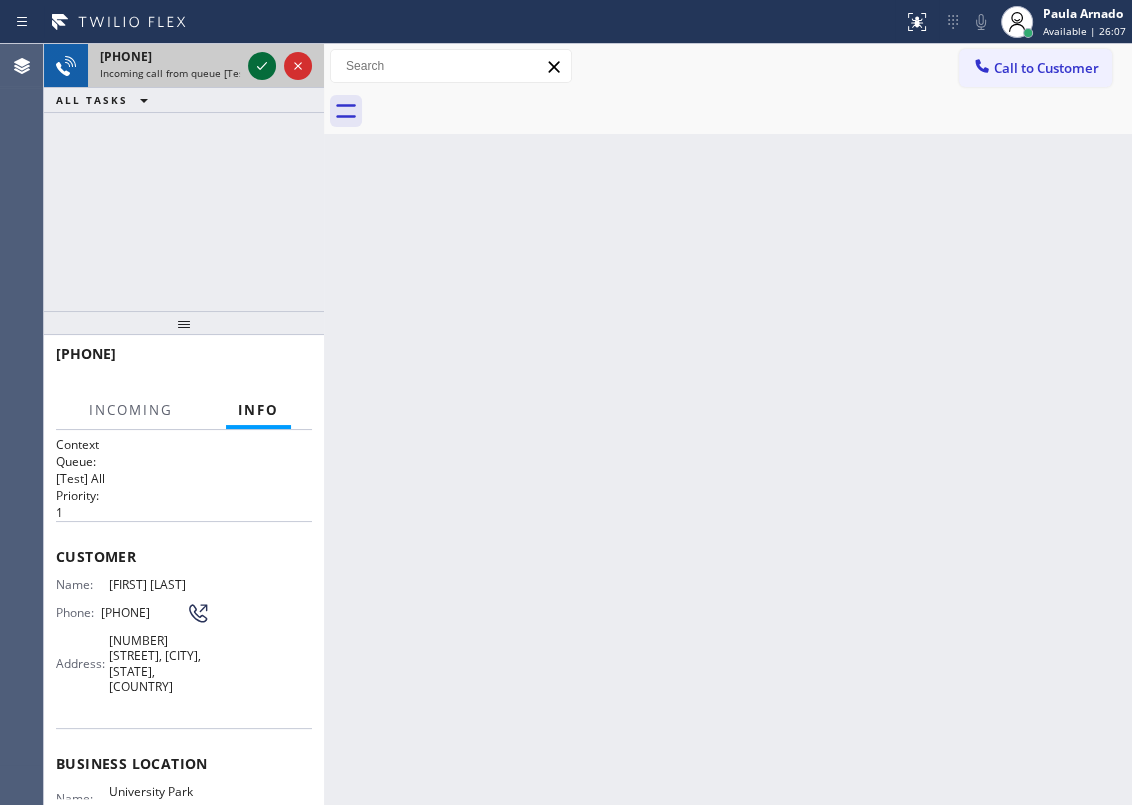 click 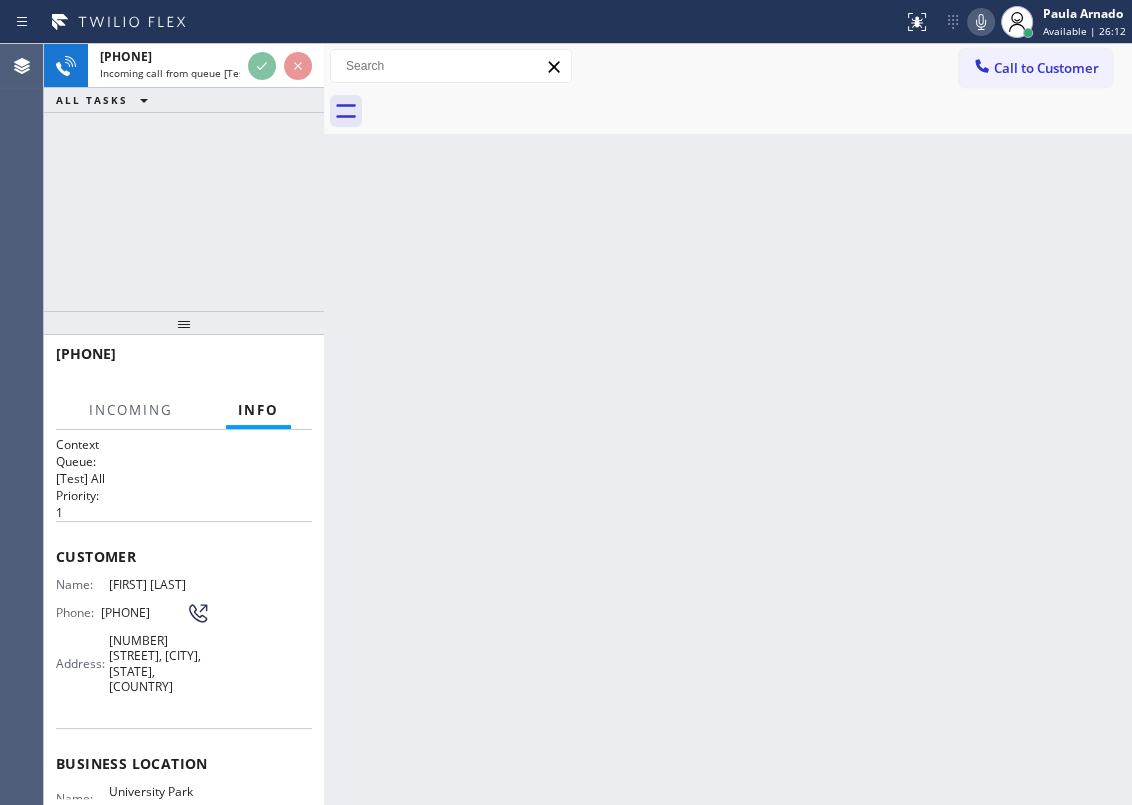 click on "Back to Dashboard Change Sender ID Customers Technicians Select a contact Outbound call Technician Search Technician Your caller id phone number Your caller id phone number Call Technician info Name   Phone none Address none Change Sender ID HVAC +18559994417 5 Star Appliance +18557314952 Appliance Repair +18554611149 Plumbing +18889090120 Air Duct Cleaning +18006865038  Electricians +18005688664 Cancel Change Check personal SMS Reset Change No tabs Call to Customer Outbound call Location Search location Your caller id phone number Customer number Call Outbound call Technician Search Technician Your caller id phone number Your caller id phone number Call" at bounding box center [728, 424] 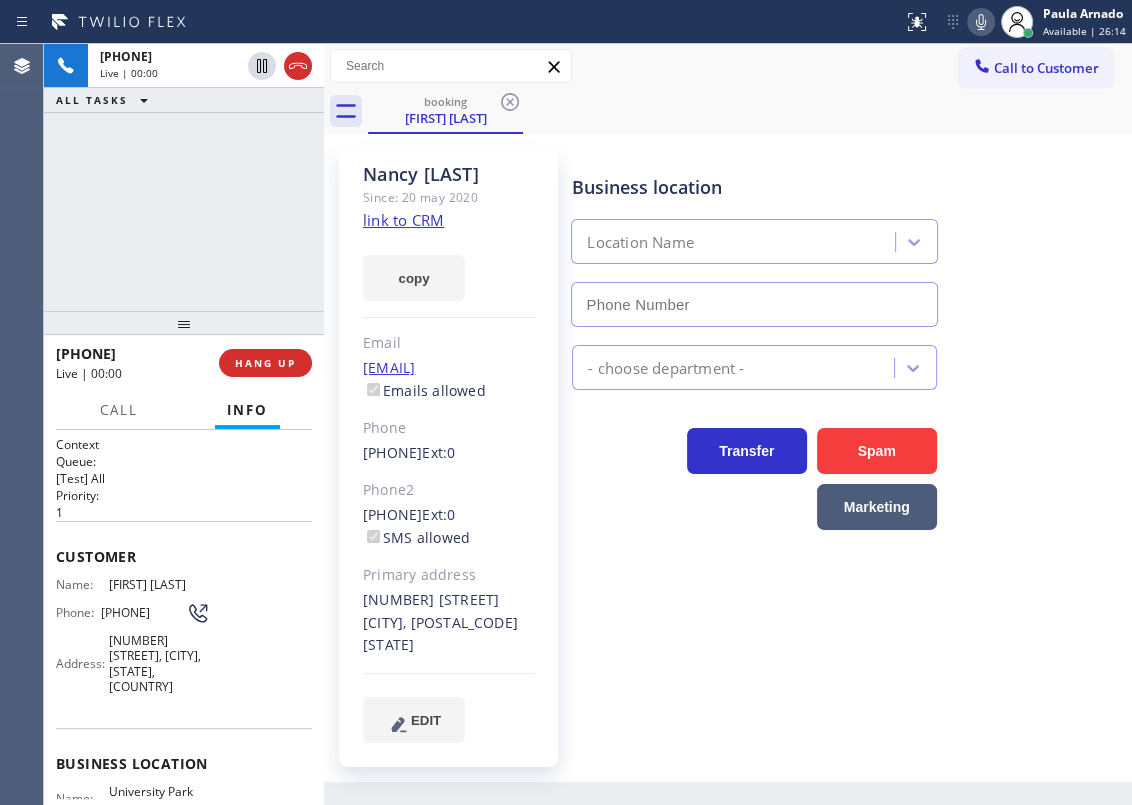 type on "[PHONE]" 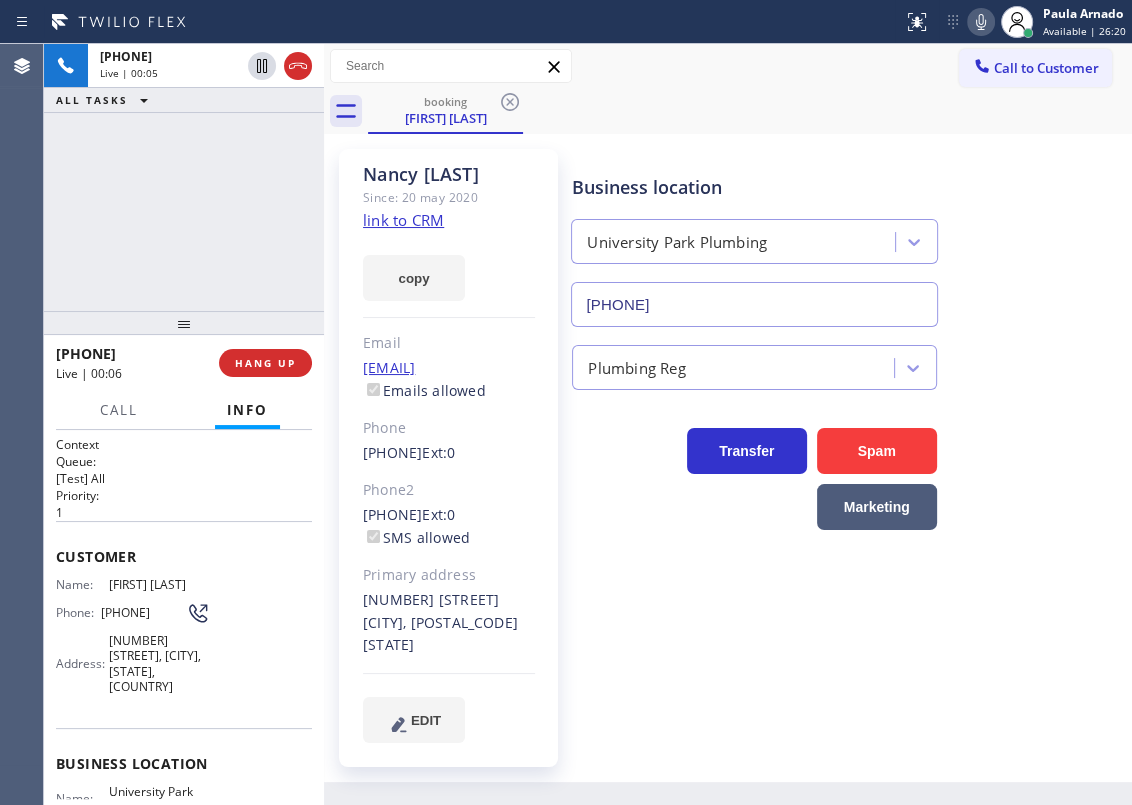 click on "link to CRM" 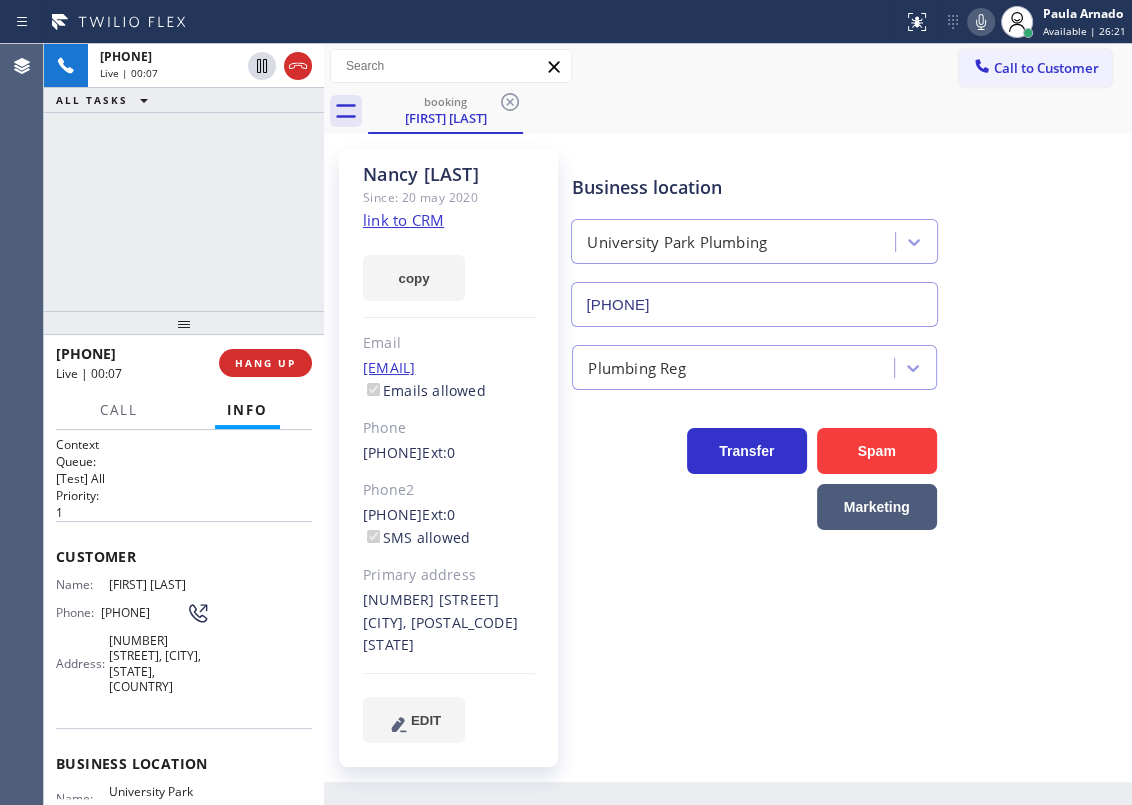 scroll, scrollTop: 90, scrollLeft: 0, axis: vertical 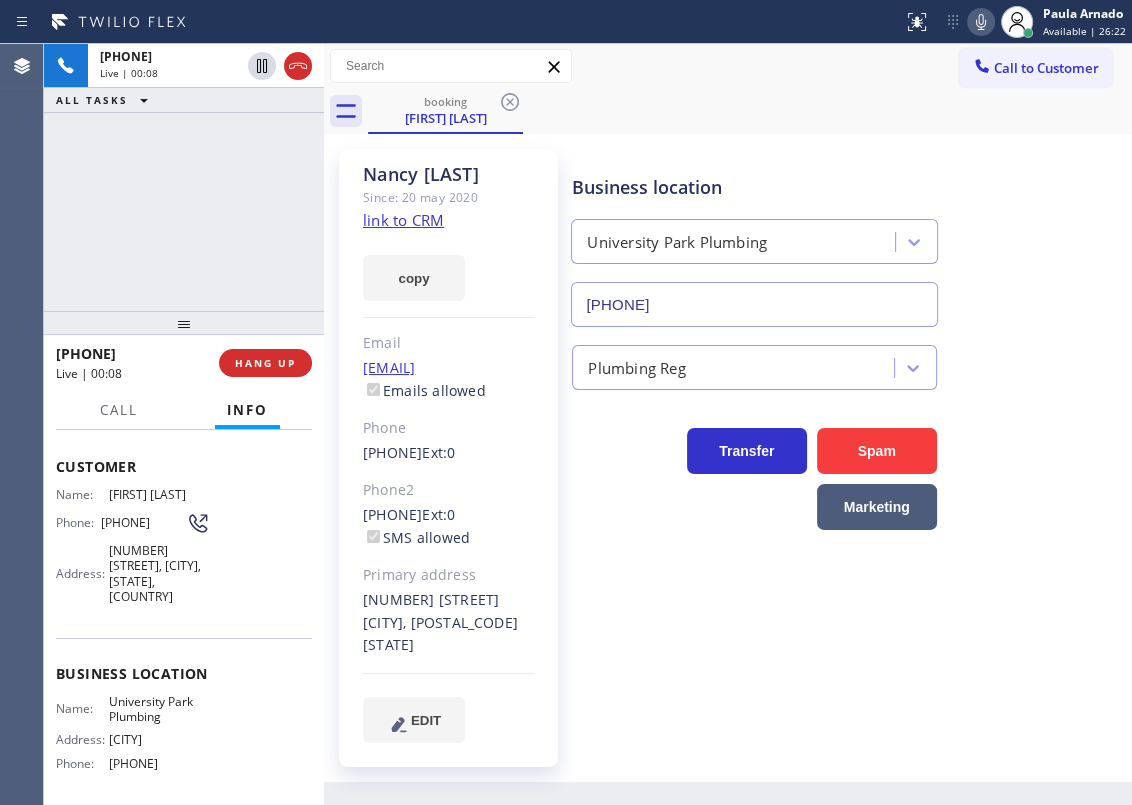 click on "University Park Plumbing" at bounding box center (159, 709) 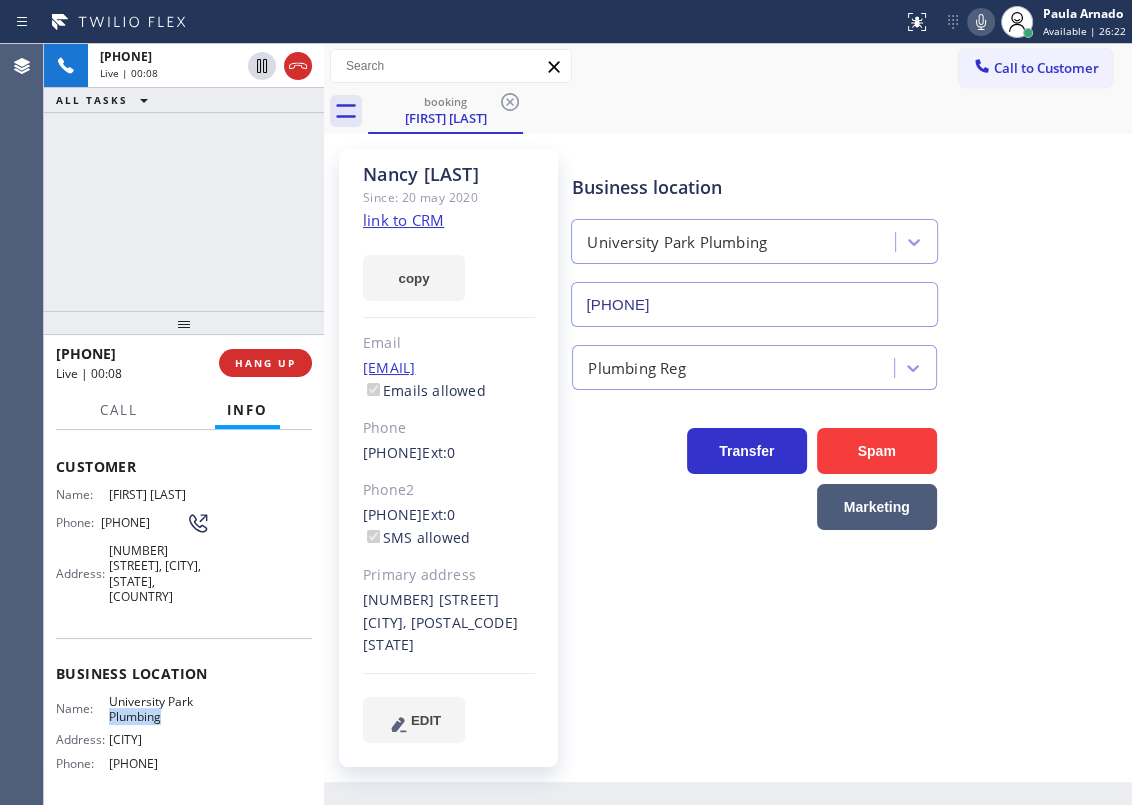 click on "University Park Plumbing" at bounding box center [159, 709] 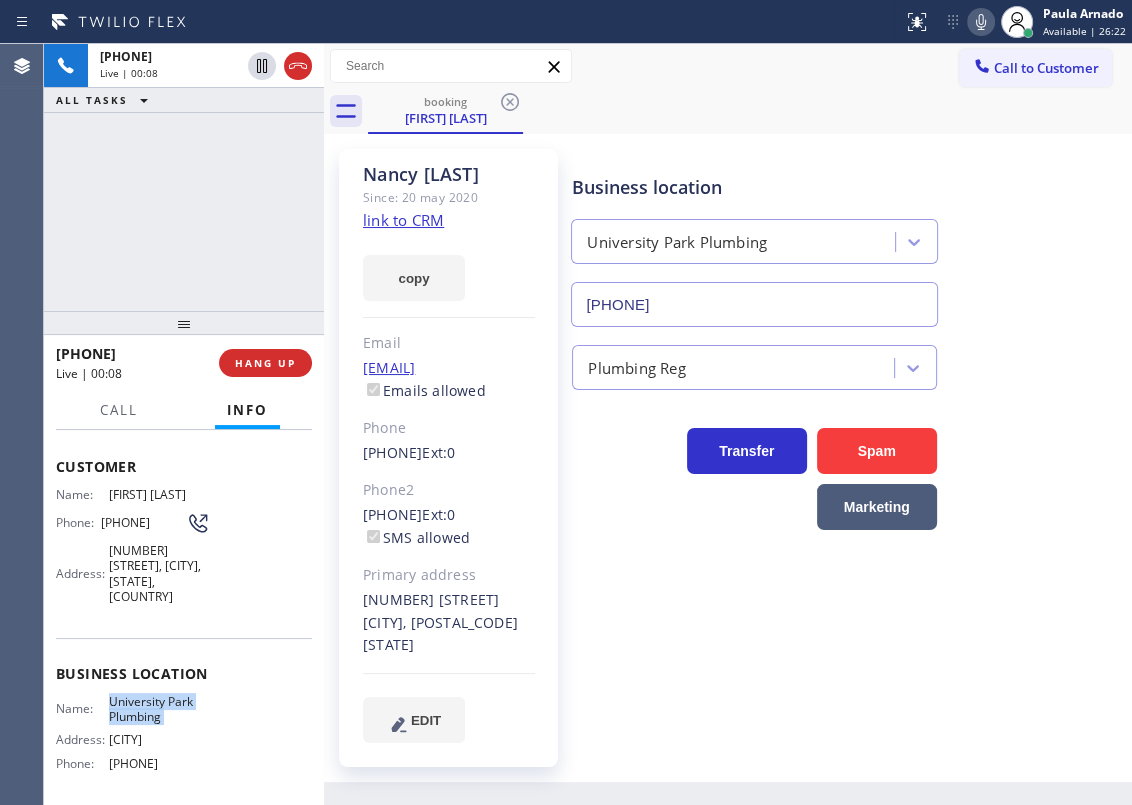 click on "University Park Plumbing" at bounding box center (159, 709) 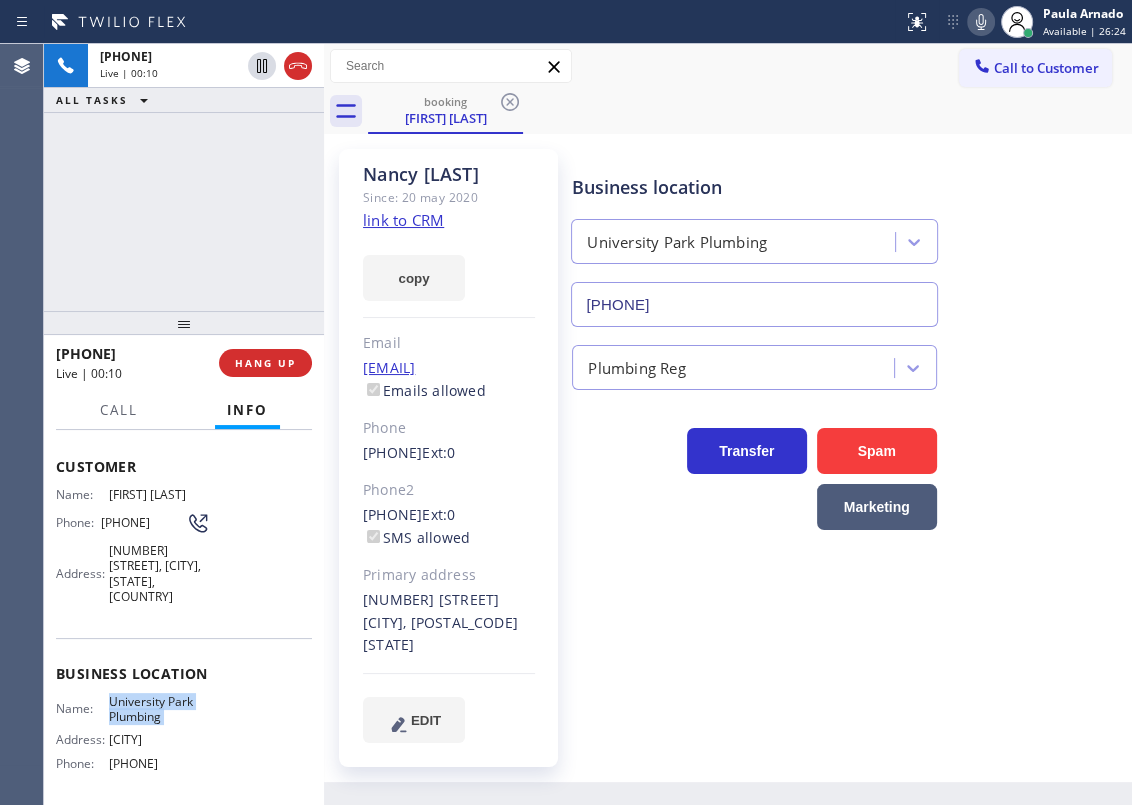 click on "[PHONE]" at bounding box center [754, 304] 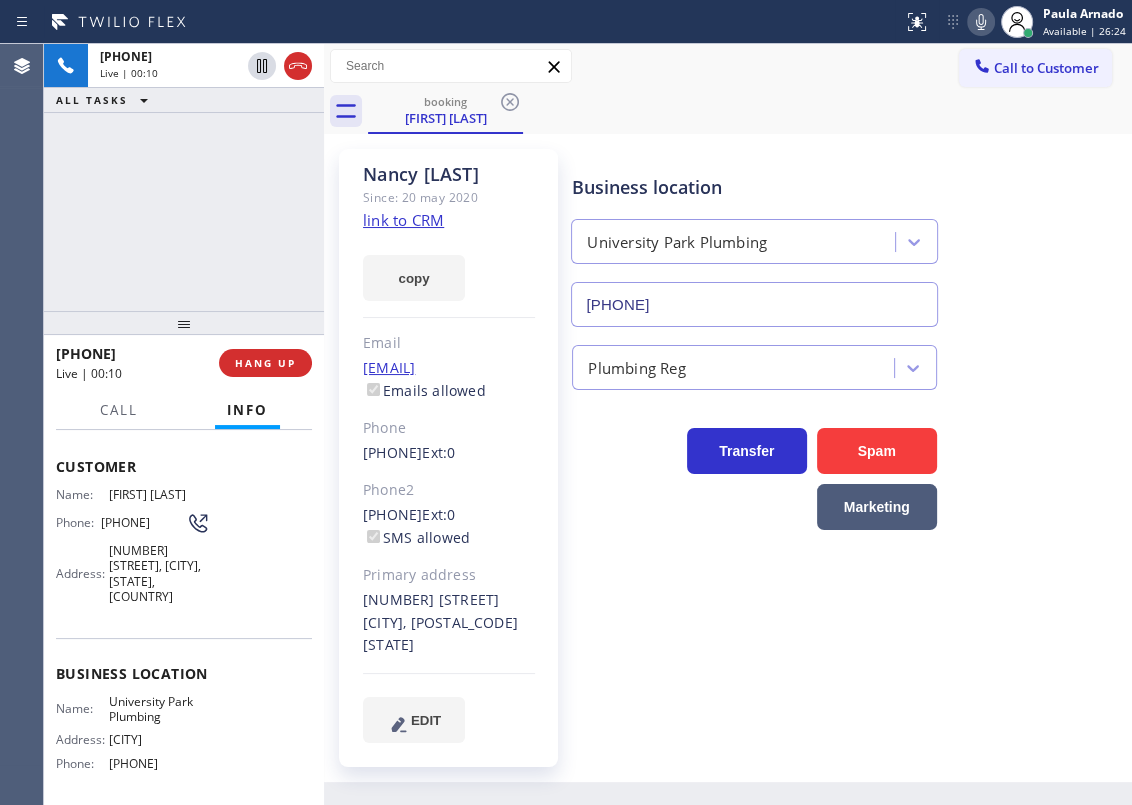 click on "[PHONE]" at bounding box center (754, 304) 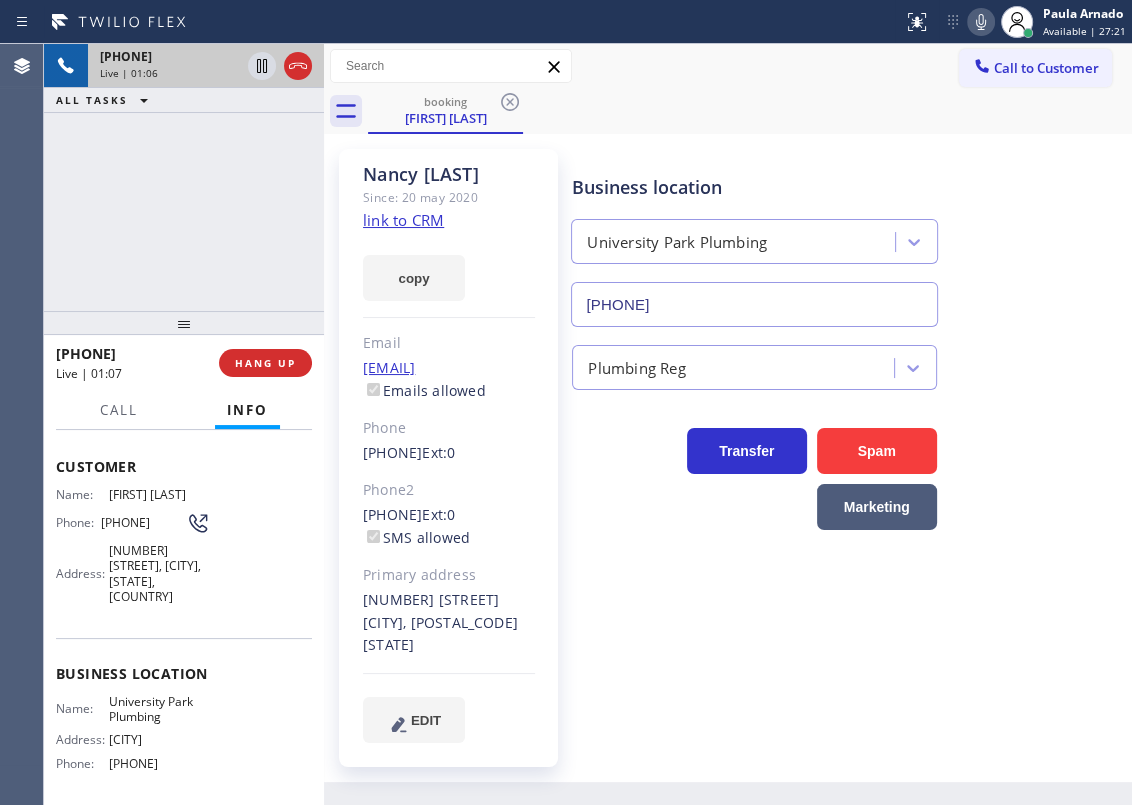 click at bounding box center [280, 66] 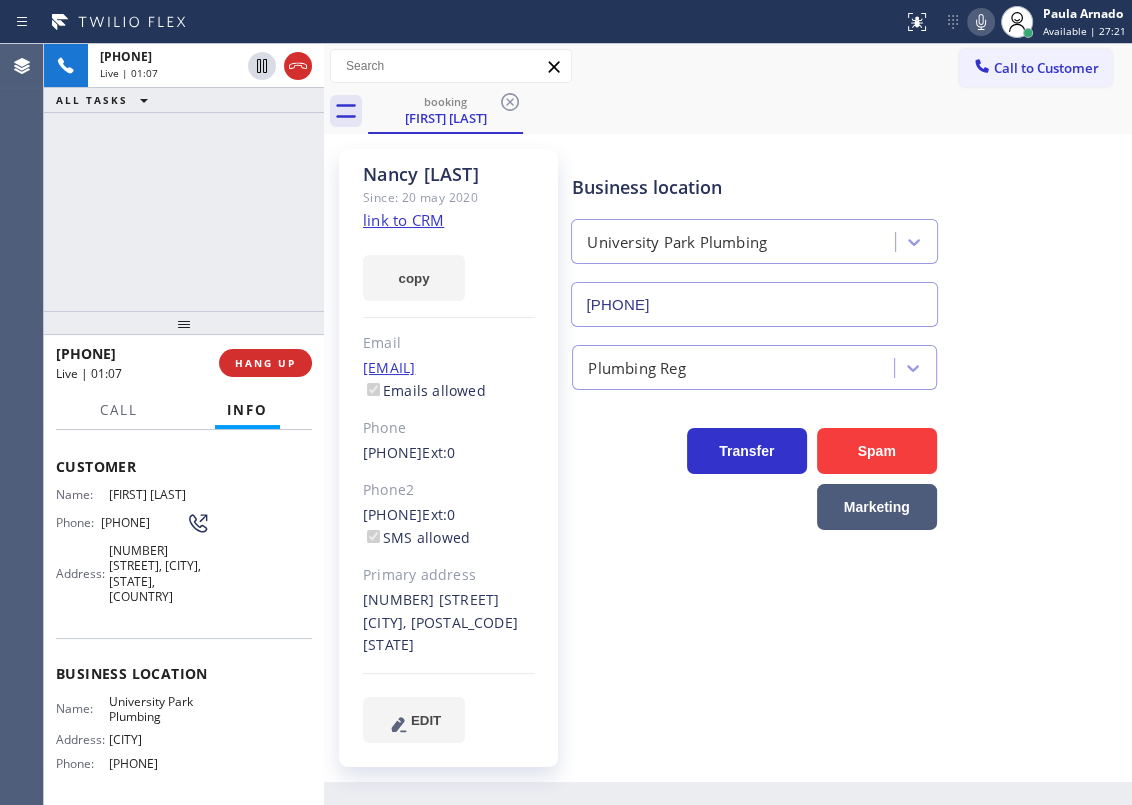 click 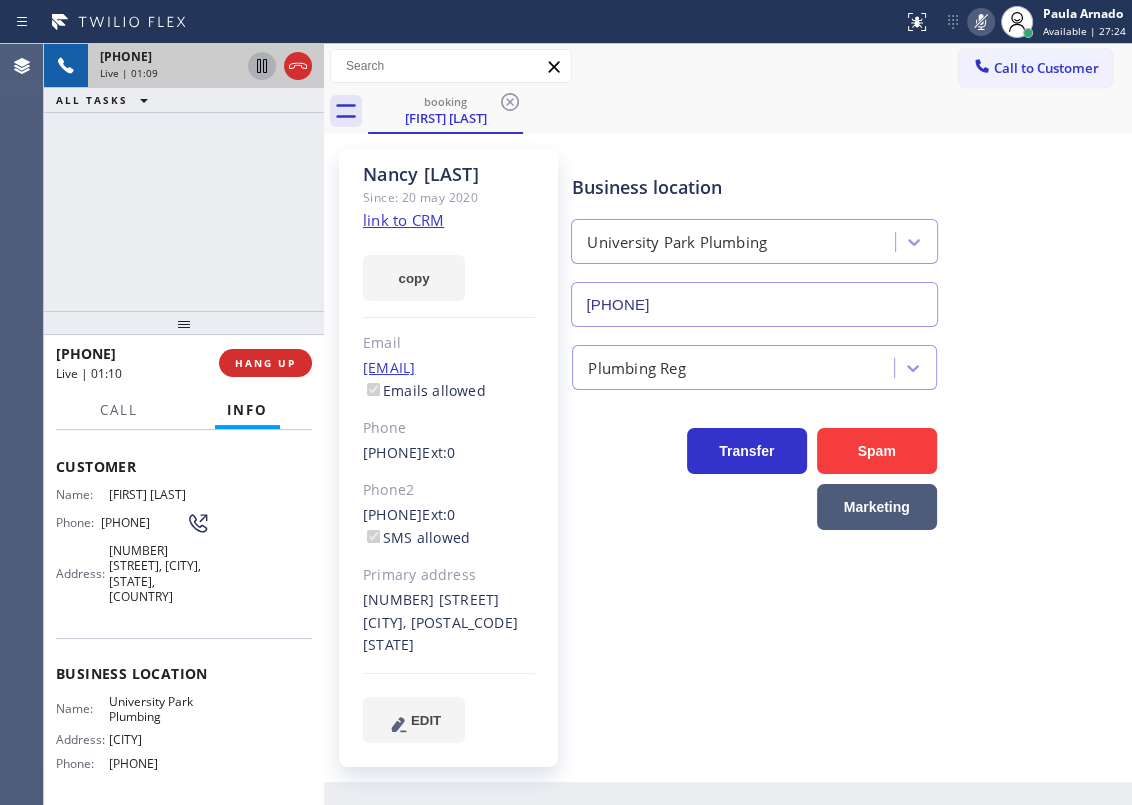 click 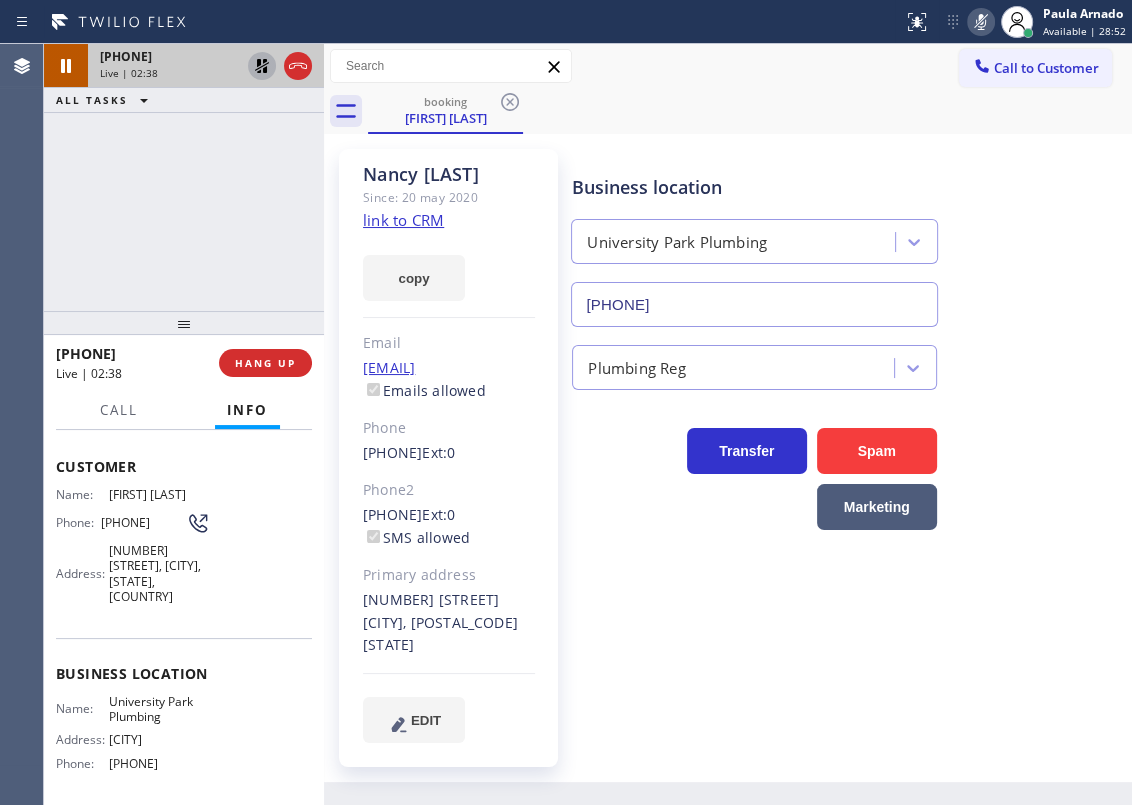 click on "Business location University Park Plumbing [PHONE]" at bounding box center (847, 236) 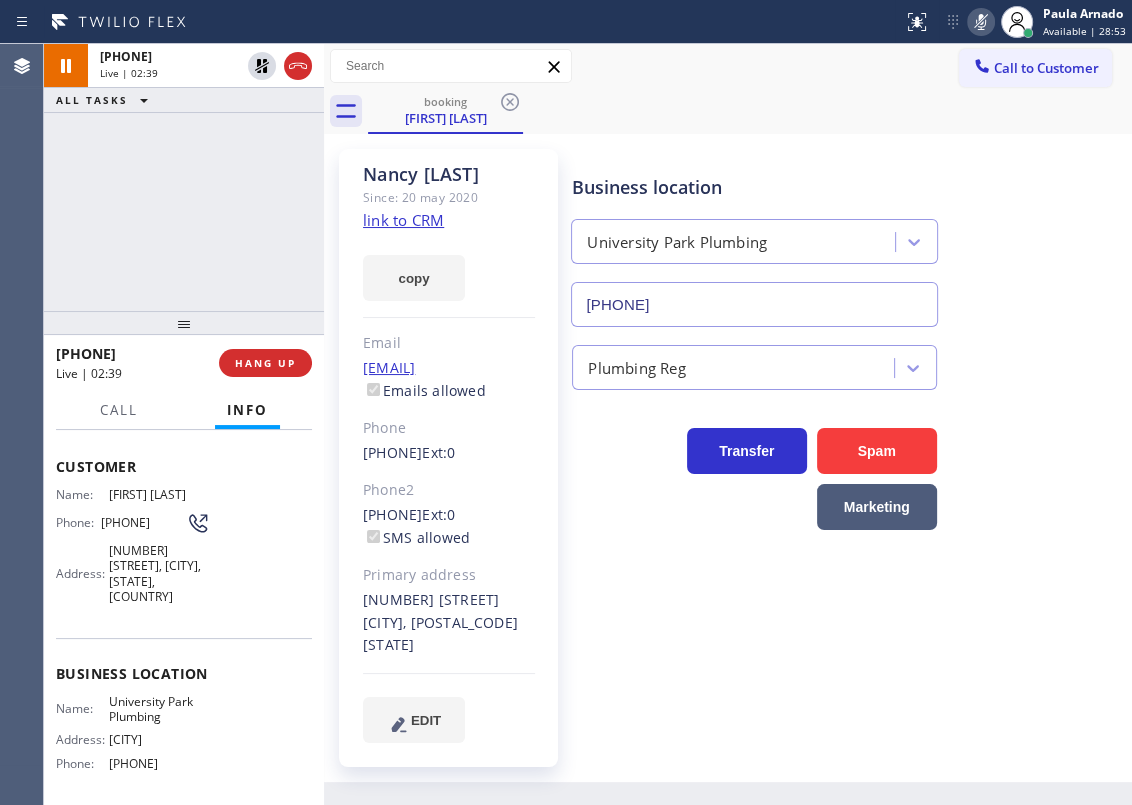 drag, startPoint x: 250, startPoint y: 59, endPoint x: 322, endPoint y: 53, distance: 72.249565 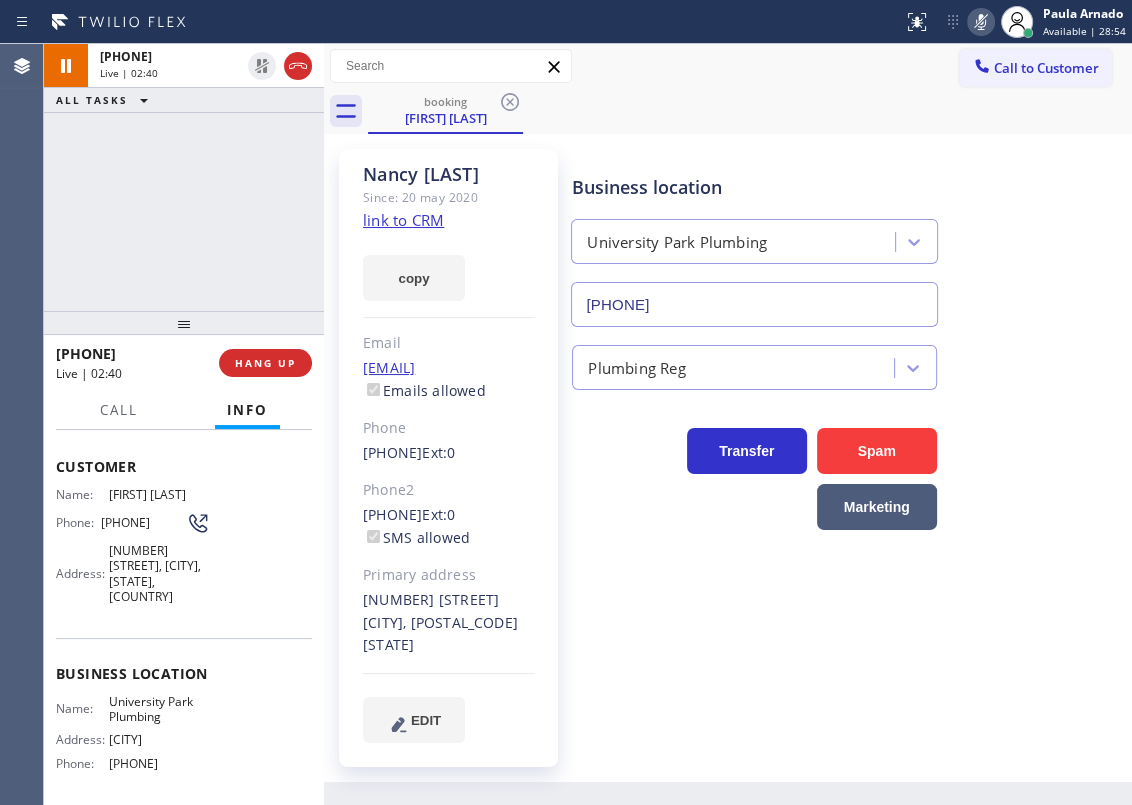 click 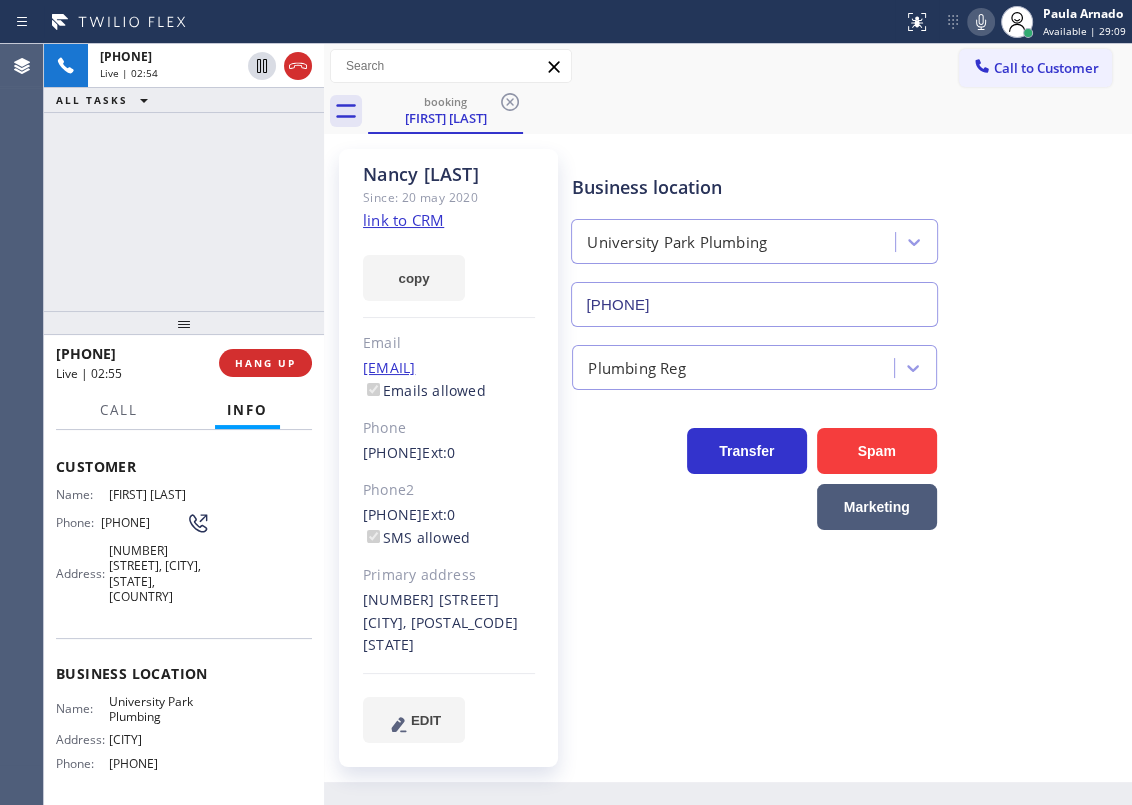 click on "Transfer Spam Marketing" at bounding box center [847, 470] 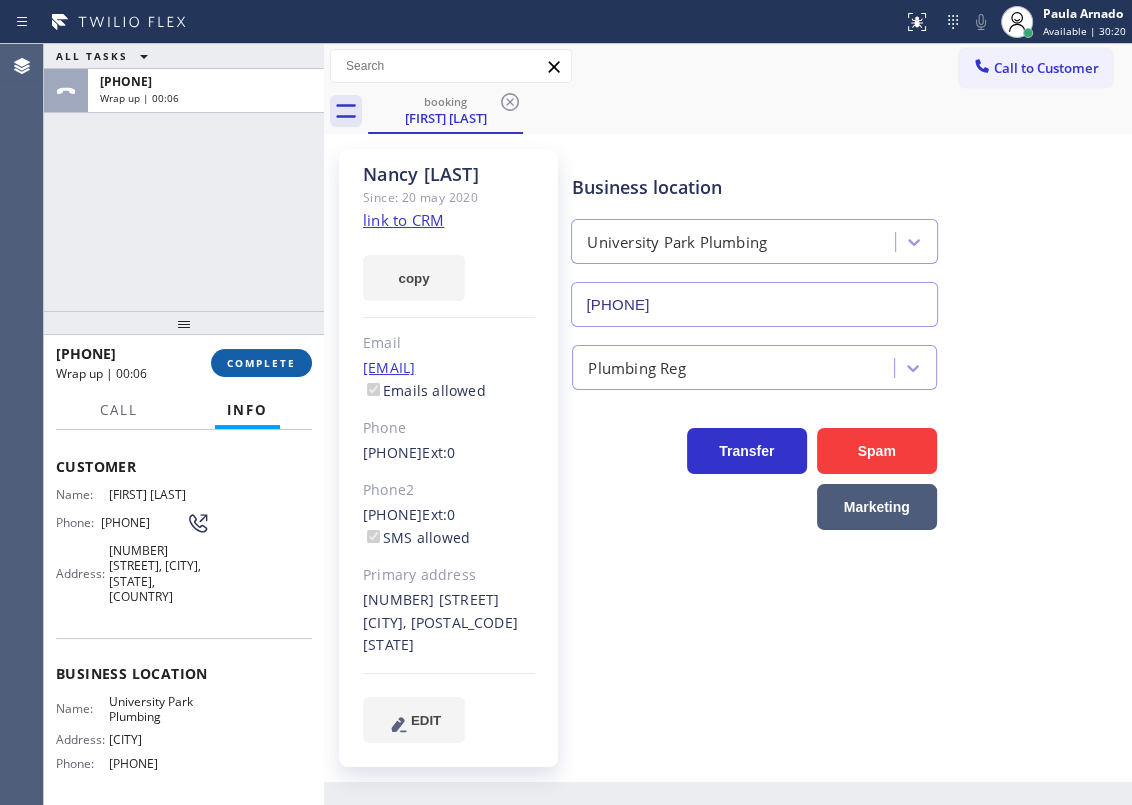 click on "COMPLETE" at bounding box center (261, 363) 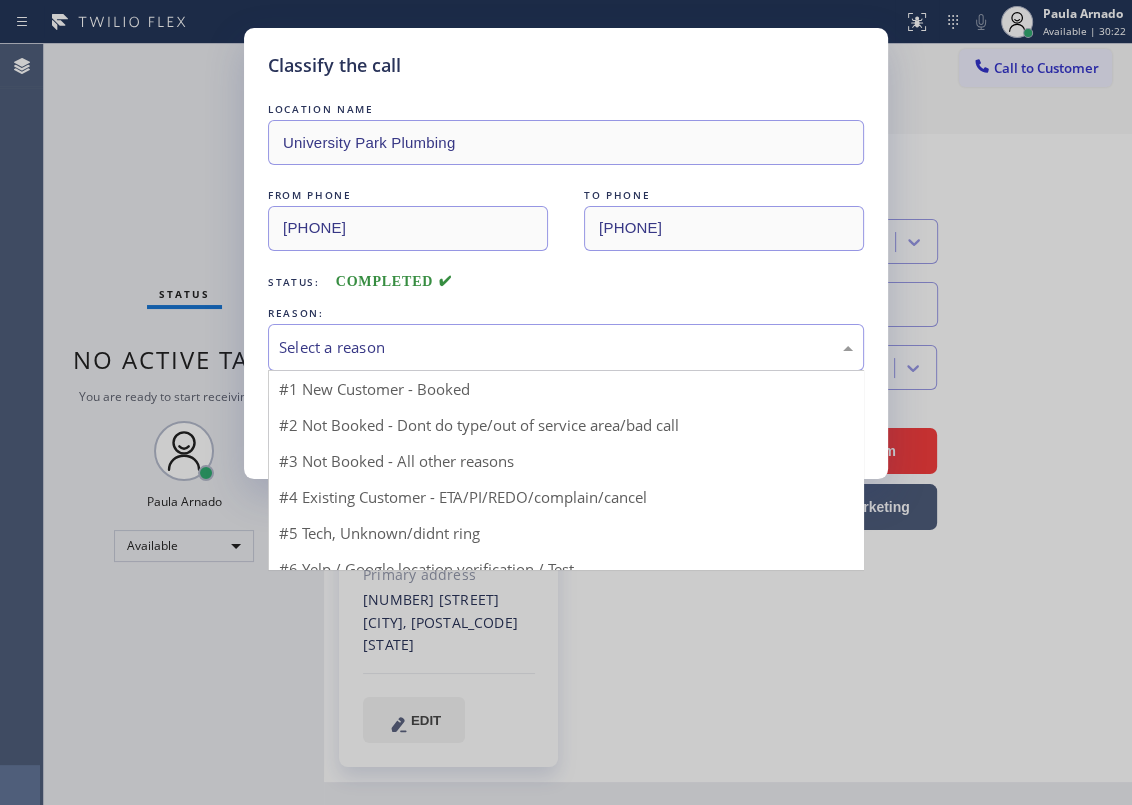 click on "Select a reason" at bounding box center (566, 347) 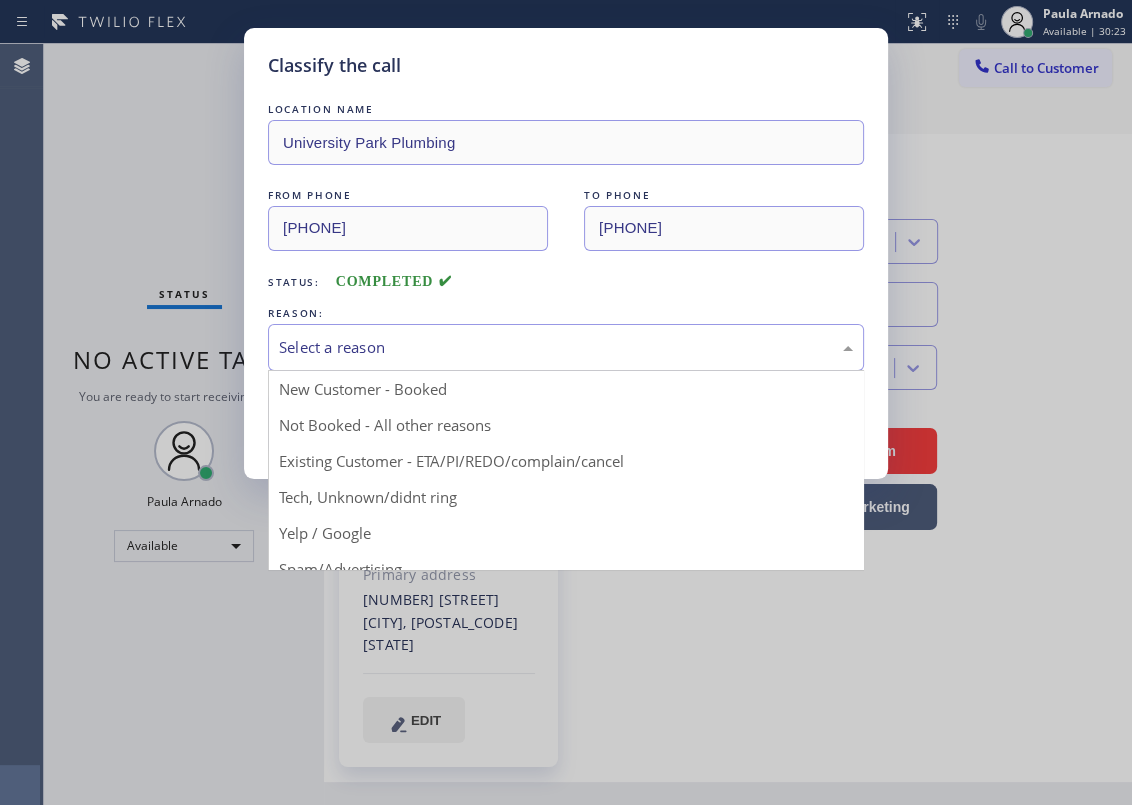 drag, startPoint x: 349, startPoint y: 460, endPoint x: 354, endPoint y: 443, distance: 17.720045 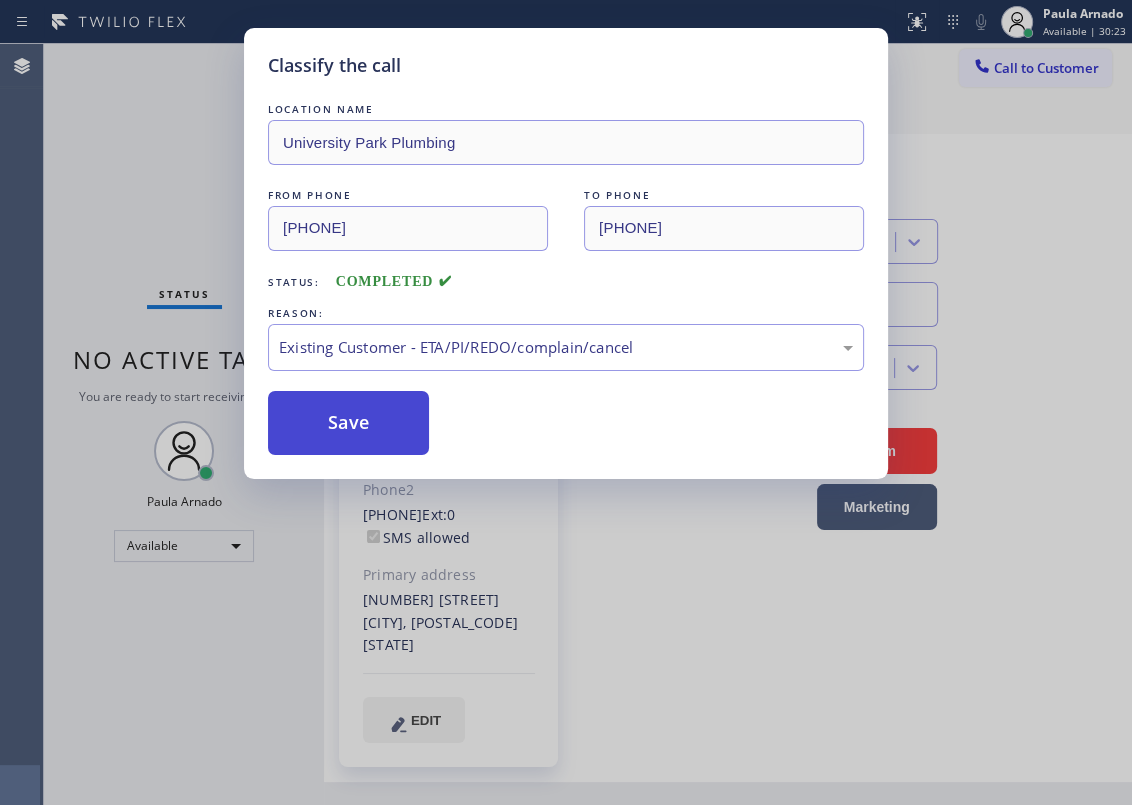click on "Save" at bounding box center (348, 423) 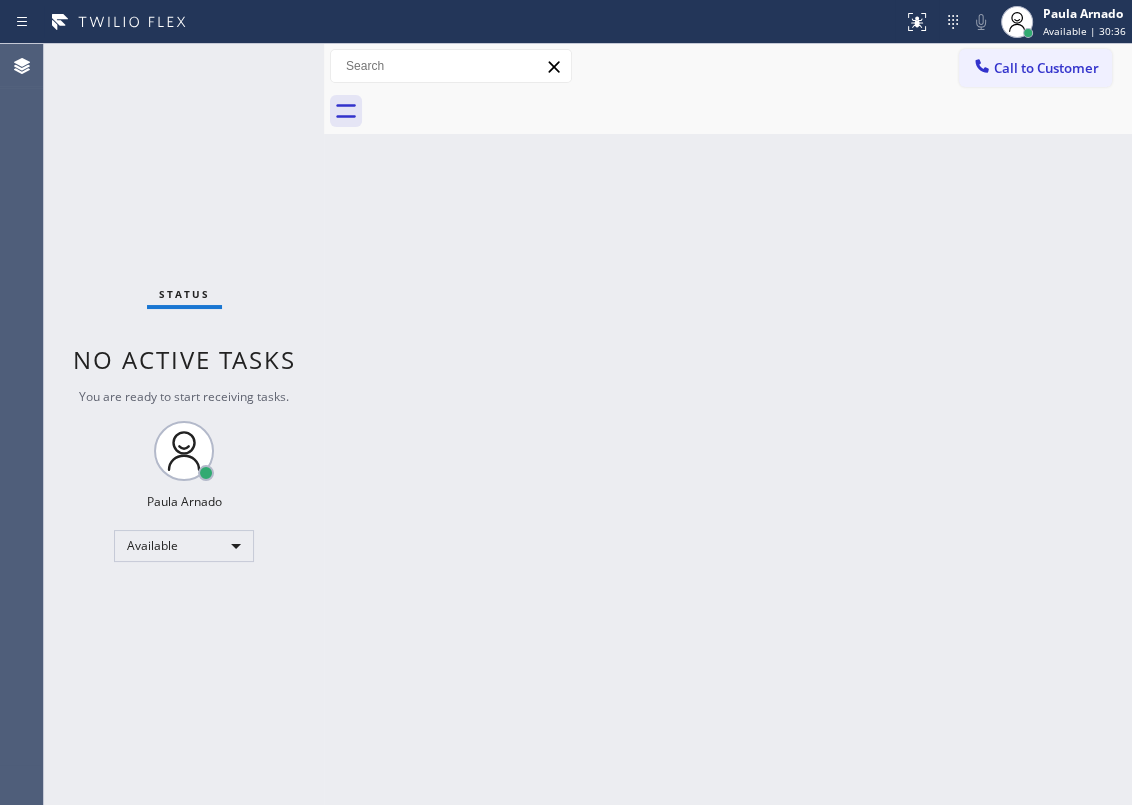 click on "Back to Dashboard Change Sender ID Customers Technicians Select a contact Outbound call Technician Search Technician Your caller id phone number Your caller id phone number Call Technician info Name   Phone none Address none Change Sender ID HVAC +18559994417 5 Star Appliance +18557314952 Appliance Repair +18554611149 Plumbing +18889090120 Air Duct Cleaning +18006865038  Electricians +18005688664 Cancel Change Check personal SMS Reset Change No tabs Call to Customer Outbound call Location Search location Your caller id phone number Customer number Call Outbound call Technician Search Technician Your caller id phone number Your caller id phone number Call" at bounding box center (728, 424) 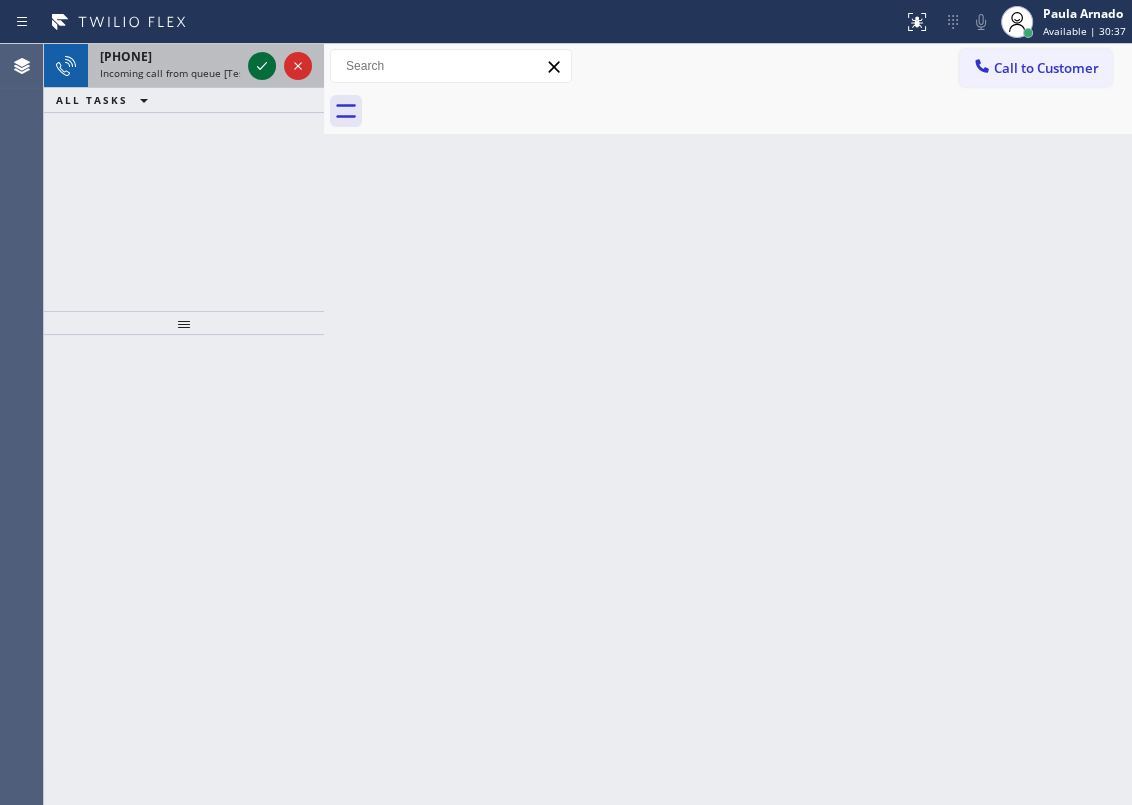 click 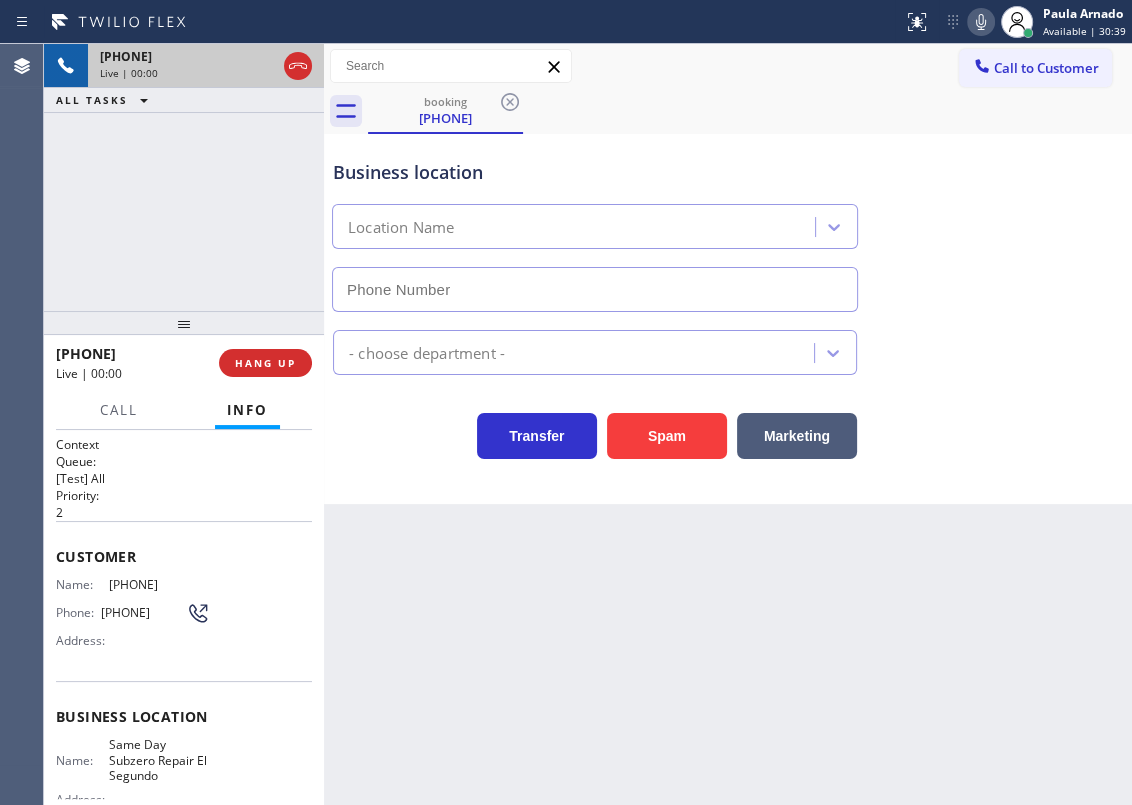 type on "[PHONE]" 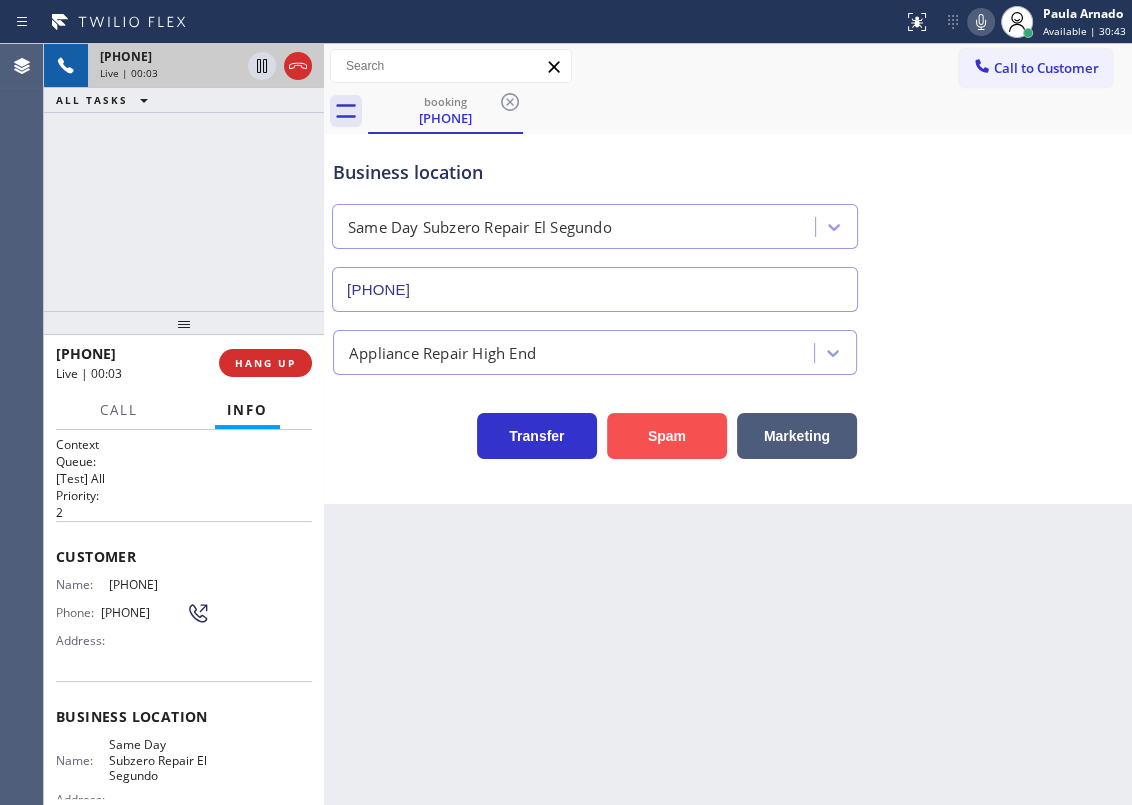 click on "Spam" at bounding box center (667, 436) 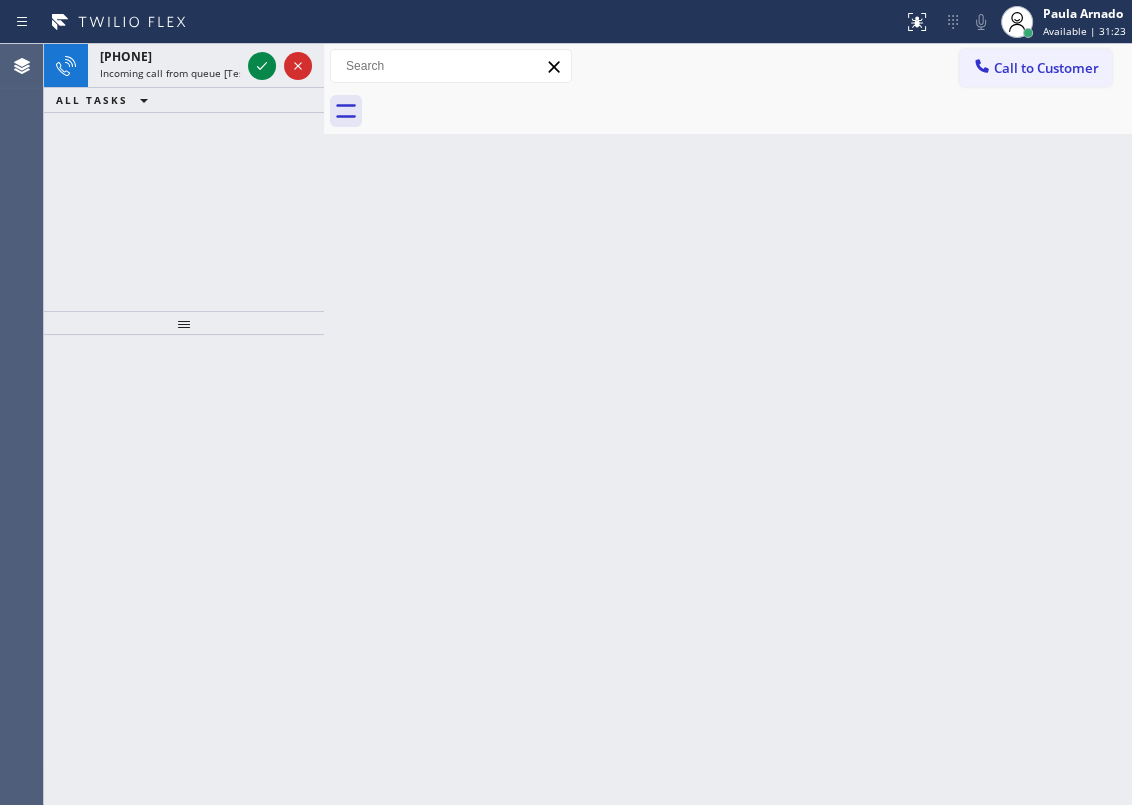 drag, startPoint x: 1033, startPoint y: 457, endPoint x: 511, endPoint y: 212, distance: 576.6359 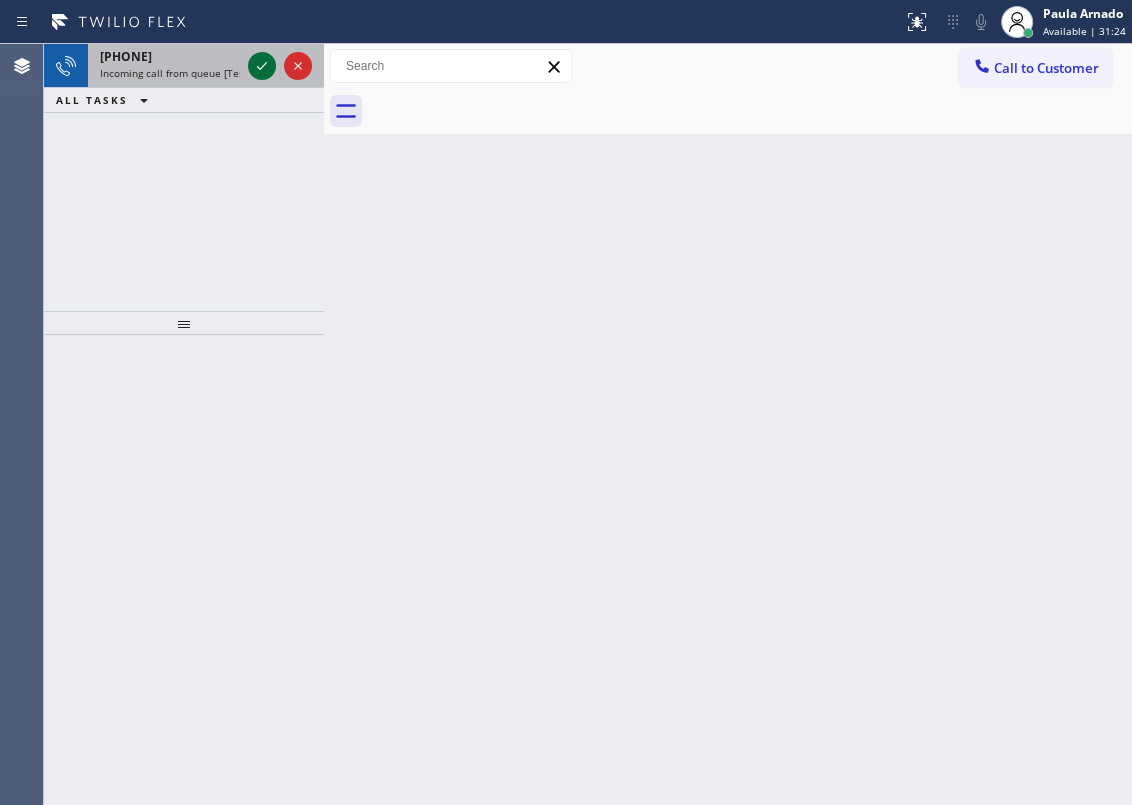 click 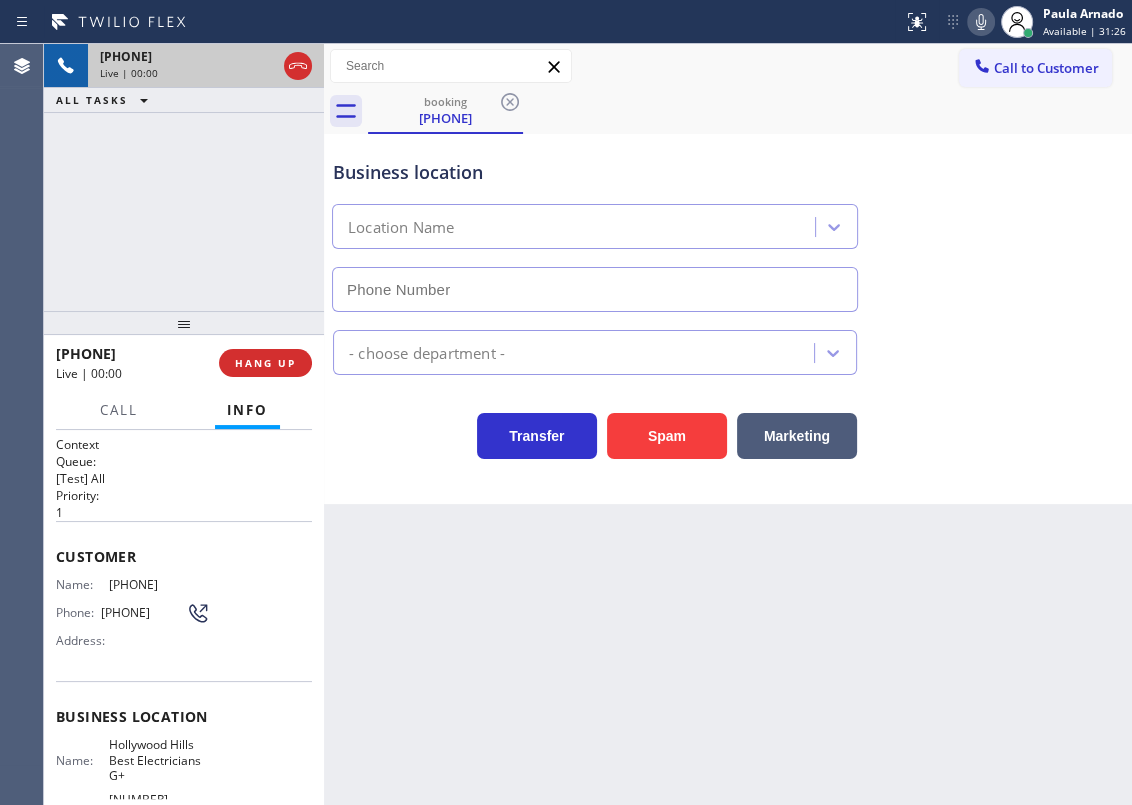 type on "[PHONE]" 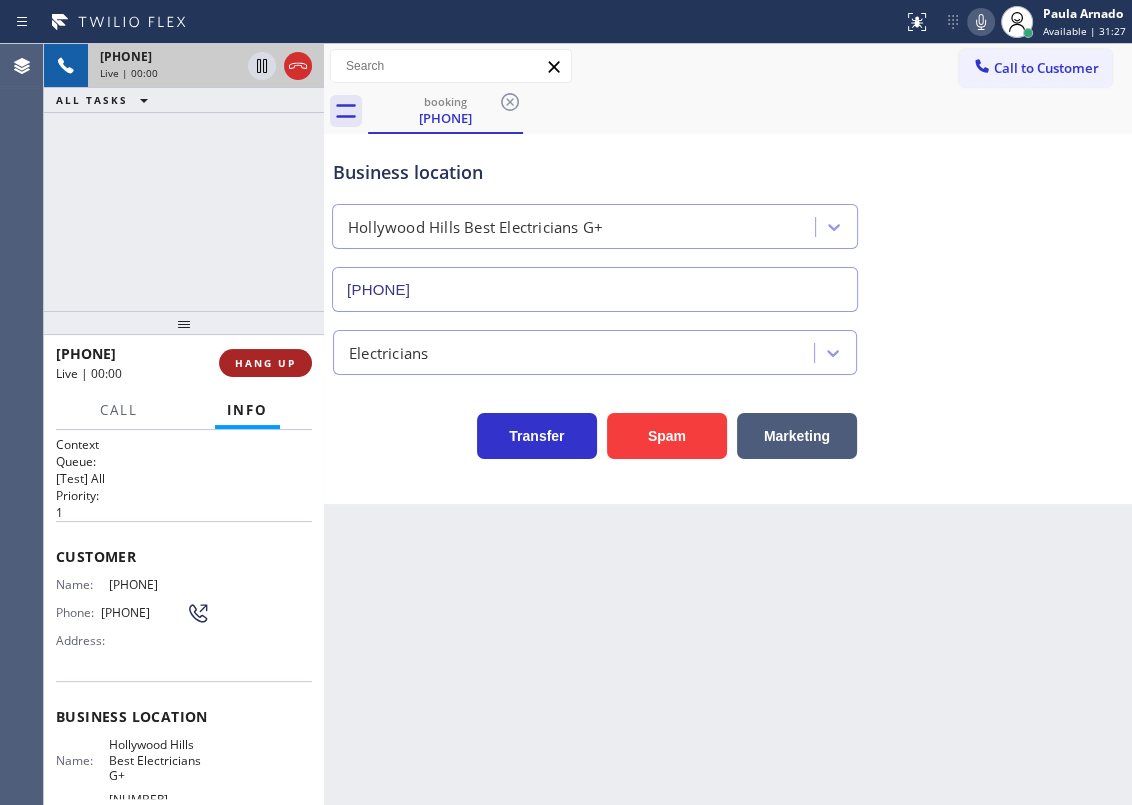 click on "HANG UP" at bounding box center (265, 363) 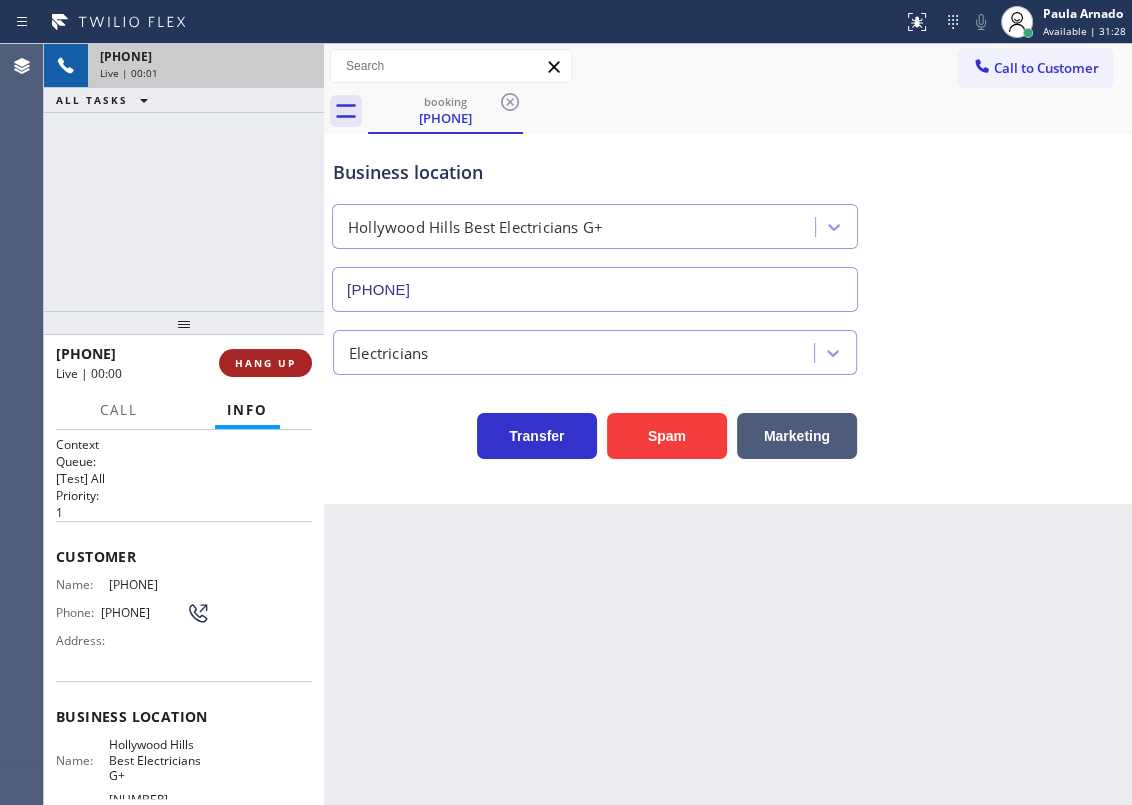 click on "HANG UP" at bounding box center [265, 363] 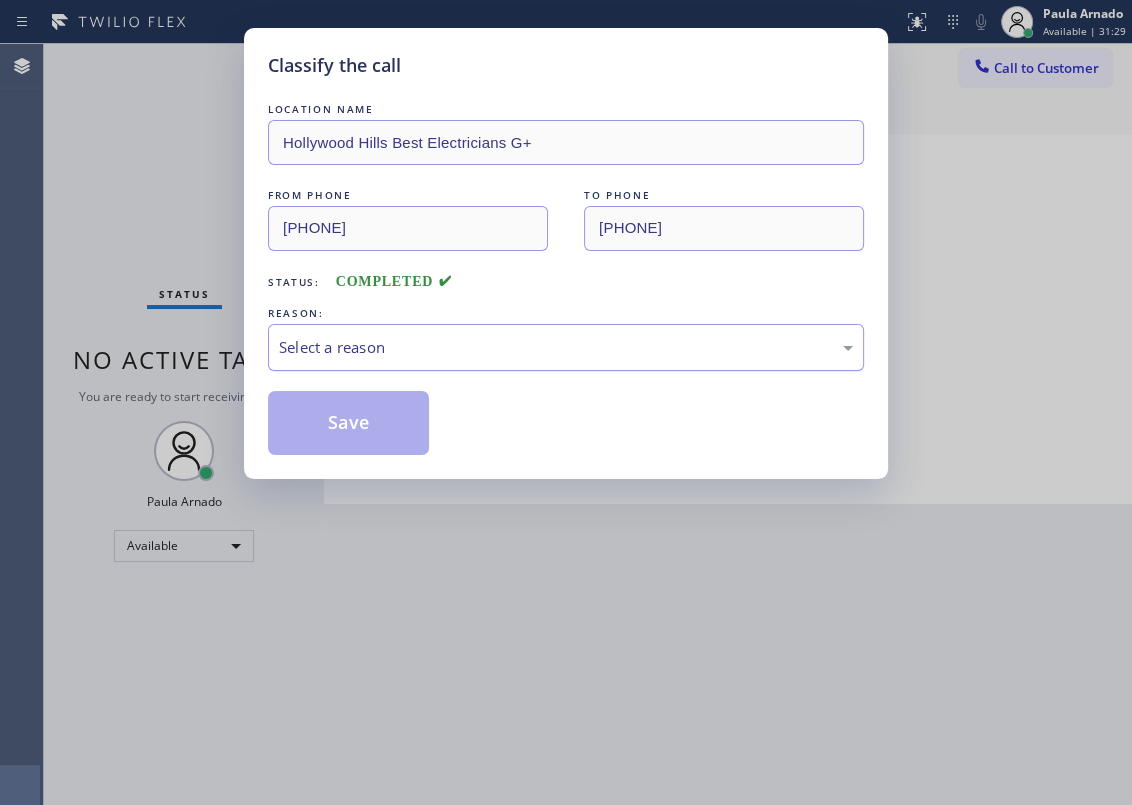 click on "Select a reason" at bounding box center [566, 347] 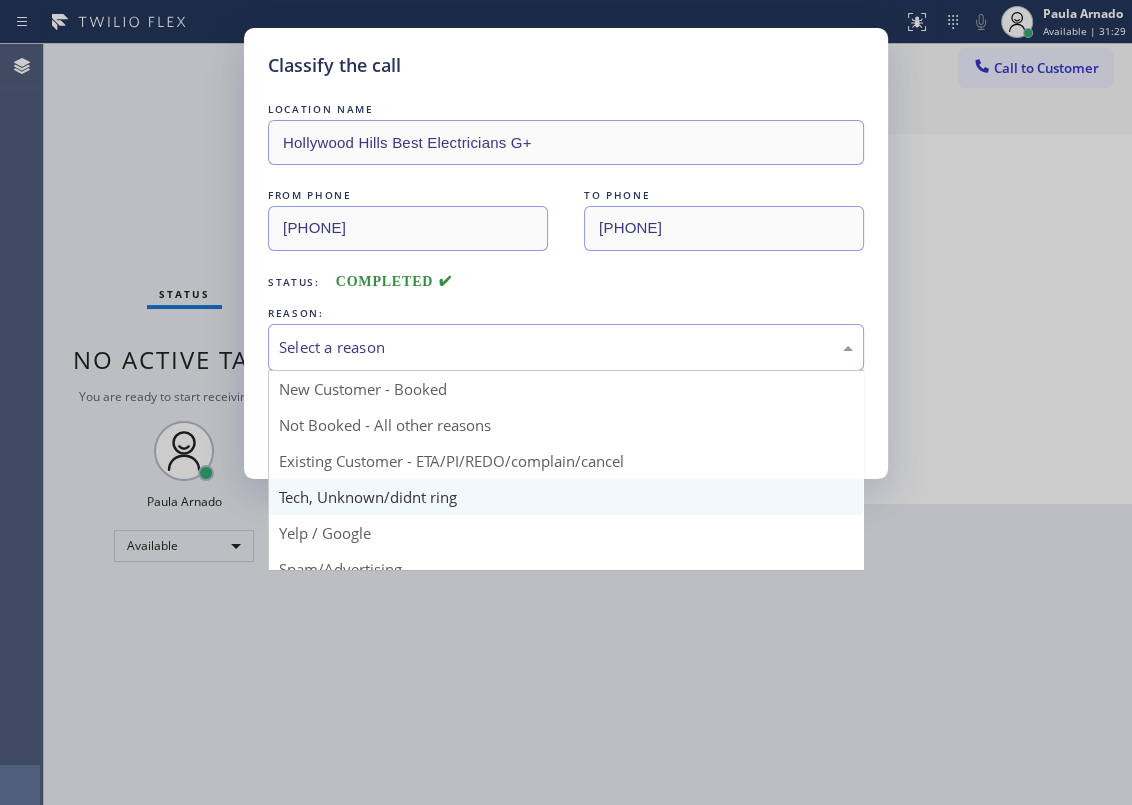 scroll, scrollTop: 90, scrollLeft: 0, axis: vertical 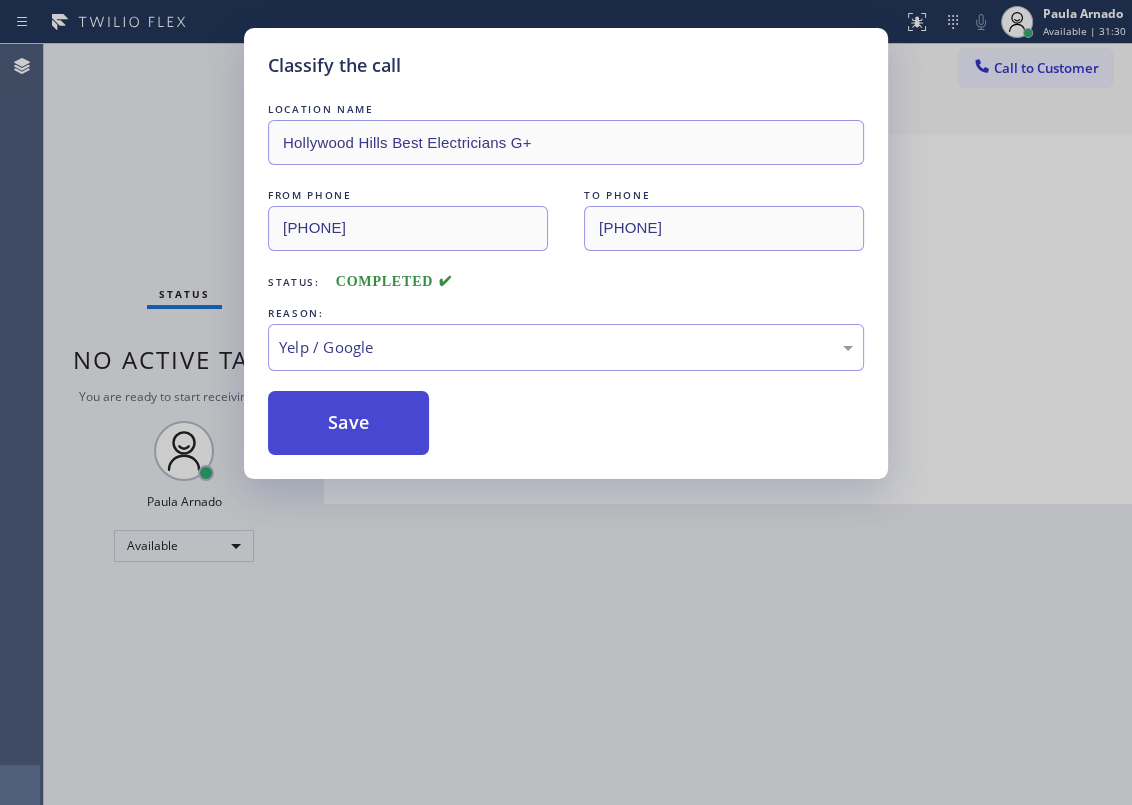 click on "Save" at bounding box center (348, 423) 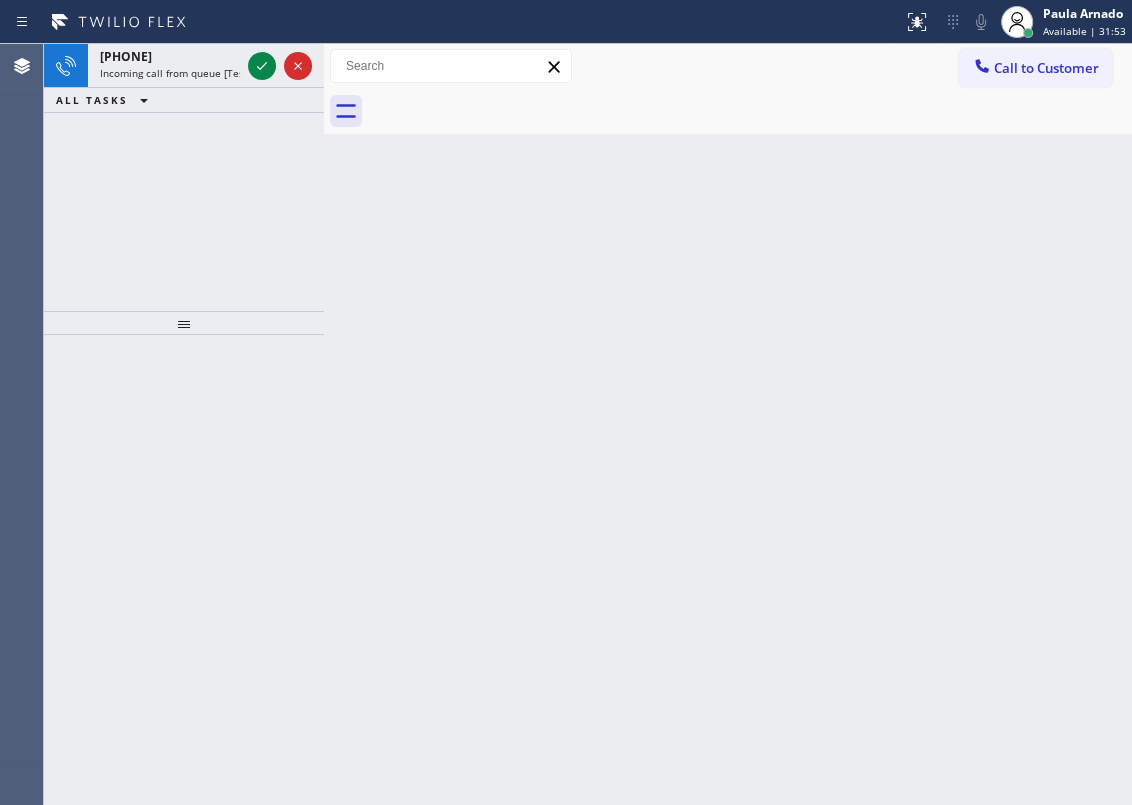 drag, startPoint x: 974, startPoint y: 373, endPoint x: 665, endPoint y: 263, distance: 327.99542 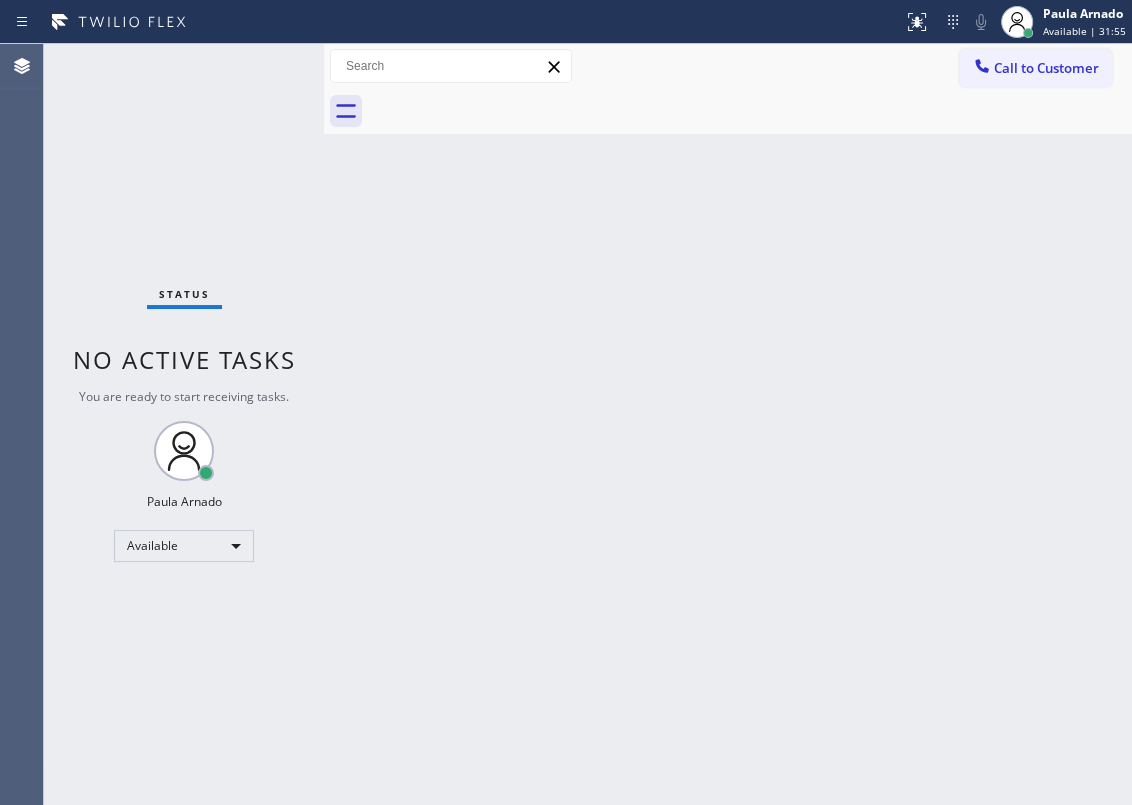click on "Status   No active tasks     You are ready to start receiving tasks.   [FIRST] [LAST] Available" at bounding box center [184, 424] 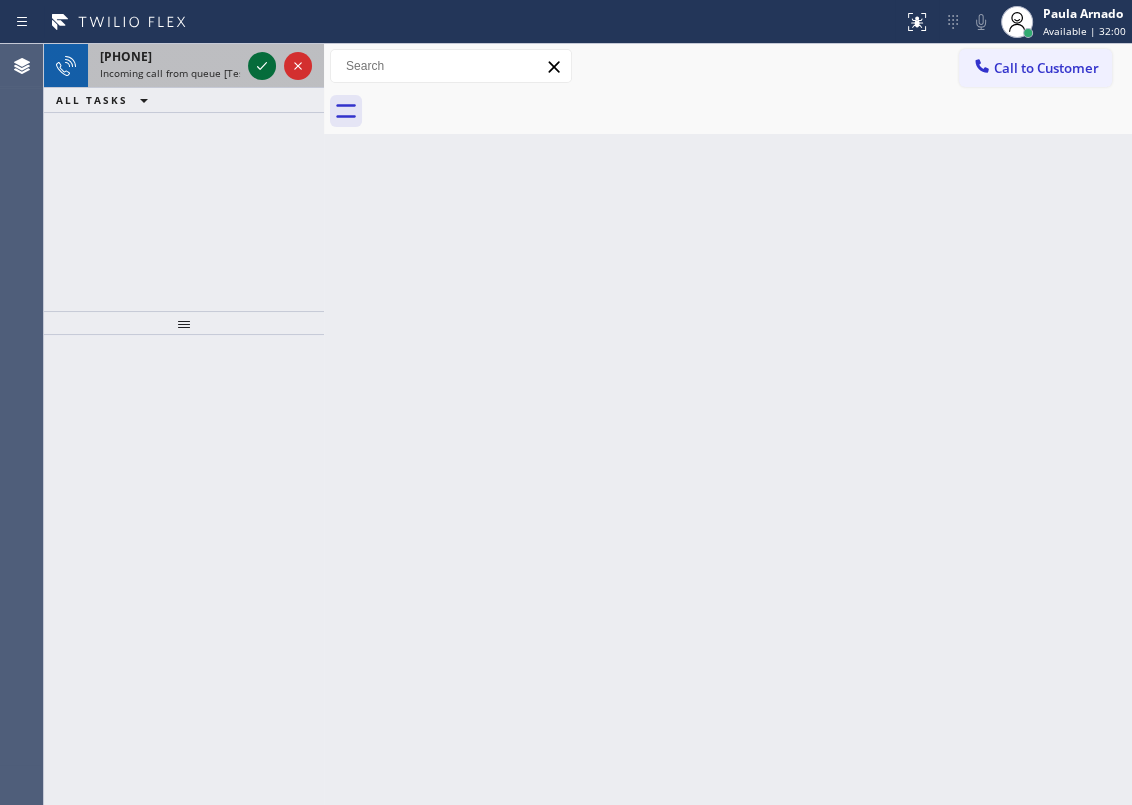 click 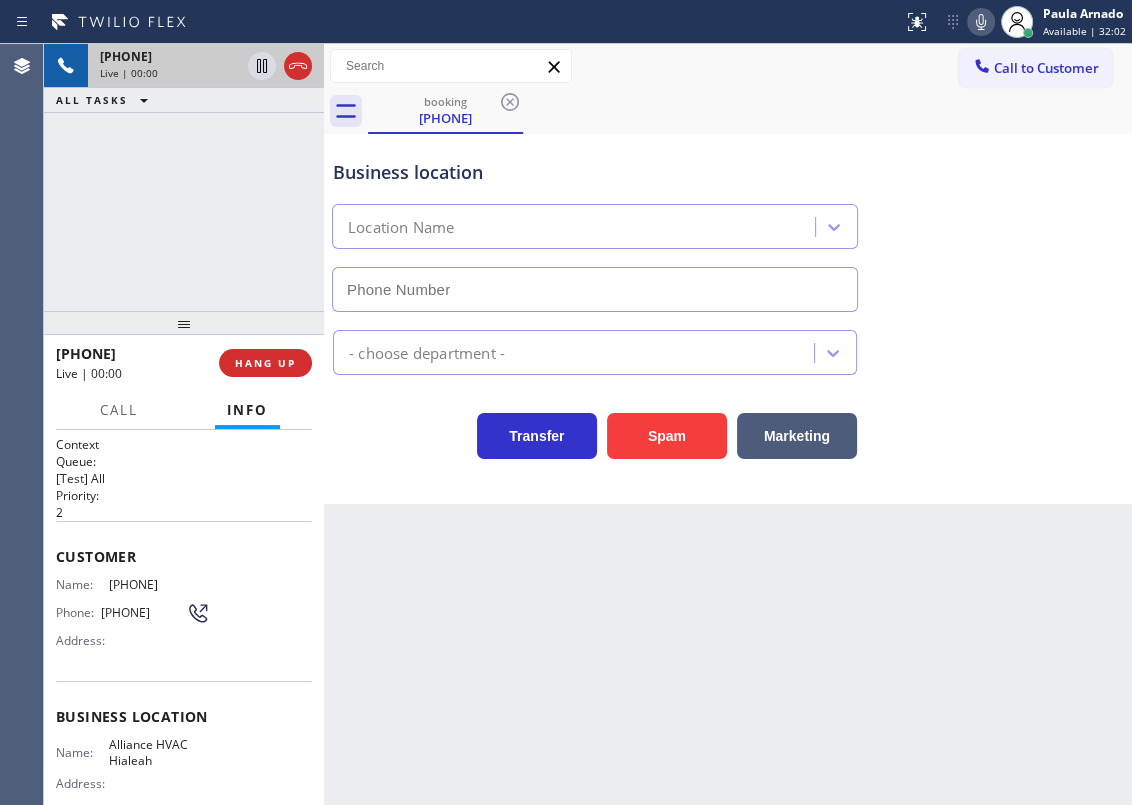 type on "[PHONE]" 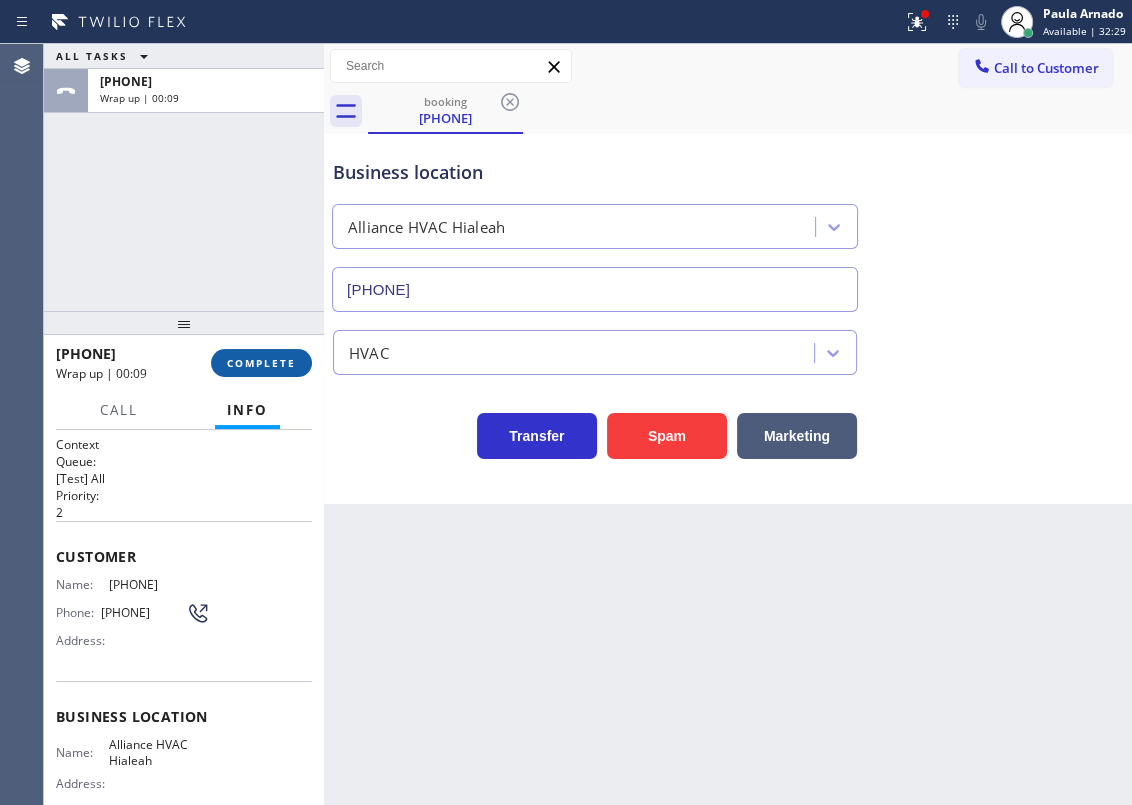 click on "COMPLETE" at bounding box center [261, 363] 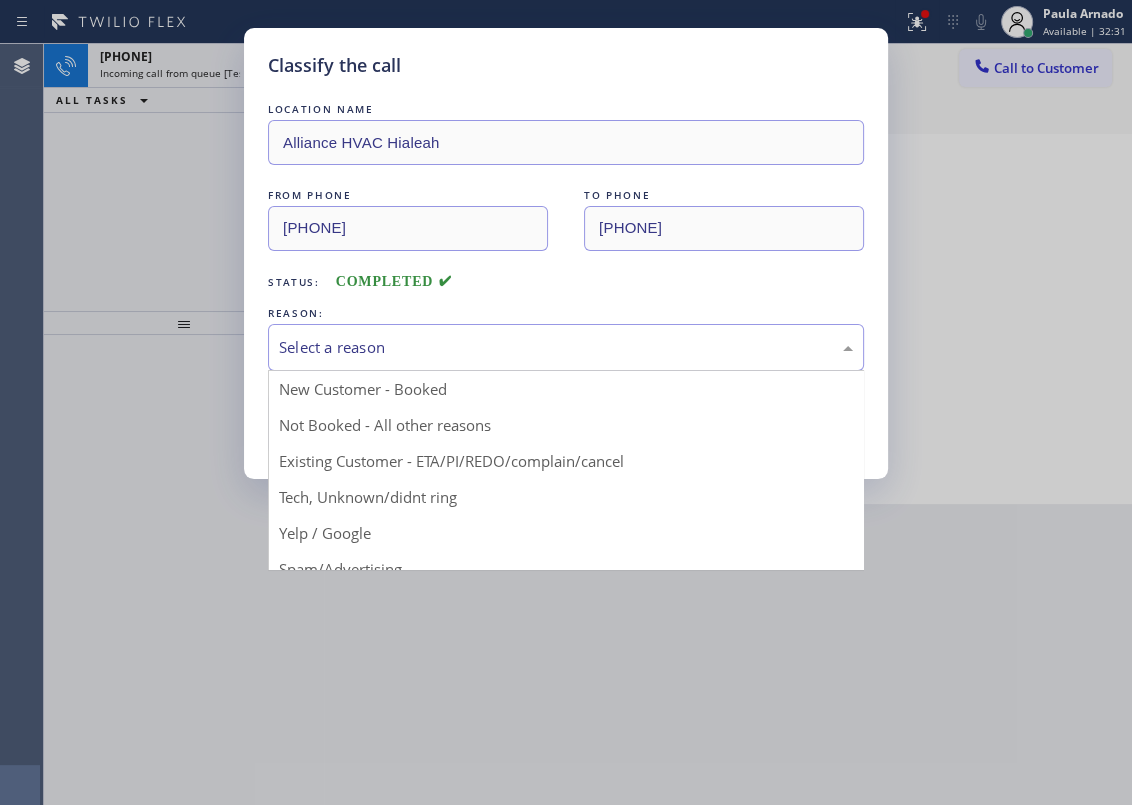 click on "Select a reason" at bounding box center [566, 347] 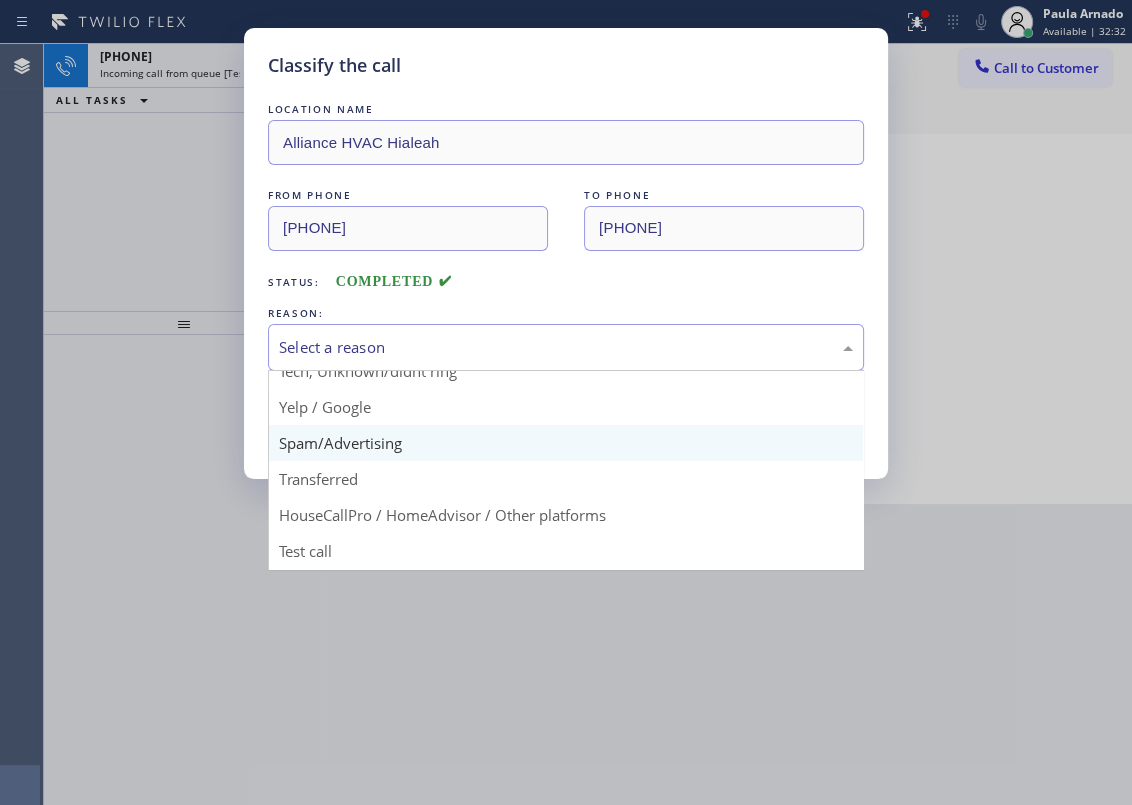 scroll, scrollTop: 133, scrollLeft: 0, axis: vertical 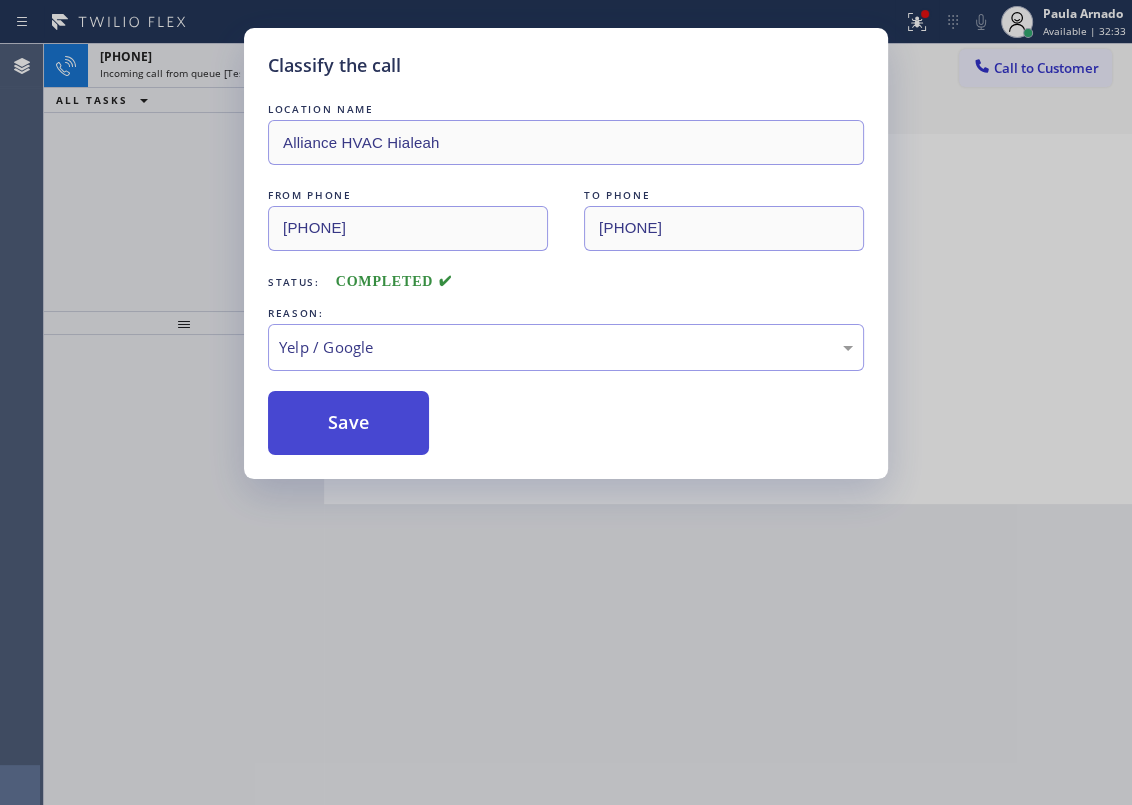 click on "Save" at bounding box center [348, 423] 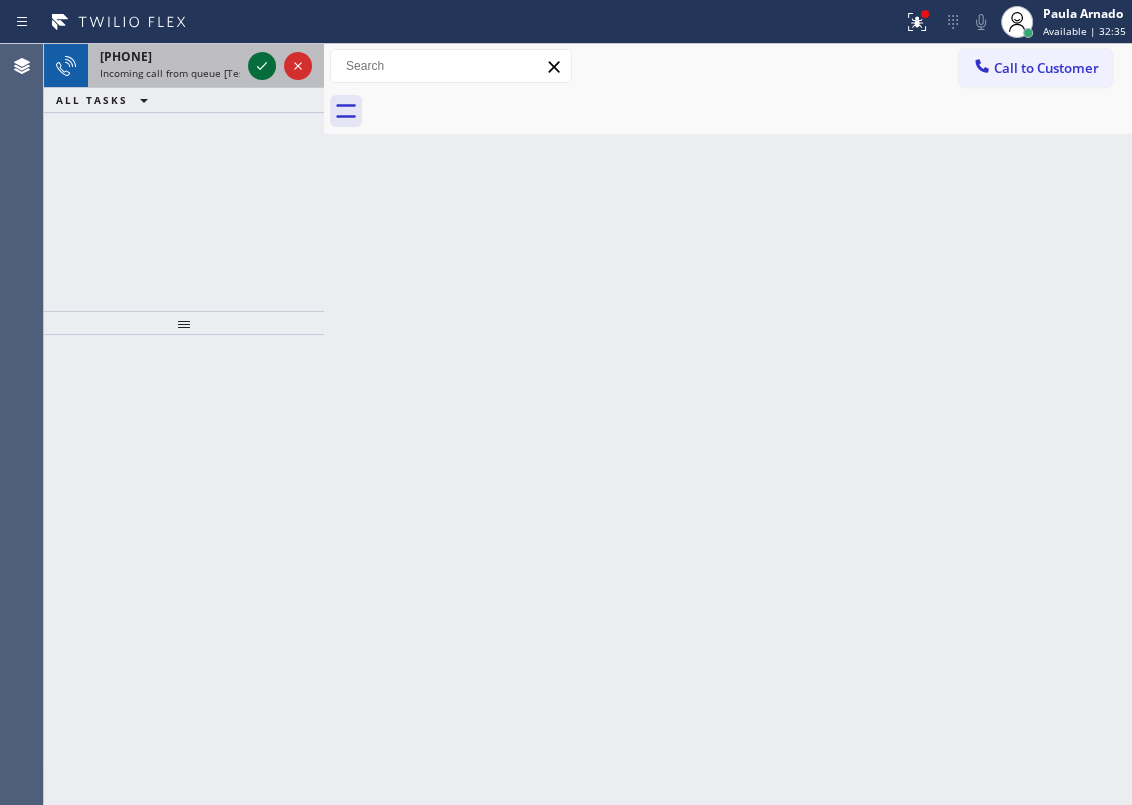 click 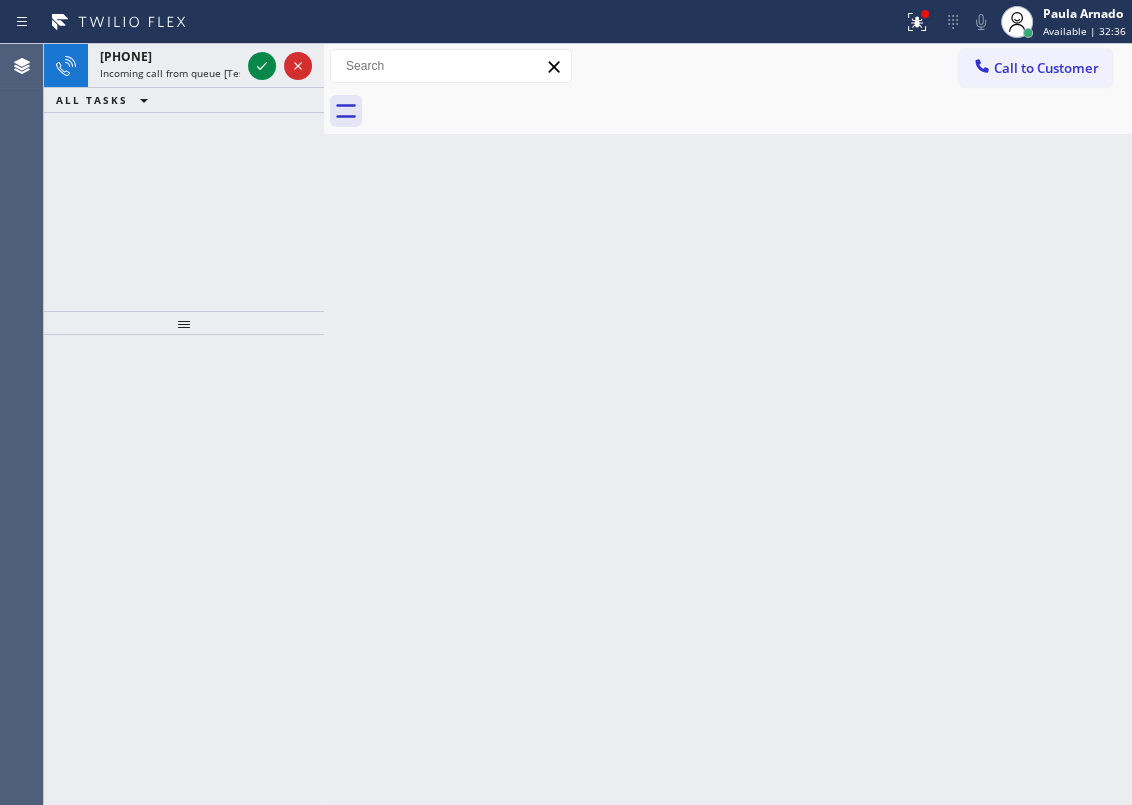 click 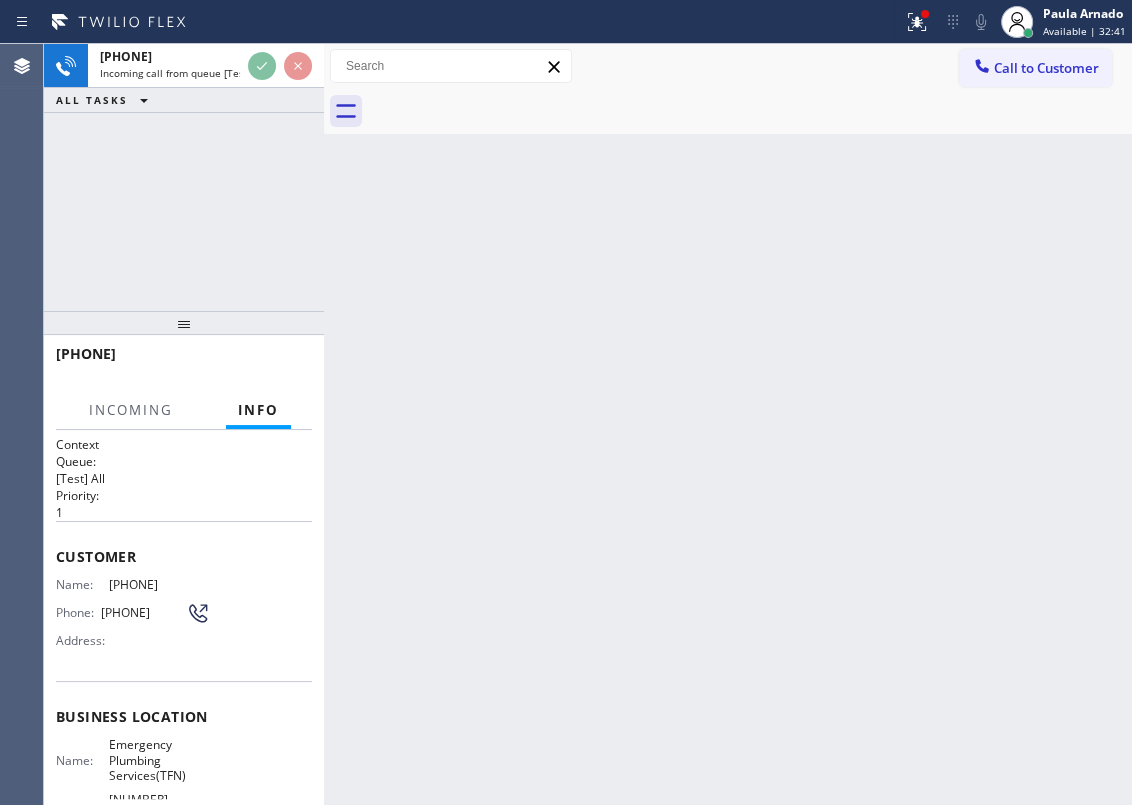 click on "Back to Dashboard Change Sender ID Customers Technicians Select a contact Outbound call Technician Search Technician Your caller id phone number Your caller id phone number Call Technician info Name   Phone none Address none Change Sender ID HVAC +18559994417 5 Star Appliance +18557314952 Appliance Repair +18554611149 Plumbing +18889090120 Air Duct Cleaning +18006865038  Electricians +18005688664 Cancel Change Check personal SMS Reset Change No tabs Call to Customer Outbound call Location Search location Your caller id phone number Customer number Call Outbound call Technician Search Technician Your caller id phone number Your caller id phone number Call" at bounding box center (728, 424) 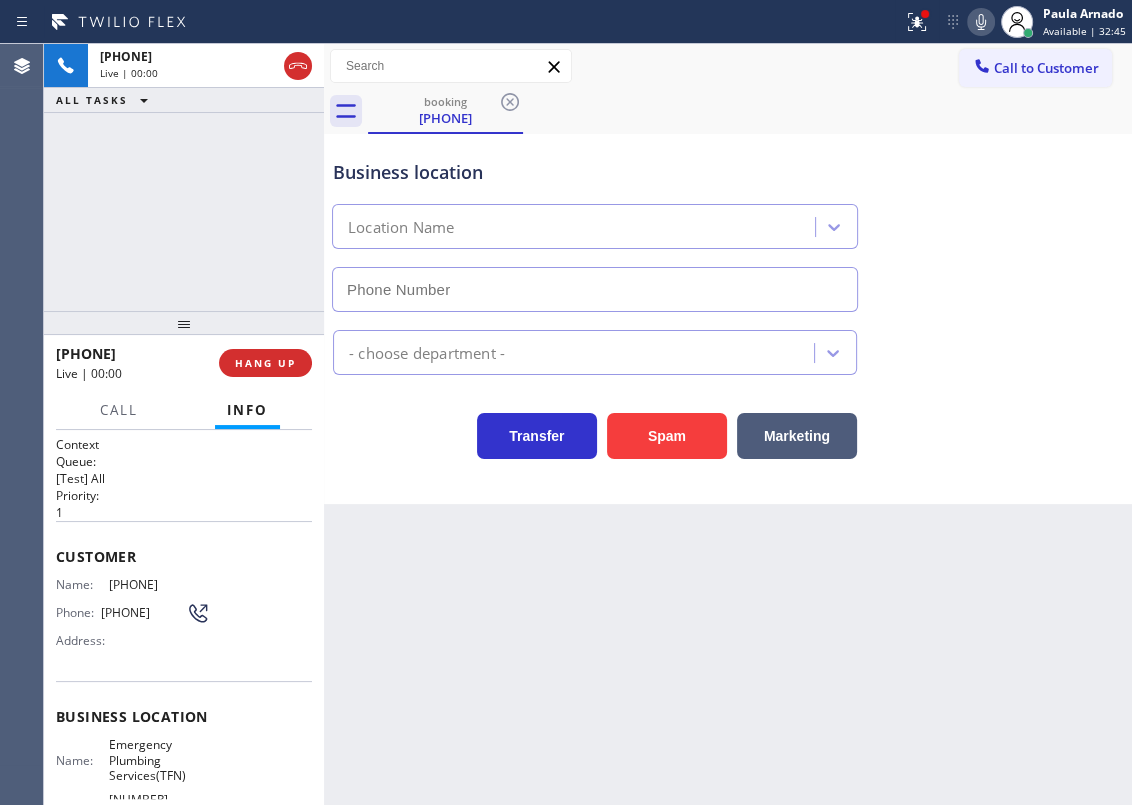type on "(877) 786-0677" 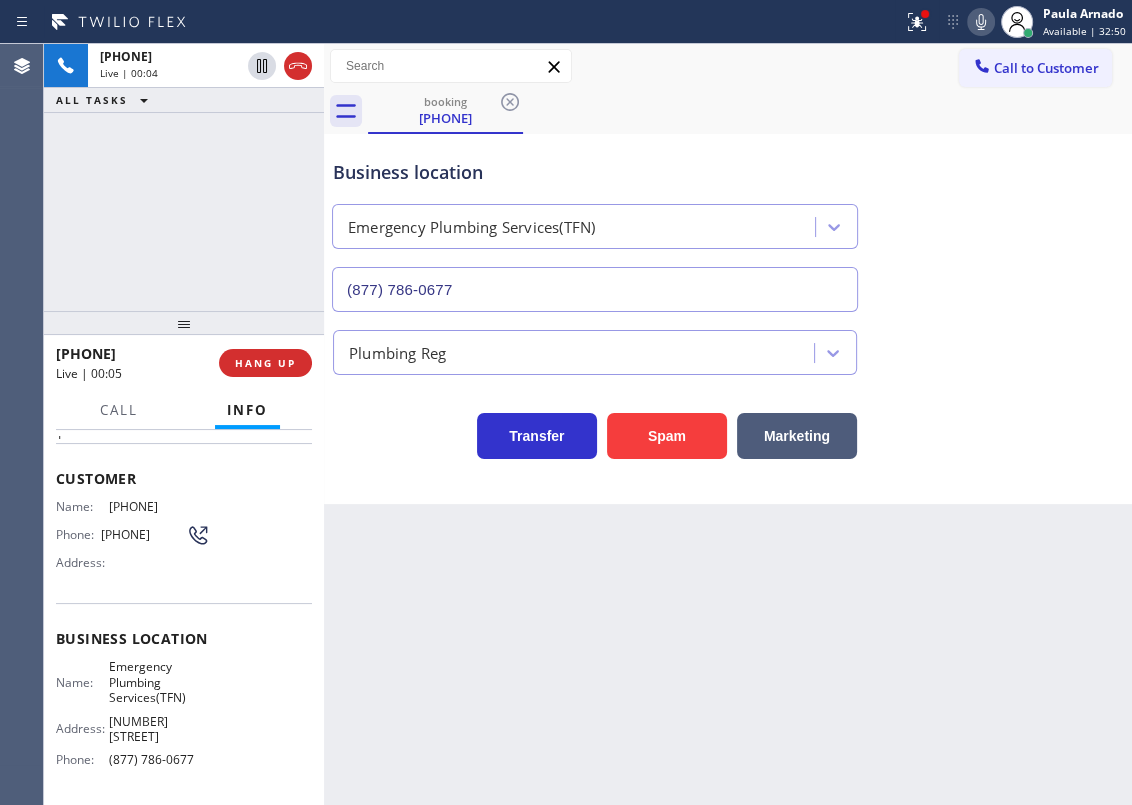 scroll, scrollTop: 181, scrollLeft: 0, axis: vertical 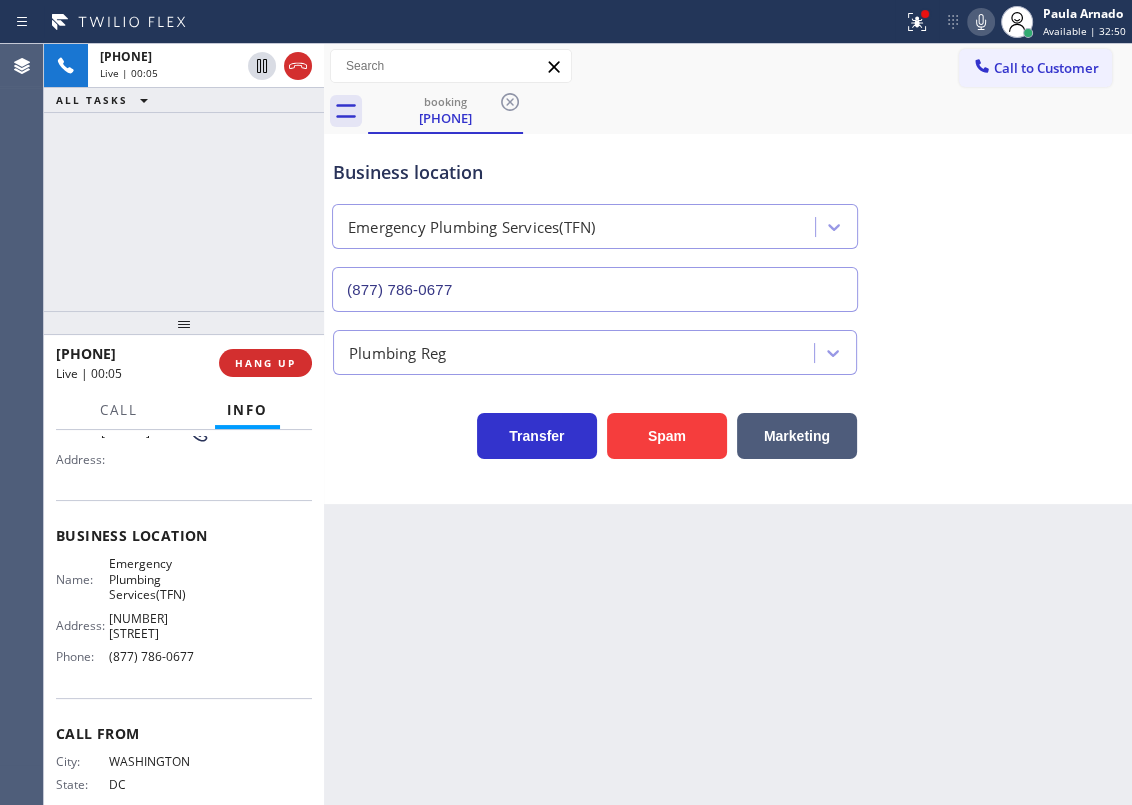 click on "Emergency Plumbing Services(TFN)" at bounding box center (159, 579) 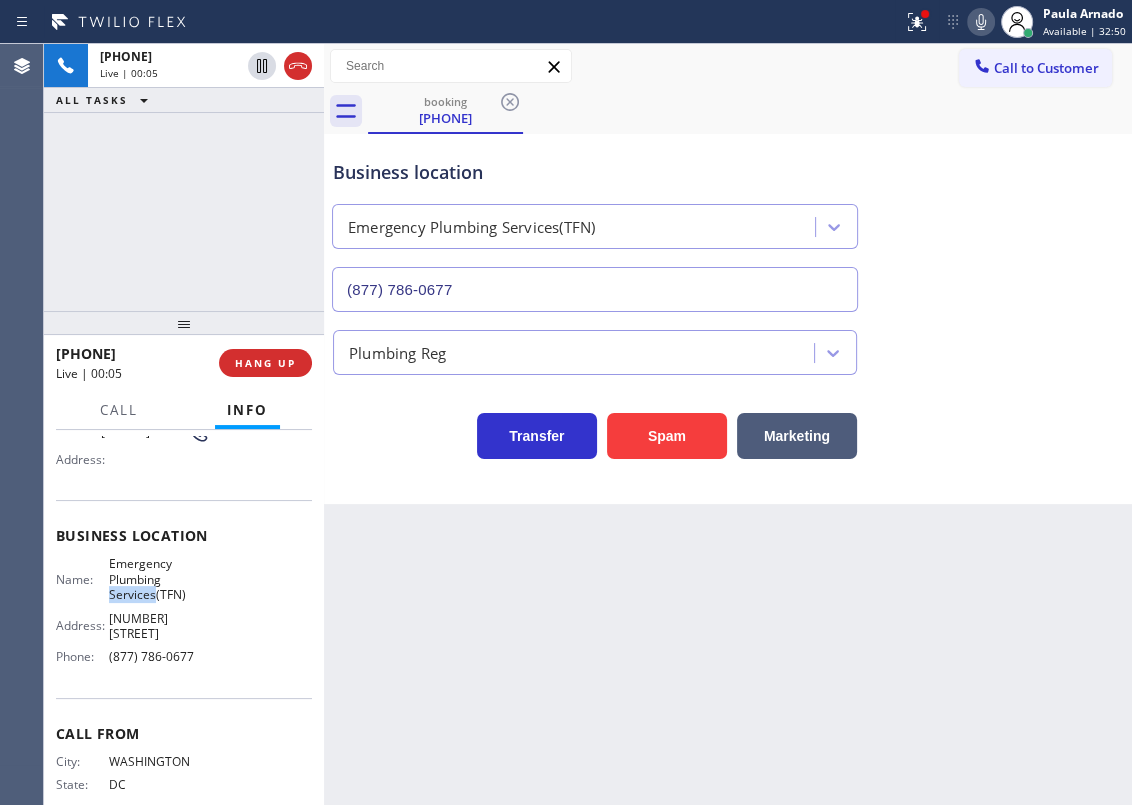 click on "Emergency Plumbing Services(TFN)" at bounding box center [159, 579] 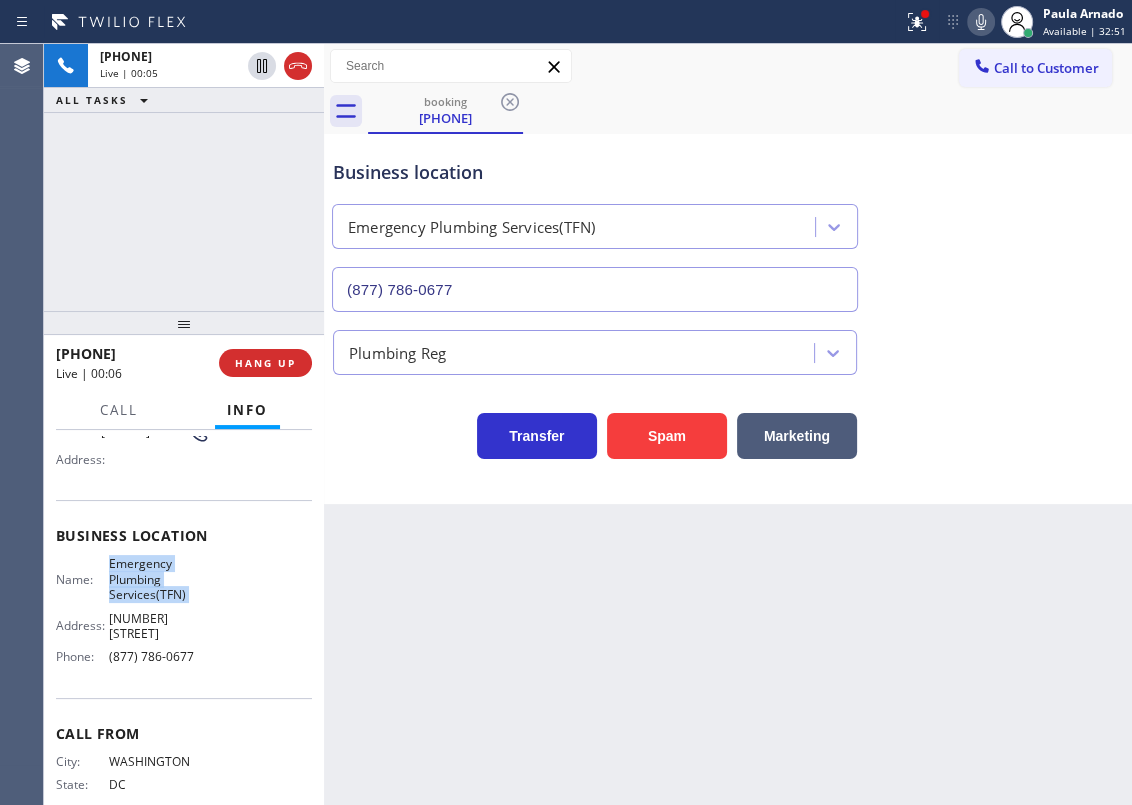 click on "Emergency Plumbing Services(TFN)" at bounding box center (159, 579) 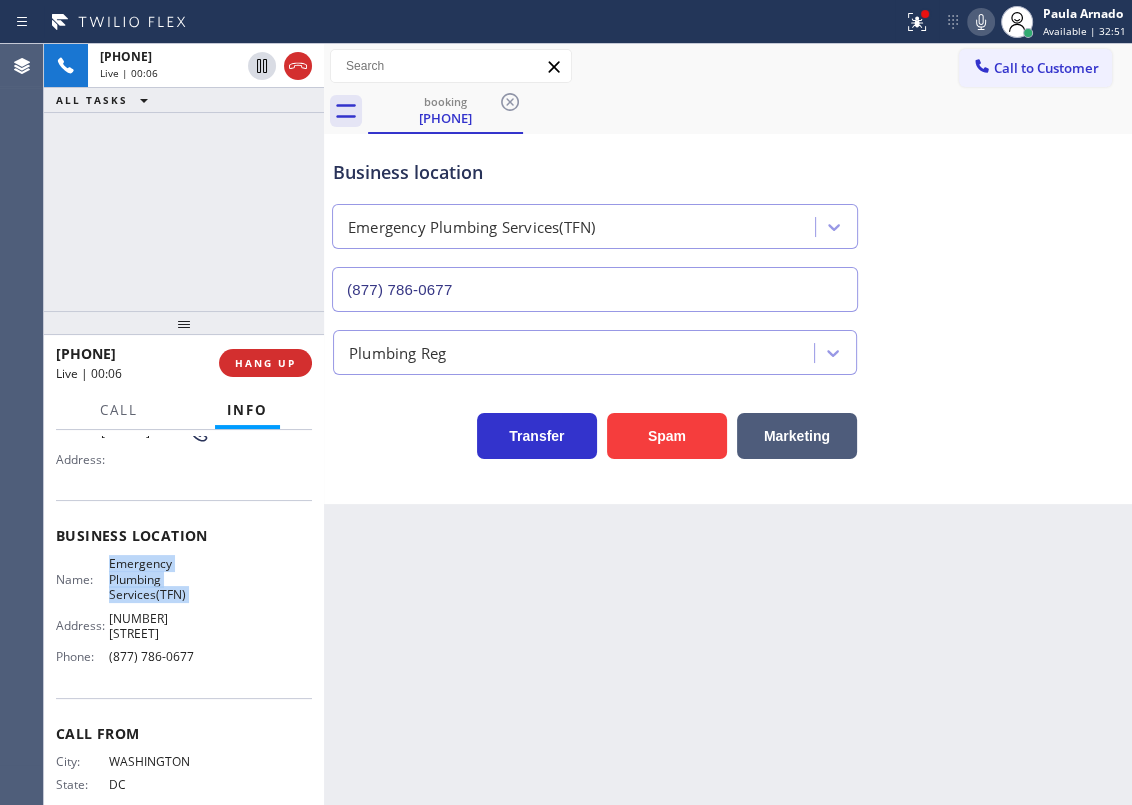 copy on "Emergency Plumbing Services(TFN)" 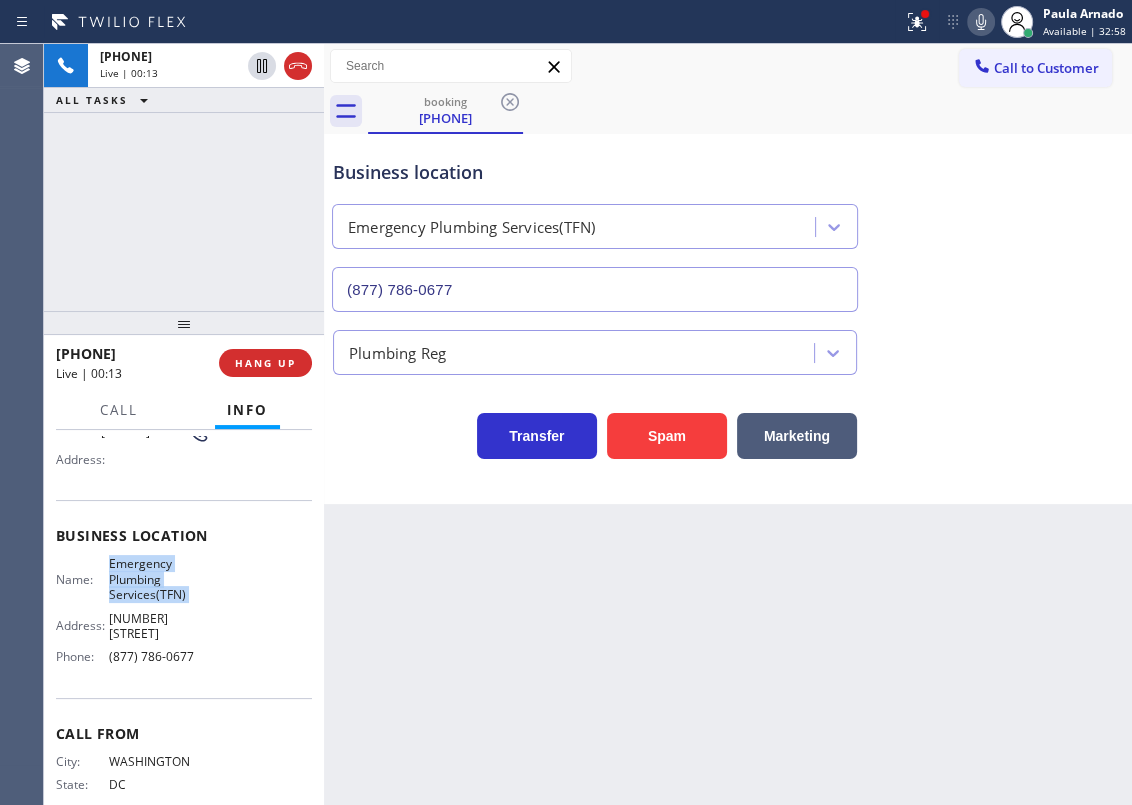click on "(877) 786-0677" at bounding box center [595, 289] 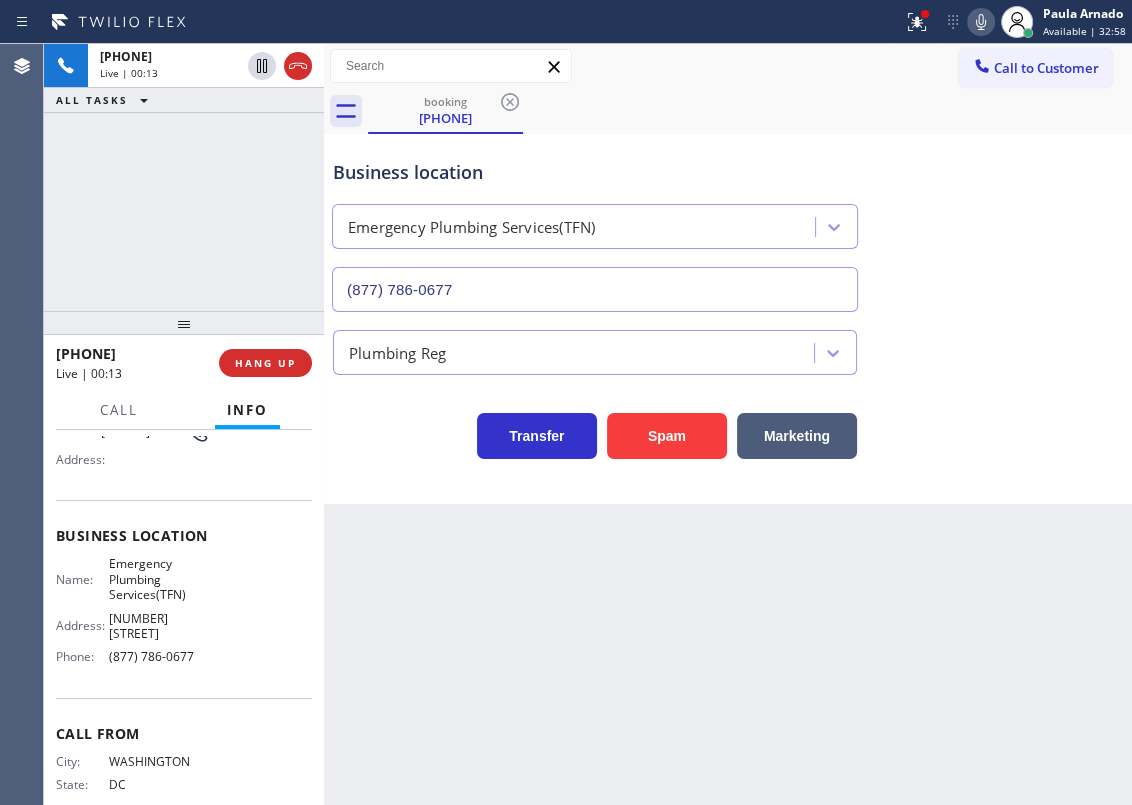 click on "(877) 786-0677" at bounding box center (595, 289) 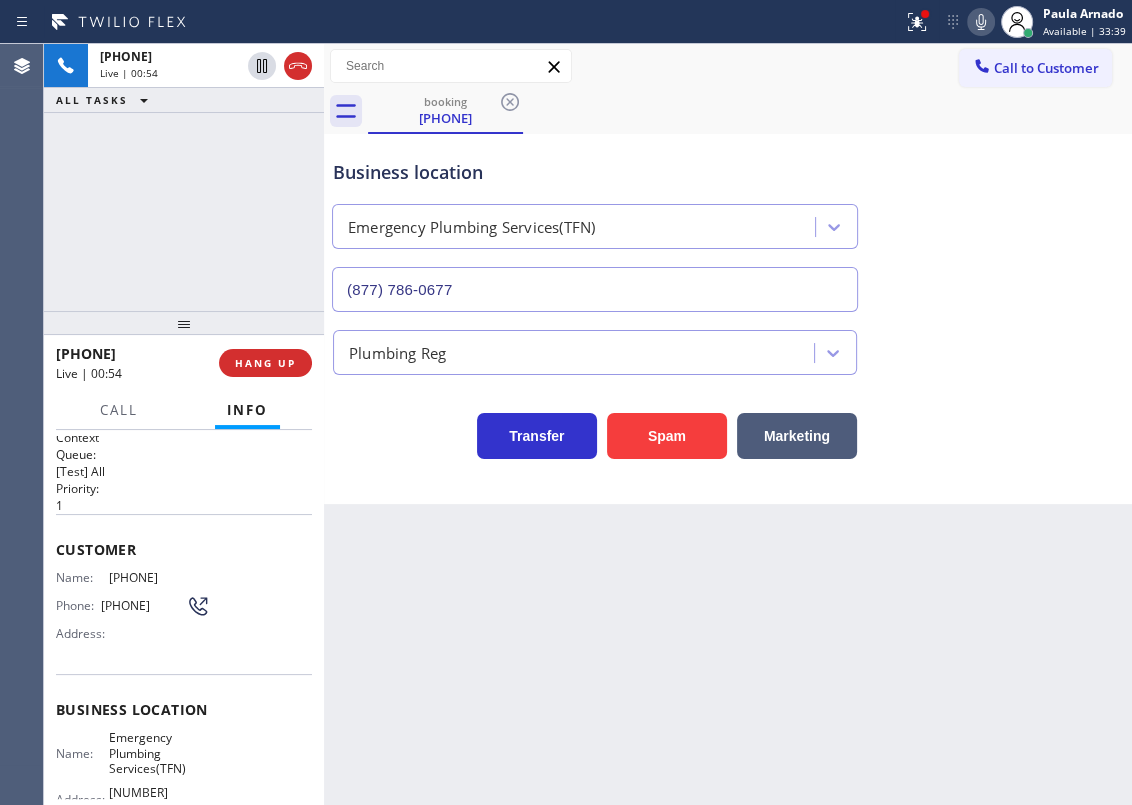 scroll, scrollTop: 0, scrollLeft: 0, axis: both 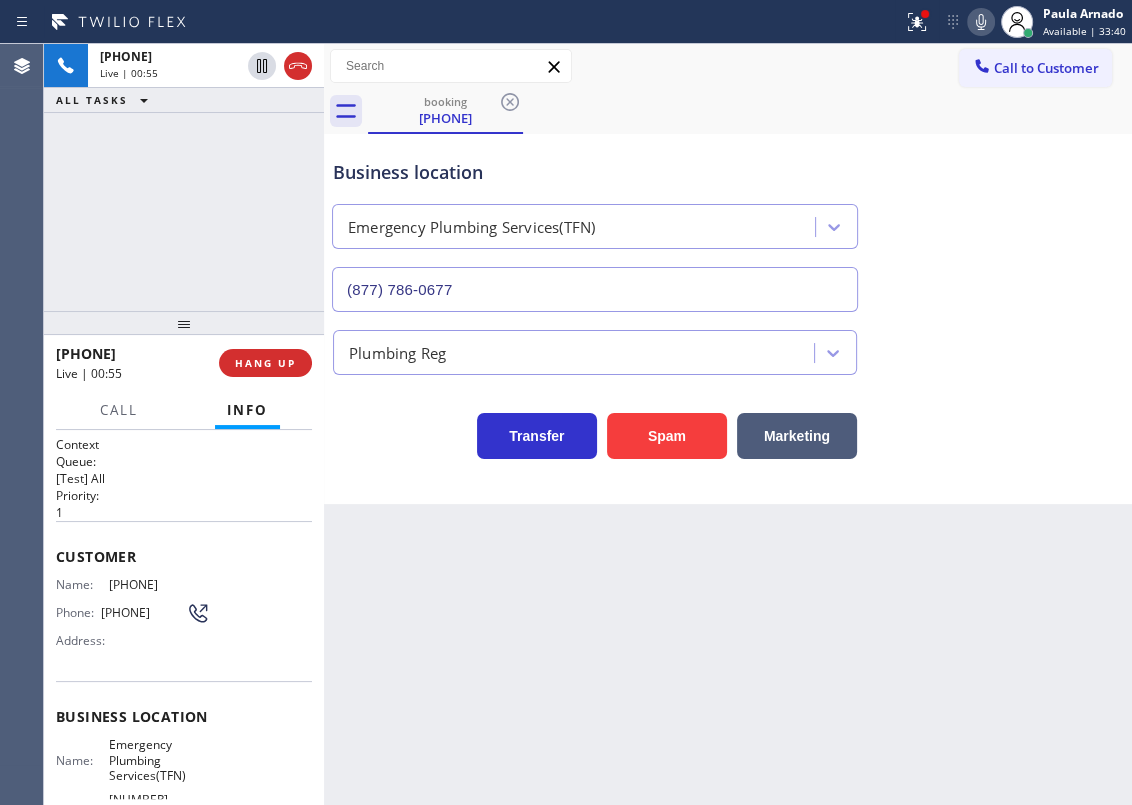 click on "[PHONE]" at bounding box center [159, 584] 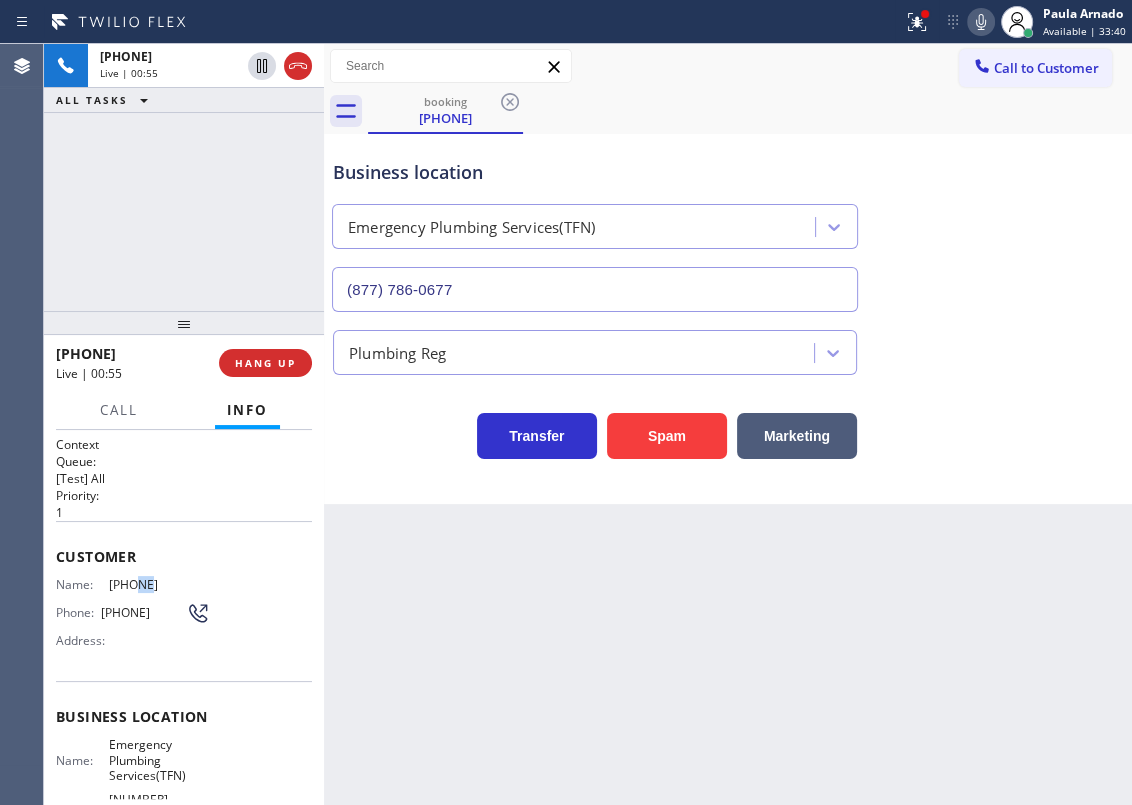 click on "[PHONE]" at bounding box center [159, 584] 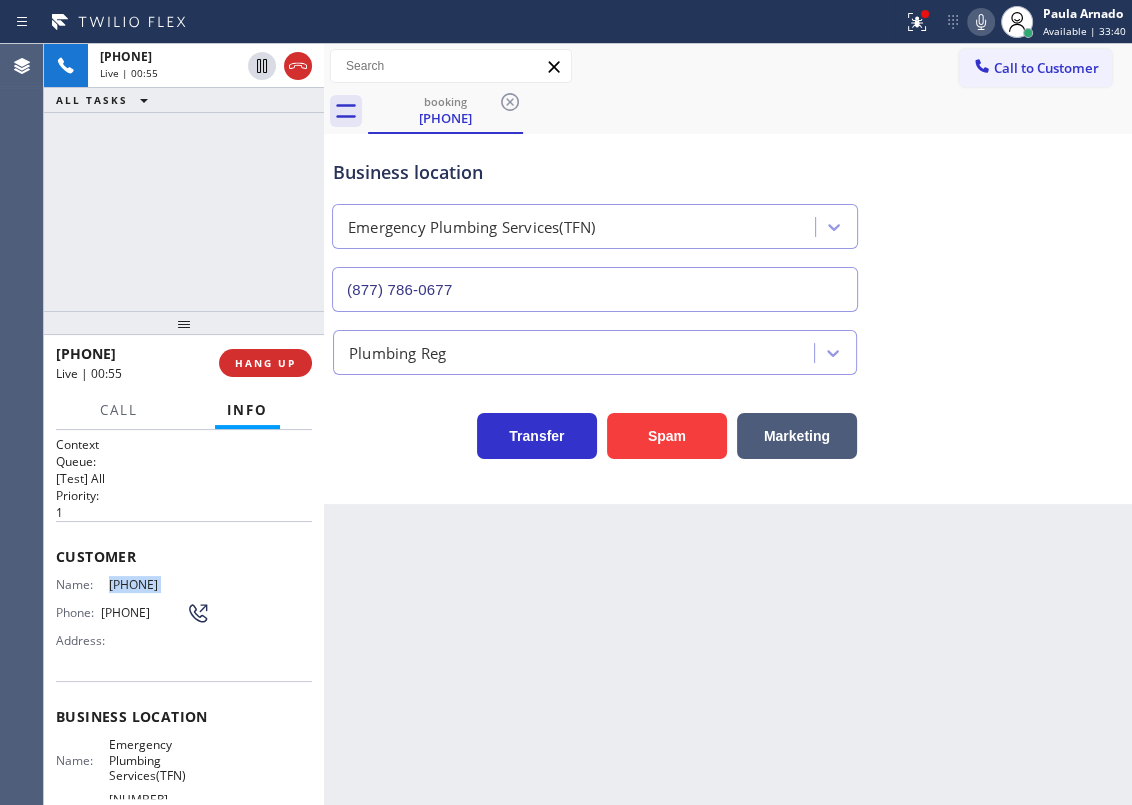click on "[PHONE]" at bounding box center [159, 584] 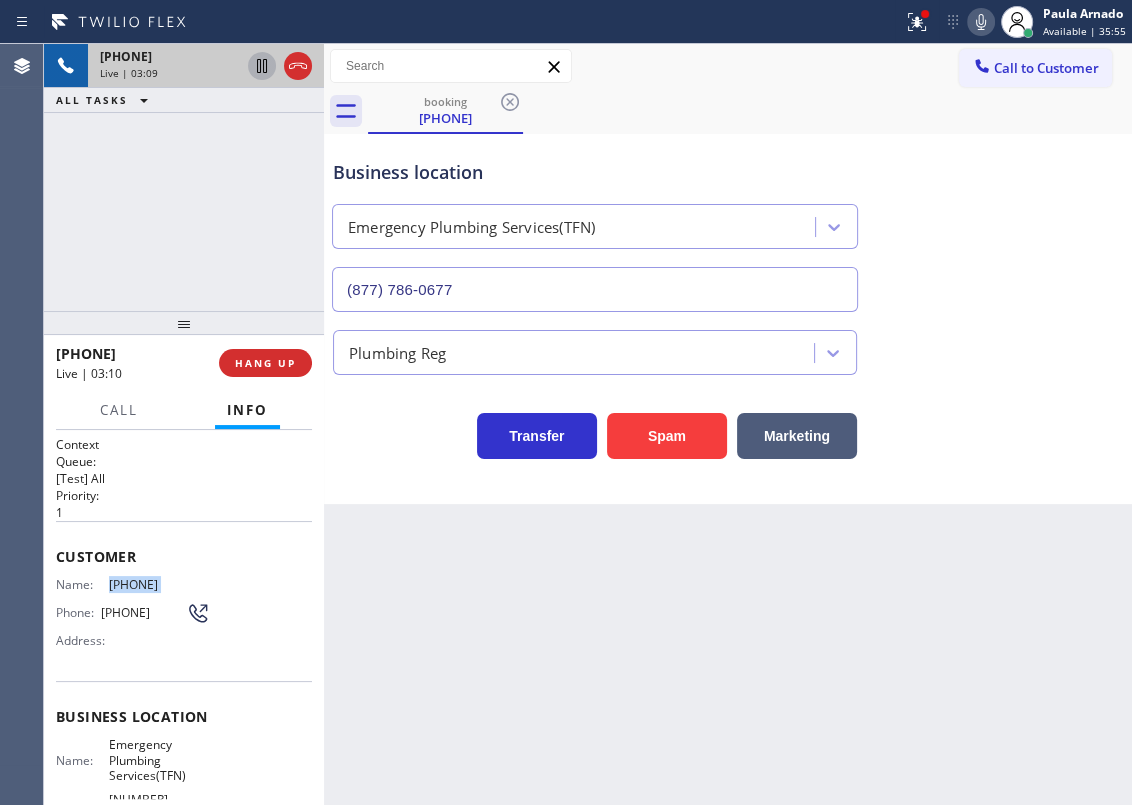 click 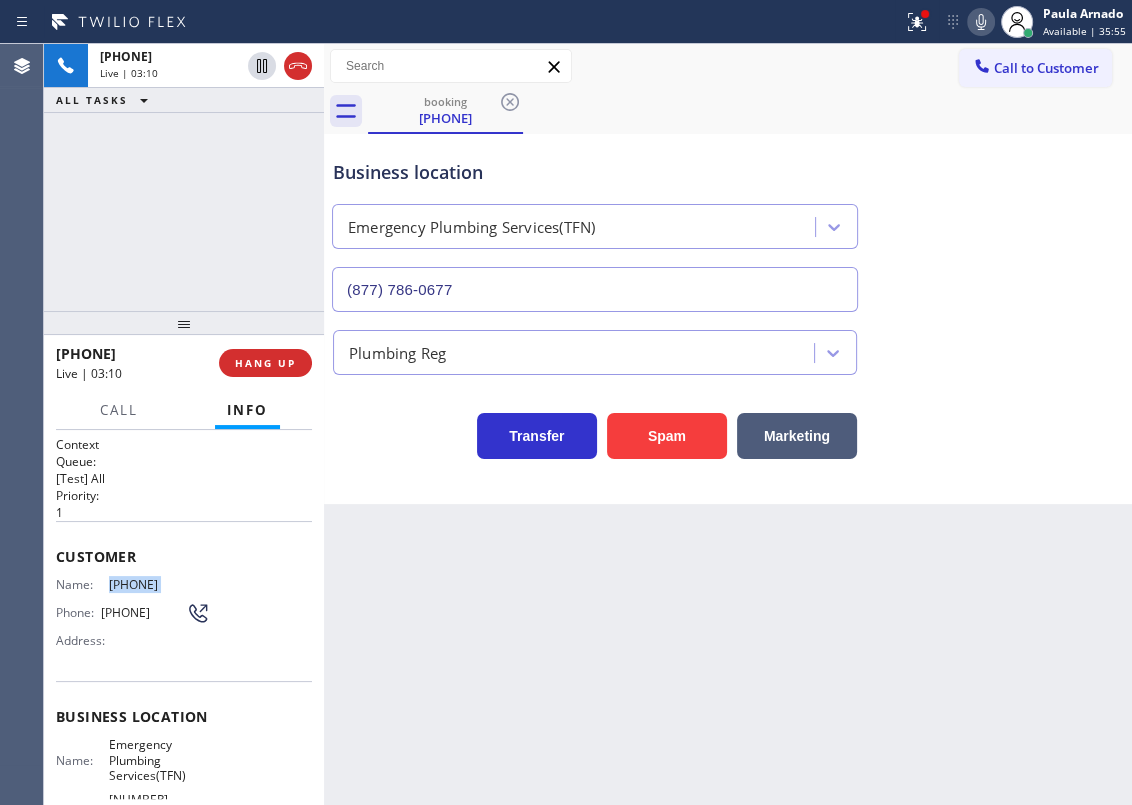 click 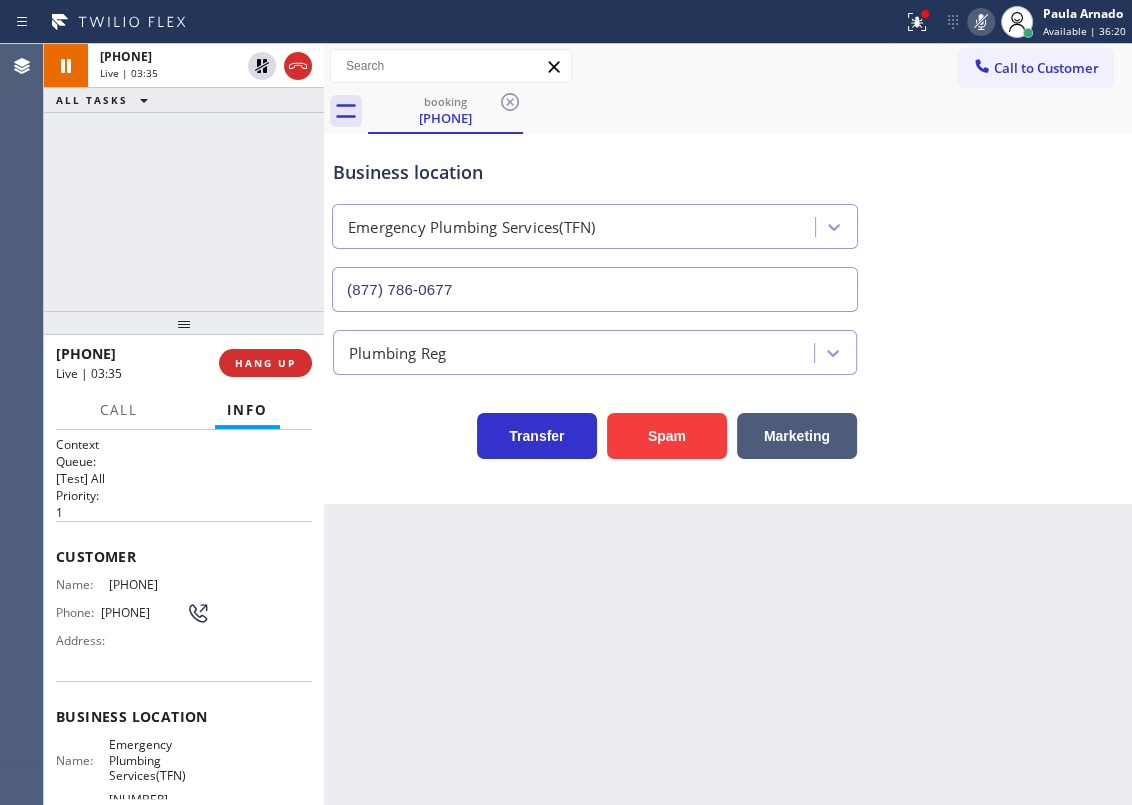 click on "Business location Emergency Plumbing Services(TFN) [PHONE]" at bounding box center [728, 221] 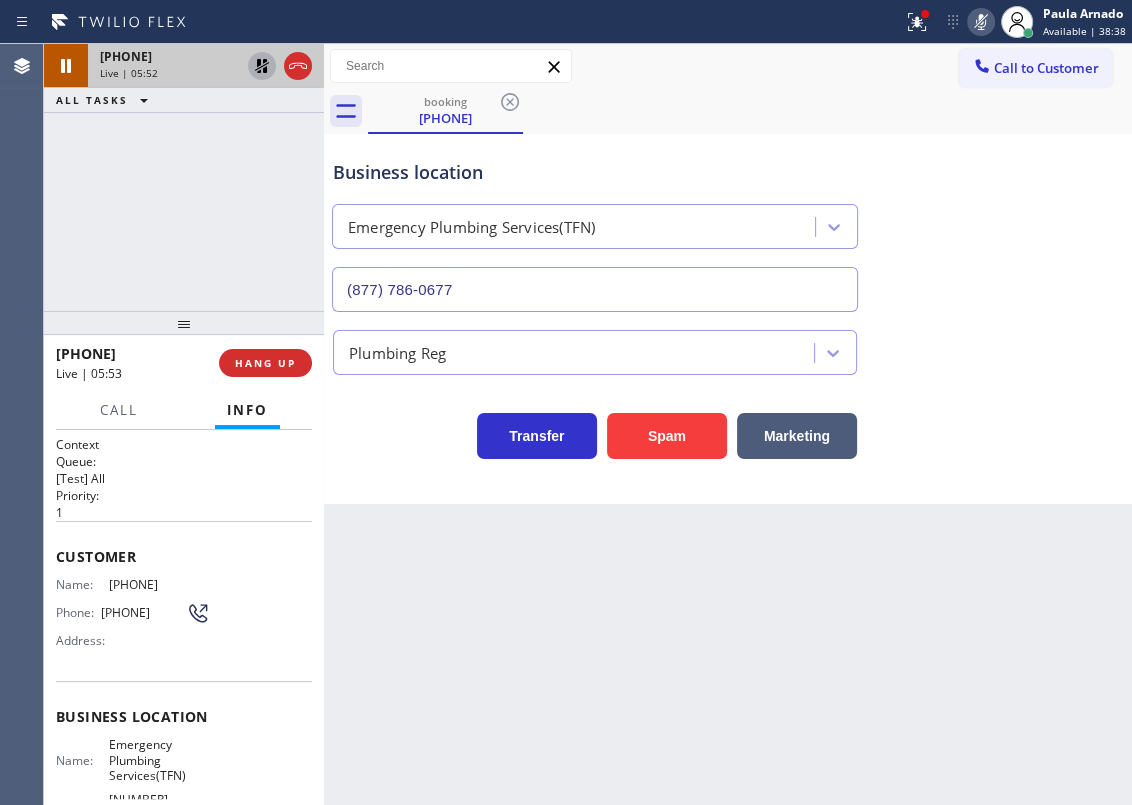 click 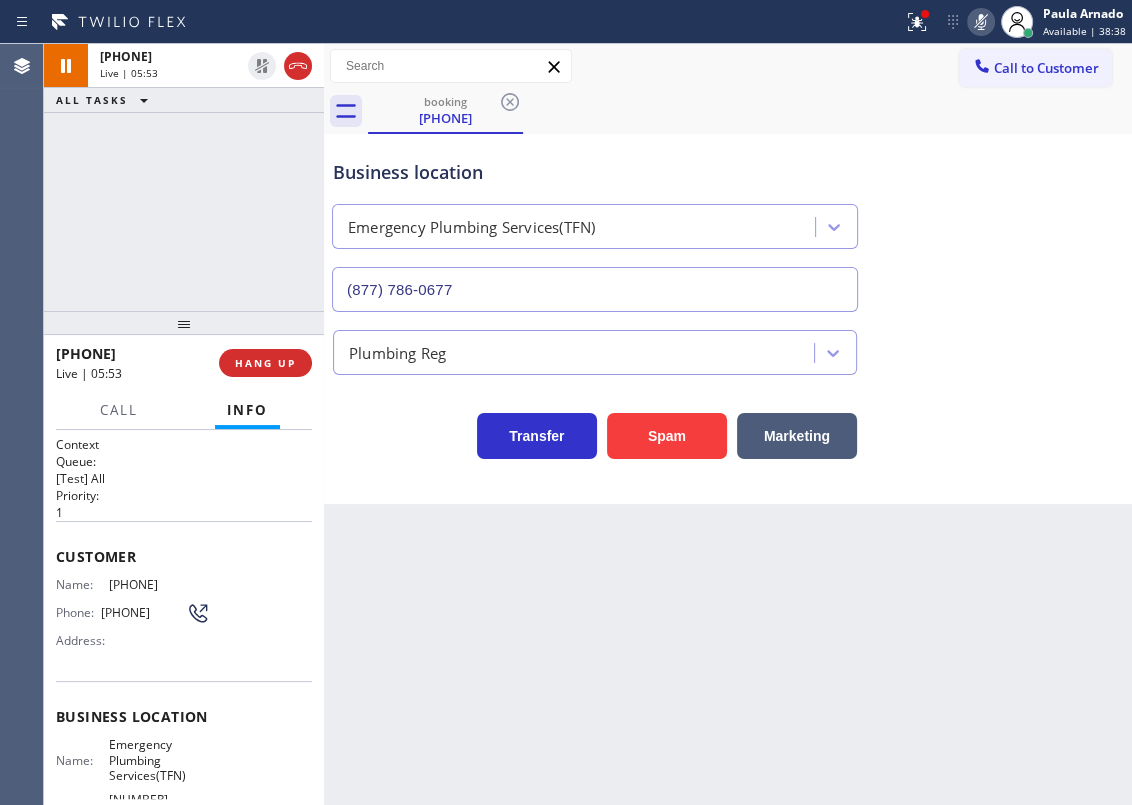 click 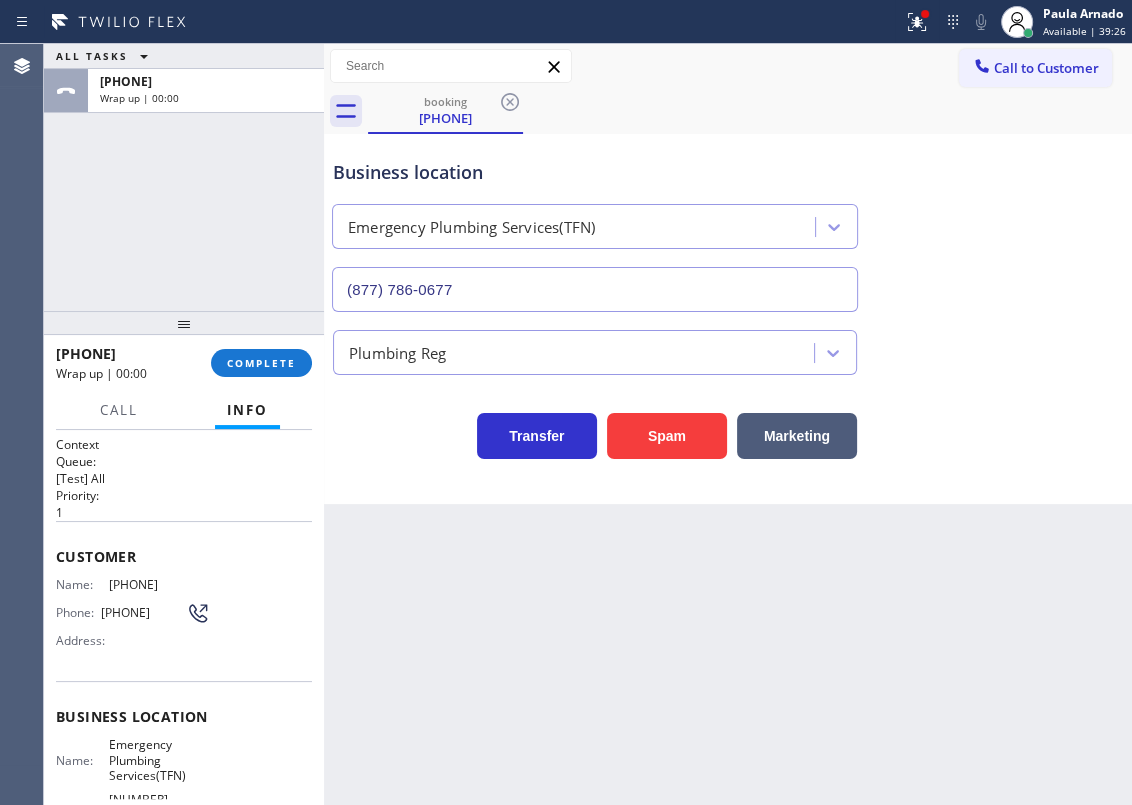 click on "Transfer Spam Marketing" at bounding box center (728, 417) 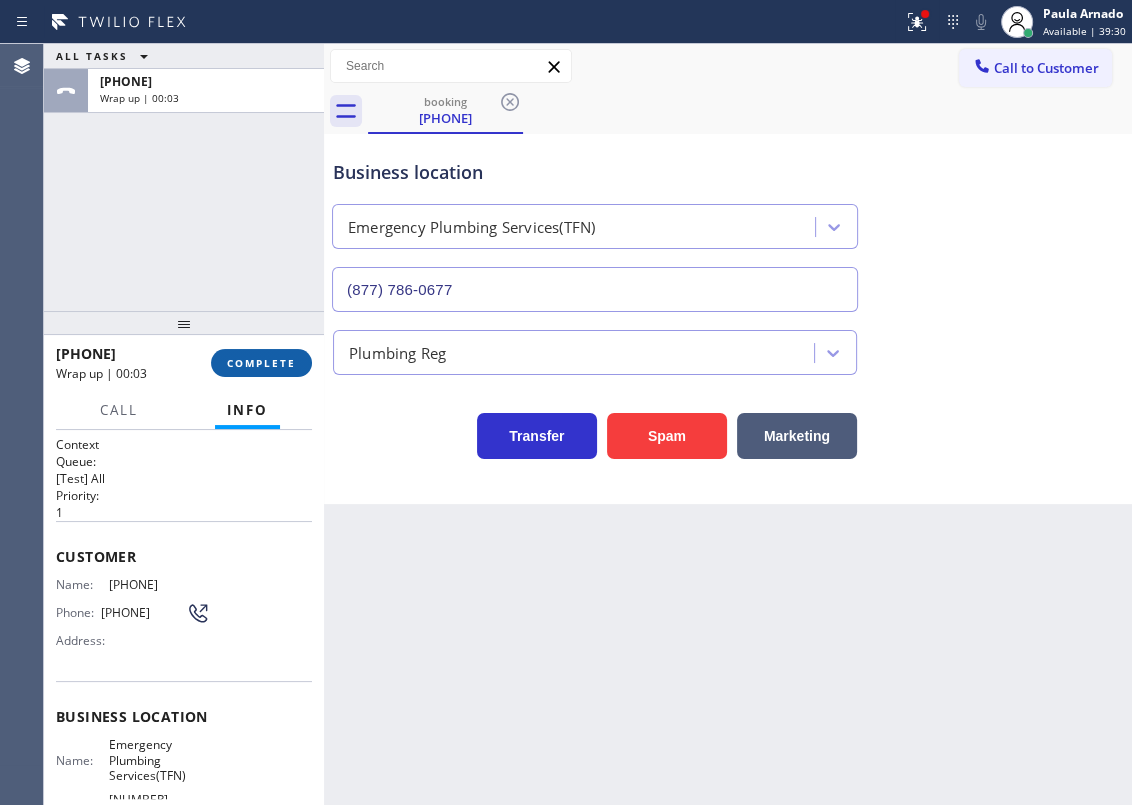 click on "COMPLETE" at bounding box center (261, 363) 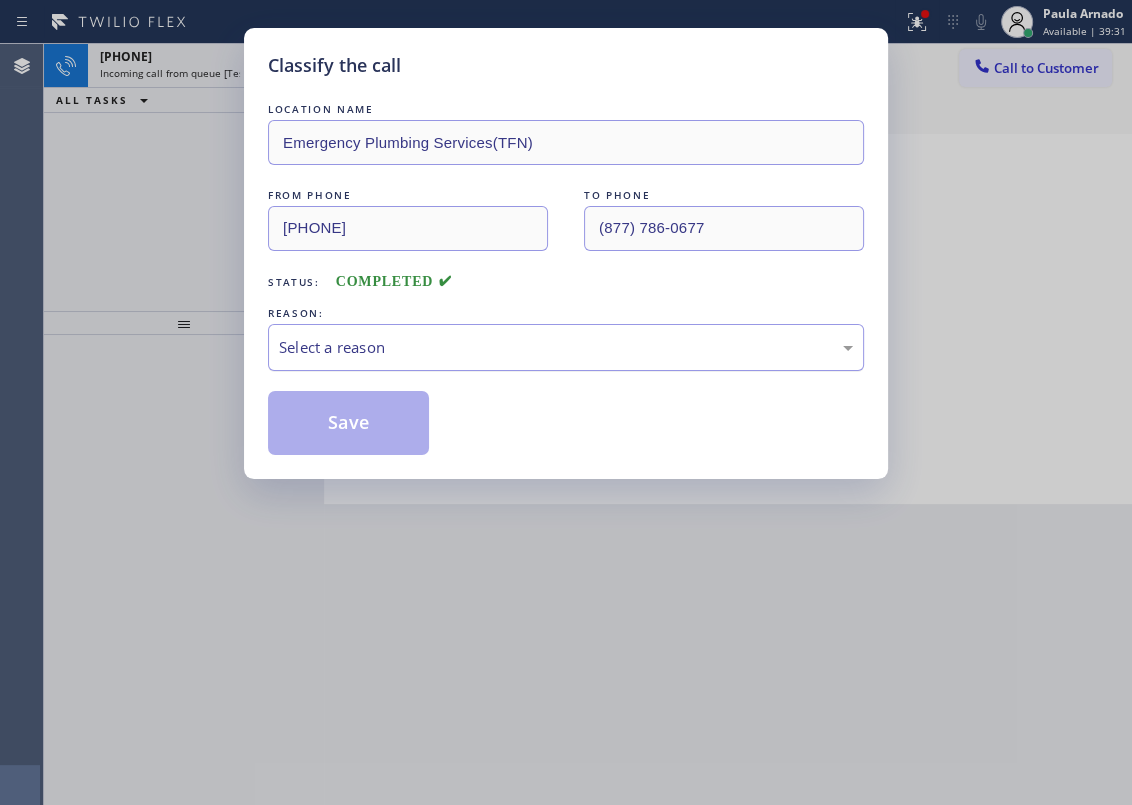 click on "Select a reason" at bounding box center [566, 347] 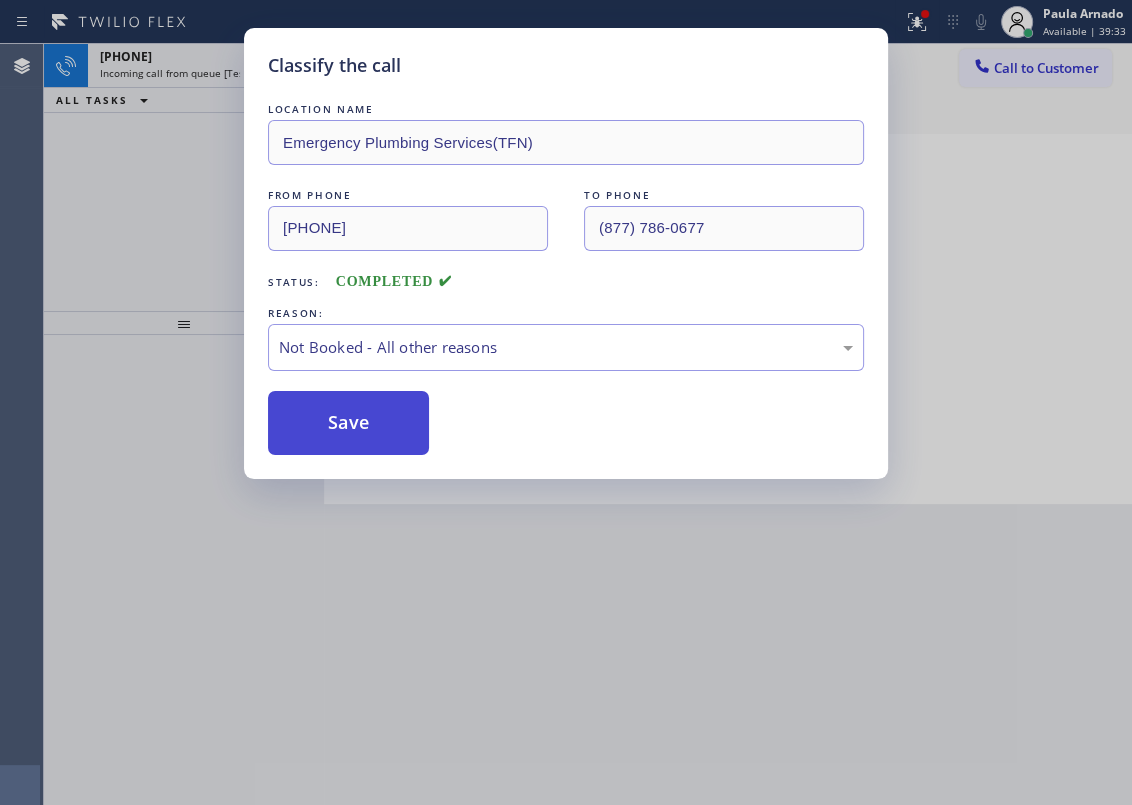 click on "Save" at bounding box center [348, 423] 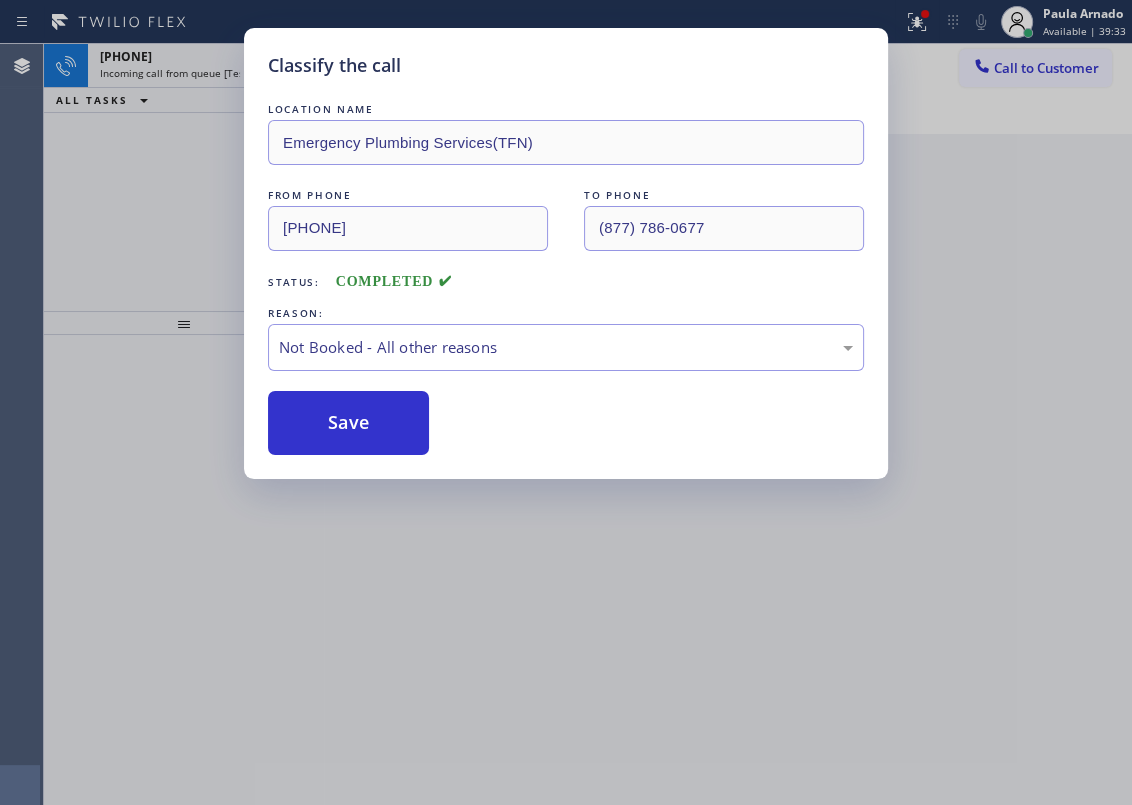 click on "Classify the call LOCATION NAME Emergency Plumbing Services(TFN) FROM PHONE [PHONE] TO PHONE [PHONE] Status: COMPLETED REASON: Not Booked - All other reasons Save" at bounding box center (566, 402) 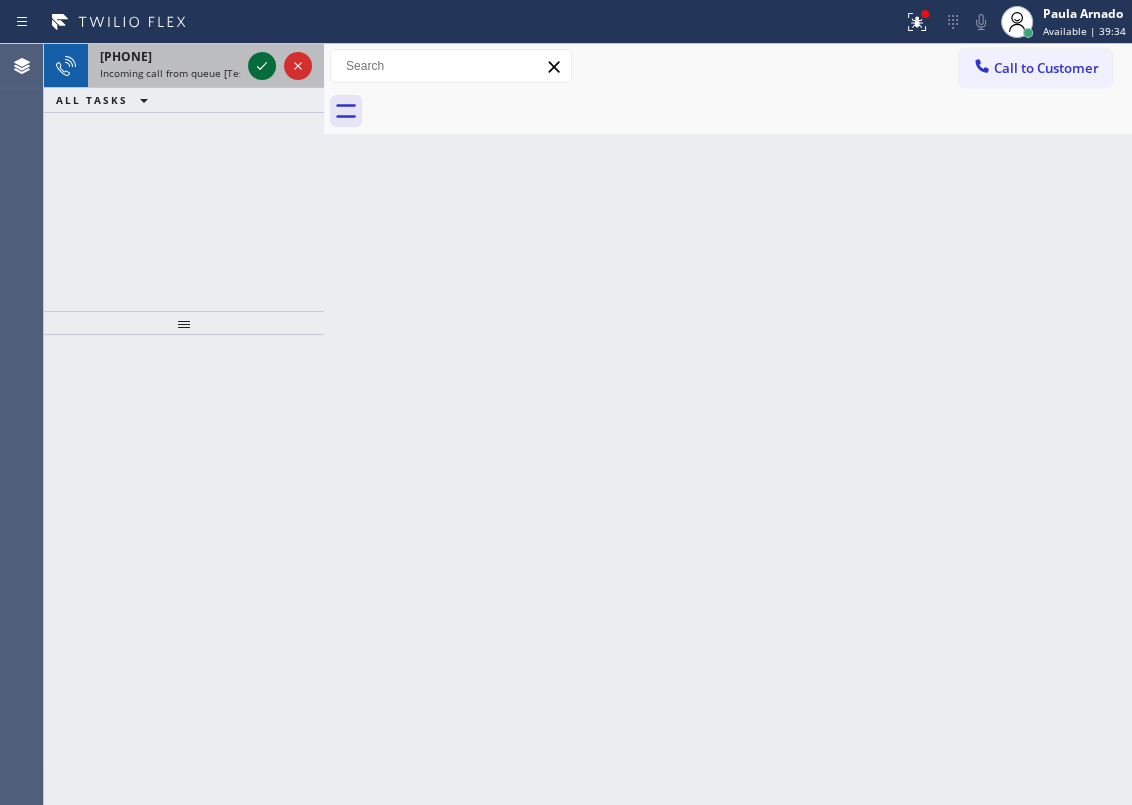 click 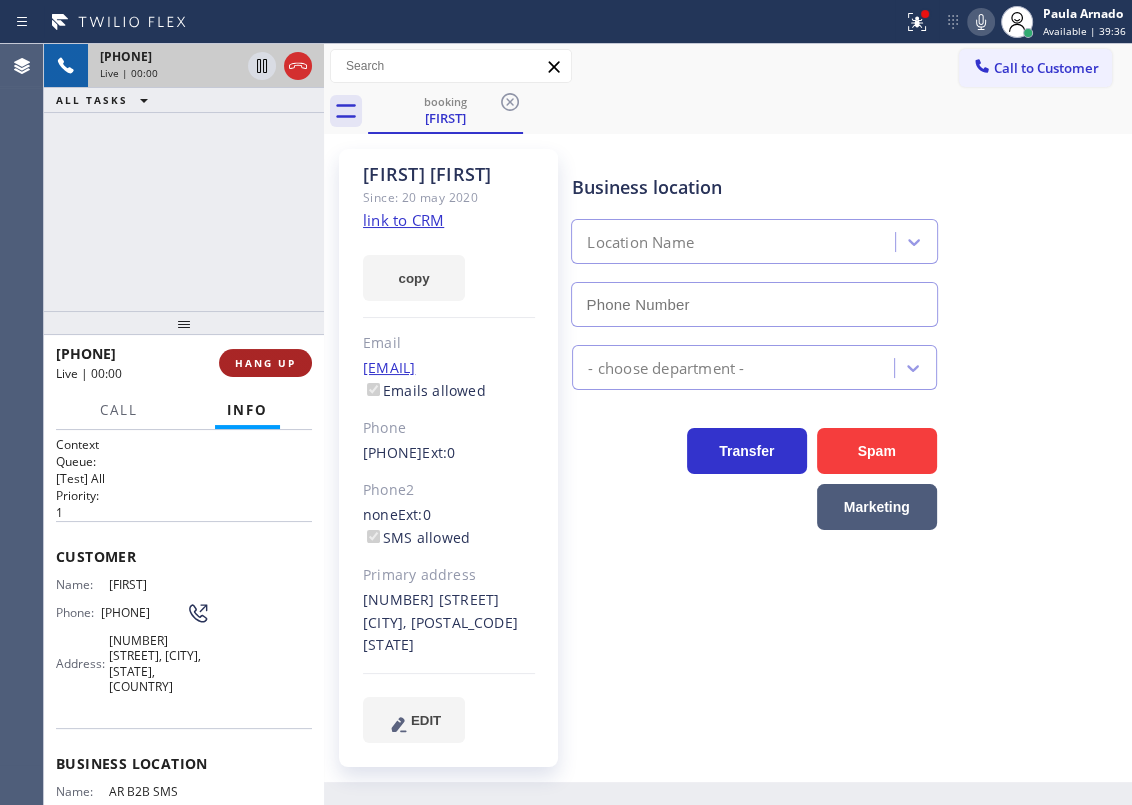 click on "HANG UP" at bounding box center (265, 363) 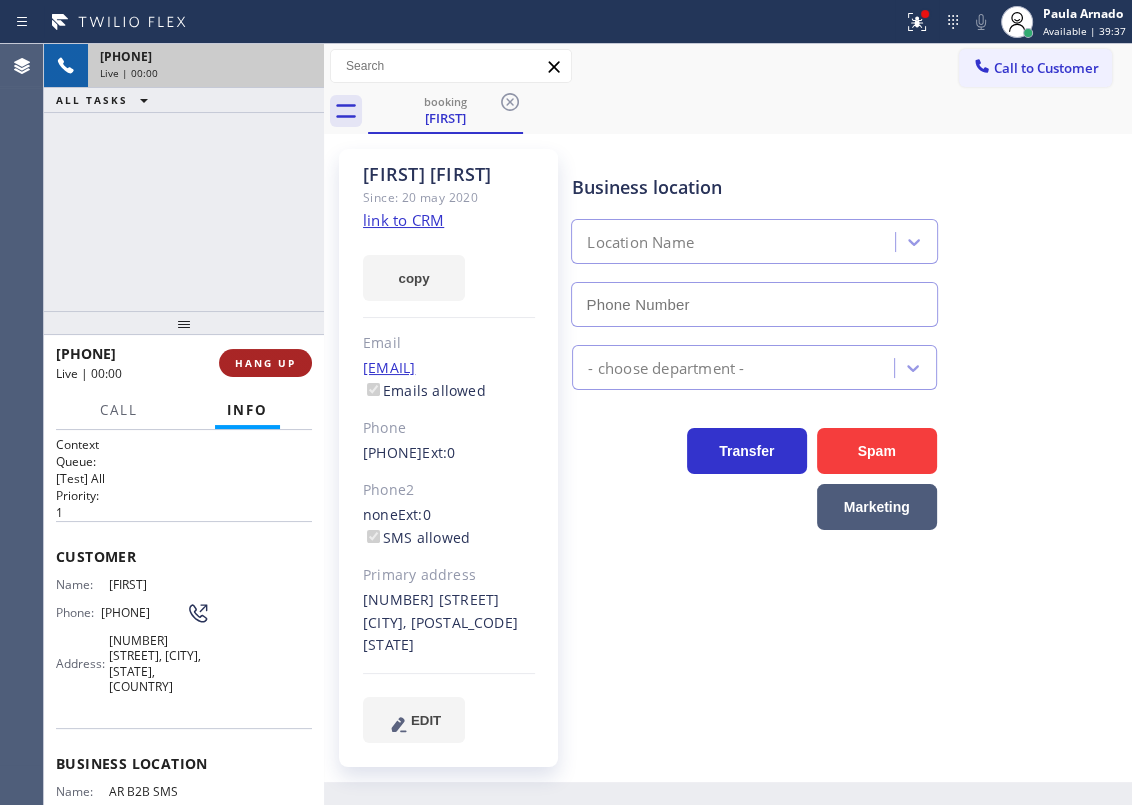 type on "(833) 692-2271" 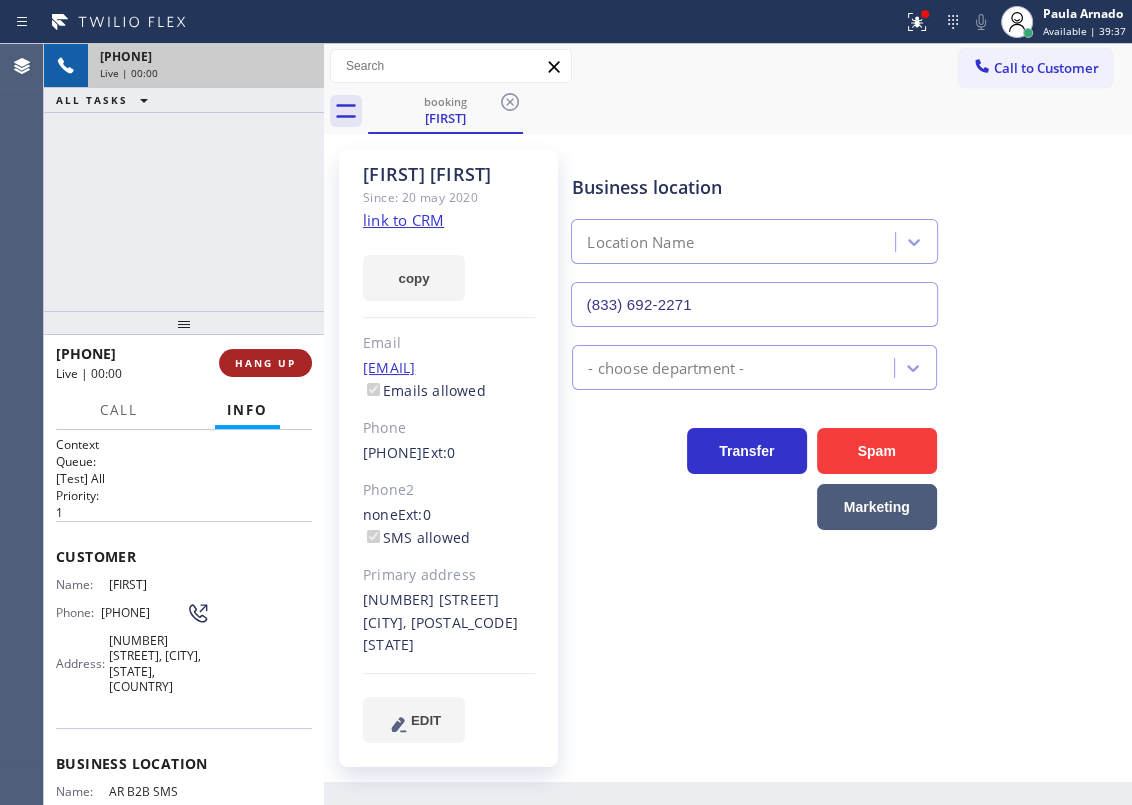 click on "HANG UP" at bounding box center (265, 363) 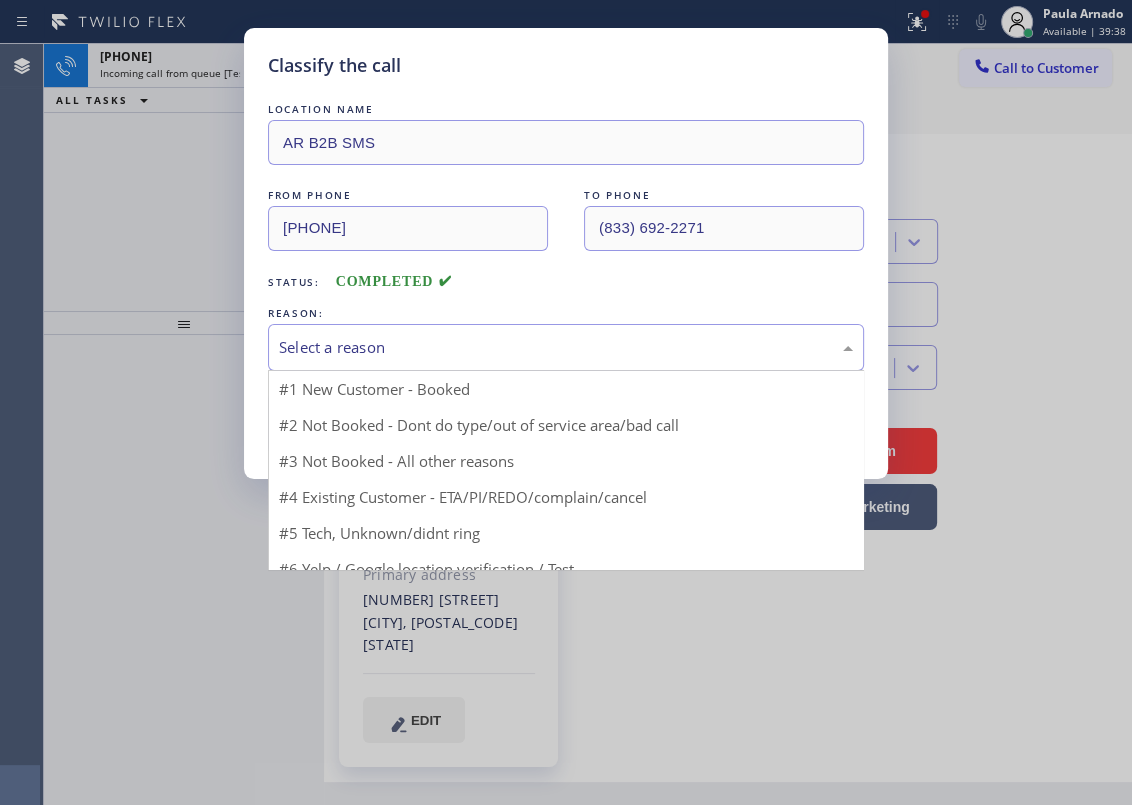 click on "Select a reason" at bounding box center [566, 347] 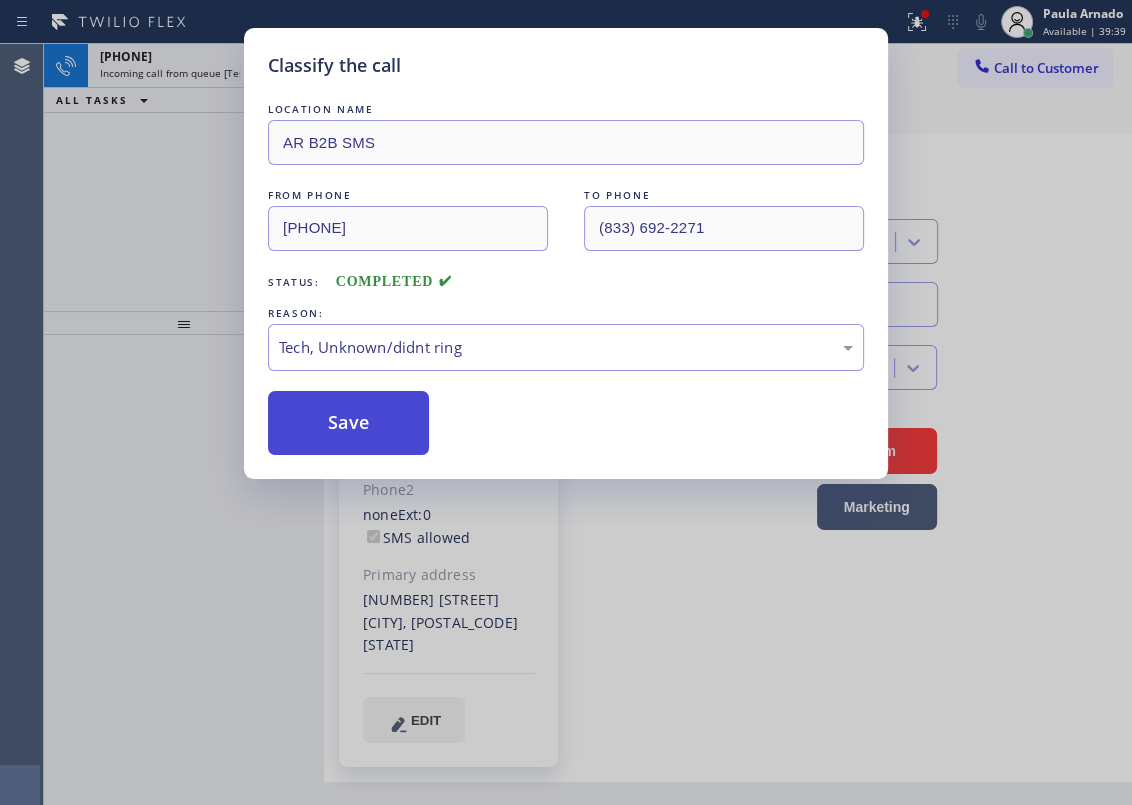 click on "Save" at bounding box center (348, 423) 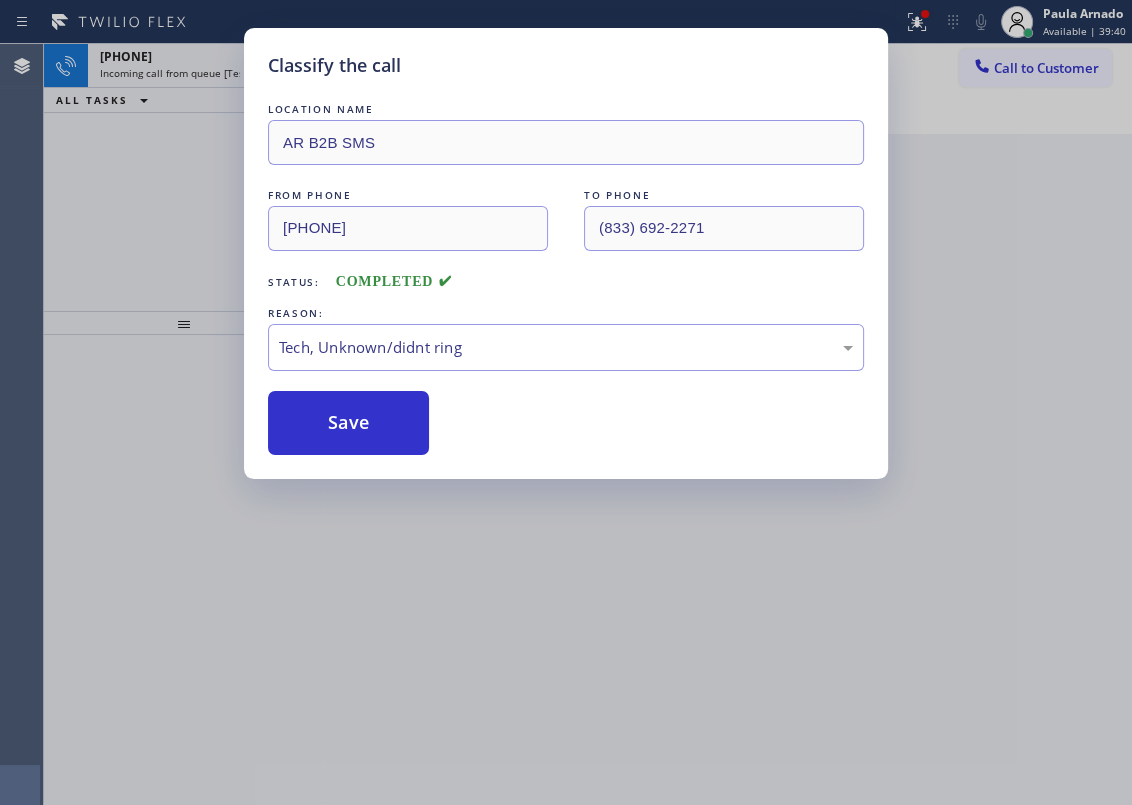 click on "Classify the call LOCATION NAME AR B2B SMS FROM PHONE [PHONE] TO PHONE [PHONE] Status: COMPLETED REASON: Tech, Unknown/didnt ring Save" at bounding box center (566, 402) 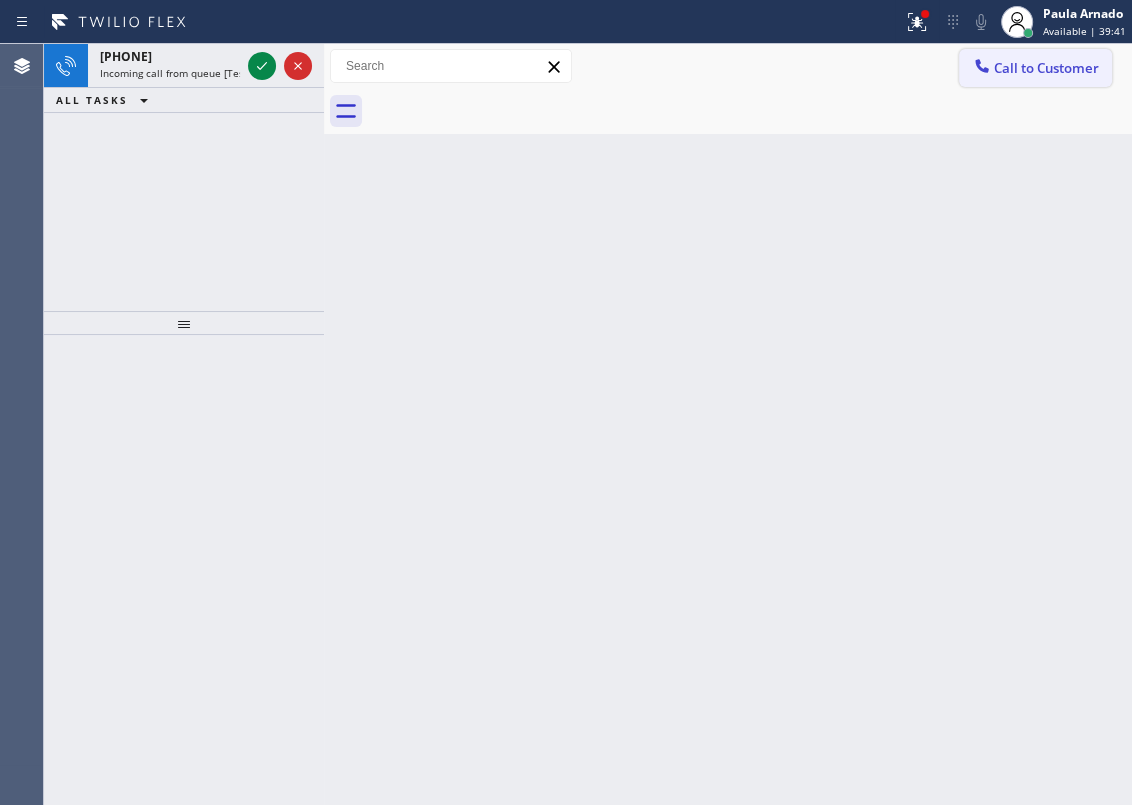 click on "Call to Customer" at bounding box center [1035, 68] 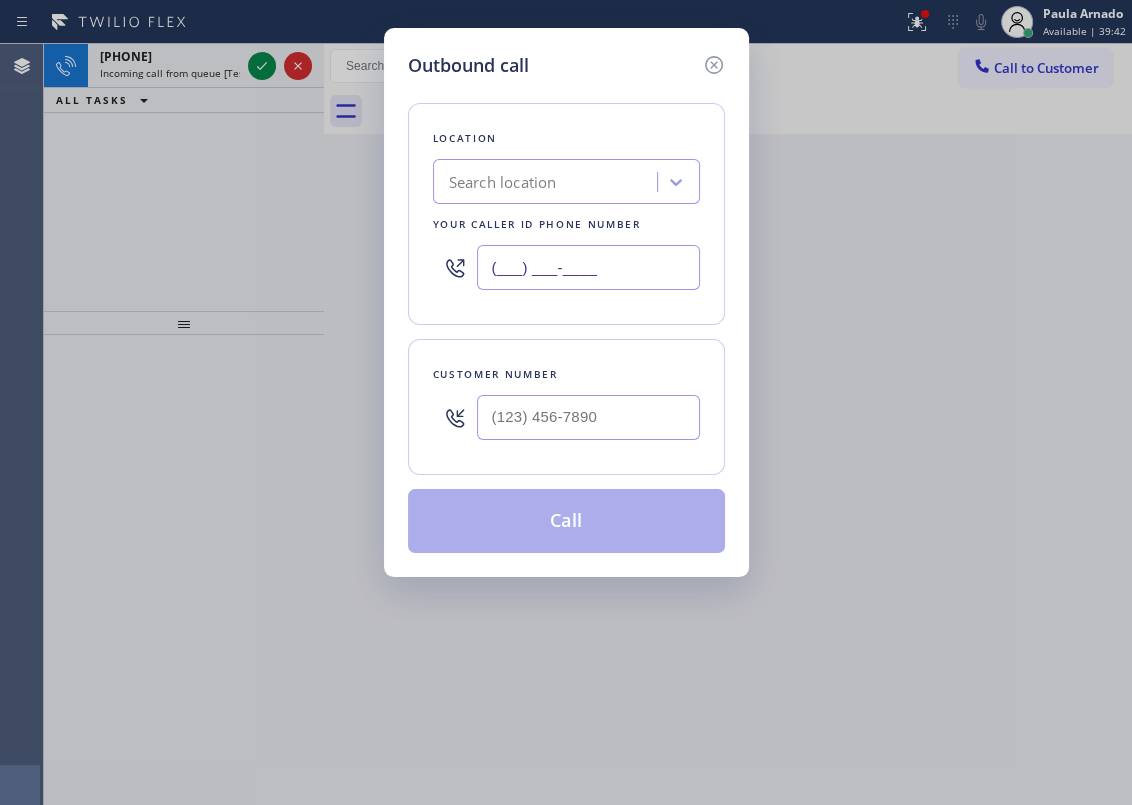 click on "(___) ___-____" at bounding box center [588, 267] 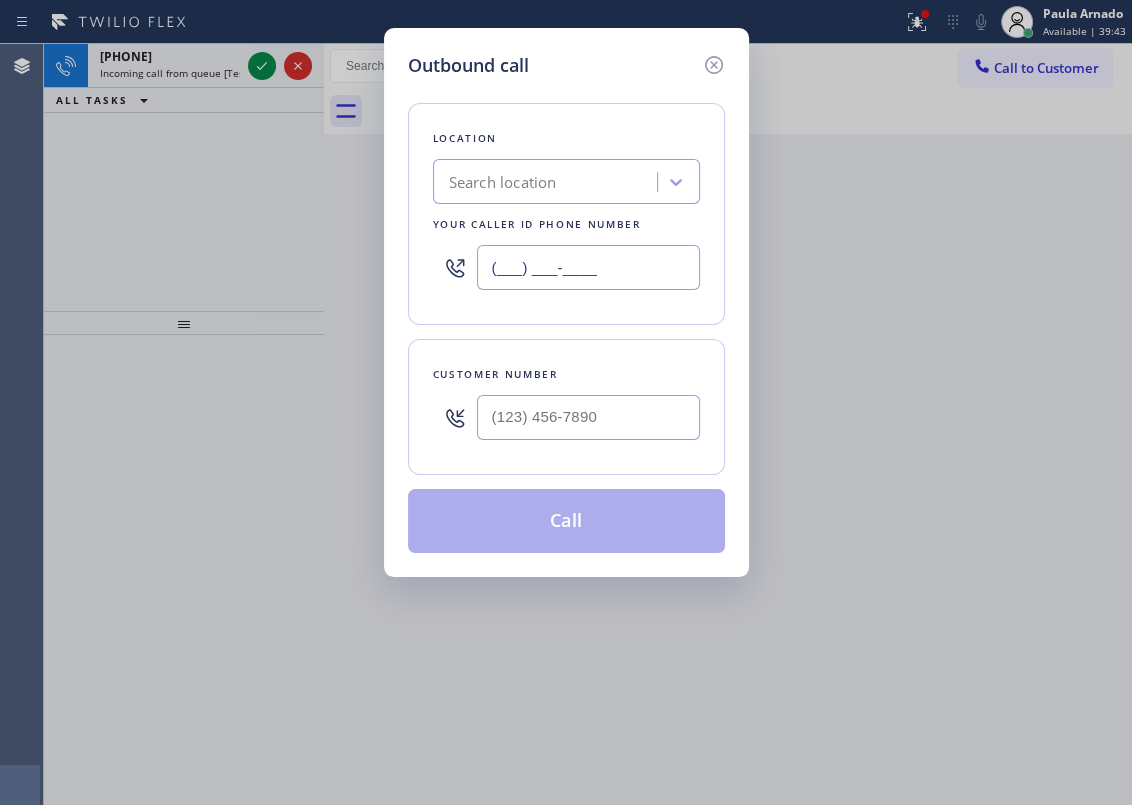 paste on "[PHONE]" 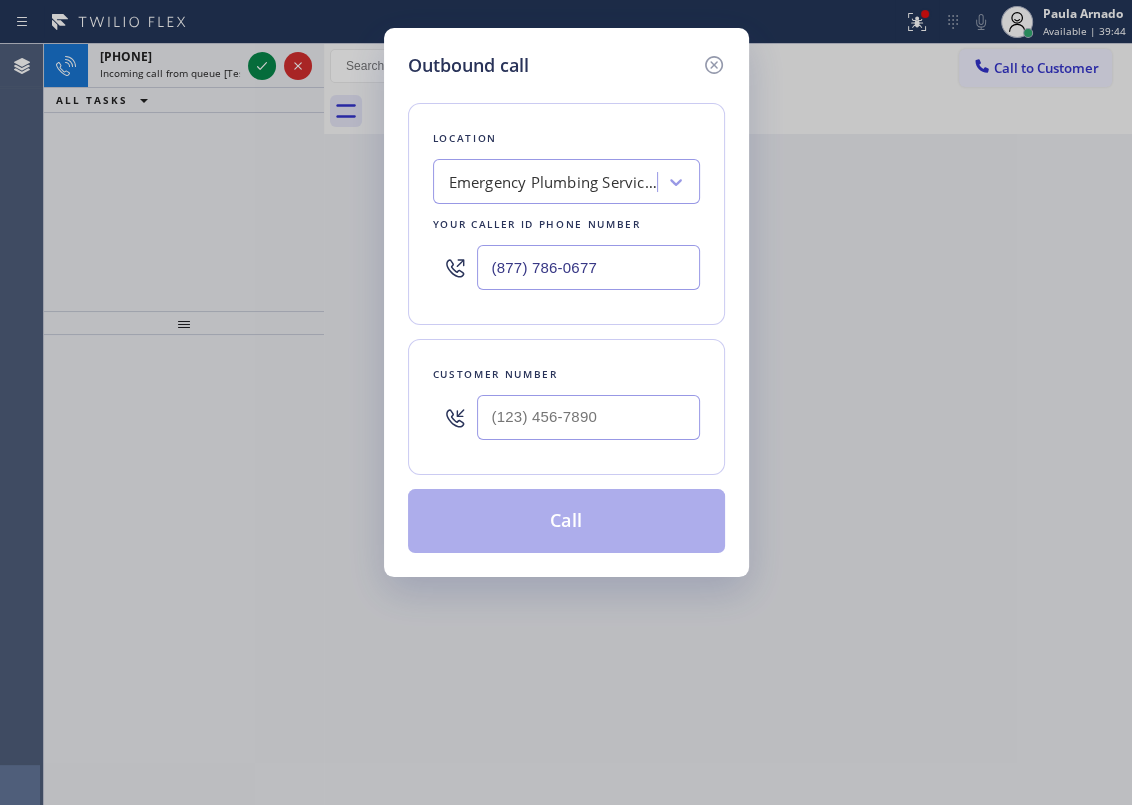 type on "(877) 786-0677" 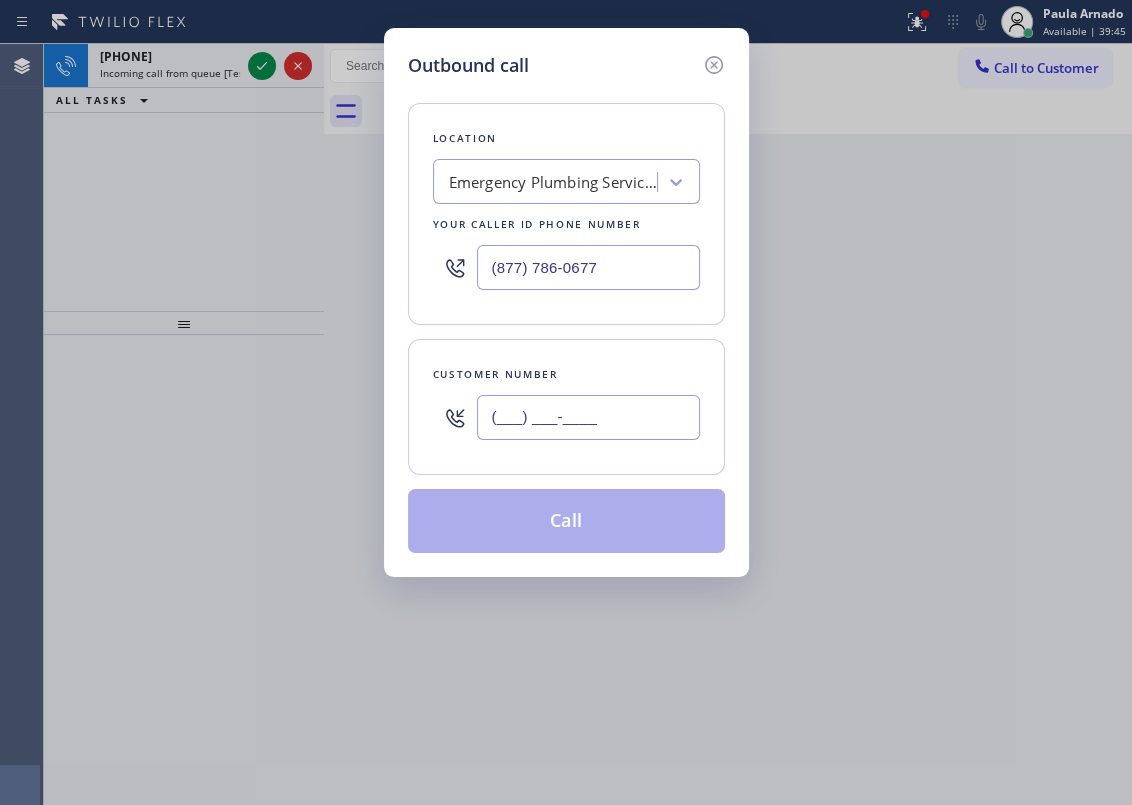 click on "(___) ___-____" at bounding box center [588, 417] 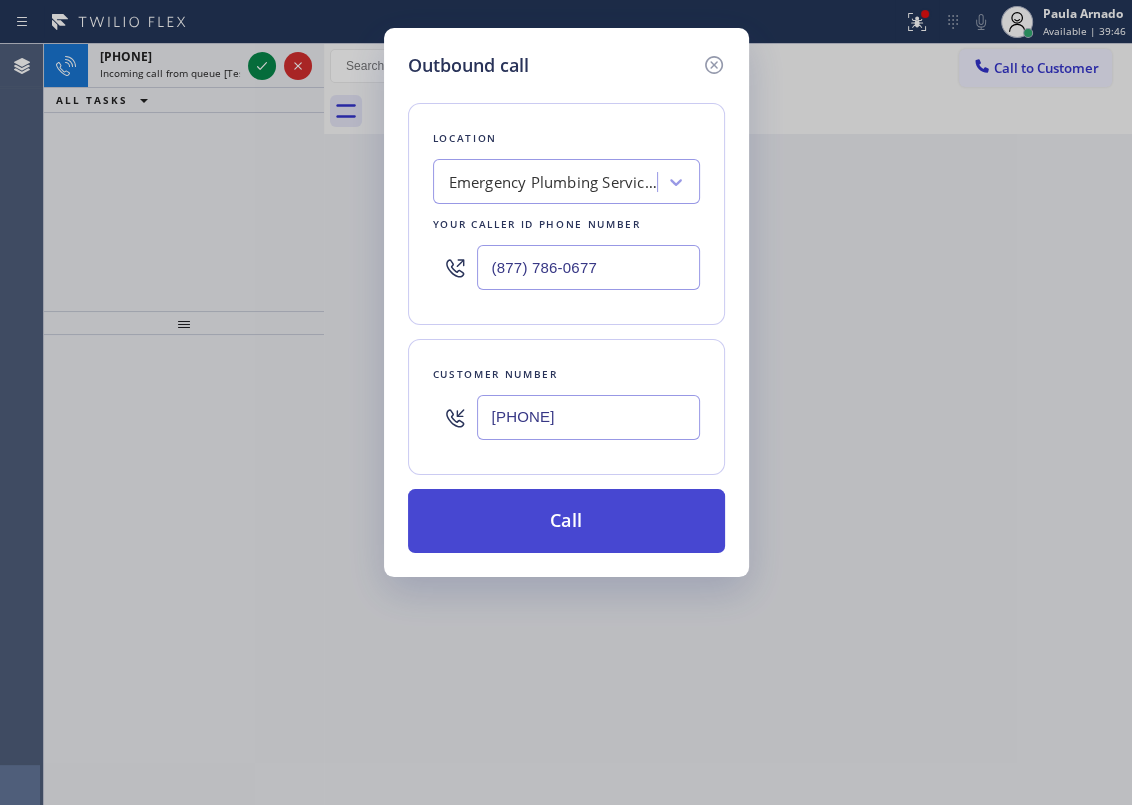 type on "[PHONE]" 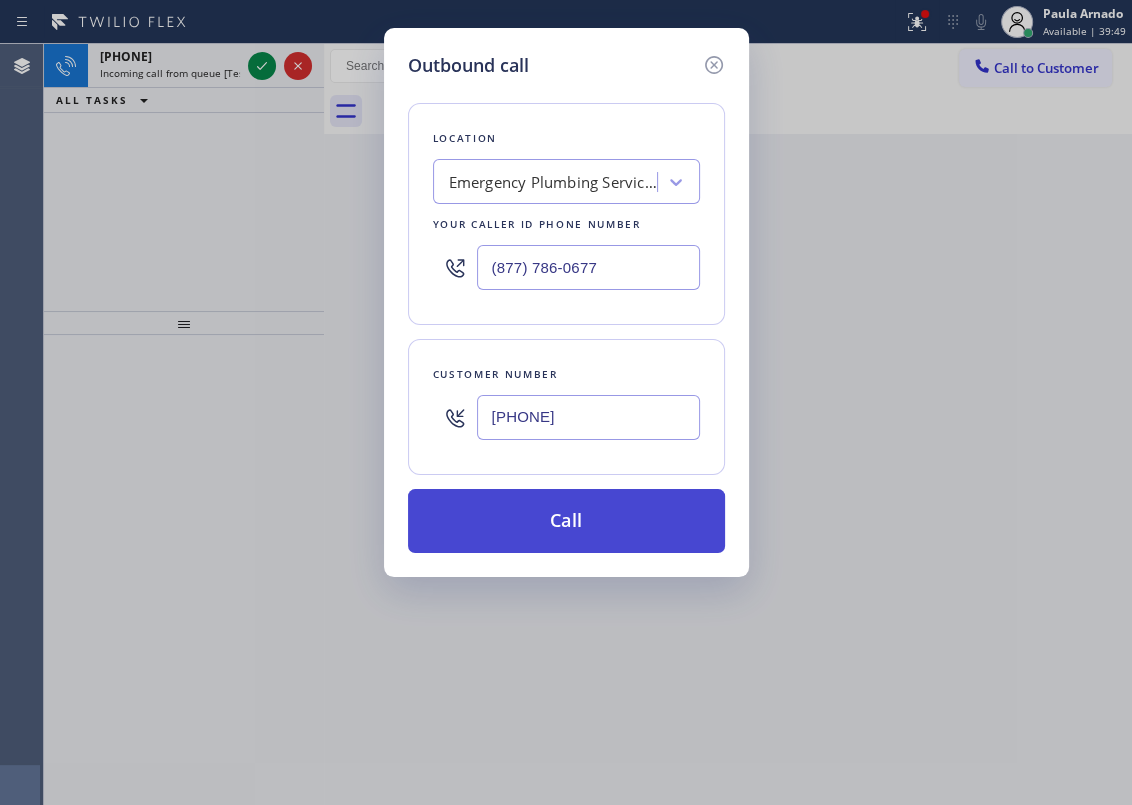 click on "Call" at bounding box center [566, 521] 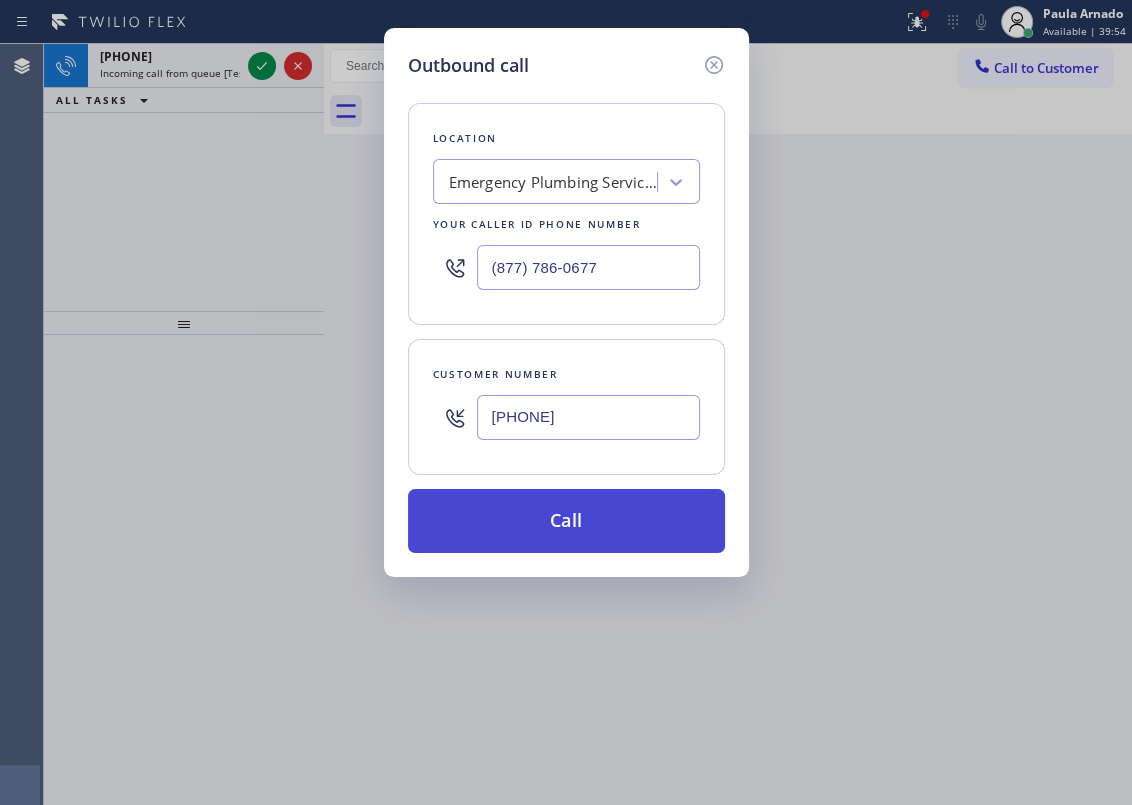 click on "Call" at bounding box center [566, 521] 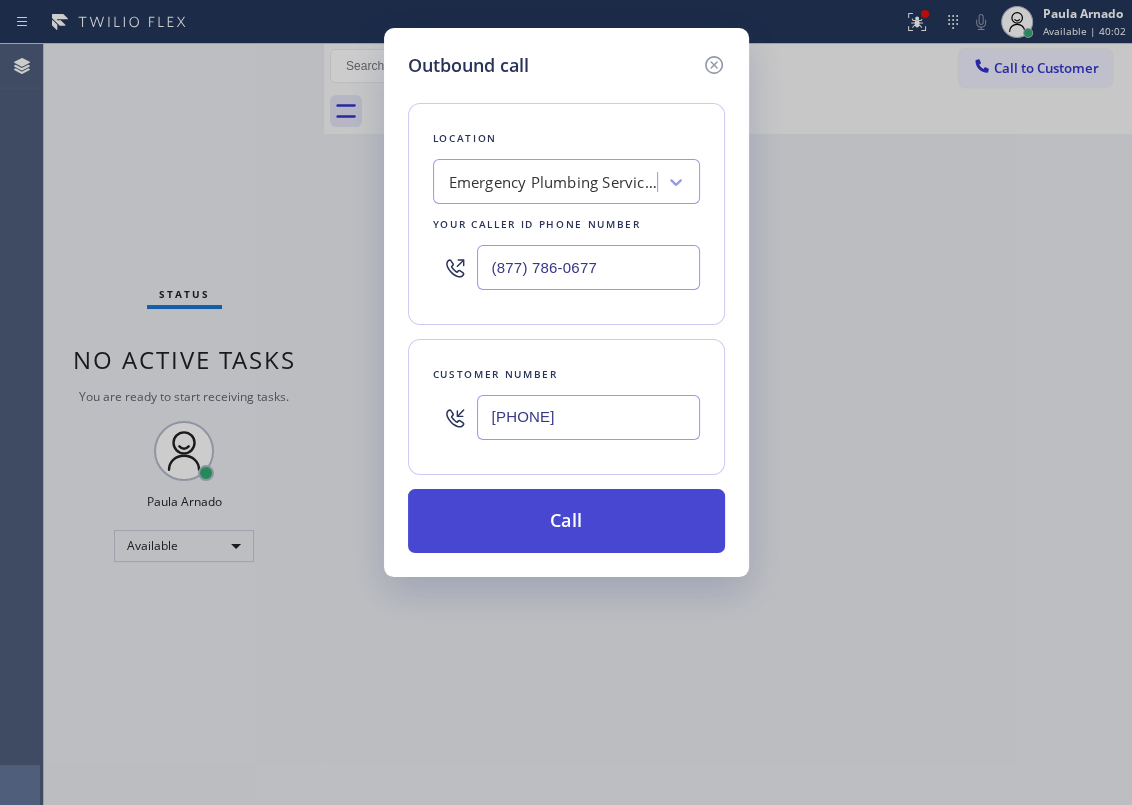 click on "Call" at bounding box center [566, 521] 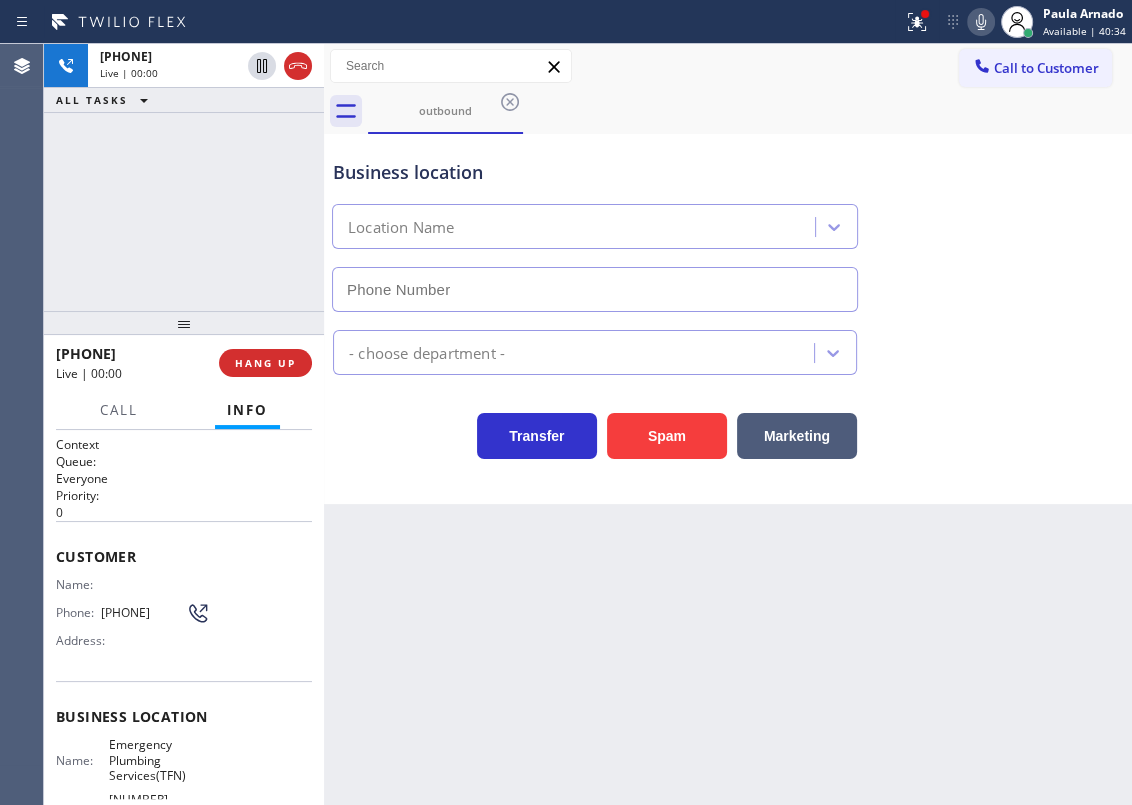 type on "(877) 786-0677" 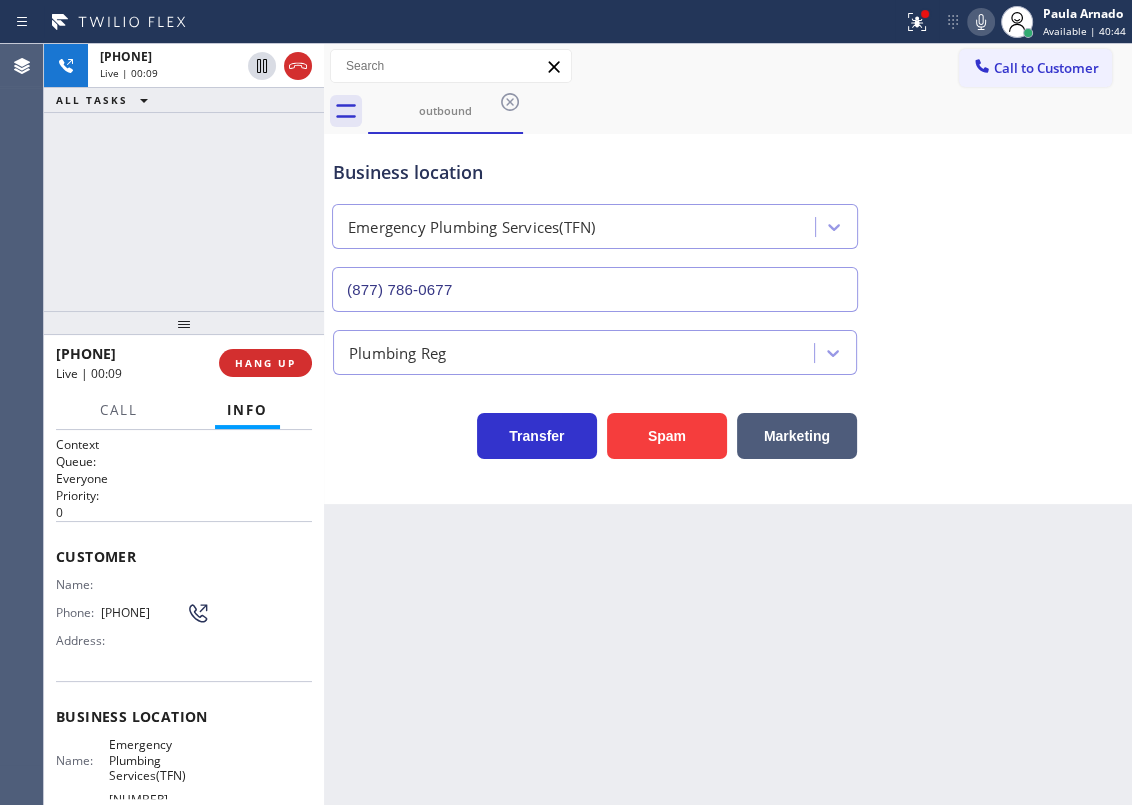 click on "Business location Emergency Plumbing Services(TFN) [PHONE]" at bounding box center [728, 221] 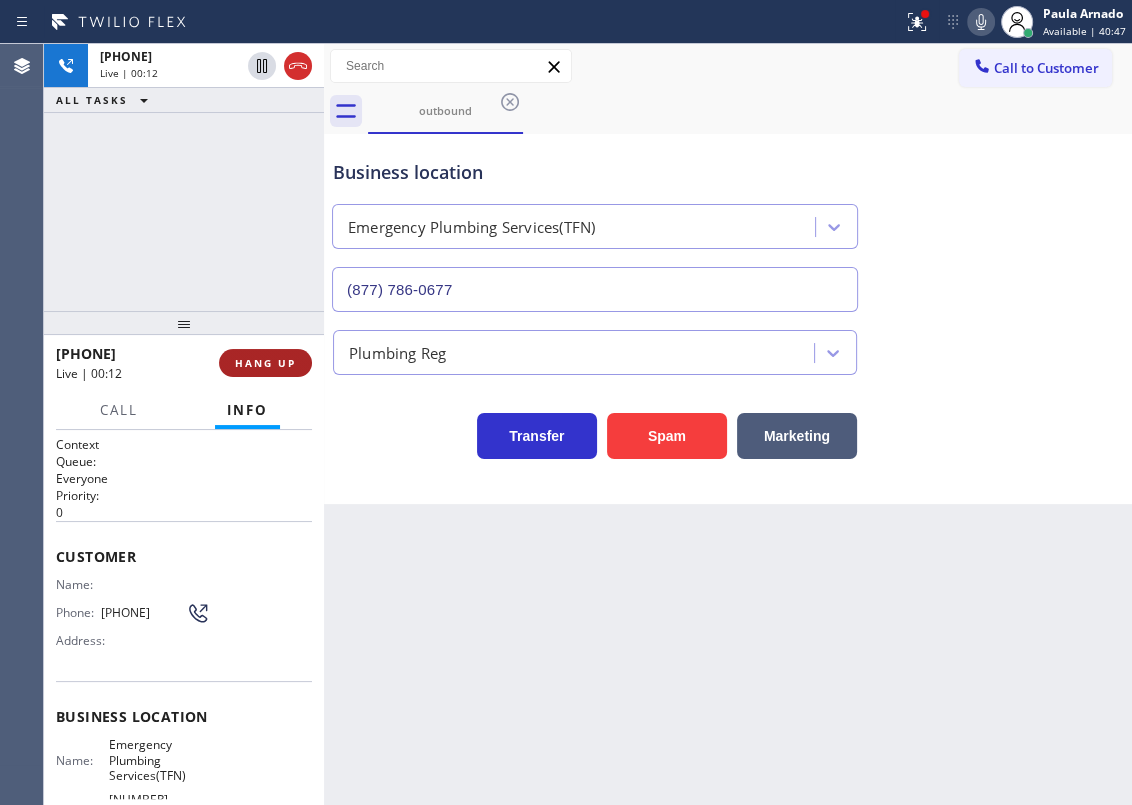 click on "[PHONE] Live | 00:12 HANG UP" at bounding box center (184, 363) 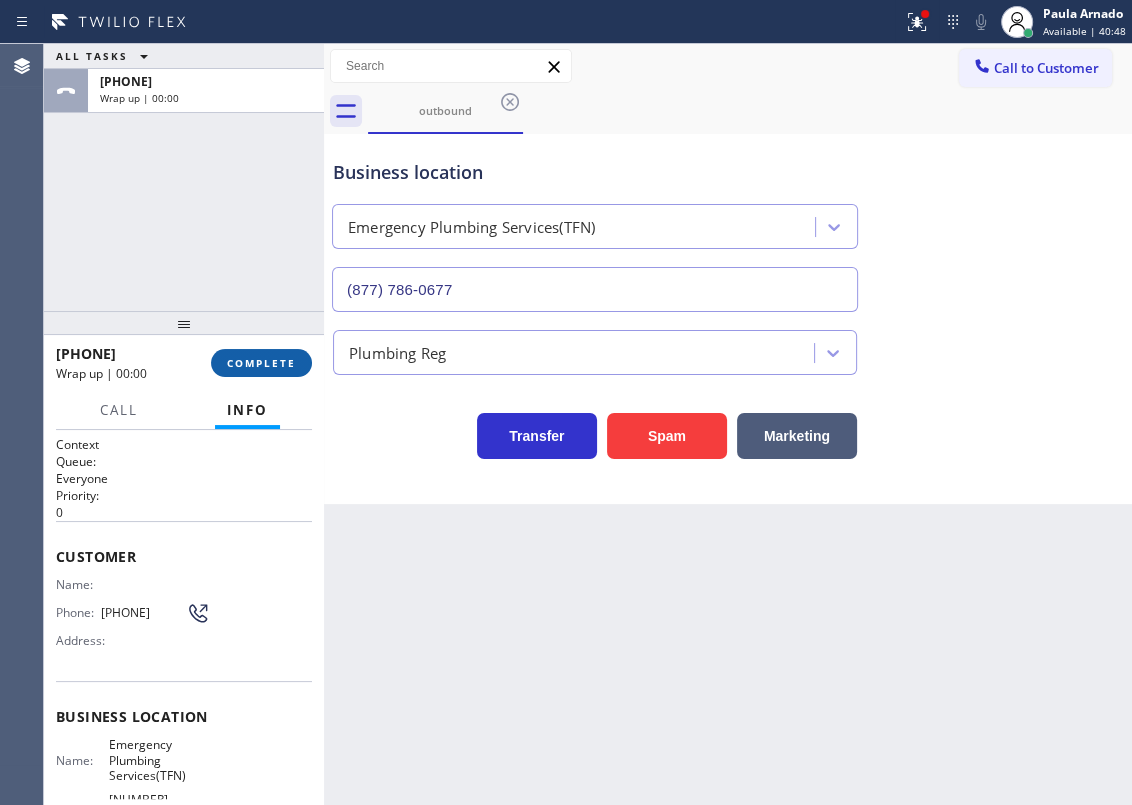 click on "COMPLETE" at bounding box center (261, 363) 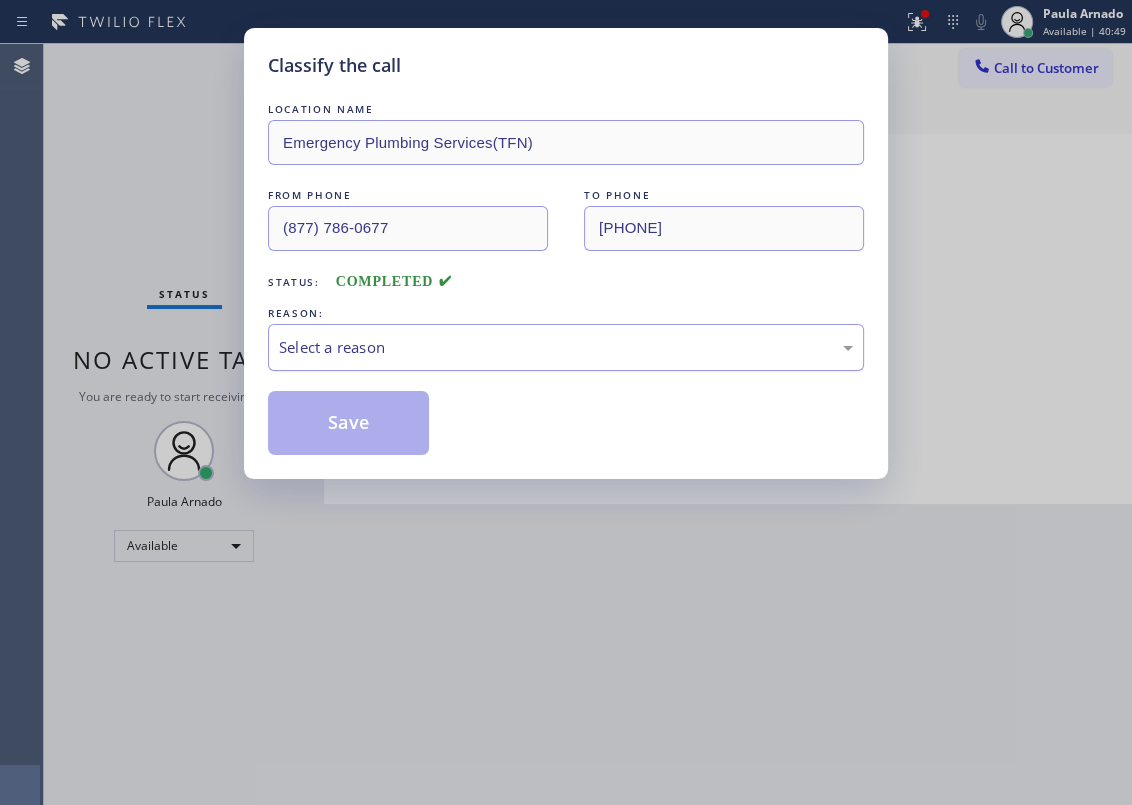 click on "Select a reason" at bounding box center [566, 347] 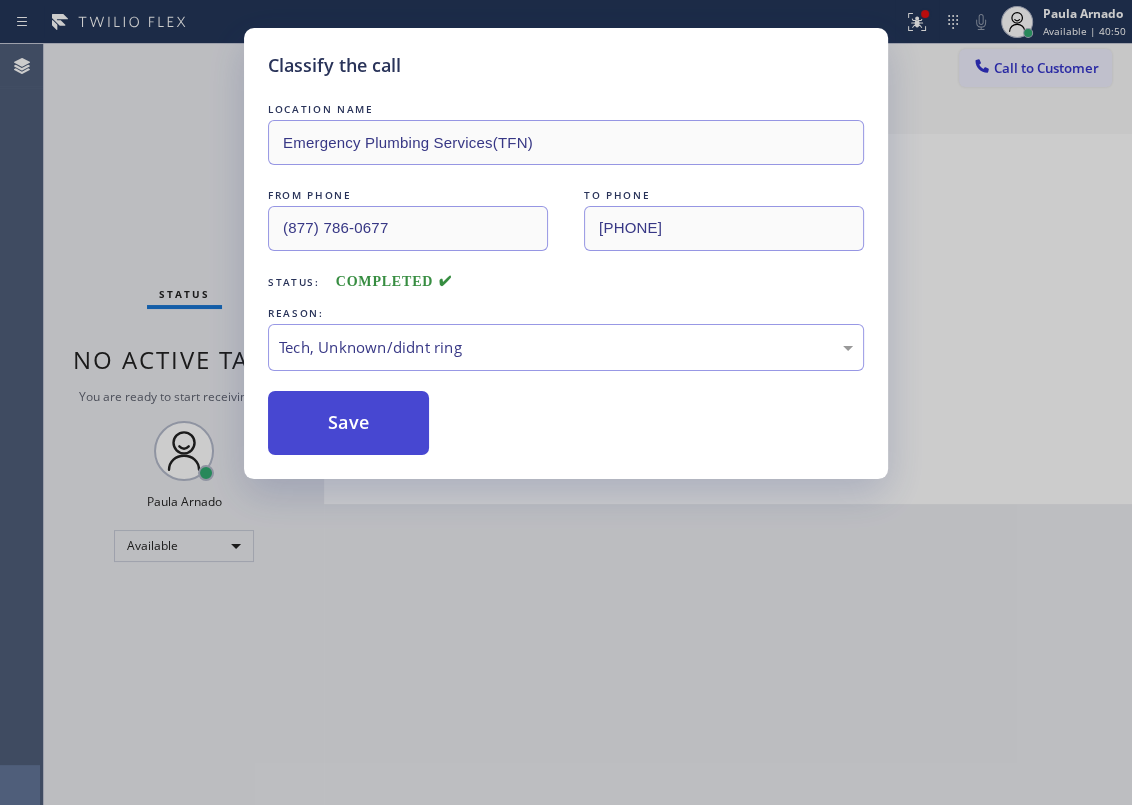 click on "Save" at bounding box center (348, 423) 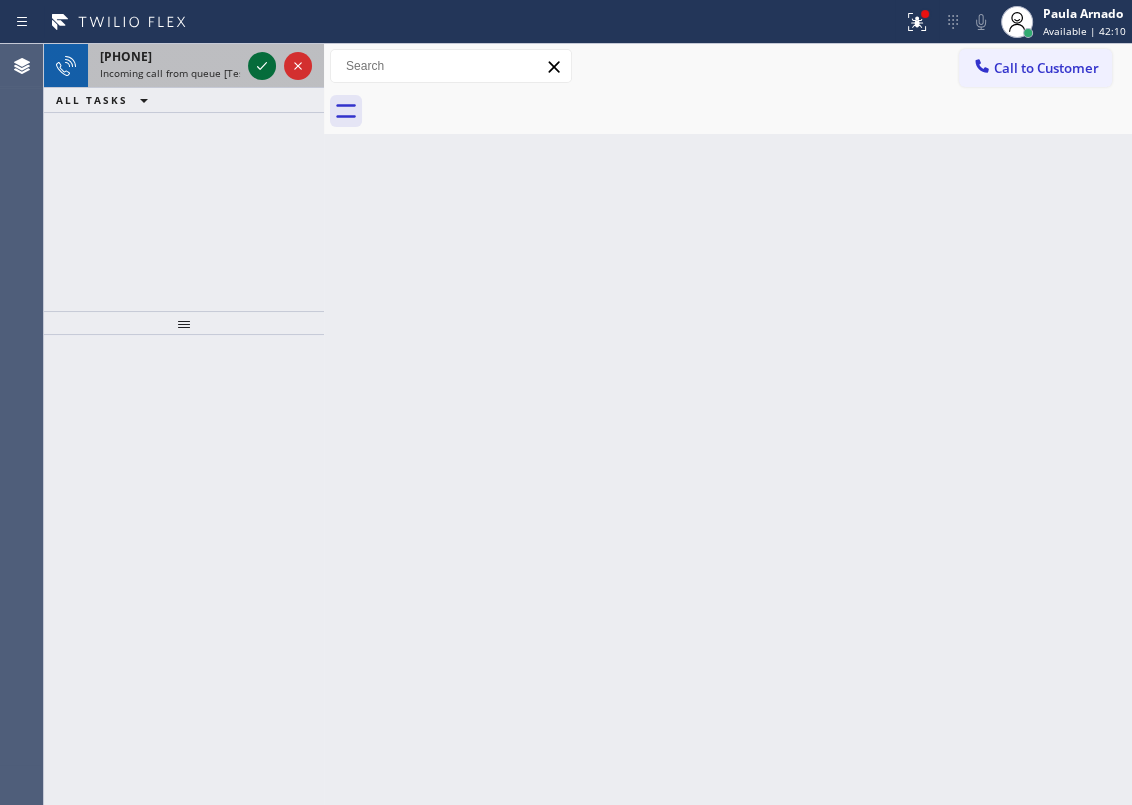 click 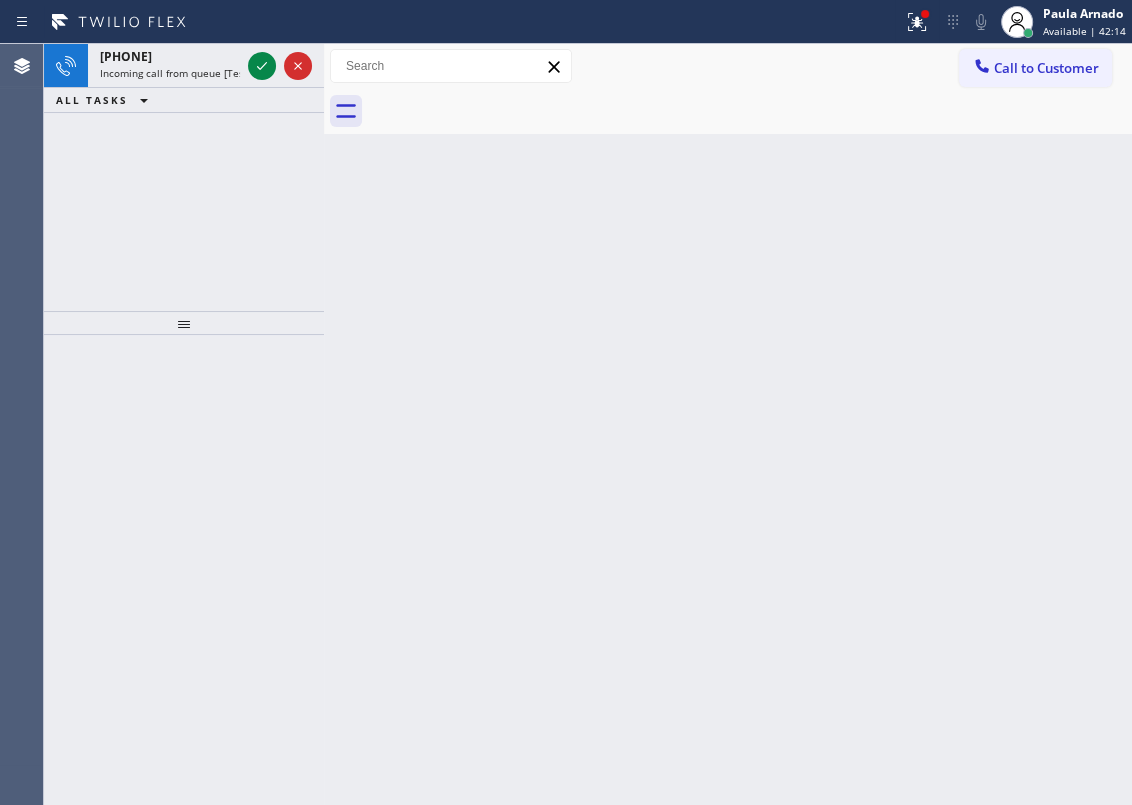 click 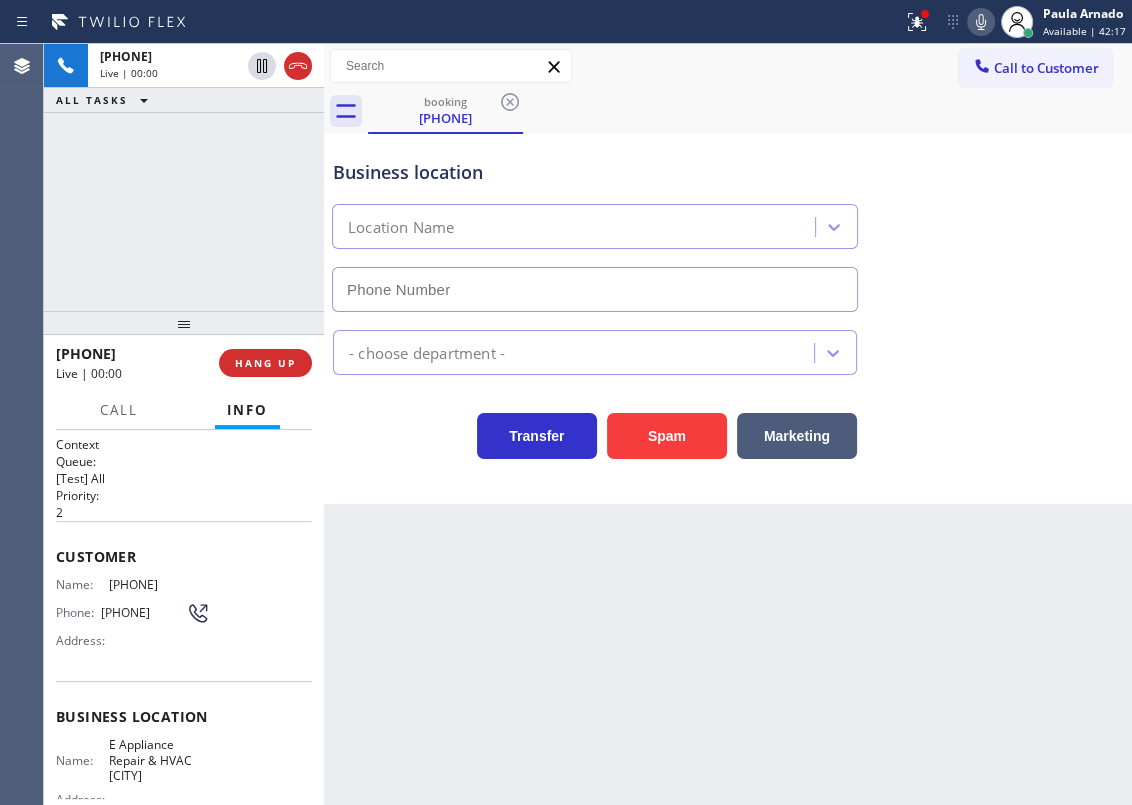 type on "[PHONE]" 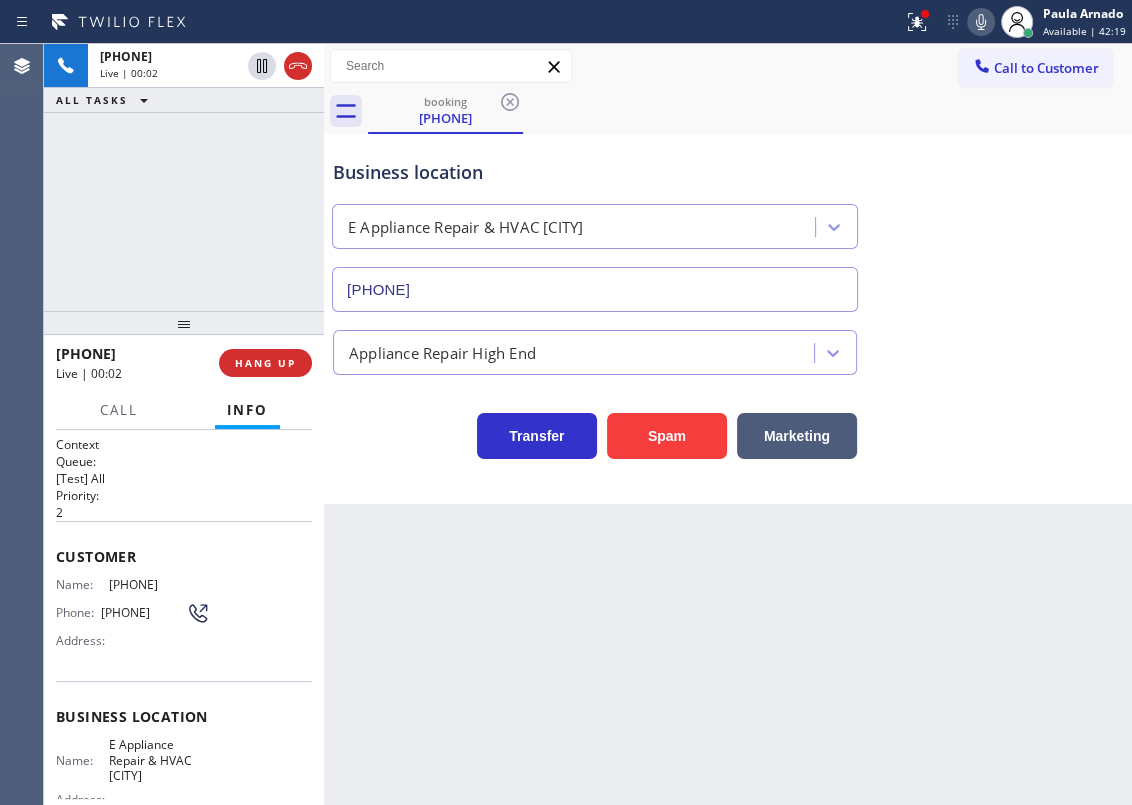 click on "E Appliance Repair & HVAC [CITY]" at bounding box center [159, 760] 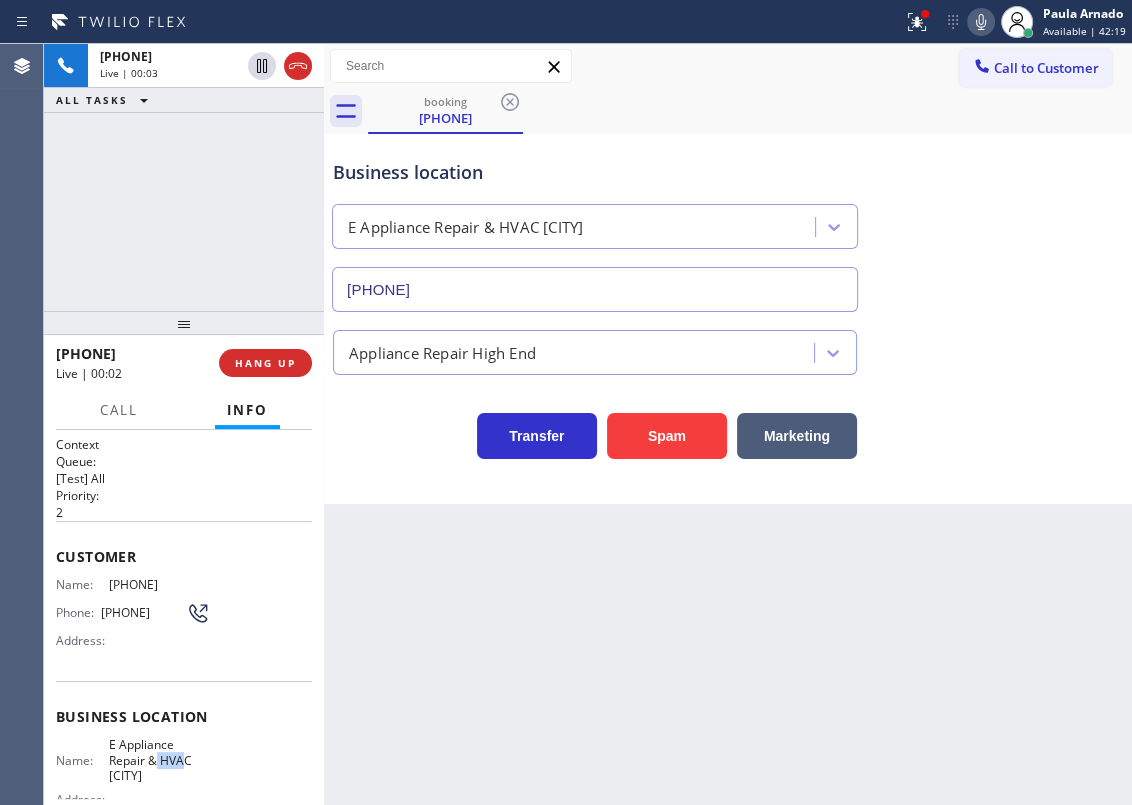 click on "E Appliance Repair & HVAC [CITY]" at bounding box center (159, 760) 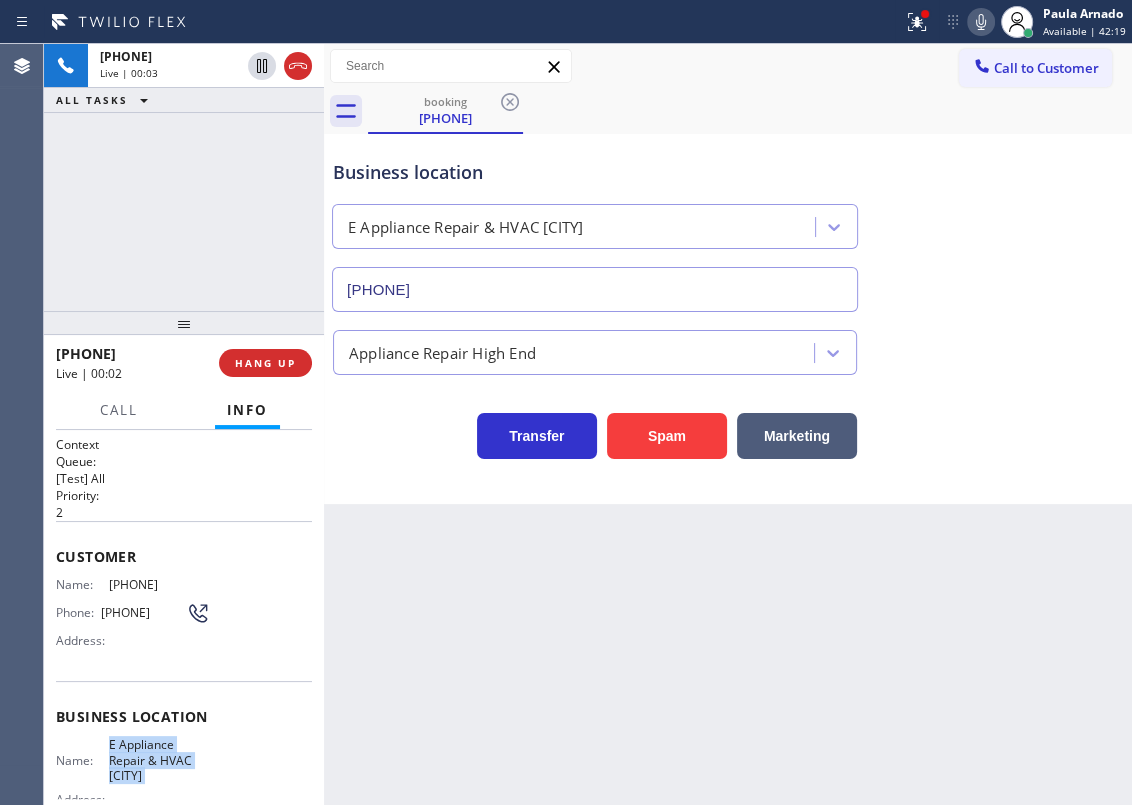click on "E Appliance Repair & HVAC [CITY]" at bounding box center (159, 760) 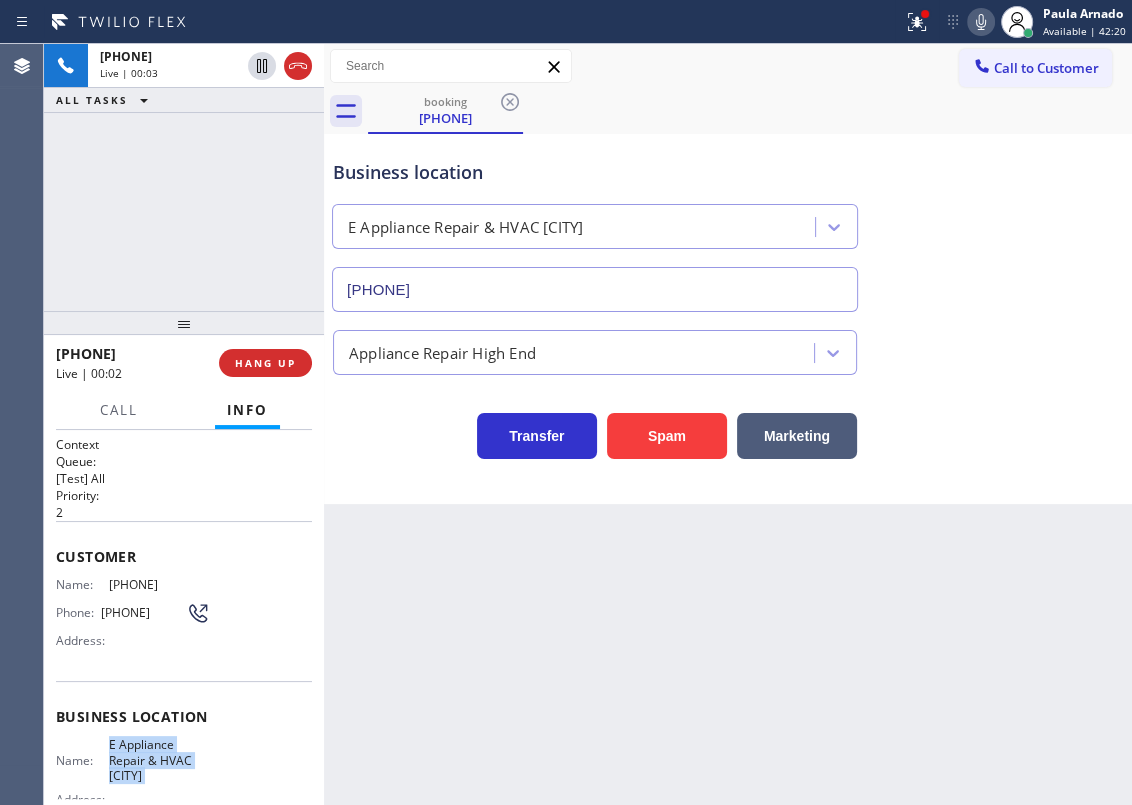 copy on "E Appliance Repair & HVAC [CITY]" 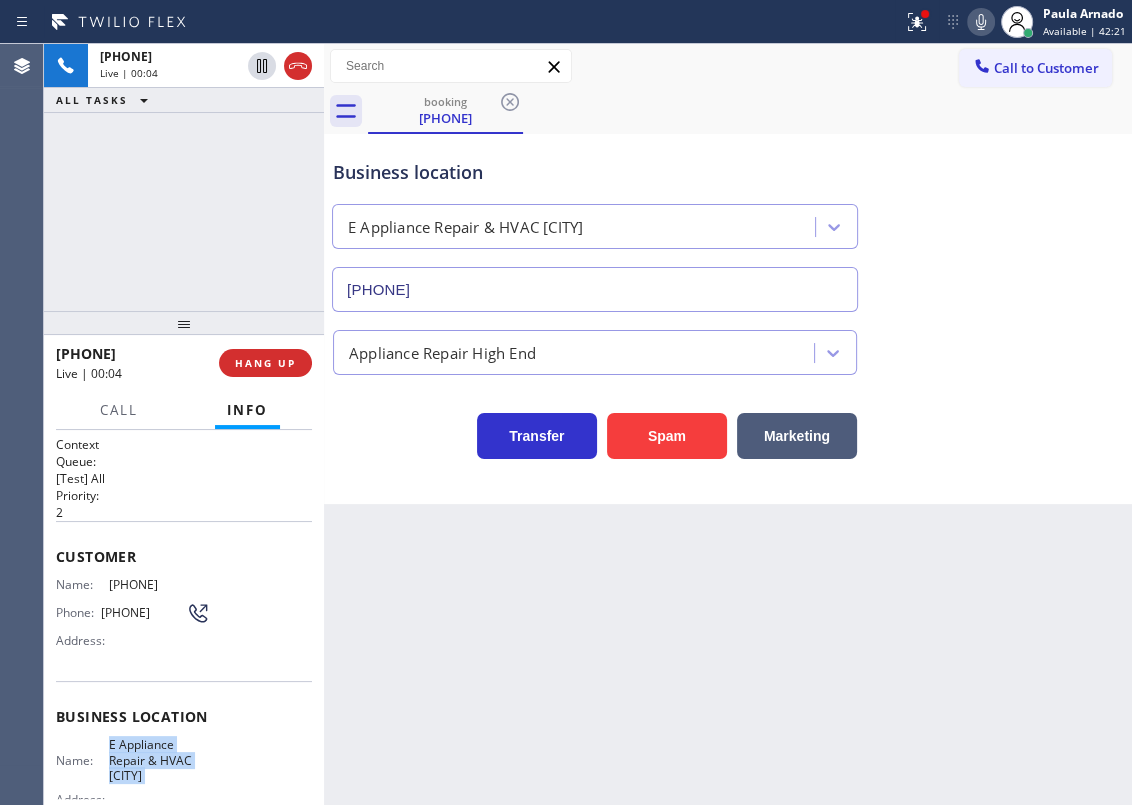 click on "[PHONE]" at bounding box center [595, 289] 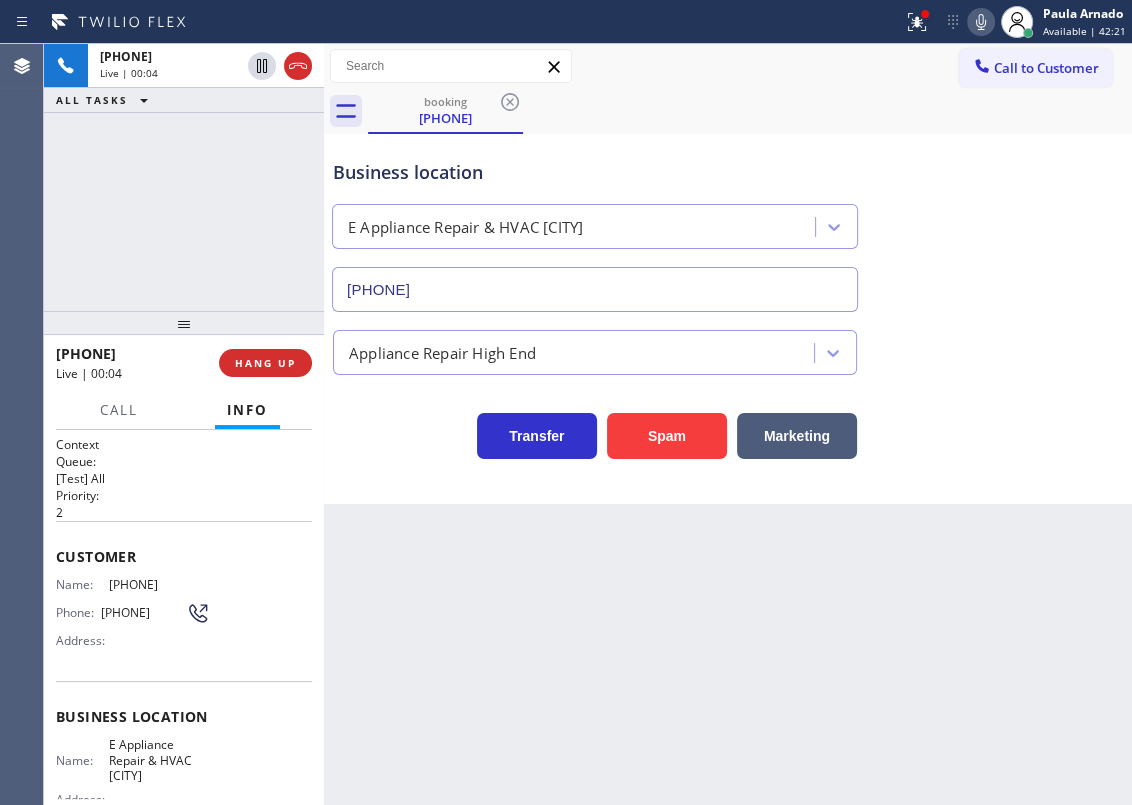 click on "[PHONE]" at bounding box center (595, 289) 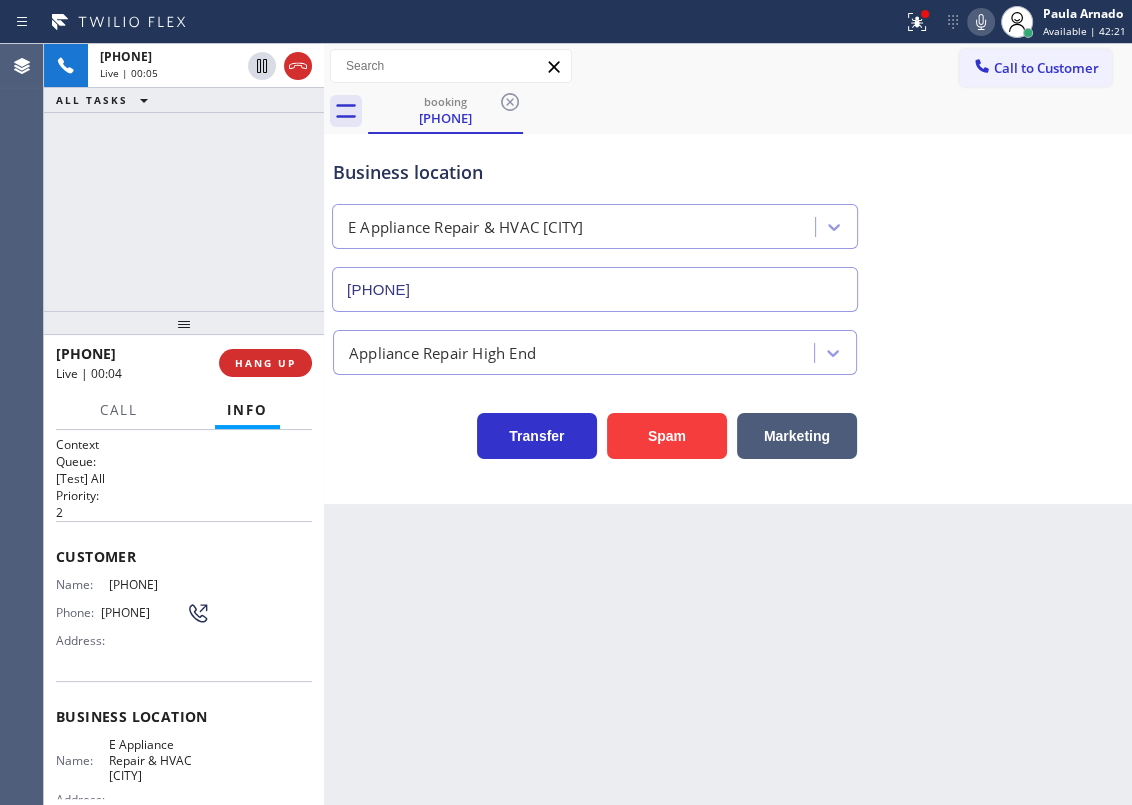 click on "[PHONE]" at bounding box center [595, 289] 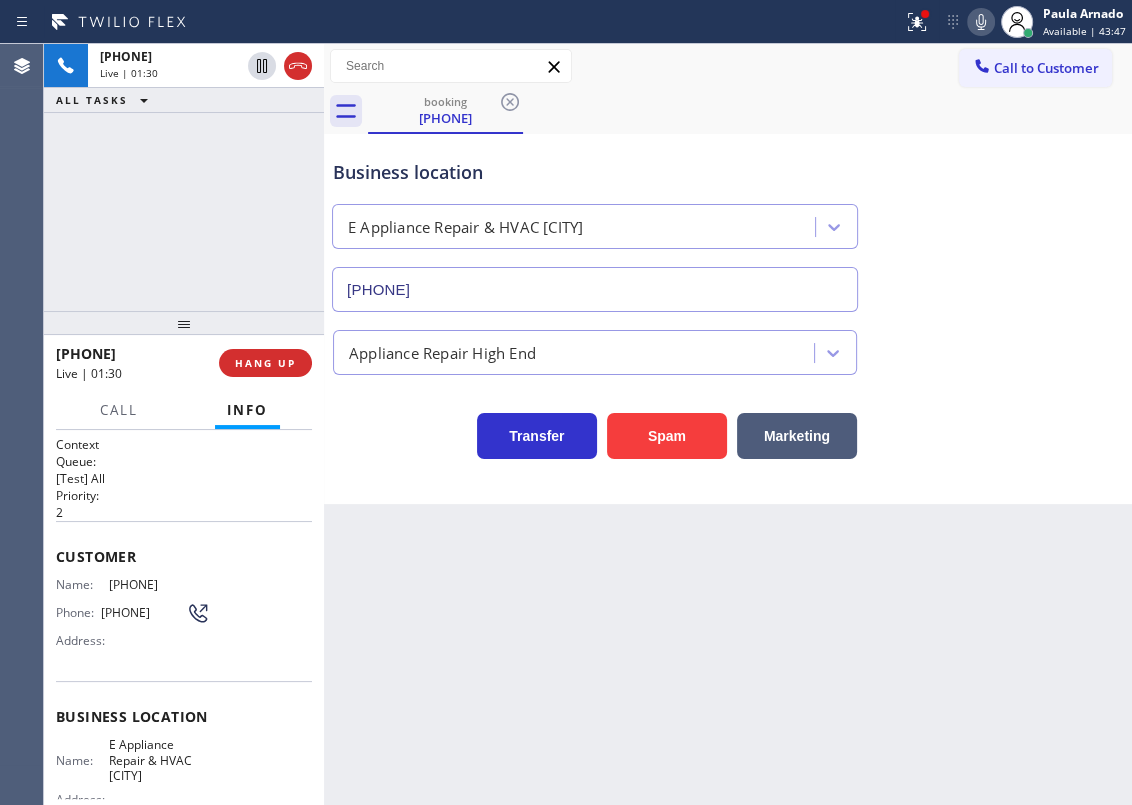 click on "Name: [PHONE] Phone: [PHONE] Address:" at bounding box center (133, 616) 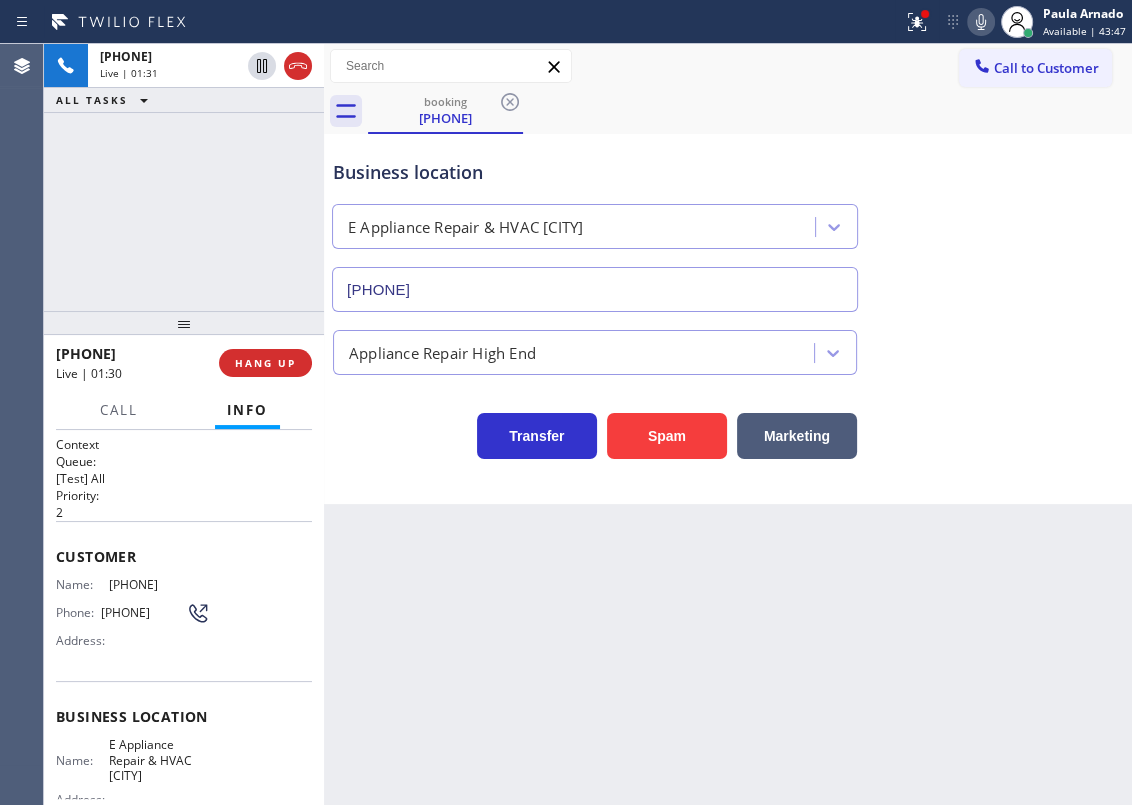 click on "[PHONE]" at bounding box center (159, 584) 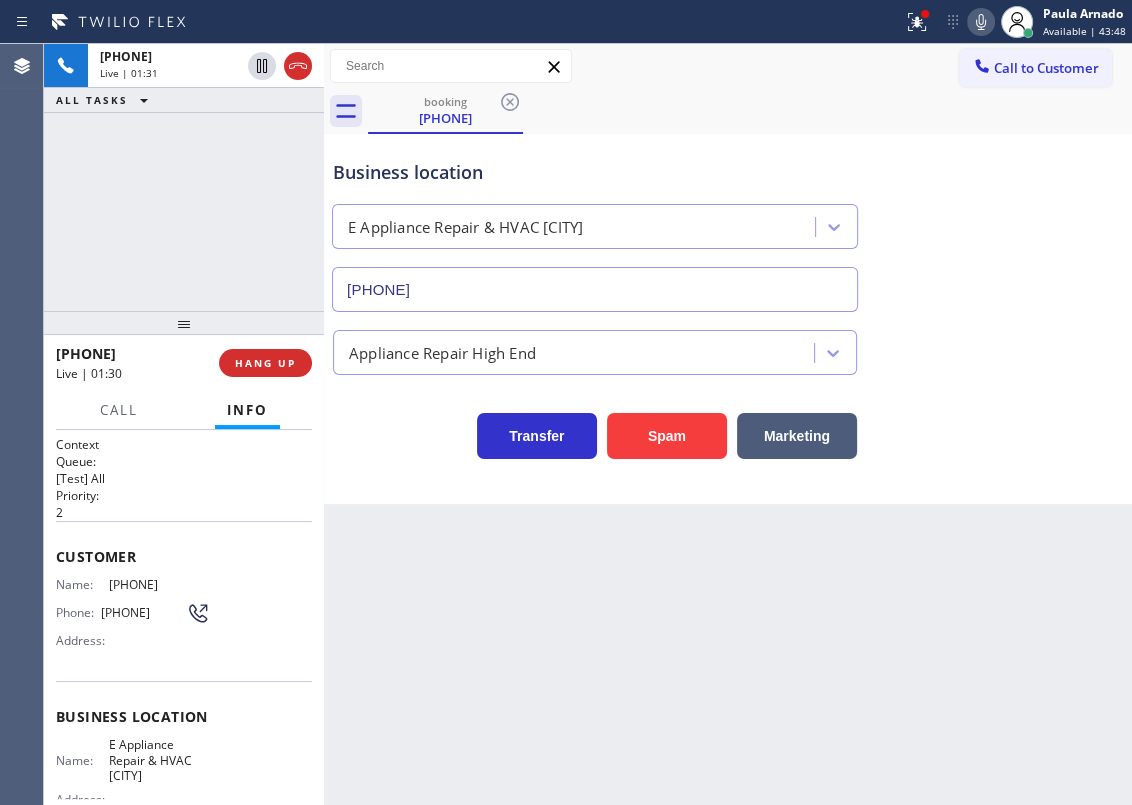 click on "[PHONE]" at bounding box center (159, 584) 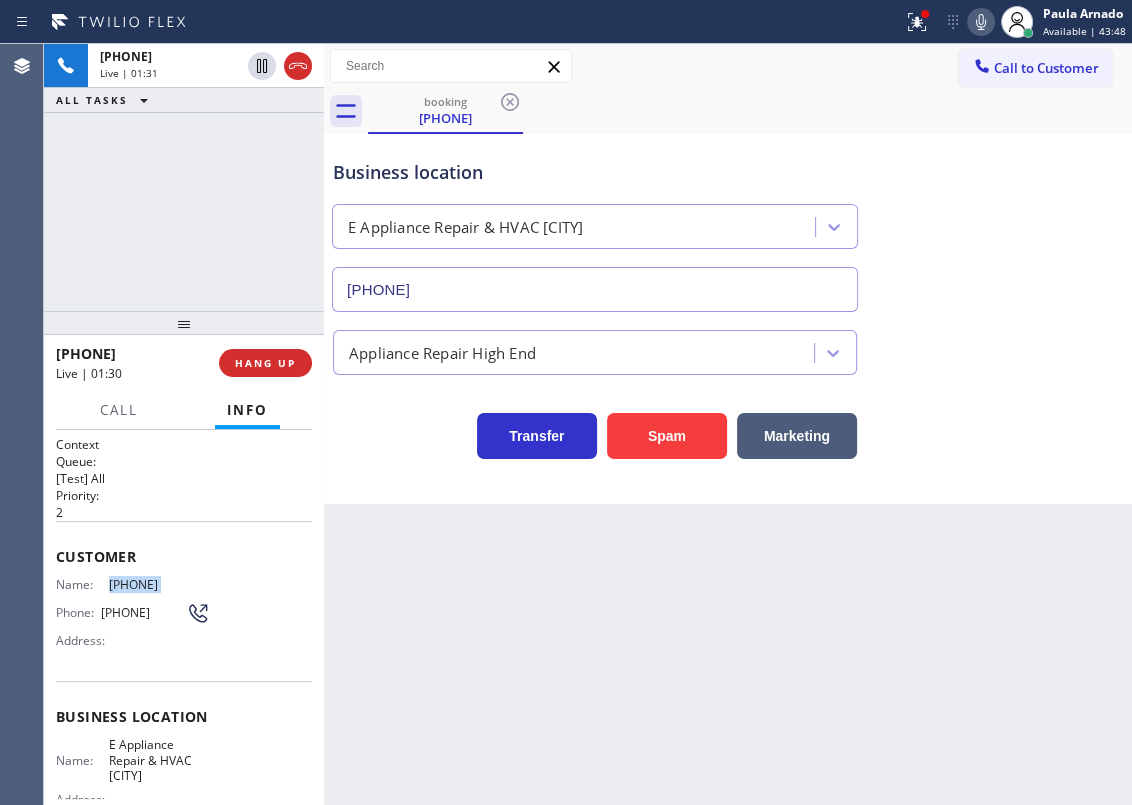 click on "[PHONE]" at bounding box center [159, 584] 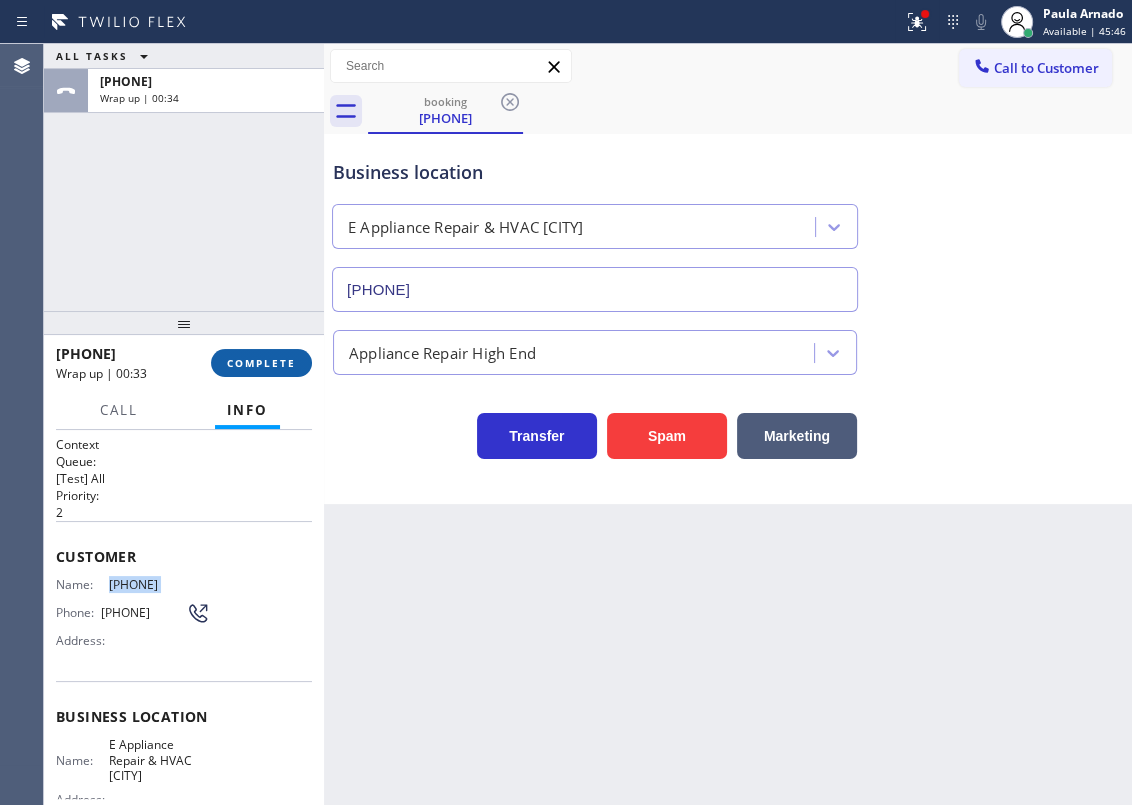click on "COMPLETE" at bounding box center (261, 363) 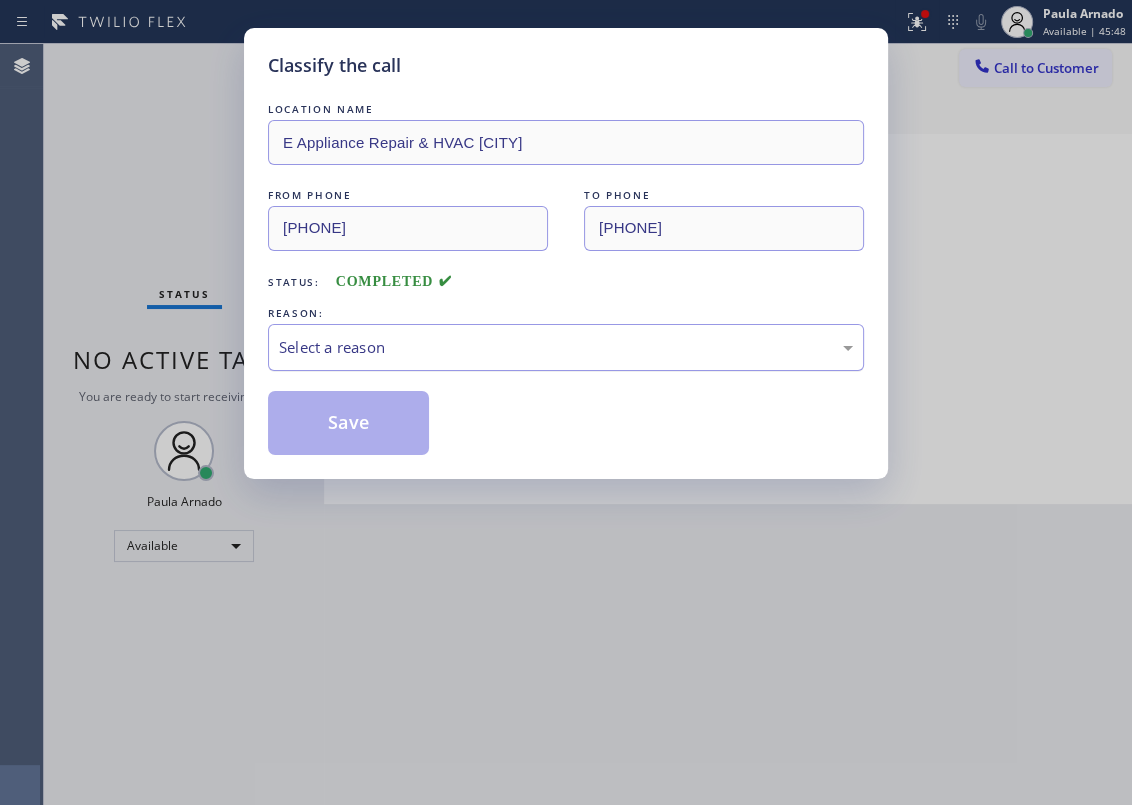 click on "Select a reason" at bounding box center (566, 347) 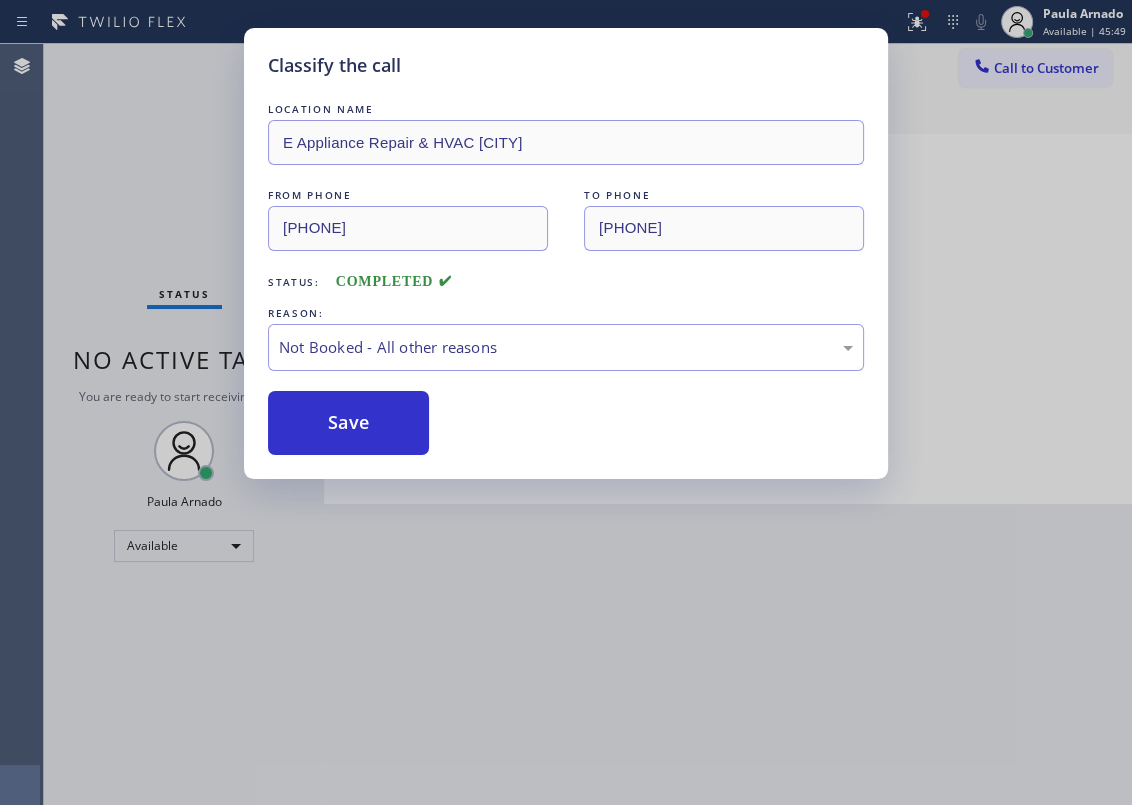 click on "Save" at bounding box center (348, 423) 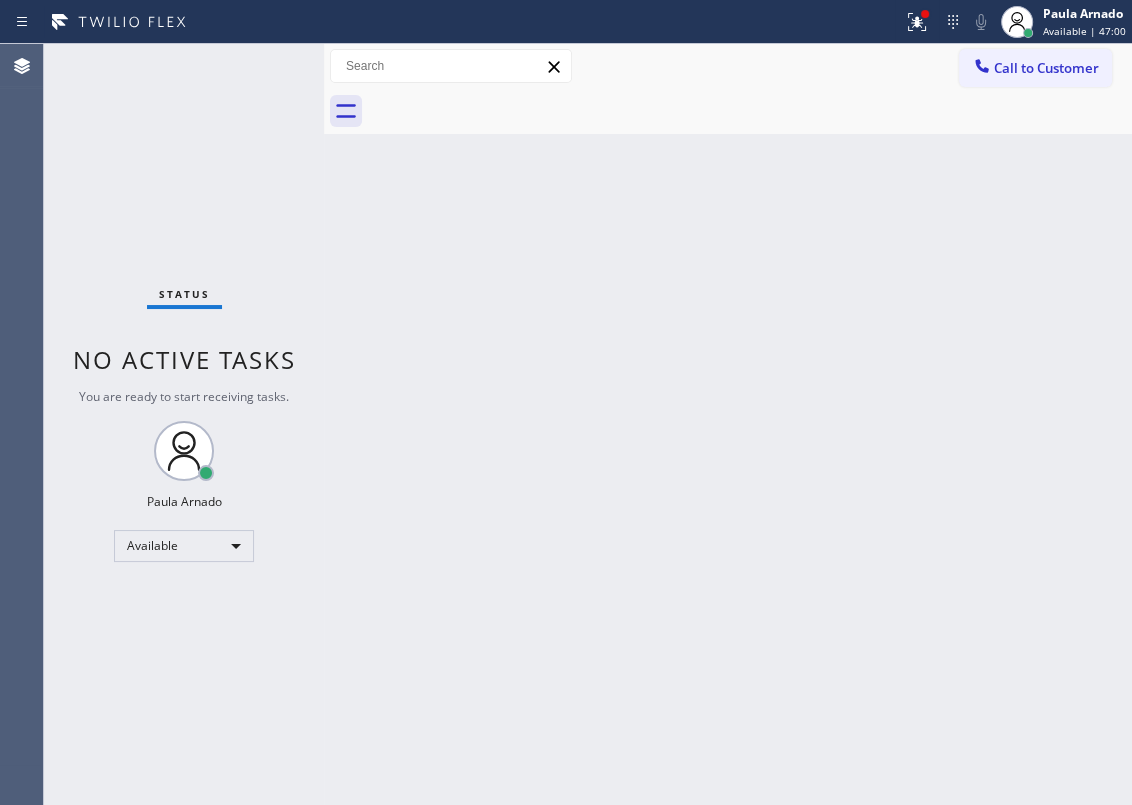 click on "Back to Dashboard Change Sender ID Customers Technicians Select a contact Outbound call Technician Search Technician Your caller id phone number Your caller id phone number Call Technician info Name   Phone none Address none Change Sender ID HVAC [PHONE] 5 Star Appliance [PHONE] Appliance Repair [PHONE] Plumbing [PHONE] Air Duct Cleaning [PHONE]  Electricians [PHONE] Cancel Change Check personal SMS Reset Change No tabs Call to Customer Outbound call Location Emergency Plumbing Services(TFN) Your caller id phone number [PHONE] Customer number Call Outbound call Technician Search Technician Your caller id phone number Your caller id phone number Call" at bounding box center (728, 424) 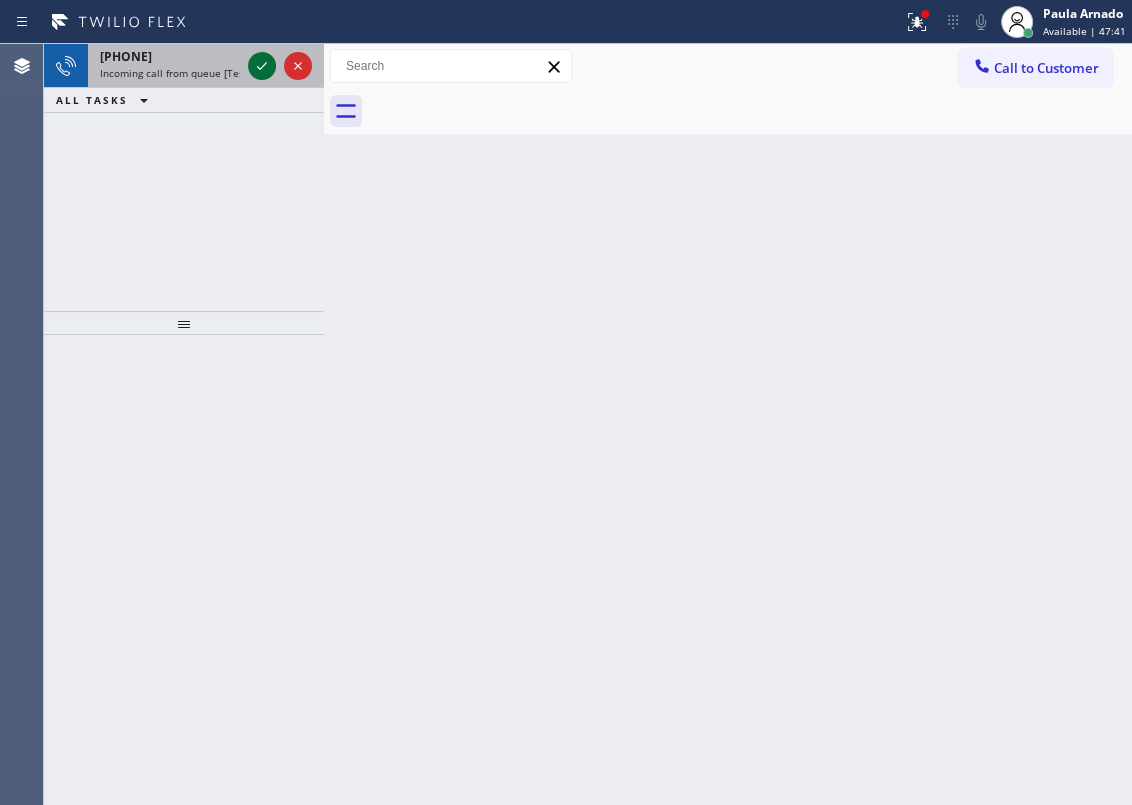 click 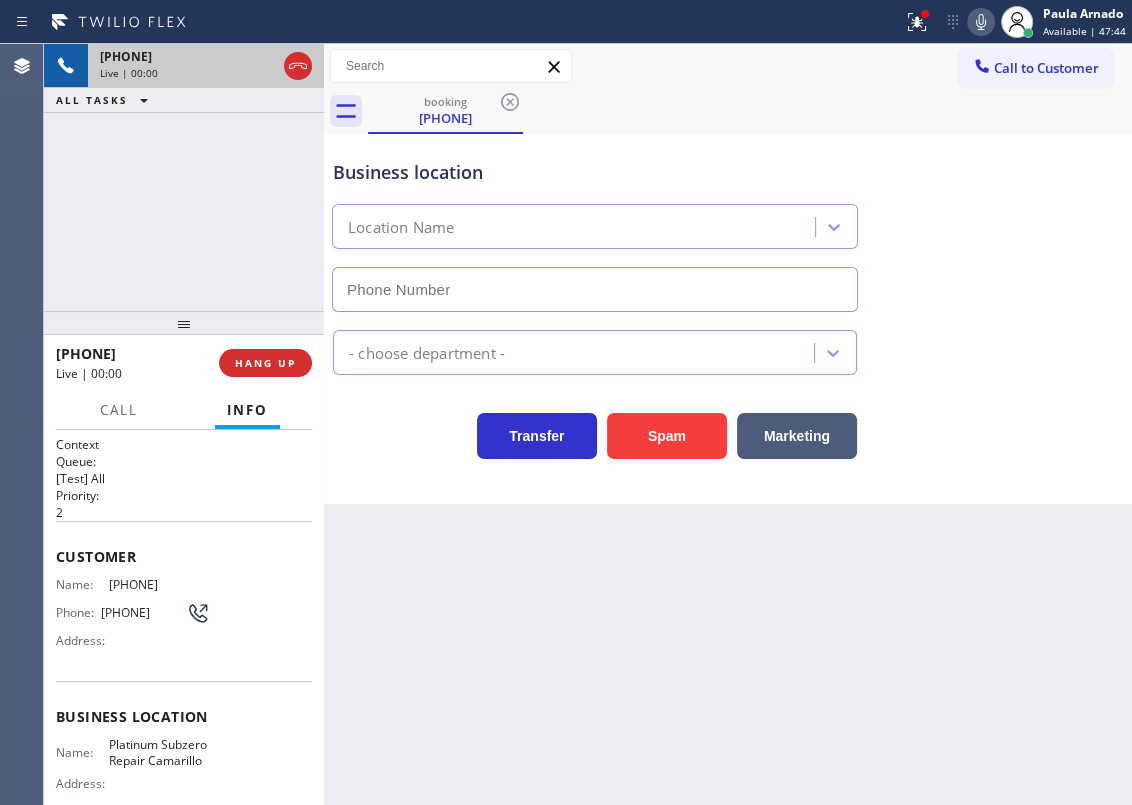 type on "[PHONE]" 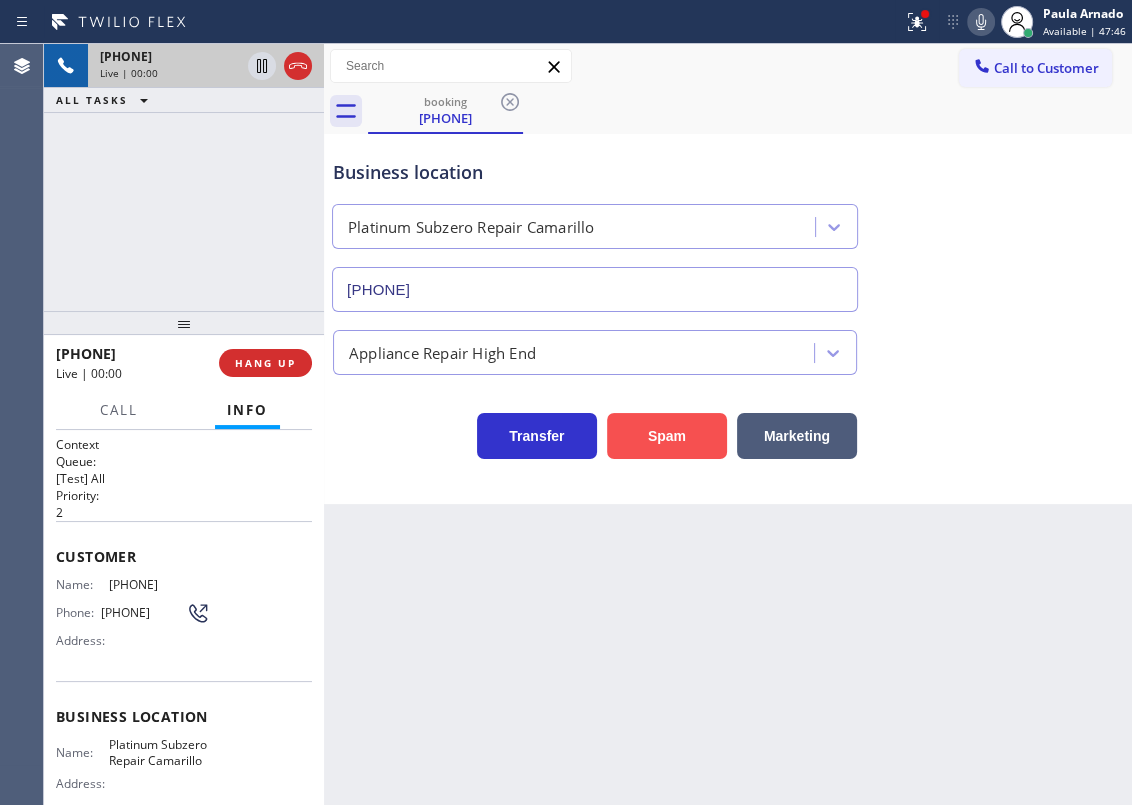 click on "Spam" at bounding box center (667, 436) 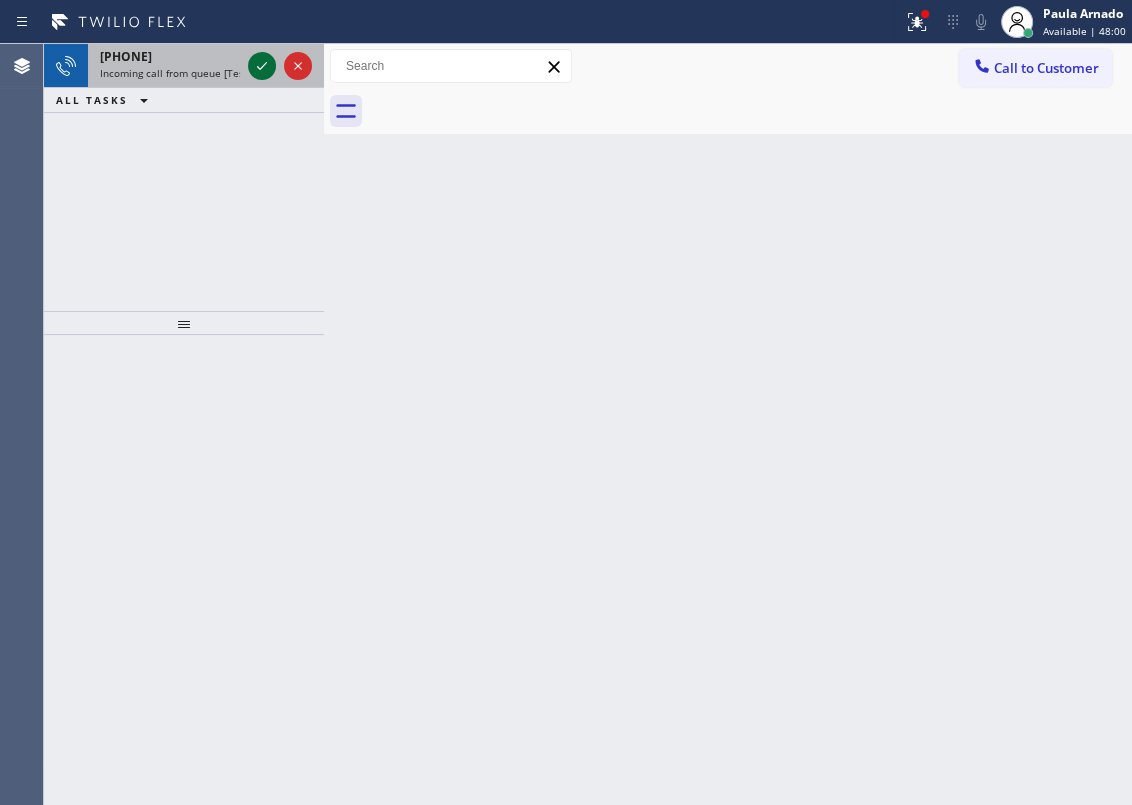 click 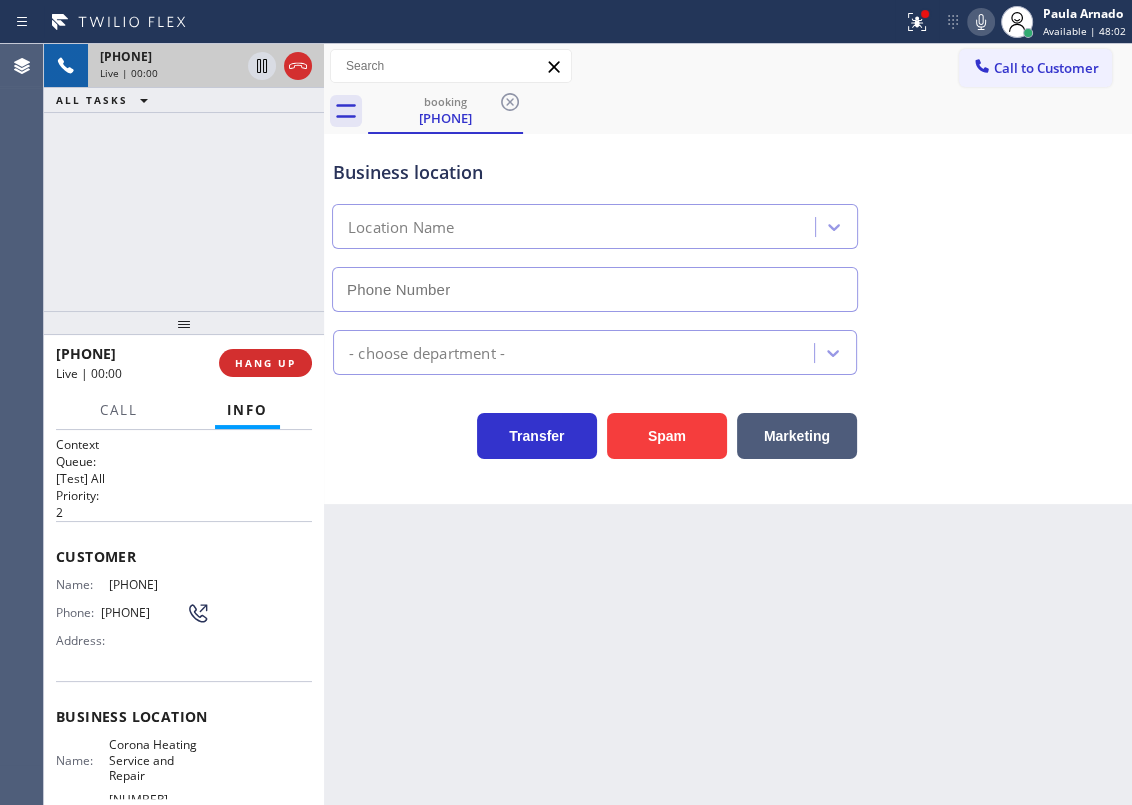 type on "[PHONE]" 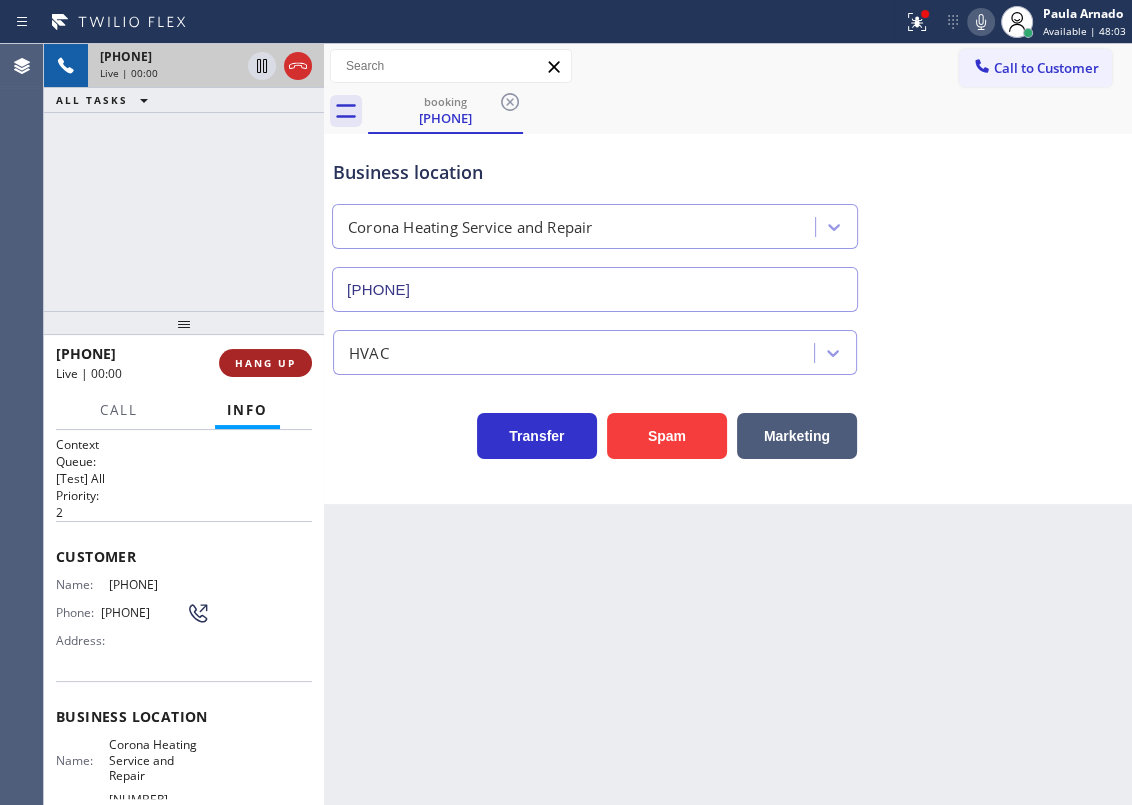 click on "HANG UP" at bounding box center (265, 363) 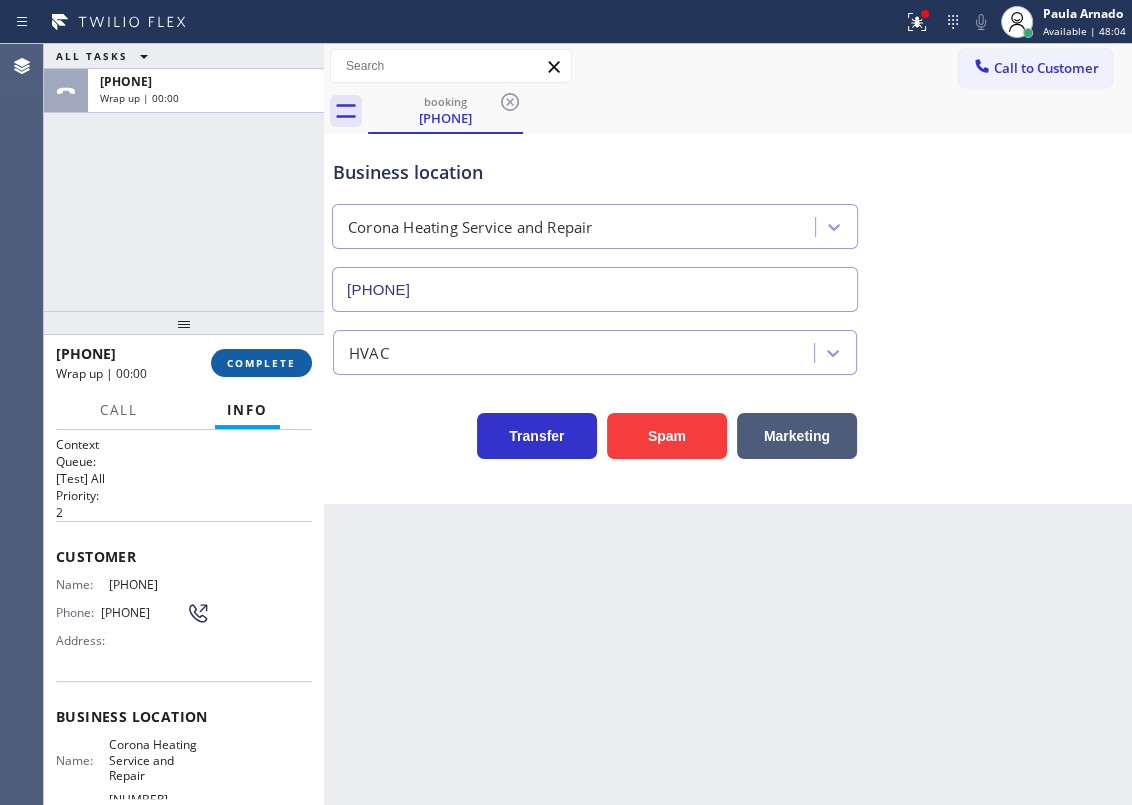 click on "COMPLETE" at bounding box center (261, 363) 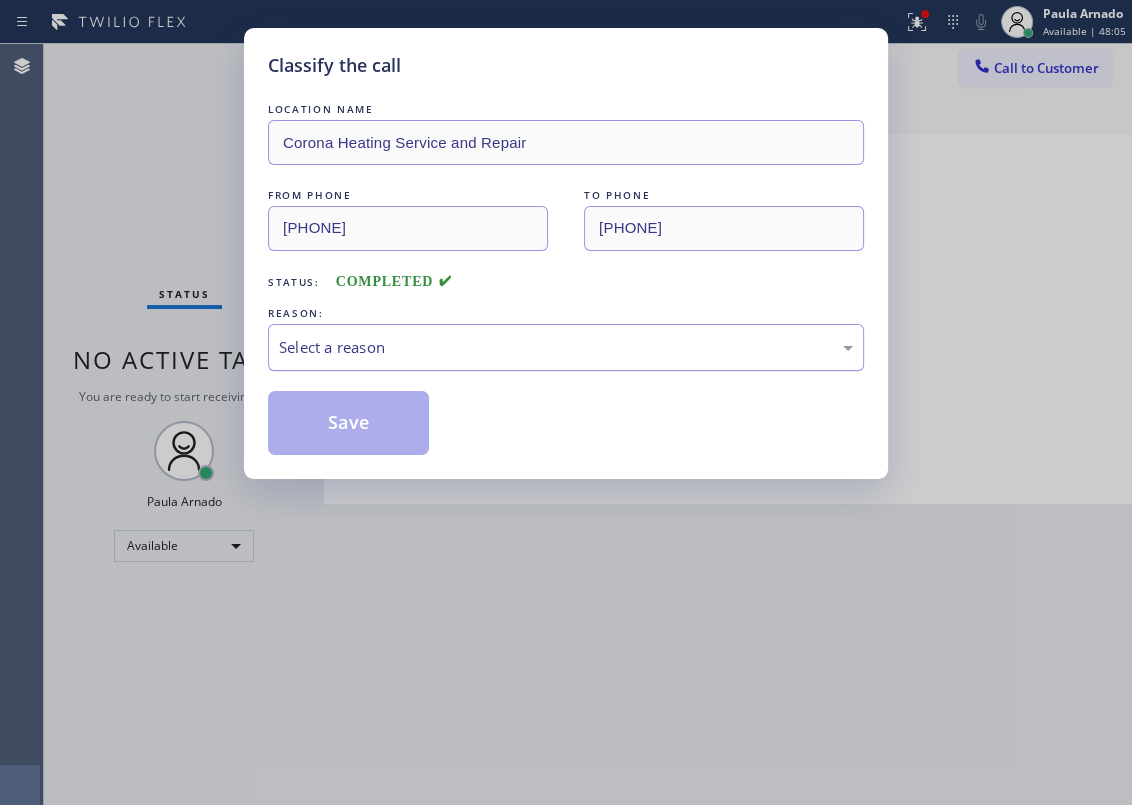 click on "Select a reason" at bounding box center (566, 347) 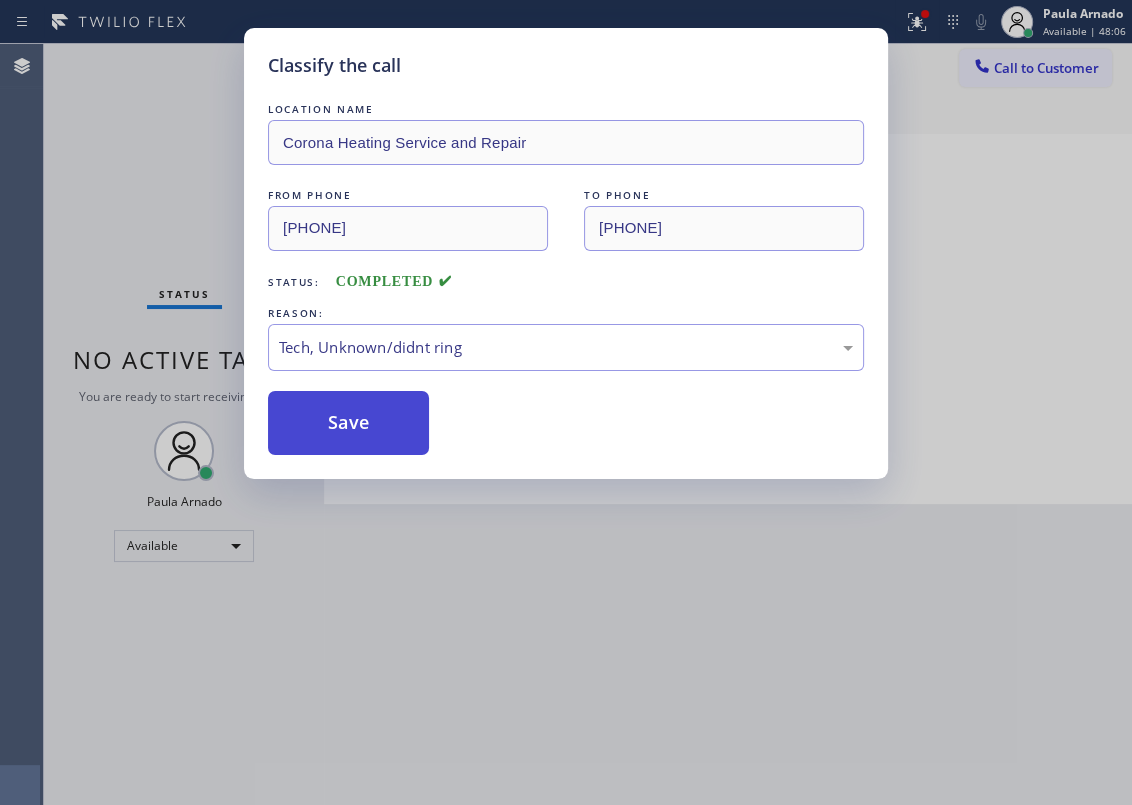 click on "Save" at bounding box center [348, 423] 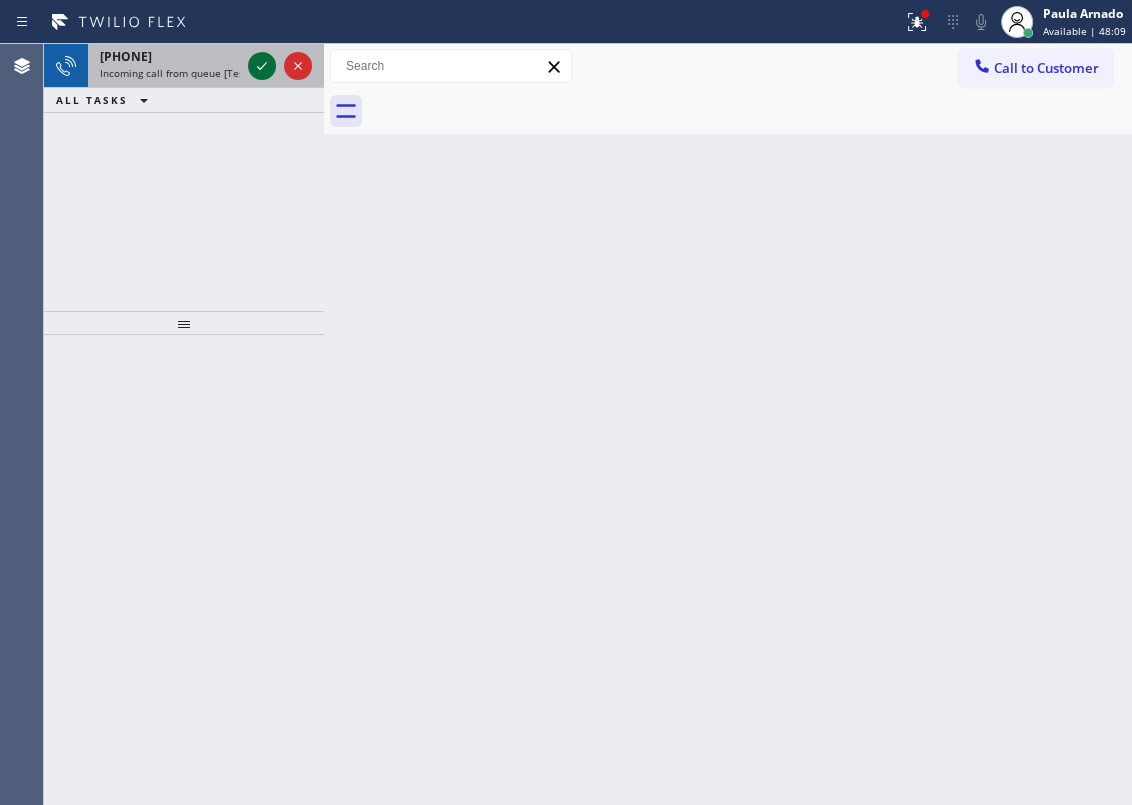 click 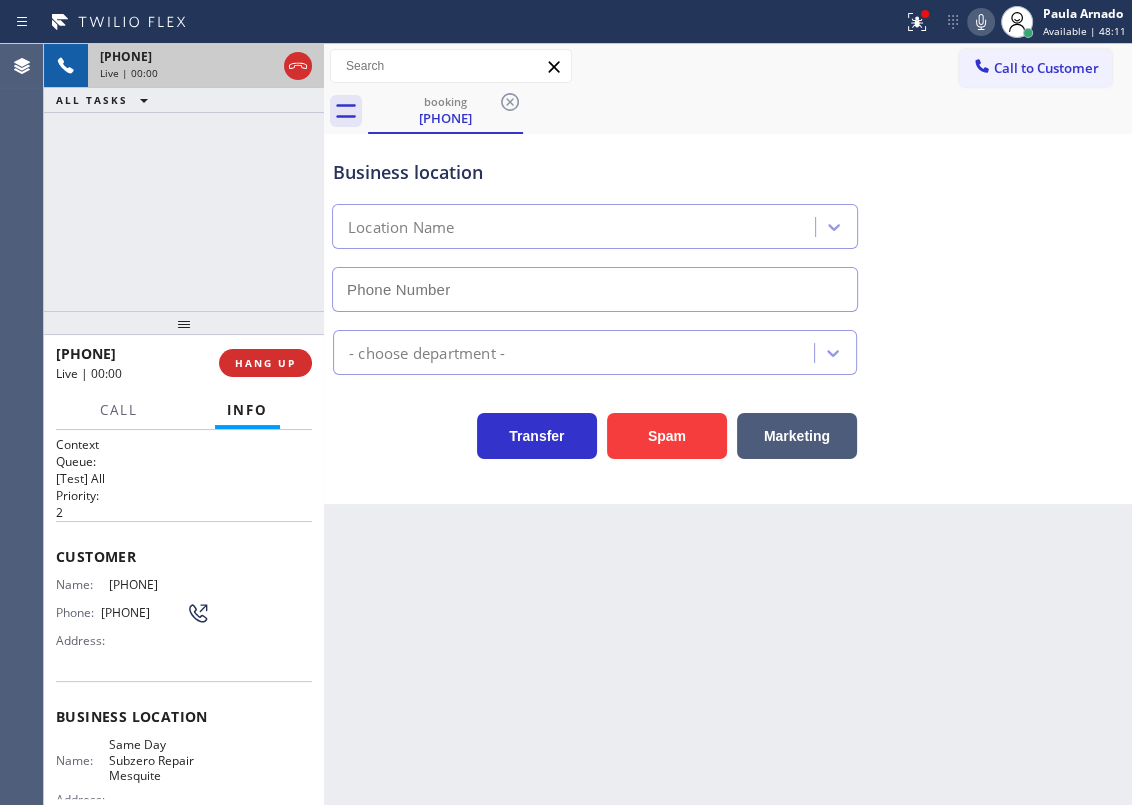 type on "[PHONE]" 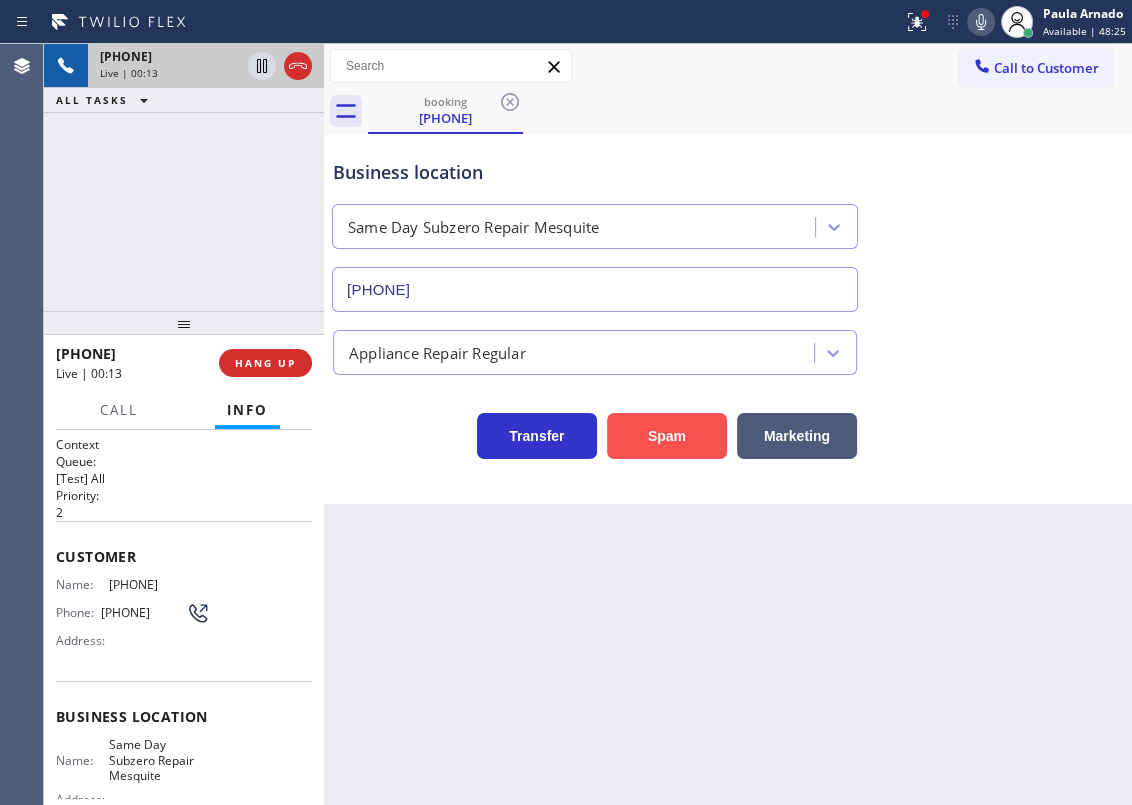 click on "Spam" at bounding box center (667, 436) 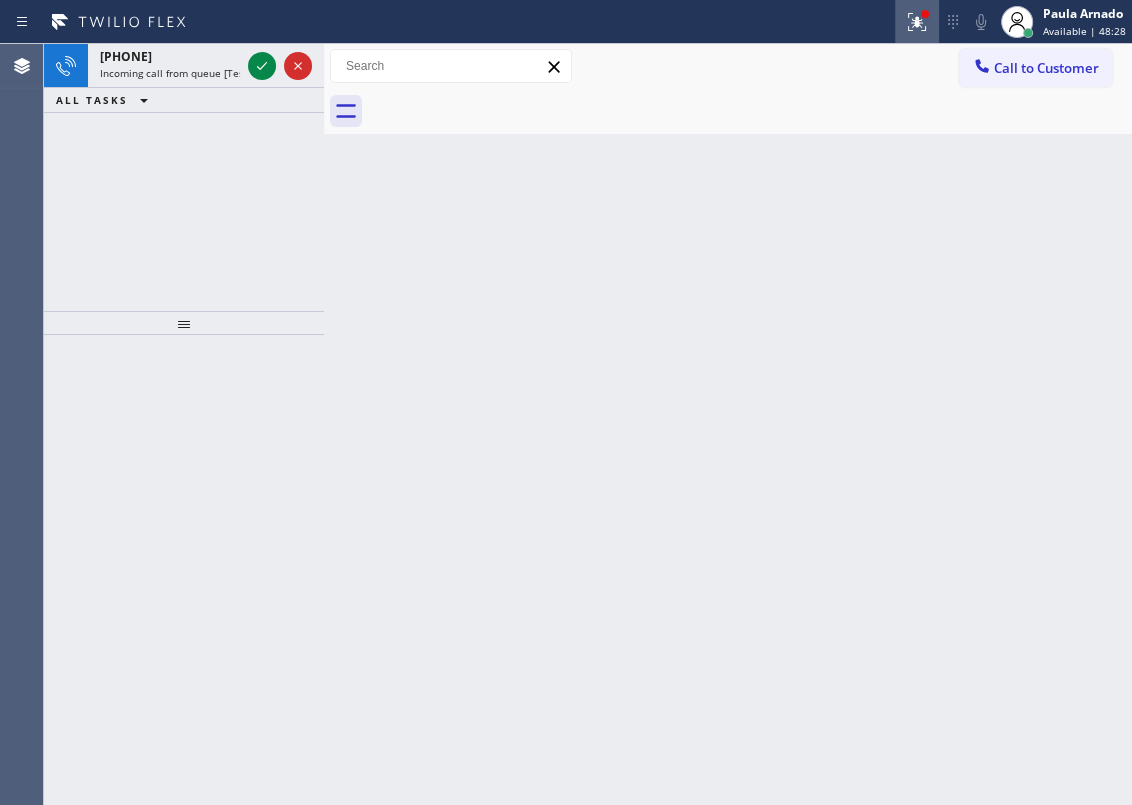 click 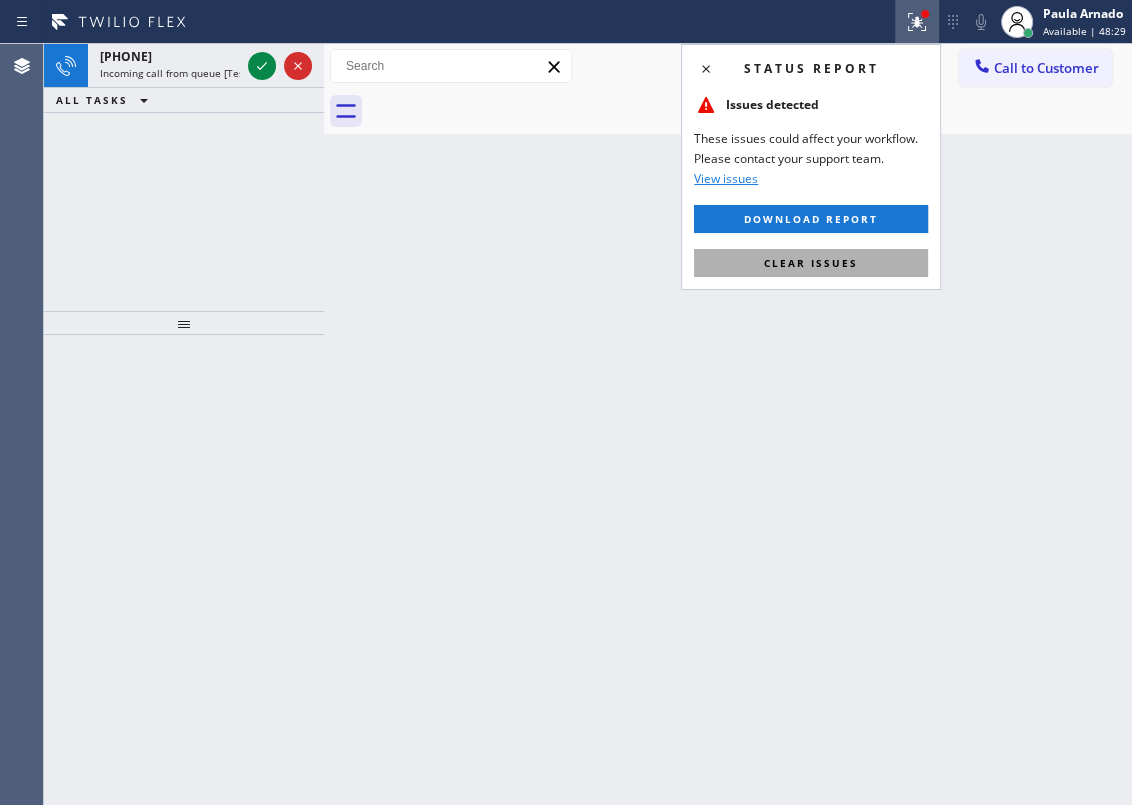 click on "Clear issues" at bounding box center [811, 263] 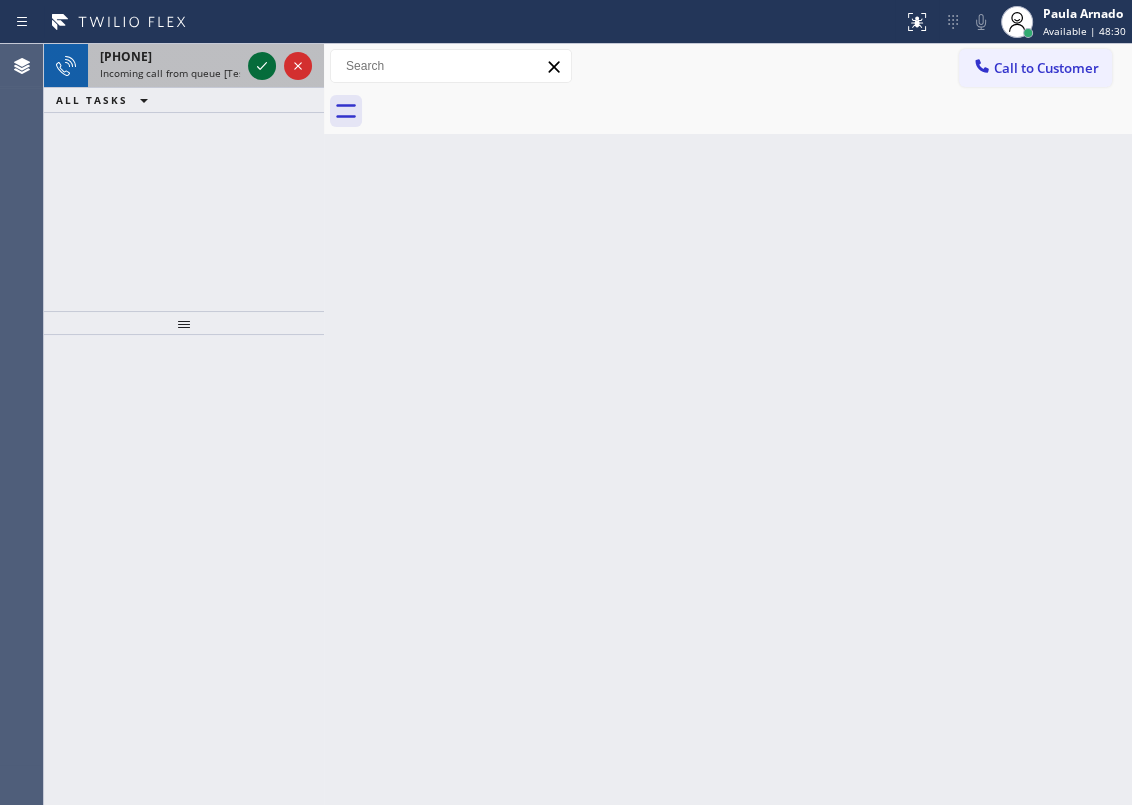 click 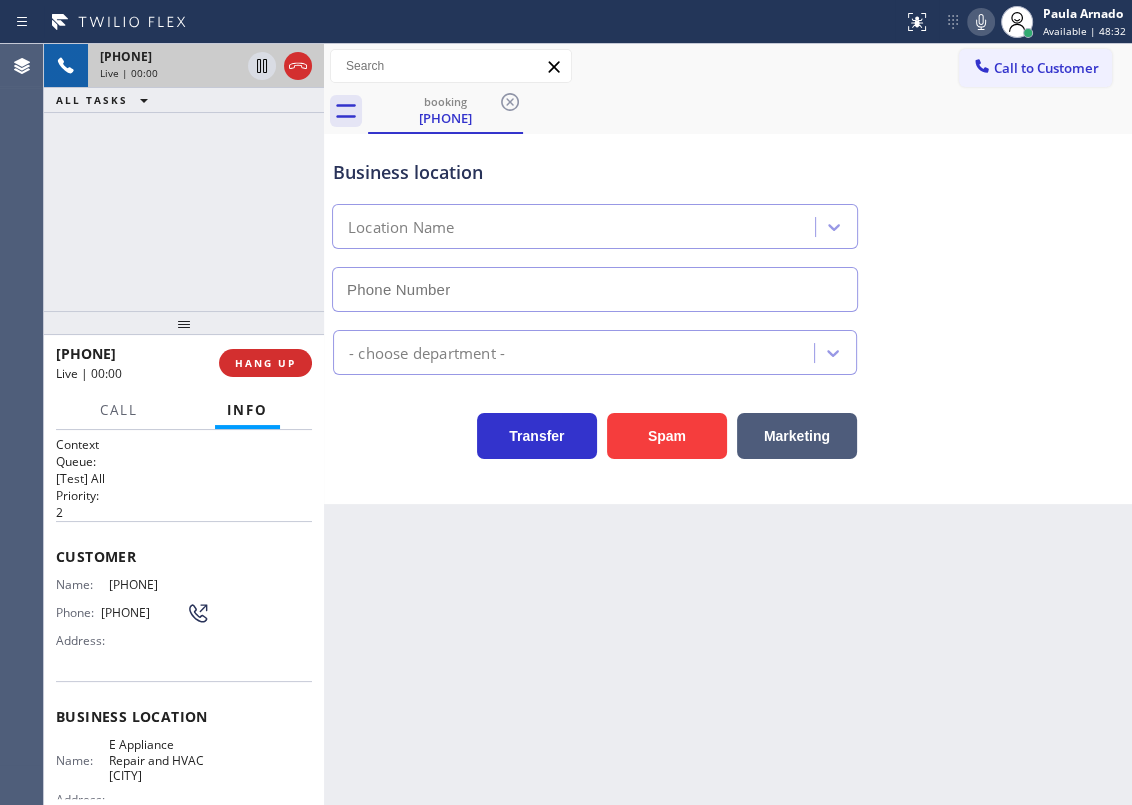 type on "[PHONE]" 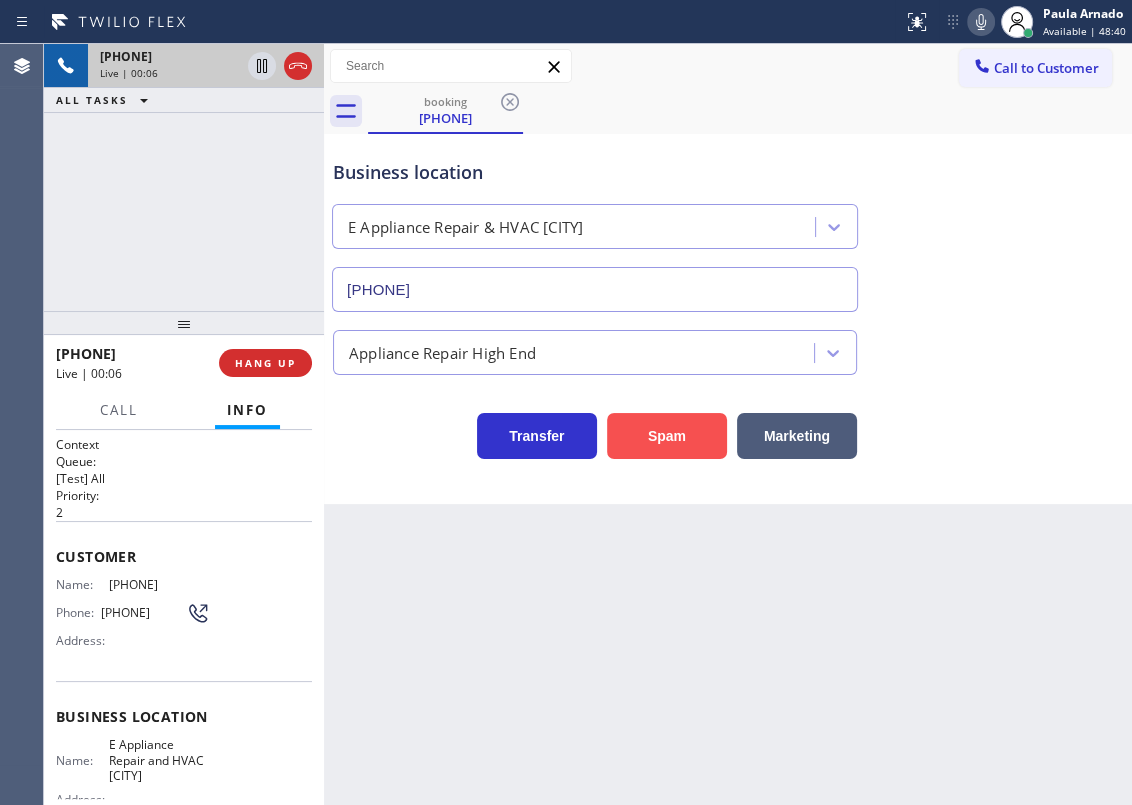 click on "Spam" at bounding box center (667, 436) 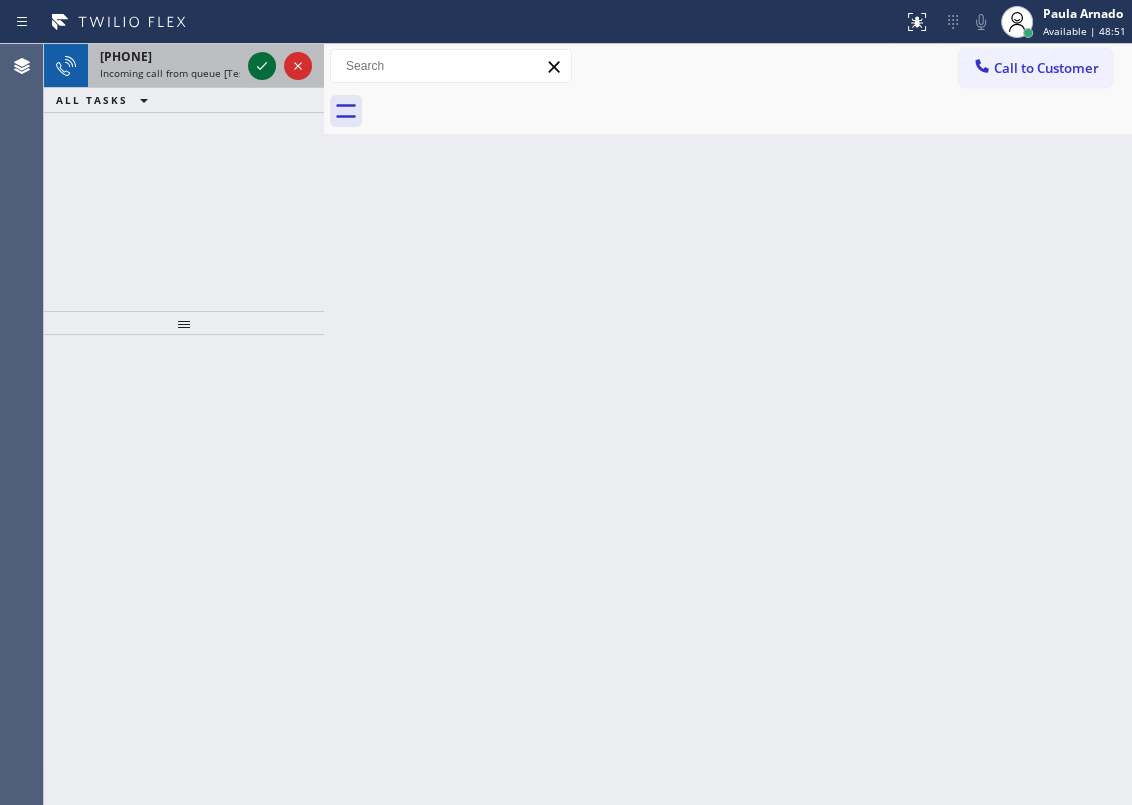 click 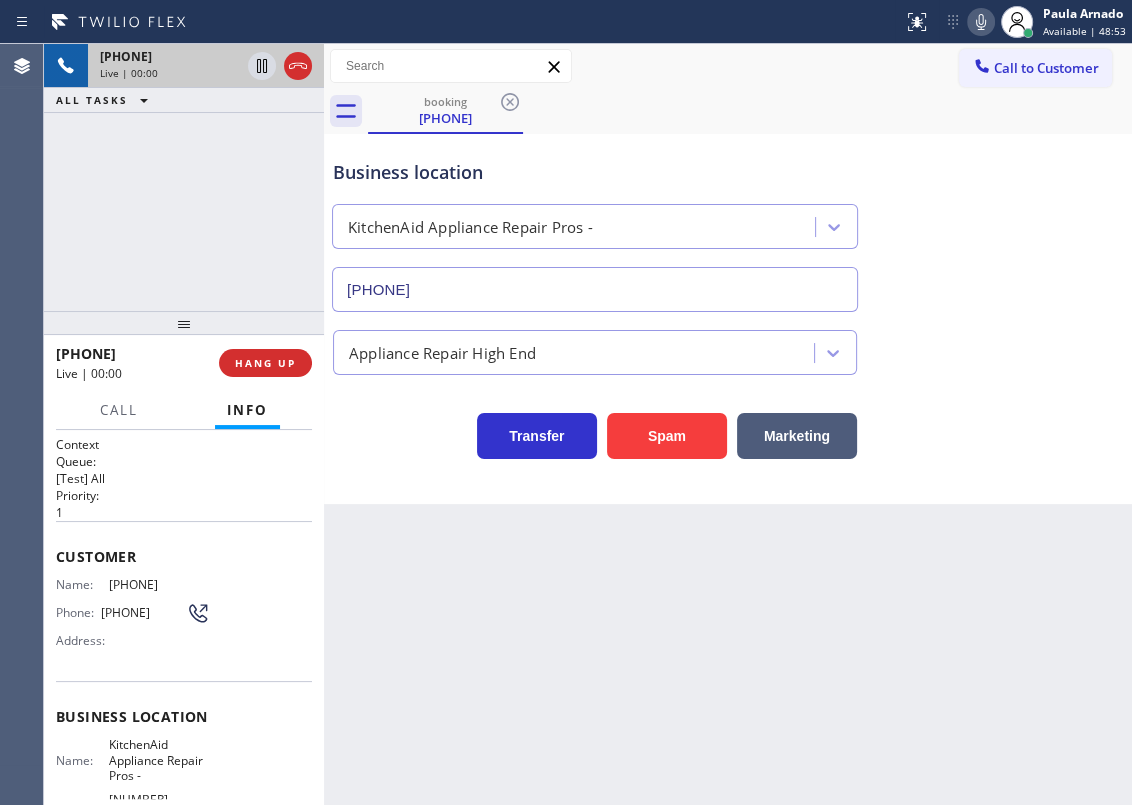 type on "[PHONE]" 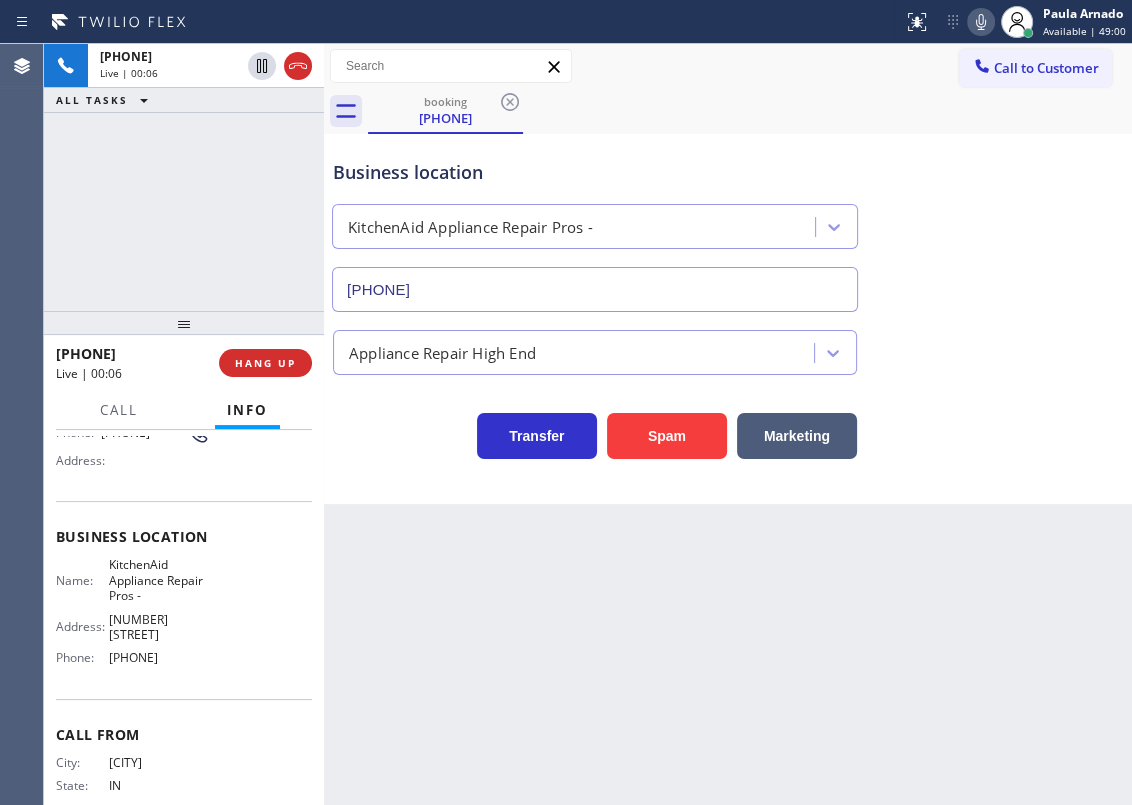 scroll, scrollTop: 181, scrollLeft: 0, axis: vertical 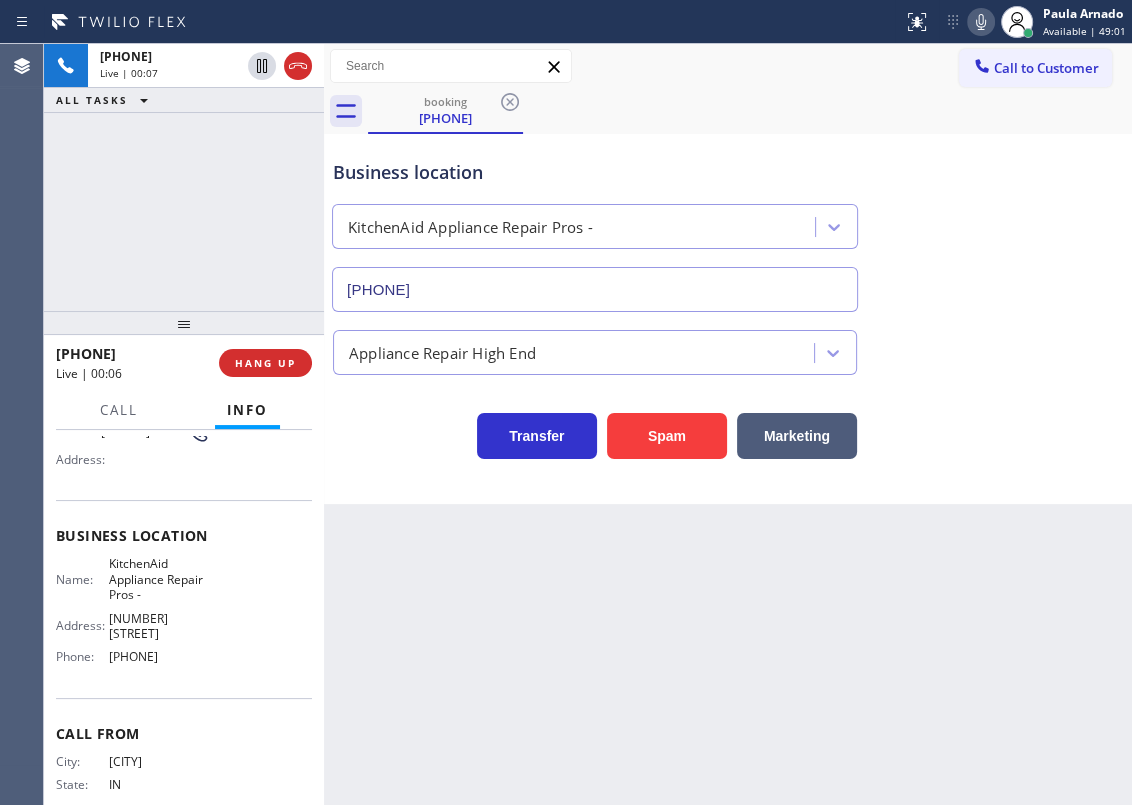 click on "KitchenAid Appliance Repair Pros -" at bounding box center [159, 579] 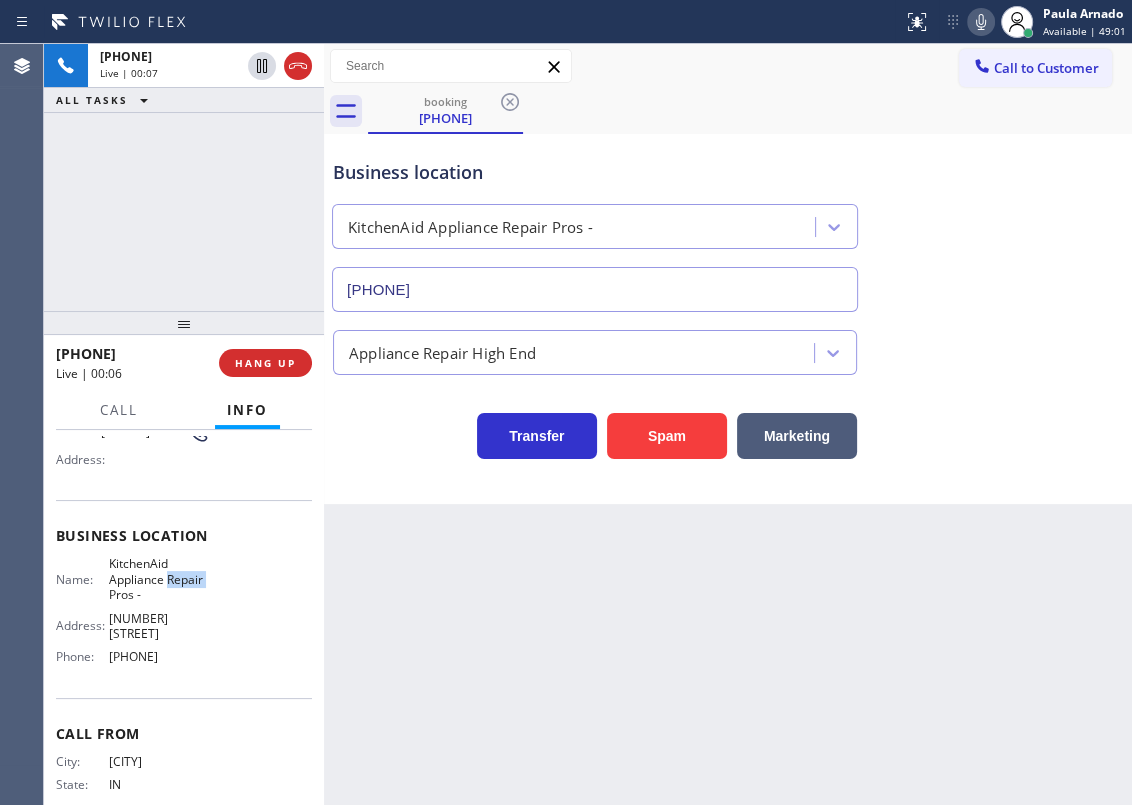 click on "KitchenAid Appliance Repair Pros -" at bounding box center (159, 579) 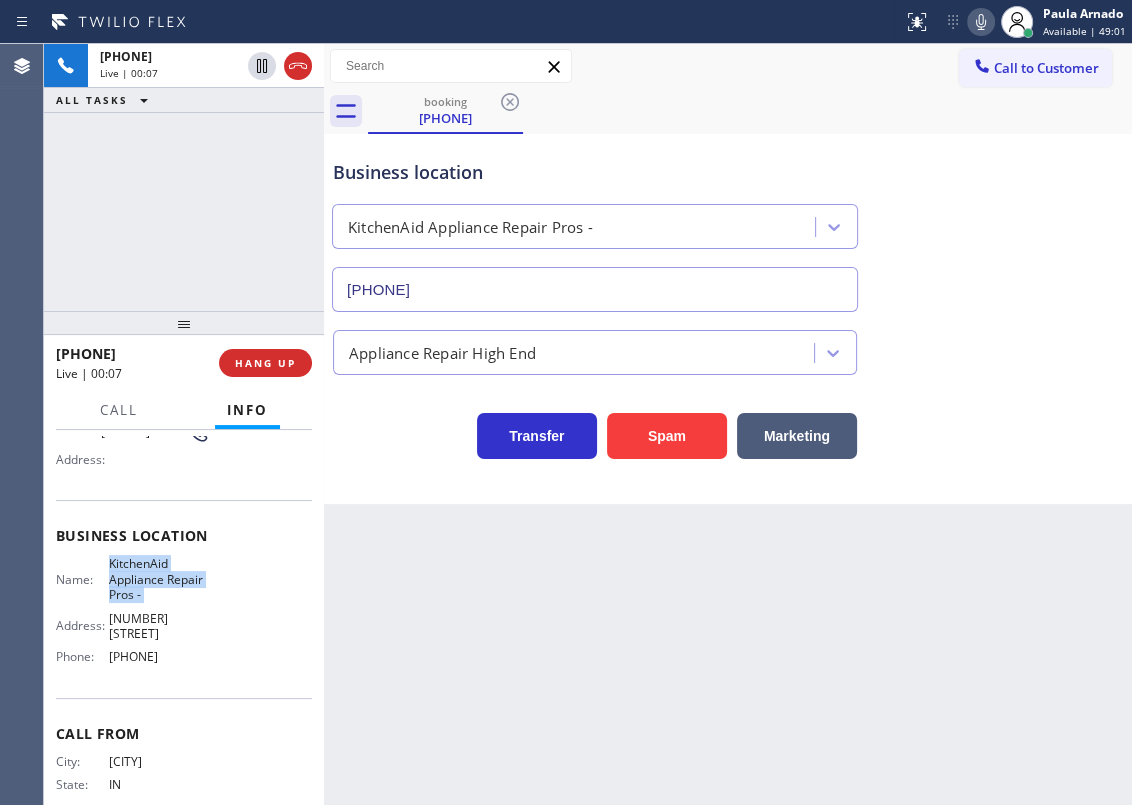 click on "KitchenAid Appliance Repair Pros -" at bounding box center [159, 579] 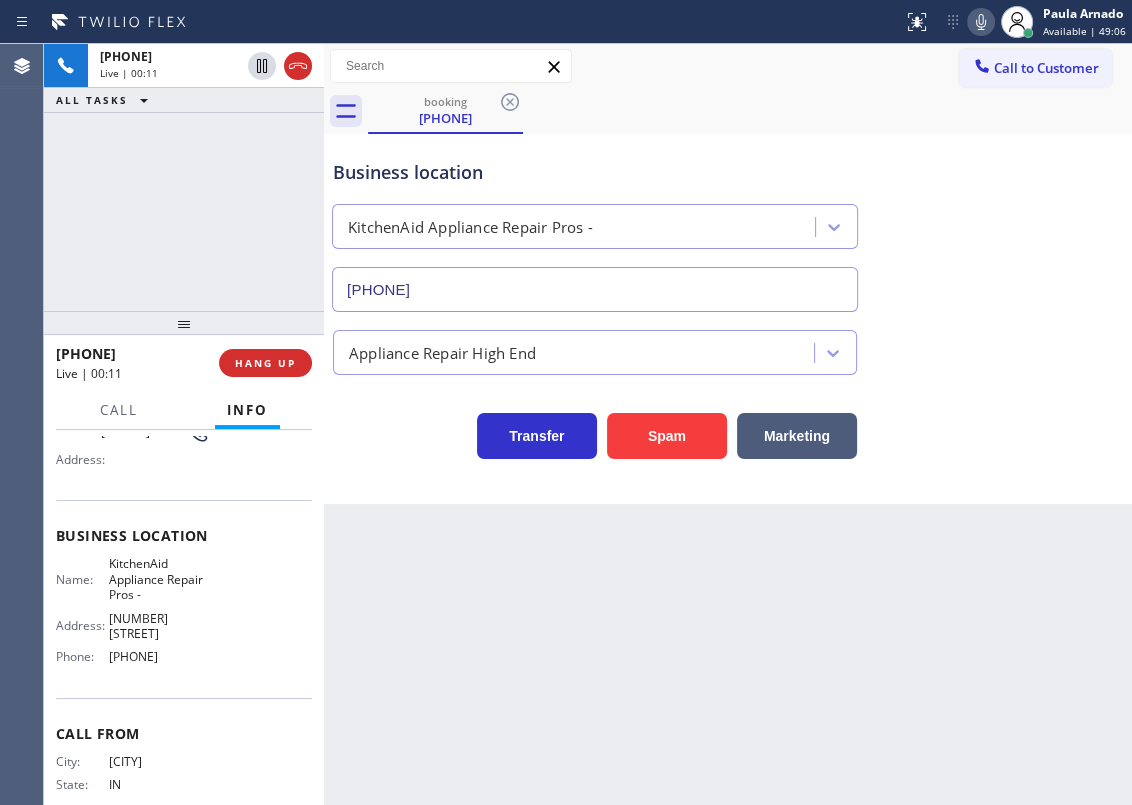click on "[PHONE]" at bounding box center [595, 289] 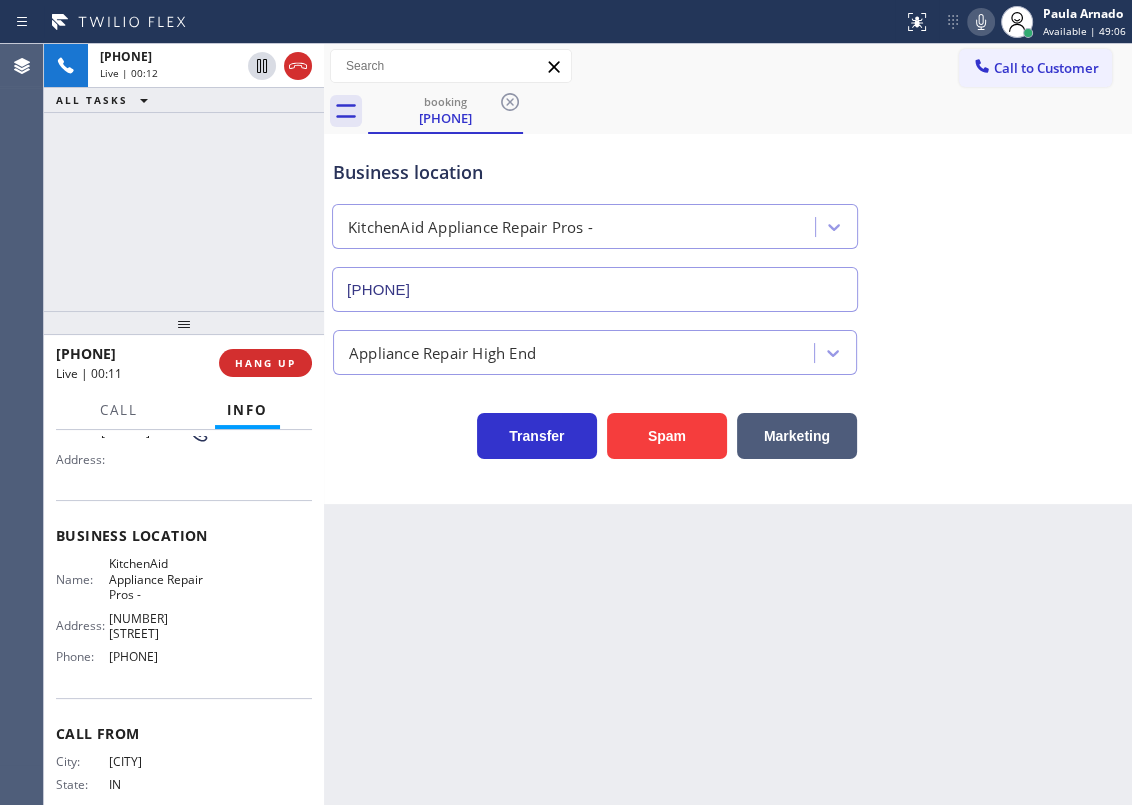 click on "[PHONE]" at bounding box center [595, 289] 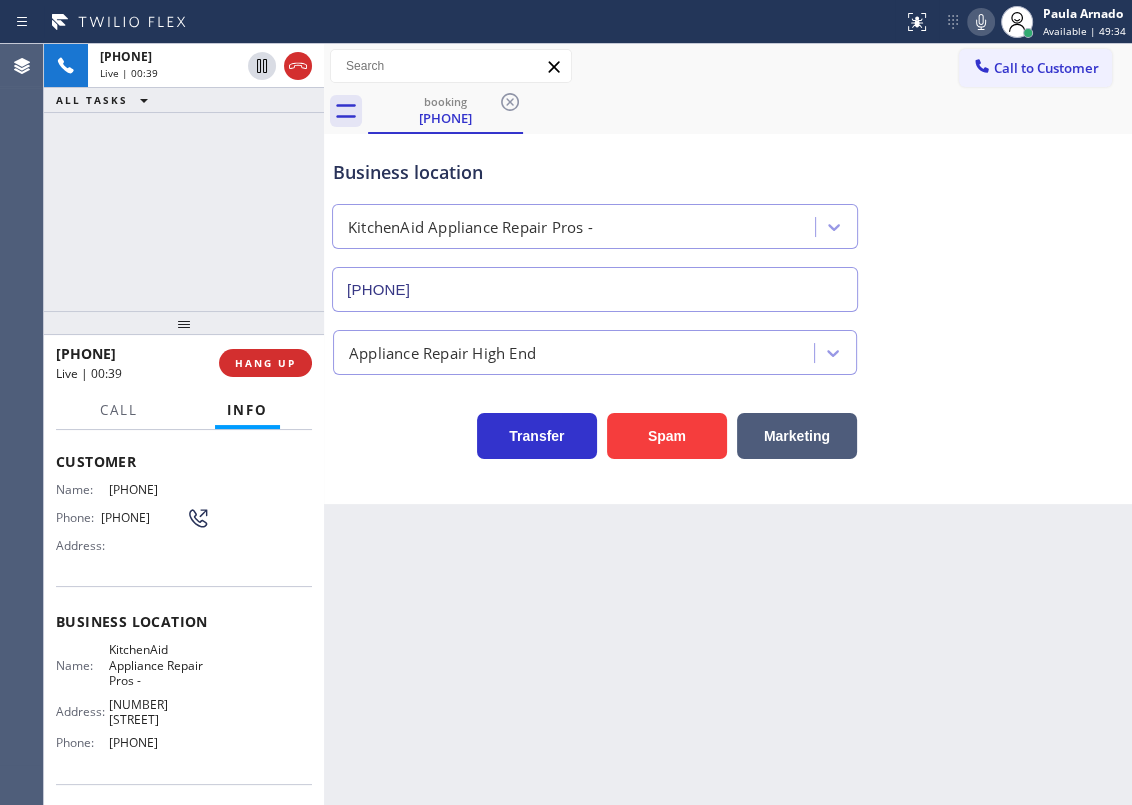 scroll, scrollTop: 0, scrollLeft: 0, axis: both 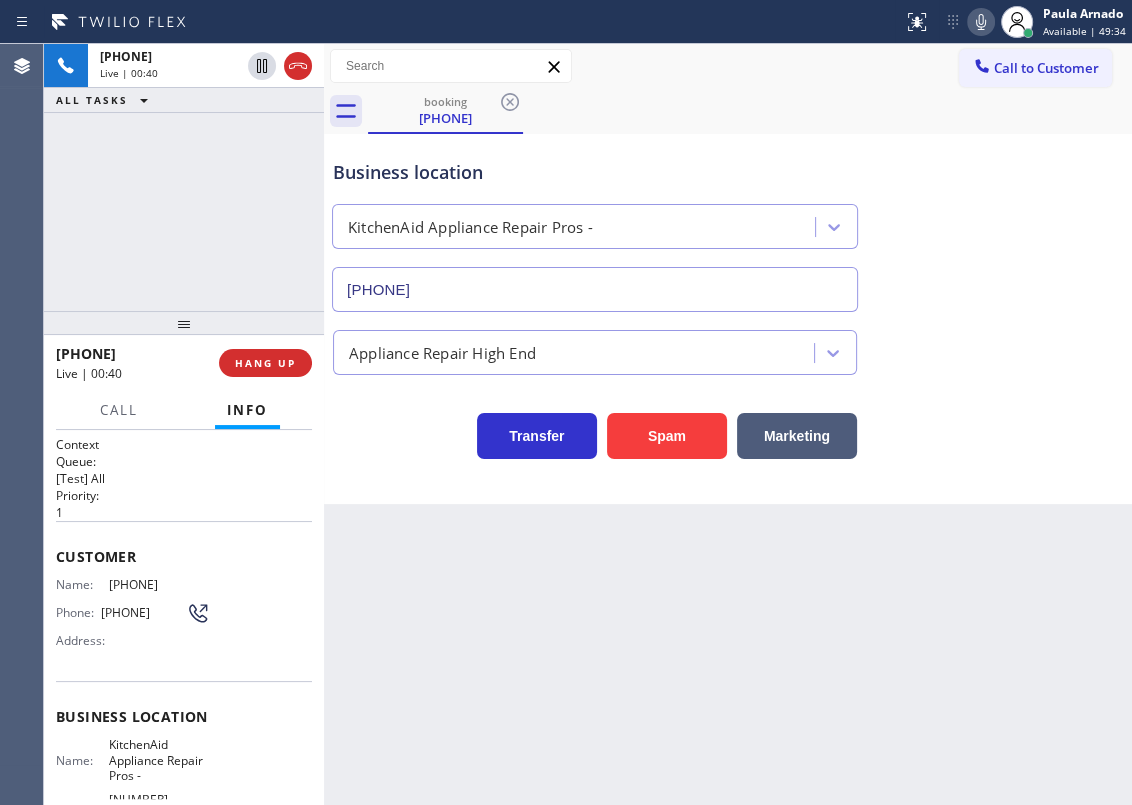 click on "[PHONE]" at bounding box center (159, 584) 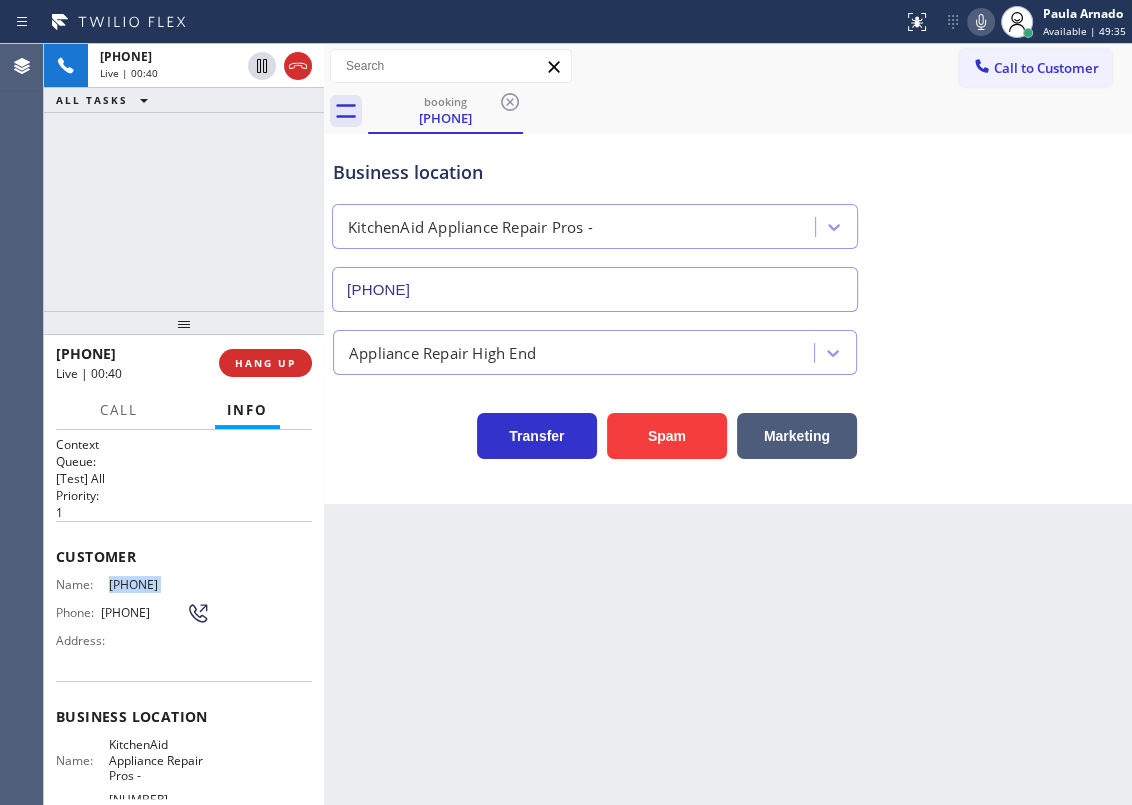 click on "[PHONE]" at bounding box center (159, 584) 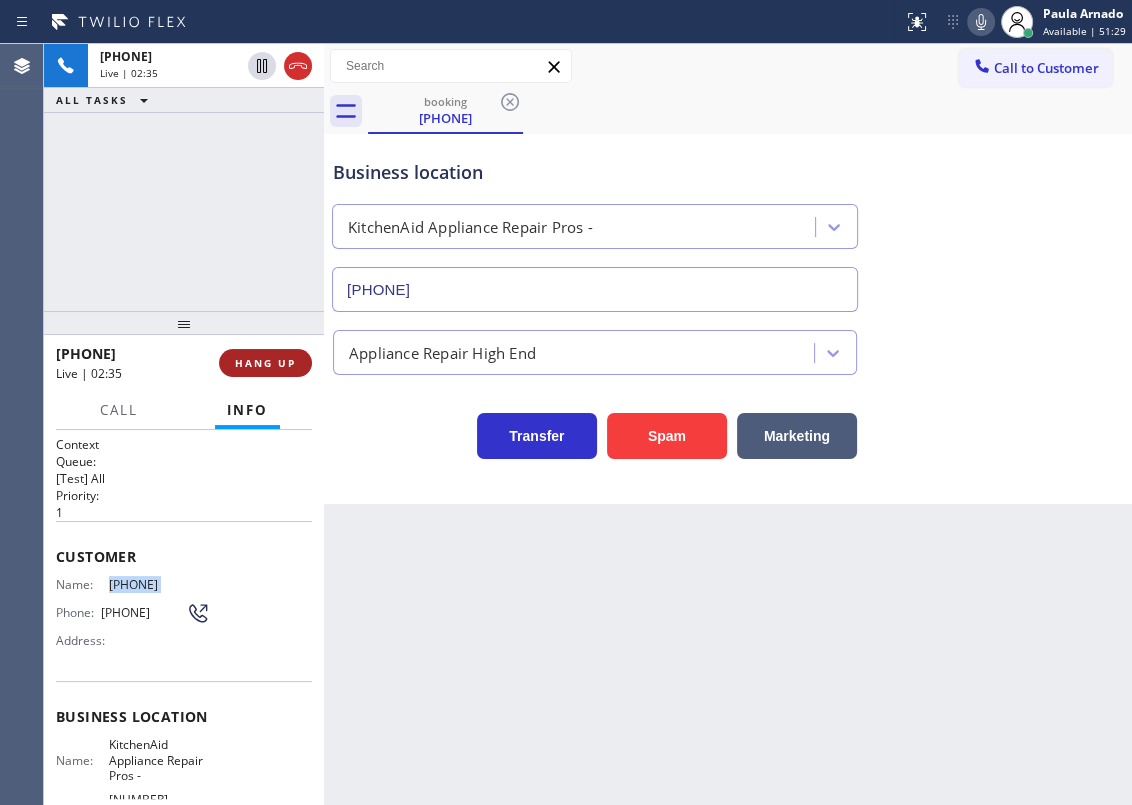 click on "HANG UP" at bounding box center [265, 363] 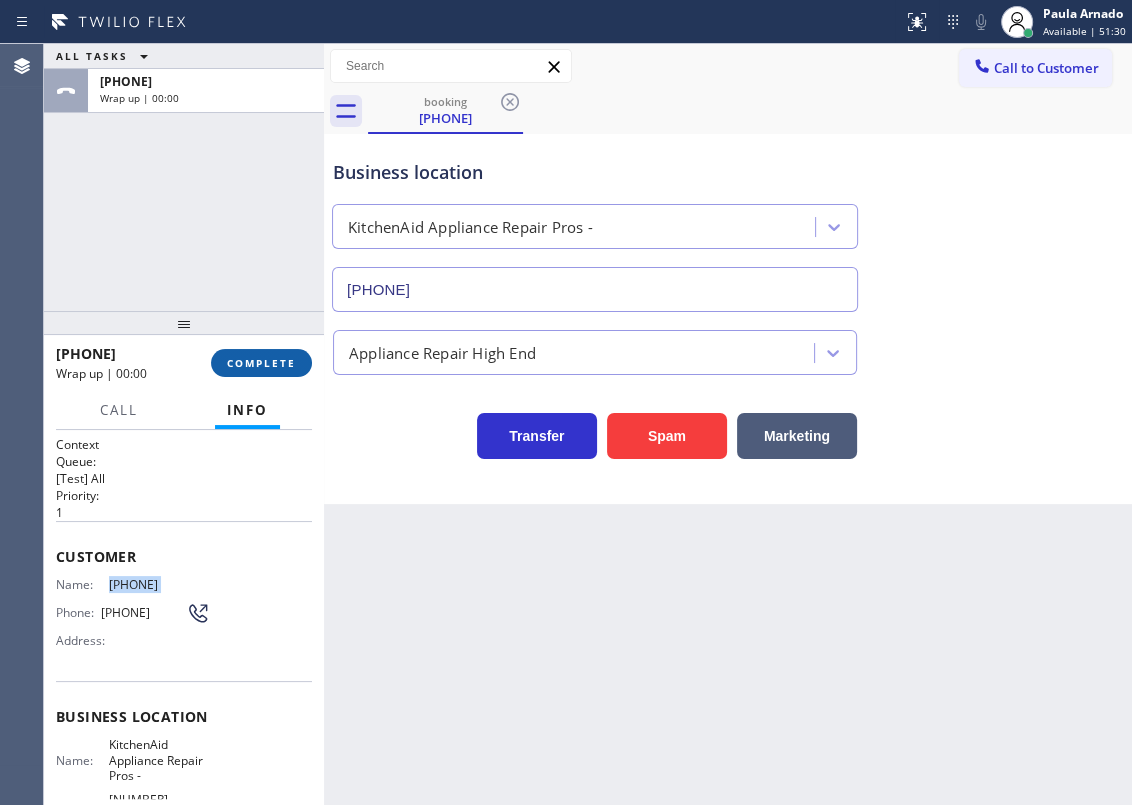 click on "COMPLETE" at bounding box center [261, 363] 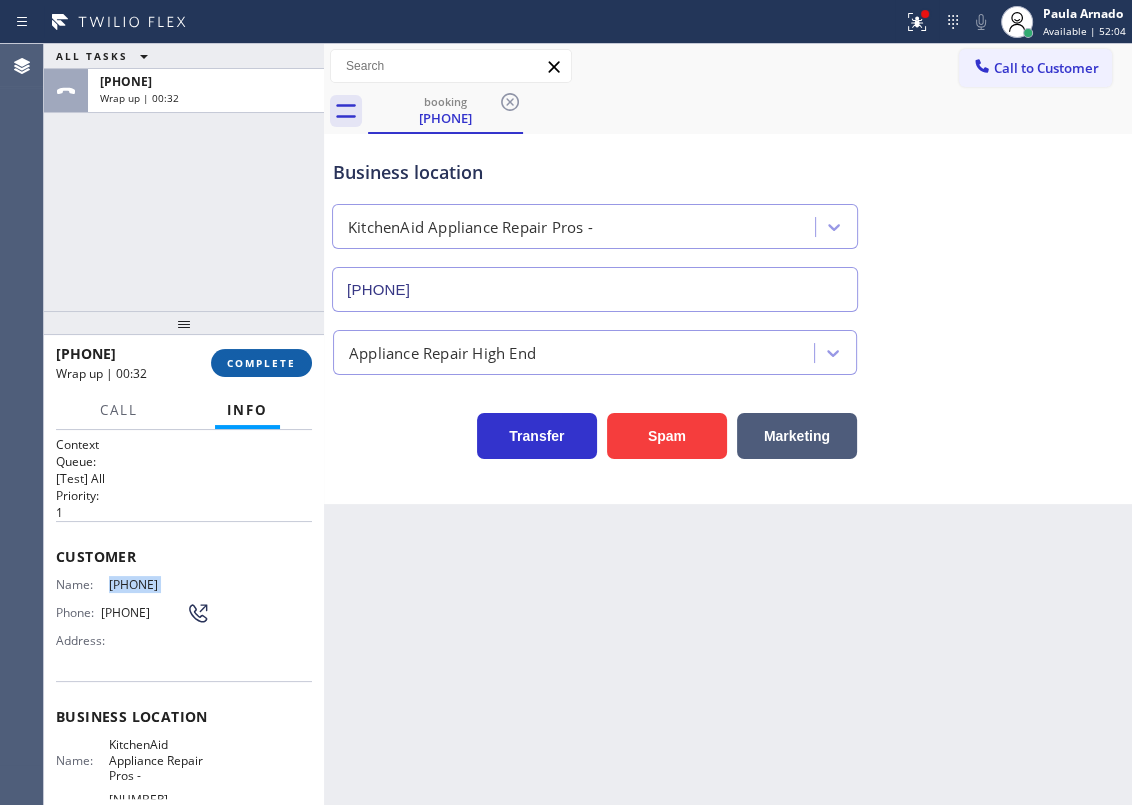 click on "COMPLETE" at bounding box center (261, 363) 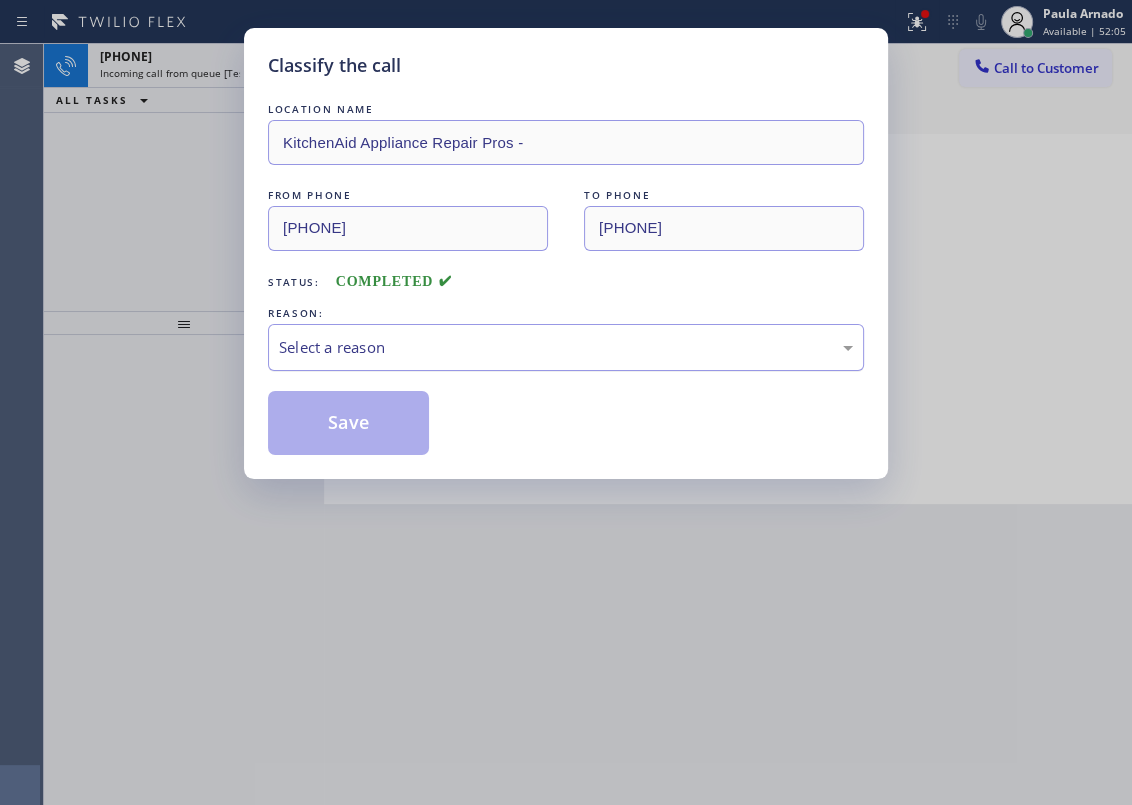 click on "Select a reason" at bounding box center [566, 347] 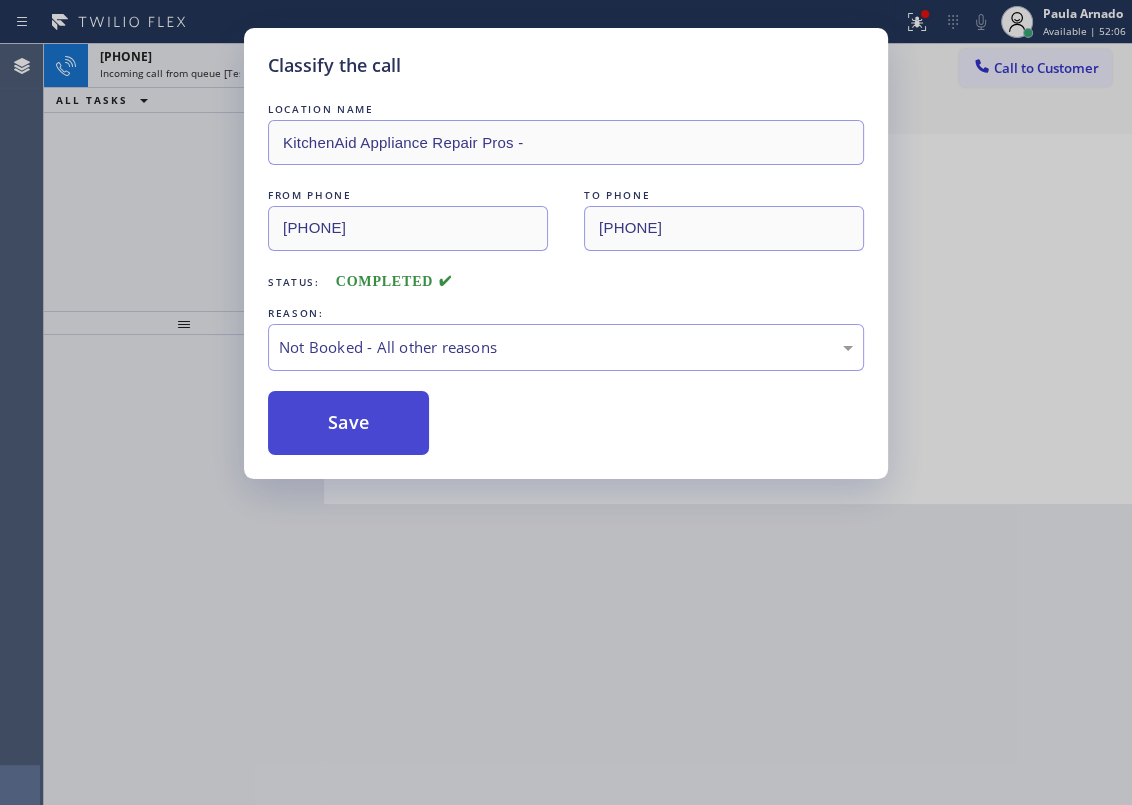 click on "Save" at bounding box center (348, 423) 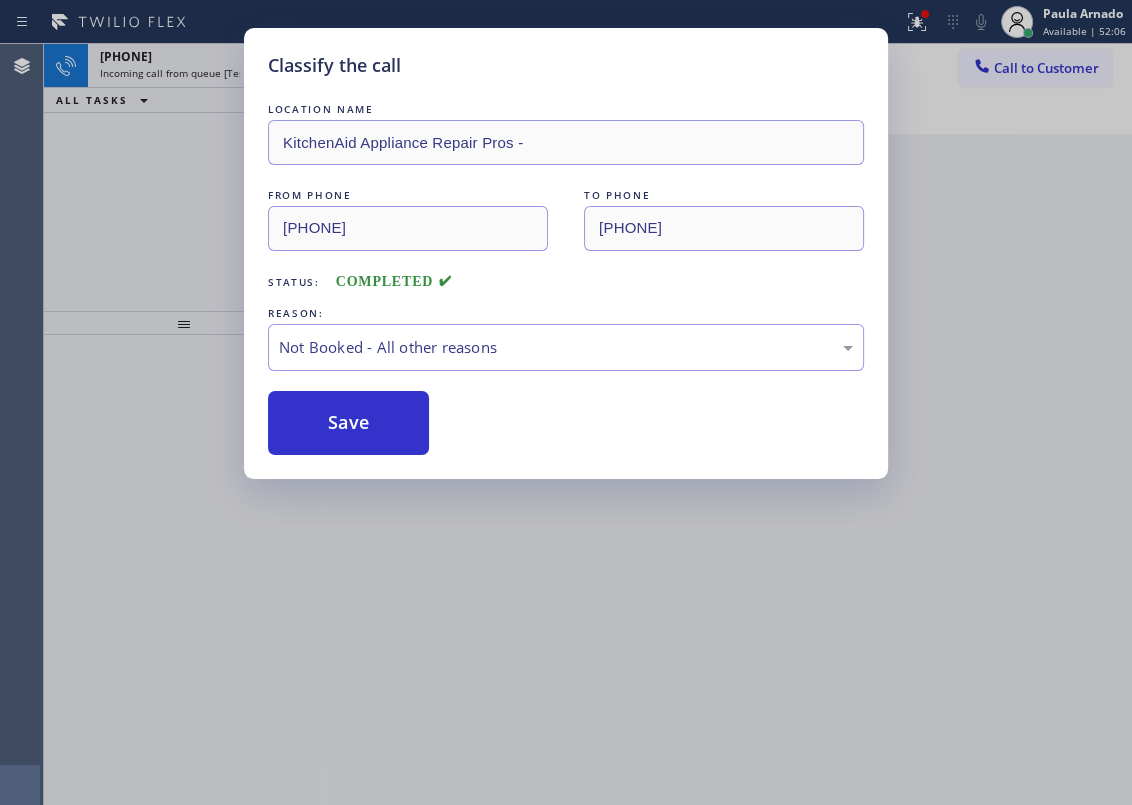 click on "Classify the call LOCATION NAME KitchenAid Appliance Repair Pros - FROM PHONE [PHONE] TO PHONE [PHONE] Status: COMPLETED REASON: Not Booked - All other reasons Save" at bounding box center (566, 402) 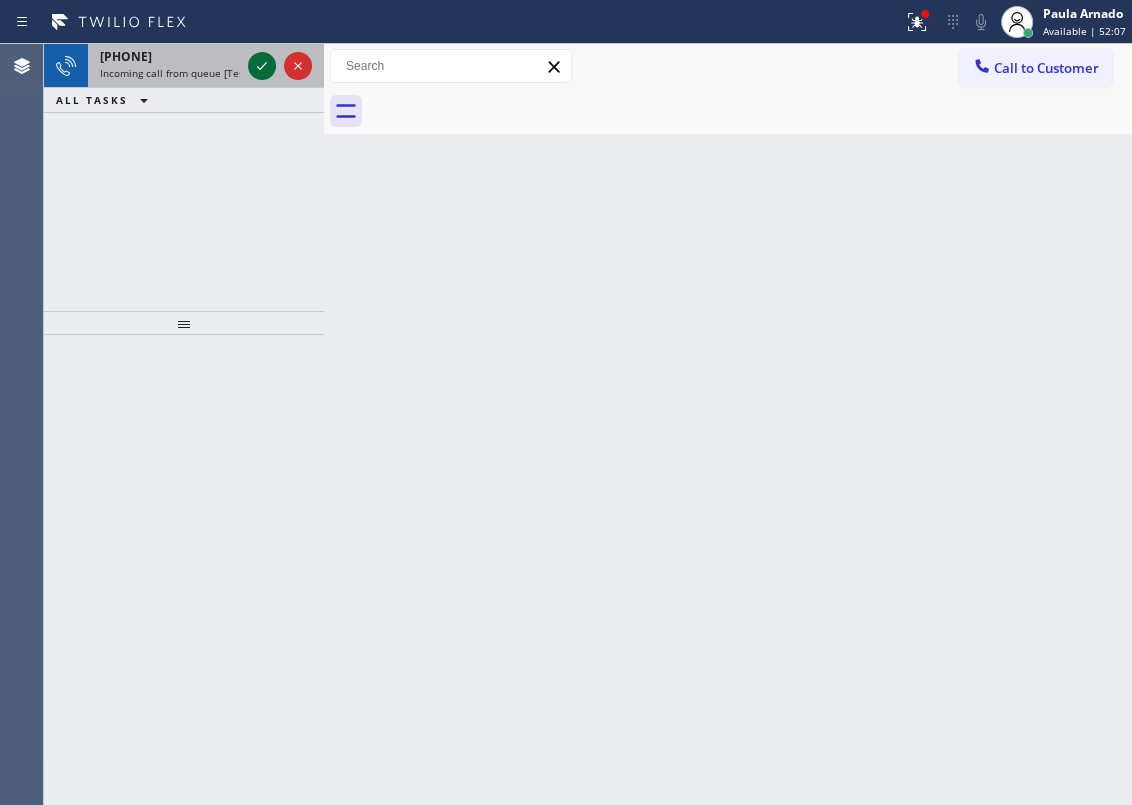 click 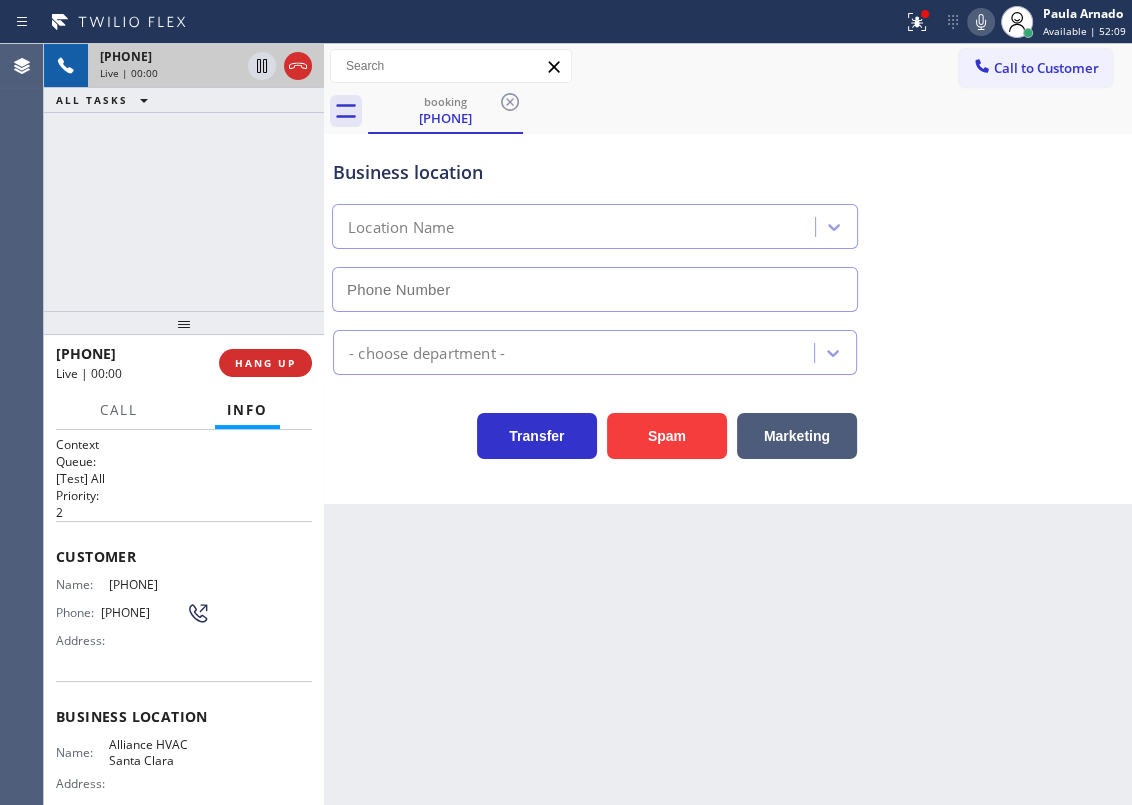 type on "[PHONE]" 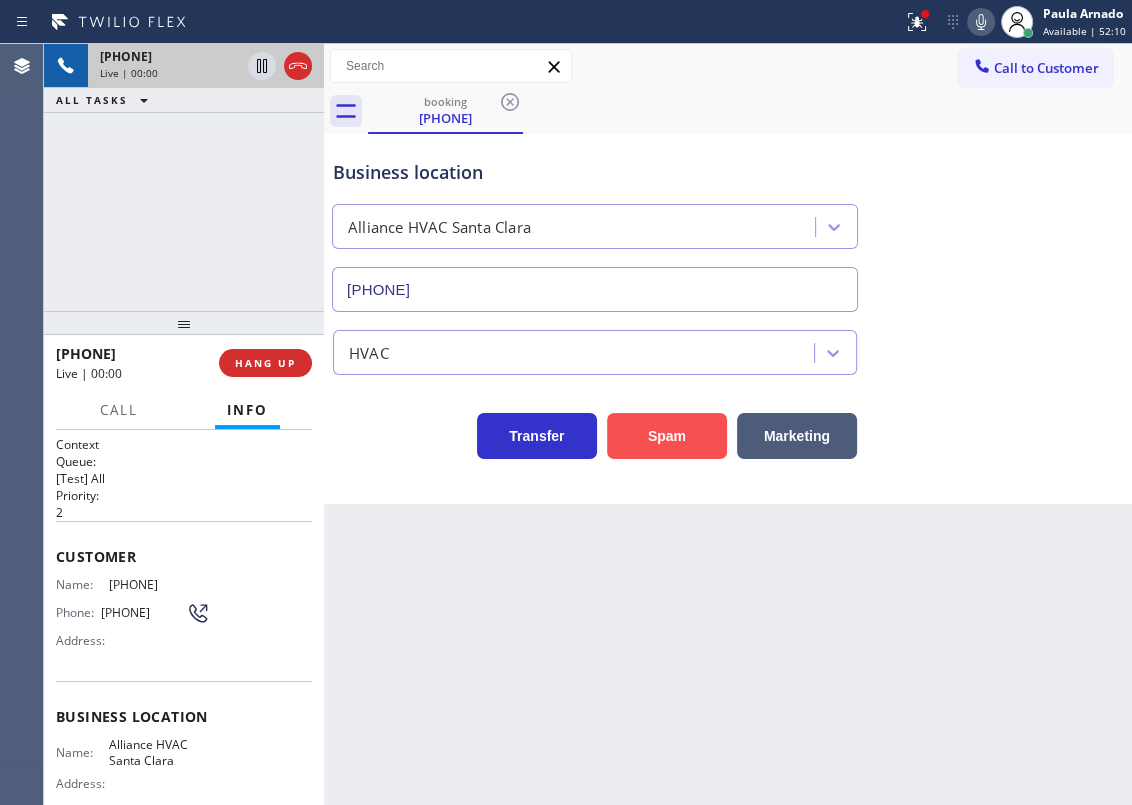 click on "Spam" at bounding box center (667, 436) 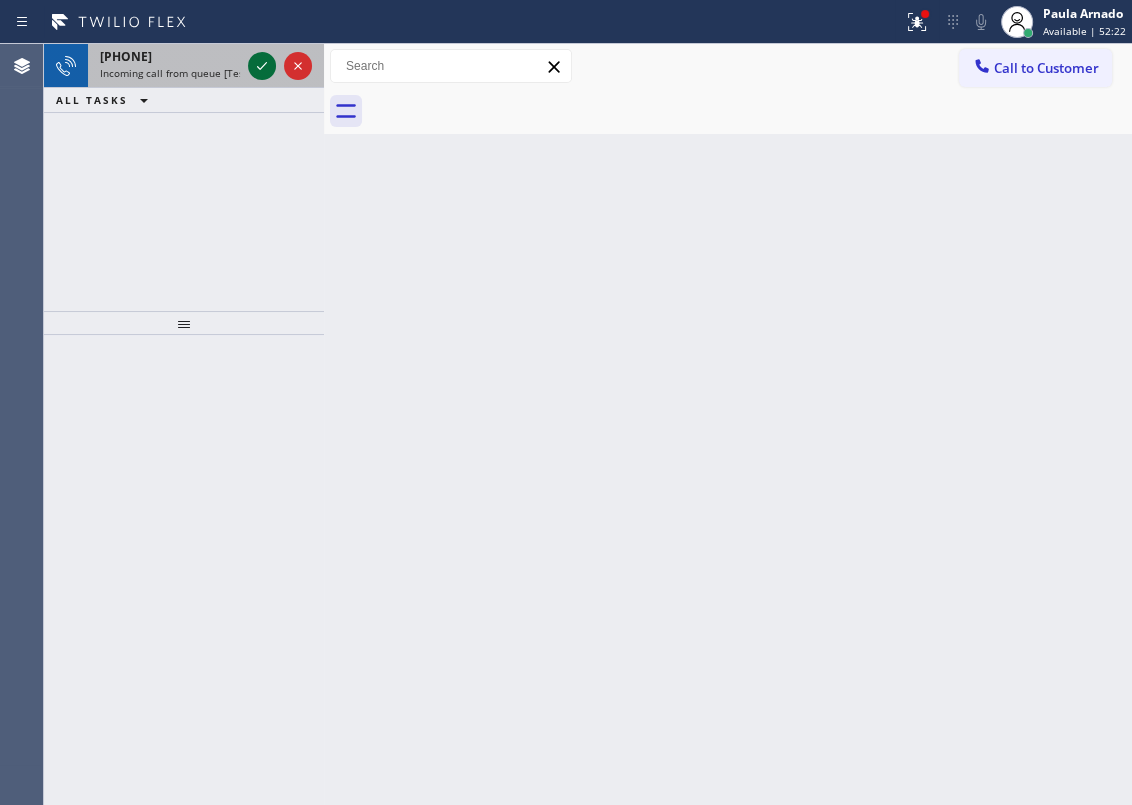 click at bounding box center [262, 66] 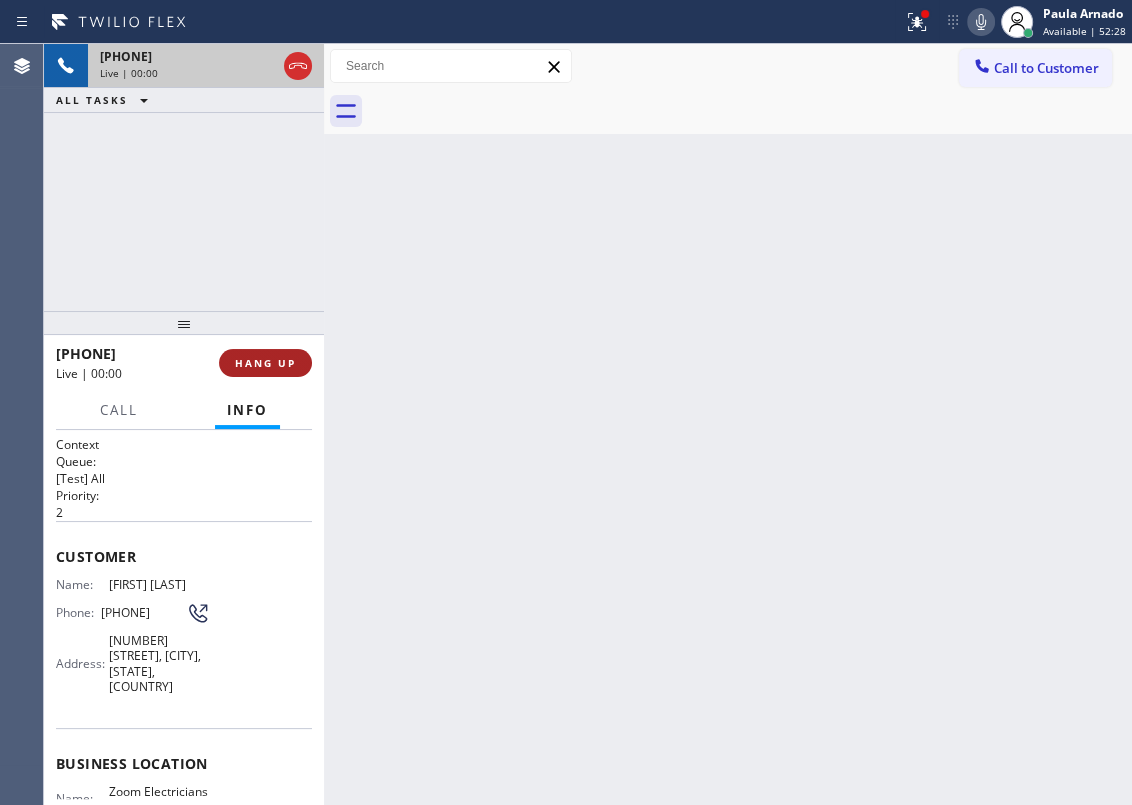 click on "HANG UP" at bounding box center [265, 363] 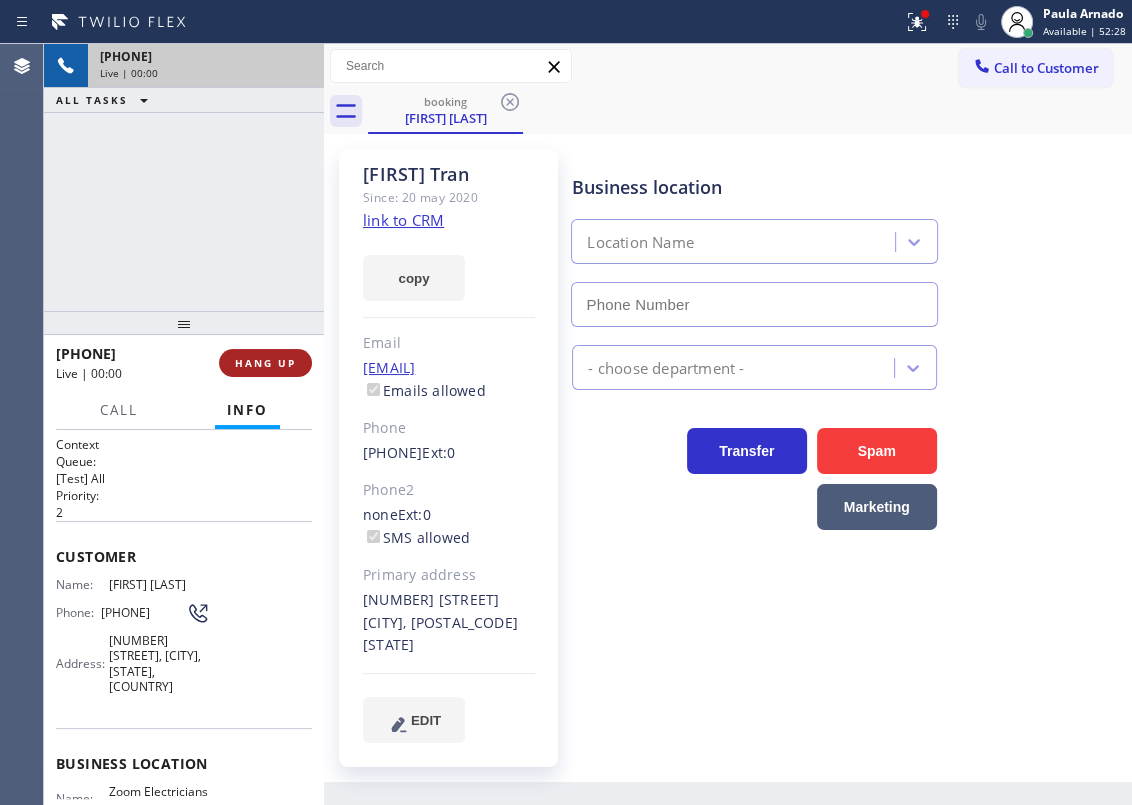 click on "HANG UP" at bounding box center [265, 363] 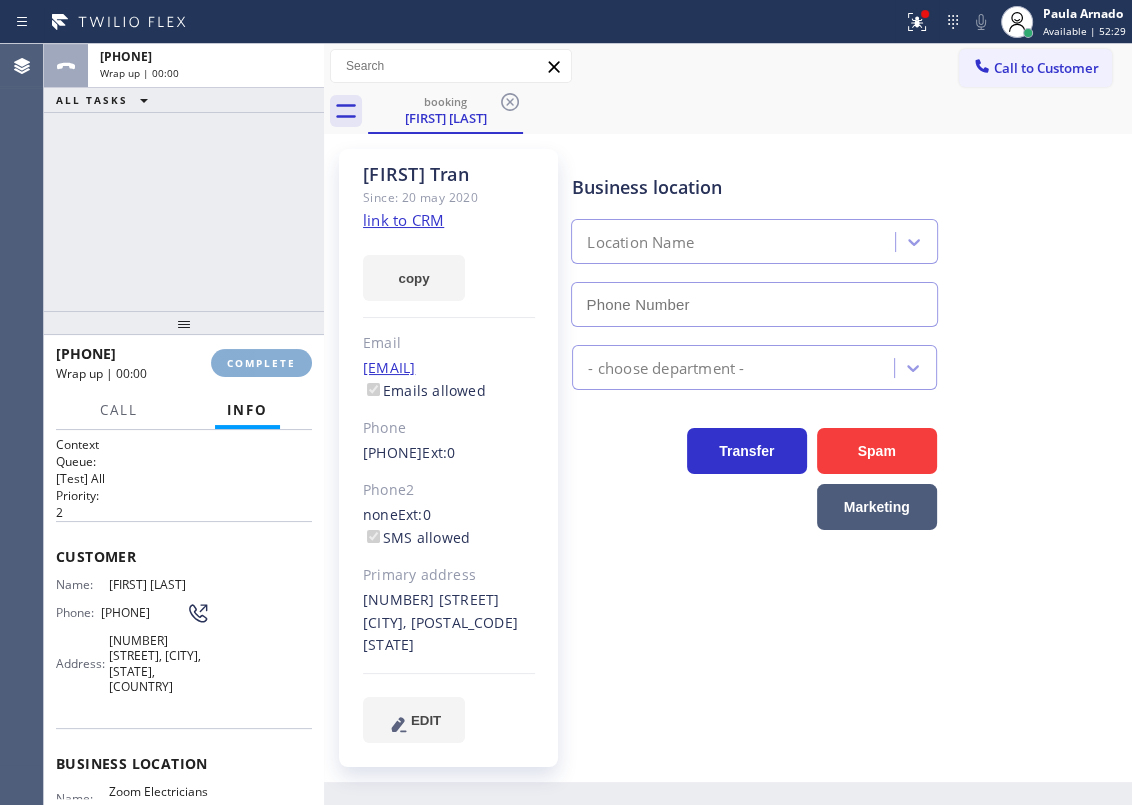 type on "[PHONE]" 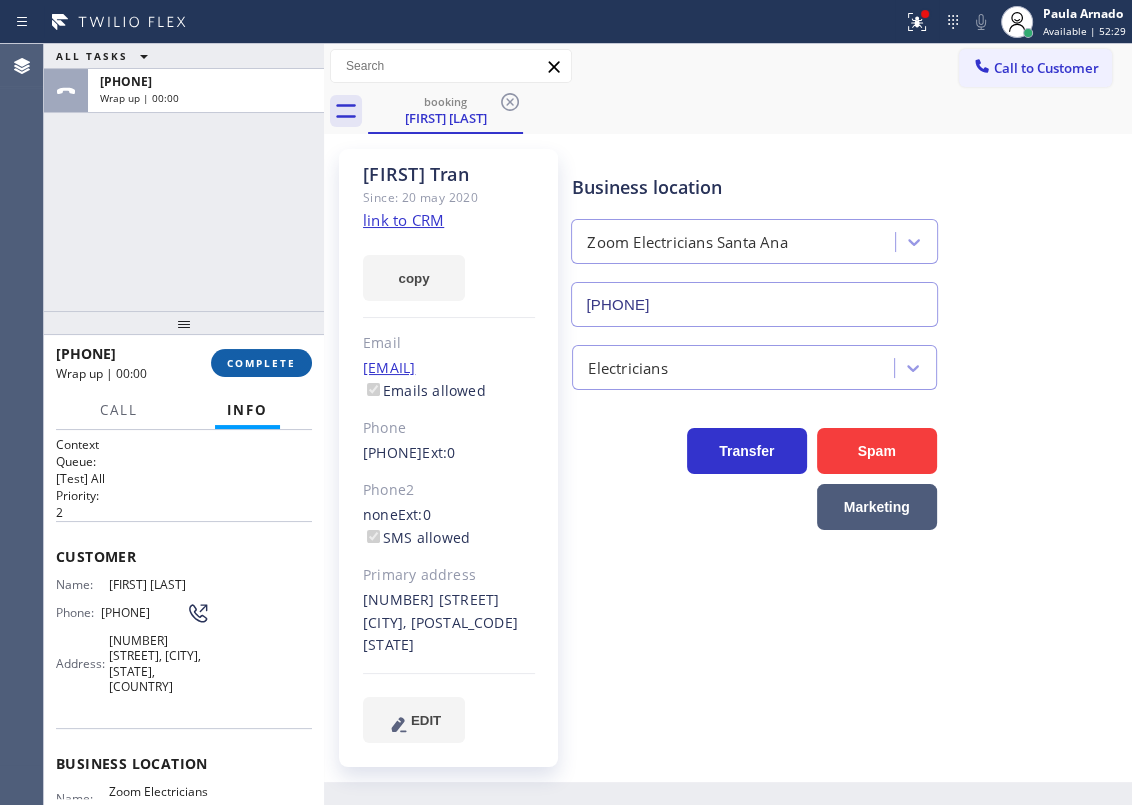 click on "COMPLETE" at bounding box center (261, 363) 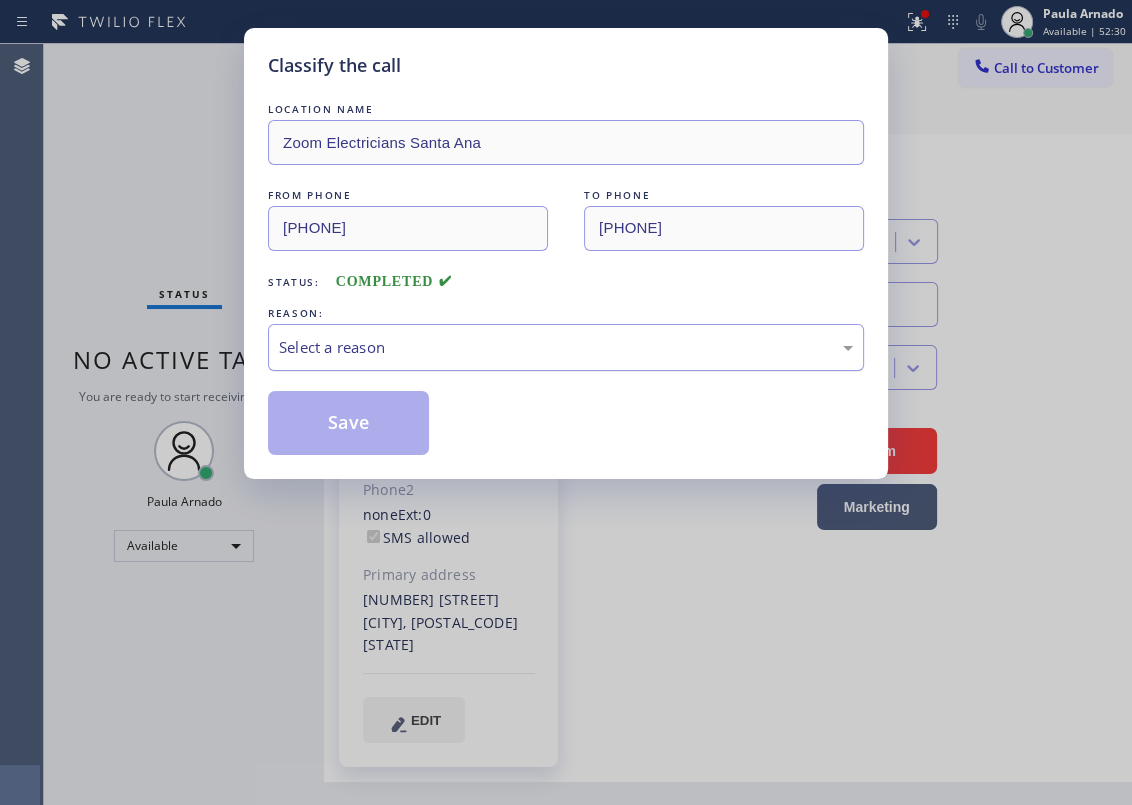 click on "Select a reason" at bounding box center [566, 347] 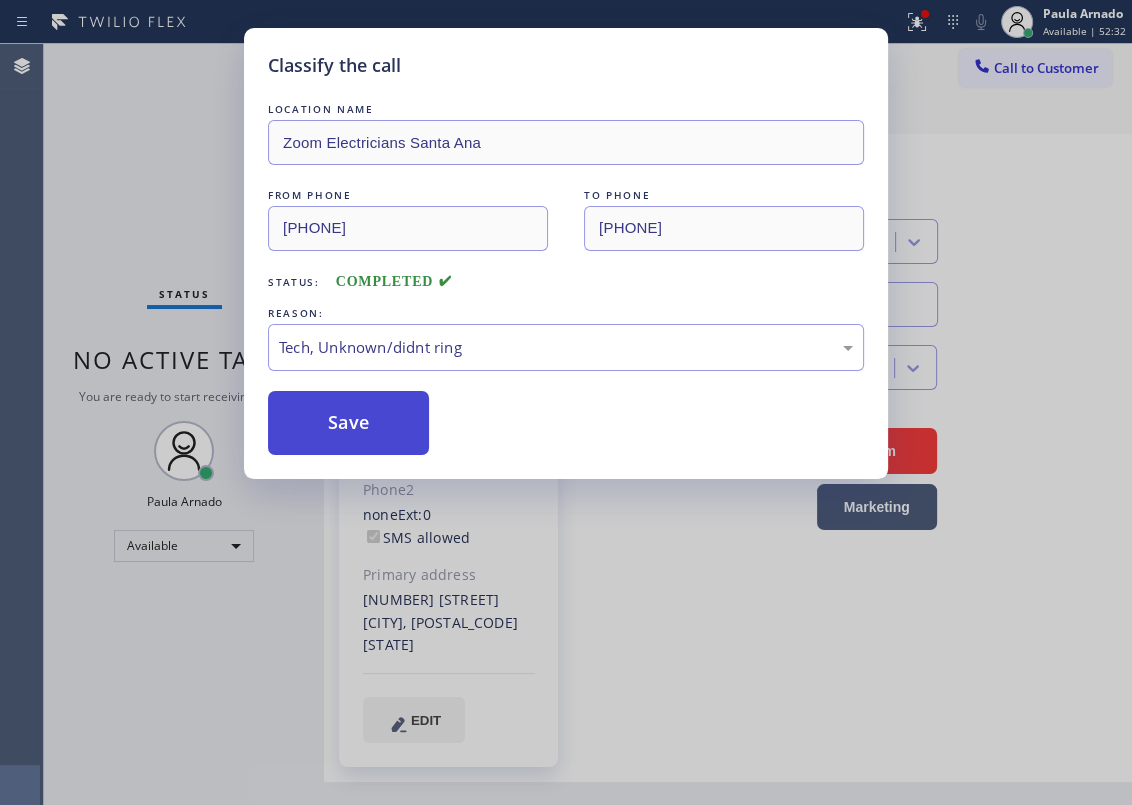 click on "Save" at bounding box center (348, 423) 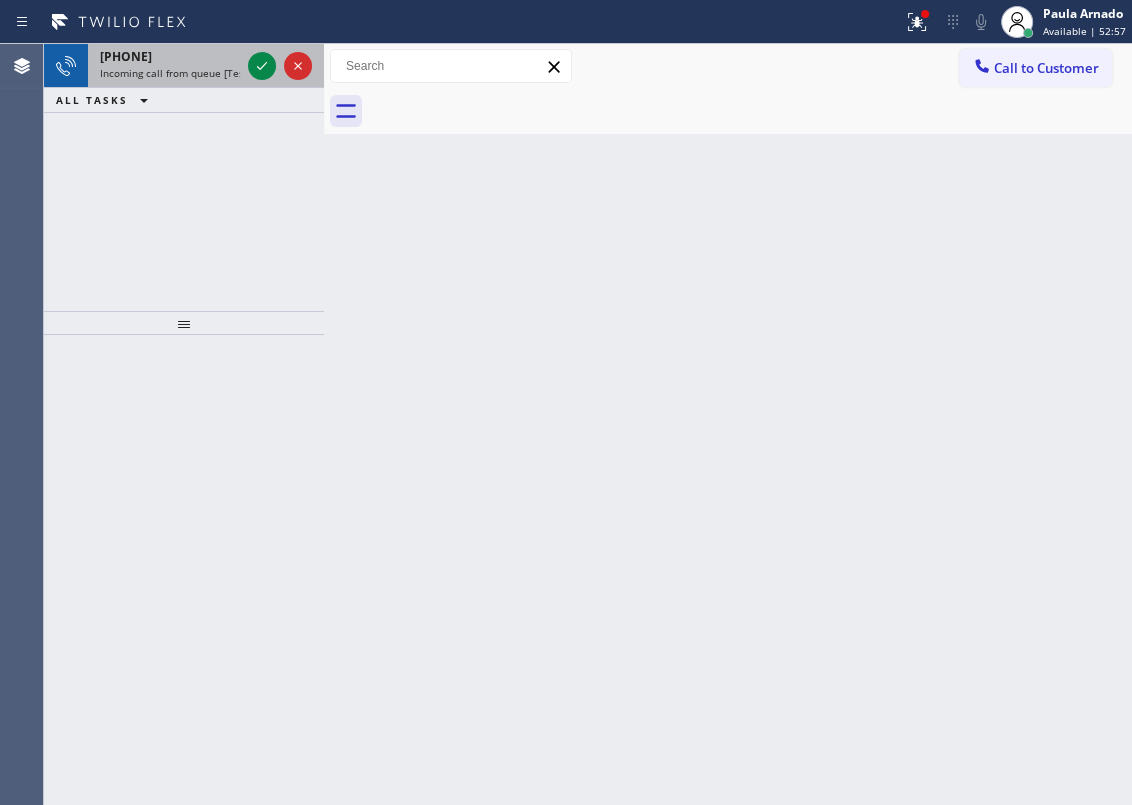 click on "Incoming call from queue [Test] All" at bounding box center [183, 73] 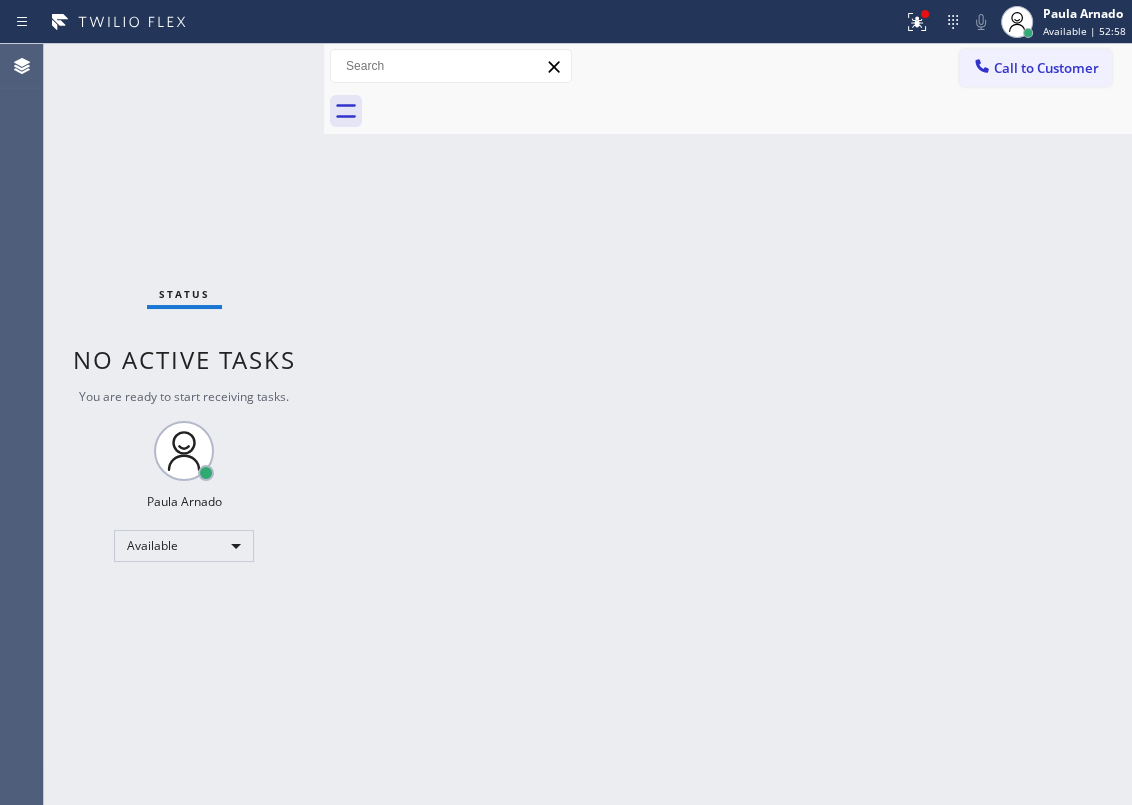 click on "Status   No active tasks     You are ready to start receiving tasks.   [FIRST] [LAST] Available" at bounding box center (184, 424) 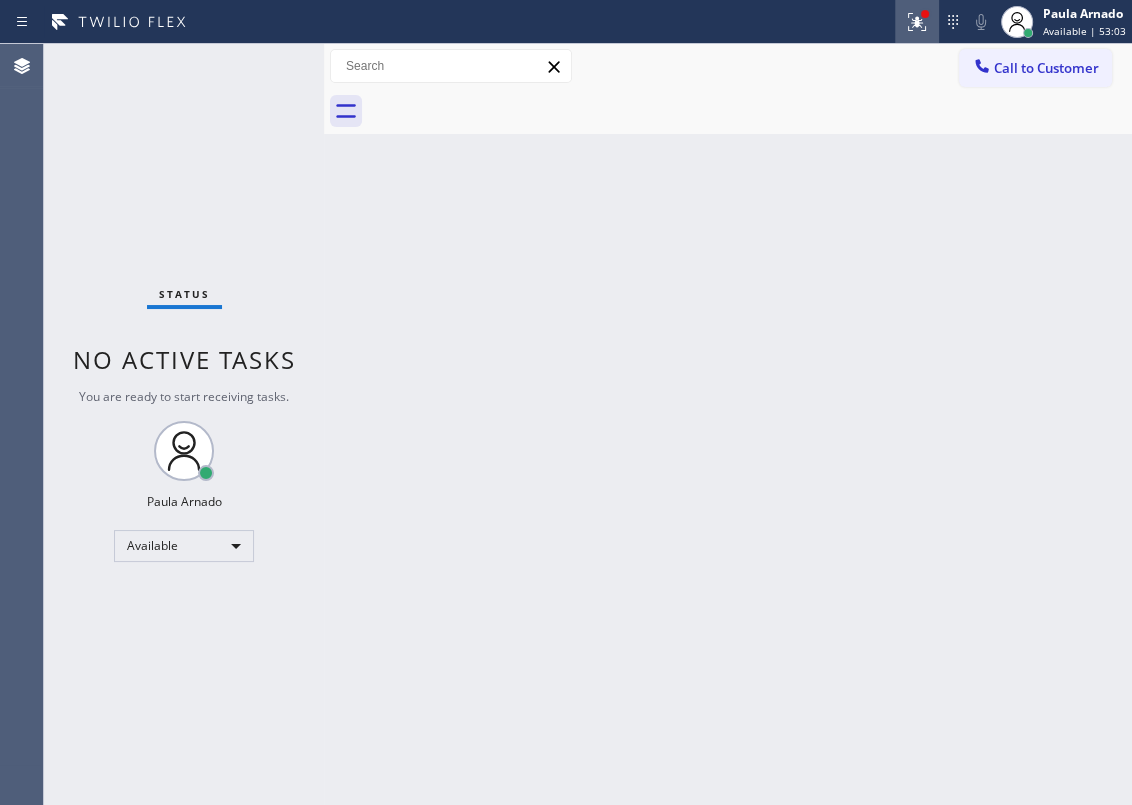 click 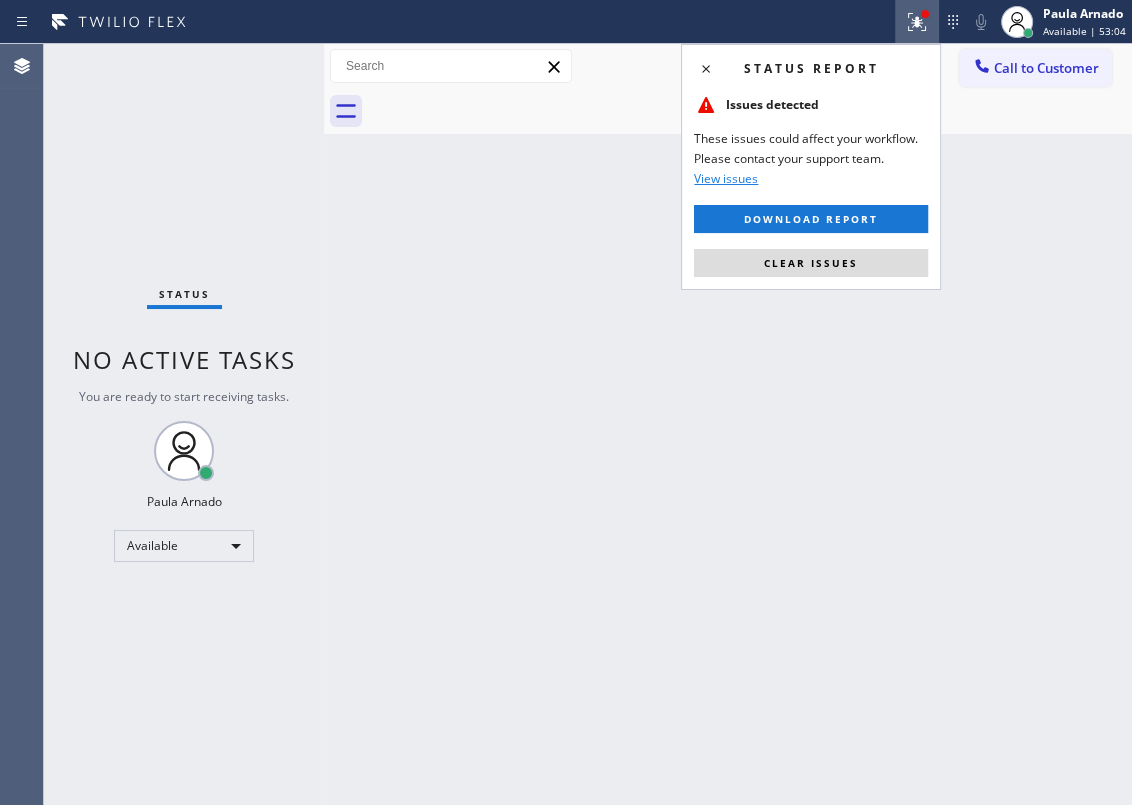 click on "Status report Issues detected These issues could affect your workflow. Please contact your support team. View issues Download report Clear issues" at bounding box center (811, 167) 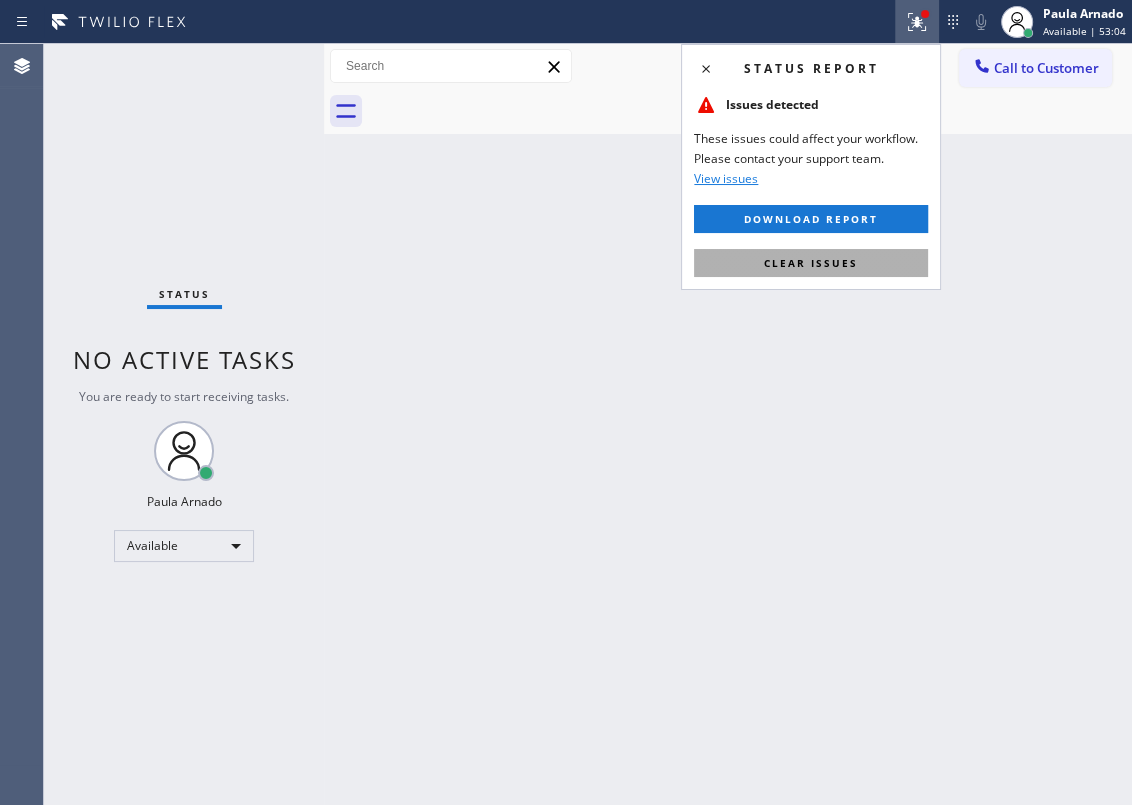 click on "Clear issues" at bounding box center [811, 263] 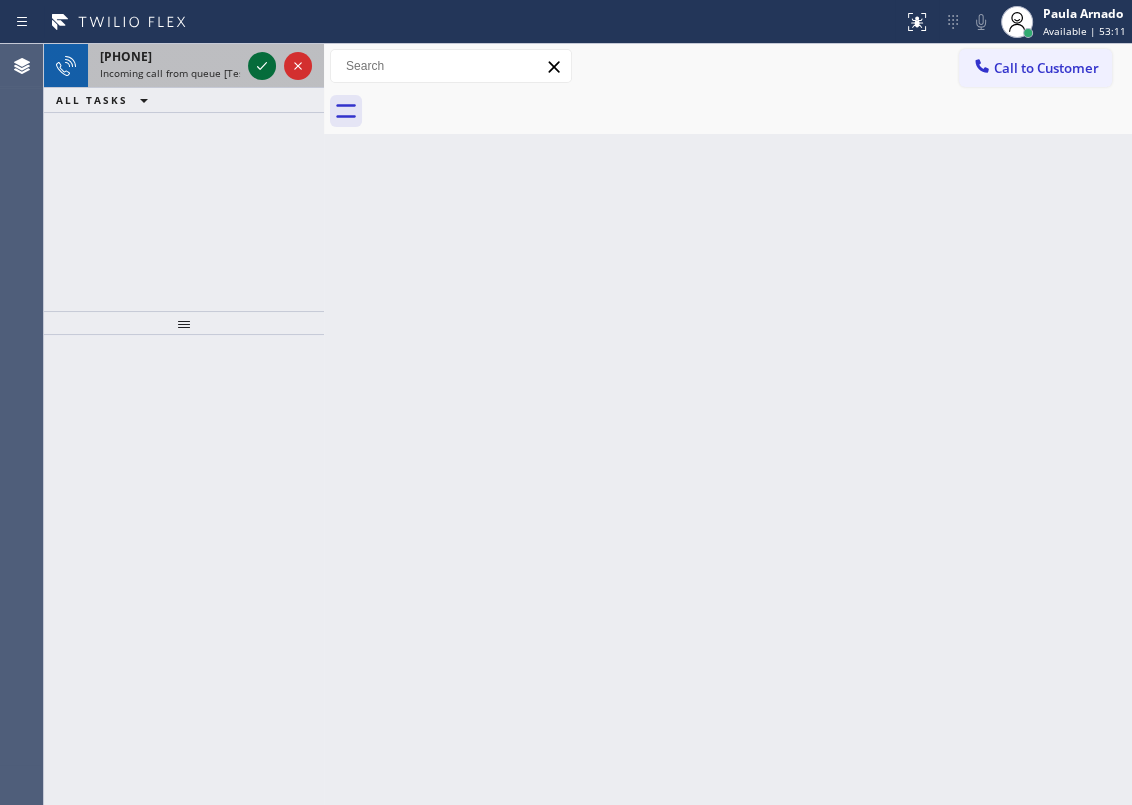 click 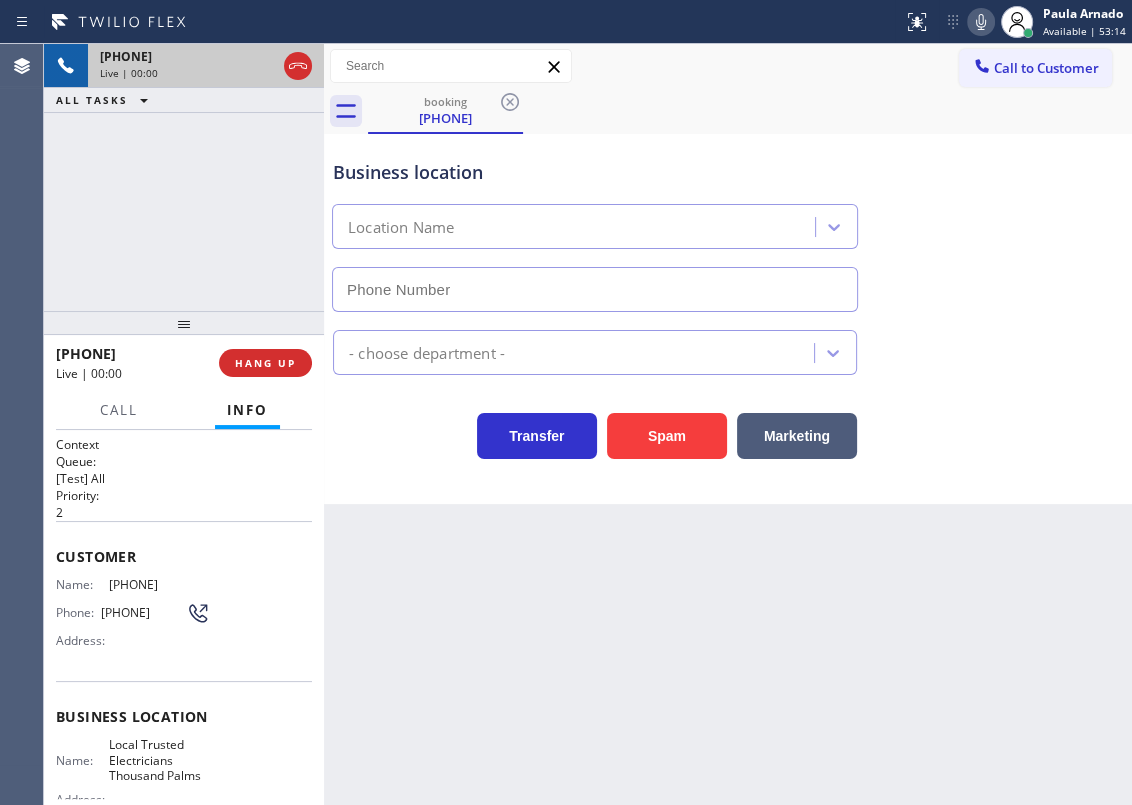 type on "[PHONE]" 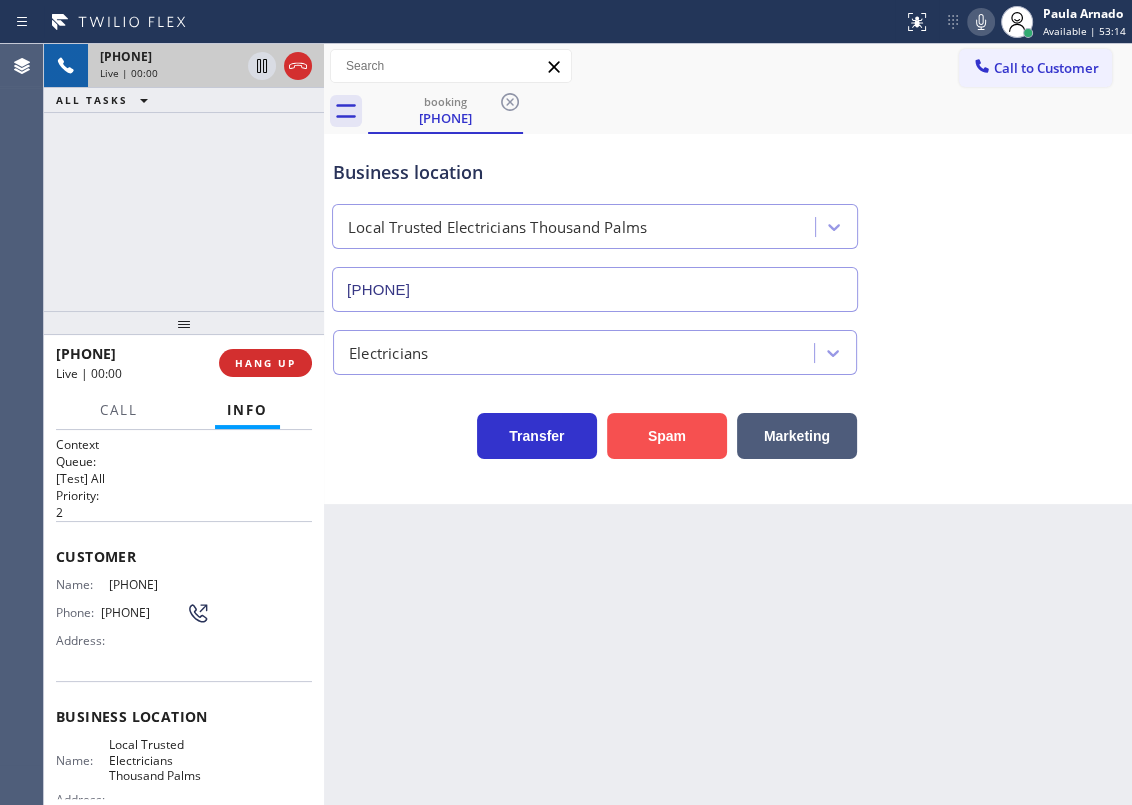 click on "Spam" at bounding box center [667, 436] 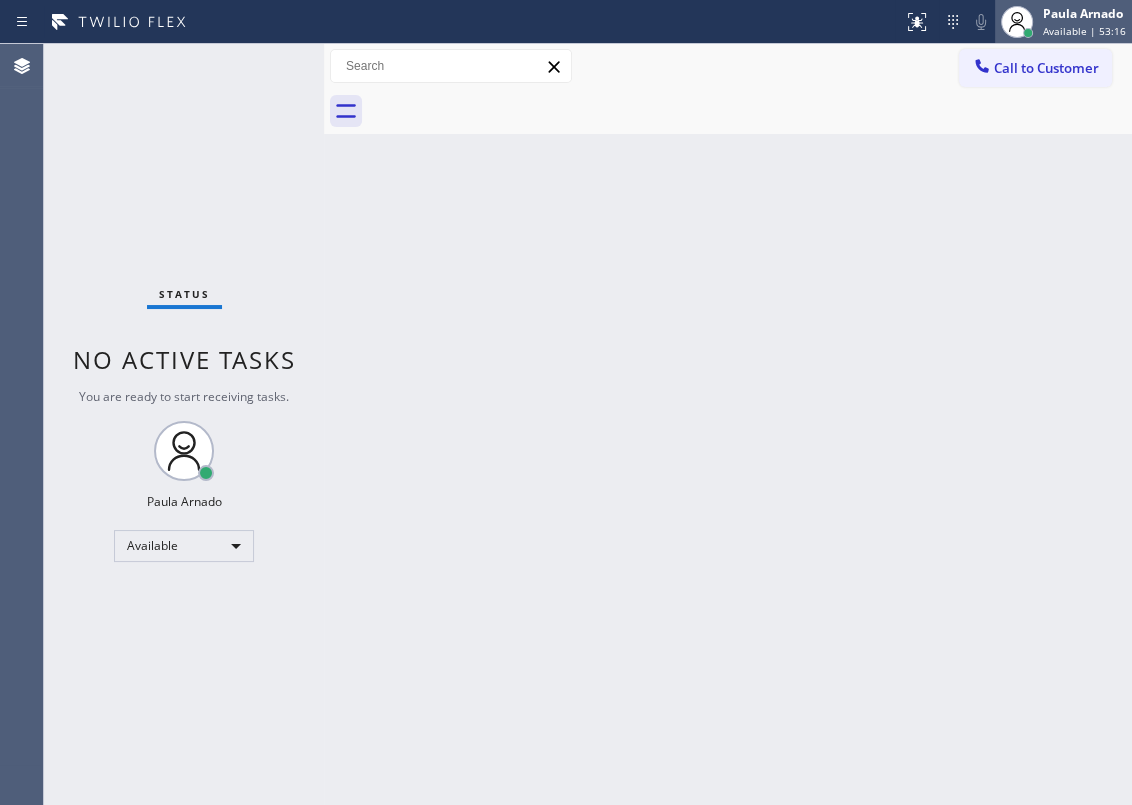 click on "Available | 53:16" at bounding box center [1084, 31] 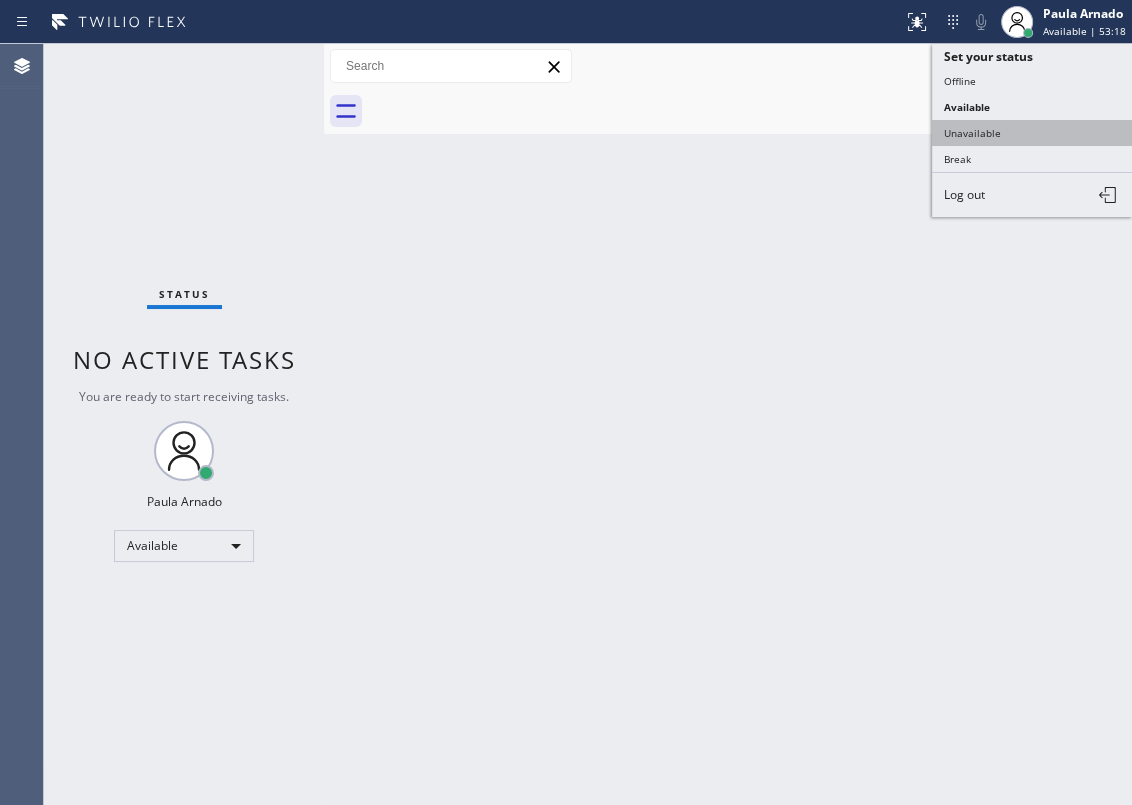 click on "Unavailable" at bounding box center [1032, 133] 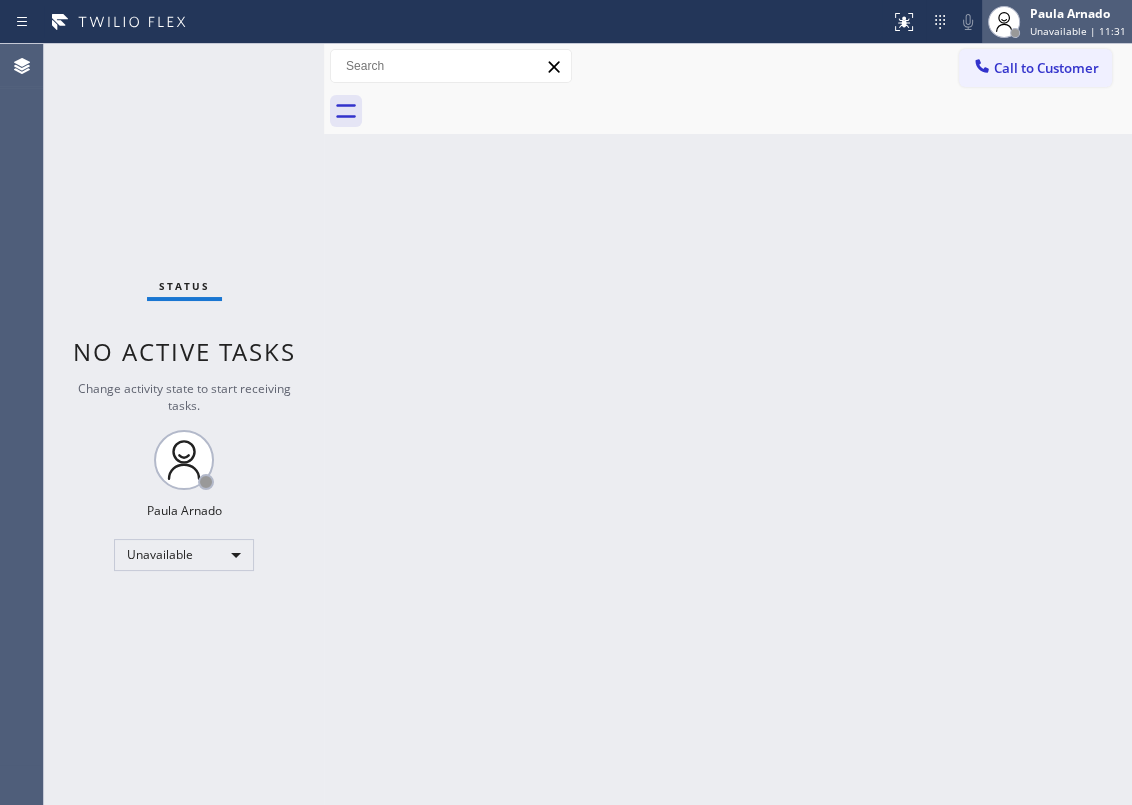 click on "Unavailable | 11:31" at bounding box center [1078, 31] 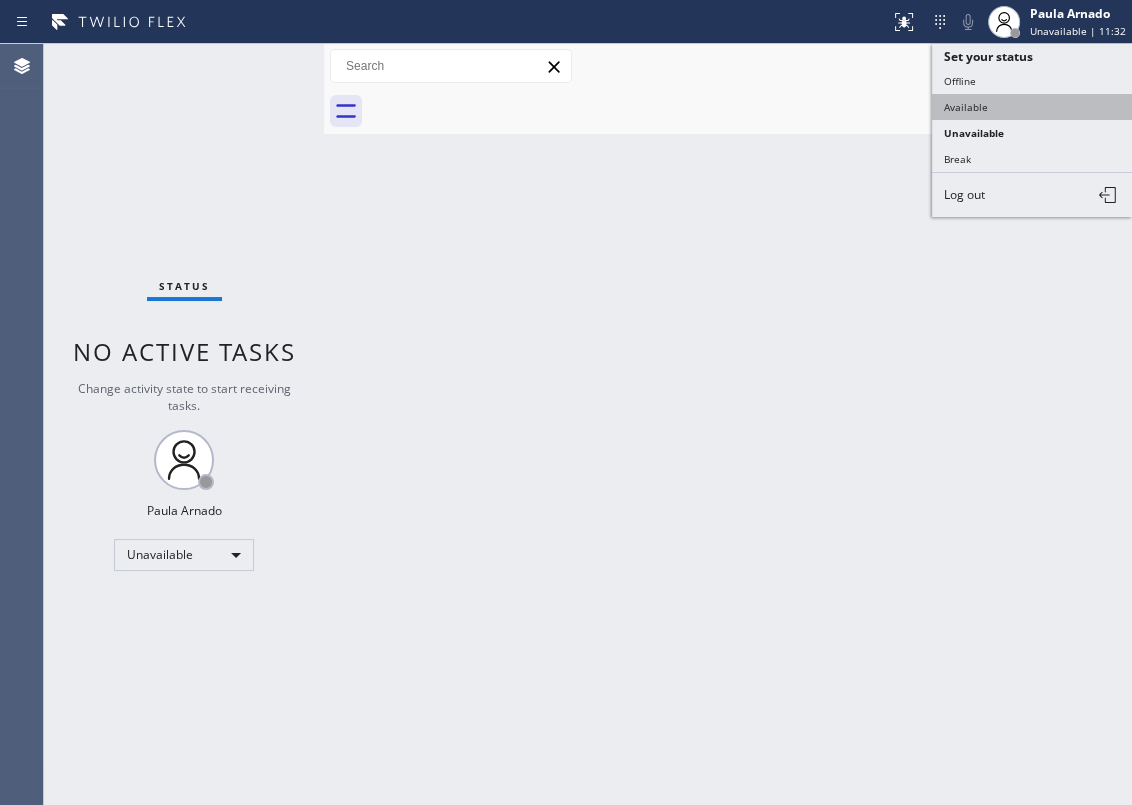 click on "Available" at bounding box center (1032, 107) 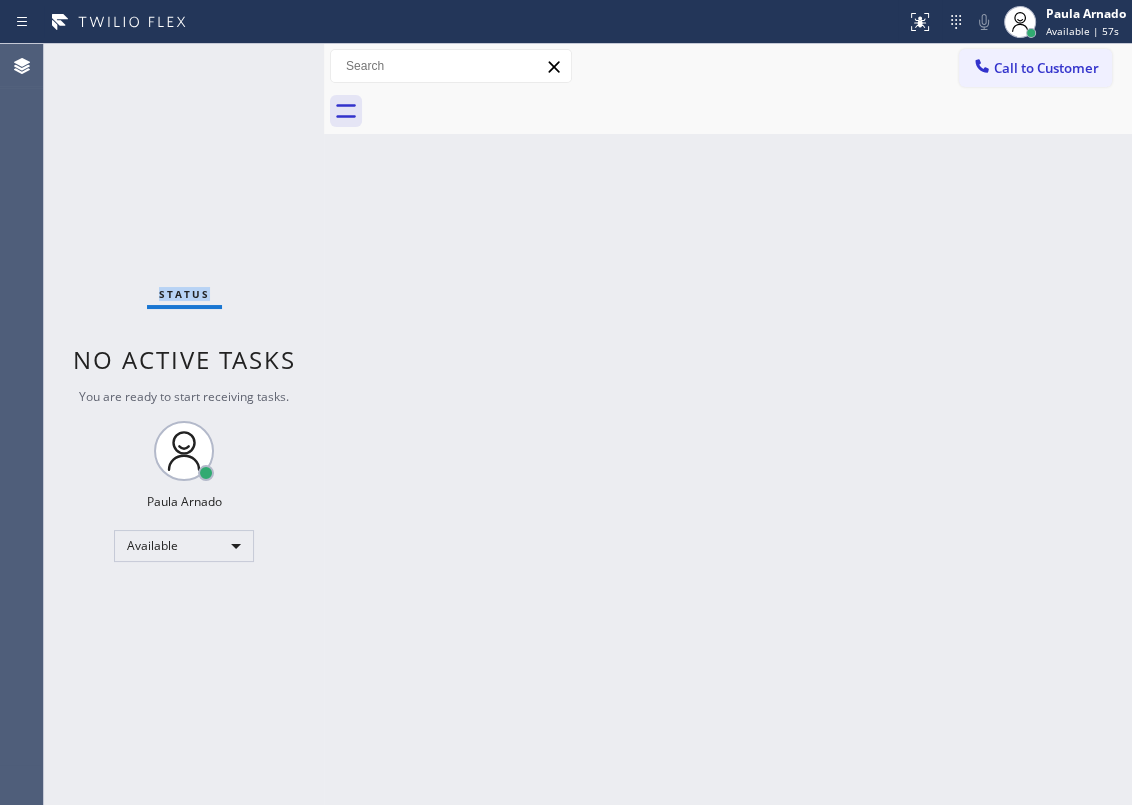 click on "Status   No active tasks     You are ready to start receiving tasks.   [FIRST] [LAST] Available" at bounding box center (184, 424) 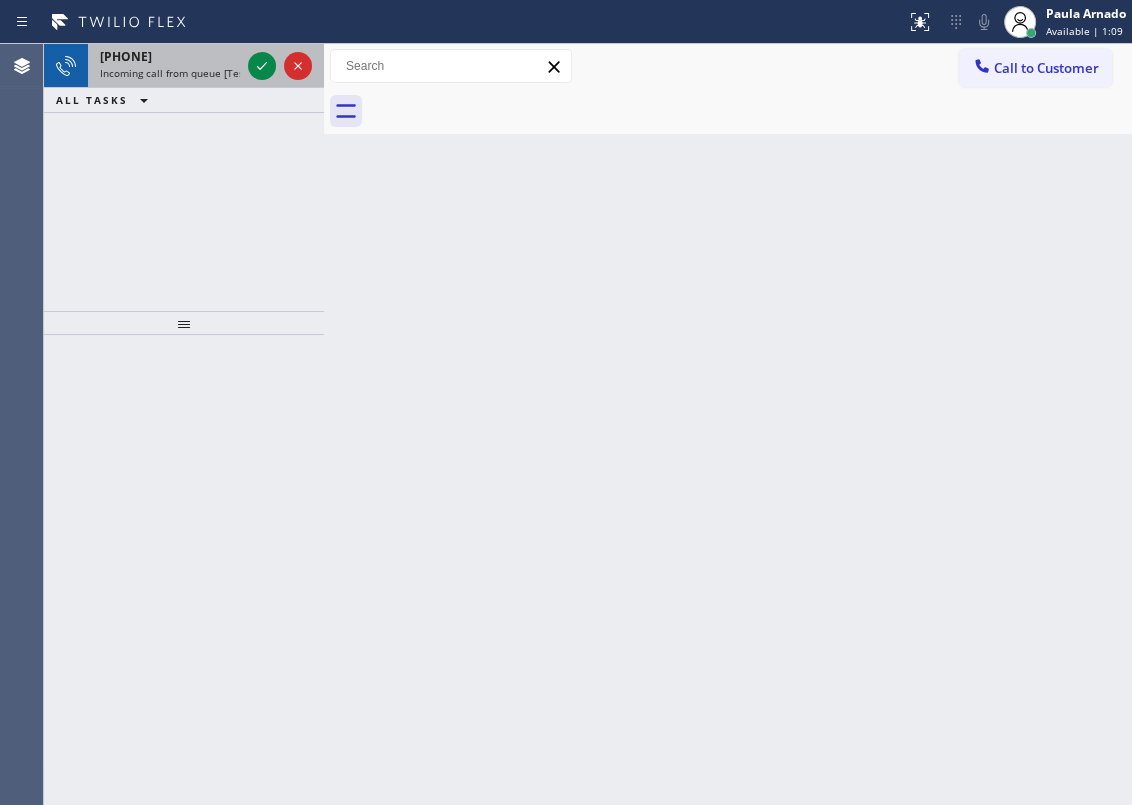 click at bounding box center (280, 66) 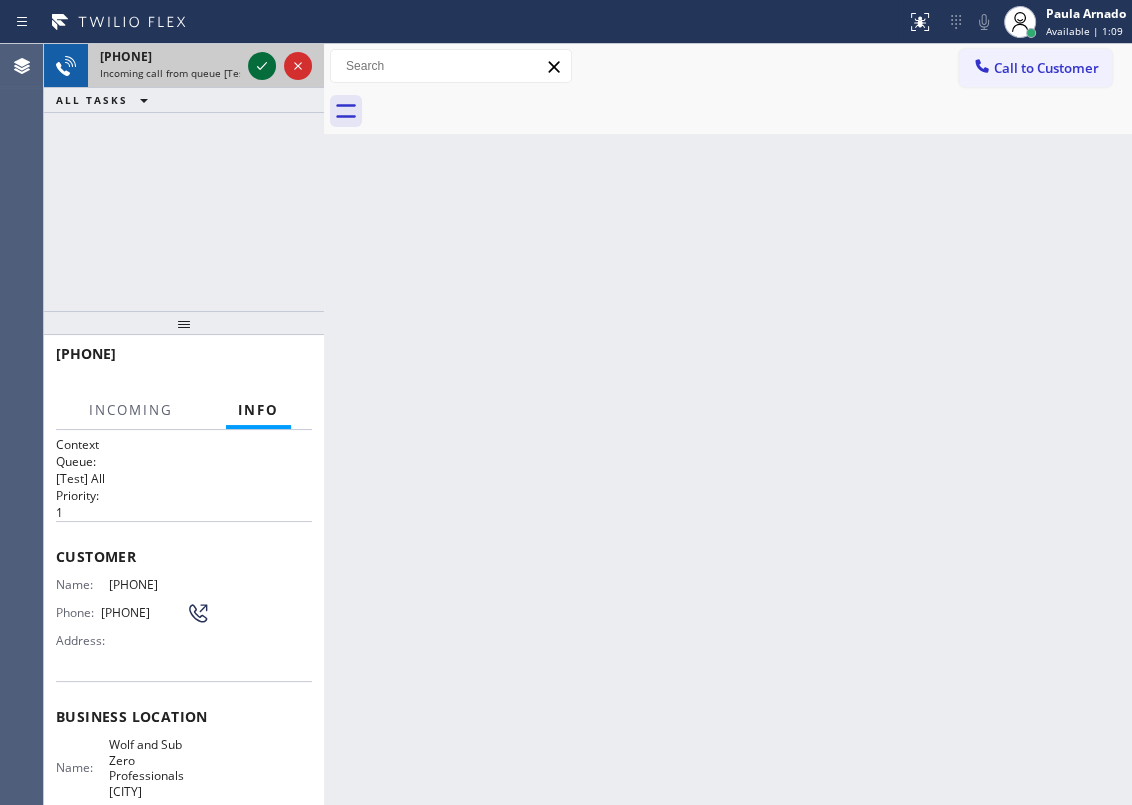 click at bounding box center [262, 66] 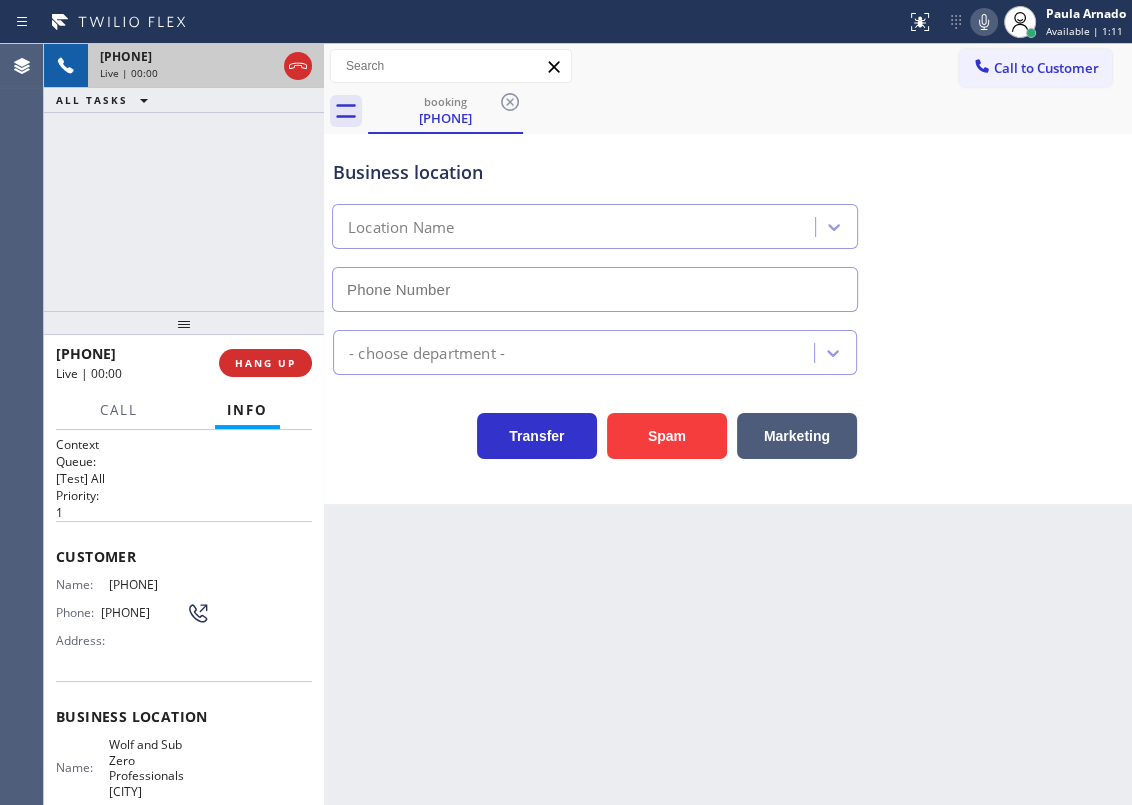 type on "[PHONE]" 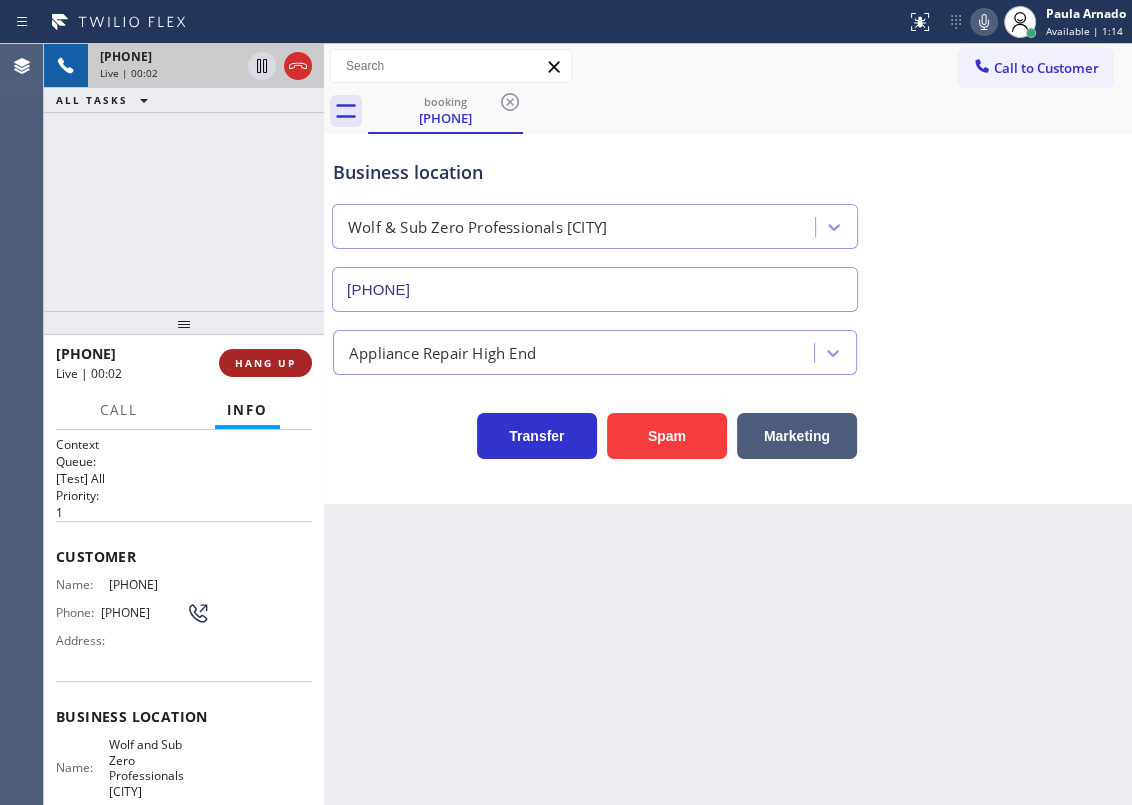 click on "HANG UP" at bounding box center [265, 363] 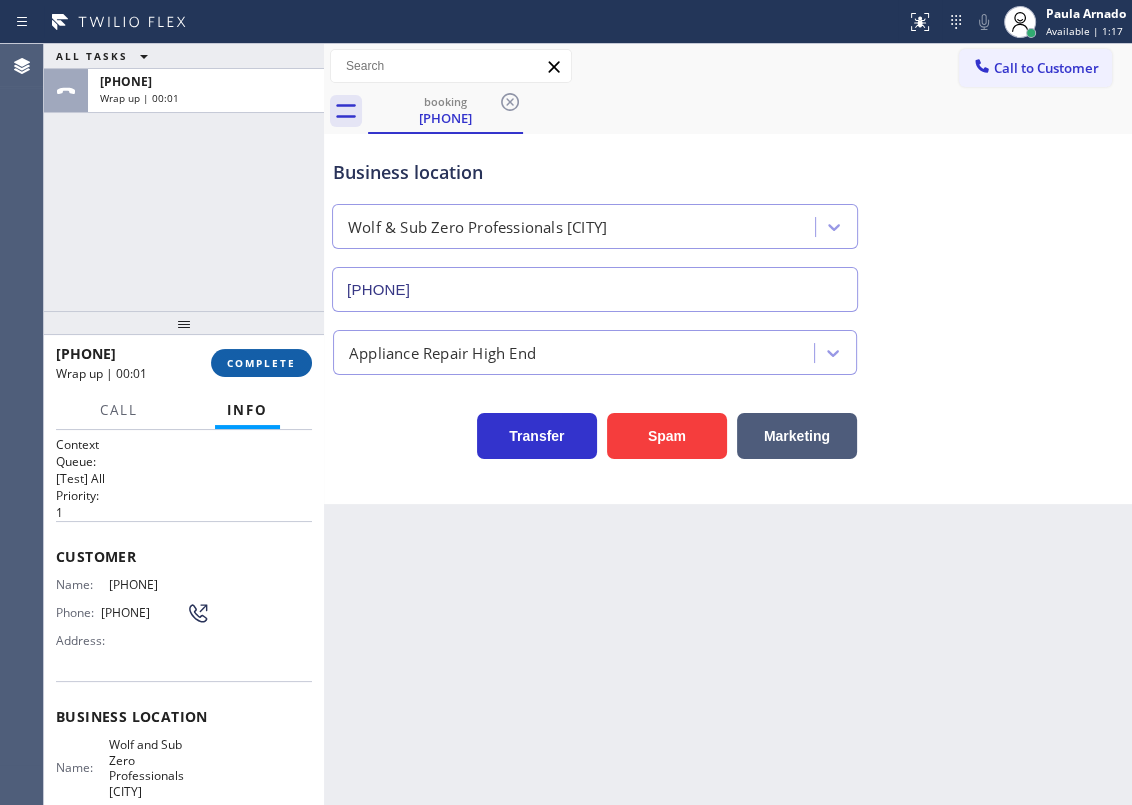 click on "COMPLETE" at bounding box center [261, 363] 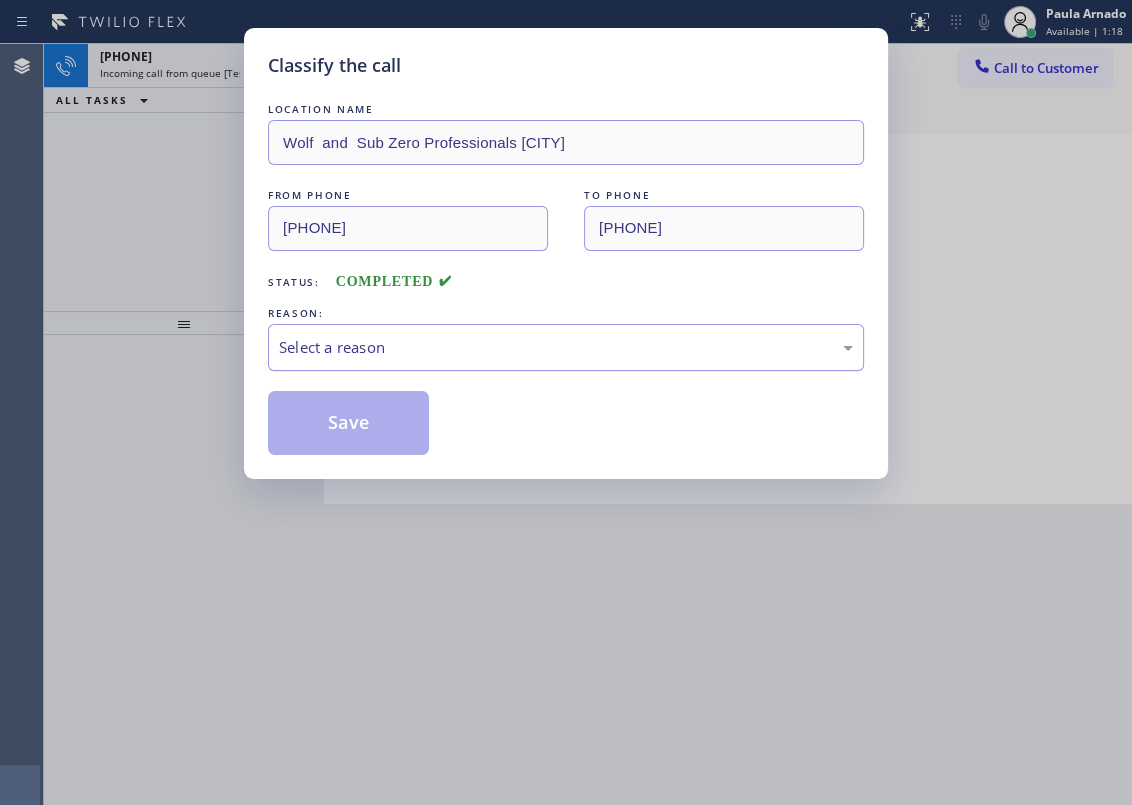 click on "Select a reason" at bounding box center (566, 347) 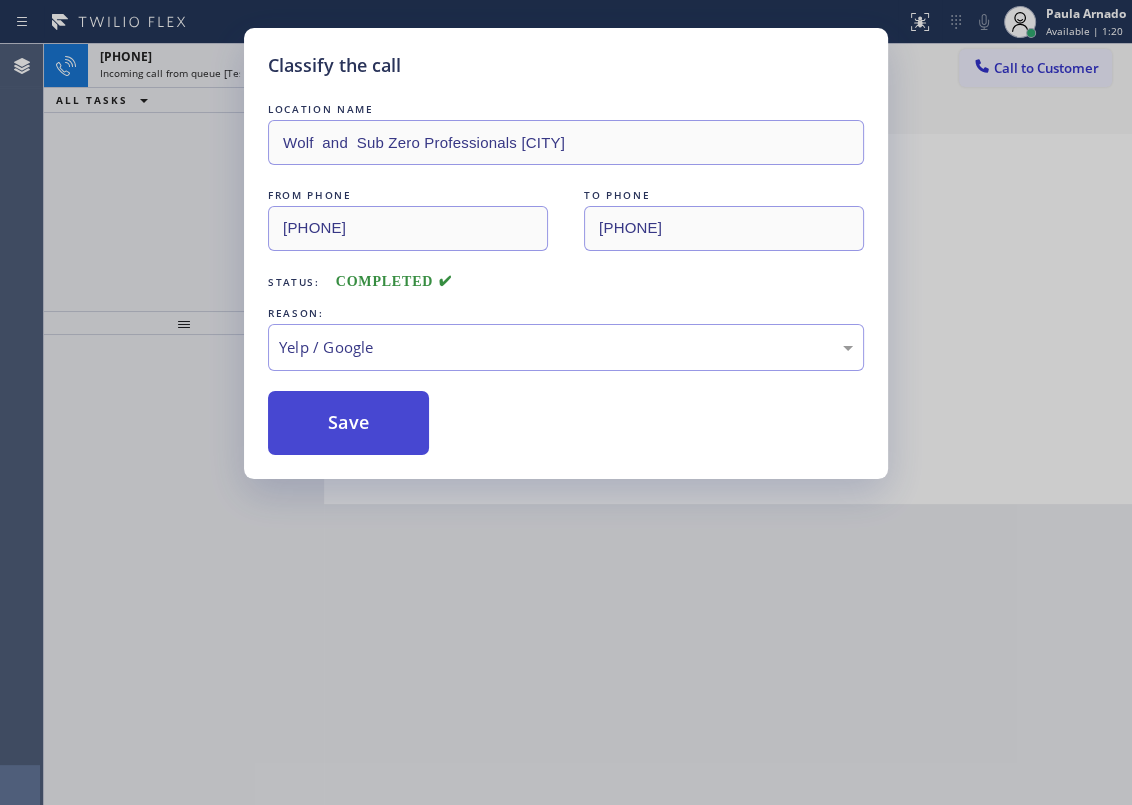 click on "Save" at bounding box center (348, 423) 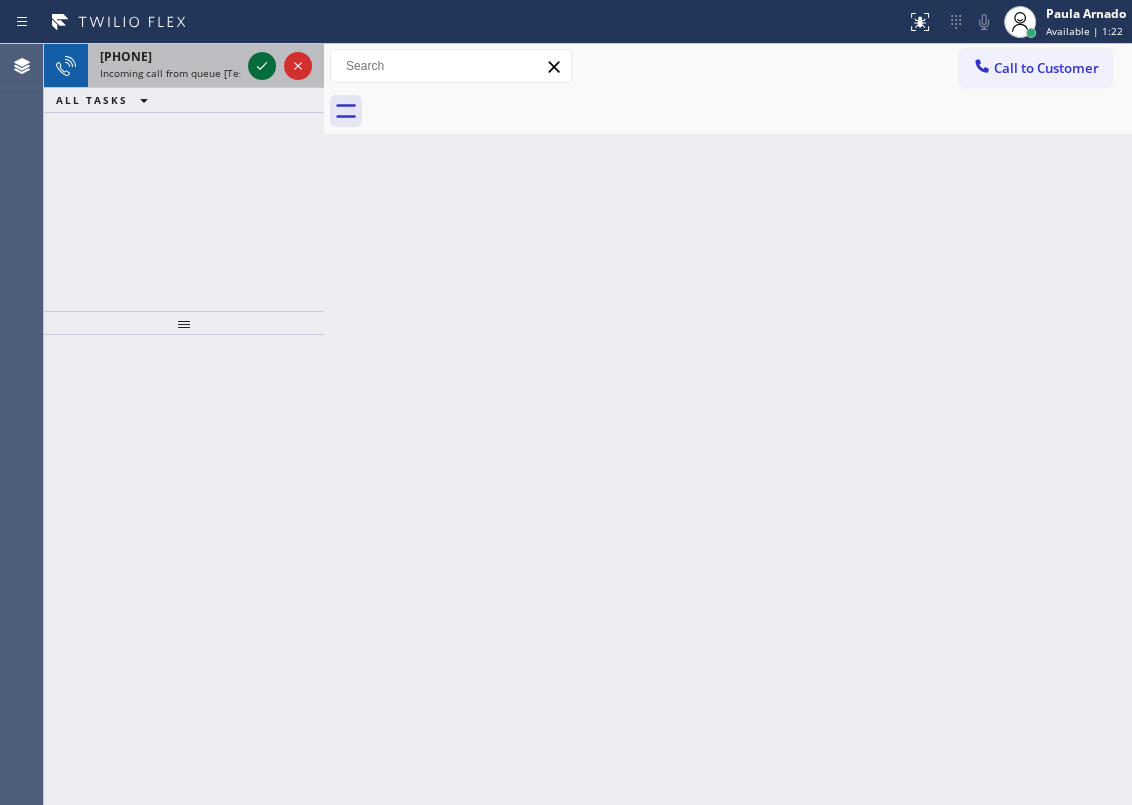 click 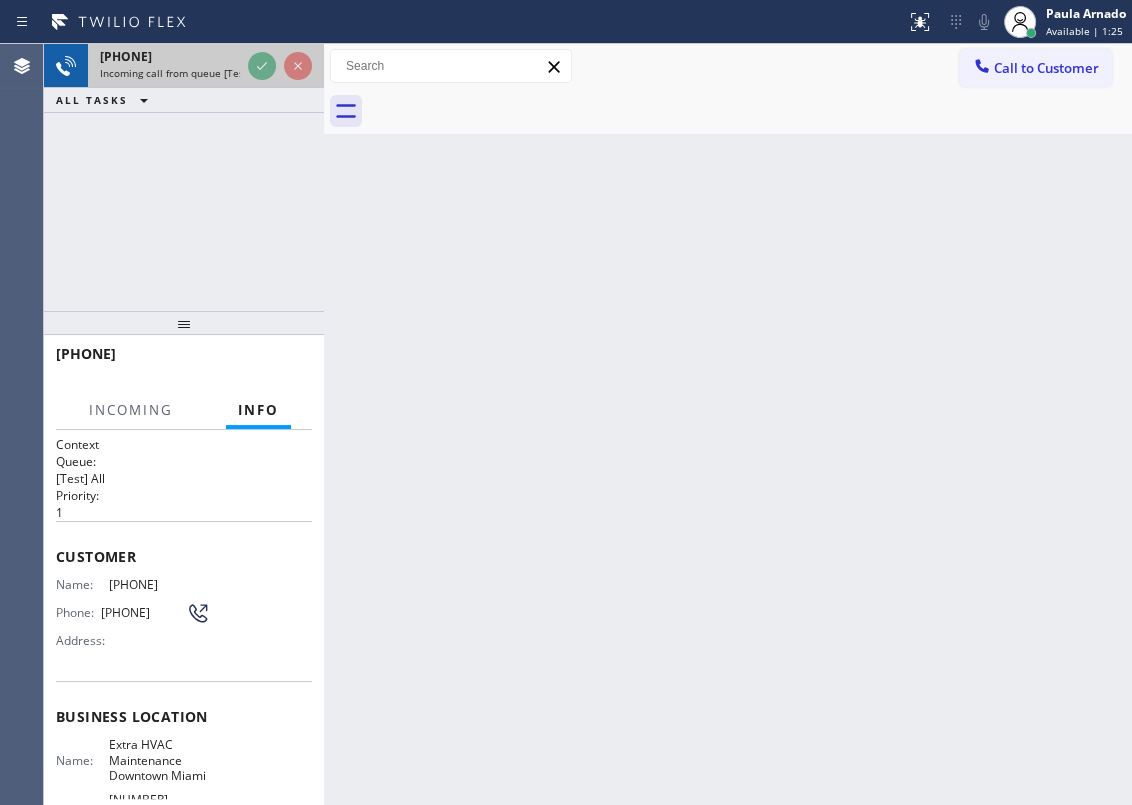 click at bounding box center (280, 66) 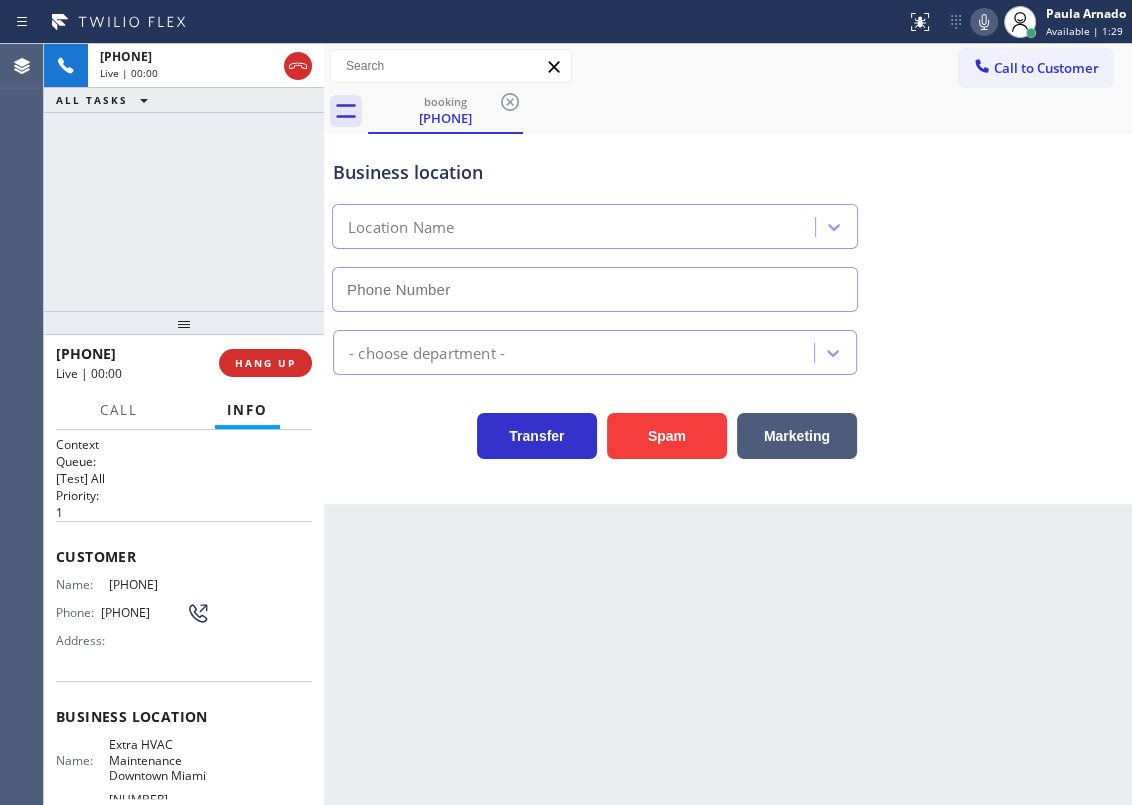 type on "[PHONE]" 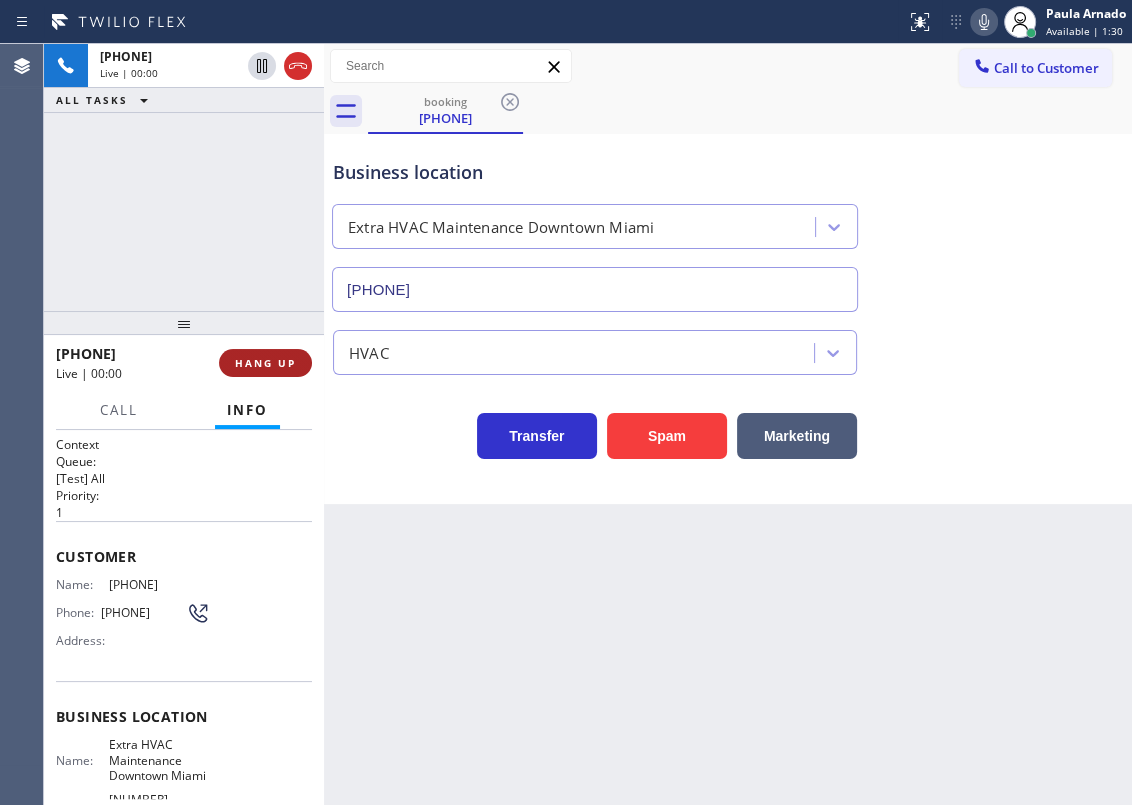 click on "HANG UP" at bounding box center [265, 363] 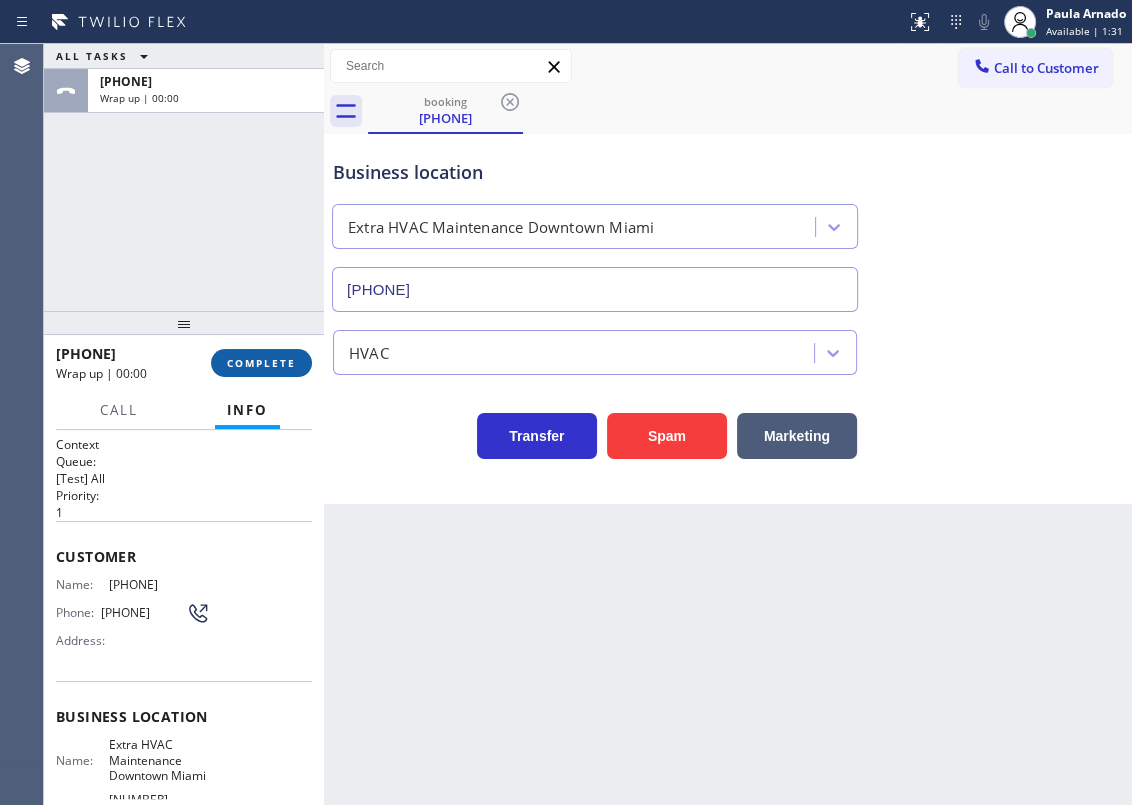 click on "COMPLETE" at bounding box center (261, 363) 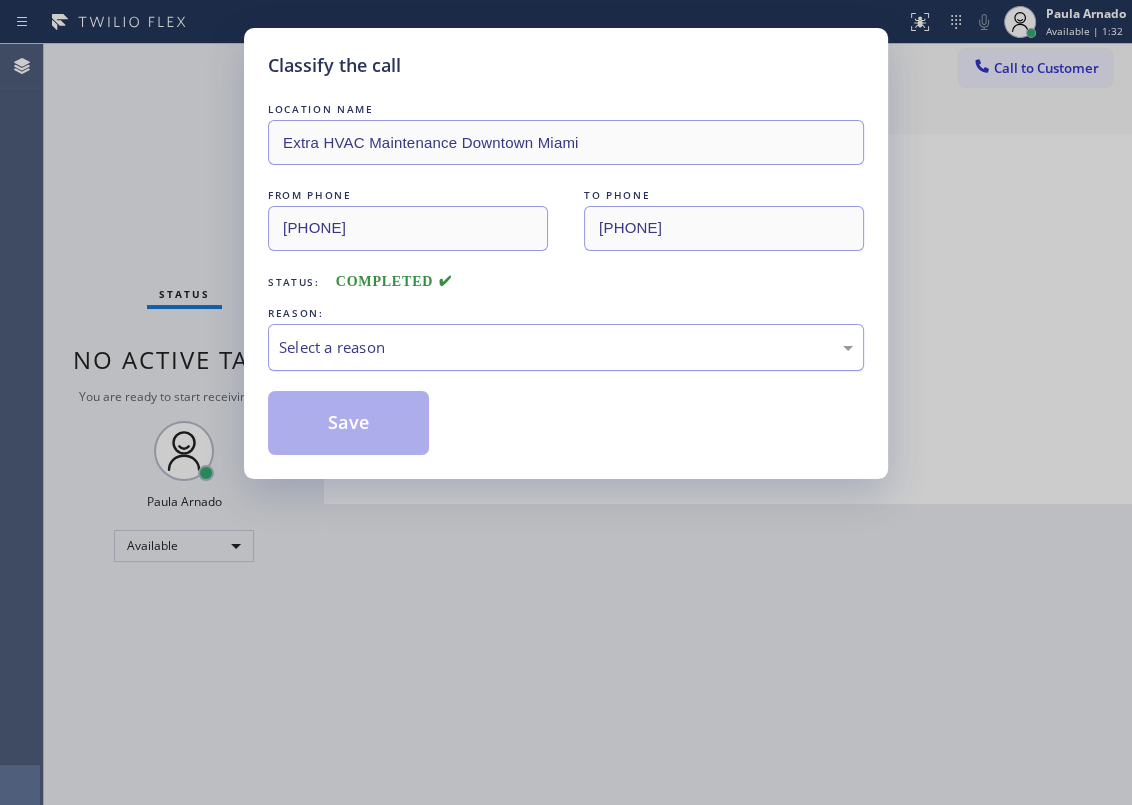 click on "Select a reason" at bounding box center [566, 347] 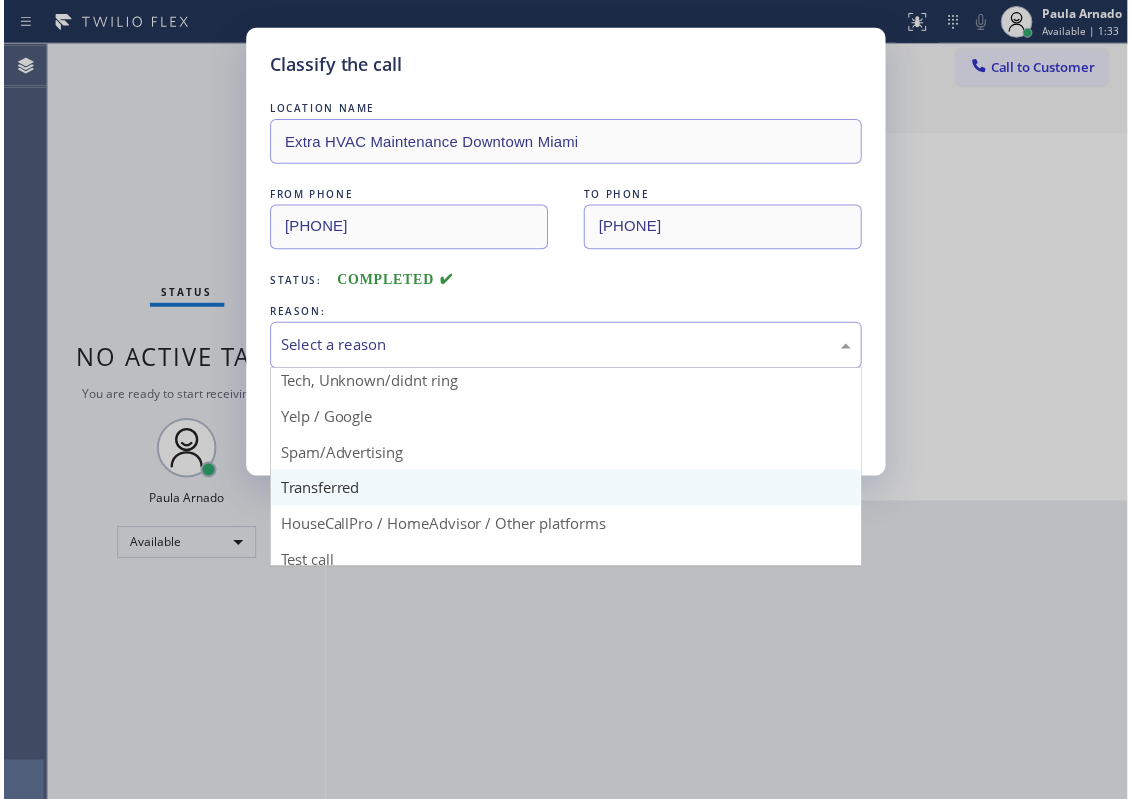 scroll, scrollTop: 133, scrollLeft: 0, axis: vertical 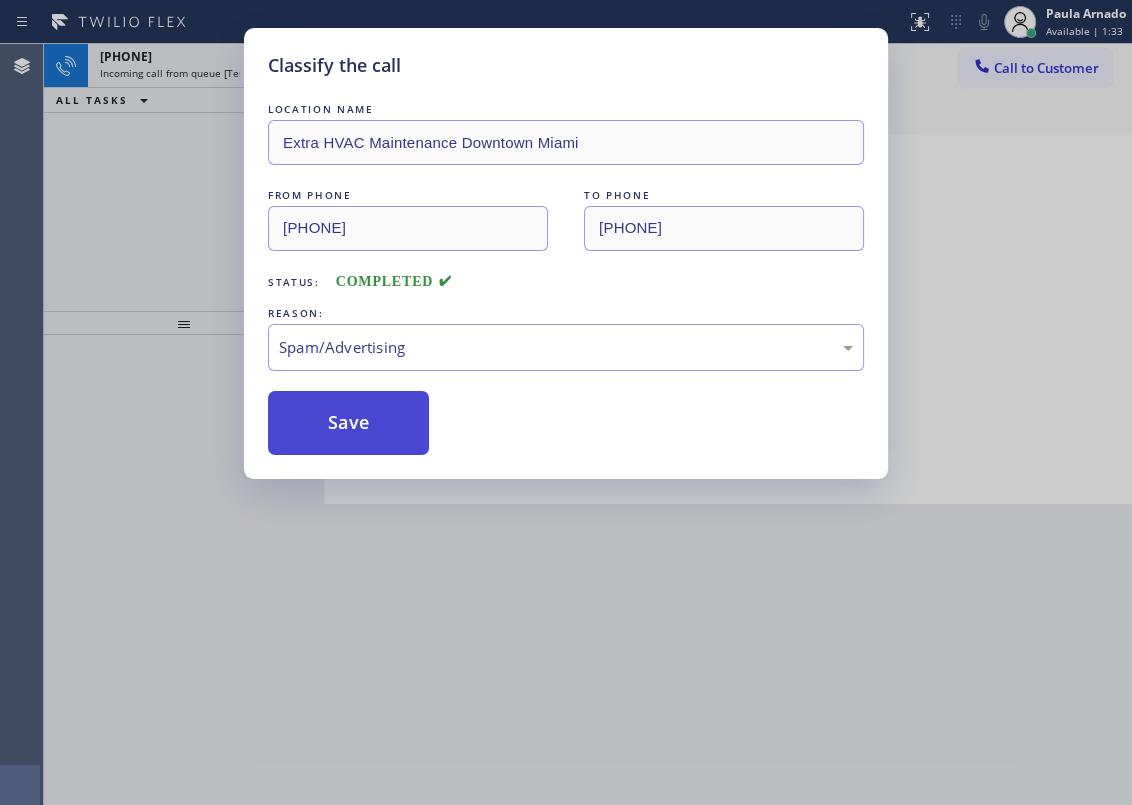 click on "Save" at bounding box center [348, 423] 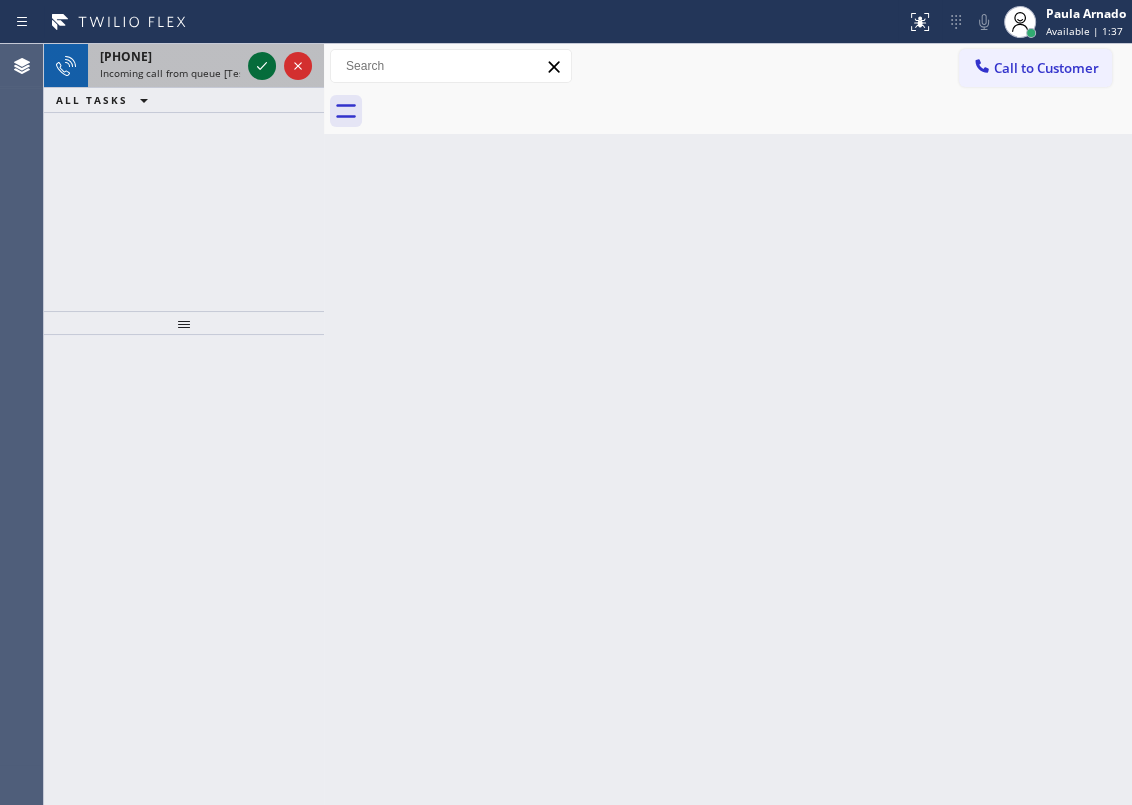 click 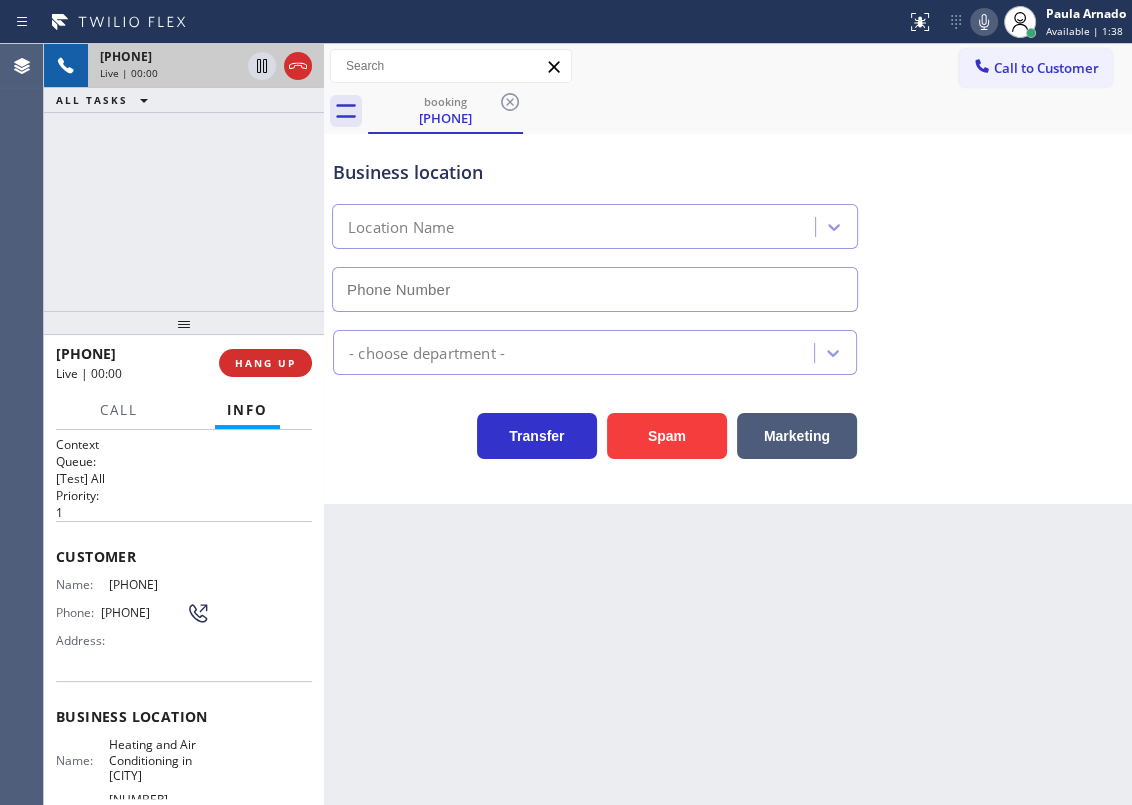 type on "[PHONE]" 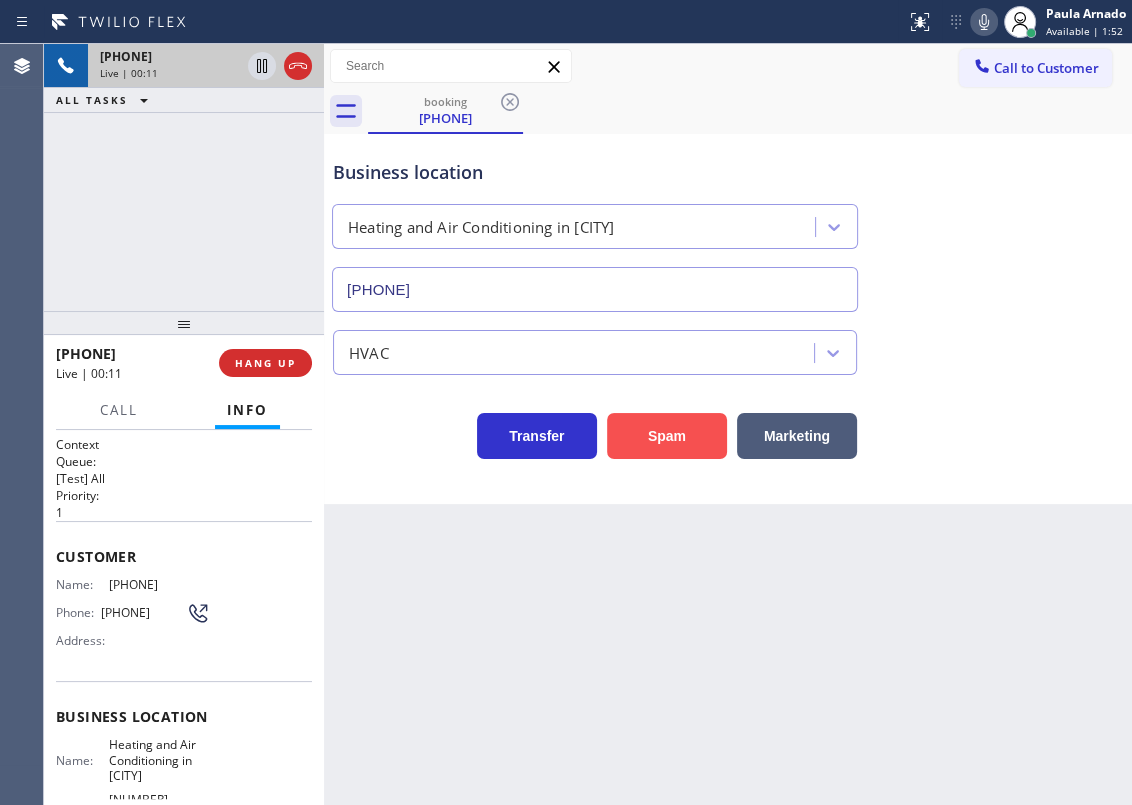 click on "Spam" at bounding box center [667, 436] 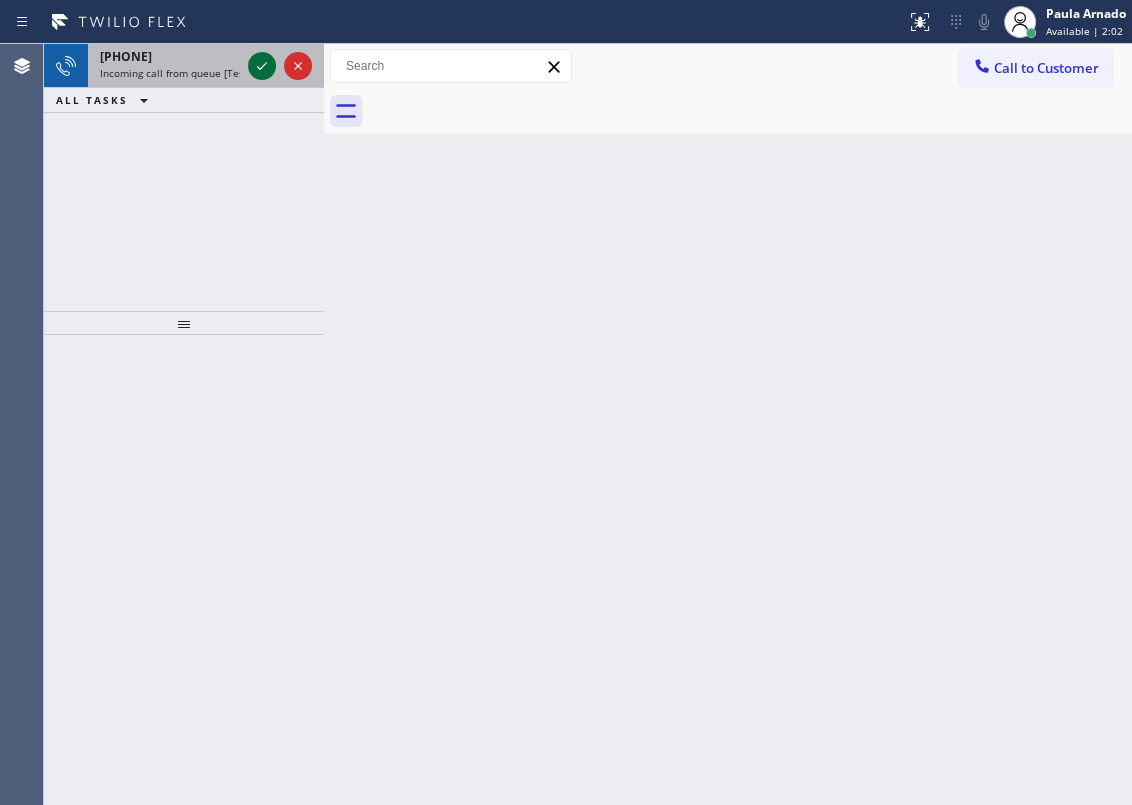 click 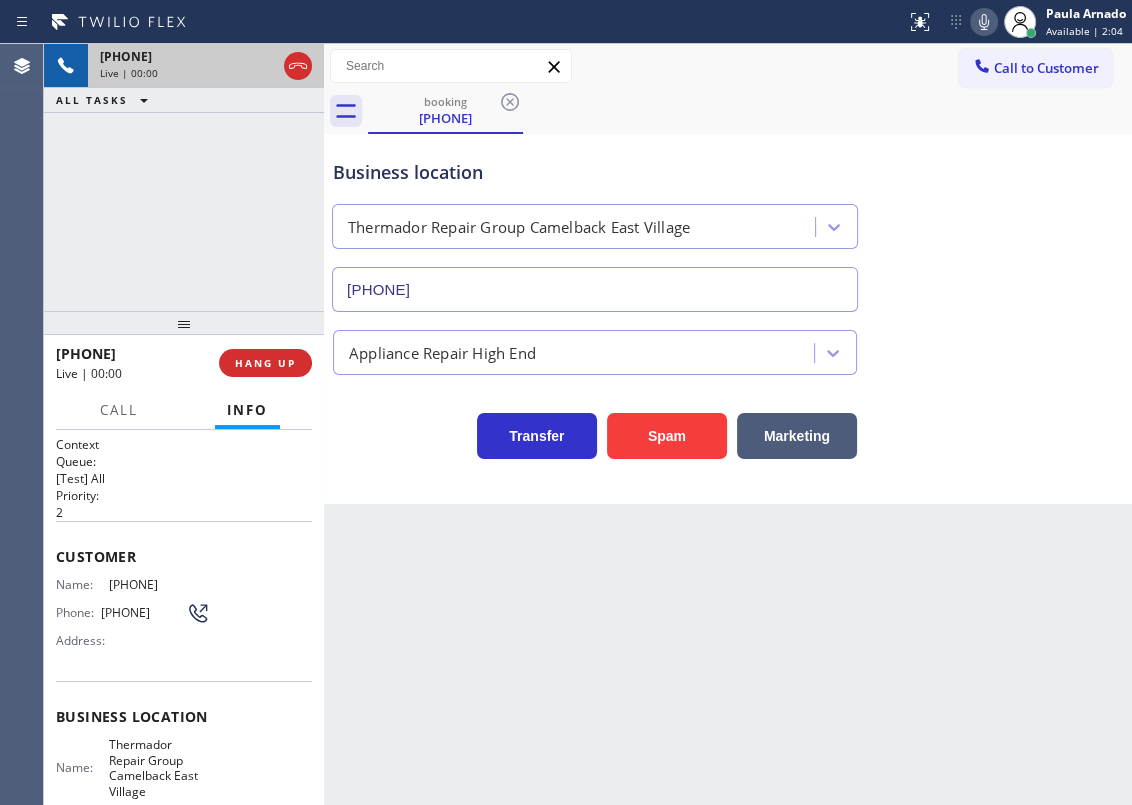 type on "[PHONE]" 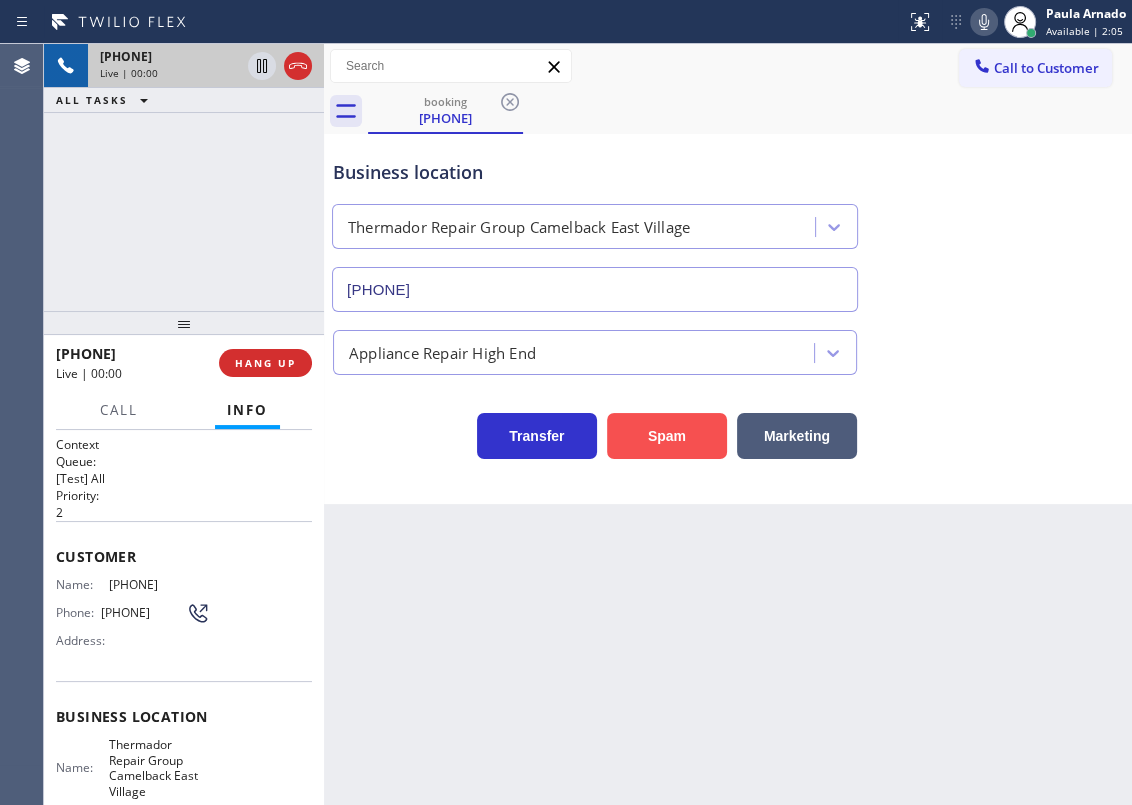 click on "Spam" at bounding box center (667, 436) 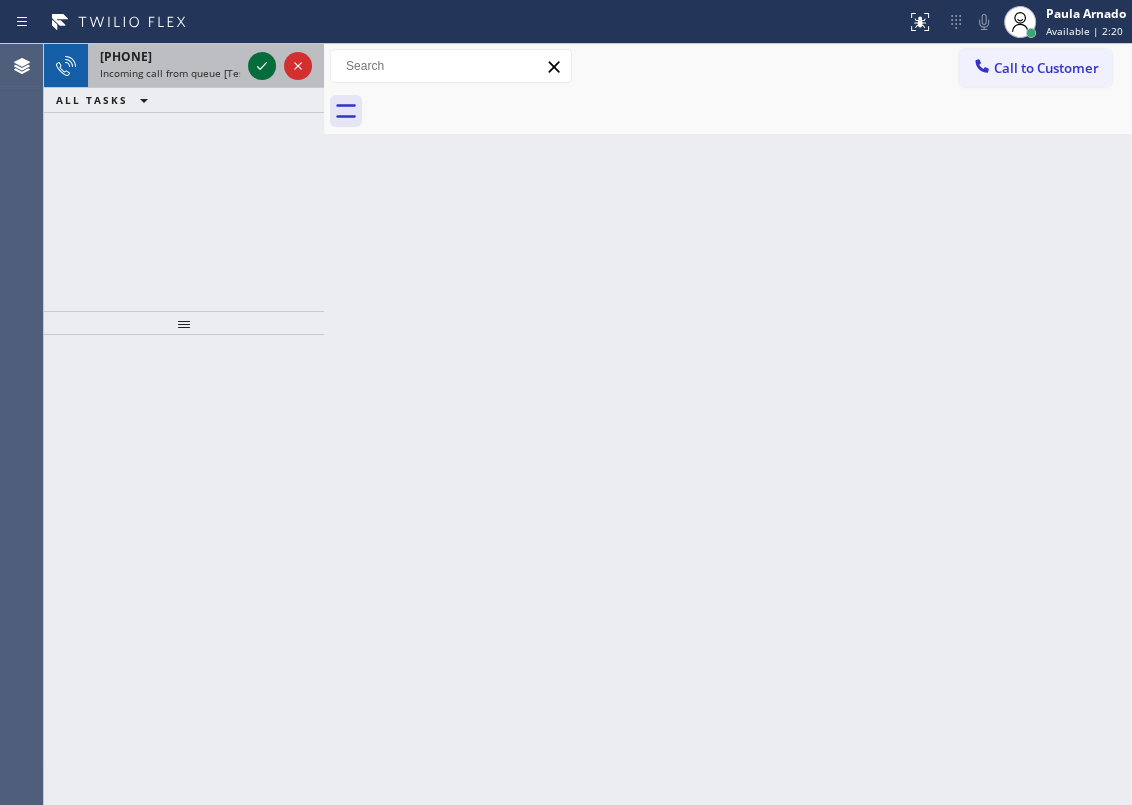 click 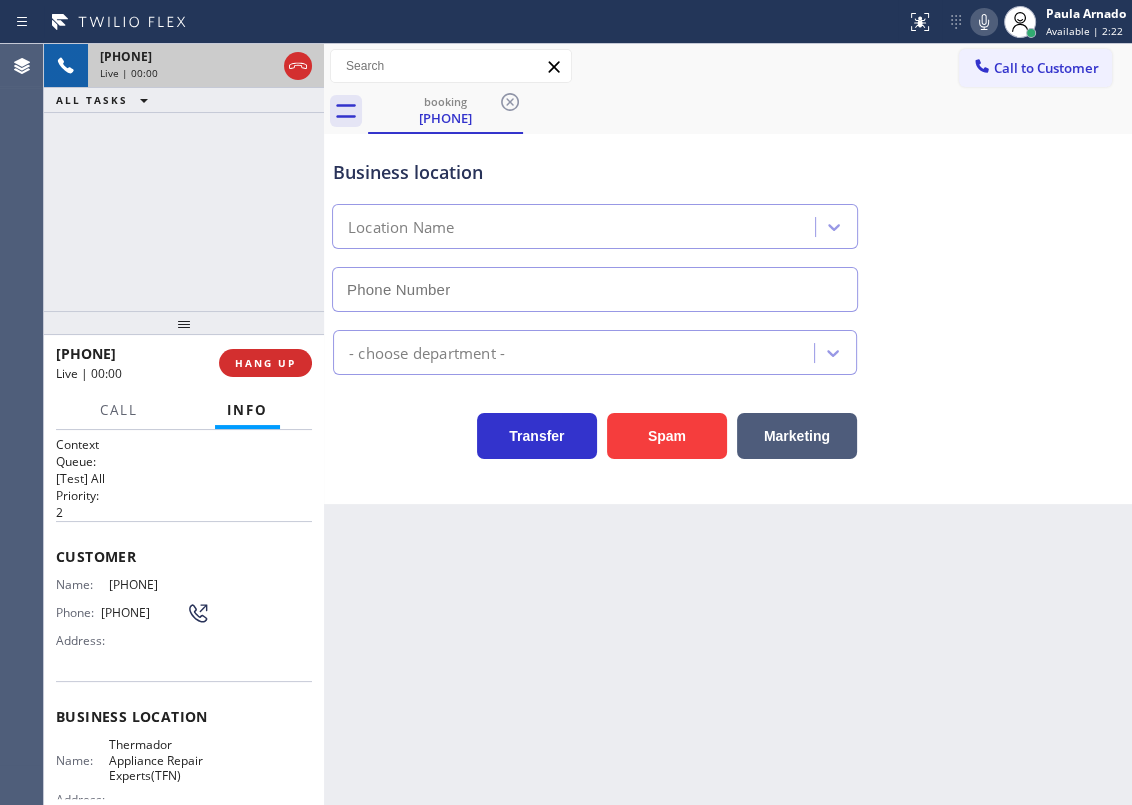 type on "[PHONE]" 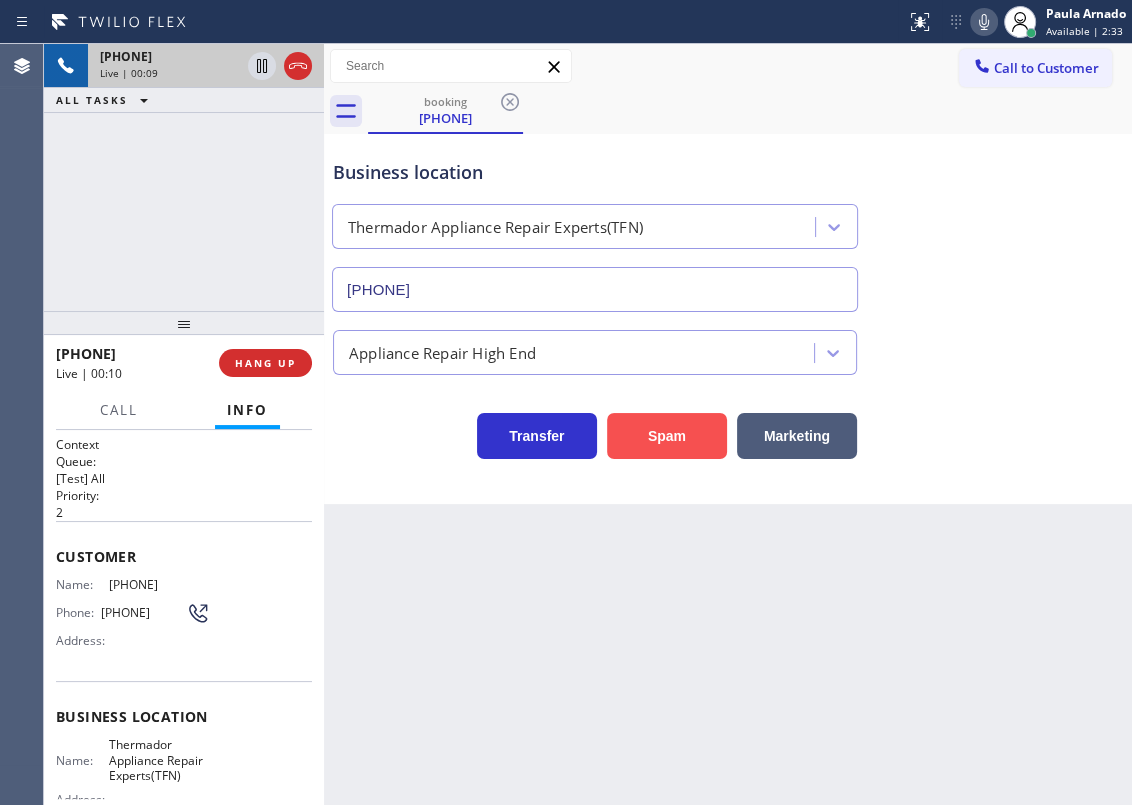 click on "Spam" at bounding box center (667, 436) 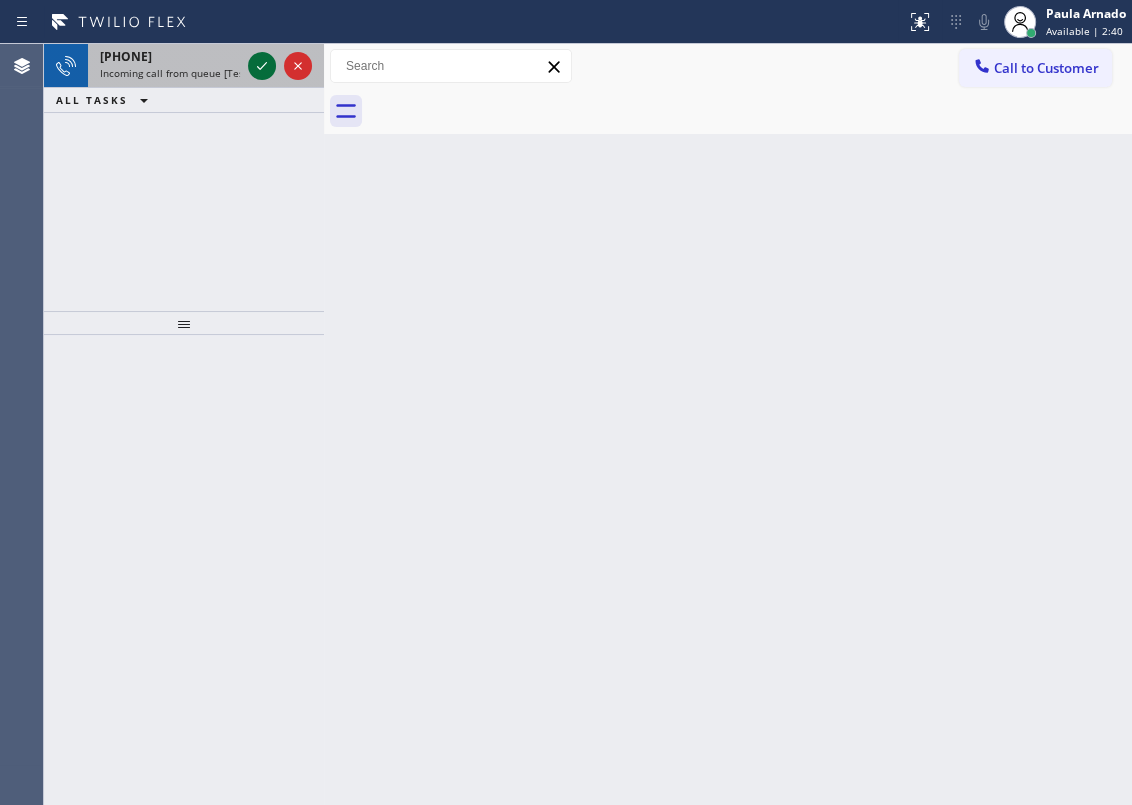 click 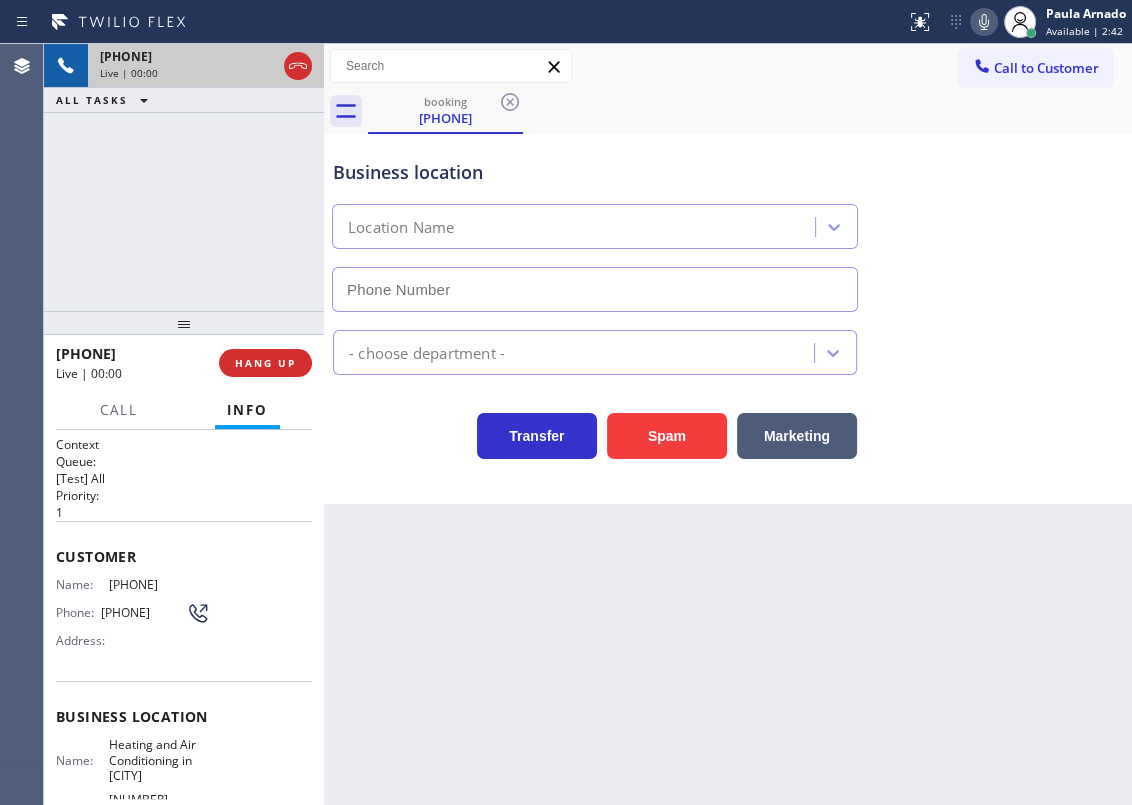 type on "[PHONE]" 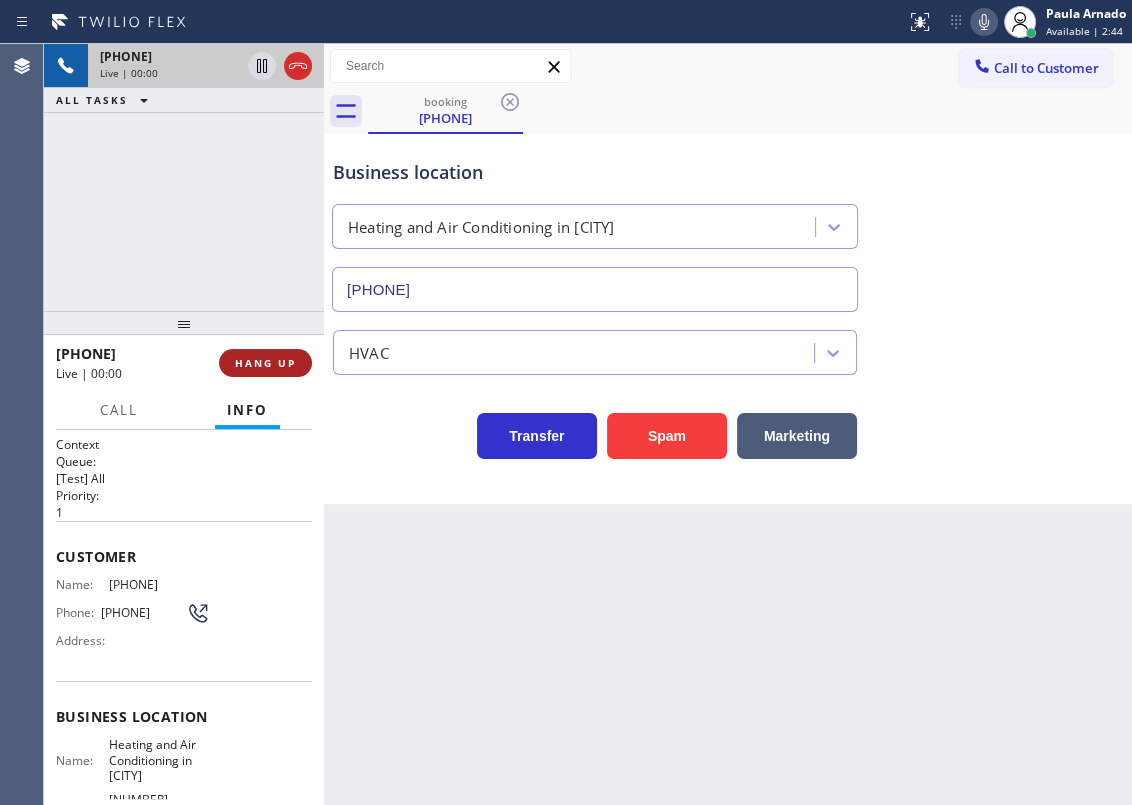 click on "HANG UP" at bounding box center [265, 363] 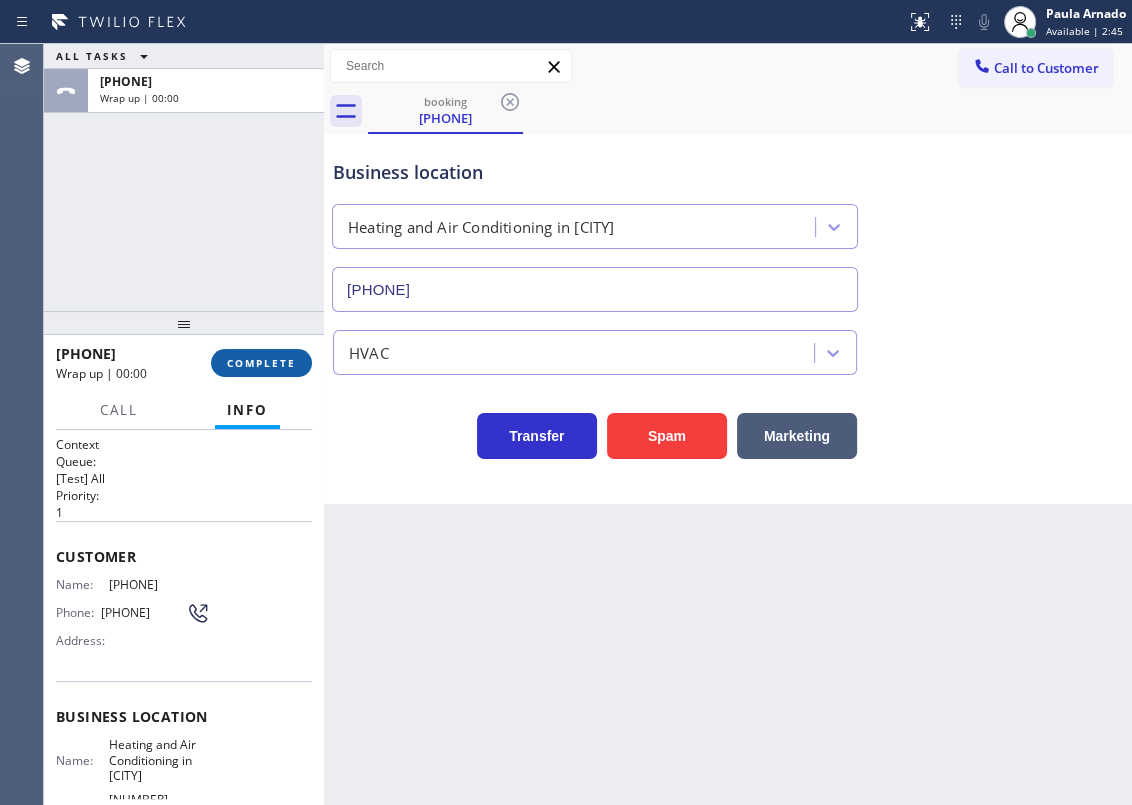 click on "COMPLETE" at bounding box center [261, 363] 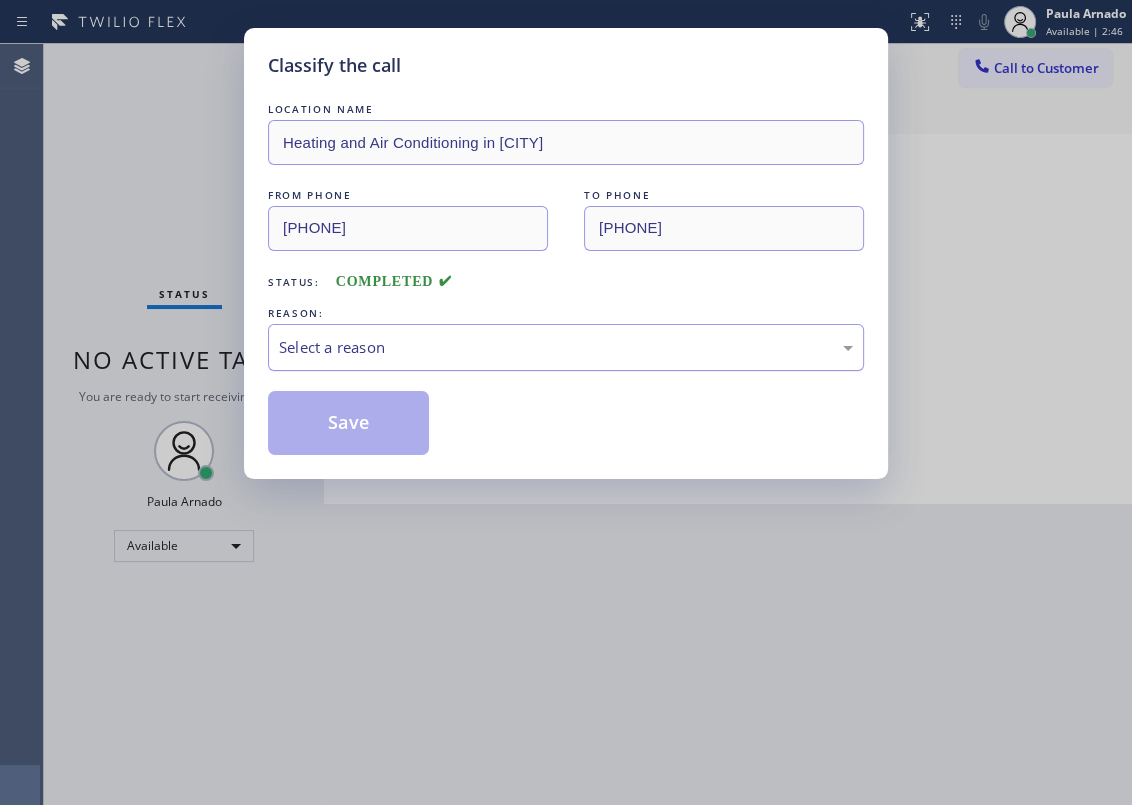 click on "Select a reason" at bounding box center [566, 347] 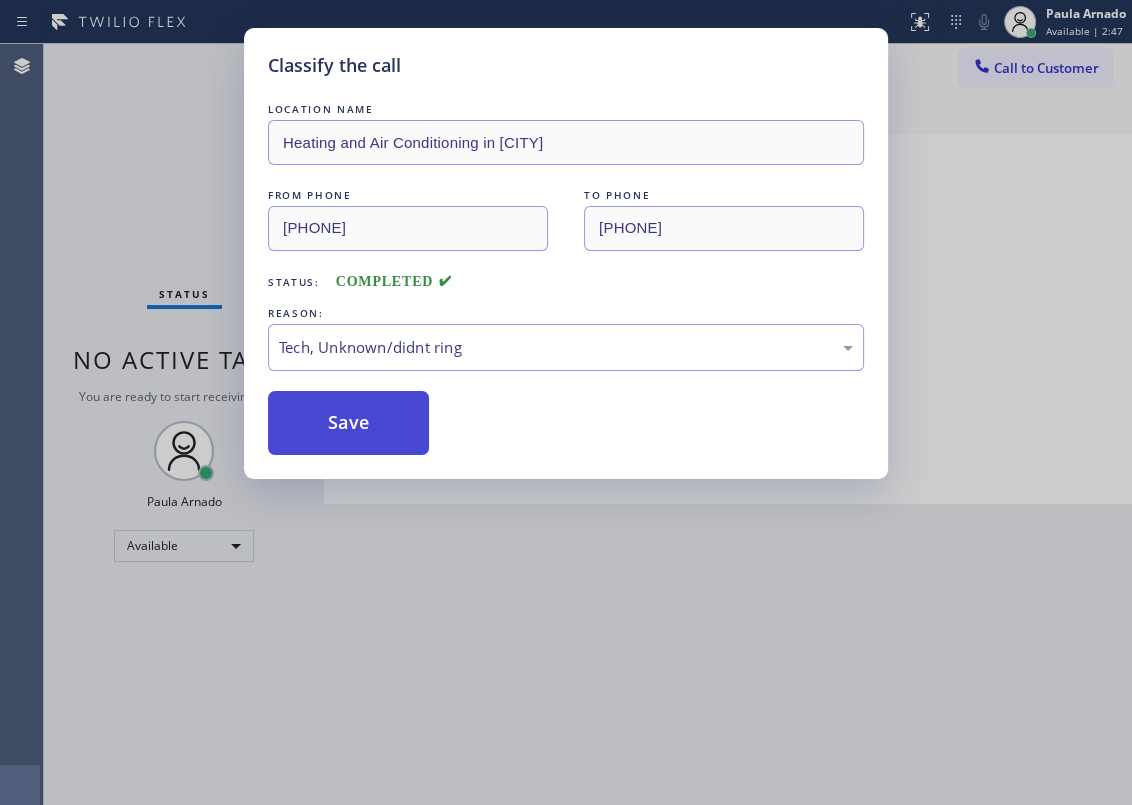 click on "Save" at bounding box center [348, 423] 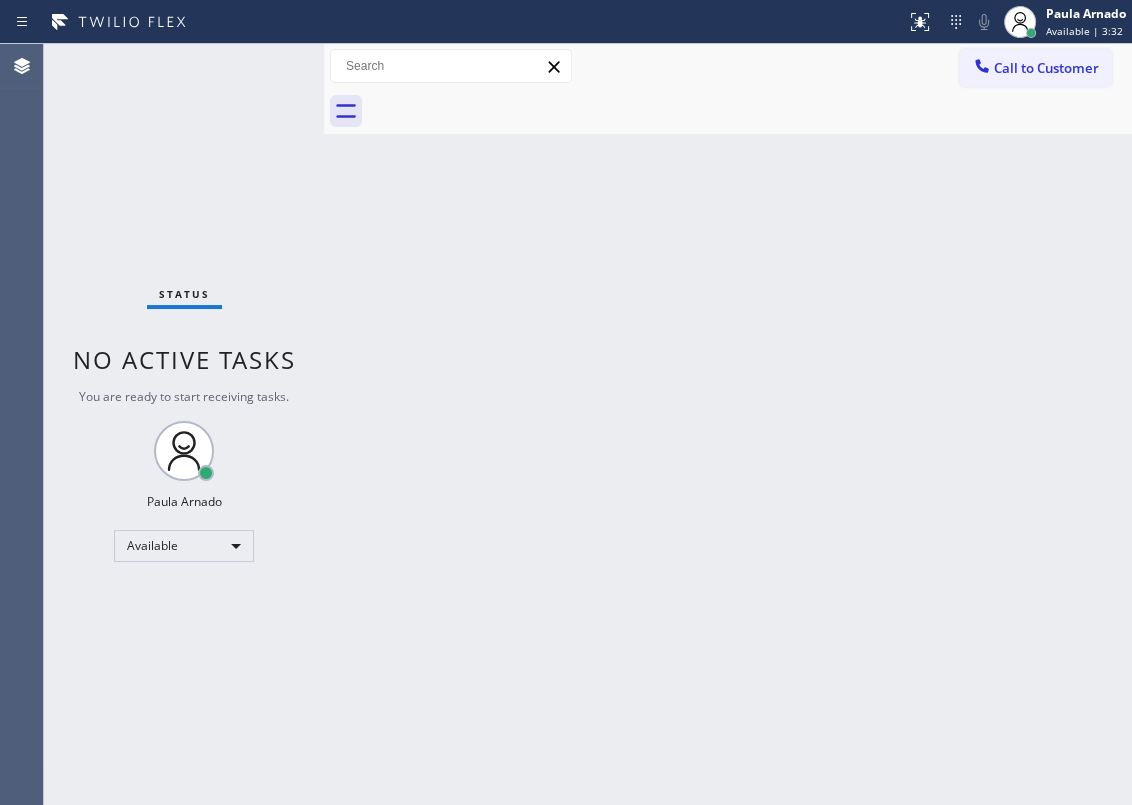 drag, startPoint x: 999, startPoint y: 239, endPoint x: 835, endPoint y: 232, distance: 164.14932 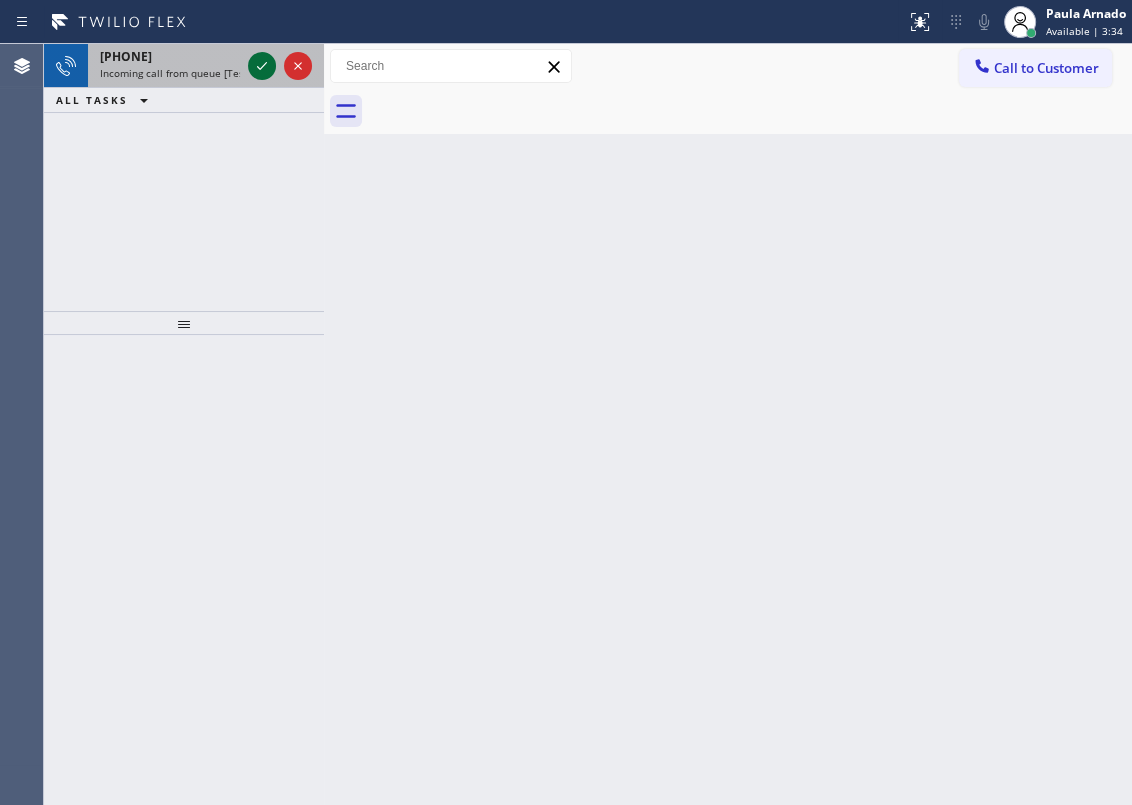 click 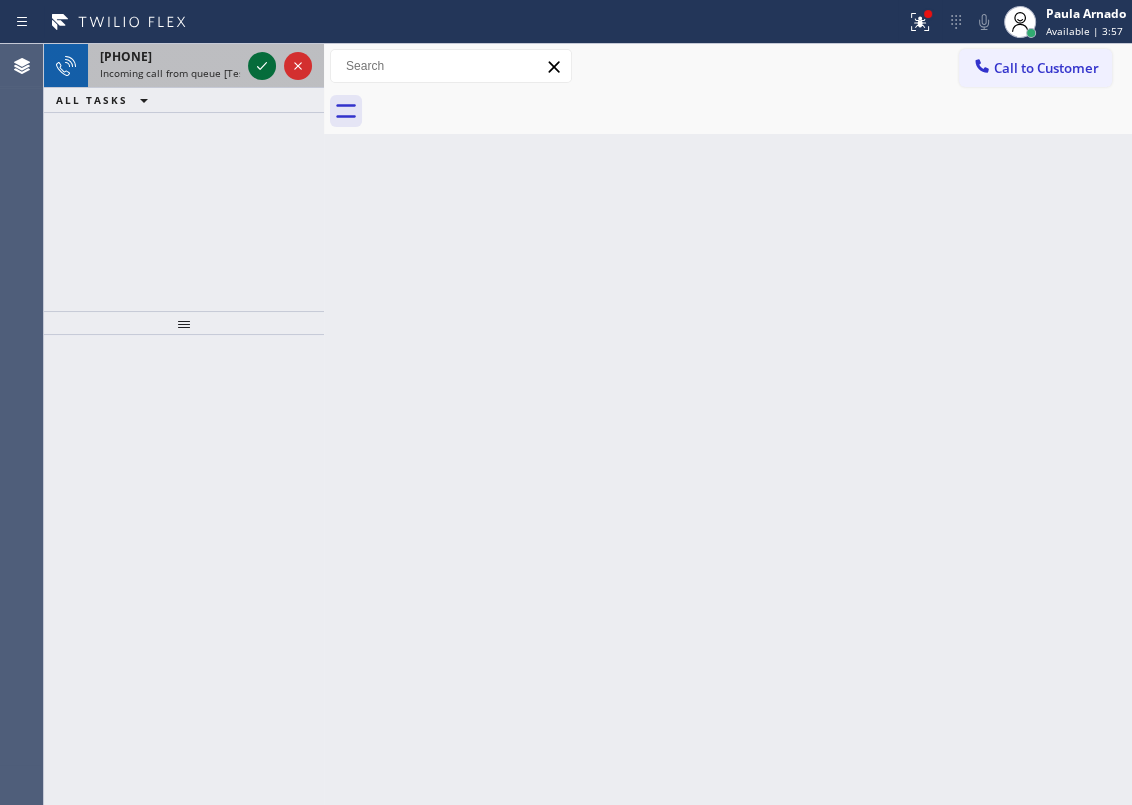 click 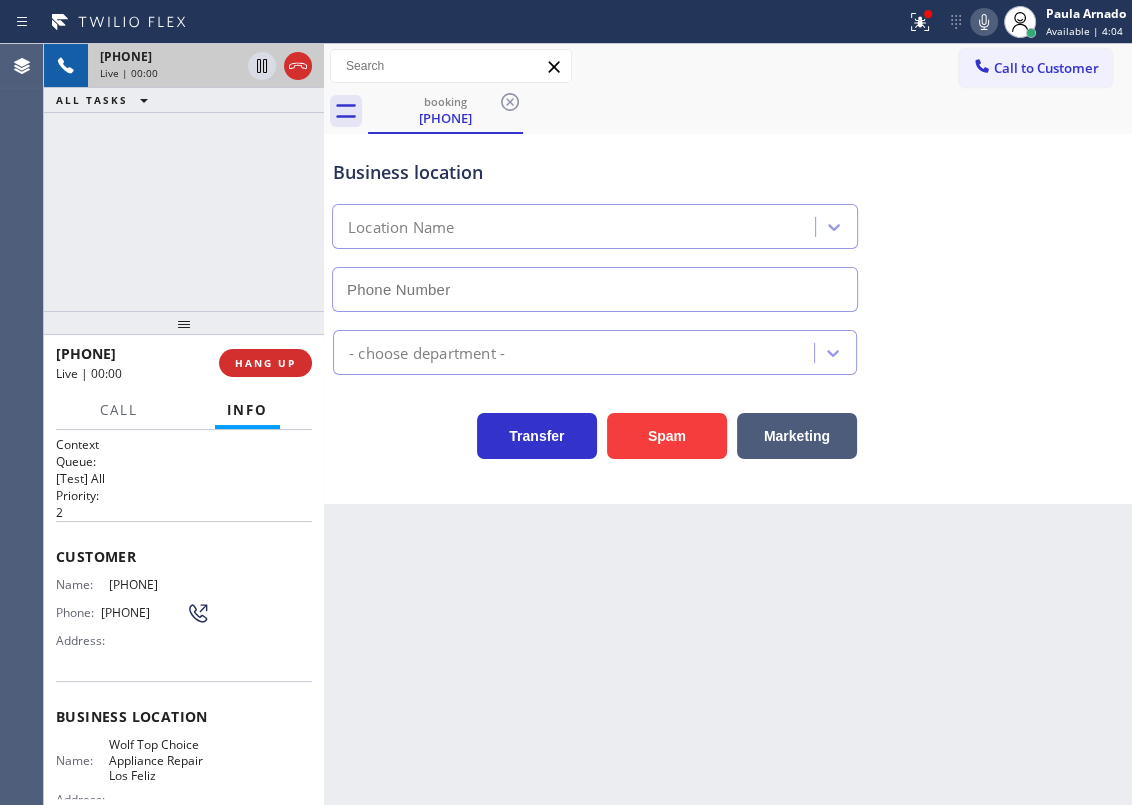 type on "[PHONE]" 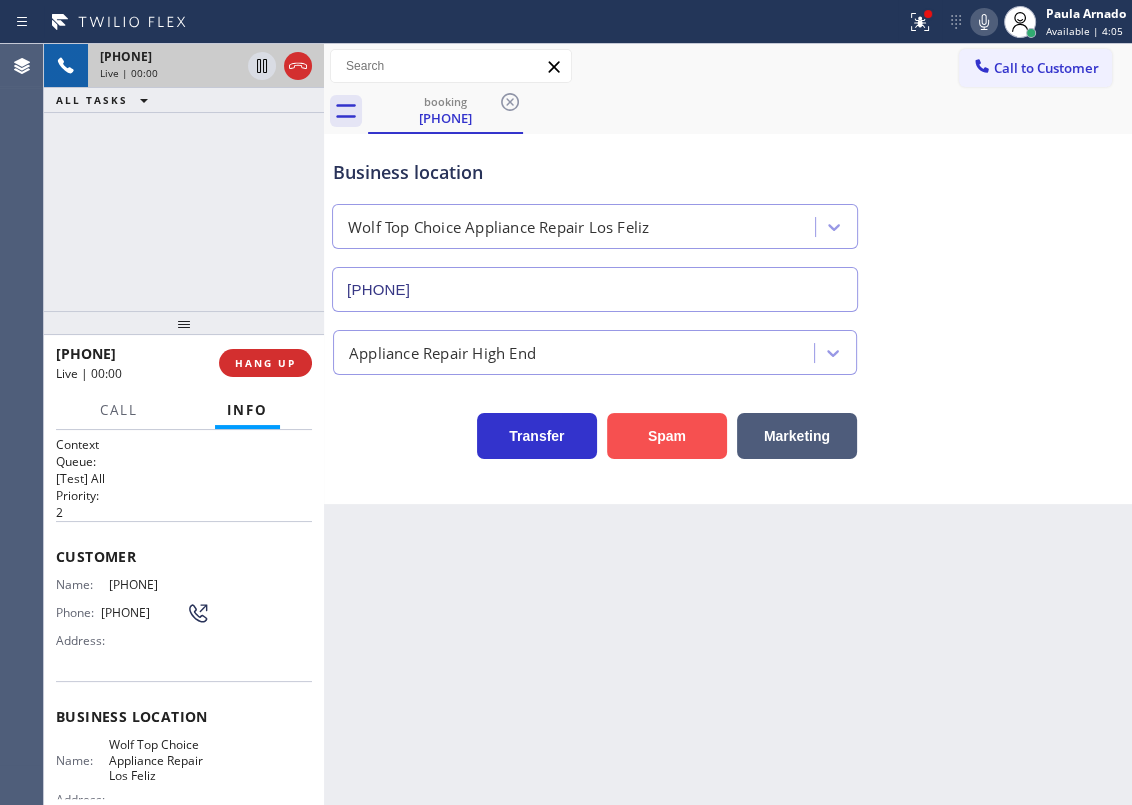 click on "Spam" at bounding box center (667, 436) 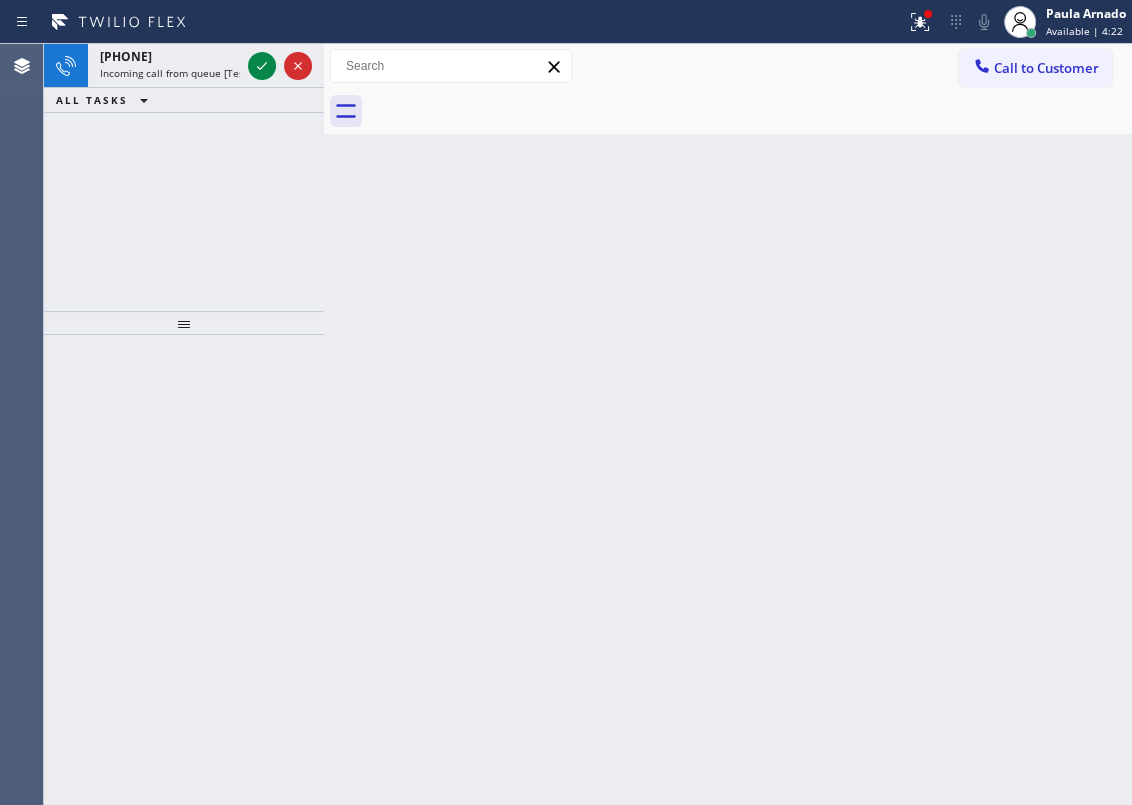 drag, startPoint x: 1012, startPoint y: 298, endPoint x: 942, endPoint y: 289, distance: 70.5762 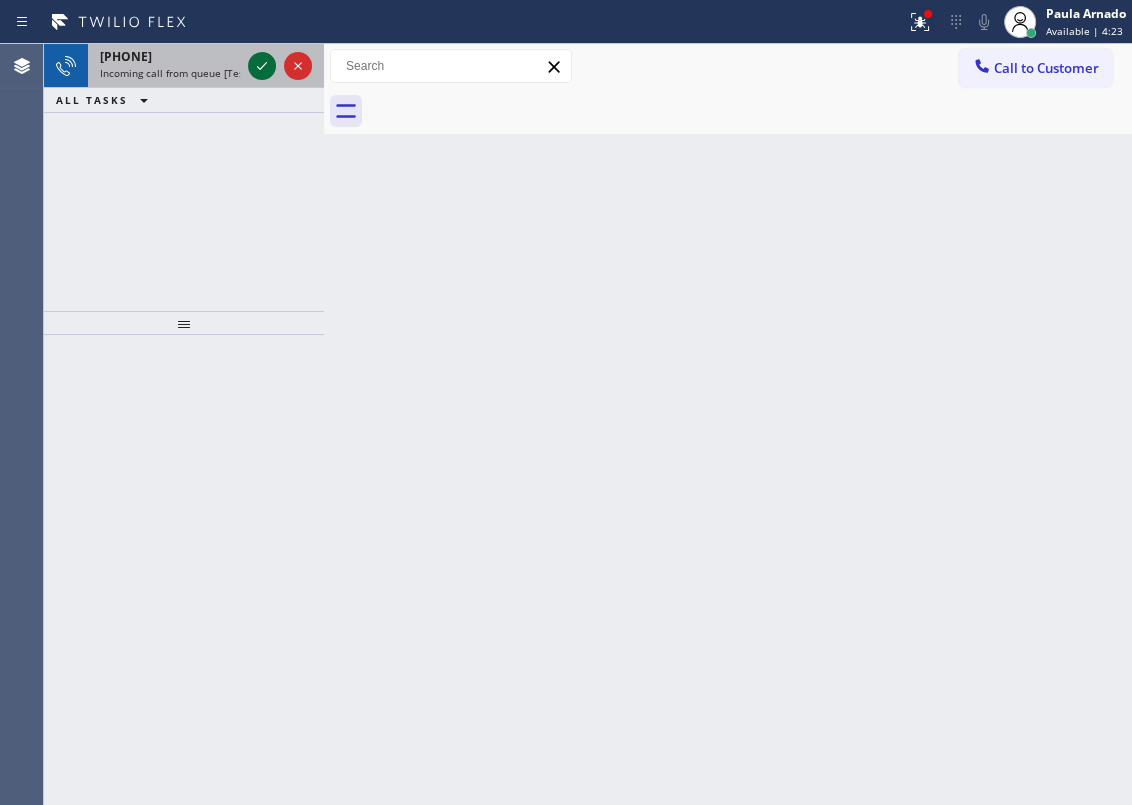 click 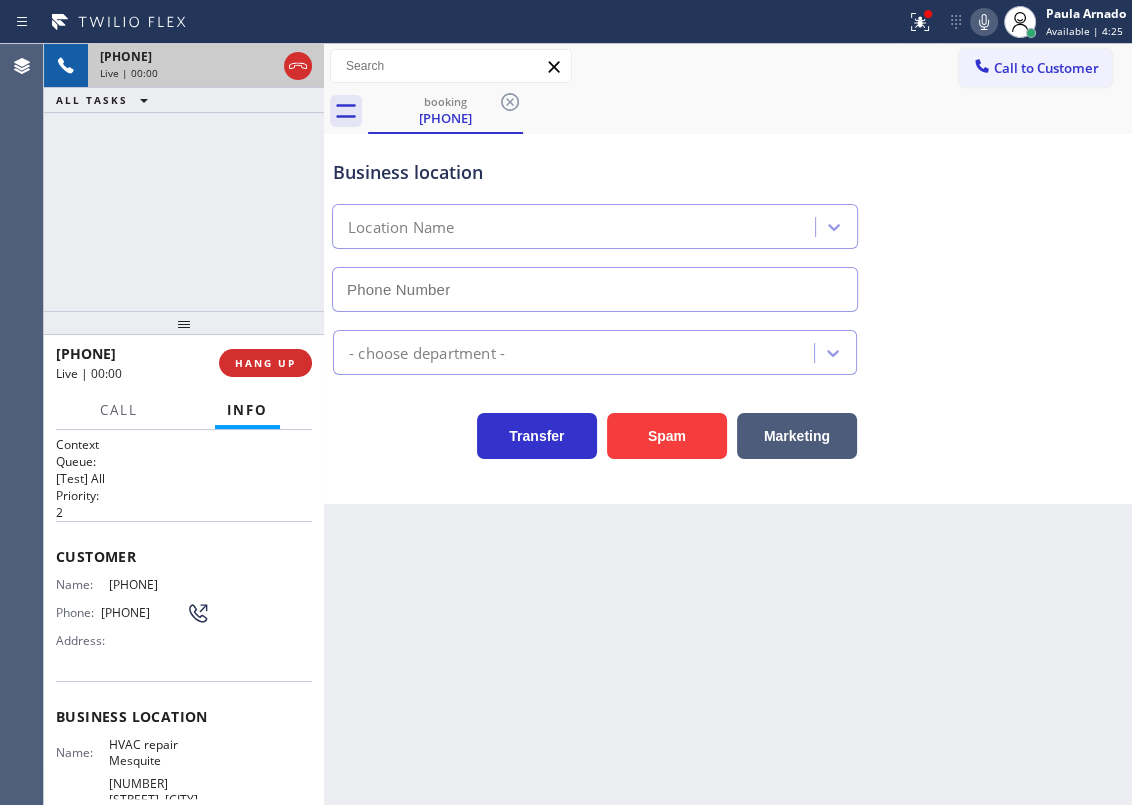 type on "[PHONE]" 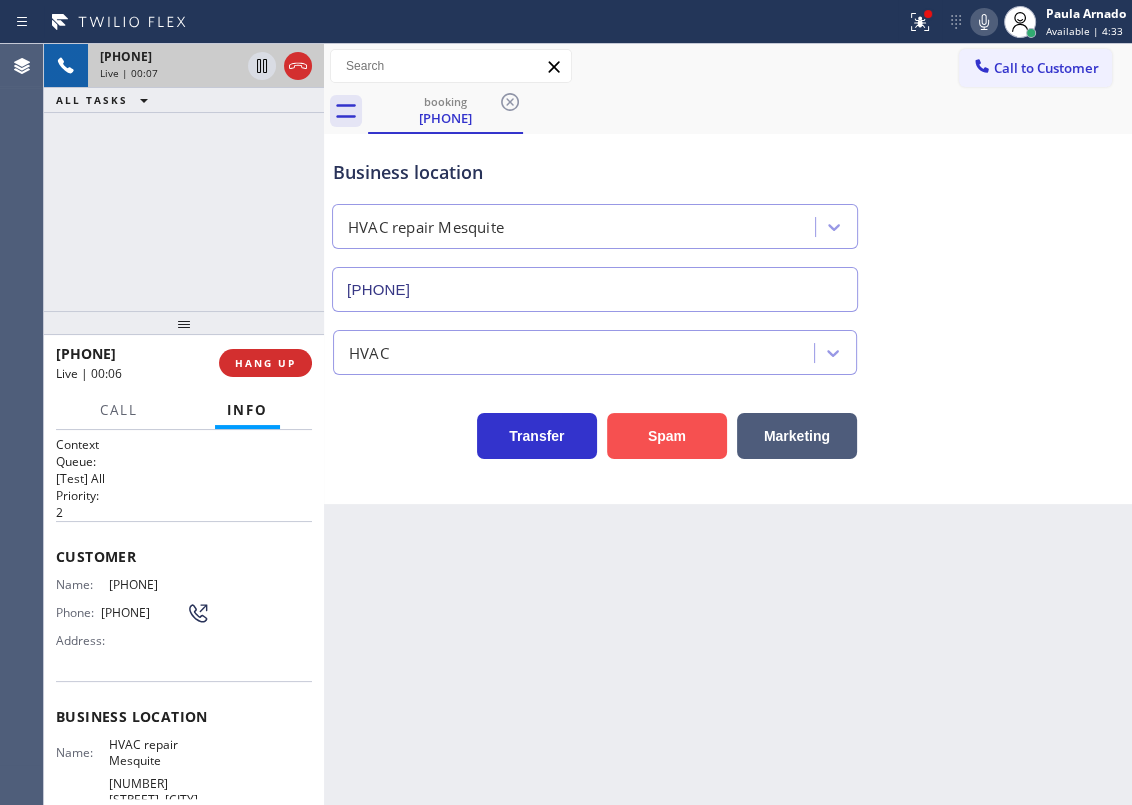 click on "Spam" at bounding box center (667, 436) 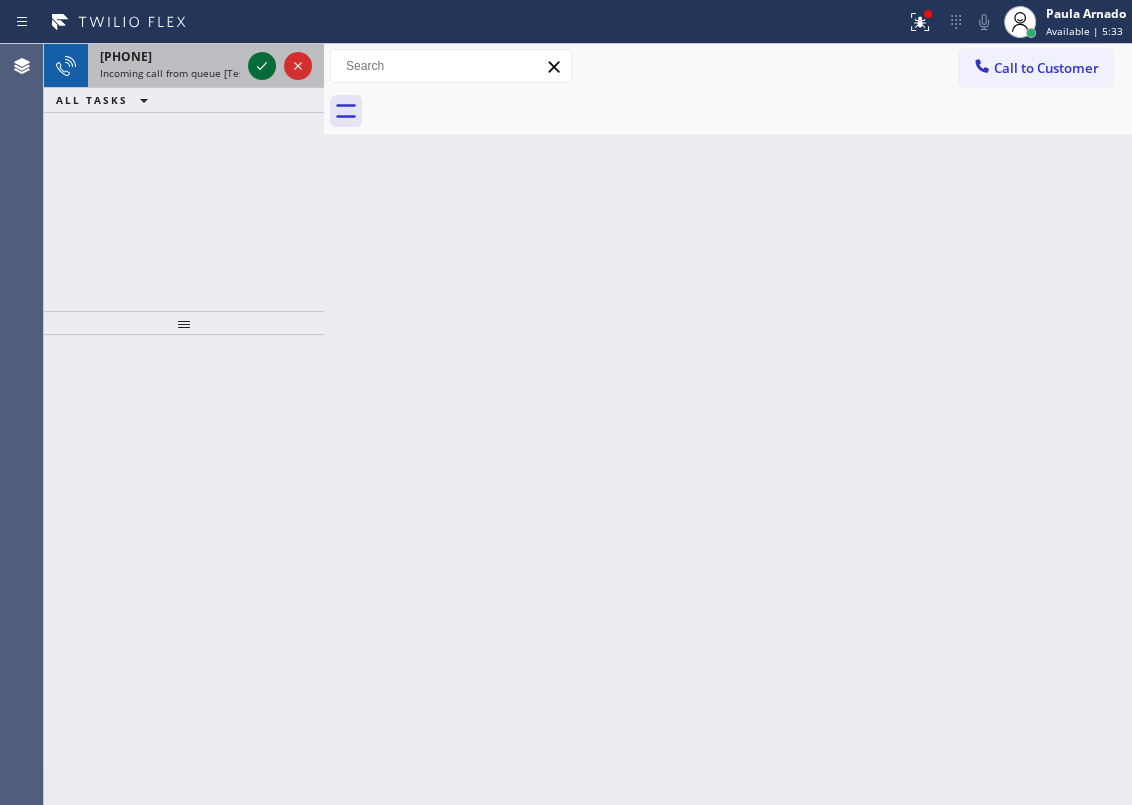 click 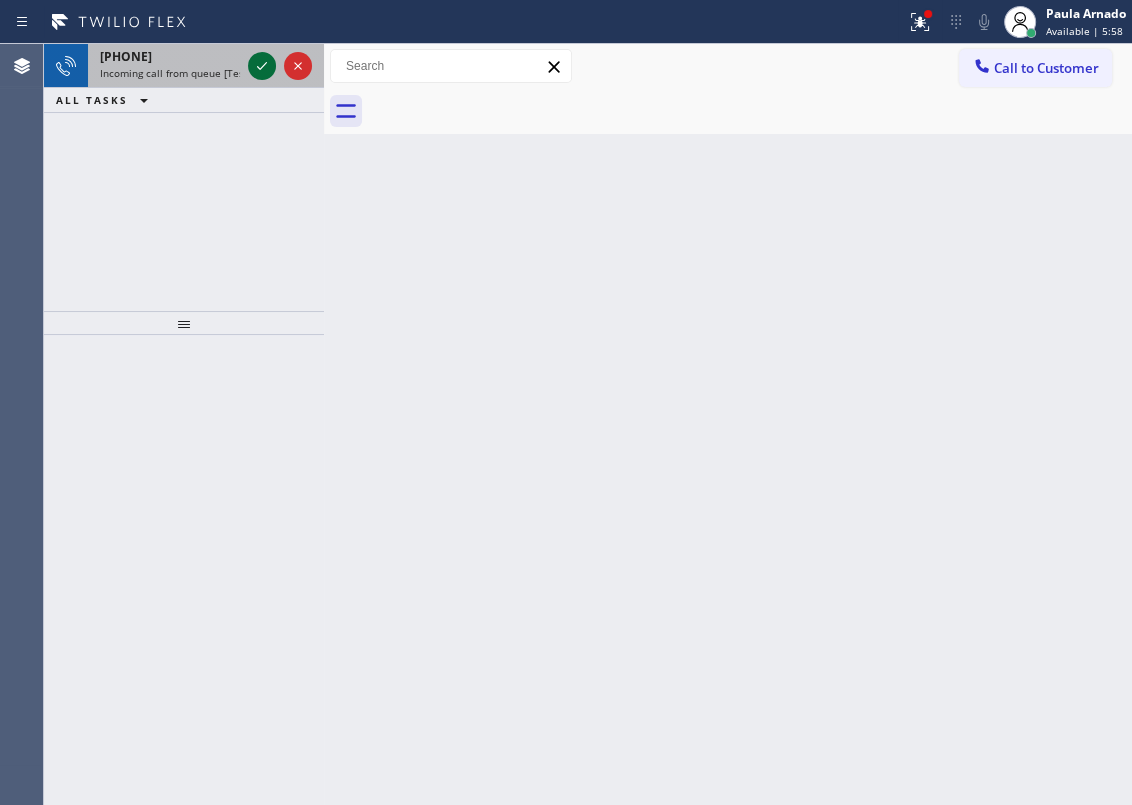 drag, startPoint x: 242, startPoint y: 54, endPoint x: 250, endPoint y: 61, distance: 10.630146 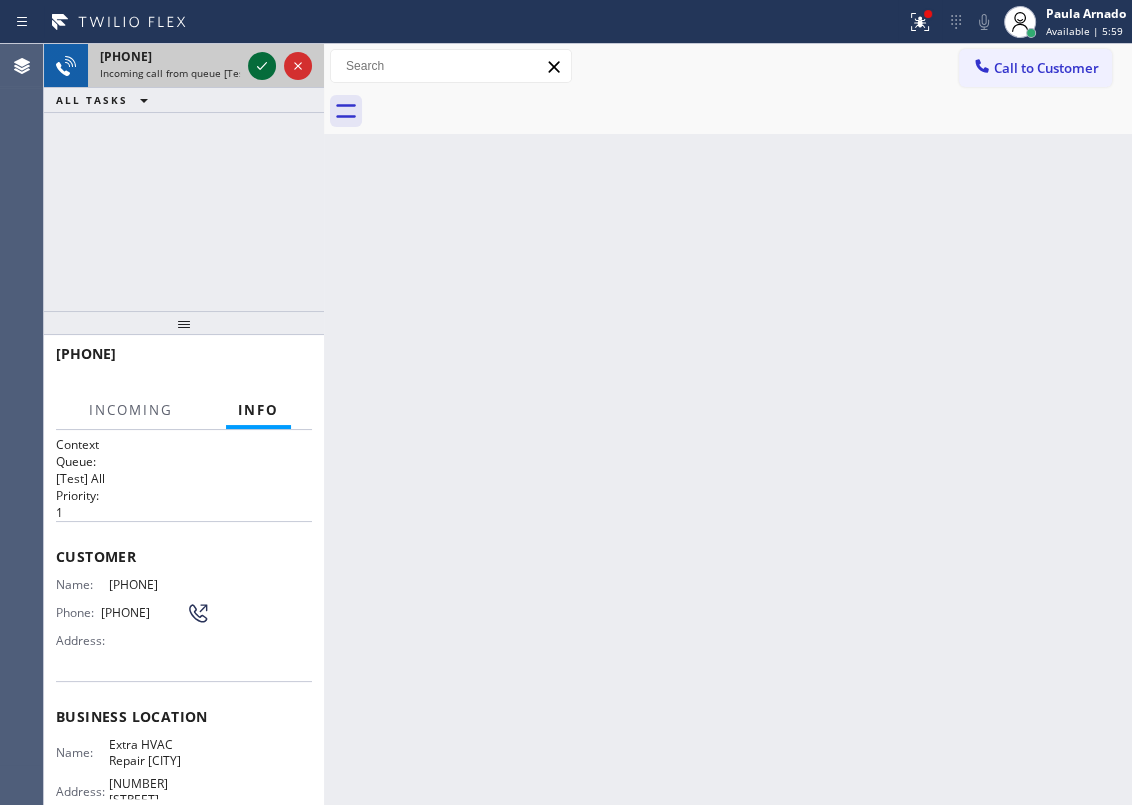 click 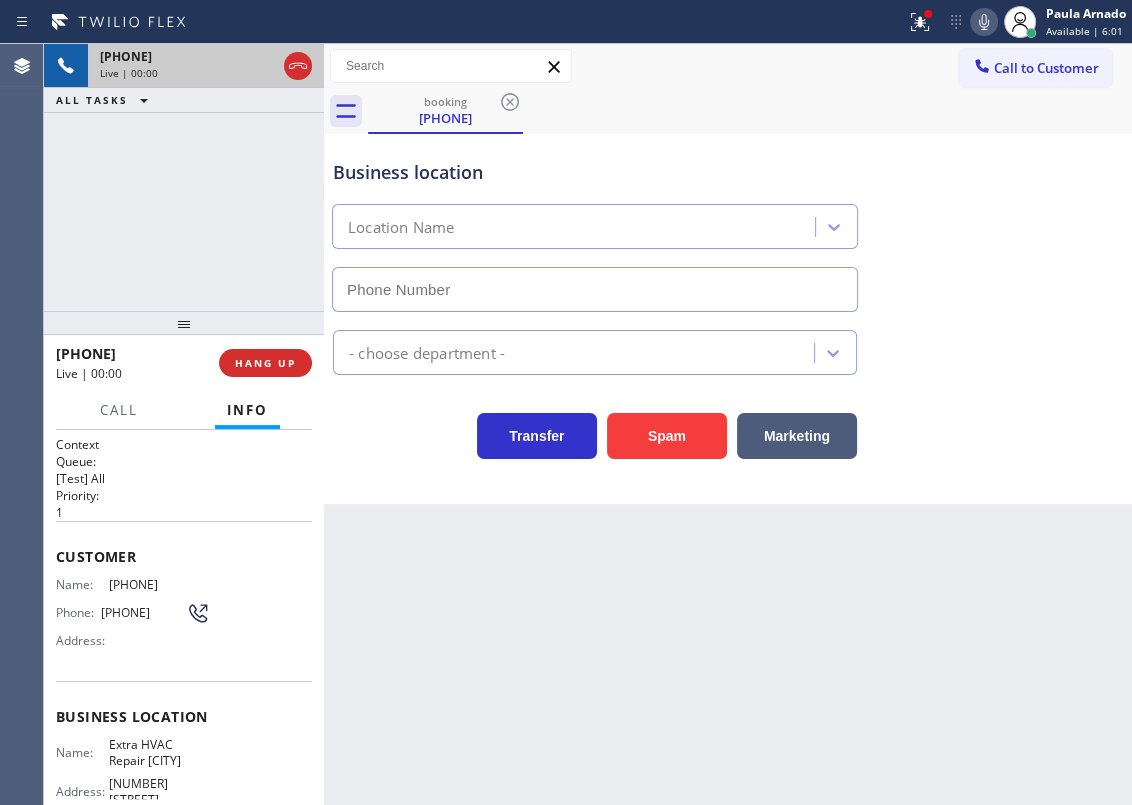 type on "[PHONE]" 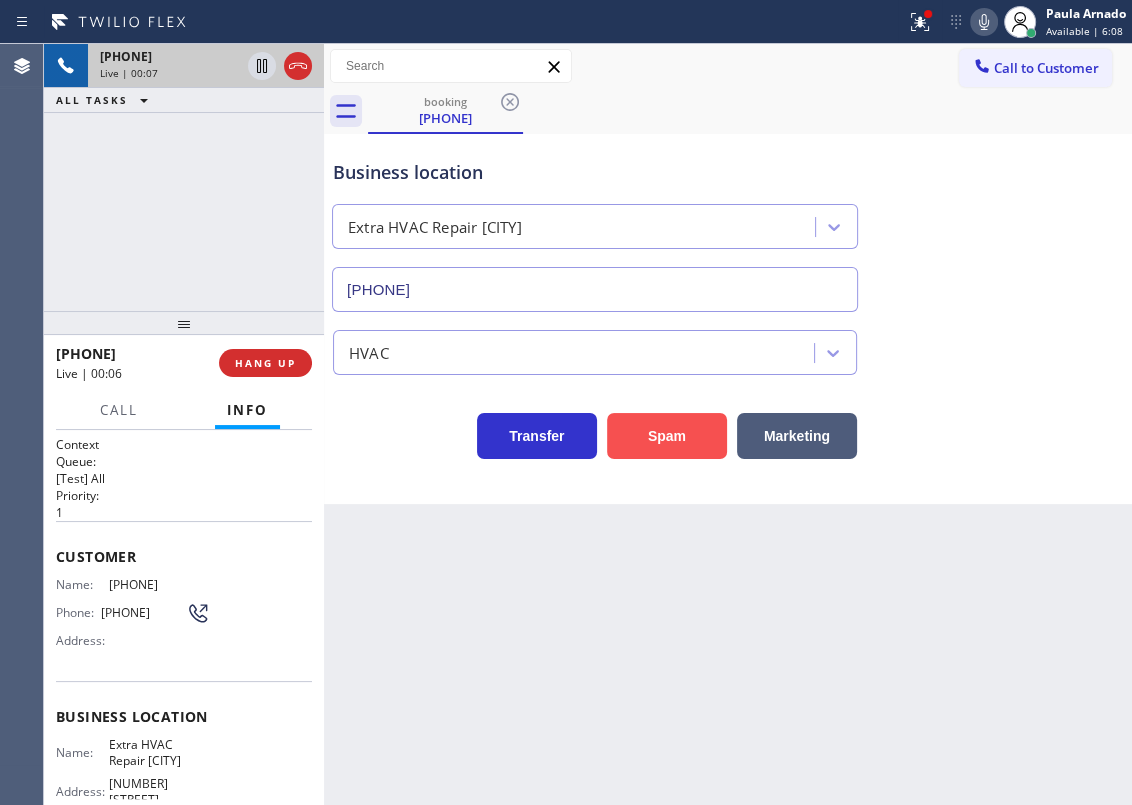 click on "Spam" at bounding box center [667, 436] 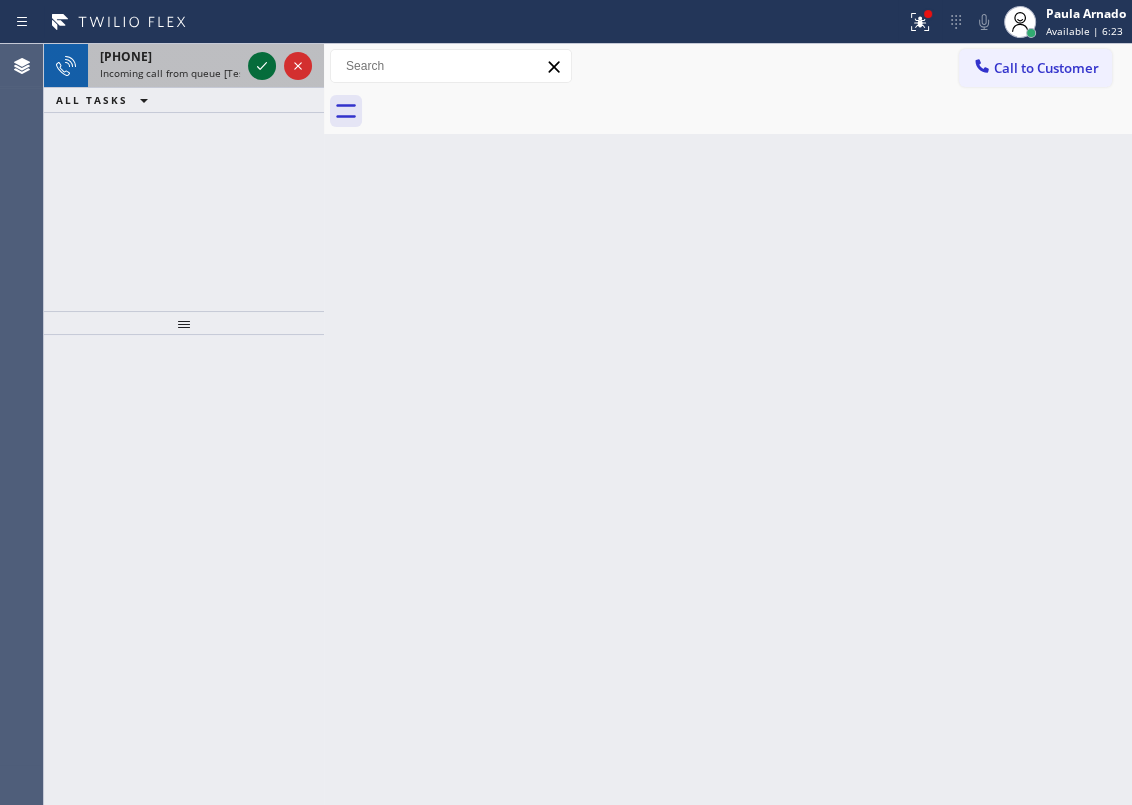 click 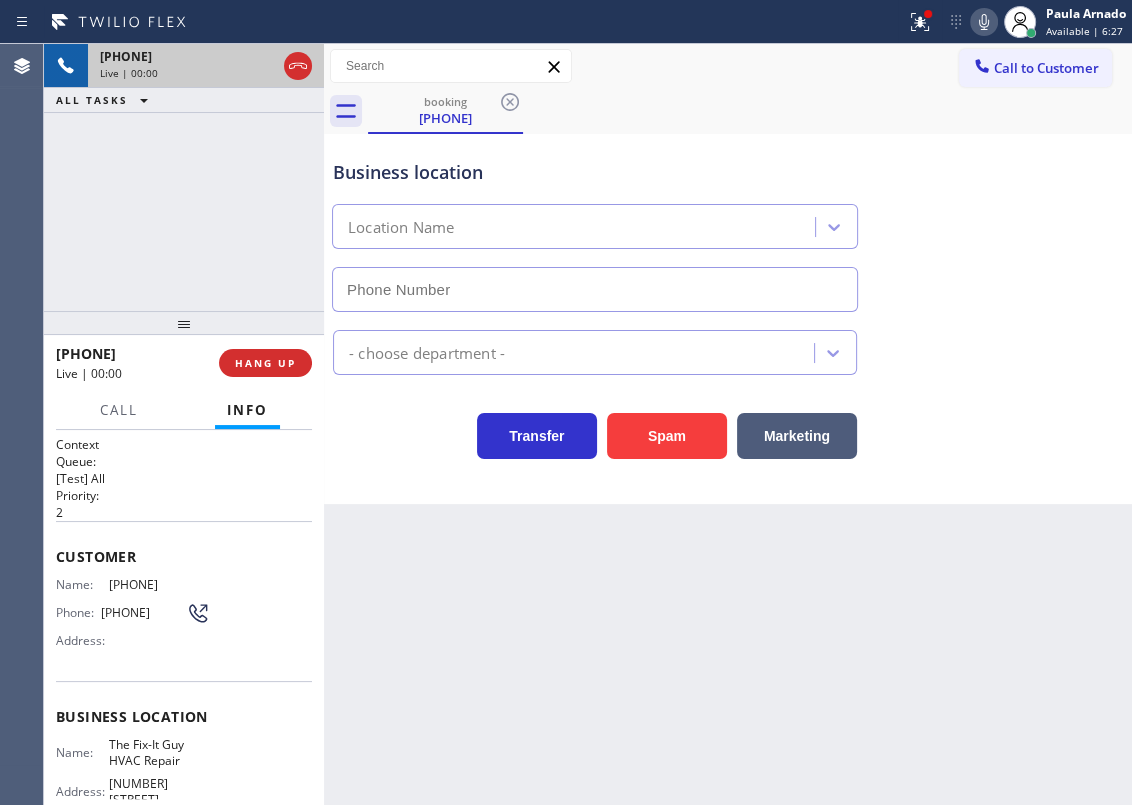 type on "[PHONE]" 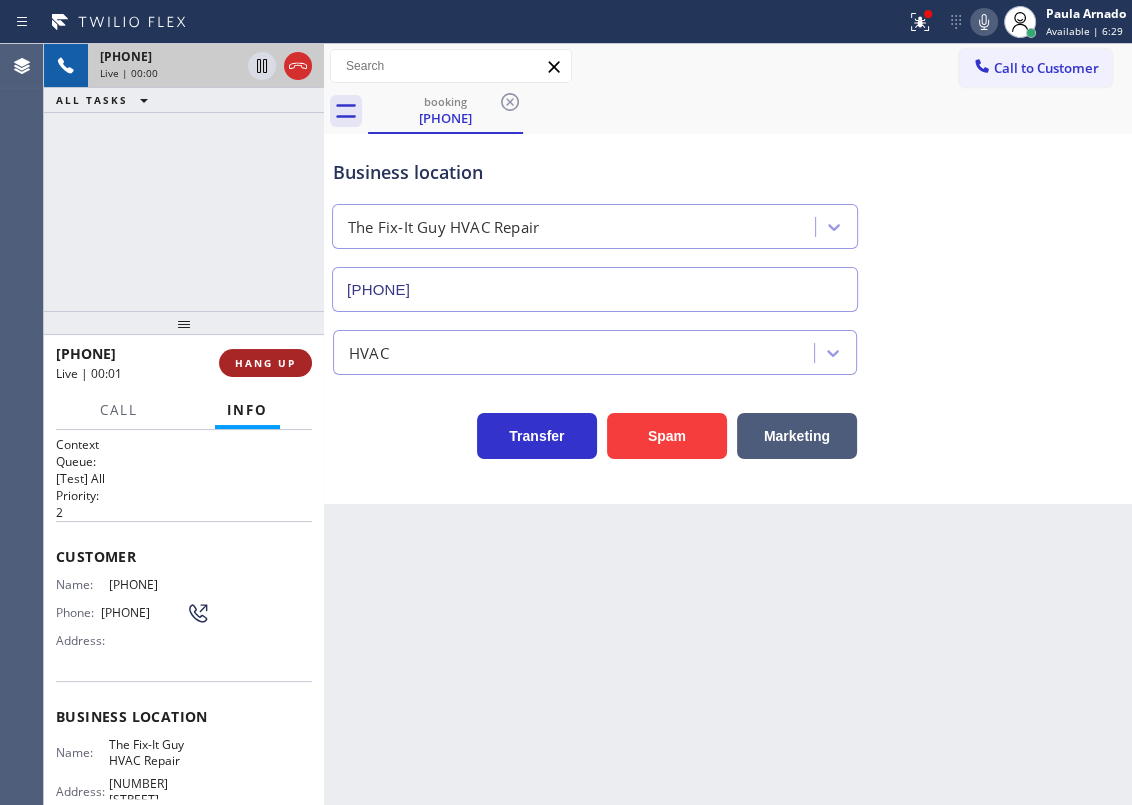 click on "HANG UP" at bounding box center [265, 363] 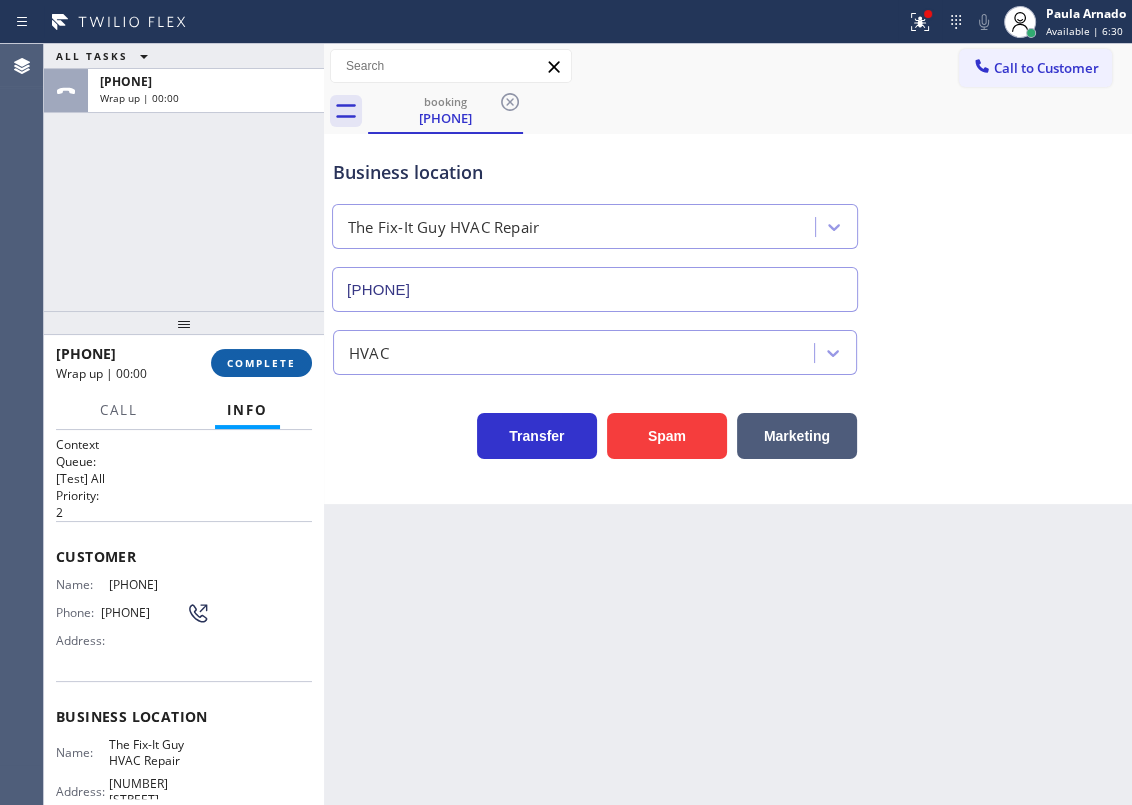 click on "COMPLETE" at bounding box center (261, 363) 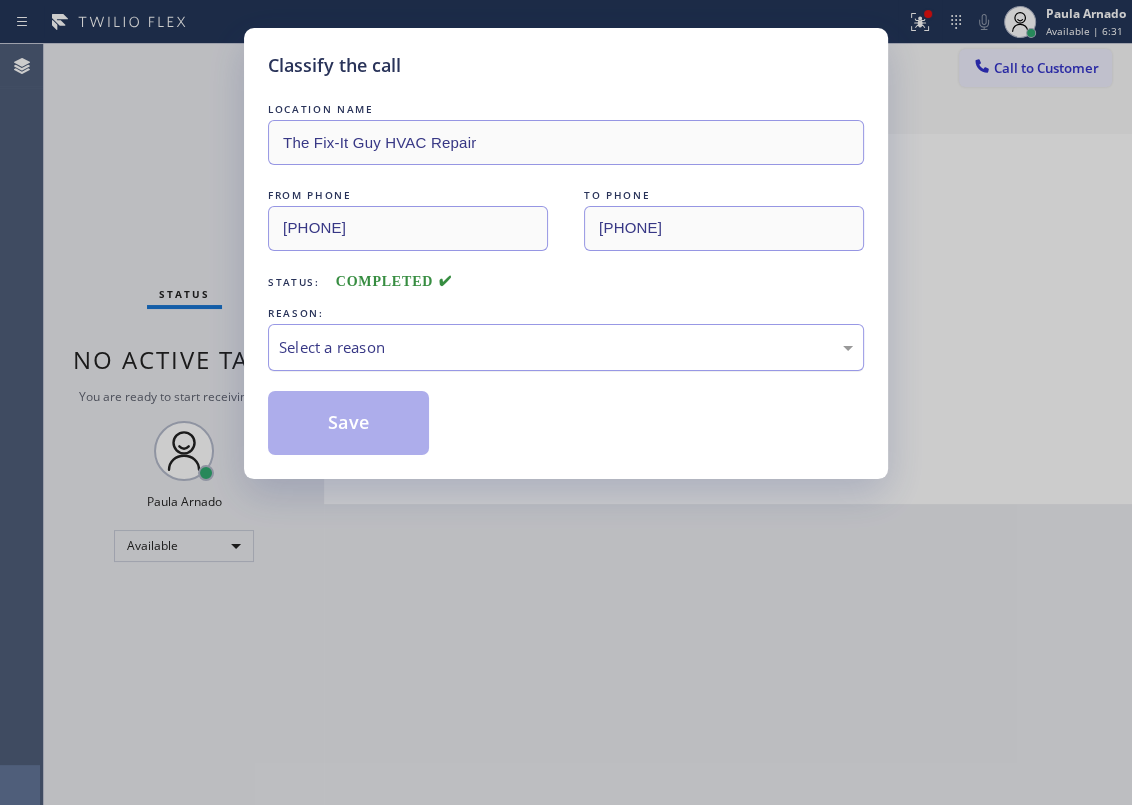 click on "Select a reason" at bounding box center (566, 347) 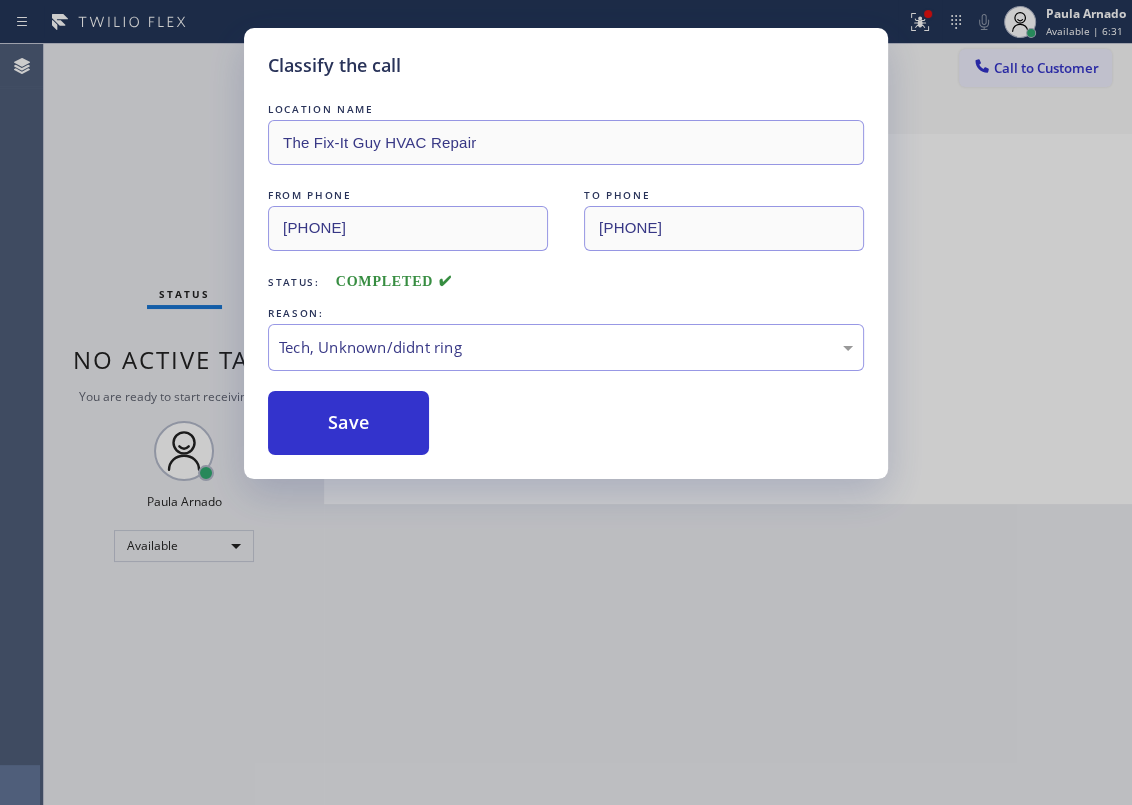 click on "Save" at bounding box center (348, 423) 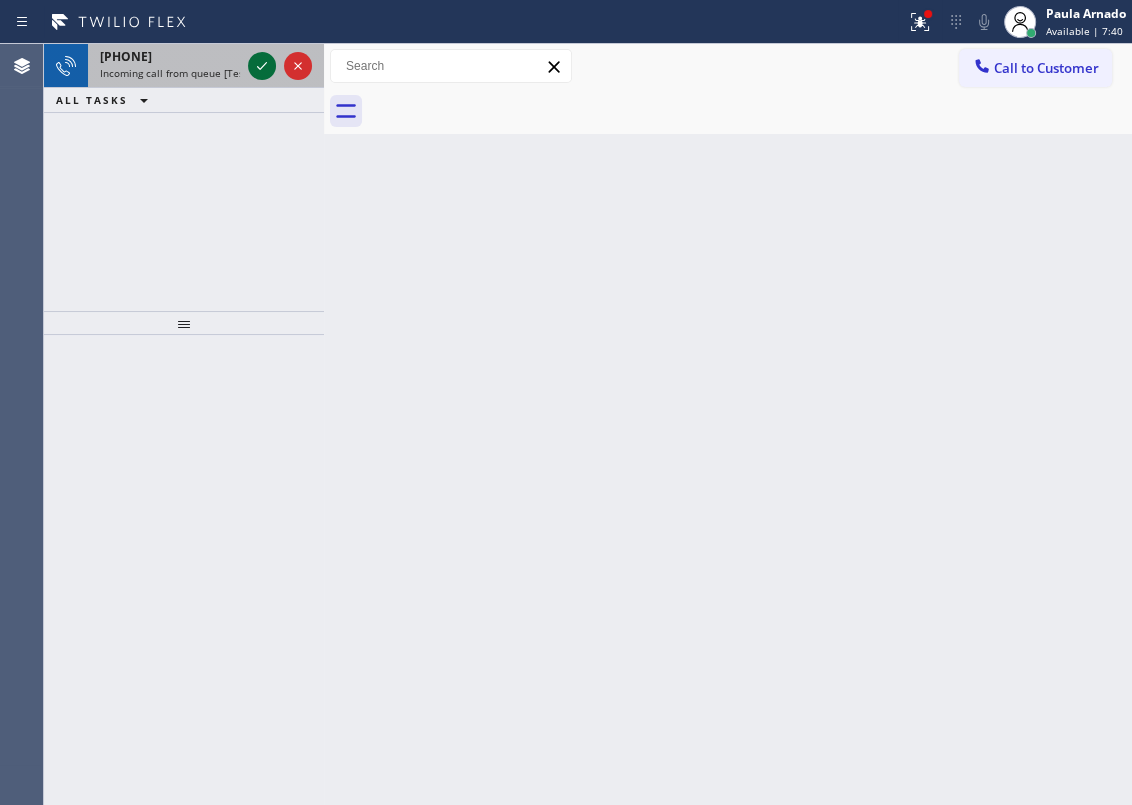 click 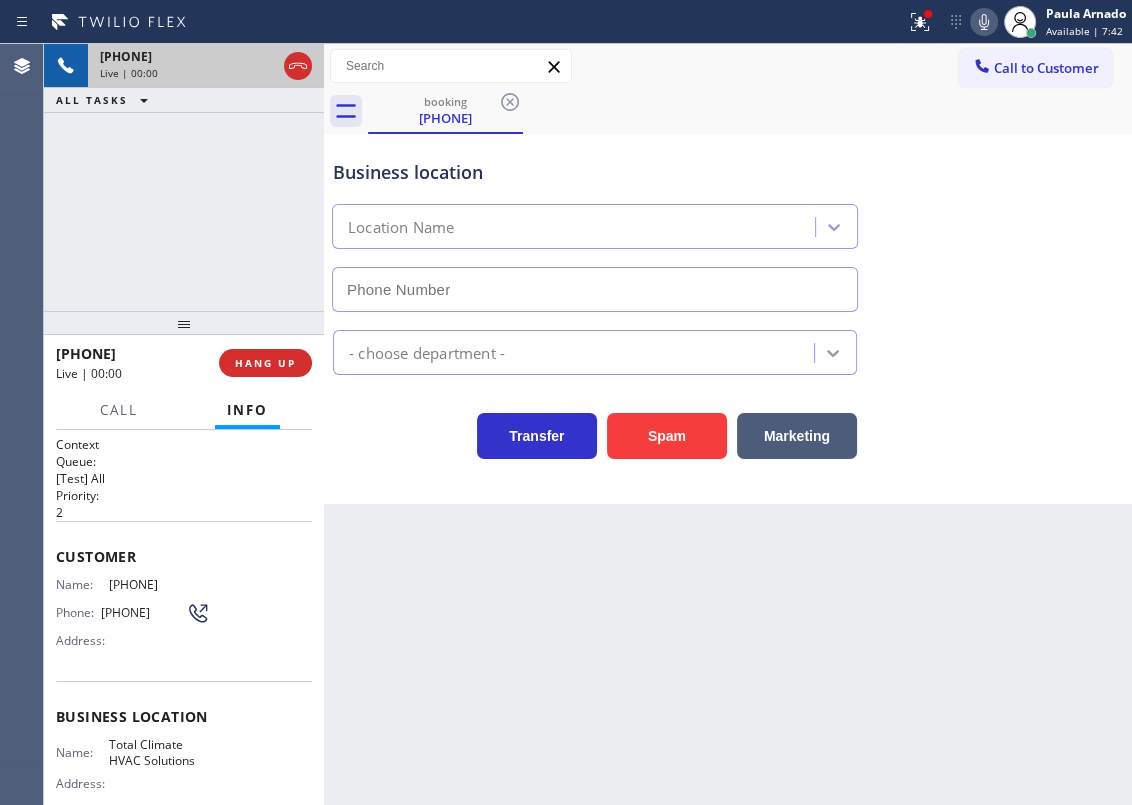type on "[PHONE]" 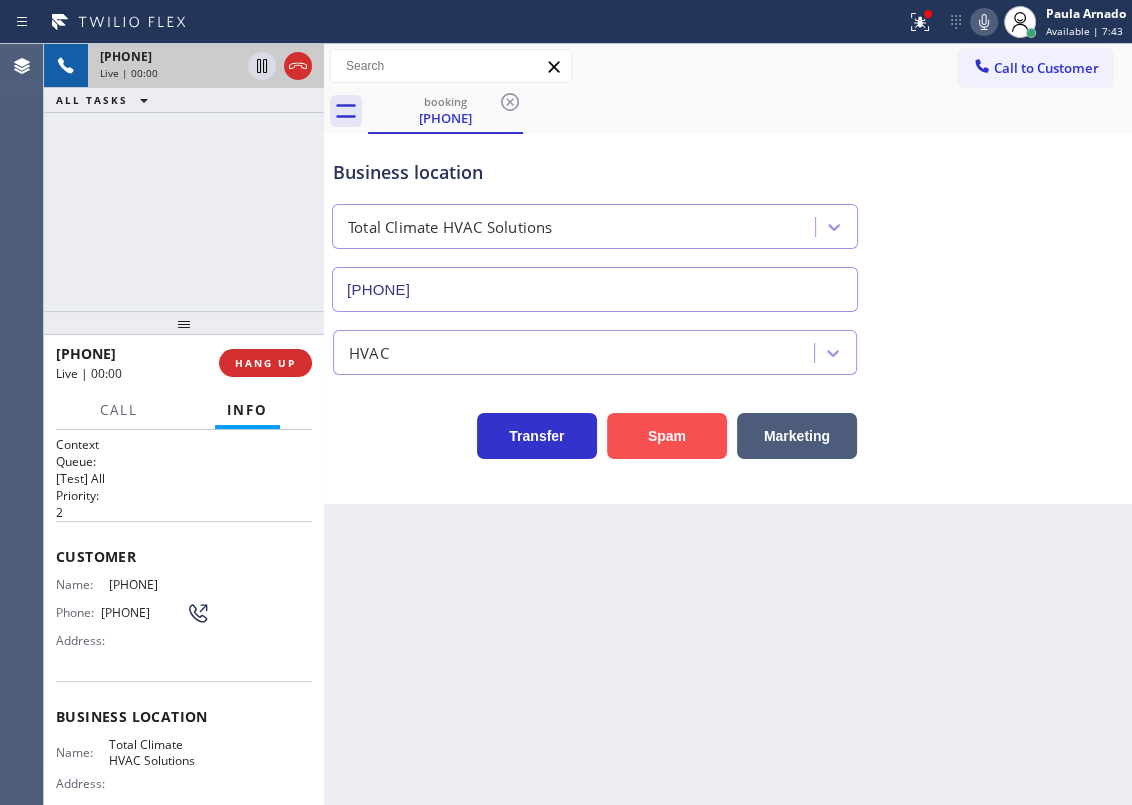 click on "Spam" at bounding box center (667, 436) 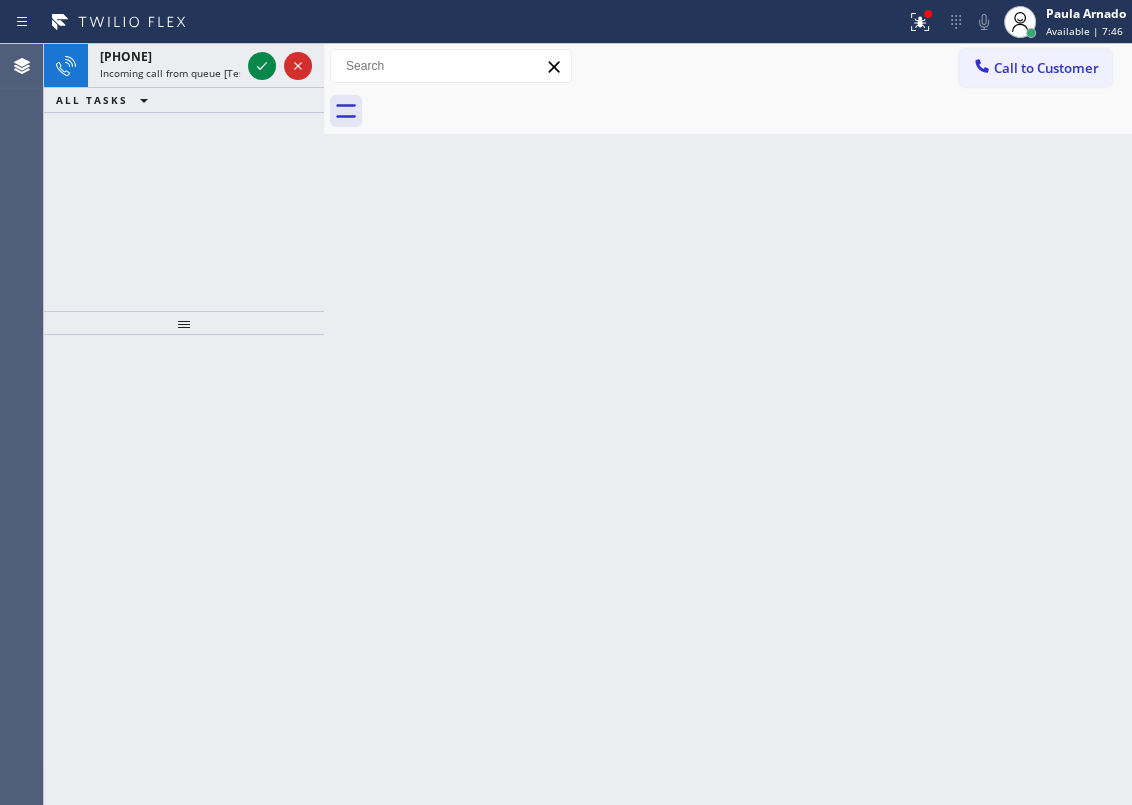 click on "Back to Dashboard Change Sender ID Customers Technicians Select a contact Outbound call Technician Search Technician Your caller id phone number Your caller id phone number Call Technician info Name   Phone none Address none Change Sender ID HVAC [PHONE] 5 Star Appliance [PHONE] Appliance Repair [PHONE] Plumbing [PHONE] Air Duct Cleaning [PHONE]  Electricians [PHONE] Cancel Change Check personal SMS Reset Change No tabs Call to Customer Outbound call Location Emergency Plumbing Services(TFN) Your caller id phone number [PHONE] Customer number Call Outbound call Technician Search Technician Your caller id phone number Your caller id phone number Call" at bounding box center [728, 424] 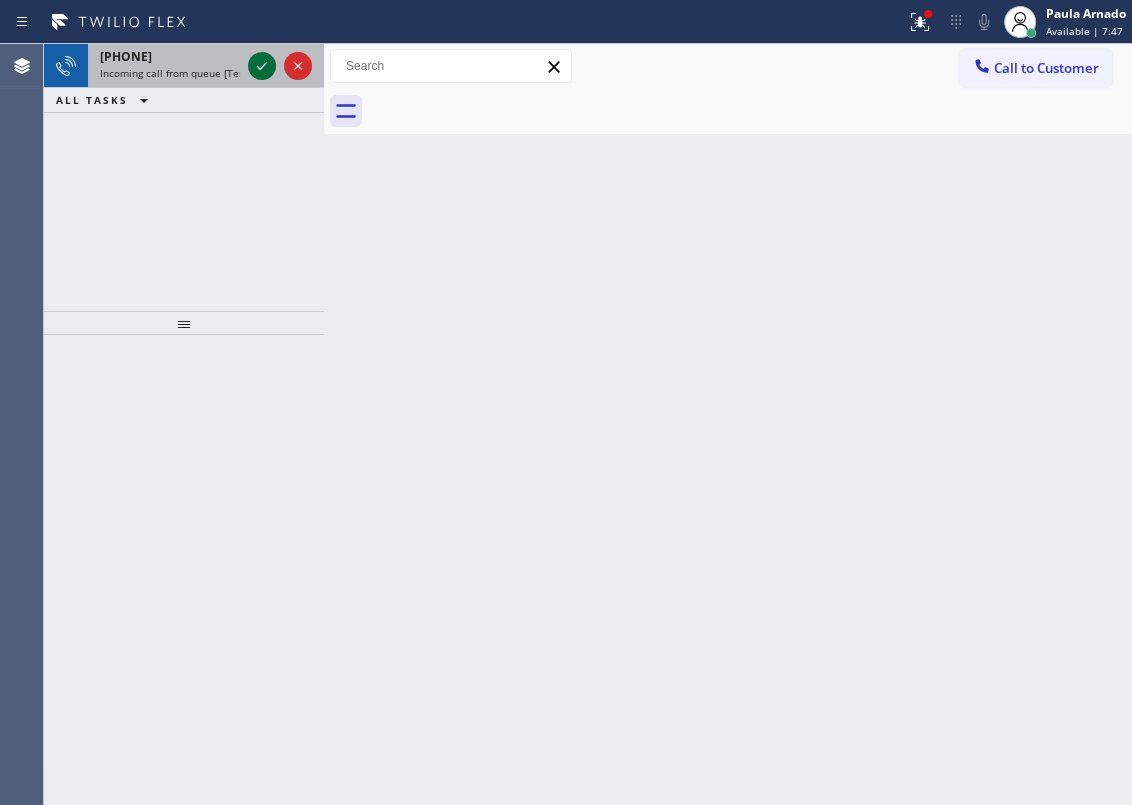 click 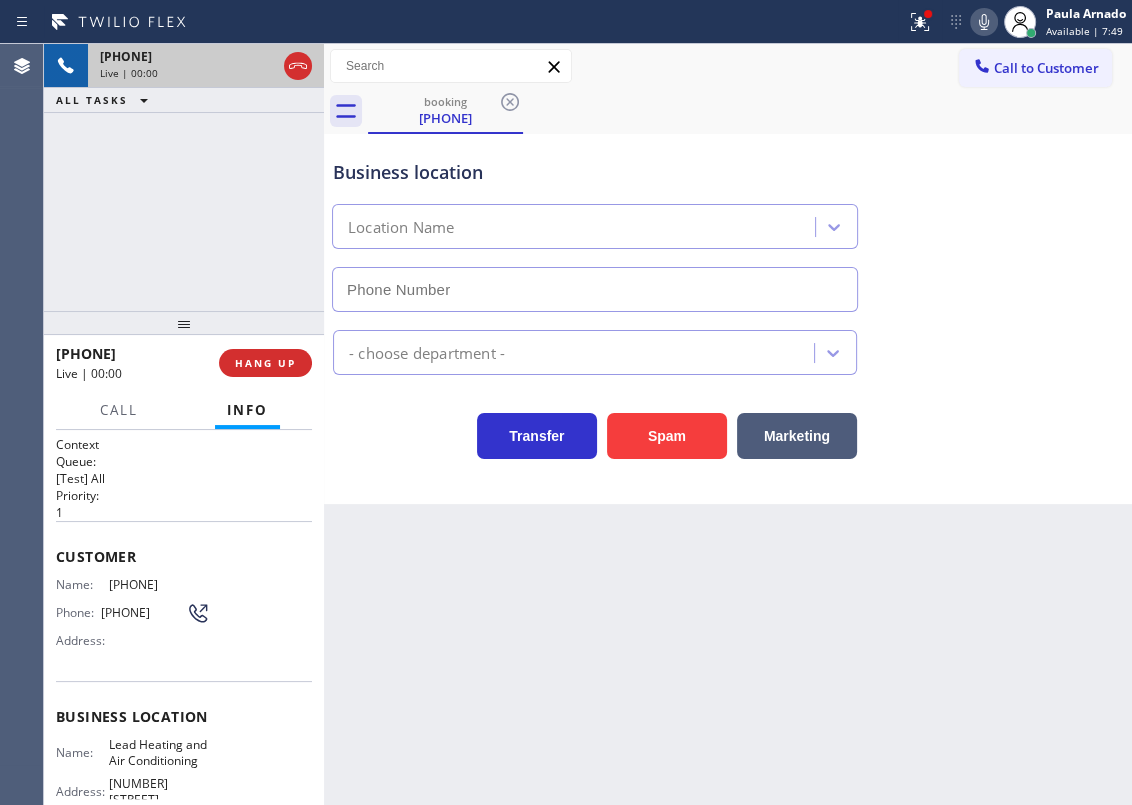 type on "[PHONE]" 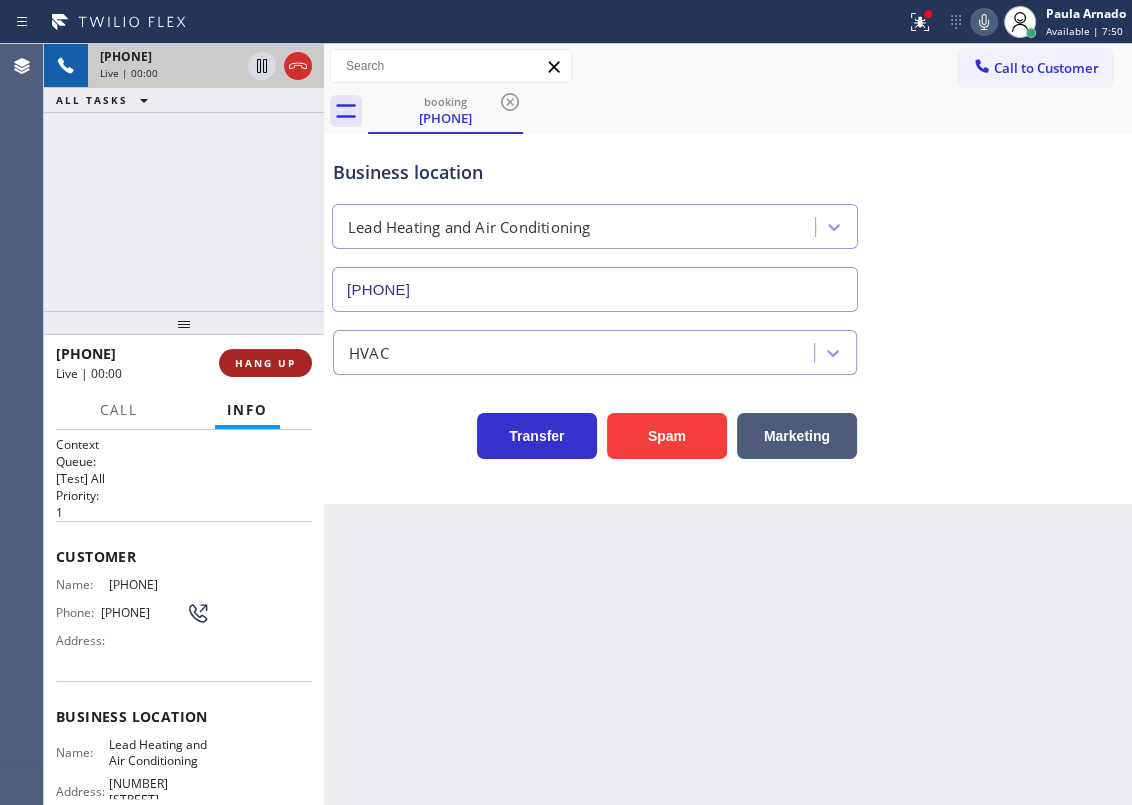 click on "HANG UP" at bounding box center [265, 363] 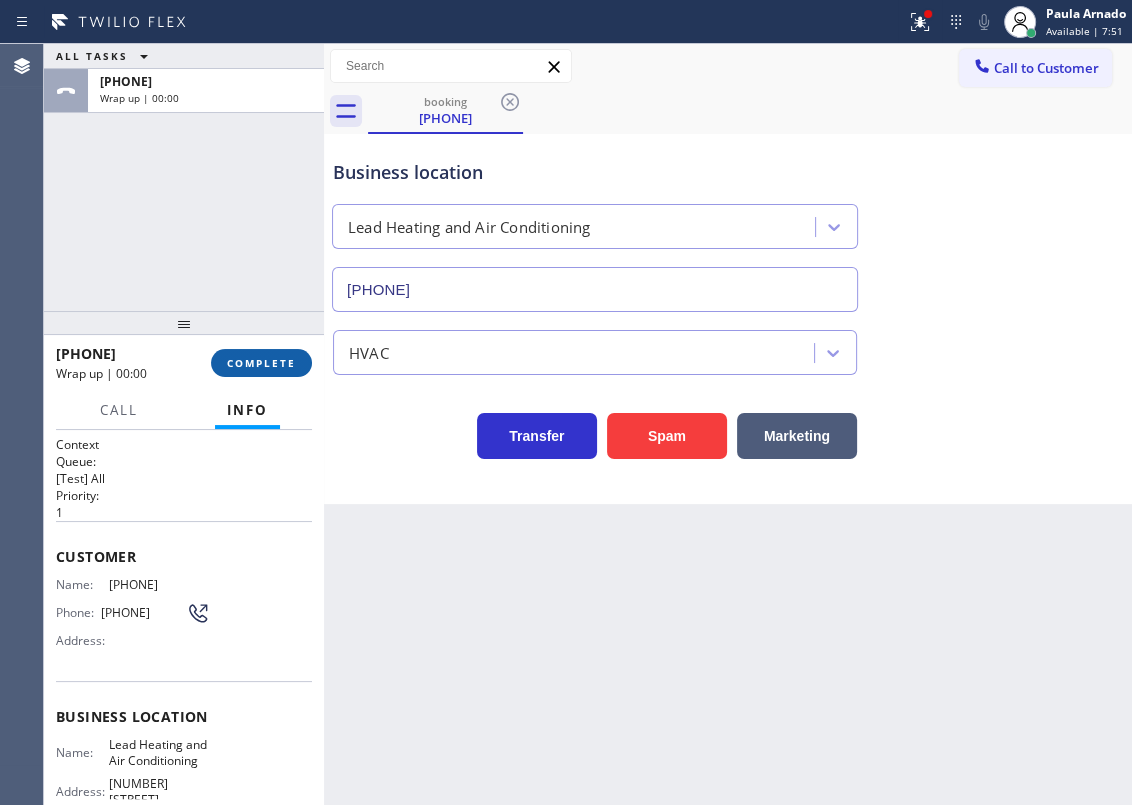 click on "COMPLETE" at bounding box center [261, 363] 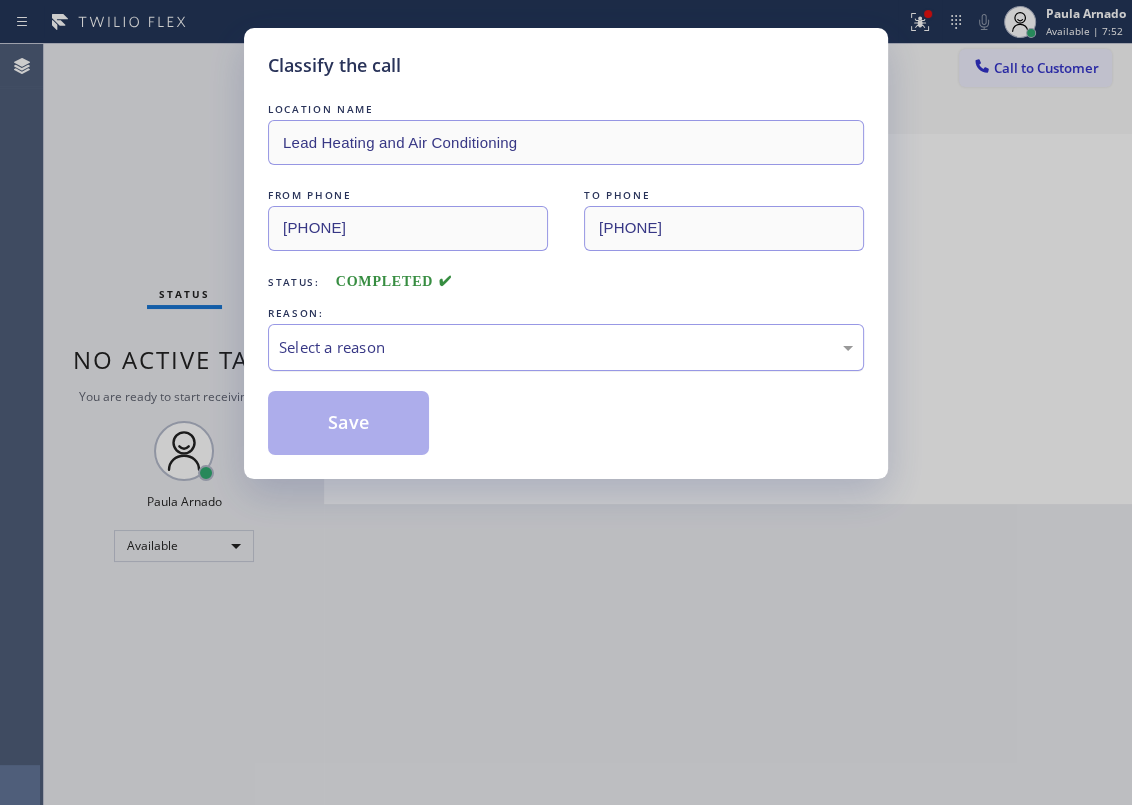 click on "Select a reason" at bounding box center (566, 347) 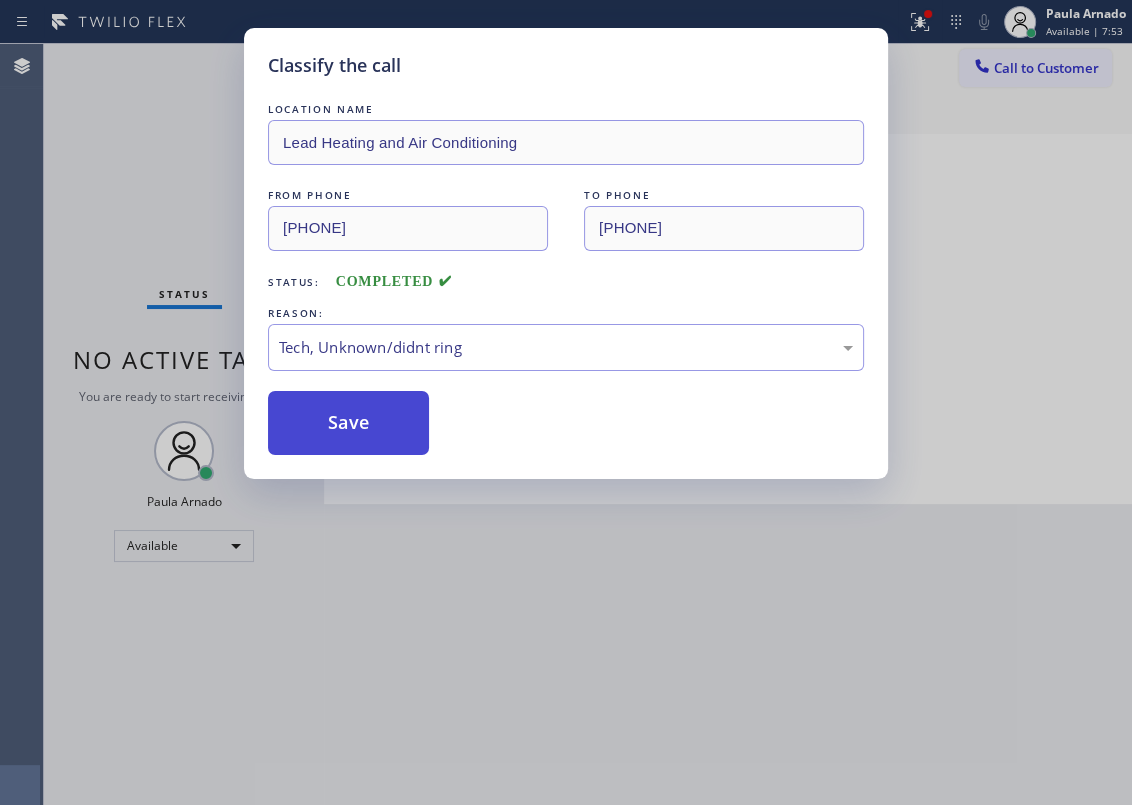 click on "Save" at bounding box center [348, 423] 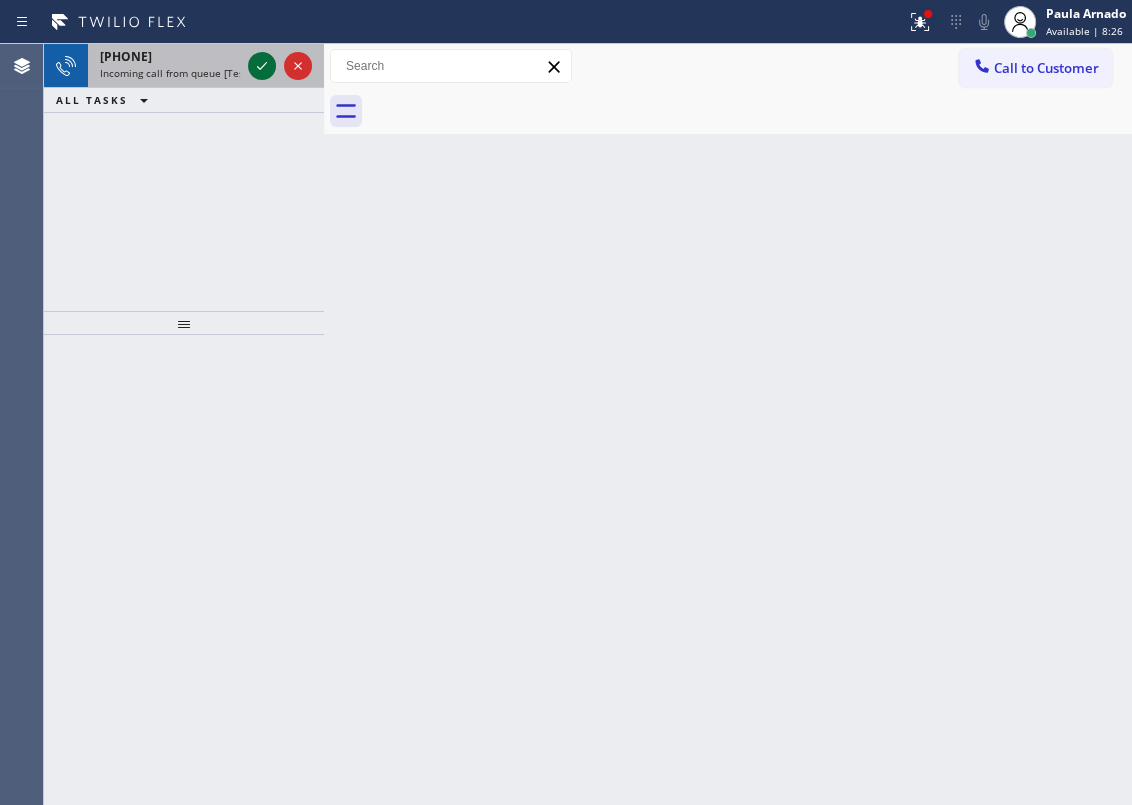 click 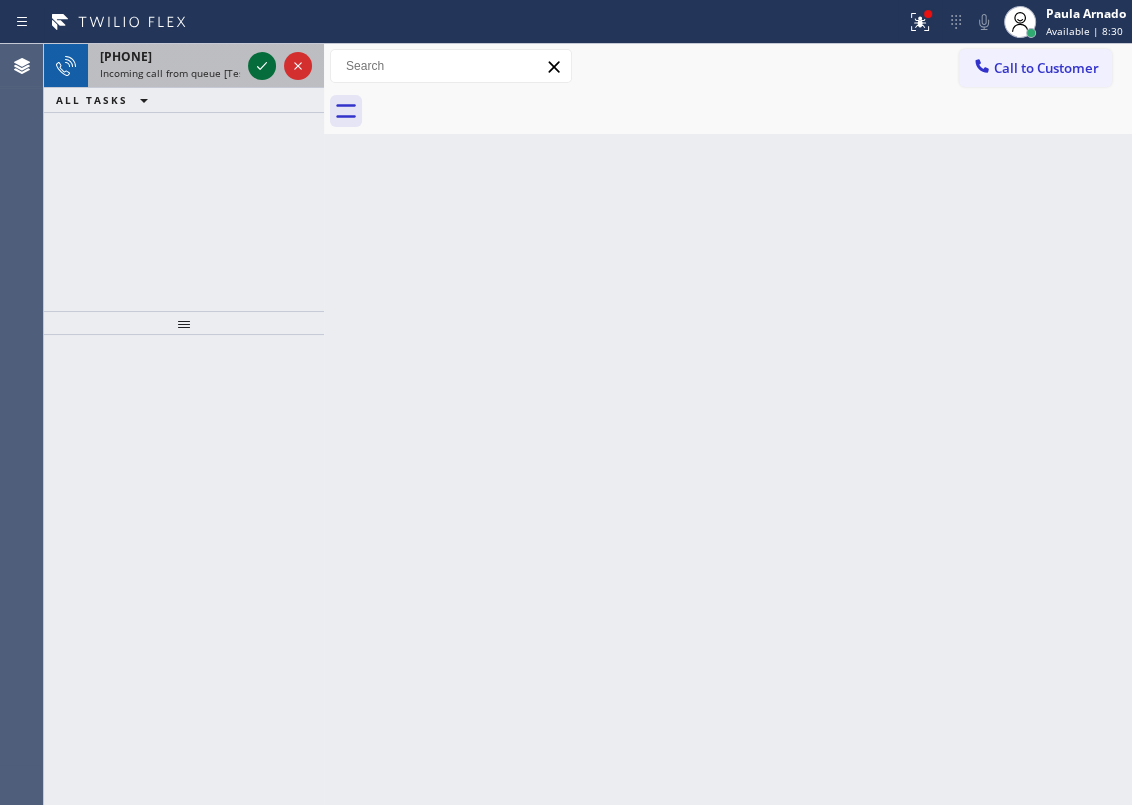 click 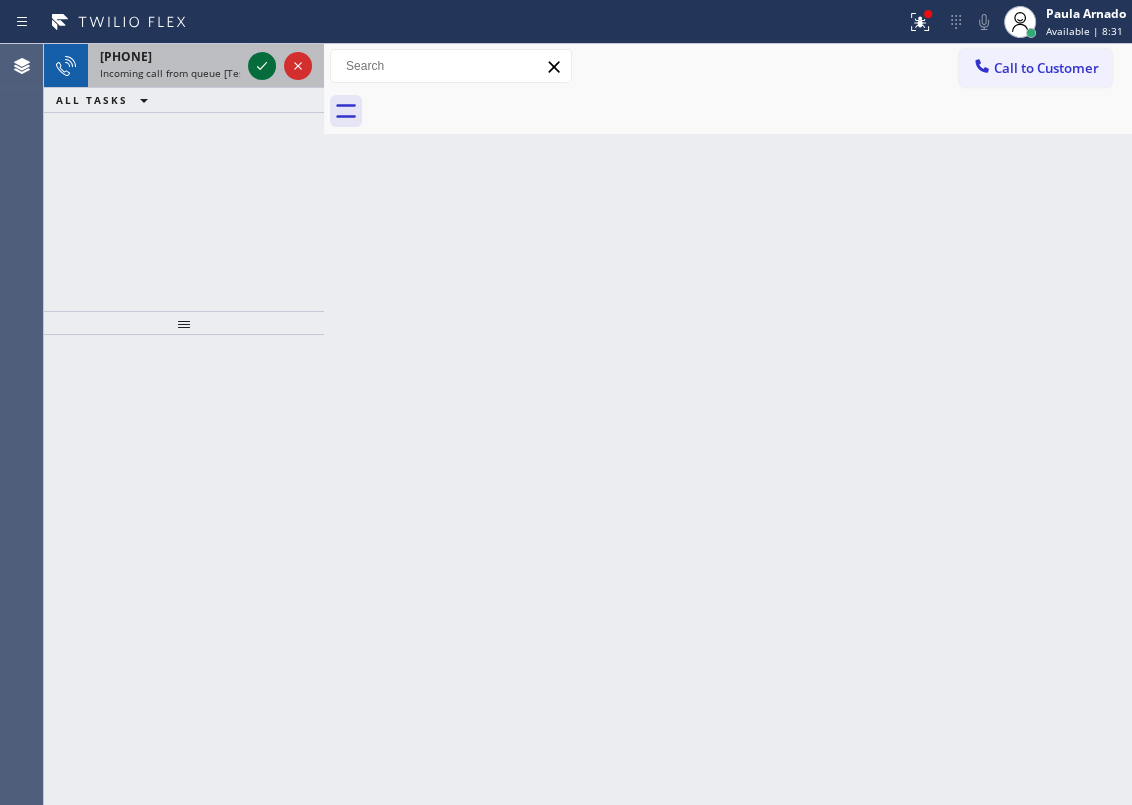 click 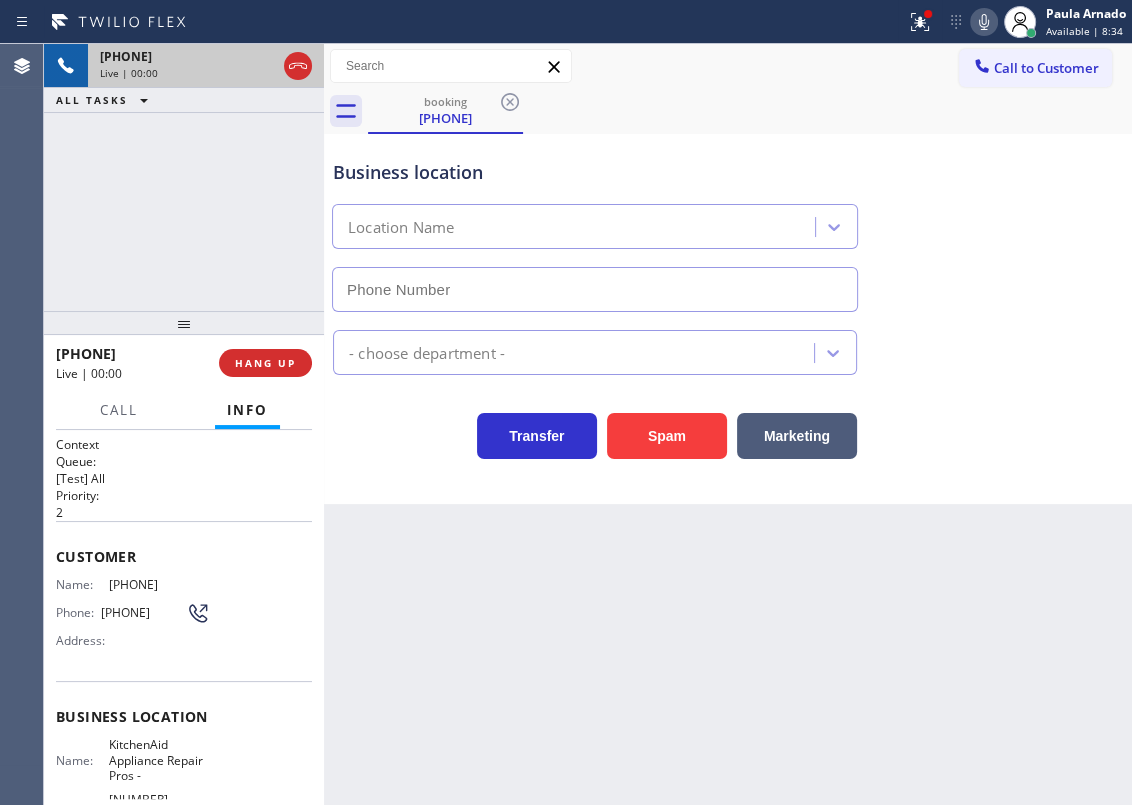 type on "[PHONE]" 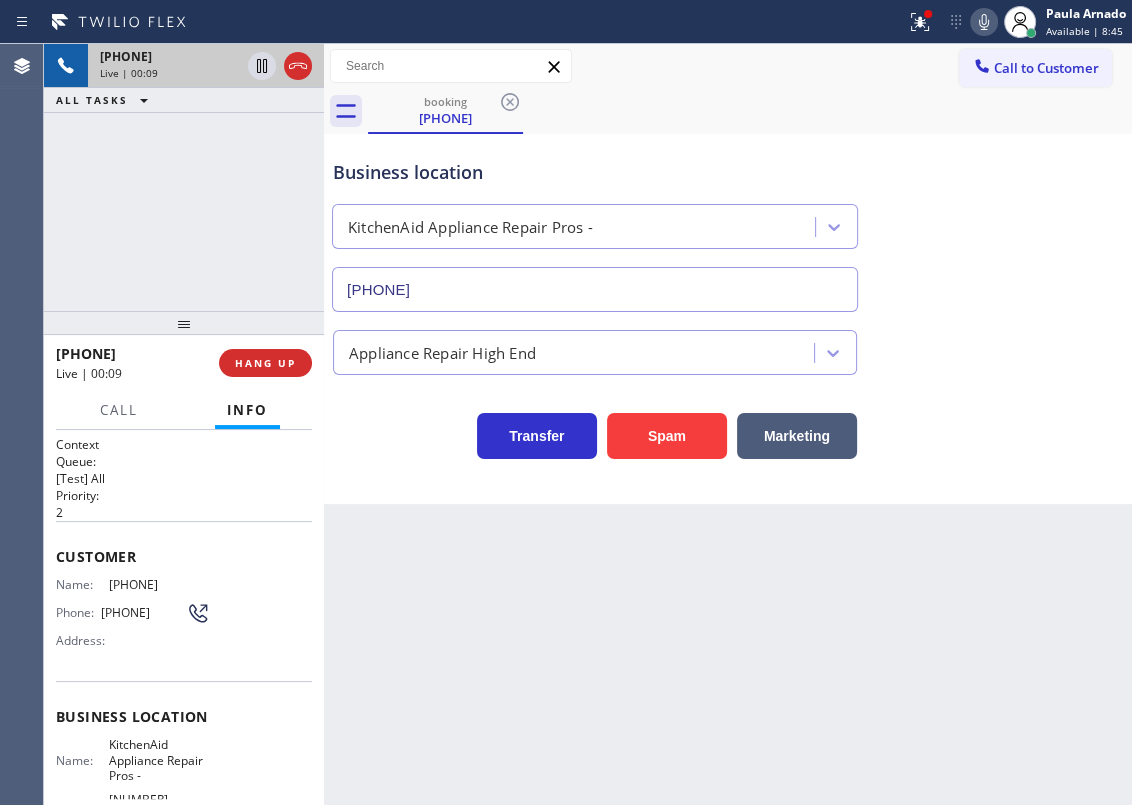 click on "Transfer Spam Marketing" at bounding box center (728, 427) 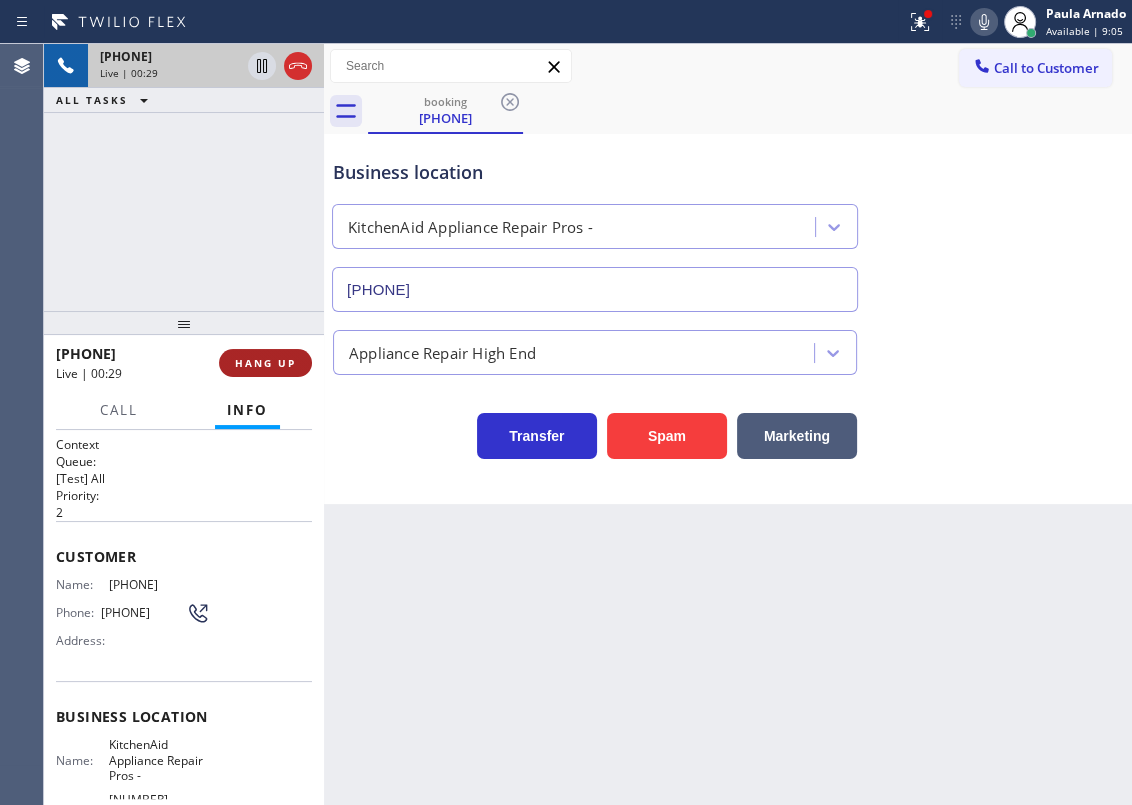 click on "HANG UP" at bounding box center (265, 363) 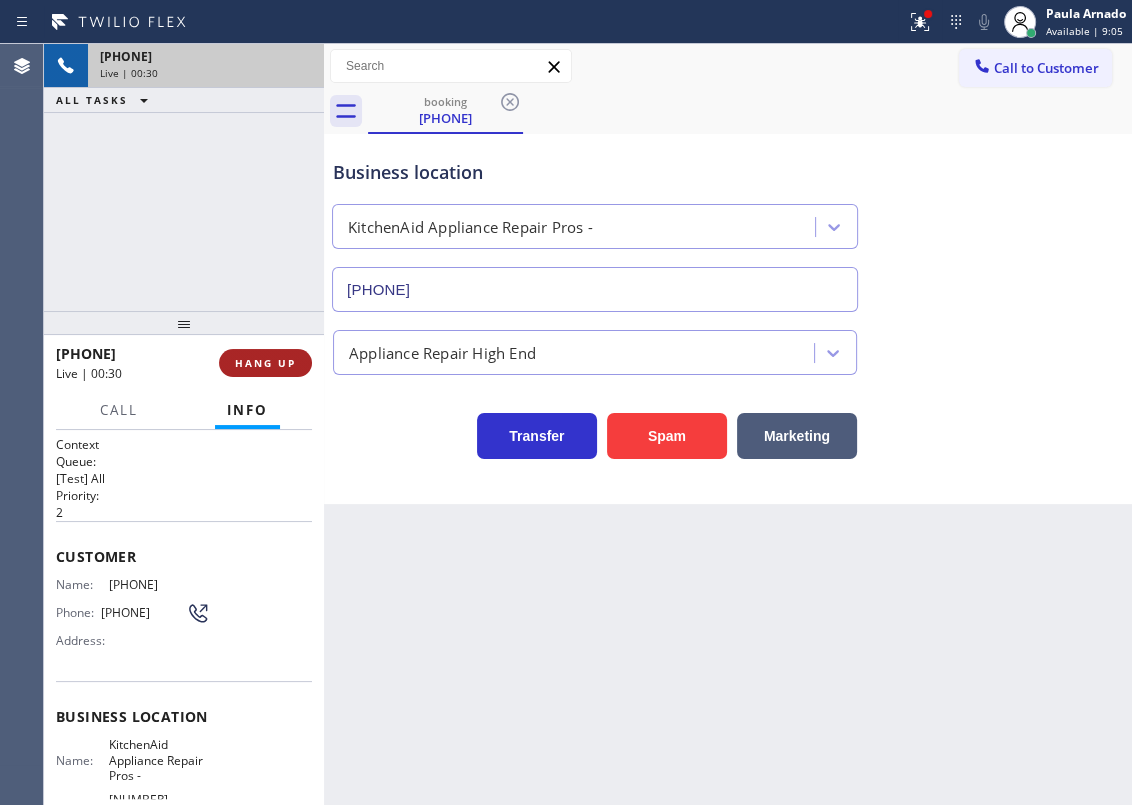 click on "HANG UP" at bounding box center [265, 363] 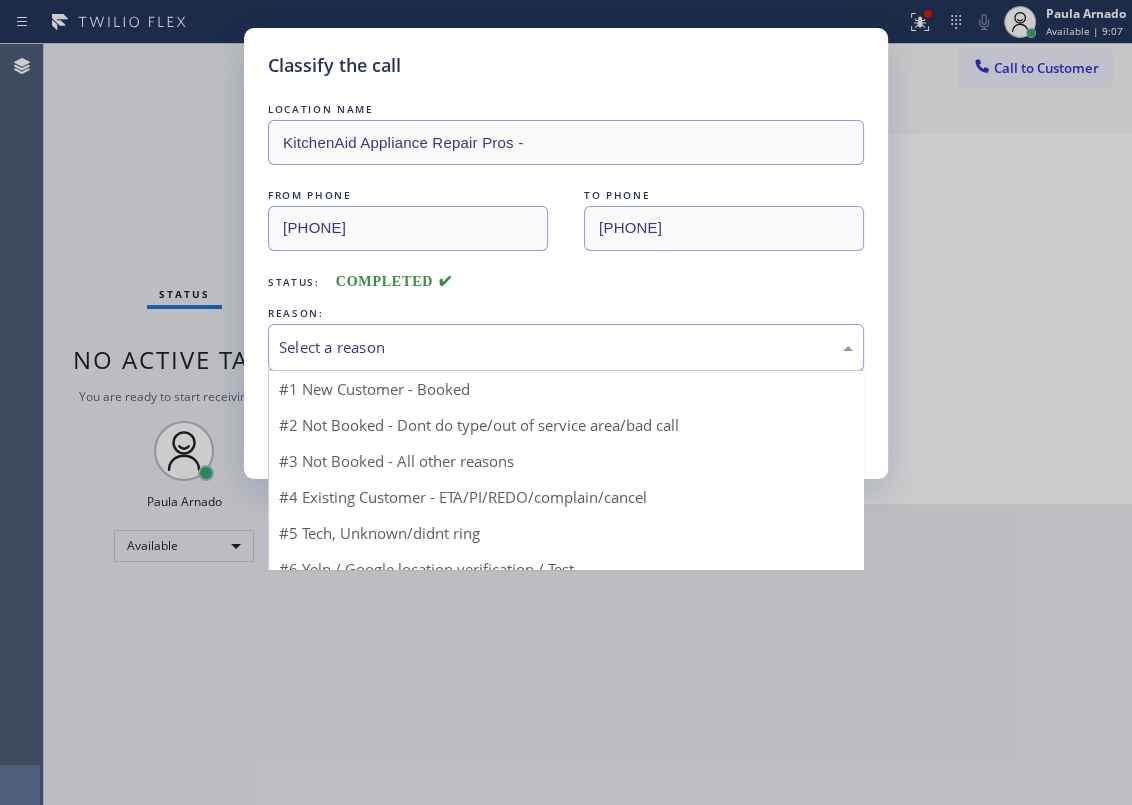 drag, startPoint x: 413, startPoint y: 332, endPoint x: 413, endPoint y: 350, distance: 18 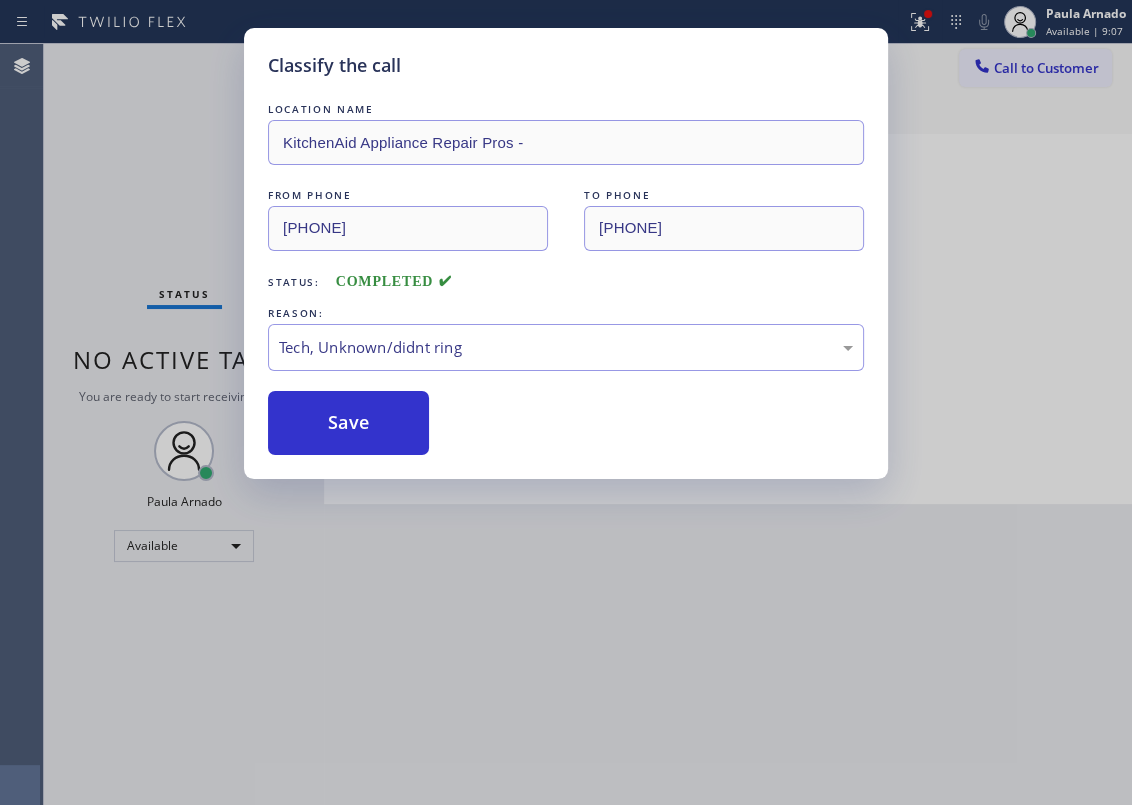 click on "Classify the call LOCATION NAME KitchenAid Appliance Repair Pros - FROM PHONE [PHONE] TO PHONE [PHONE] Status: COMPLETED REASON: Tech, Unknown/didnt ring Save" at bounding box center [566, 253] 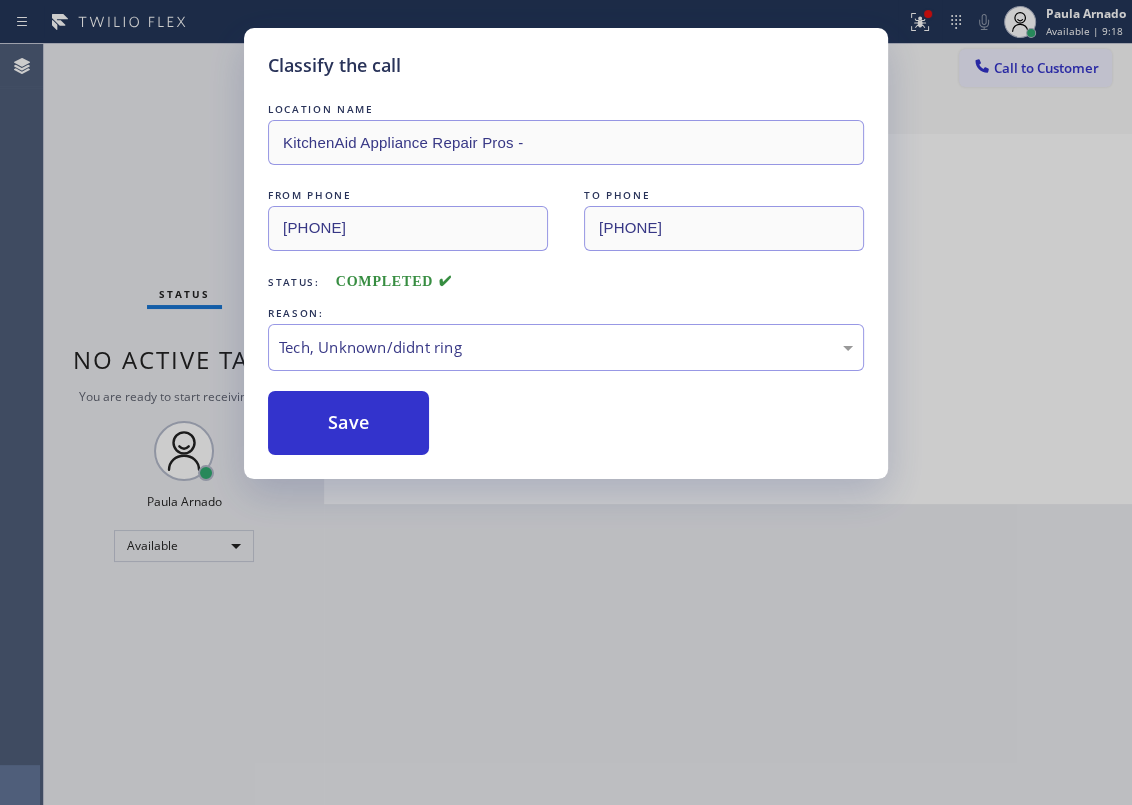 drag, startPoint x: 1044, startPoint y: 343, endPoint x: 742, endPoint y: 300, distance: 305.0459 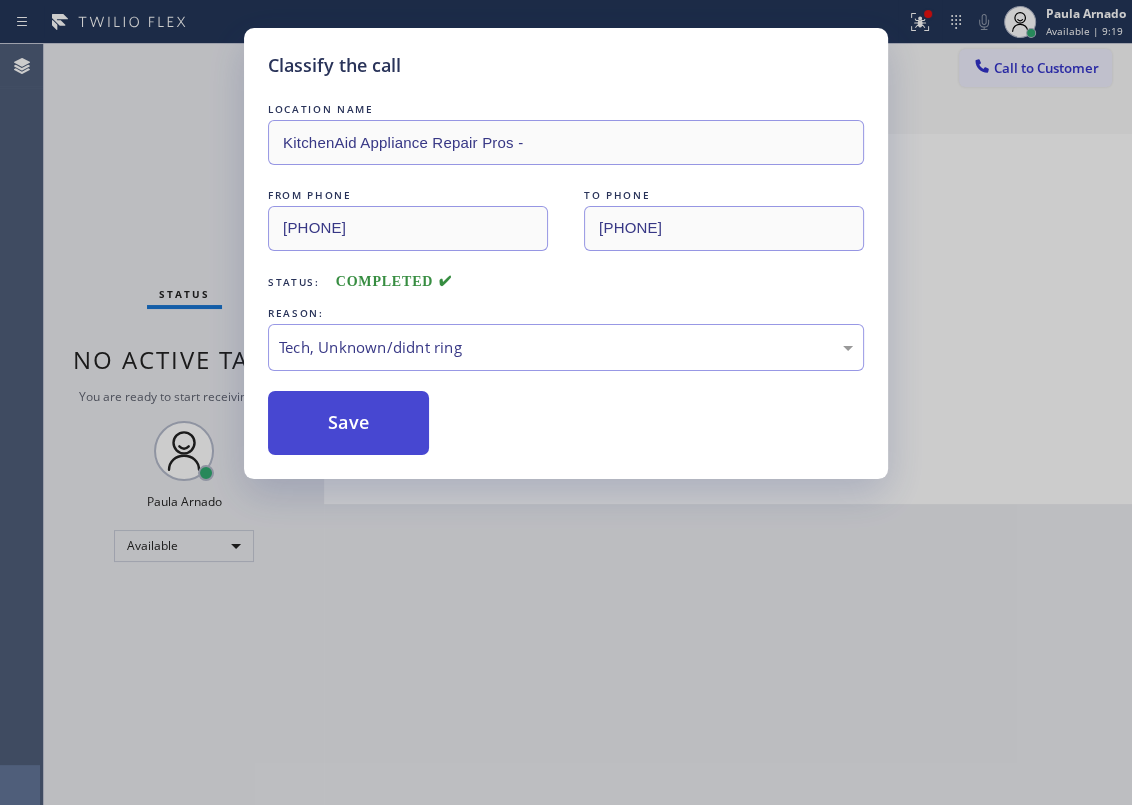 click on "Save" at bounding box center (348, 423) 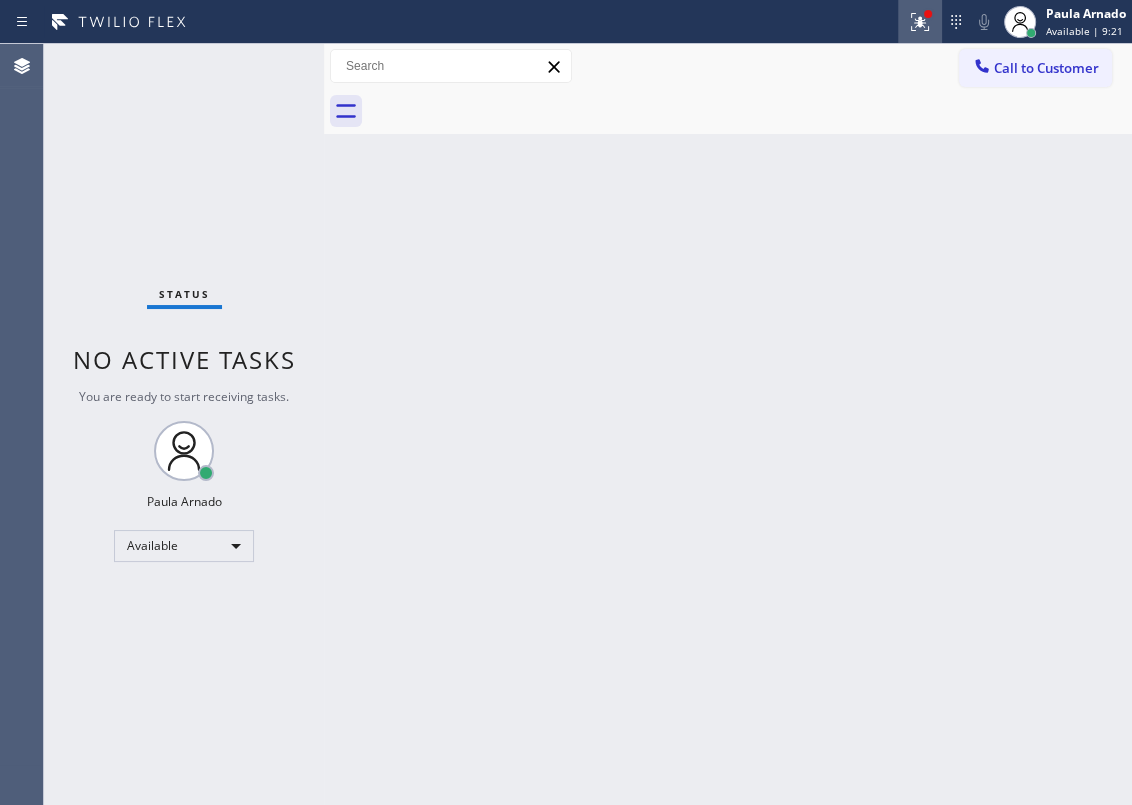 click 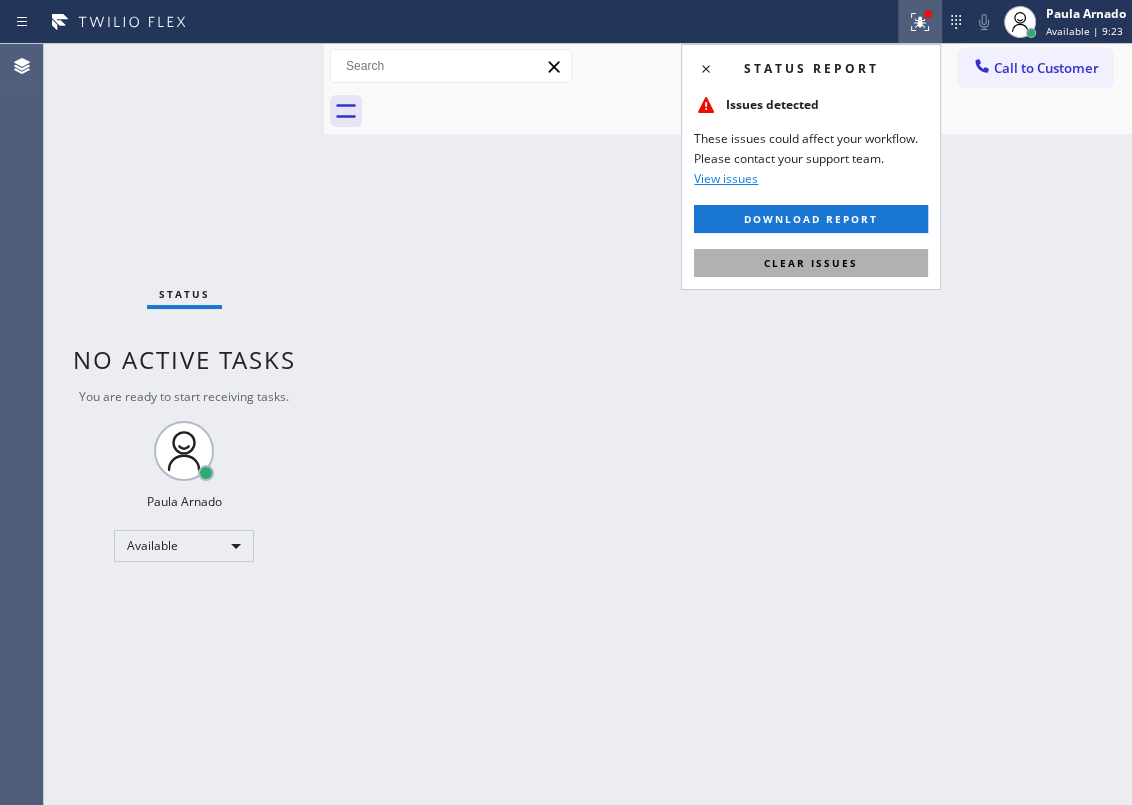 click on "Clear issues" at bounding box center [811, 263] 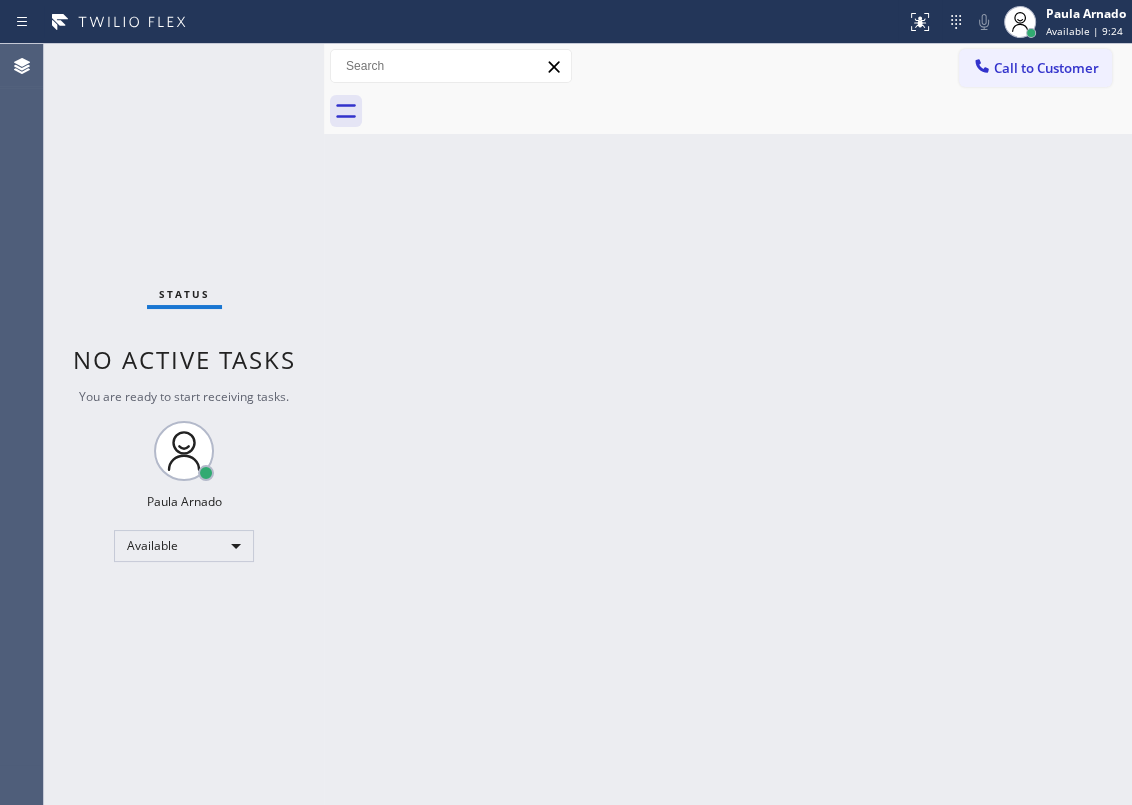 click on "Back to Dashboard Change Sender ID Customers Technicians Select a contact Outbound call Technician Search Technician Your caller id phone number Your caller id phone number Call Technician info Name   Phone none Address none Change Sender ID HVAC [PHONE] 5 Star Appliance [PHONE] Appliance Repair [PHONE] Plumbing [PHONE] Air Duct Cleaning [PHONE]  Electricians [PHONE] Cancel Change Check personal SMS Reset Change No tabs Call to Customer Outbound call Location Emergency Plumbing Services(TFN) Your caller id phone number [PHONE] Customer number Call Outbound call Technician Search Technician Your caller id phone number Your caller id phone number Call" at bounding box center (728, 424) 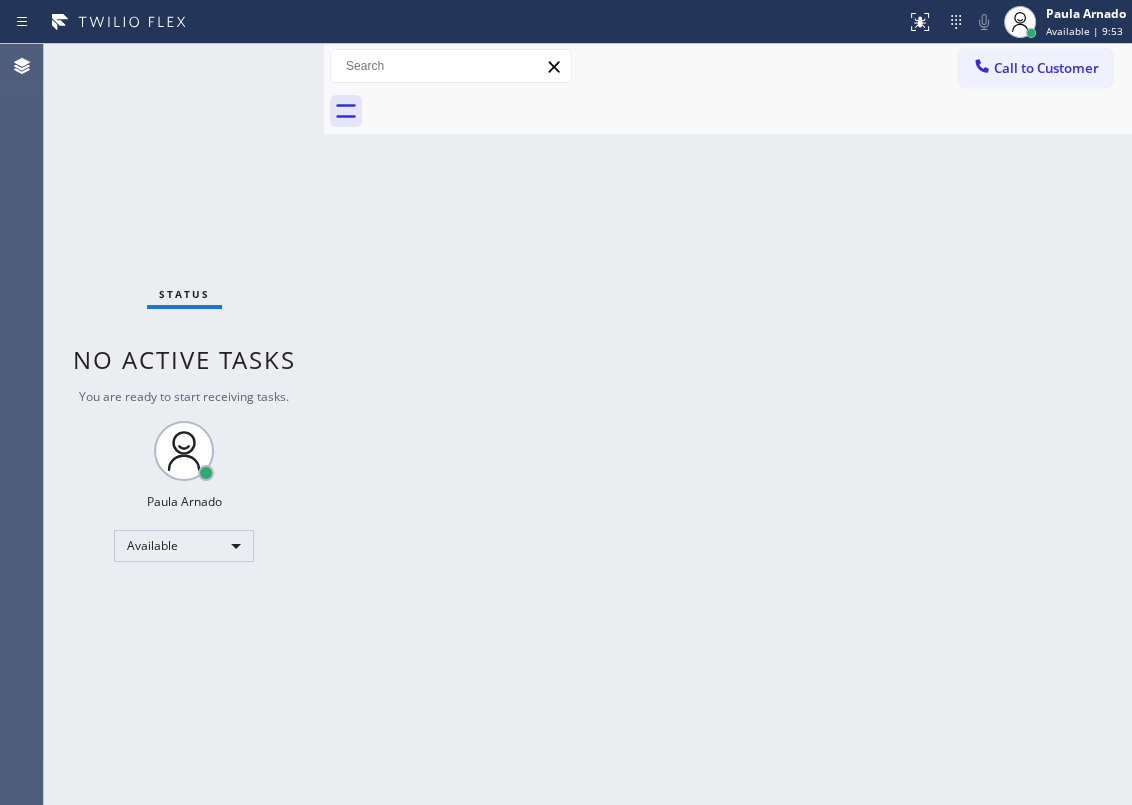 click on "Back to Dashboard Change Sender ID Customers Technicians Select a contact Outbound call Technician Search Technician Your caller id phone number Your caller id phone number Call Technician info Name   Phone none Address none Change Sender ID HVAC [PHONE] 5 Star Appliance [PHONE] Appliance Repair [PHONE] Plumbing [PHONE] Air Duct Cleaning [PHONE]  Electricians [PHONE] Cancel Change Check personal SMS Reset Change No tabs Call to Customer Outbound call Location Emergency Plumbing Services(TFN) Your caller id phone number [PHONE] Customer number Call Outbound call Technician Search Technician Your caller id phone number Your caller id phone number Call" at bounding box center (728, 424) 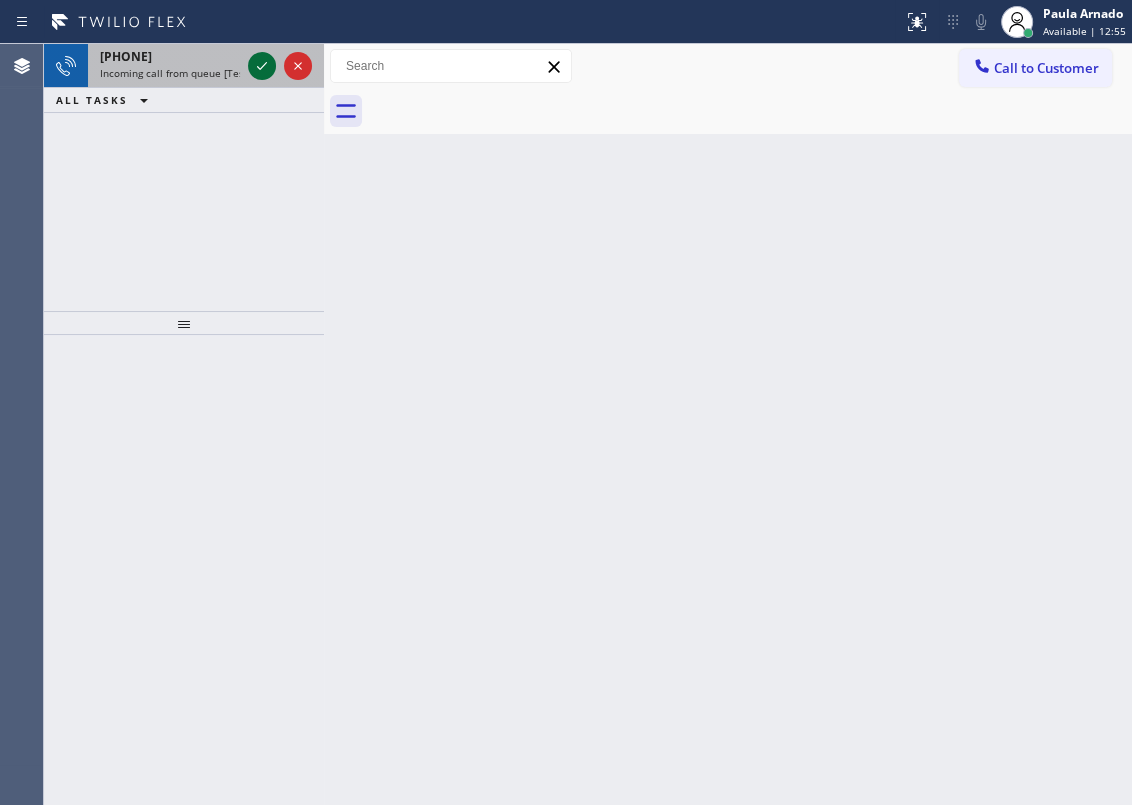 click 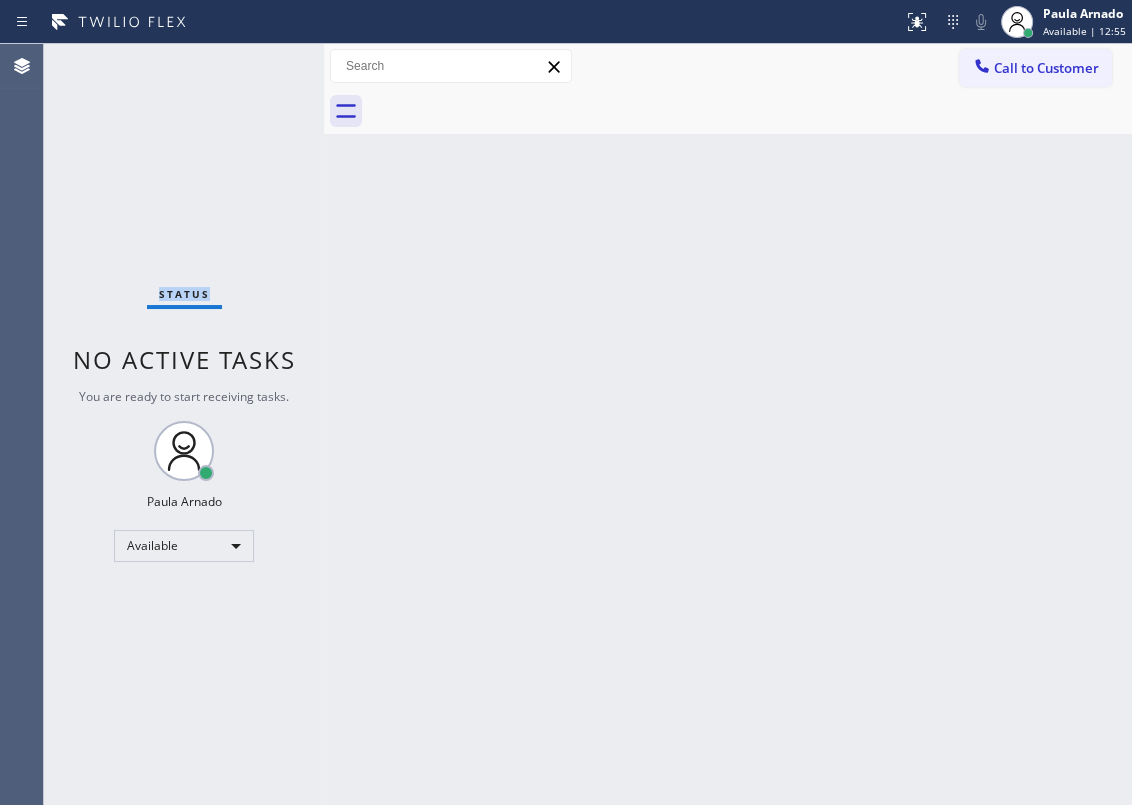 click on "Status   No active tasks     You are ready to start receiving tasks.   [FIRST] [LAST] Available" at bounding box center (184, 424) 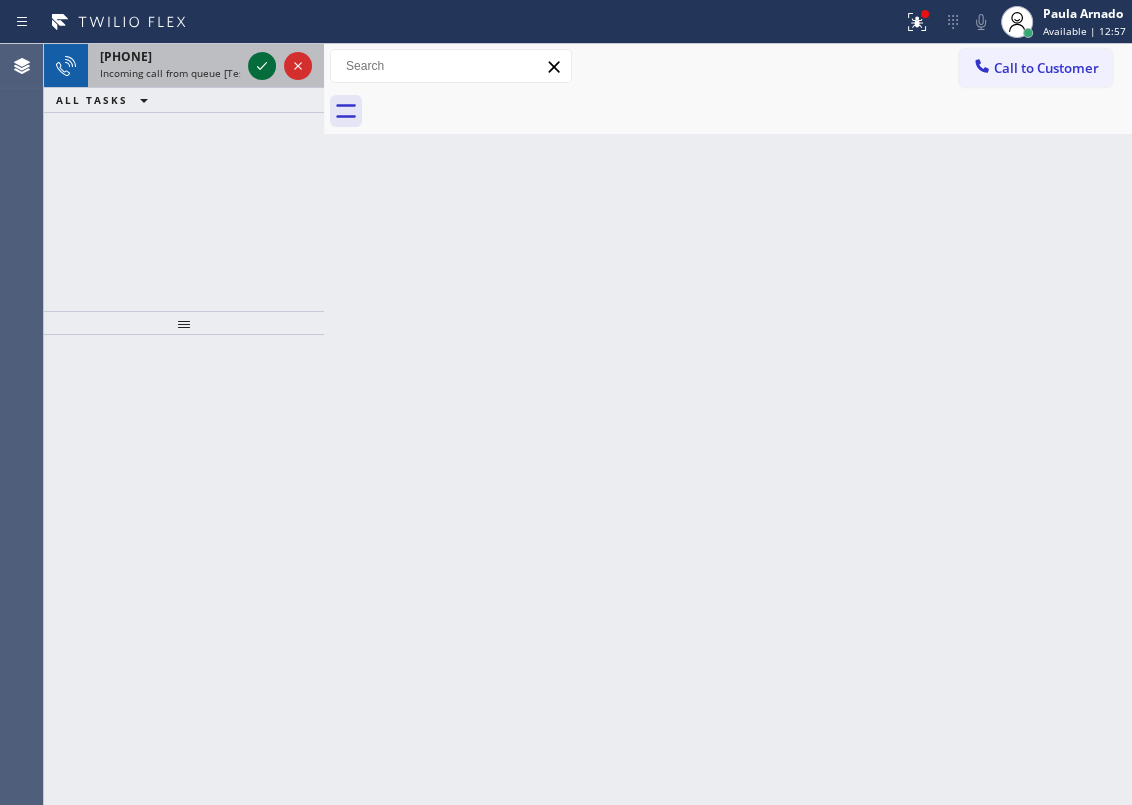 click 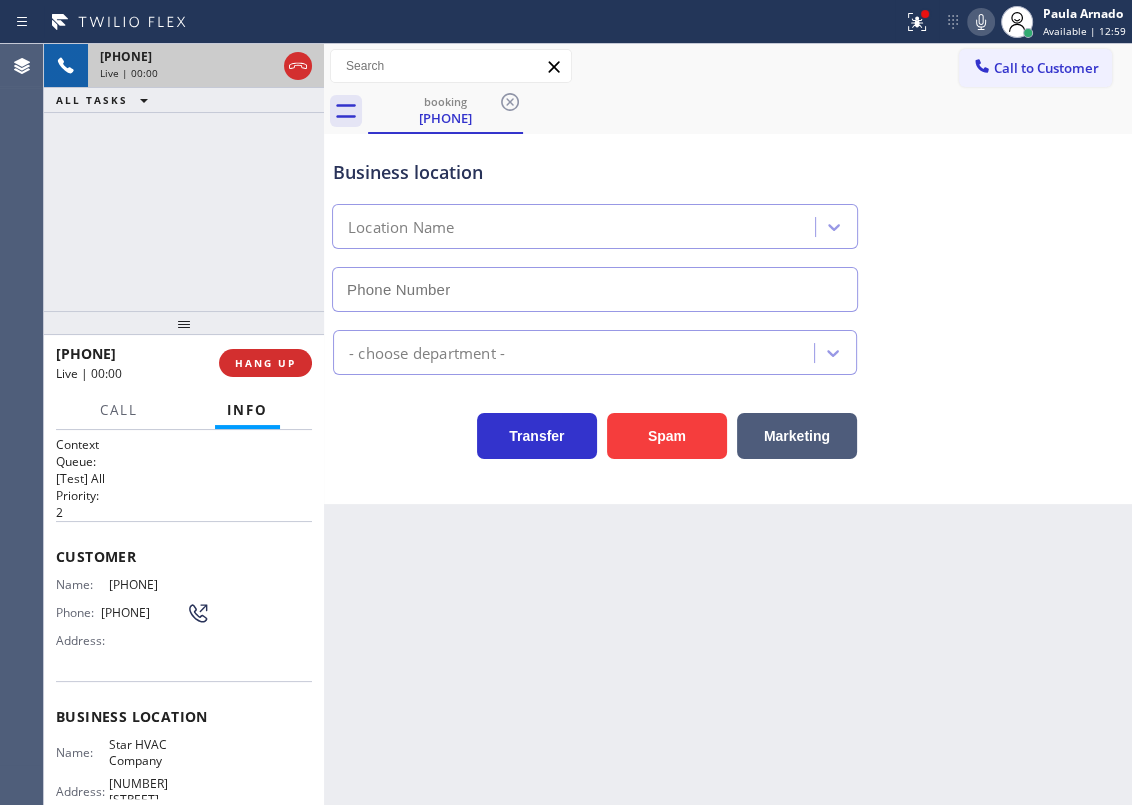 type on "[PHONE]" 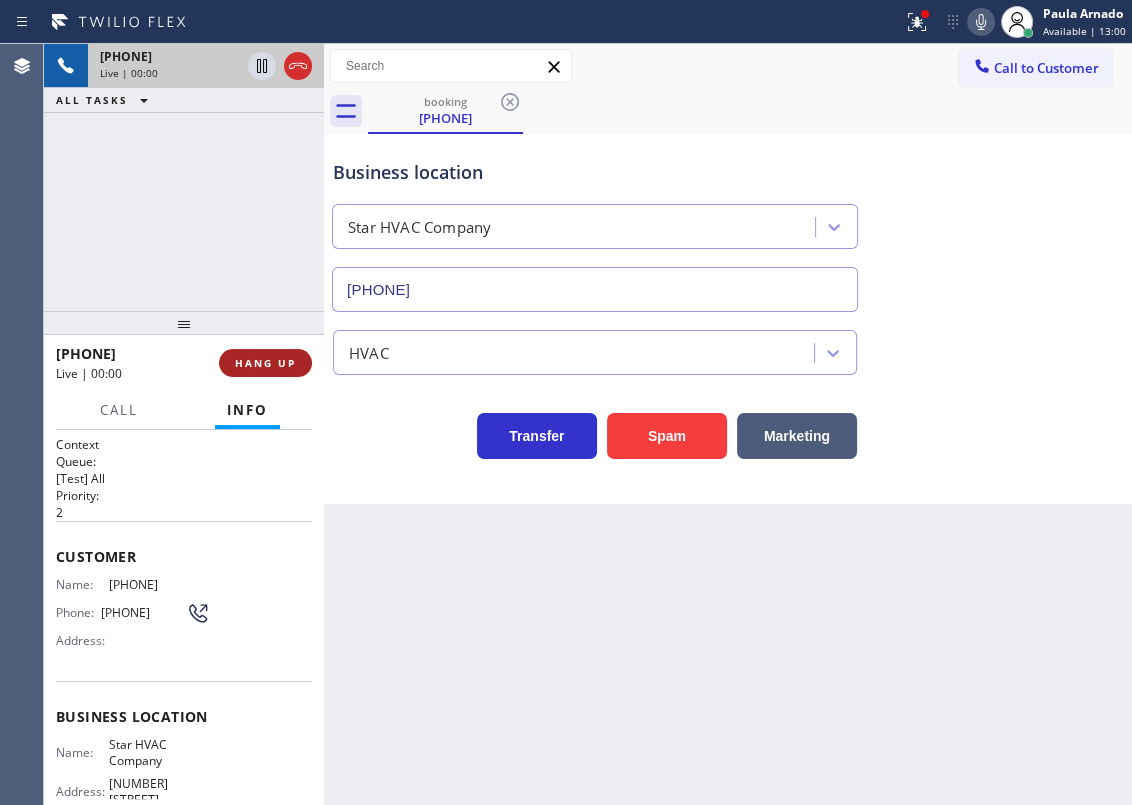 click on "HANG UP" at bounding box center (265, 363) 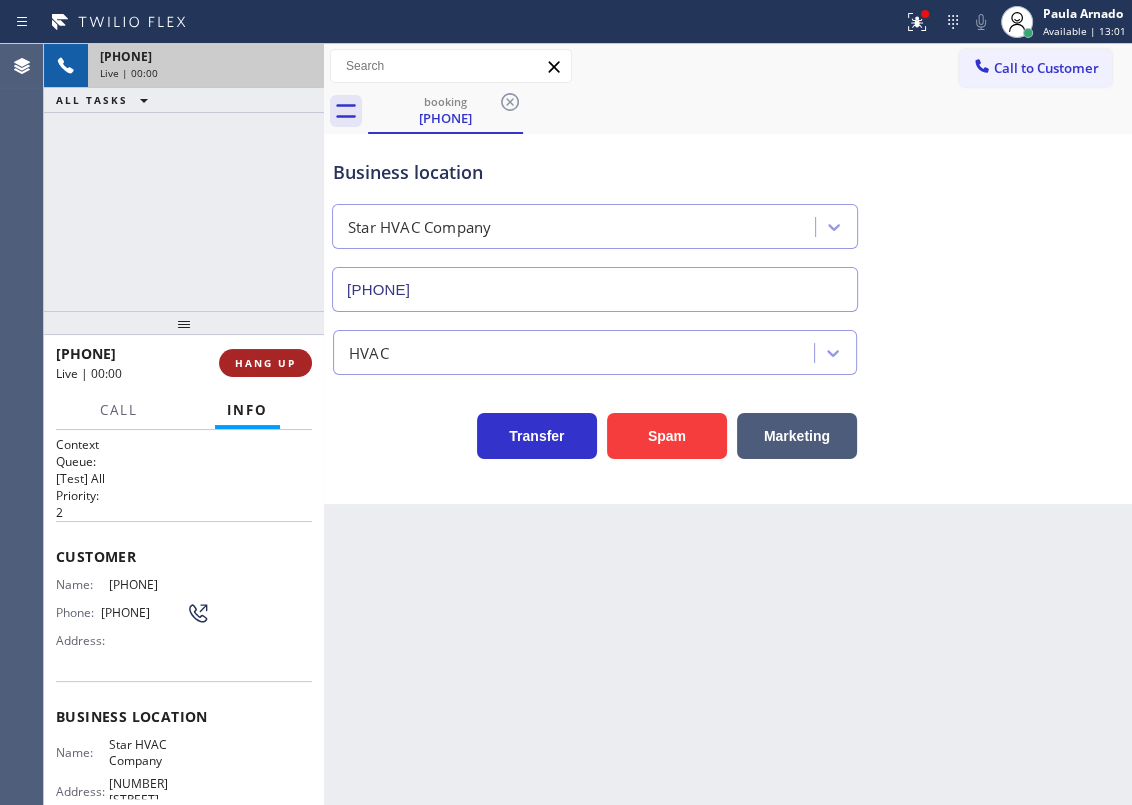 click on "HANG UP" at bounding box center (265, 363) 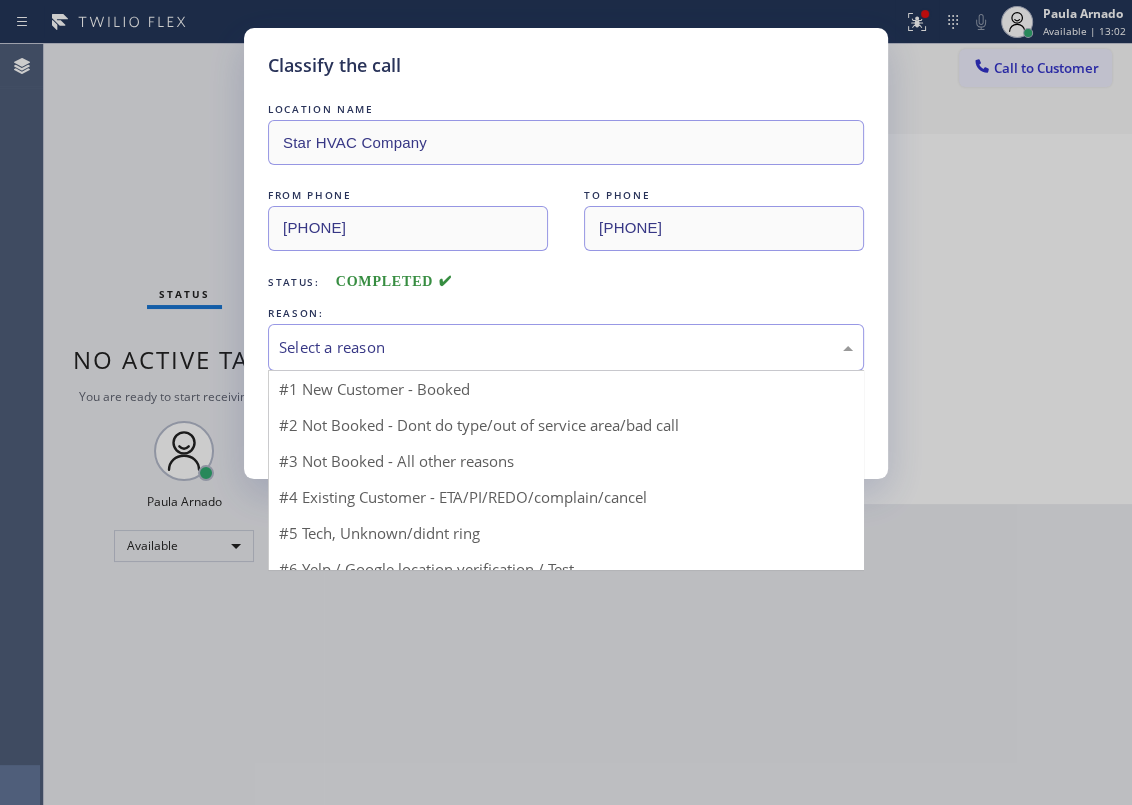 click on "Select a reason" at bounding box center (566, 347) 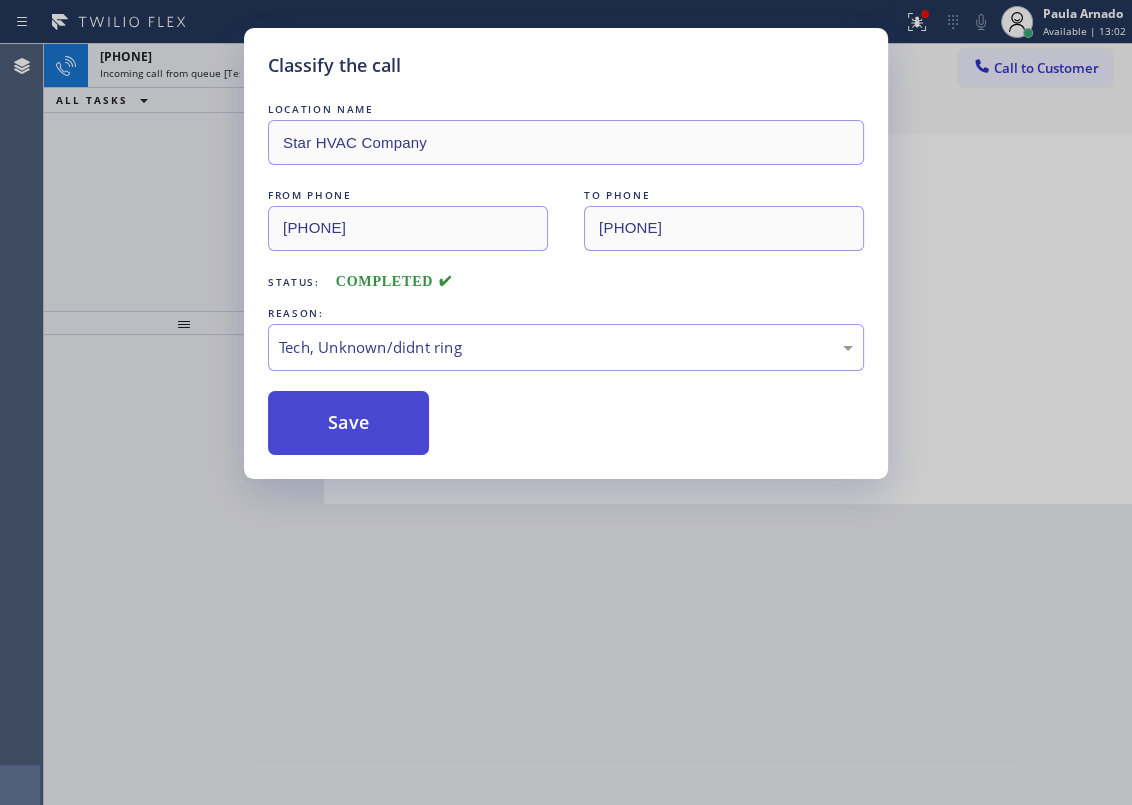 drag, startPoint x: 366, startPoint y: 410, endPoint x: 304, endPoint y: 348, distance: 87.681244 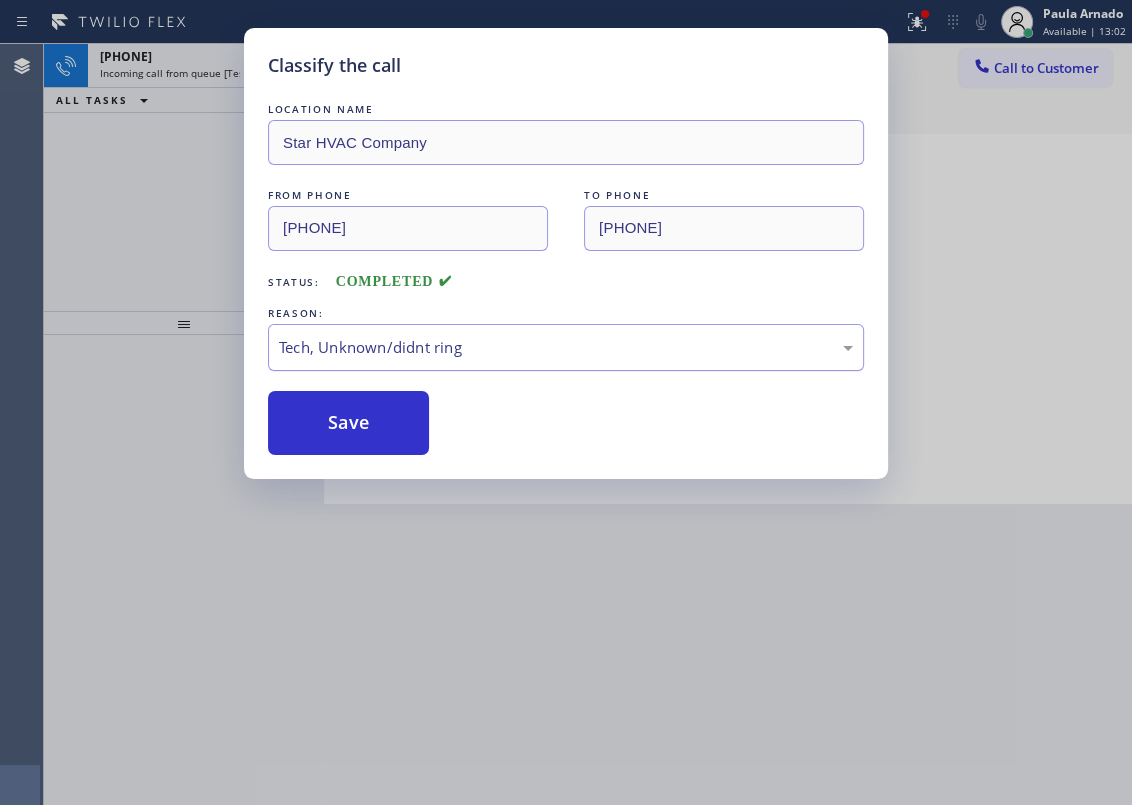 click on "Save" at bounding box center (348, 423) 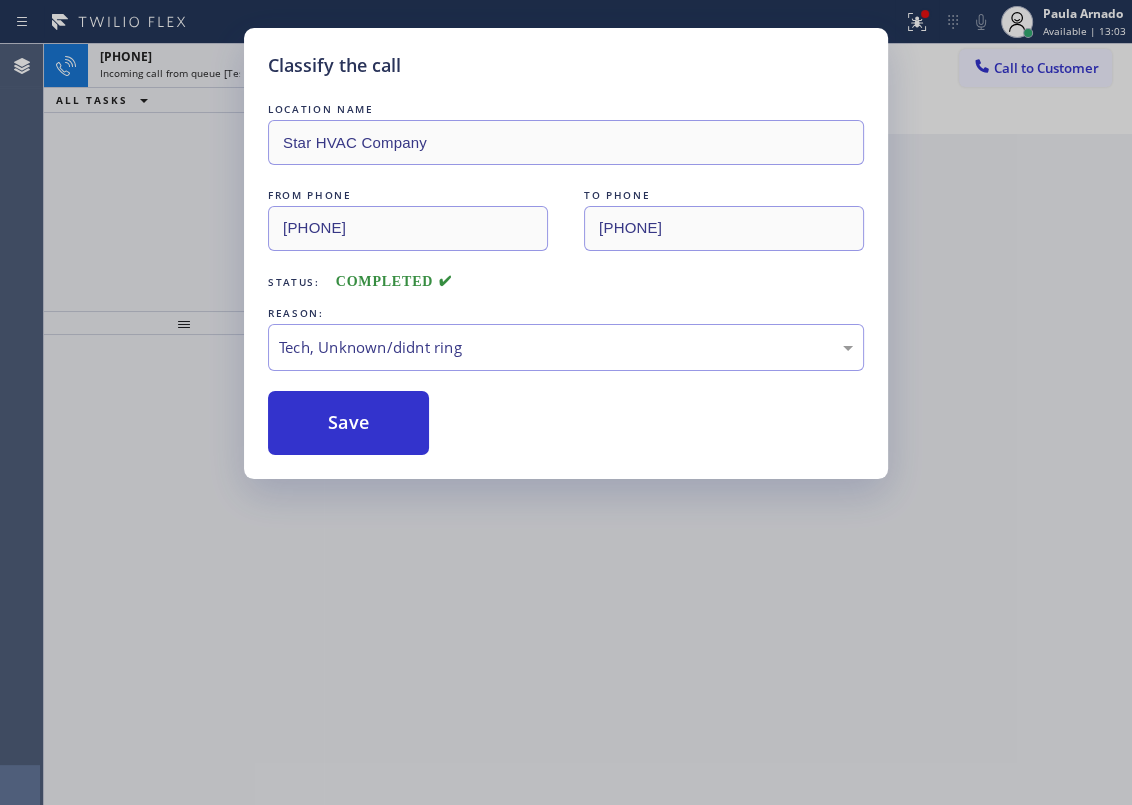 click on "Classify the call LOCATION NAME Star HVAC Company FROM PHONE [PHONE] TO PHONE [PHONE] Status: COMPLETED REASON: Tech, Unknown/didnt ring Save" at bounding box center (566, 402) 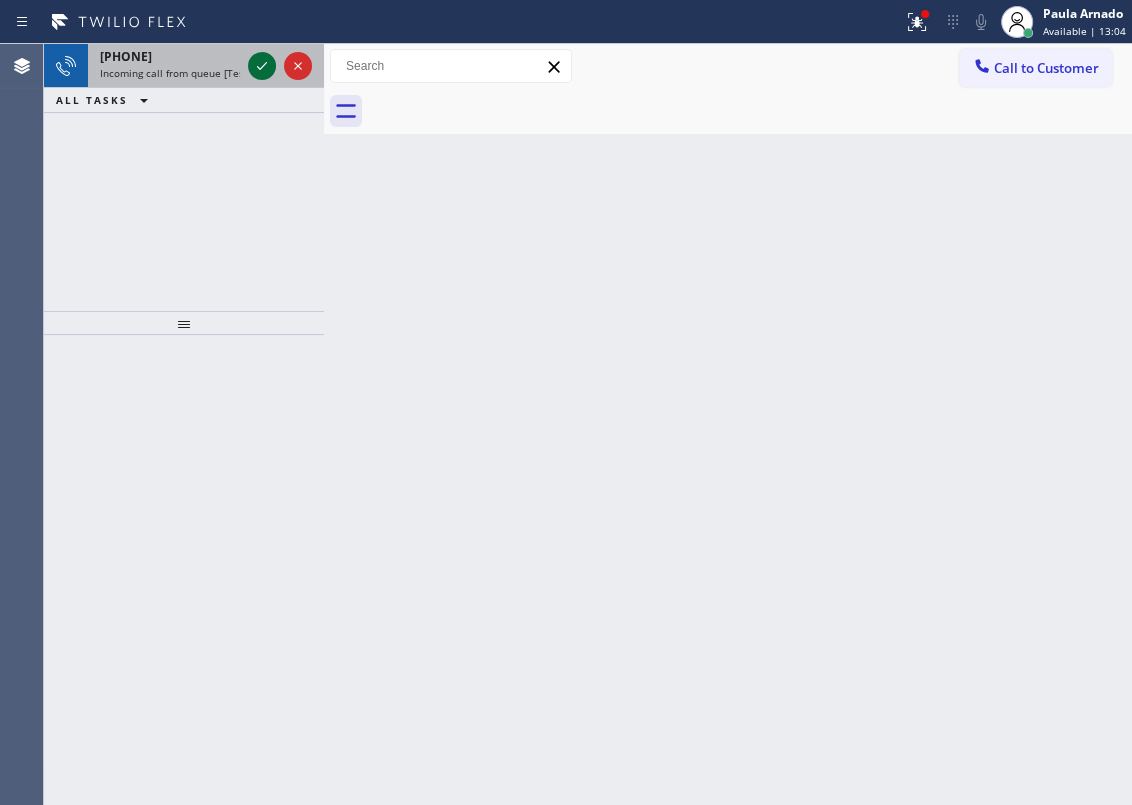 click 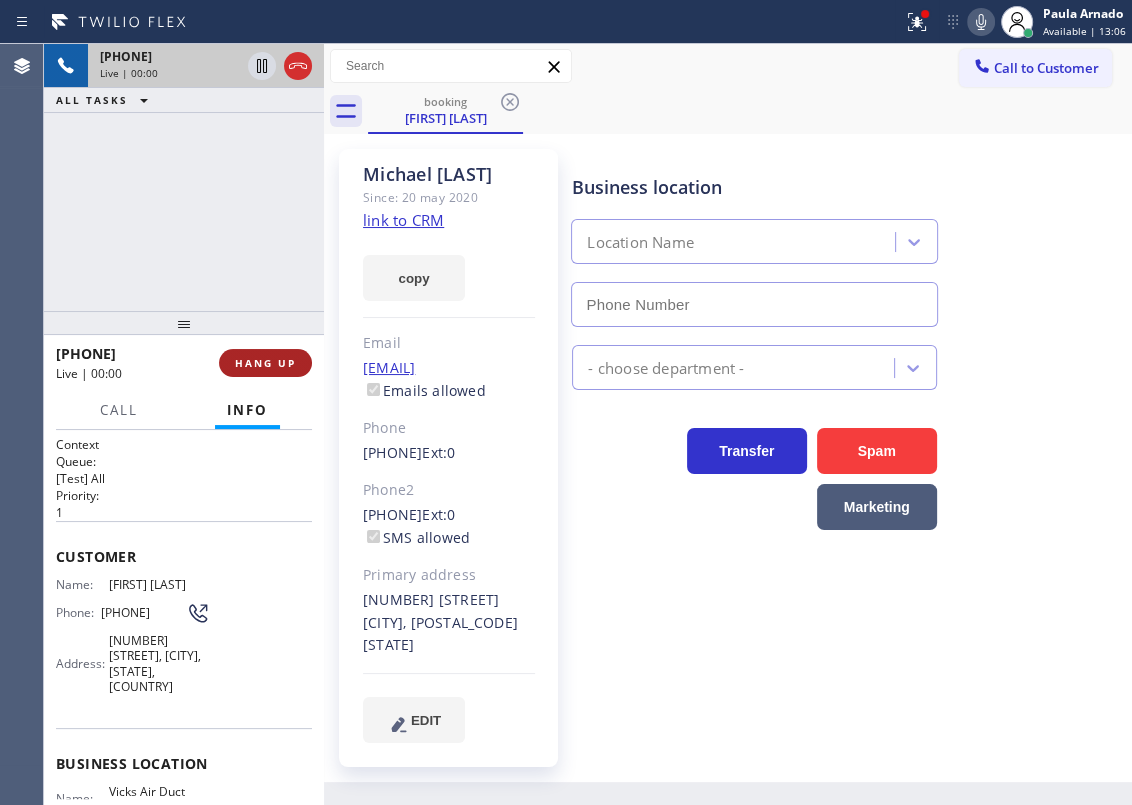 click on "HANG UP" at bounding box center [265, 363] 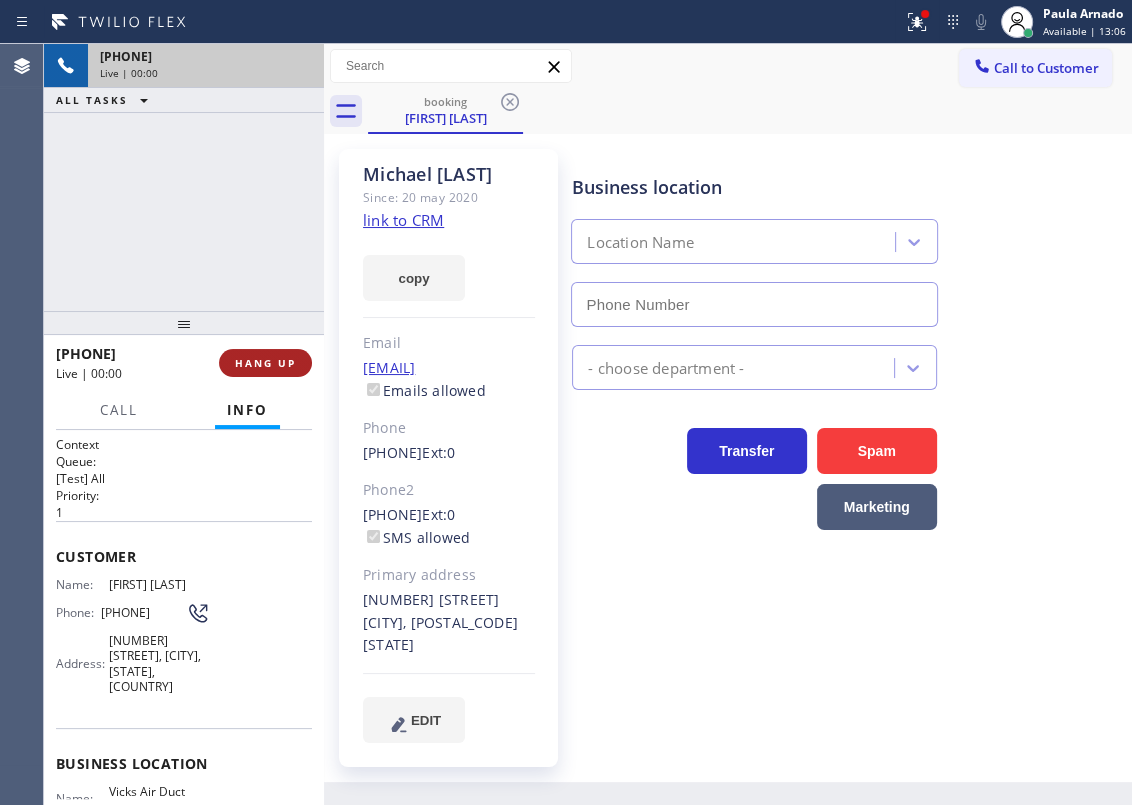 type on "[PHONE]" 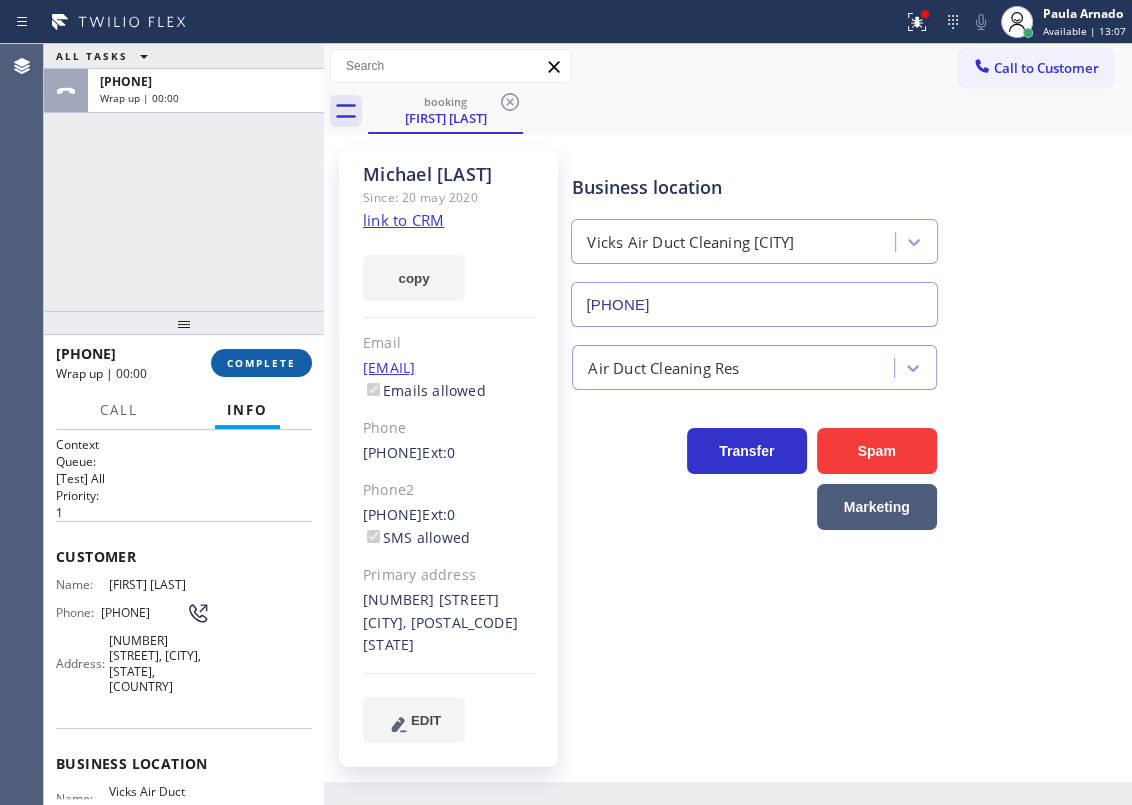 click on "COMPLETE" at bounding box center [261, 363] 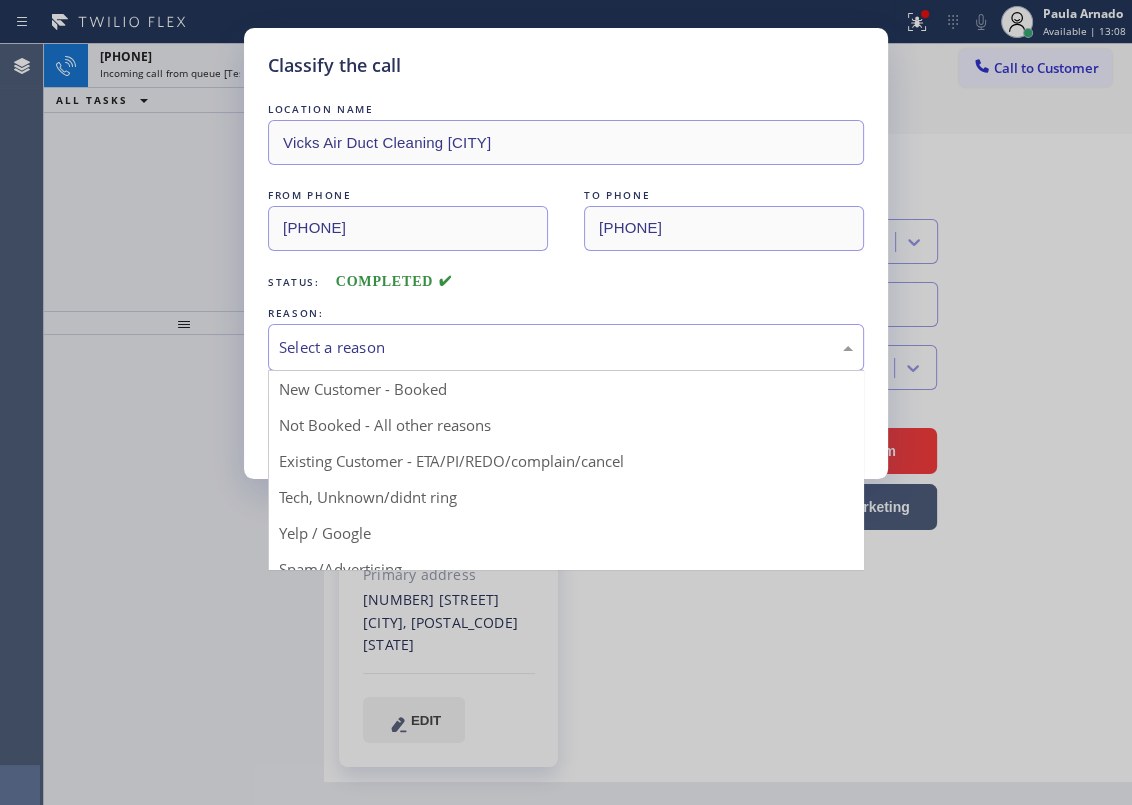 click on "Select a reason" at bounding box center [566, 347] 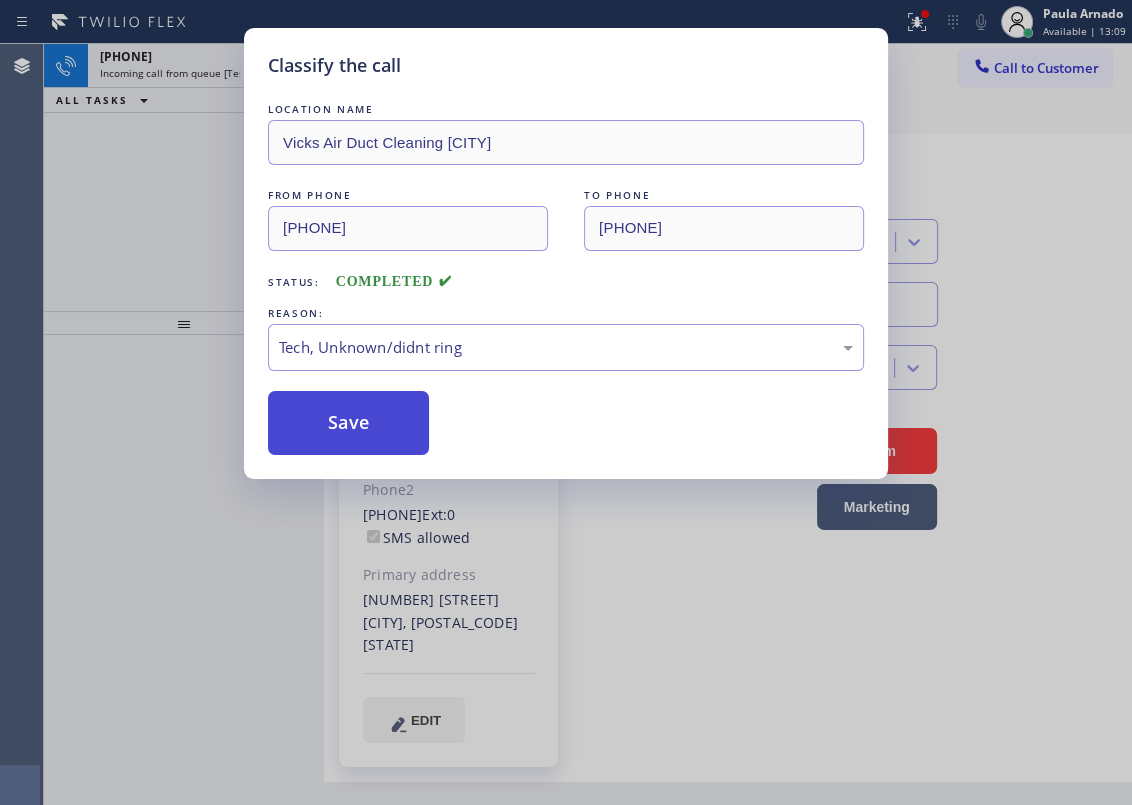 click on "Save" at bounding box center (348, 423) 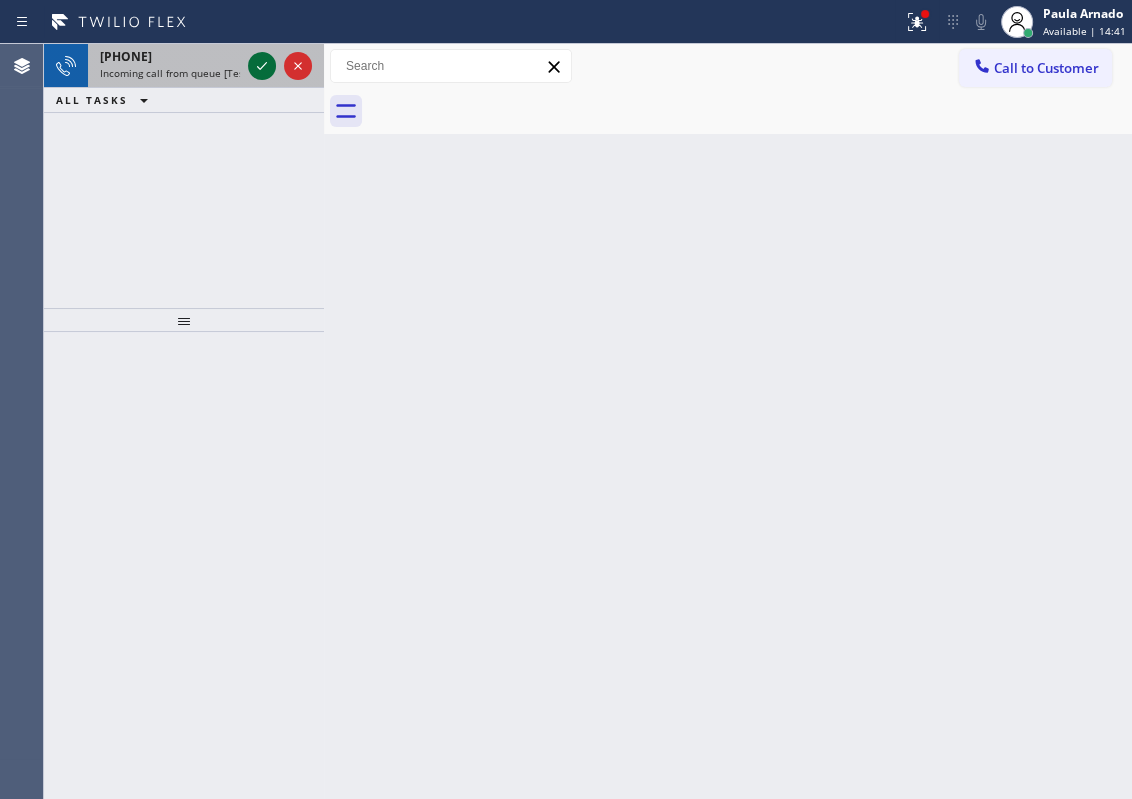 click 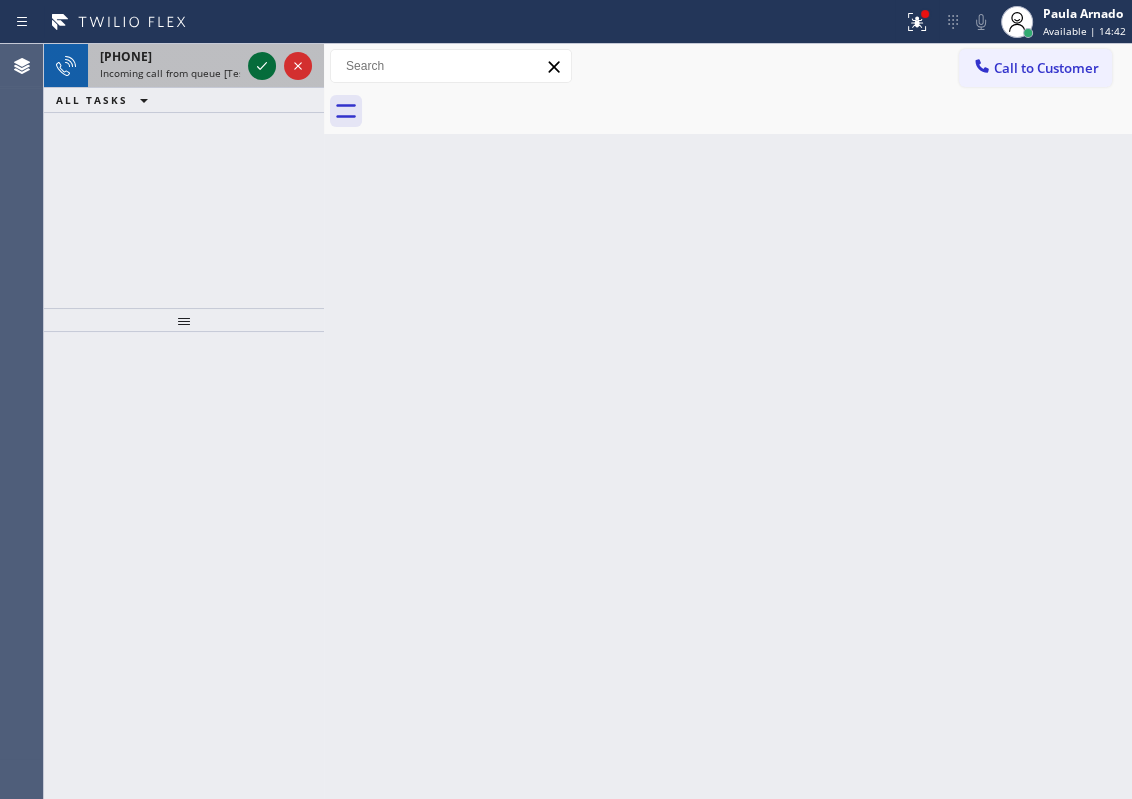 click 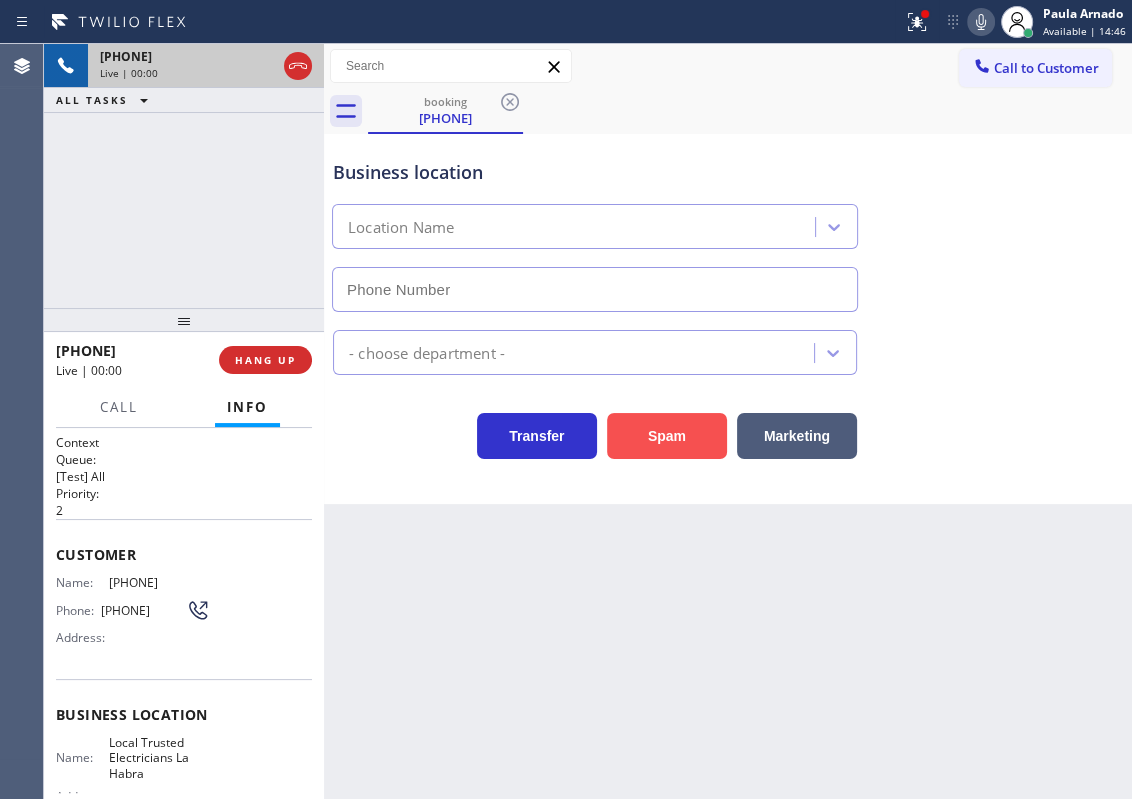 type on "[PHONE]" 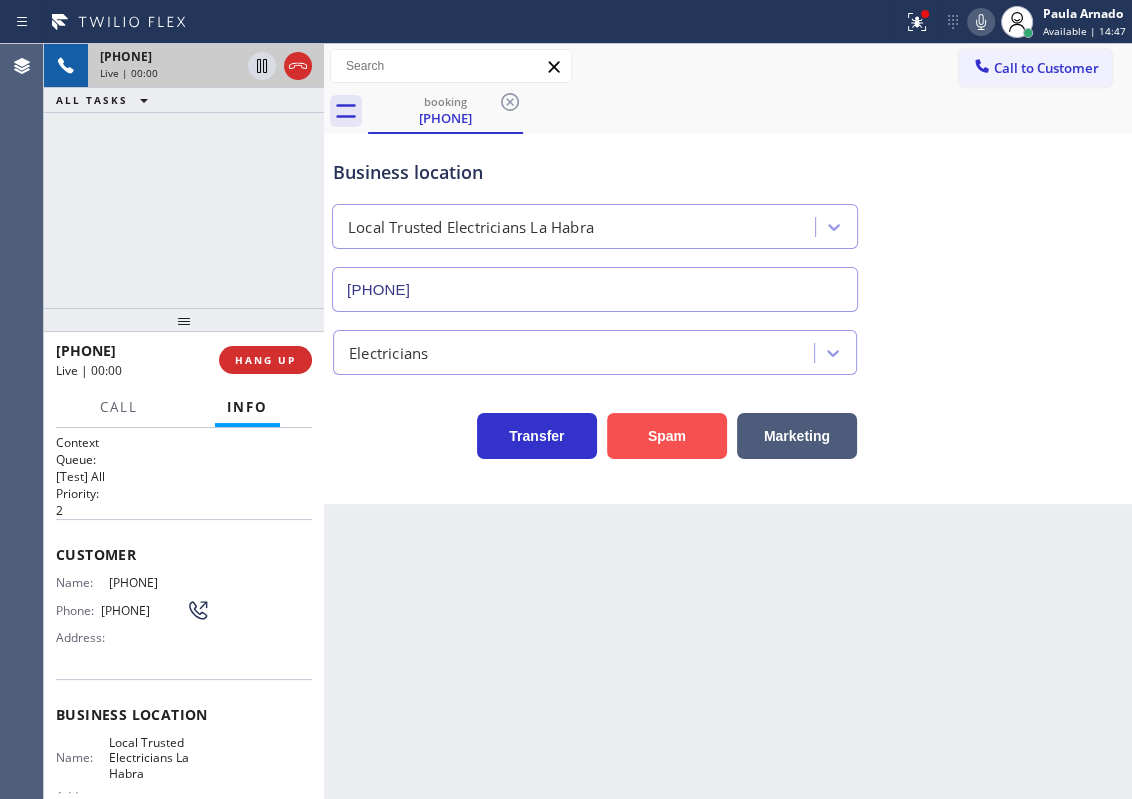 click on "Spam" at bounding box center [667, 436] 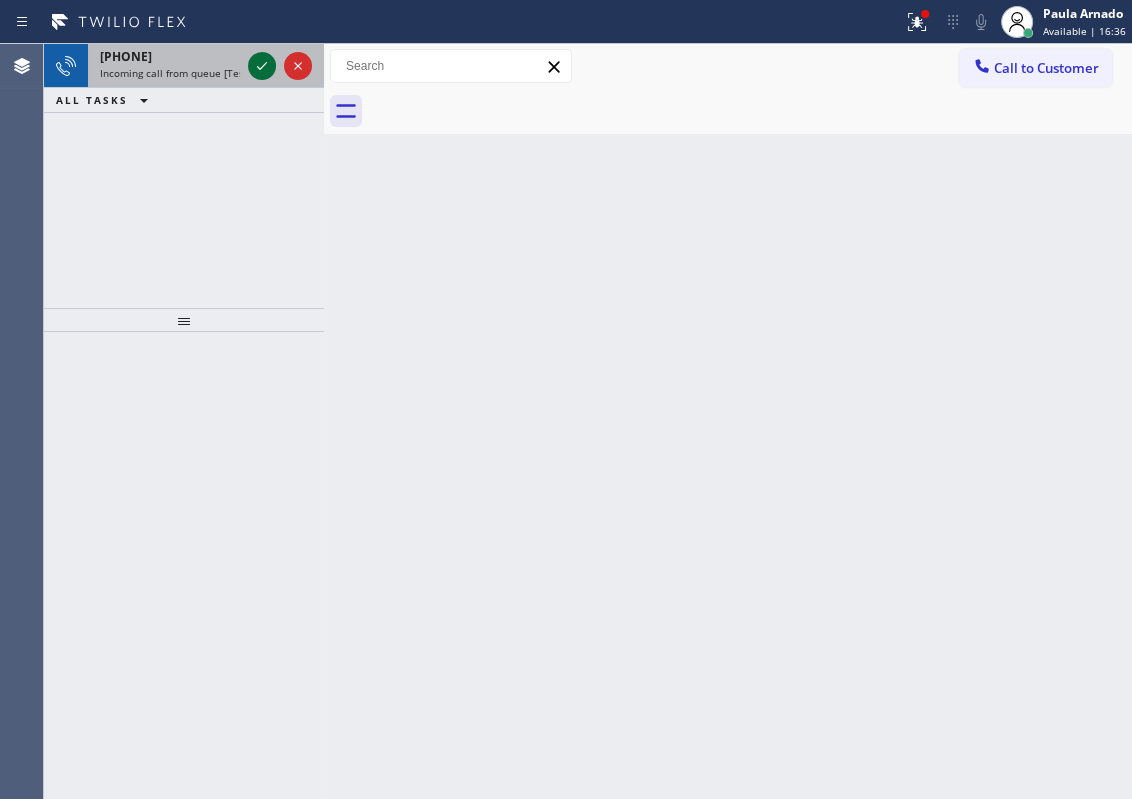 click 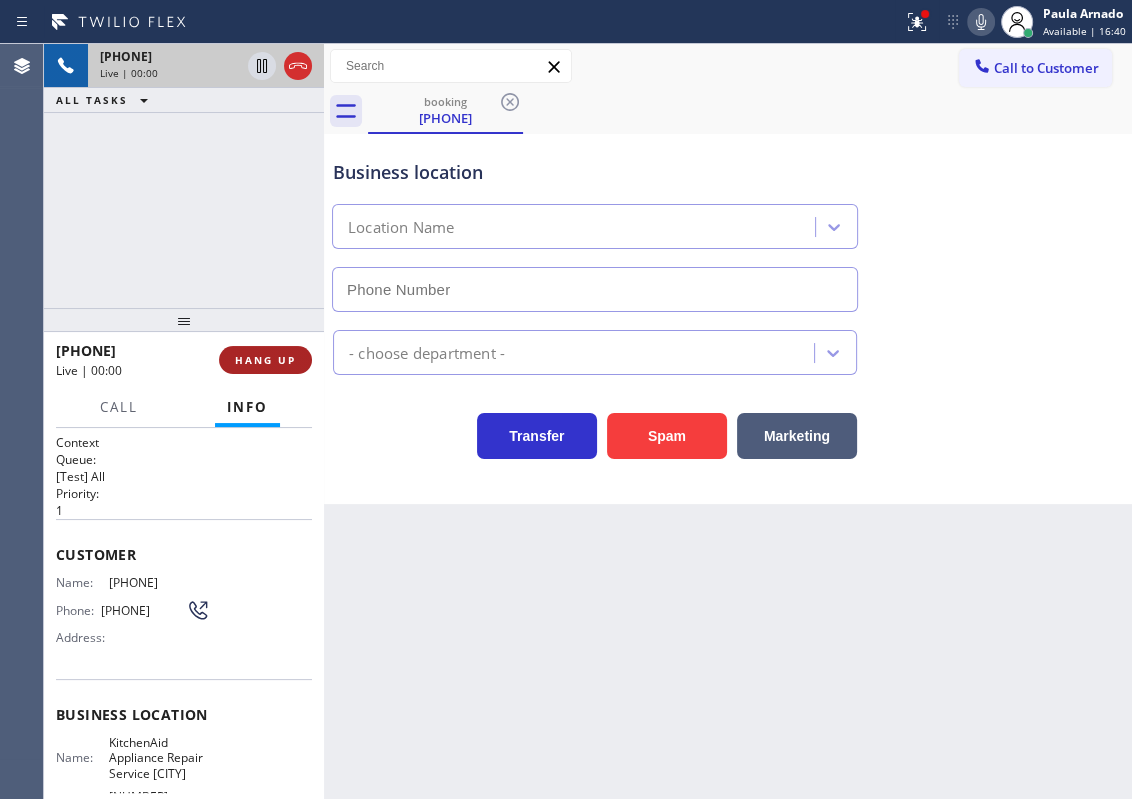 click on "HANG UP" at bounding box center (265, 360) 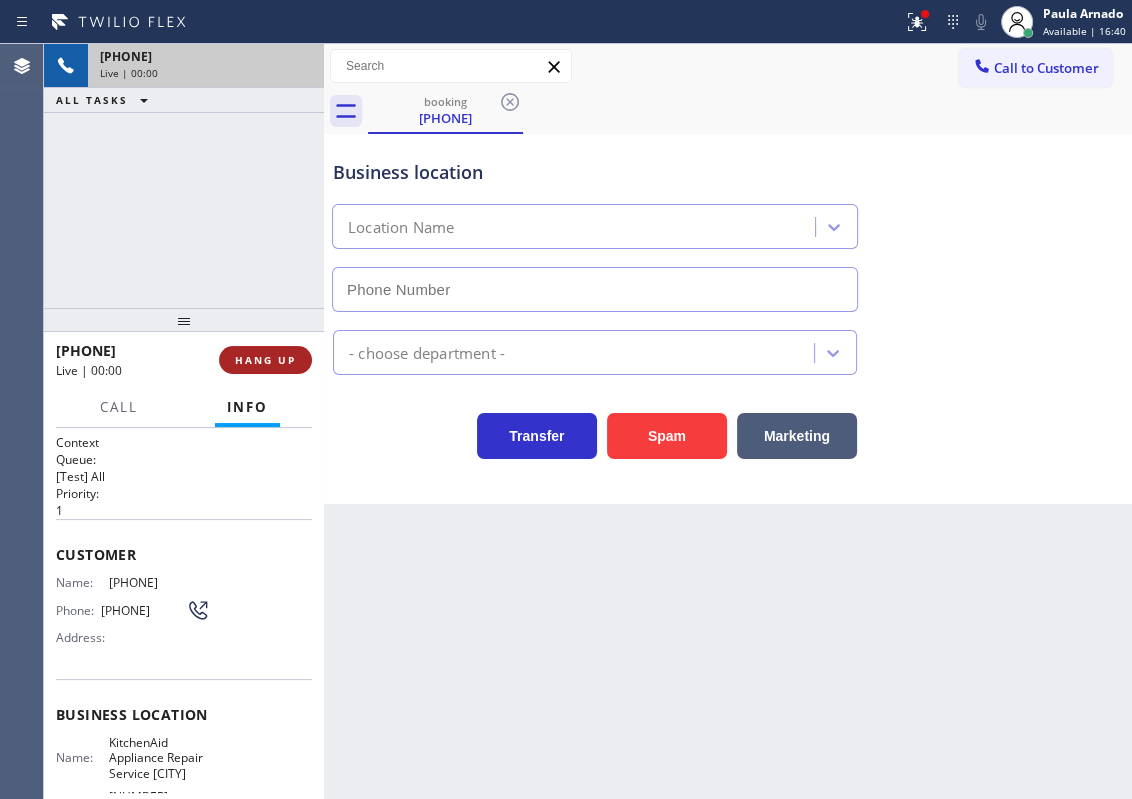 click on "HANG UP" at bounding box center [265, 360] 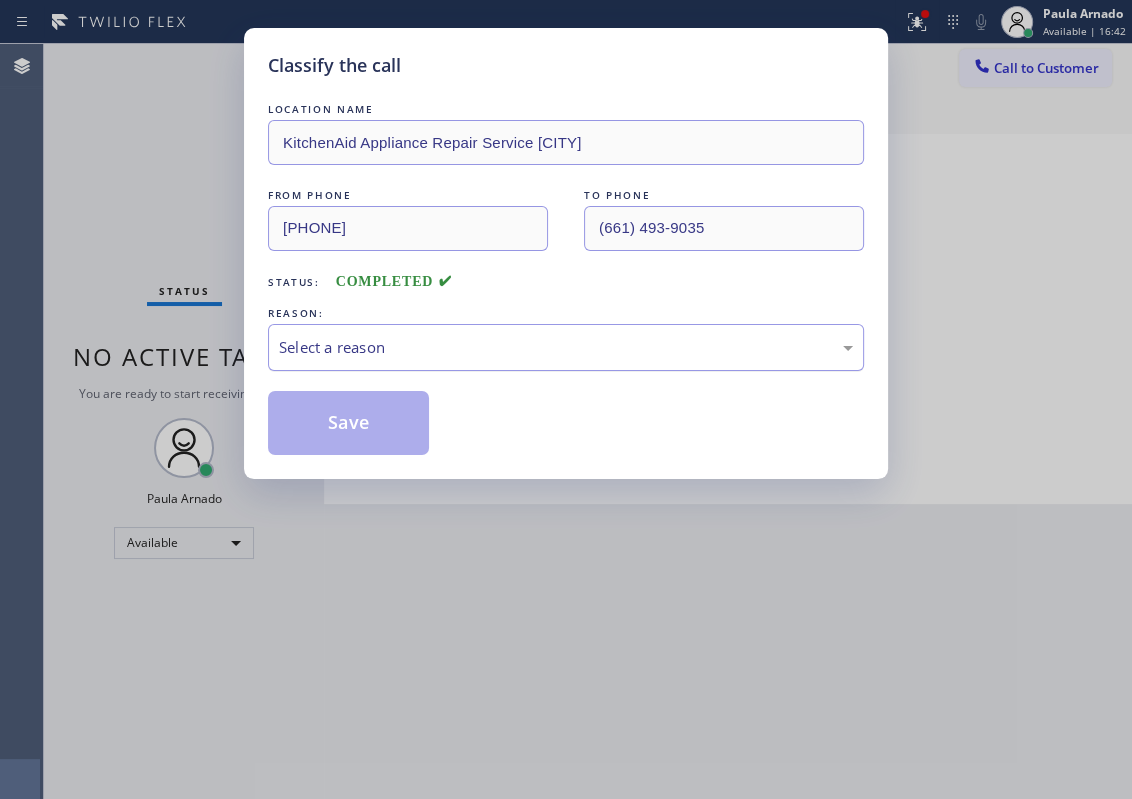 click on "Select a reason" at bounding box center (566, 347) 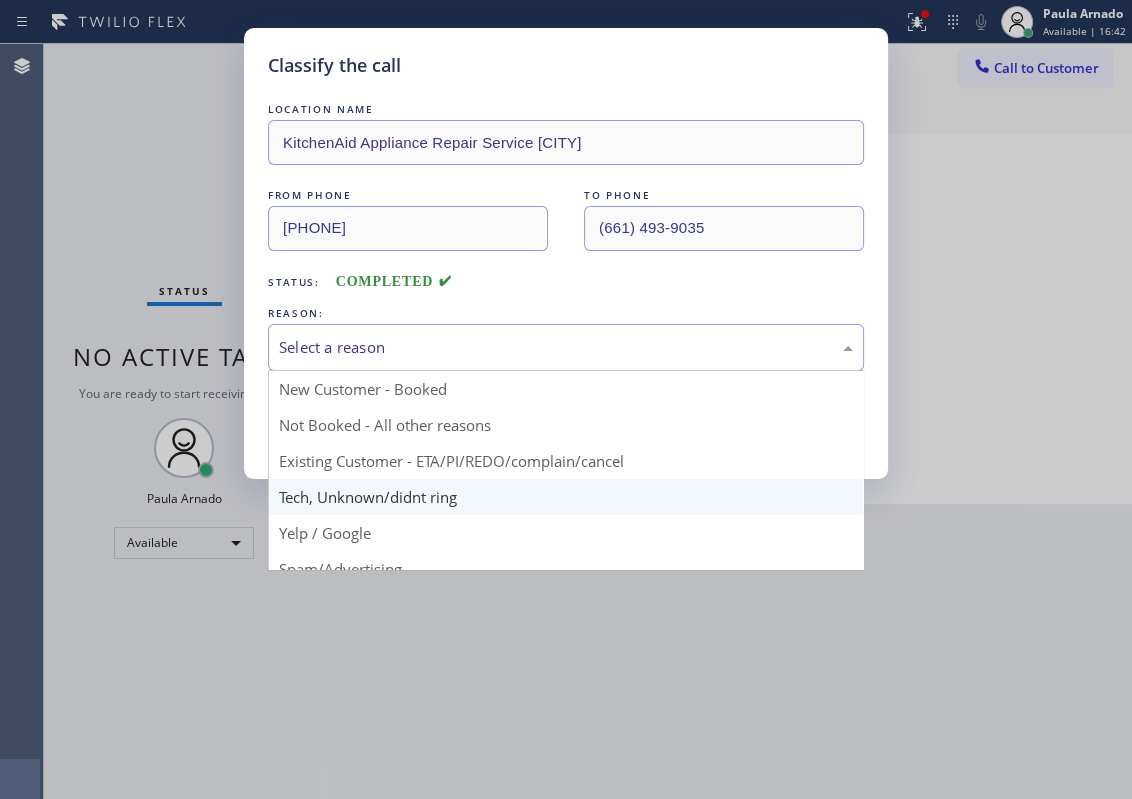 type on "(661) 493-9035" 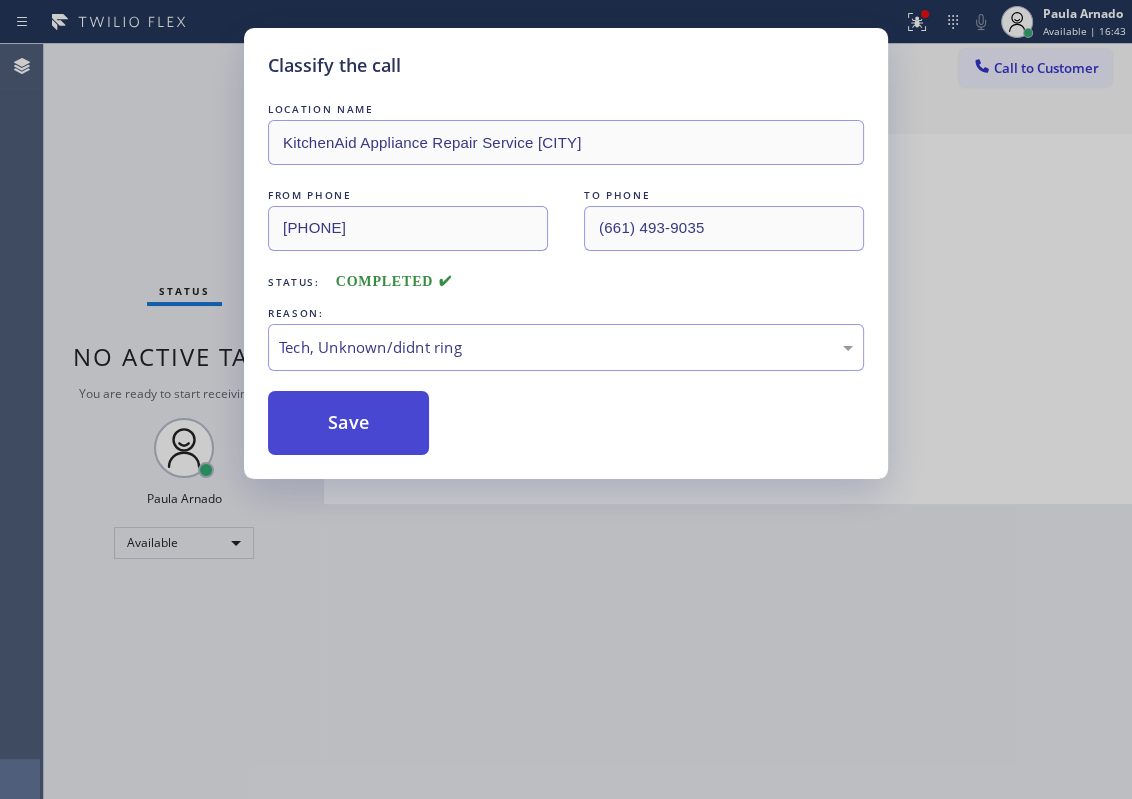 click on "Save" at bounding box center (348, 423) 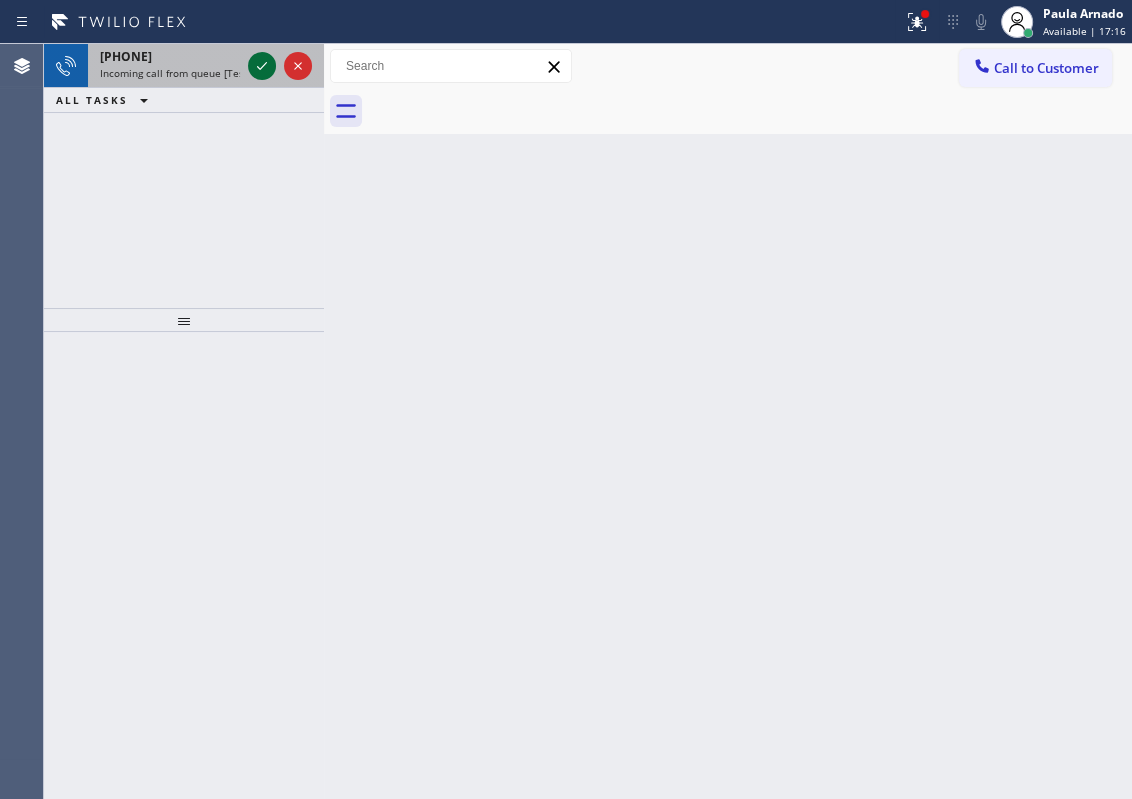 click 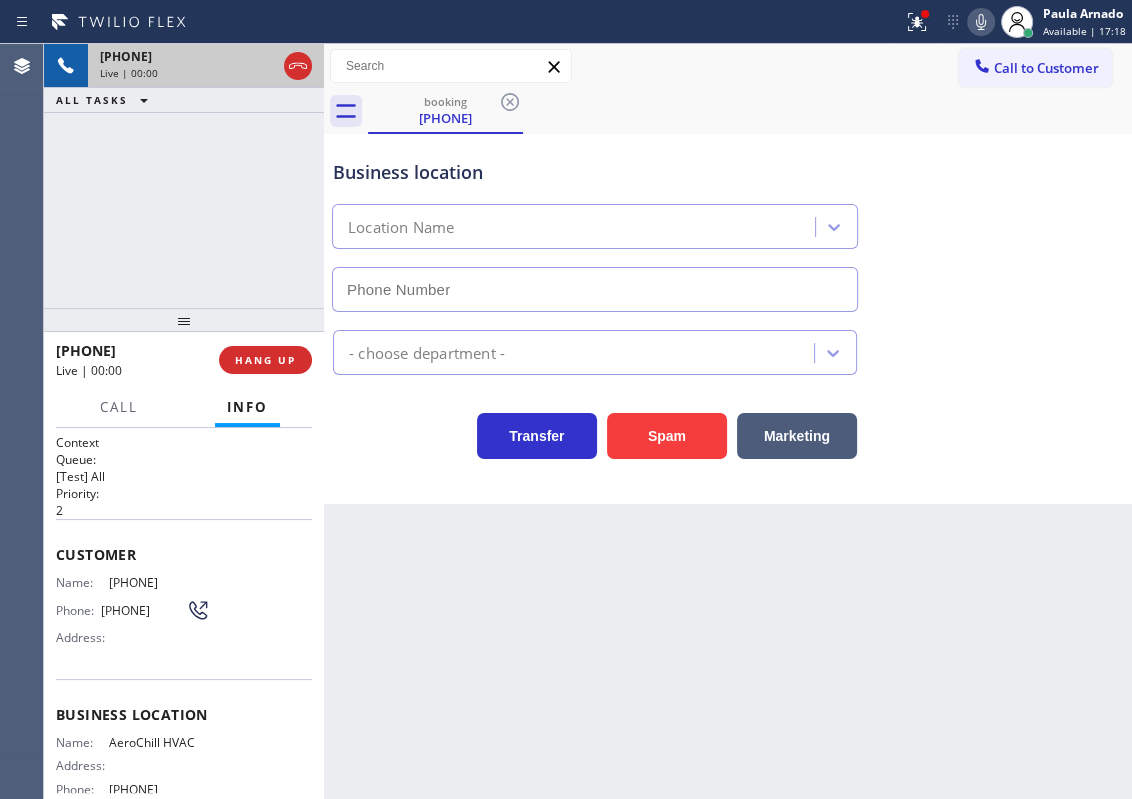type on "[PHONE]" 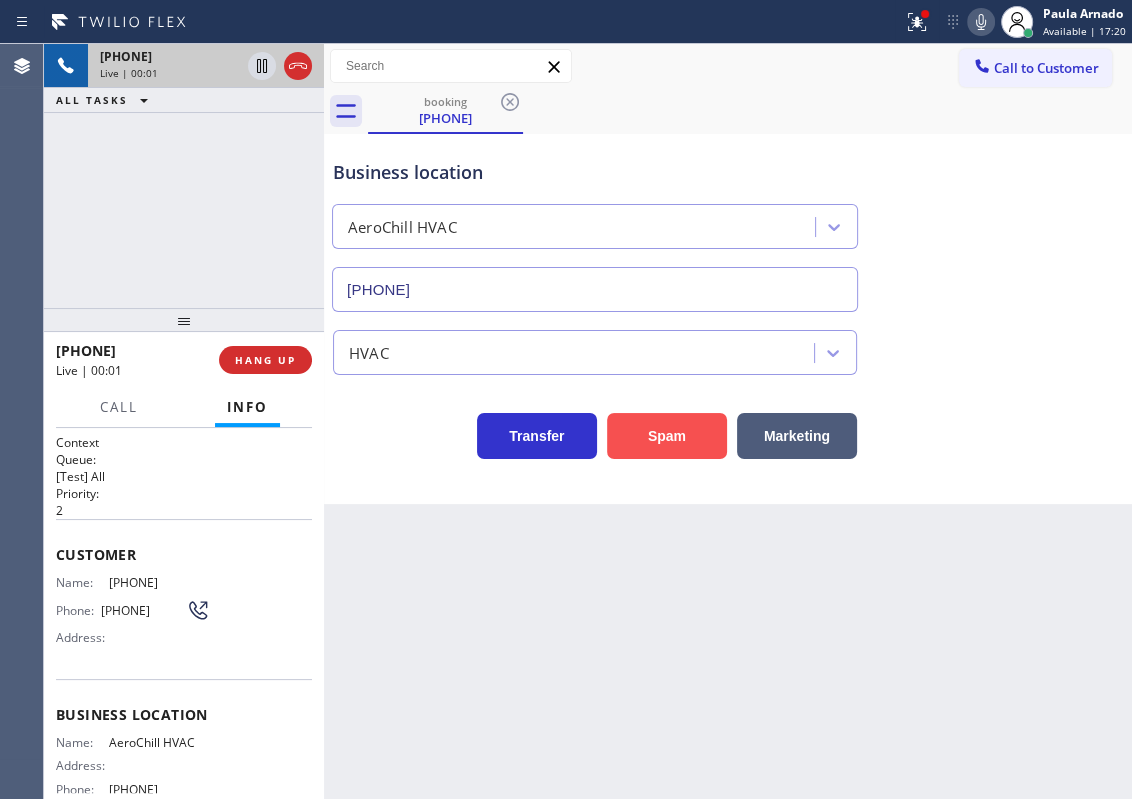 click on "Spam" at bounding box center [667, 436] 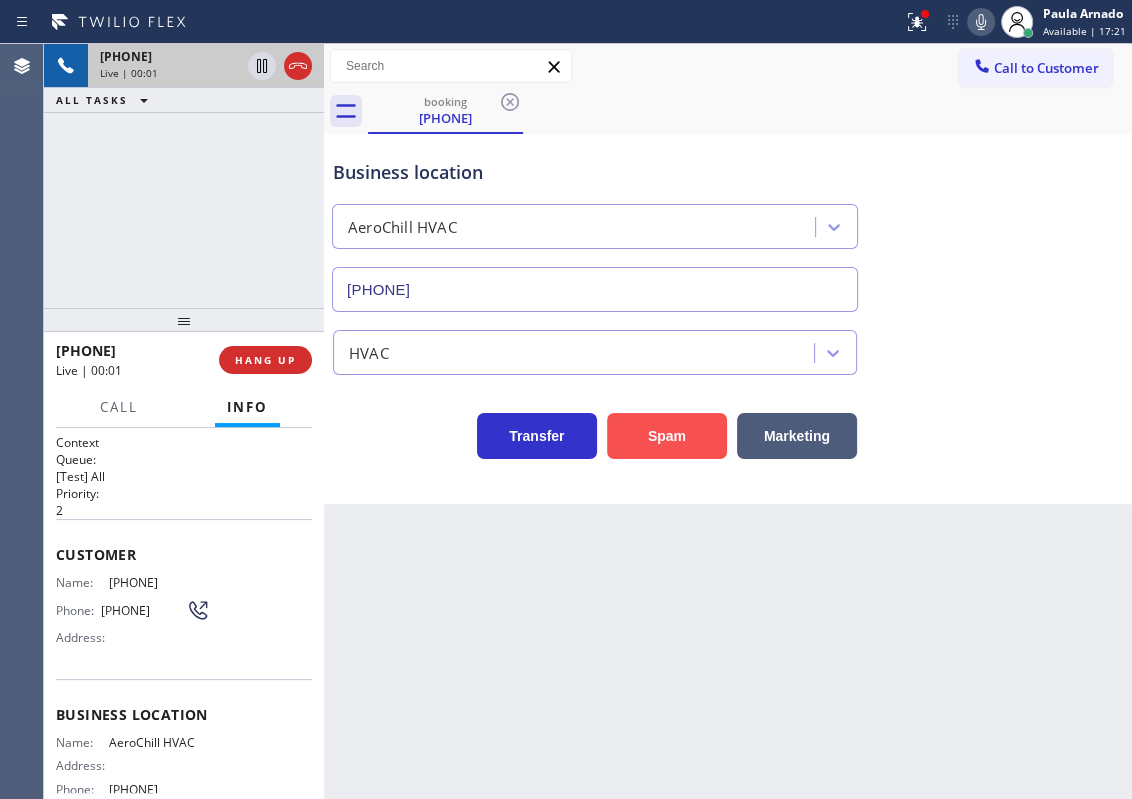 click on "Spam" at bounding box center [667, 436] 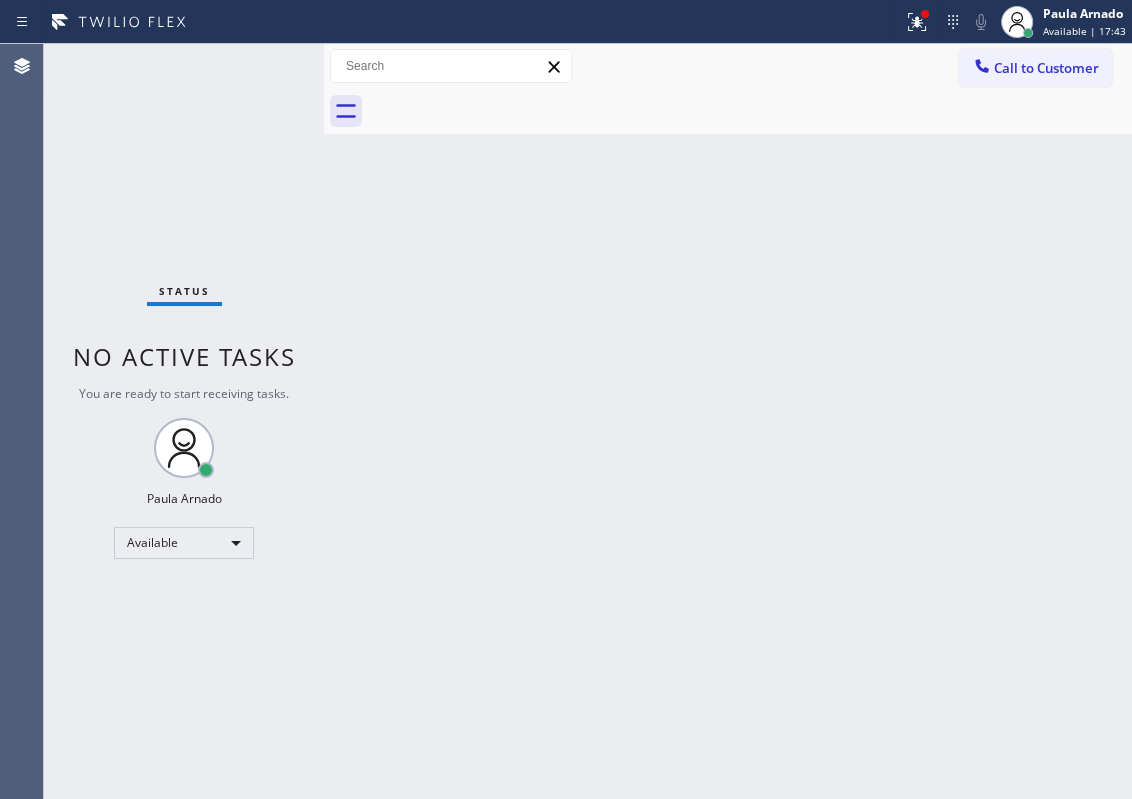 click on "Back to Dashboard Change Sender ID Customers Technicians Select a contact Outbound call Technician Search Technician Your caller id phone number Your caller id phone number Call Technician info Name   Phone none Address none Change Sender ID HVAC [PHONE] 5 Star Appliance [PHONE] Appliance Repair [PHONE] Plumbing [PHONE] Air Duct Cleaning [PHONE]  Electricians [PHONE] Cancel Change Check personal SMS Reset Change No tabs Call to Customer Outbound call Location Emergency Plumbing Services(TFN) Your caller id phone number [PHONE] Customer number Call Outbound call Technician Search Technician Your caller id phone number Your caller id phone number Call" at bounding box center (728, 421) 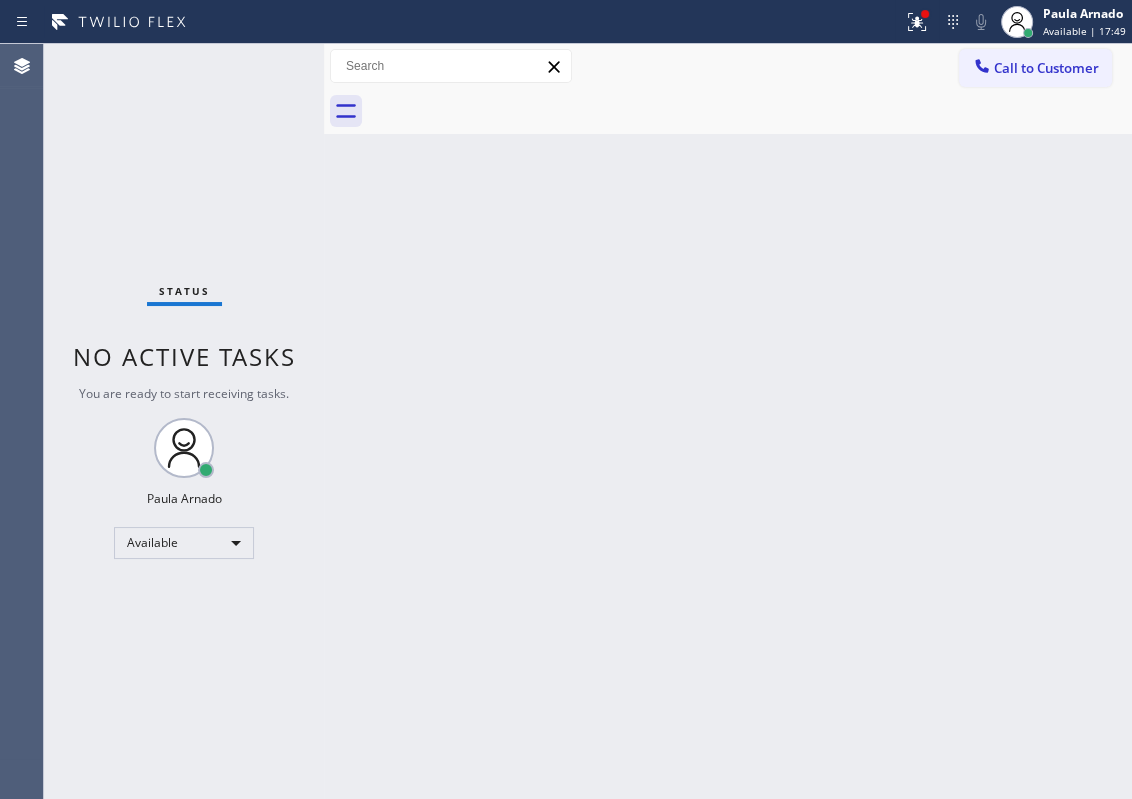 click on "Back to Dashboard Change Sender ID Customers Technicians Select a contact Outbound call Technician Search Technician Your caller id phone number Your caller id phone number Call Technician info Name   Phone none Address none Change Sender ID HVAC [PHONE] 5 Star Appliance [PHONE] Appliance Repair [PHONE] Plumbing [PHONE] Air Duct Cleaning [PHONE]  Electricians [PHONE] Cancel Change Check personal SMS Reset Change No tabs Call to Customer Outbound call Location Emergency Plumbing Services(TFN) Your caller id phone number [PHONE] Customer number Call Outbound call Technician Search Technician Your caller id phone number Your caller id phone number Call" at bounding box center (728, 421) 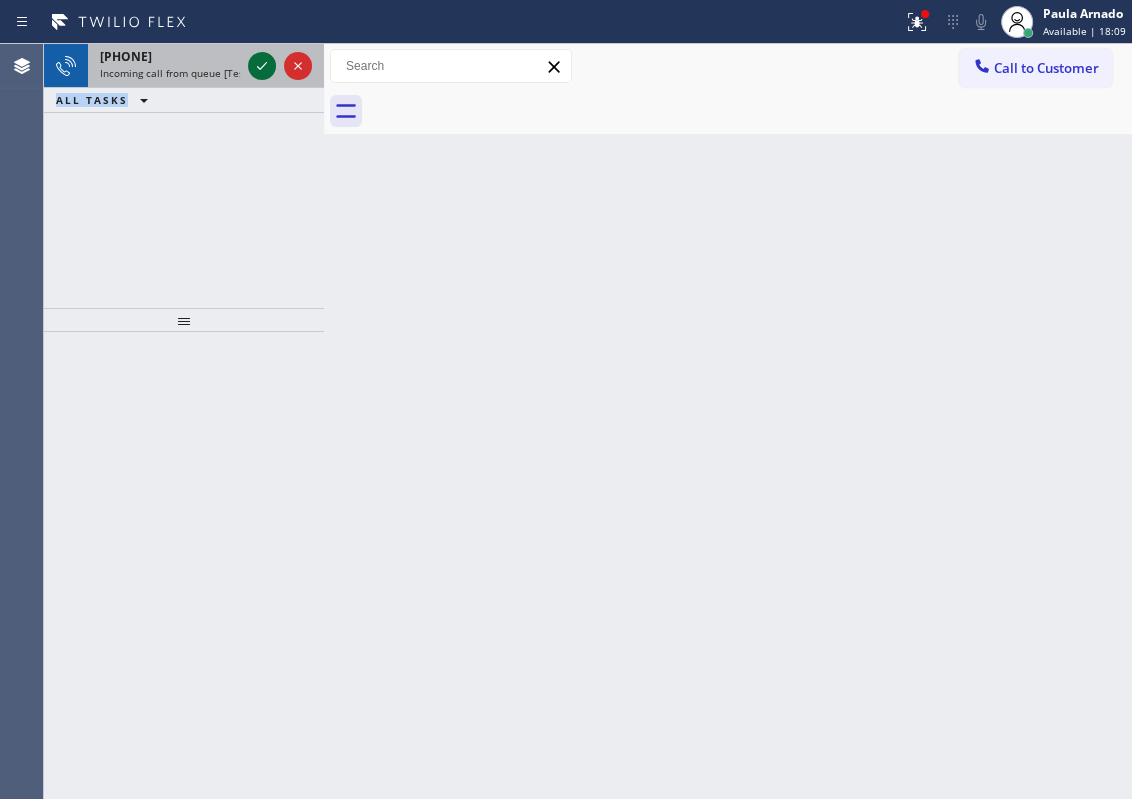 click 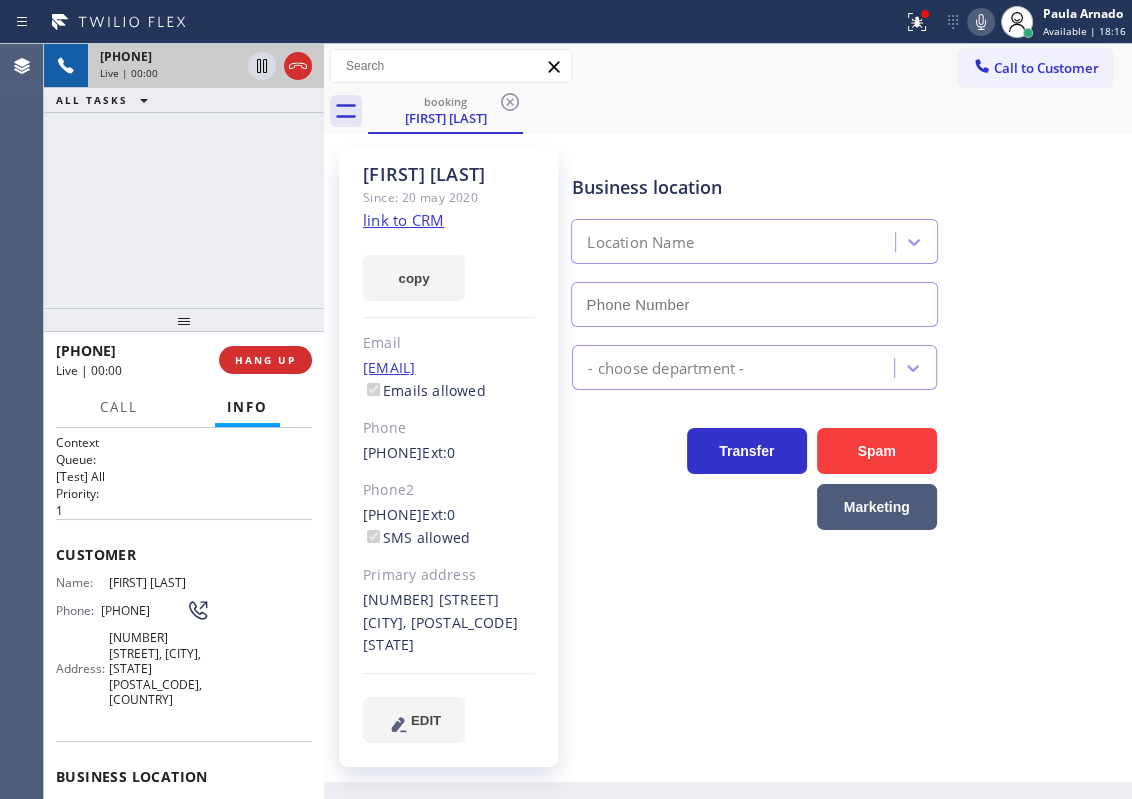 type on "[PHONE]" 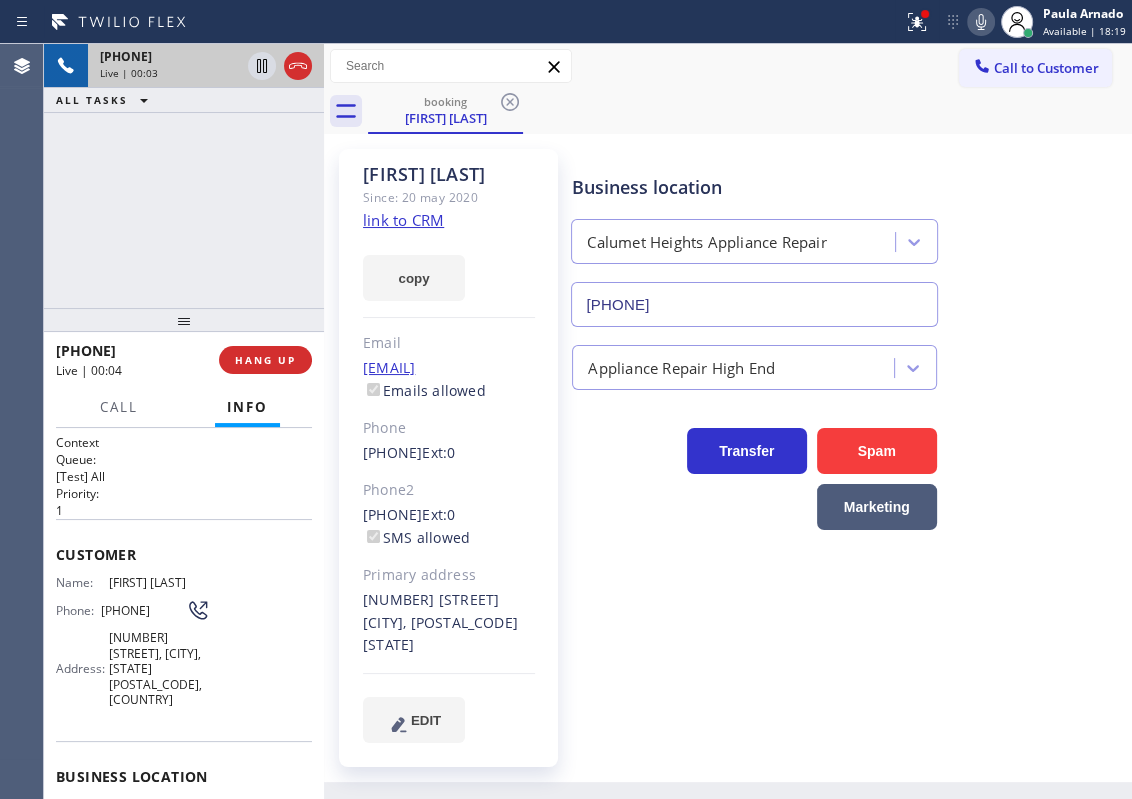 click on "link to CRM" 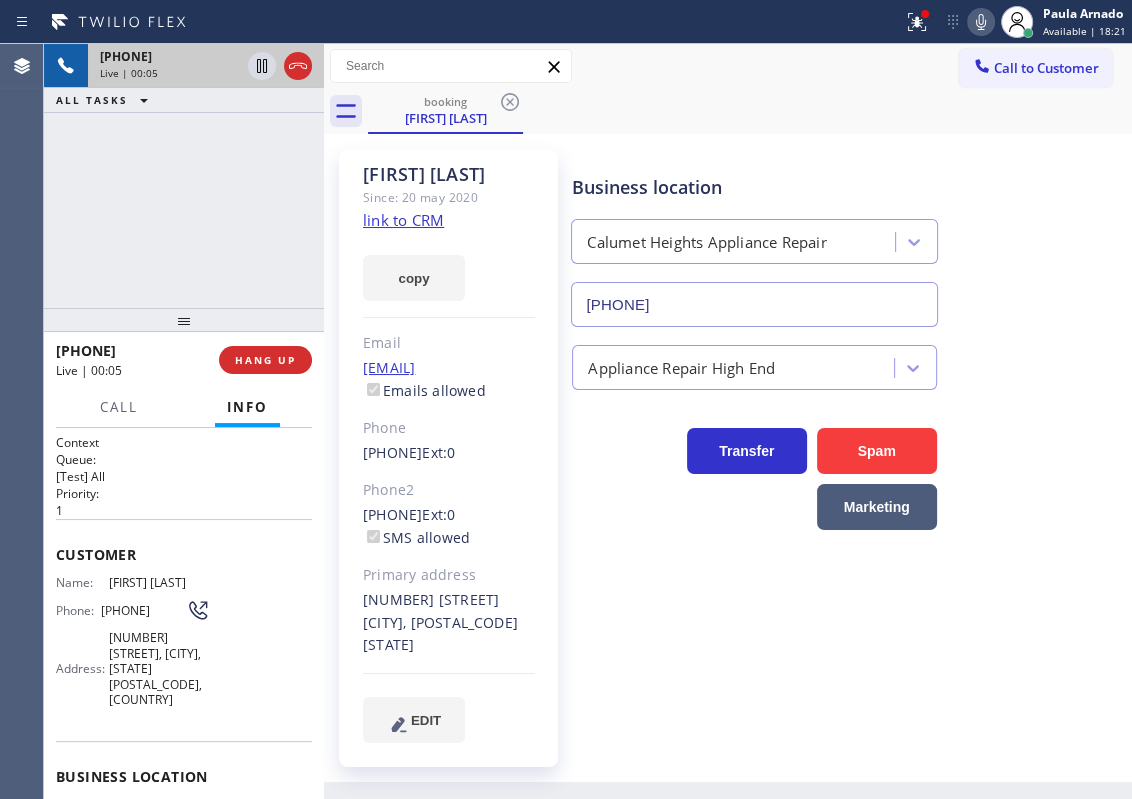 scroll, scrollTop: 181, scrollLeft: 0, axis: vertical 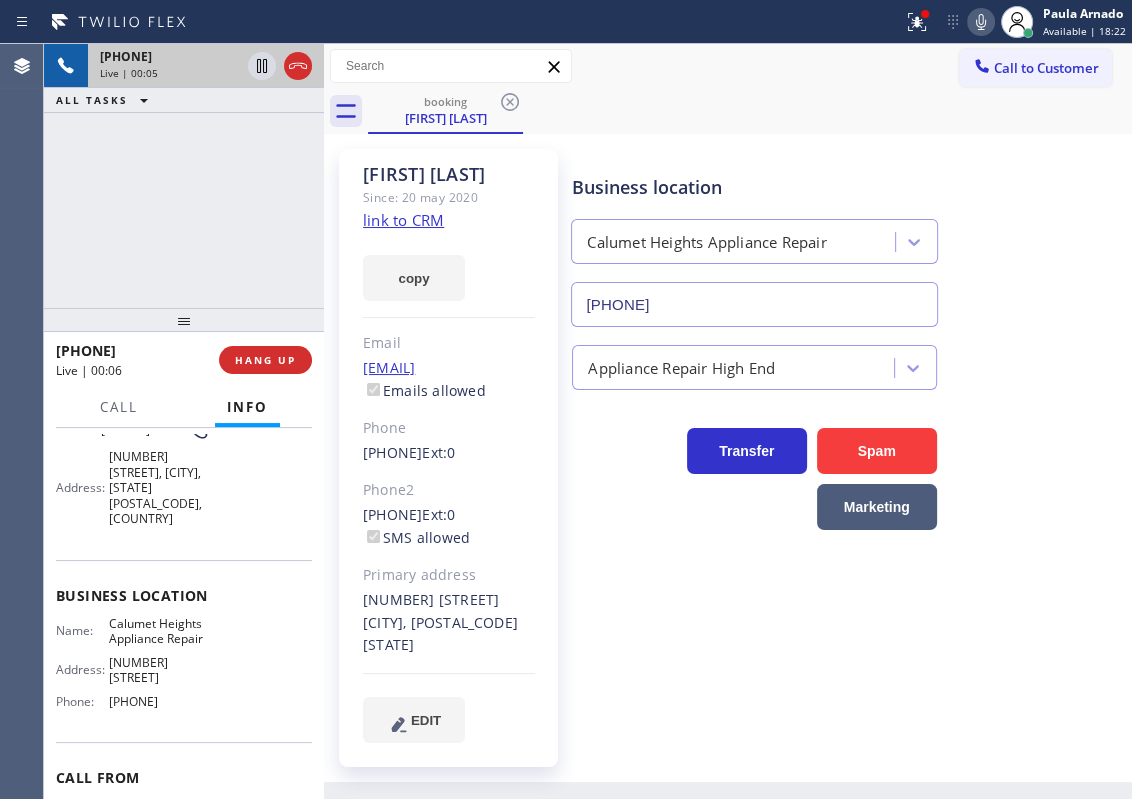click on "Calumet Heights Appliance Repair" at bounding box center [159, 631] 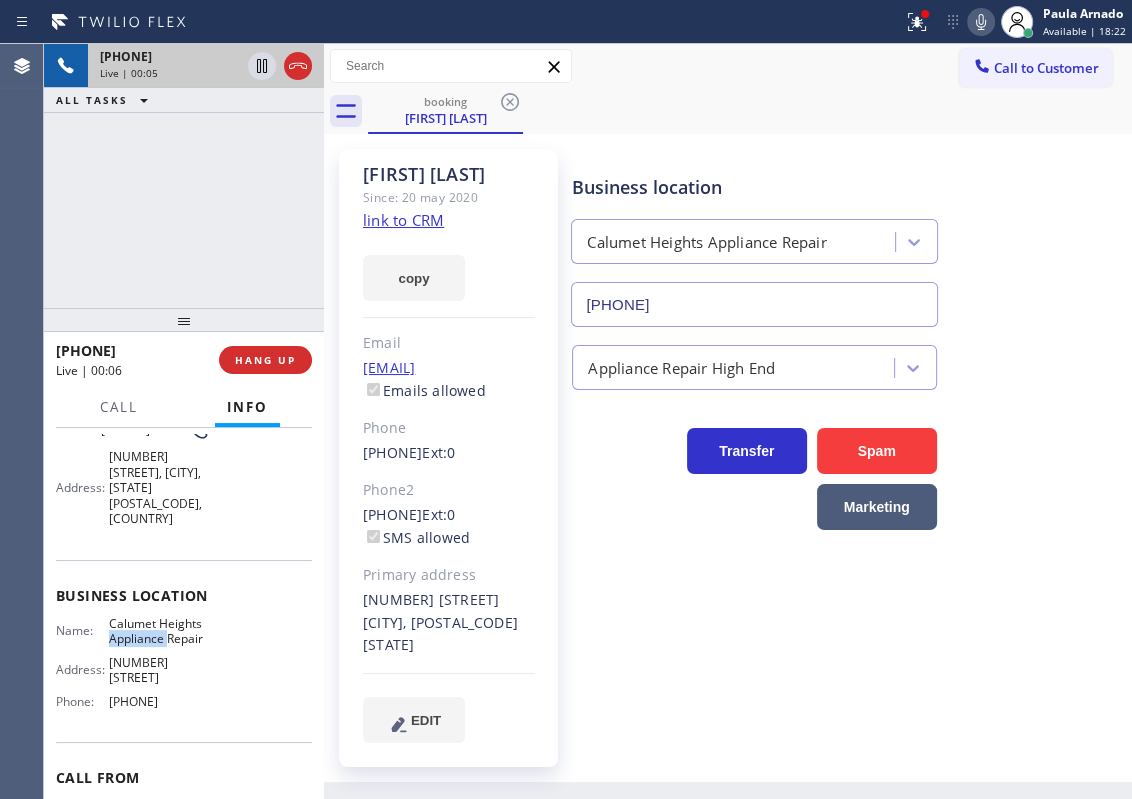 click on "Calumet Heights Appliance Repair" at bounding box center [159, 631] 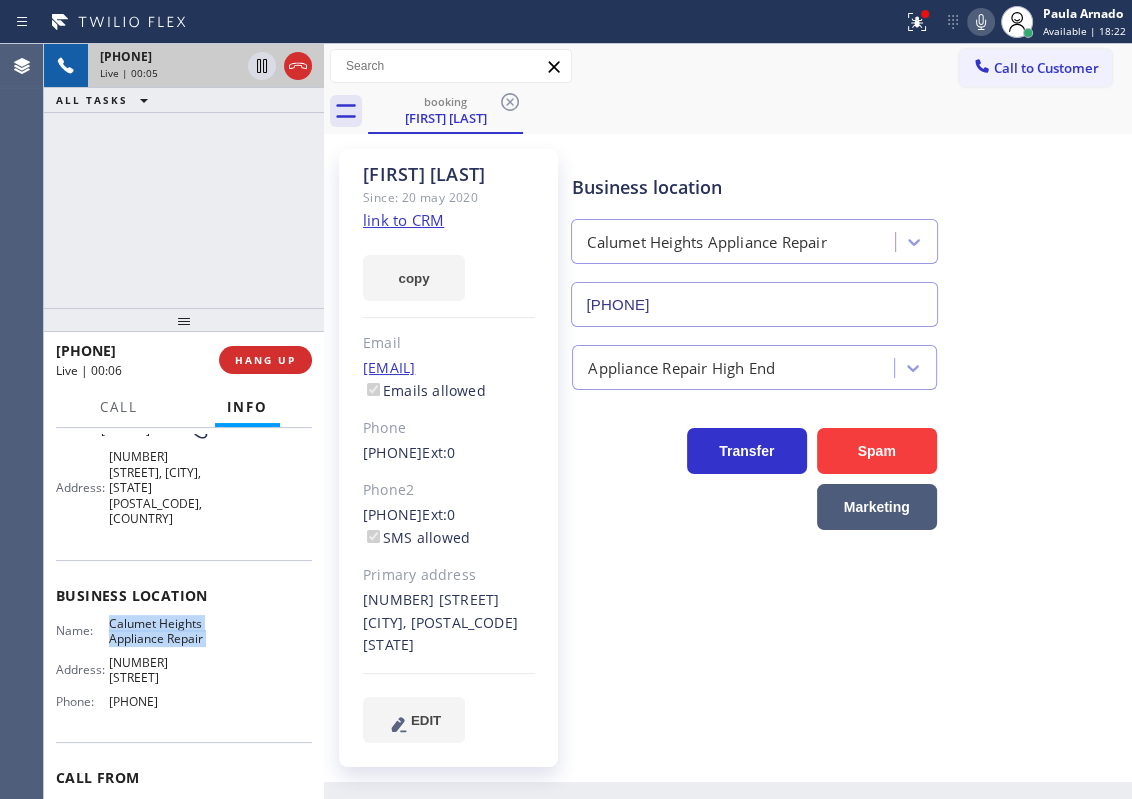 click on "Calumet Heights Appliance Repair" at bounding box center [159, 631] 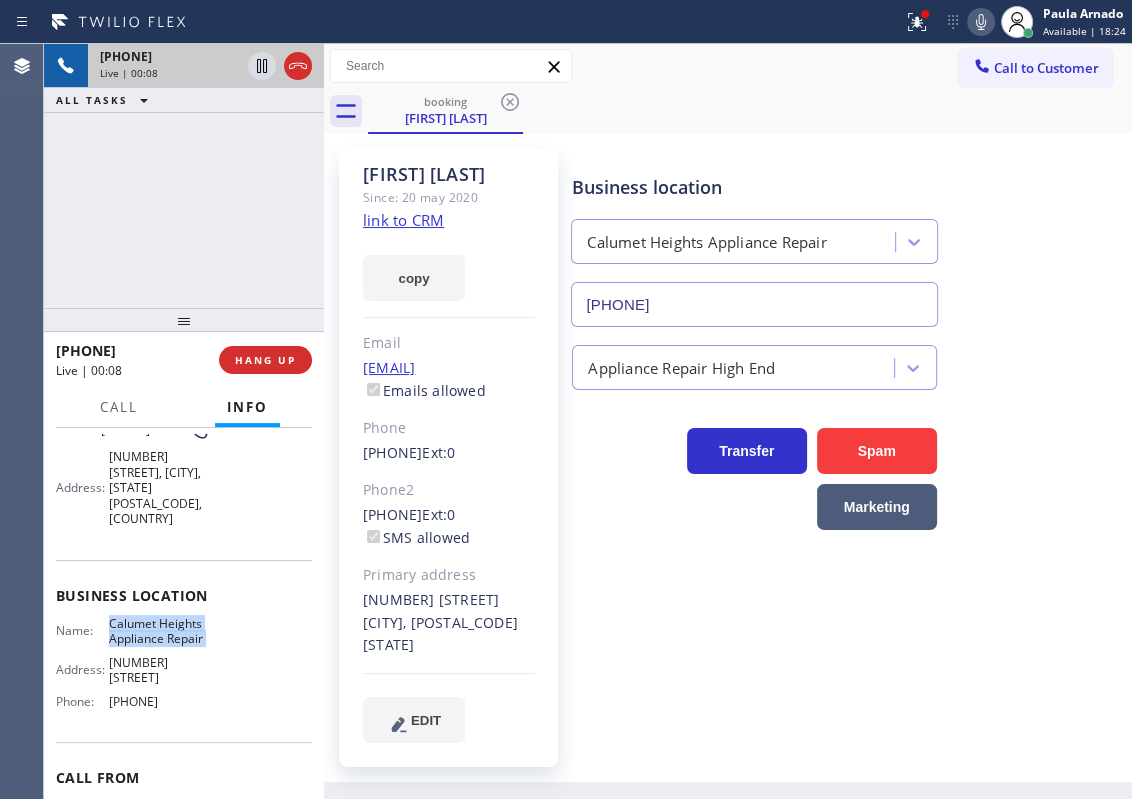 click on "[PHONE]" at bounding box center [754, 304] 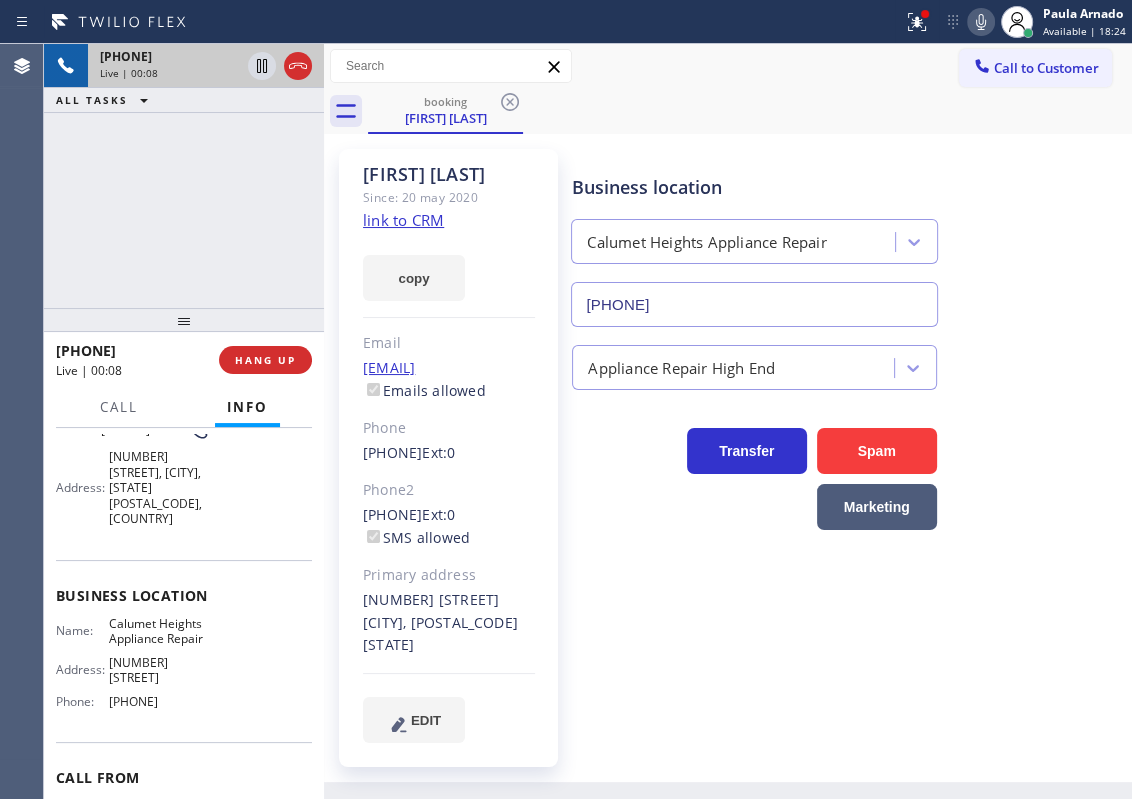 click on "[PHONE]" at bounding box center (754, 304) 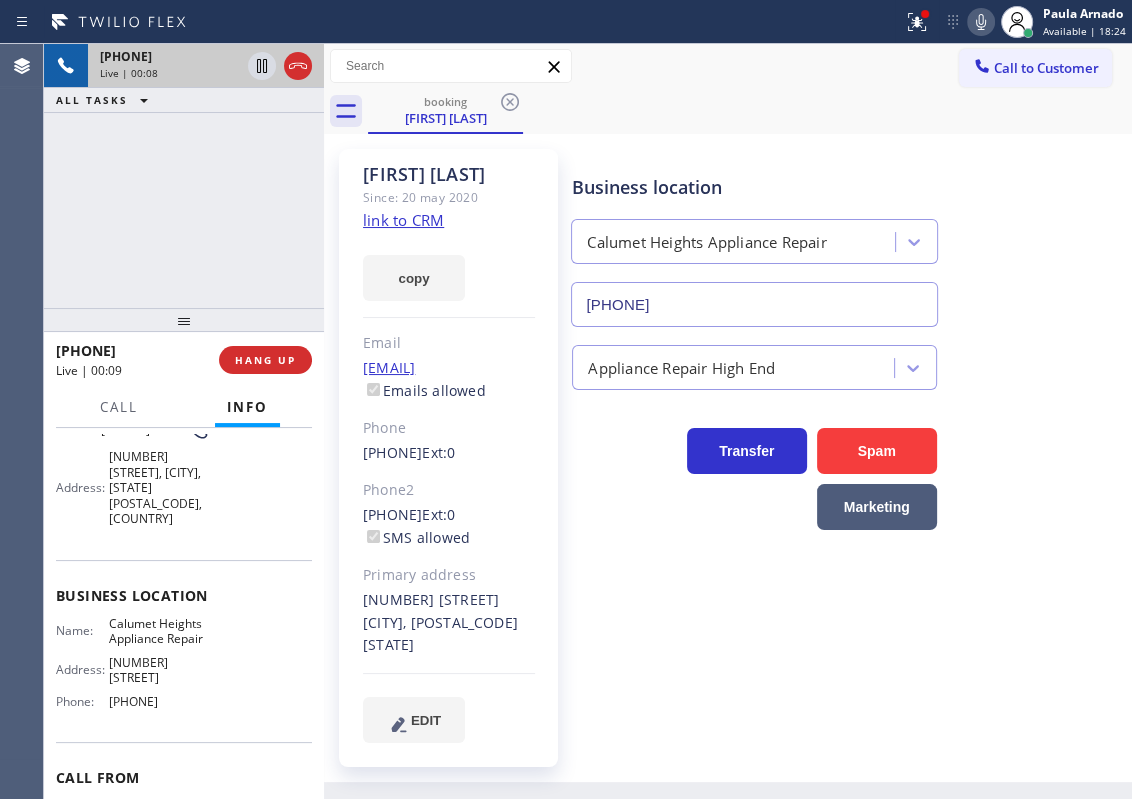 click on "[PHONE]" at bounding box center [754, 304] 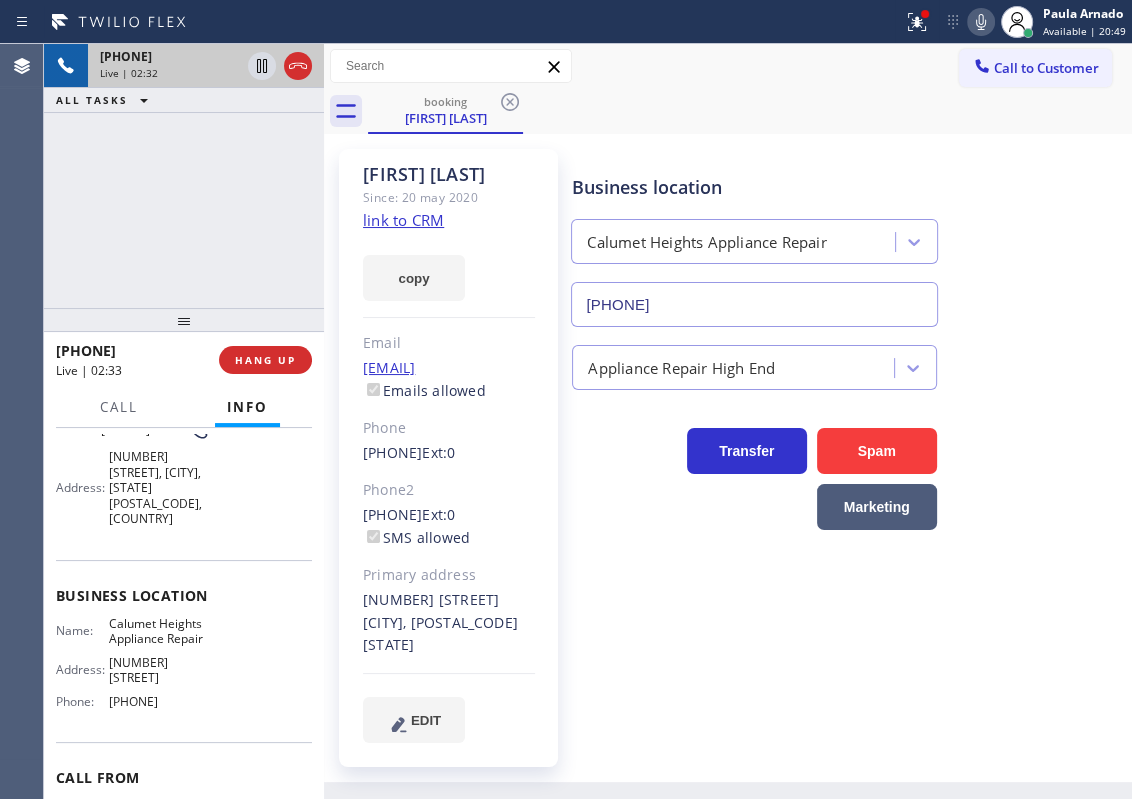 click 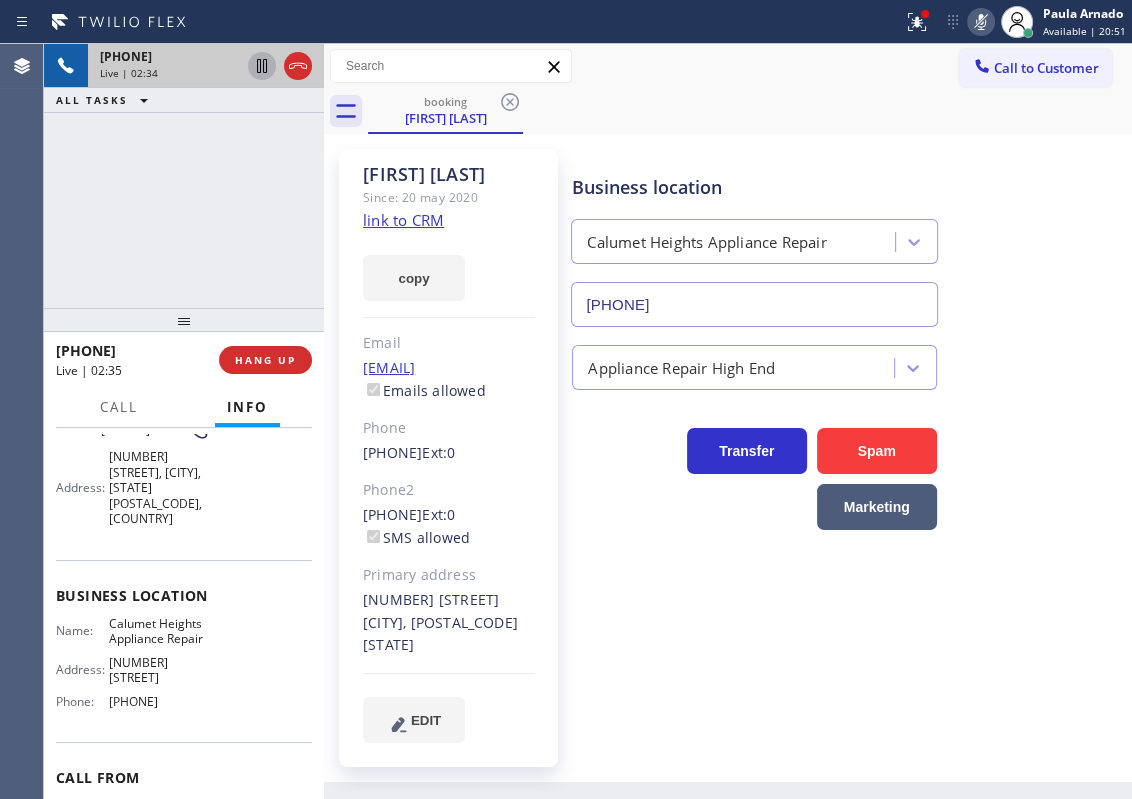 drag, startPoint x: 254, startPoint y: 62, endPoint x: 267, endPoint y: 75, distance: 18.384777 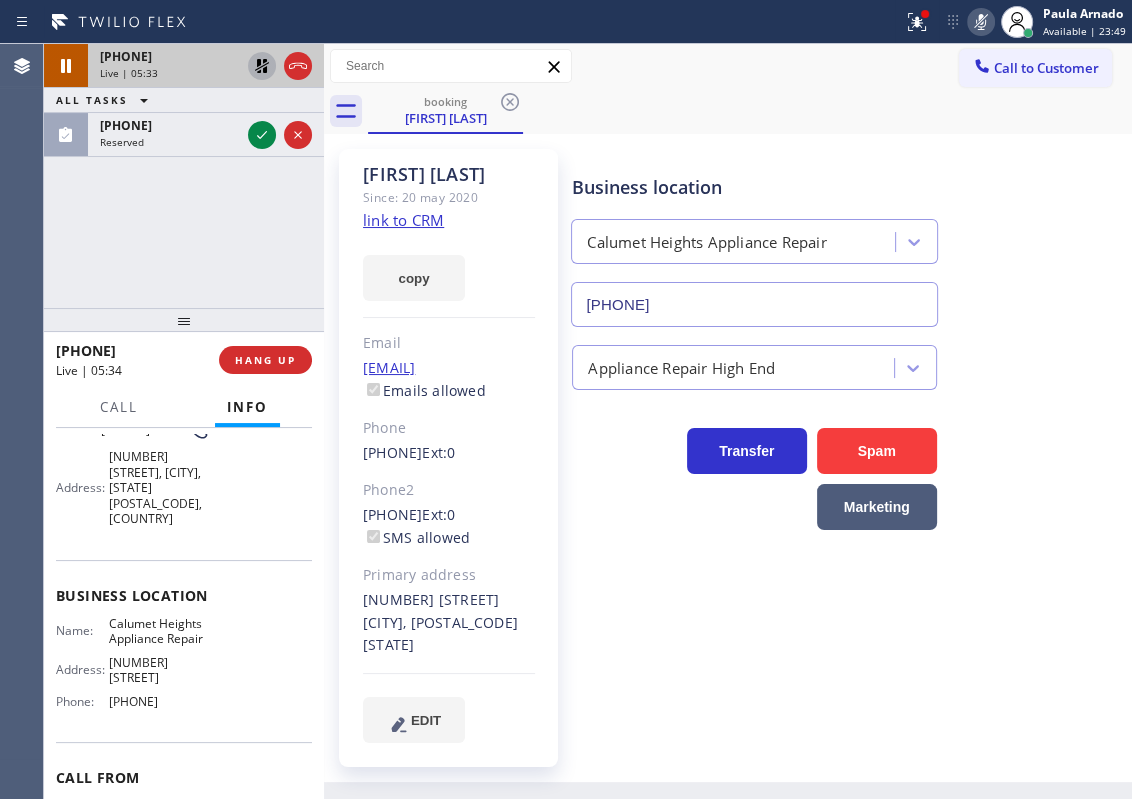click 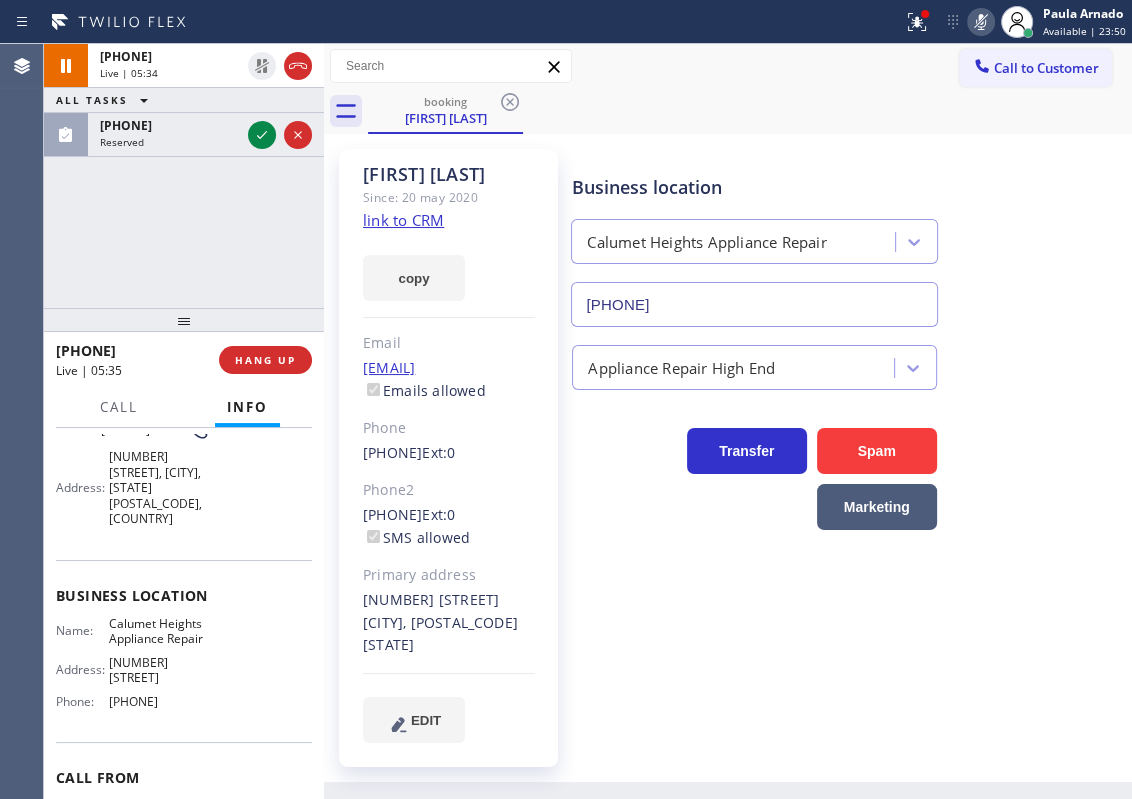 click 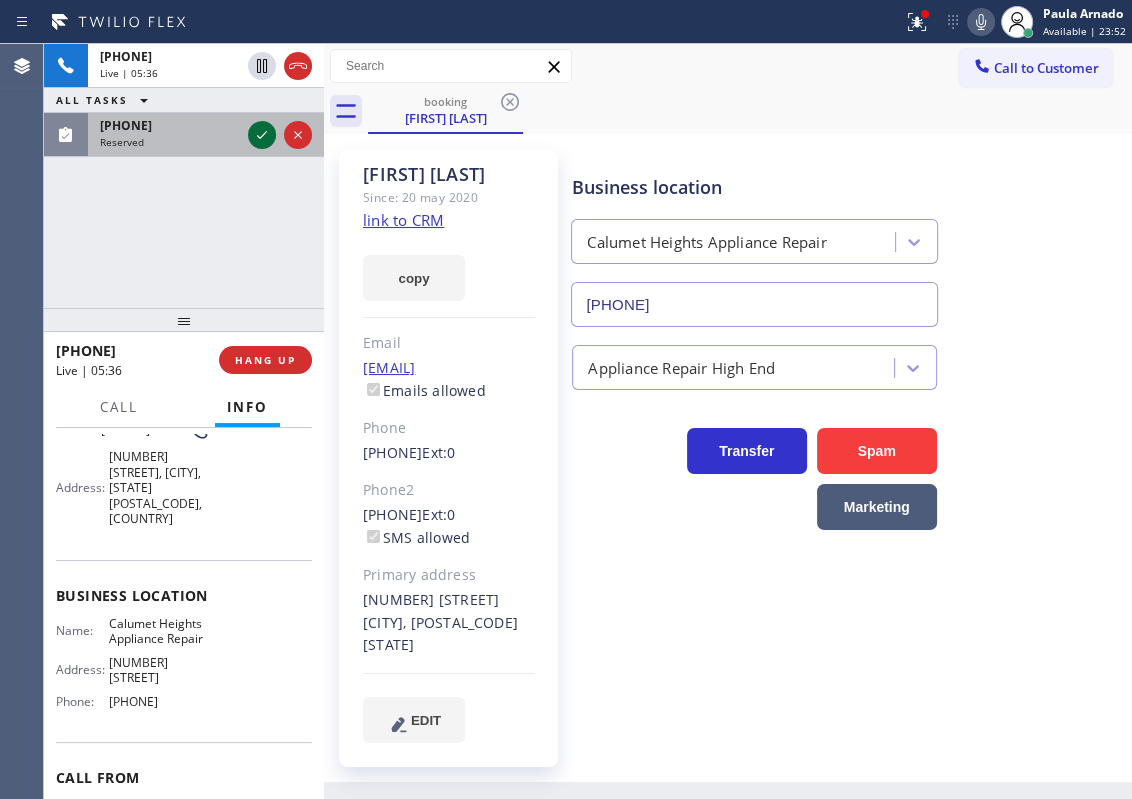 click 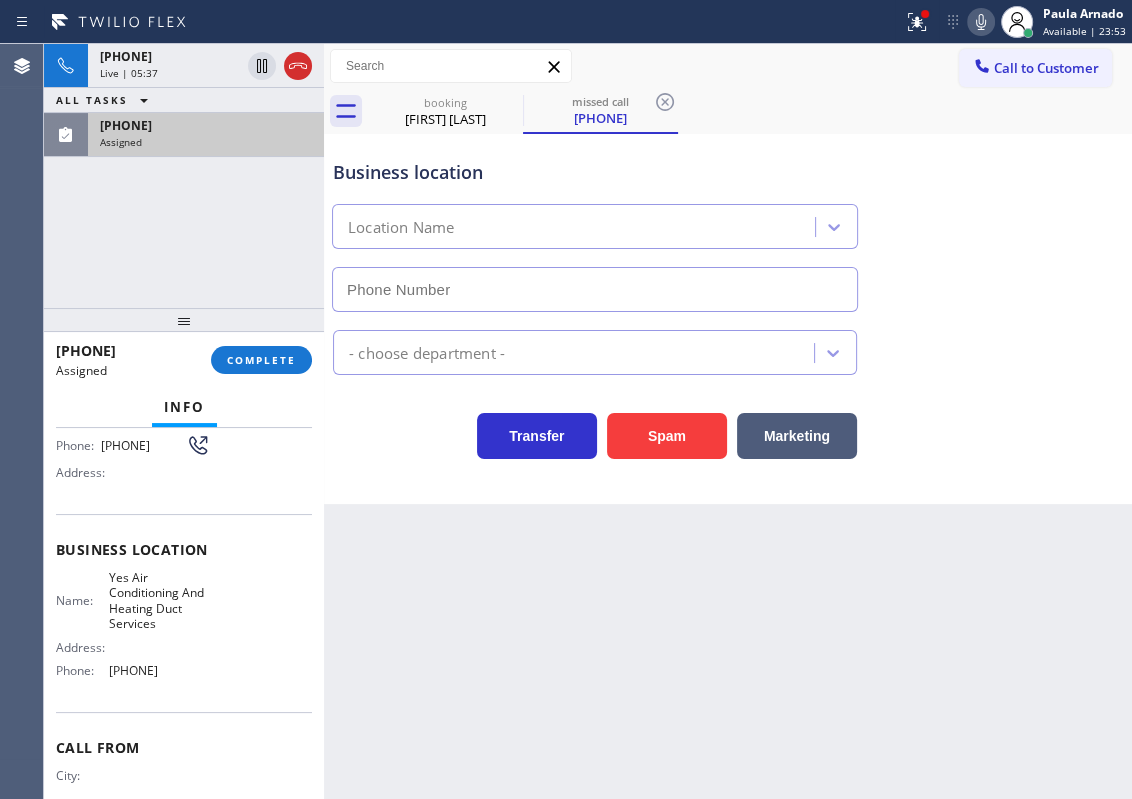 type on "[PHONE]" 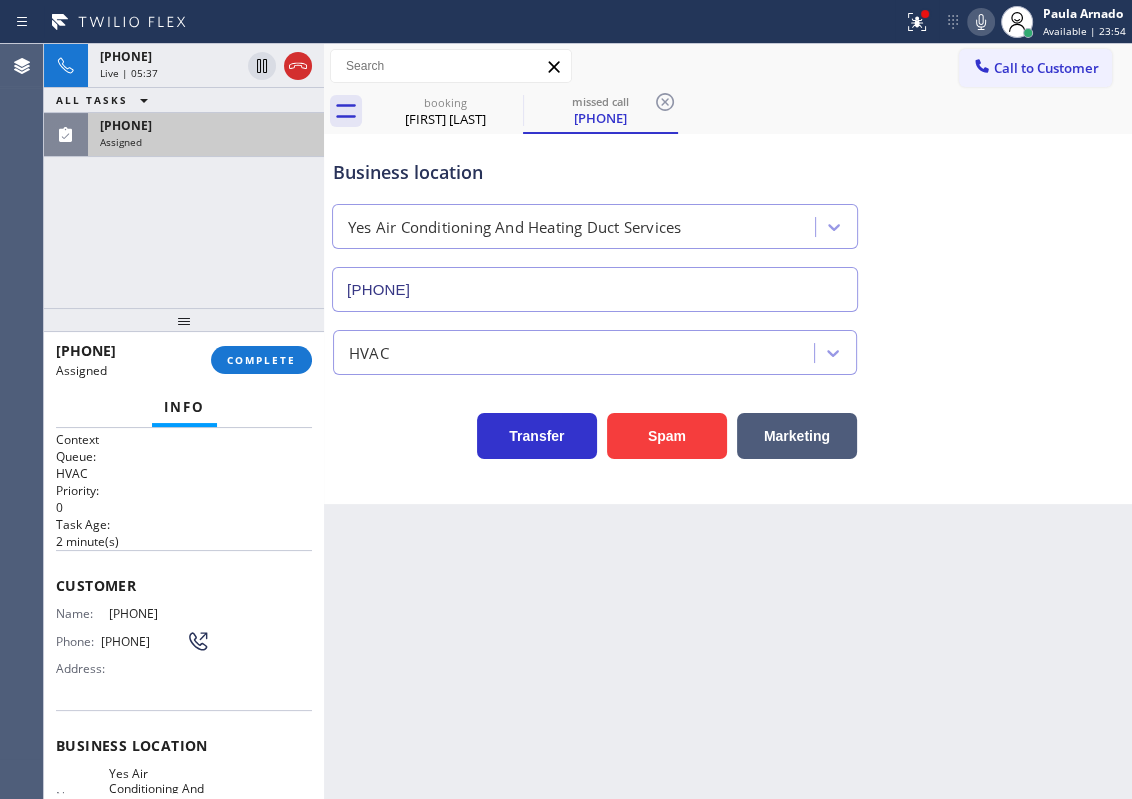 scroll, scrollTop: 0, scrollLeft: 0, axis: both 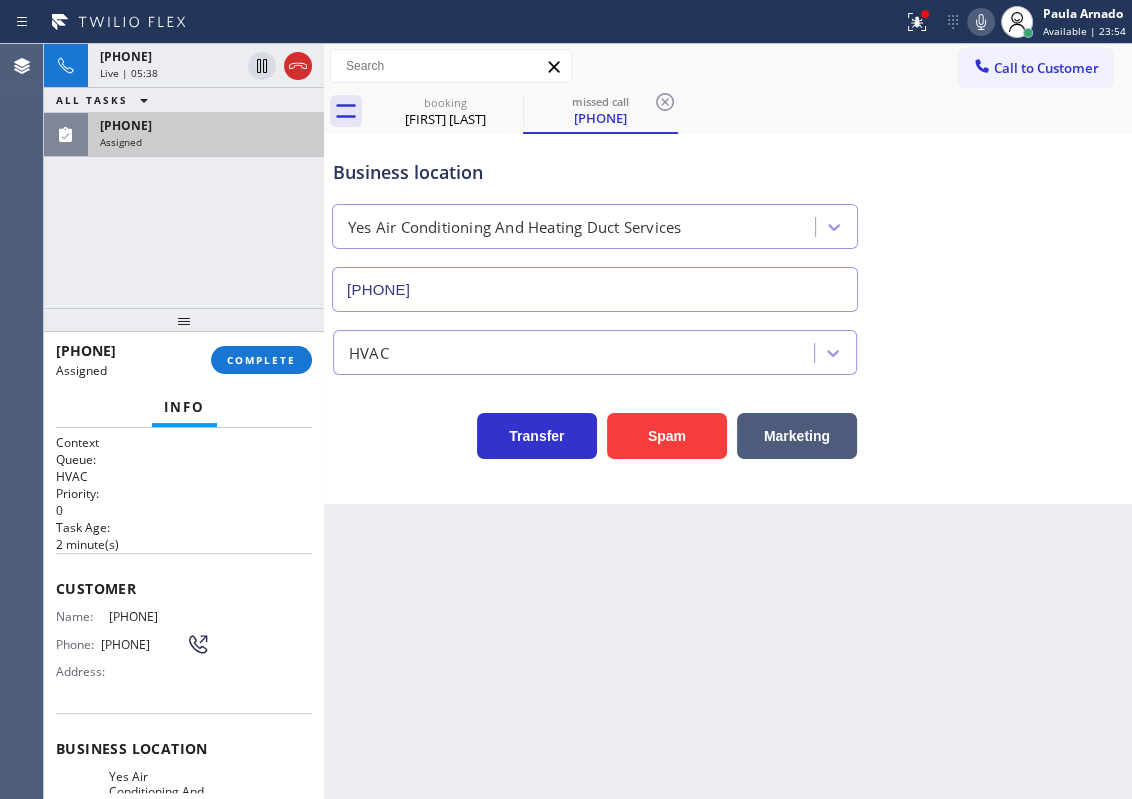 click on "Customer" at bounding box center [184, 588] 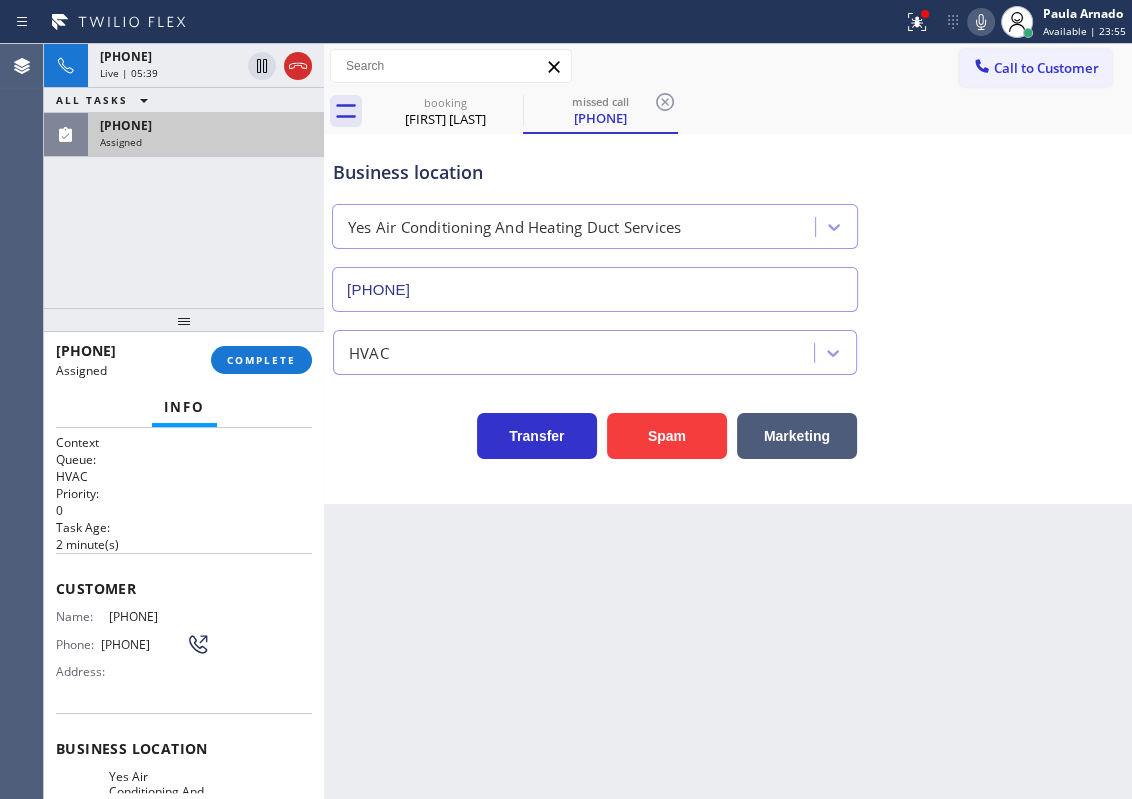scroll, scrollTop: 271, scrollLeft: 0, axis: vertical 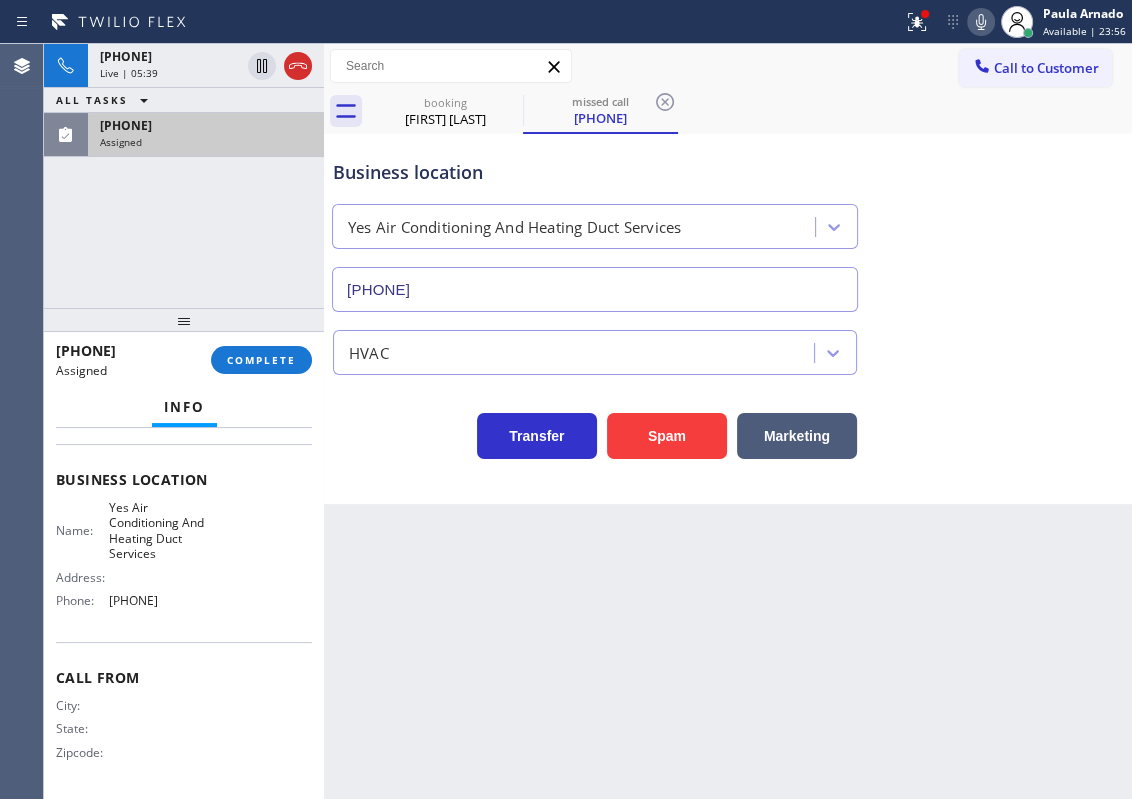 drag, startPoint x: 55, startPoint y: 583, endPoint x: 253, endPoint y: 639, distance: 205.76686 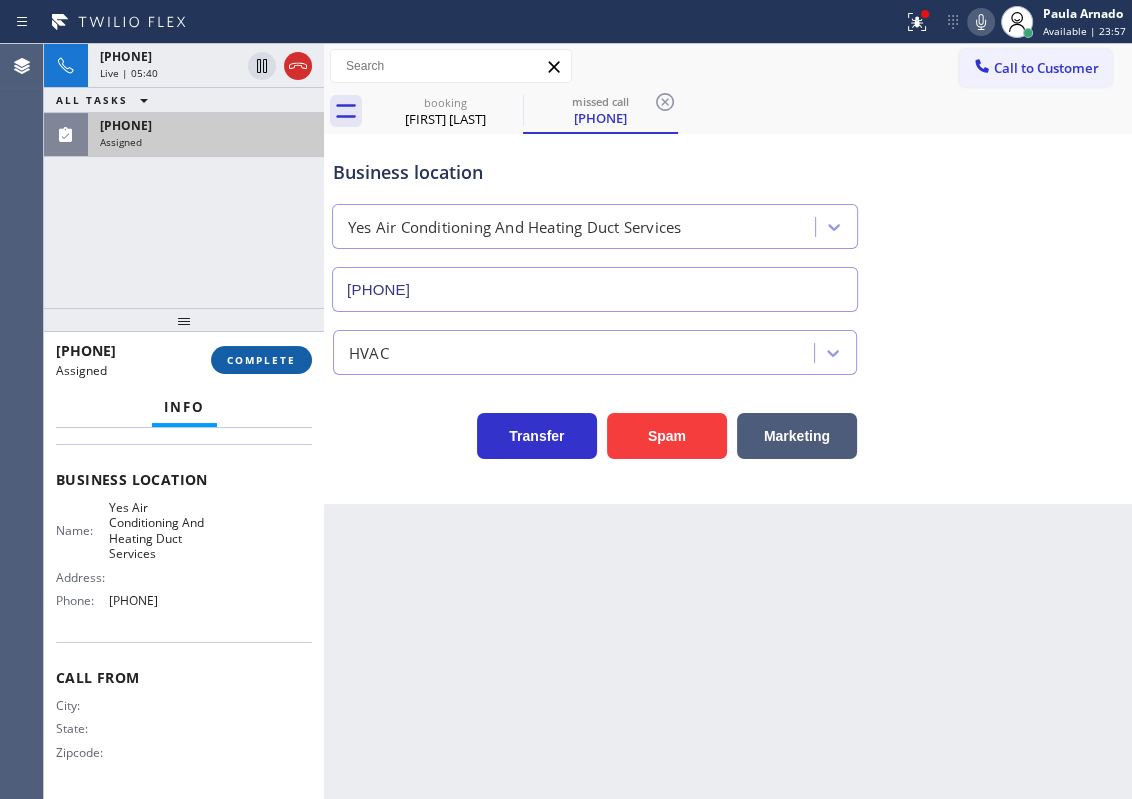 click on "COMPLETE" at bounding box center [261, 360] 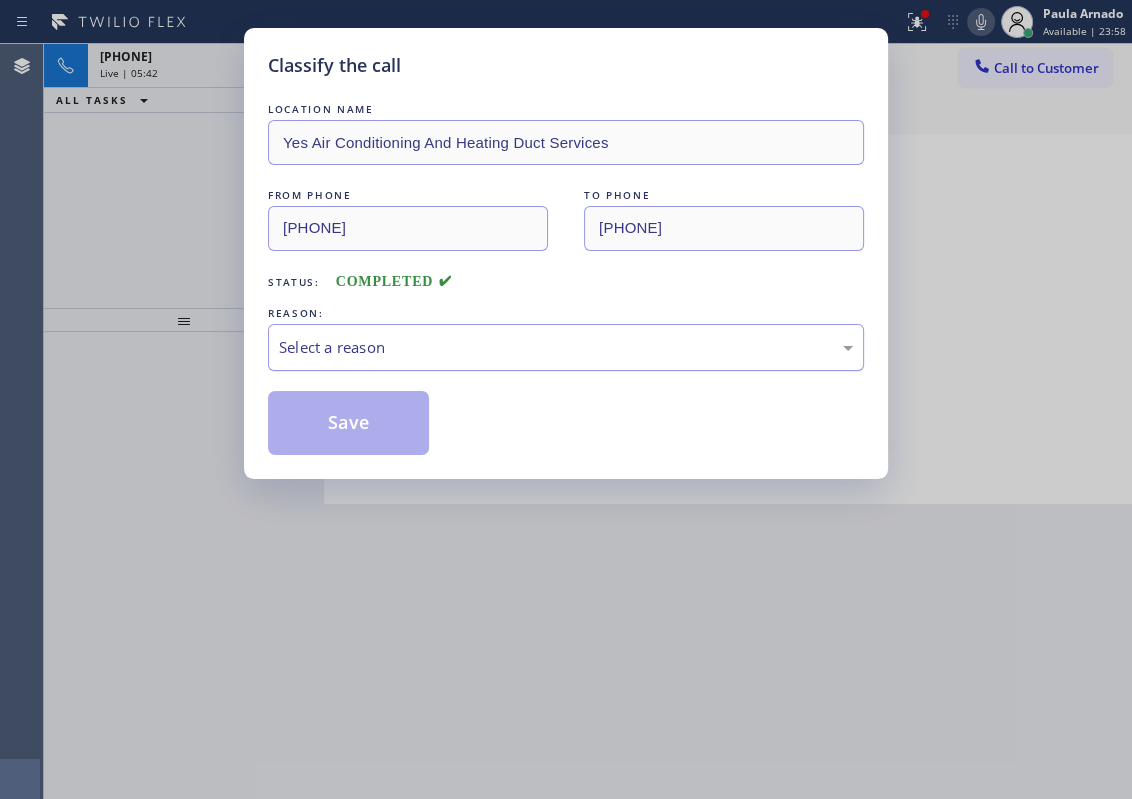 click on "Select a reason" at bounding box center [566, 347] 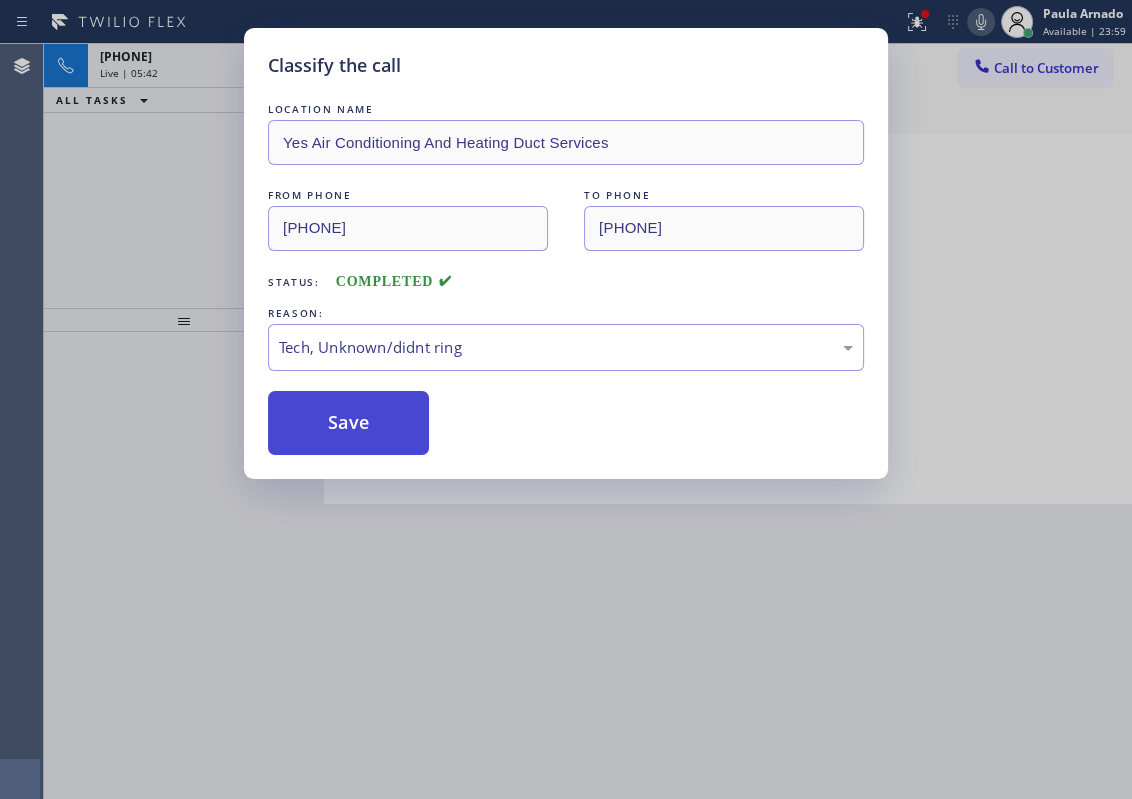 click on "Save" at bounding box center [348, 423] 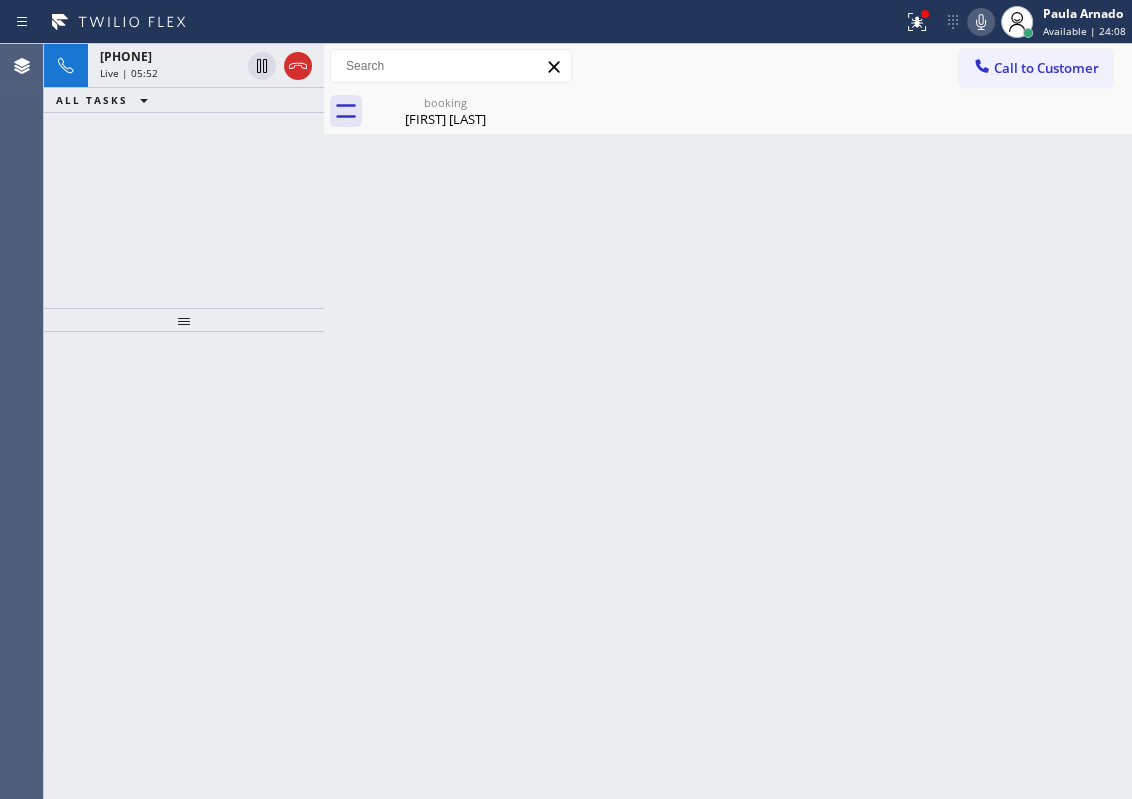 click 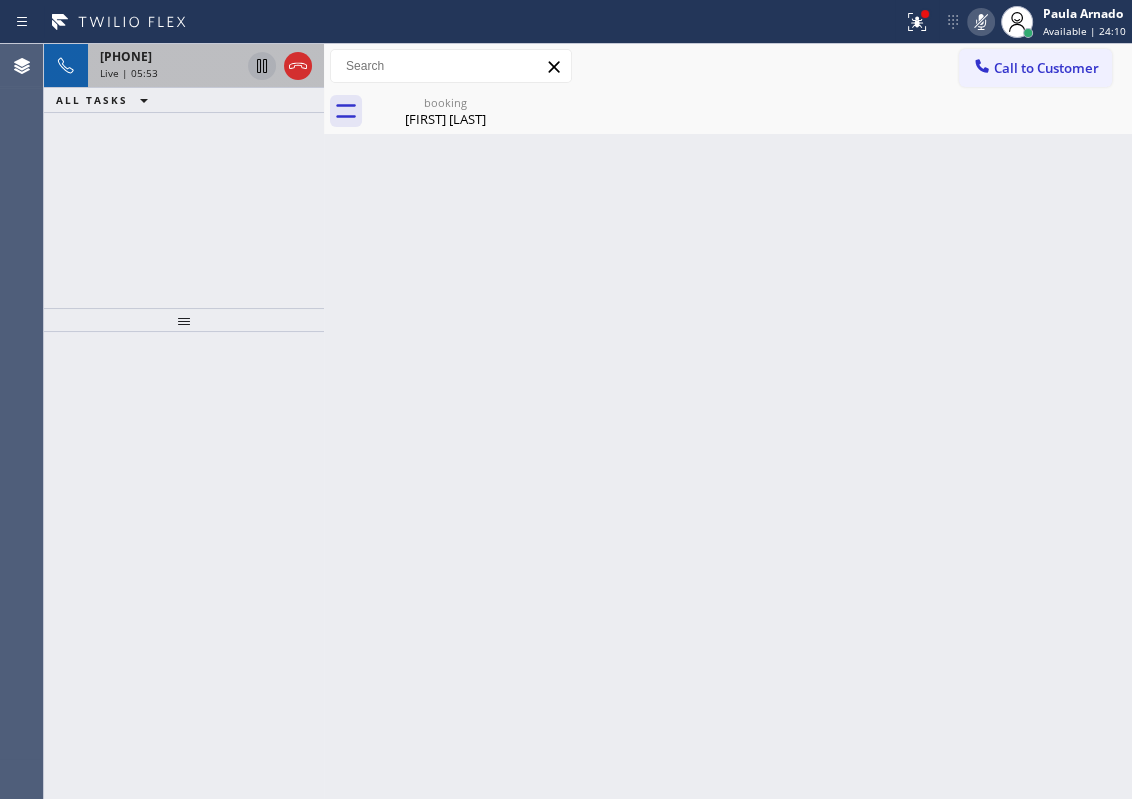 click 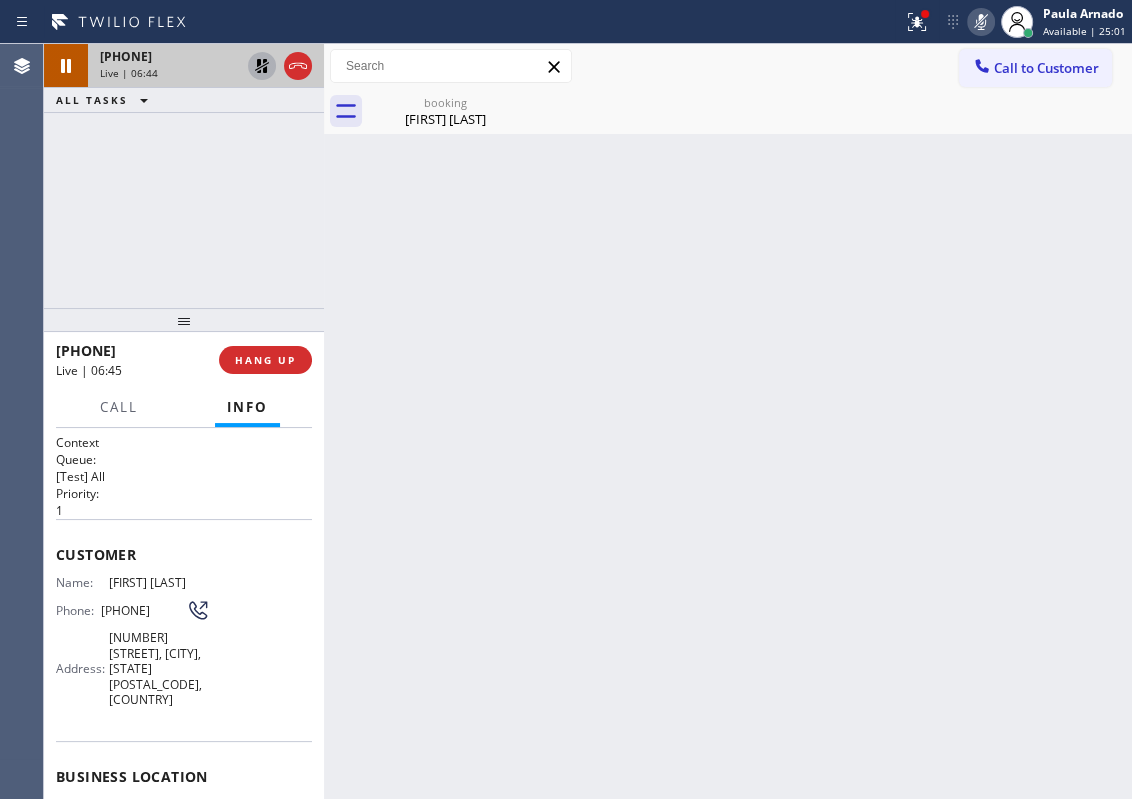 click on "Back to Dashboard Change Sender ID Customers Technicians Select a contact Outbound call Technician Search Technician Your caller id phone number Your caller id phone number Call Technician info Name   Phone none Address none Change Sender ID HVAC [PHONE] 5 Star Appliance [PHONE] Appliance Repair [PHONE] Plumbing [PHONE] Air Duct Cleaning [PHONE]  Electricians [PHONE] Cancel Change Check personal SMS Reset Change booking [FIRST] [LAST] Call to Customer Outbound call Location Emergency Plumbing Services(TFN) Your caller id phone number [PHONE] Customer number Call Outbound call Technician Search Technician Your caller id phone number Your caller id phone number Call booking [FIRST] [LAST] [FIRST]   [LAST] Since: [DATE] link to CRM copy Email [EMAIL]  Emails allowed Phone [PHONE]  Ext:  0 Phone2 [PHONE]  Ext:  0  SMS allowed Primary address  [NUMBER] [STREET] [CITY], [POSTAL_CODE] [STATE] EDIT Outbound call Location Call" at bounding box center [728, 421] 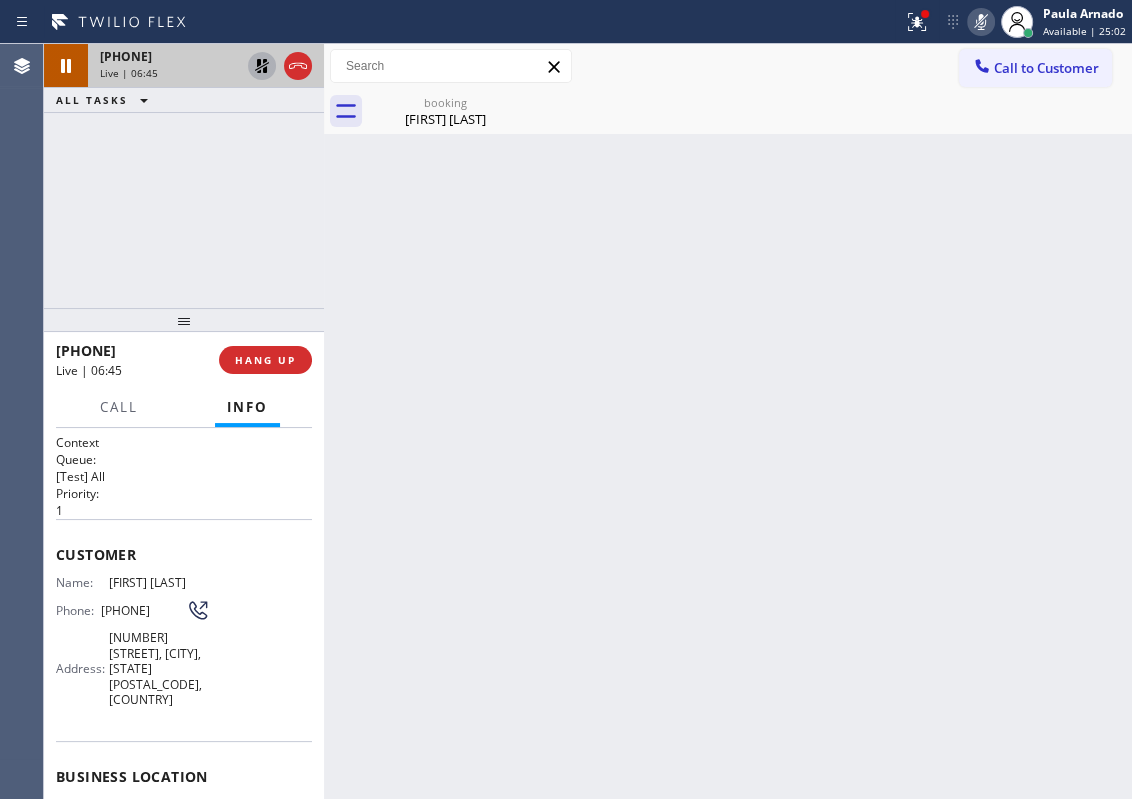 click 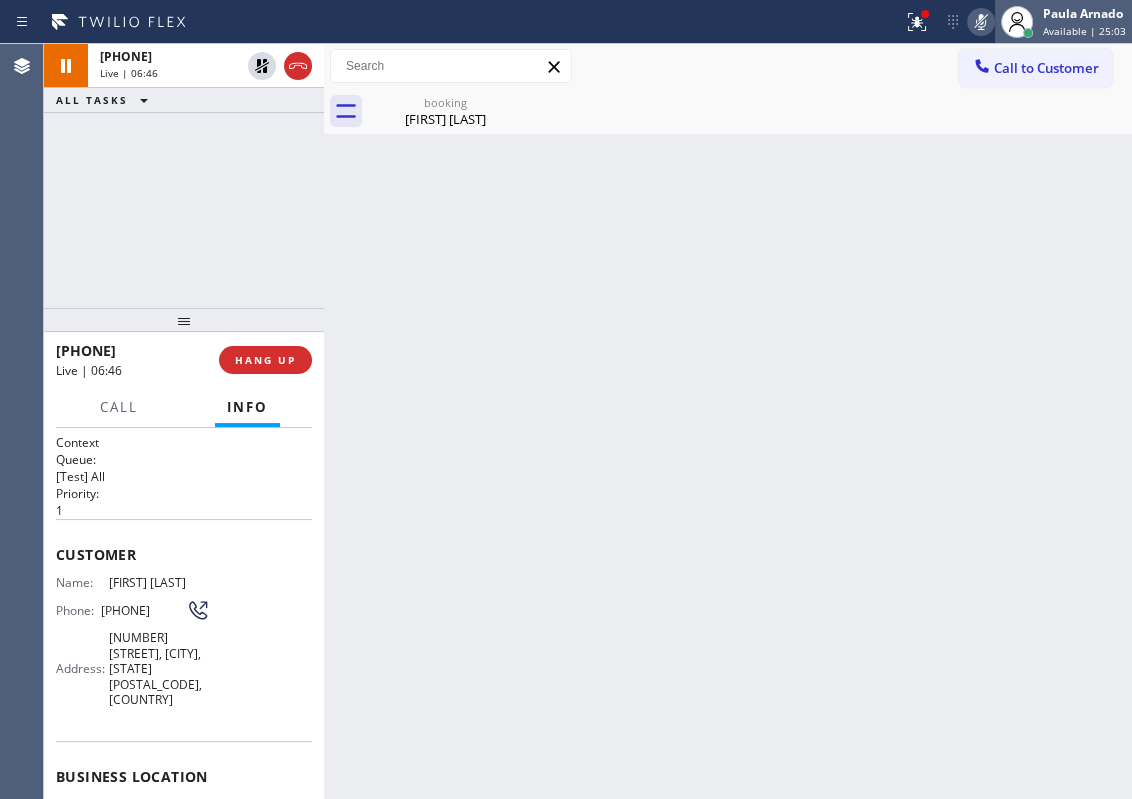 click at bounding box center (1017, 22) 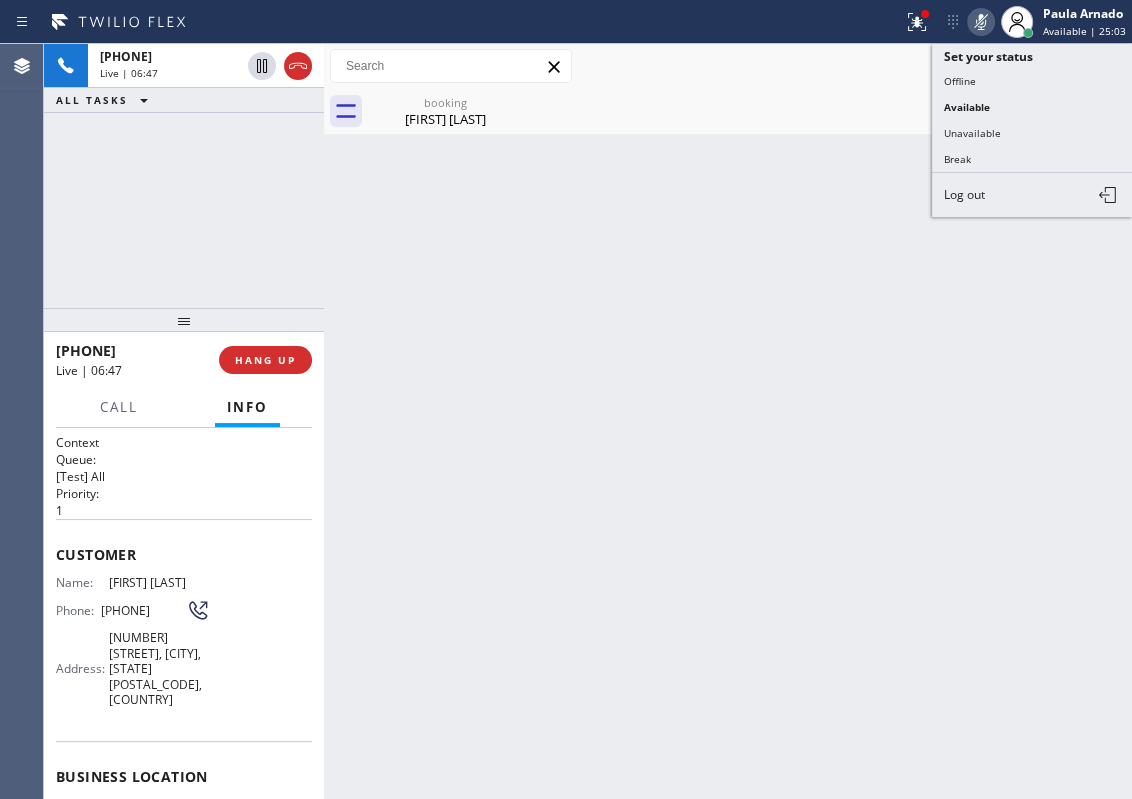 click 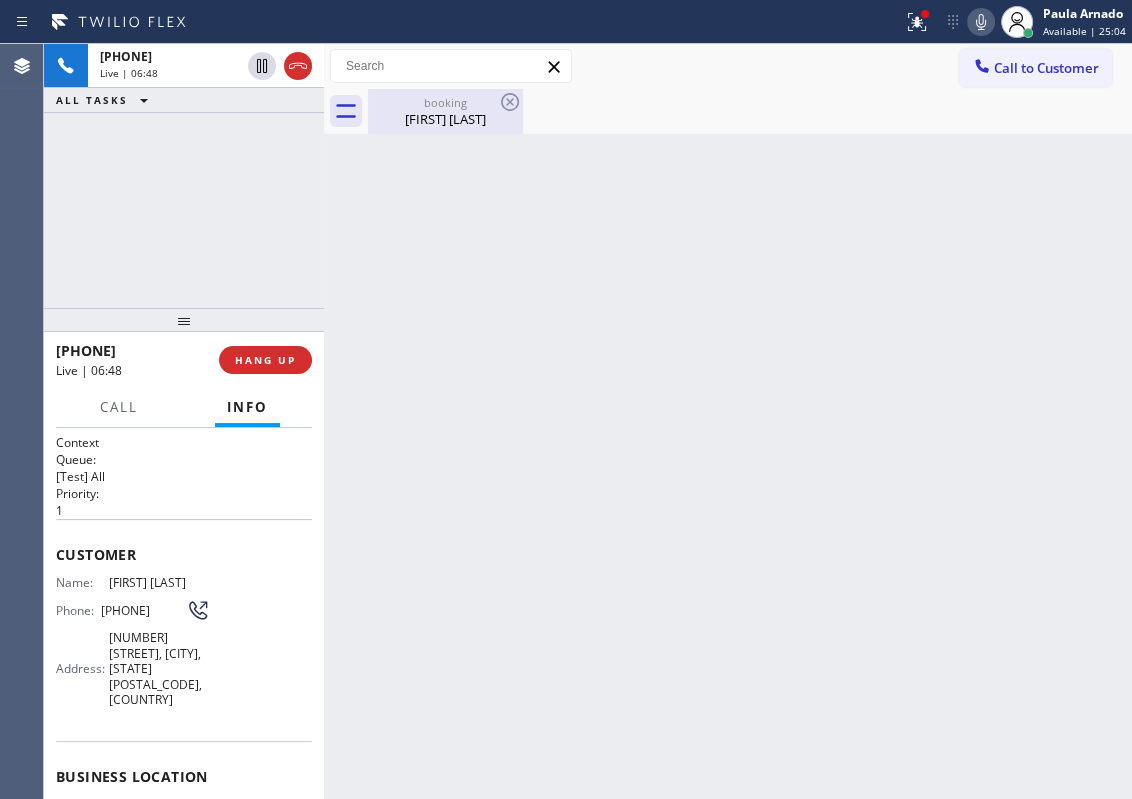 click on "[FIRST] [LAST]" at bounding box center (445, 119) 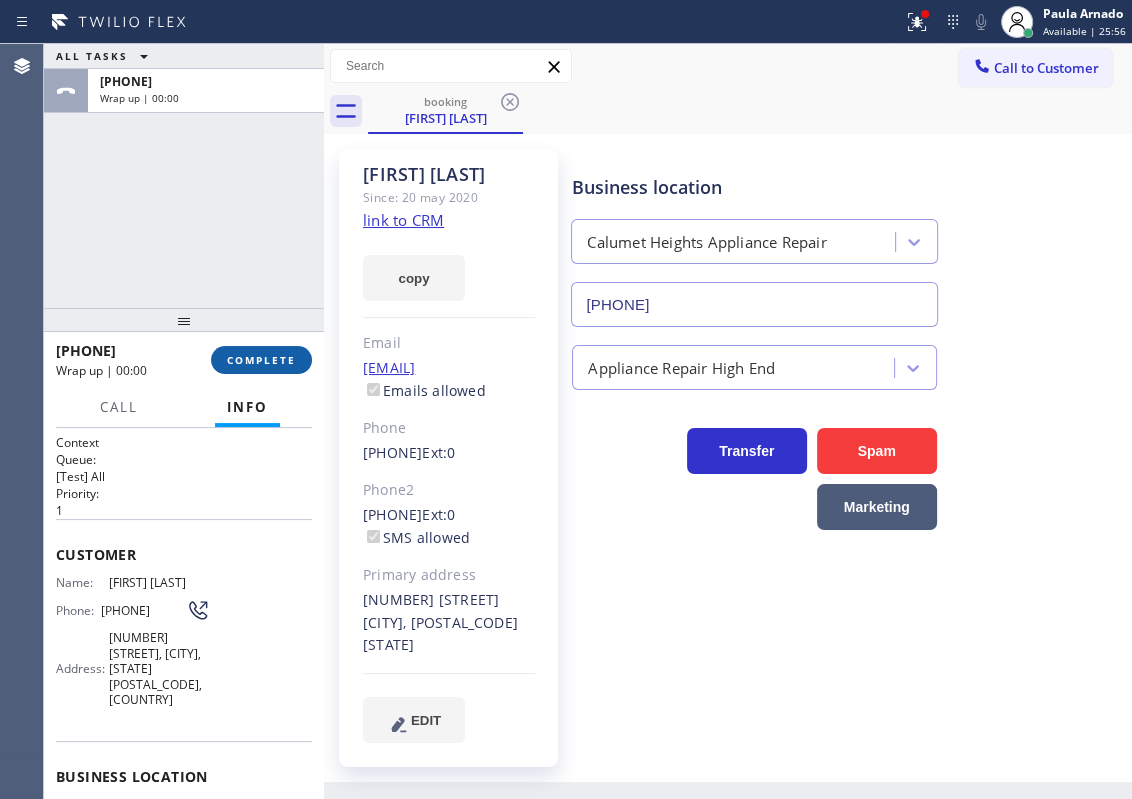 click on "COMPLETE" at bounding box center (261, 360) 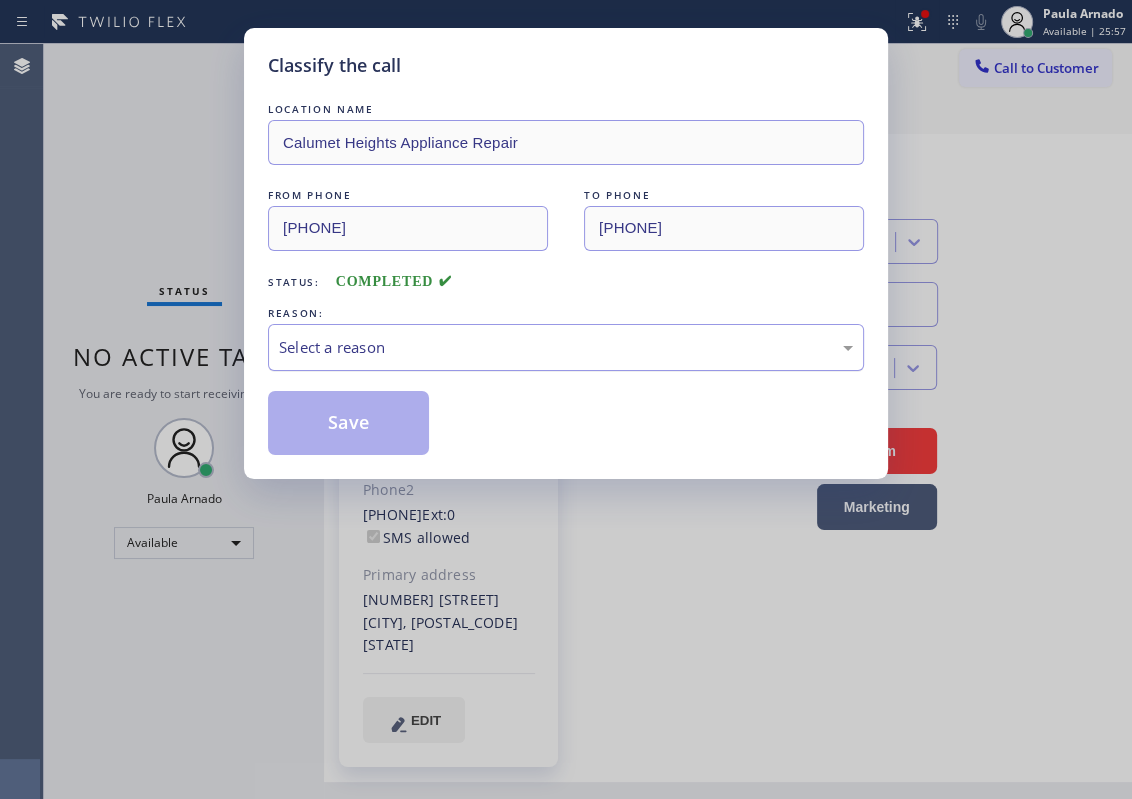 click on "Select a reason" at bounding box center [566, 347] 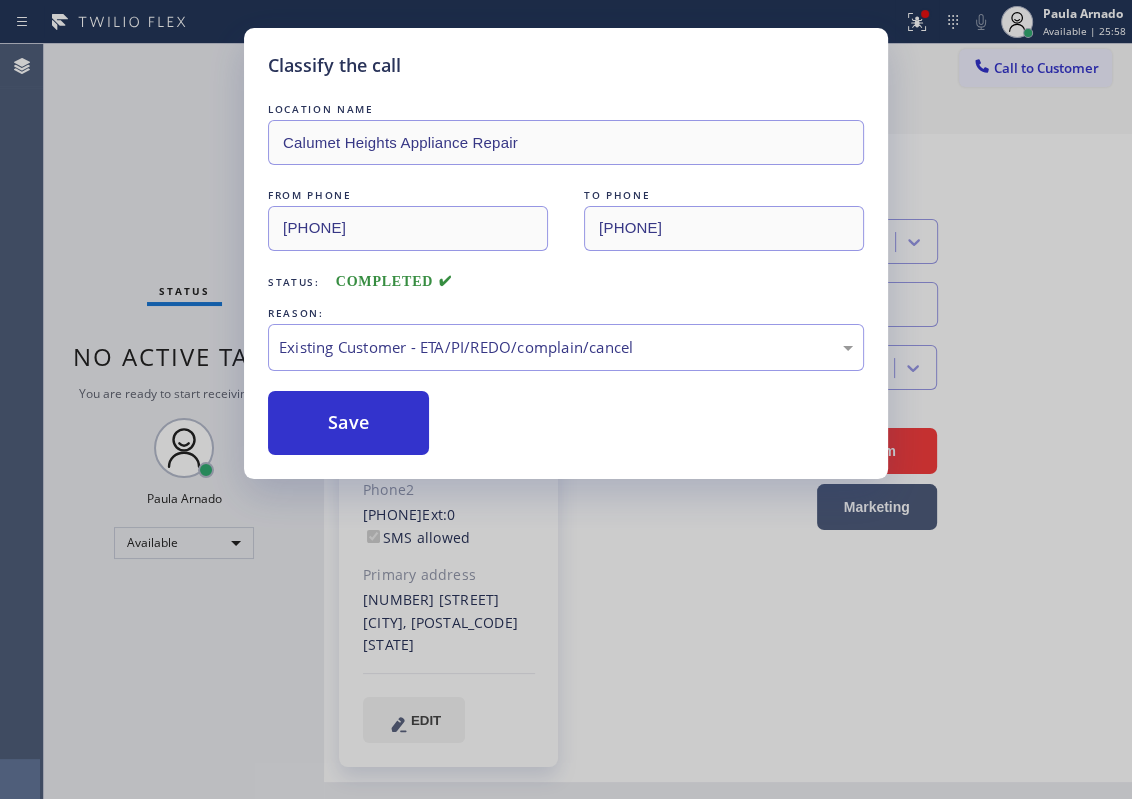 drag, startPoint x: 345, startPoint y: 427, endPoint x: 665, endPoint y: 768, distance: 467.6334 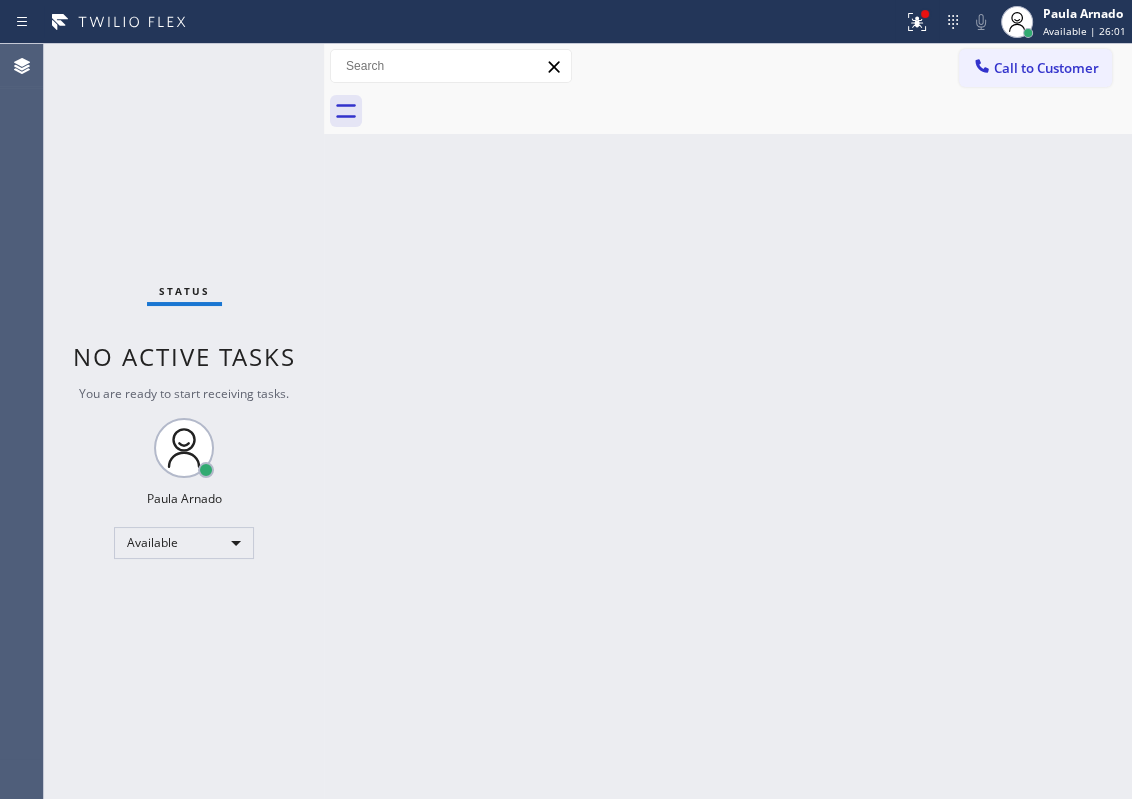 click on "Back to Dashboard Change Sender ID Customers Technicians Select a contact Outbound call Technician Search Technician Your caller id phone number Your caller id phone number Call Technician info Name   Phone none Address none Change Sender ID HVAC [PHONE] 5 Star Appliance [PHONE] Appliance Repair [PHONE] Plumbing [PHONE] Air Duct Cleaning [PHONE]  Electricians [PHONE] Cancel Change Check personal SMS Reset Change No tabs Call to Customer Outbound call Location Emergency Plumbing Services(TFN) Your caller id phone number [PHONE] Customer number Call Outbound call Technician Search Technician Your caller id phone number Your caller id phone number Call" at bounding box center [728, 421] 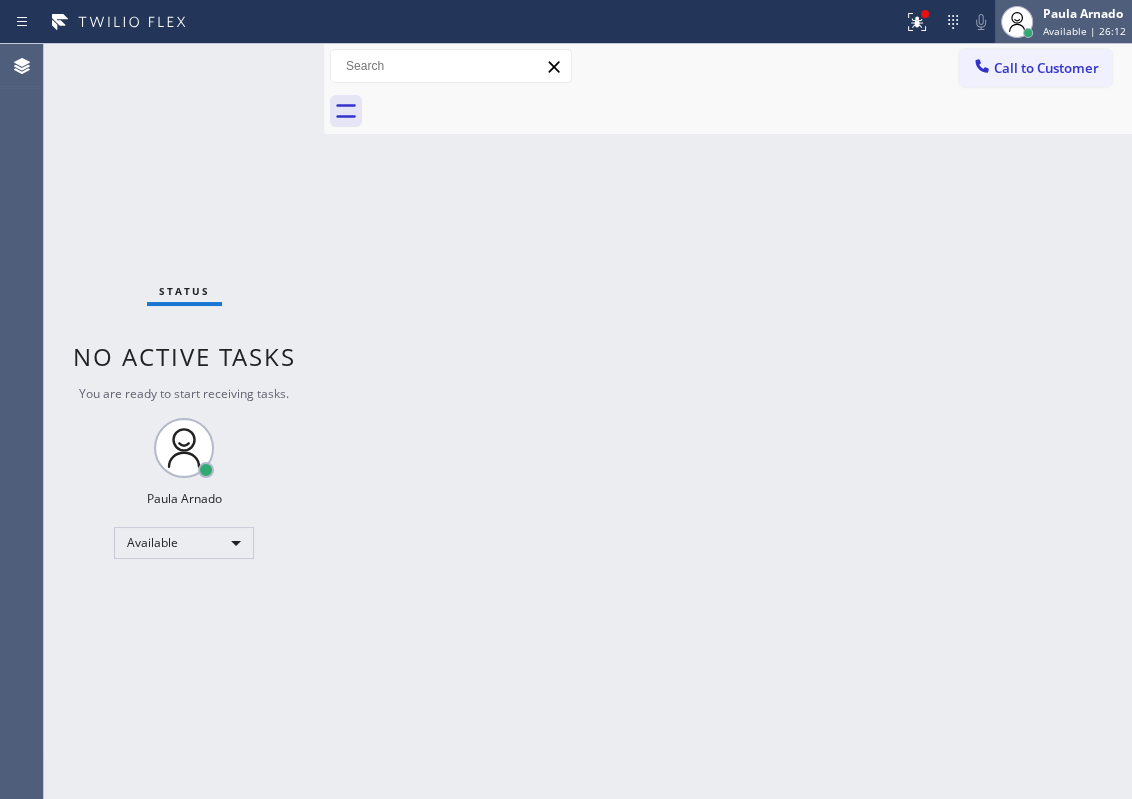 click on "Available | 26:12" at bounding box center (1084, 31) 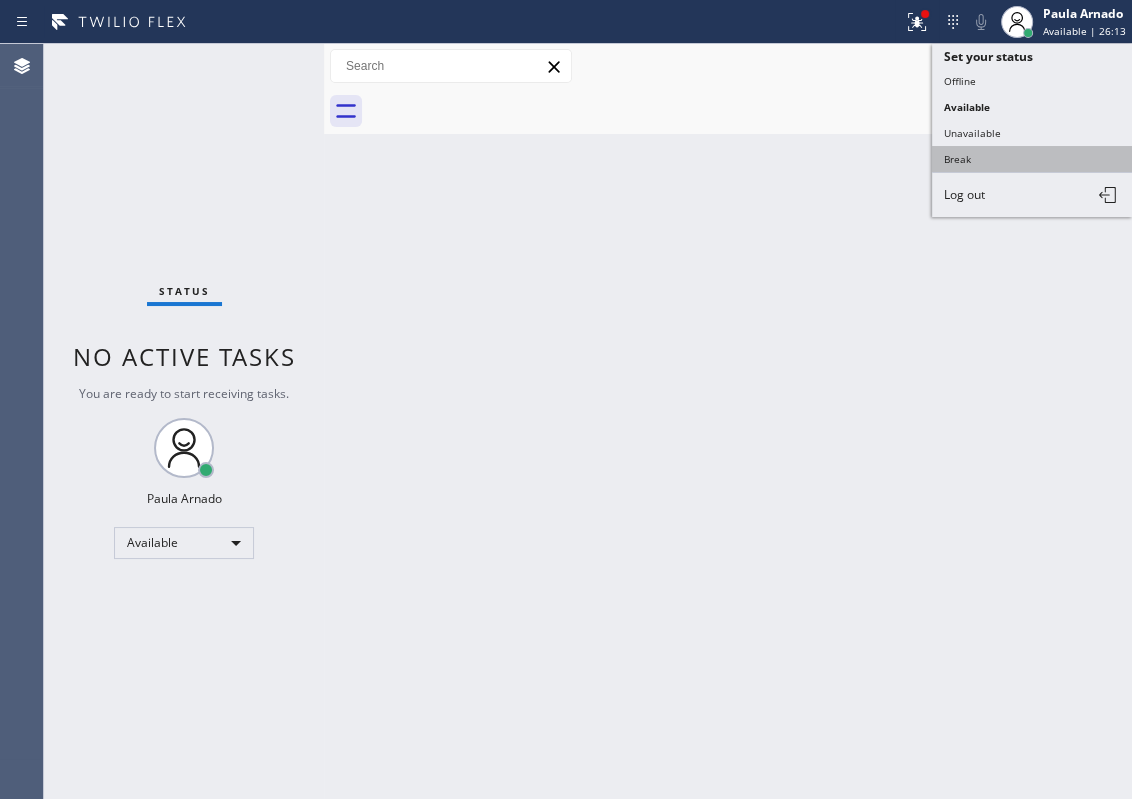 click on "Break" at bounding box center [1032, 159] 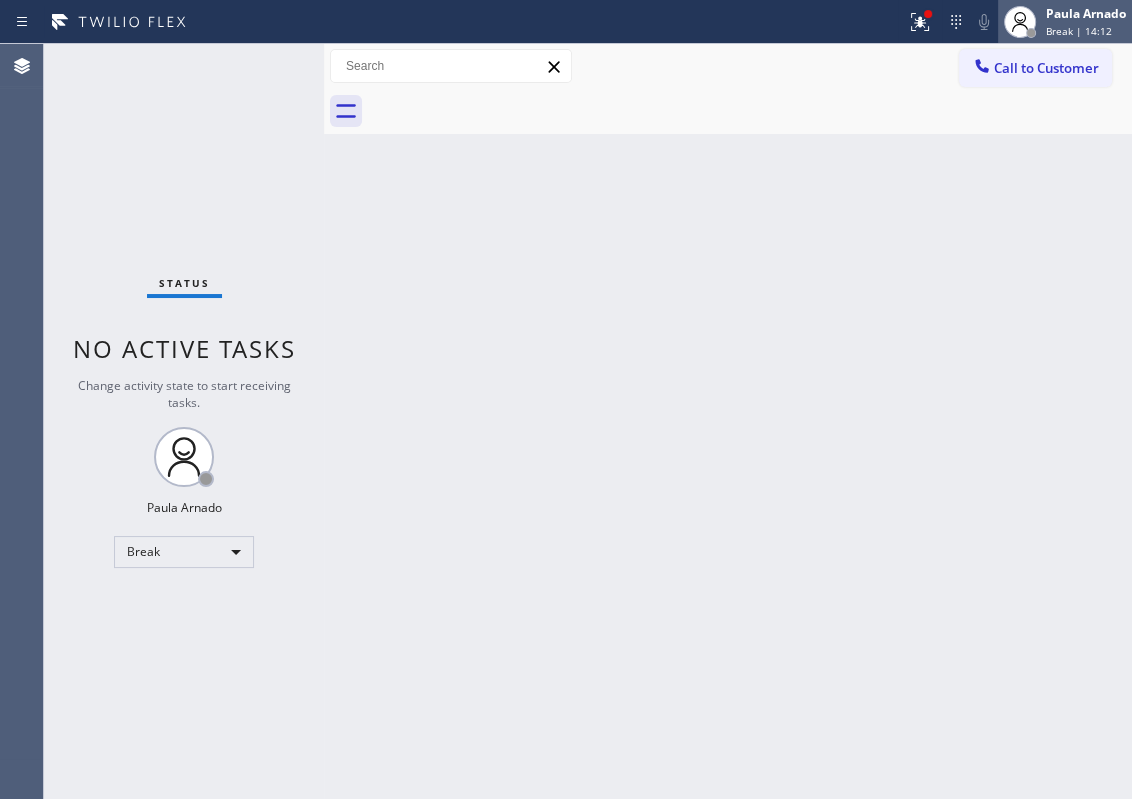 click on "Break | 14:12" at bounding box center [1079, 31] 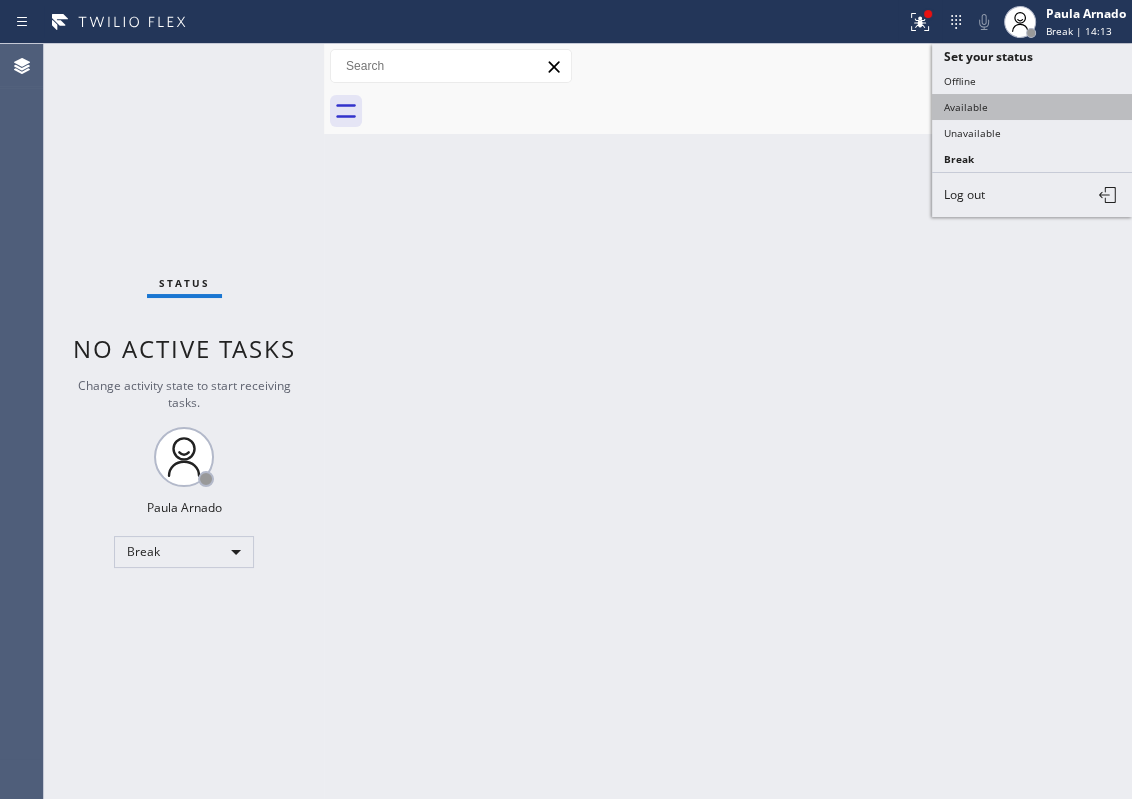 click on "Available" at bounding box center [1032, 107] 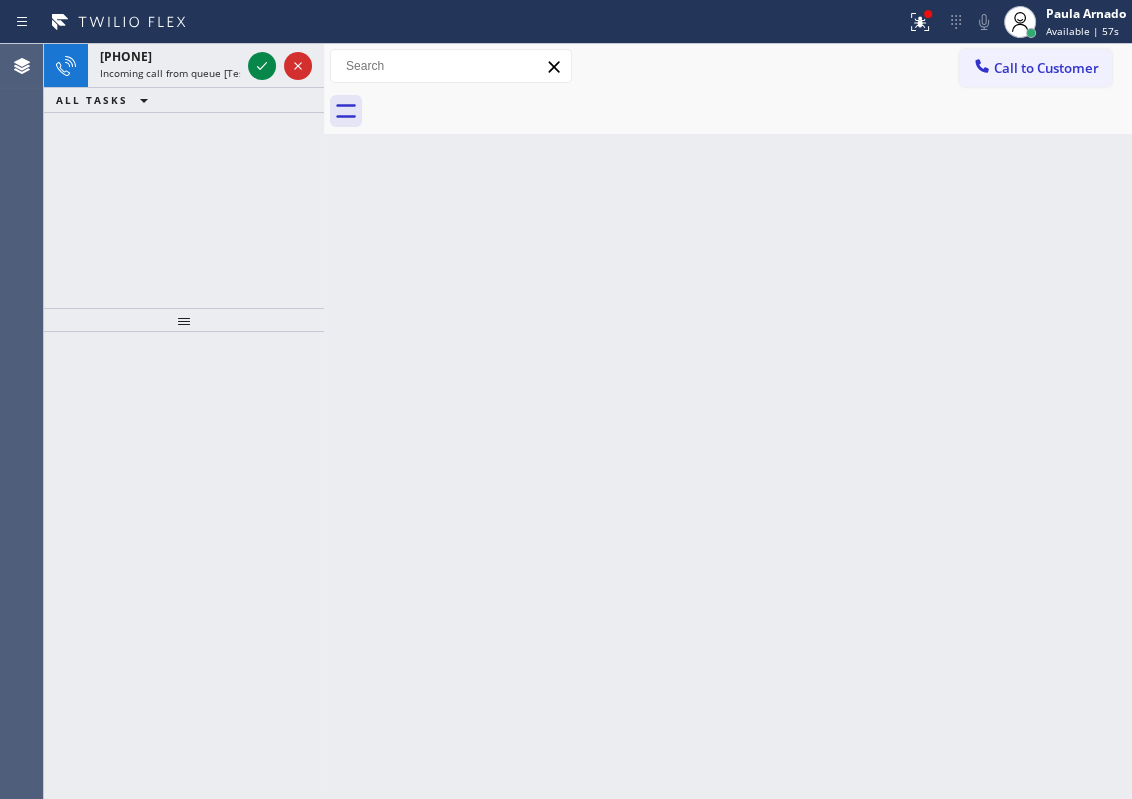 click on "Back to Dashboard Change Sender ID Customers Technicians Select a contact Outbound call Technician Search Technician Your caller id phone number Your caller id phone number Call Technician info Name   Phone none Address none Change Sender ID HVAC [PHONE] 5 Star Appliance [PHONE] Appliance Repair [PHONE] Plumbing [PHONE] Air Duct Cleaning [PHONE]  Electricians [PHONE] Cancel Change Check personal SMS Reset Change No tabs Call to Customer Outbound call Location Emergency Plumbing Services(TFN) Your caller id phone number [PHONE] Customer number Call Outbound call Technician Search Technician Your caller id phone number Your caller id phone number Call" at bounding box center [728, 421] 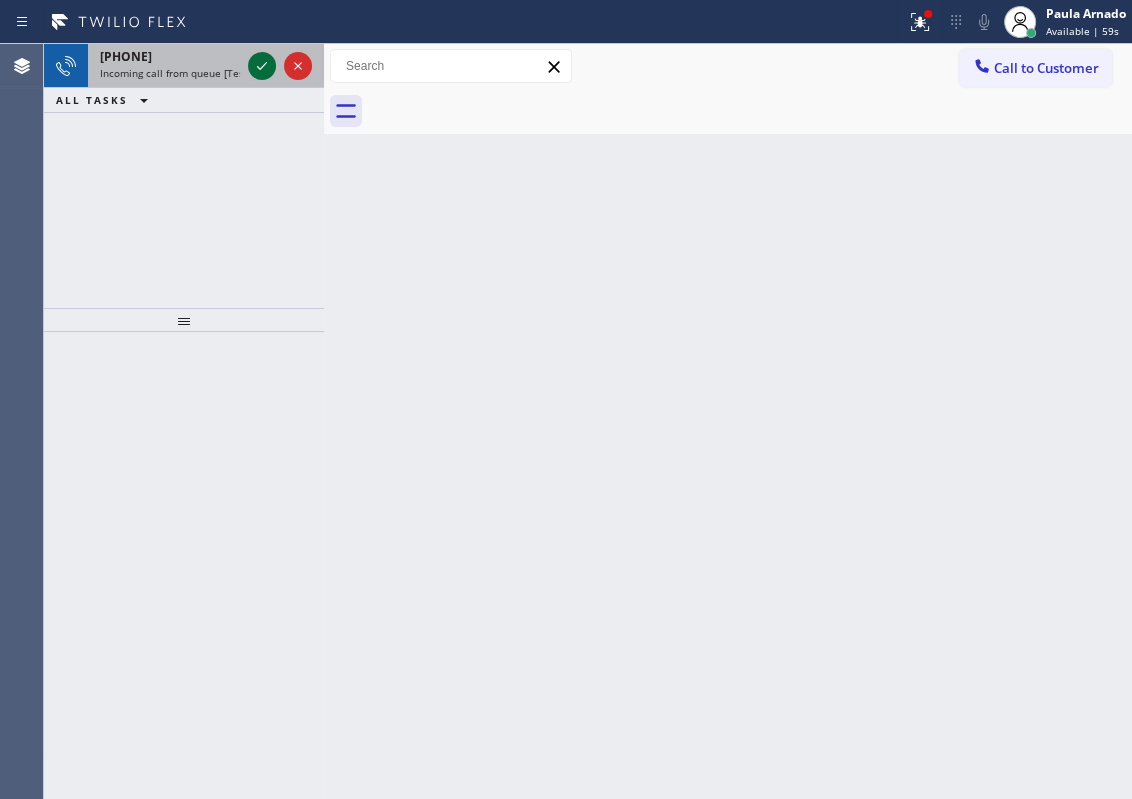 click 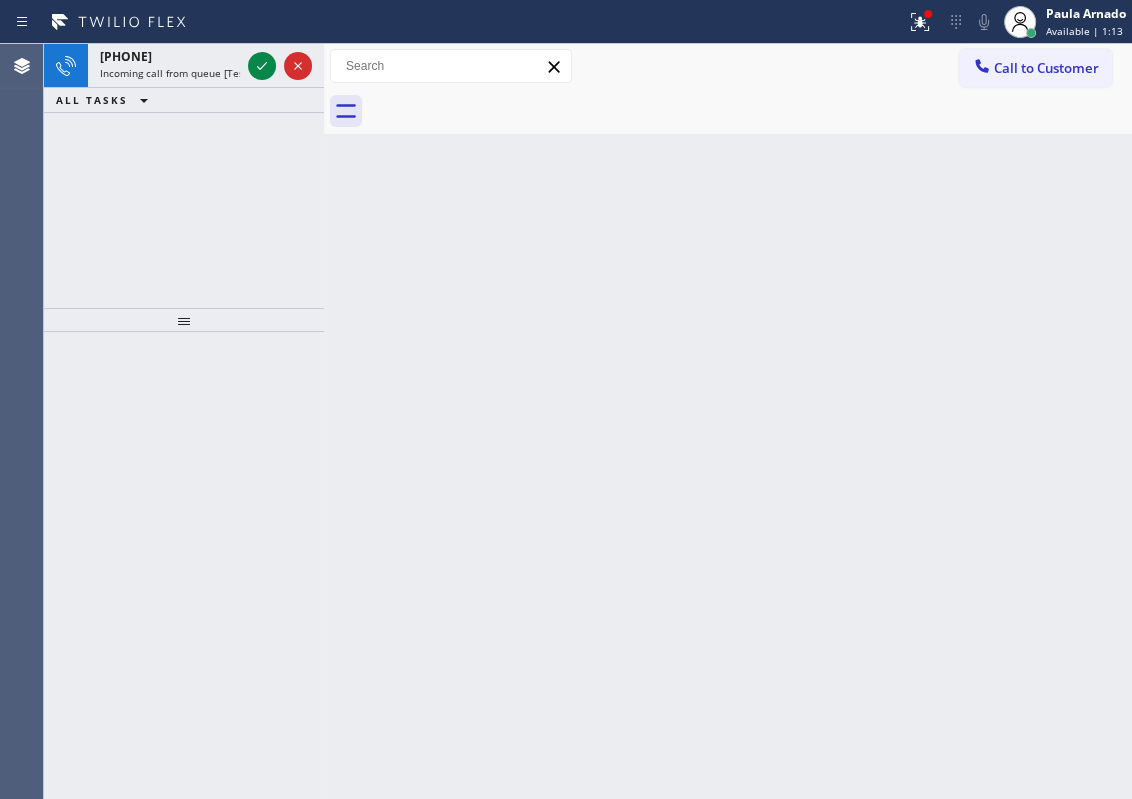 click on "Back to Dashboard Change Sender ID Customers Technicians Select a contact Outbound call Technician Search Technician Your caller id phone number Your caller id phone number Call Technician info Name   Phone none Address none Change Sender ID HVAC [PHONE] 5 Star Appliance [PHONE] Appliance Repair [PHONE] Plumbing [PHONE] Air Duct Cleaning [PHONE]  Electricians [PHONE] Cancel Change Check personal SMS Reset Change No tabs Call to Customer Outbound call Location Emergency Plumbing Services(TFN) Your caller id phone number [PHONE] Customer number Call Outbound call Technician Search Technician Your caller id phone number Your caller id phone number Call" at bounding box center [728, 421] 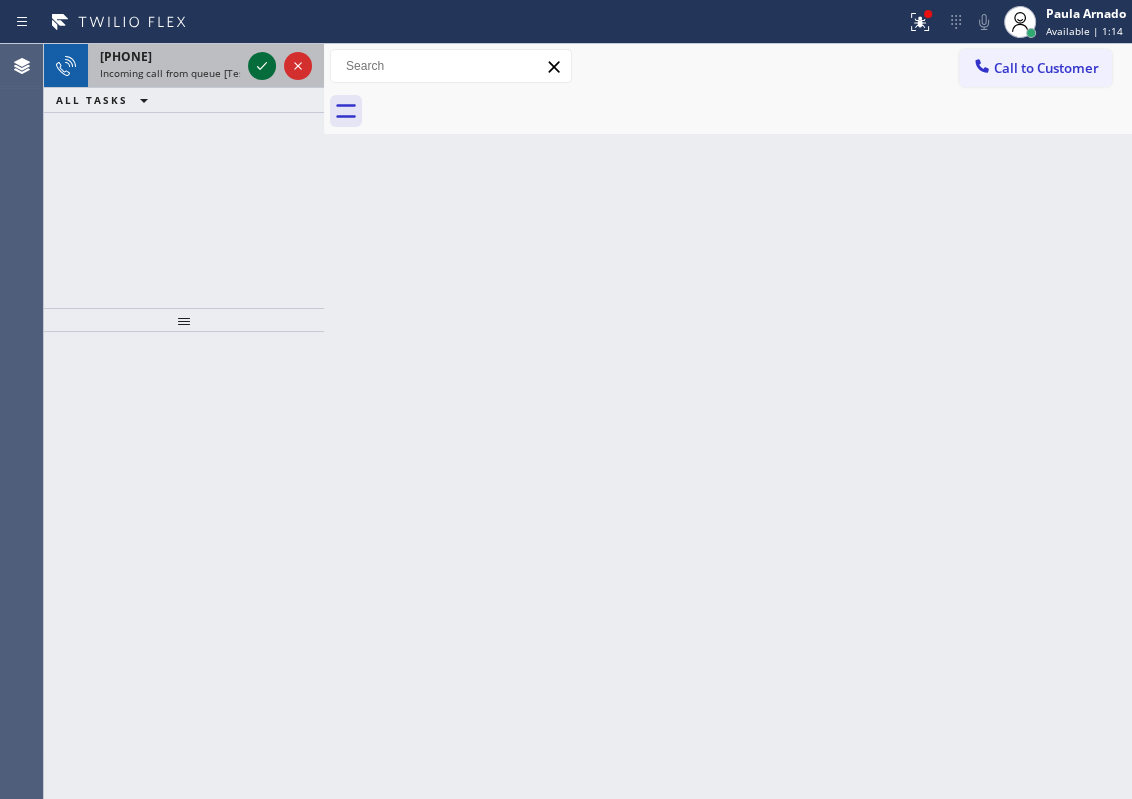 click 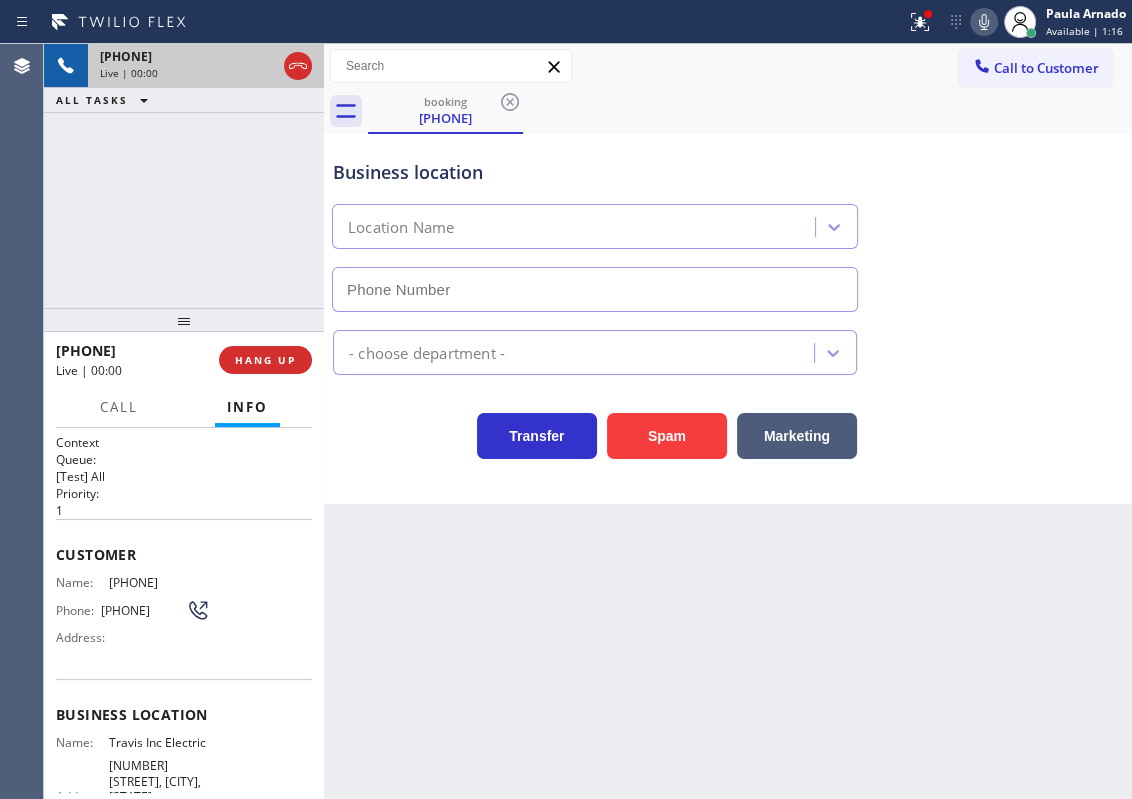 type on "[PHONE]" 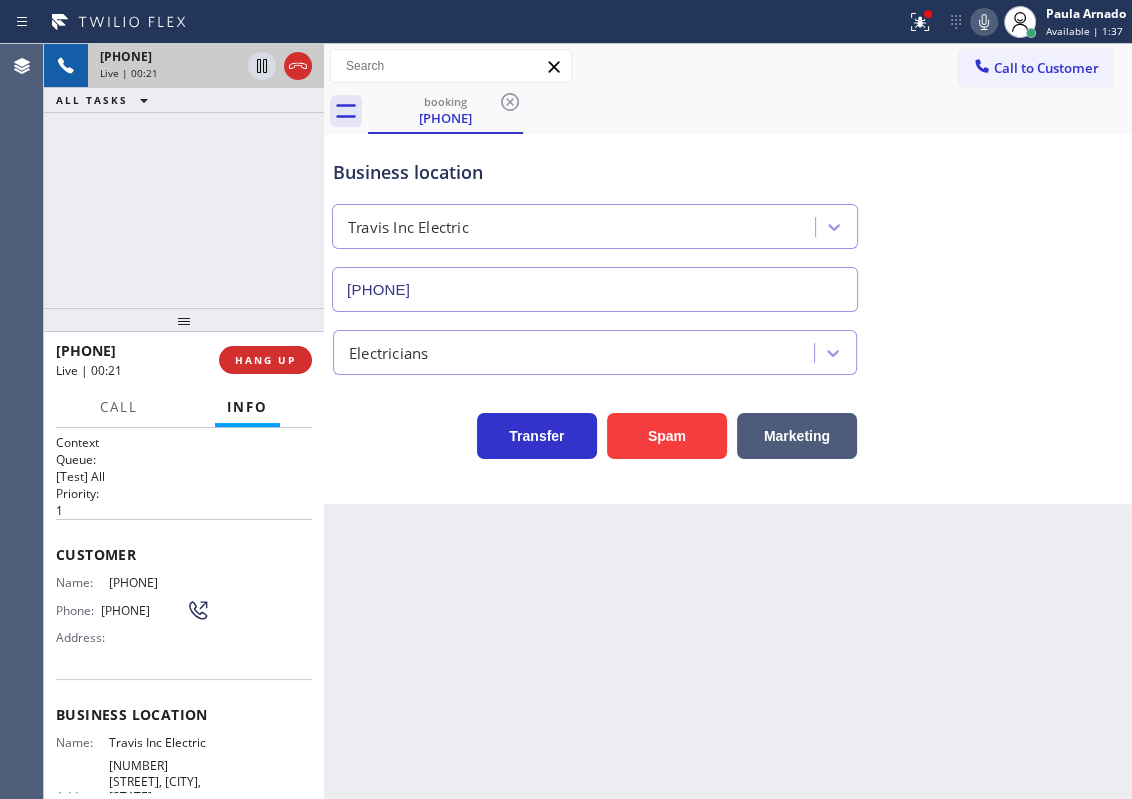 click on "Business location Travis Inc Electric [PHONE]" at bounding box center [728, 221] 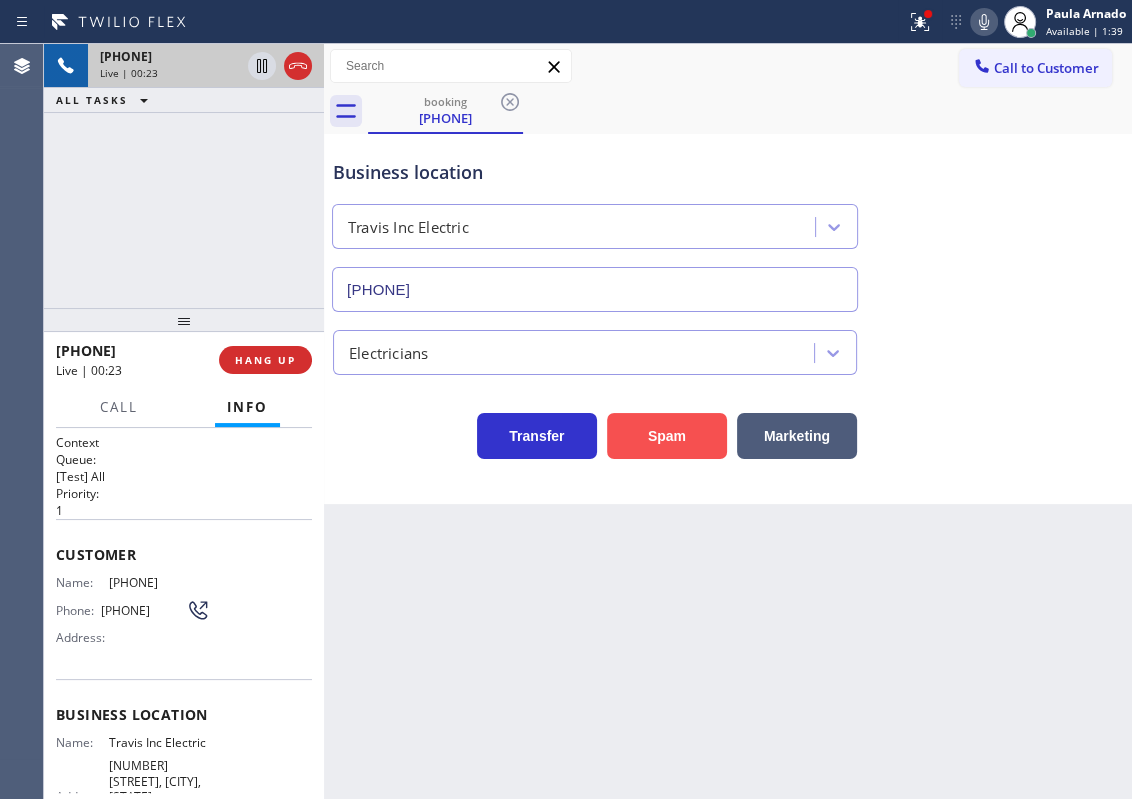 click on "Spam" at bounding box center [667, 436] 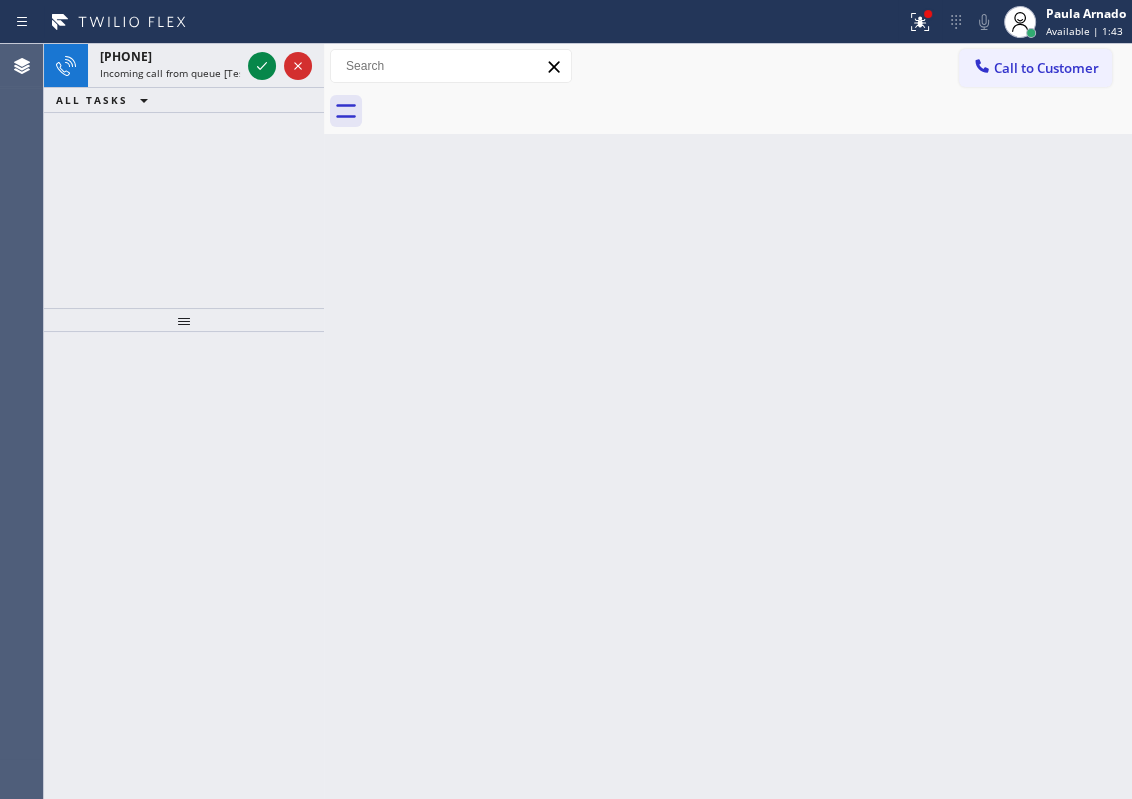 click on "Back to Dashboard Change Sender ID Customers Technicians Select a contact Outbound call Technician Search Technician Your caller id phone number Your caller id phone number Call Technician info Name   Phone none Address none Change Sender ID HVAC [PHONE] 5 Star Appliance [PHONE] Appliance Repair [PHONE] Plumbing [PHONE] Air Duct Cleaning [PHONE]  Electricians [PHONE] Cancel Change Check personal SMS Reset Change No tabs Call to Customer Outbound call Location Emergency Plumbing Services(TFN) Your caller id phone number [PHONE] Customer number Call Outbound call Technician Search Technician Your caller id phone number Your caller id phone number Call" at bounding box center [728, 421] 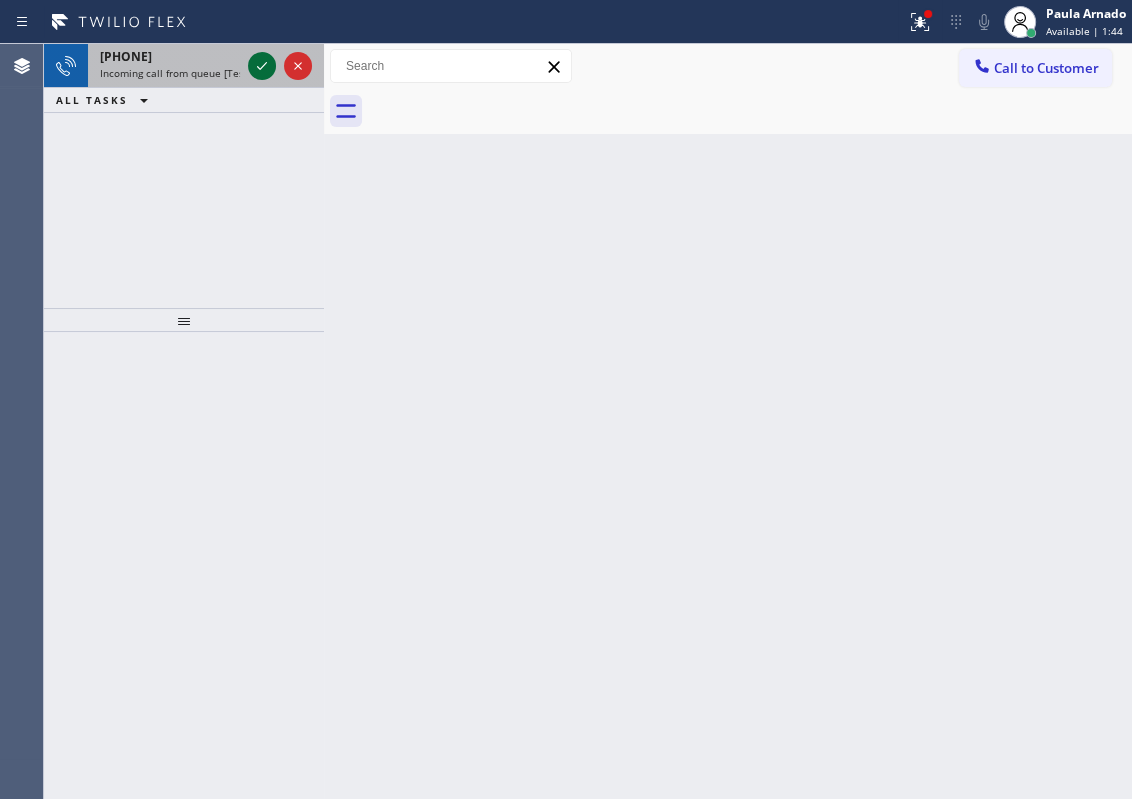 click 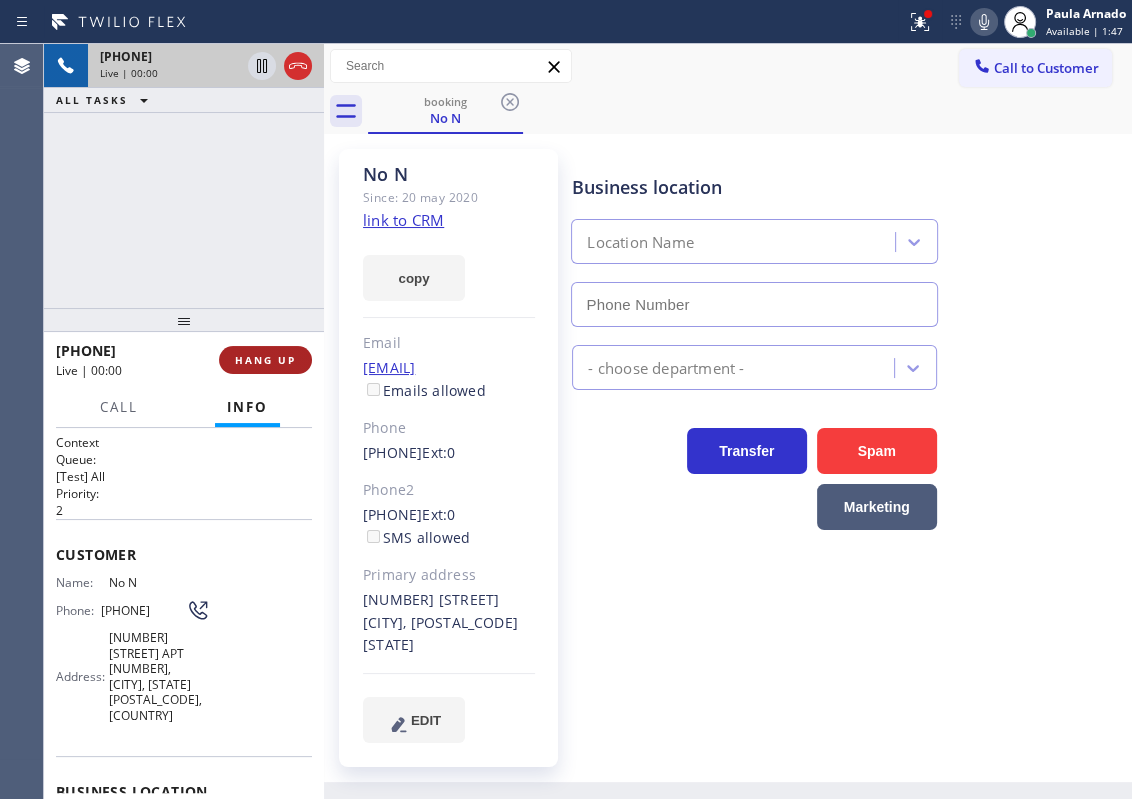 click on "HANG UP" at bounding box center [265, 360] 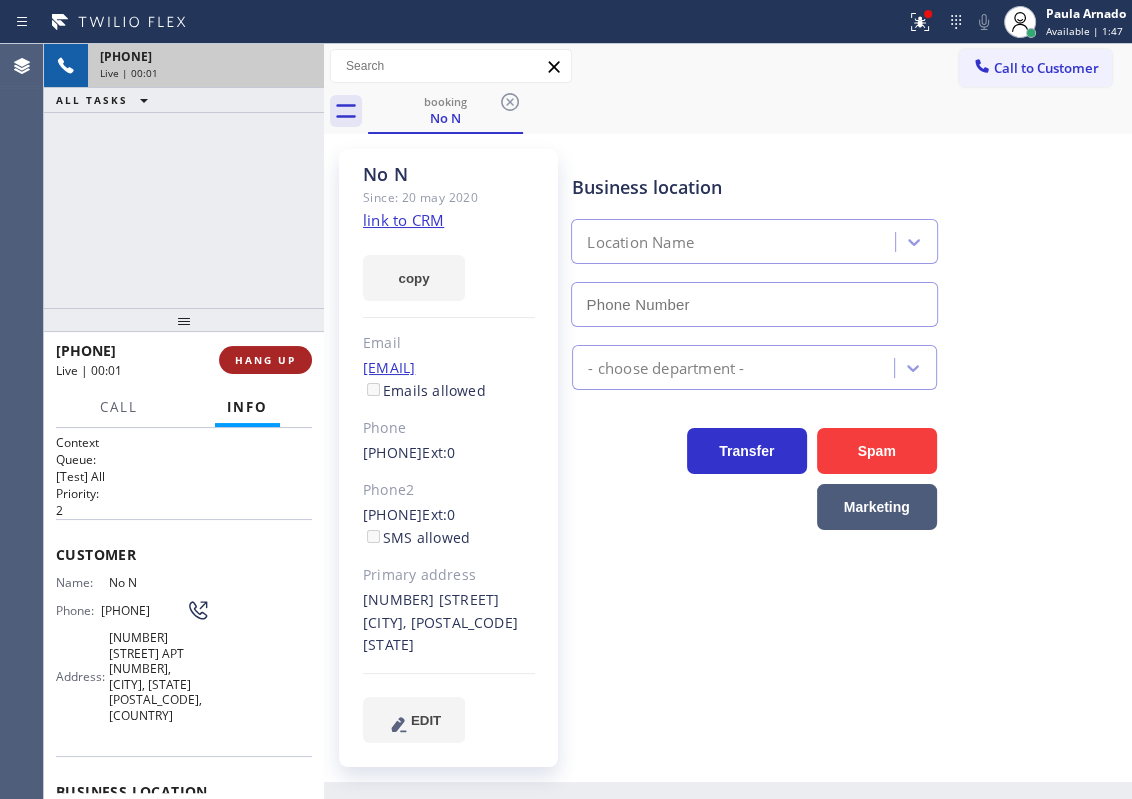 type on "[PHONE]" 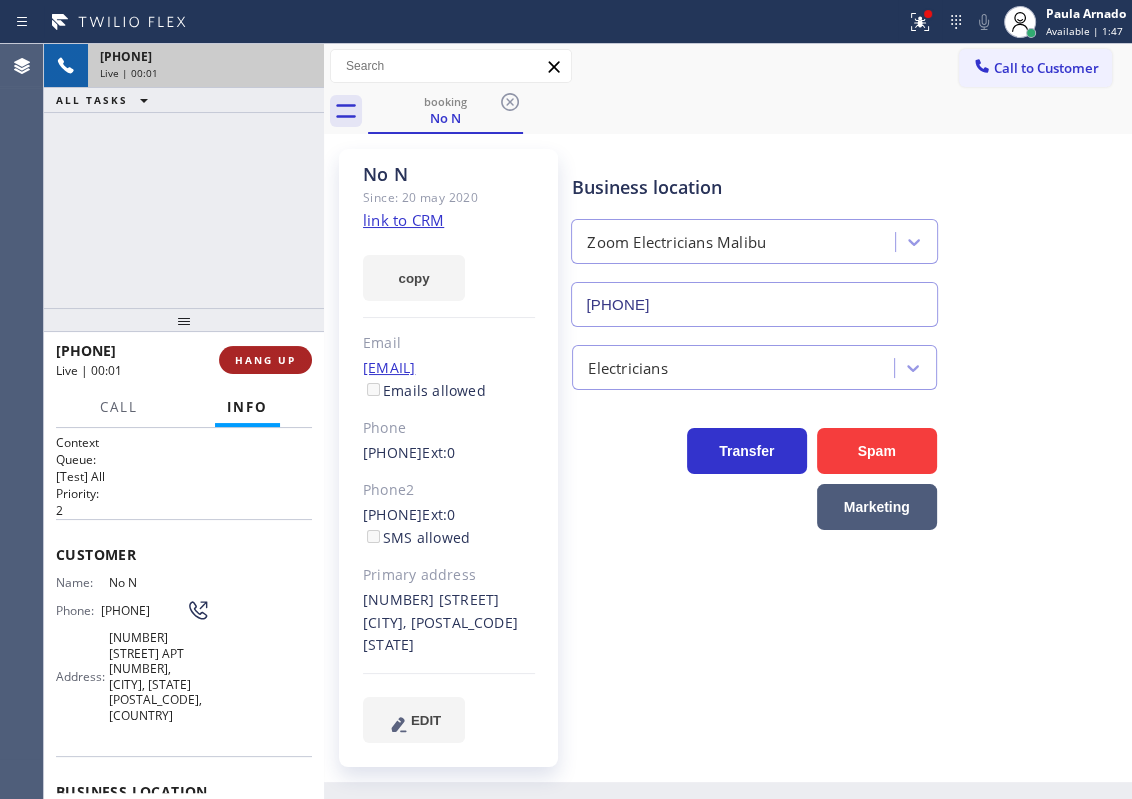click on "HANG UP" at bounding box center [265, 360] 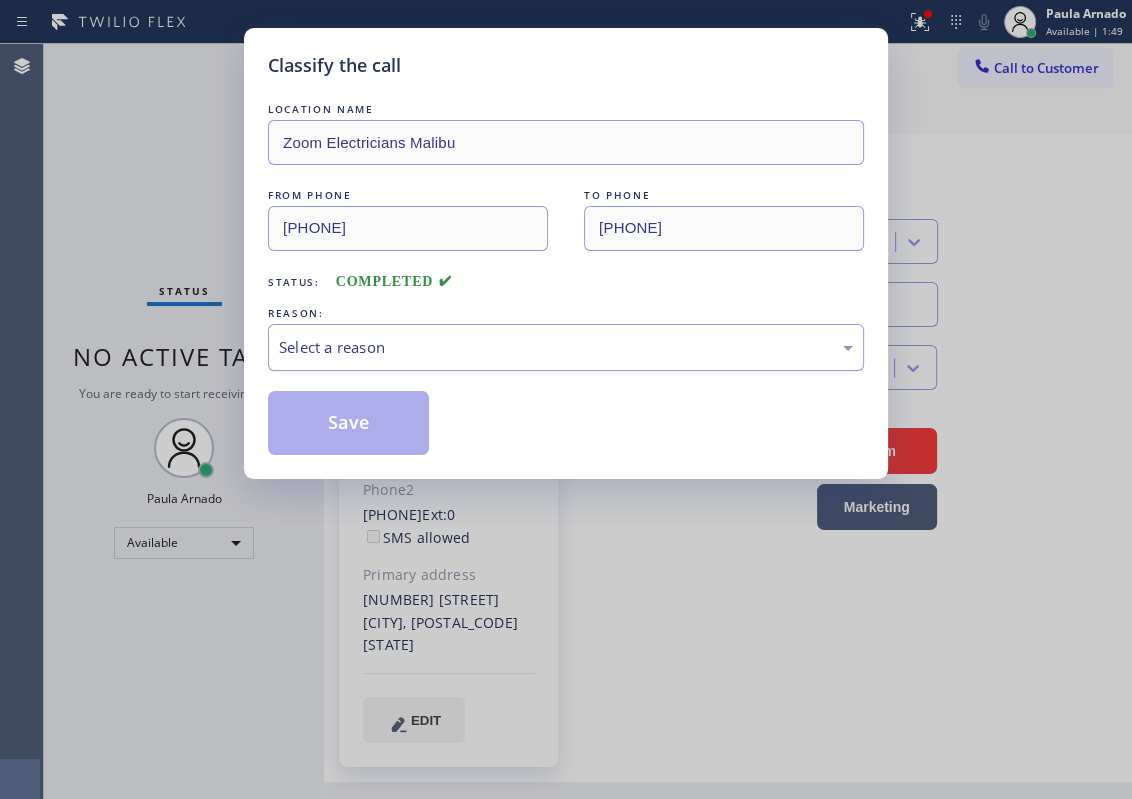 click on "Select a reason" at bounding box center (566, 347) 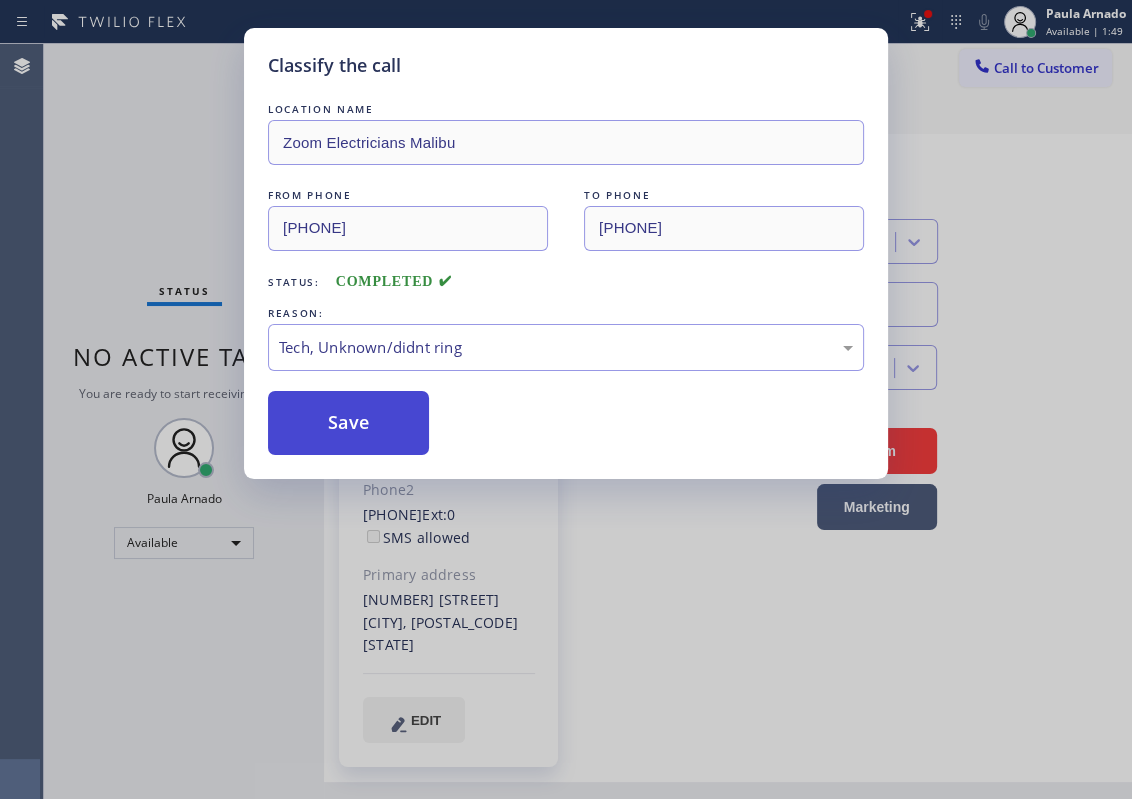 click on "Save" at bounding box center [348, 423] 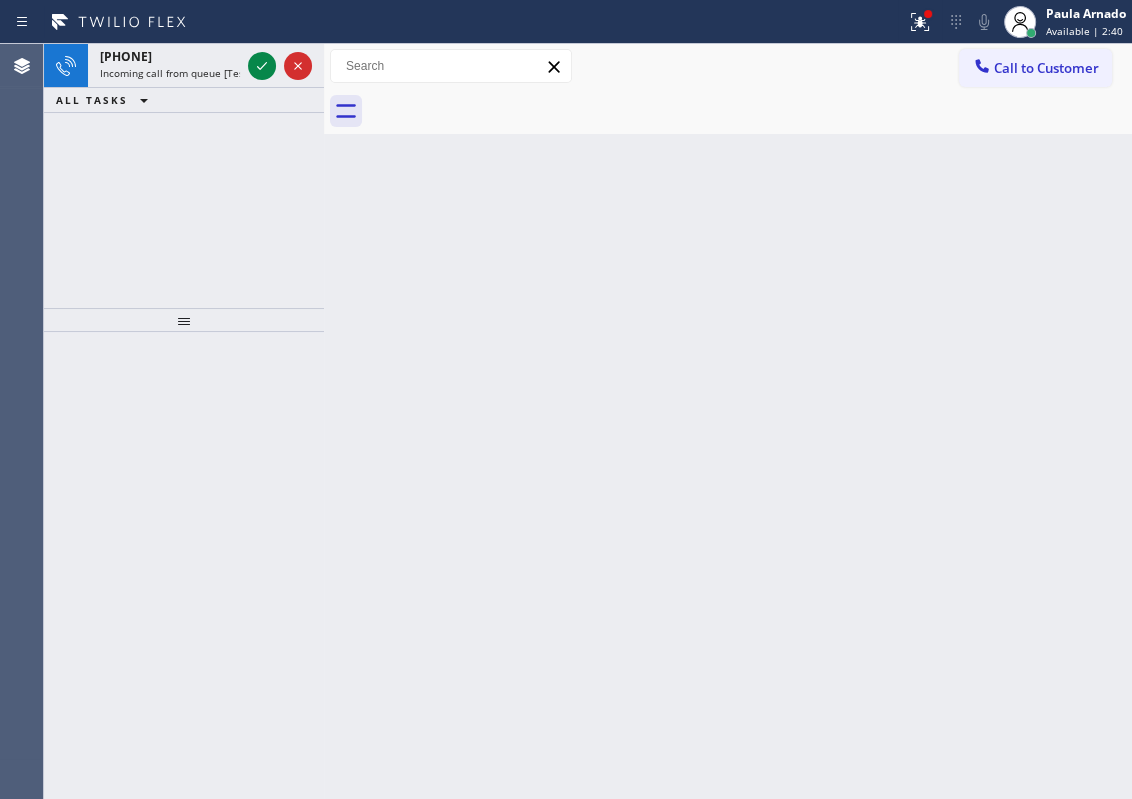 click on "Back to Dashboard Change Sender ID Customers Technicians Select a contact Outbound call Technician Search Technician Your caller id phone number Your caller id phone number Call Technician info Name   Phone none Address none Change Sender ID HVAC [PHONE] 5 Star Appliance [PHONE] Appliance Repair [PHONE] Plumbing [PHONE] Air Duct Cleaning [PHONE]  Electricians [PHONE] Cancel Change Check personal SMS Reset Change No tabs Call to Customer Outbound call Location Emergency Plumbing Services(TFN) Your caller id phone number [PHONE] Customer number Call Outbound call Technician Search Technician Your caller id phone number Your caller id phone number Call" at bounding box center [728, 421] 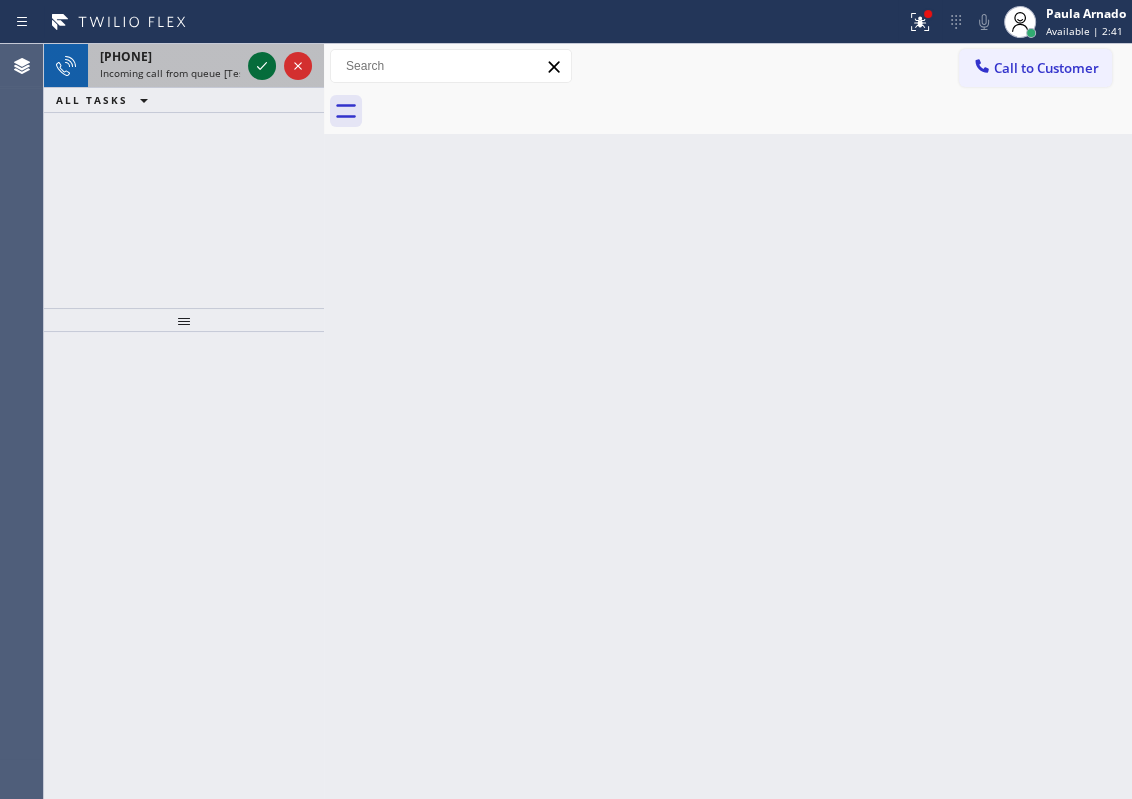 click 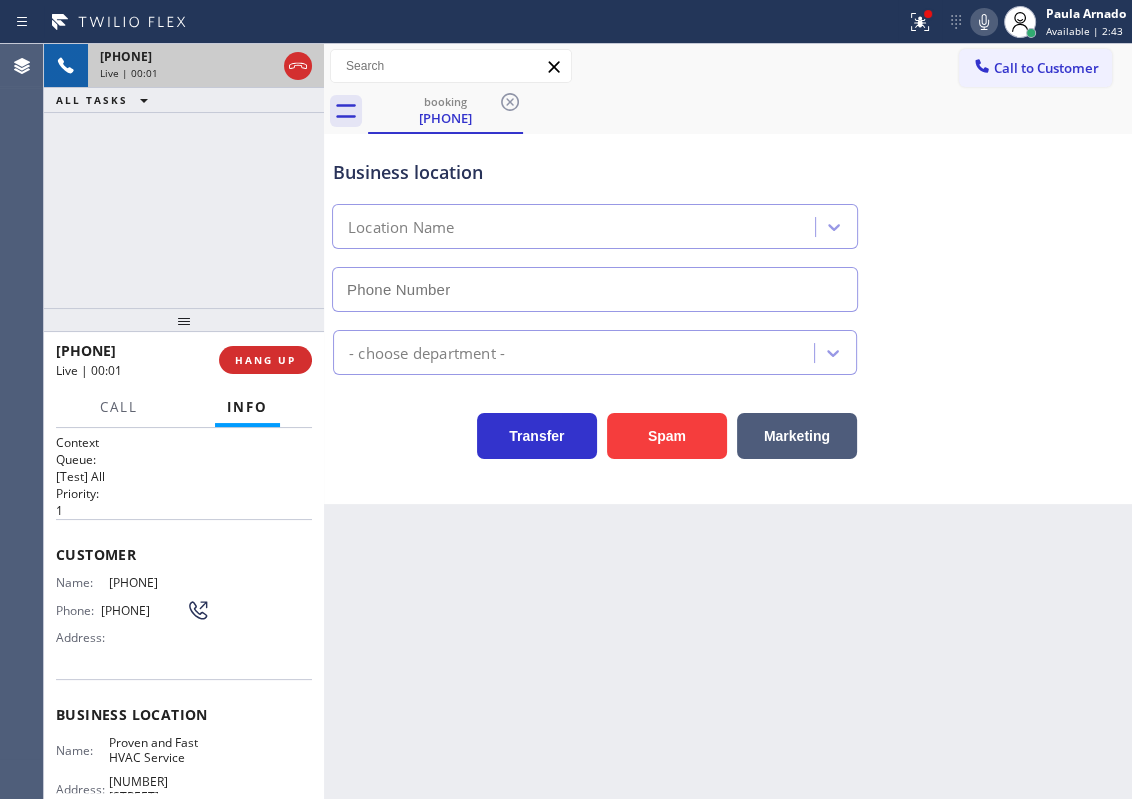 type on "[PHONE]" 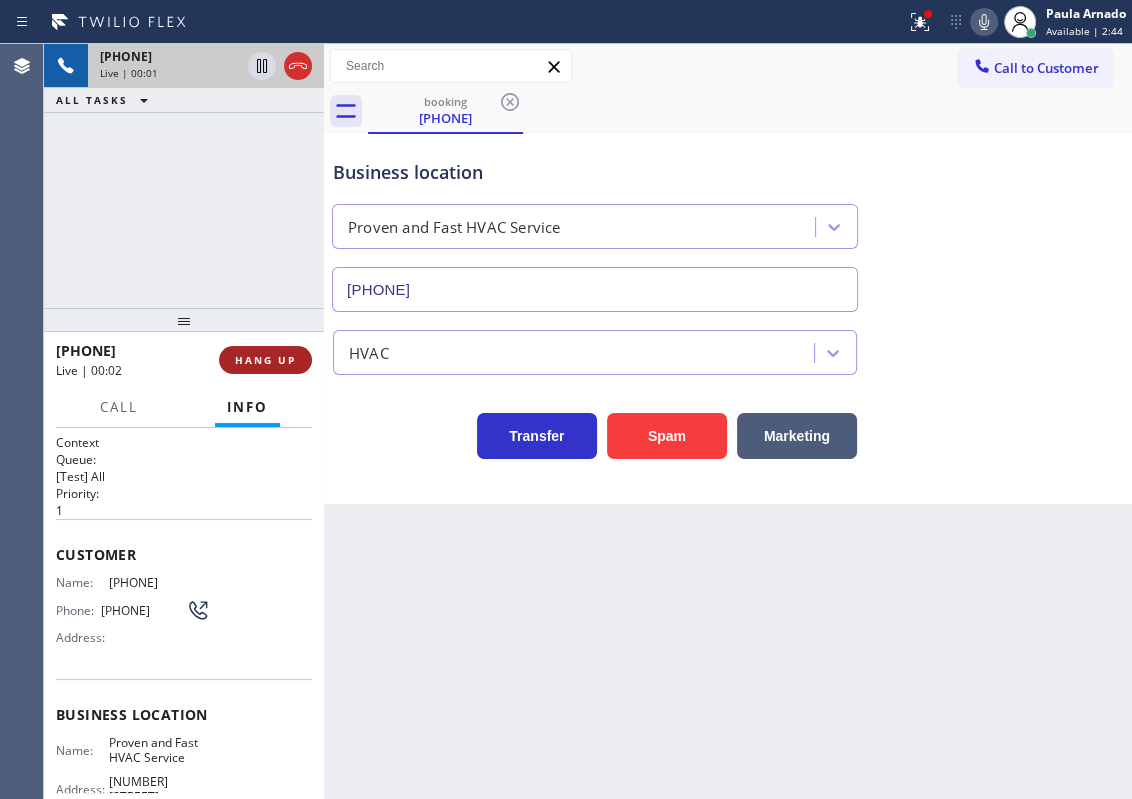 click on "HANG UP" at bounding box center [265, 360] 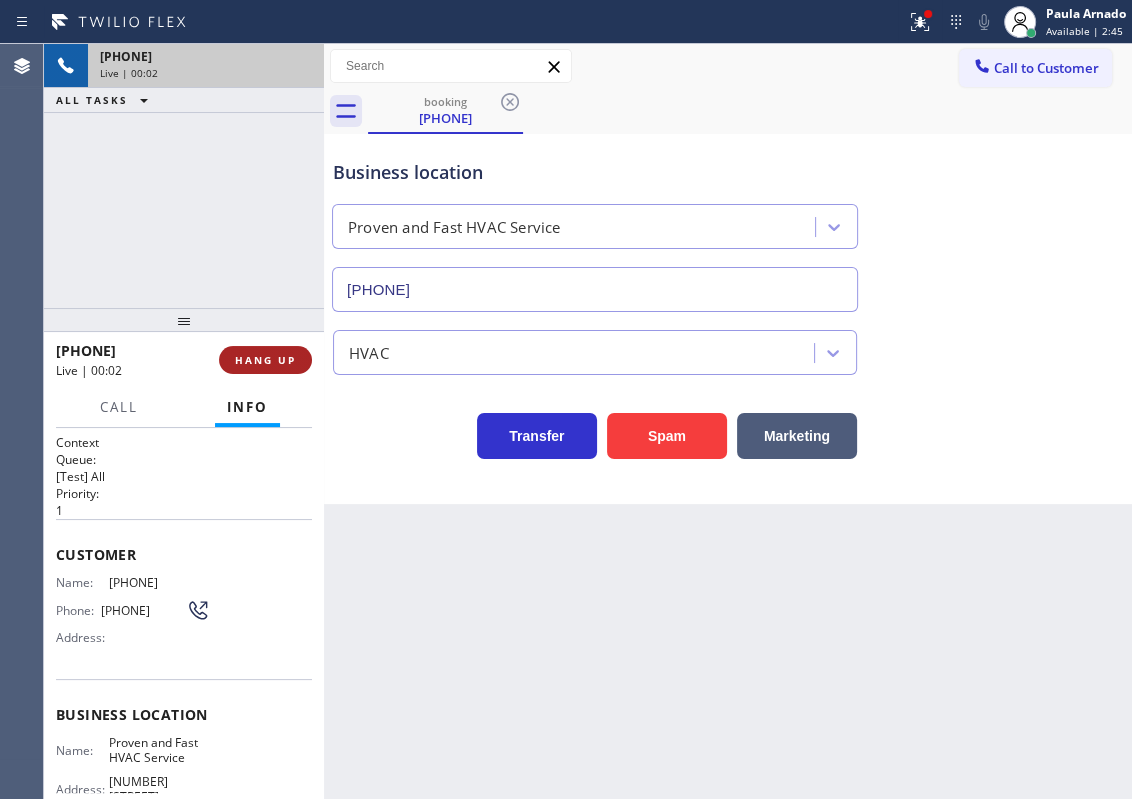 click on "HANG UP" at bounding box center (265, 360) 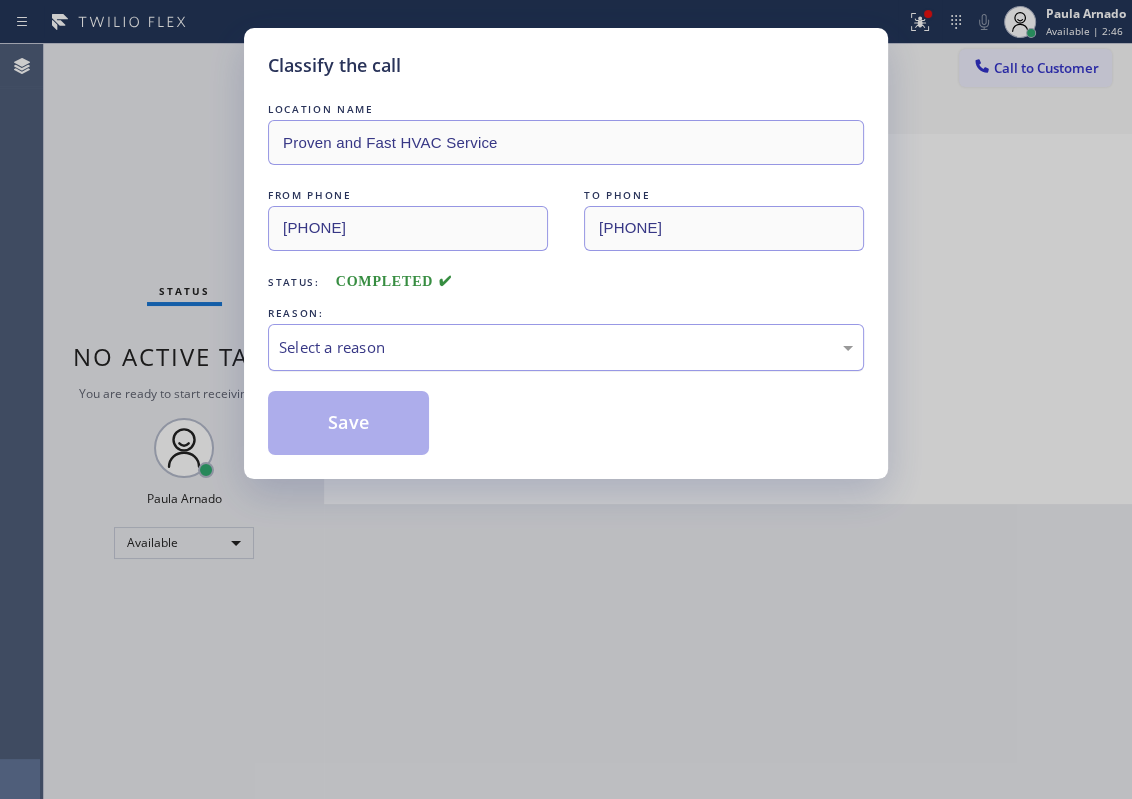 click on "Select a reason" at bounding box center [566, 347] 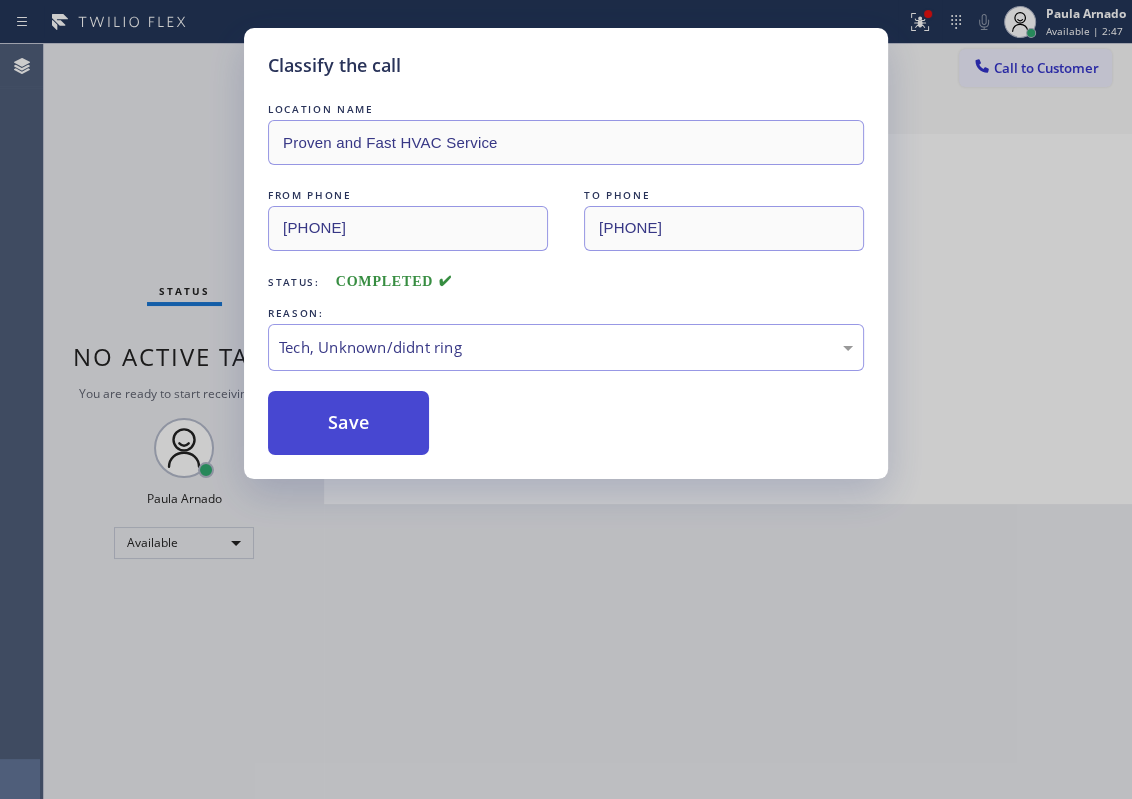 click on "Save" at bounding box center (348, 423) 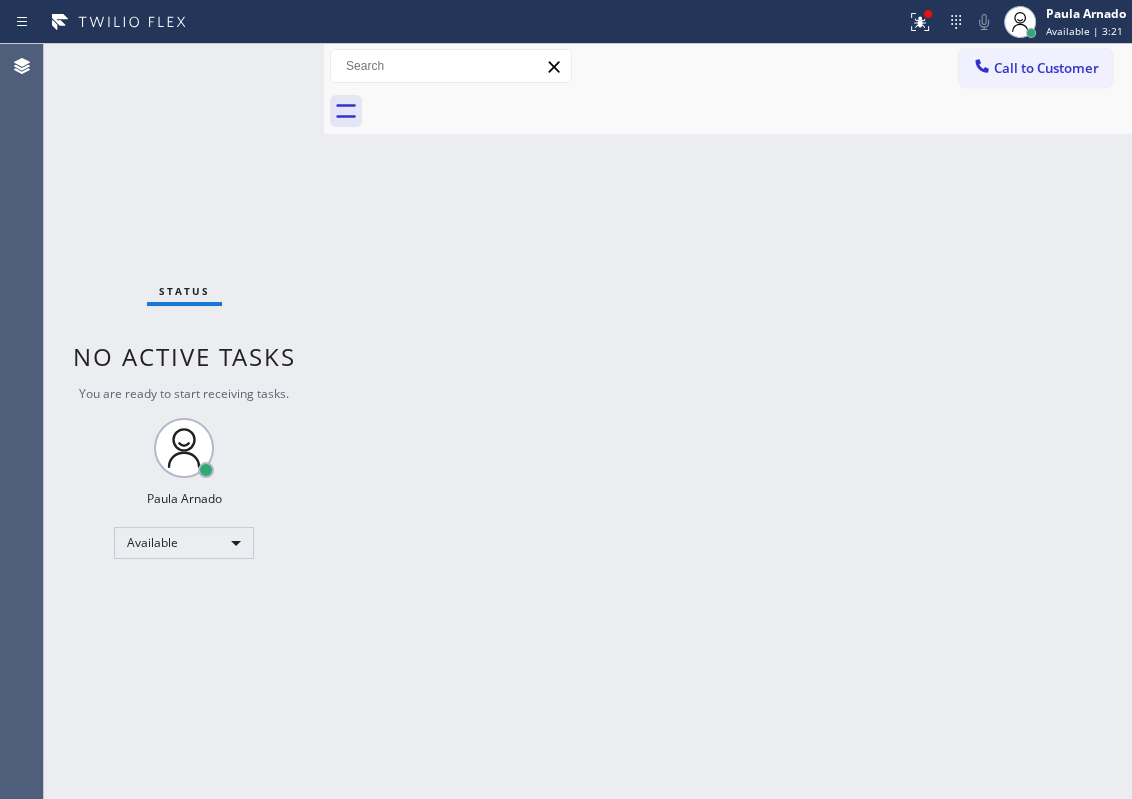 click on "Back to Dashboard Change Sender ID Customers Technicians Select a contact Outbound call Technician Search Technician Your caller id phone number Your caller id phone number Call Technician info Name   Phone none Address none Change Sender ID HVAC [PHONE] 5 Star Appliance [PHONE] Appliance Repair [PHONE] Plumbing [PHONE] Air Duct Cleaning [PHONE]  Electricians [PHONE] Cancel Change Check personal SMS Reset Change No tabs Call to Customer Outbound call Location Emergency Plumbing Services(TFN) Your caller id phone number [PHONE] Customer number Call Outbound call Technician Search Technician Your caller id phone number Your caller id phone number Call" at bounding box center (728, 421) 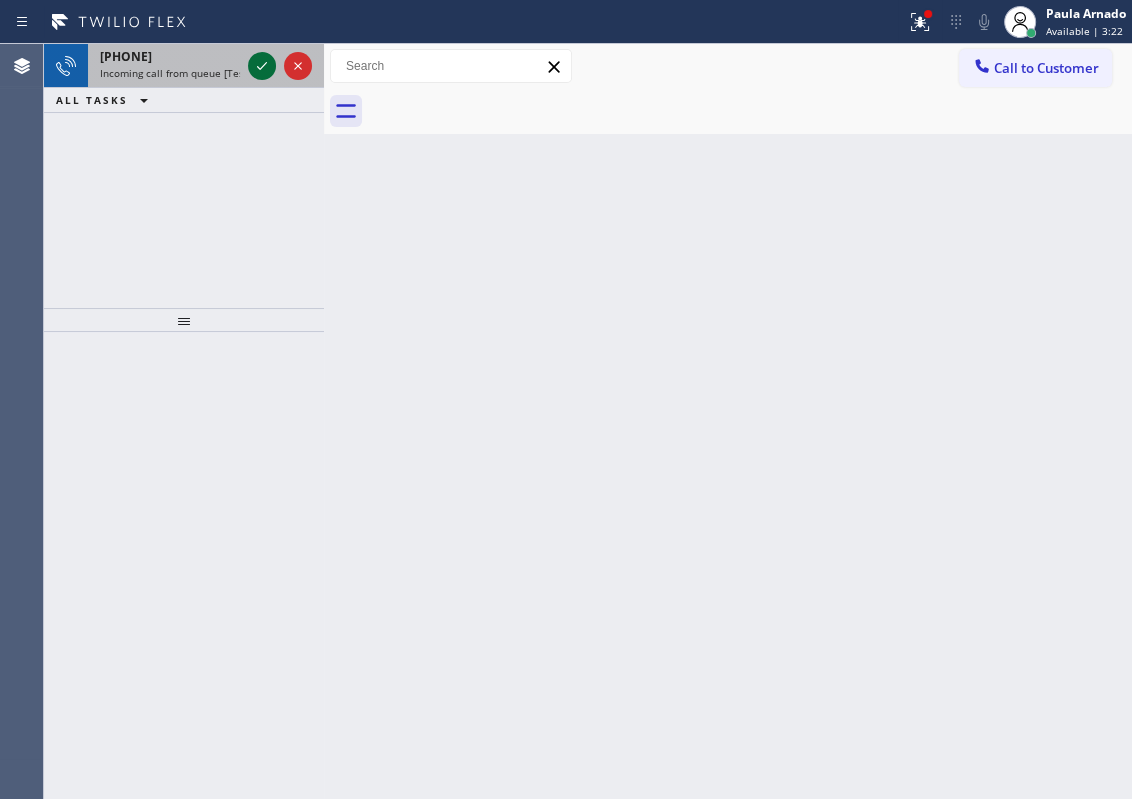 click 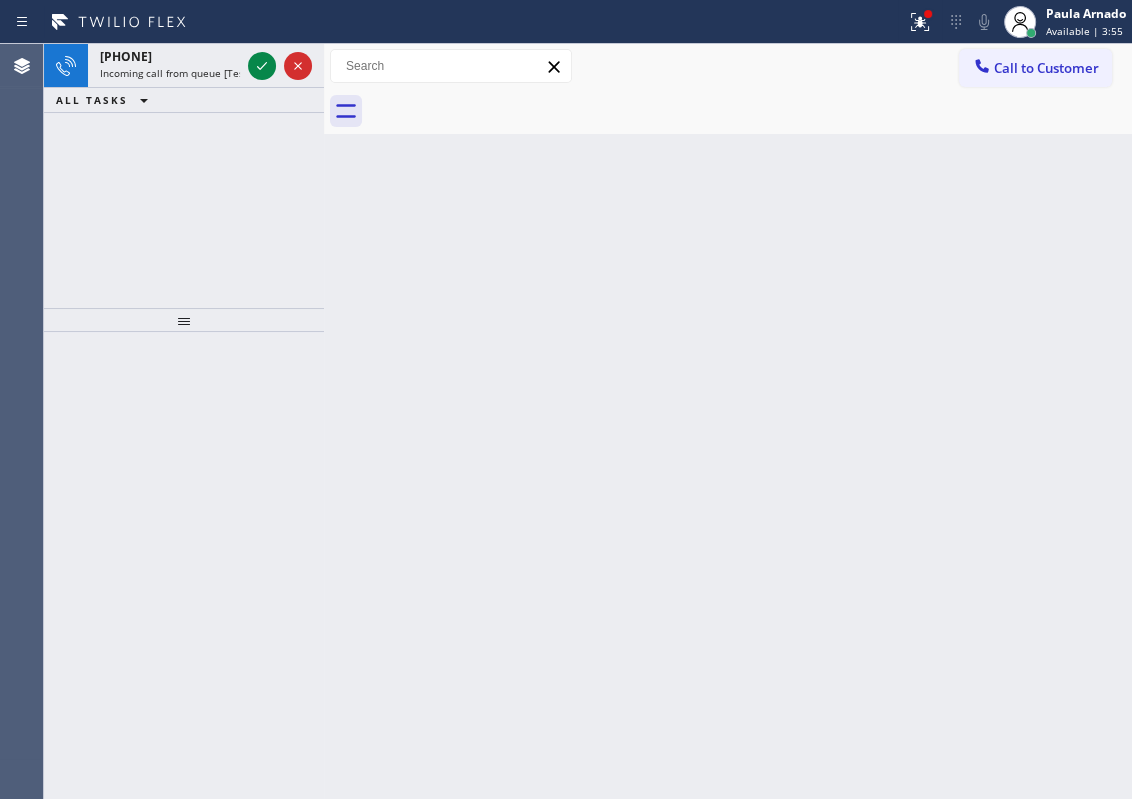 click on "Back to Dashboard Change Sender ID Customers Technicians Select a contact Outbound call Technician Search Technician Your caller id phone number Your caller id phone number Call Technician info Name   Phone none Address none Change Sender ID HVAC [PHONE] 5 Star Appliance [PHONE] Appliance Repair [PHONE] Plumbing [PHONE] Air Duct Cleaning [PHONE]  Electricians [PHONE] Cancel Change Check personal SMS Reset Change No tabs Call to Customer Outbound call Location Emergency Plumbing Services(TFN) Your caller id phone number [PHONE] Customer number Call Outbound call Technician Search Technician Your caller id phone number Your caller id phone number Call" at bounding box center (728, 421) 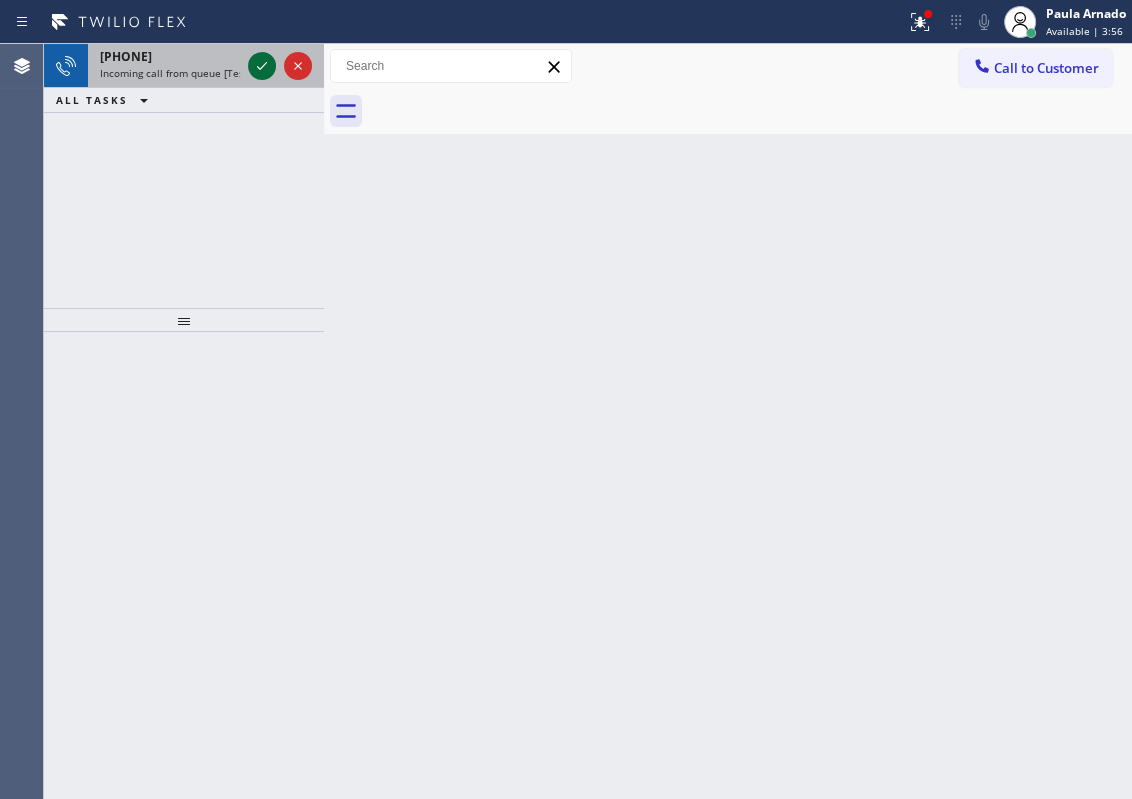 click 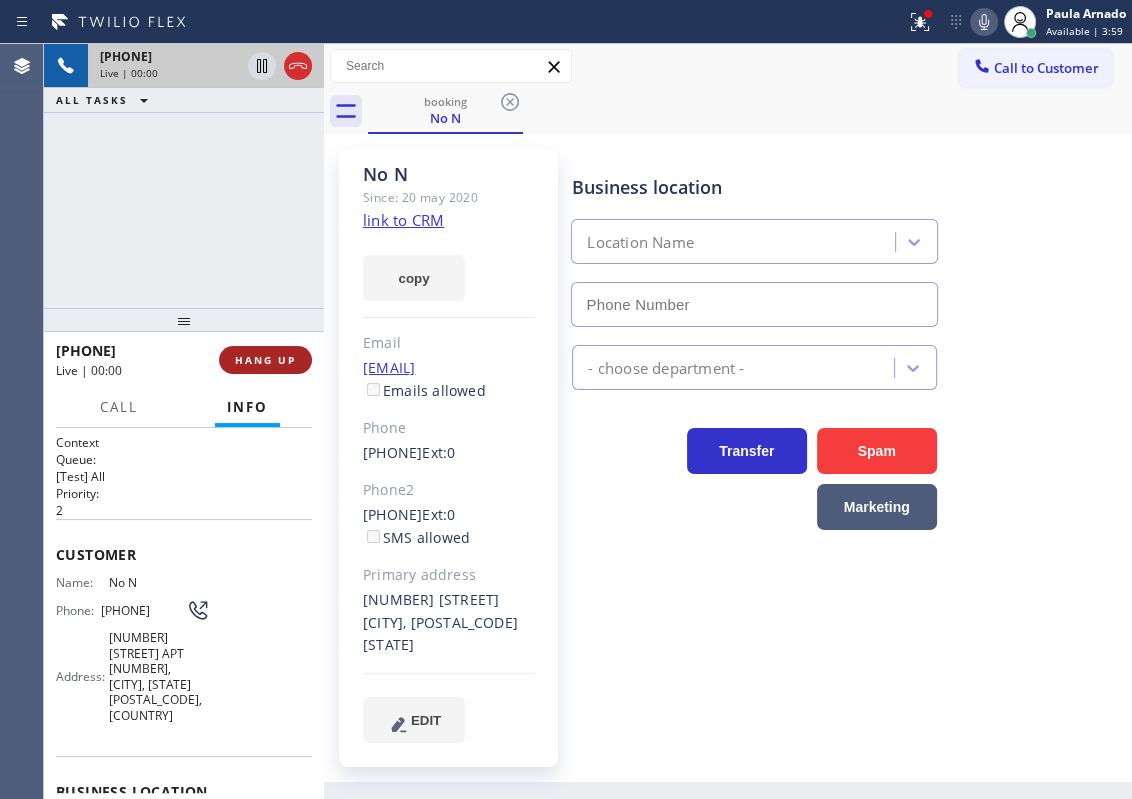 click on "[PHONE] Live | 00:00 HANG UP" at bounding box center [184, 360] 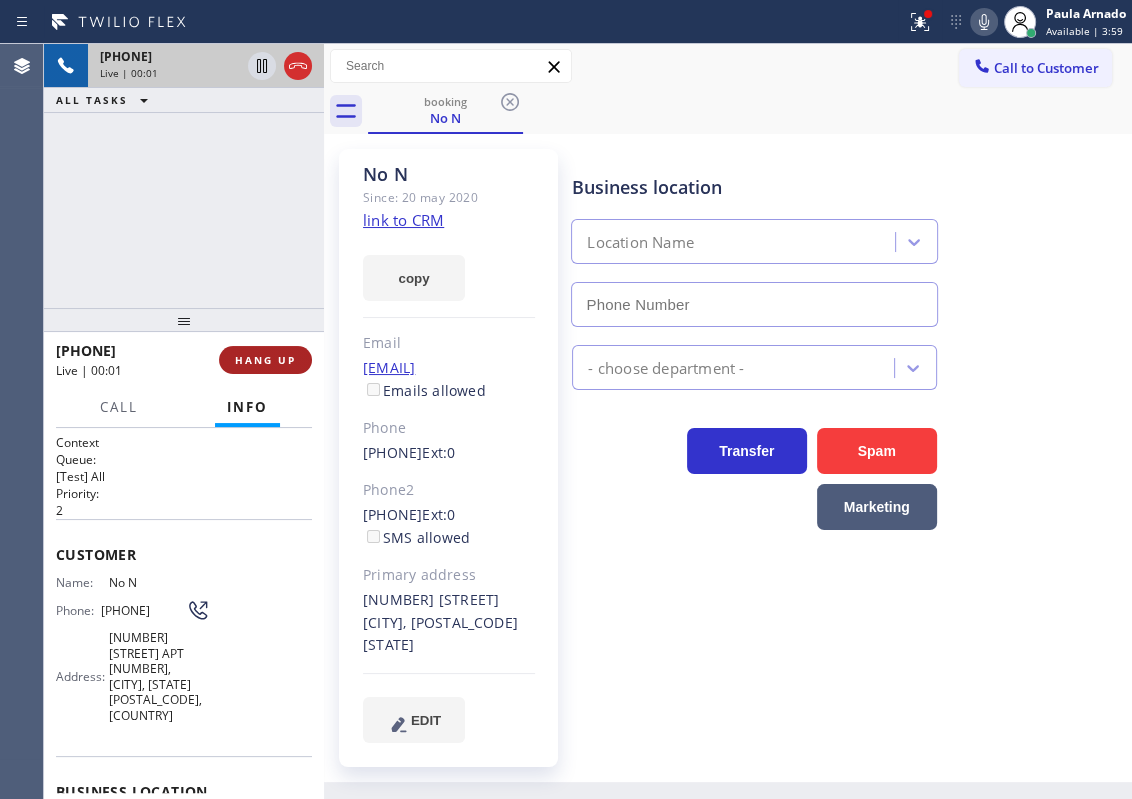 type on "[PHONE]" 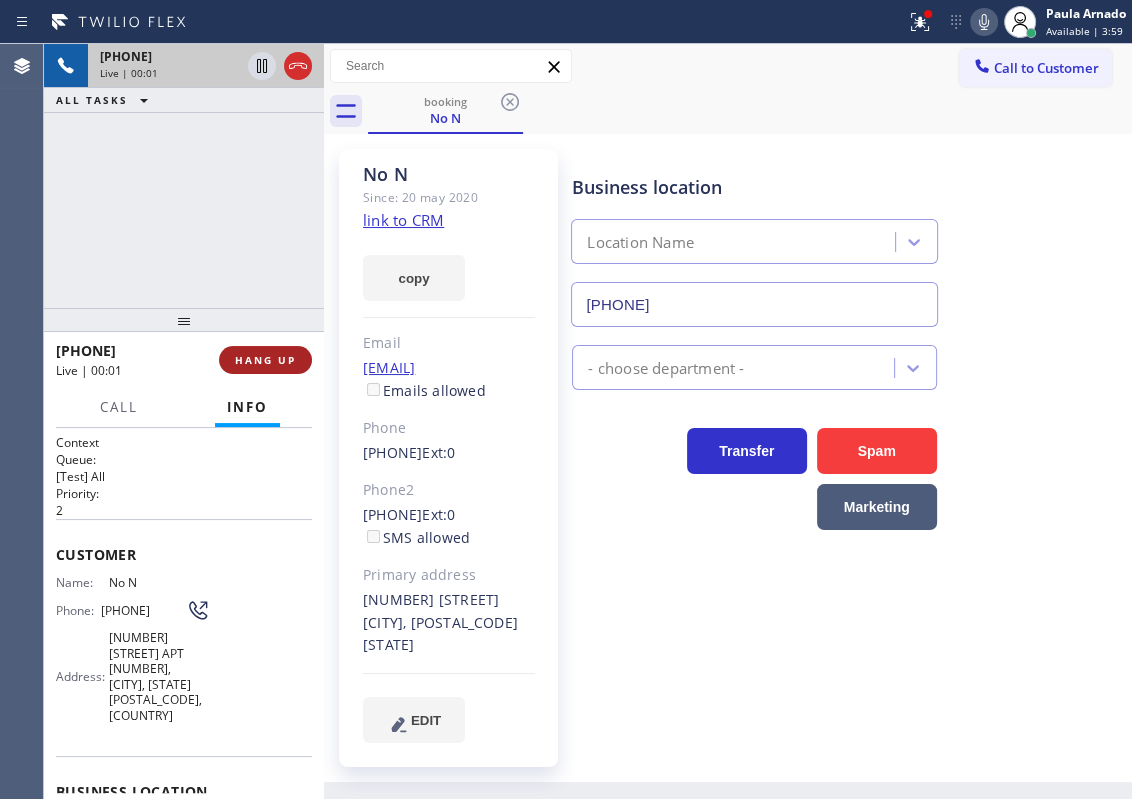 click on "HANG UP" at bounding box center (265, 360) 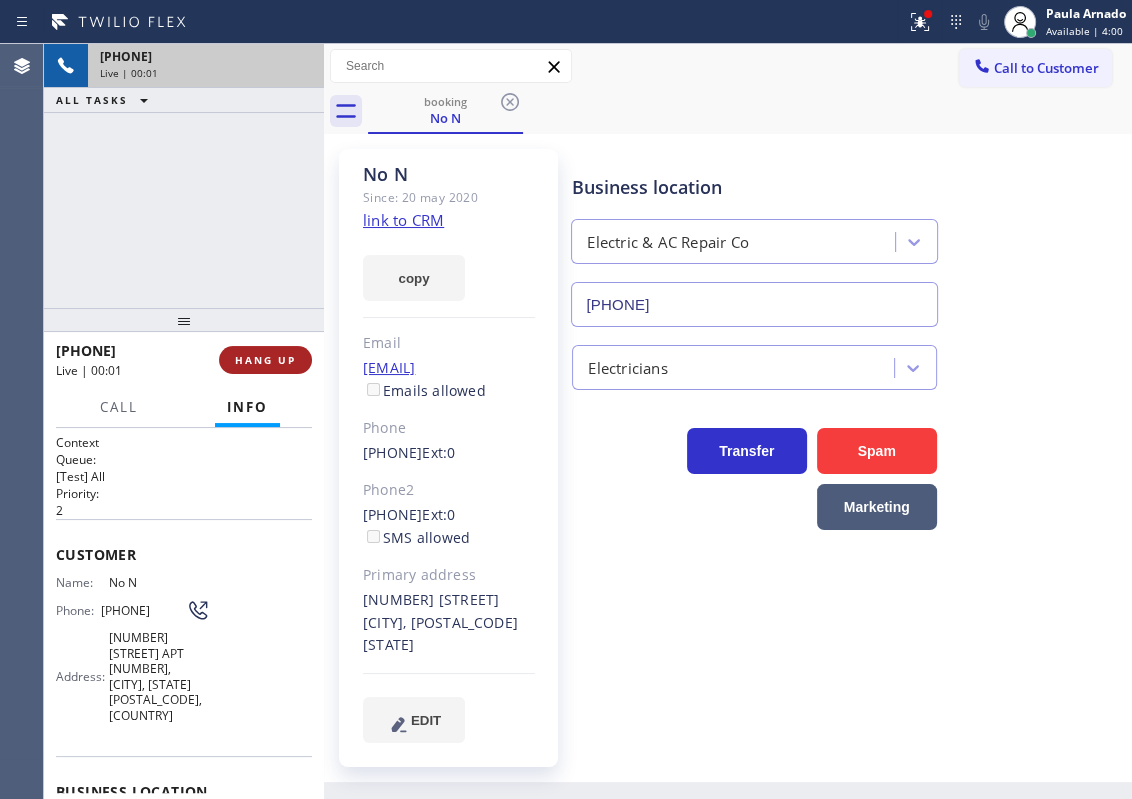 click on "HANG UP" at bounding box center (265, 360) 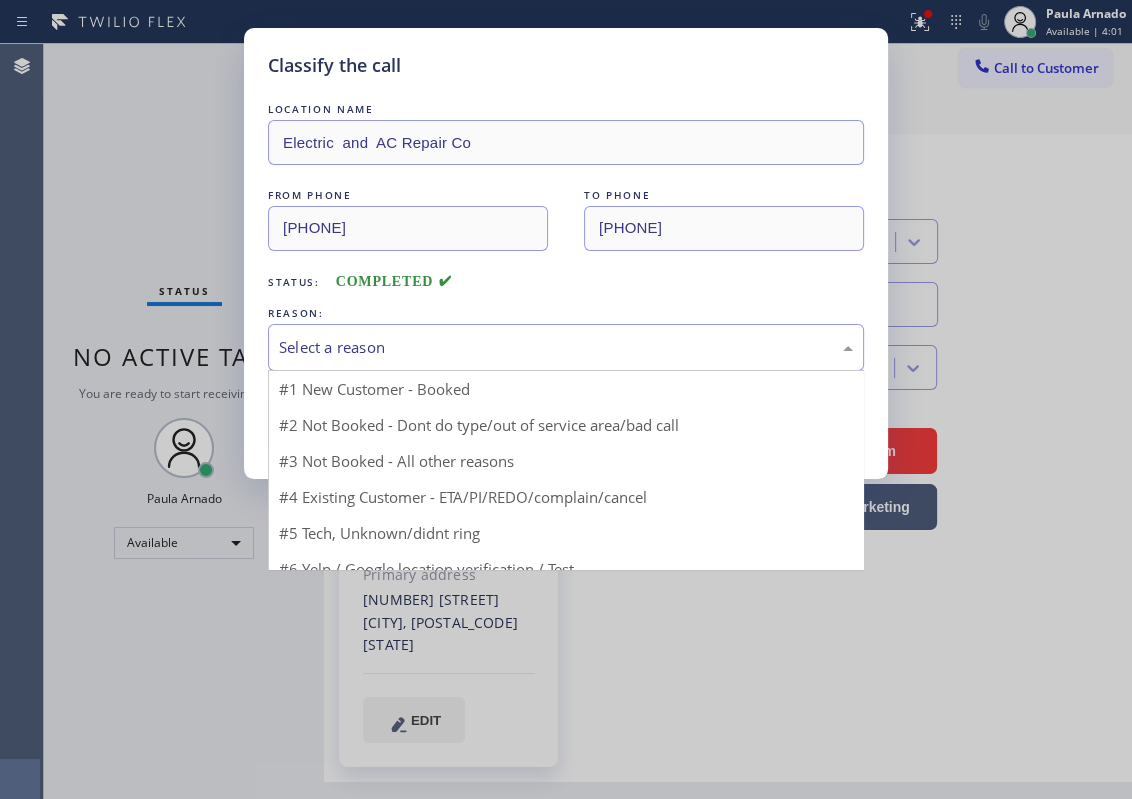 click on "Select a reason" at bounding box center (566, 347) 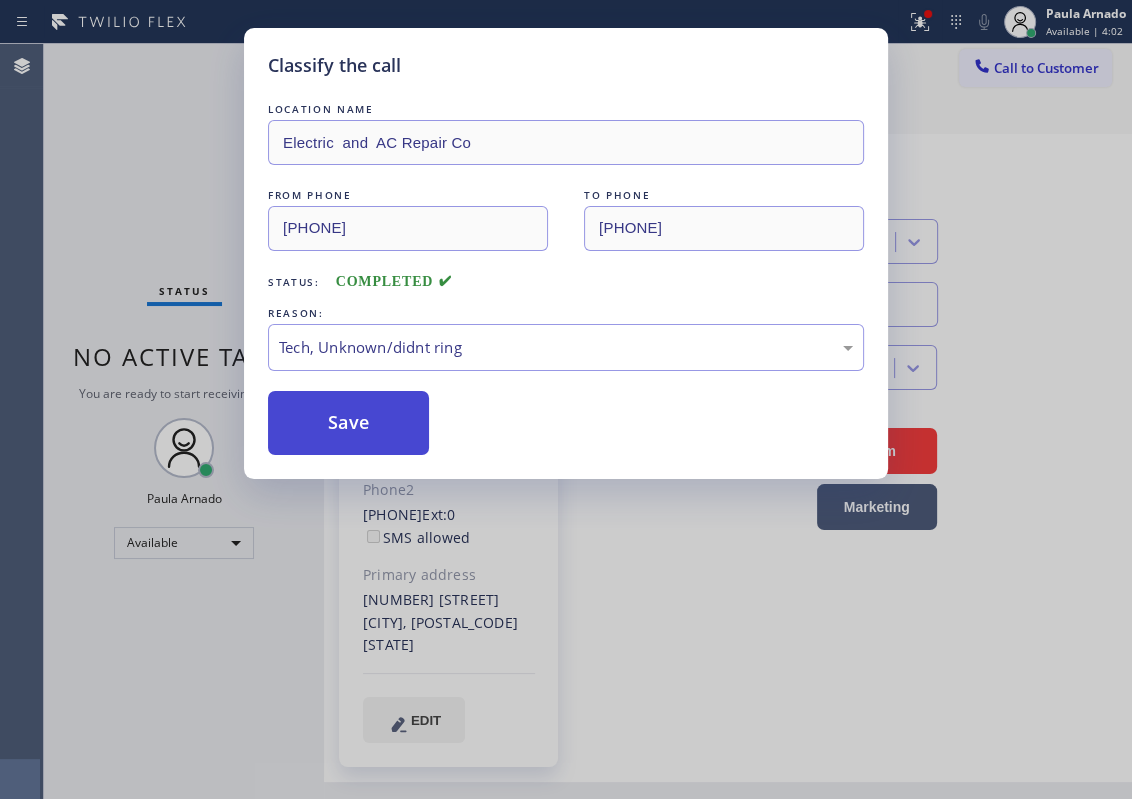 click on "Save" at bounding box center (348, 423) 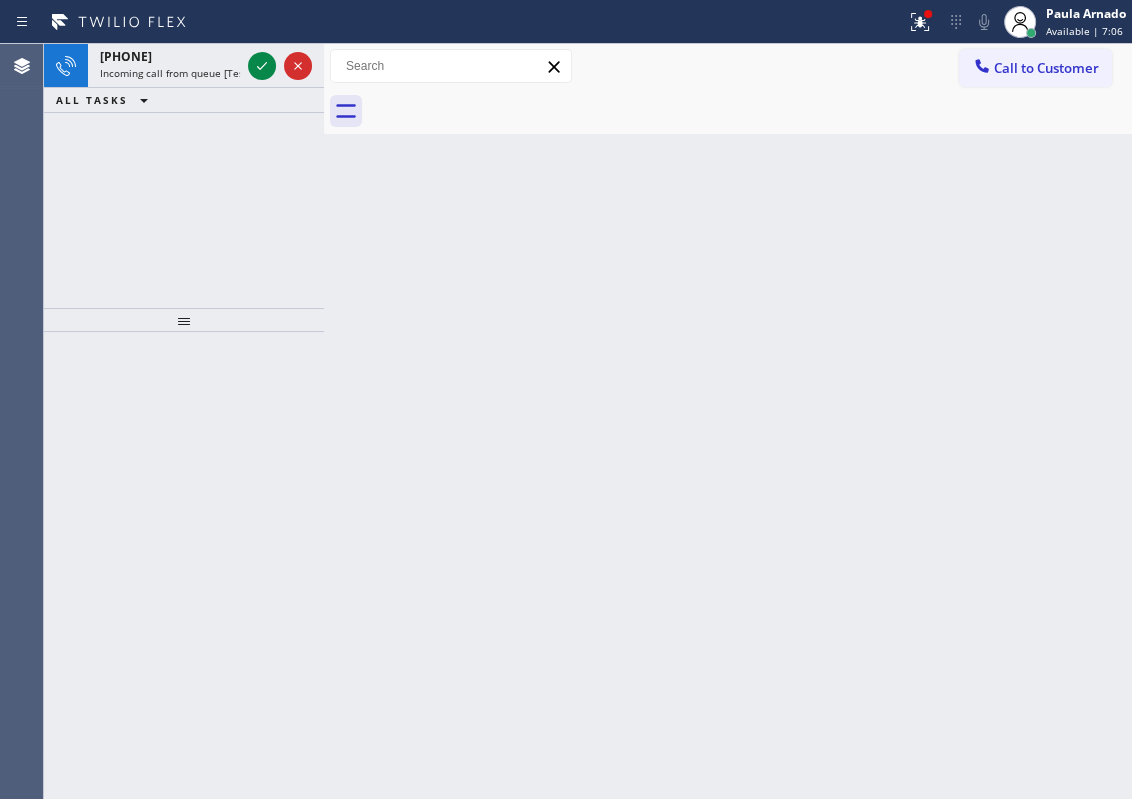 click on "Back to Dashboard Change Sender ID Customers Technicians Select a contact Outbound call Technician Search Technician Your caller id phone number Your caller id phone number Call Technician info Name   Phone none Address none Change Sender ID HVAC [PHONE] 5 Star Appliance [PHONE] Appliance Repair [PHONE] Plumbing [PHONE] Air Duct Cleaning [PHONE]  Electricians [PHONE] Cancel Change Check personal SMS Reset Change No tabs Call to Customer Outbound call Location Emergency Plumbing Services(TFN) Your caller id phone number [PHONE] Customer number Call Outbound call Technician Search Technician Your caller id phone number Your caller id phone number Call" at bounding box center (728, 421) 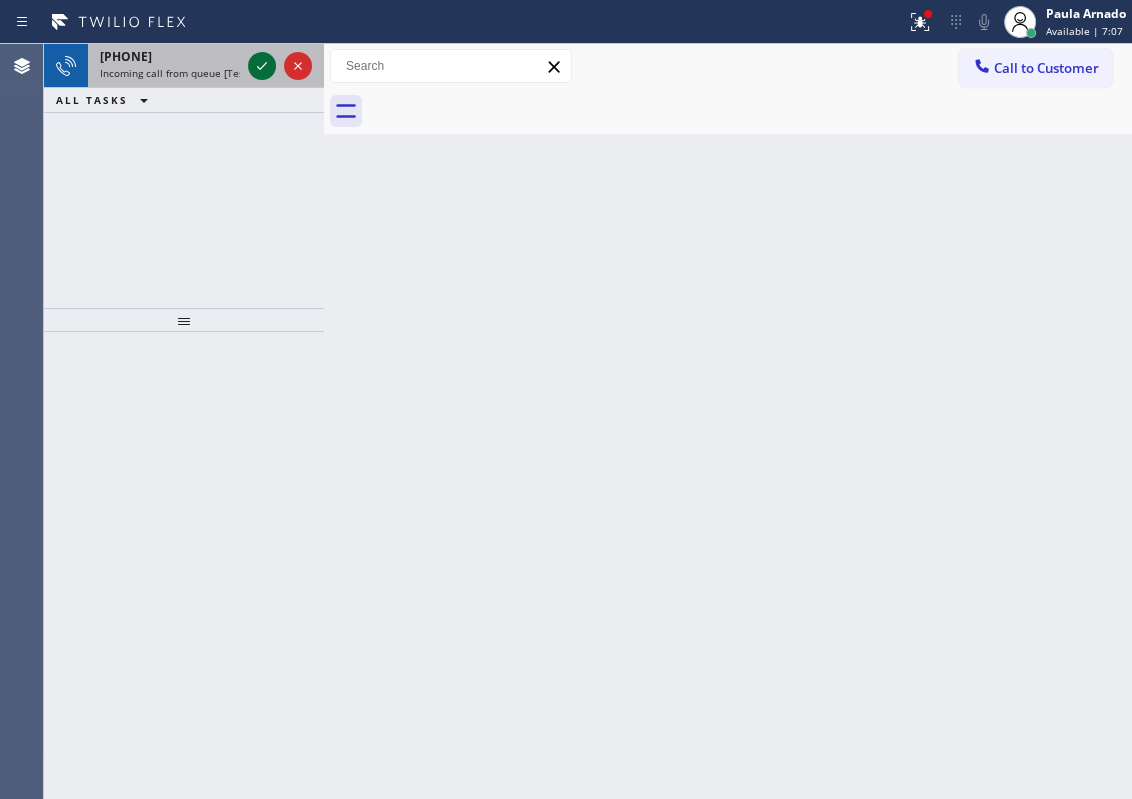 click at bounding box center (262, 66) 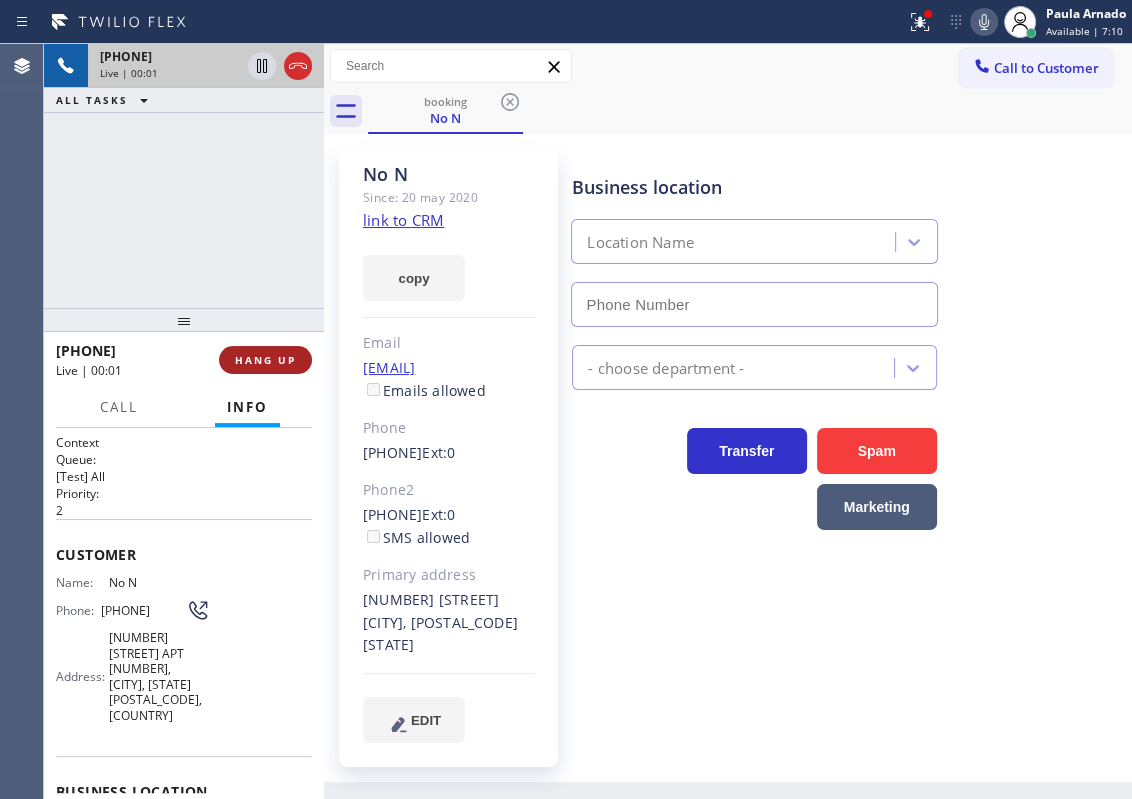 click on "HANG UP" at bounding box center [265, 360] 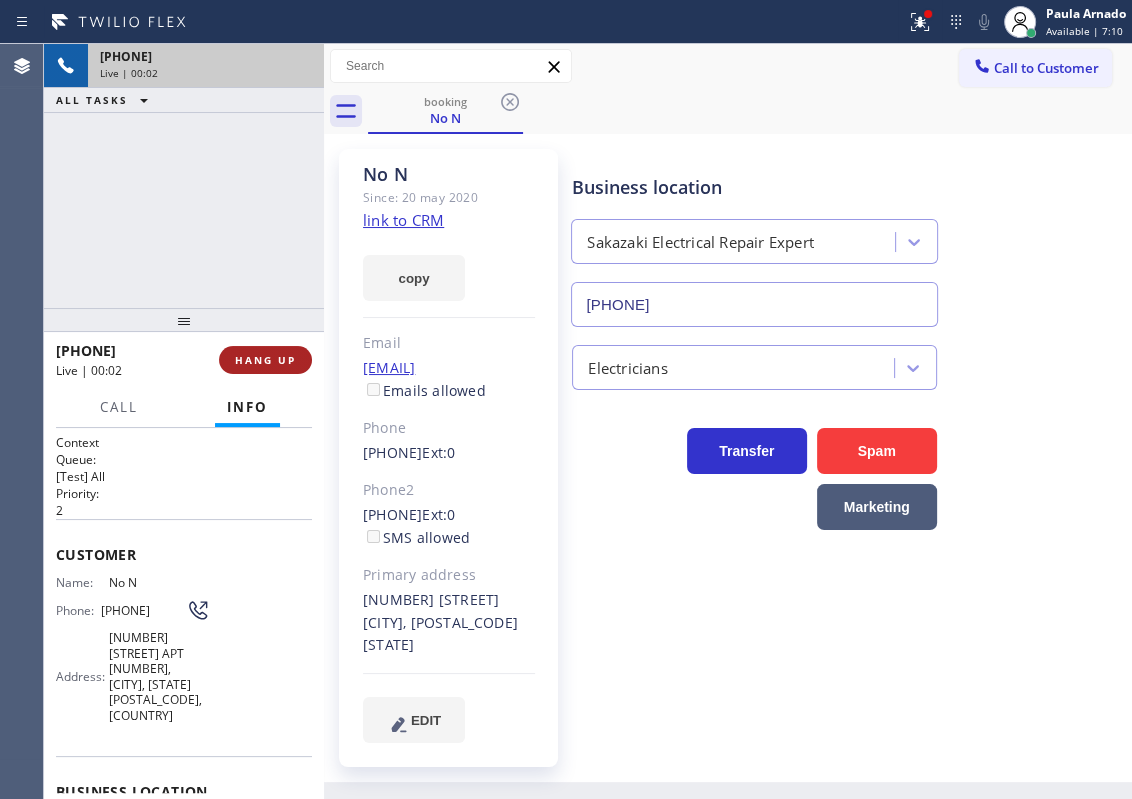 click on "HANG UP" at bounding box center (265, 360) 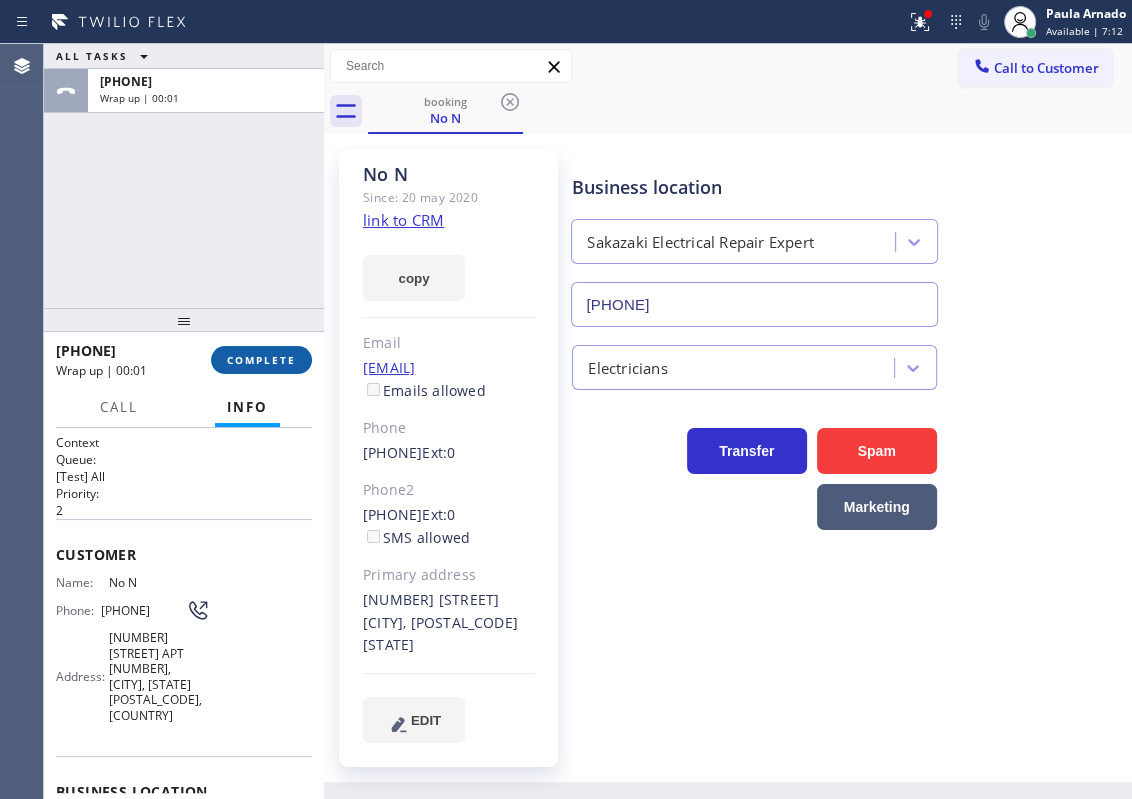 click on "COMPLETE" at bounding box center (261, 360) 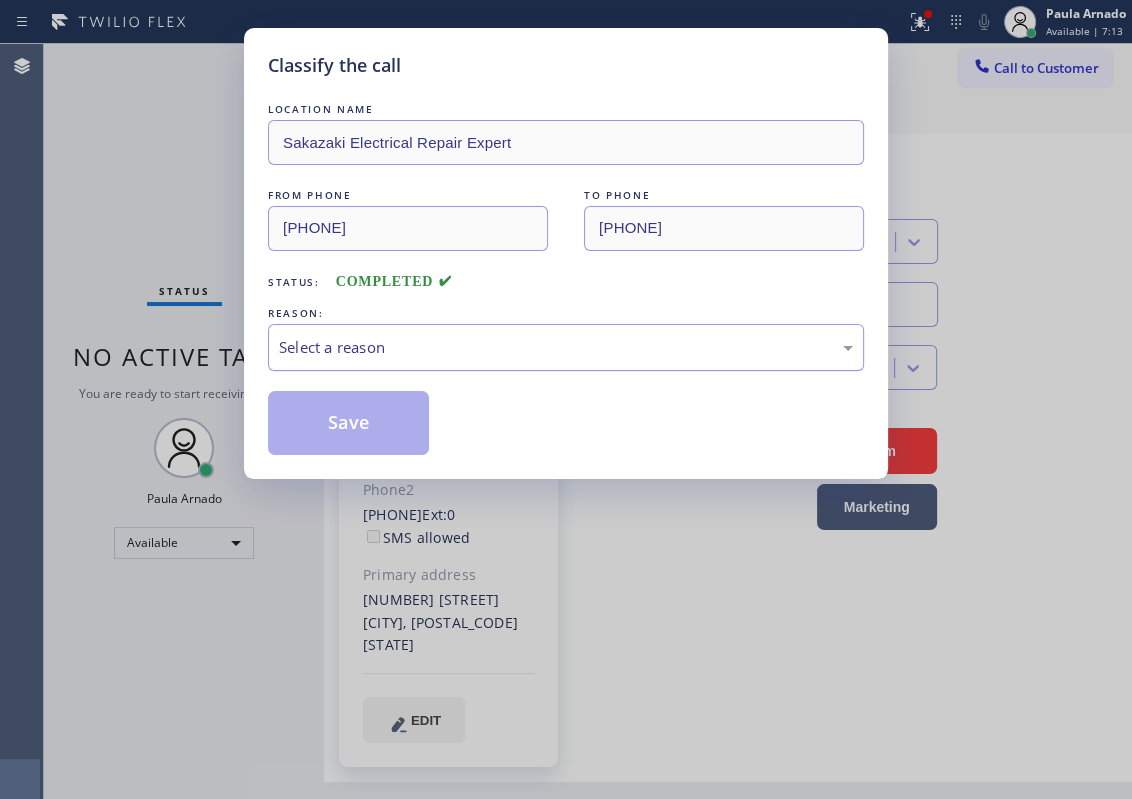 click on "Select a reason" at bounding box center [566, 347] 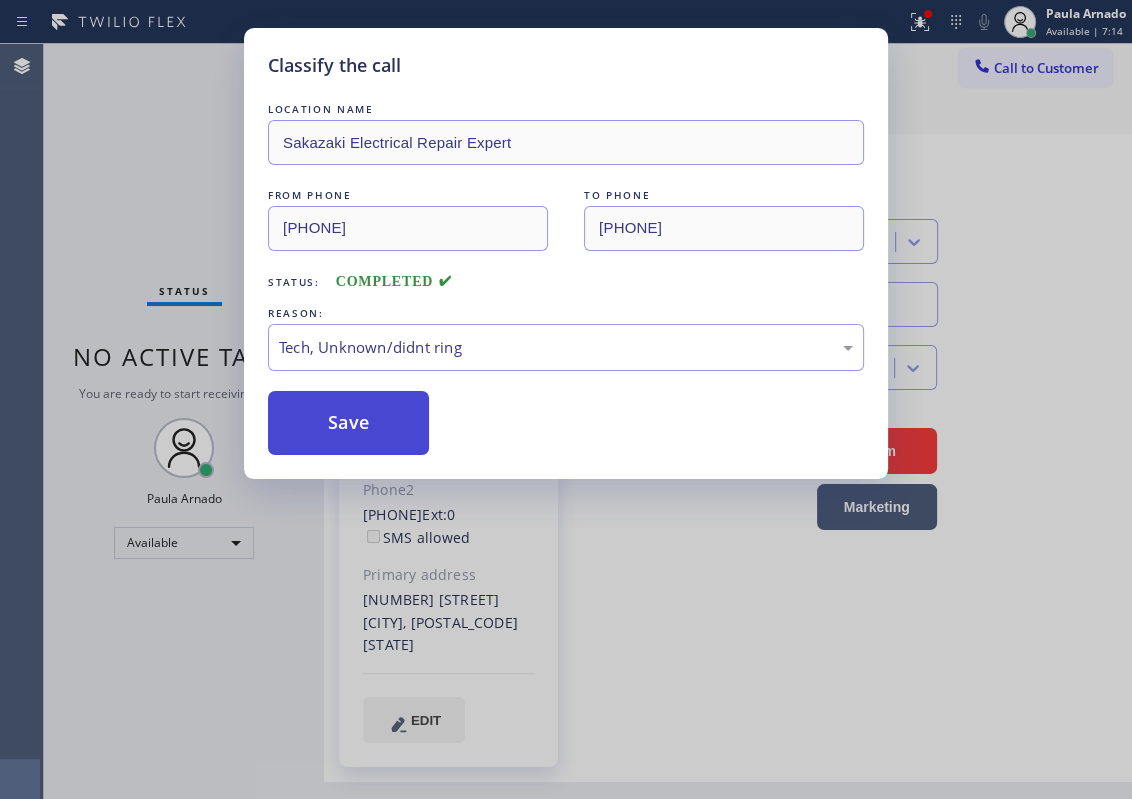 click on "Save" at bounding box center (348, 423) 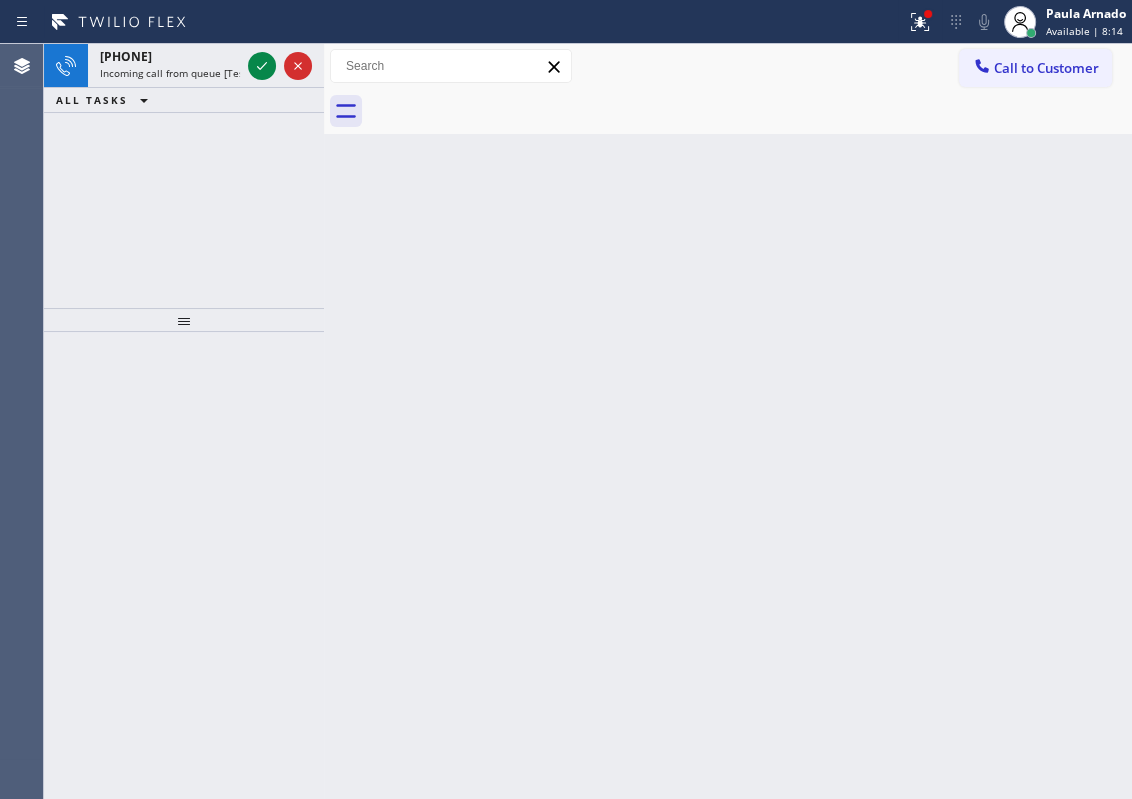 click on "Back to Dashboard Change Sender ID Customers Technicians Select a contact Outbound call Technician Search Technician Your caller id phone number Your caller id phone number Call Technician info Name   Phone none Address none Change Sender ID HVAC [PHONE] 5 Star Appliance [PHONE] Appliance Repair [PHONE] Plumbing [PHONE] Air Duct Cleaning [PHONE]  Electricians [PHONE] Cancel Change Check personal SMS Reset Change No tabs Call to Customer Outbound call Location Emergency Plumbing Services(TFN) Your caller id phone number [PHONE] Customer number Call Outbound call Technician Search Technician Your caller id phone number Your caller id phone number Call" at bounding box center [728, 421] 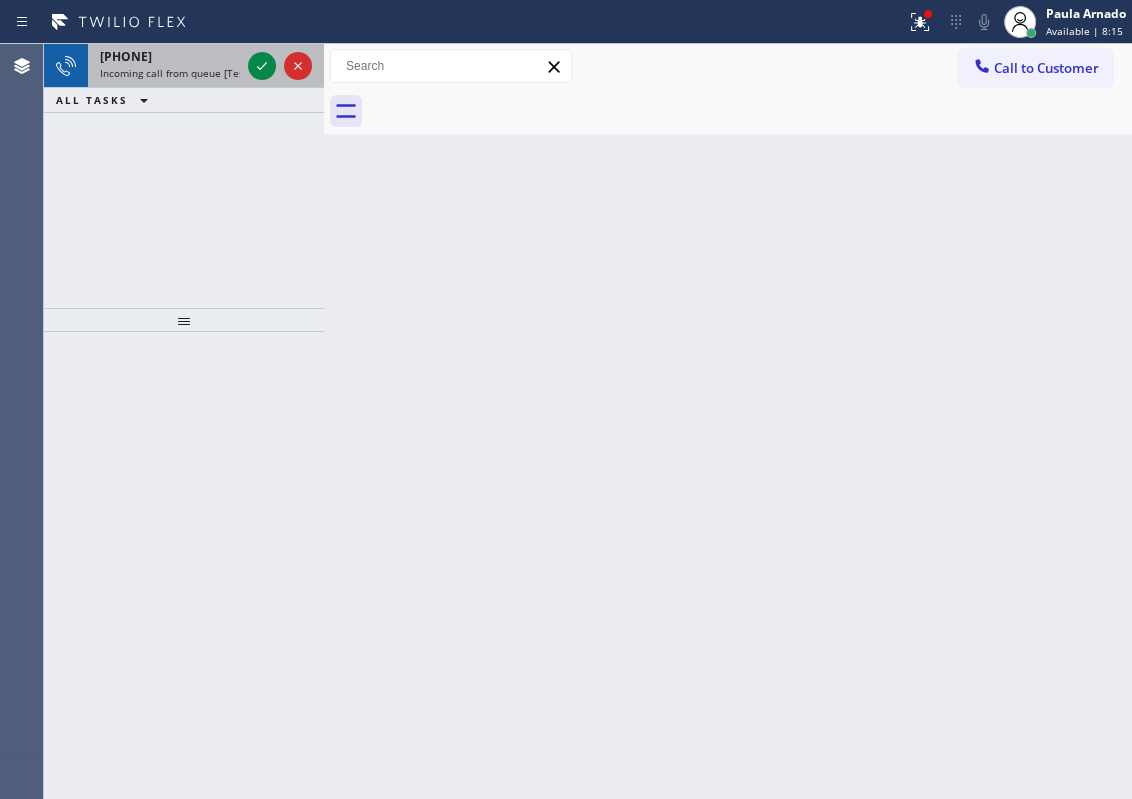click on "[PHONE]" at bounding box center (126, 56) 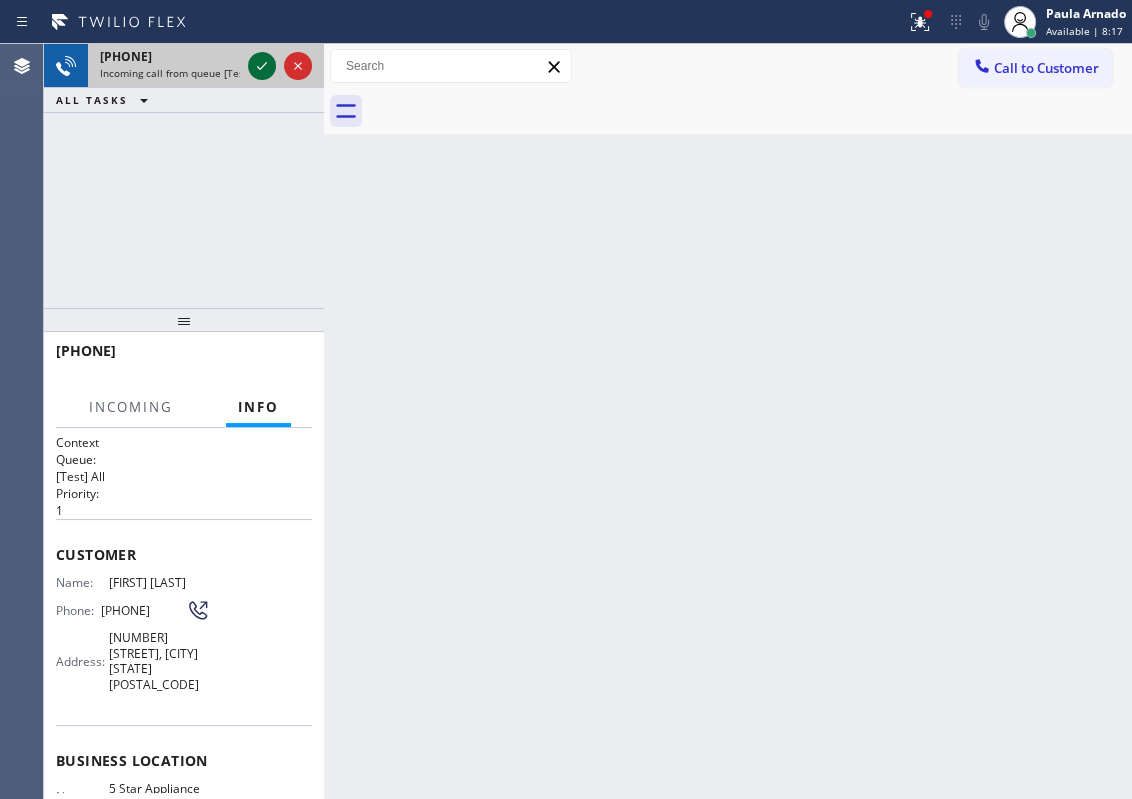click 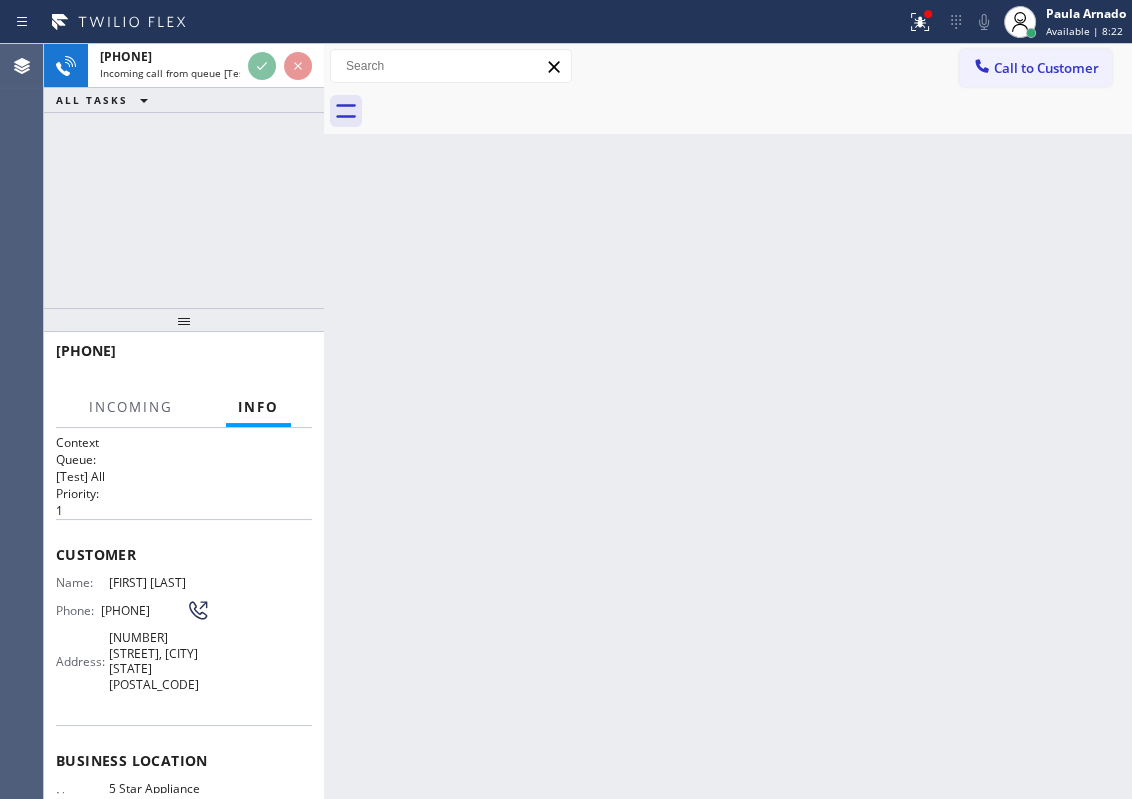 click on "Back to Dashboard Change Sender ID Customers Technicians Select a contact Outbound call Technician Search Technician Your caller id phone number Your caller id phone number Call Technician info Name   Phone none Address none Change Sender ID HVAC [PHONE] 5 Star Appliance [PHONE] Appliance Repair [PHONE] Plumbing [PHONE] Air Duct Cleaning [PHONE]  Electricians [PHONE] Cancel Change Check personal SMS Reset Change No tabs Call to Customer Outbound call Location Emergency Plumbing Services(TFN) Your caller id phone number [PHONE] Customer number Call Outbound call Technician Search Technician Your caller id phone number Your caller id phone number Call" at bounding box center [728, 421] 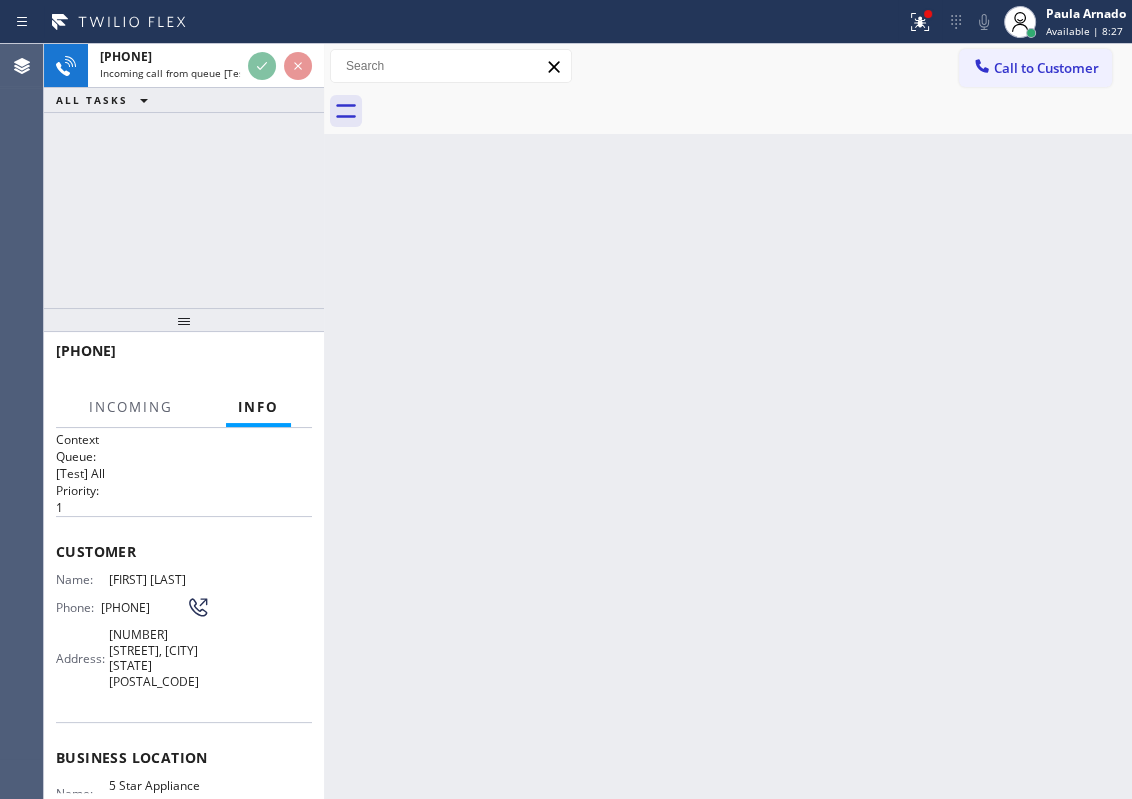 scroll, scrollTop: 0, scrollLeft: 0, axis: both 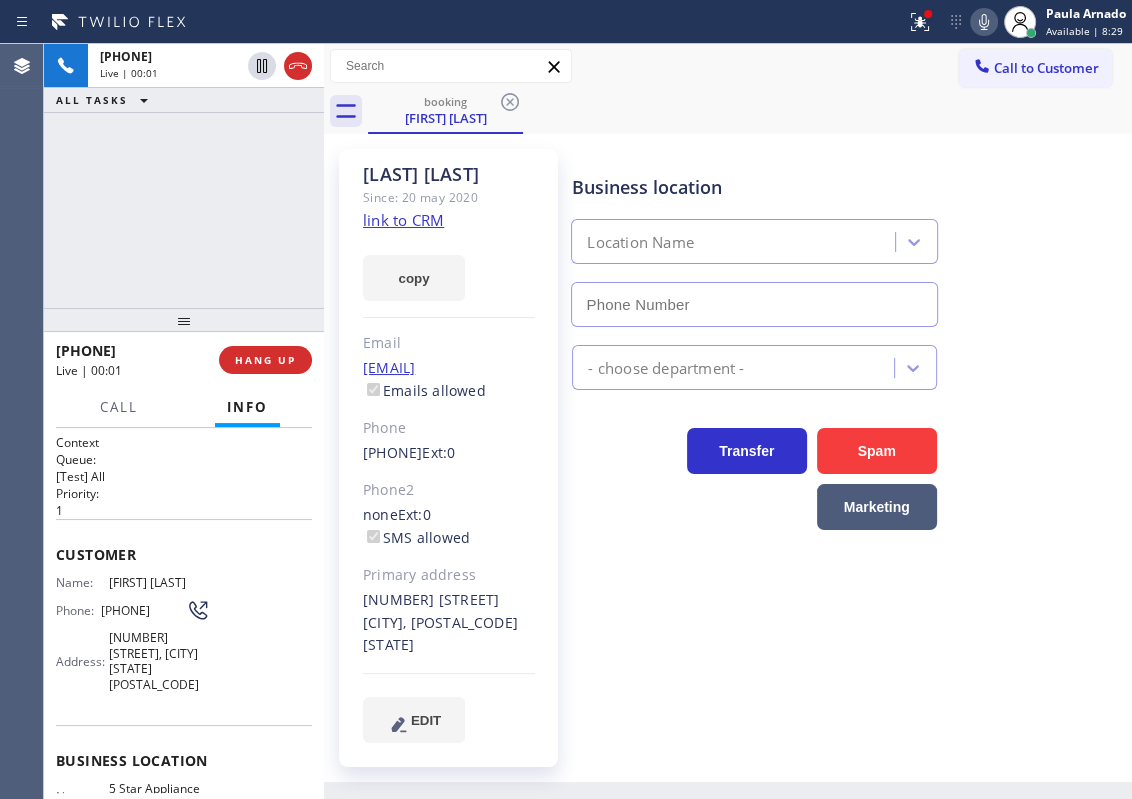 type on "[PHONE]" 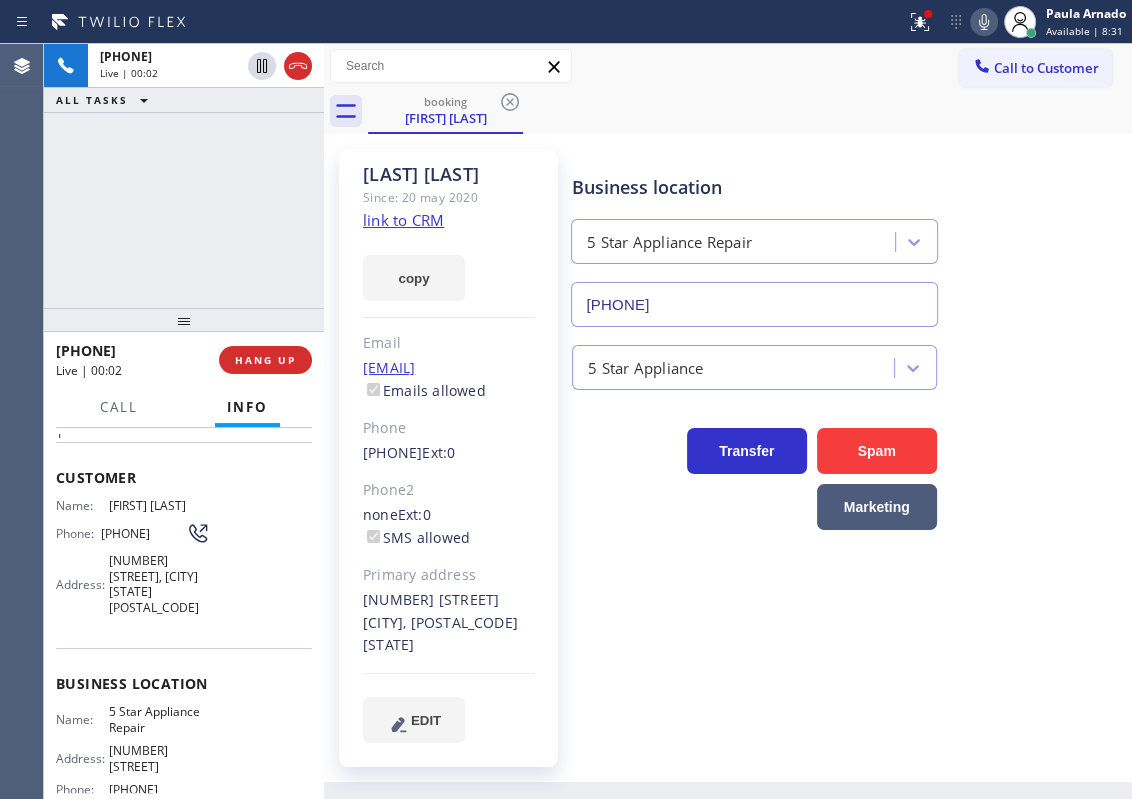 scroll, scrollTop: 181, scrollLeft: 0, axis: vertical 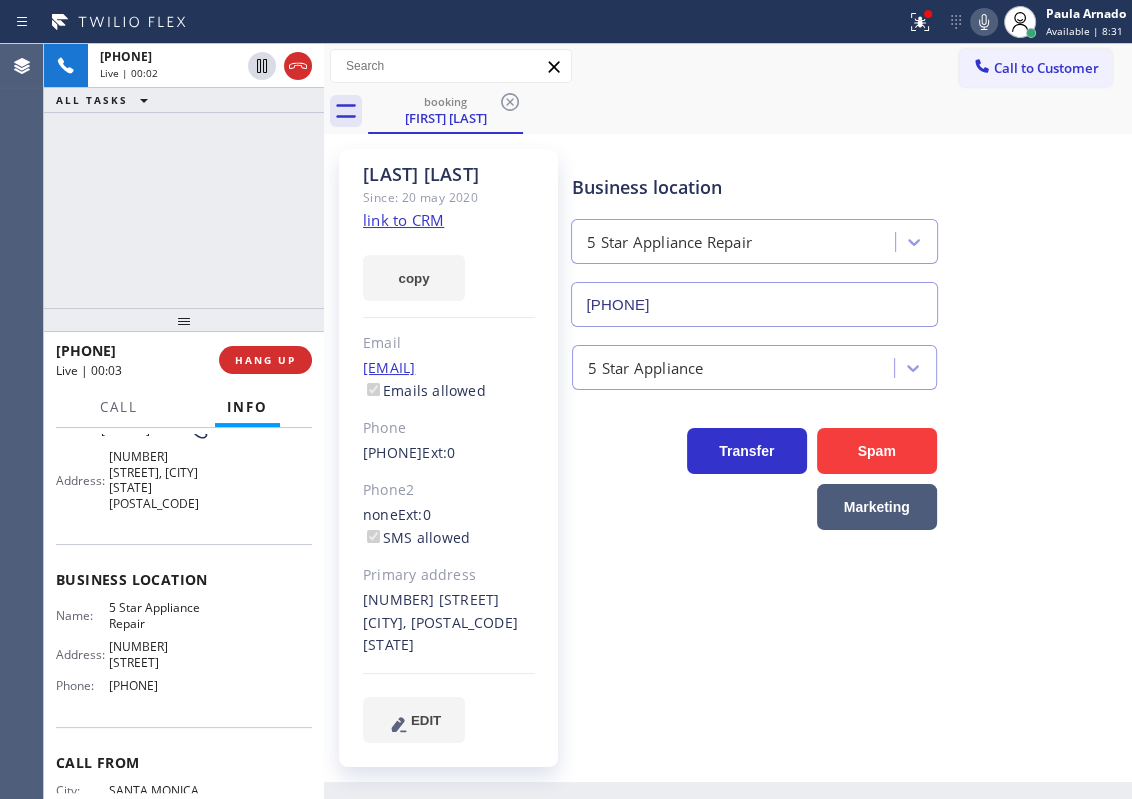 click on "5 Star Appliance Repair" at bounding box center (159, 615) 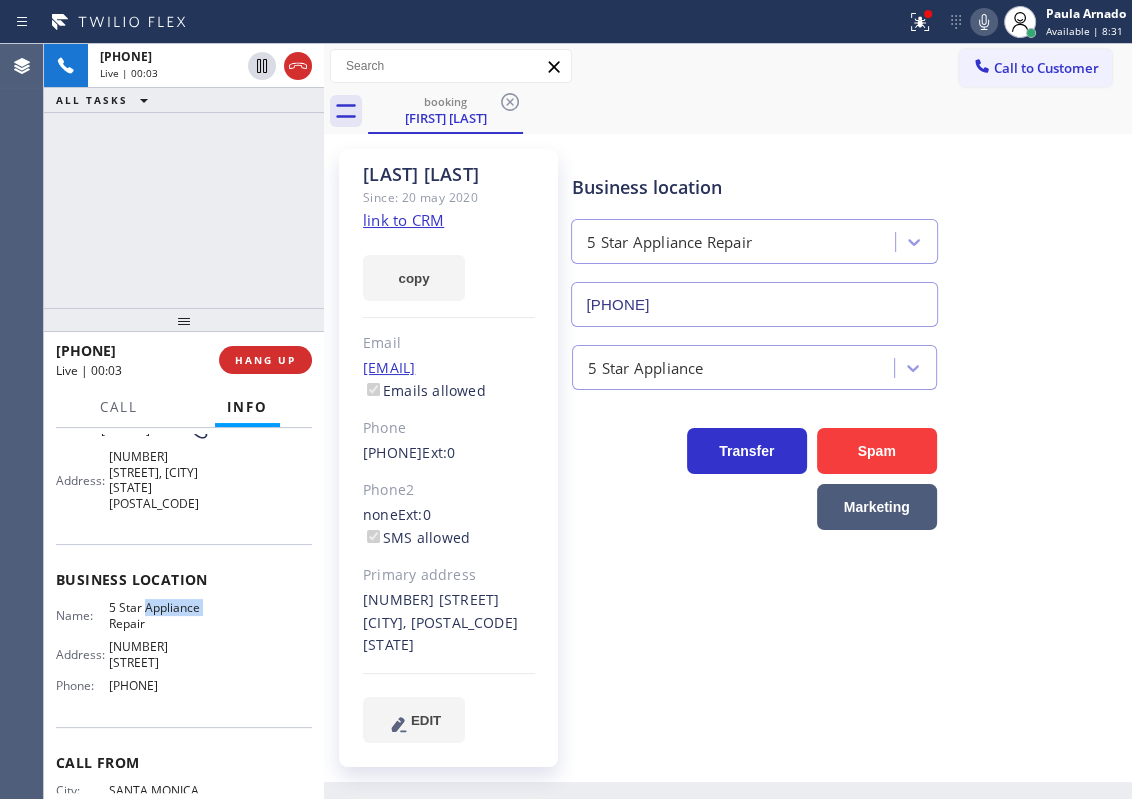 click on "5 Star Appliance Repair" at bounding box center (159, 615) 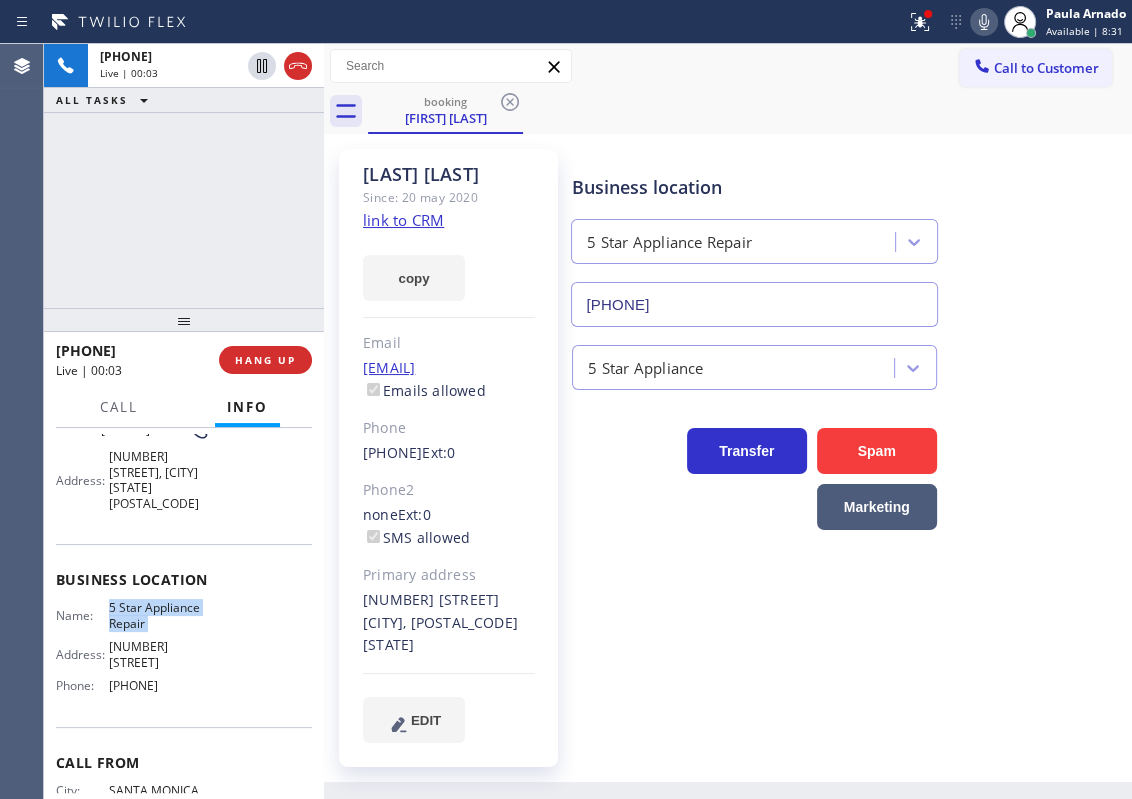 click on "5 Star Appliance Repair" at bounding box center (159, 615) 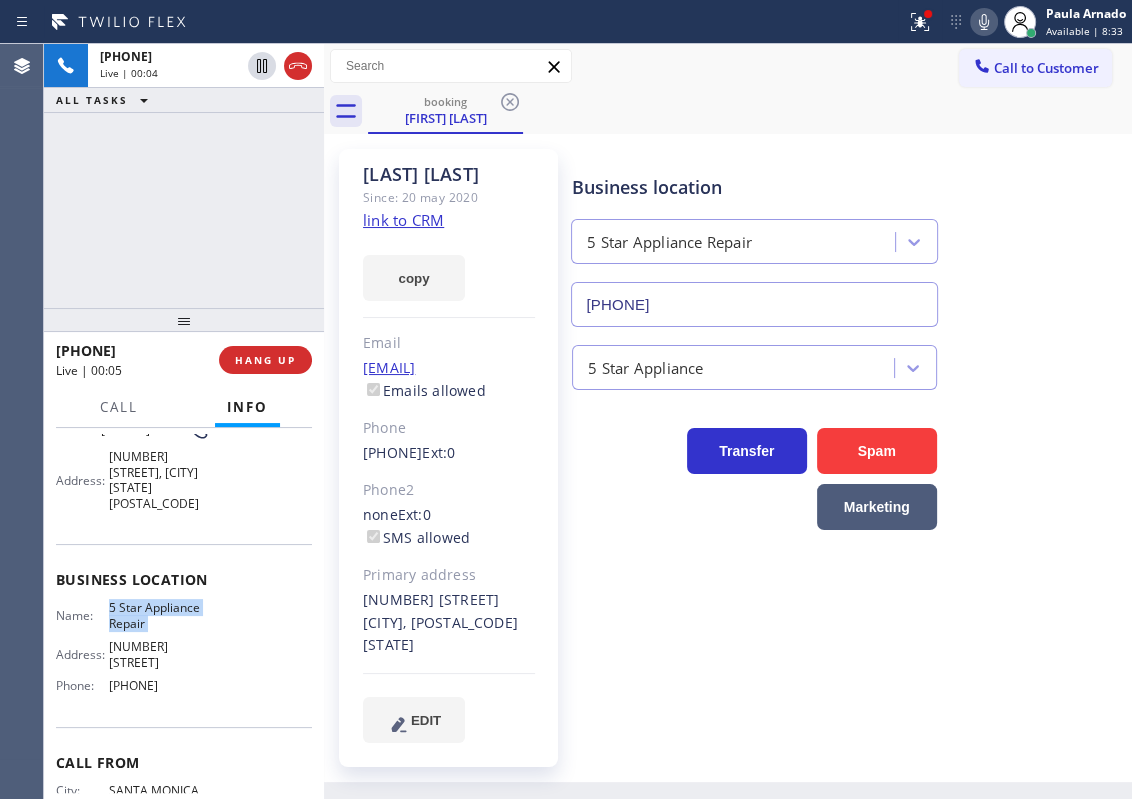 click on "[PHONE]" at bounding box center [754, 304] 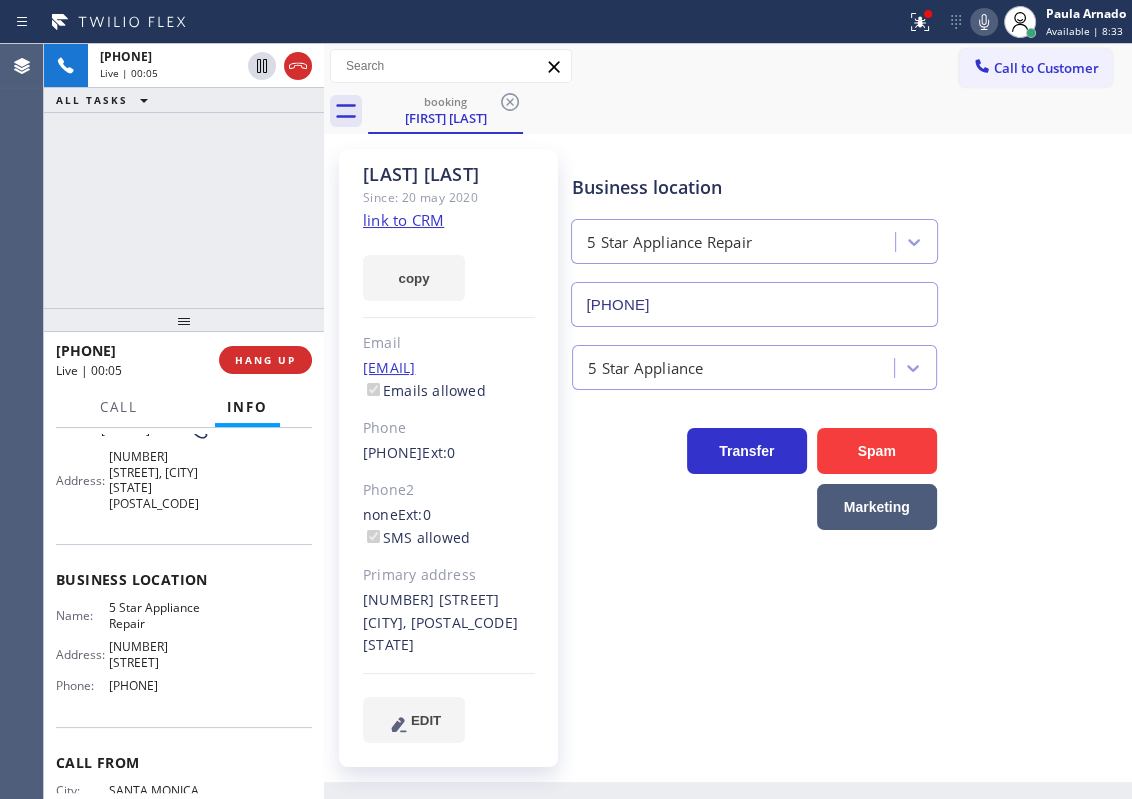click on "[PHONE]" at bounding box center (754, 304) 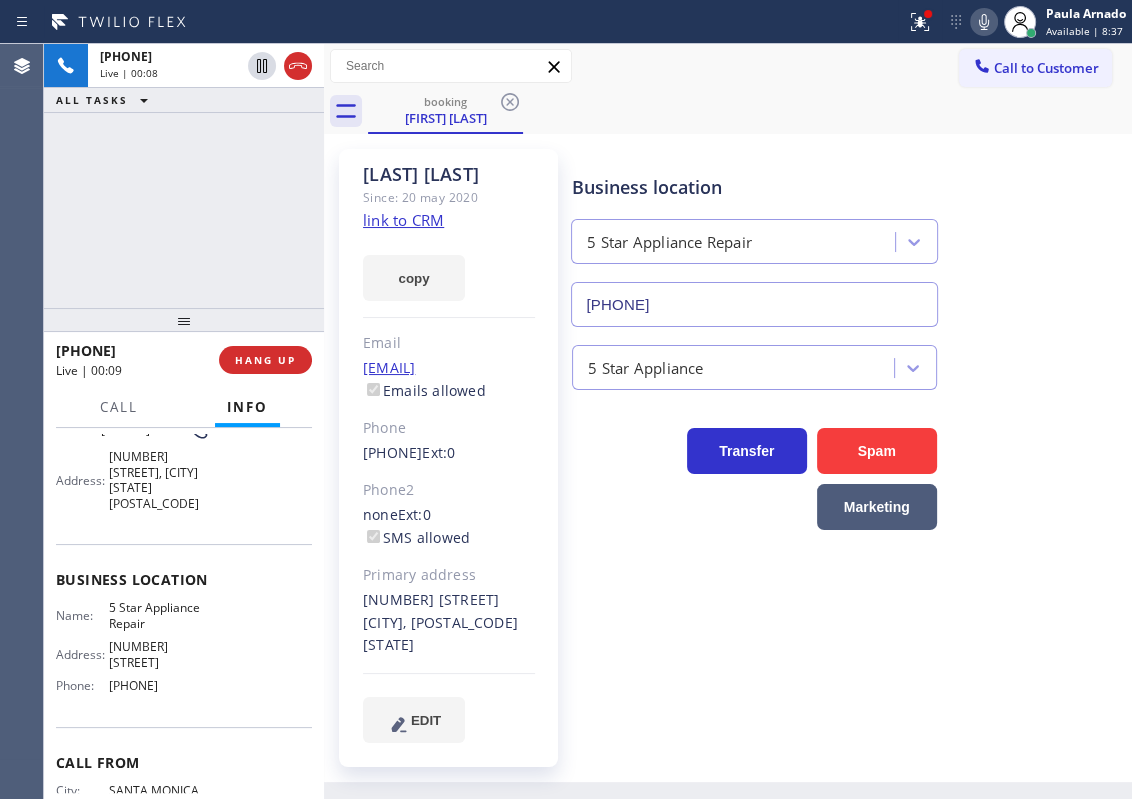 click on "link to CRM" 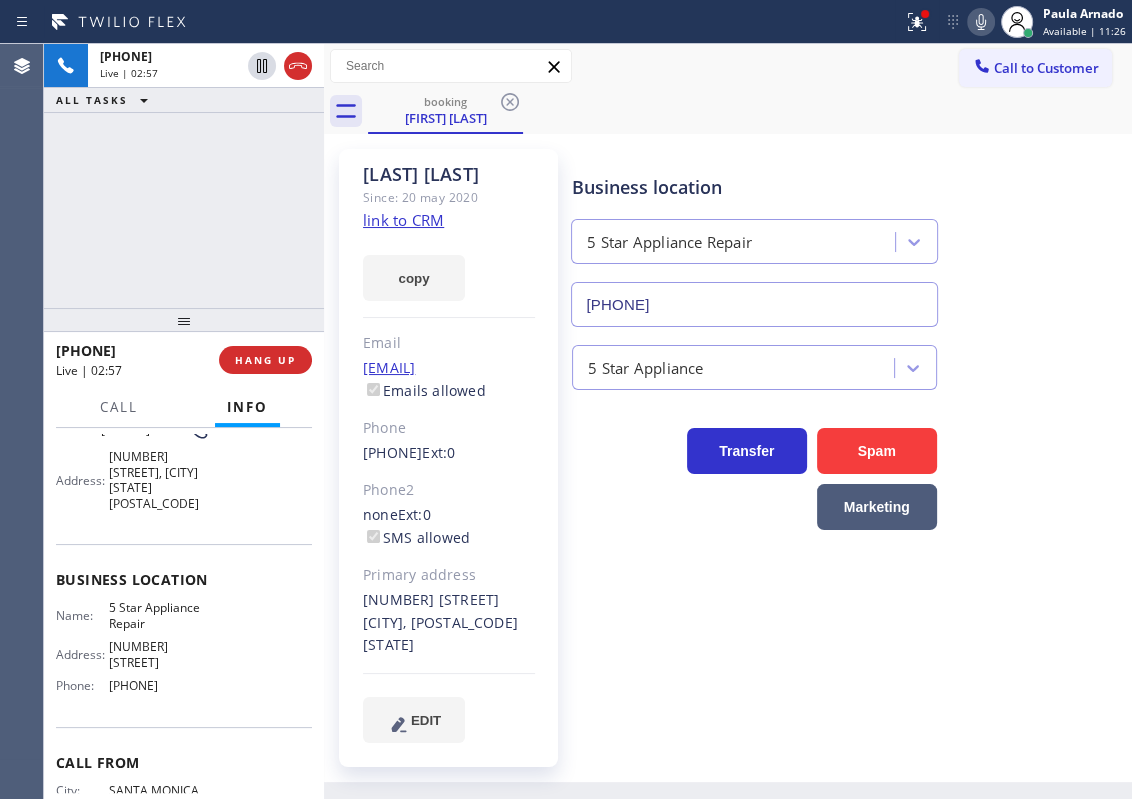 click 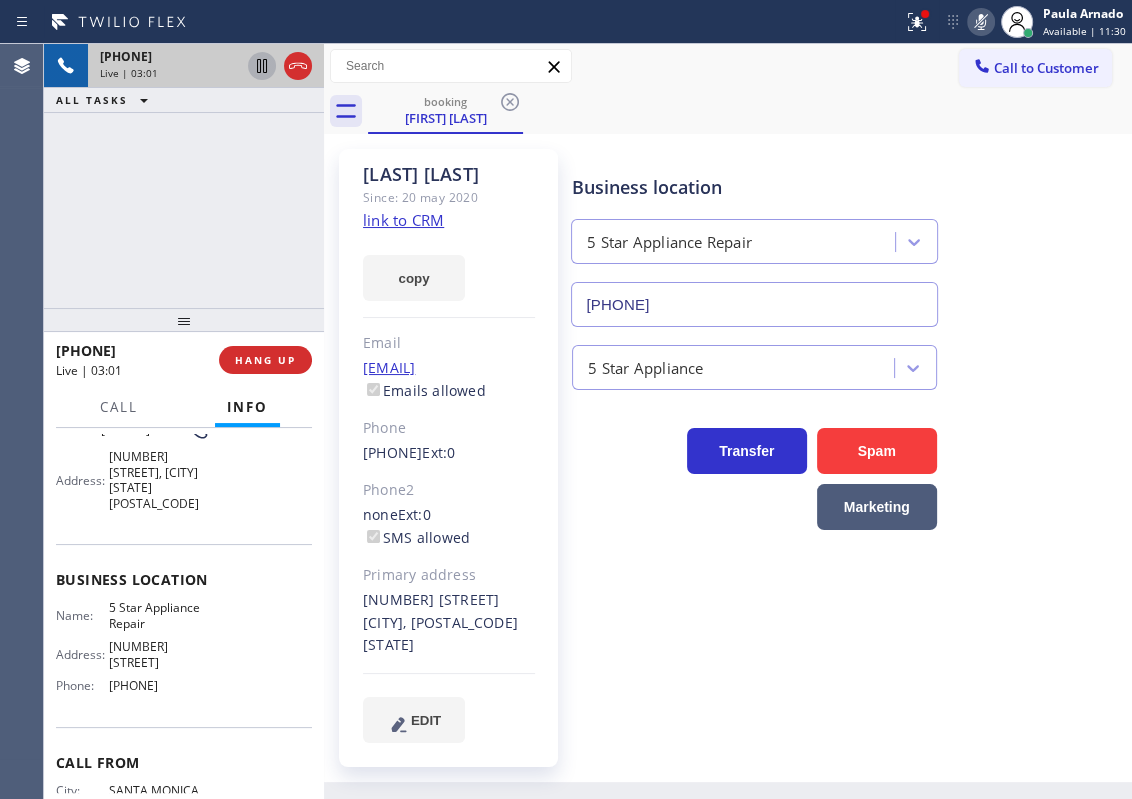 click 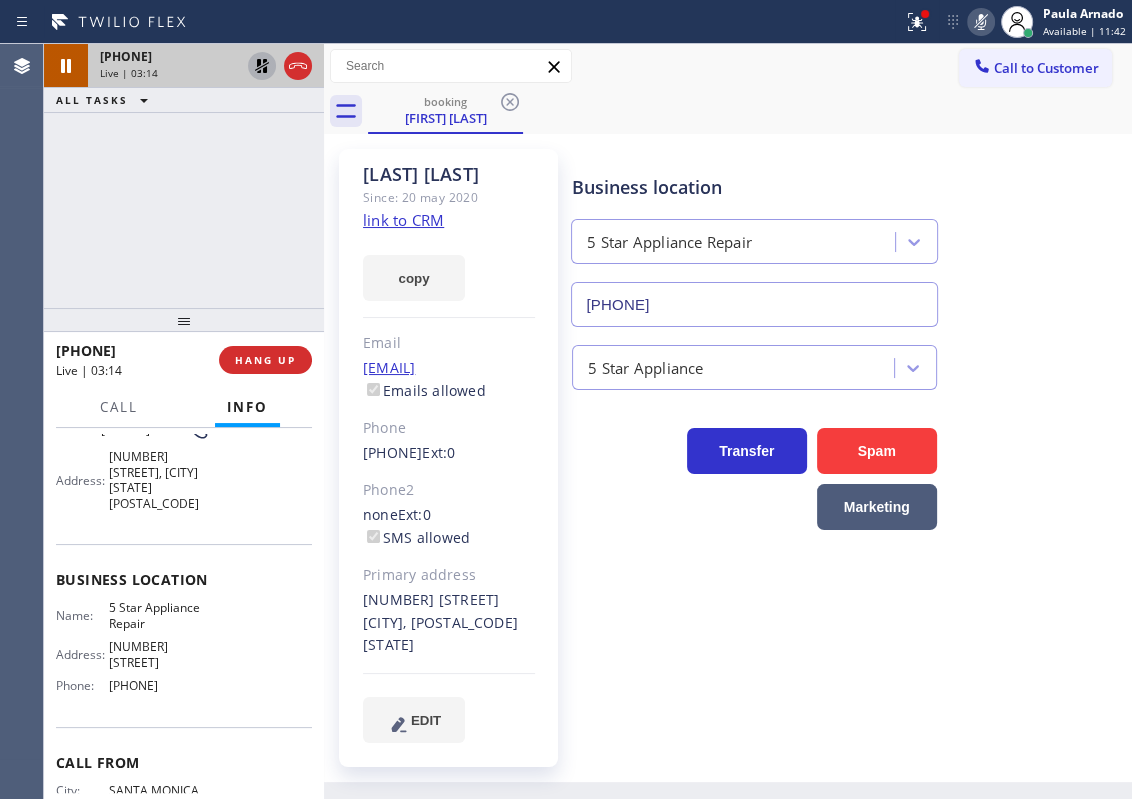 click 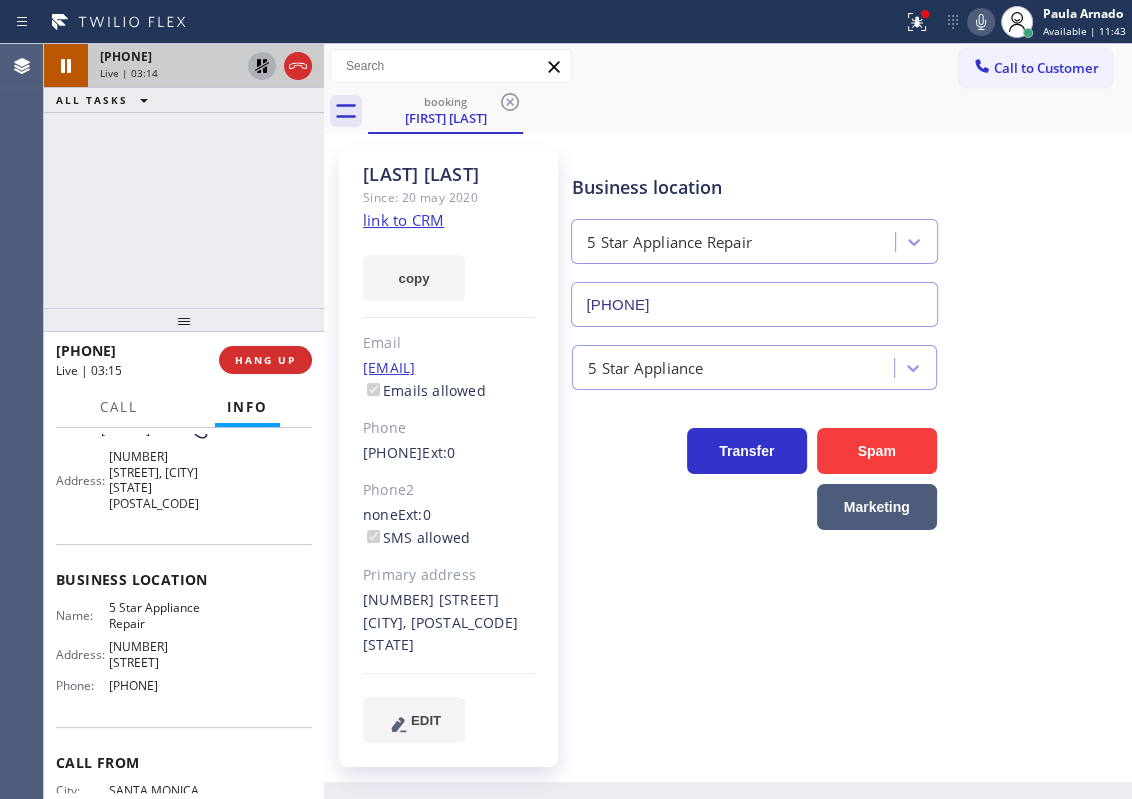 click 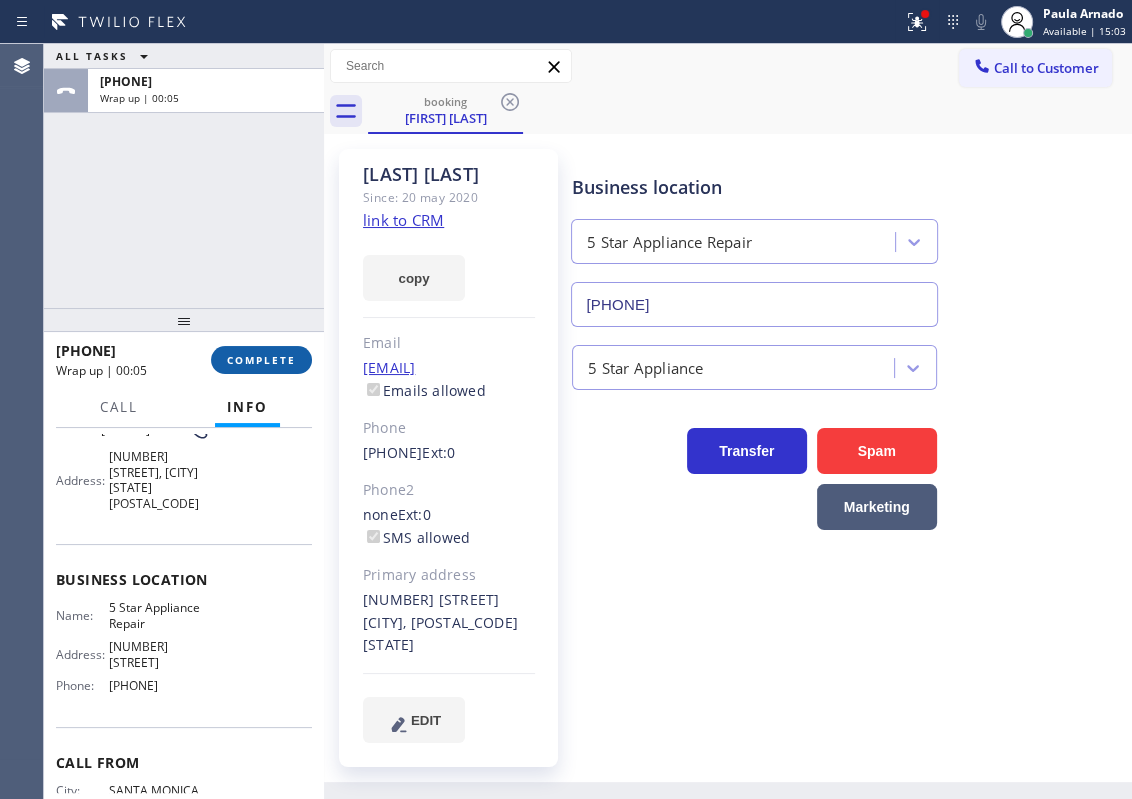 click on "COMPLETE" at bounding box center (261, 360) 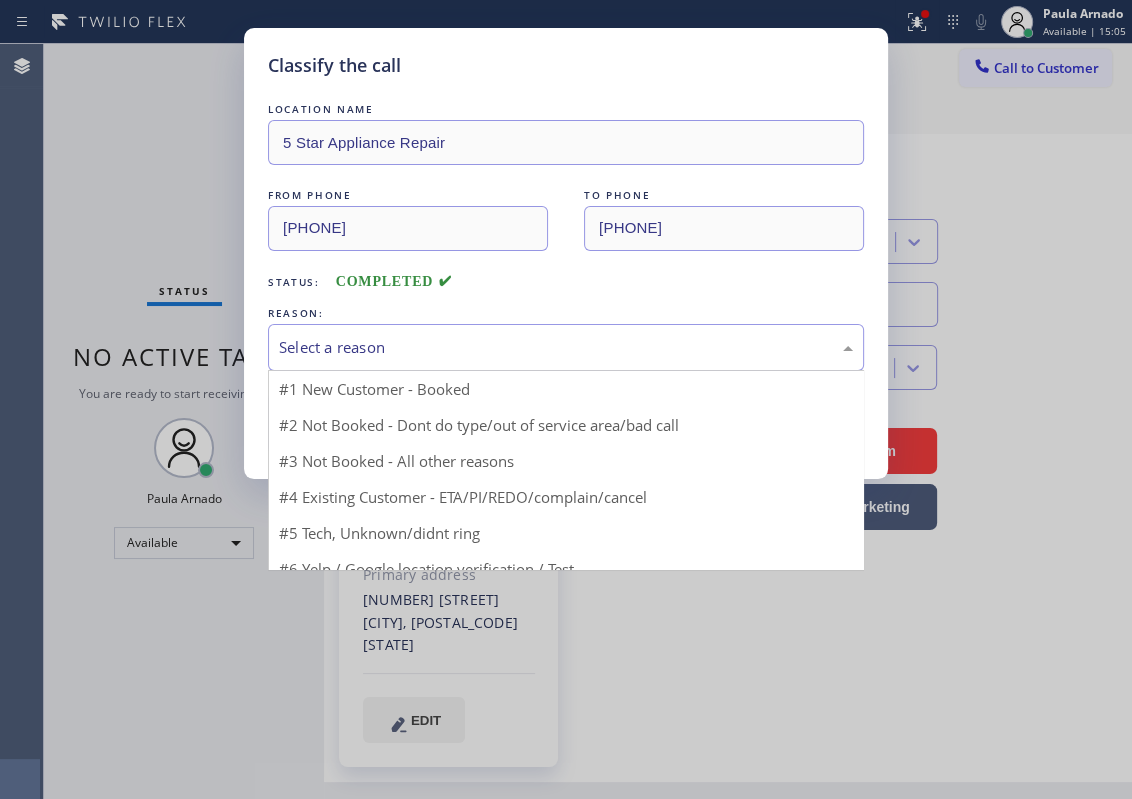 click on "Select a reason" at bounding box center (566, 347) 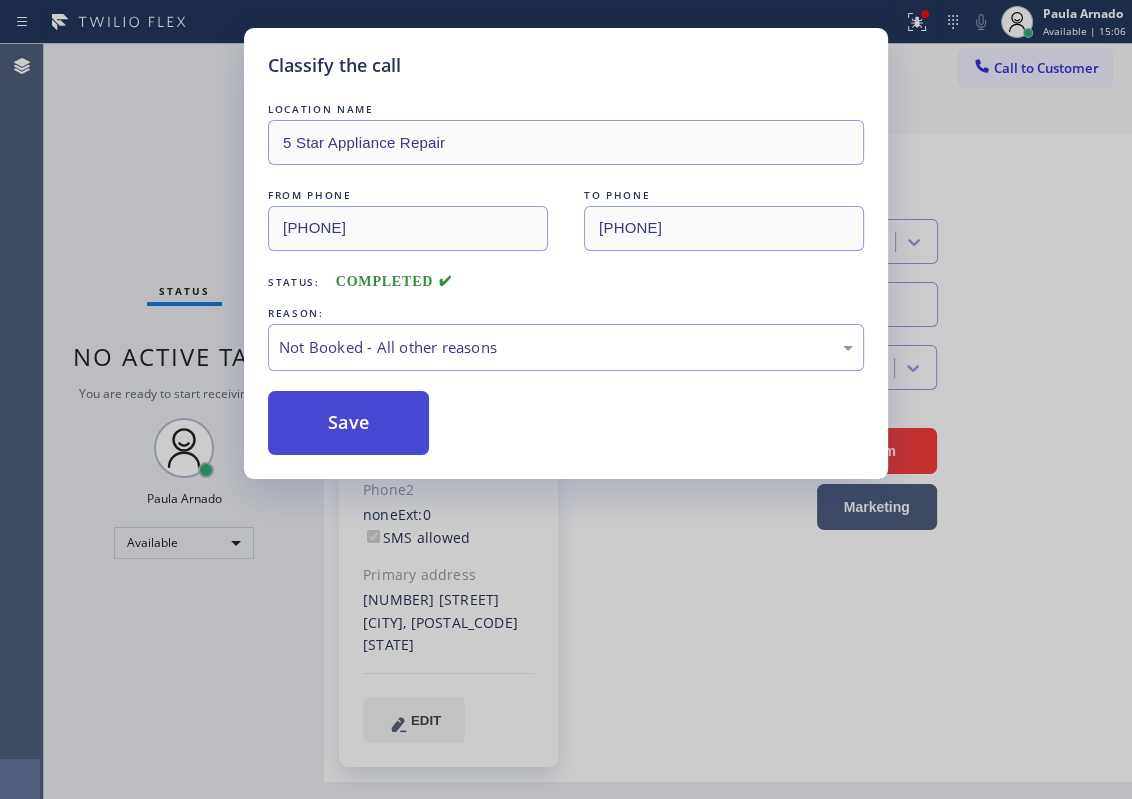 drag, startPoint x: 366, startPoint y: 432, endPoint x: 1110, endPoint y: 59, distance: 832.26495 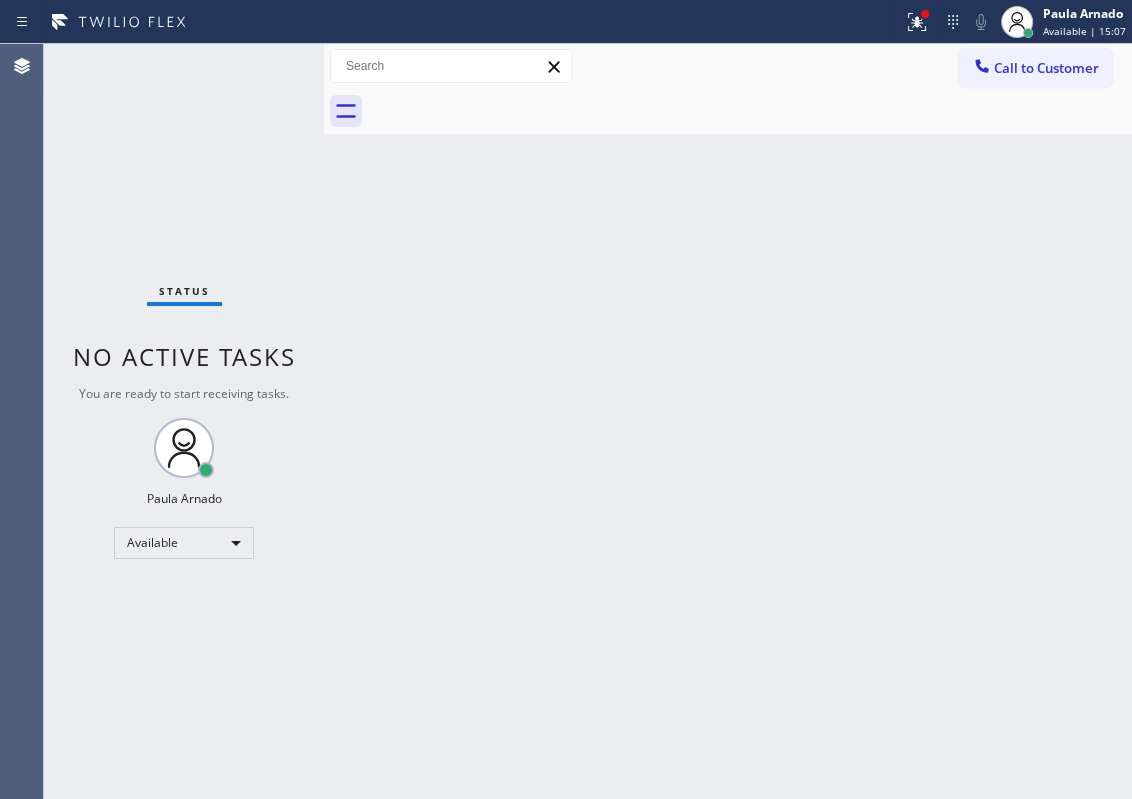 click on "Call to Customer" at bounding box center [1046, 68] 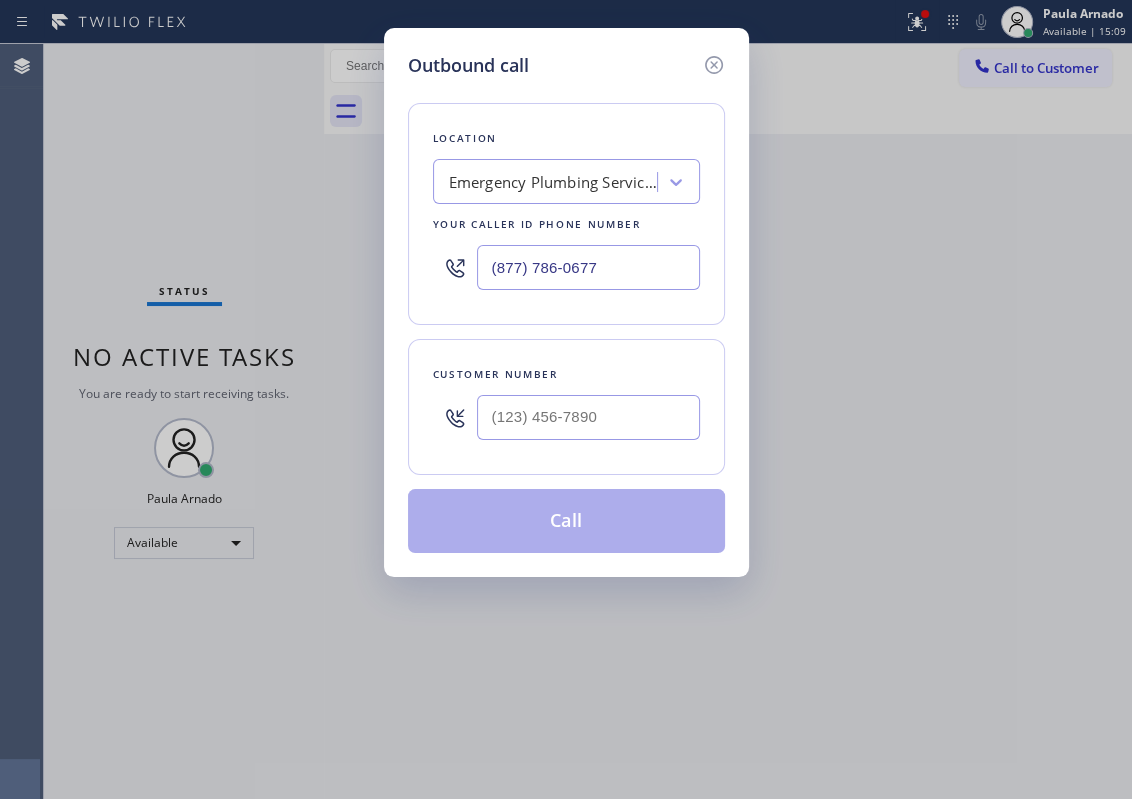 click on "(877) 786-0677" at bounding box center (588, 267) 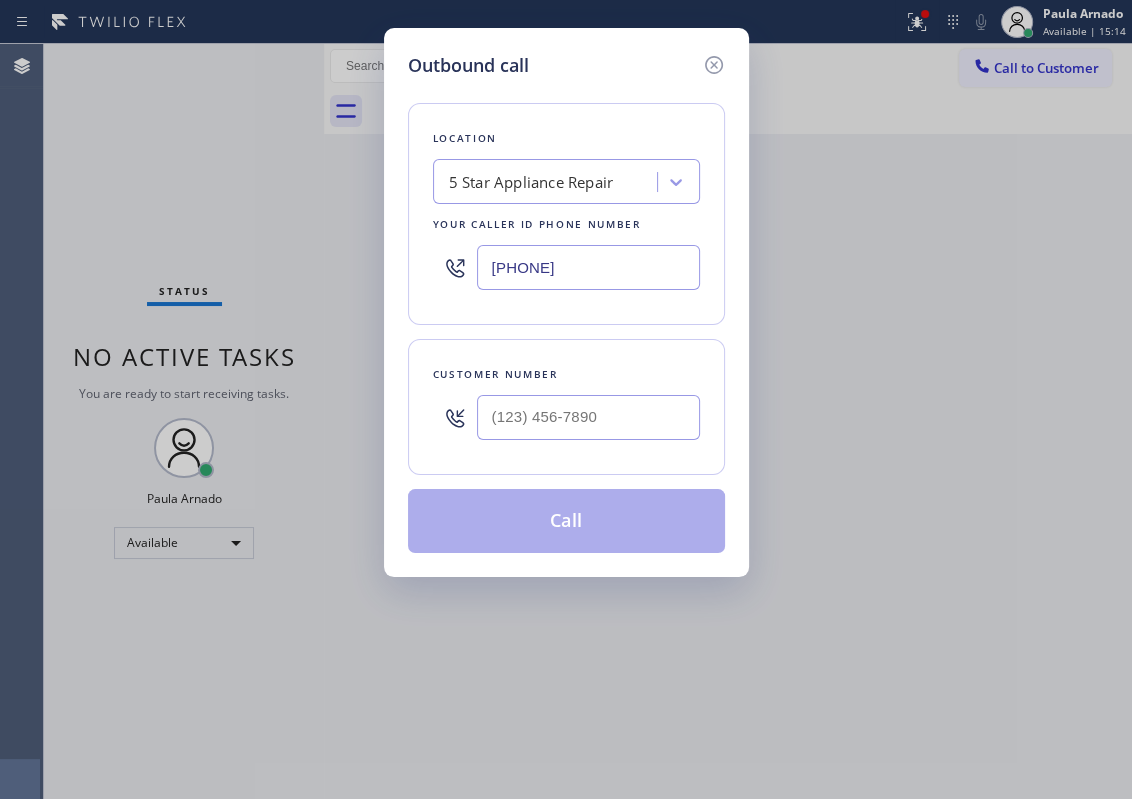 type on "[PHONE]" 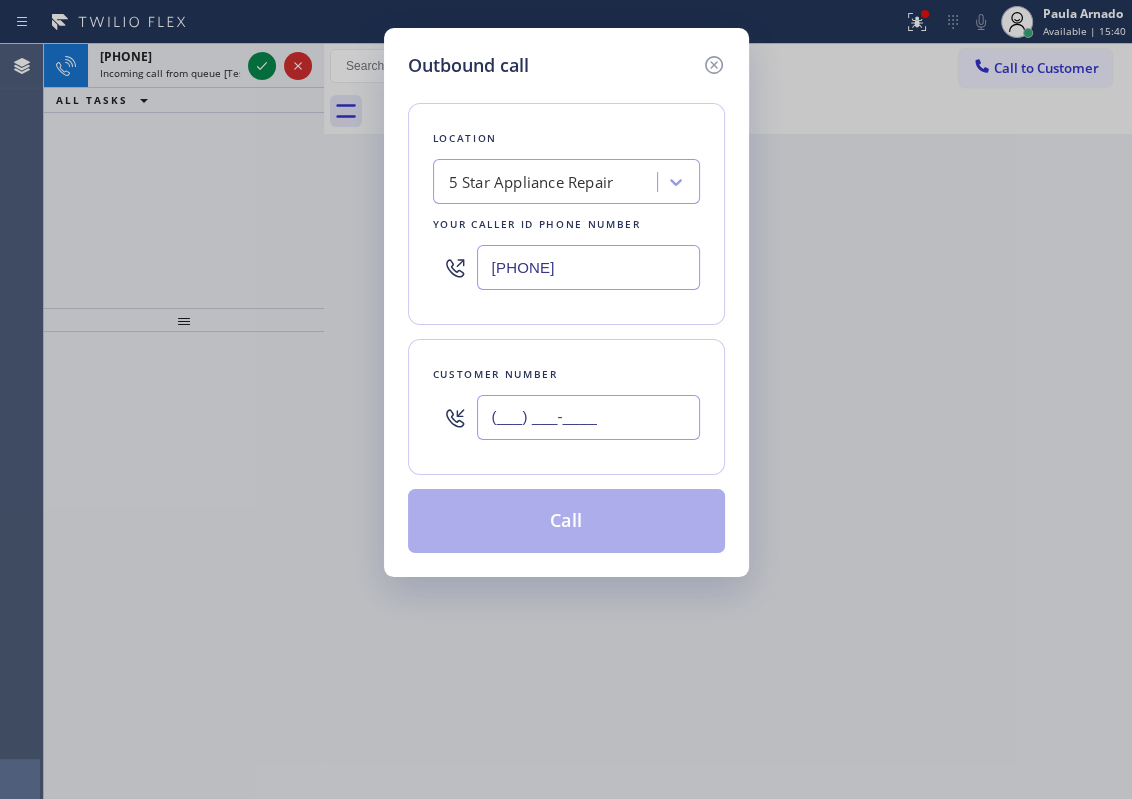 click on "(___) ___-____" at bounding box center (588, 417) 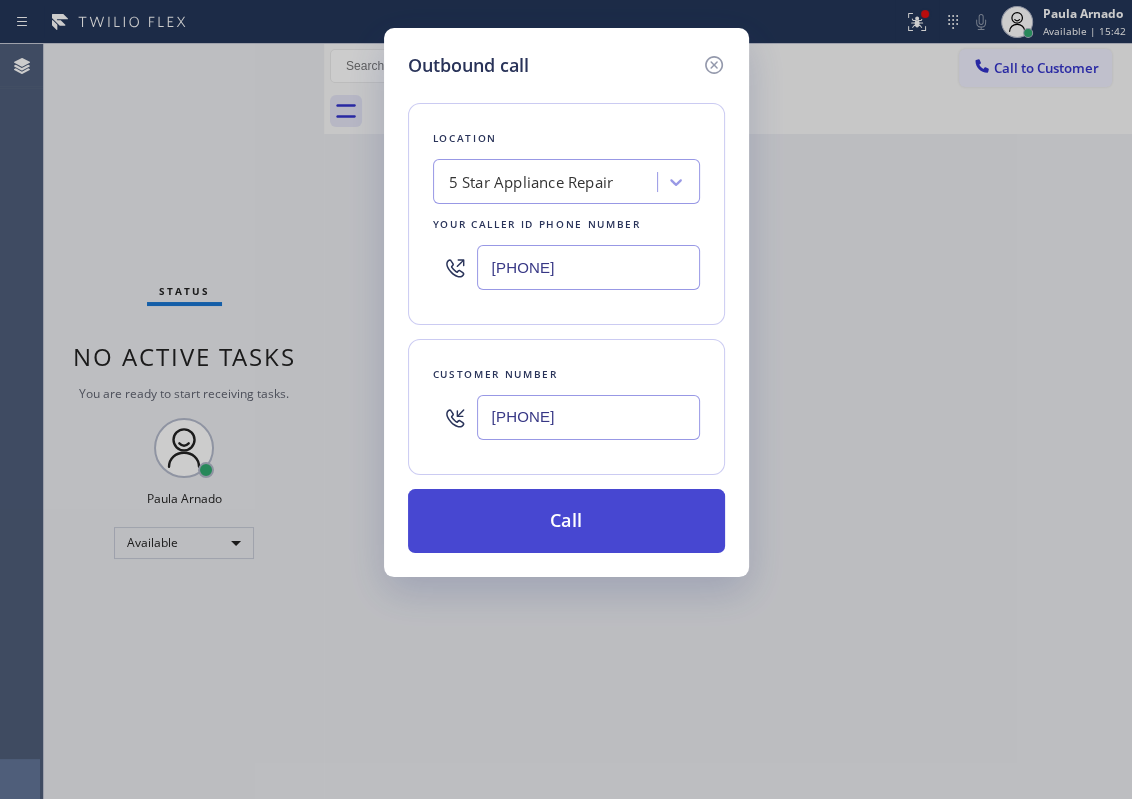 type on "[PHONE]" 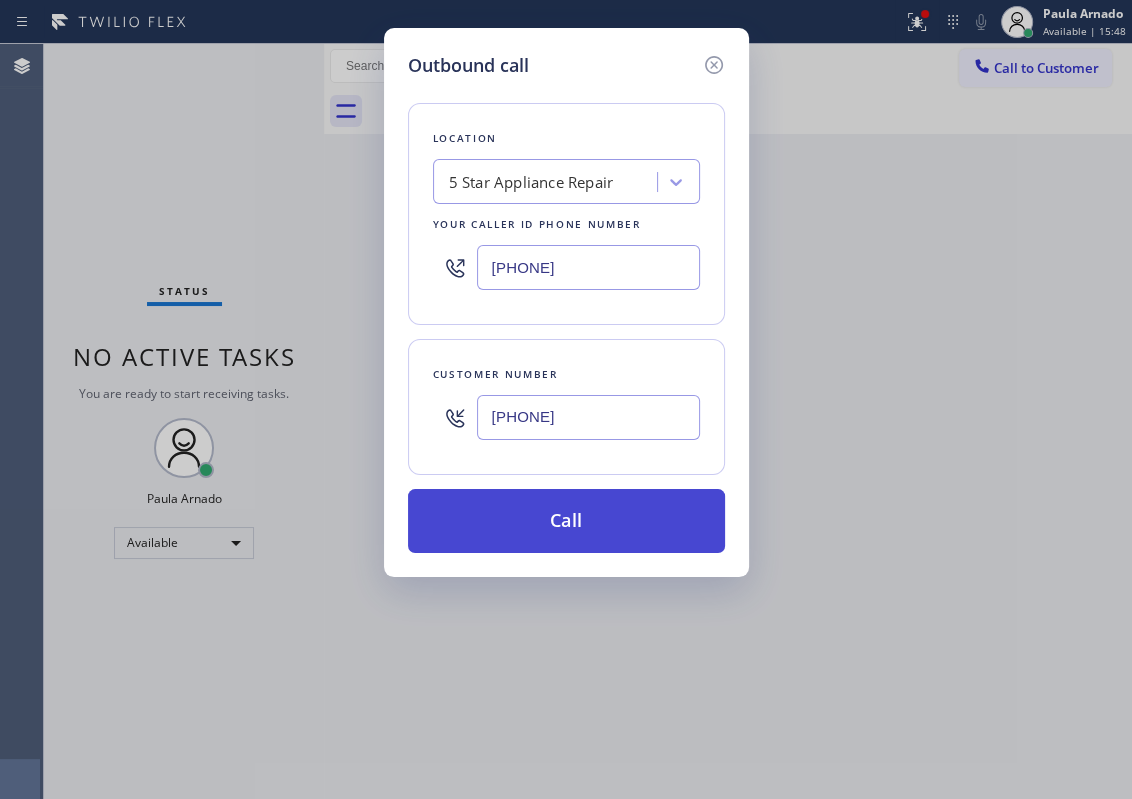 click on "Call" at bounding box center [566, 521] 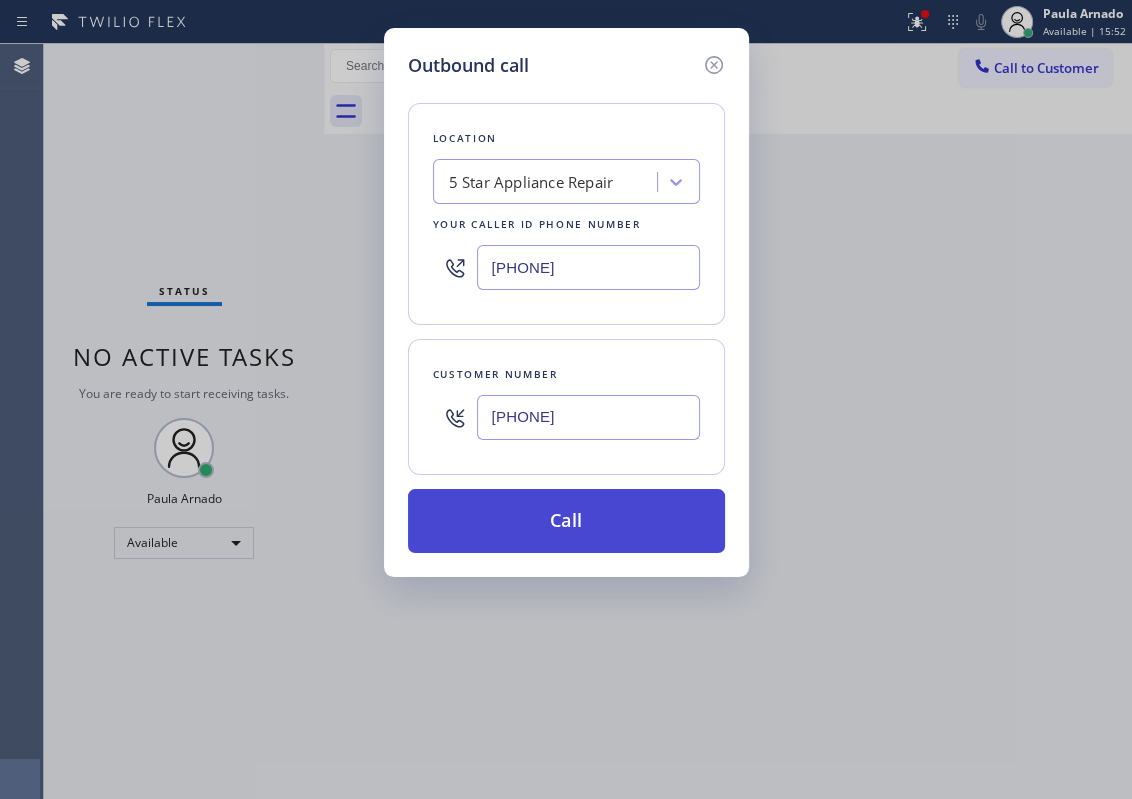 click on "Call" at bounding box center [566, 521] 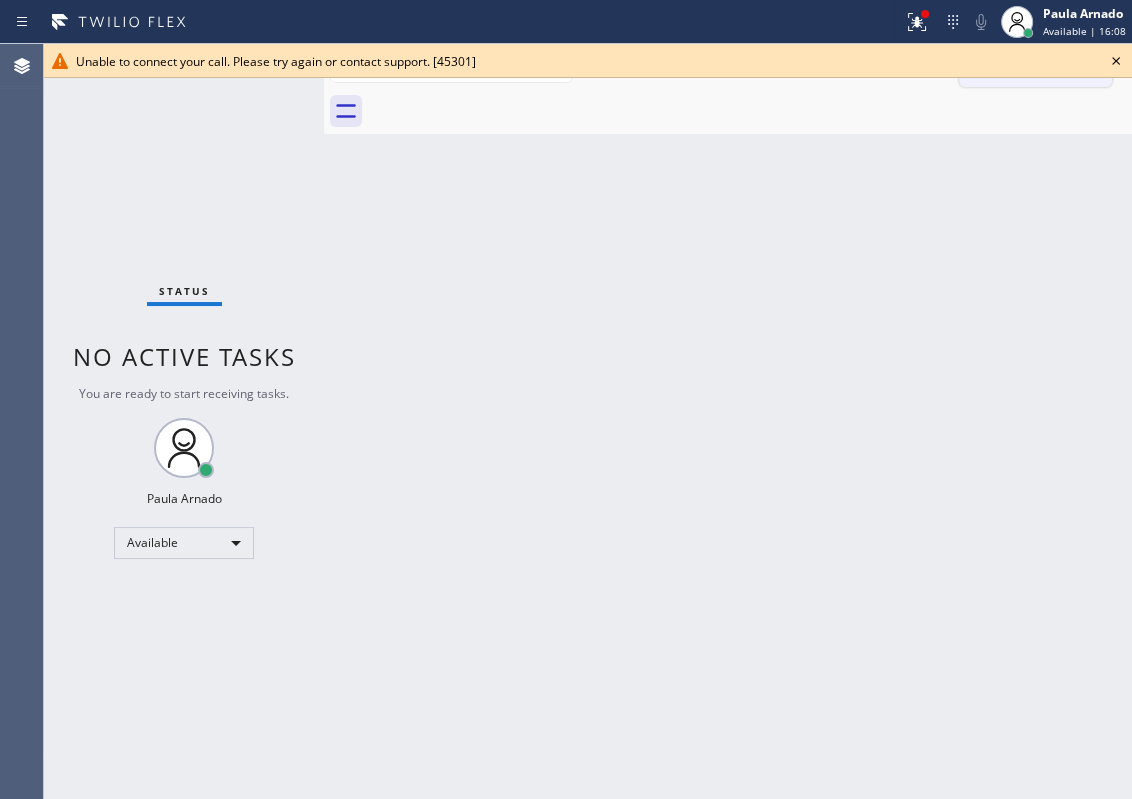 click 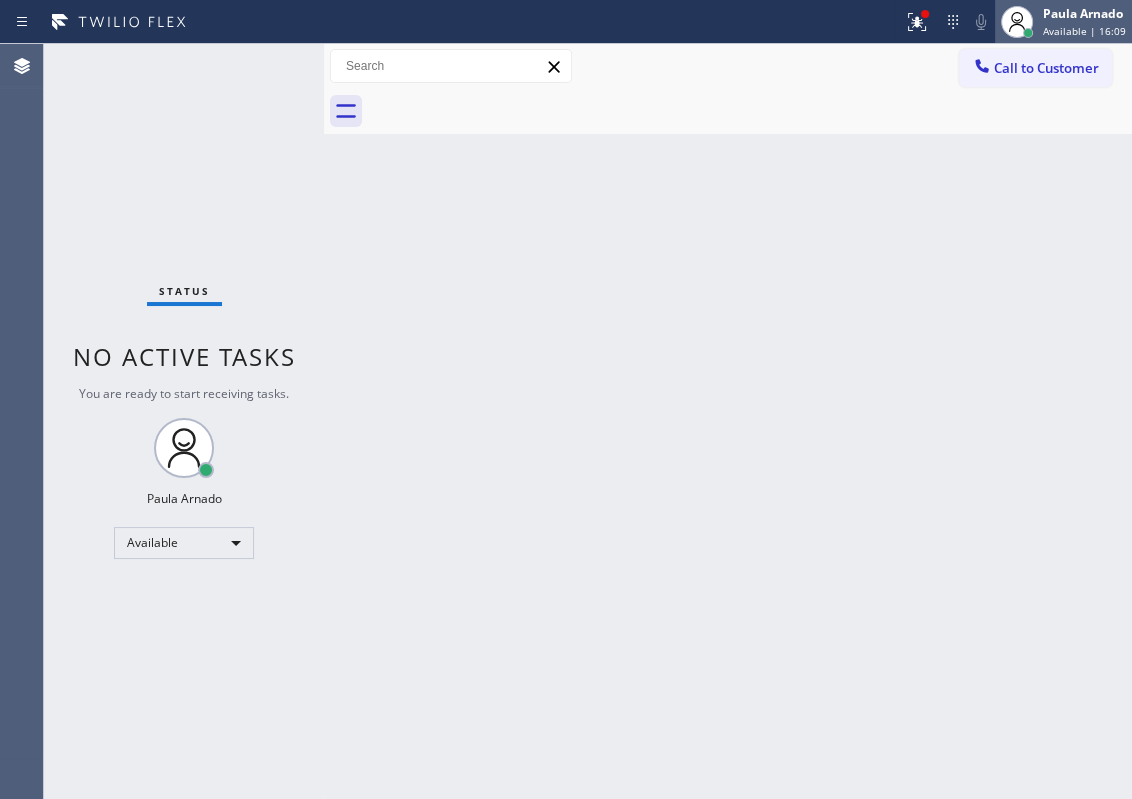 click on "Available | 16:09" at bounding box center [1084, 31] 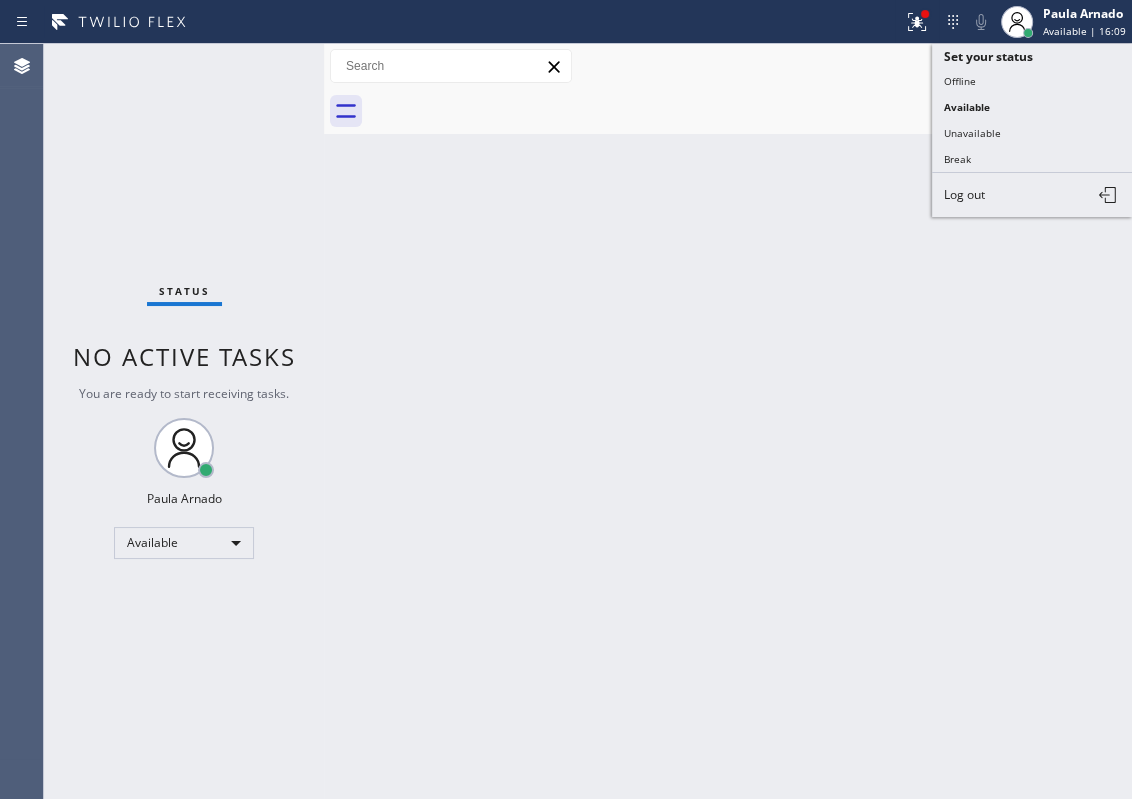 click on "Back to Dashboard Change Sender ID Customers Technicians Select a contact Outbound call Technician Search Technician Your caller id phone number Your caller id phone number Call Technician info Name   Phone none Address none Change Sender ID HVAC [PHONE] 5 Star Appliance [PHONE] Appliance Repair [PHONE] Plumbing [PHONE] Air Duct Cleaning [PHONE]  Electricians [PHONE] Cancel Change Check personal SMS Reset Change No tabs Call to Customer Outbound call Location 5 Star Appliance Repair Your caller id phone number [PHONE] Customer number Call Outbound call Technician Search Technician Your caller id phone number Your caller id phone number Call" at bounding box center (728, 421) 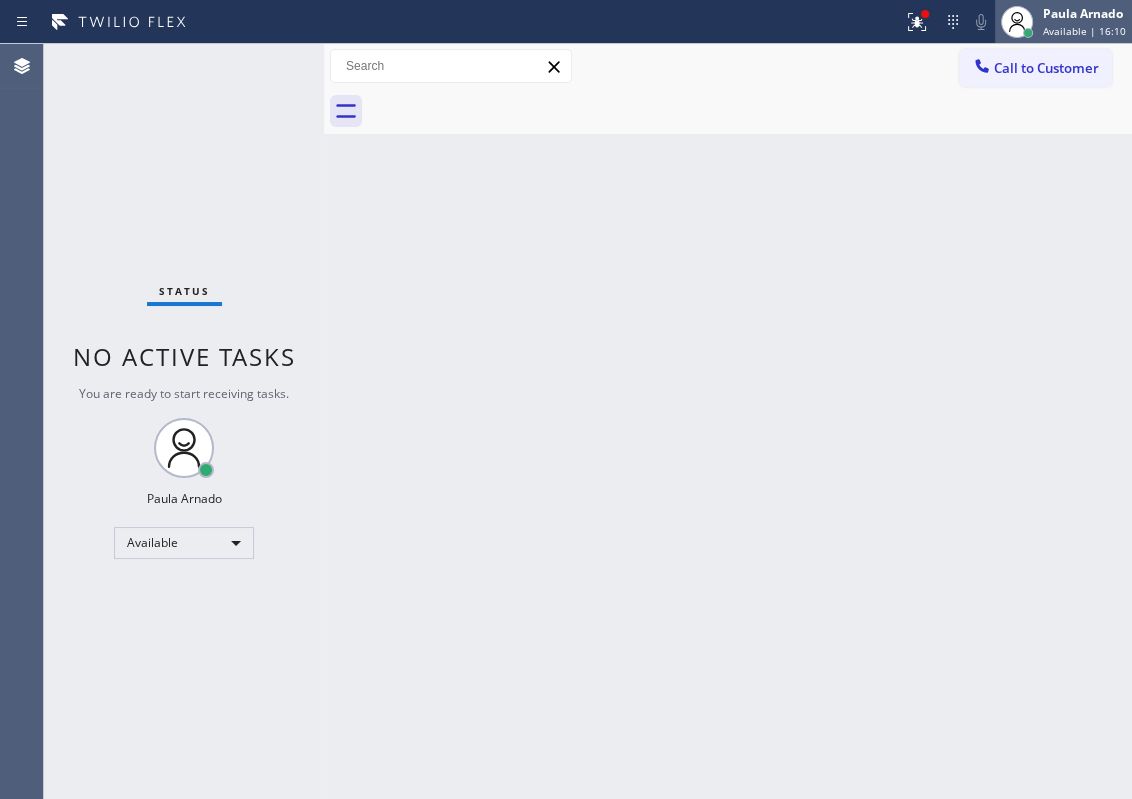 click on "[FIRST] [LAST] Available | 16:10" at bounding box center (1063, 22) 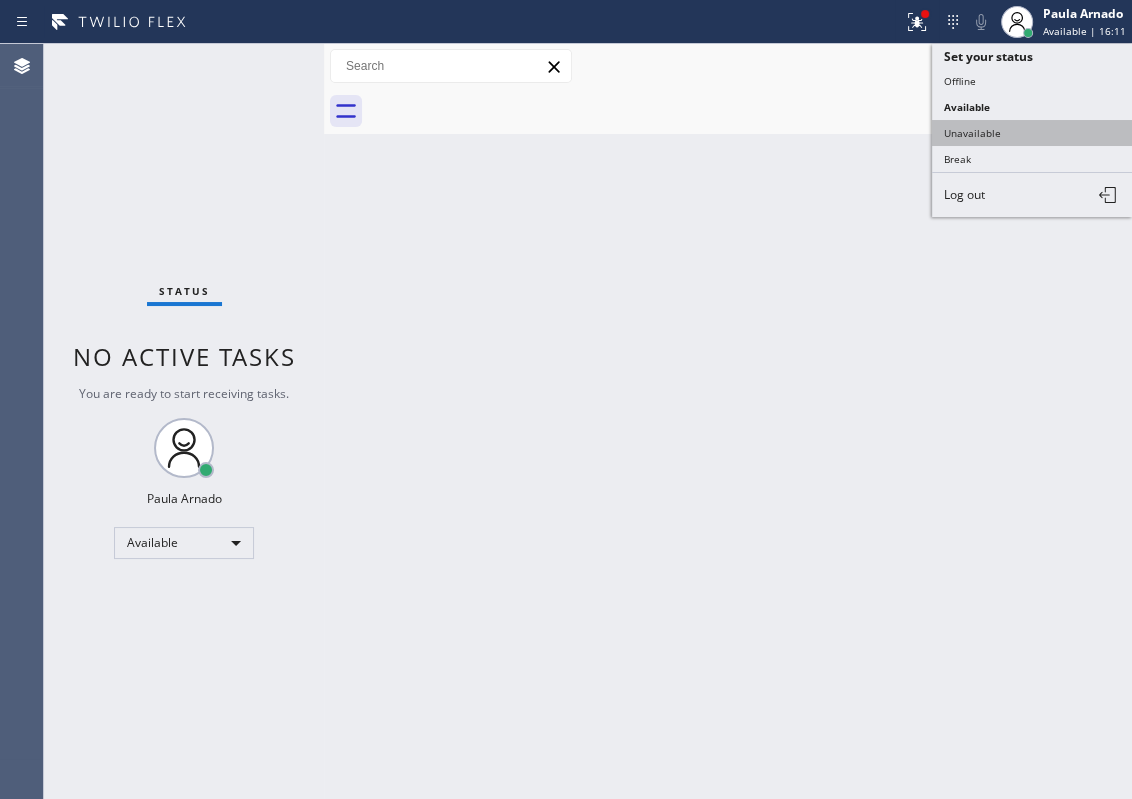 click on "Unavailable" at bounding box center [1032, 133] 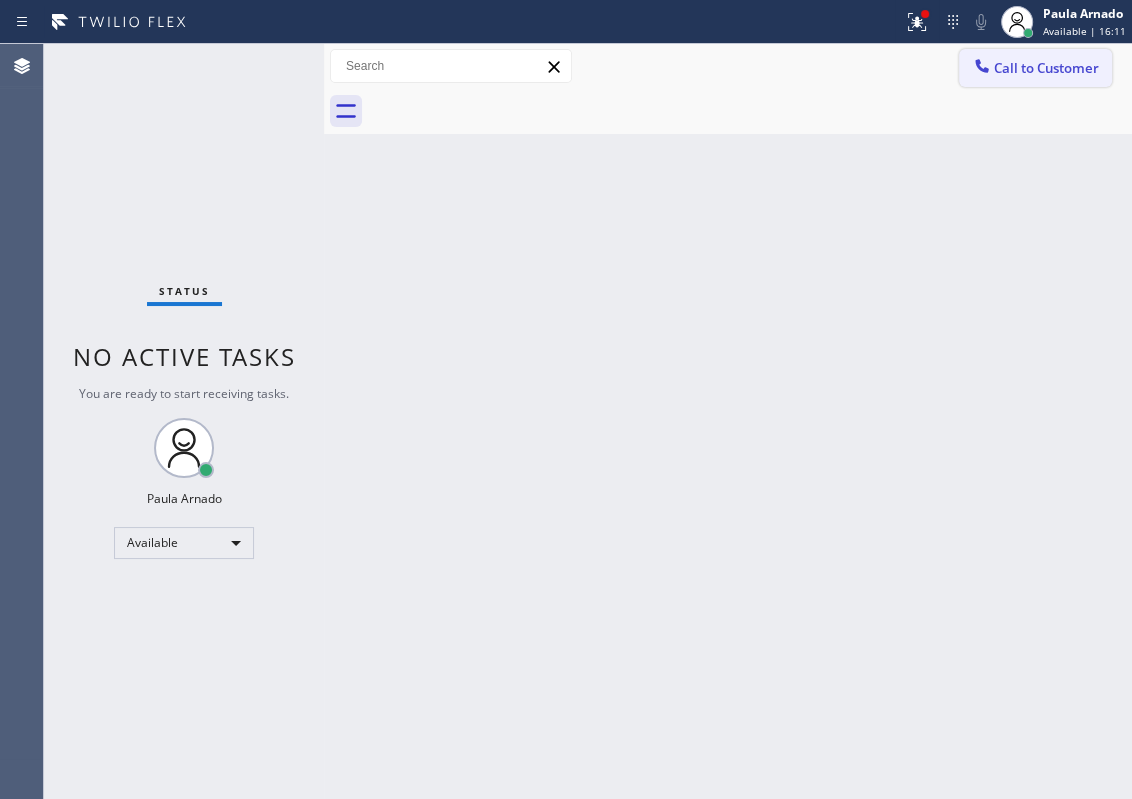 click on "Call to Customer" at bounding box center (1046, 68) 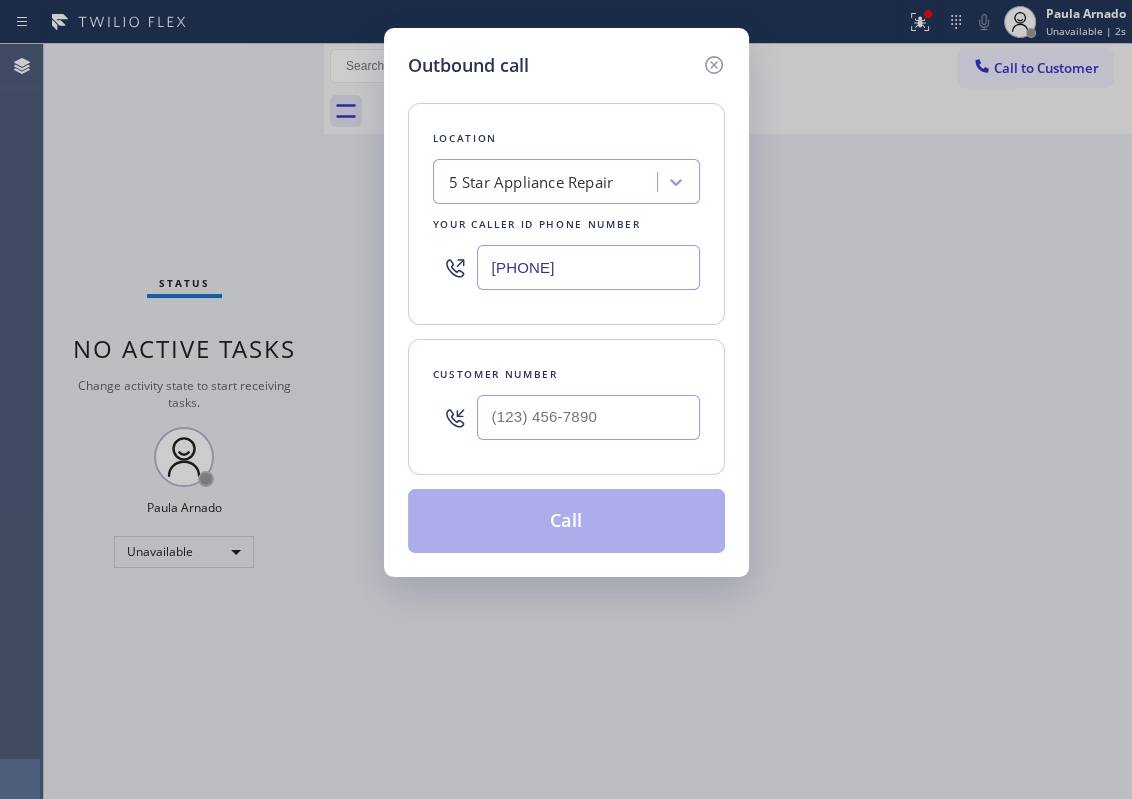 click on "[PHONE]" at bounding box center [588, 267] 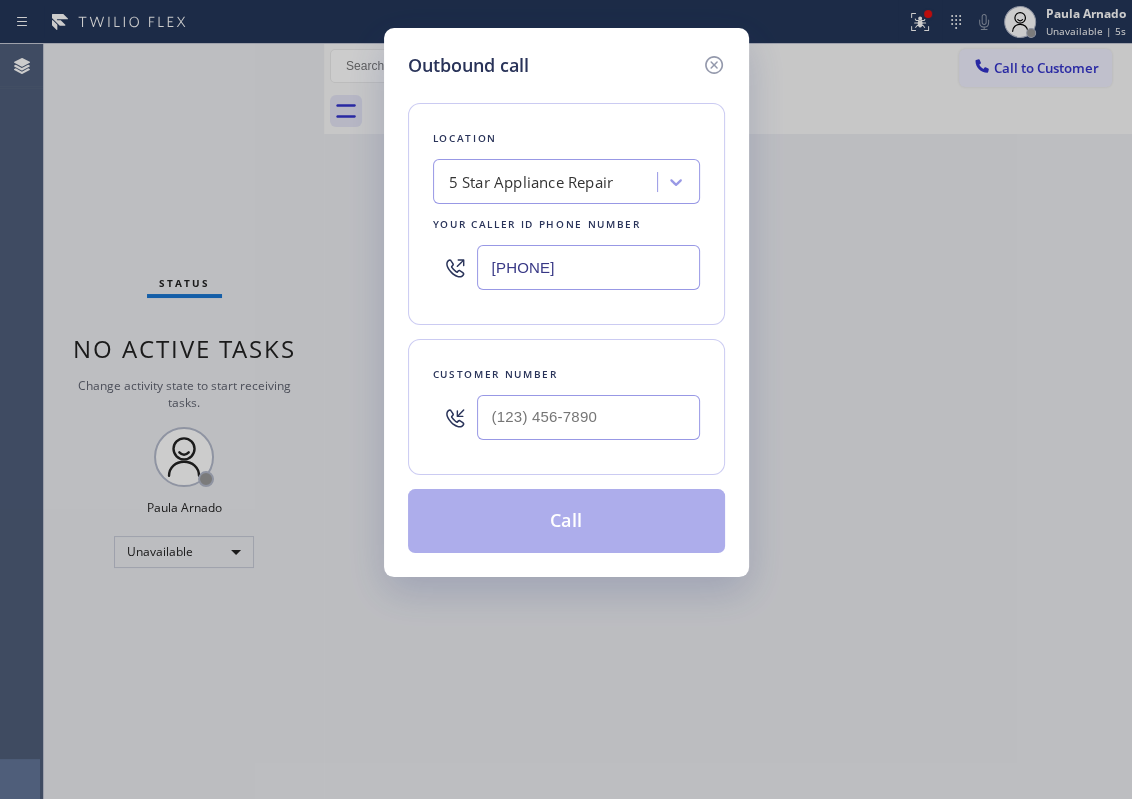 type on "[PHONE]" 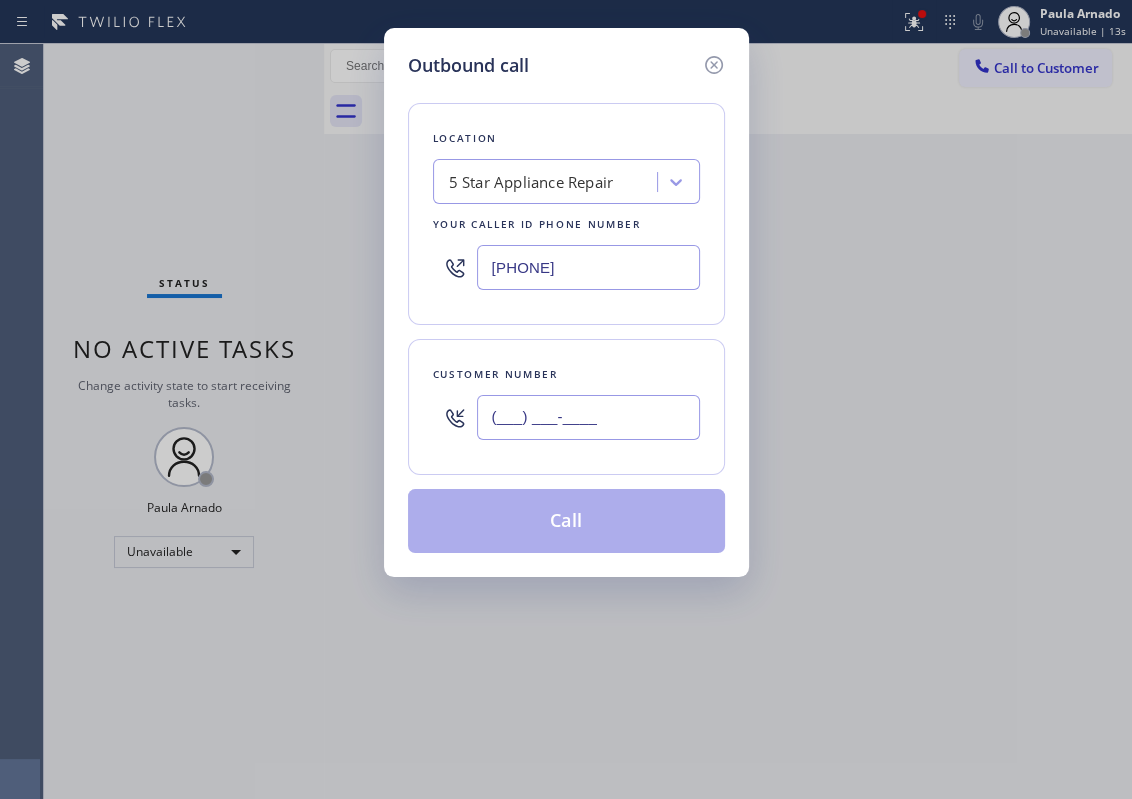 click on "(___) ___-____" at bounding box center [588, 417] 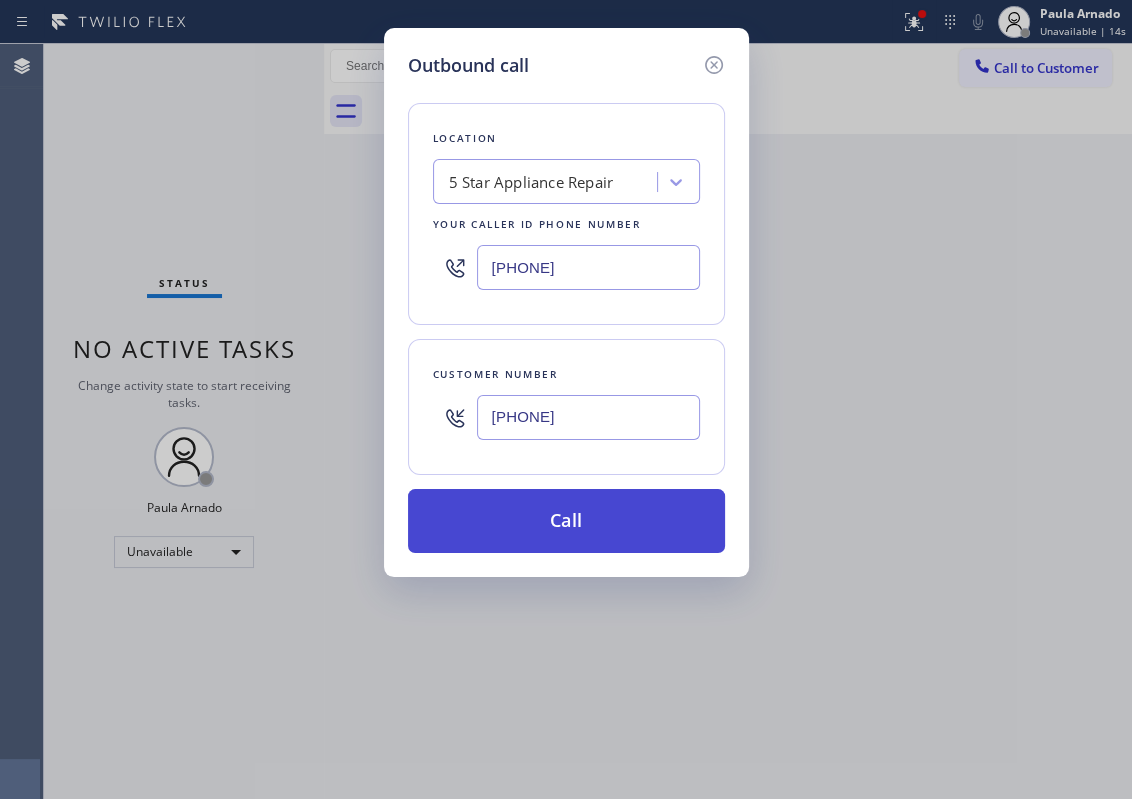 click on "Call" at bounding box center [566, 521] 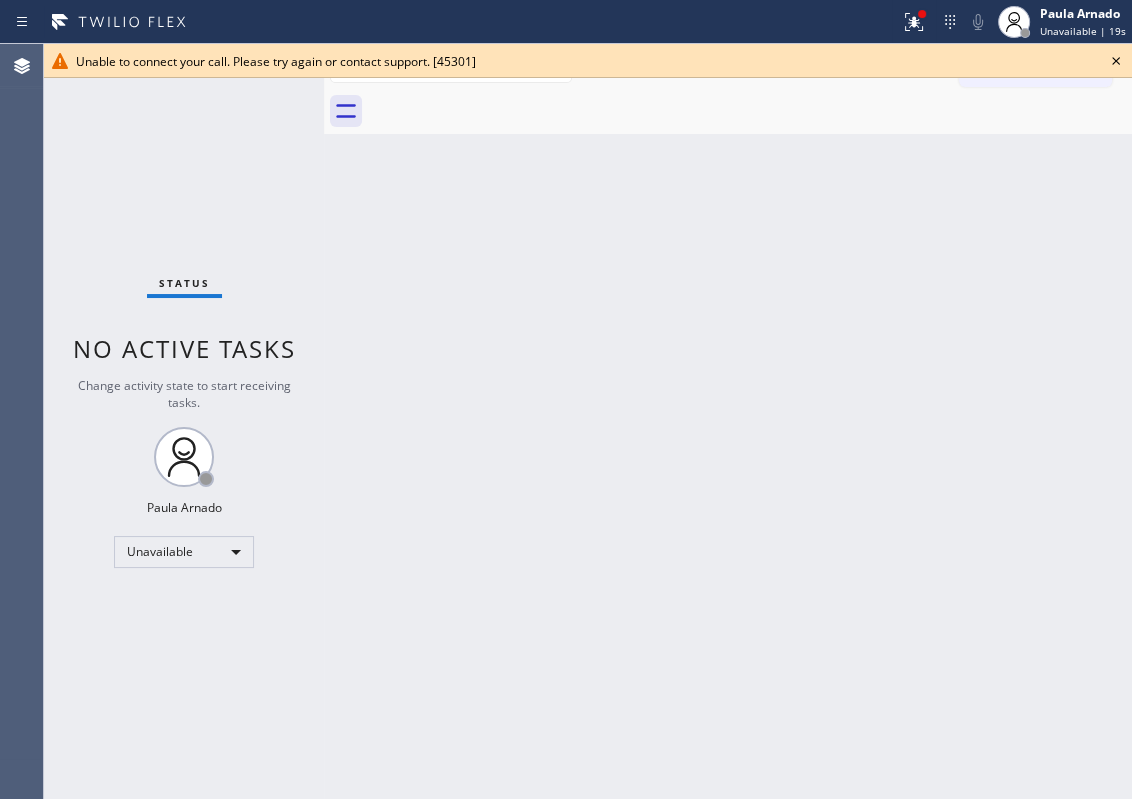 click 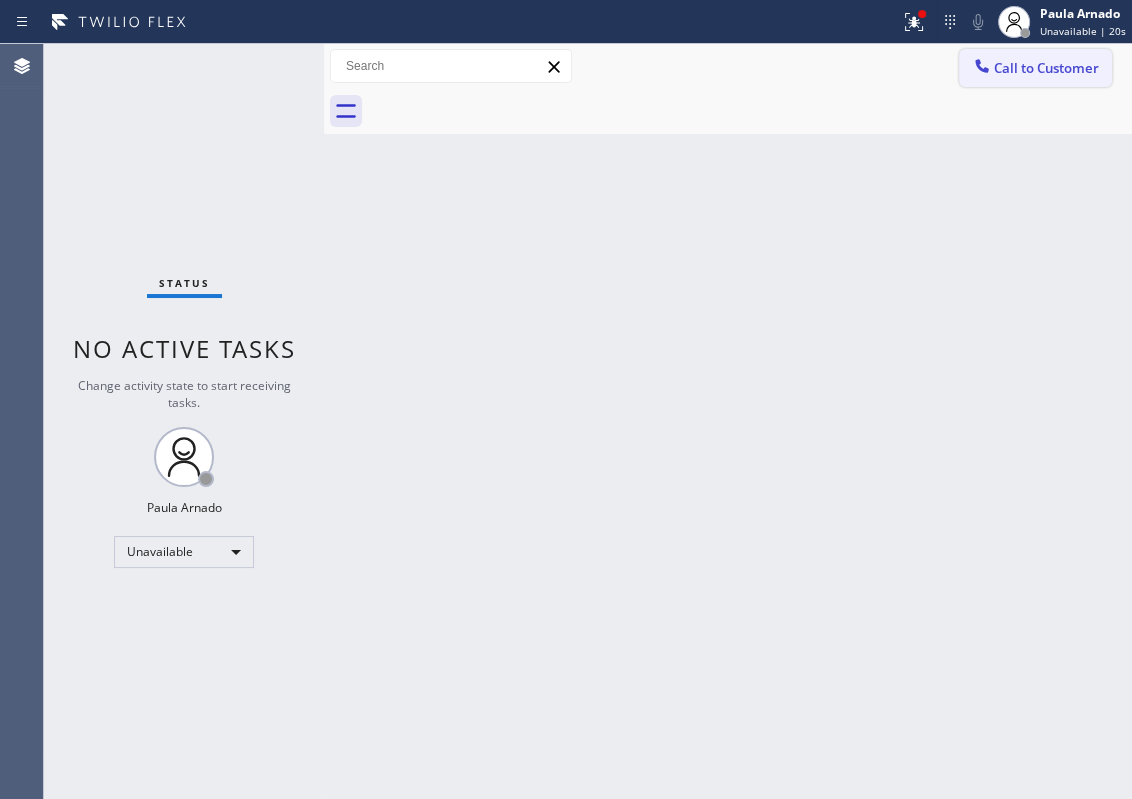 click on "Call to Customer" at bounding box center [1046, 68] 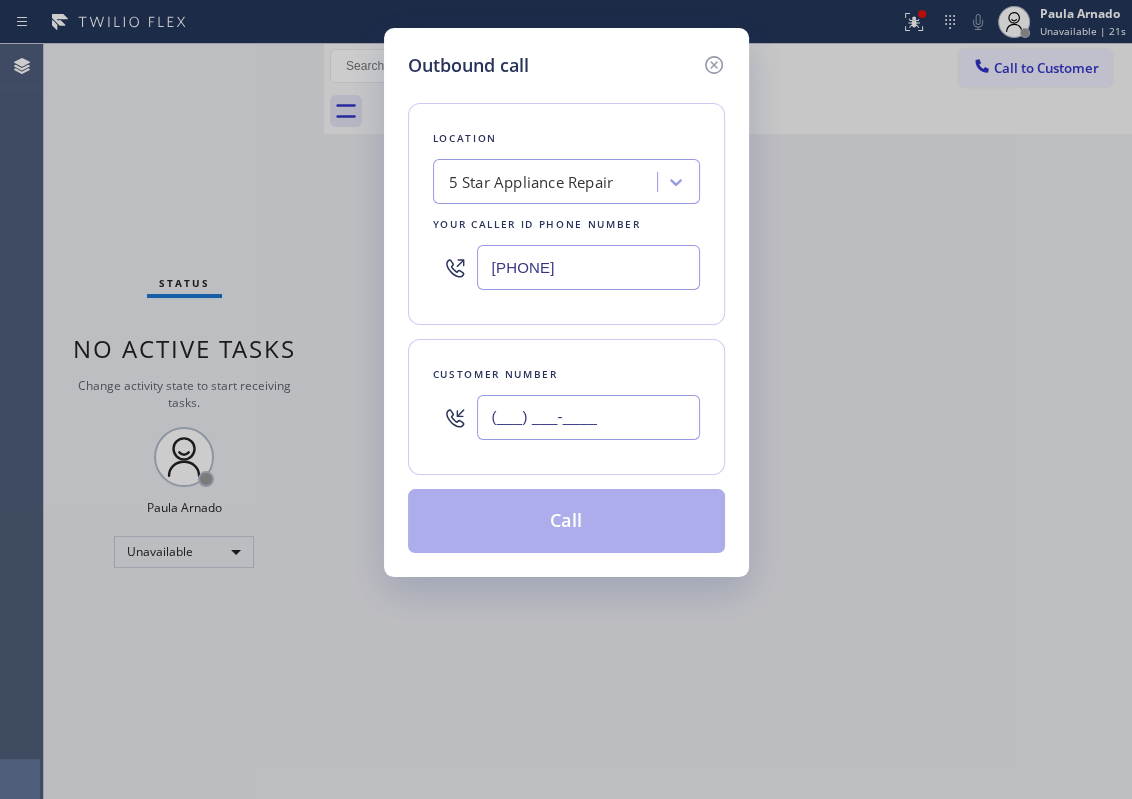 click on "(___) ___-____" at bounding box center (588, 417) 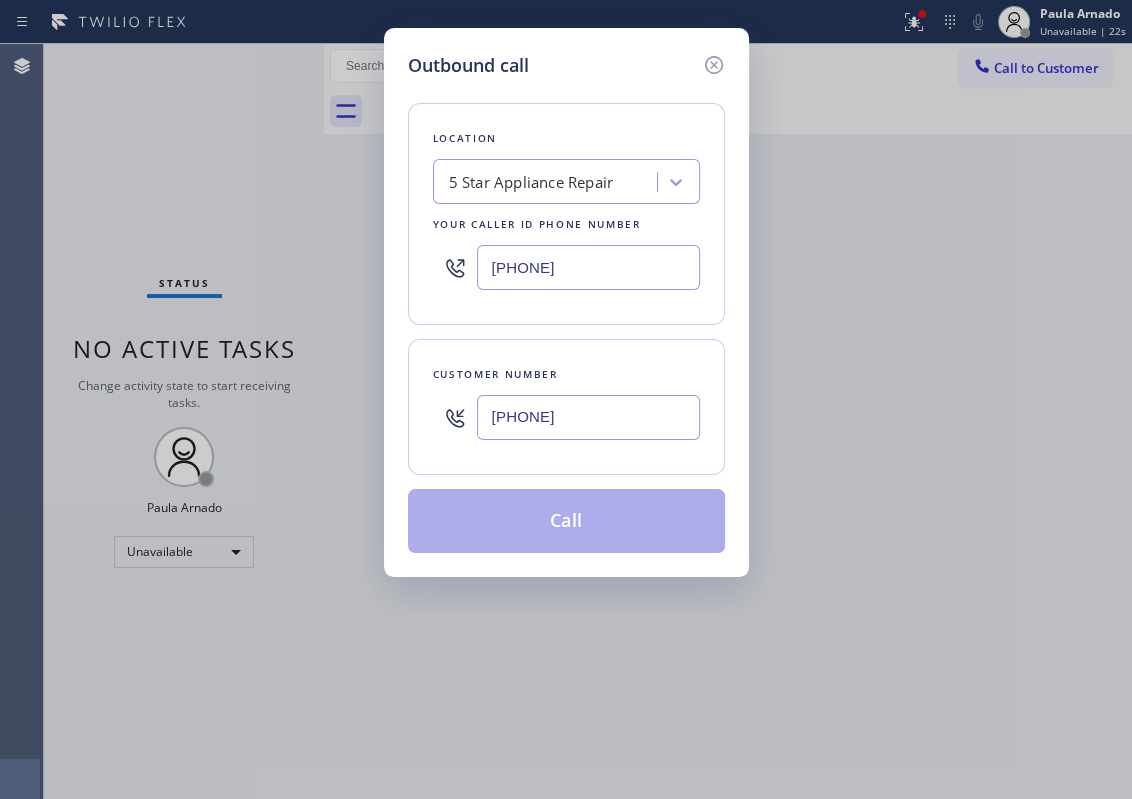 click on "Call" at bounding box center [566, 521] 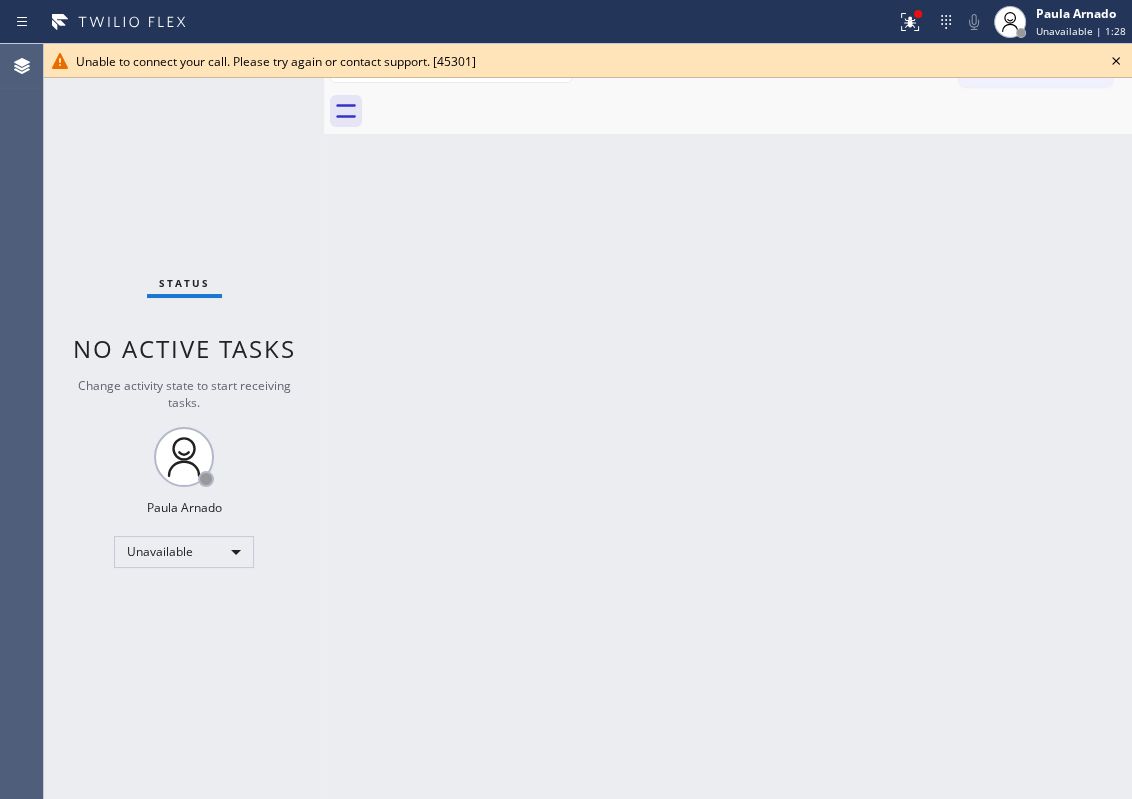 click 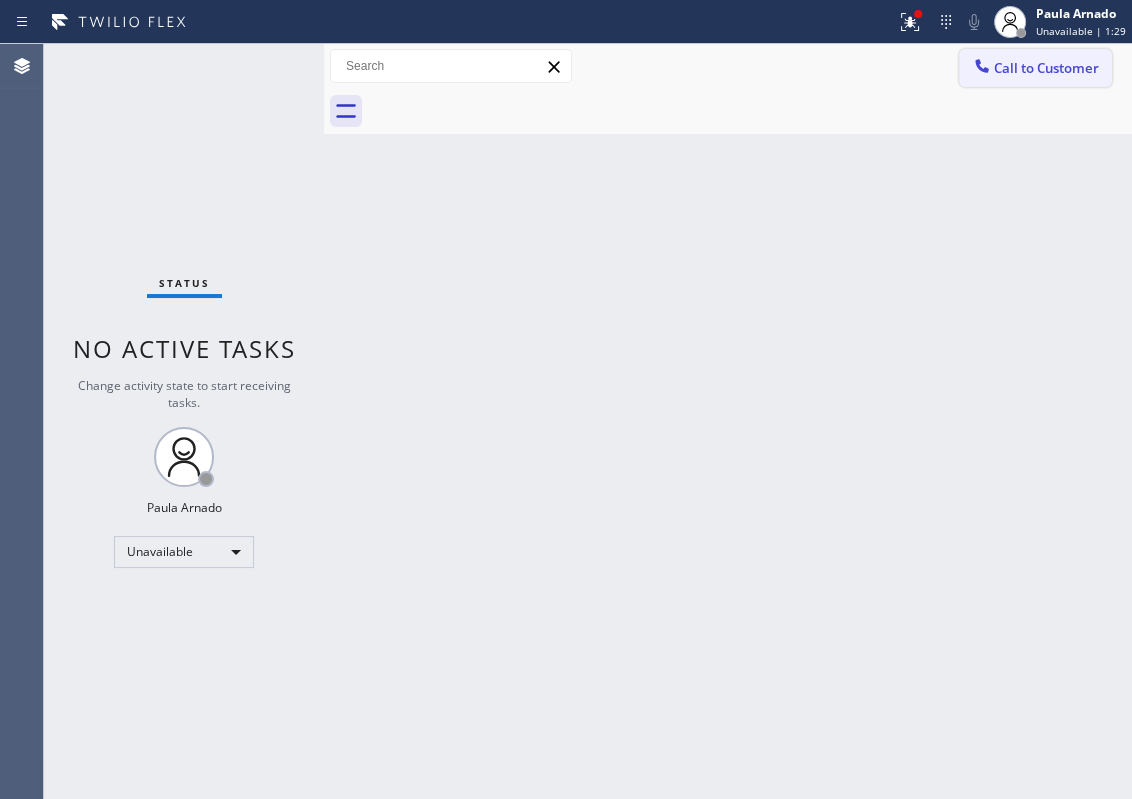 click on "Call to Customer" at bounding box center [1046, 68] 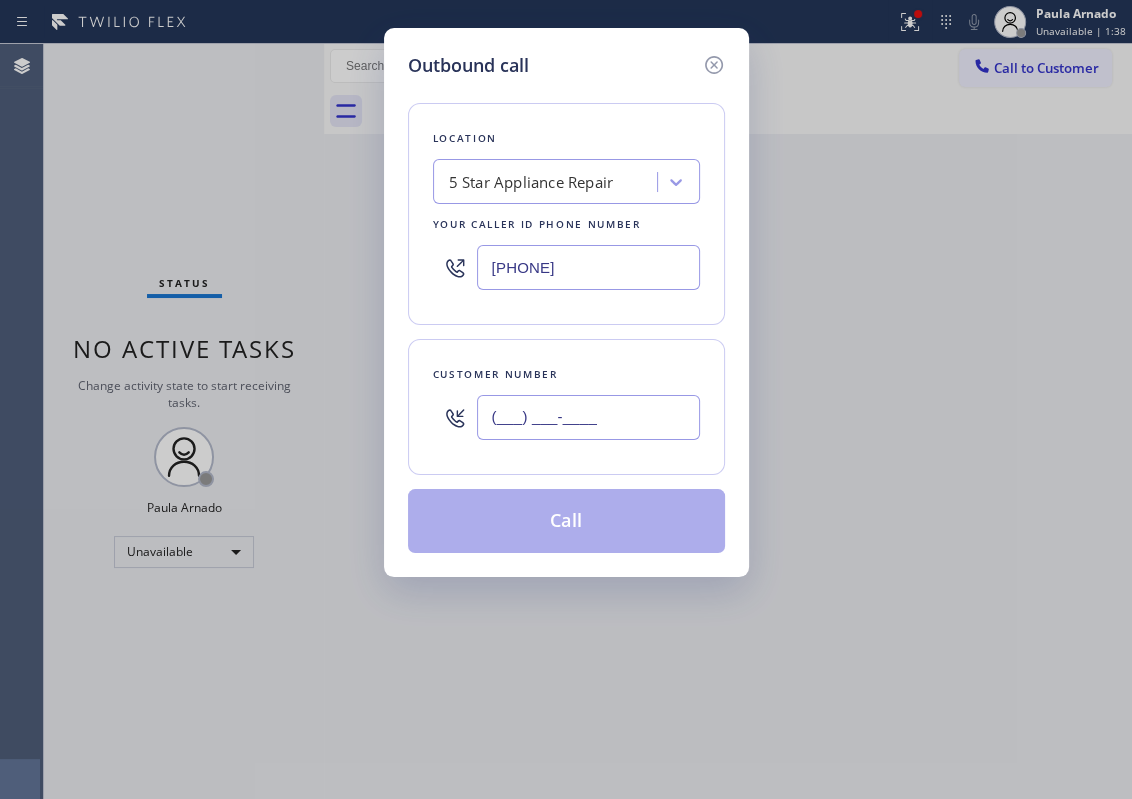 click on "(___) ___-____" at bounding box center (588, 417) 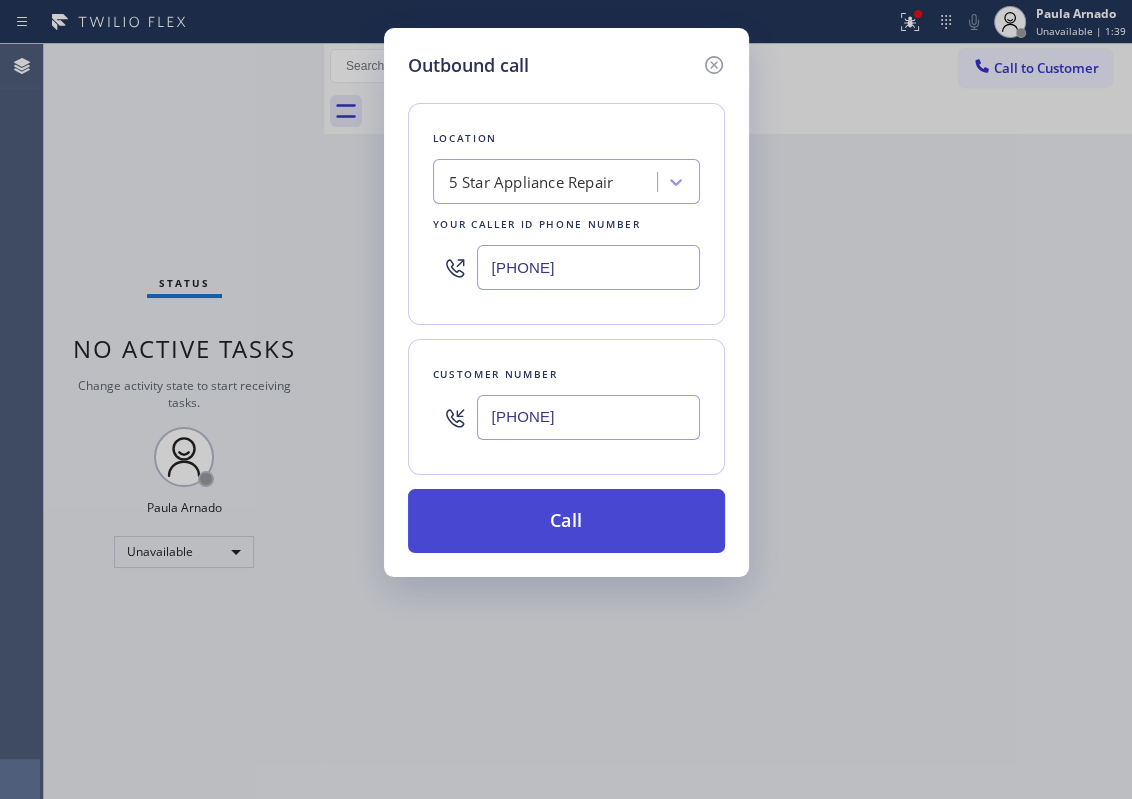 click on "Call" at bounding box center [566, 521] 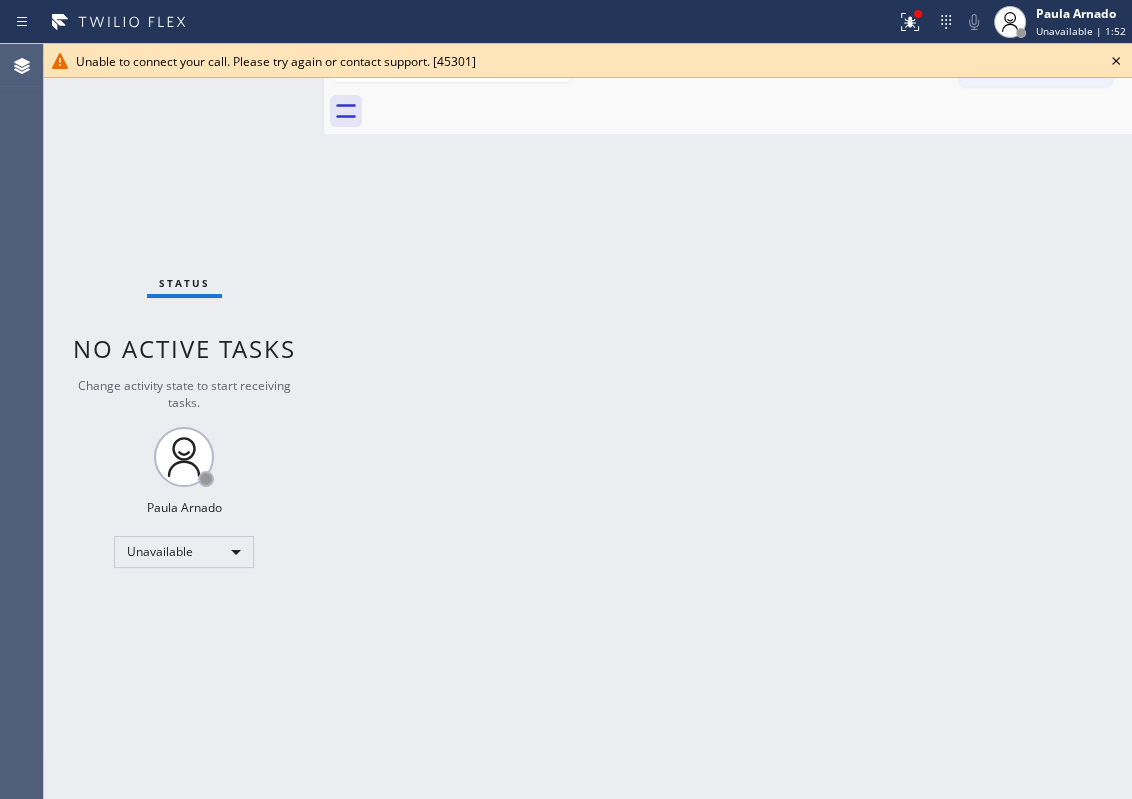 drag, startPoint x: 1029, startPoint y: 322, endPoint x: 1009, endPoint y: 310, distance: 23.323807 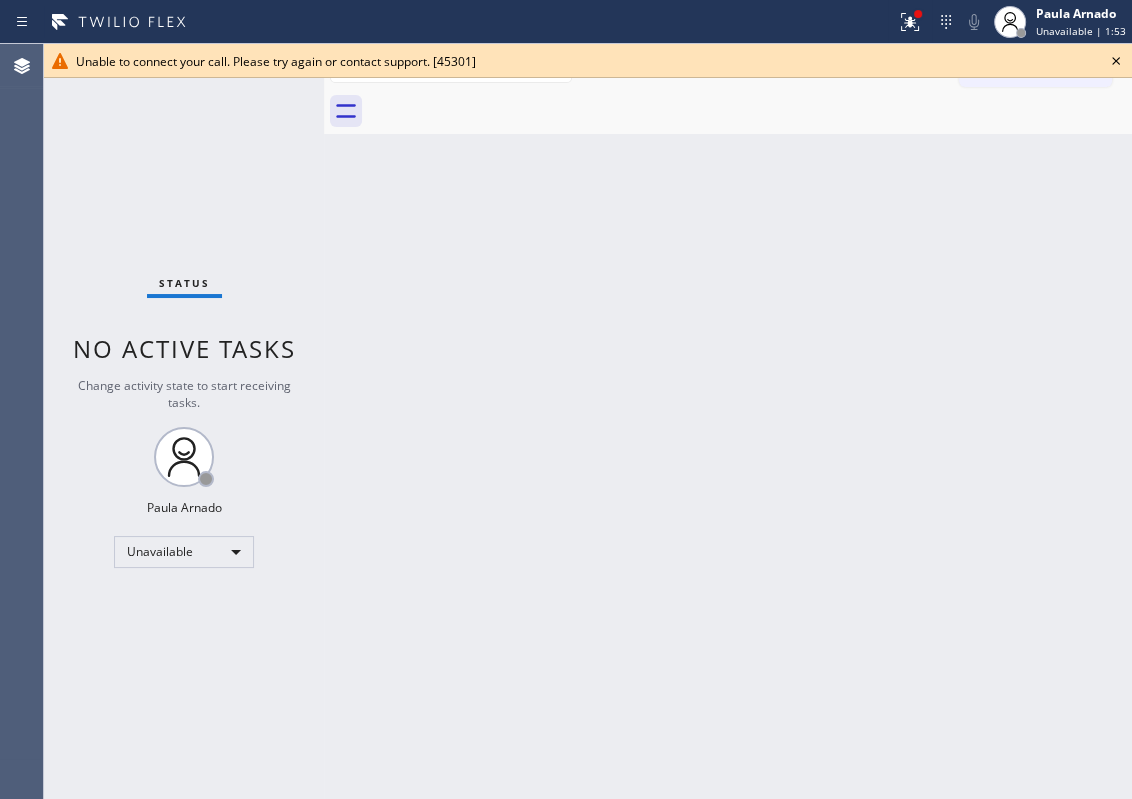 click 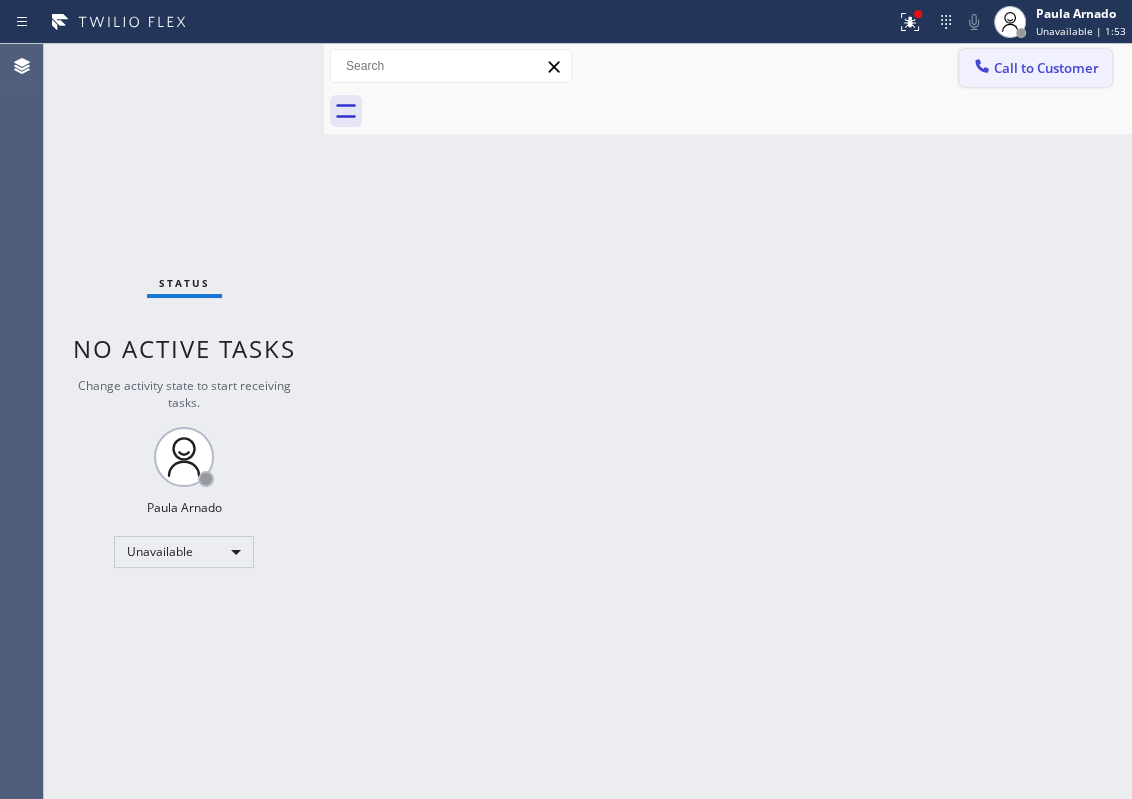 click on "Call to Customer" at bounding box center [1046, 68] 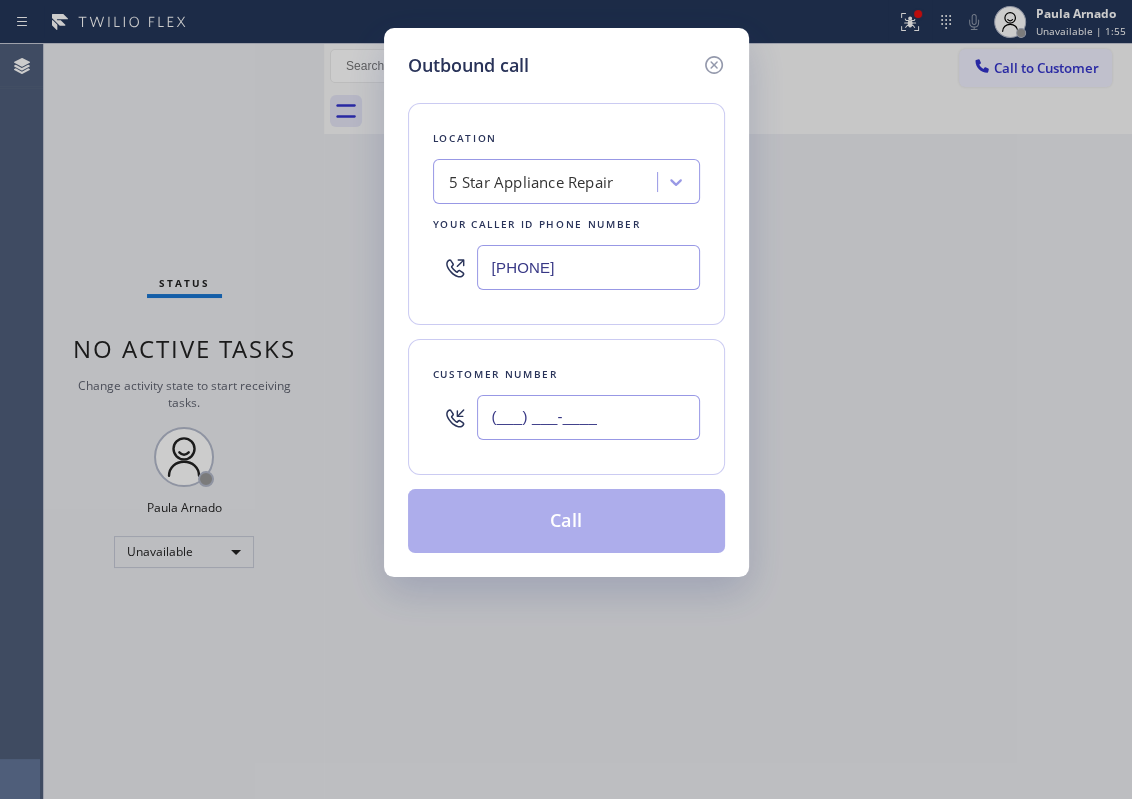 click on "(___) ___-____" at bounding box center [588, 417] 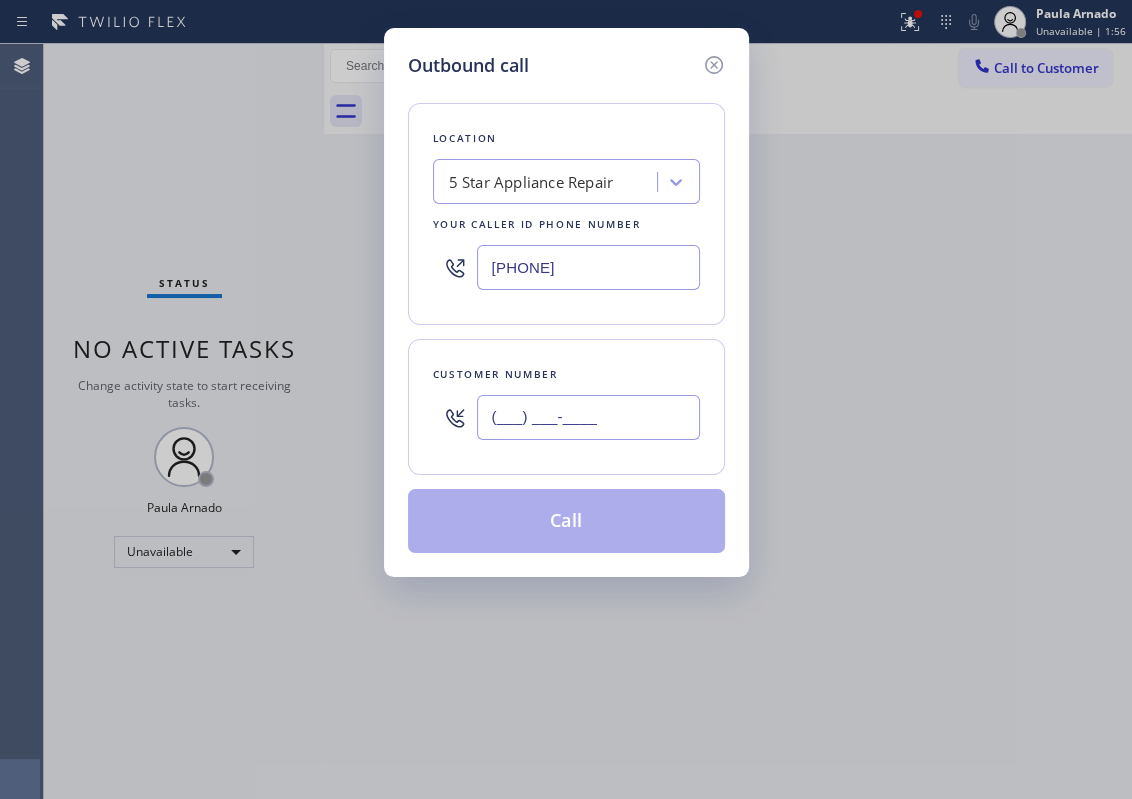 paste on "[PHONE]" 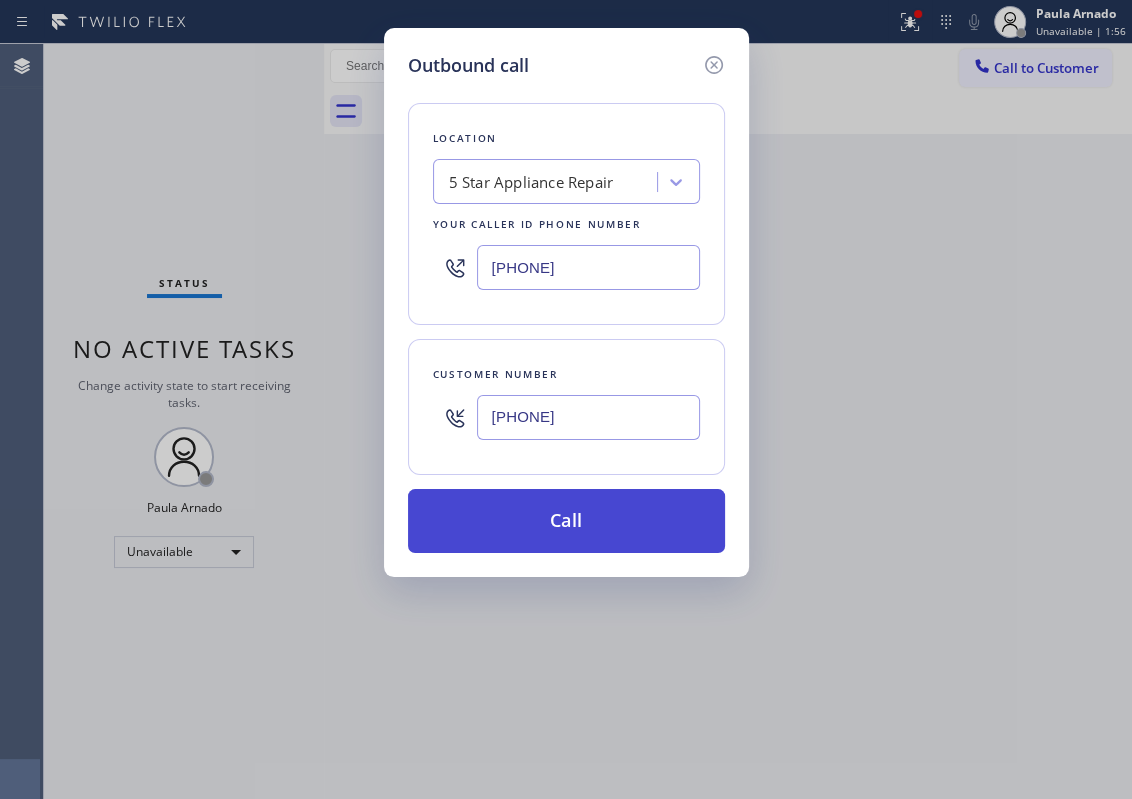 type on "[PHONE]" 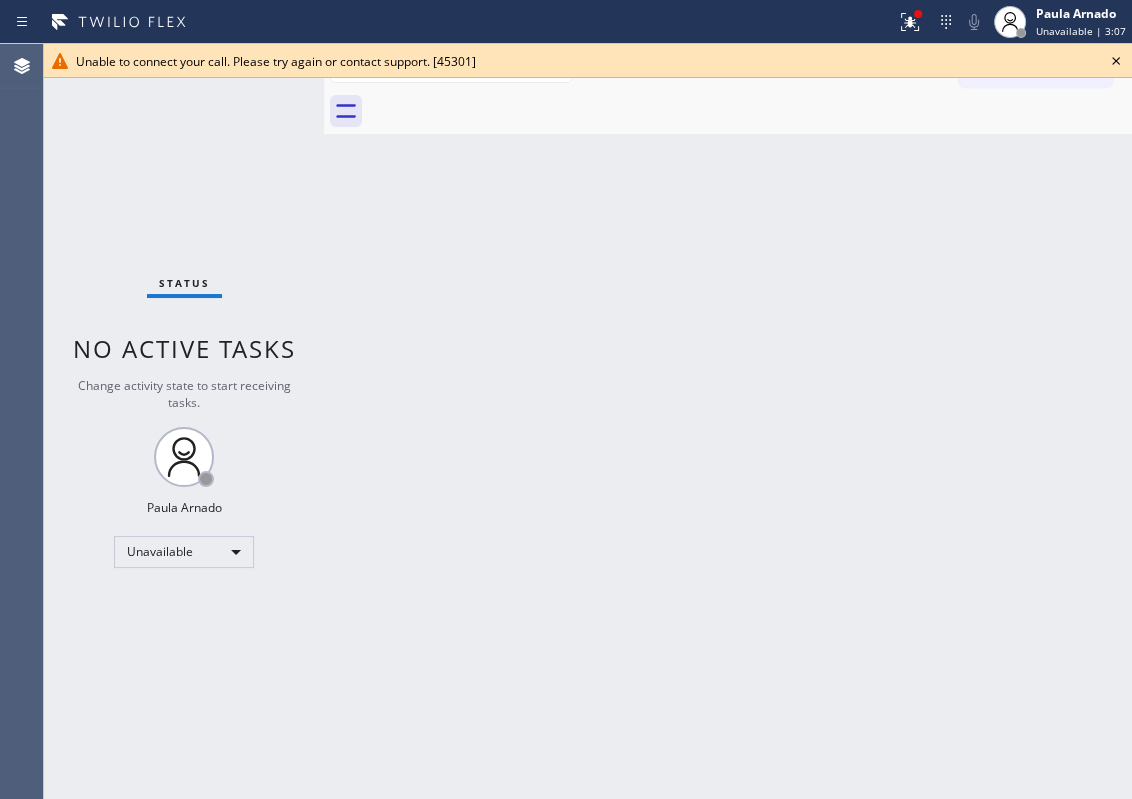 click 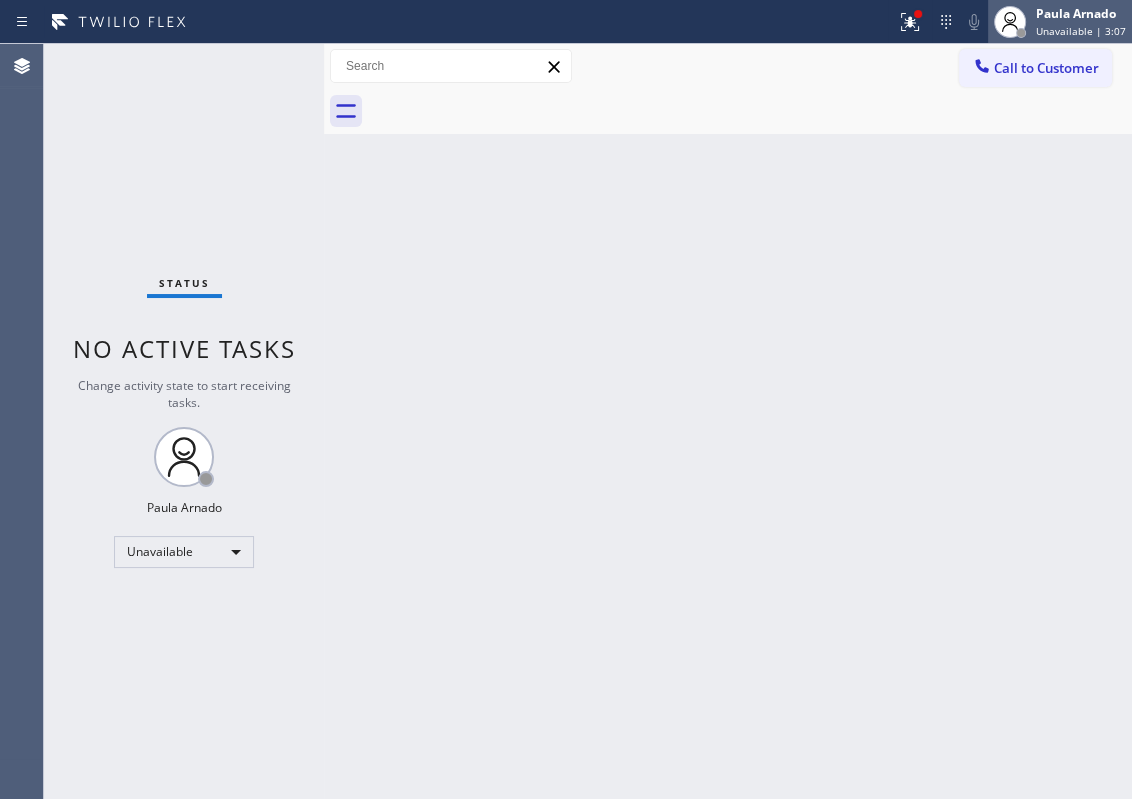 click on "Unavailable | 3:07" at bounding box center [1081, 31] 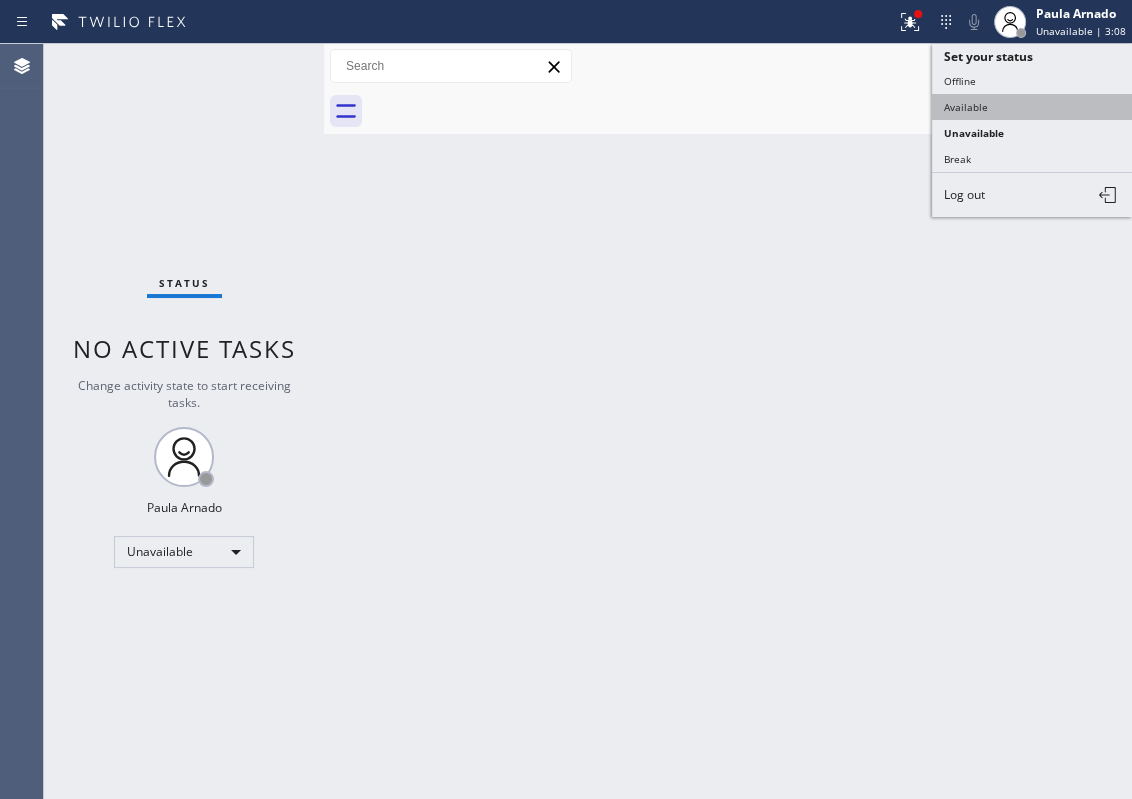 click on "Available" at bounding box center [1032, 107] 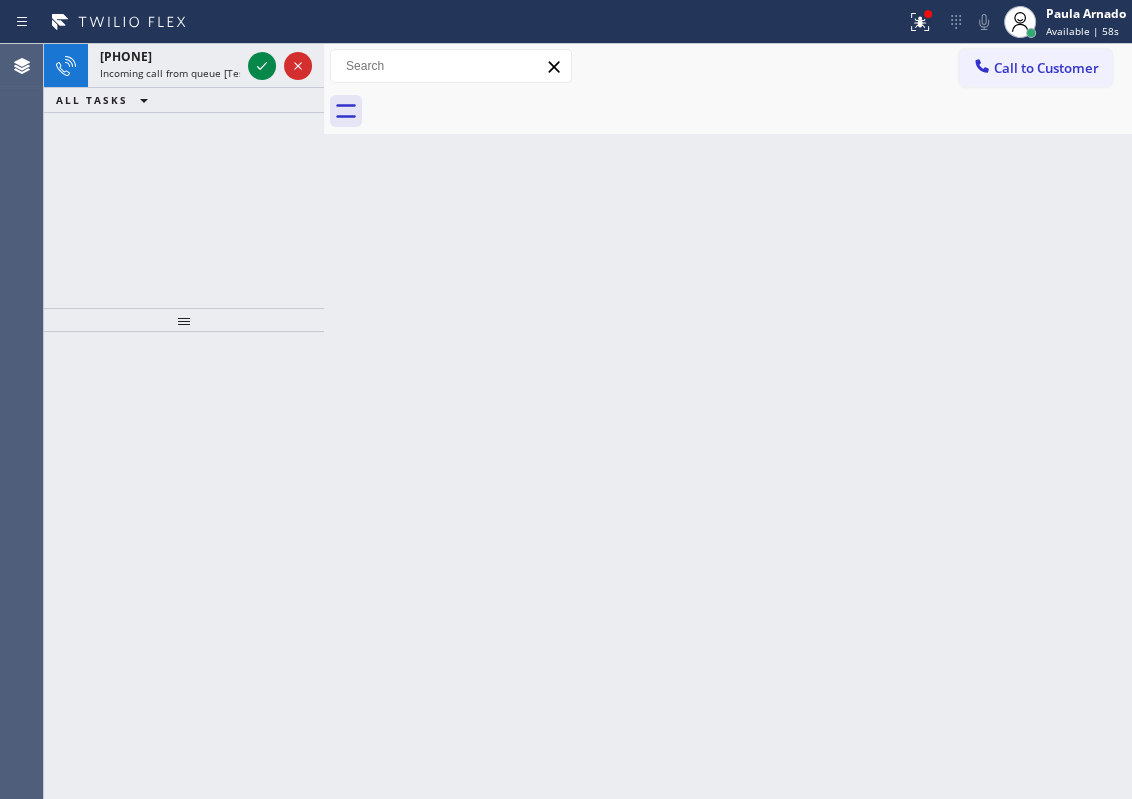 drag, startPoint x: 989, startPoint y: 187, endPoint x: 849, endPoint y: 159, distance: 142.77255 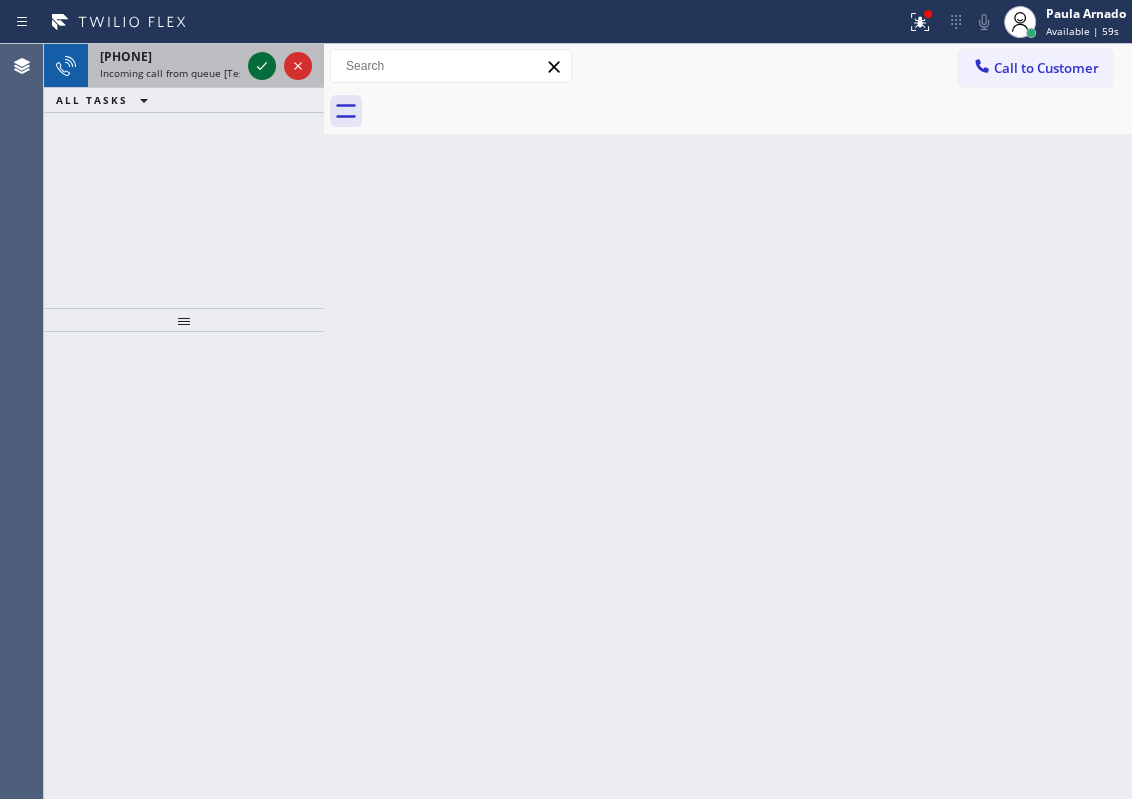 click 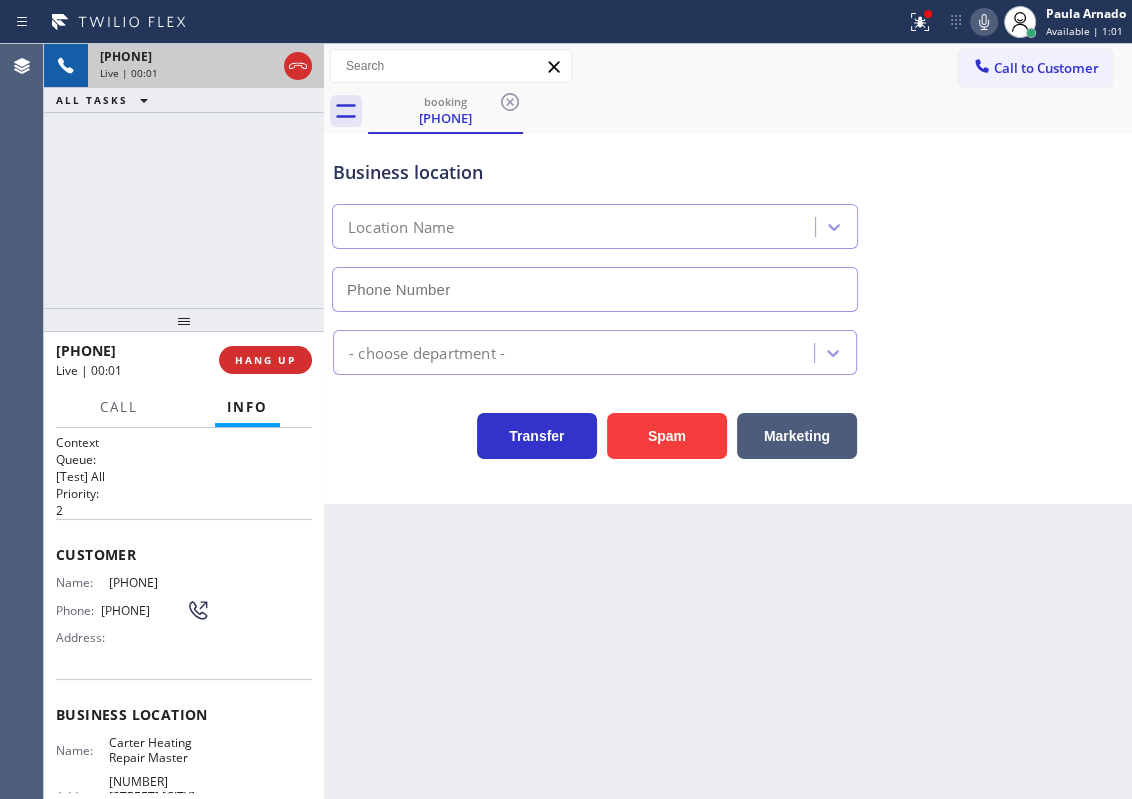 type on "[PHONE]" 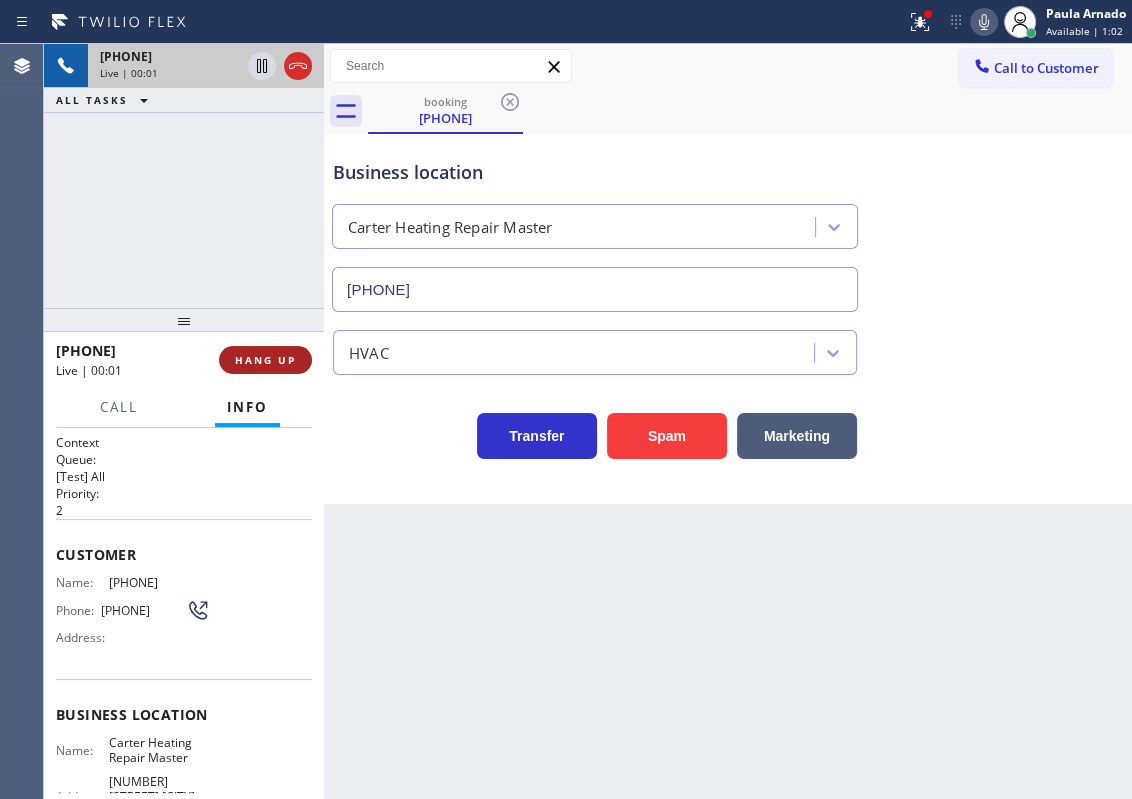 click on "HANG UP" at bounding box center (265, 360) 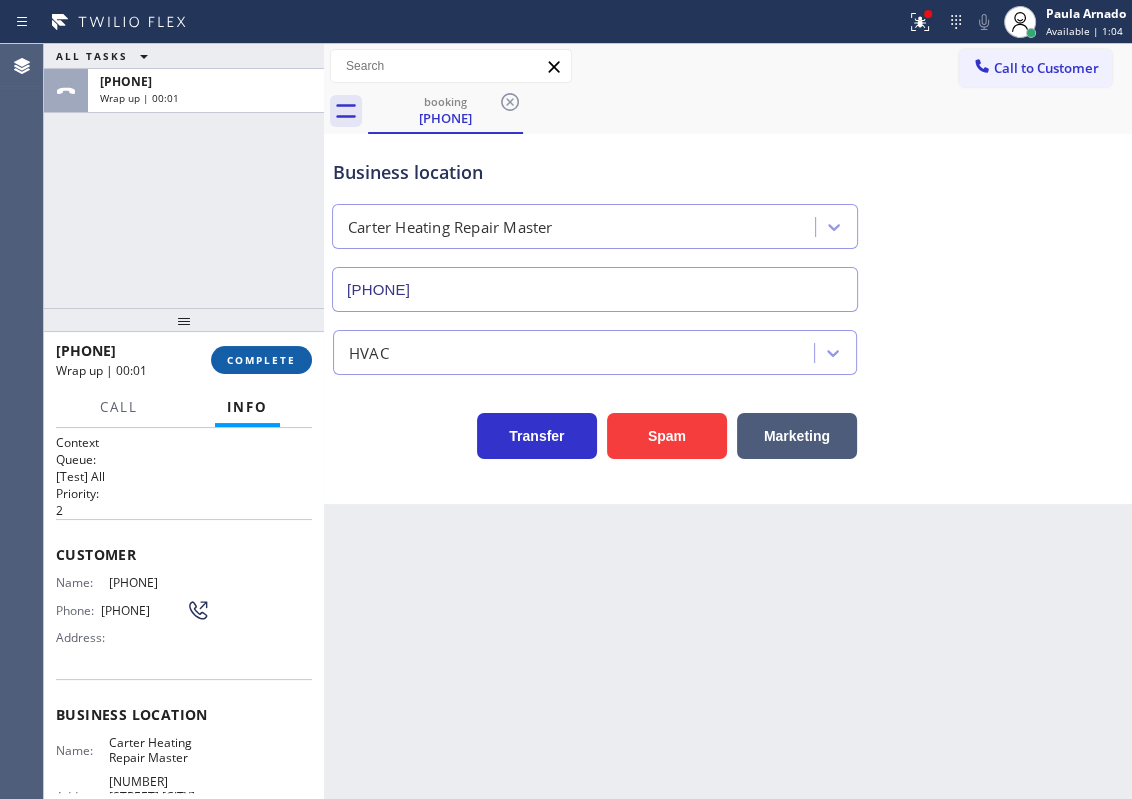 click on "COMPLETE" at bounding box center (261, 360) 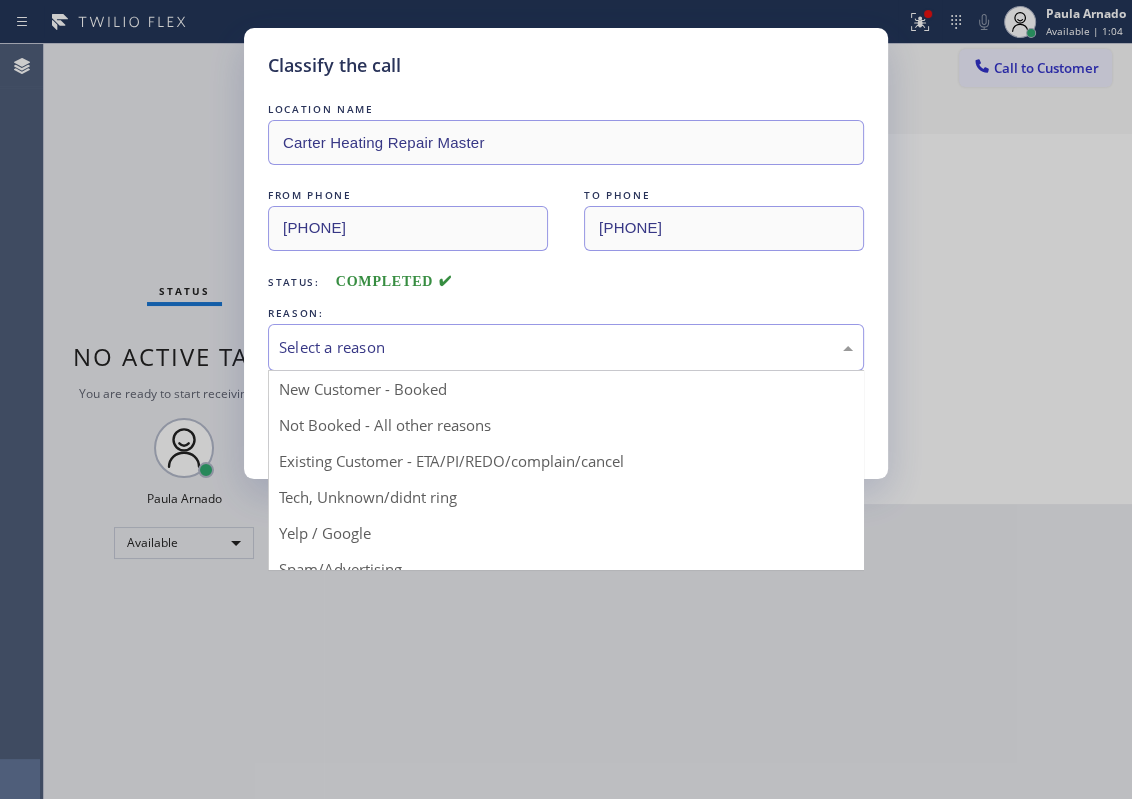click on "Select a reason" at bounding box center (566, 347) 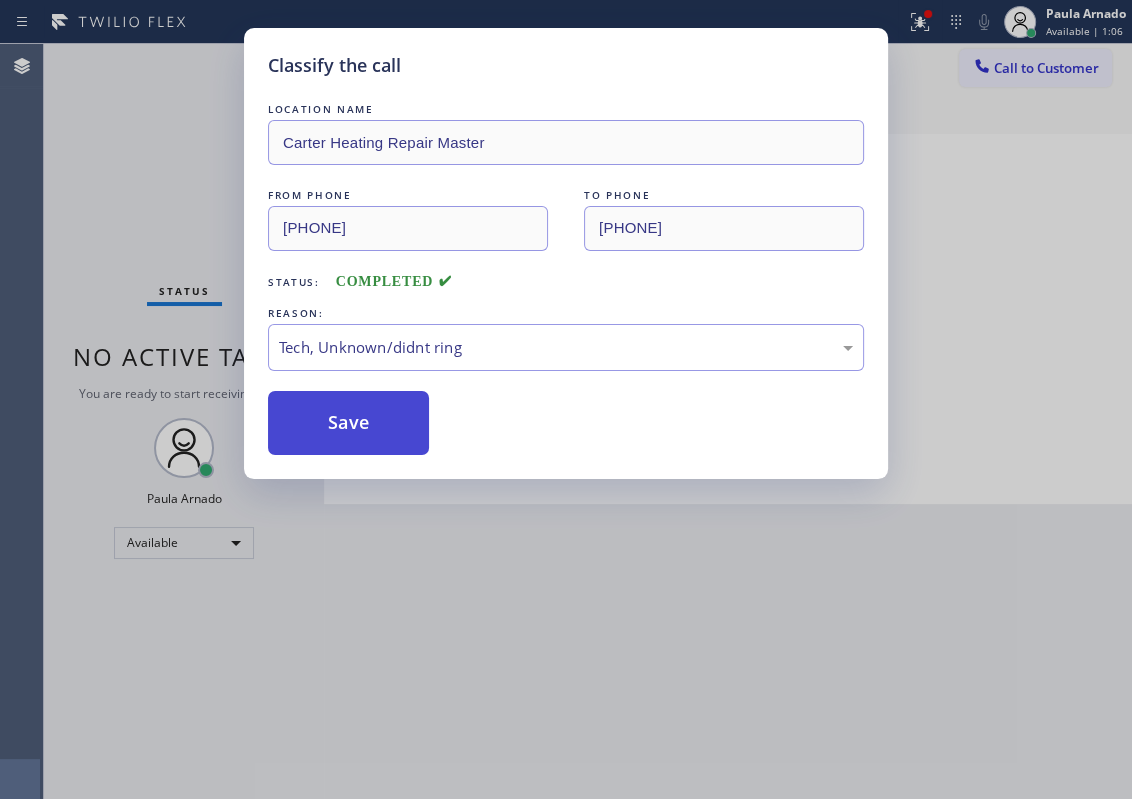 click on "Save" at bounding box center (348, 423) 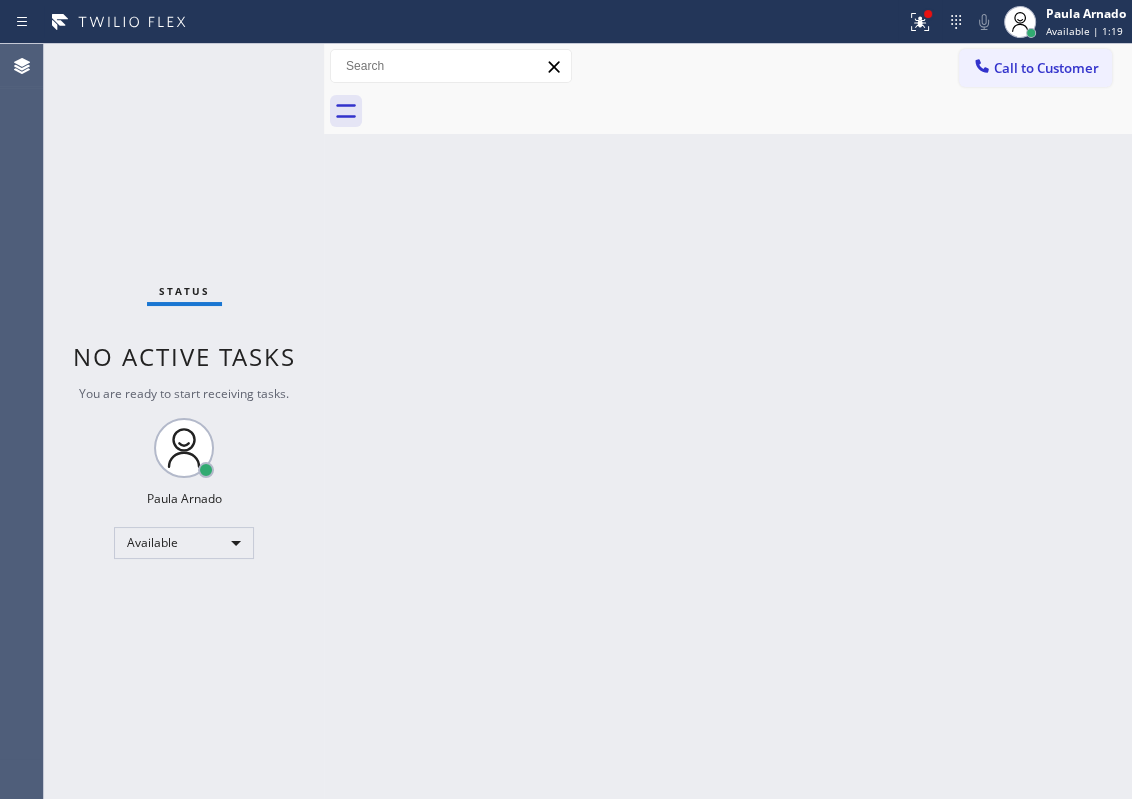 click on "Back to Dashboard Change Sender ID Customers Technicians Select a contact Outbound call Technician Search Technician Your caller id phone number Your caller id phone number Call Technician info Name   Phone none Address none Change Sender ID HVAC [PHONE] 5 Star Appliance [PHONE] Appliance Repair [PHONE] Plumbing [PHONE] Air Duct Cleaning [PHONE]  Electricians [PHONE] Cancel Change Check personal SMS Reset Change No tabs Call to Customer Outbound call Location 5 Star Appliance Repair Your caller id phone number [PHONE] Customer number Call Outbound call Technician Search Technician Your caller id phone number Your caller id phone number Call" at bounding box center (728, 421) 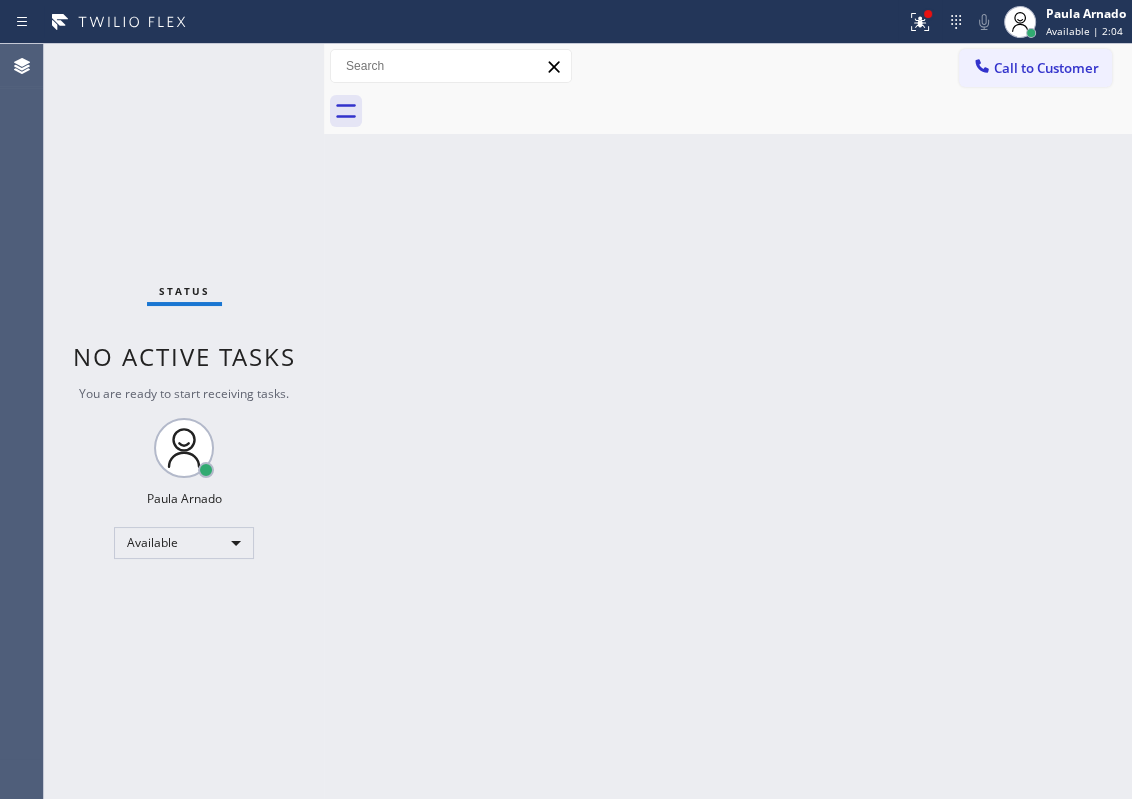 click on "Back to Dashboard Change Sender ID Customers Technicians Select a contact Outbound call Technician Search Technician Your caller id phone number Your caller id phone number Call Technician info Name   Phone none Address none Change Sender ID HVAC [PHONE] 5 Star Appliance [PHONE] Appliance Repair [PHONE] Plumbing [PHONE] Air Duct Cleaning [PHONE]  Electricians [PHONE] Cancel Change Check personal SMS Reset Change No tabs Call to Customer Outbound call Location 5 Star Appliance Repair Your caller id phone number [PHONE] Customer number Call Outbound call Technician Search Technician Your caller id phone number Your caller id phone number Call" at bounding box center [728, 421] 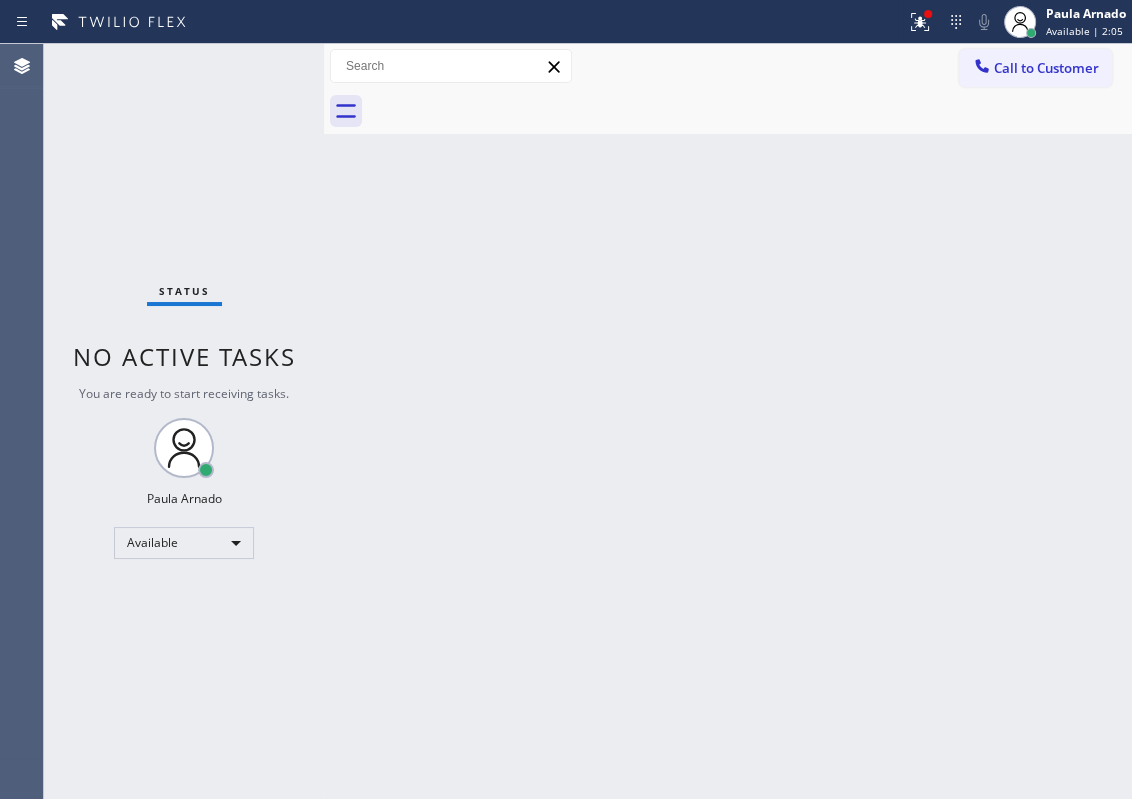 click on "Back to Dashboard Change Sender ID Customers Technicians Select a contact Outbound call Technician Search Technician Your caller id phone number Your caller id phone number Call Technician info Name   Phone none Address none Change Sender ID HVAC [PHONE] 5 Star Appliance [PHONE] Appliance Repair [PHONE] Plumbing [PHONE] Air Duct Cleaning [PHONE]  Electricians [PHONE] Cancel Change Check personal SMS Reset Change No tabs Call to Customer Outbound call Location 5 Star Appliance Repair Your caller id phone number [PHONE] Customer number Call Outbound call Technician Search Technician Your caller id phone number Your caller id phone number Call" at bounding box center [728, 421] 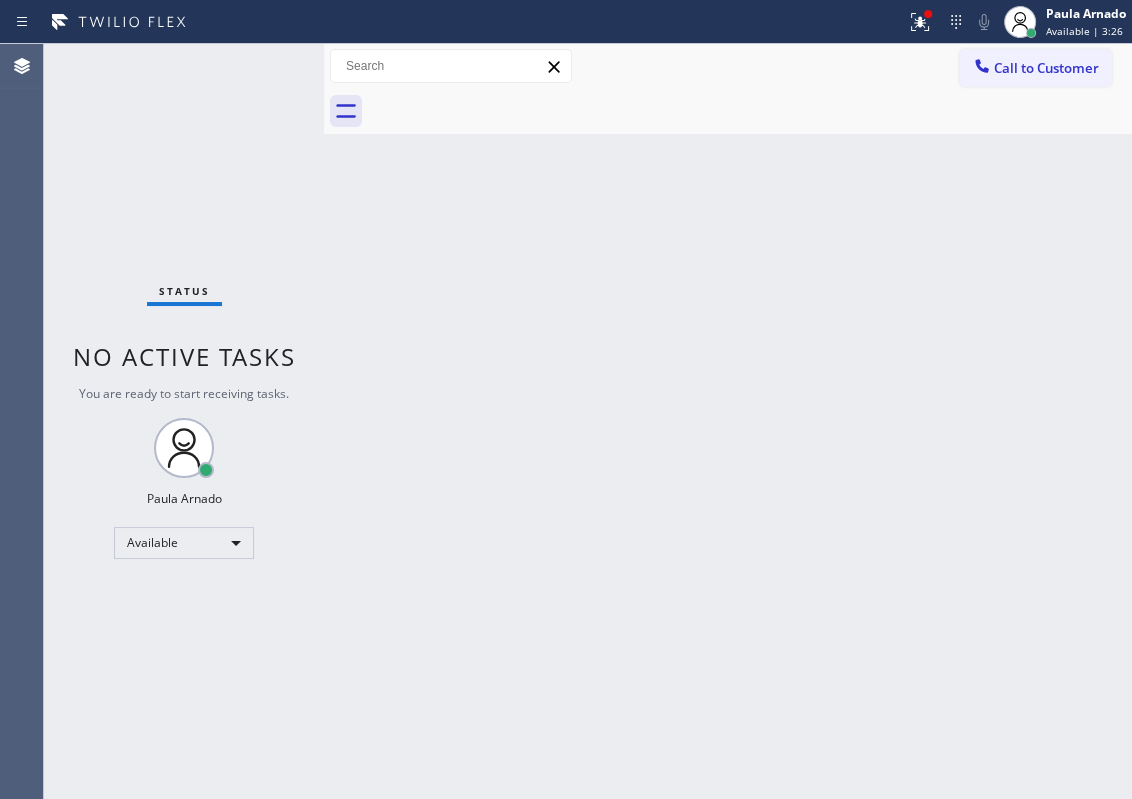 click on "Back to Dashboard Change Sender ID Customers Technicians Select a contact Outbound call Technician Search Technician Your caller id phone number Your caller id phone number Call Technician info Name   Phone none Address none Change Sender ID HVAC [PHONE] 5 Star Appliance [PHONE] Appliance Repair [PHONE] Plumbing [PHONE] Air Duct Cleaning [PHONE]  Electricians [PHONE] Cancel Change Check personal SMS Reset Change No tabs Call to Customer Outbound call Location 5 Star Appliance Repair Your caller id phone number [PHONE] Customer number Call Outbound call Technician Search Technician Your caller id phone number Your caller id phone number Call" at bounding box center (728, 421) 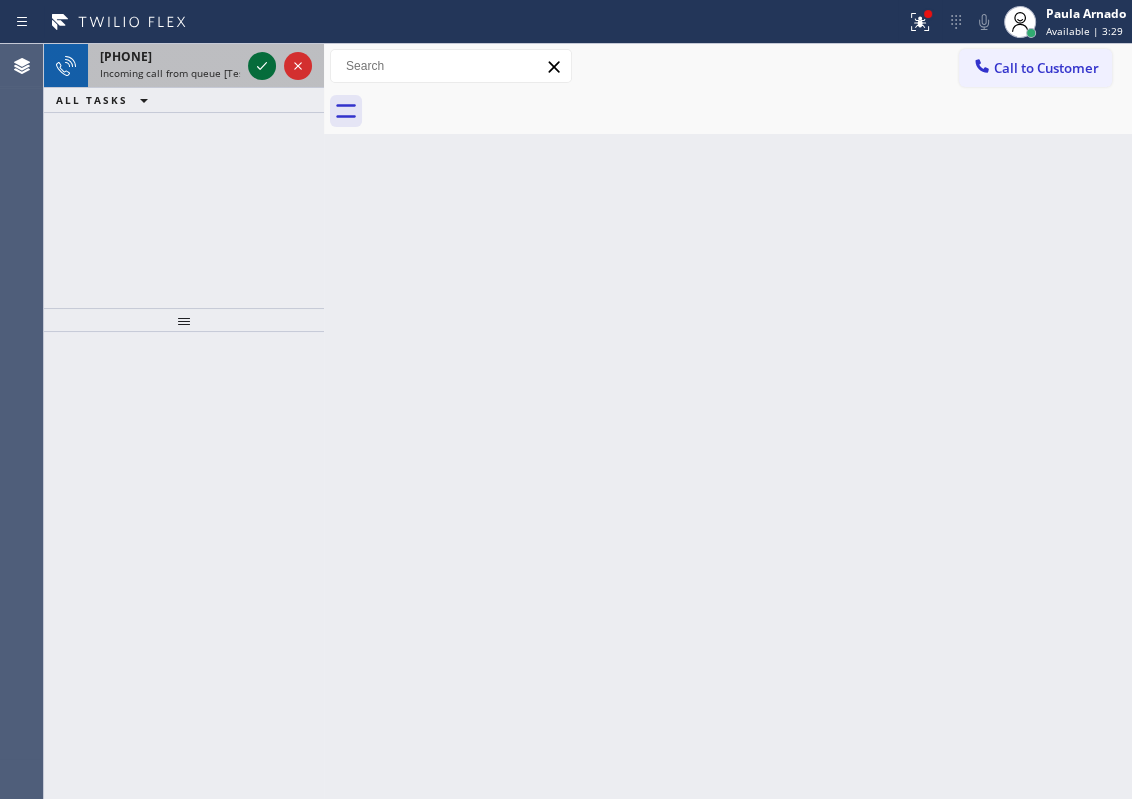 click at bounding box center (280, 66) 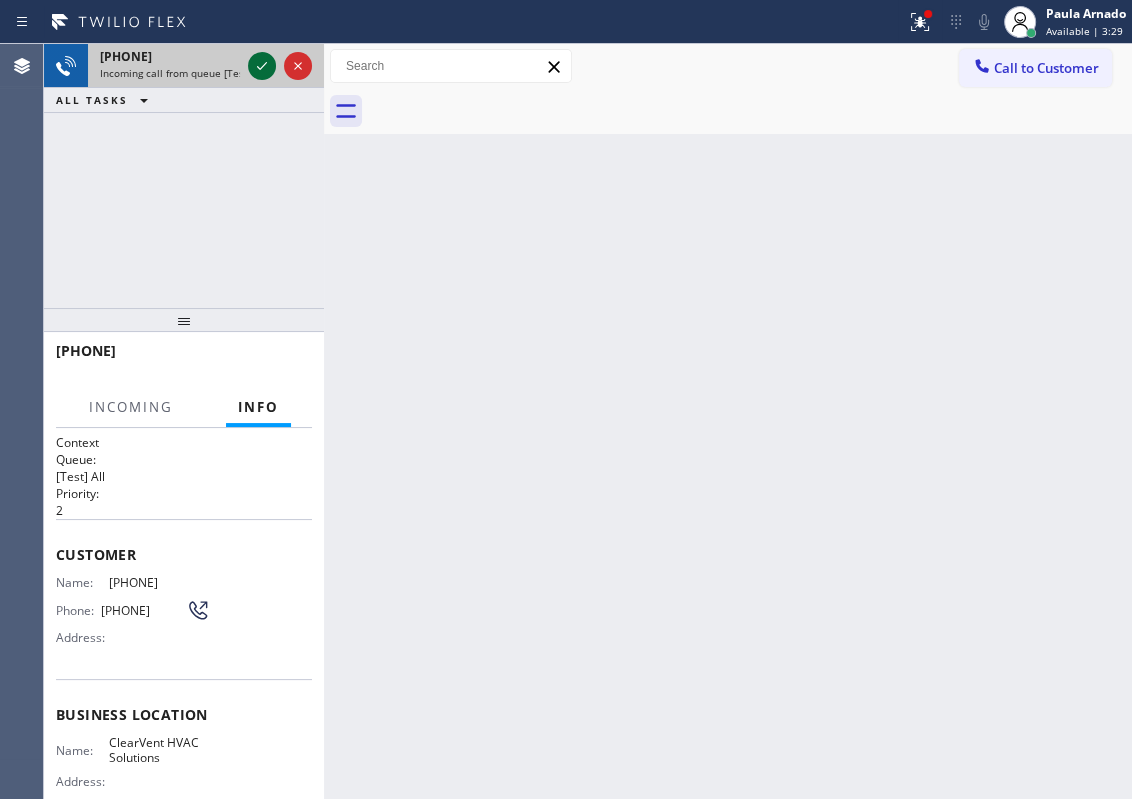 click 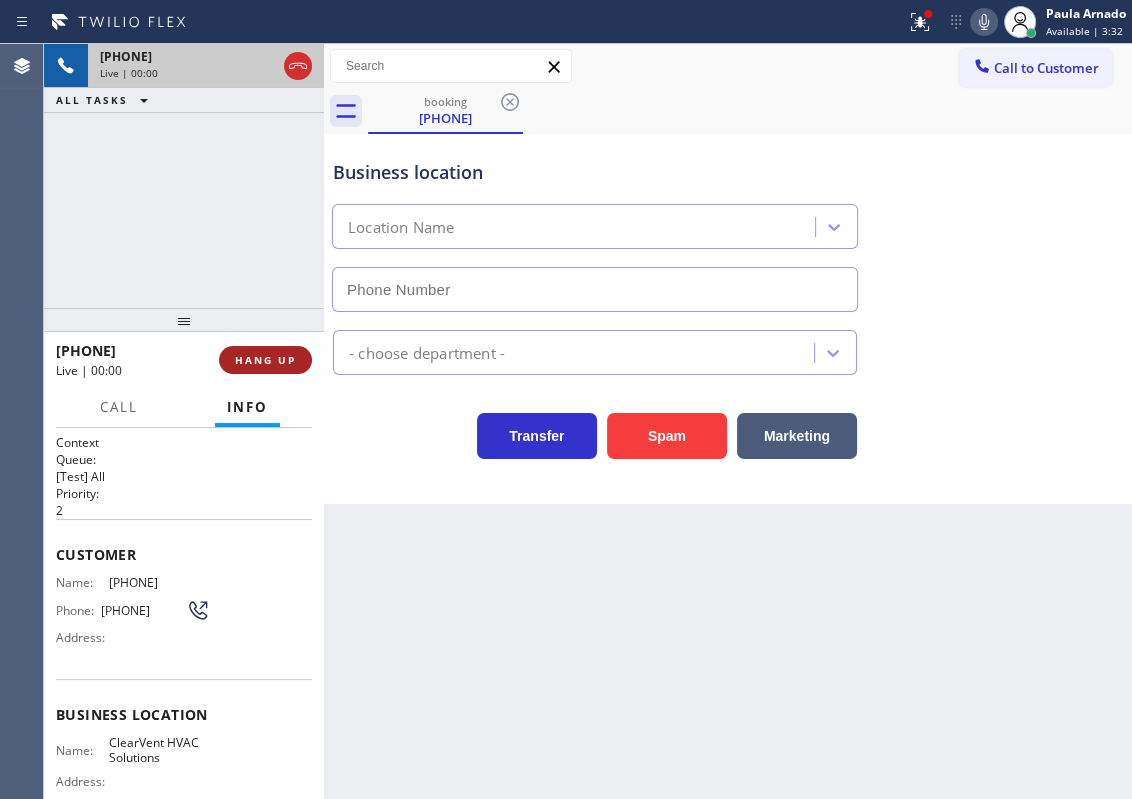 type on "[PHONE]" 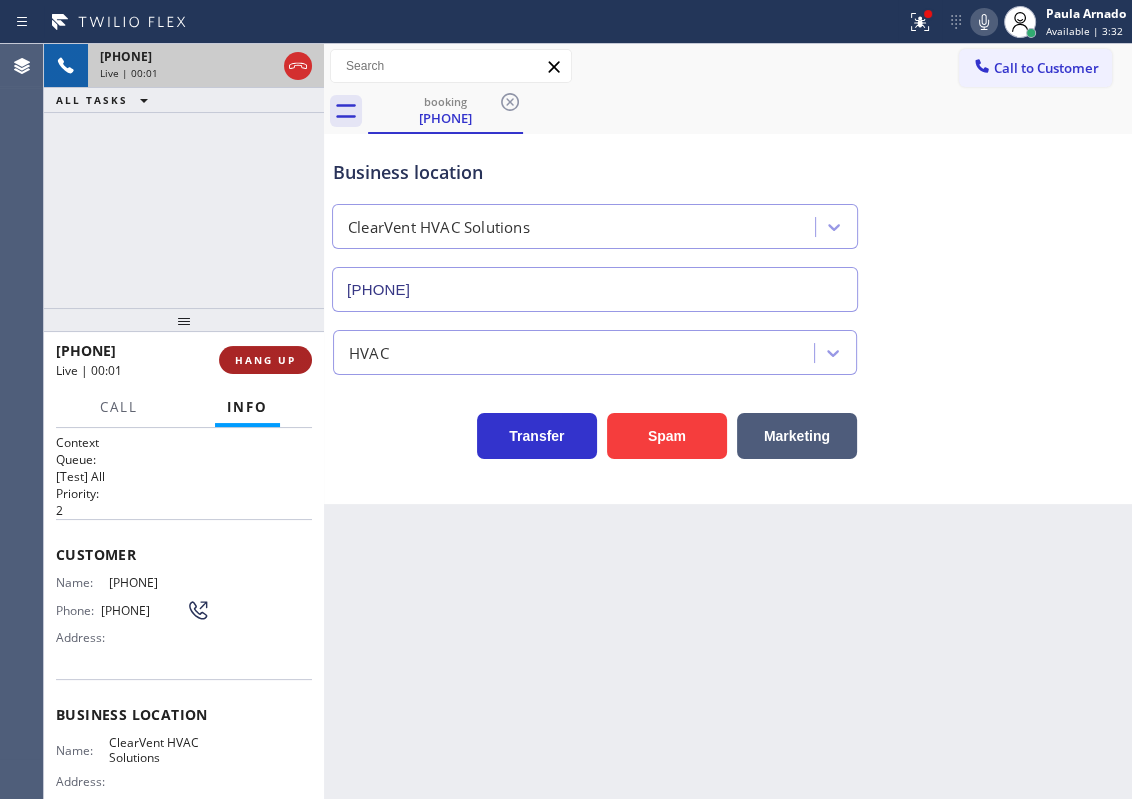 click on "HANG UP" at bounding box center [265, 360] 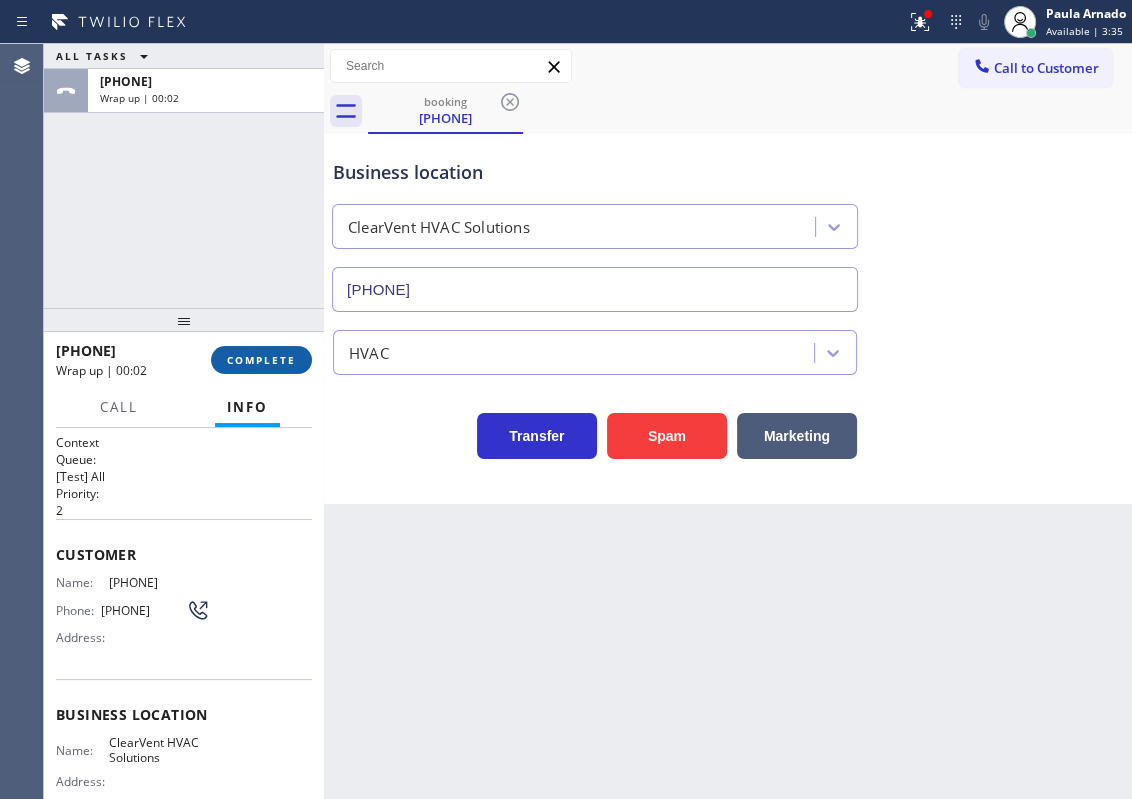 click on "COMPLETE" at bounding box center [261, 360] 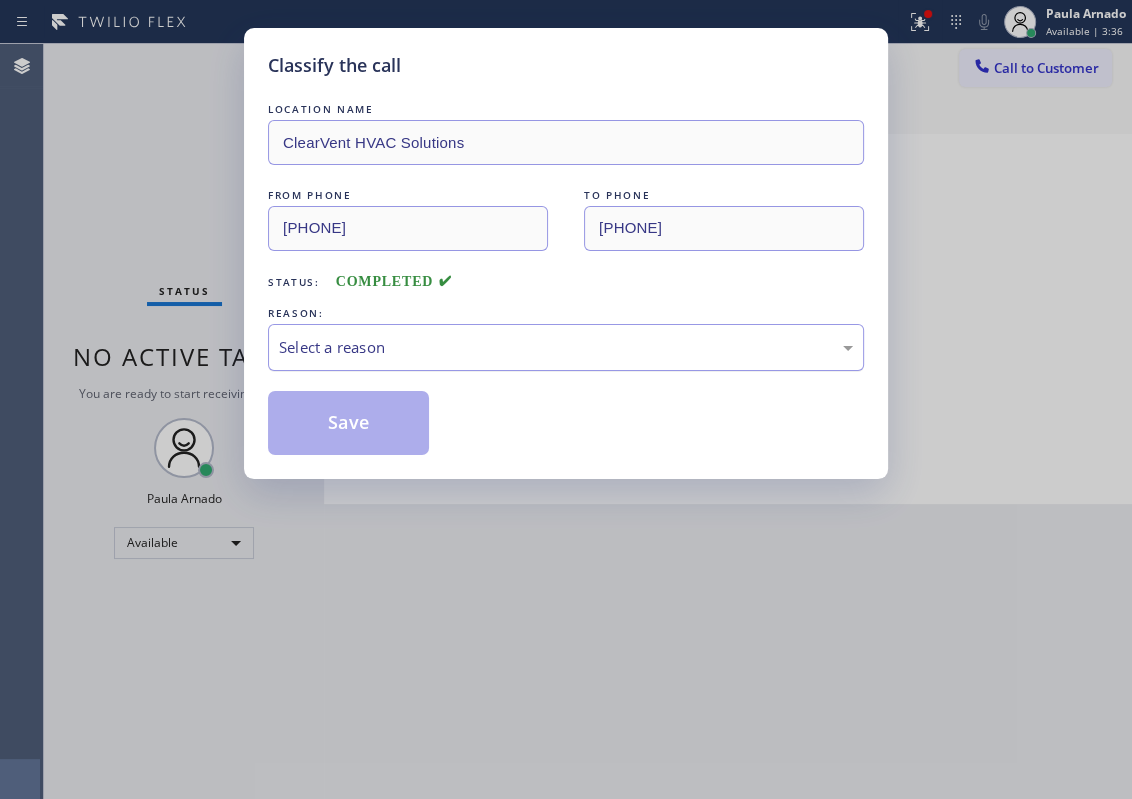 click on "Select a reason" at bounding box center [566, 347] 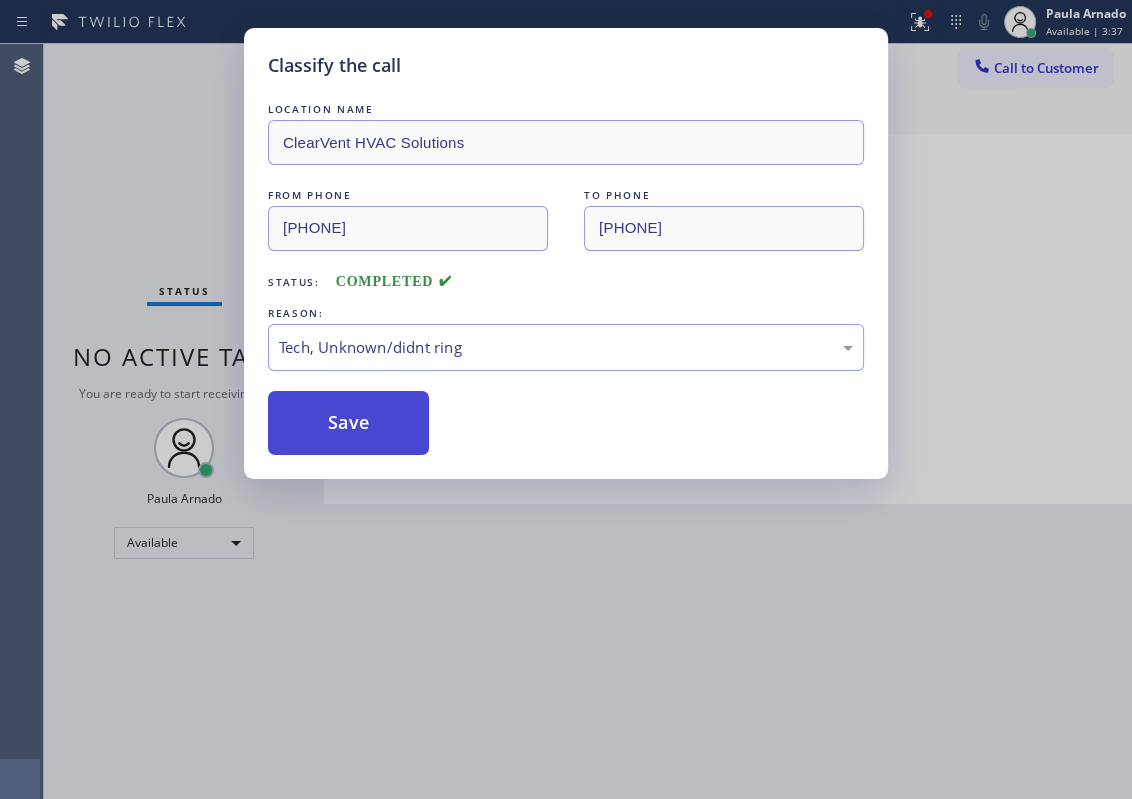 click on "Save" at bounding box center [348, 423] 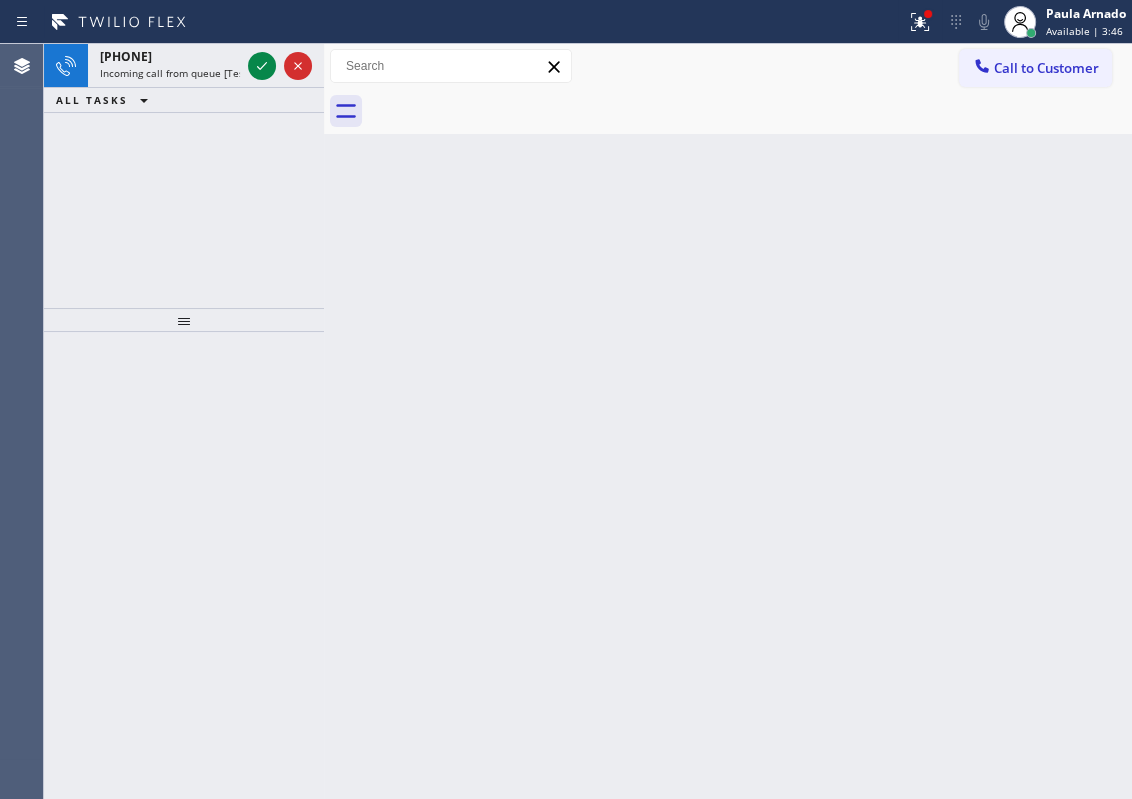 click on "Back to Dashboard Change Sender ID Customers Technicians Select a contact Outbound call Technician Search Technician Your caller id phone number Your caller id phone number Call Technician info Name   Phone none Address none Change Sender ID HVAC [PHONE] 5 Star Appliance [PHONE] Appliance Repair [PHONE] Plumbing [PHONE] Air Duct Cleaning [PHONE]  Electricians [PHONE] Cancel Change Check personal SMS Reset Change No tabs Call to Customer Outbound call Location 5 Star Appliance Repair Your caller id phone number [PHONE] Customer number Call Outbound call Technician Search Technician Your caller id phone number Your caller id phone number Call" at bounding box center [728, 421] 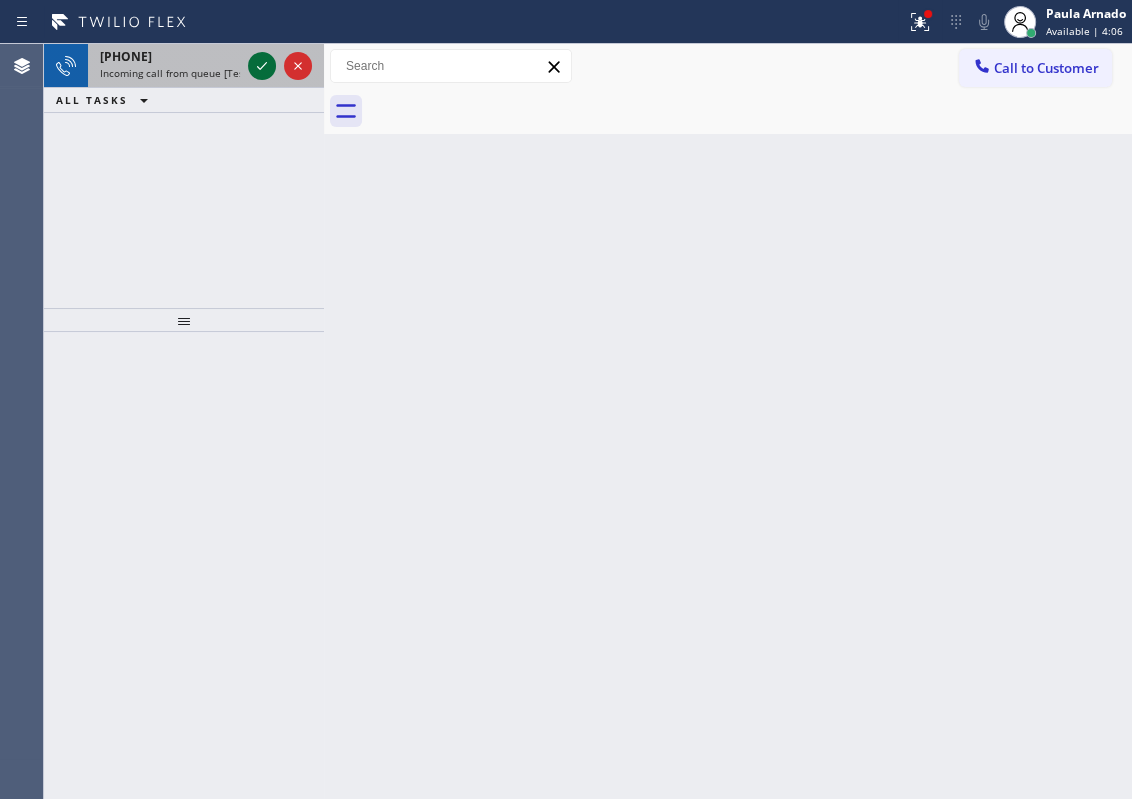 click 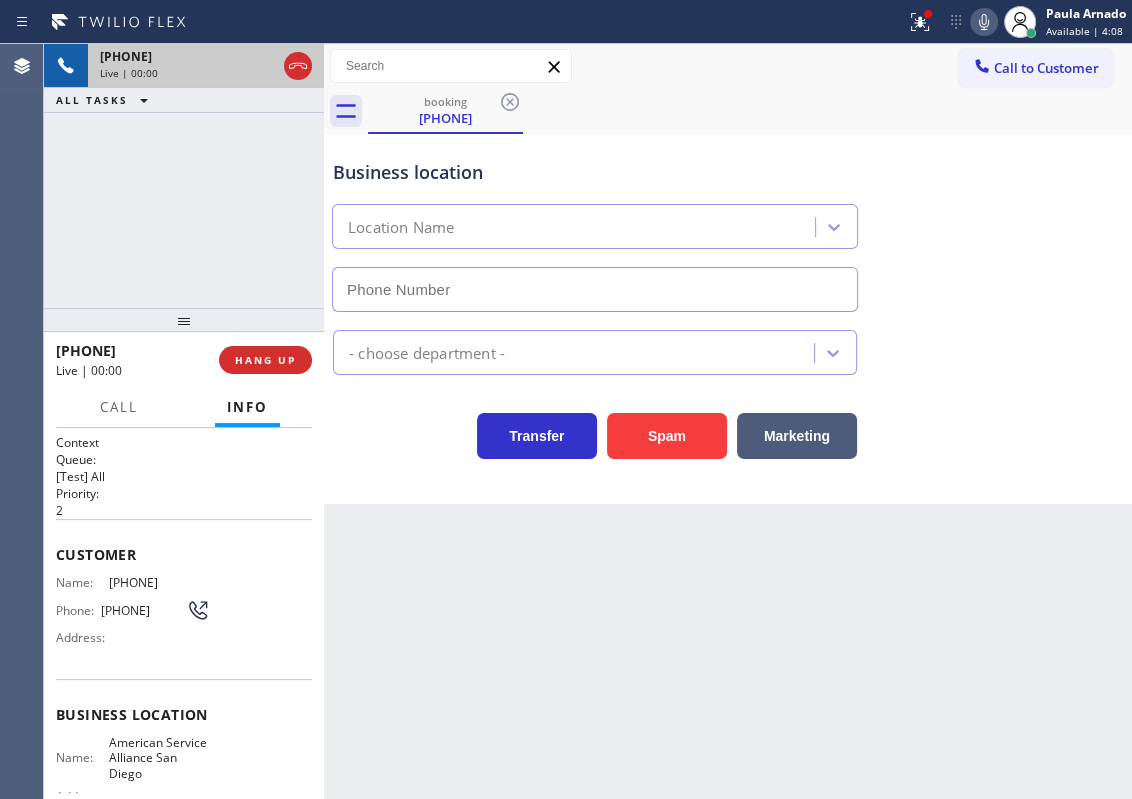 type on "[PHONE]" 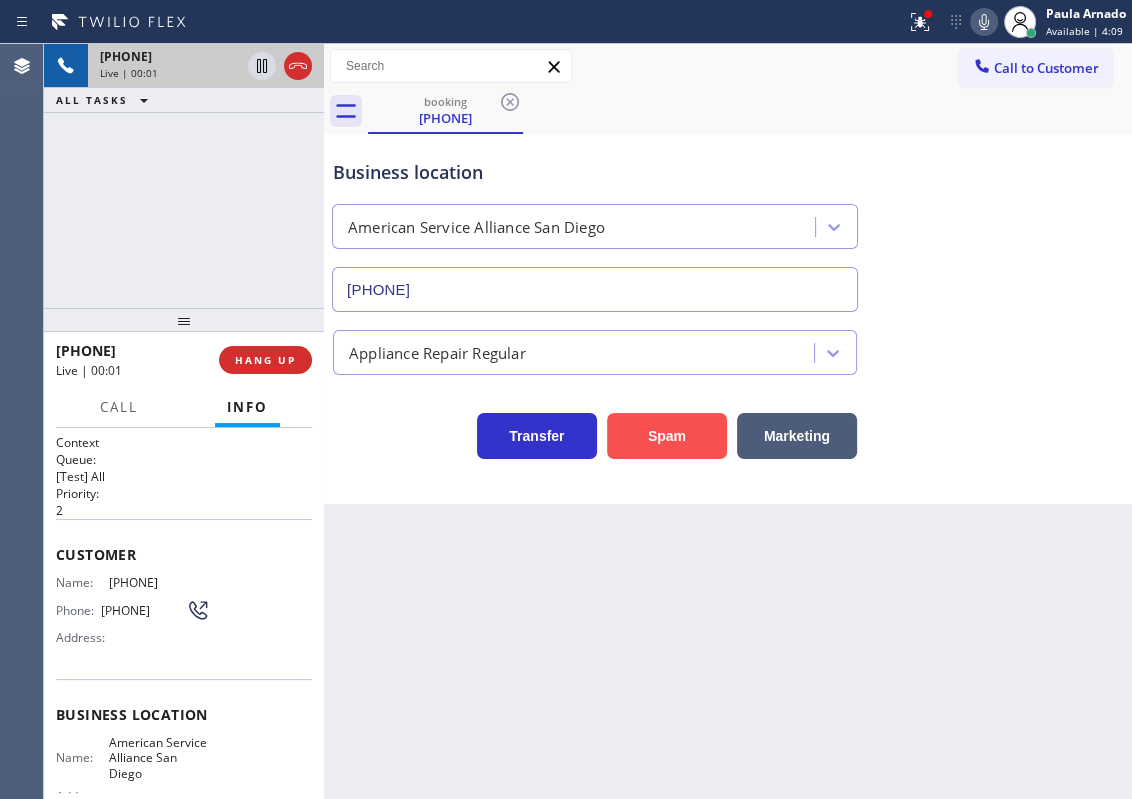click on "Spam" at bounding box center [667, 436] 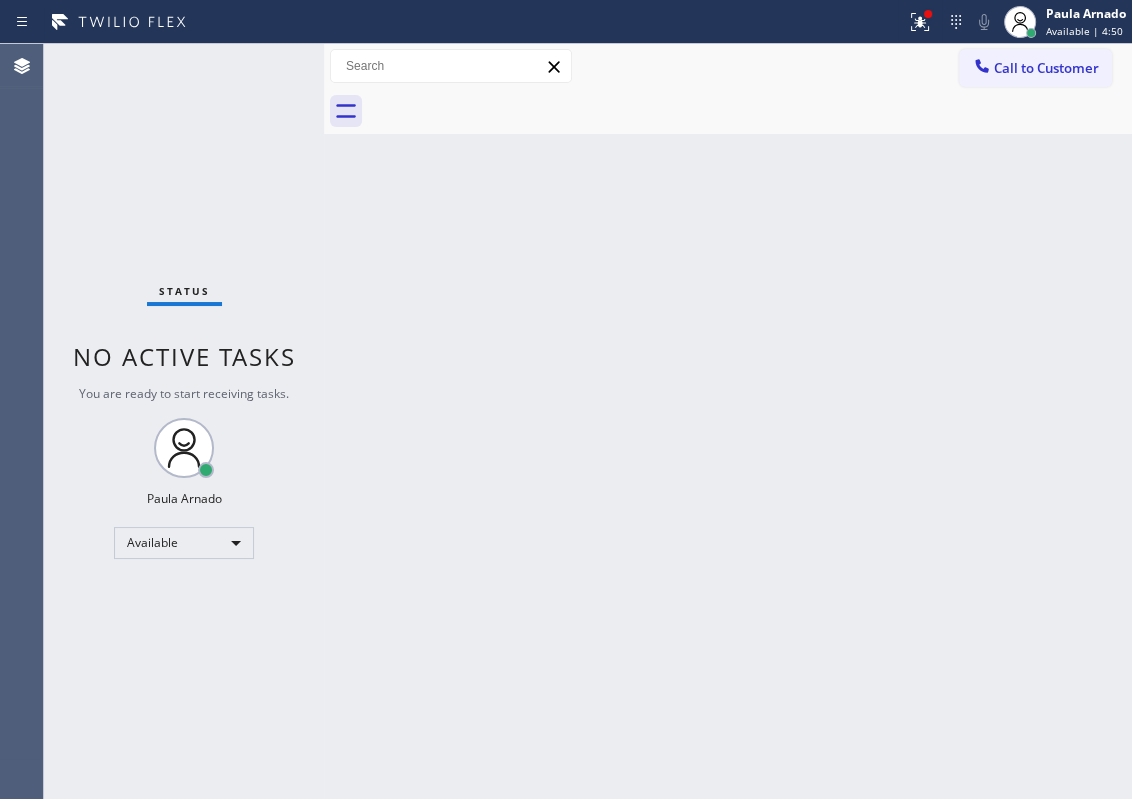 click on "Status   No active tasks     You are ready to start receiving tasks.   [FIRST] [LAST] Available" at bounding box center [184, 421] 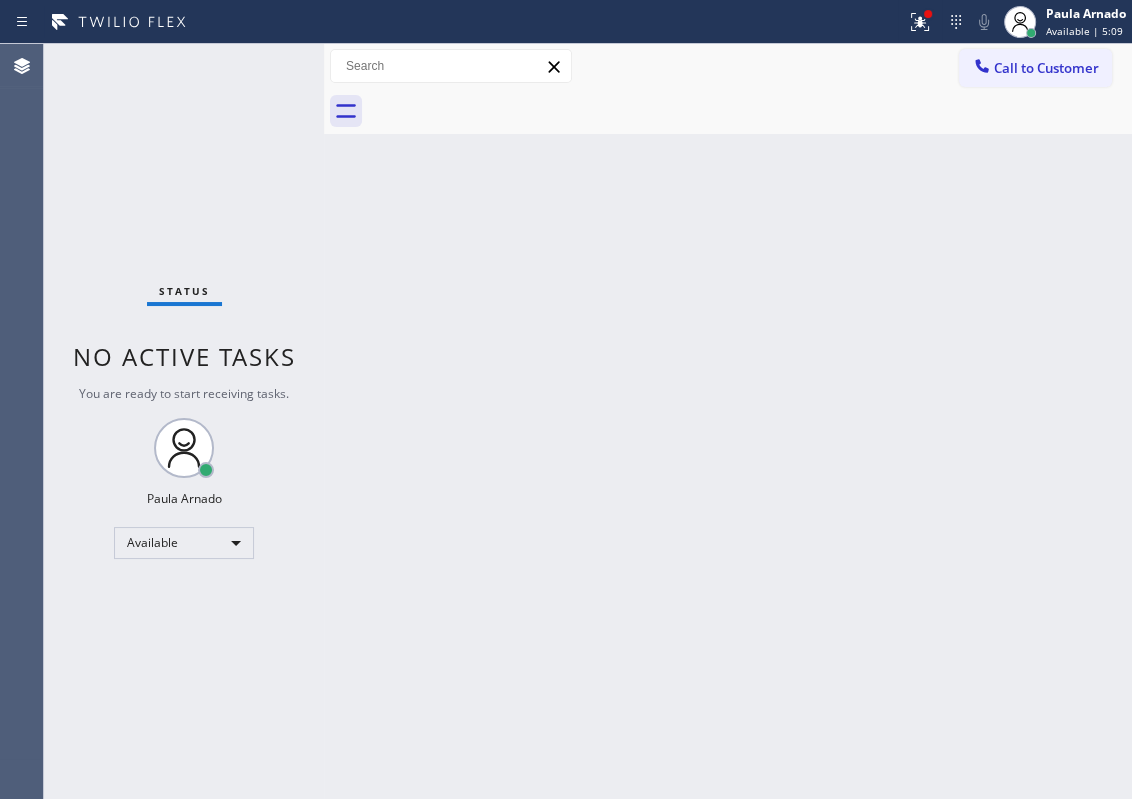 click on "Back to Dashboard Change Sender ID Customers Technicians Select a contact Outbound call Technician Search Technician Your caller id phone number Your caller id phone number Call Technician info Name   Phone none Address none Change Sender ID HVAC [PHONE] 5 Star Appliance [PHONE] Appliance Repair [PHONE] Plumbing [PHONE] Air Duct Cleaning [PHONE]  Electricians [PHONE] Cancel Change Check personal SMS Reset Change No tabs Call to Customer Outbound call Location 5 Star Appliance Repair Your caller id phone number [PHONE] Customer number Call Outbound call Technician Search Technician Your caller id phone number Your caller id phone number Call" at bounding box center (728, 421) 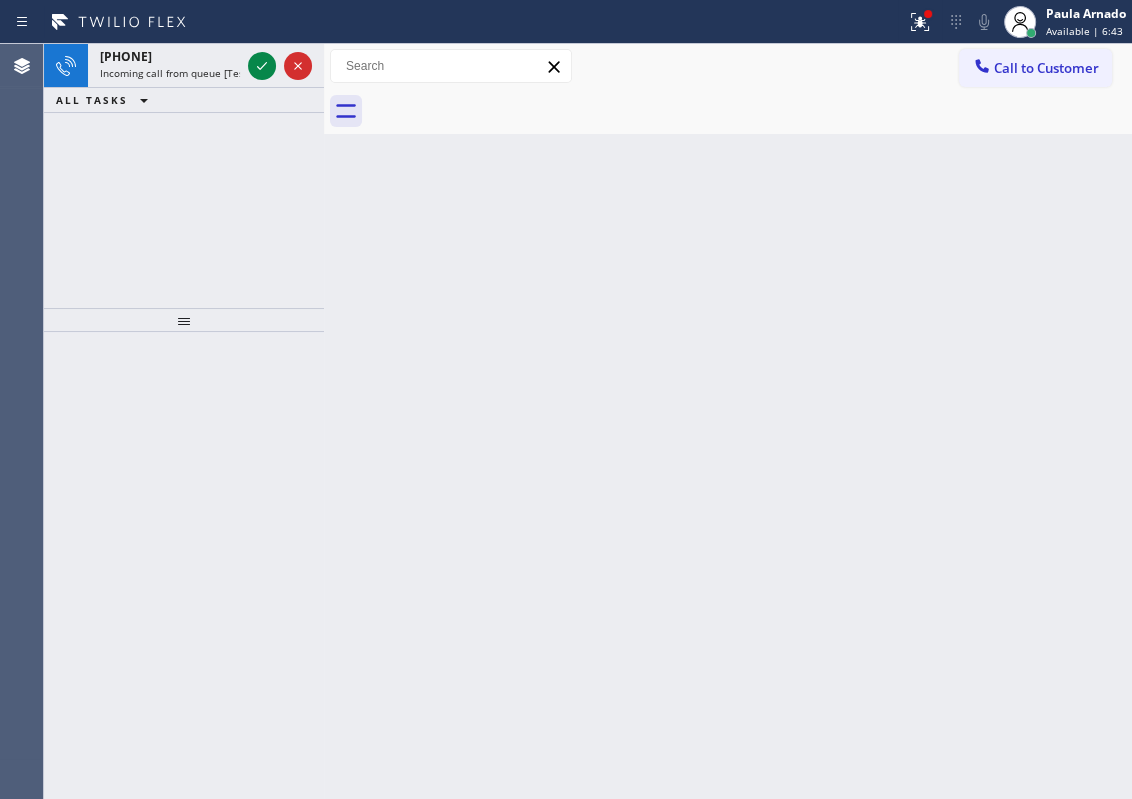 click on "Back to Dashboard Change Sender ID Customers Technicians Select a contact Outbound call Technician Search Technician Your caller id phone number Your caller id phone number Call Technician info Name   Phone none Address none Change Sender ID HVAC [PHONE] 5 Star Appliance [PHONE] Appliance Repair [PHONE] Plumbing [PHONE] Air Duct Cleaning [PHONE]  Electricians [PHONE] Cancel Change Check personal SMS Reset Change No tabs Call to Customer Outbound call Location 5 Star Appliance Repair Your caller id phone number [PHONE] Customer number Call Outbound call Technician Search Technician Your caller id phone number Your caller id phone number Call" at bounding box center (728, 421) 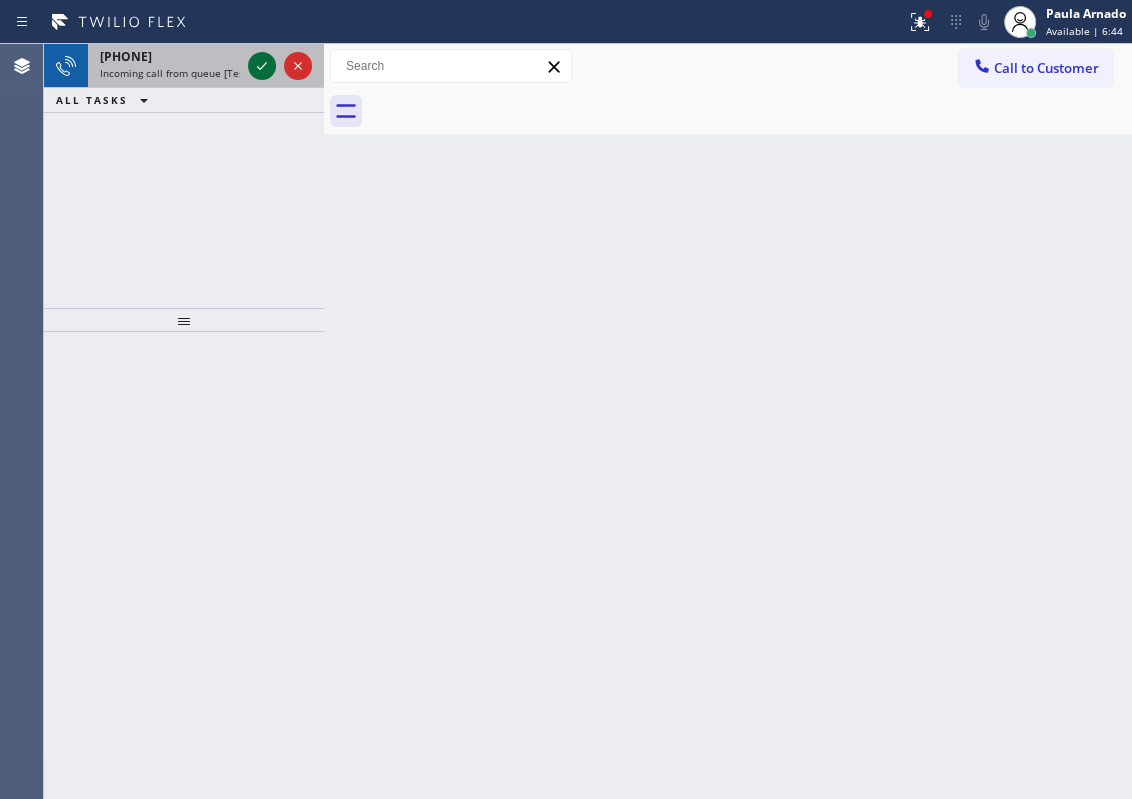 click 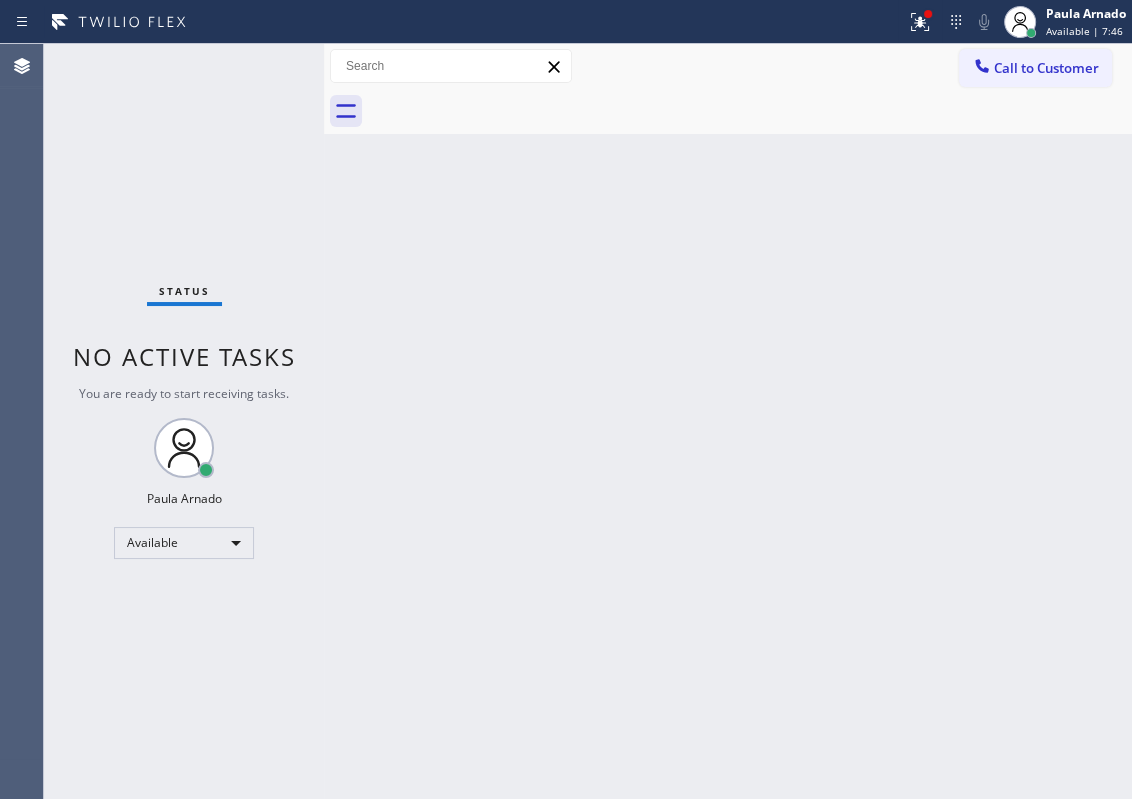 click on "Status   No active tasks     You are ready to start receiving tasks.   [FIRST] [LAST] Available" at bounding box center (184, 421) 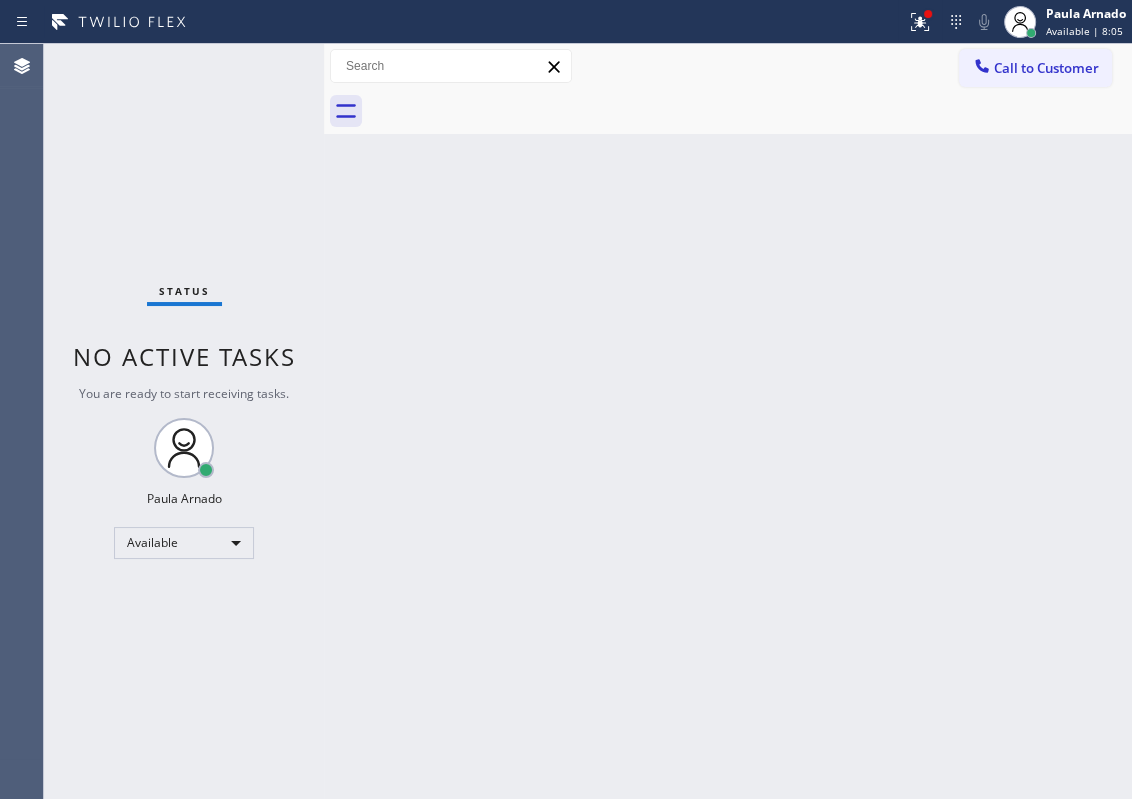 click on "Back to Dashboard Change Sender ID Customers Technicians Select a contact Outbound call Technician Search Technician Your caller id phone number Your caller id phone number Call Technician info Name   Phone none Address none Change Sender ID HVAC [PHONE] 5 Star Appliance [PHONE] Appliance Repair [PHONE] Plumbing [PHONE] Air Duct Cleaning [PHONE]  Electricians [PHONE] Cancel Change Check personal SMS Reset Change No tabs Call to Customer Outbound call Location 5 Star Appliance Repair Your caller id phone number [PHONE] Customer number Call Outbound call Technician Search Technician Your caller id phone number Your caller id phone number Call" at bounding box center (728, 421) 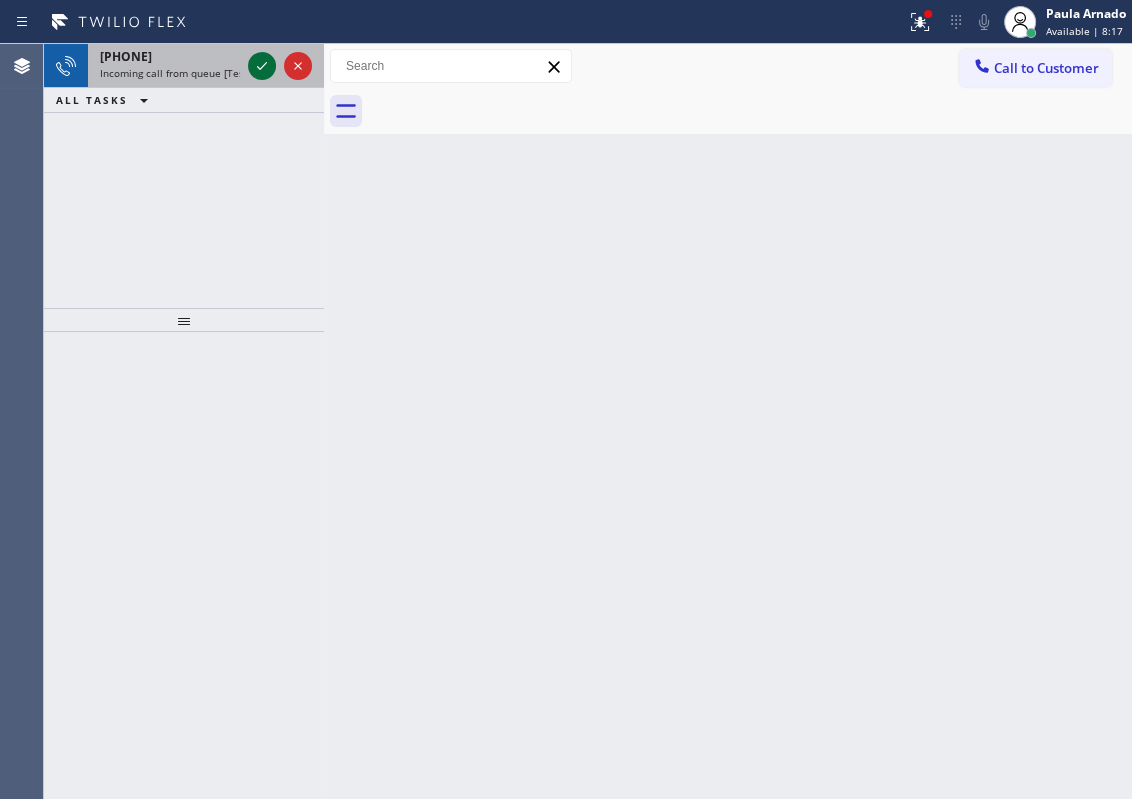 click 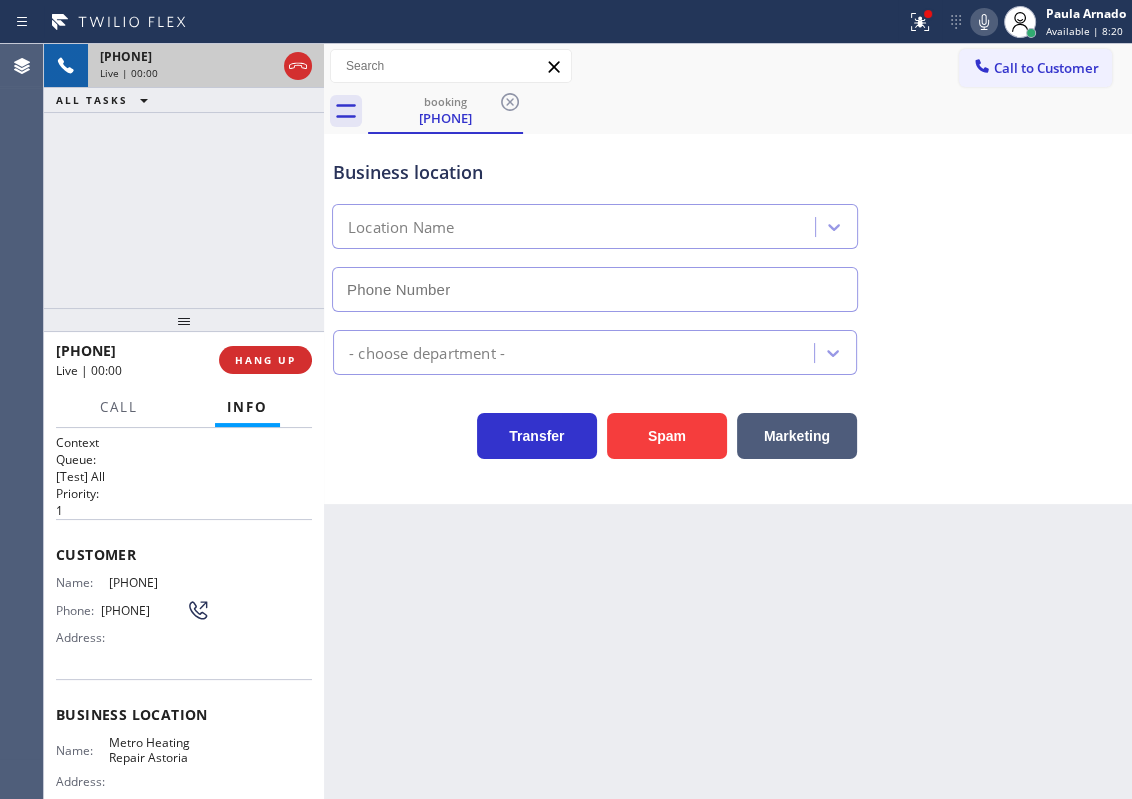type on "[PHONE]" 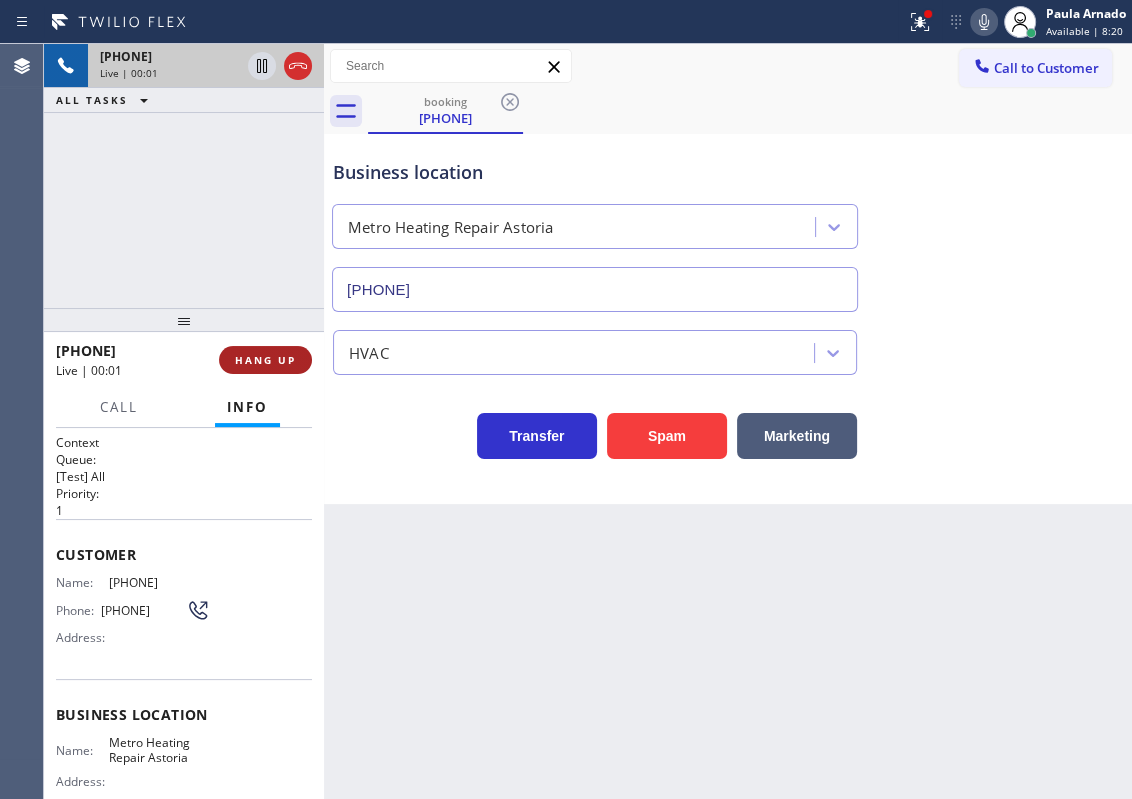 click on "HANG UP" at bounding box center [265, 360] 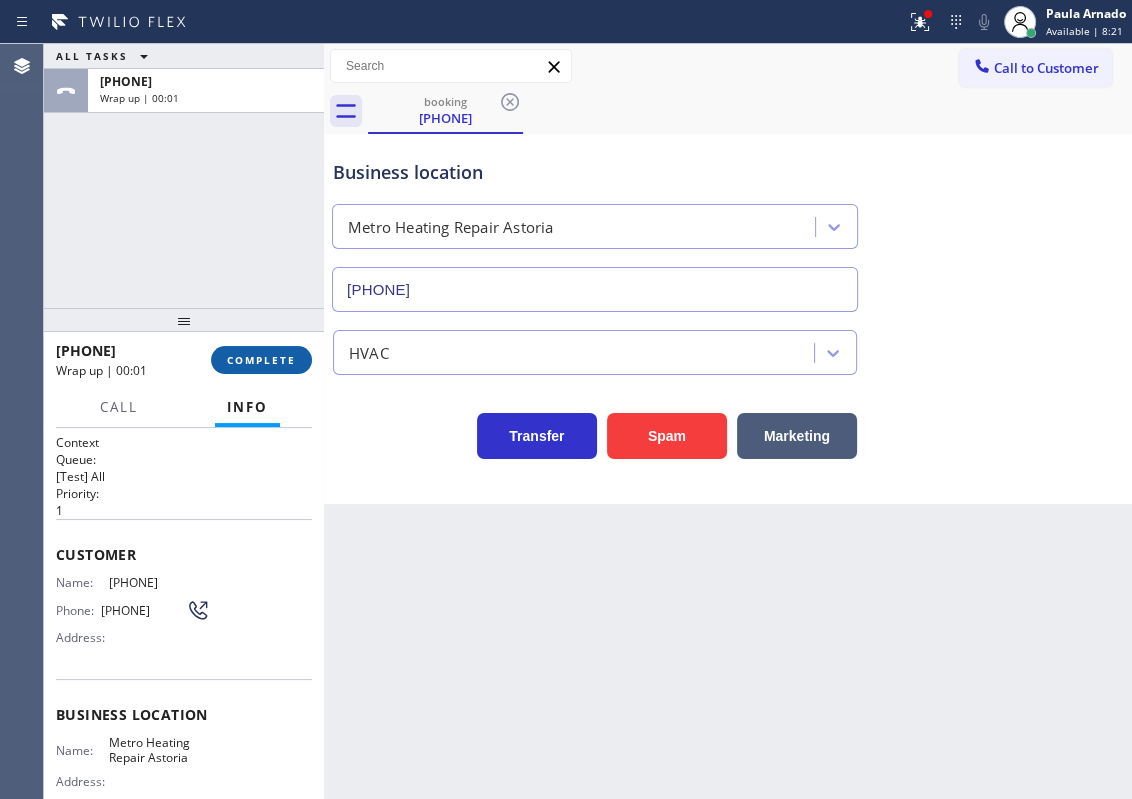 click on "COMPLETE" at bounding box center (261, 360) 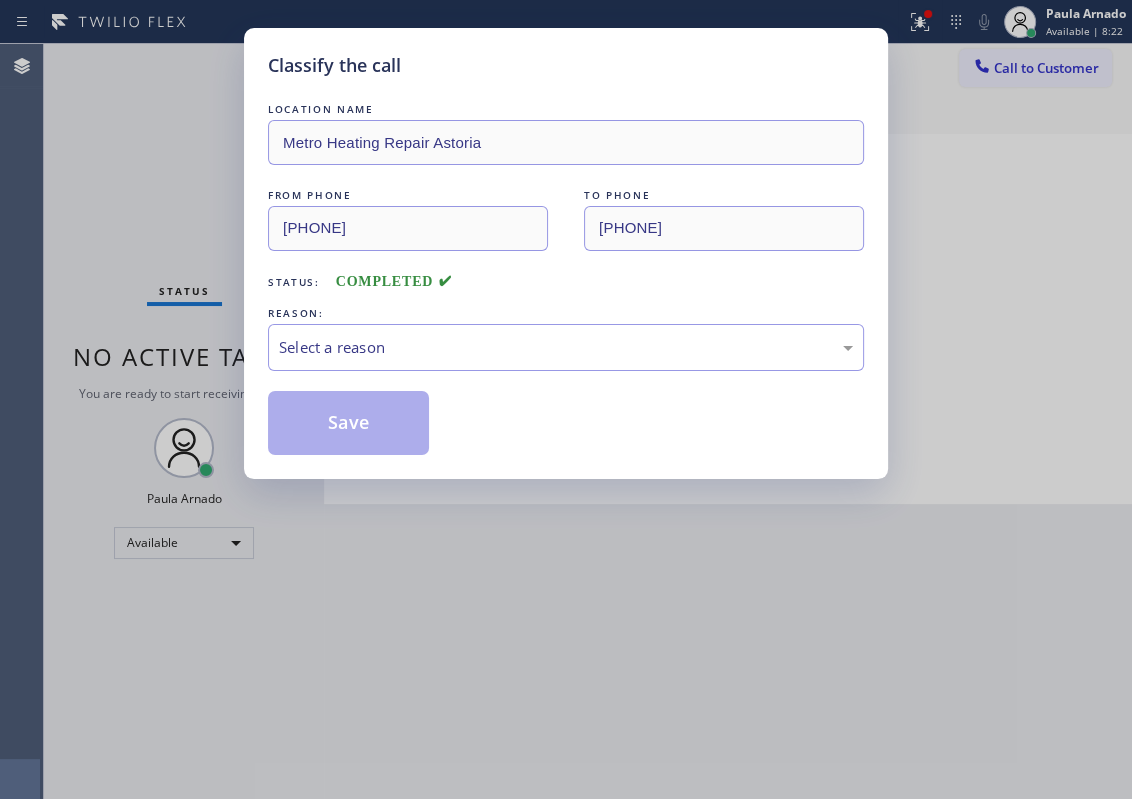 click on "Select a reason" at bounding box center [566, 347] 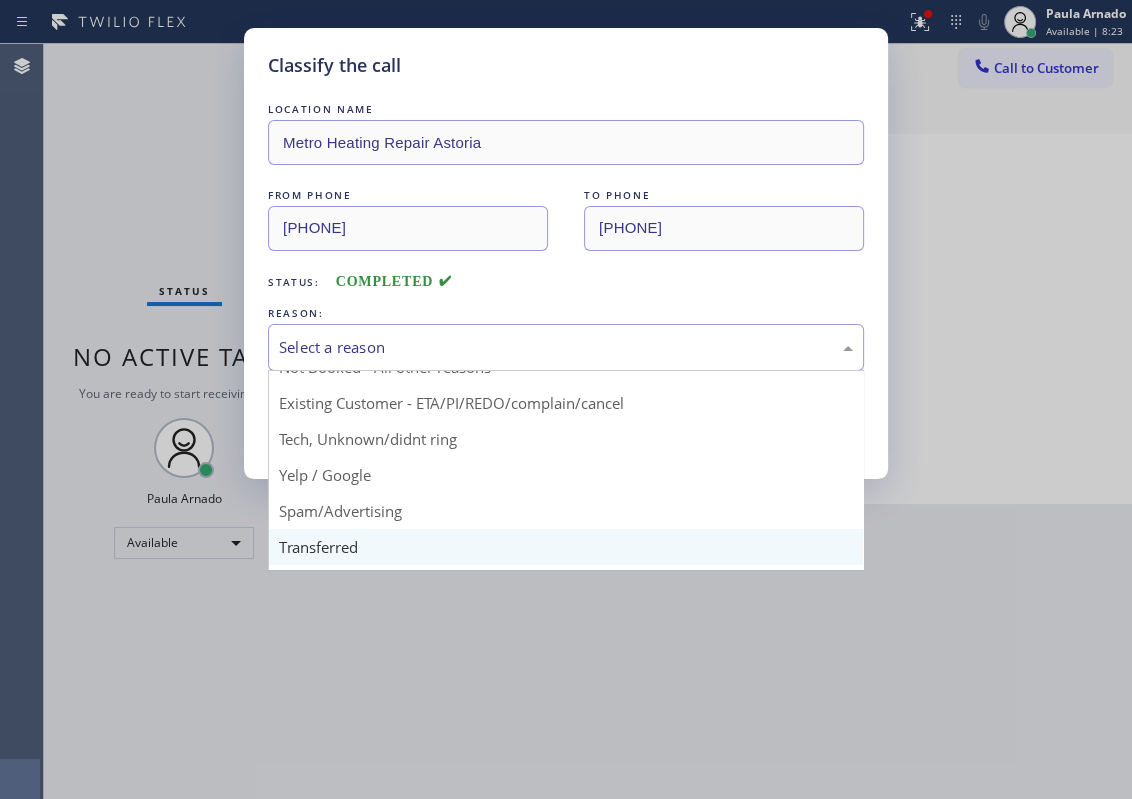 scroll, scrollTop: 90, scrollLeft: 0, axis: vertical 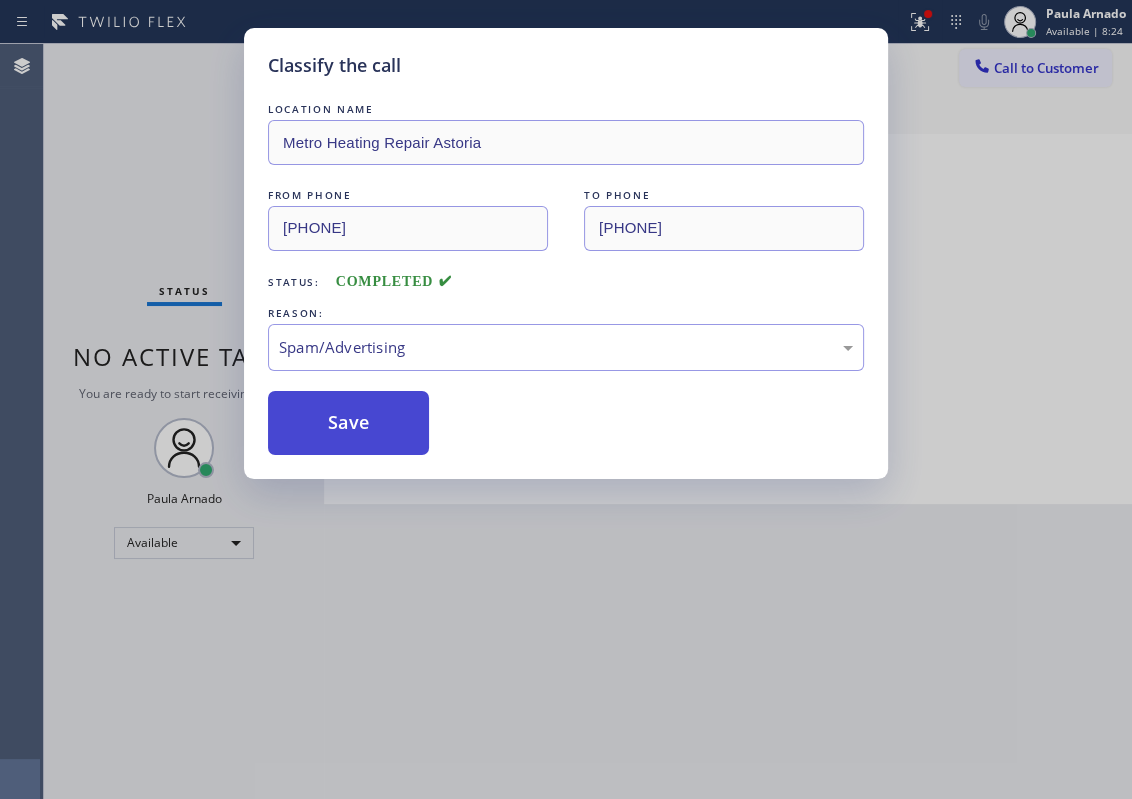 click on "Save" at bounding box center [348, 423] 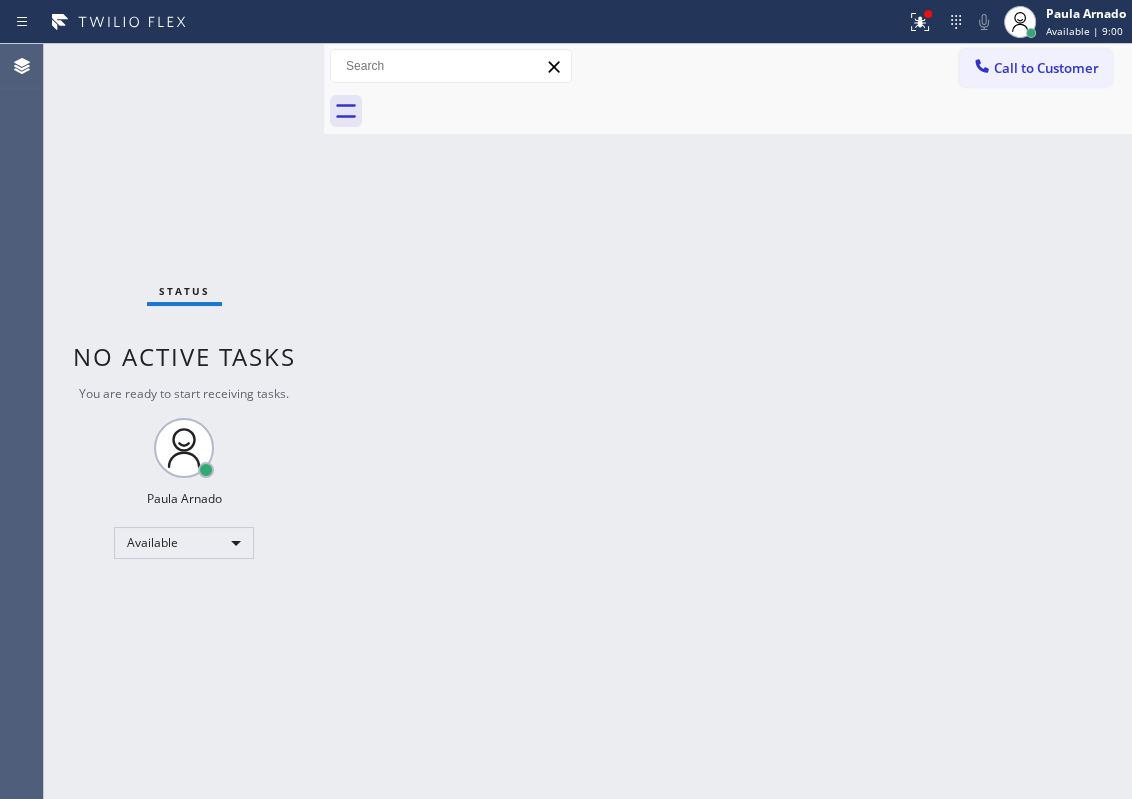 click on "Back to Dashboard Change Sender ID Customers Technicians Select a contact Outbound call Technician Search Technician Your caller id phone number Your caller id phone number Call Technician info Name   Phone none Address none Change Sender ID HVAC [PHONE] 5 Star Appliance [PHONE] Appliance Repair [PHONE] Plumbing [PHONE] Air Duct Cleaning [PHONE]  Electricians [PHONE] Cancel Change Check personal SMS Reset Change No tabs Call to Customer Outbound call Location 5 Star Appliance Repair Your caller id phone number [PHONE] Customer number Call Outbound call Technician Search Technician Your caller id phone number Your caller id phone number Call" at bounding box center [728, 421] 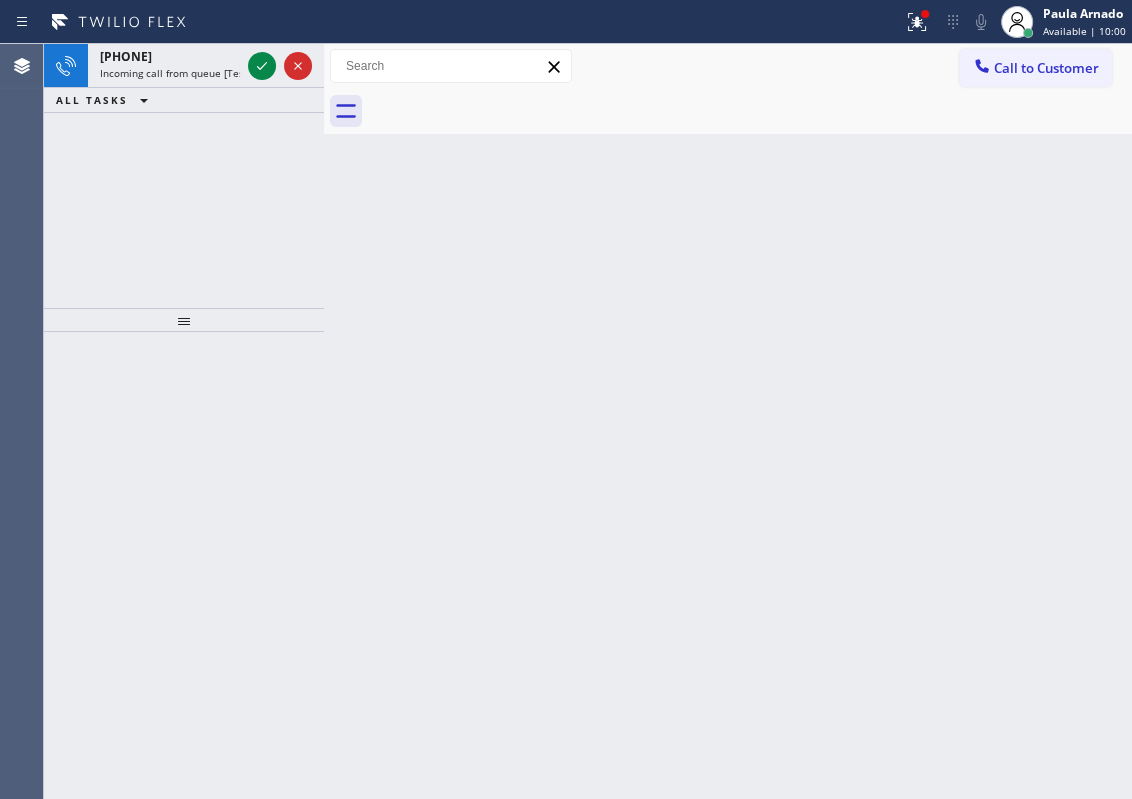 click on "Back to Dashboard Change Sender ID Customers Technicians Select a contact Outbound call Technician Search Technician Your caller id phone number Your caller id phone number Call Technician info Name   Phone none Address none Change Sender ID HVAC [PHONE] 5 Star Appliance [PHONE] Appliance Repair [PHONE] Plumbing [PHONE] Air Duct Cleaning [PHONE]  Electricians [PHONE] Cancel Change Check personal SMS Reset Change No tabs Call to Customer Outbound call Location 5 Star Appliance Repair Your caller id phone number [PHONE] Customer number Call Outbound call Technician Search Technician Your caller id phone number Your caller id phone number Call" at bounding box center (728, 421) 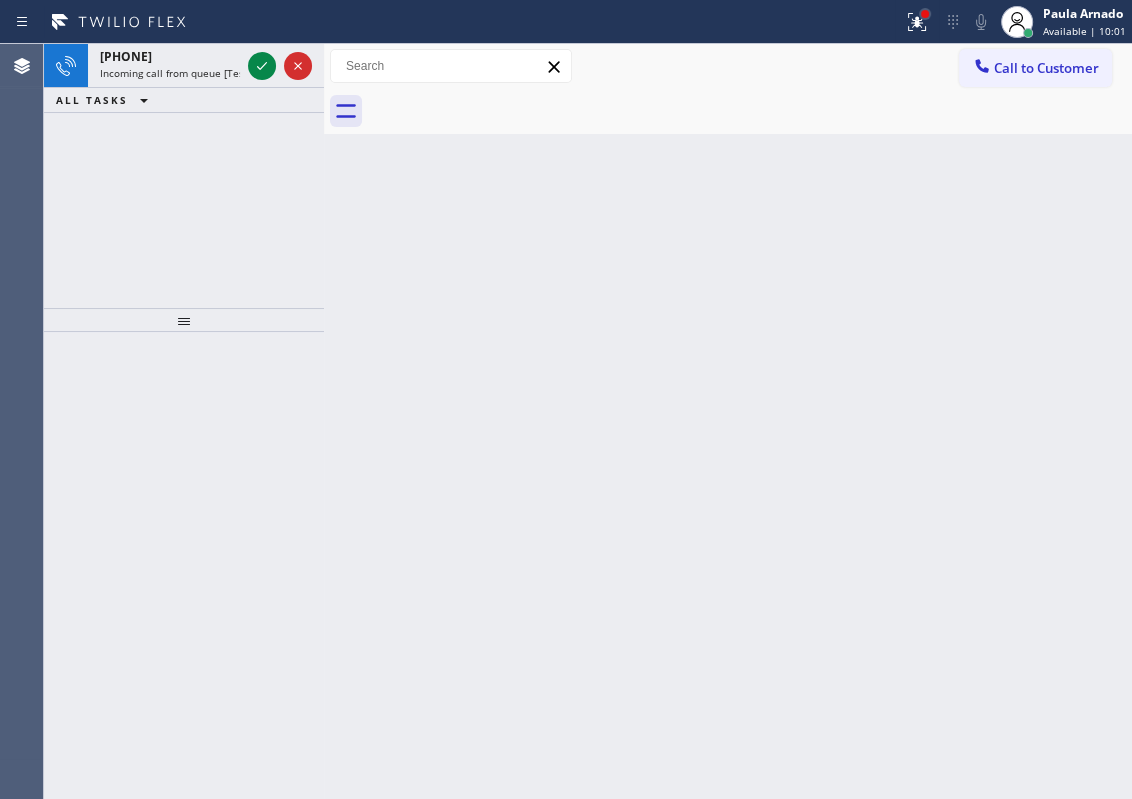 click at bounding box center (925, 14) 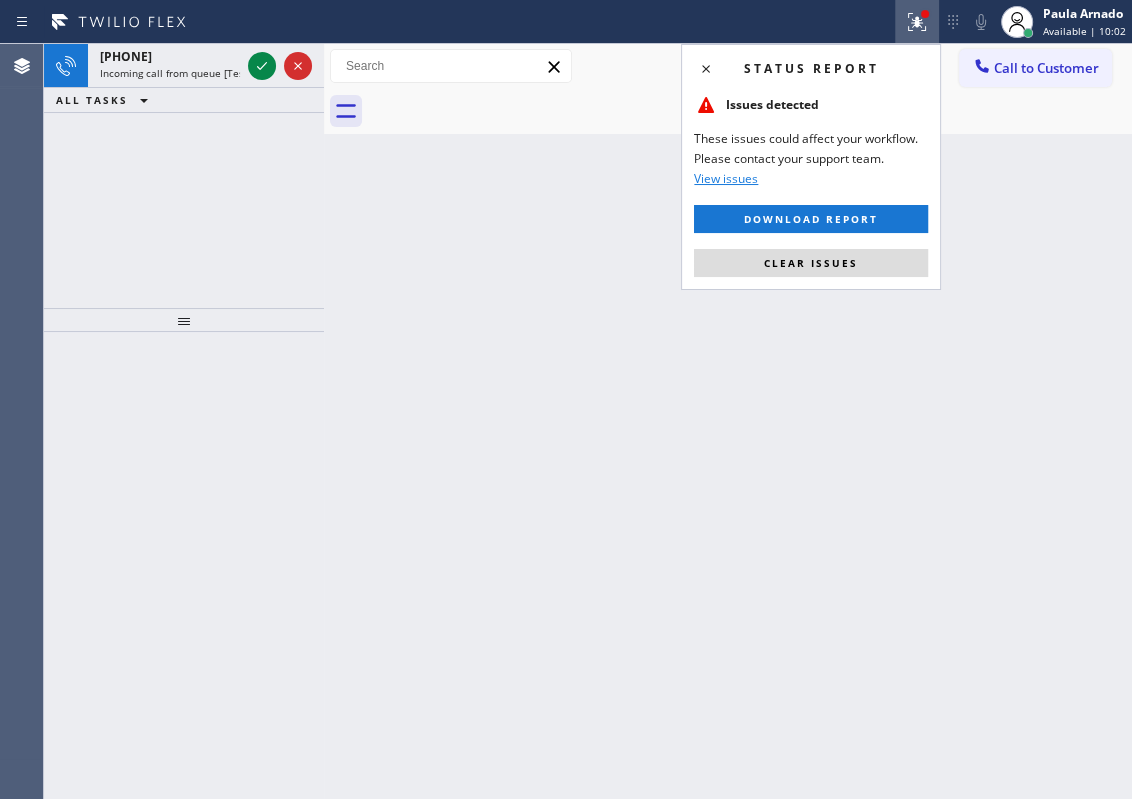 click on "Clear issues" at bounding box center [811, 263] 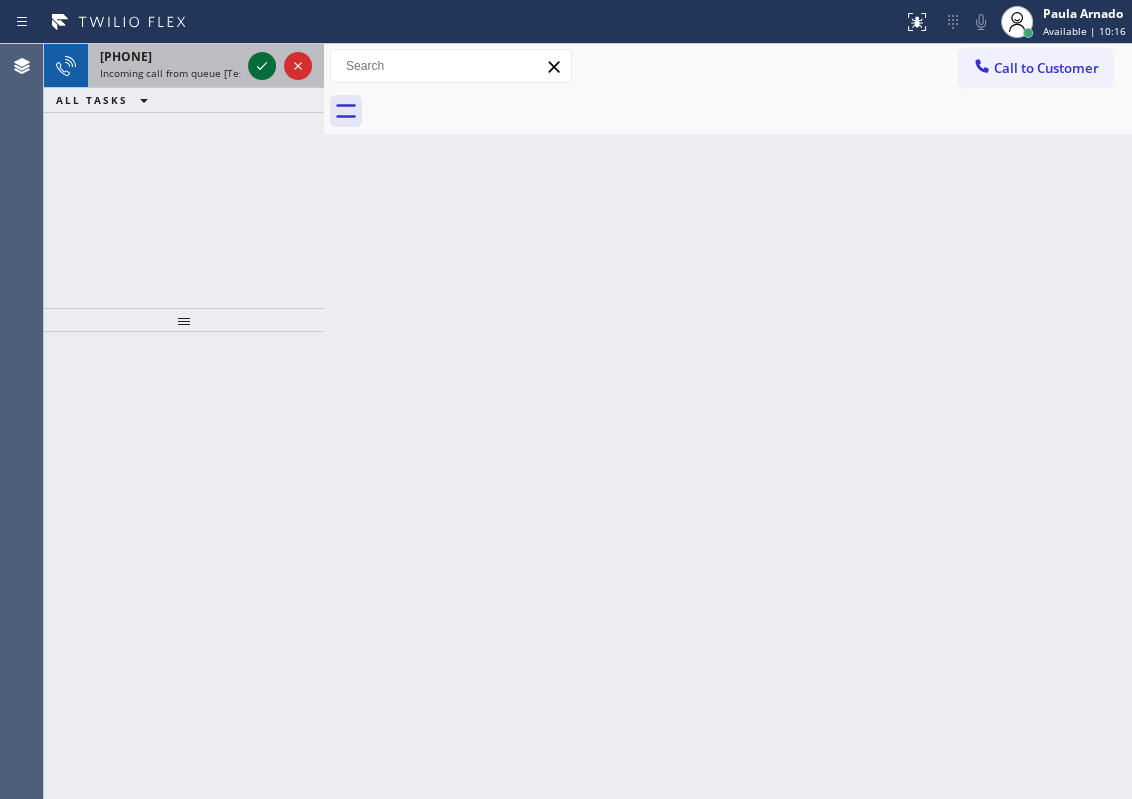 click 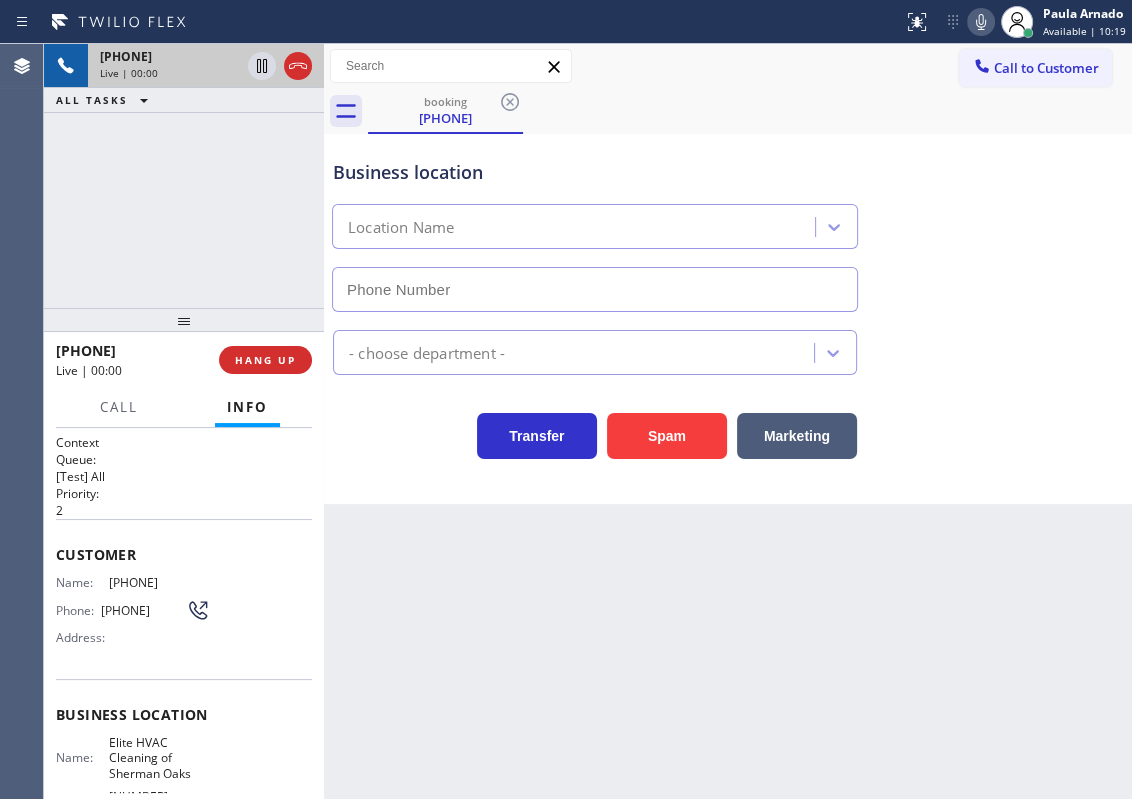 type on "[PHONE]" 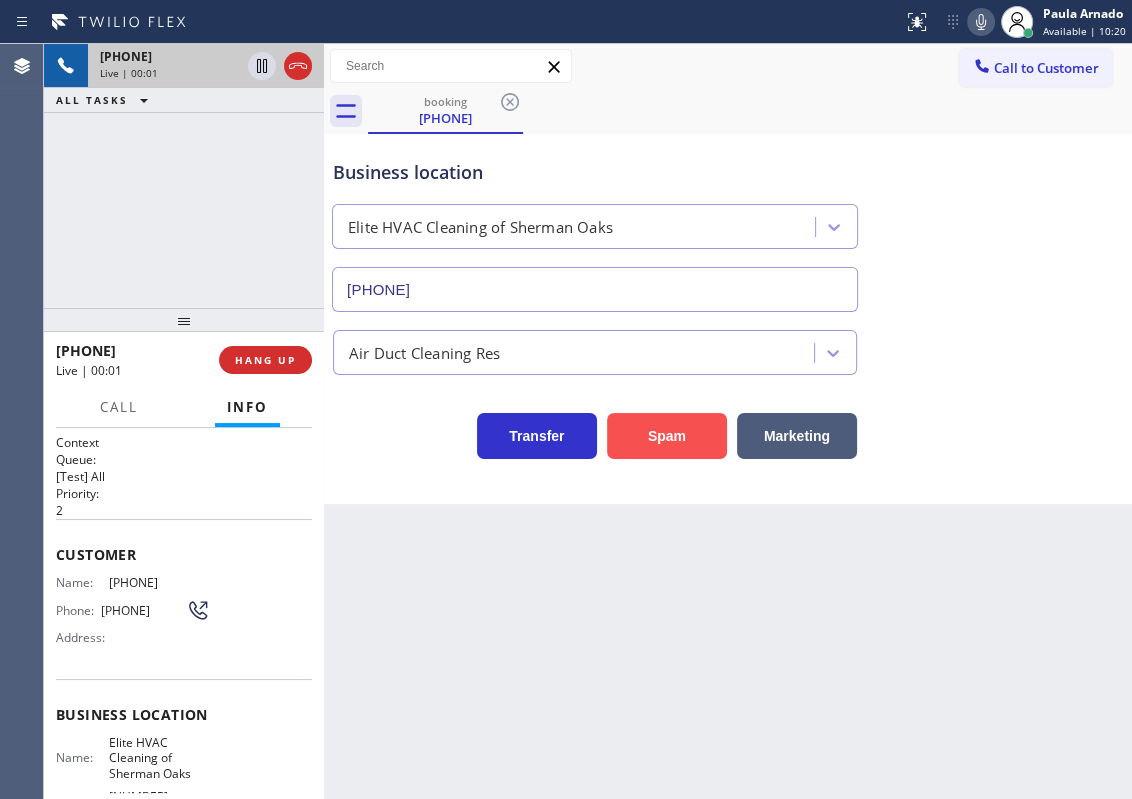 click on "Spam" at bounding box center (667, 436) 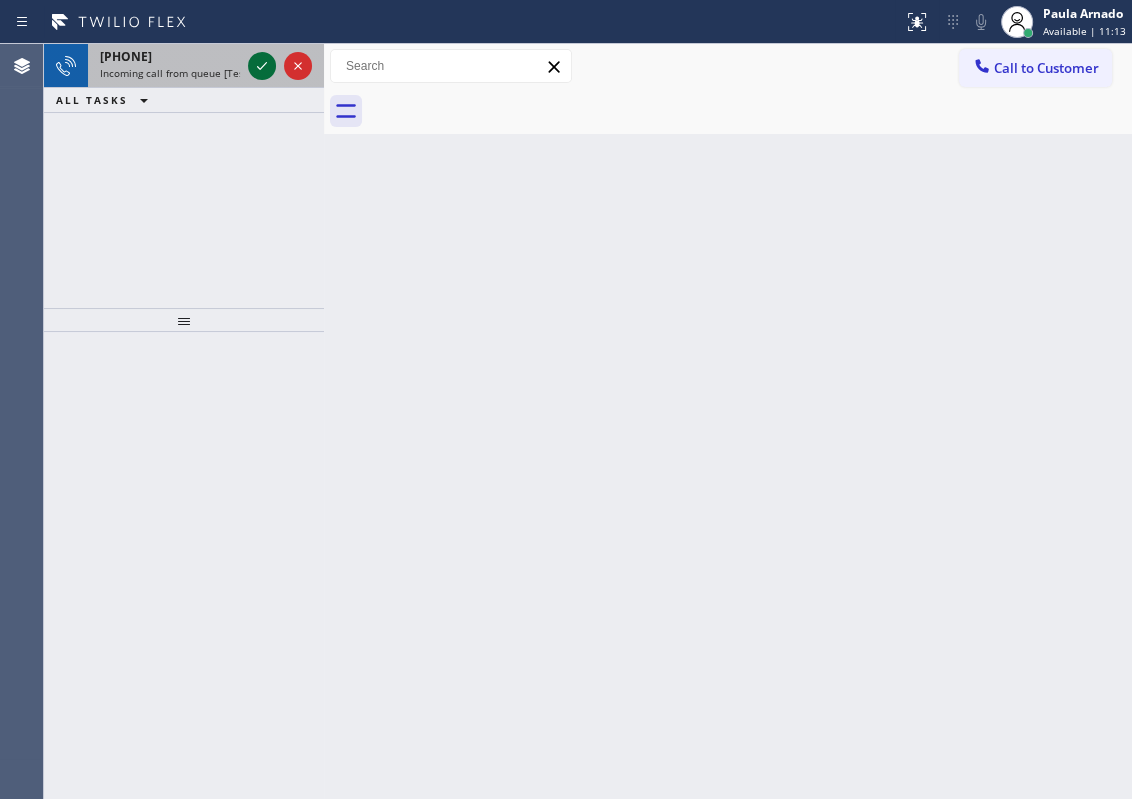 click 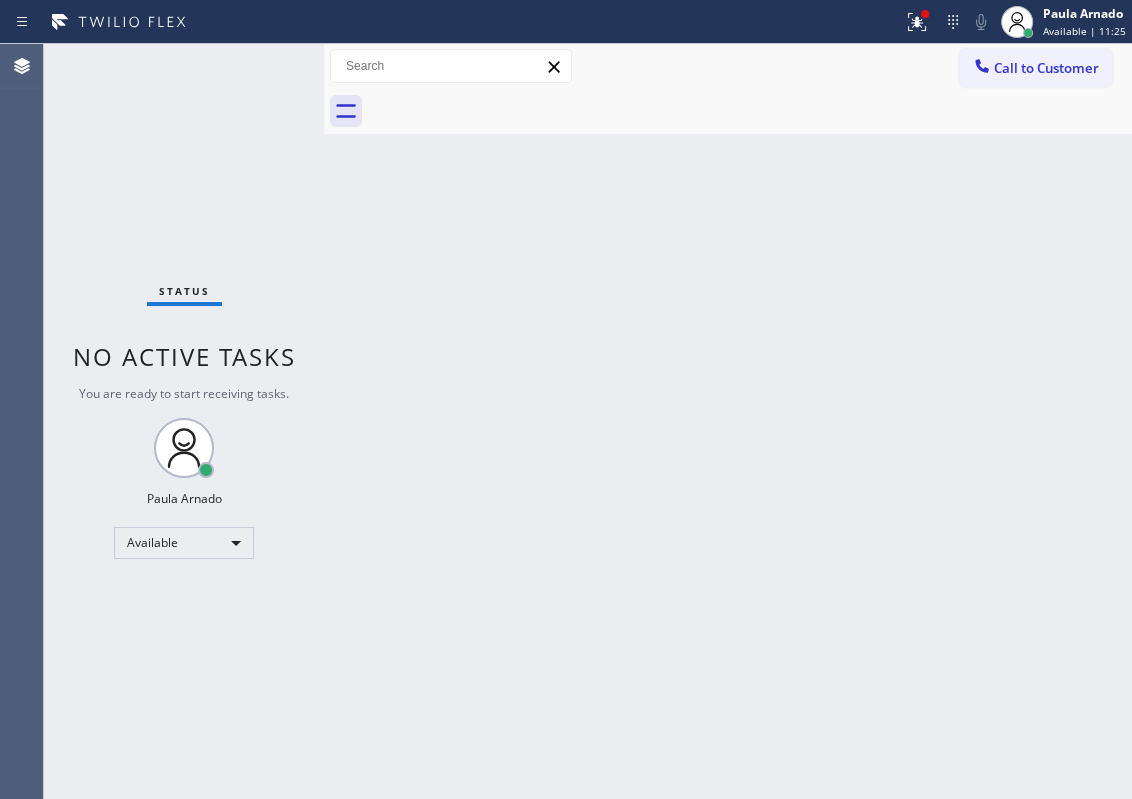 click on "Back to Dashboard Change Sender ID Customers Technicians Select a contact Outbound call Technician Search Technician Your caller id phone number Your caller id phone number Call Technician info Name   Phone none Address none Change Sender ID HVAC [PHONE] 5 Star Appliance [PHONE] Appliance Repair [PHONE] Plumbing [PHONE] Air Duct Cleaning [PHONE]  Electricians [PHONE] Cancel Change Check personal SMS Reset Change No tabs Call to Customer Outbound call Location 5 Star Appliance Repair Your caller id phone number [PHONE] Customer number Call Outbound call Technician Search Technician Your caller id phone number Your caller id phone number Call" at bounding box center [728, 421] 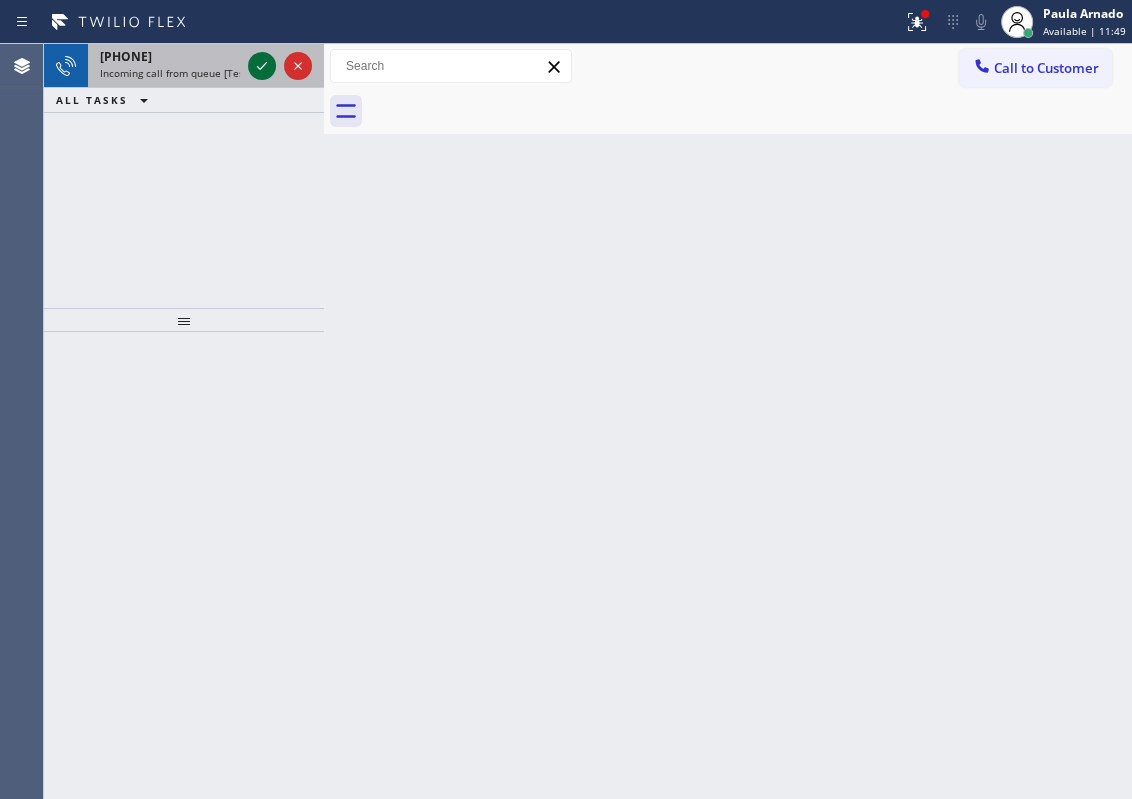 click 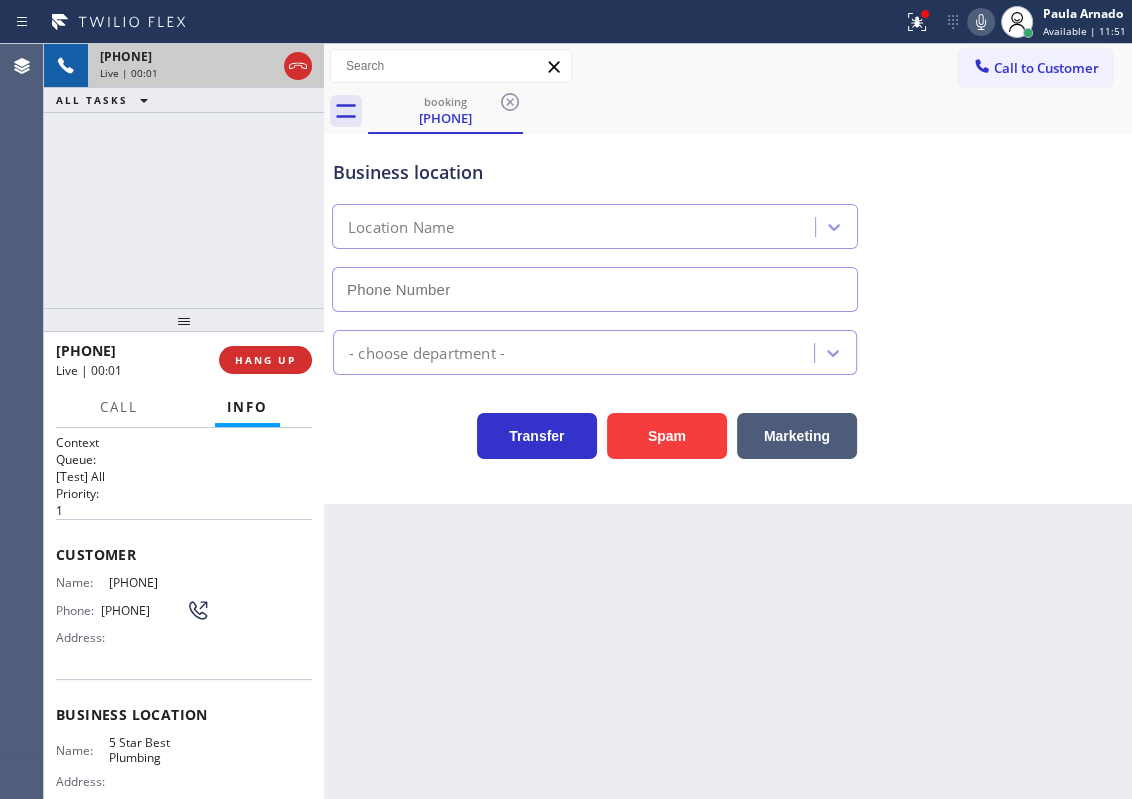 type on "[PHONE]" 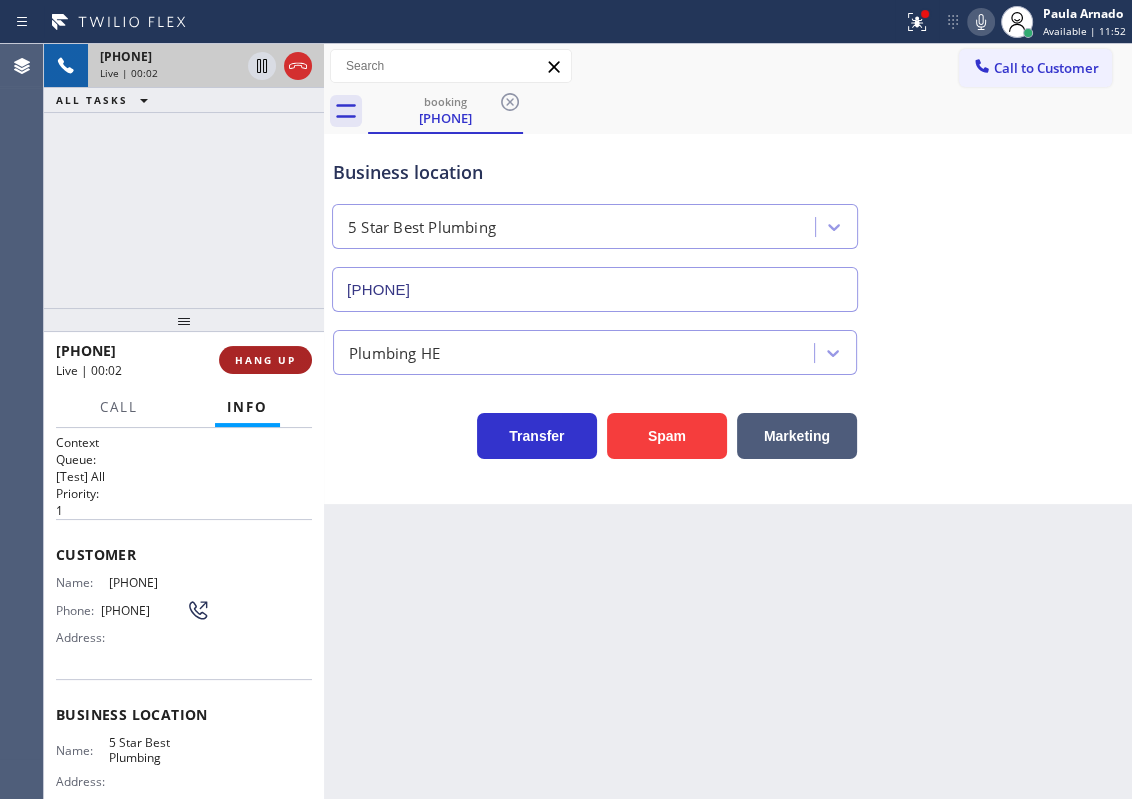 click on "HANG UP" at bounding box center (265, 360) 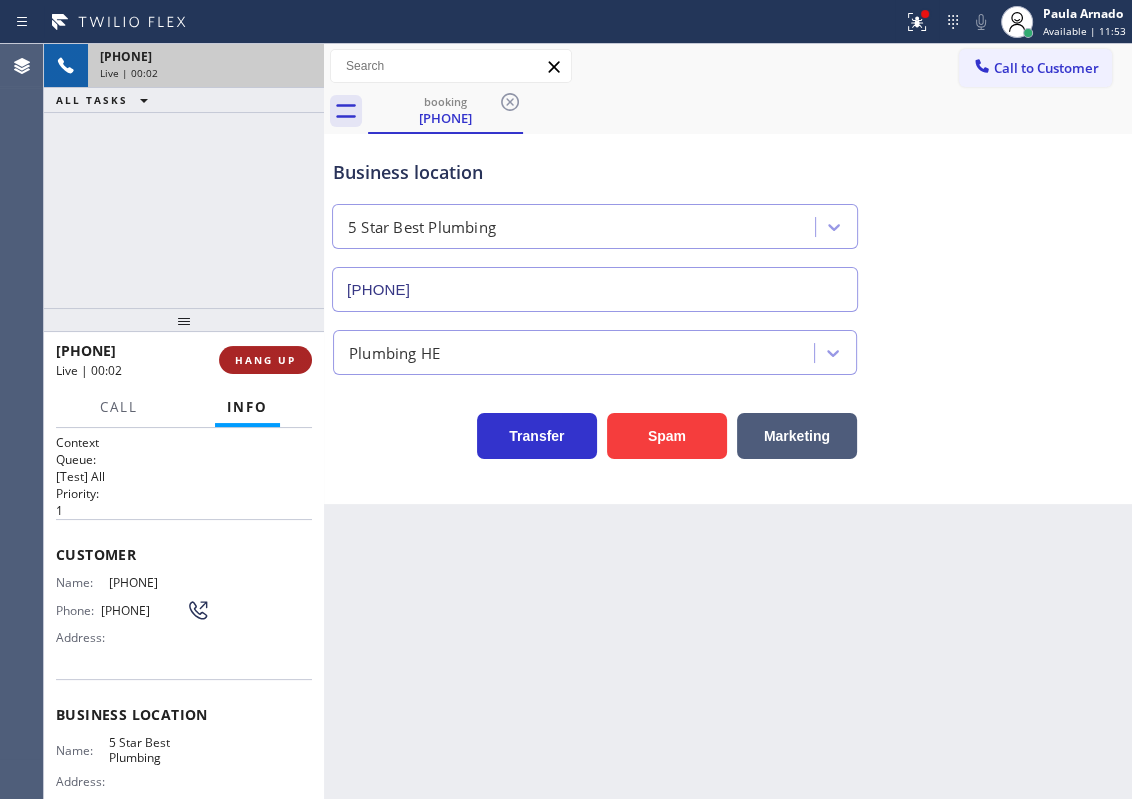 click on "HANG UP" at bounding box center (265, 360) 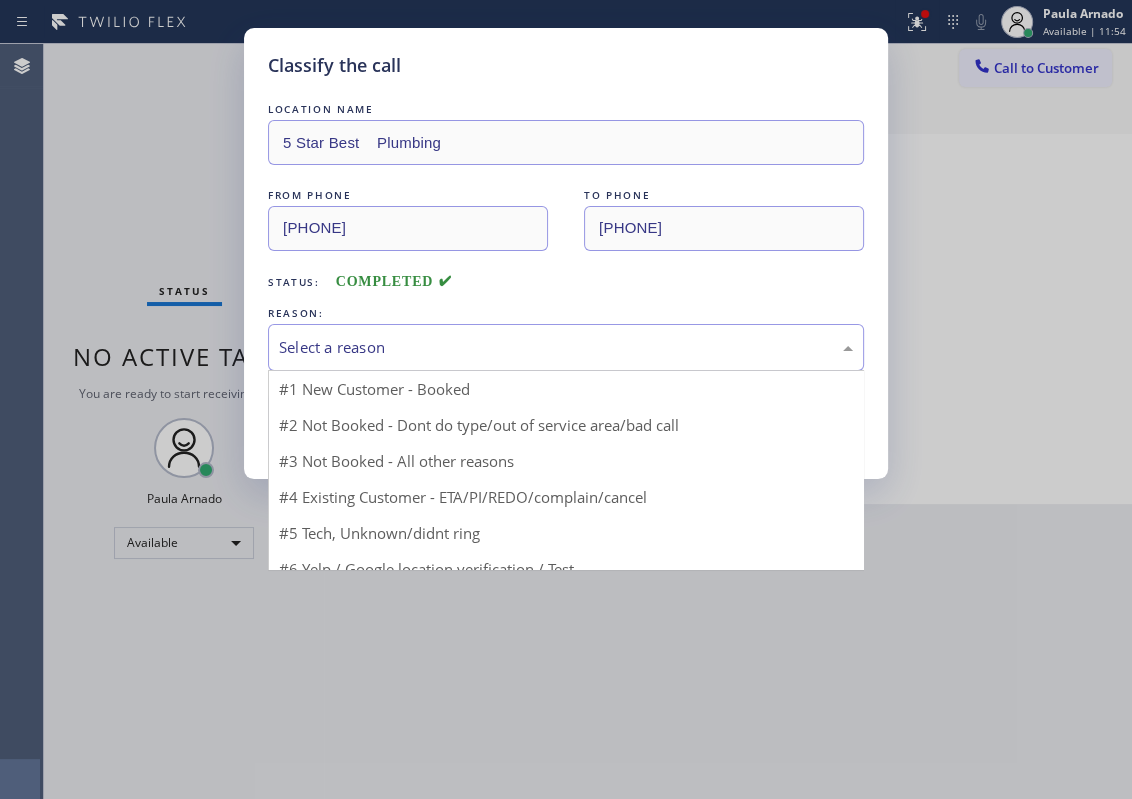 click on "Select a reason" at bounding box center [566, 347] 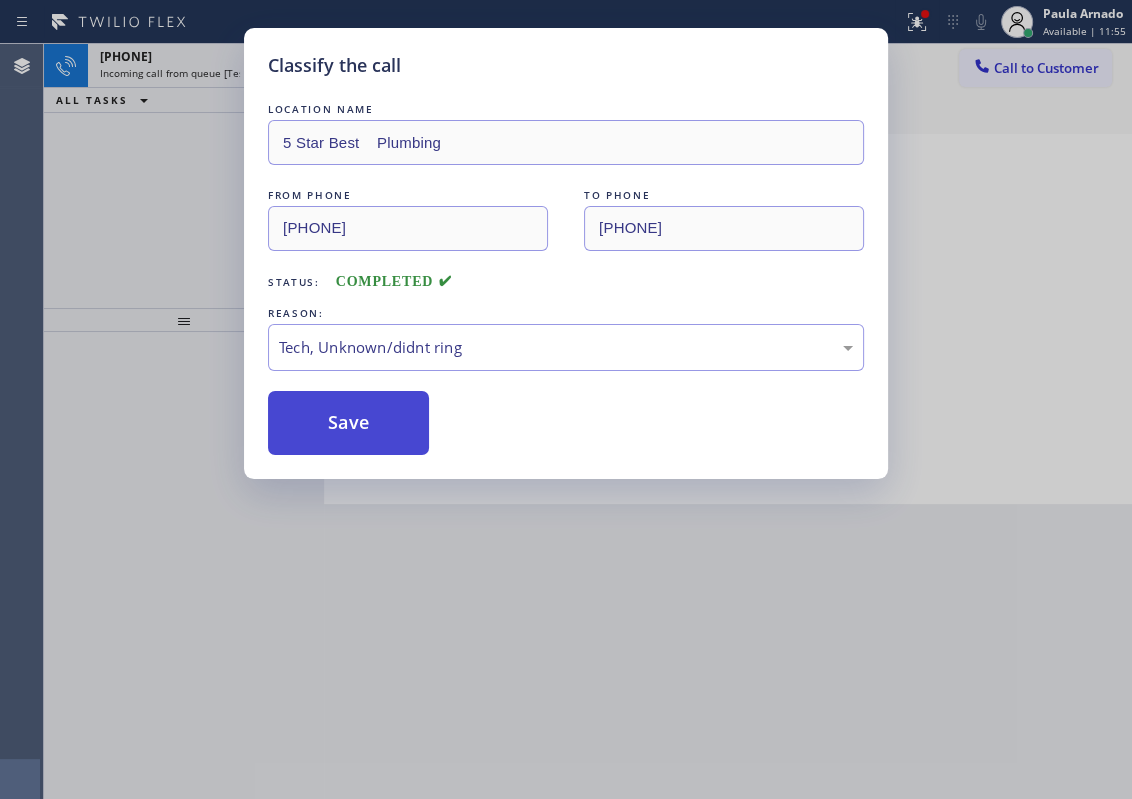 click on "Save" at bounding box center (348, 423) 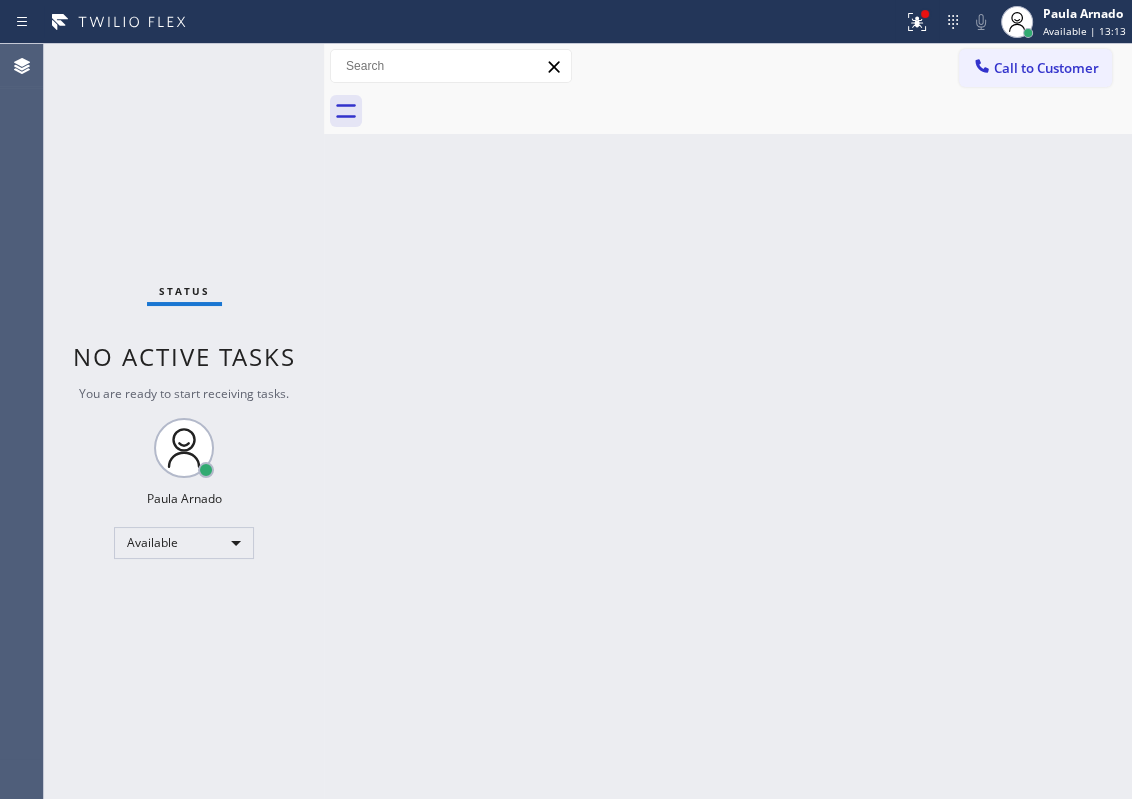 drag, startPoint x: 1004, startPoint y: 190, endPoint x: 508, endPoint y: 142, distance: 498.31717 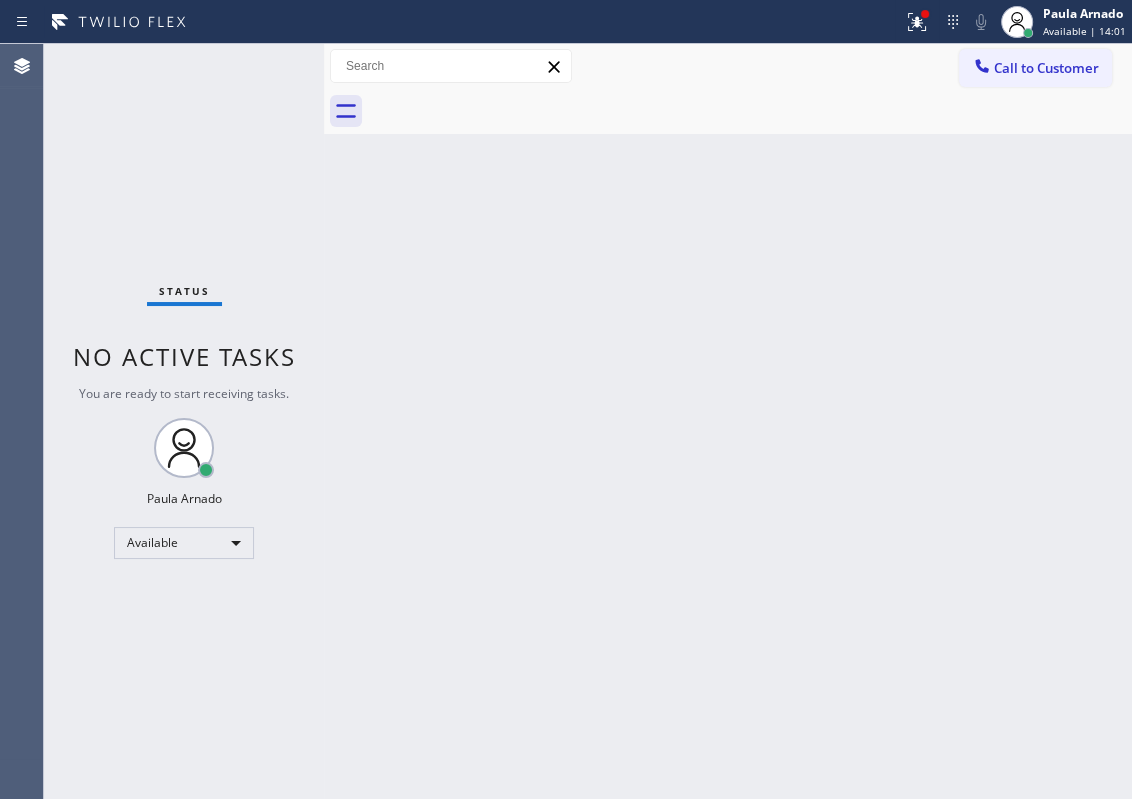 click on "Back to Dashboard Change Sender ID Customers Technicians Select a contact Outbound call Technician Search Technician Your caller id phone number Your caller id phone number Call Technician info Name   Phone none Address none Change Sender ID HVAC [PHONE] 5 Star Appliance [PHONE] Appliance Repair [PHONE] Plumbing [PHONE] Air Duct Cleaning [PHONE]  Electricians [PHONE] Cancel Change Check personal SMS Reset Change No tabs Call to Customer Outbound call Location 5 Star Appliance Repair Your caller id phone number [PHONE] Customer number Call Outbound call Technician Search Technician Your caller id phone number Your caller id phone number Call" at bounding box center [728, 421] 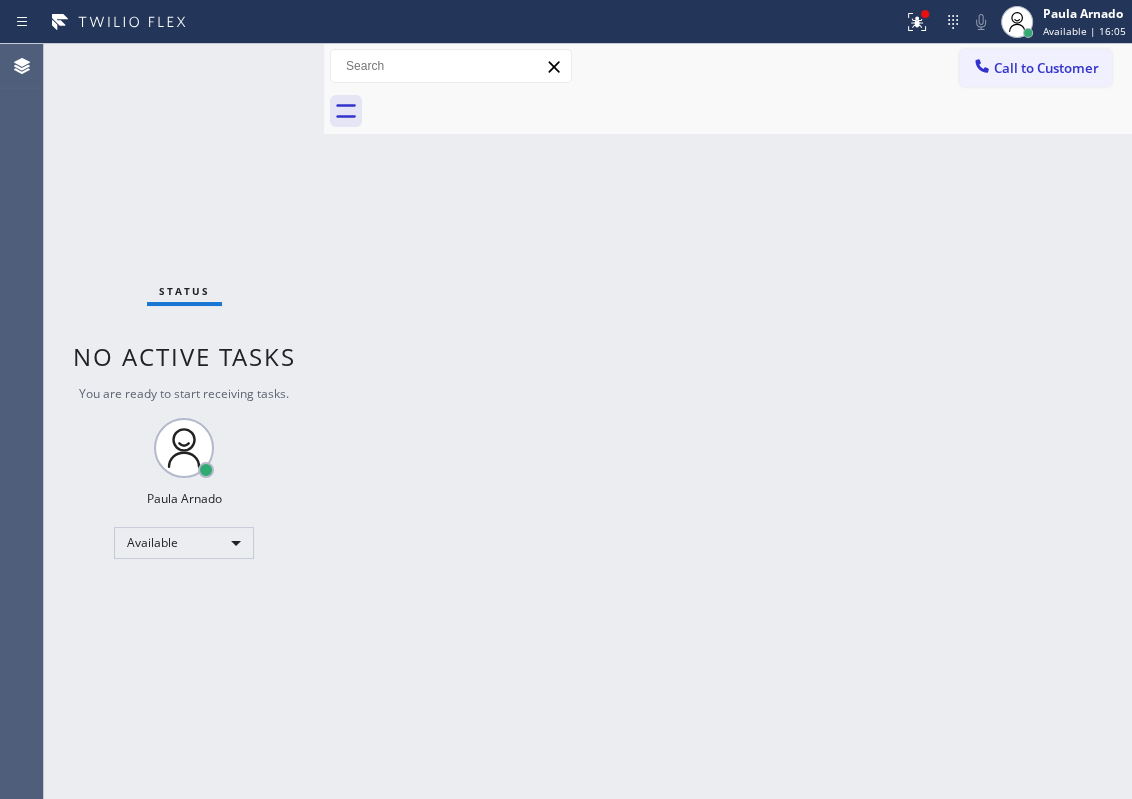 click on "Back to Dashboard Change Sender ID Customers Technicians Select a contact Outbound call Technician Search Technician Your caller id phone number Your caller id phone number Call Technician info Name   Phone none Address none Change Sender ID HVAC [PHONE] 5 Star Appliance [PHONE] Appliance Repair [PHONE] Plumbing [PHONE] Air Duct Cleaning [PHONE]  Electricians [PHONE] Cancel Change Check personal SMS Reset Change No tabs Call to Customer Outbound call Location 5 Star Appliance Repair Your caller id phone number [PHONE] Customer number Call Outbound call Technician Search Technician Your caller id phone number Your caller id phone number Call" at bounding box center [728, 421] 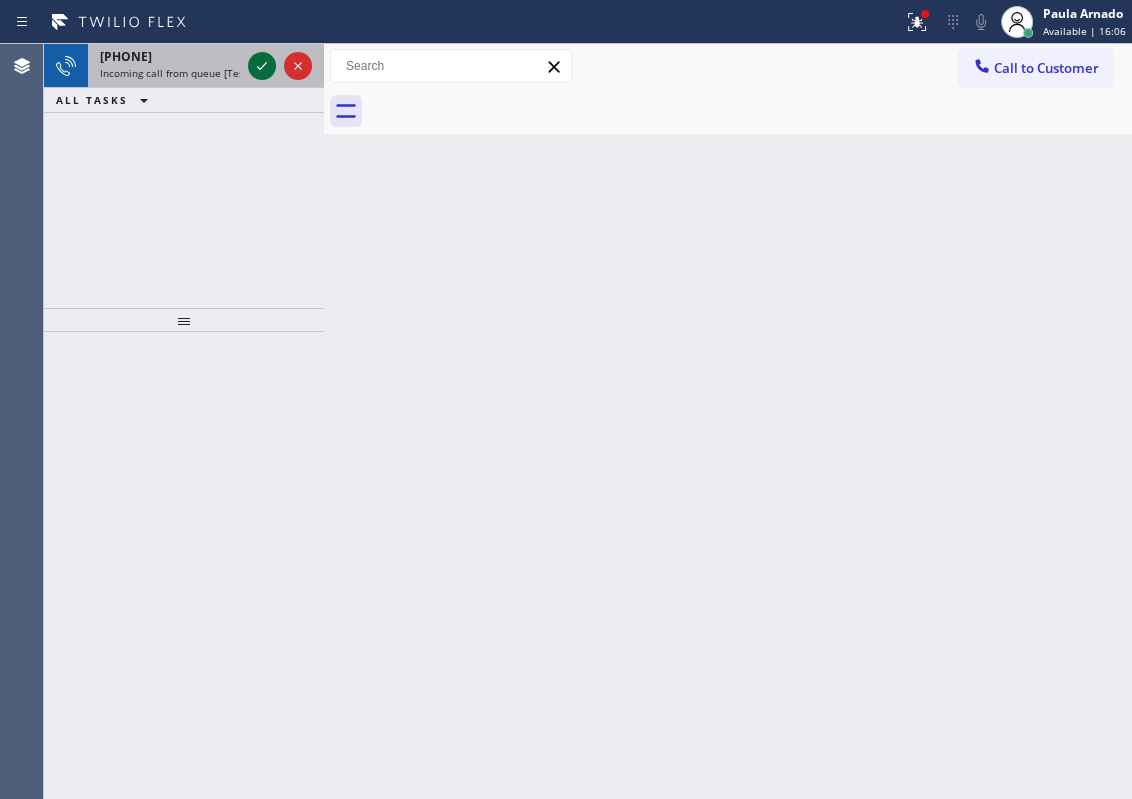 click 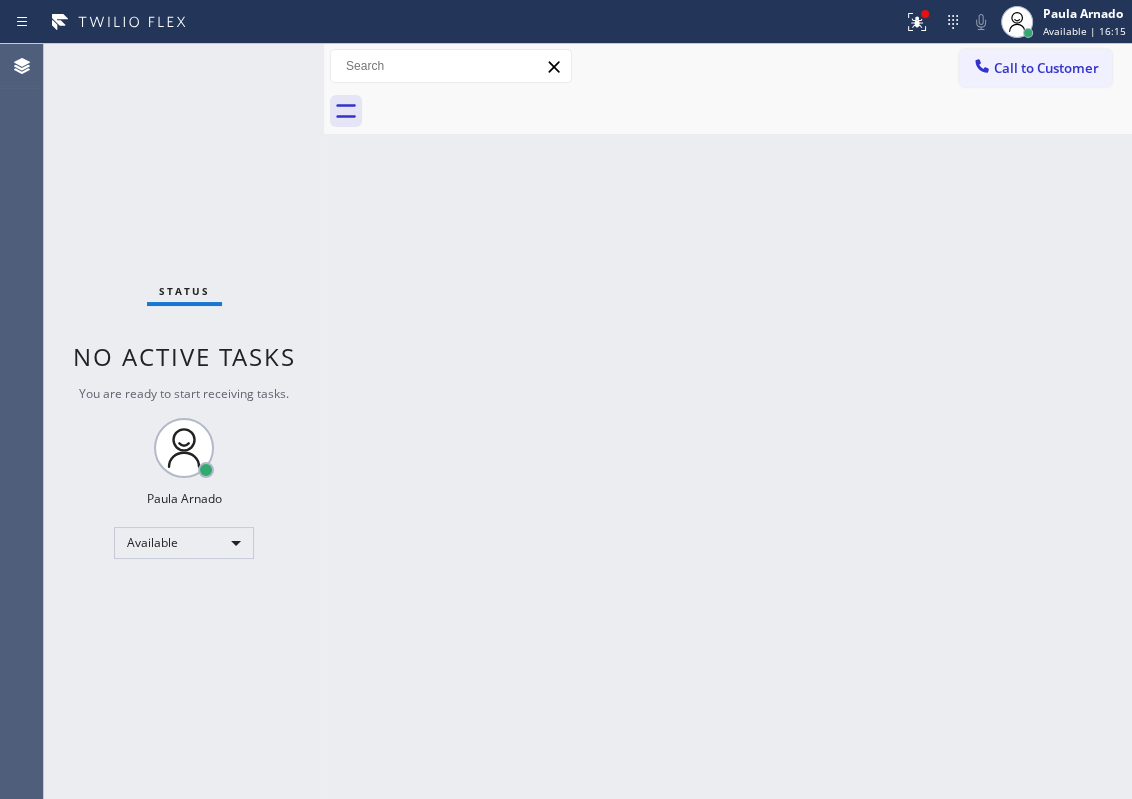 click on "Back to Dashboard Change Sender ID Customers Technicians Select a contact Outbound call Technician Search Technician Your caller id phone number Your caller id phone number Call Technician info Name   Phone none Address none Change Sender ID HVAC [PHONE] 5 Star Appliance [PHONE] Appliance Repair [PHONE] Plumbing [PHONE] Air Duct Cleaning [PHONE]  Electricians [PHONE] Cancel Change Check personal SMS Reset Change No tabs Call to Customer Outbound call Location 5 Star Appliance Repair Your caller id phone number [PHONE] Customer number Call Outbound call Technician Search Technician Your caller id phone number Your caller id phone number Call" at bounding box center (728, 421) 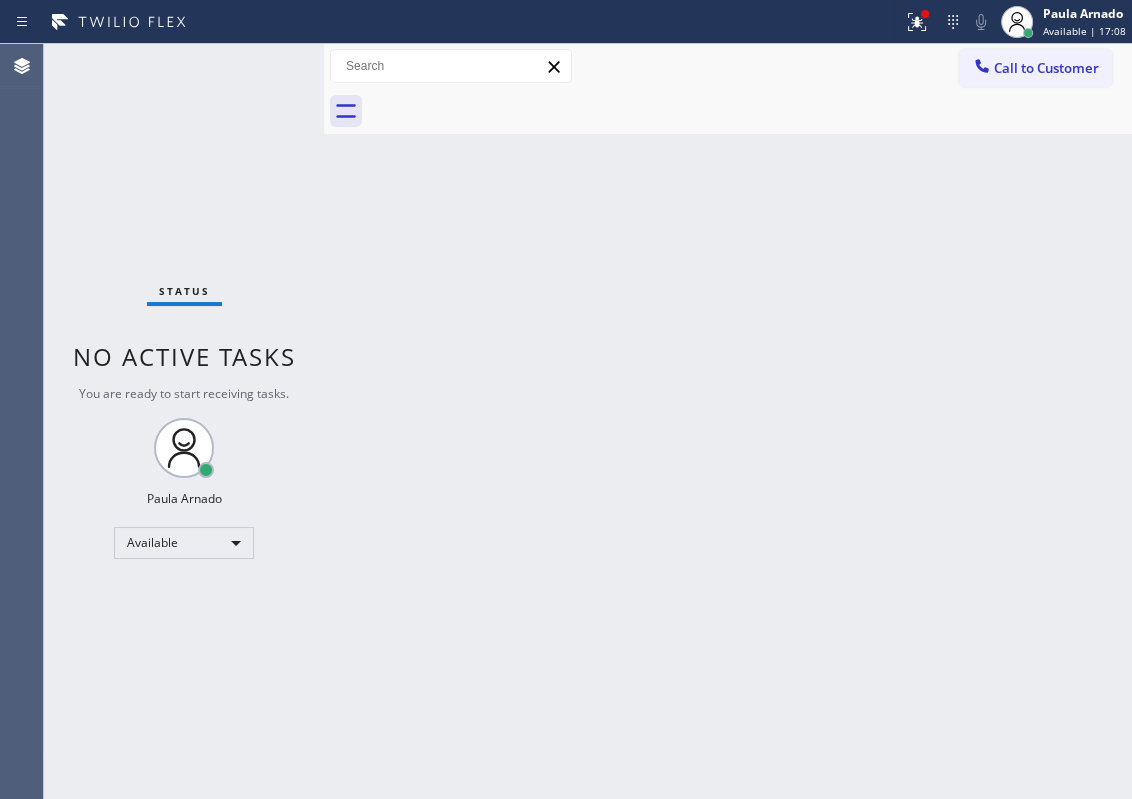 drag, startPoint x: 1064, startPoint y: 422, endPoint x: 810, endPoint y: 322, distance: 272.9762 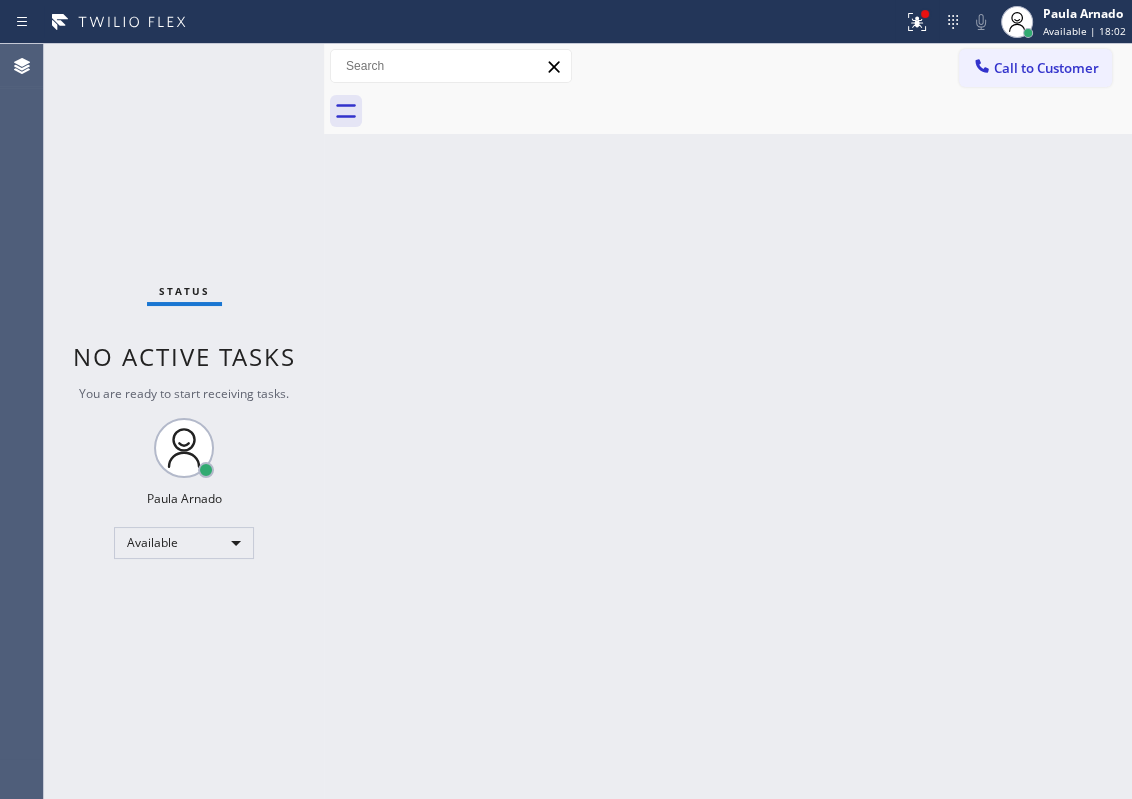 click on "Back to Dashboard Change Sender ID Customers Technicians Select a contact Outbound call Technician Search Technician Your caller id phone number Your caller id phone number Call Technician info Name   Phone none Address none Change Sender ID HVAC [PHONE] 5 Star Appliance [PHONE] Appliance Repair [PHONE] Plumbing [PHONE] Air Duct Cleaning [PHONE]  Electricians [PHONE] Cancel Change Check personal SMS Reset Change No tabs Call to Customer Outbound call Location 5 Star Appliance Repair Your caller id phone number [PHONE] Customer number Call Outbound call Technician Search Technician Your caller id phone number Your caller id phone number Call" at bounding box center [728, 421] 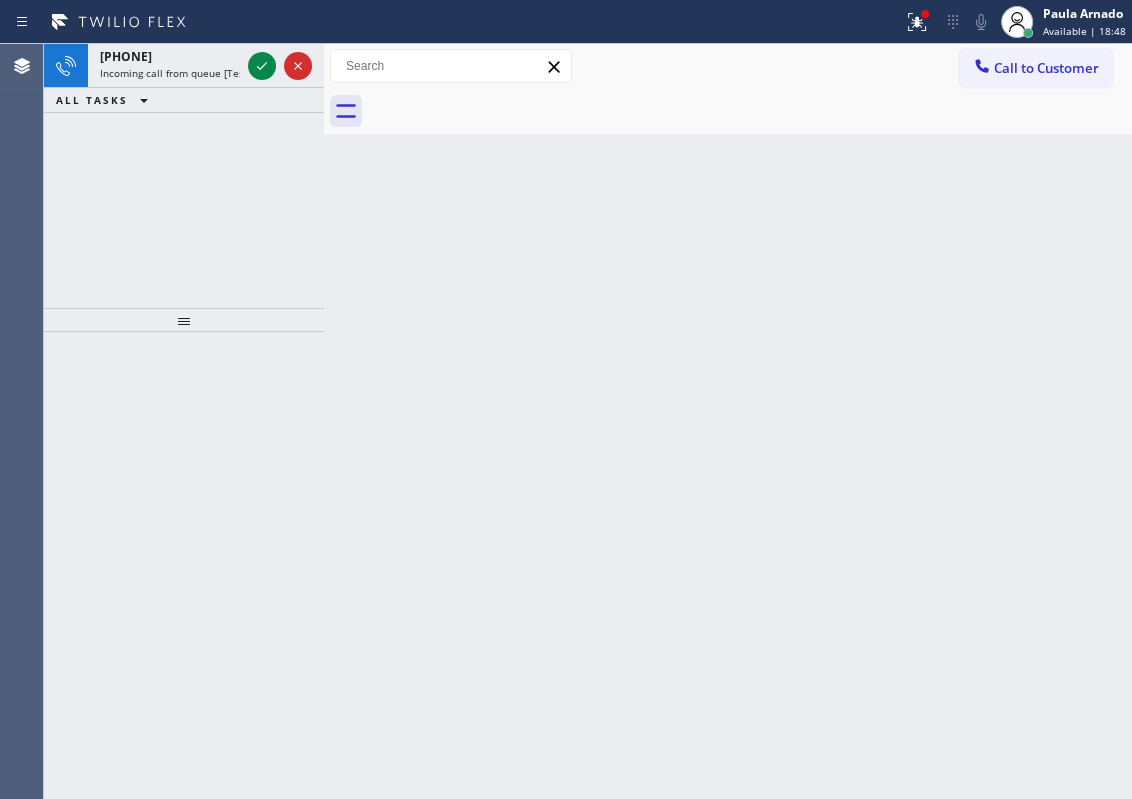 click on "Back to Dashboard Change Sender ID Customers Technicians Select a contact Outbound call Technician Search Technician Your caller id phone number Your caller id phone number Call Technician info Name   Phone none Address none Change Sender ID HVAC [PHONE] 5 Star Appliance [PHONE] Appliance Repair [PHONE] Plumbing [PHONE] Air Duct Cleaning [PHONE]  Electricians [PHONE] Cancel Change Check personal SMS Reset Change No tabs Call to Customer Outbound call Location 5 Star Appliance Repair Your caller id phone number [PHONE] Customer number Call Outbound call Technician Search Technician Your caller id phone number Your caller id phone number Call" at bounding box center [728, 421] 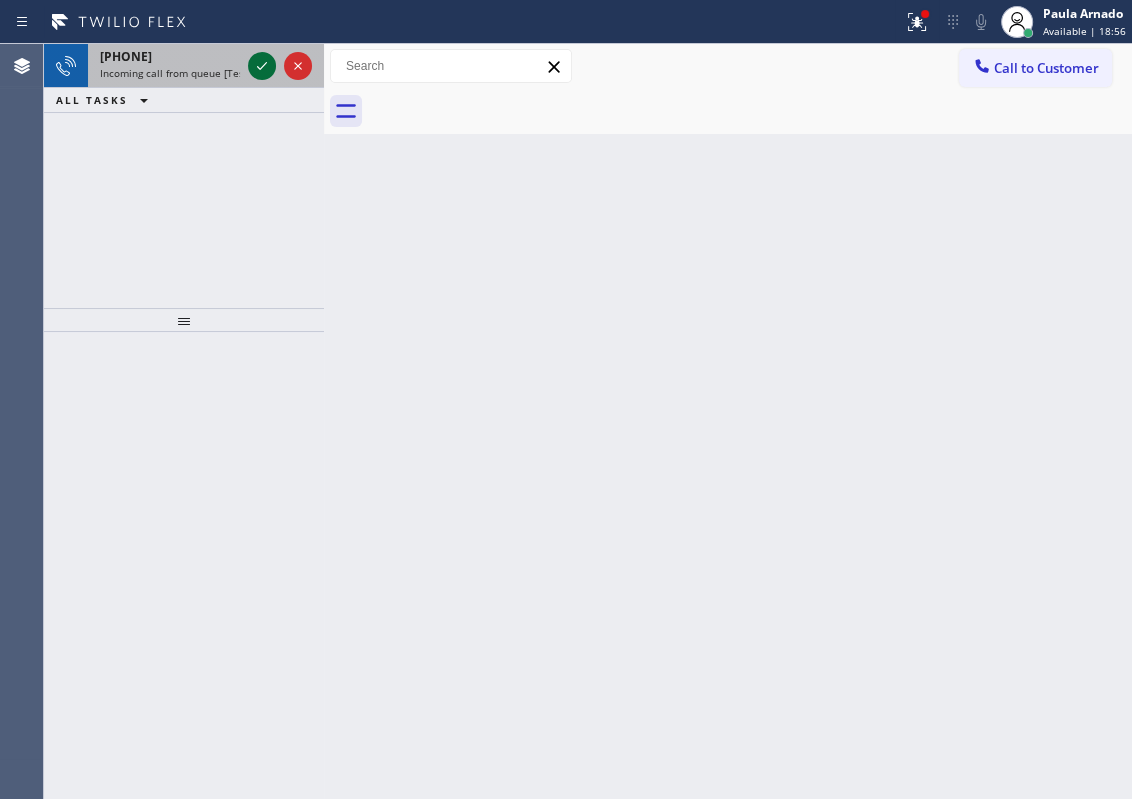 click 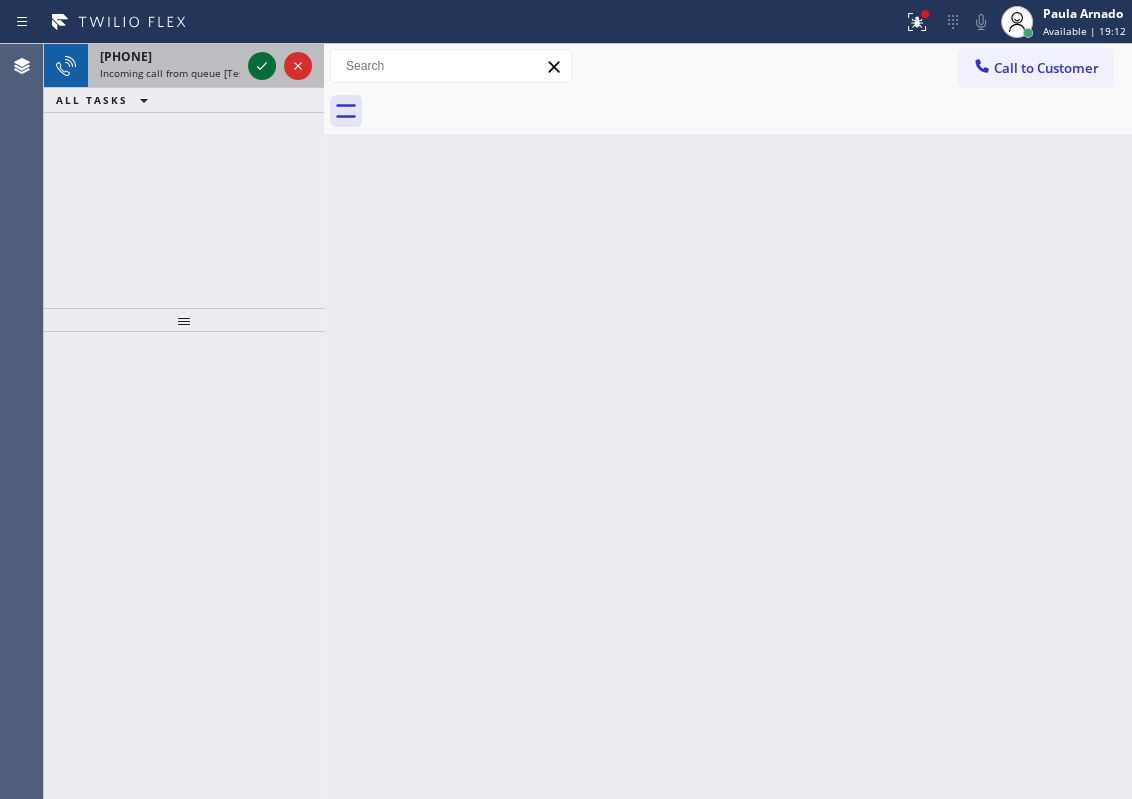 click 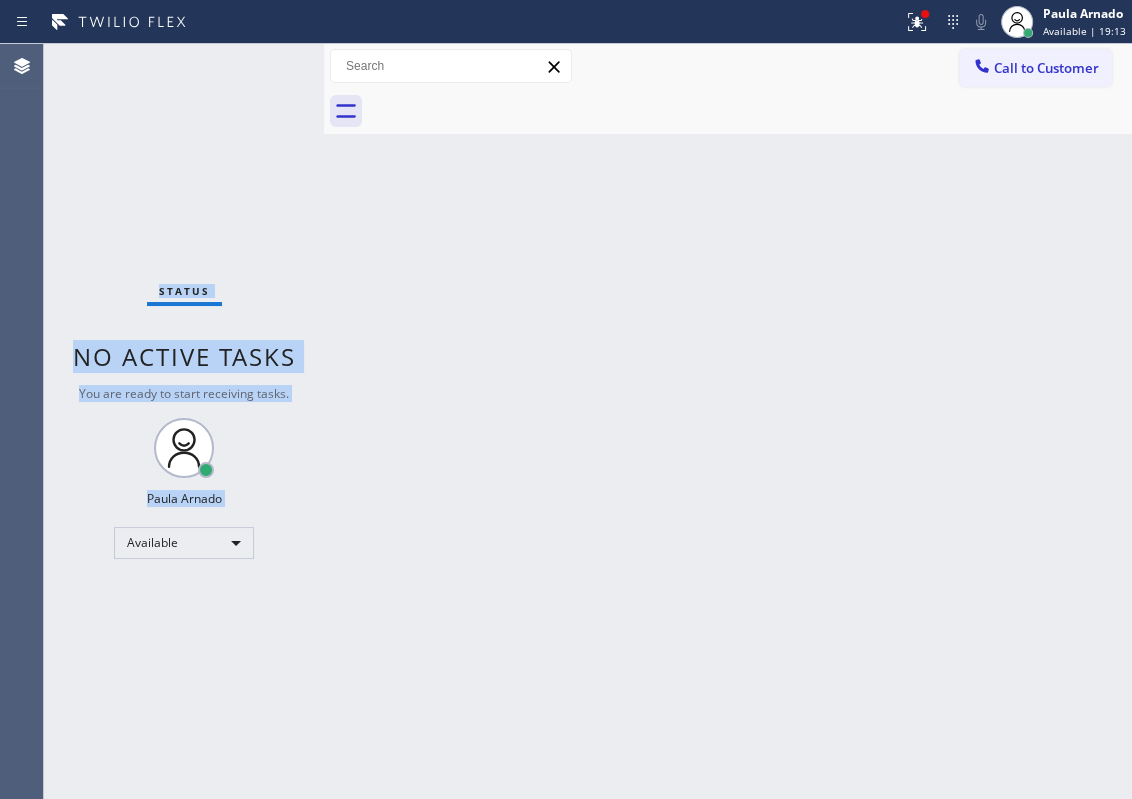 click on "Status   No active tasks     You are ready to start receiving tasks.   [FIRST] [LAST] Available" at bounding box center [184, 421] 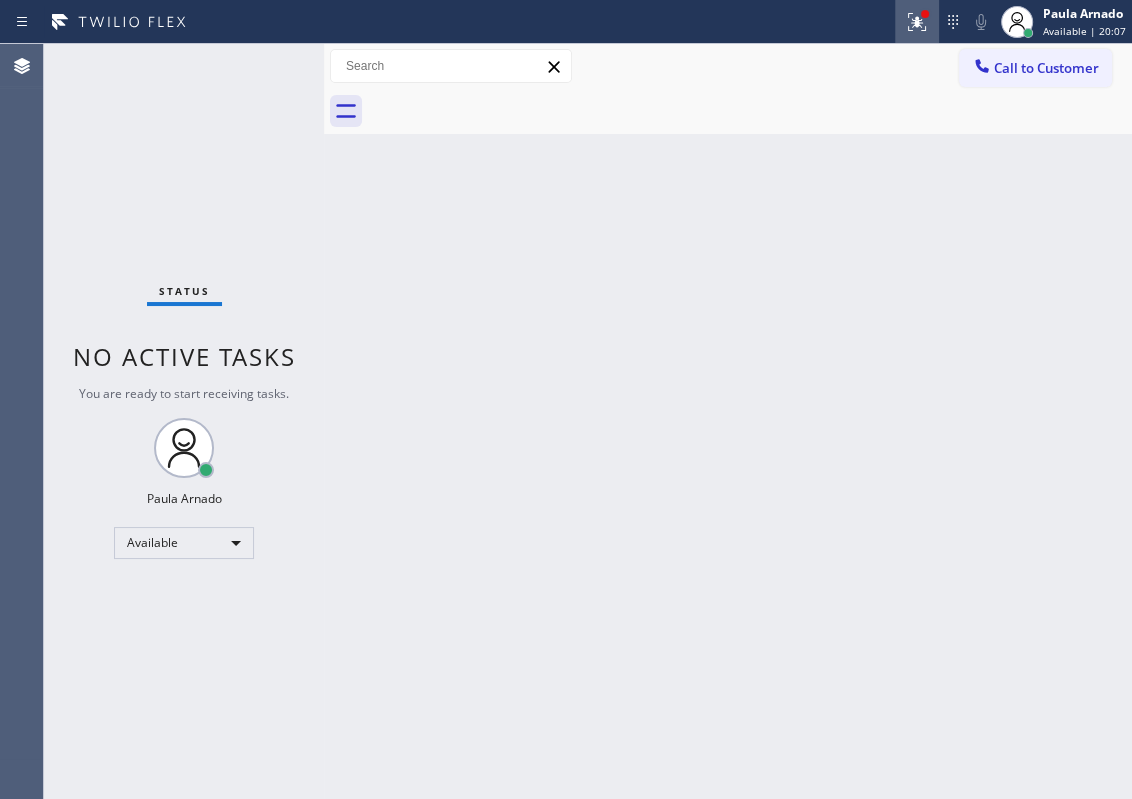 click 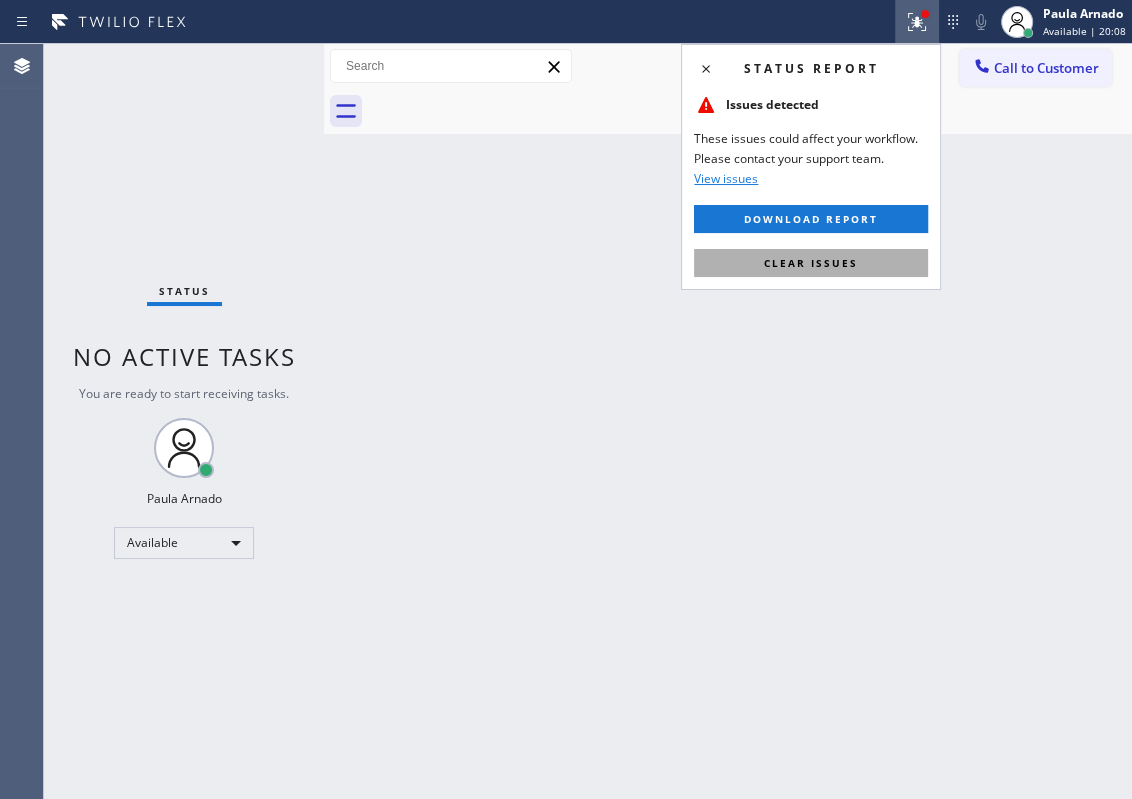 click on "Clear issues" at bounding box center [811, 263] 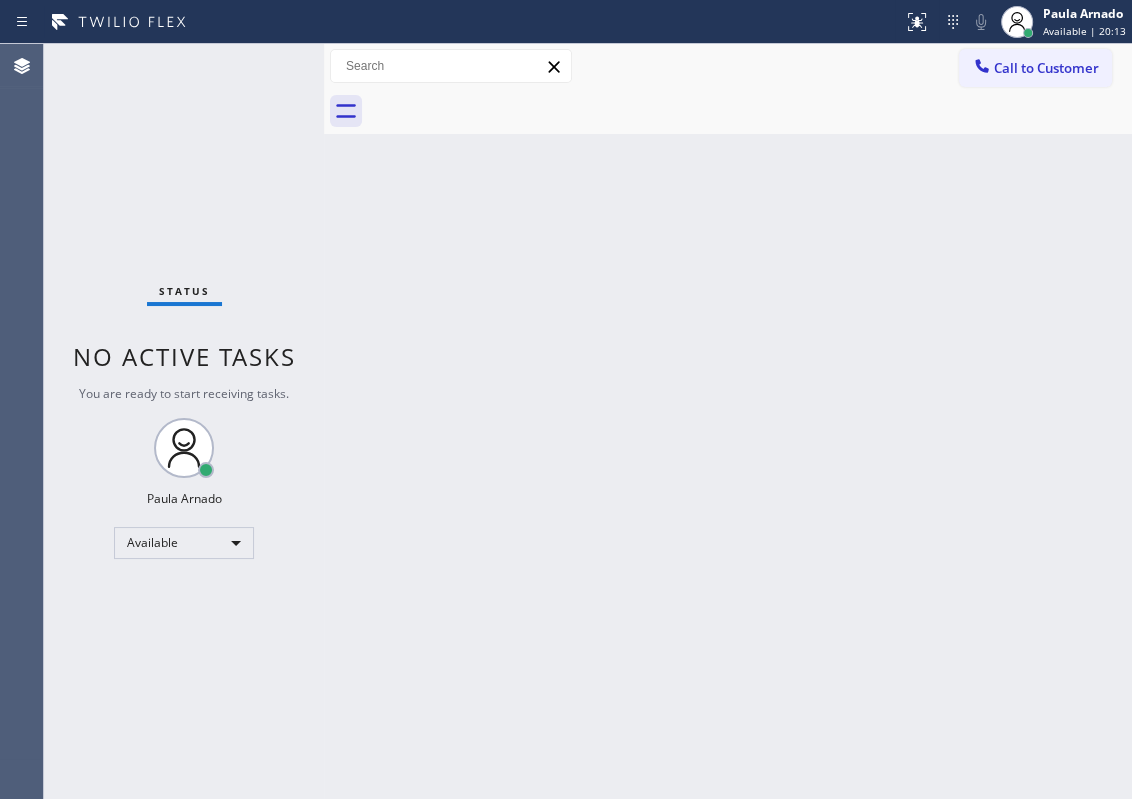 click on "Back to Dashboard Change Sender ID Customers Technicians Select a contact Outbound call Technician Search Technician Your caller id phone number Your caller id phone number Call Technician info Name   Phone none Address none Change Sender ID HVAC [PHONE] 5 Star Appliance [PHONE] Appliance Repair [PHONE] Plumbing [PHONE] Air Duct Cleaning [PHONE]  Electricians [PHONE] Cancel Change Check personal SMS Reset Change No tabs Call to Customer Outbound call Location 5 Star Appliance Repair Your caller id phone number [PHONE] Customer number Call Outbound call Technician Search Technician Your caller id phone number Your caller id phone number Call" at bounding box center (728, 421) 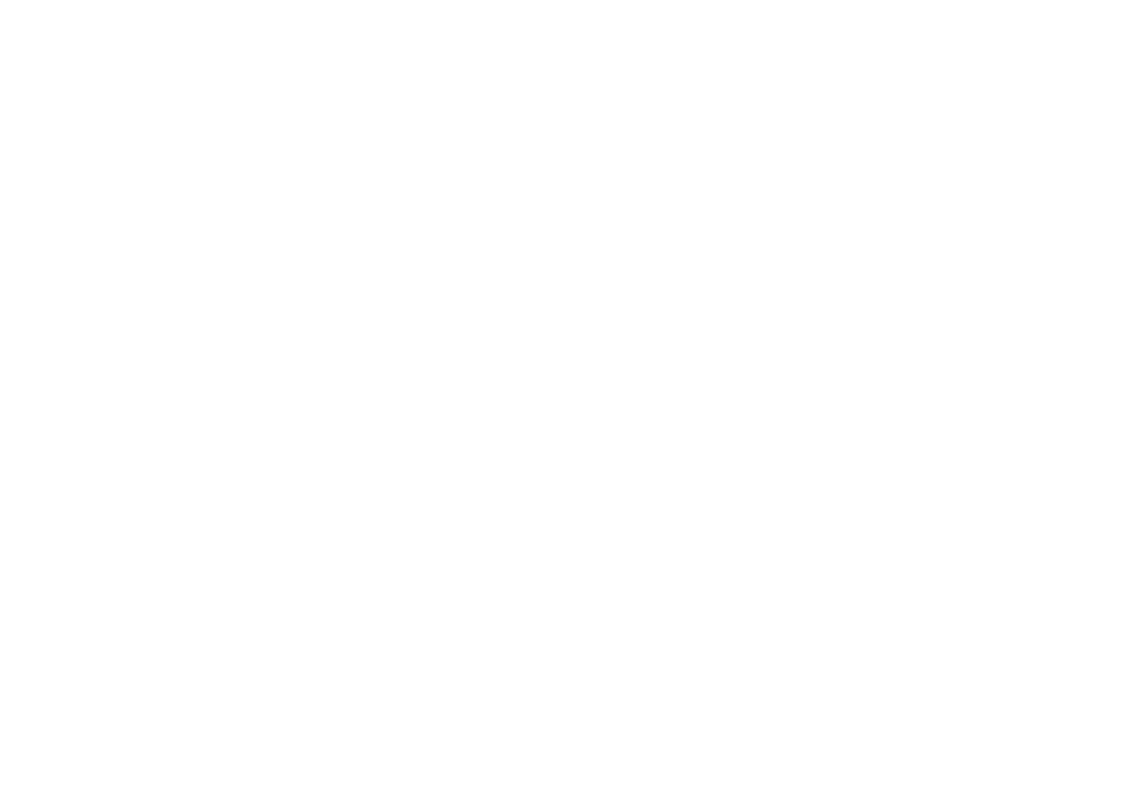 scroll, scrollTop: 0, scrollLeft: 0, axis: both 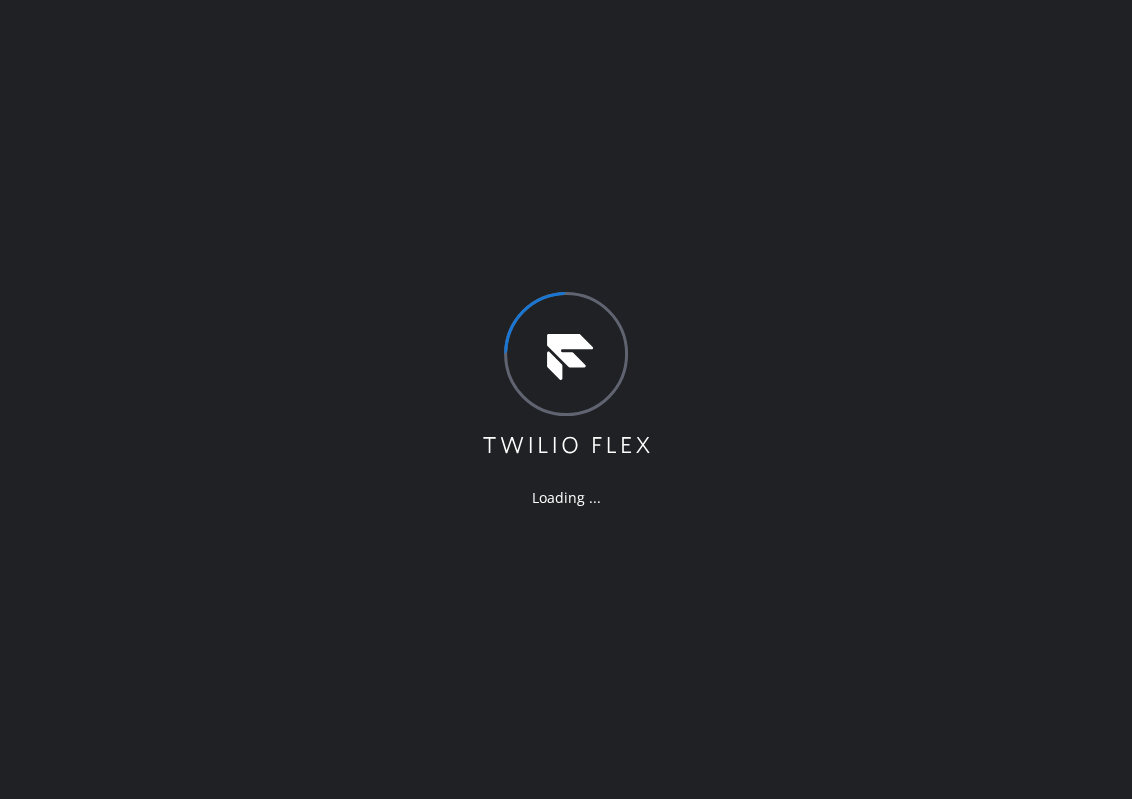 click on "Loading ..." at bounding box center [566, 399] 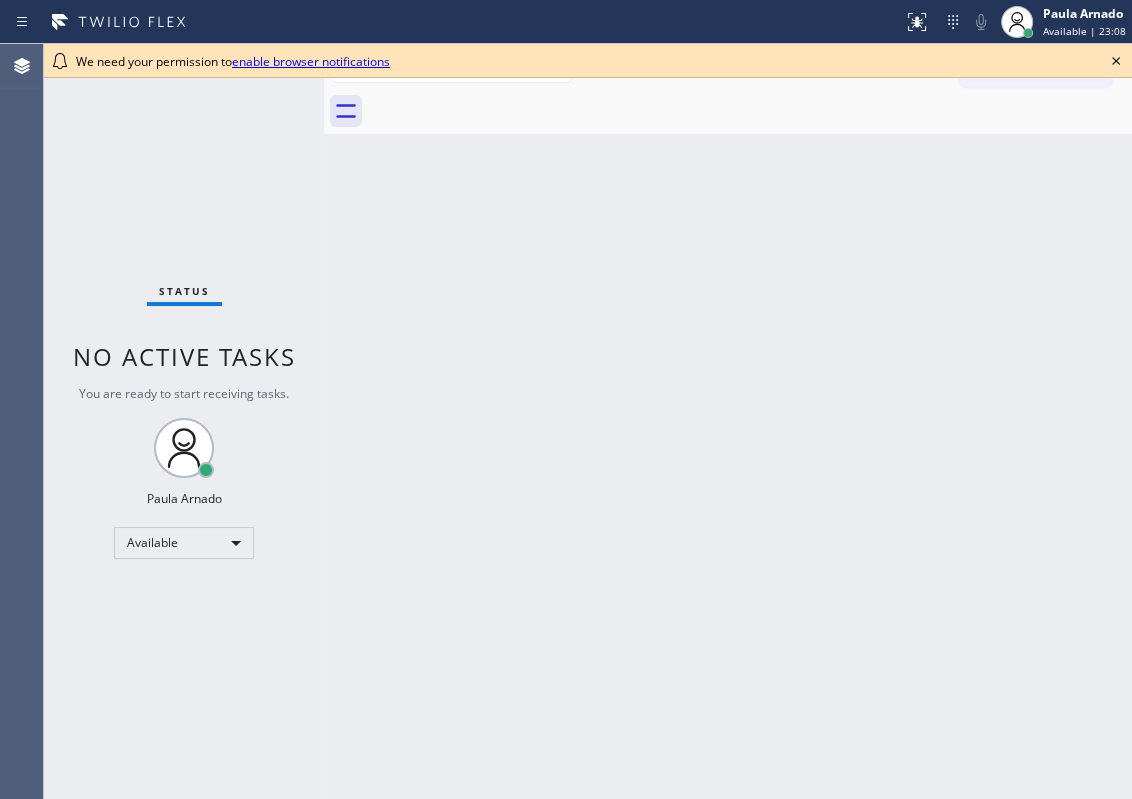 click 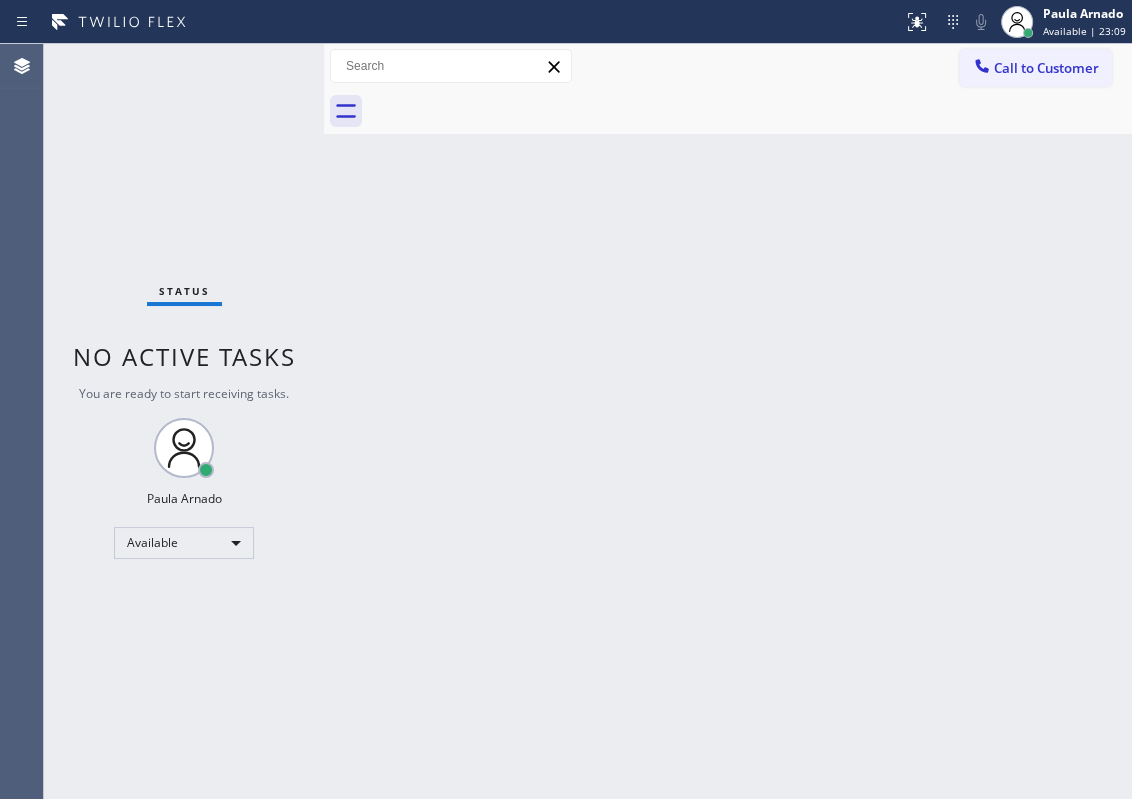 click on "Back to Dashboard Change Sender ID Customers Technicians Select a contact Outbound call Technician Search Technician Your caller id phone number Your caller id phone number Call Technician info Name   Phone none Address none Change Sender ID HVAC +18559994417 5 Star Appliance +18557314952 Appliance Repair +18554611149 Plumbing +18889090120 Air Duct Cleaning +18006865038  Electricians +18005688664 Cancel Change Check personal SMS Reset Change No tabs Call to Customer Outbound call Location Search location Your caller id phone number Customer number Call Outbound call Technician Search Technician Your caller id phone number Your caller id phone number Call" at bounding box center (728, 421) 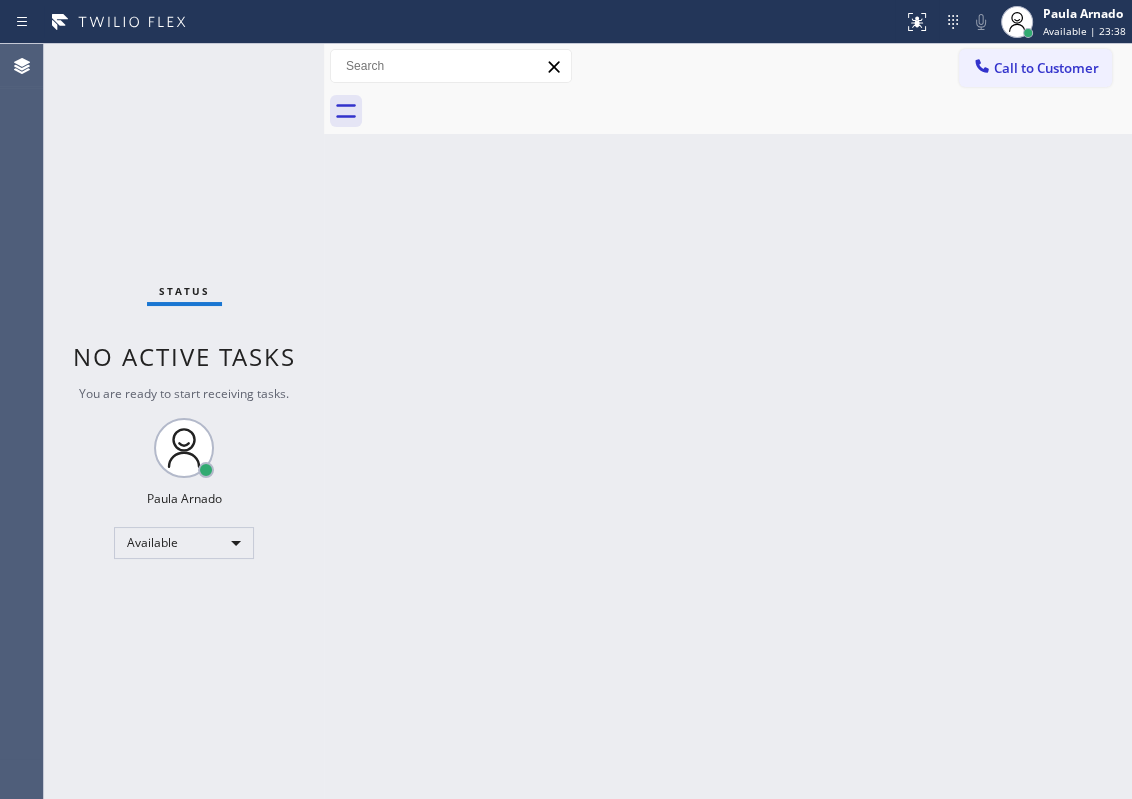 click on "Back to Dashboard Change Sender ID Customers Technicians Select a contact Outbound call Technician Search Technician Your caller id phone number Your caller id phone number Call Technician info Name   Phone none Address none Change Sender ID HVAC +18559994417 5 Star Appliance +18557314952 Appliance Repair +18554611149 Plumbing +18889090120 Air Duct Cleaning +18006865038  Electricians +18005688664 Cancel Change Check personal SMS Reset Change No tabs Call to Customer Outbound call Location Search location Your caller id phone number Customer number Call Outbound call Technician Search Technician Your caller id phone number Your caller id phone number Call" at bounding box center [728, 421] 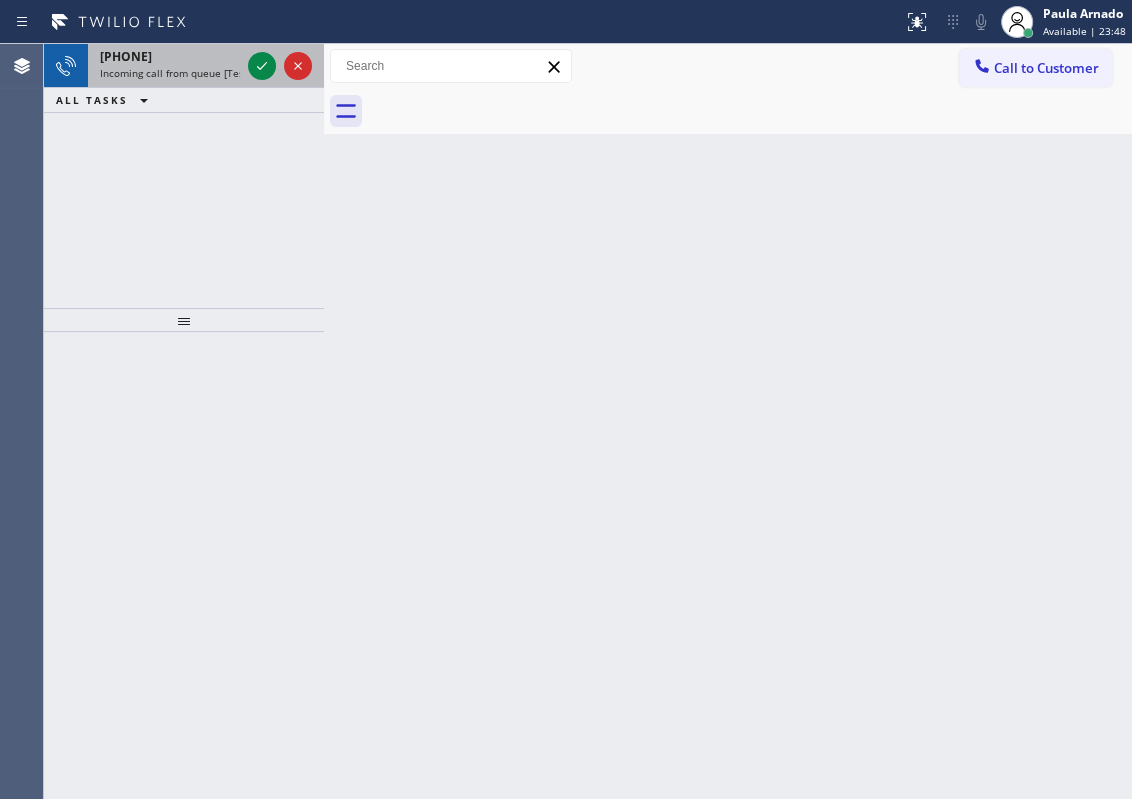 click at bounding box center [280, 66] 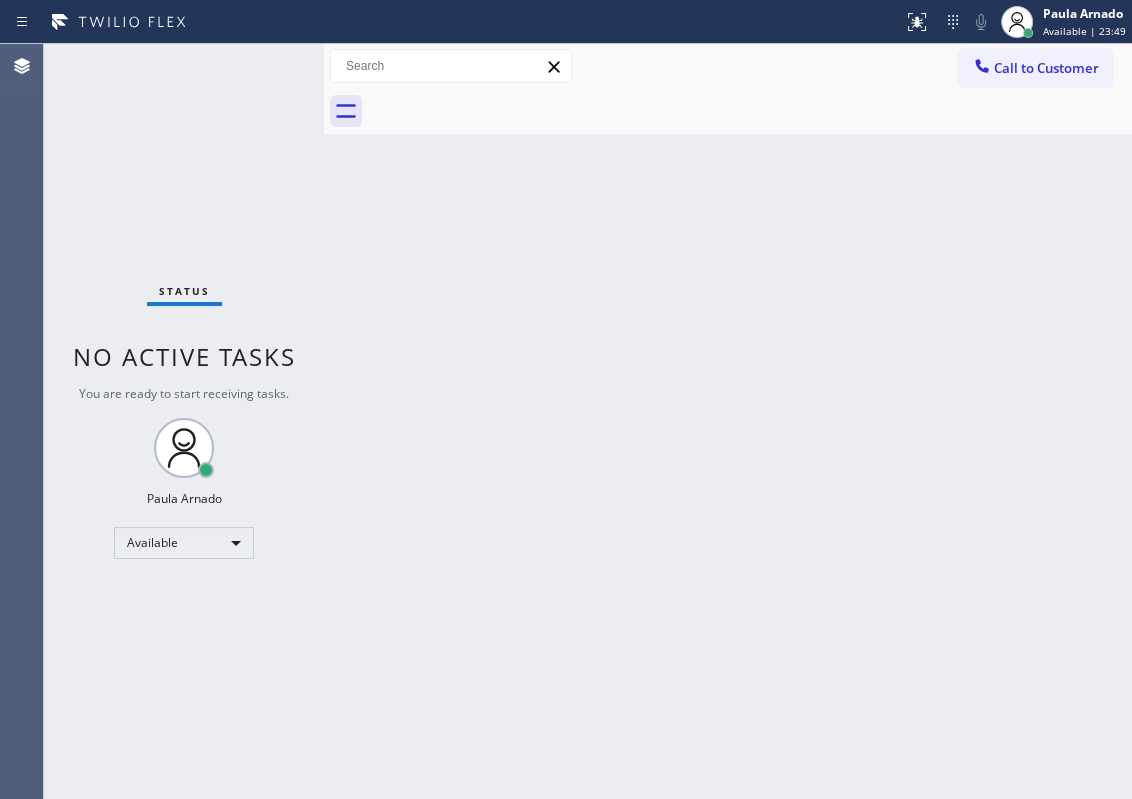 click on "Status   No active tasks     You are ready to start receiving tasks.   [FIRST] [LAST] Available" at bounding box center [184, 421] 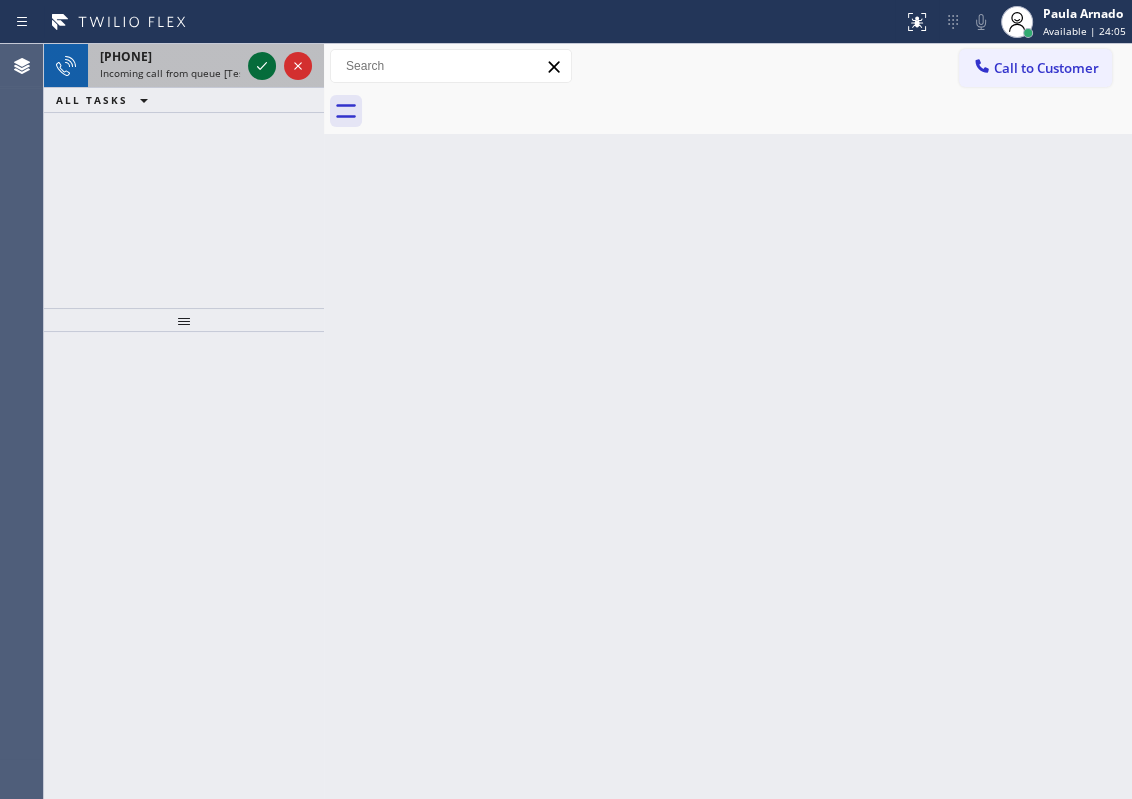 click 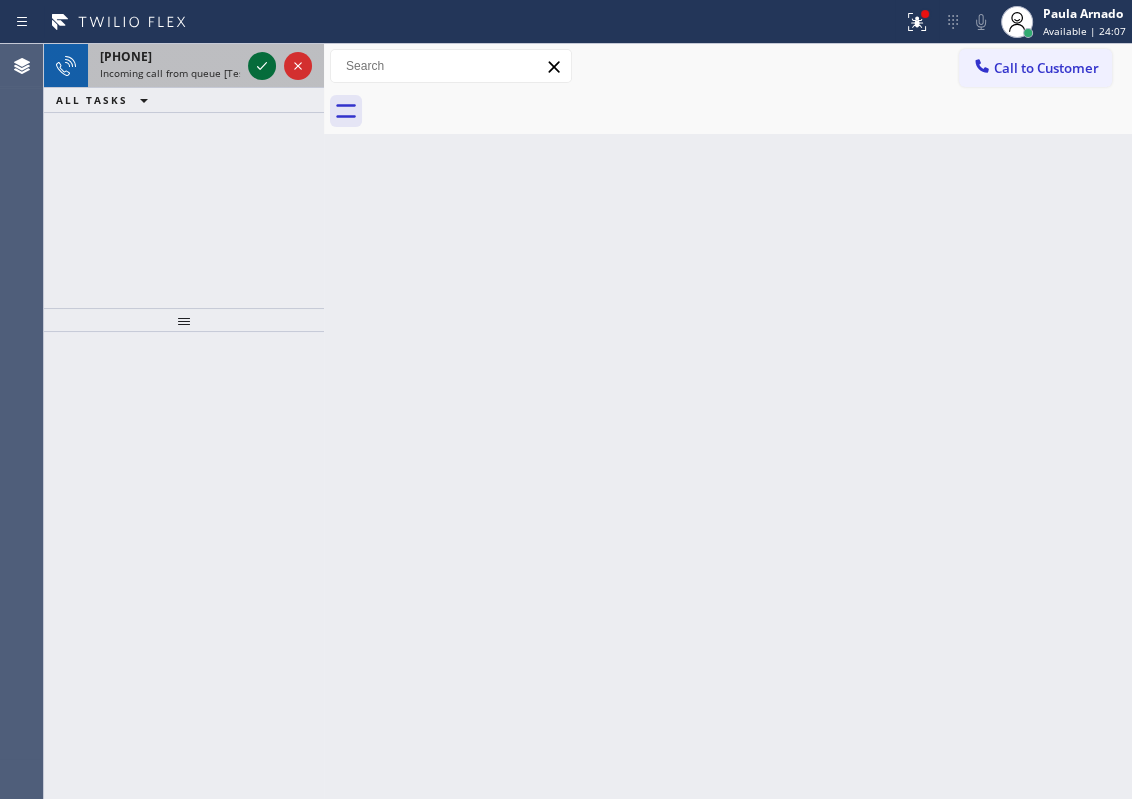 click 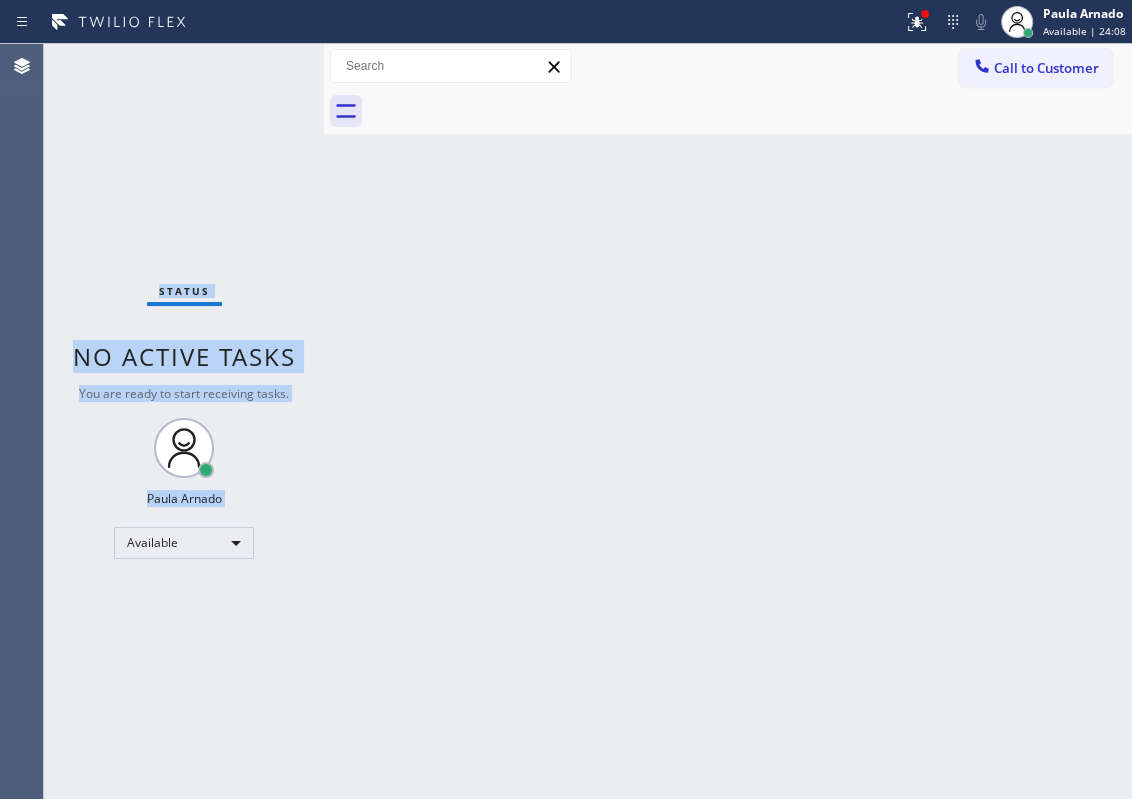 click on "Status   No active tasks     You are ready to start receiving tasks.   [FIRST] [LAST] Available" at bounding box center (184, 421) 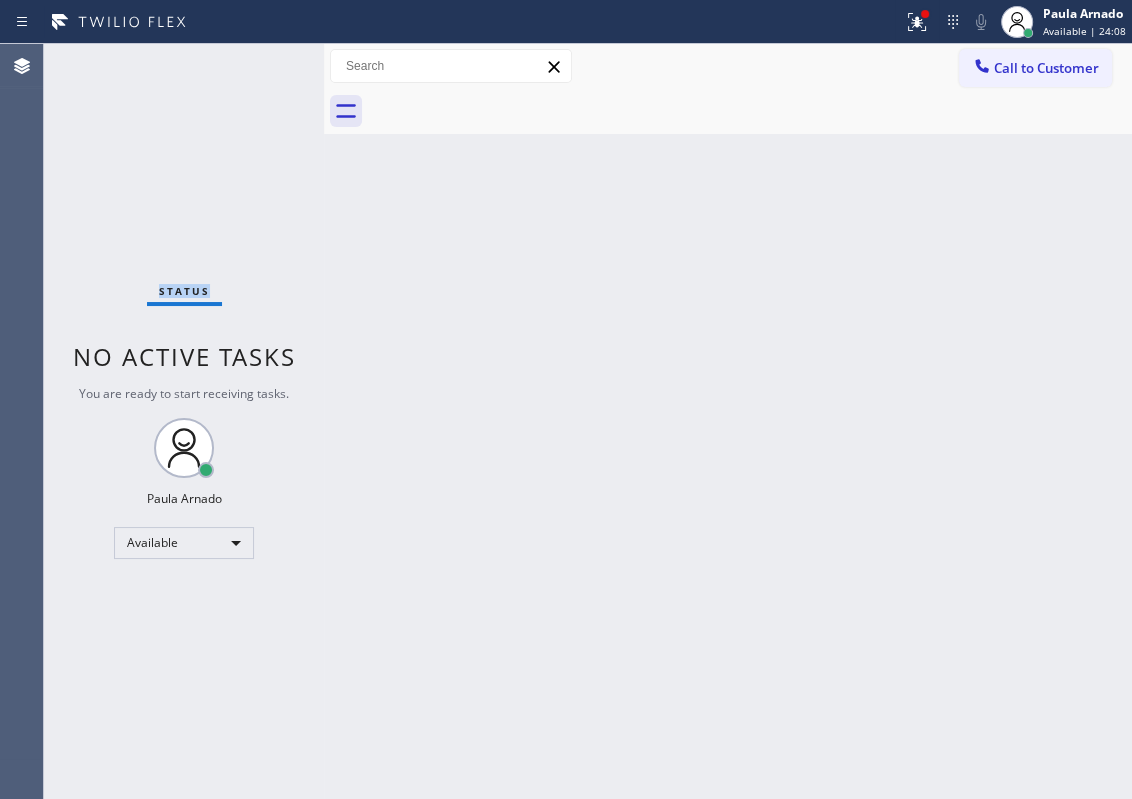 click on "Status   No active tasks     You are ready to start receiving tasks.   [FIRST] [LAST] Available" at bounding box center [184, 421] 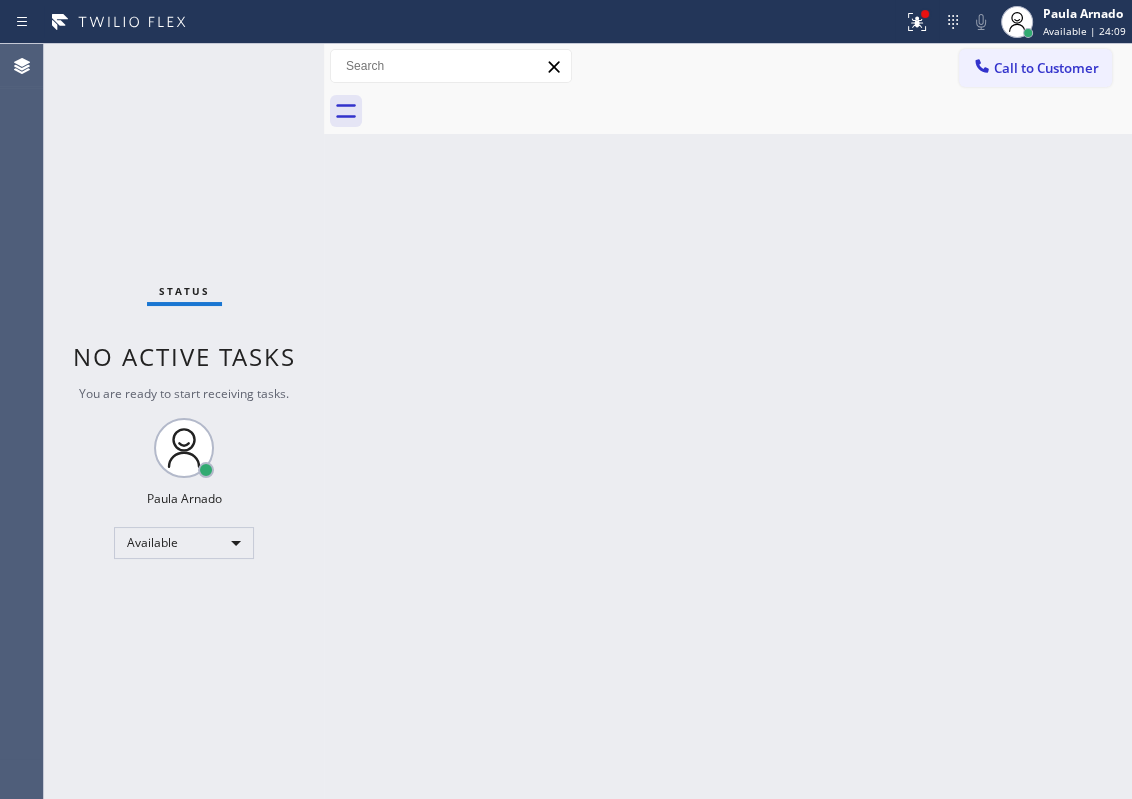 click on "Back to Dashboard Change Sender ID Customers Technicians Select a contact Outbound call Technician Search Technician Your caller id phone number Your caller id phone number Call Technician info Name   Phone none Address none Change Sender ID HVAC +18559994417 5 Star Appliance +18557314952 Appliance Repair +18554611149 Plumbing +18889090120 Air Duct Cleaning +18006865038  Electricians +18005688664 Cancel Change Check personal SMS Reset Change No tabs Call to Customer Outbound call Location Search location Your caller id phone number Customer number Call Outbound call Technician Search Technician Your caller id phone number Your caller id phone number Call" at bounding box center (728, 421) 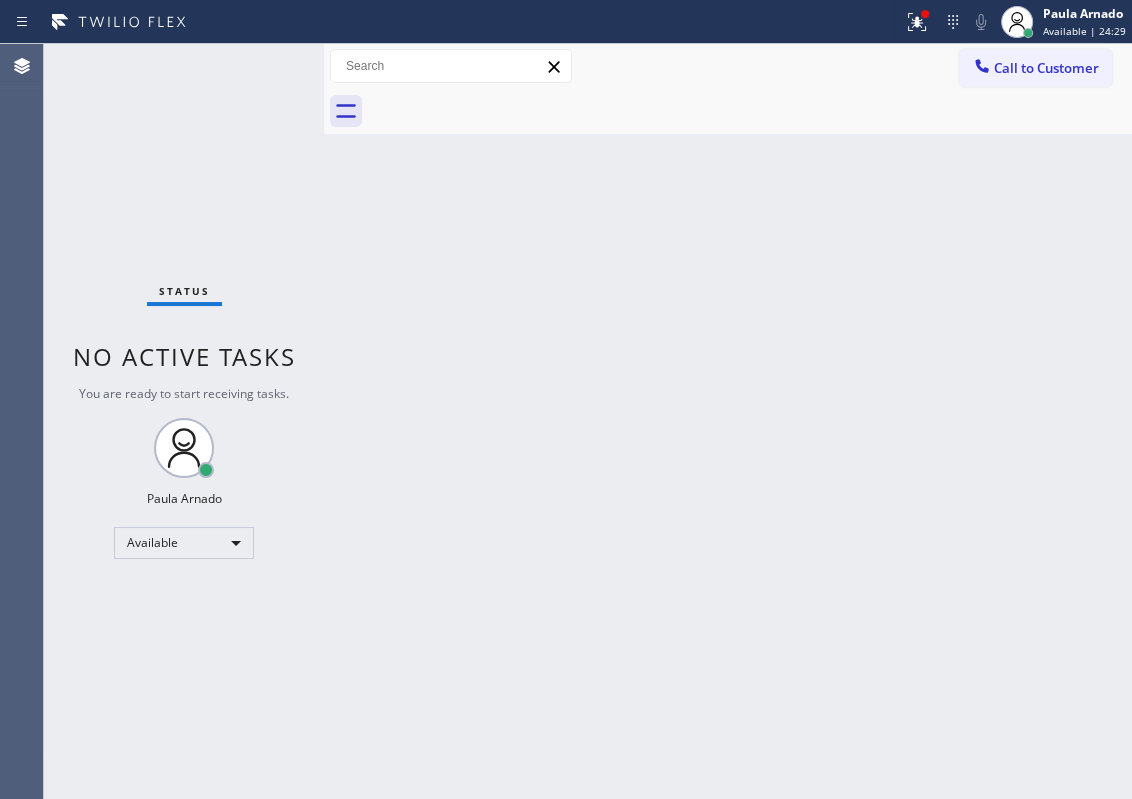 click on "Back to Dashboard Change Sender ID Customers Technicians Select a contact Outbound call Technician Search Technician Your caller id phone number Your caller id phone number Call Technician info Name   Phone none Address none Change Sender ID HVAC +18559994417 5 Star Appliance +18557314952 Appliance Repair +18554611149 Plumbing +18889090120 Air Duct Cleaning +18006865038  Electricians +18005688664 Cancel Change Check personal SMS Reset Change No tabs Call to Customer Outbound call Location Search location Your caller id phone number Customer number Call Outbound call Technician Search Technician Your caller id phone number Your caller id phone number Call" at bounding box center [728, 421] 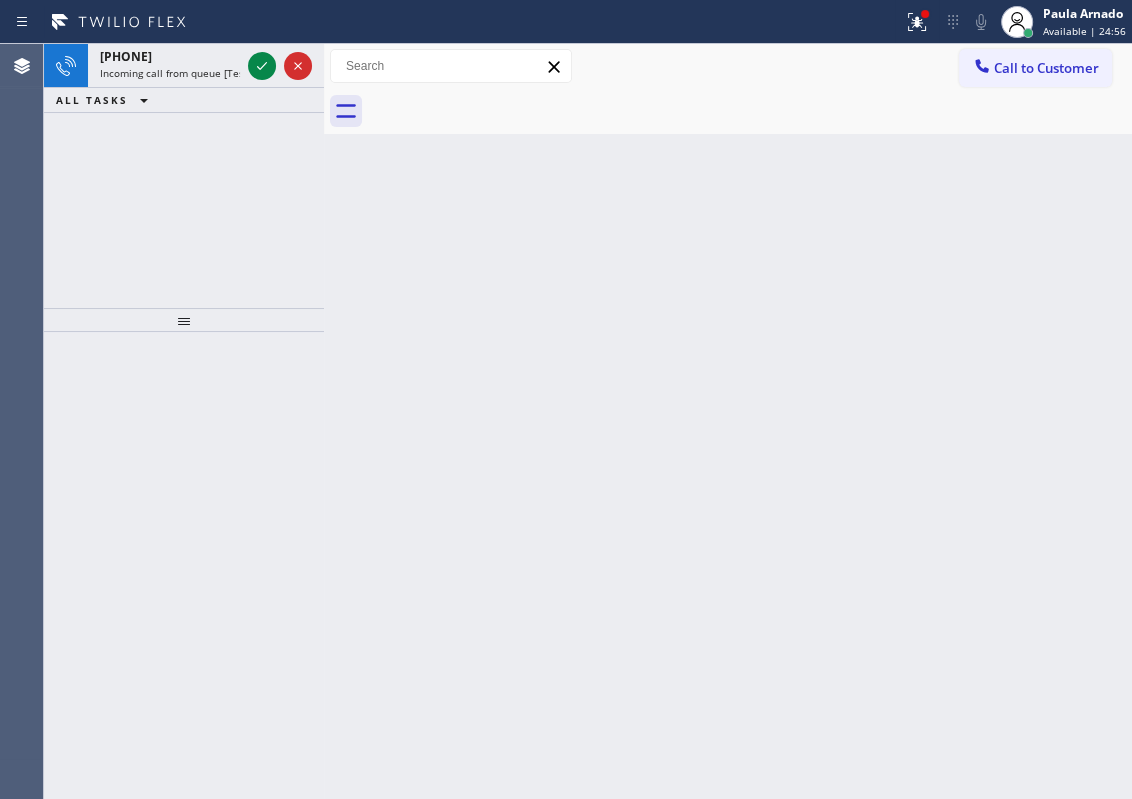 drag, startPoint x: 1067, startPoint y: 235, endPoint x: 1008, endPoint y: 231, distance: 59.135437 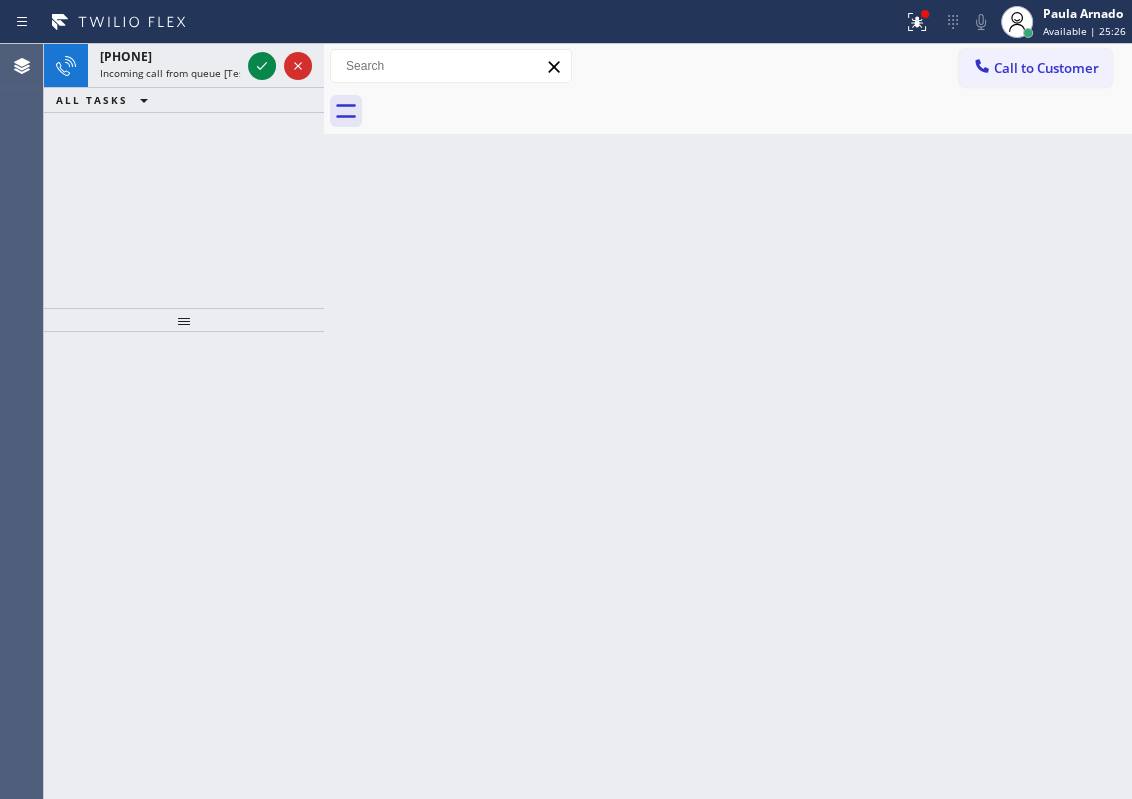 click on "Back to Dashboard Change Sender ID Customers Technicians Select a contact Outbound call Technician Search Technician Your caller id phone number Your caller id phone number Call Technician info Name   Phone none Address none Change Sender ID HVAC +18559994417 5 Star Appliance +18557314952 Appliance Repair +18554611149 Plumbing +18889090120 Air Duct Cleaning +18006865038  Electricians +18005688664 Cancel Change Check personal SMS Reset Change No tabs Call to Customer Outbound call Location Search location Your caller id phone number Customer number Call Outbound call Technician Search Technician Your caller id phone number Your caller id phone number Call" at bounding box center (728, 421) 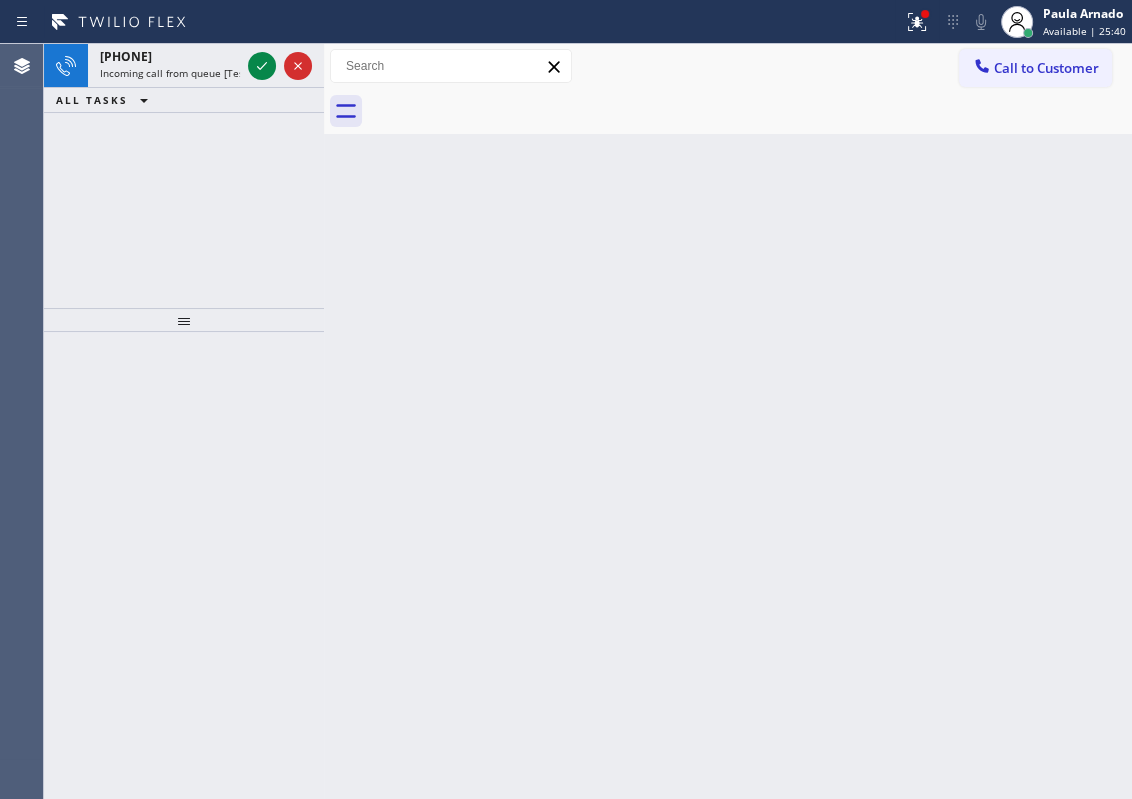 click on "Back to Dashboard Change Sender ID Customers Technicians Select a contact Outbound call Technician Search Technician Your caller id phone number Your caller id phone number Call Technician info Name   Phone none Address none Change Sender ID HVAC +18559994417 5 Star Appliance +18557314952 Appliance Repair +18554611149 Plumbing +18889090120 Air Duct Cleaning +18006865038  Electricians +18005688664 Cancel Change Check personal SMS Reset Change No tabs Call to Customer Outbound call Location Search location Your caller id phone number Customer number Call Outbound call Technician Search Technician Your caller id phone number Your caller id phone number Call" at bounding box center [728, 421] 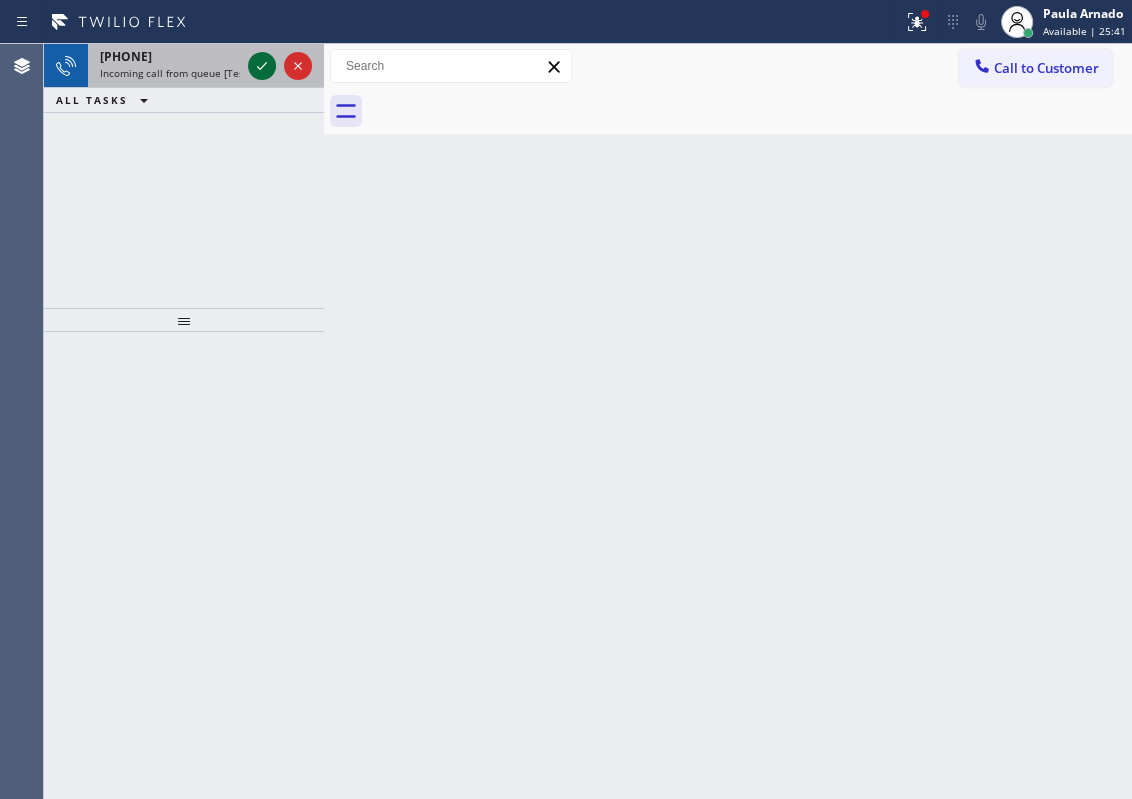 click 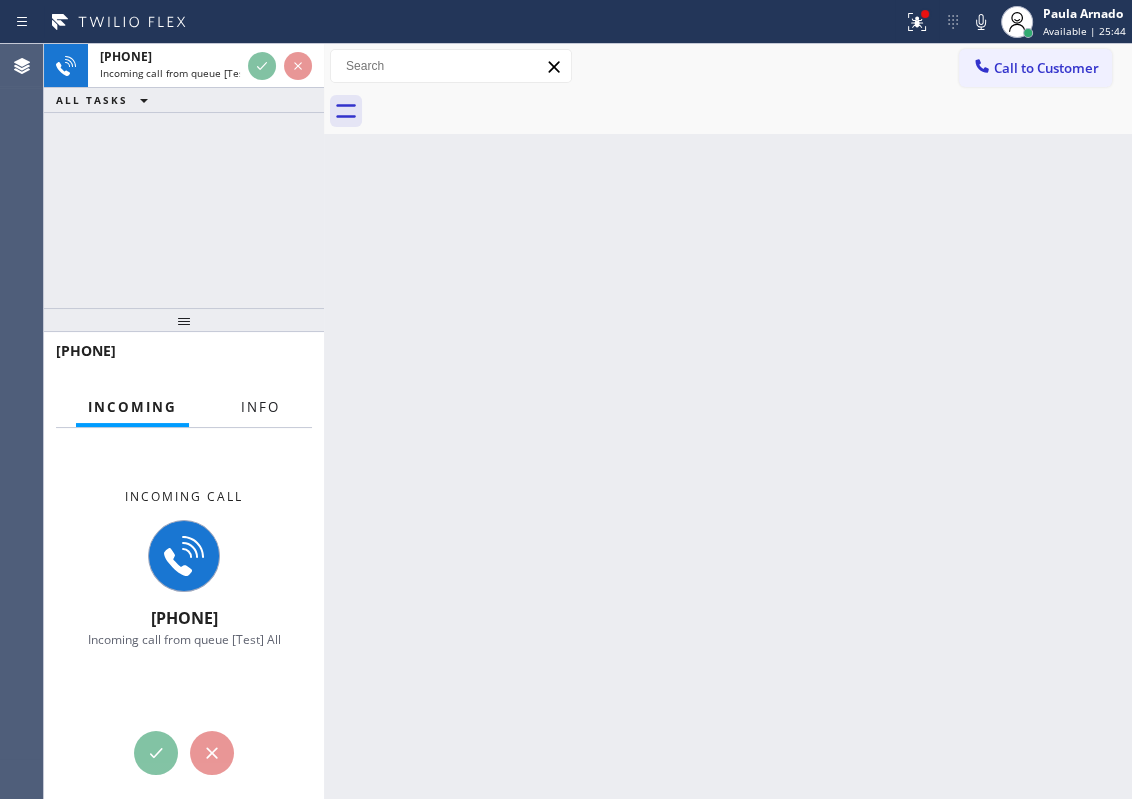 click on "Info" at bounding box center [260, 407] 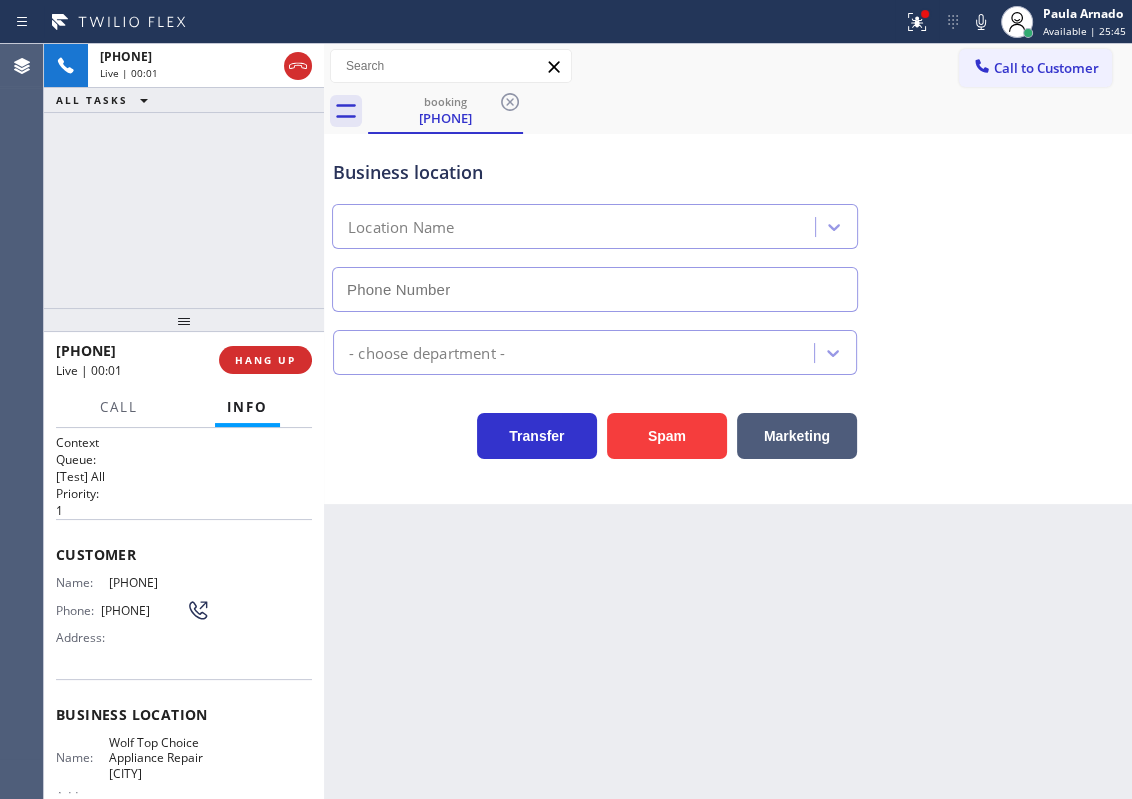 type on "(669) 221-8898" 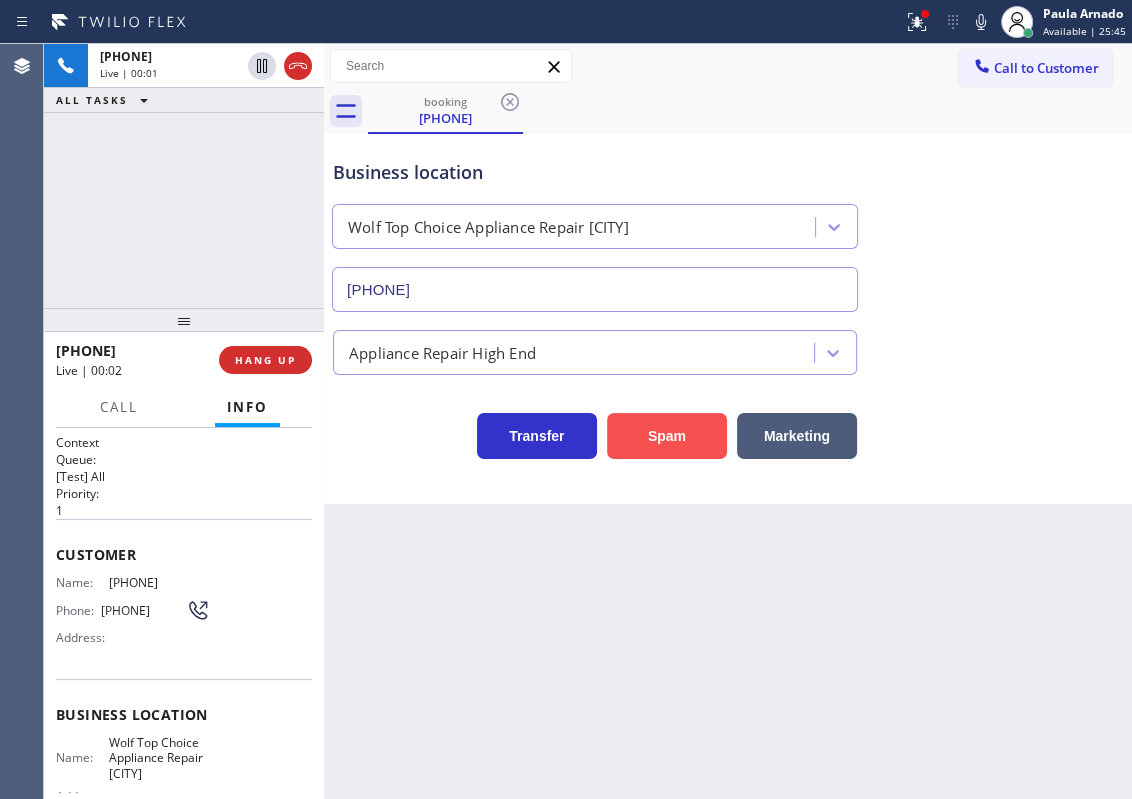 click on "Spam" at bounding box center (667, 436) 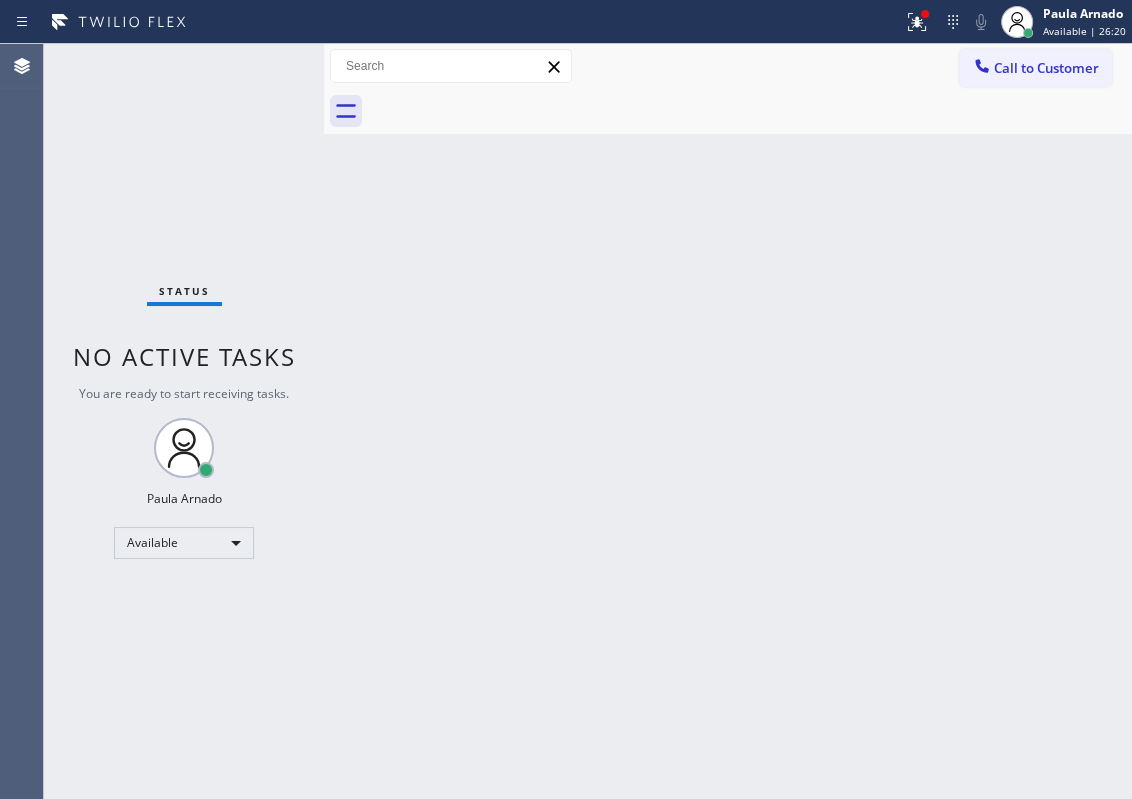 click on "Back to Dashboard Change Sender ID Customers Technicians Select a contact Outbound call Technician Search Technician Your caller id phone number Your caller id phone number Call Technician info Name   Phone none Address none Change Sender ID HVAC +18559994417 5 Star Appliance +18557314952 Appliance Repair +18554611149 Plumbing +18889090120 Air Duct Cleaning +18006865038  Electricians +18005688664 Cancel Change Check personal SMS Reset Change No tabs Call to Customer Outbound call Location Search location Your caller id phone number Customer number Call Outbound call Technician Search Technician Your caller id phone number Your caller id phone number Call" at bounding box center (728, 421) 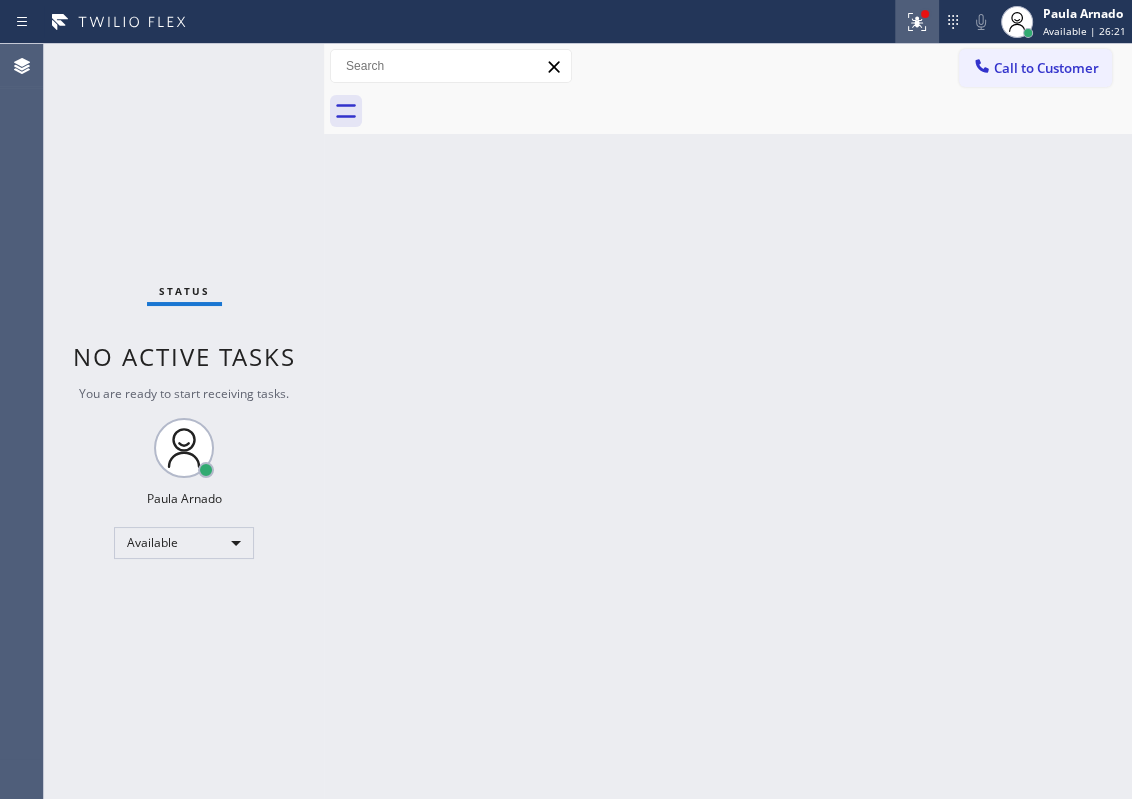click 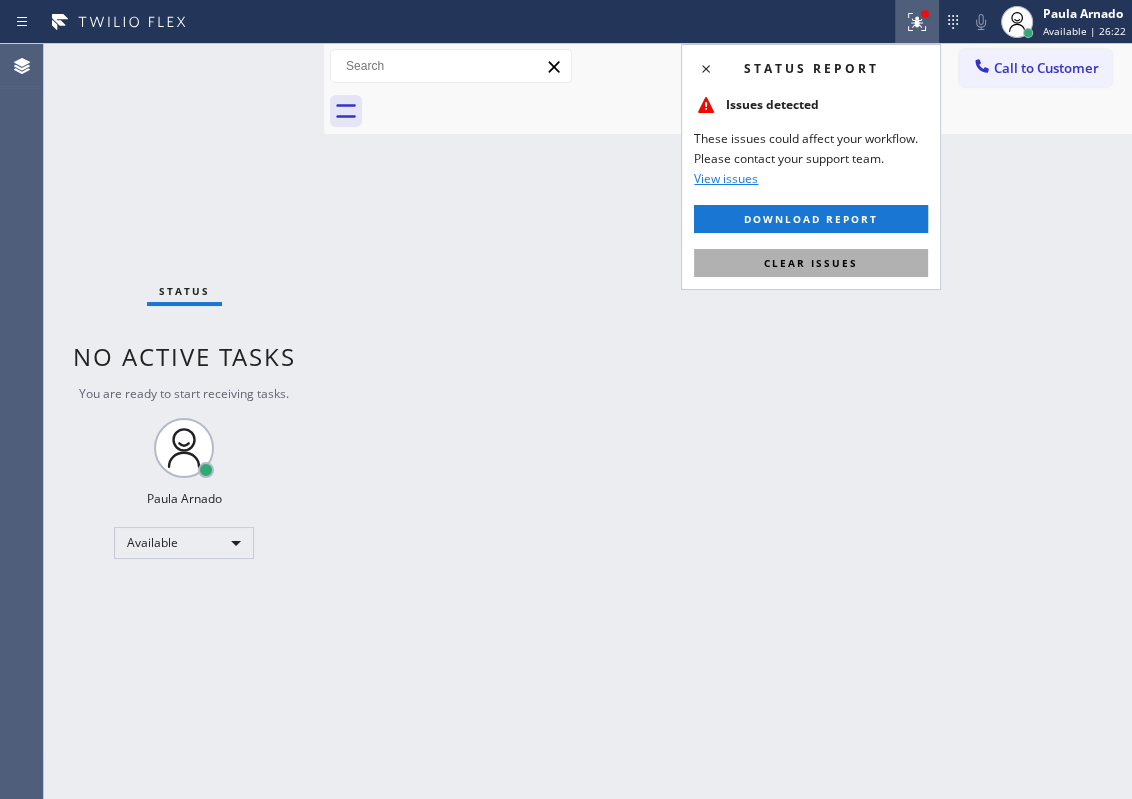click on "Clear issues" at bounding box center [811, 263] 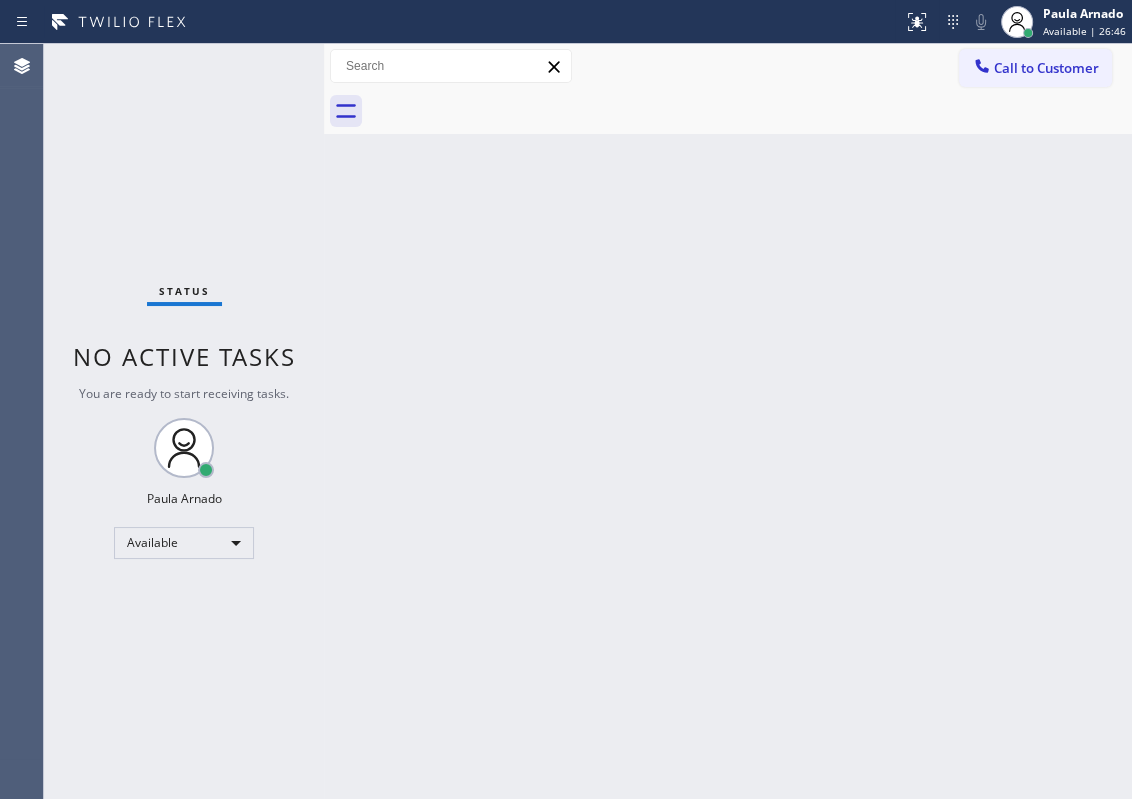 drag, startPoint x: 999, startPoint y: 208, endPoint x: 549, endPoint y: 103, distance: 462.08765 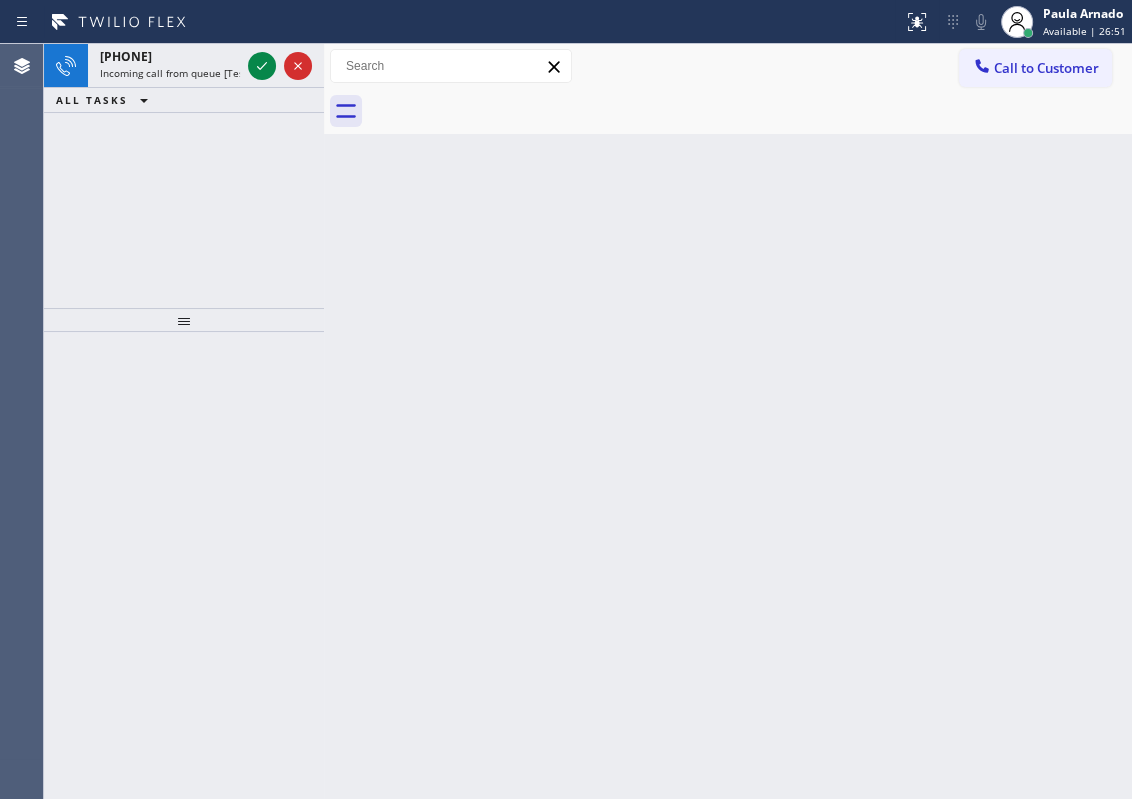 click on "Back to Dashboard Change Sender ID Customers Technicians Select a contact Outbound call Technician Search Technician Your caller id phone number Your caller id phone number Call Technician info Name   Phone none Address none Change Sender ID HVAC +18559994417 5 Star Appliance +18557314952 Appliance Repair +18554611149 Plumbing +18889090120 Air Duct Cleaning +18006865038  Electricians +18005688664 Cancel Change Check personal SMS Reset Change No tabs Call to Customer Outbound call Location Search location Your caller id phone number Customer number Call Outbound call Technician Search Technician Your caller id phone number Your caller id phone number Call" at bounding box center [728, 421] 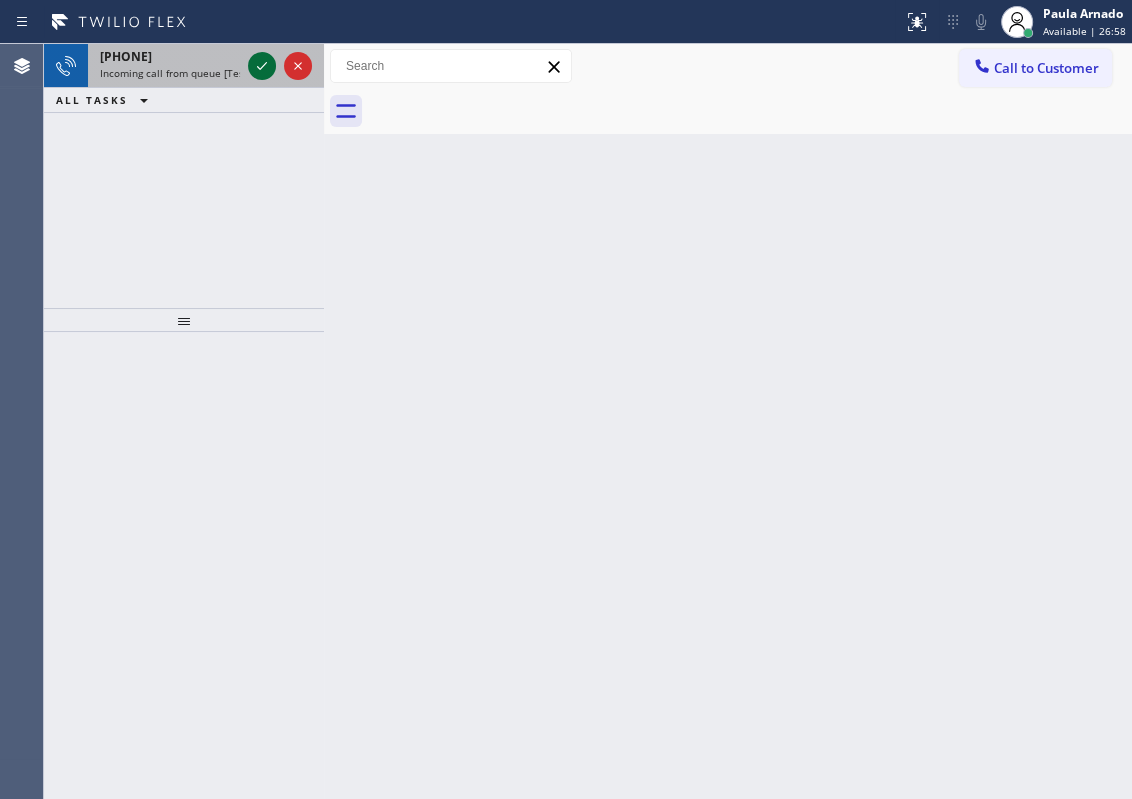 click 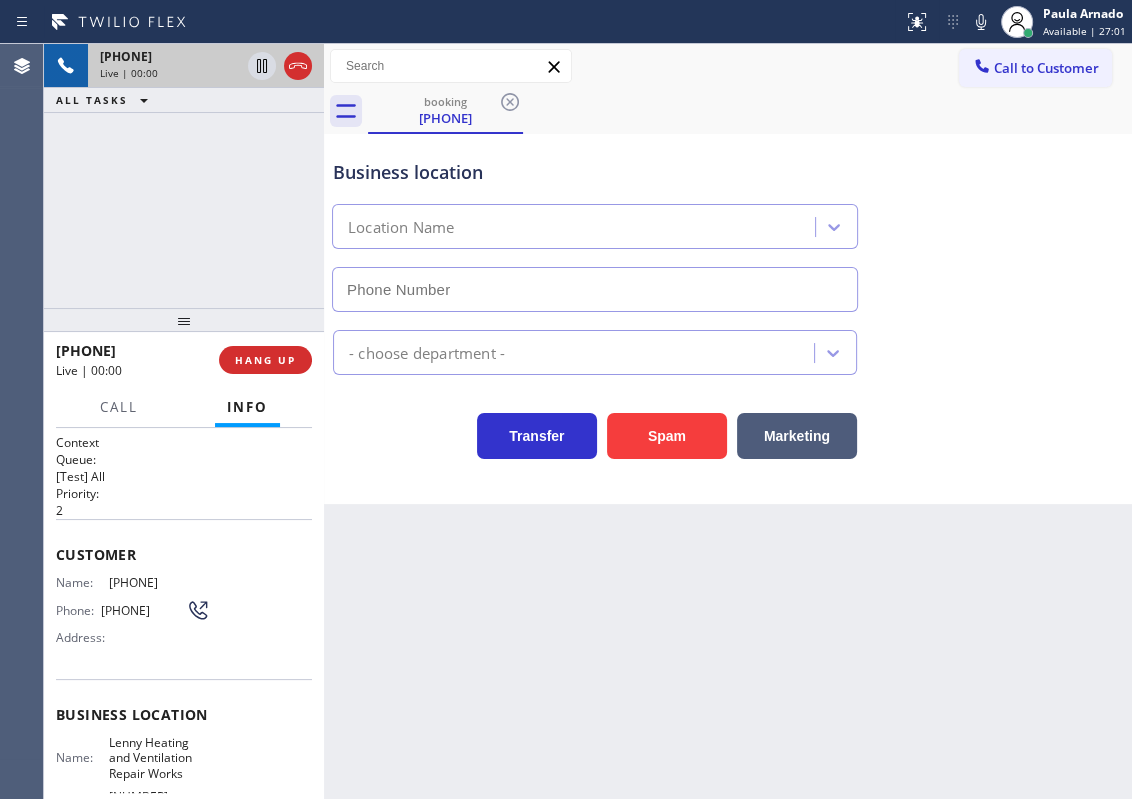type on "(858) 295-7853" 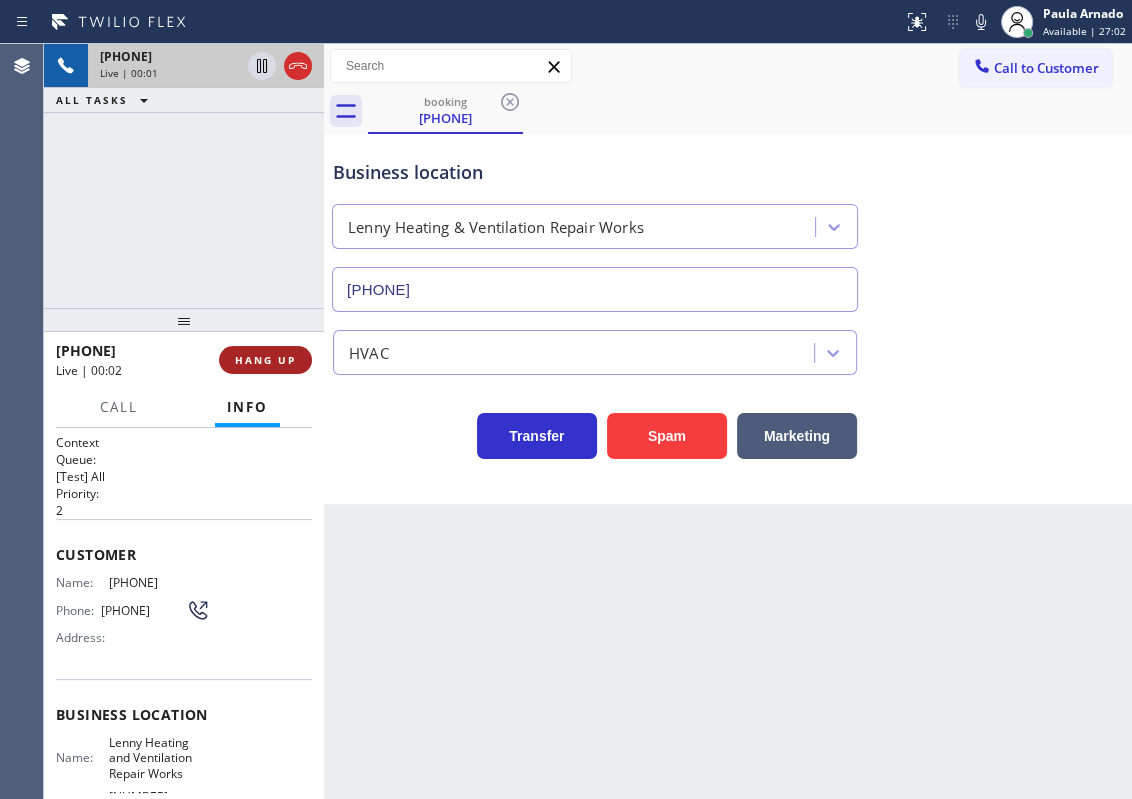 click on "HANG UP" at bounding box center [265, 360] 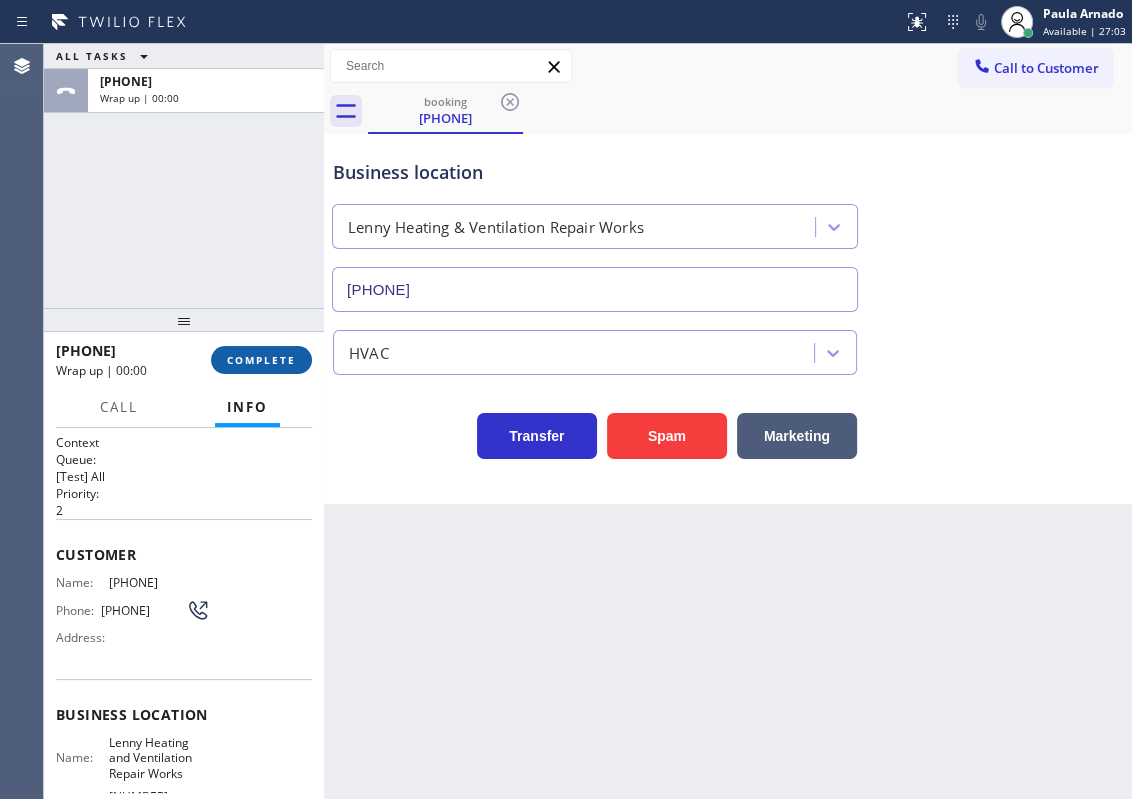click on "COMPLETE" at bounding box center (261, 360) 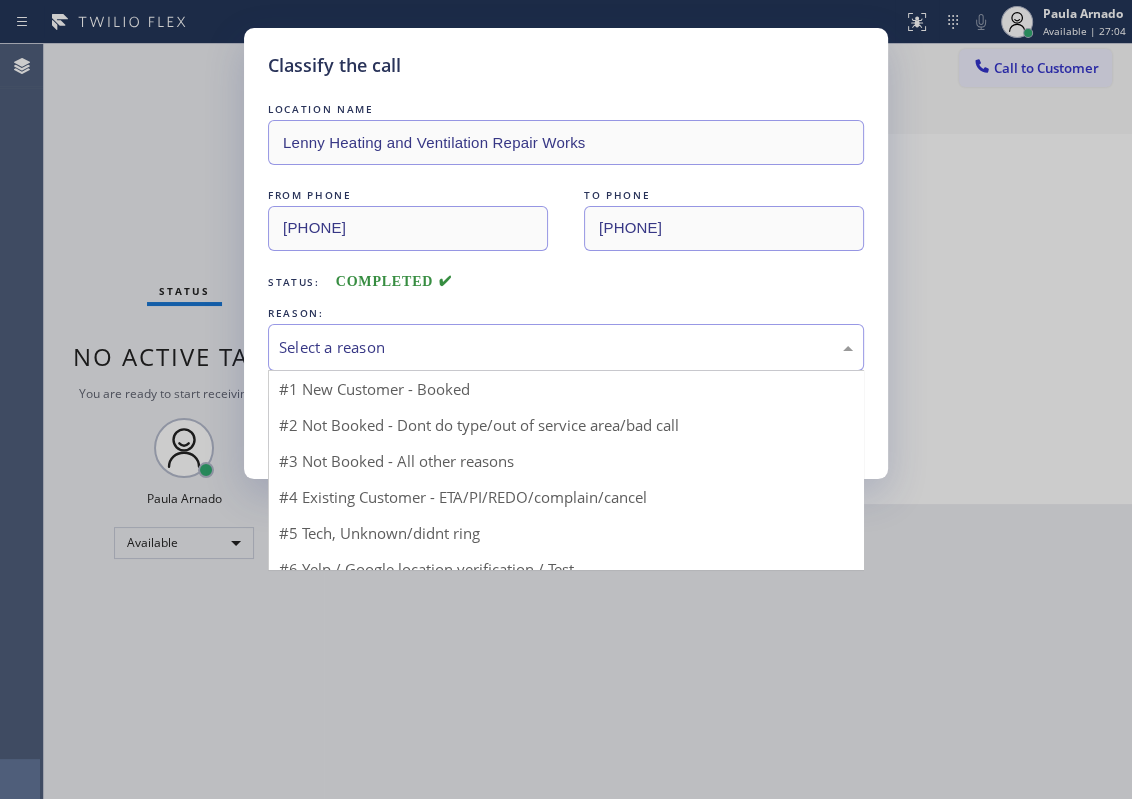 click on "Select a reason" at bounding box center [566, 347] 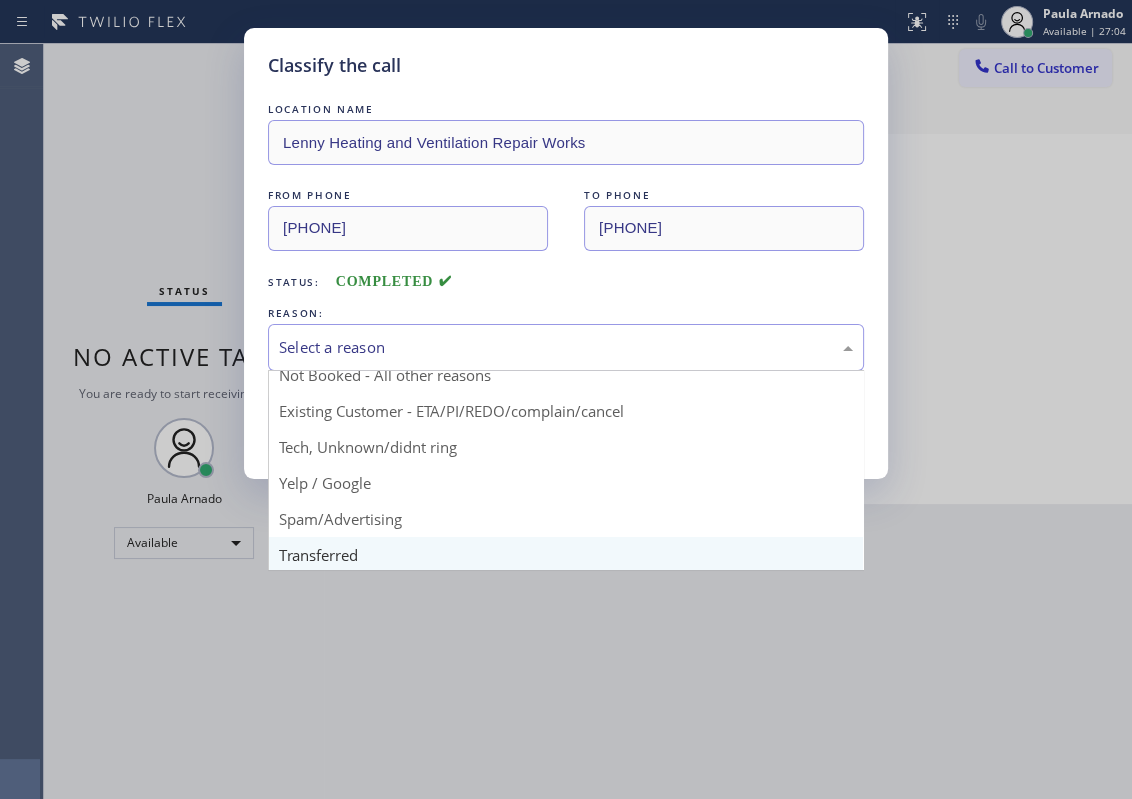 scroll, scrollTop: 90, scrollLeft: 0, axis: vertical 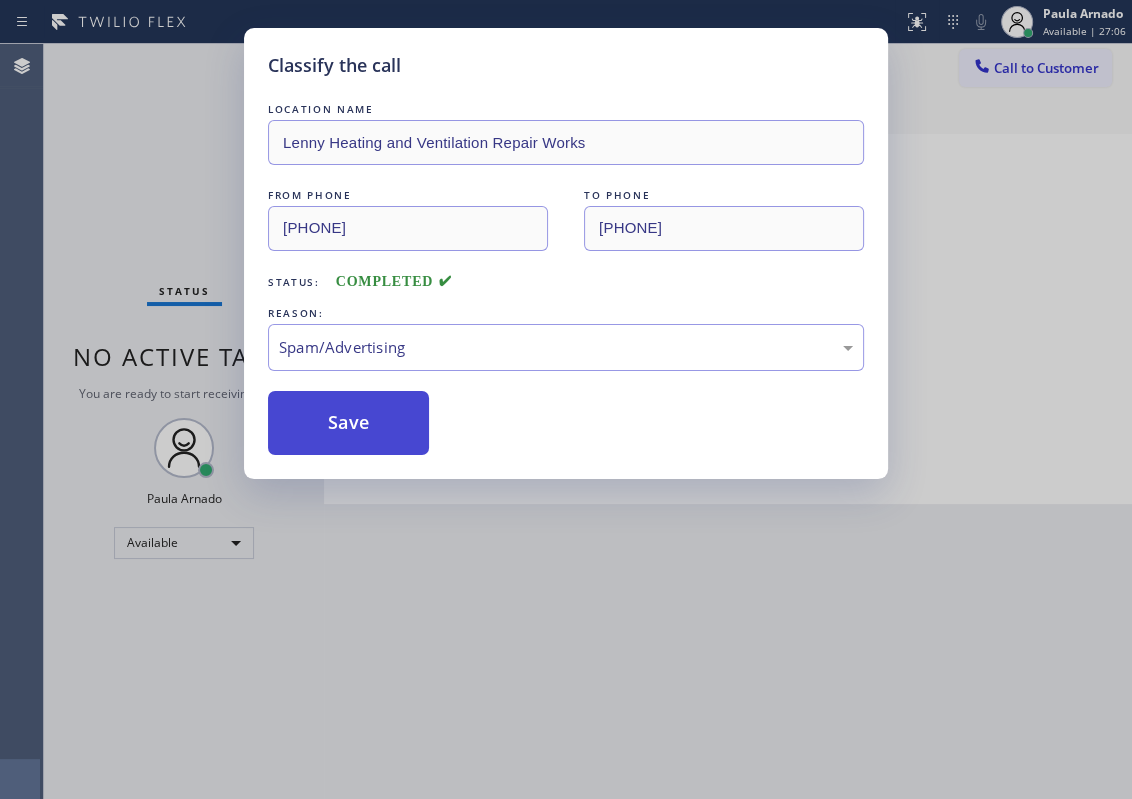 click on "Save" at bounding box center [348, 423] 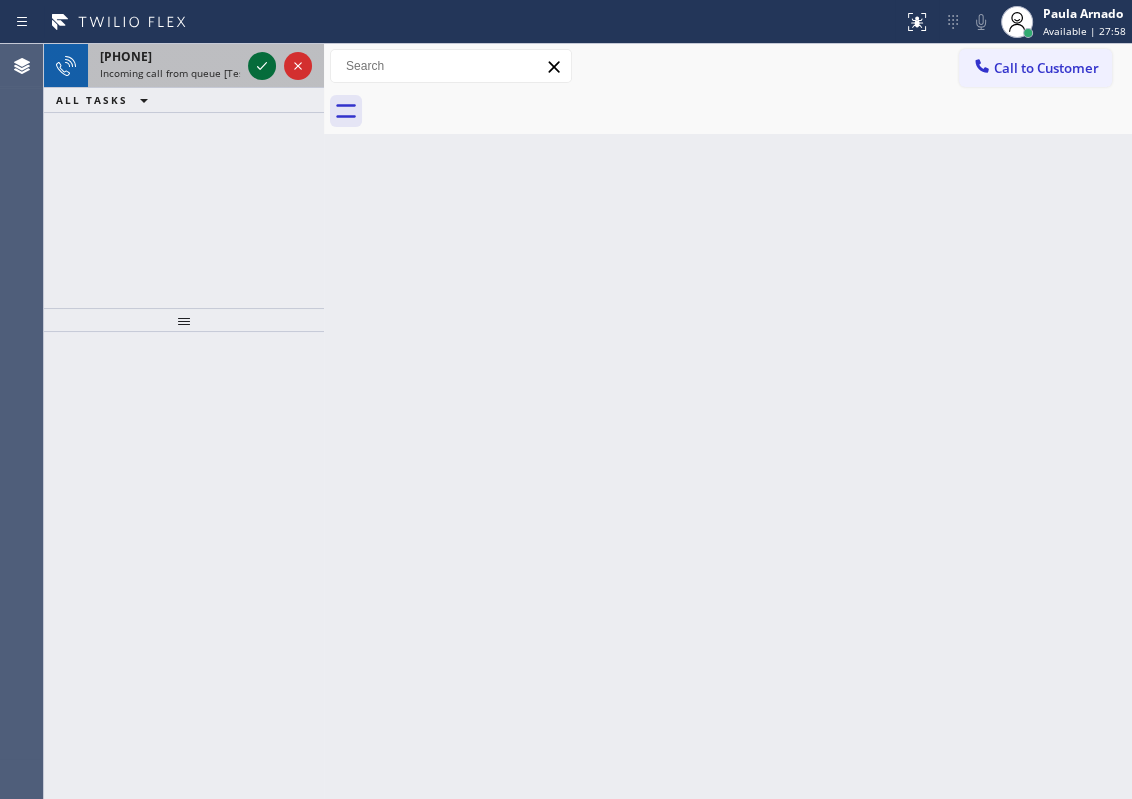 click 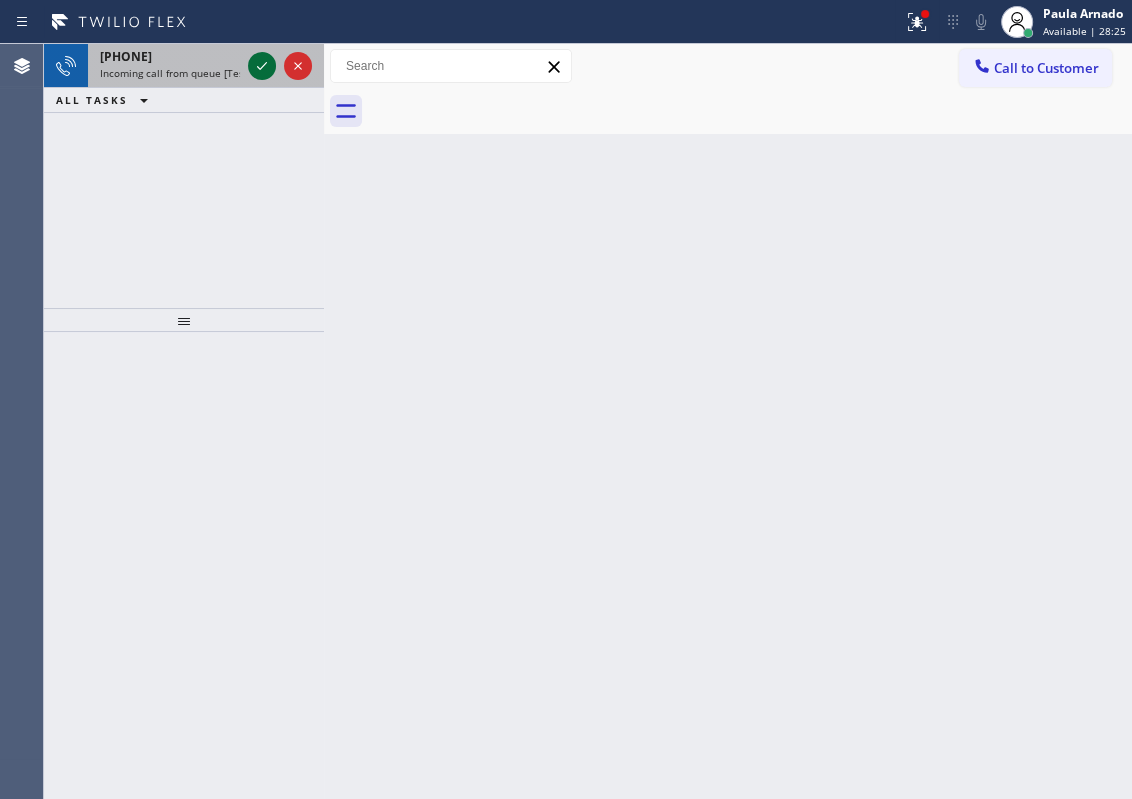 click 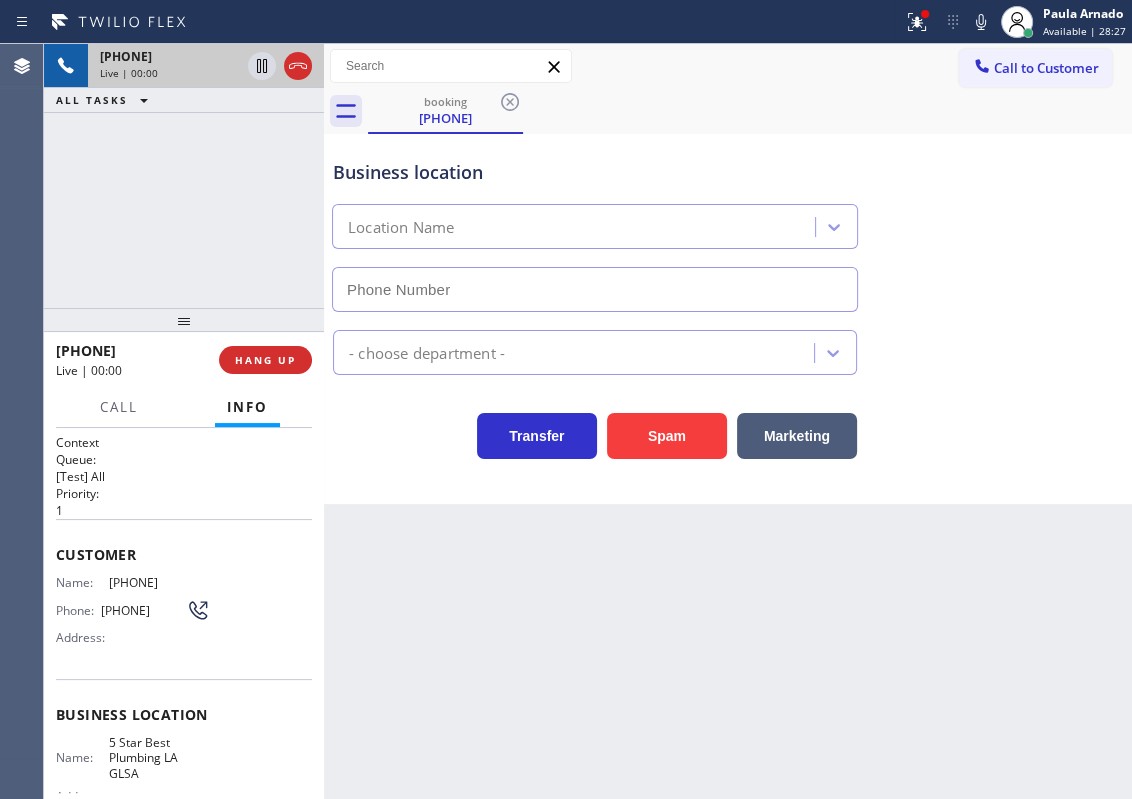 type on "(213) 444-7988" 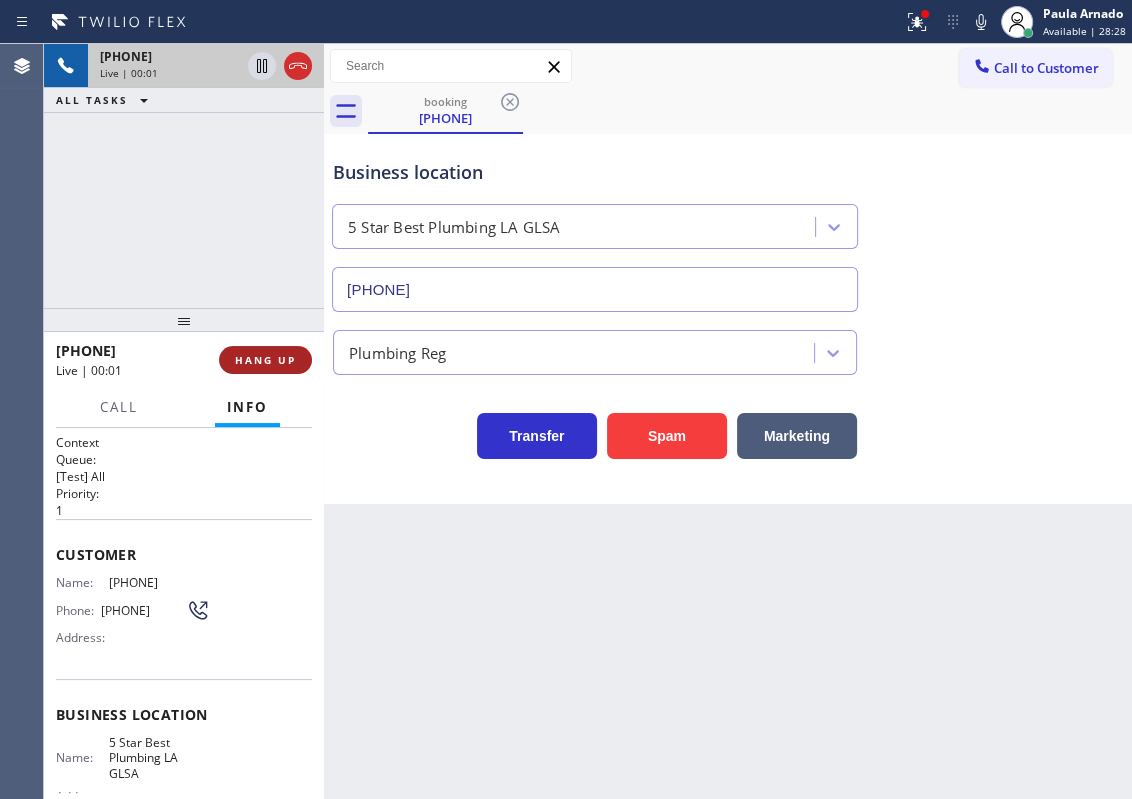 click on "HANG UP" at bounding box center (265, 360) 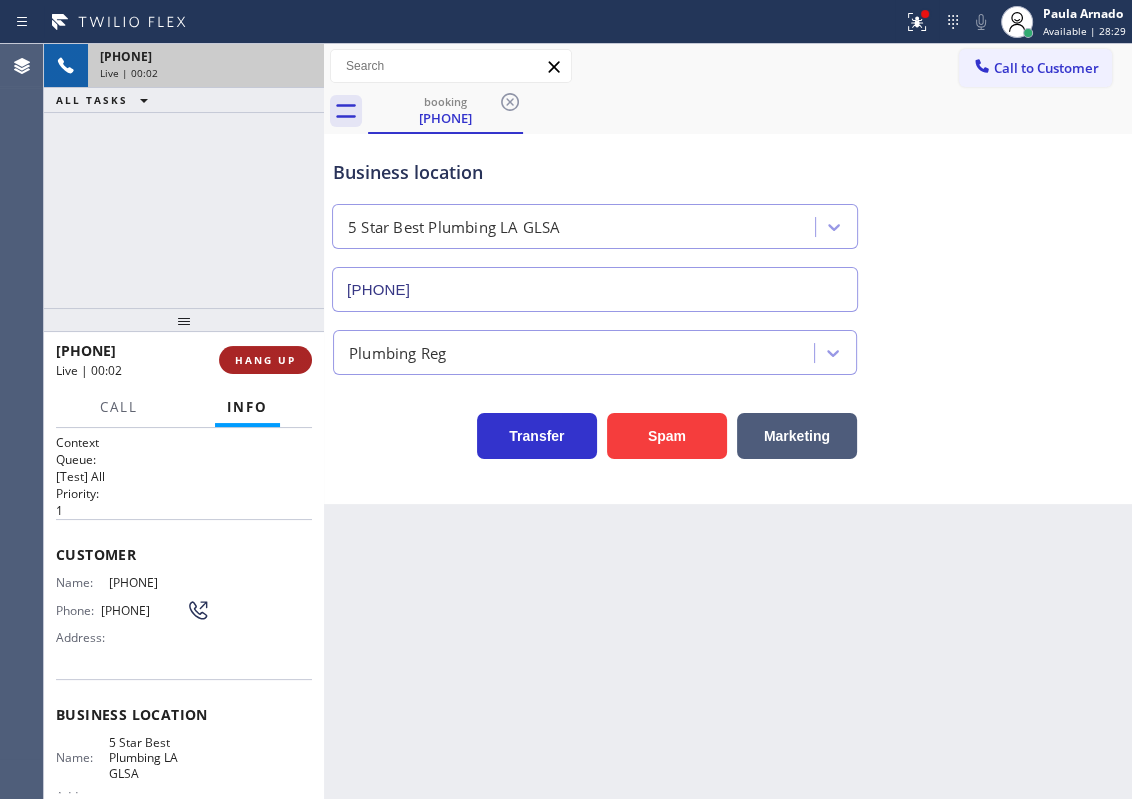 click on "HANG UP" at bounding box center (265, 360) 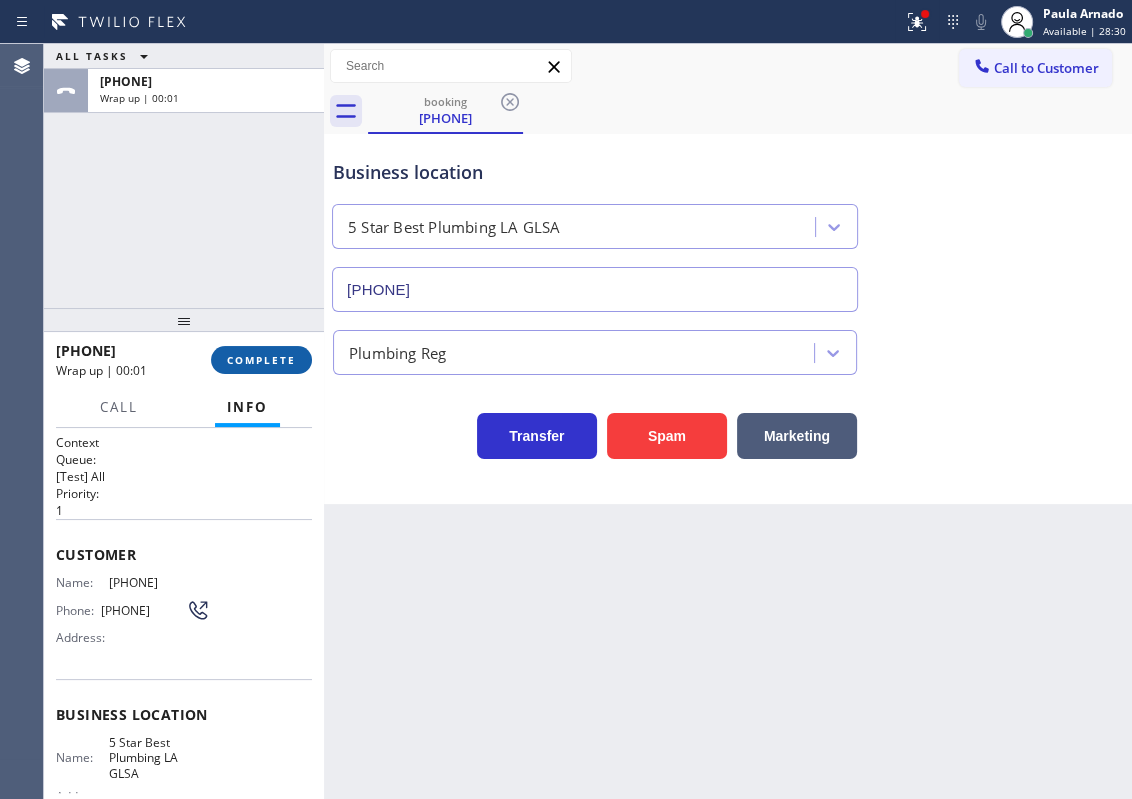click on "COMPLETE" at bounding box center [261, 360] 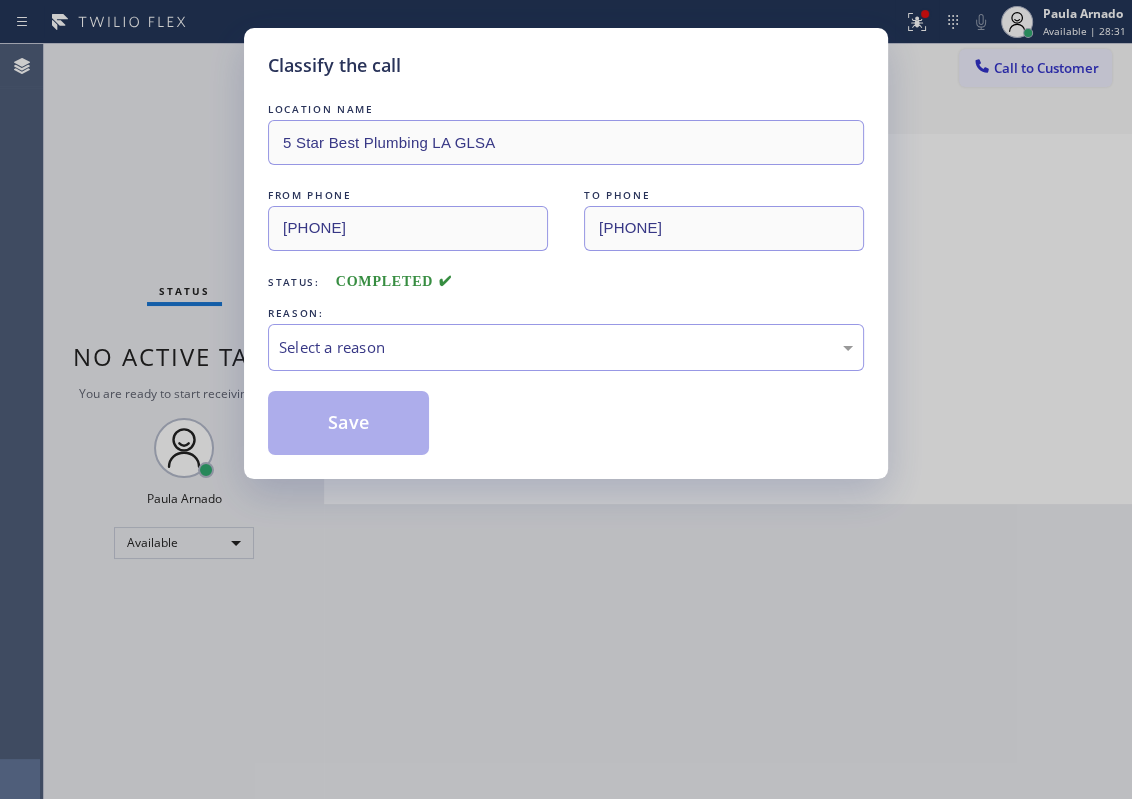 click on "Select a reason" at bounding box center [566, 347] 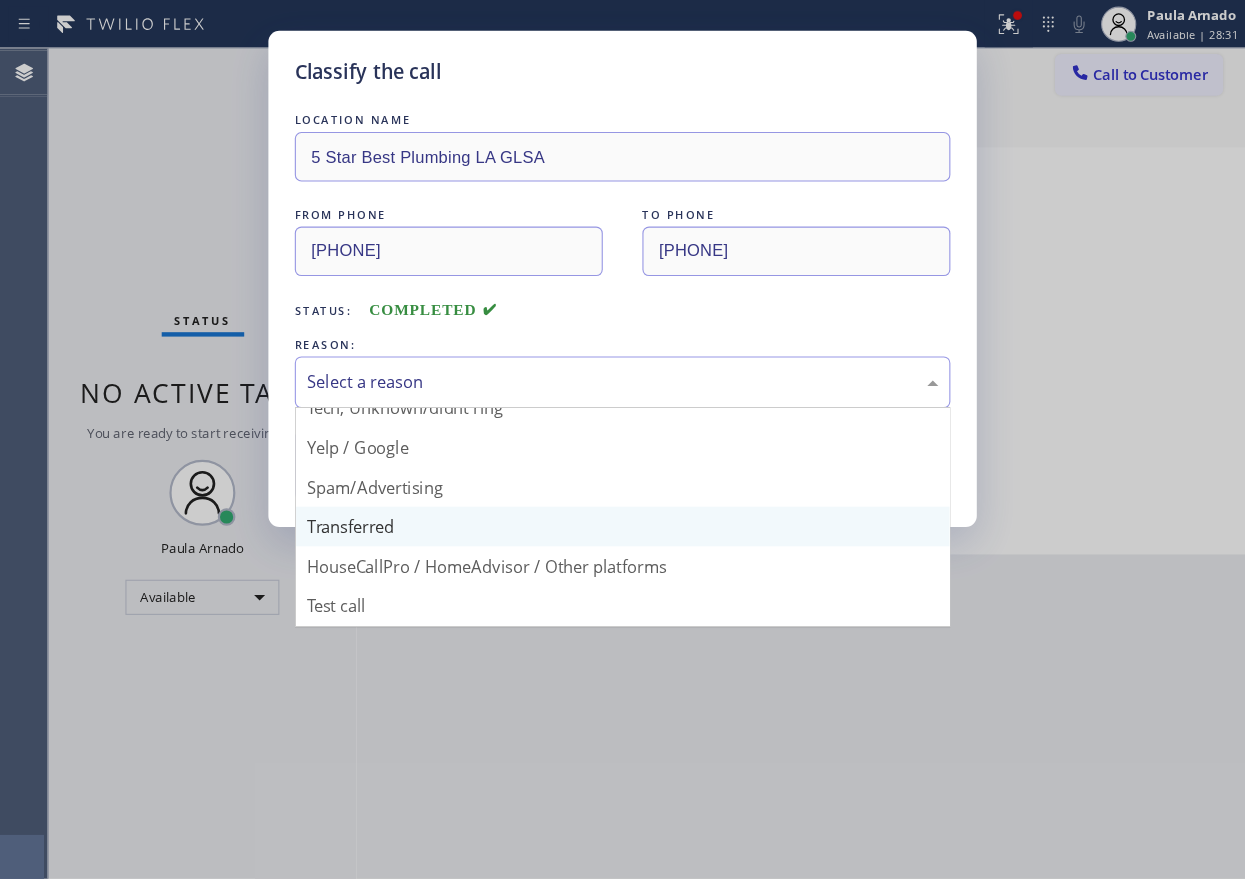 scroll, scrollTop: 133, scrollLeft: 0, axis: vertical 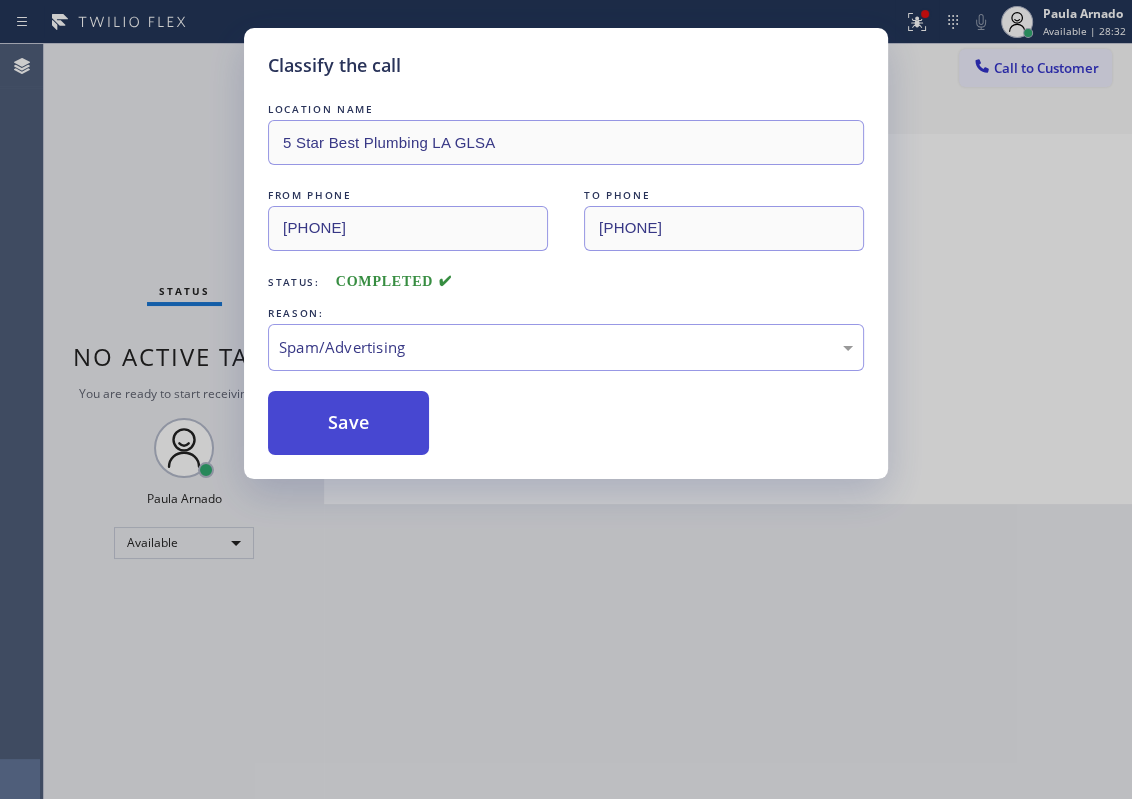 click on "Save" at bounding box center (348, 423) 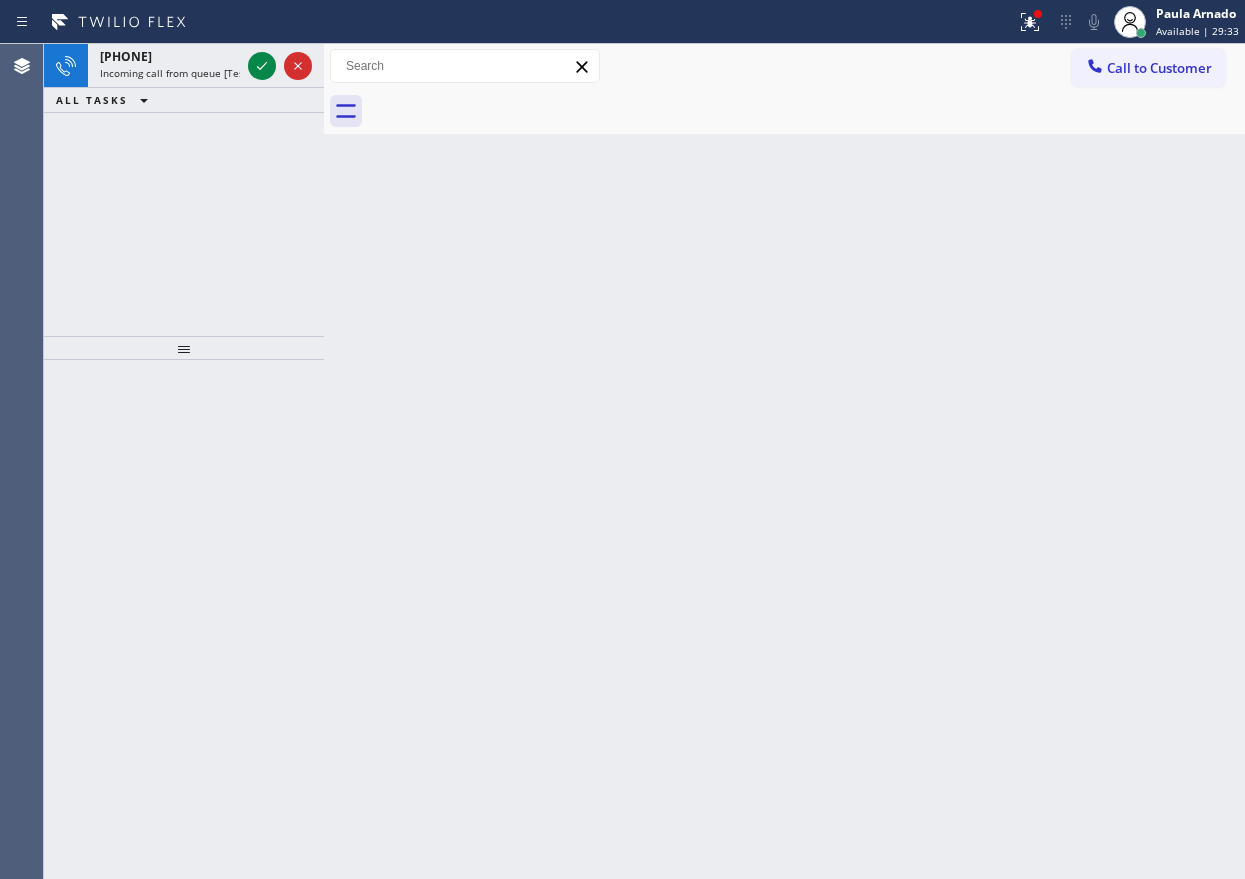 click on "Incoming call from queue [Test] All" at bounding box center (183, 73) 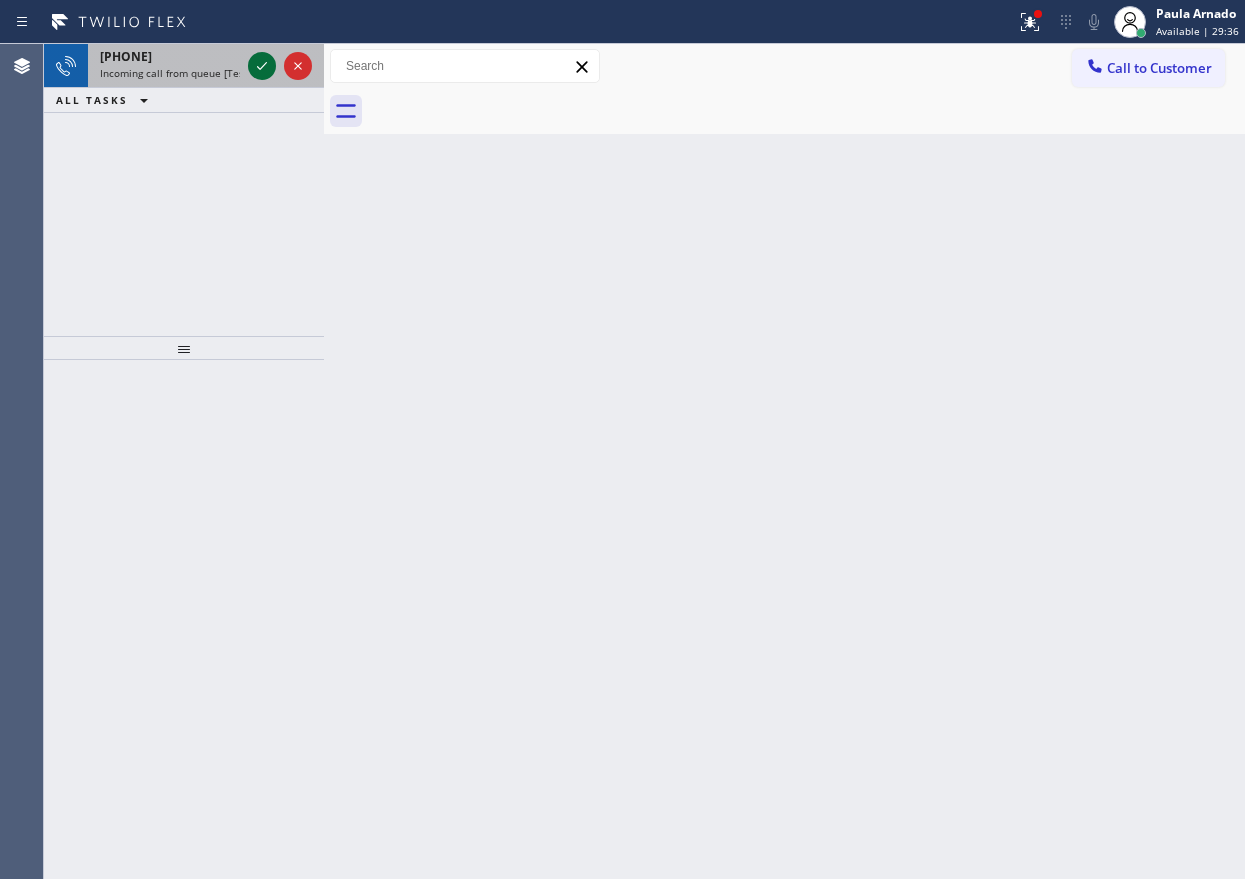 click 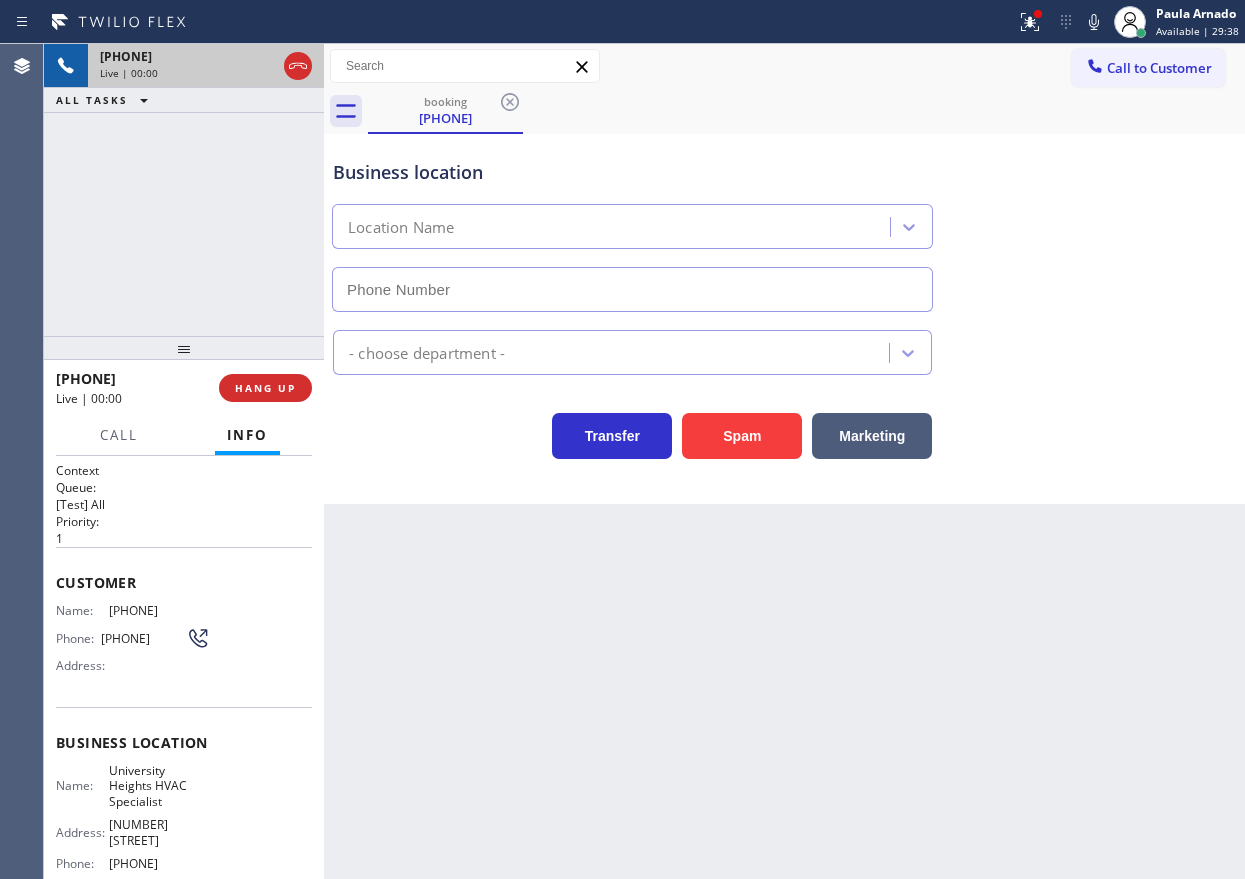 type on "(619) 547-1366" 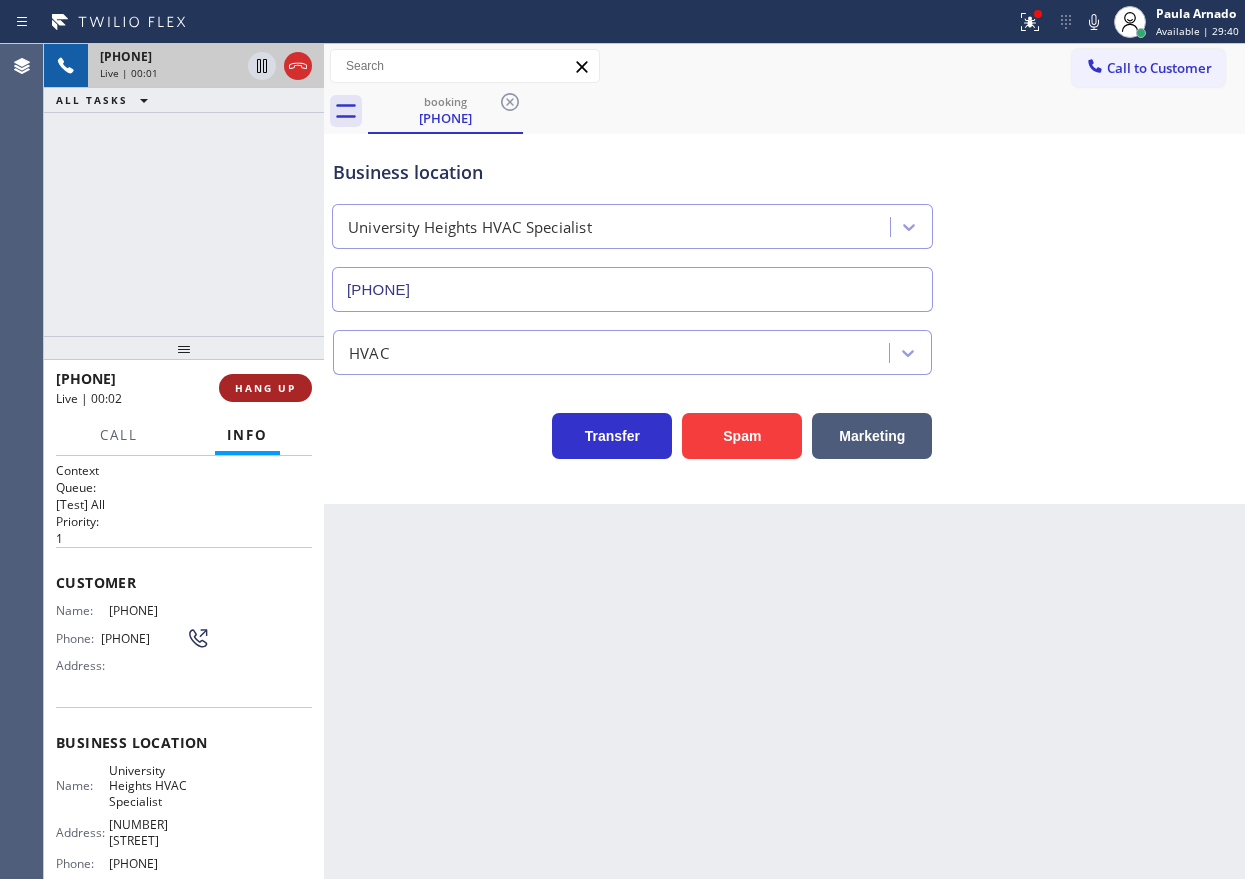 click on "HANG UP" at bounding box center (265, 388) 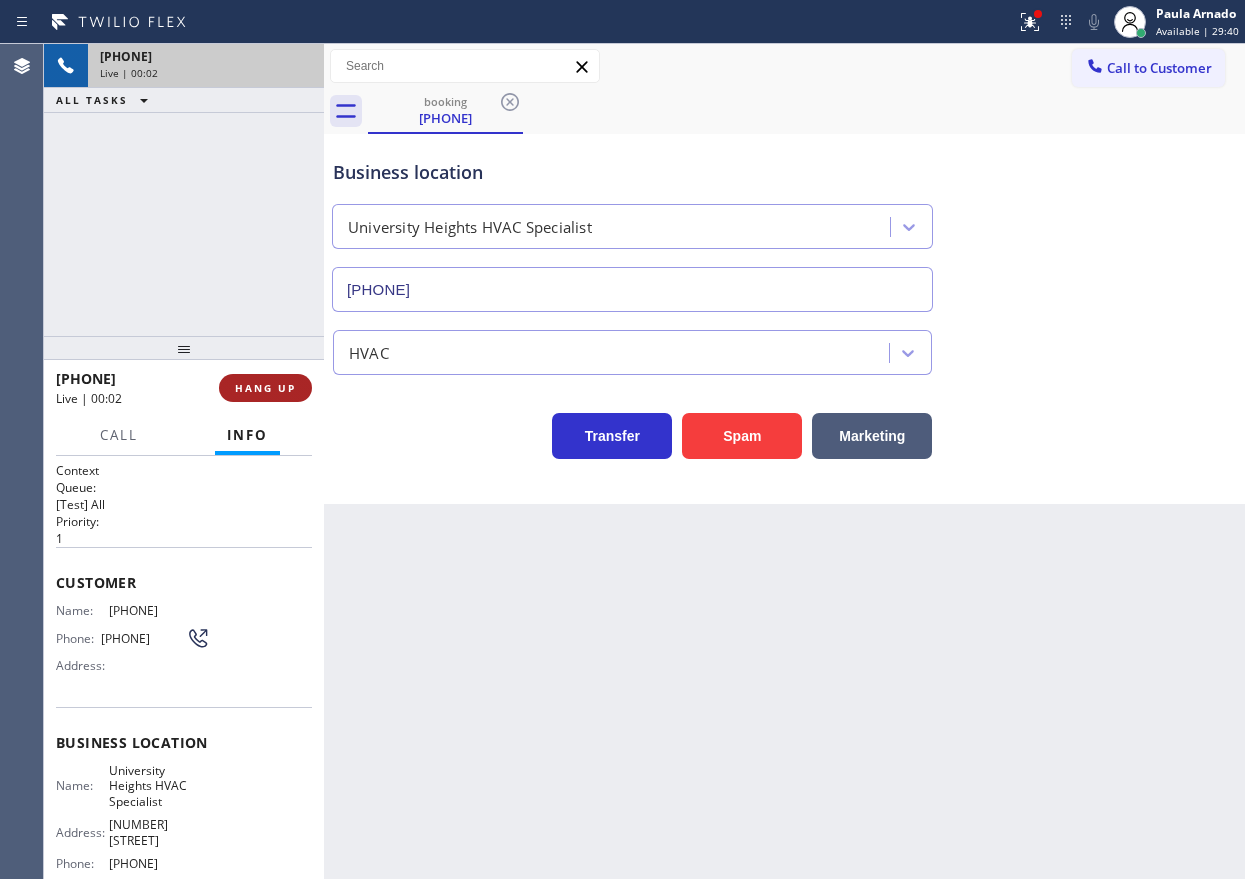 click on "HANG UP" at bounding box center (265, 388) 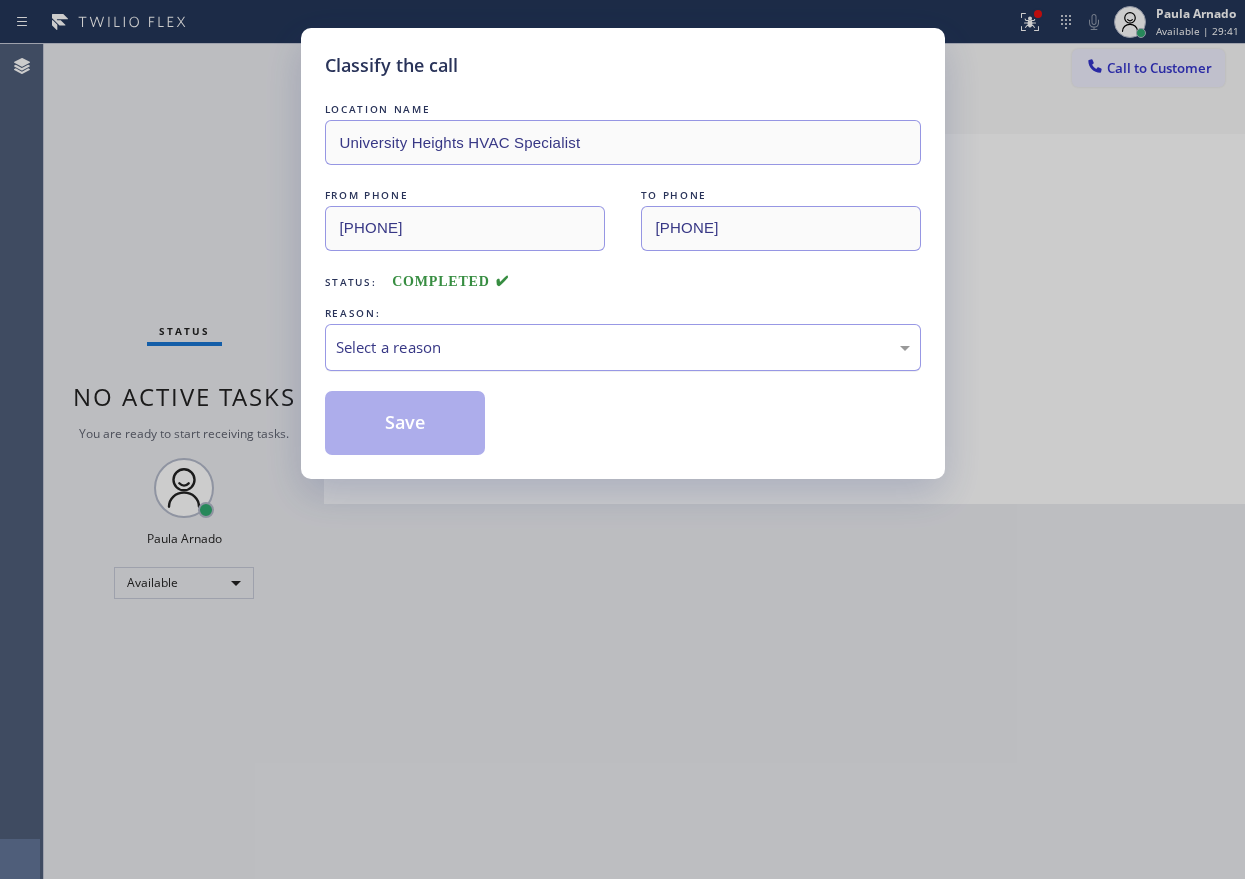 click on "Select a reason" at bounding box center (623, 347) 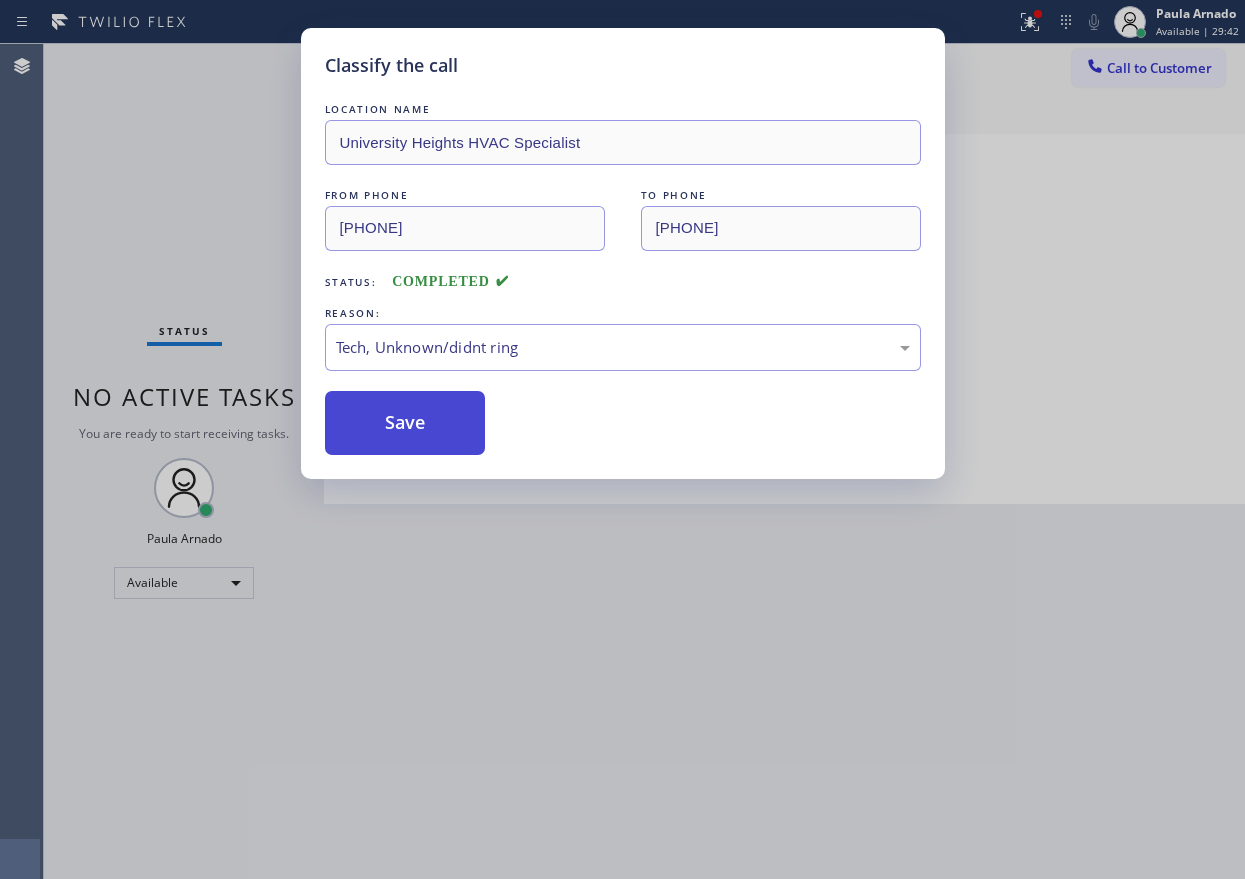 click on "Save" at bounding box center [405, 423] 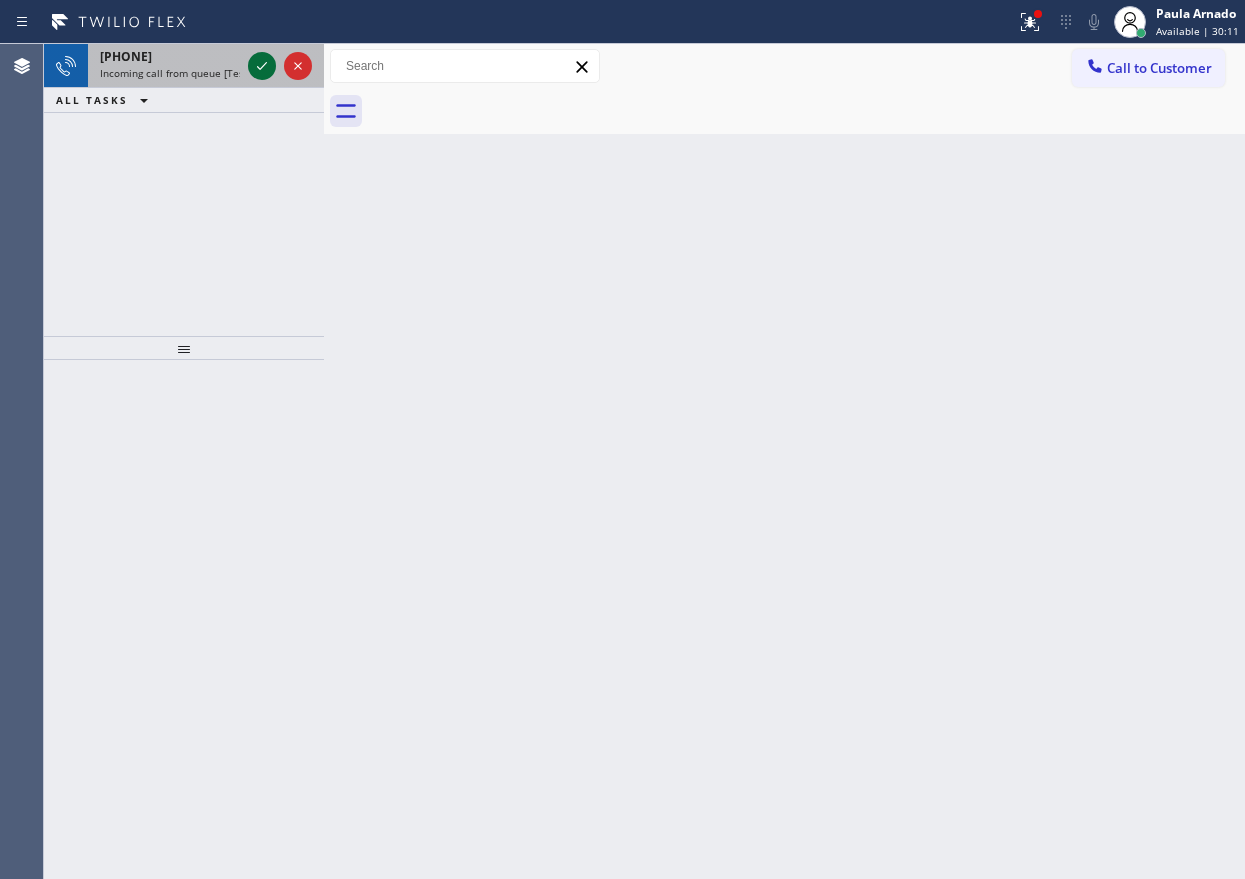 click 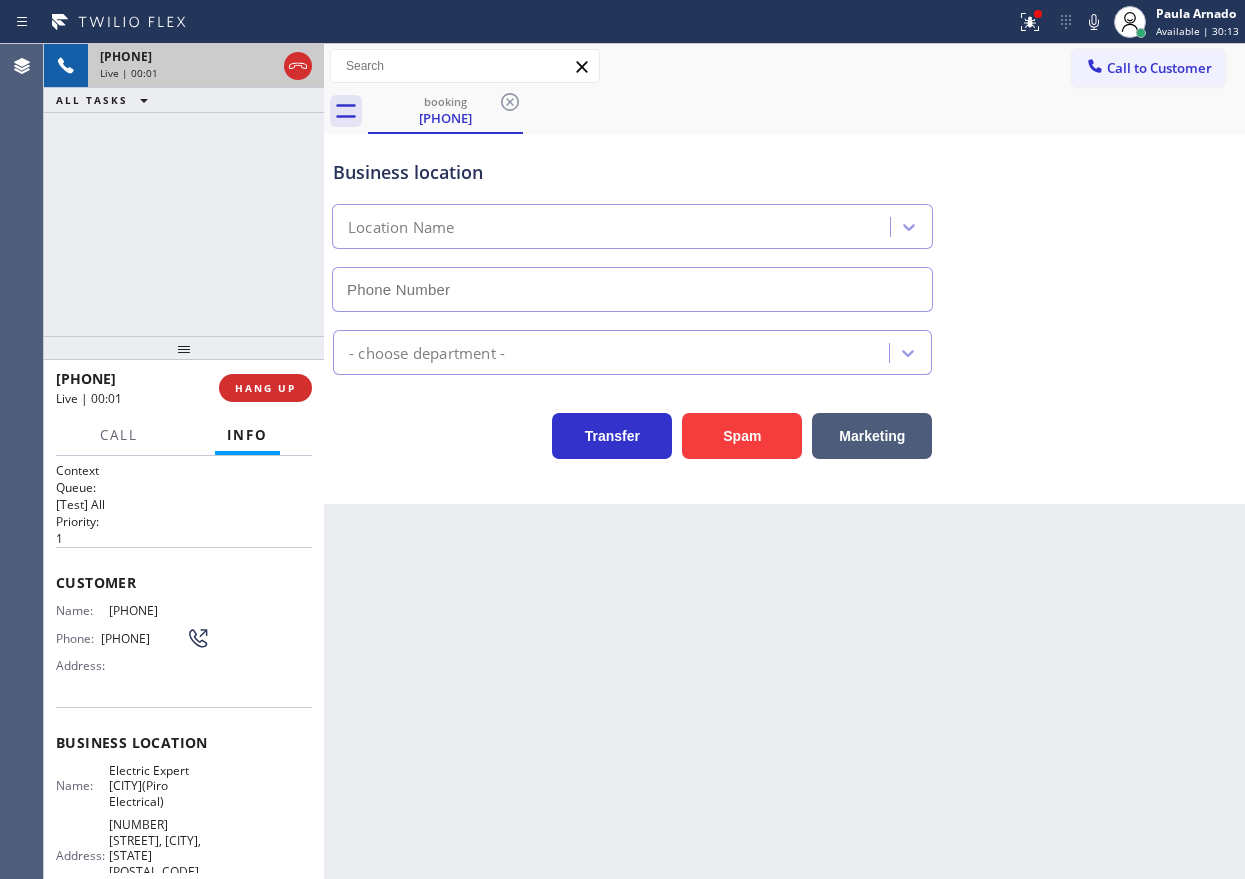 type on "(908) 734-9262" 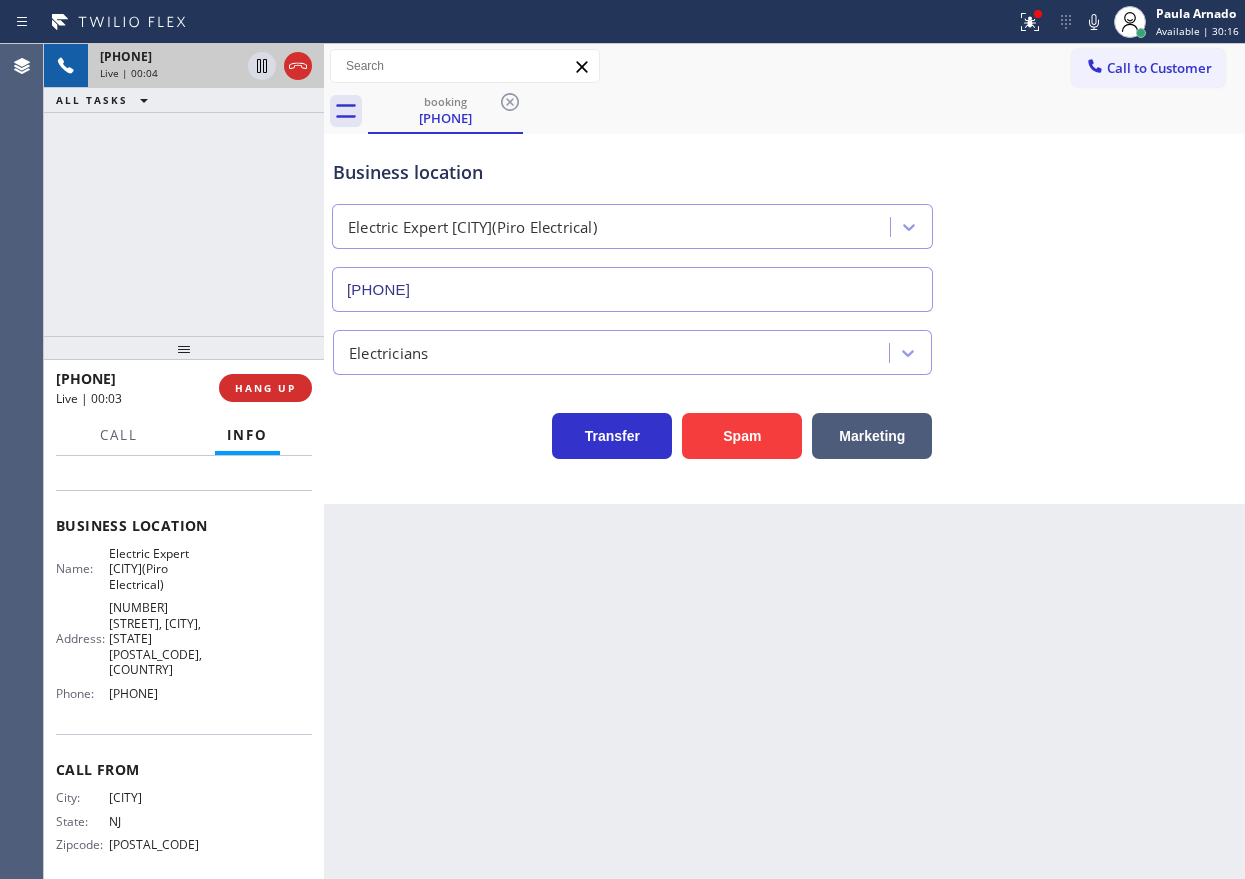 scroll, scrollTop: 236, scrollLeft: 0, axis: vertical 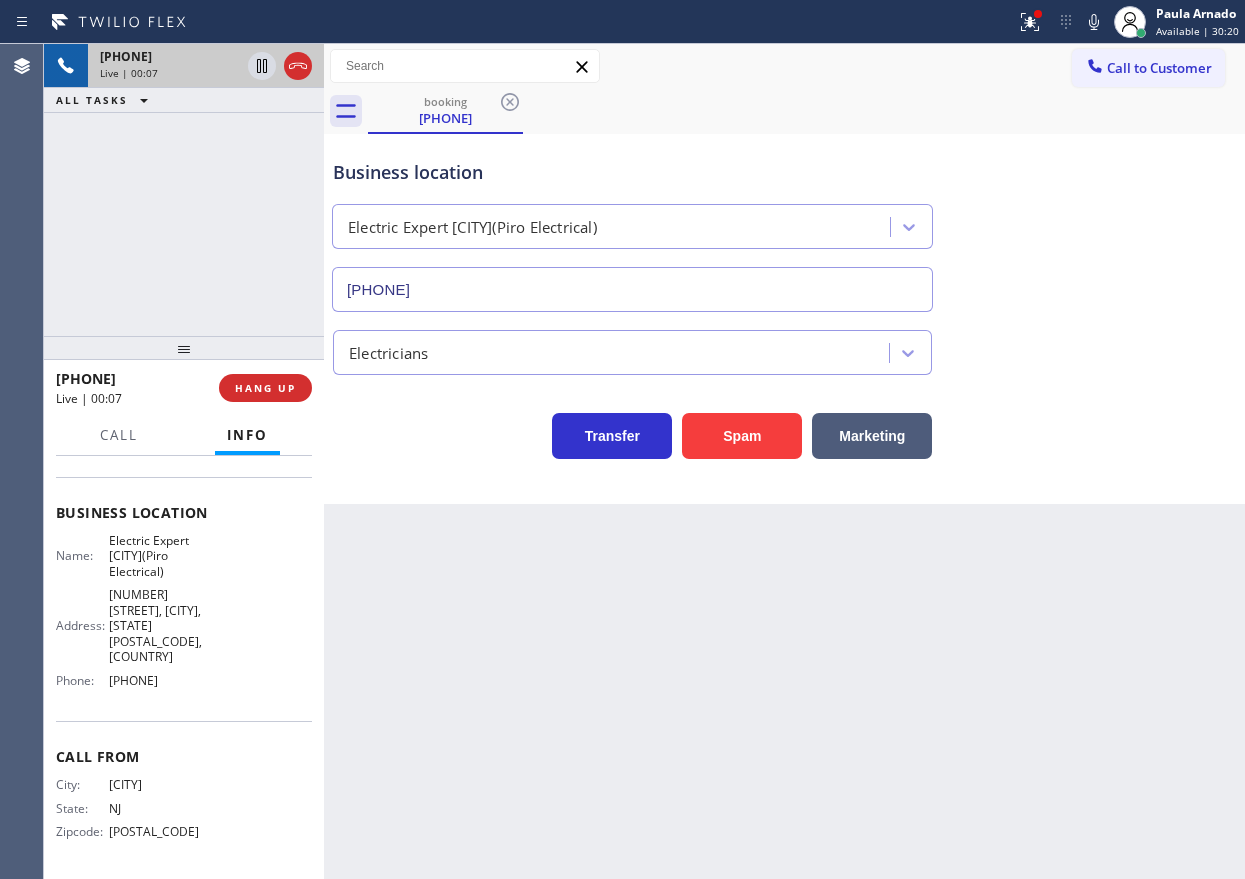 click on "Electric Expert Piscataway(Piro Electrical)" at bounding box center (159, 556) 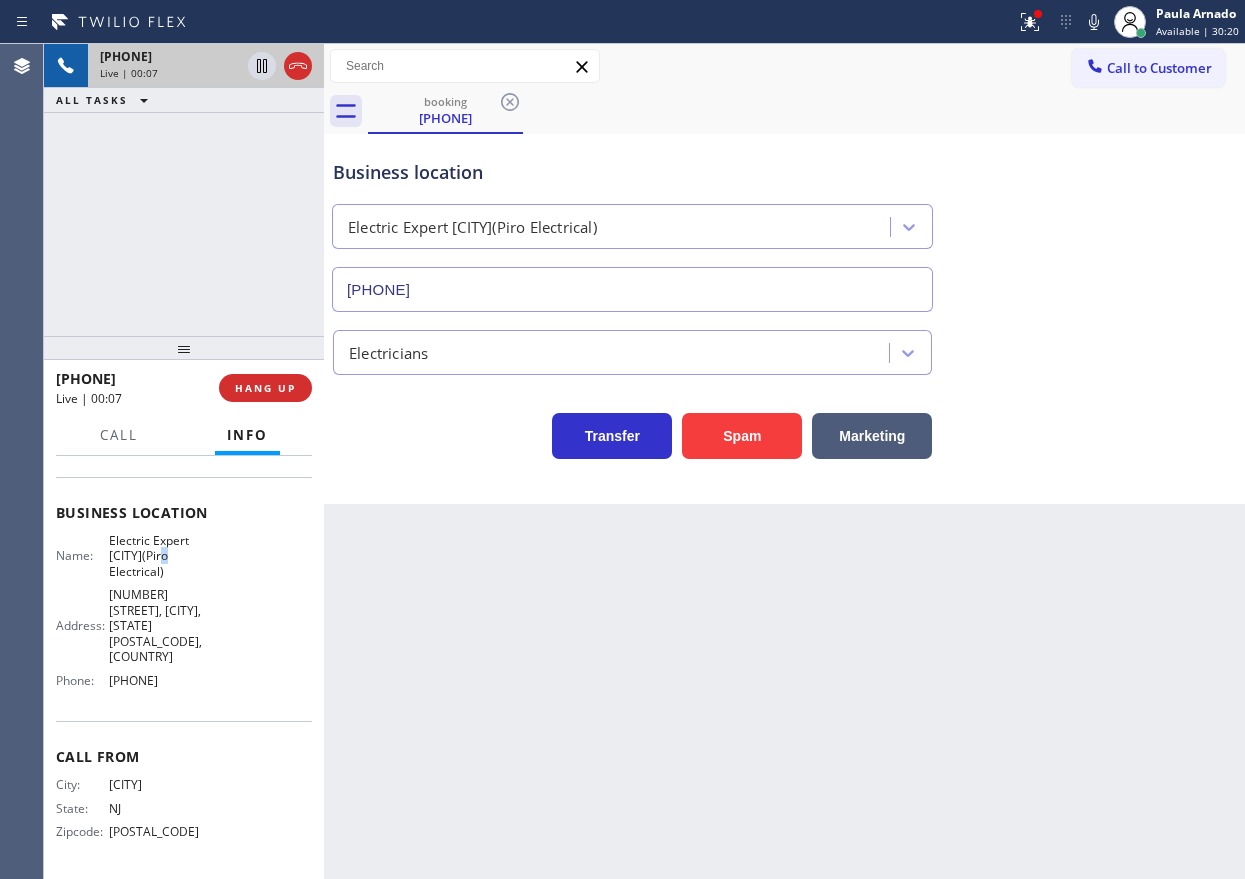 click on "Electric Expert Piscataway(Piro Electrical)" at bounding box center [159, 556] 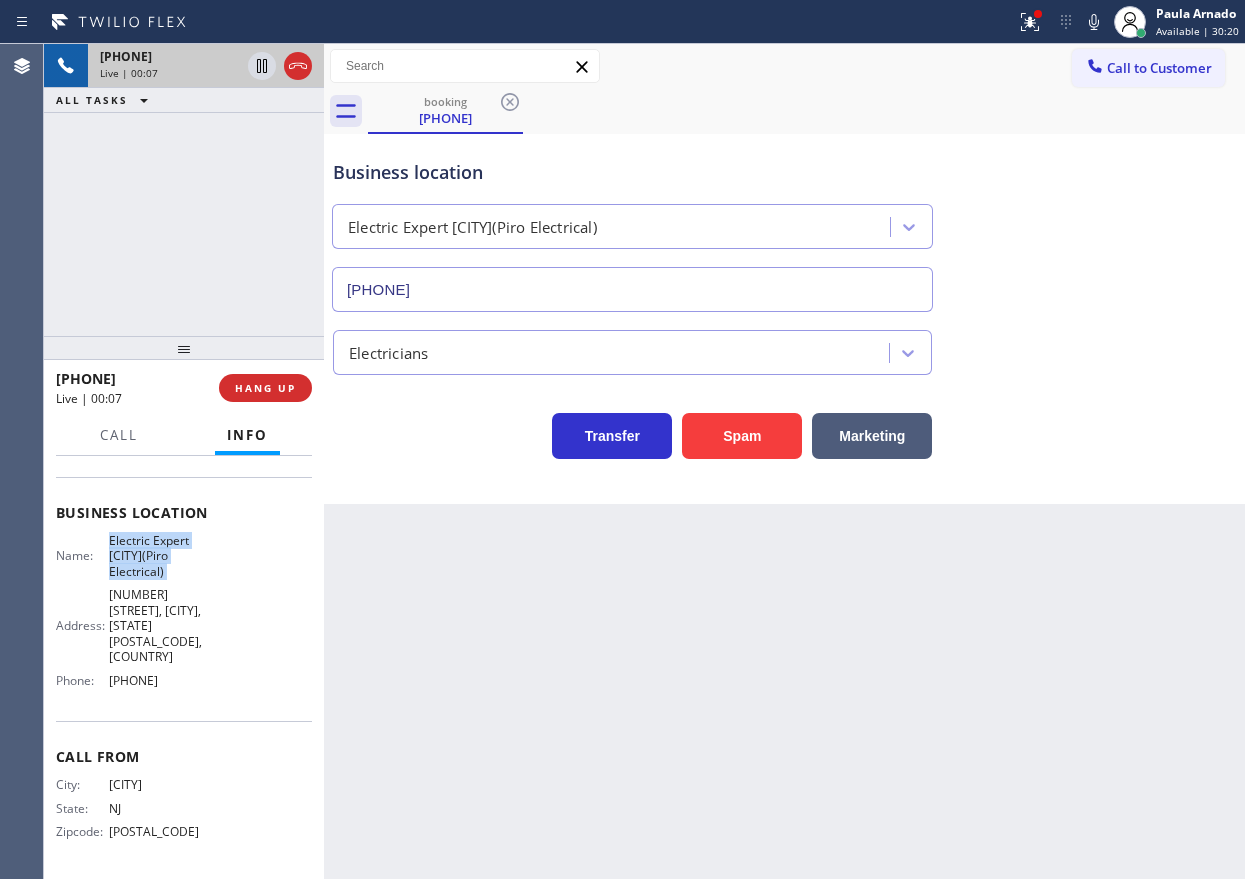 click on "Electric Expert Piscataway(Piro Electrical)" at bounding box center [159, 556] 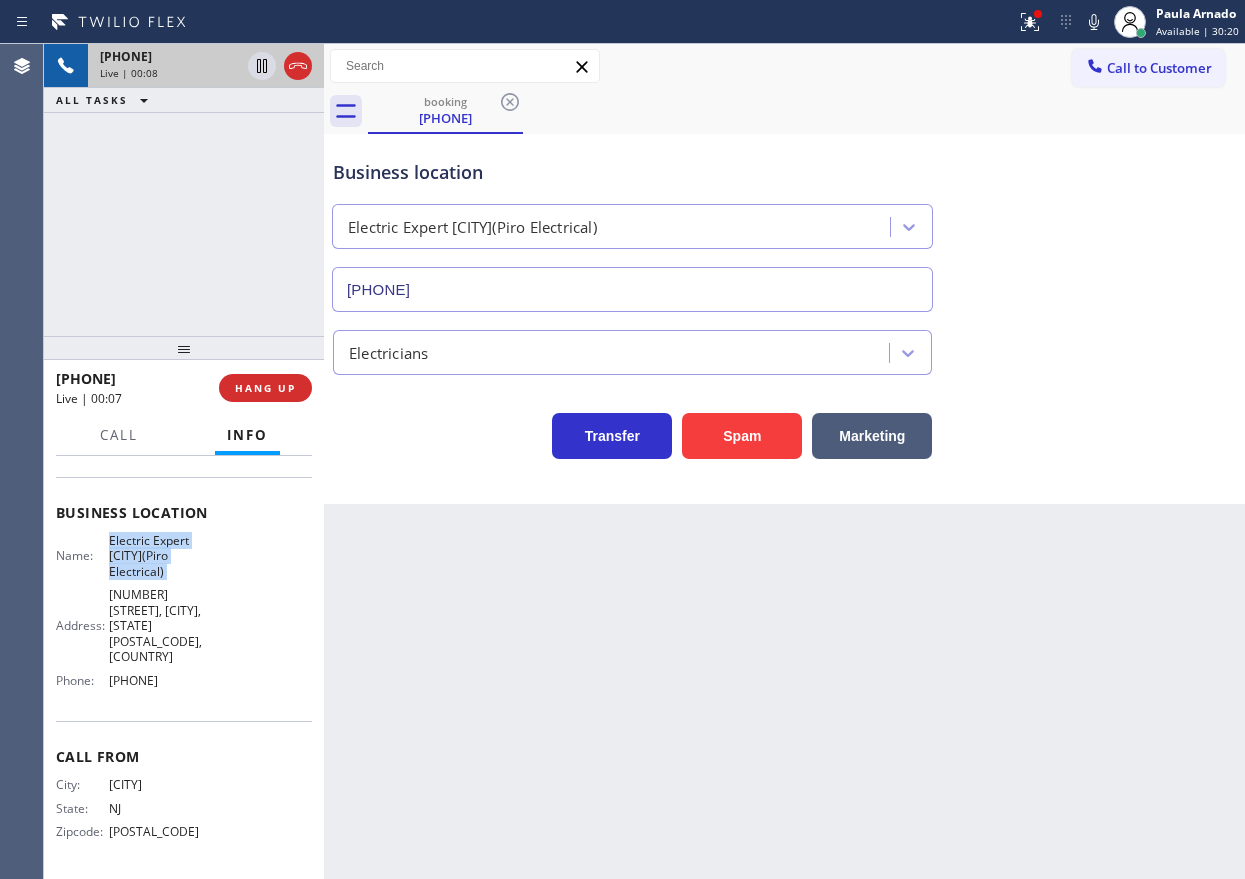 copy on "Electric Expert Piscataway(Piro Electrical)" 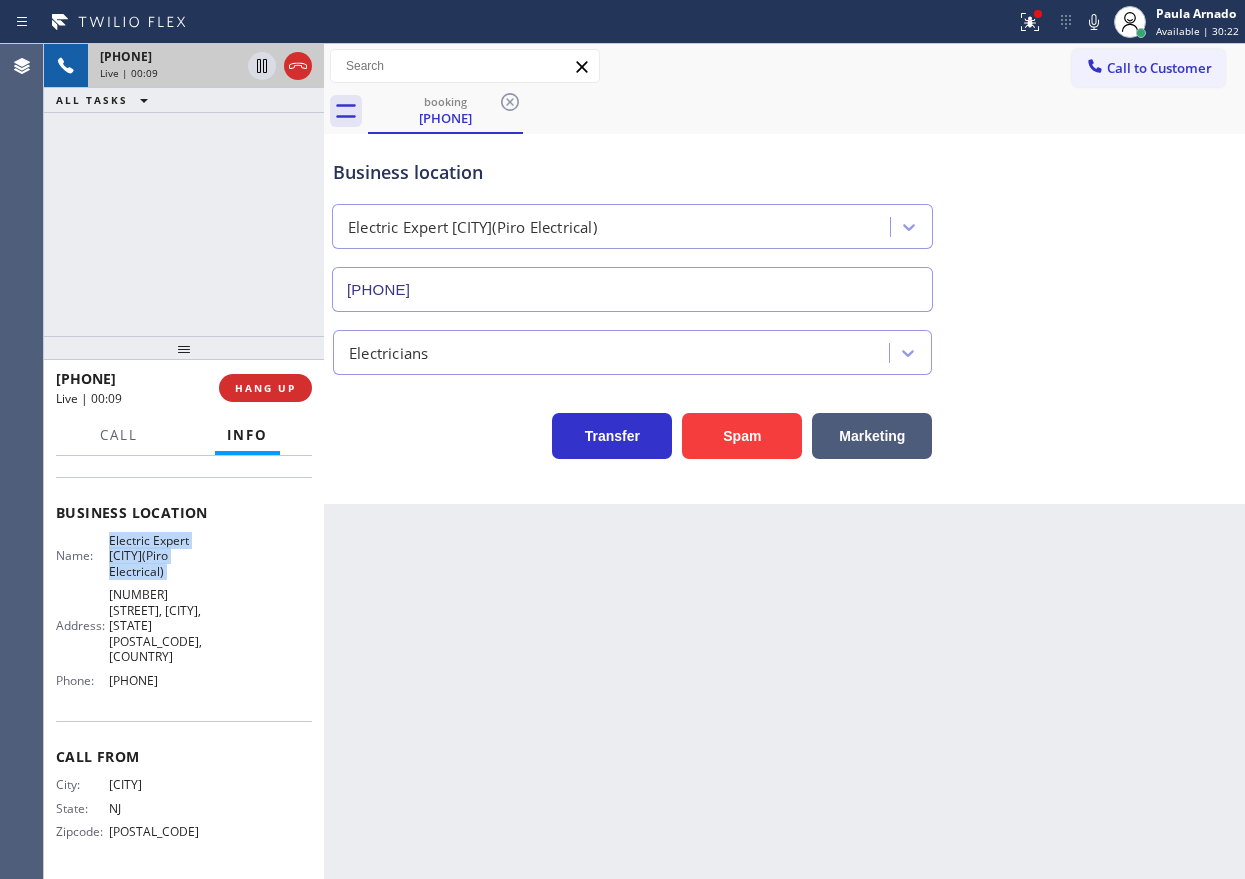 click on "(908) 734-9262" at bounding box center (632, 289) 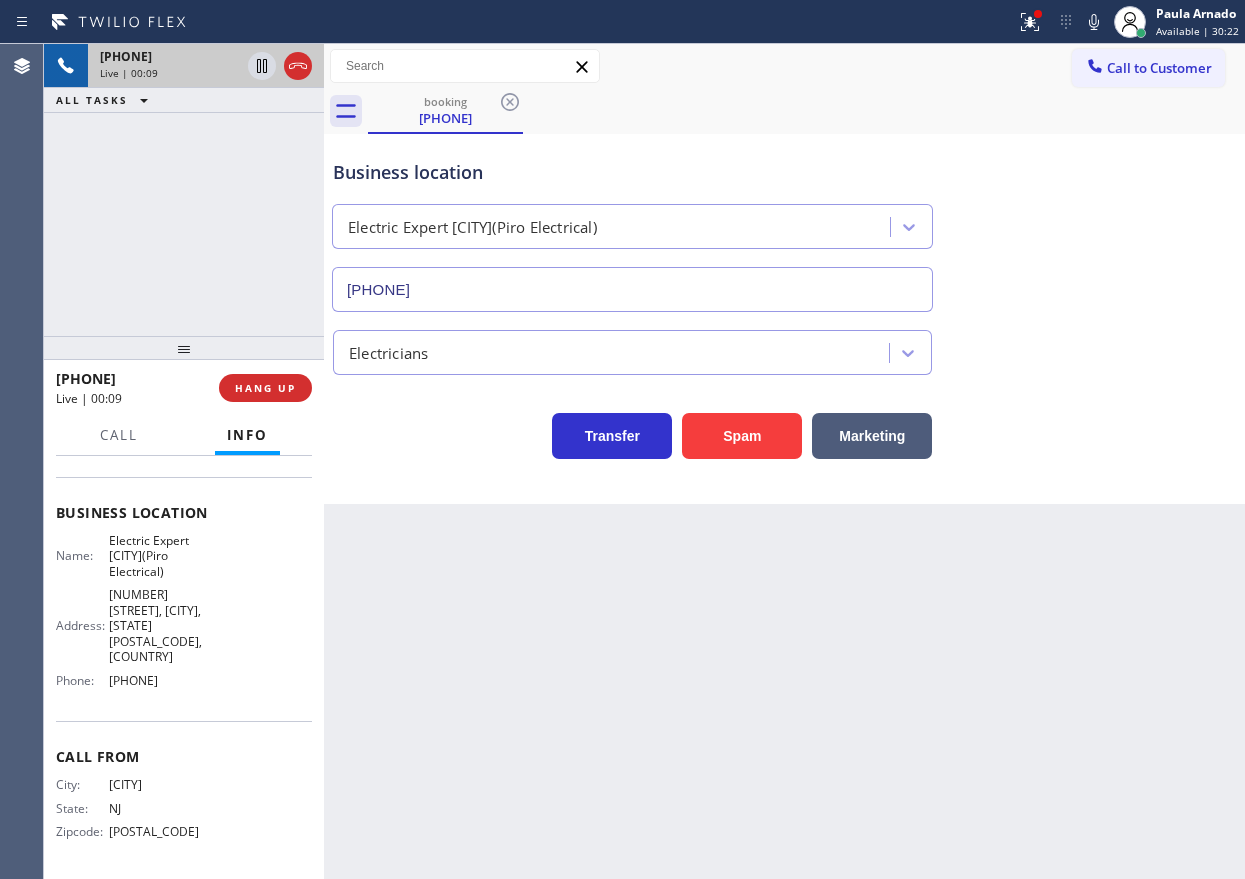 click on "(908) 734-9262" at bounding box center [632, 289] 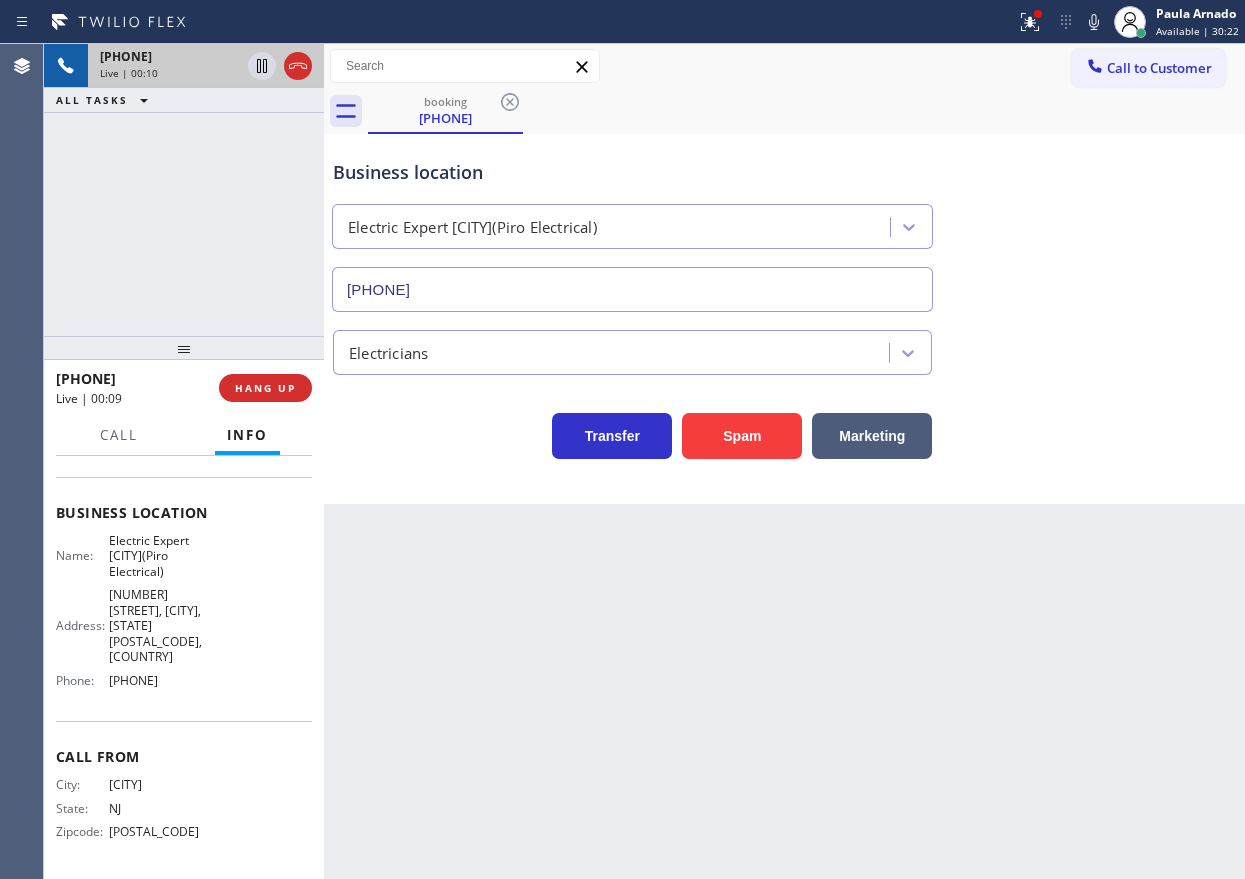 click on "(908) 734-9262" at bounding box center (632, 289) 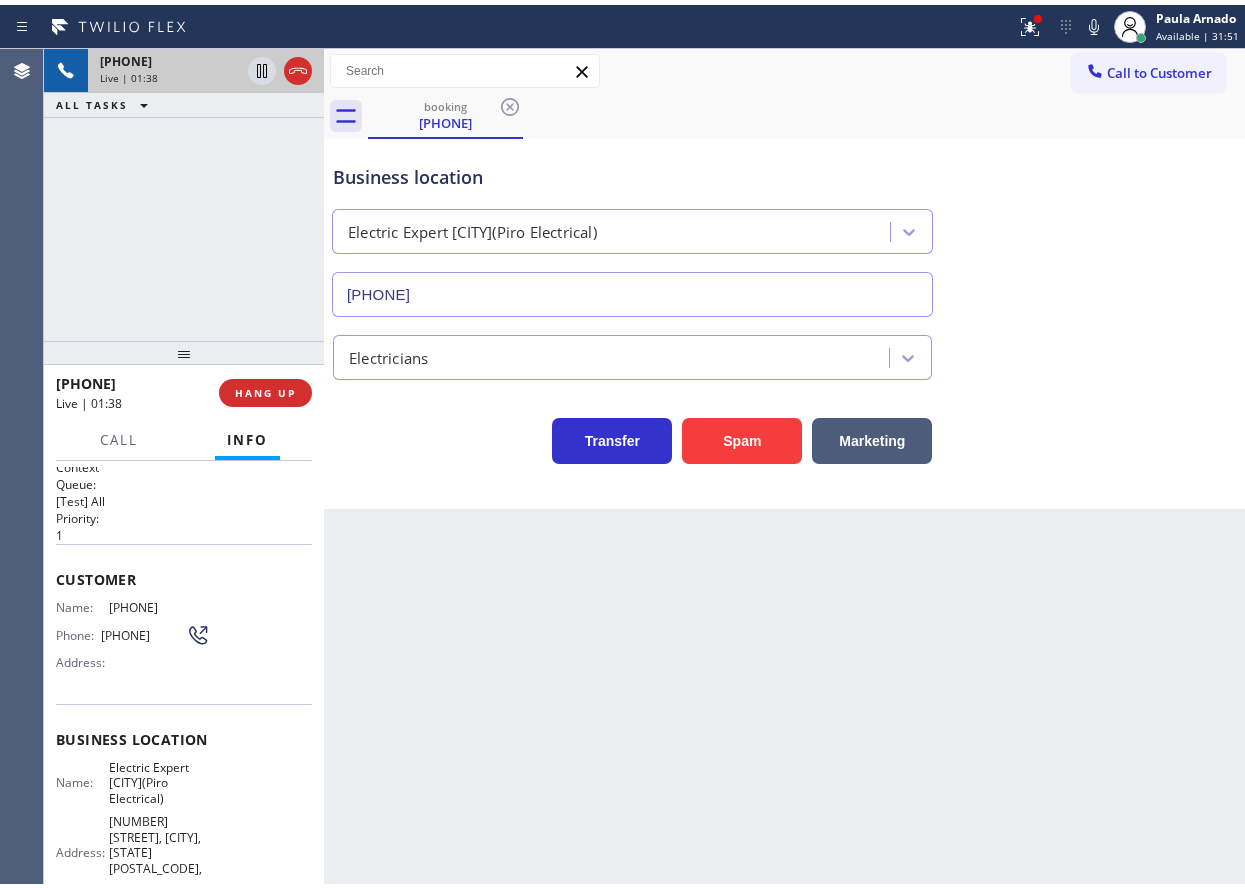 scroll, scrollTop: 0, scrollLeft: 0, axis: both 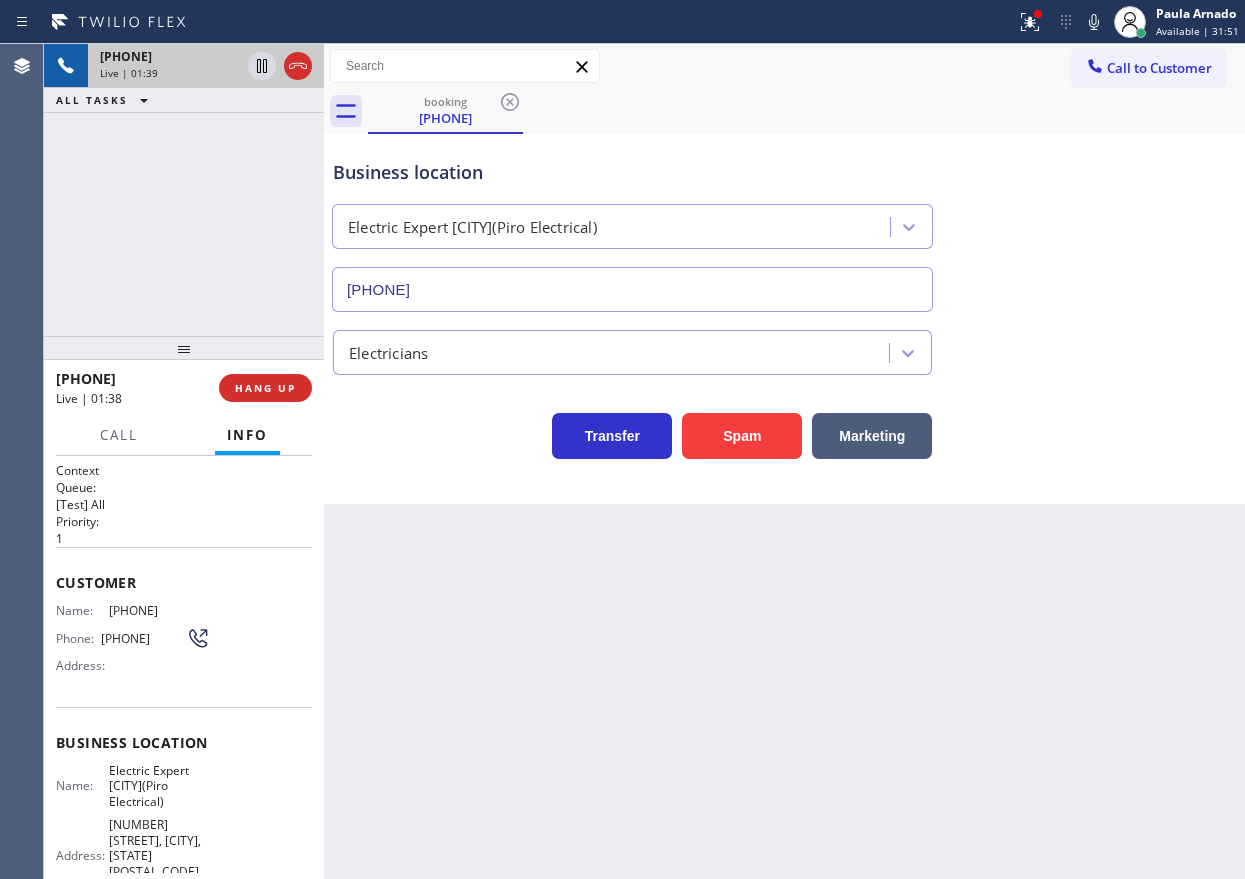 click on "(732) 754-3932" at bounding box center [159, 610] 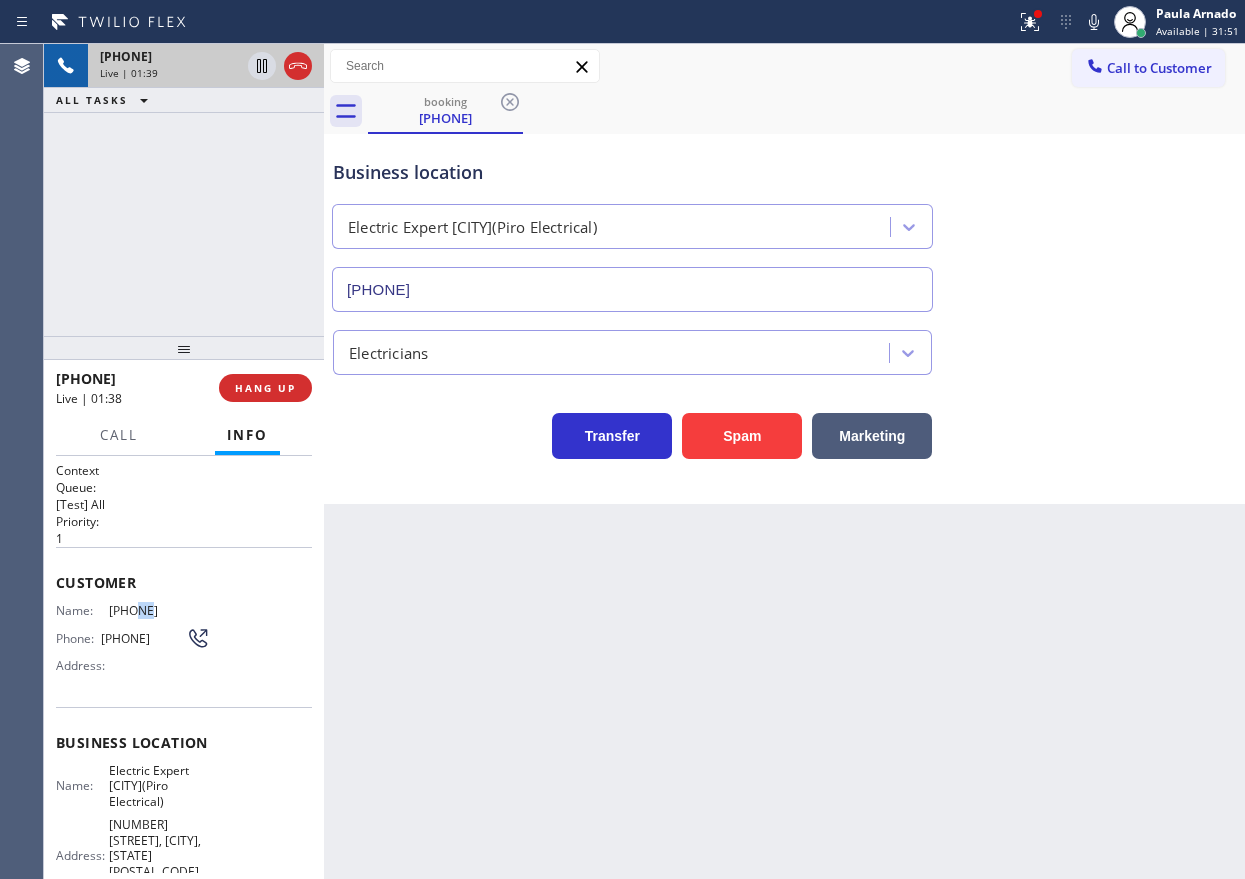 click on "(732) 754-3932" at bounding box center (159, 610) 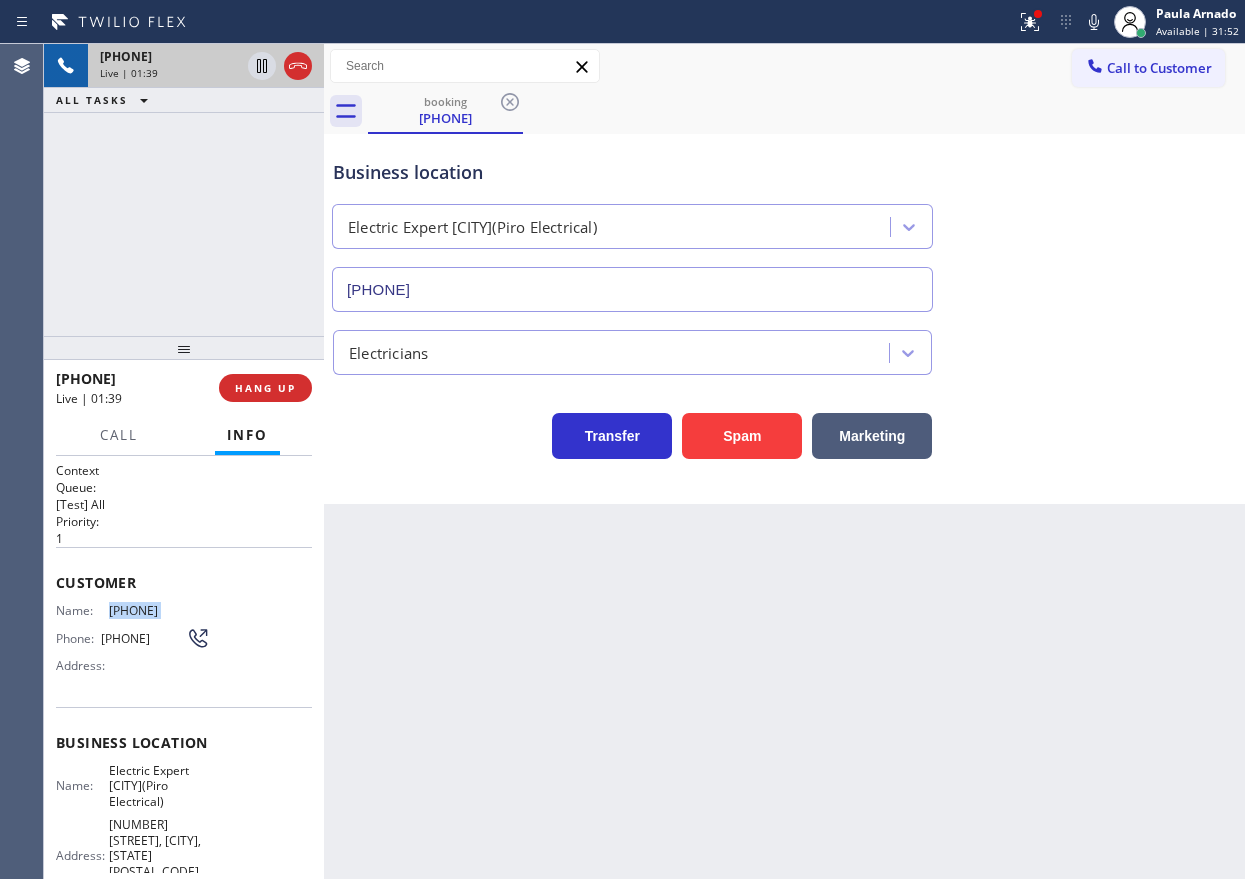 click on "(732) 754-3932" at bounding box center (159, 610) 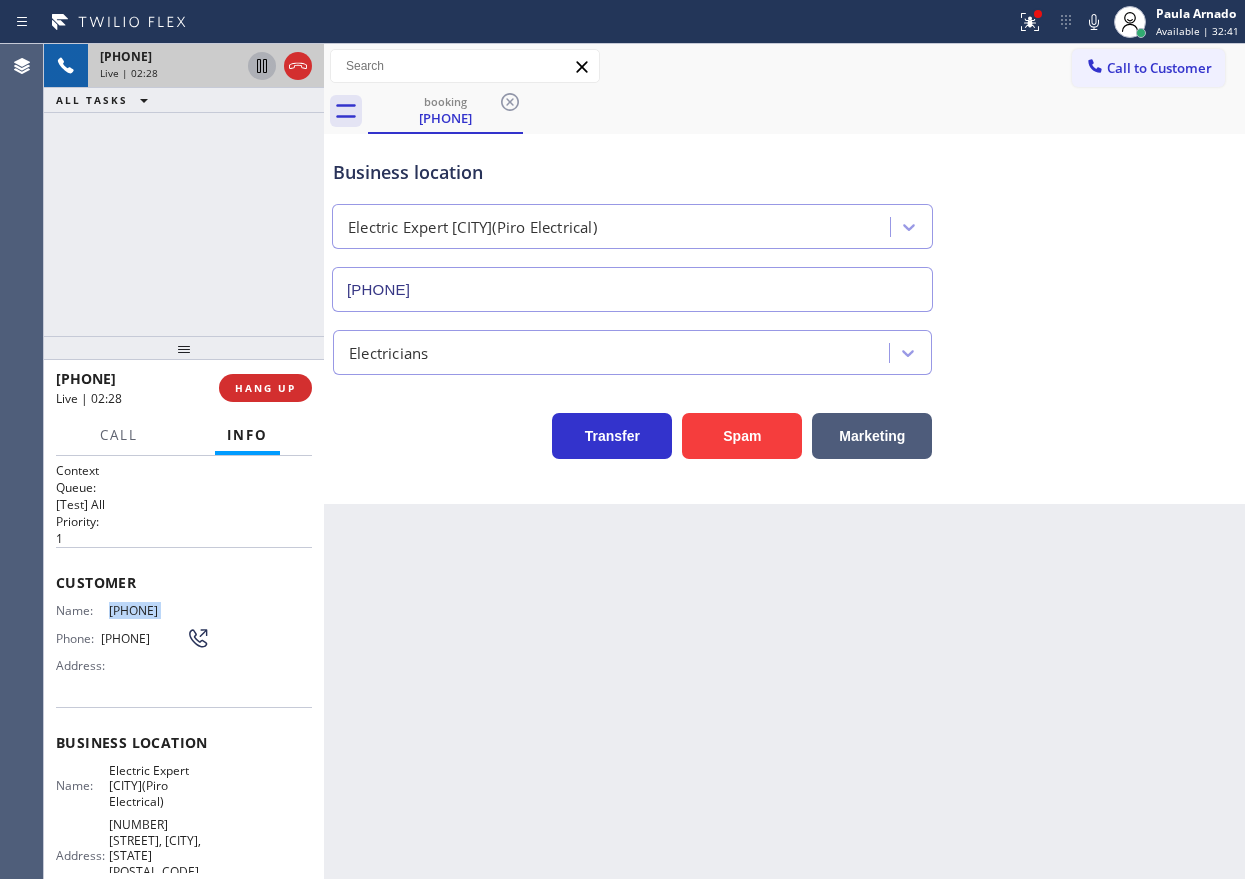 click 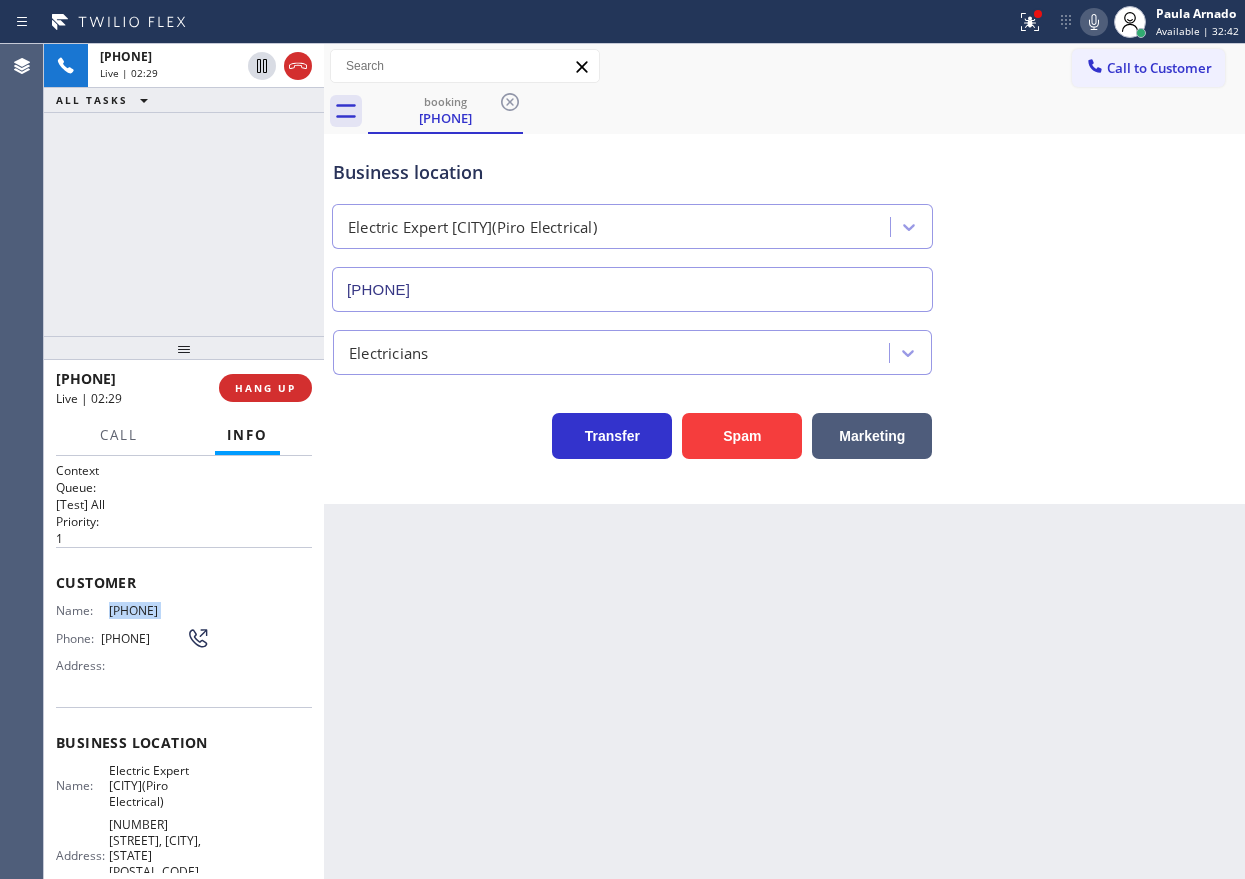 click 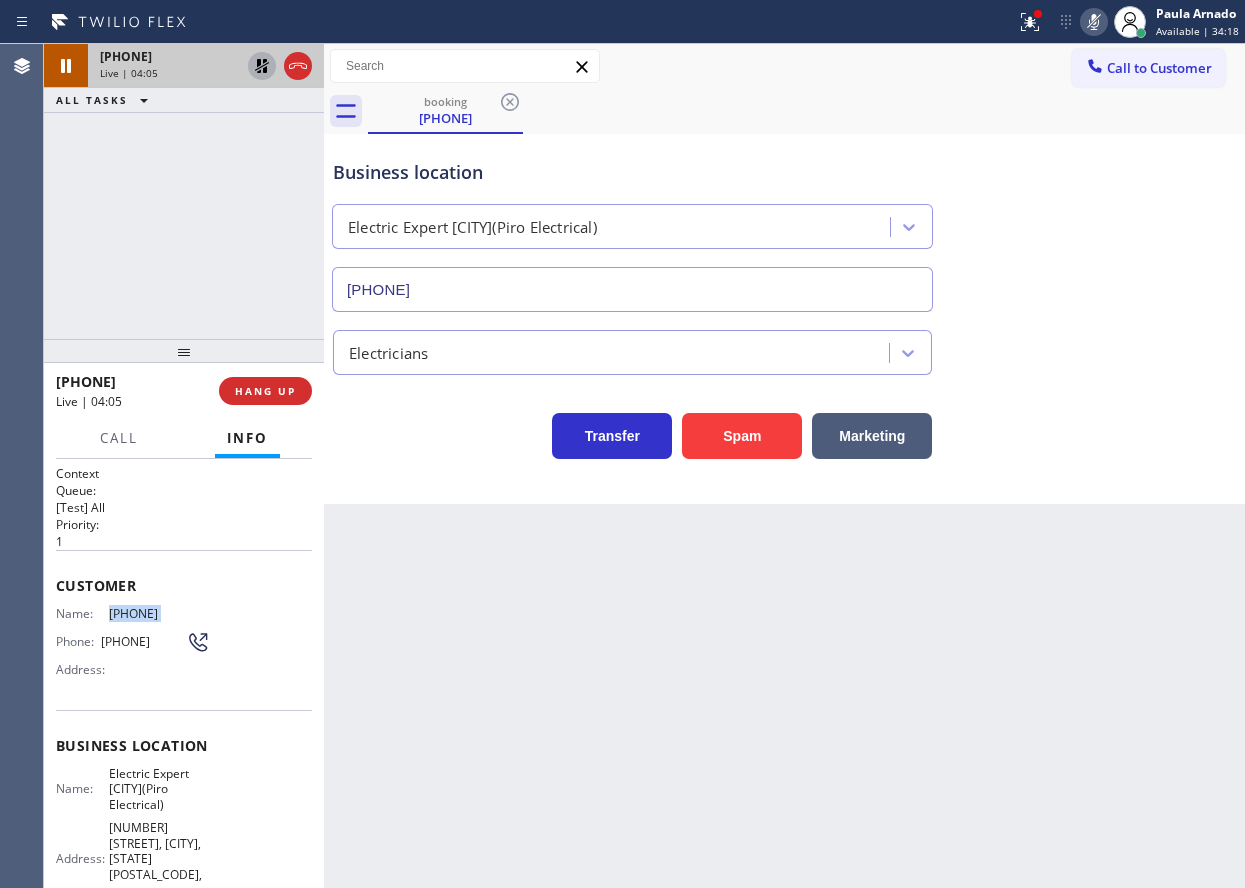 click 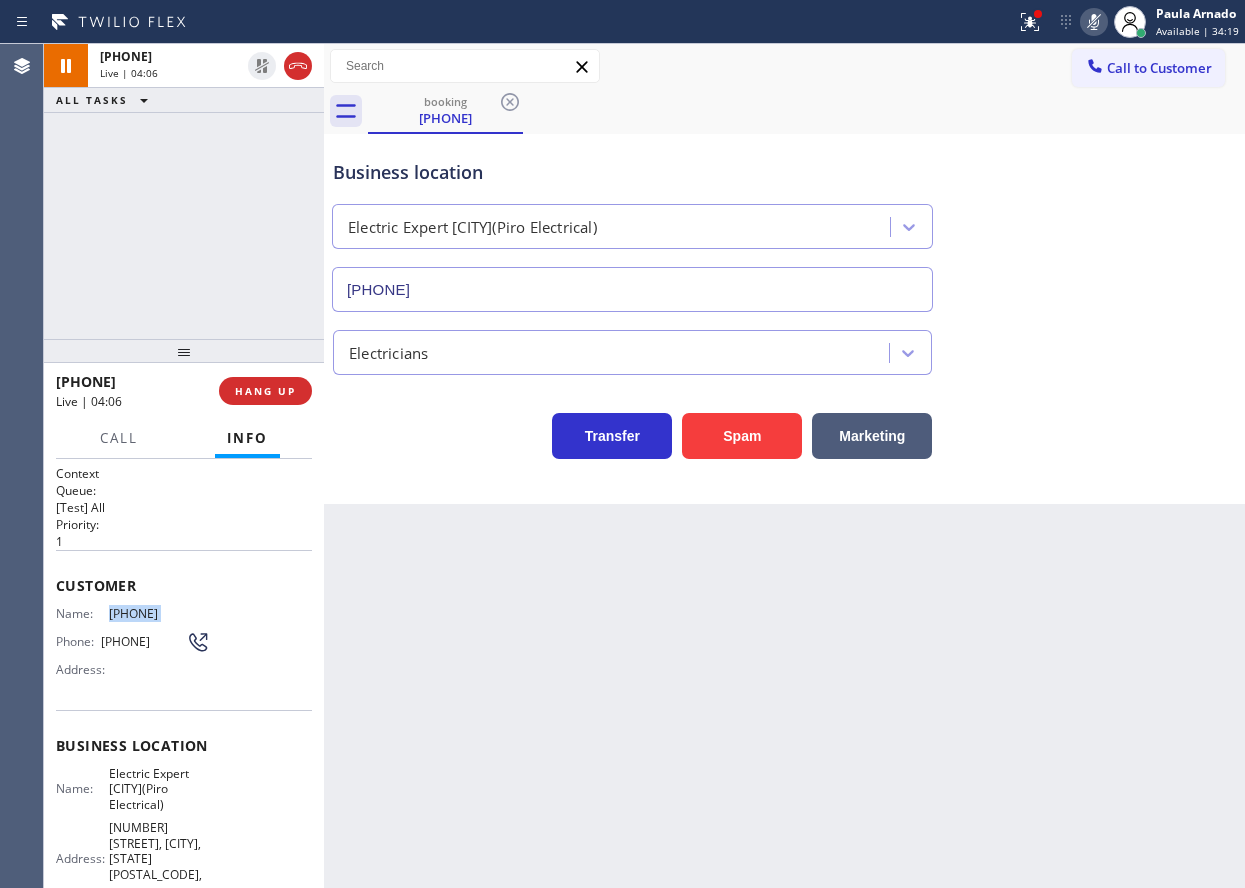 click 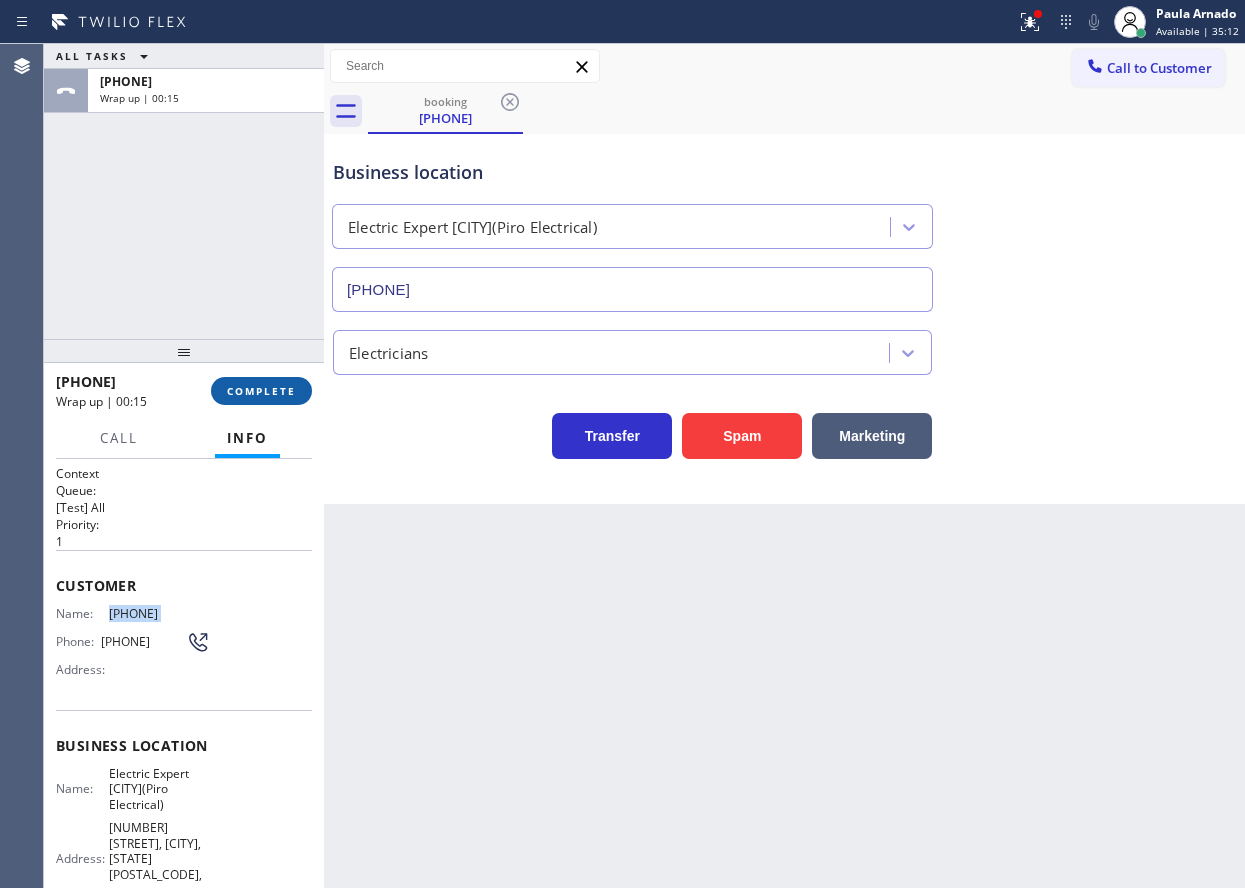click on "COMPLETE" at bounding box center [261, 391] 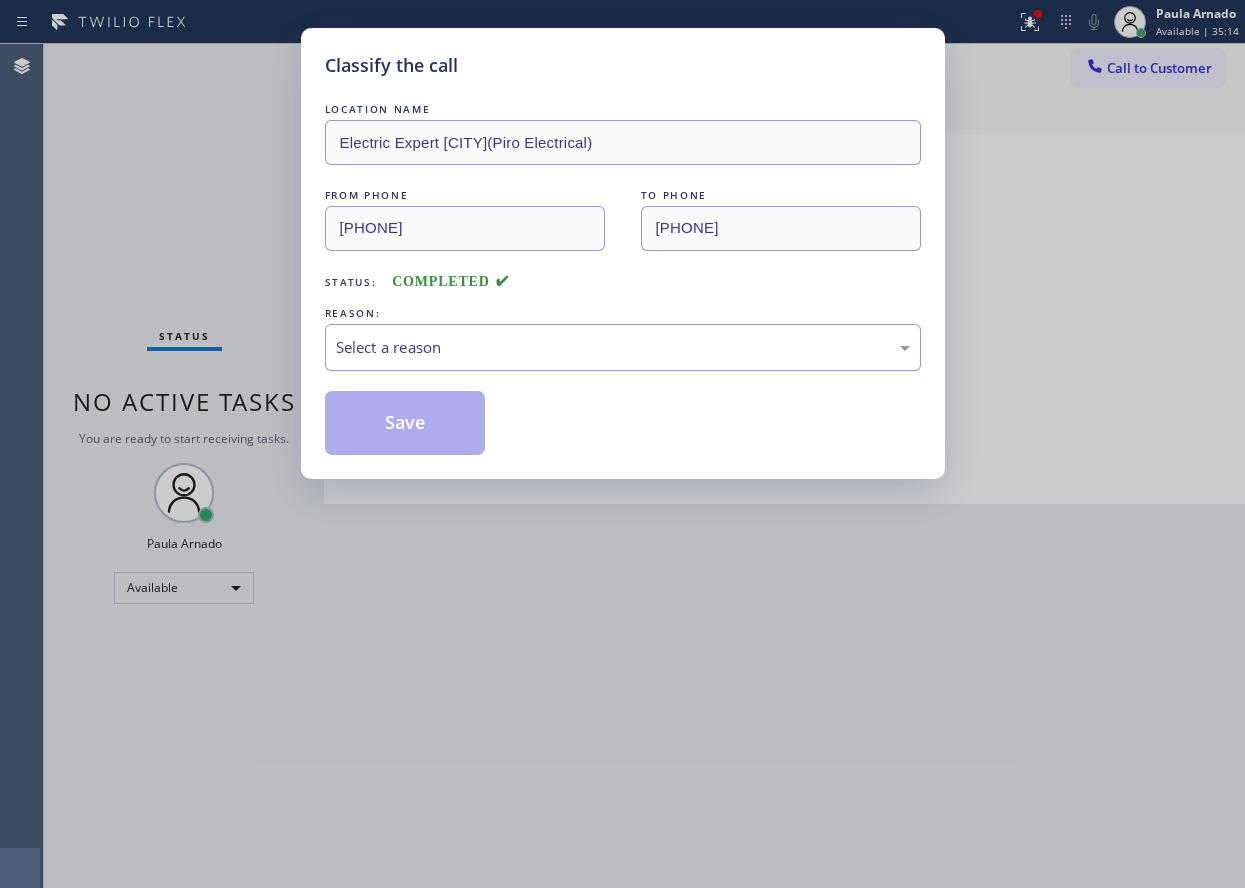 click on "Select a reason" at bounding box center [623, 347] 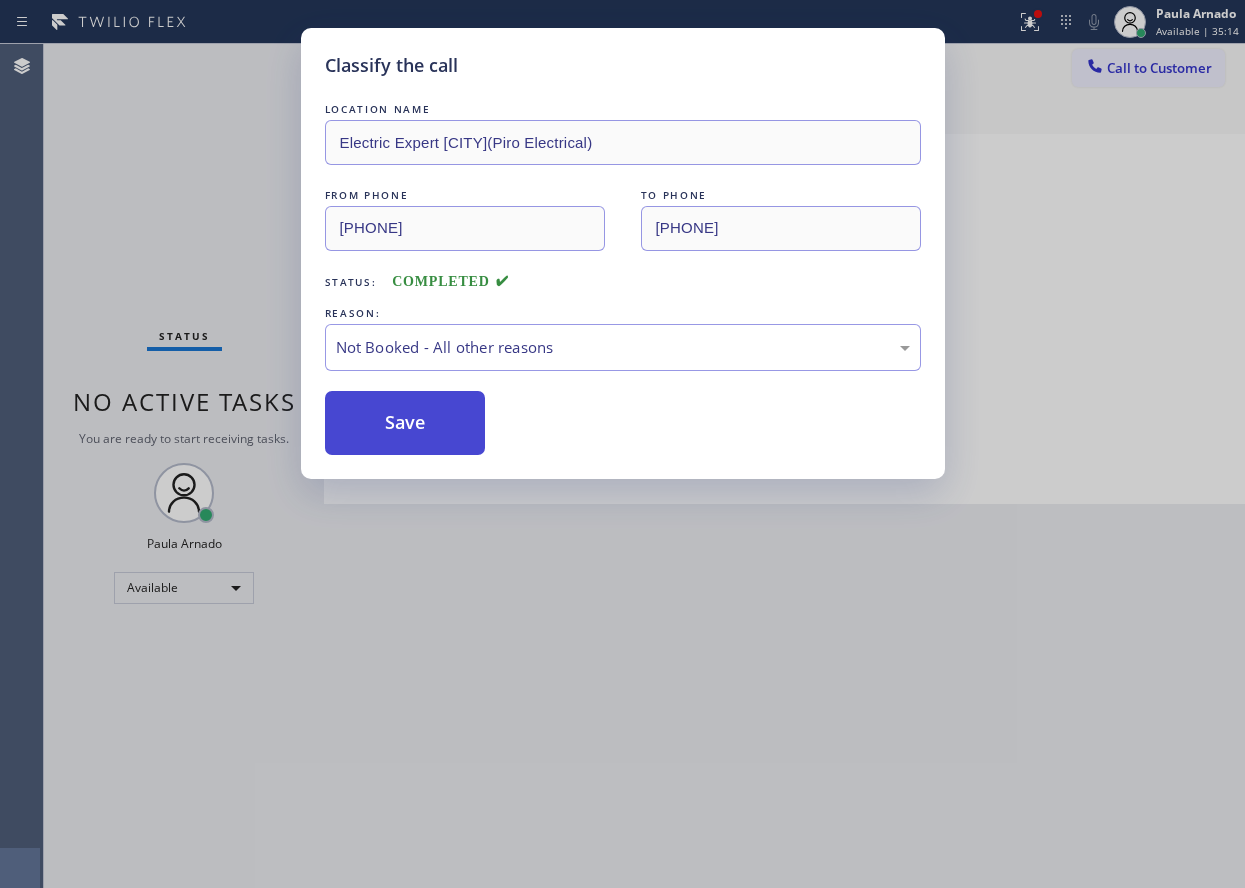 click on "Save" at bounding box center [405, 423] 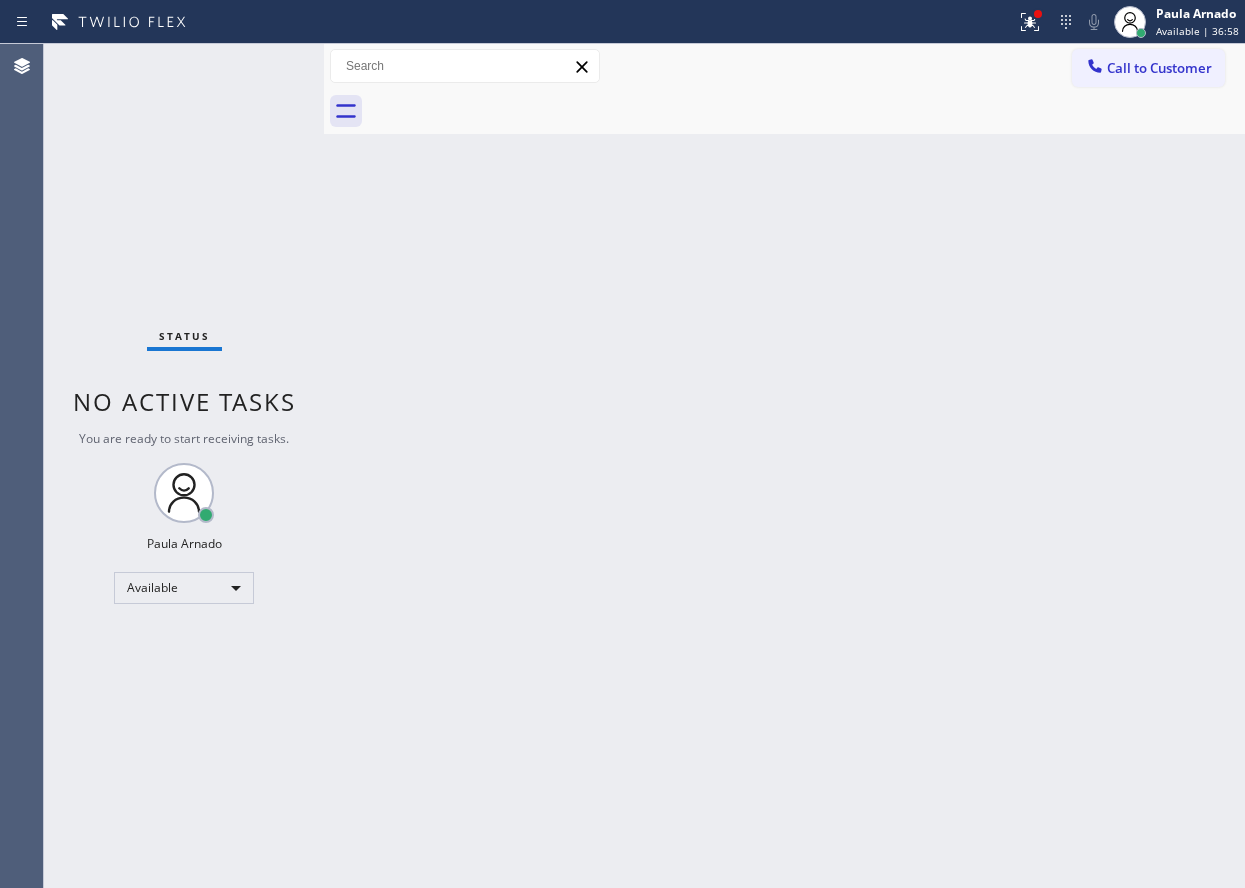 drag, startPoint x: 1181, startPoint y: 359, endPoint x: 791, endPoint y: 226, distance: 412.0546 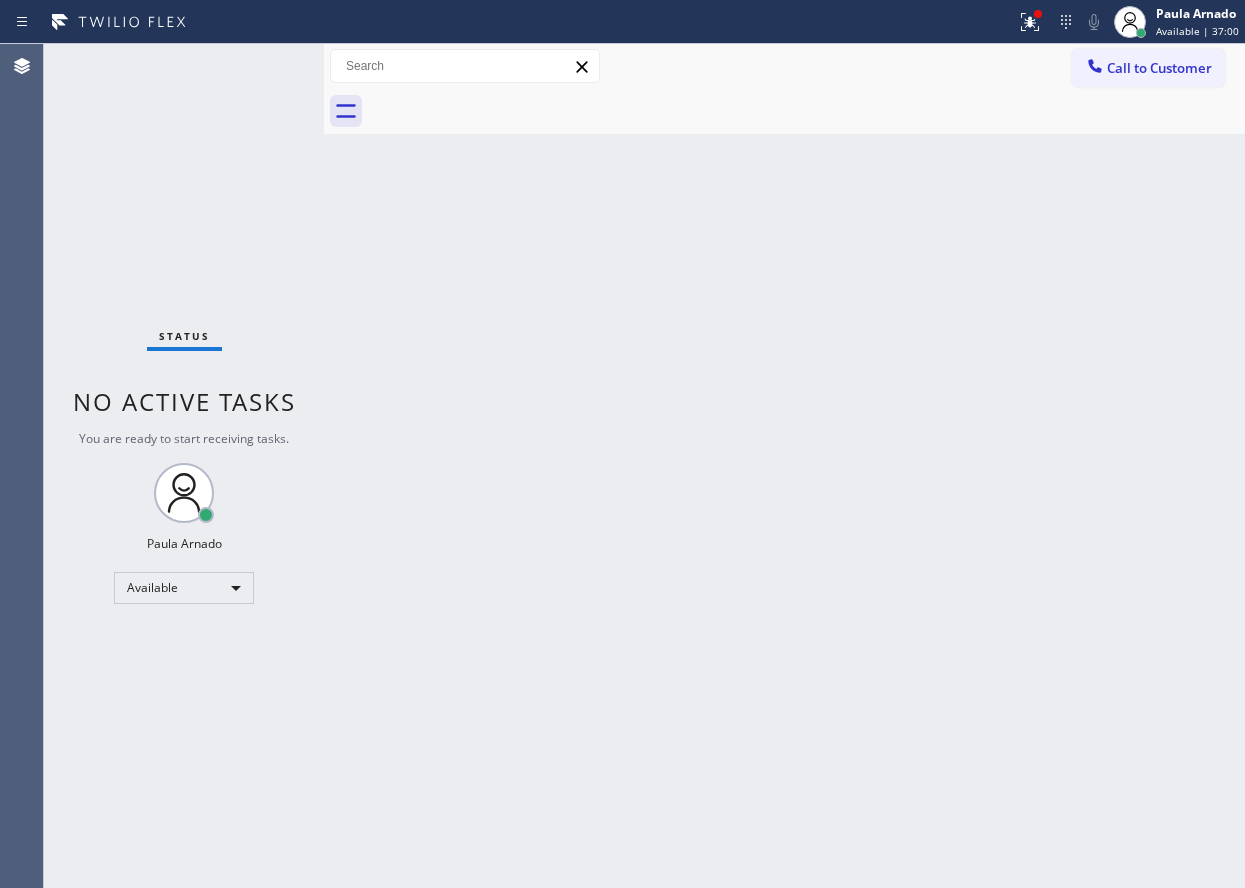 click on "Back to Dashboard Change Sender ID Customers Technicians Select a contact Outbound call Technician Search Technician Your caller id phone number Your caller id phone number Call Technician info Name   Phone none Address none Change Sender ID HVAC +18559994417 5 Star Appliance +18557314952 Appliance Repair +18554611149 Plumbing +18889090120 Air Duct Cleaning +18006865038  Electricians +18005688664 Cancel Change Check personal SMS Reset Change No tabs Call to Customer Outbound call Location Search location Your caller id phone number Customer number Call Outbound call Technician Search Technician Your caller id phone number Your caller id phone number Call" at bounding box center (784, 466) 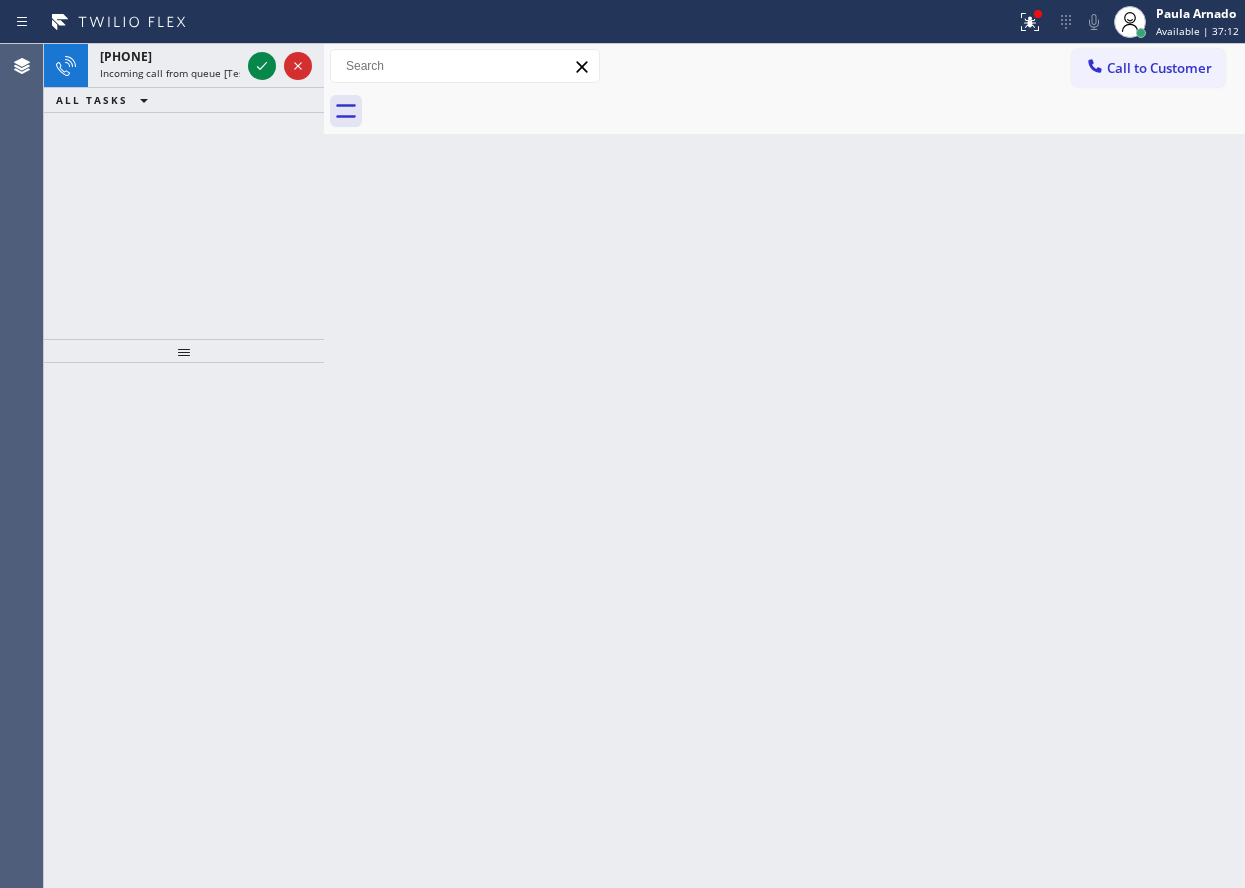 click on "Back to Dashboard Change Sender ID Customers Technicians Select a contact Outbound call Technician Search Technician Your caller id phone number Your caller id phone number Call Technician info Name   Phone none Address none Change Sender ID HVAC +18559994417 5 Star Appliance +18557314952 Appliance Repair +18554611149 Plumbing +18889090120 Air Duct Cleaning +18006865038  Electricians +18005688664 Cancel Change Check personal SMS Reset Change No tabs Call to Customer Outbound call Location Search location Your caller id phone number Customer number Call Outbound call Technician Search Technician Your caller id phone number Your caller id phone number Call" at bounding box center [784, 466] 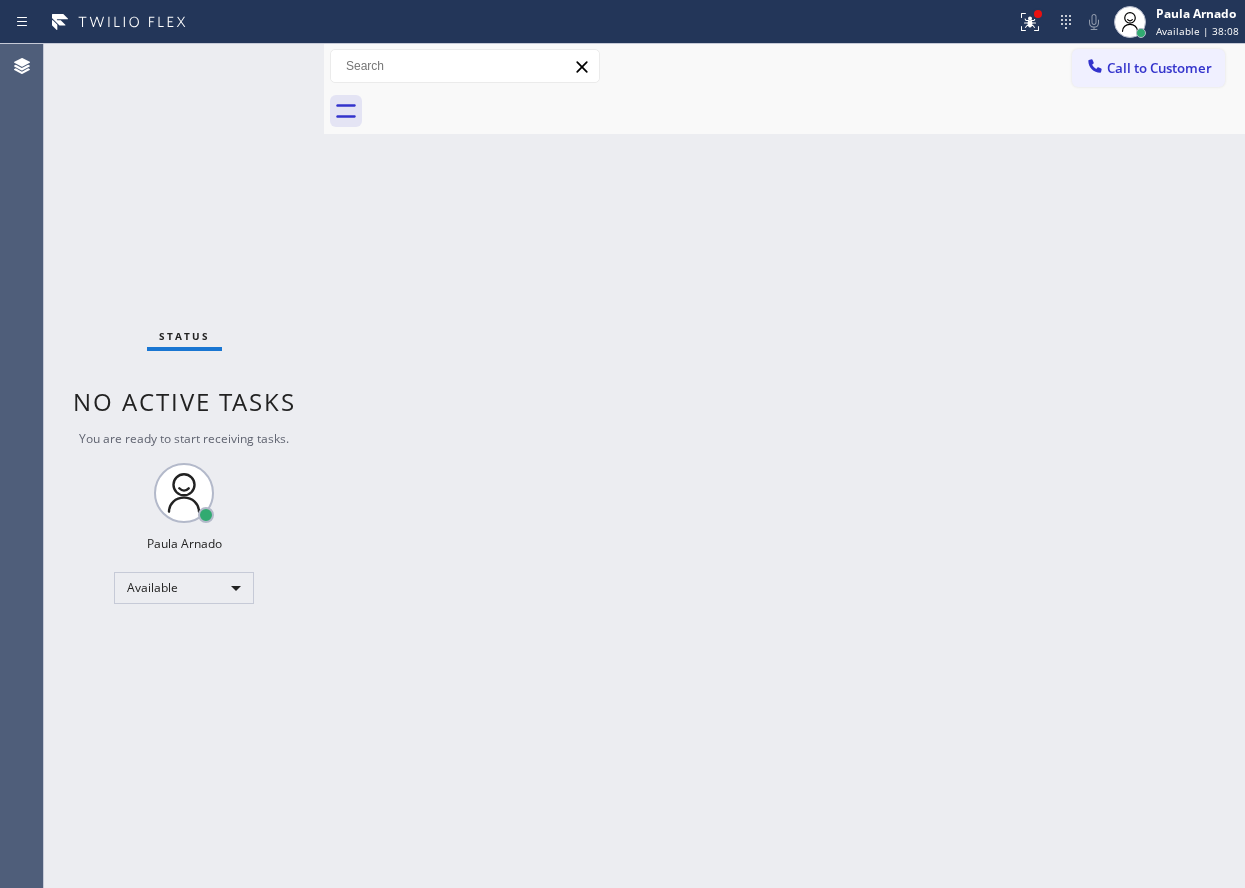 click on "Back to Dashboard Change Sender ID Customers Technicians Select a contact Outbound call Technician Search Technician Your caller id phone number Your caller id phone number Call Technician info Name   Phone none Address none Change Sender ID HVAC +18559994417 5 Star Appliance +18557314952 Appliance Repair +18554611149 Plumbing +18889090120 Air Duct Cleaning +18006865038  Electricians +18005688664 Cancel Change Check personal SMS Reset Change No tabs Call to Customer Outbound call Location Search location Your caller id phone number Customer number Call Outbound call Technician Search Technician Your caller id phone number Your caller id phone number Call" at bounding box center [784, 466] 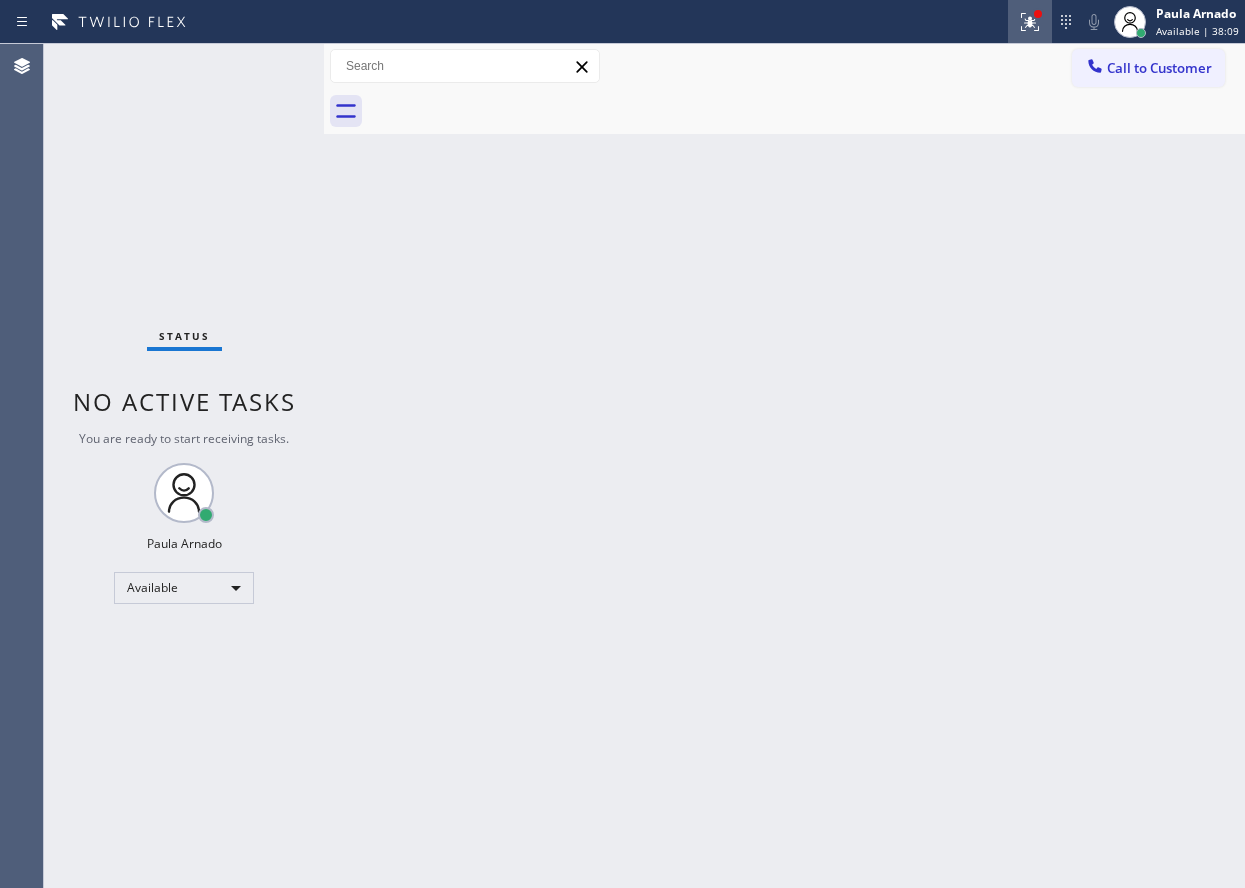 click at bounding box center (1030, 22) 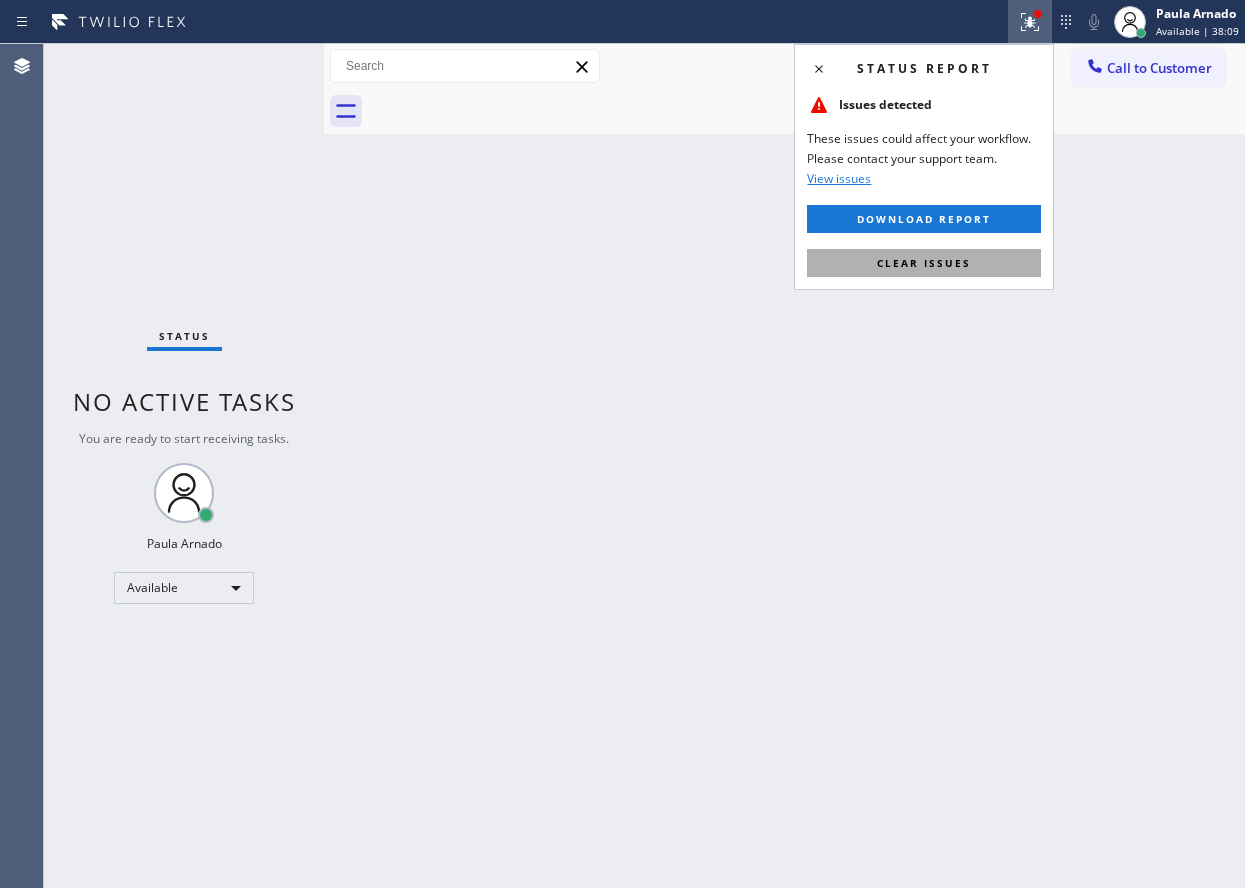 click on "Clear issues" at bounding box center [924, 263] 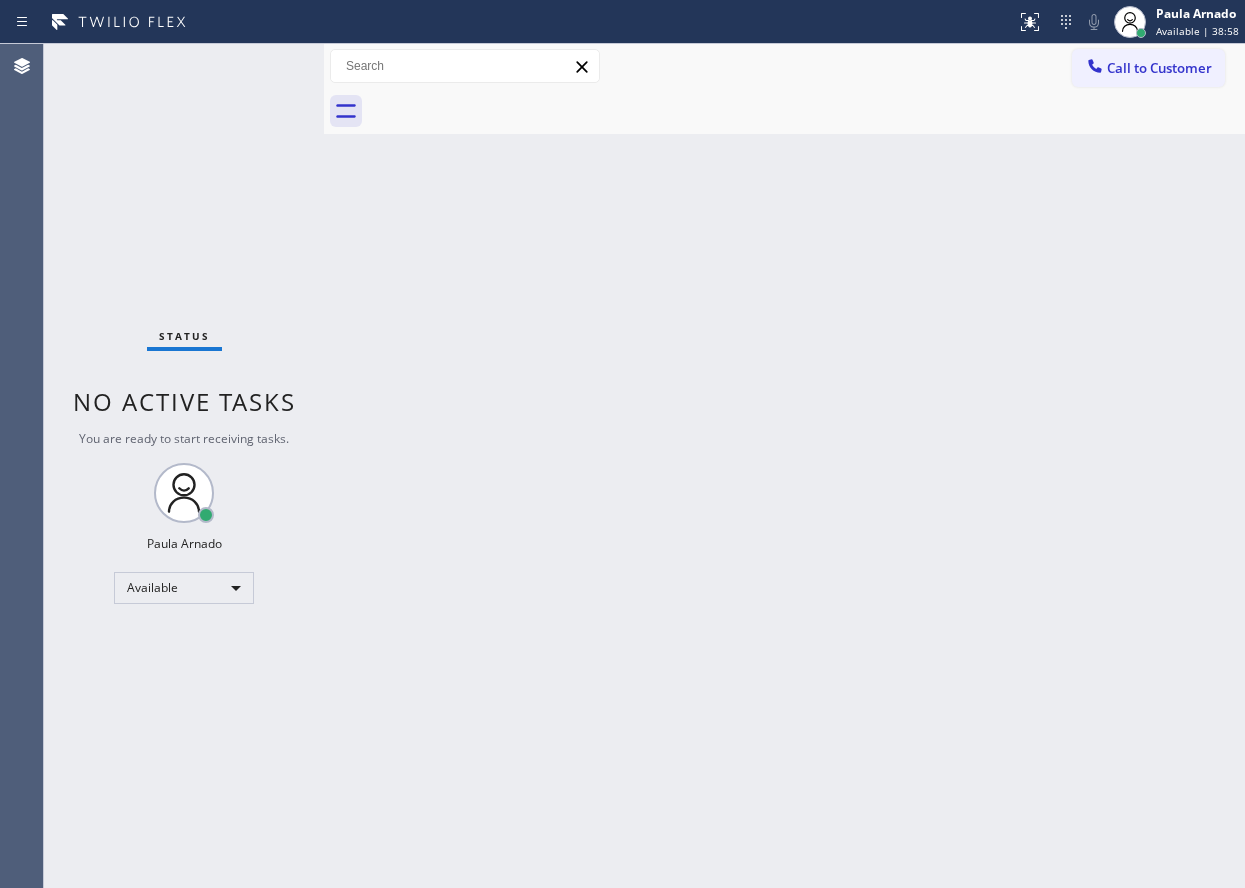 click on "Back to Dashboard Change Sender ID Customers Technicians Select a contact Outbound call Technician Search Technician Your caller id phone number Your caller id phone number Call Technician info Name   Phone none Address none Change Sender ID HVAC +18559994417 5 Star Appliance +18557314952 Appliance Repair +18554611149 Plumbing +18889090120 Air Duct Cleaning +18006865038  Electricians +18005688664 Cancel Change Check personal SMS Reset Change No tabs Call to Customer Outbound call Location Search location Your caller id phone number Customer number Call Outbound call Technician Search Technician Your caller id phone number Your caller id phone number Call" at bounding box center [784, 466] 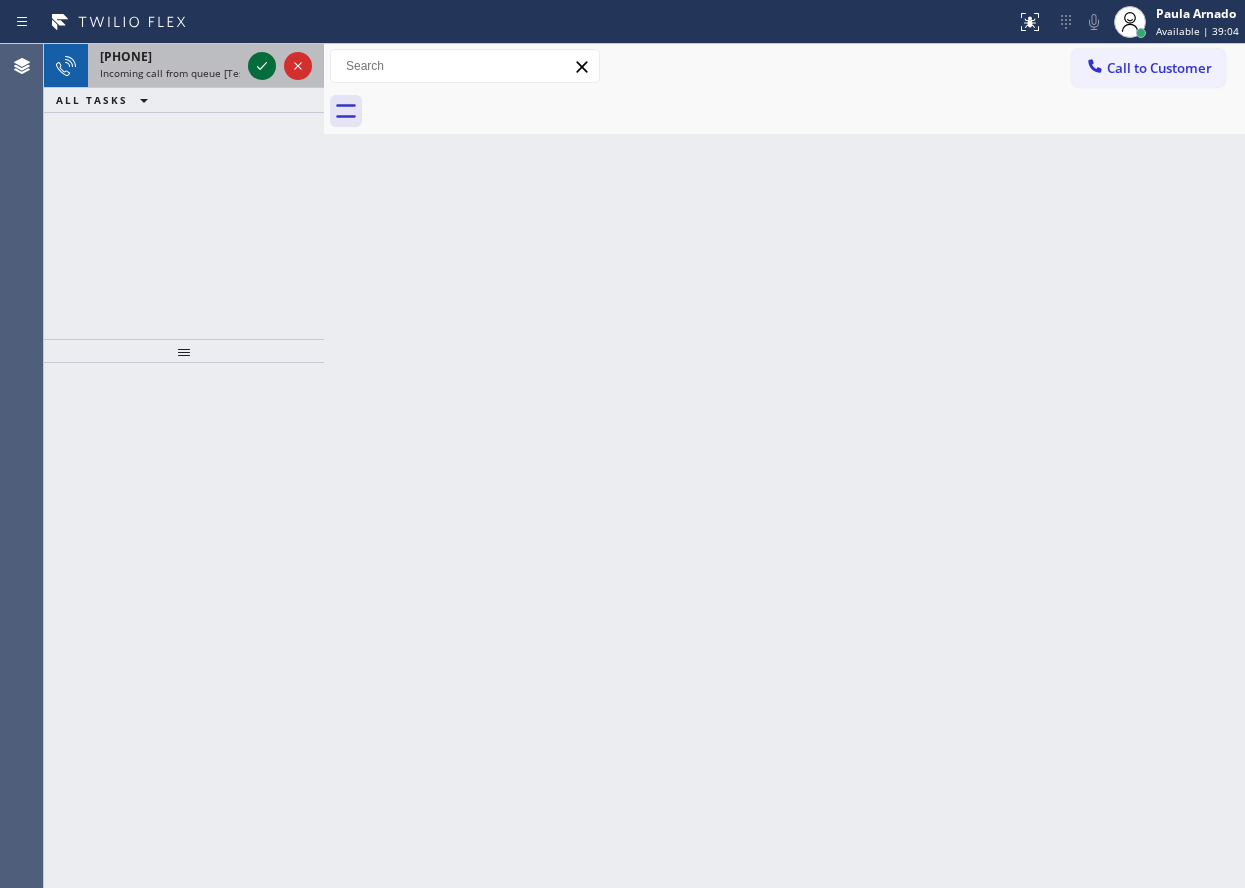 click at bounding box center [280, 66] 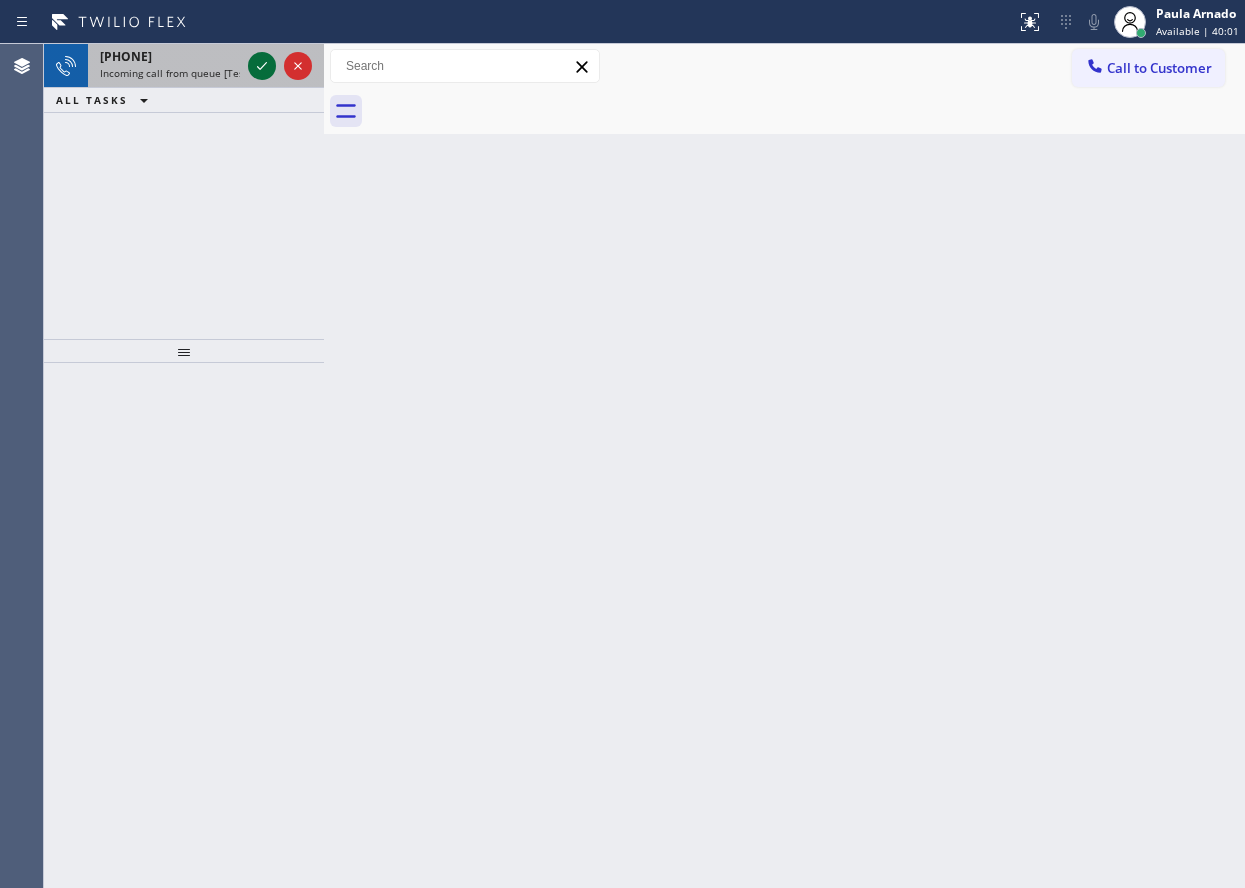 click 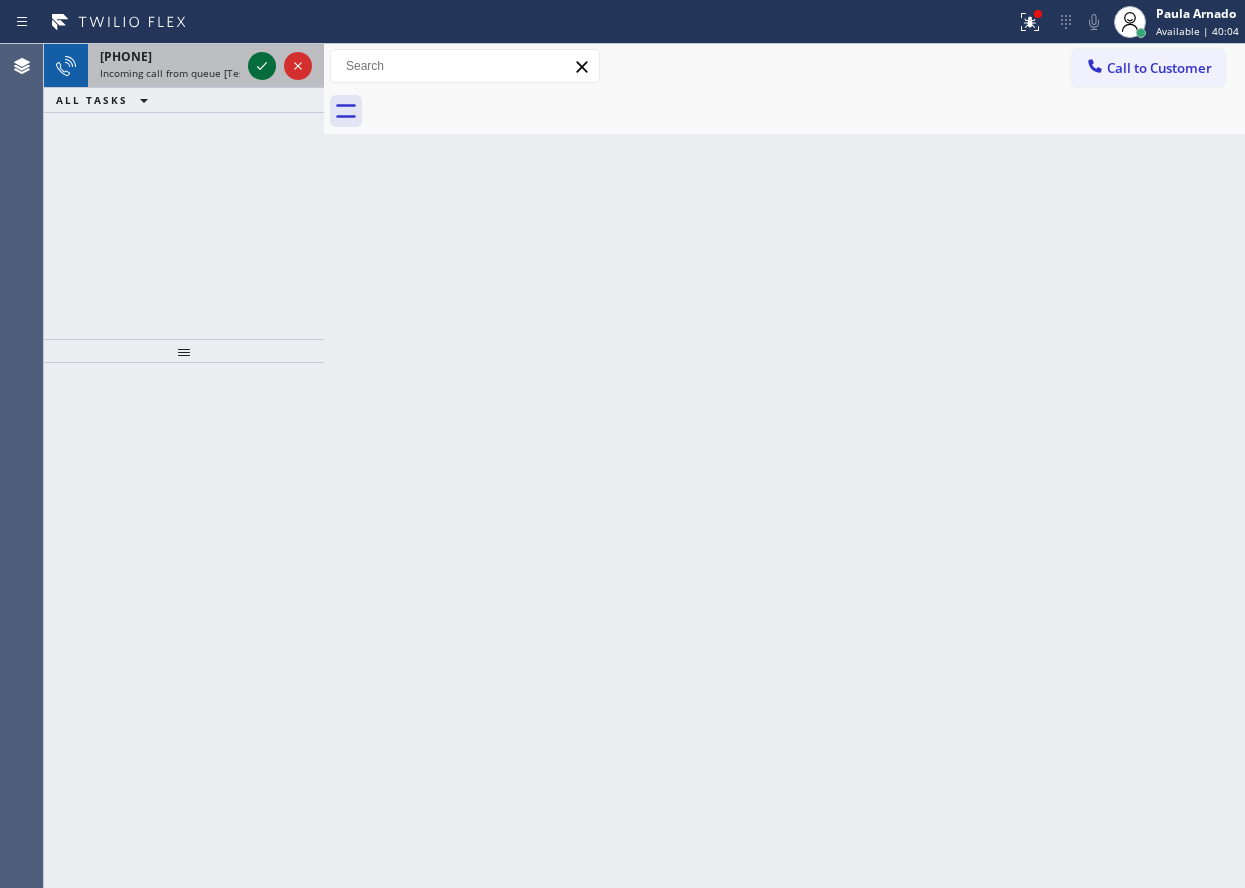 click 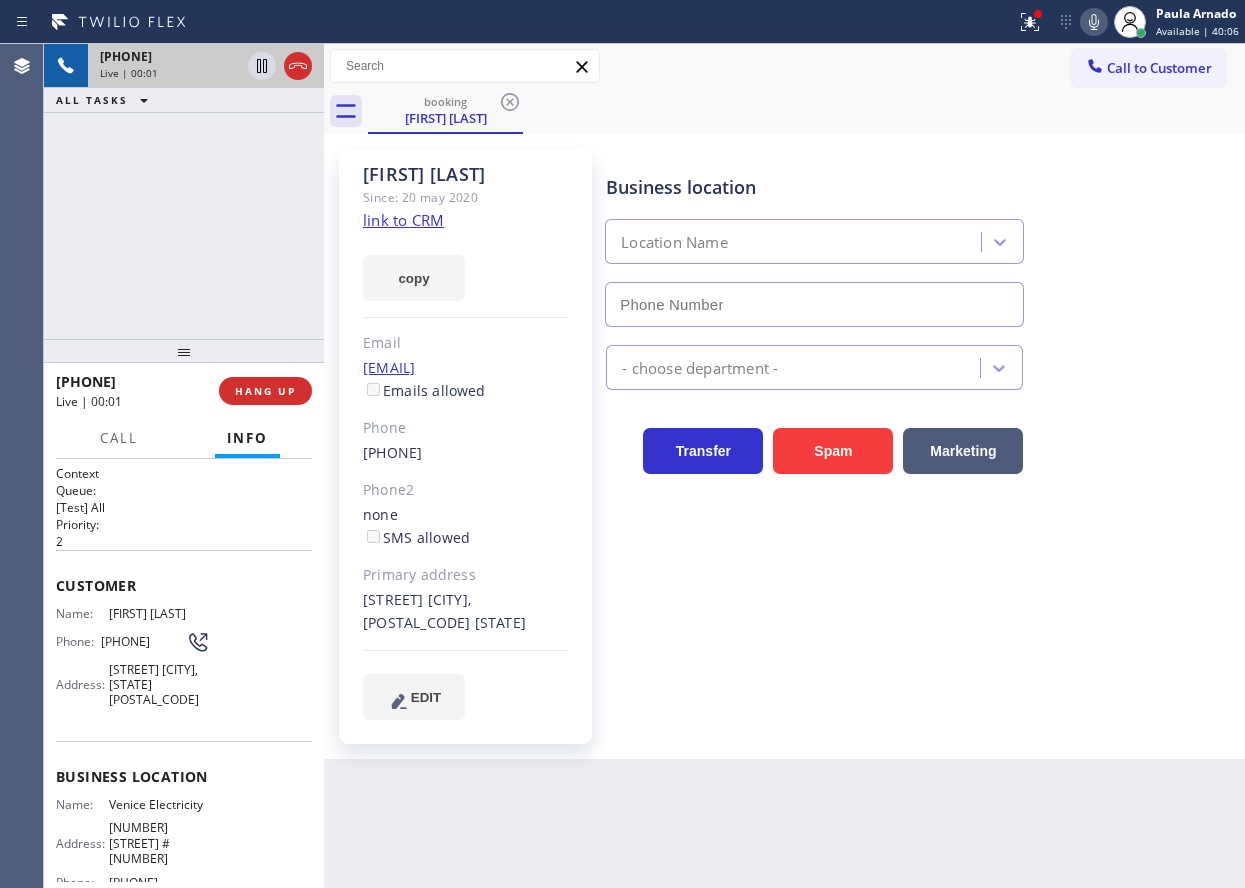 type on "(310) 870-3041" 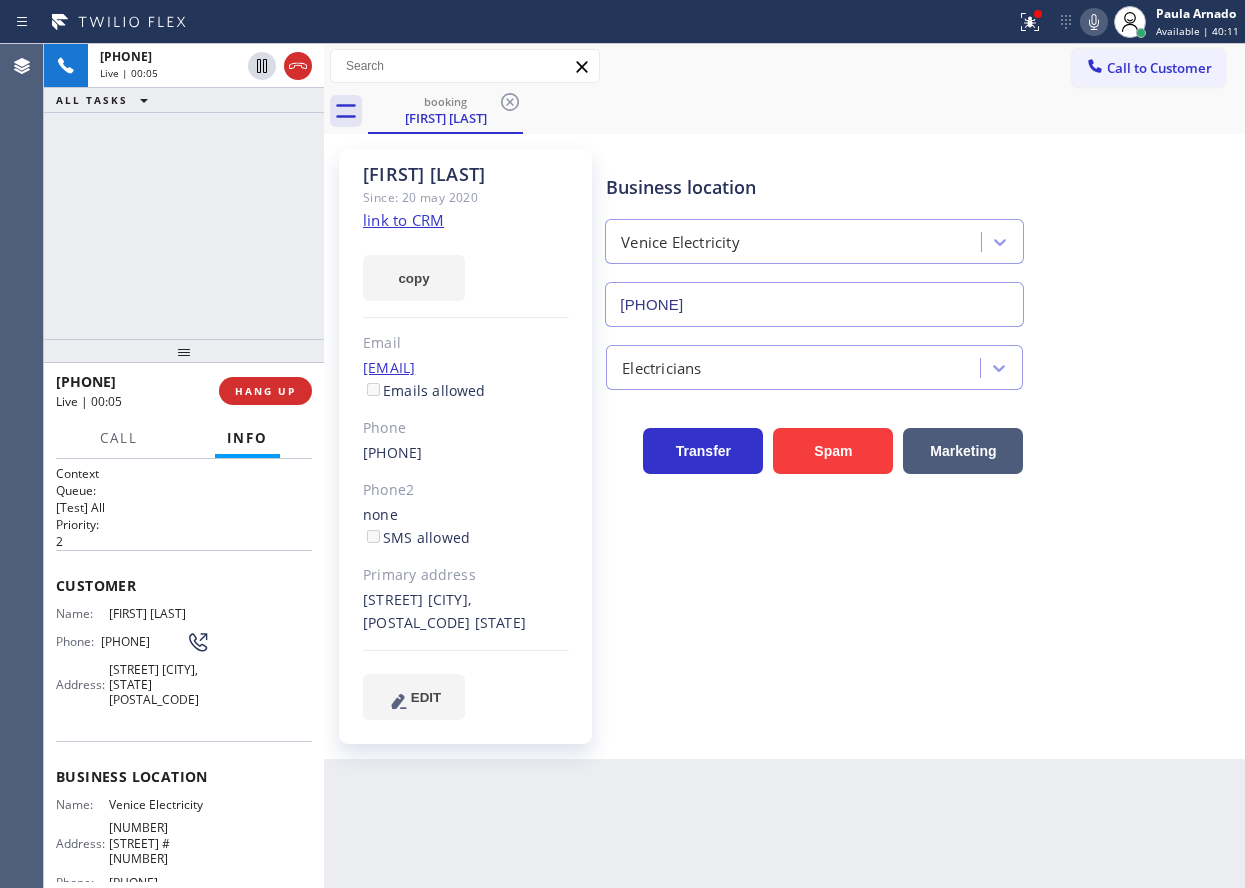 click on "link to CRM" 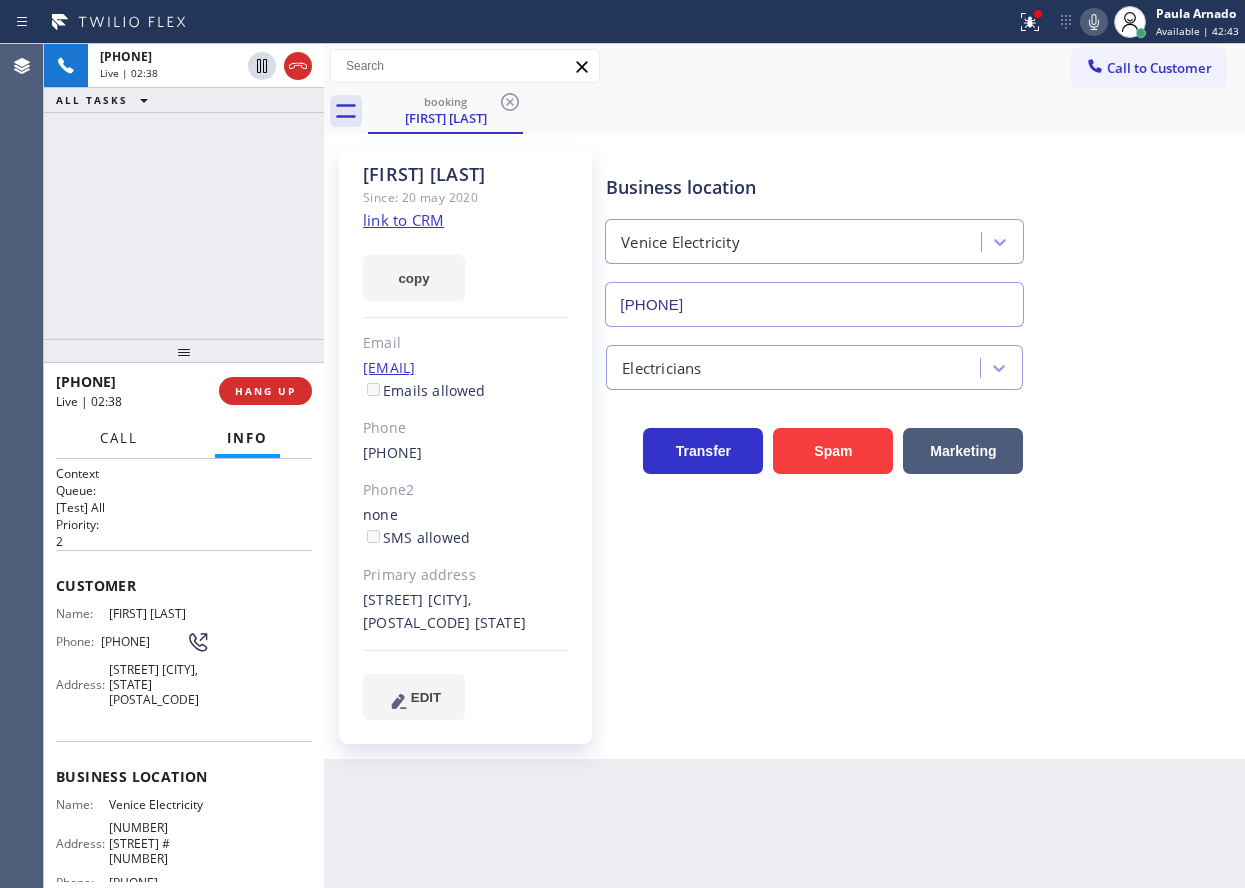 click on "Call" at bounding box center [119, 438] 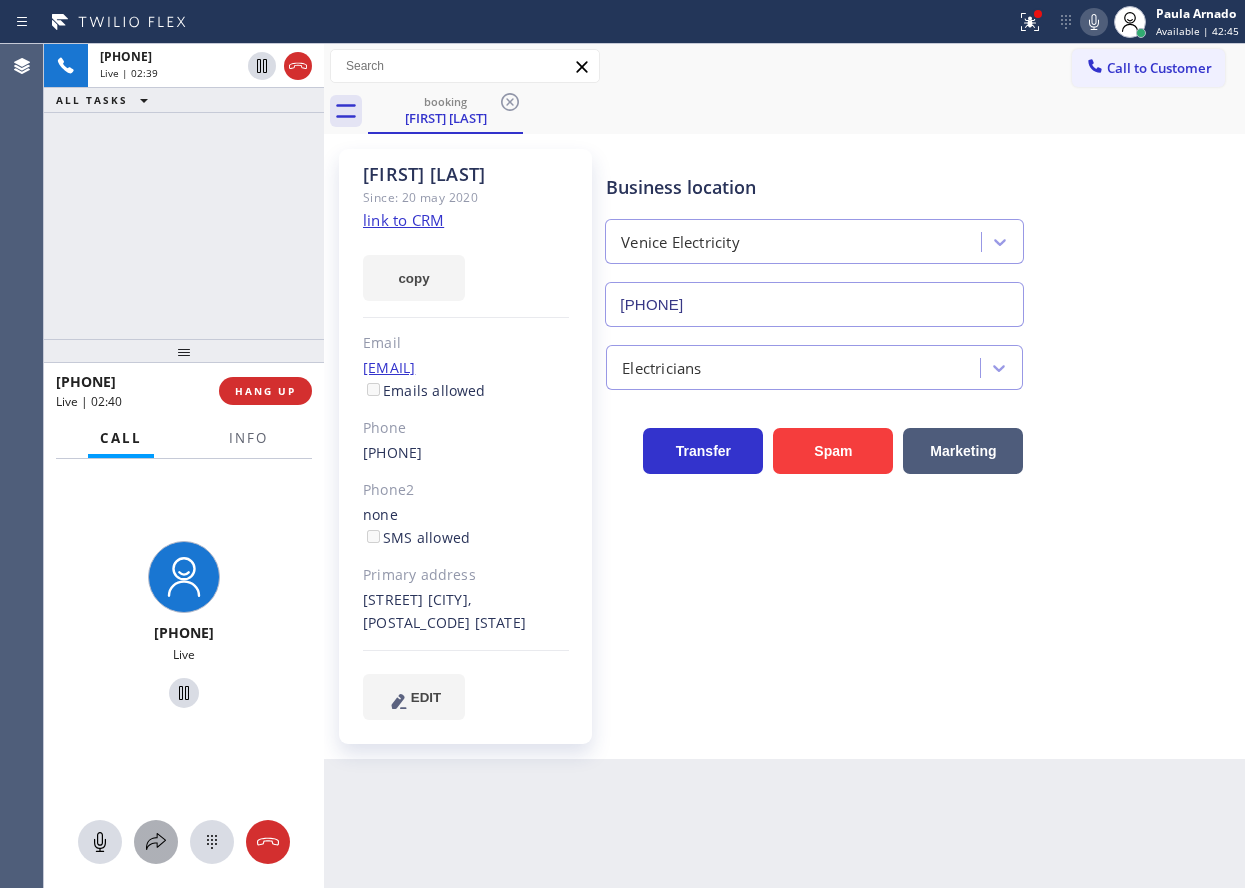 click 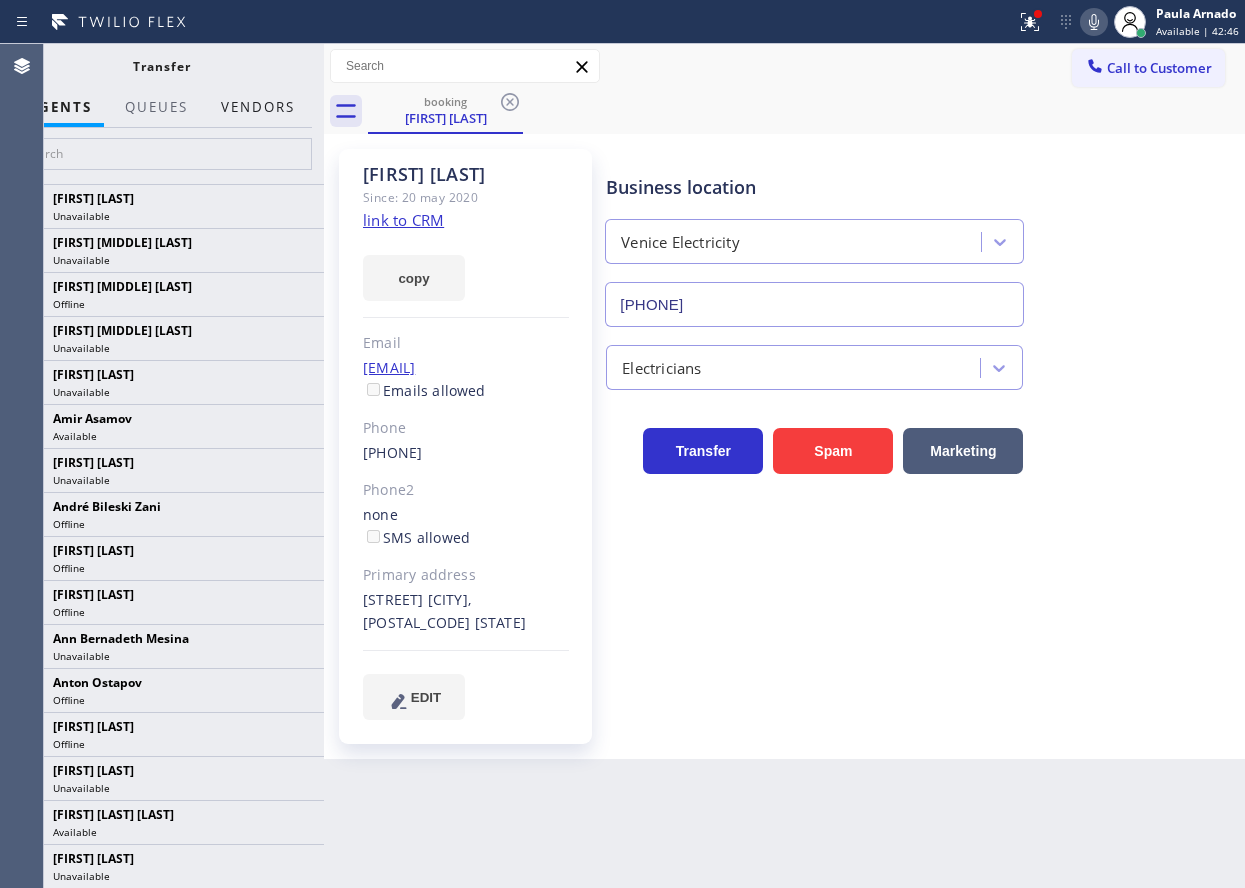 click on "Vendors" at bounding box center [258, 107] 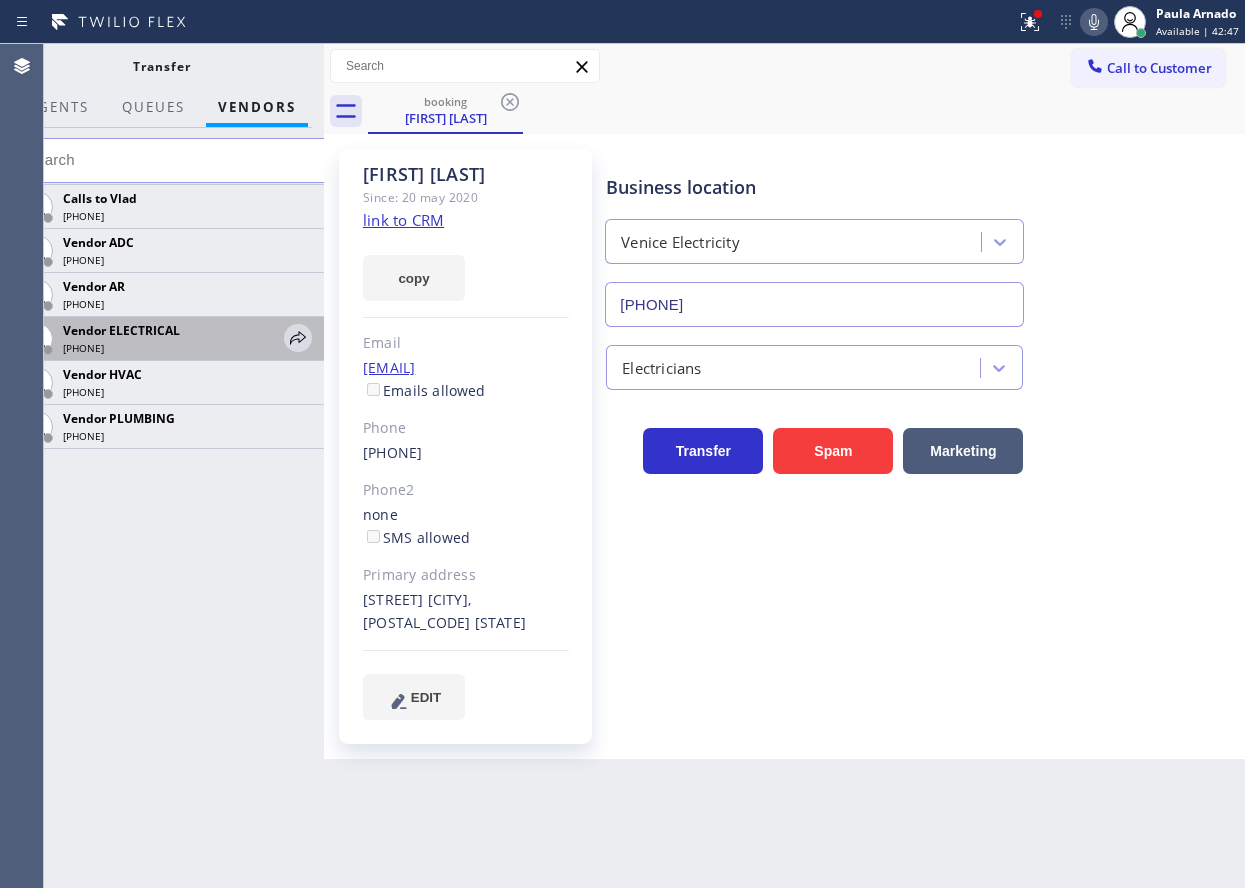click at bounding box center (298, 338) 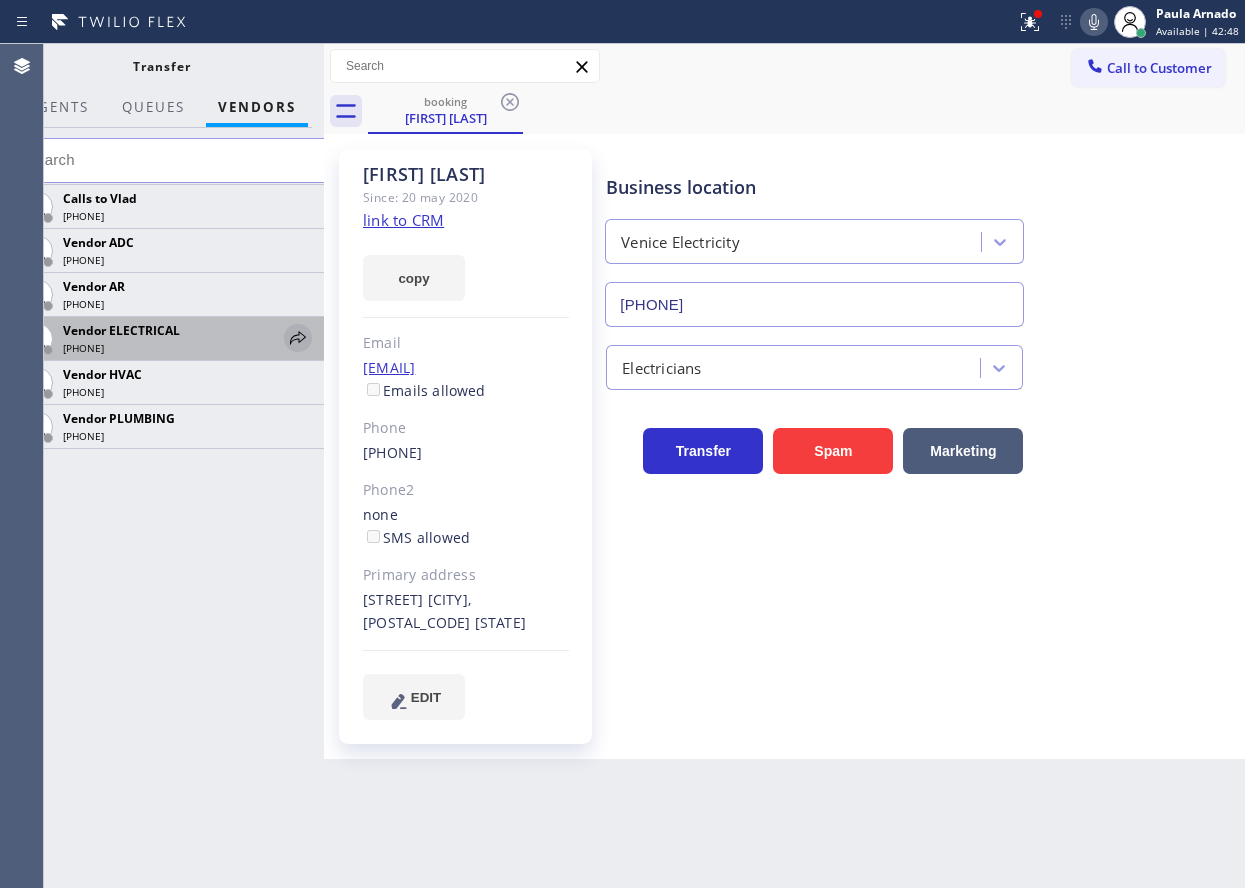 click 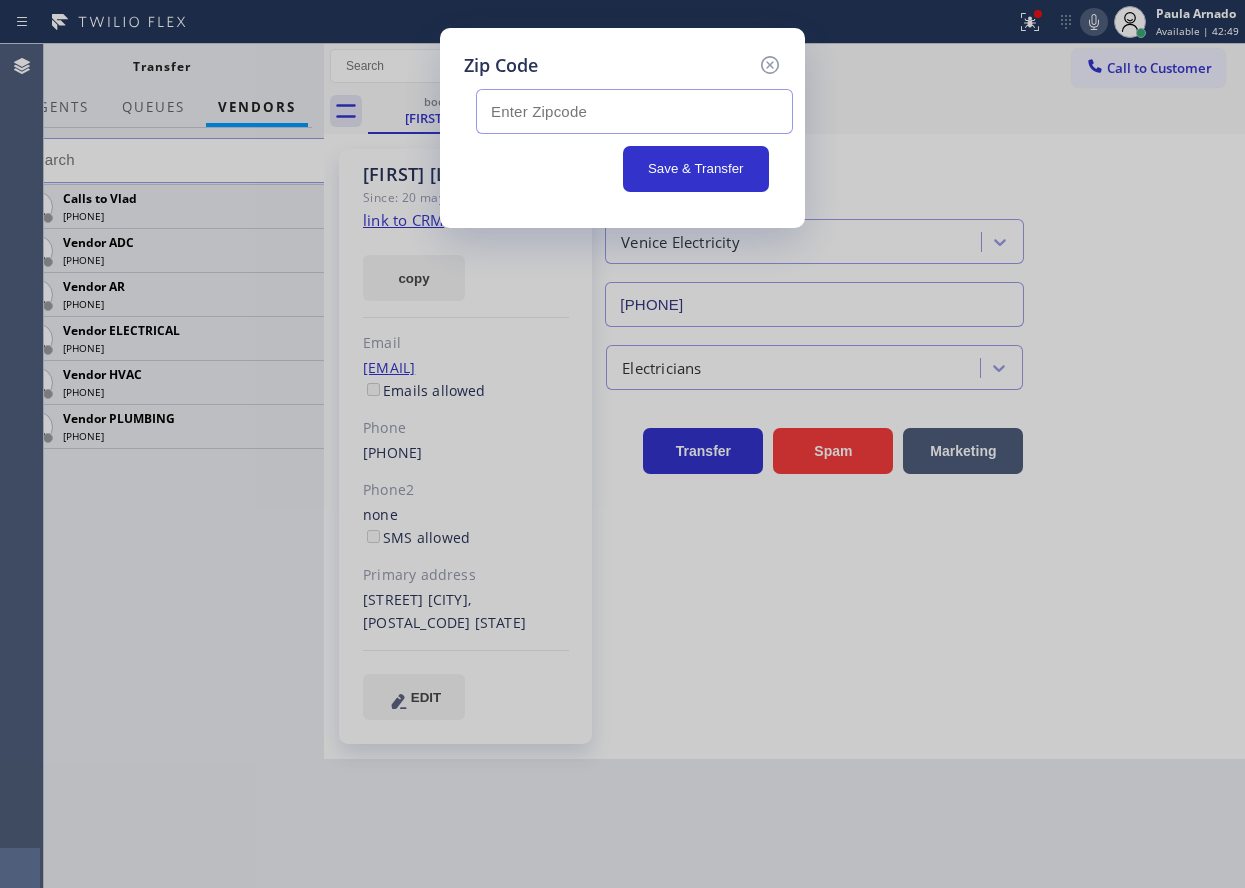 click at bounding box center (634, 111) 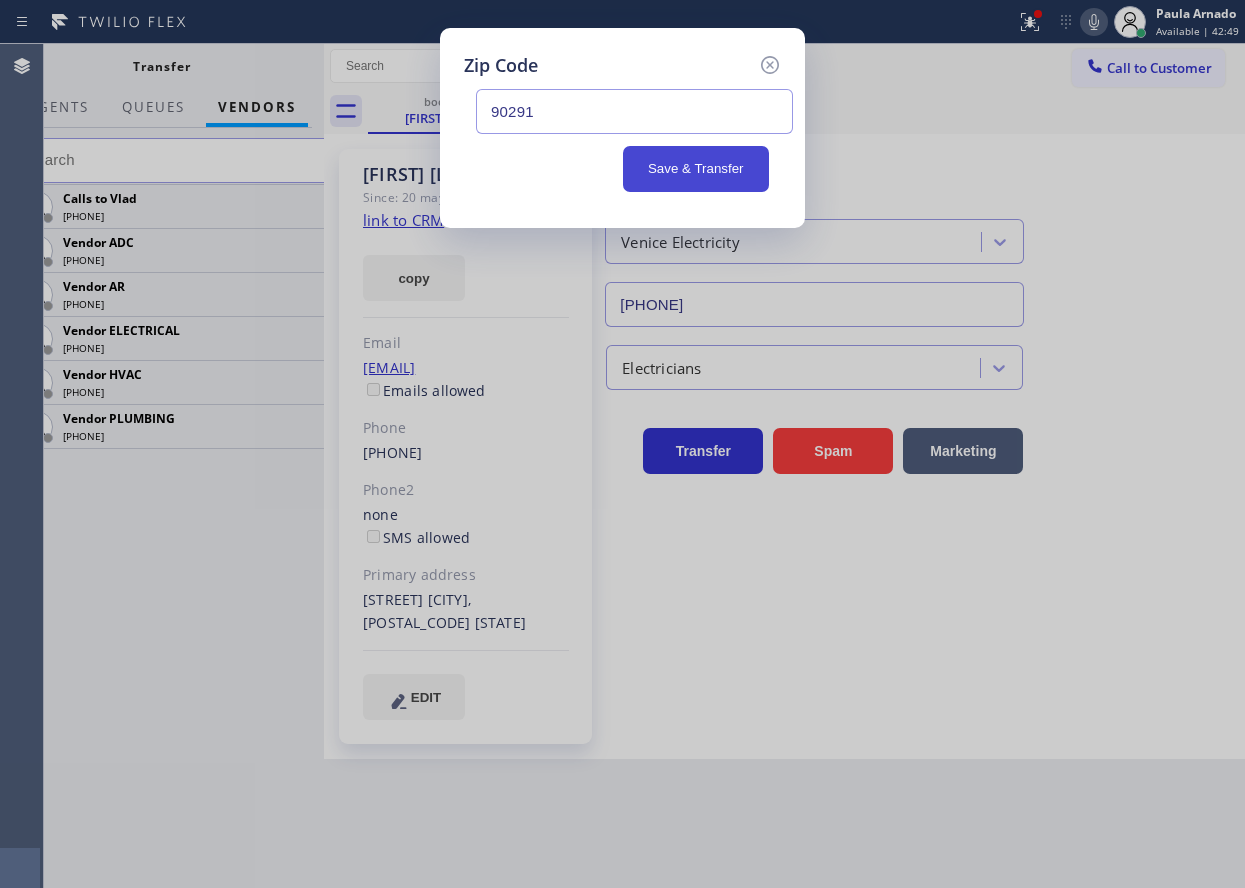 type on "90291" 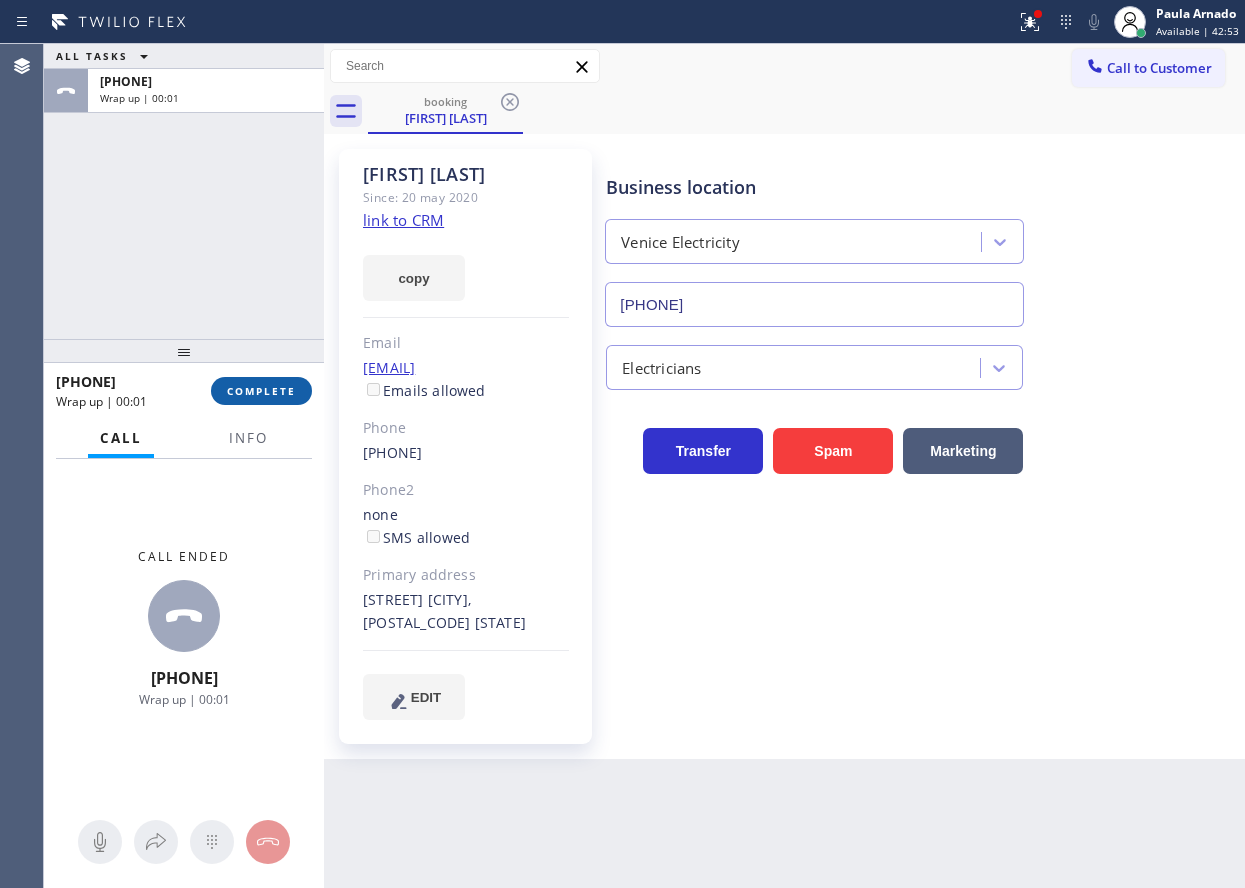 click on "COMPLETE" at bounding box center [261, 391] 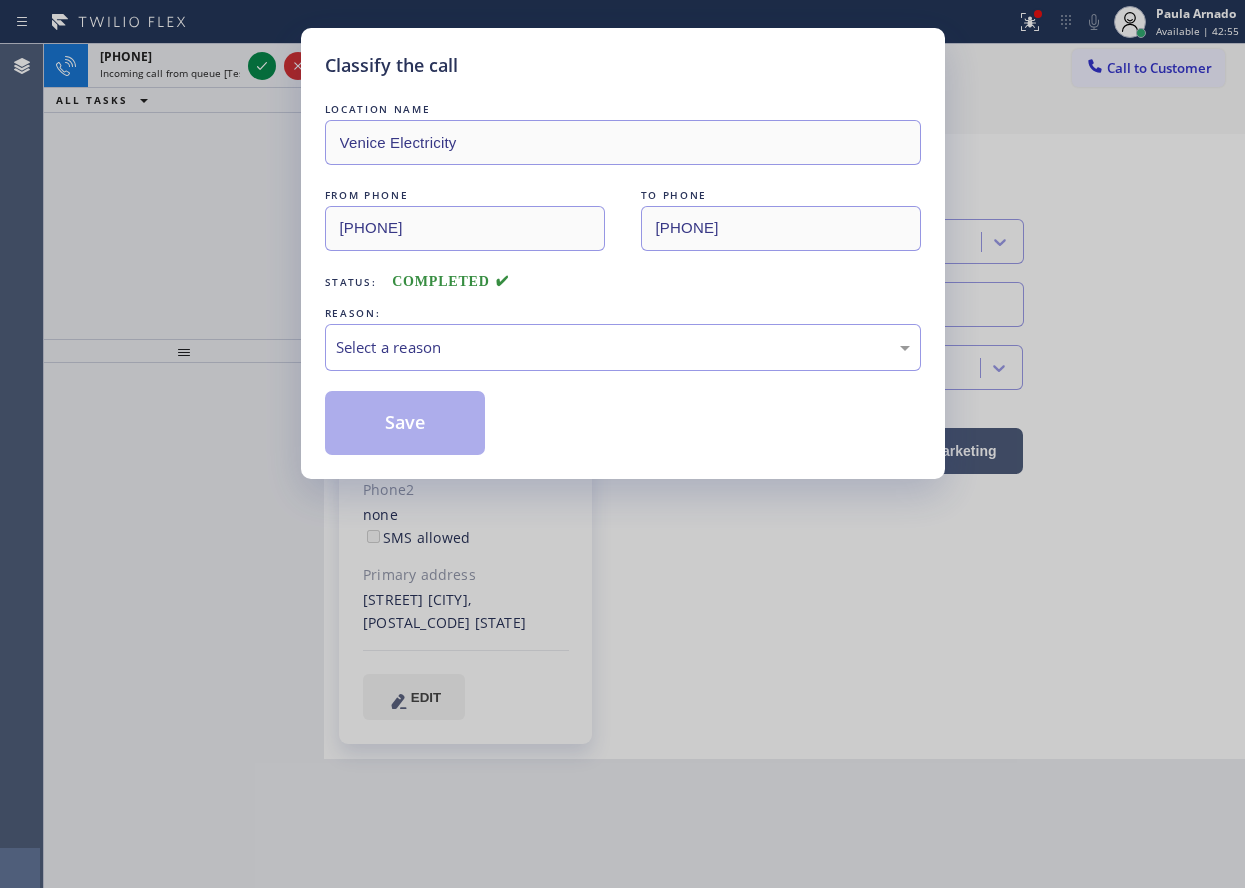 click on "Select a reason" at bounding box center [623, 347] 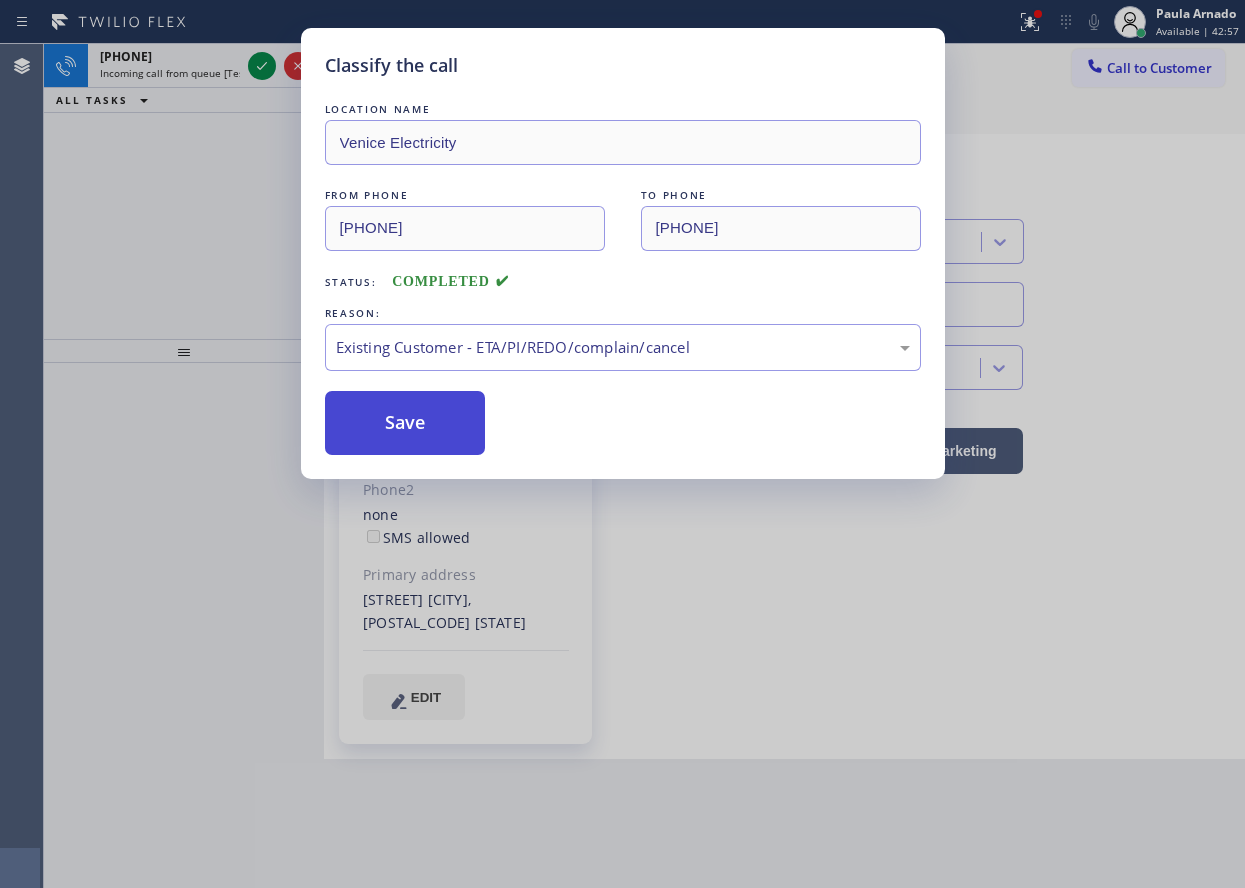 click on "Save" at bounding box center (405, 423) 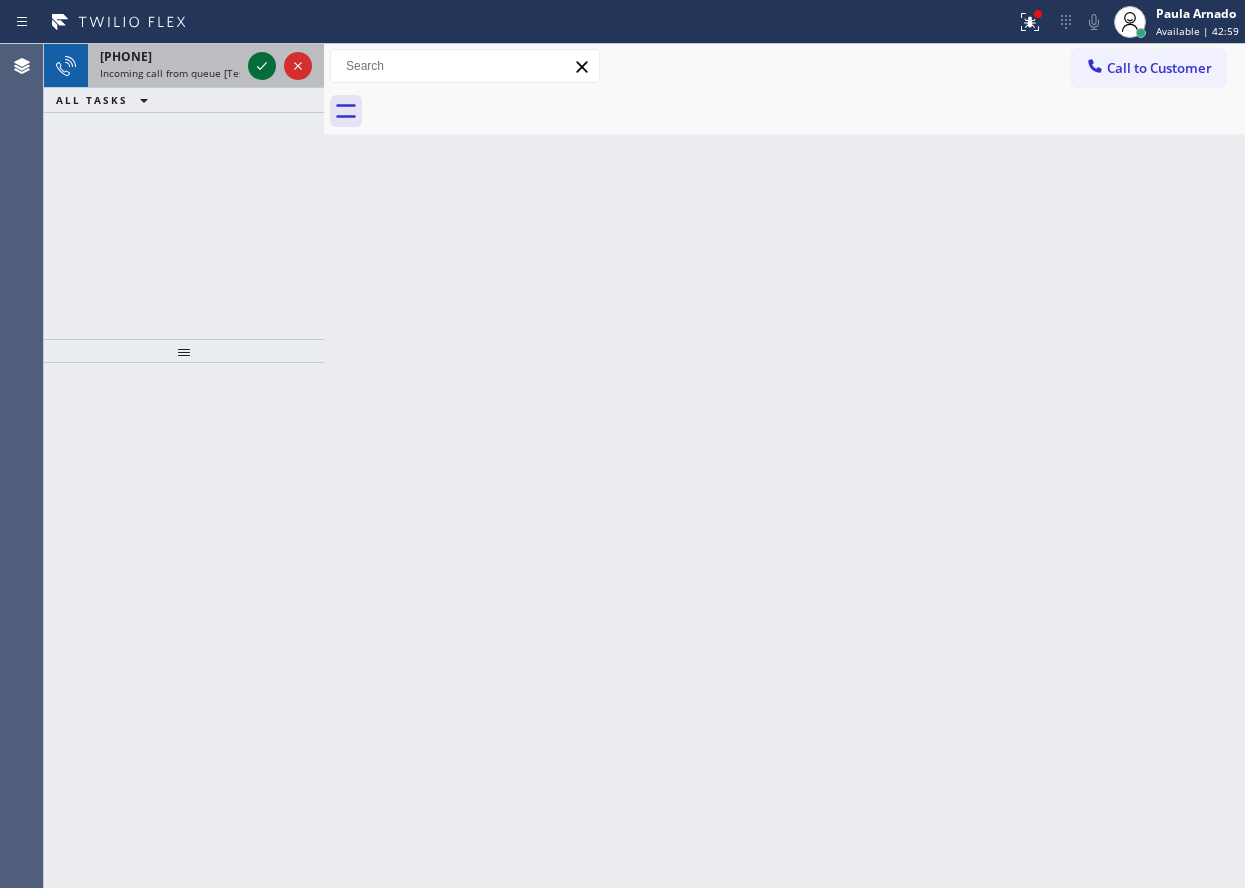 click 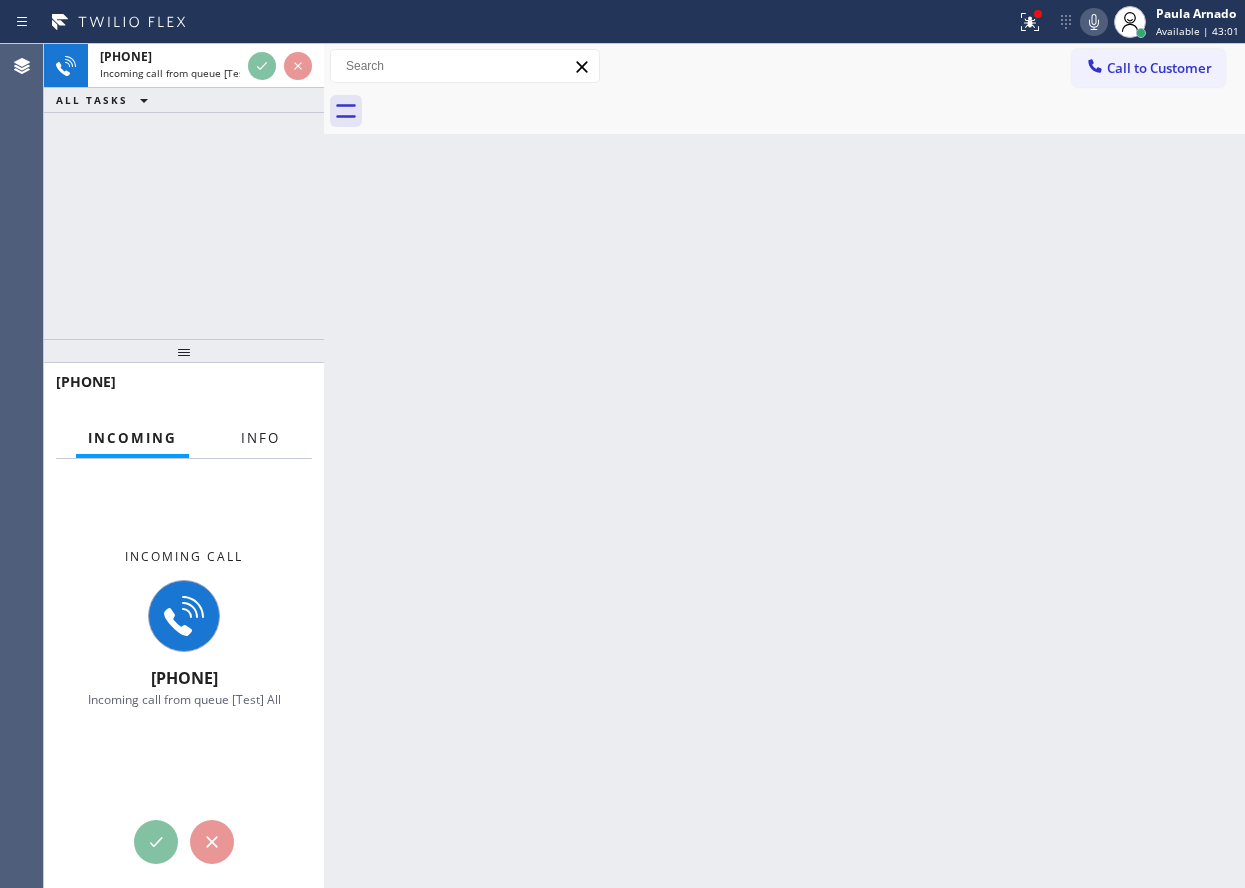 click on "Info" at bounding box center [260, 438] 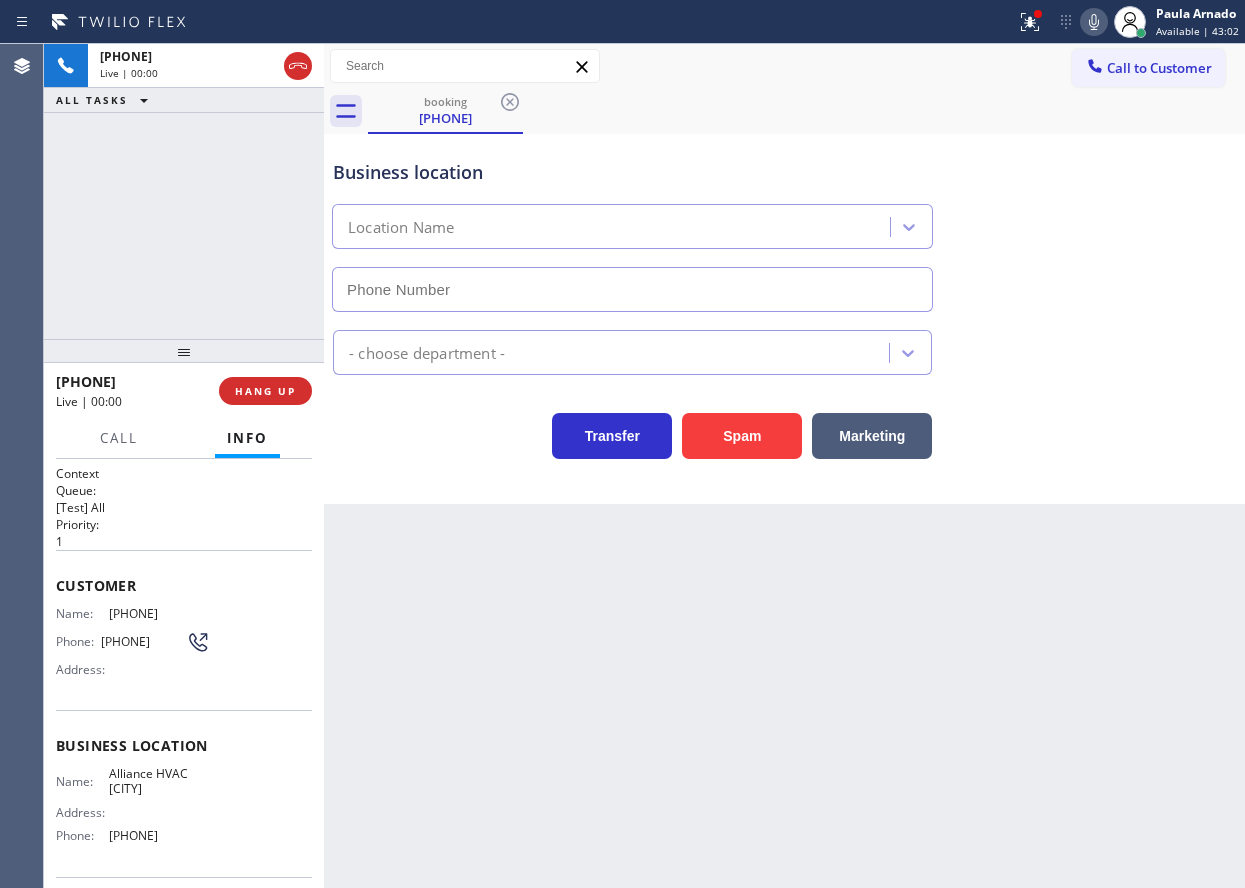 click on "Info" at bounding box center (247, 438) 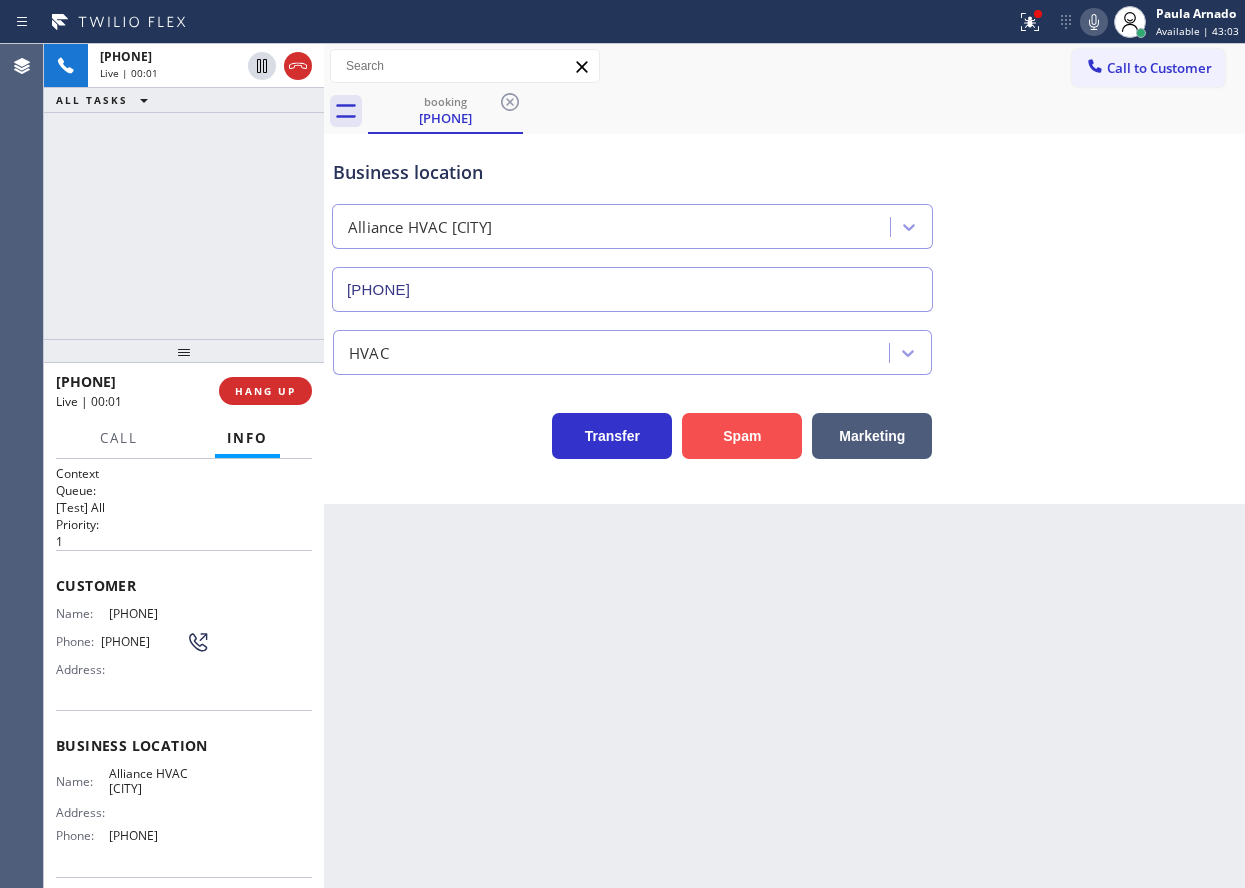 click on "Spam" at bounding box center [742, 436] 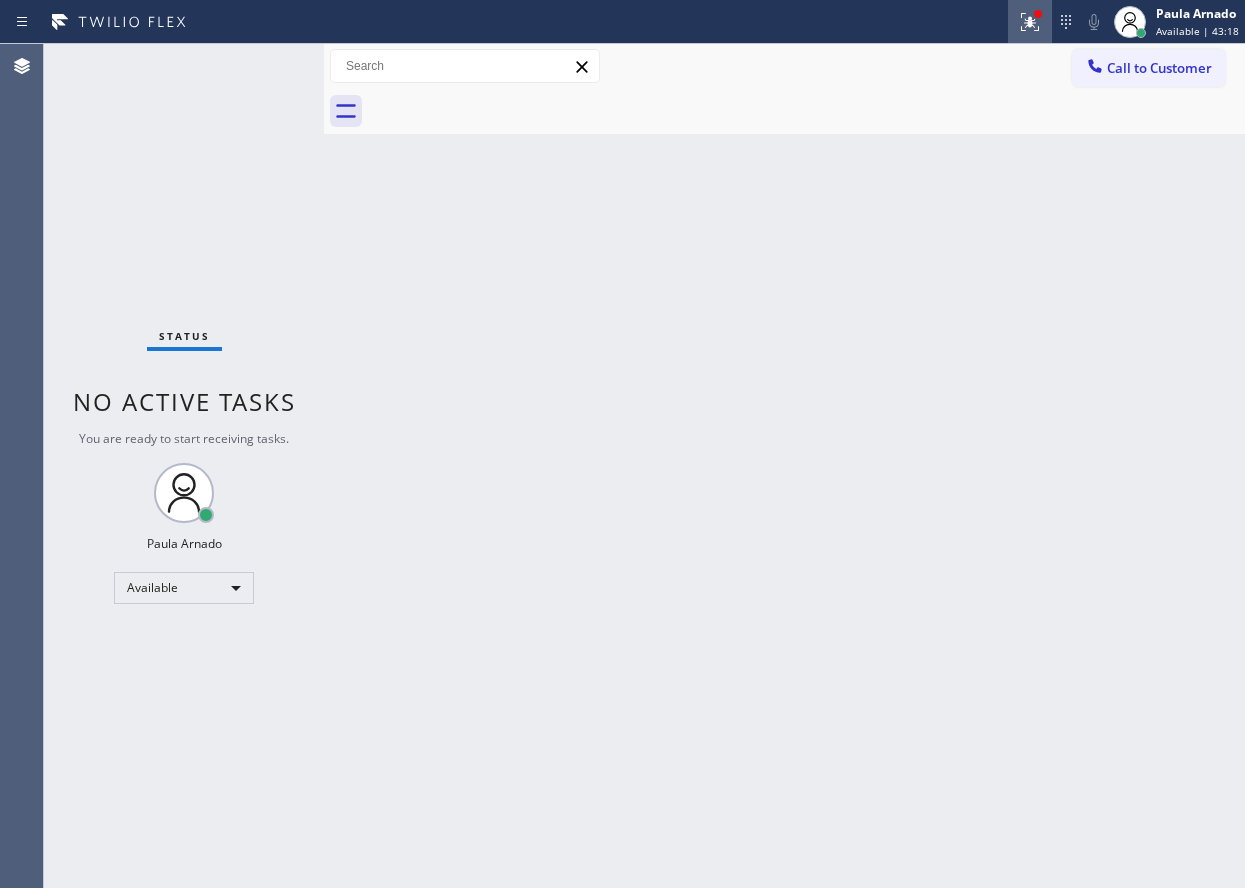 click 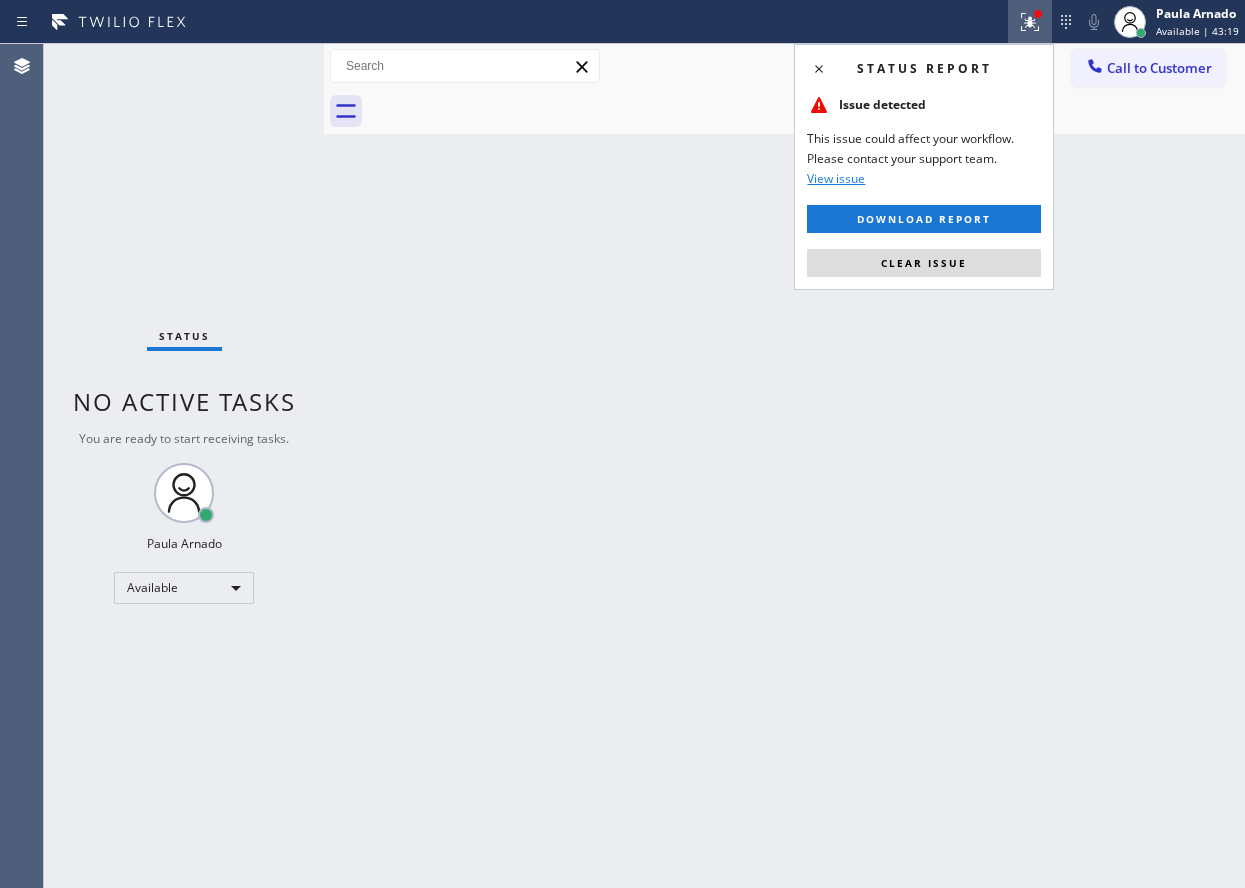 drag, startPoint x: 1013, startPoint y: 258, endPoint x: 811, endPoint y: 255, distance: 202.02228 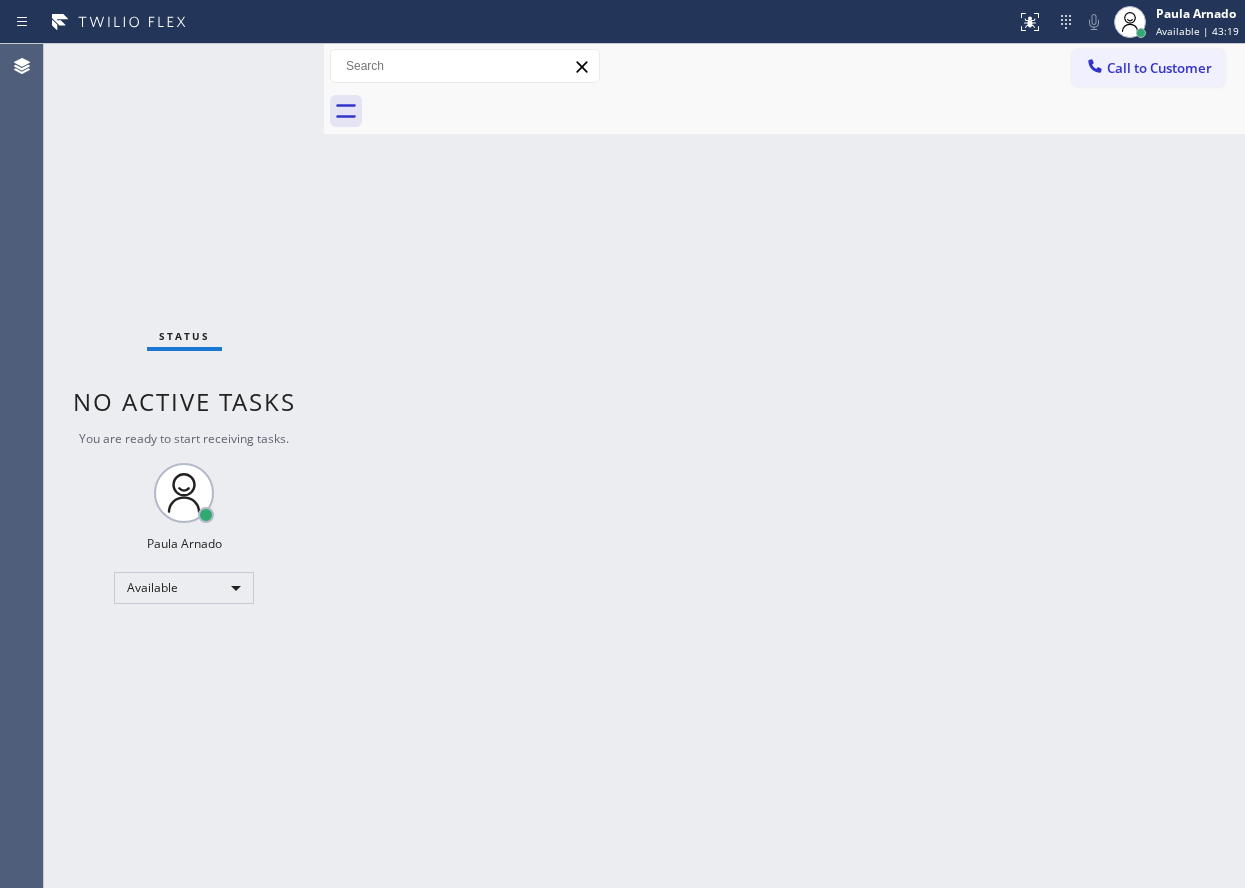 click on "Back to Dashboard Change Sender ID Customers Technicians Select a contact Outbound call Technician Search Technician Your caller id phone number Your caller id phone number Call Technician info Name   Phone none Address none Change Sender ID HVAC +18559994417 5 Star Appliance +18557314952 Appliance Repair +18554611149 Plumbing +18889090120 Air Duct Cleaning +18006865038  Electricians +18005688664 Cancel Change Check personal SMS Reset Change No tabs Call to Customer Outbound call Location Search location Your caller id phone number Customer number Call Outbound call Technician Search Technician Your caller id phone number Your caller id phone number Call" at bounding box center [784, 466] 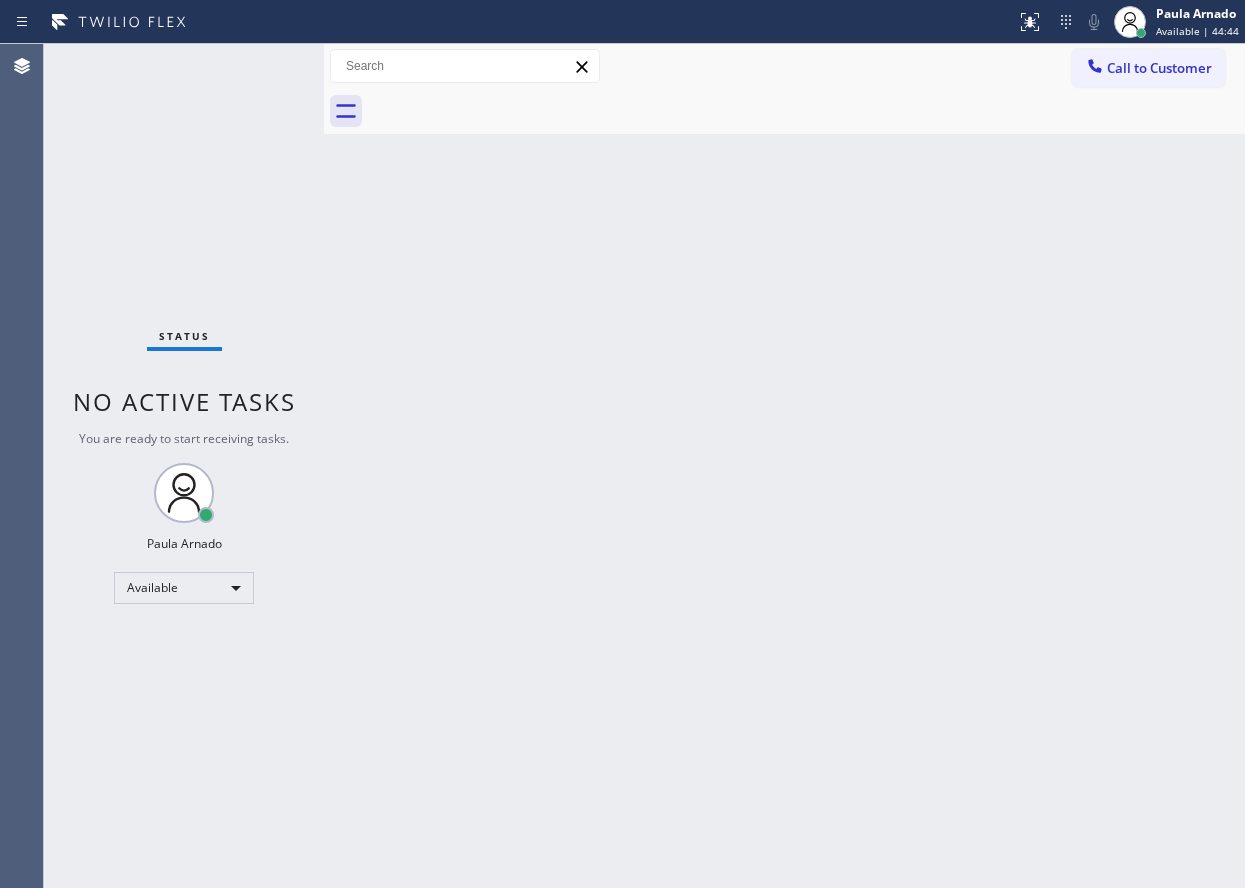 click on "Back to Dashboard Change Sender ID Customers Technicians Select a contact Outbound call Technician Search Technician Your caller id phone number Your caller id phone number Call Technician info Name   Phone none Address none Change Sender ID HVAC +18559994417 5 Star Appliance +18557314952 Appliance Repair +18554611149 Plumbing +18889090120 Air Duct Cleaning +18006865038  Electricians +18005688664 Cancel Change Check personal SMS Reset Change No tabs Call to Customer Outbound call Location Search location Your caller id phone number Customer number Call Outbound call Technician Search Technician Your caller id phone number Your caller id phone number Call" at bounding box center [784, 466] 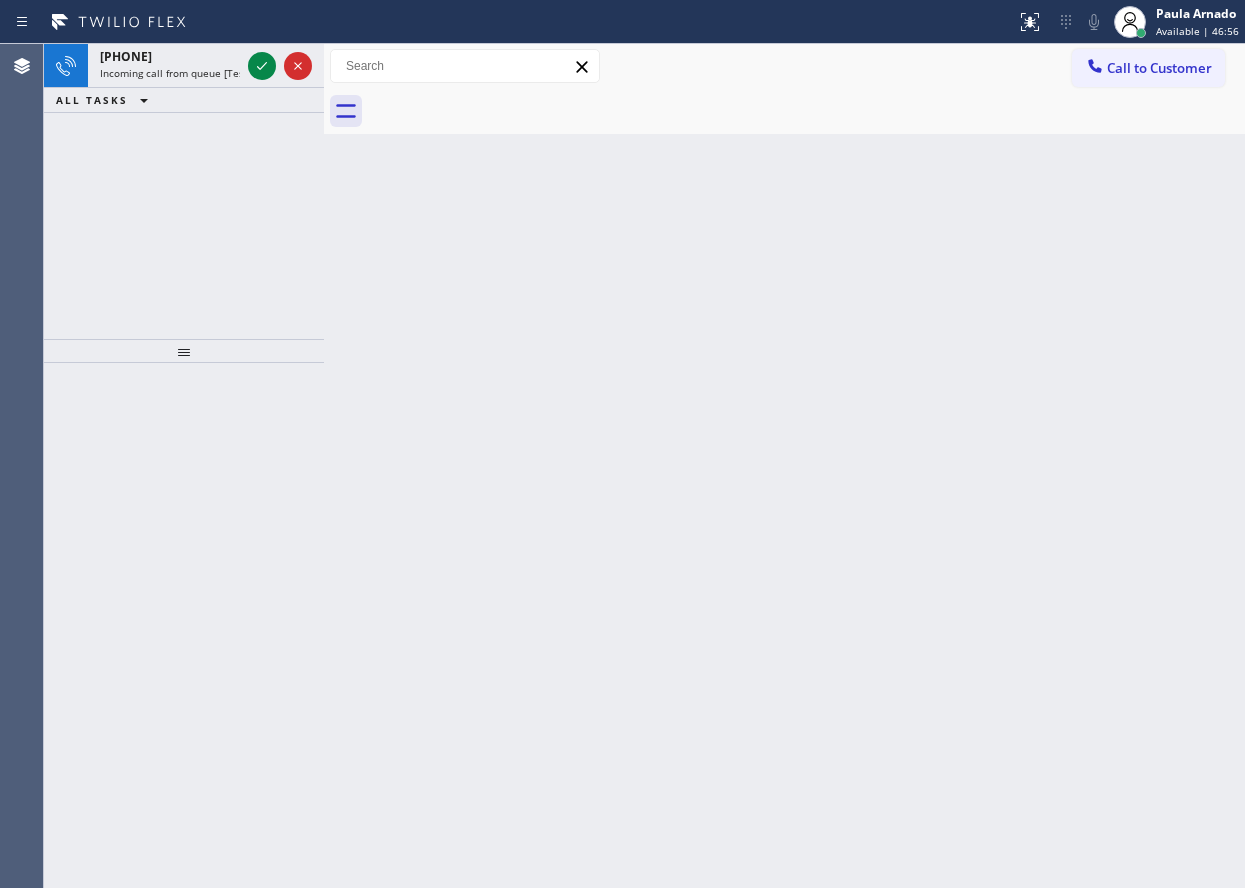 click on "Back to Dashboard Change Sender ID Customers Technicians Select a contact Outbound call Technician Search Technician Your caller id phone number Your caller id phone number Call Technician info Name   Phone none Address none Change Sender ID HVAC +18559994417 5 Star Appliance +18557314952 Appliance Repair +18554611149 Plumbing +18889090120 Air Duct Cleaning +18006865038  Electricians +18005688664 Cancel Change Check personal SMS Reset Change No tabs Call to Customer Outbound call Location Search location Your caller id phone number Customer number Call Outbound call Technician Search Technician Your caller id phone number Your caller id phone number Call" at bounding box center [784, 466] 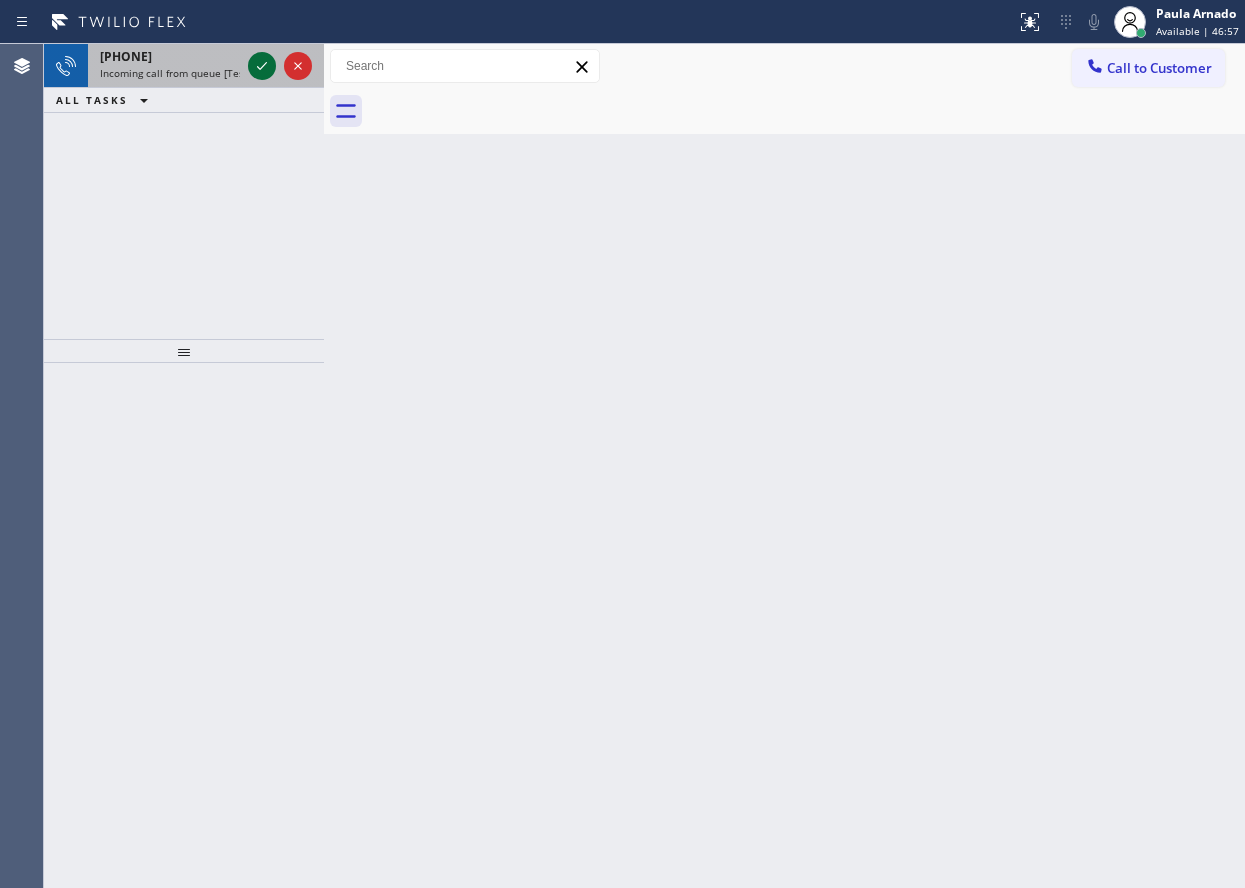click 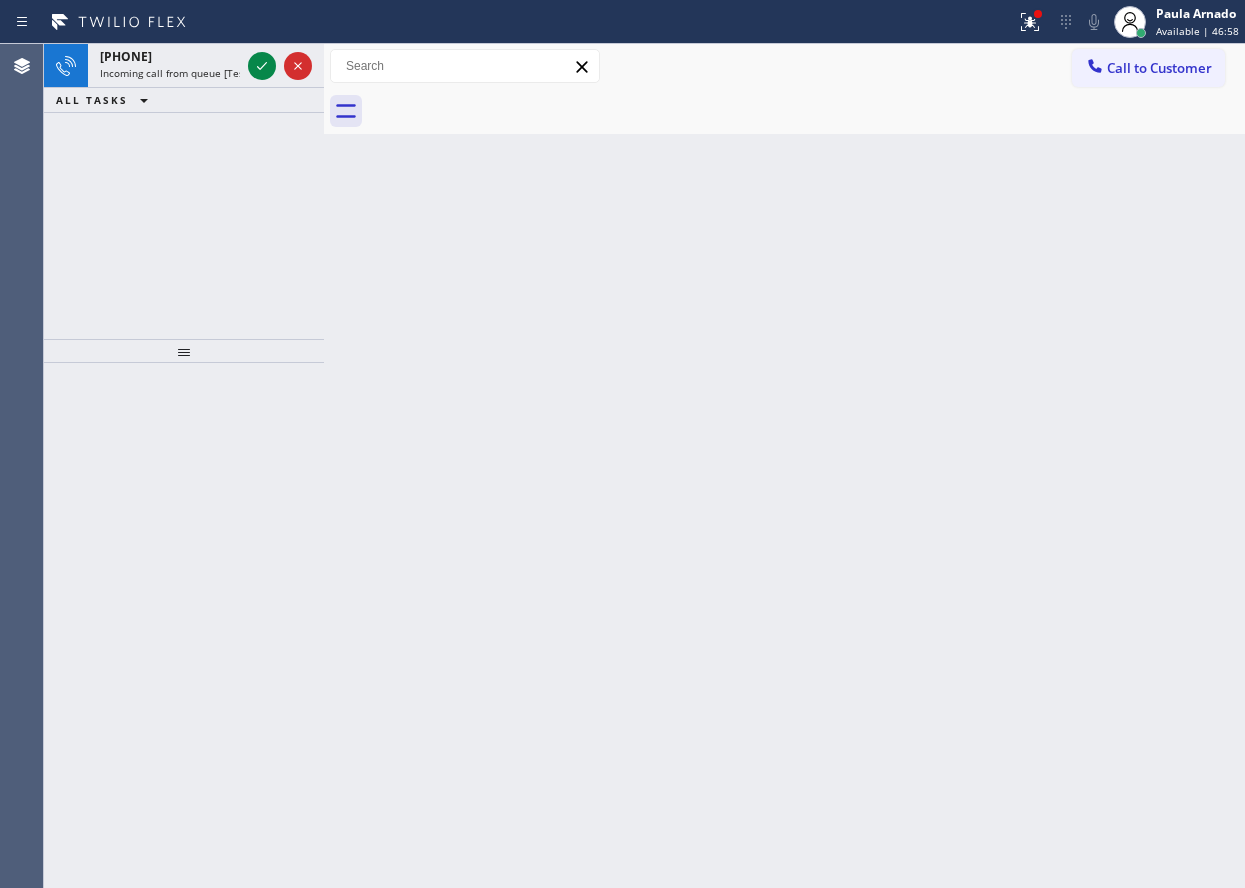 click 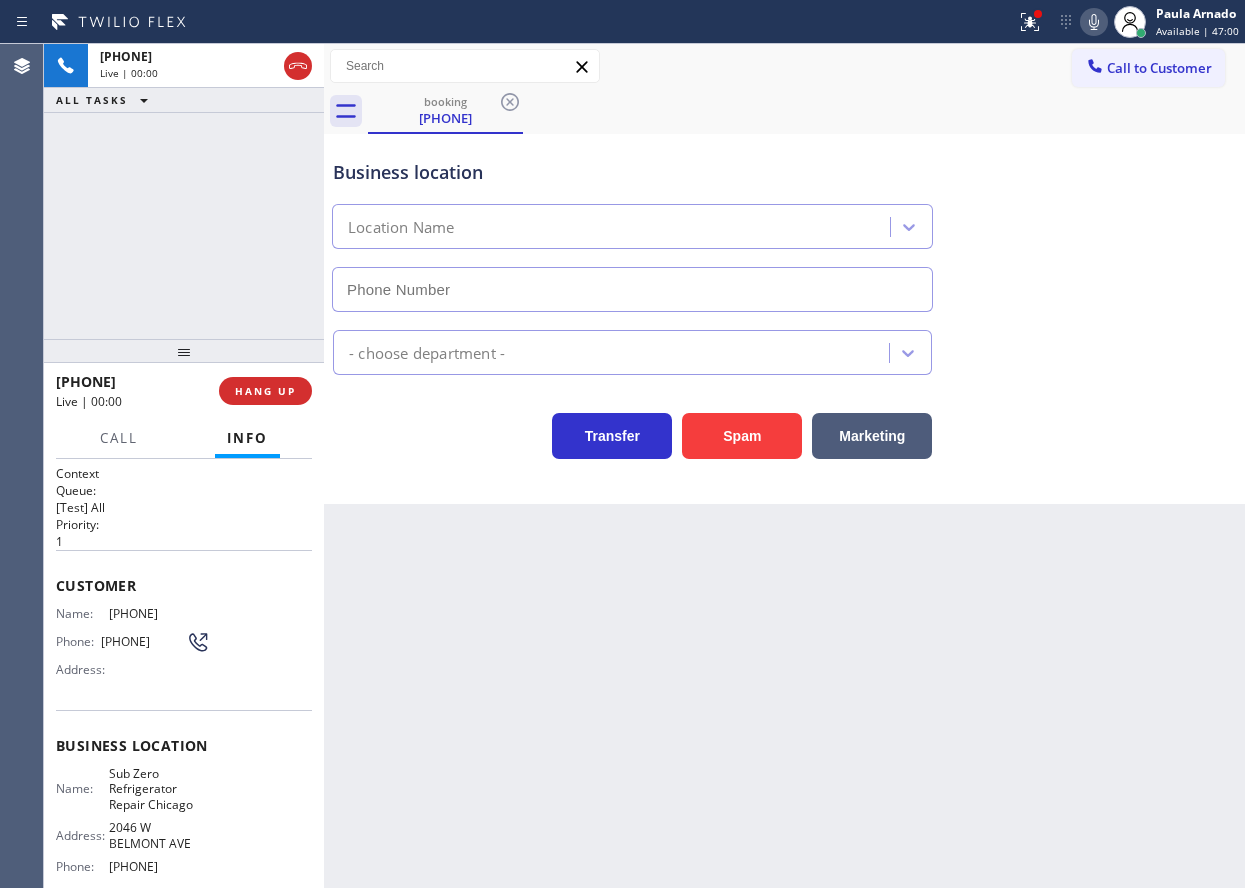 type on "(773) 917-0590" 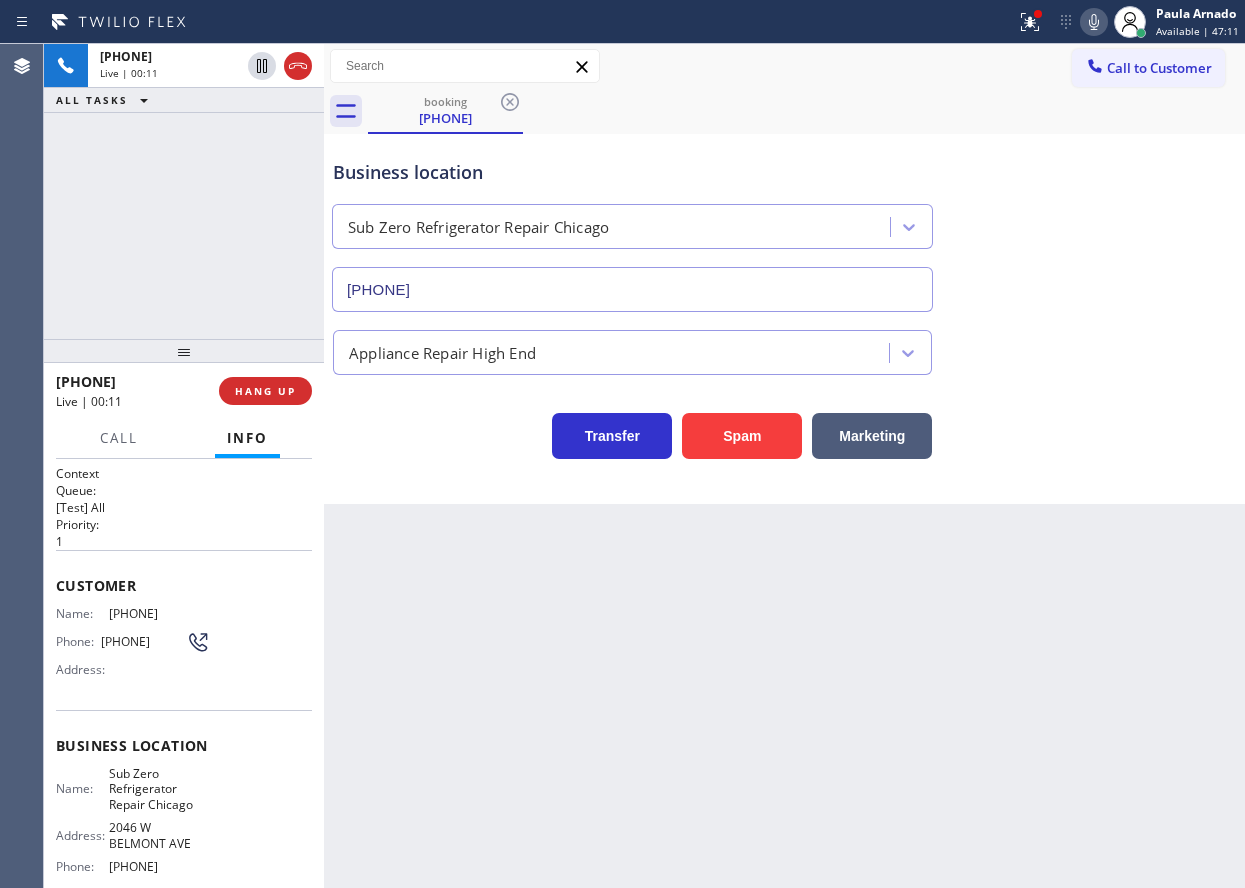 click on "Sub Zero Refrigerator Repair Chicago" at bounding box center (159, 789) 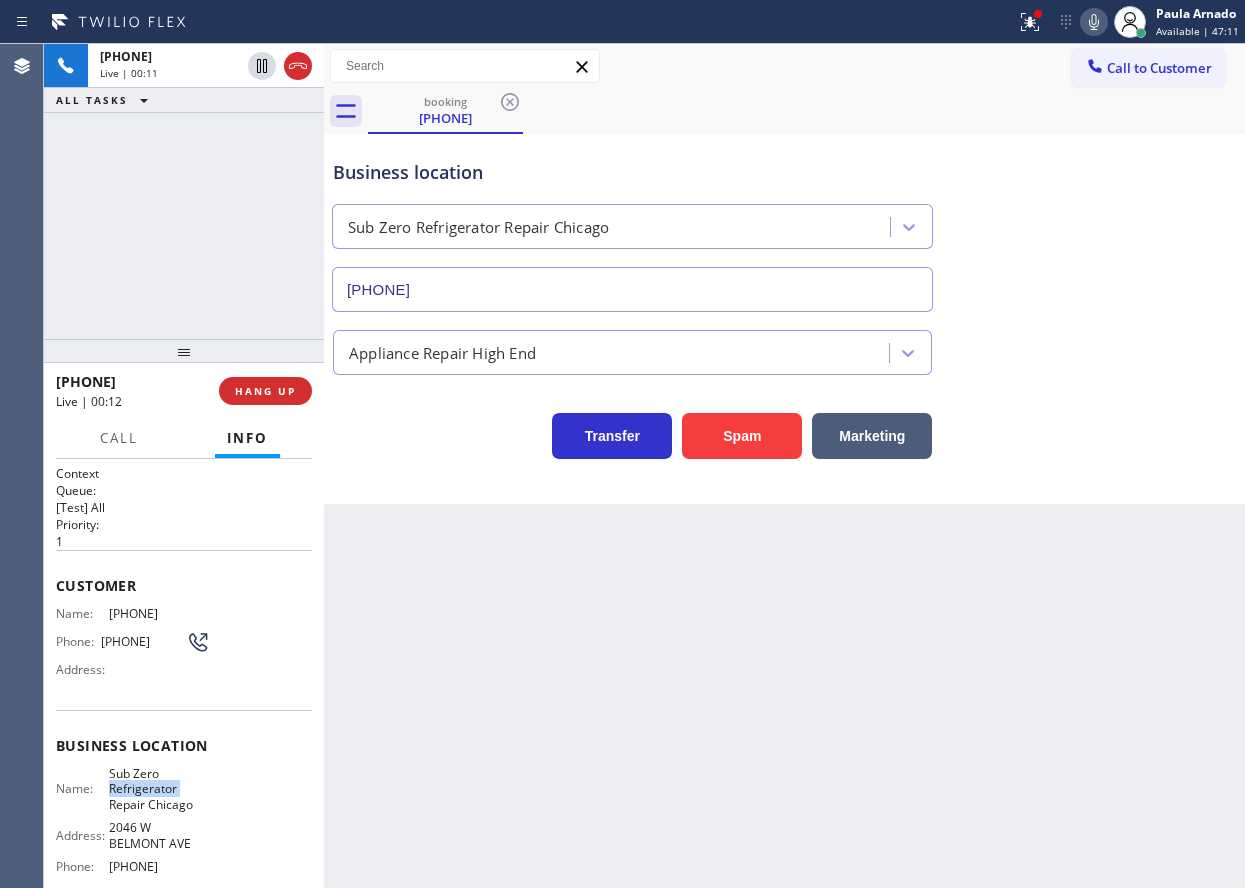click on "Sub Zero Refrigerator Repair Chicago" at bounding box center (159, 789) 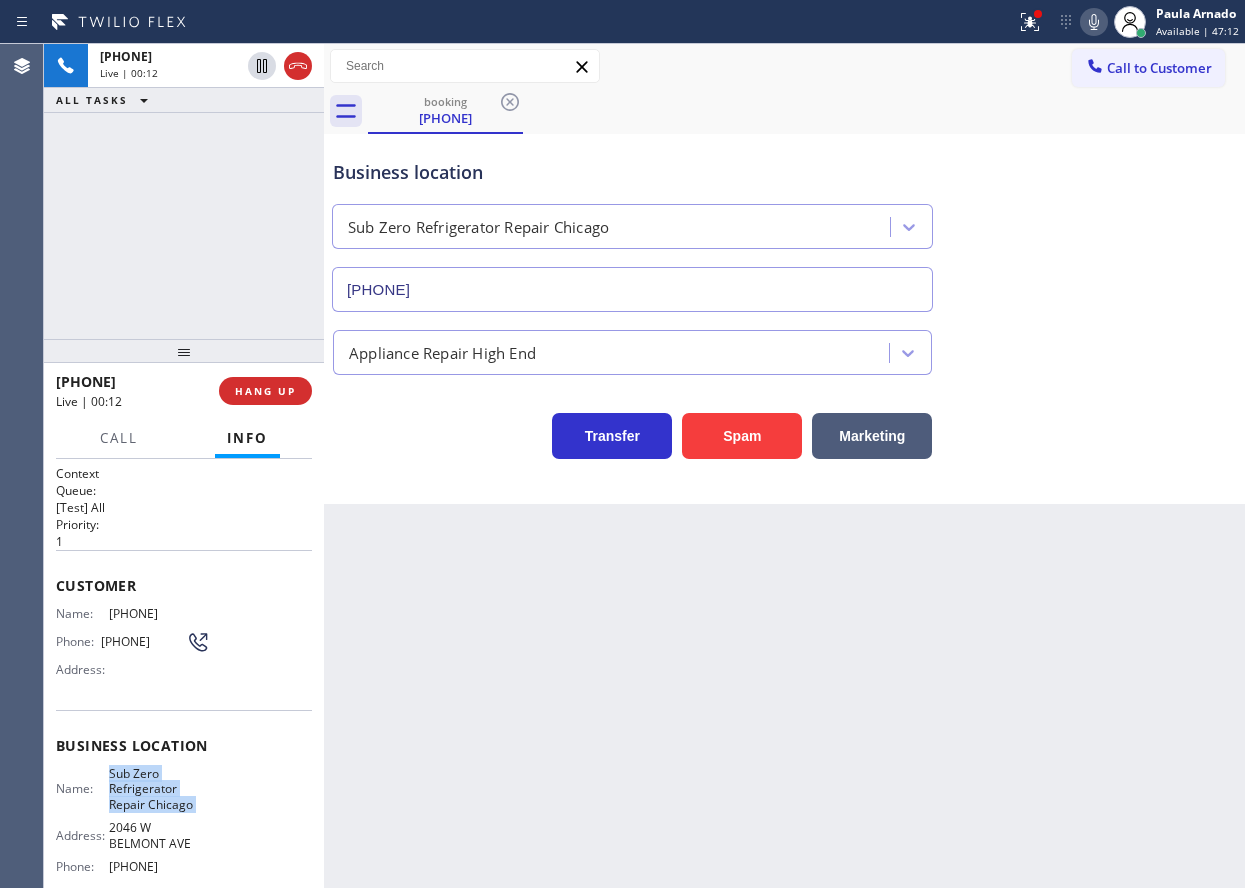 click on "Sub Zero Refrigerator Repair Chicago" at bounding box center (159, 789) 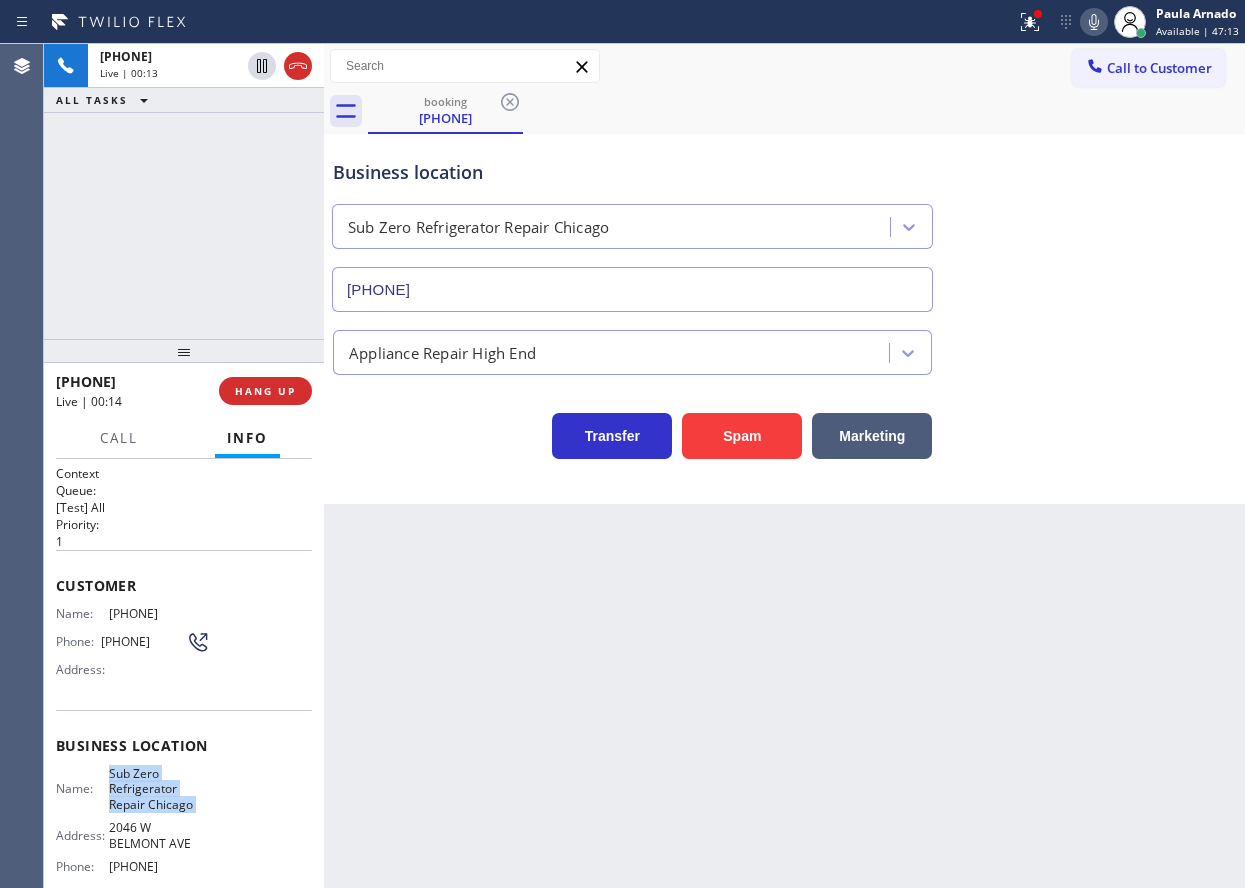 copy on "Sub Zero Refrigerator Repair Chicago" 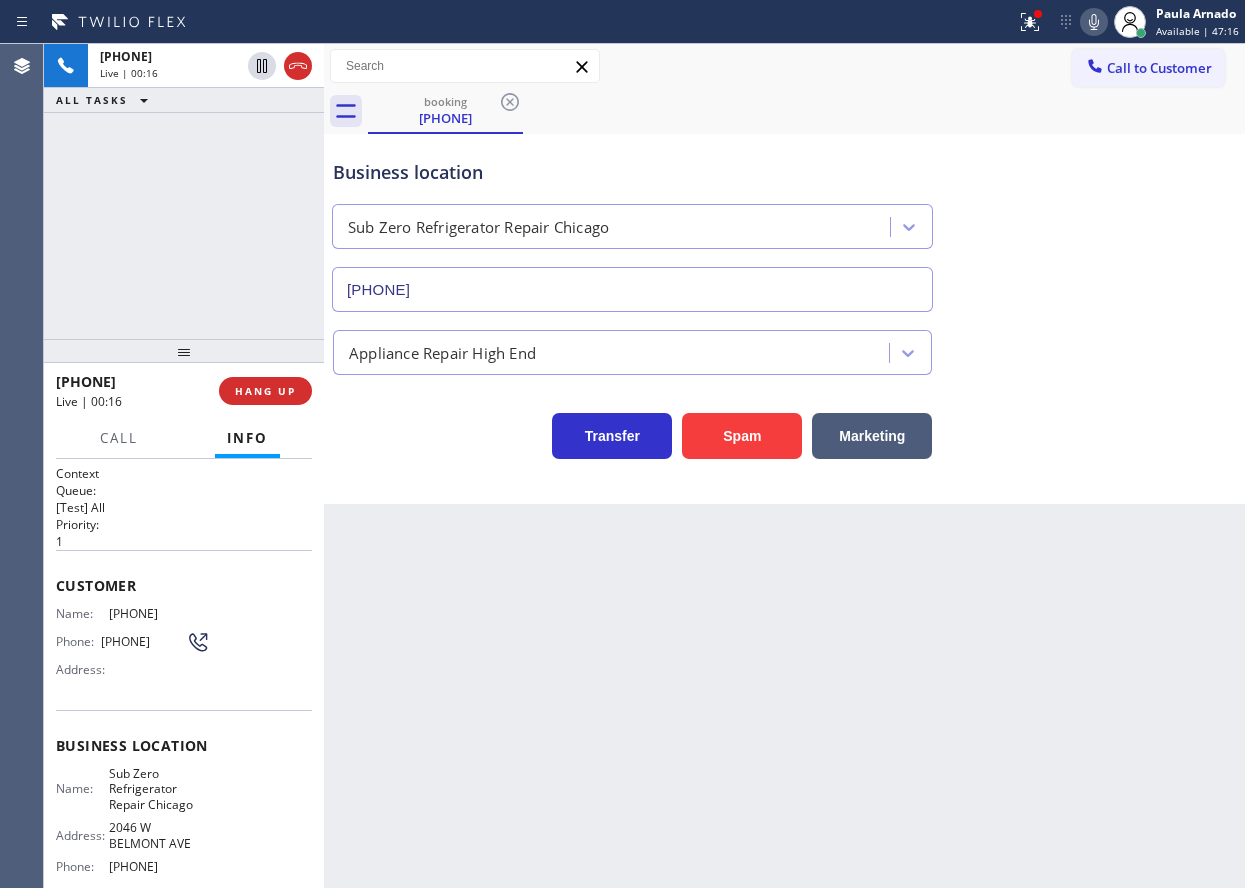 click on "Sub Zero Refrigerator Repair Chicago (773) 917-0590" at bounding box center [632, 254] 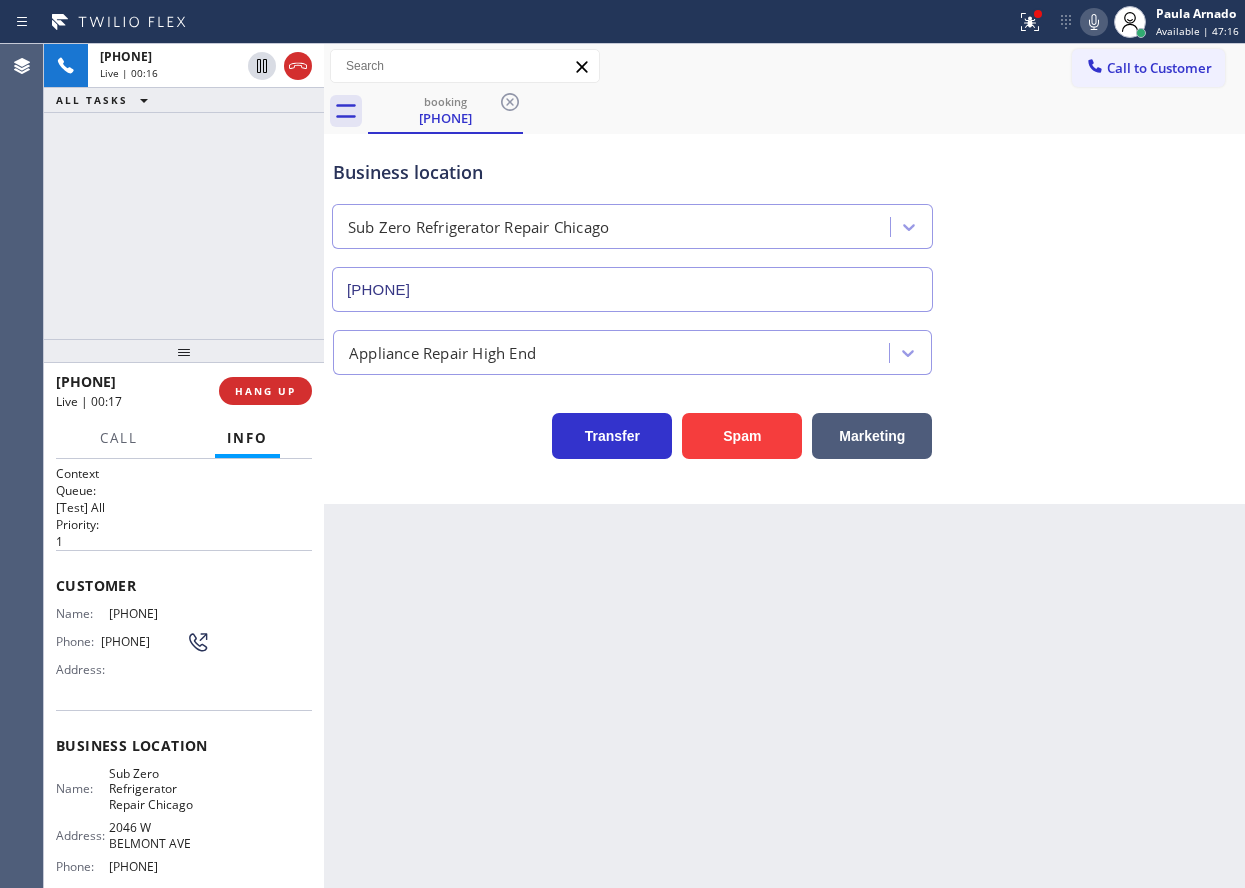 click on "(773) 917-0590" at bounding box center (632, 289) 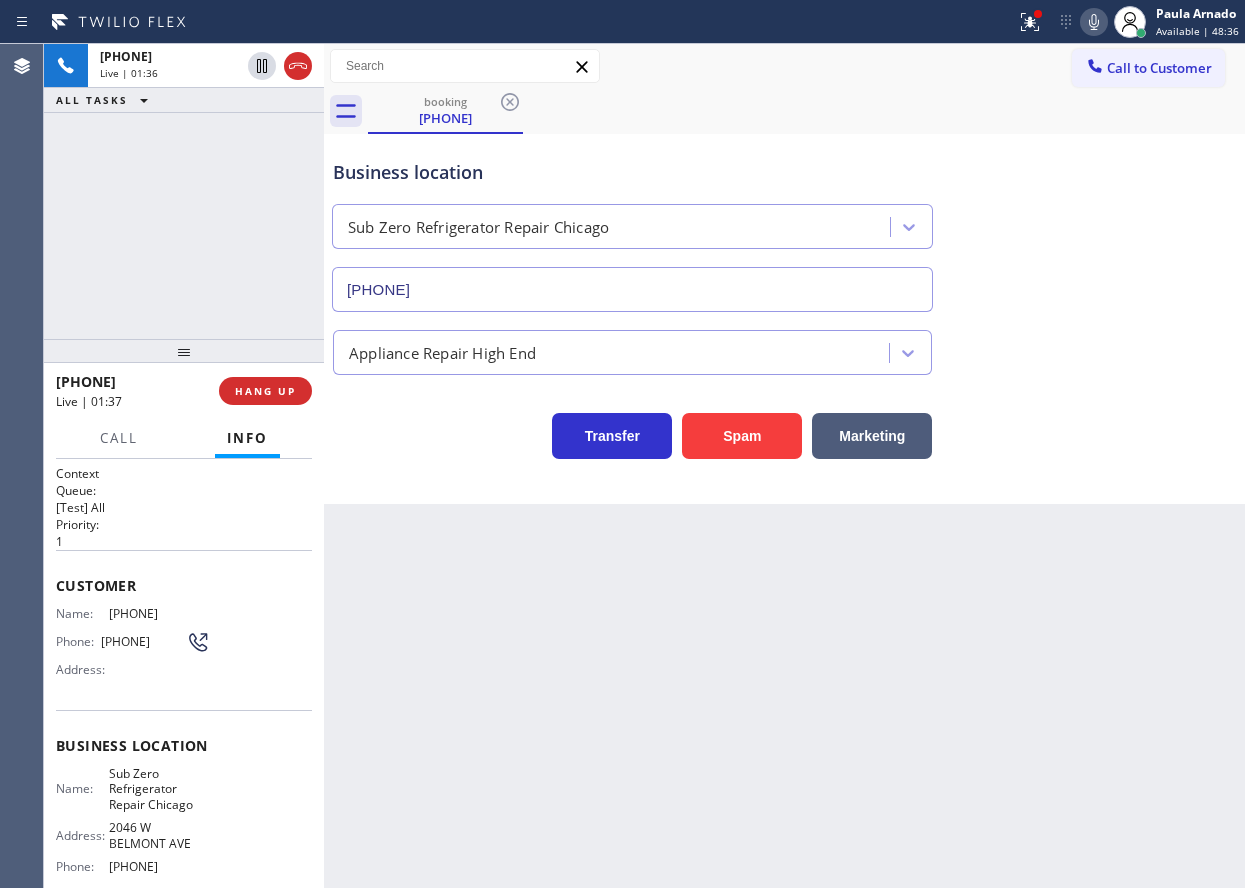 click on "Customer" at bounding box center (184, 585) 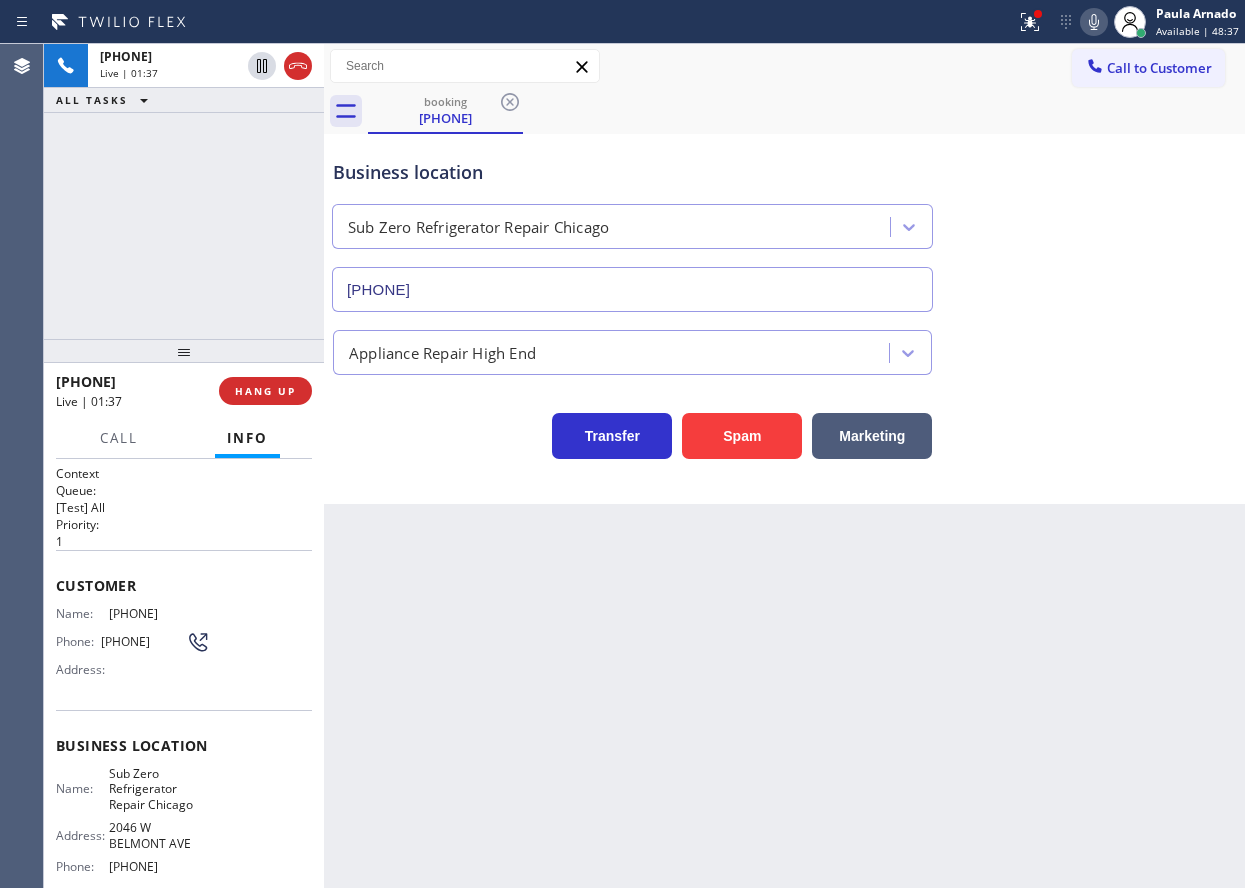 click on "Customer Name: (815) 236-7887 Phone: (815) 236-7887 Address:" at bounding box center [184, 630] 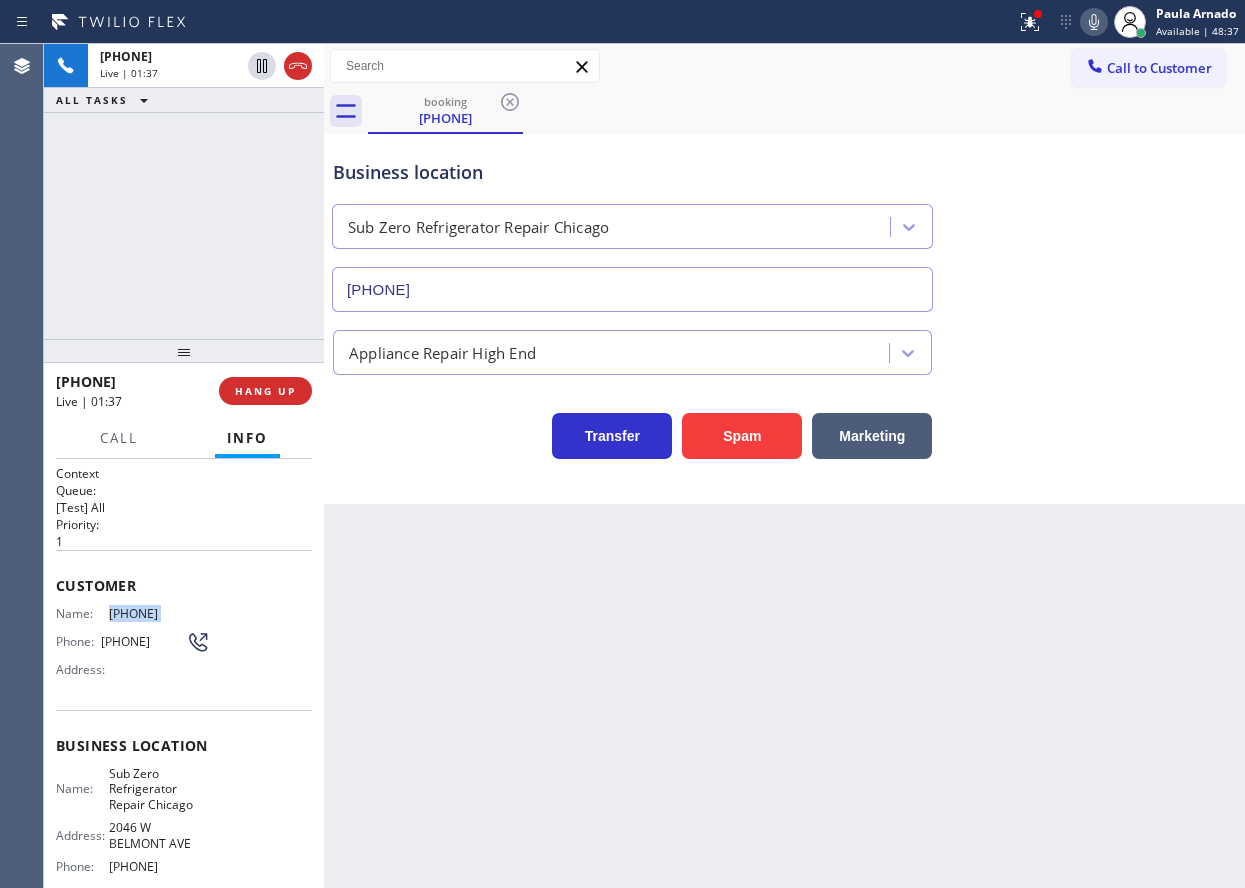 click on "Customer Name: (815) 236-7887 Phone: (815) 236-7887 Address:" at bounding box center (184, 630) 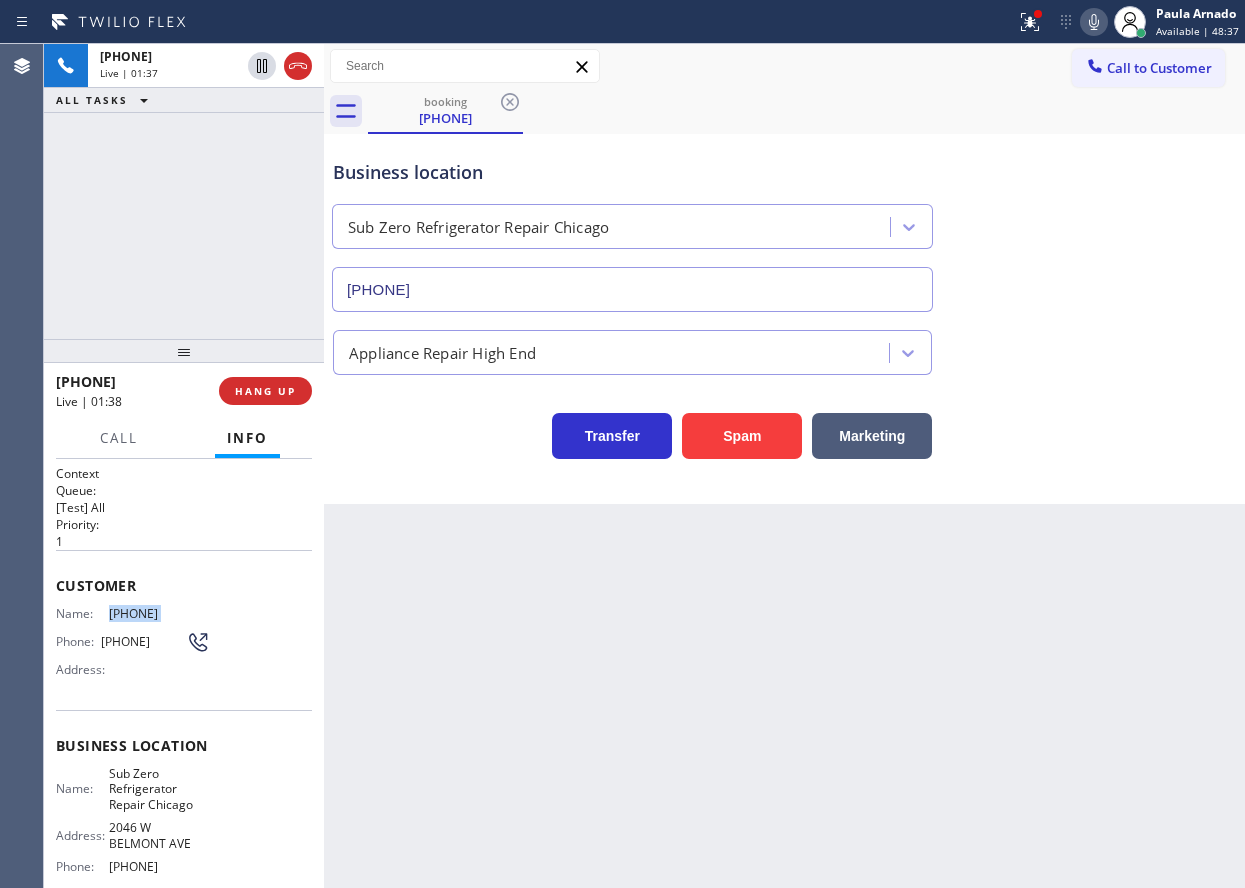 copy on "(815) 236-7887" 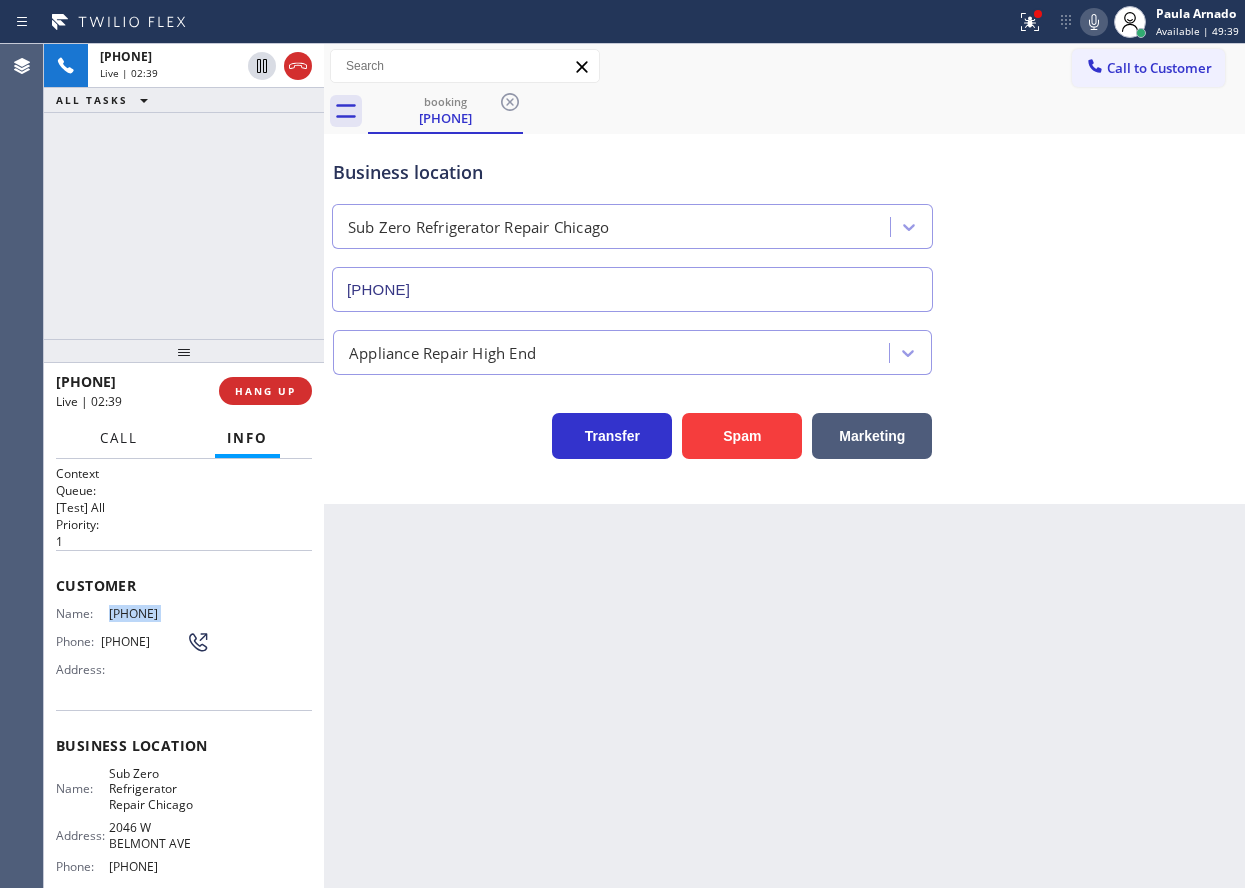 click on "Call" at bounding box center (119, 438) 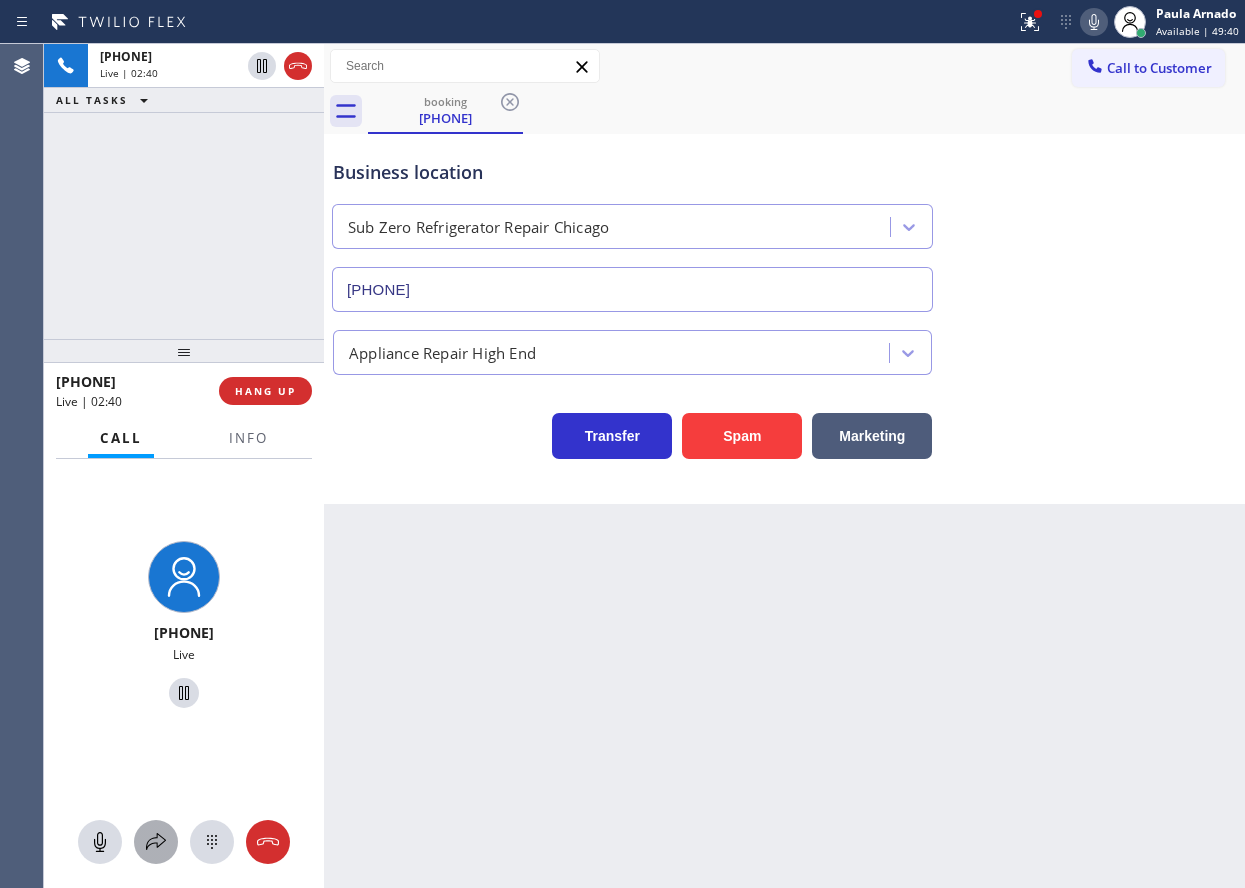 click 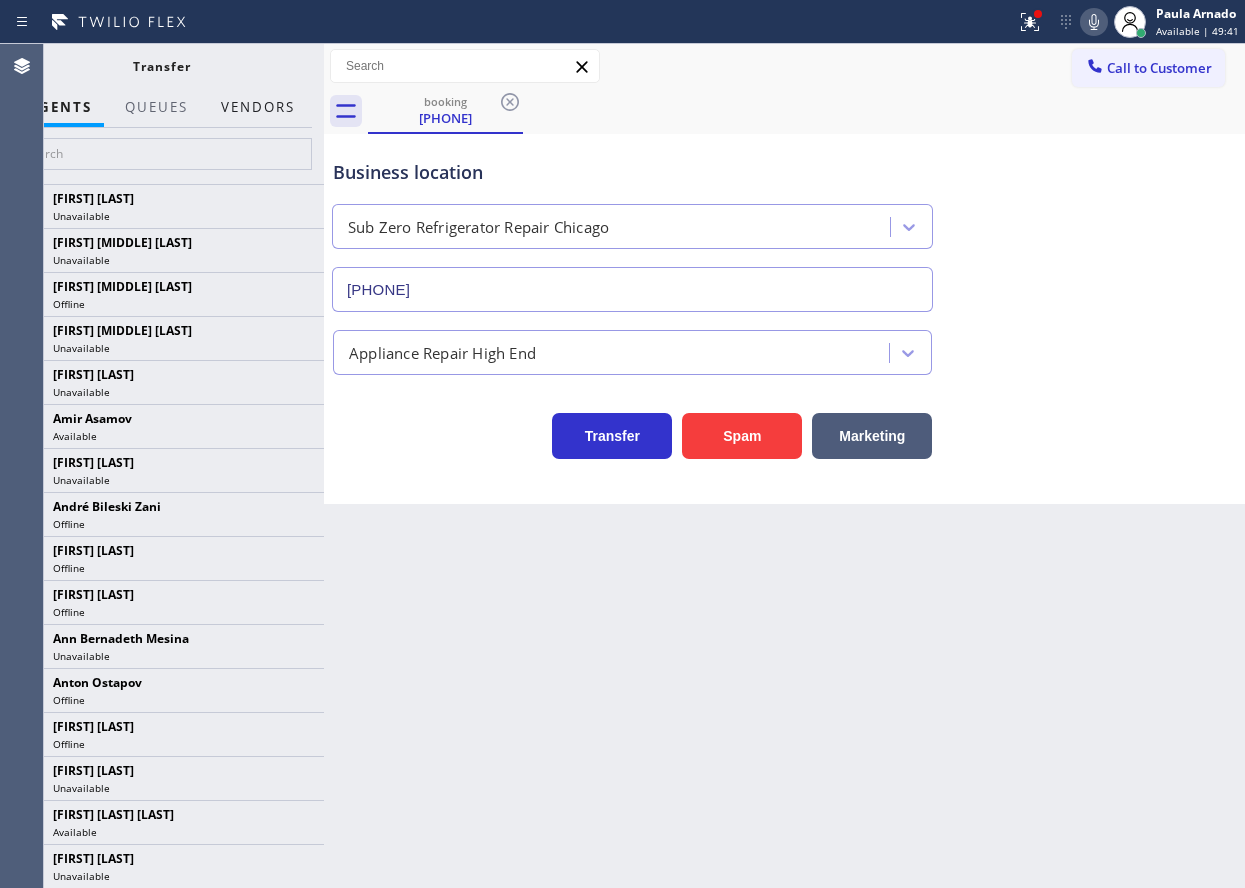 click on "Vendors" at bounding box center (258, 107) 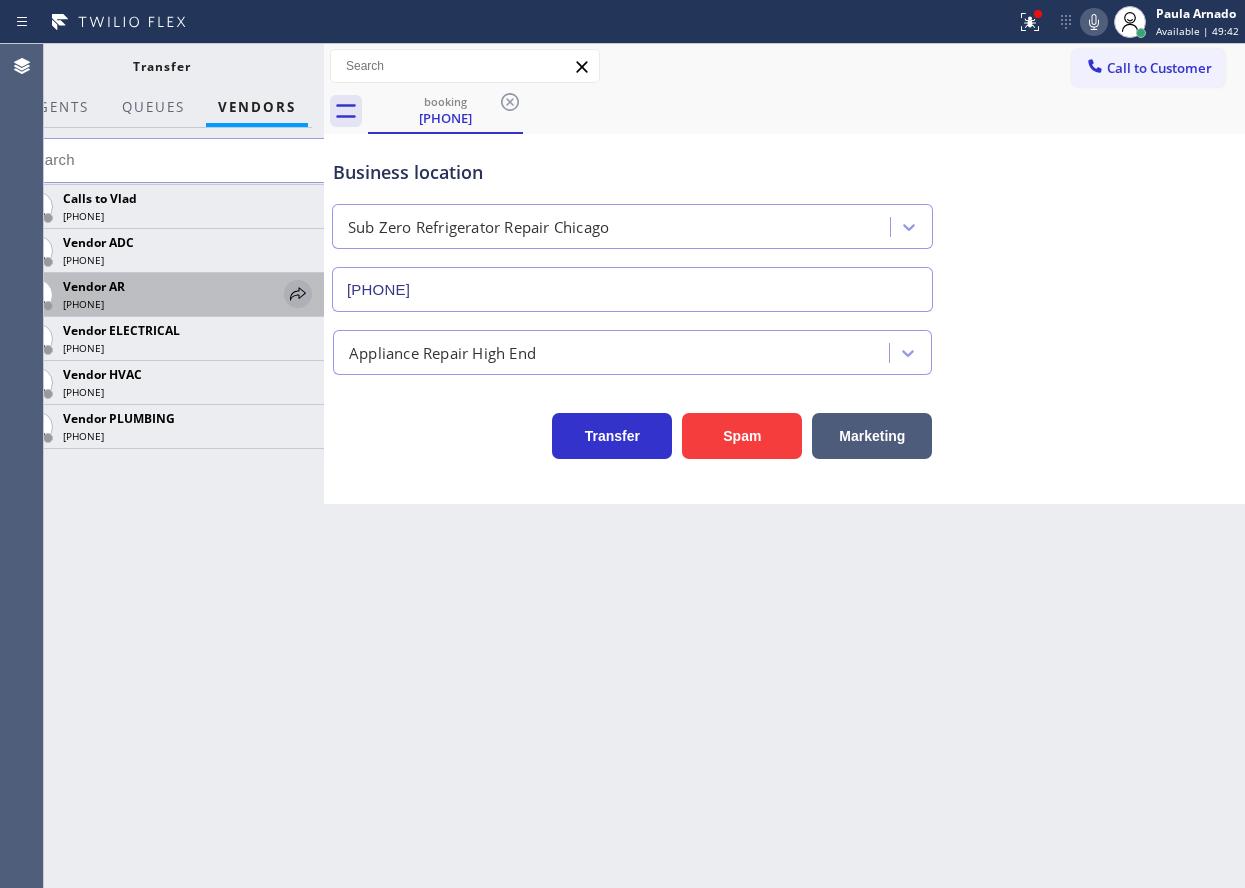 click 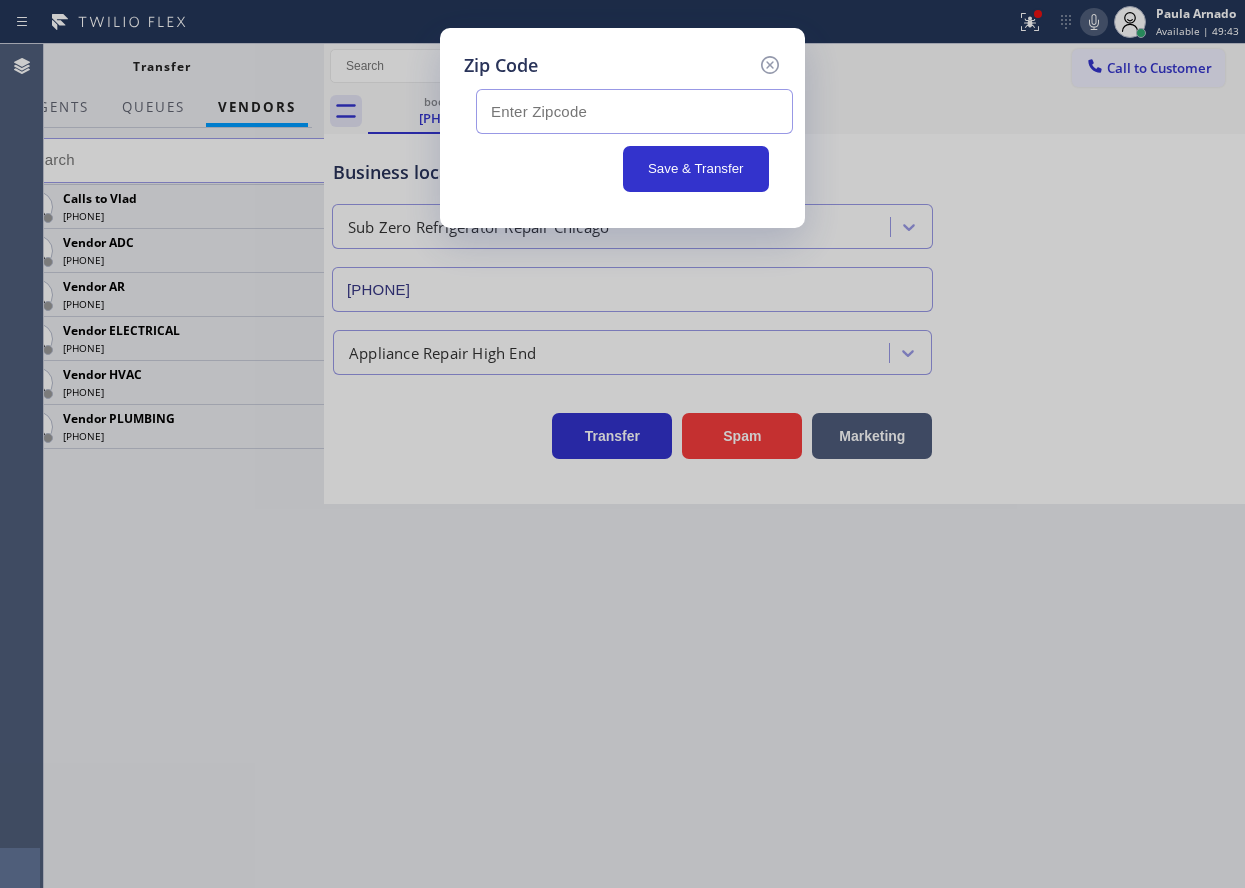 click at bounding box center (634, 111) 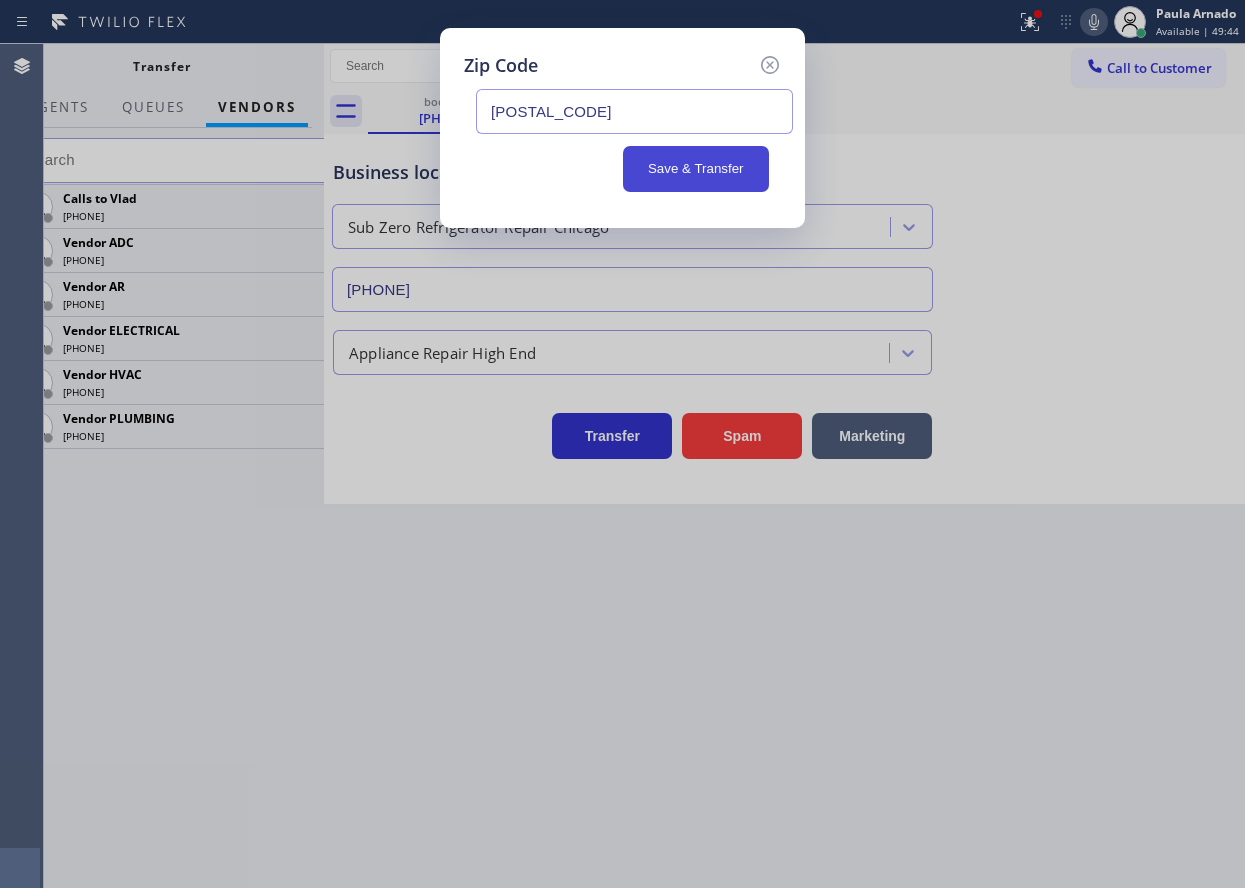 type on "60657" 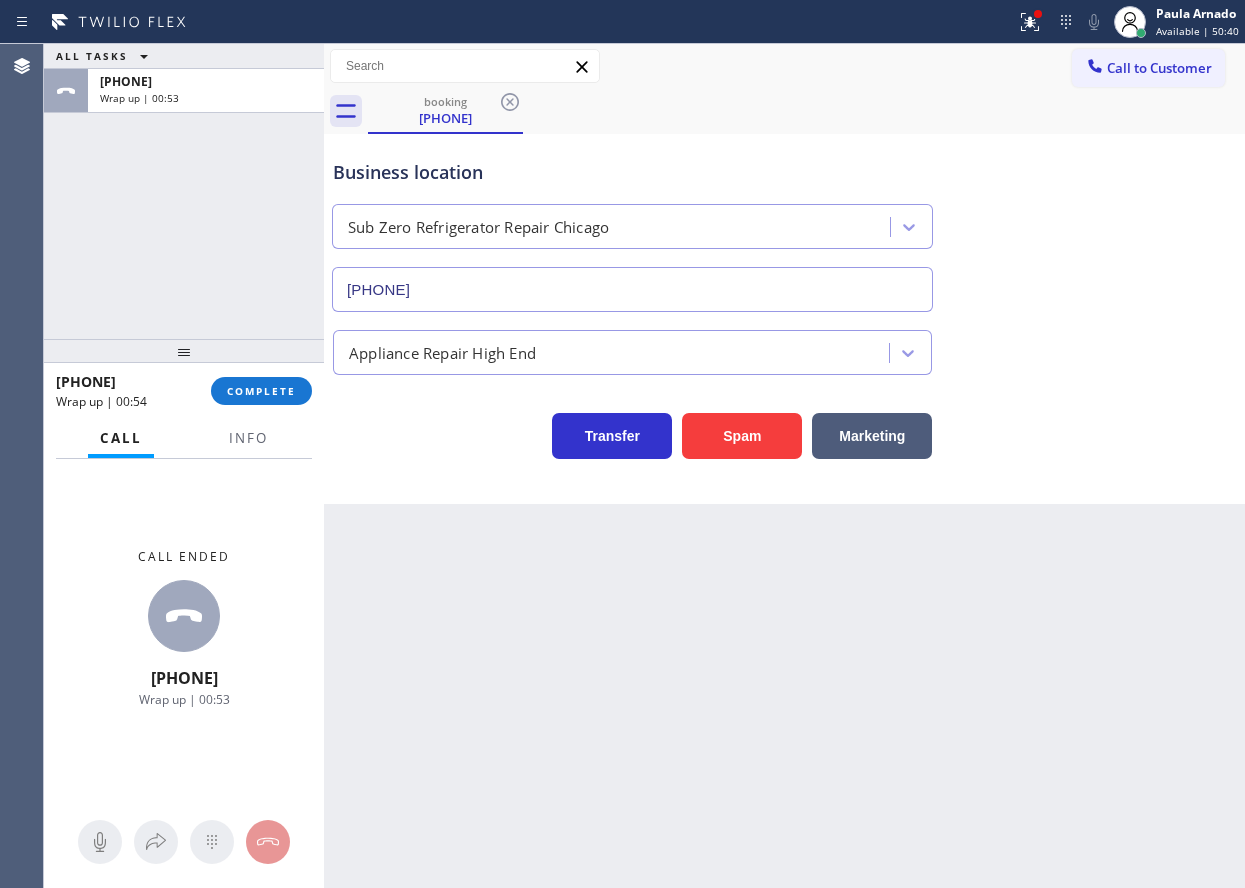 click on "+18152367887 Wrap up | 00:54 COMPLETE" at bounding box center (184, 391) 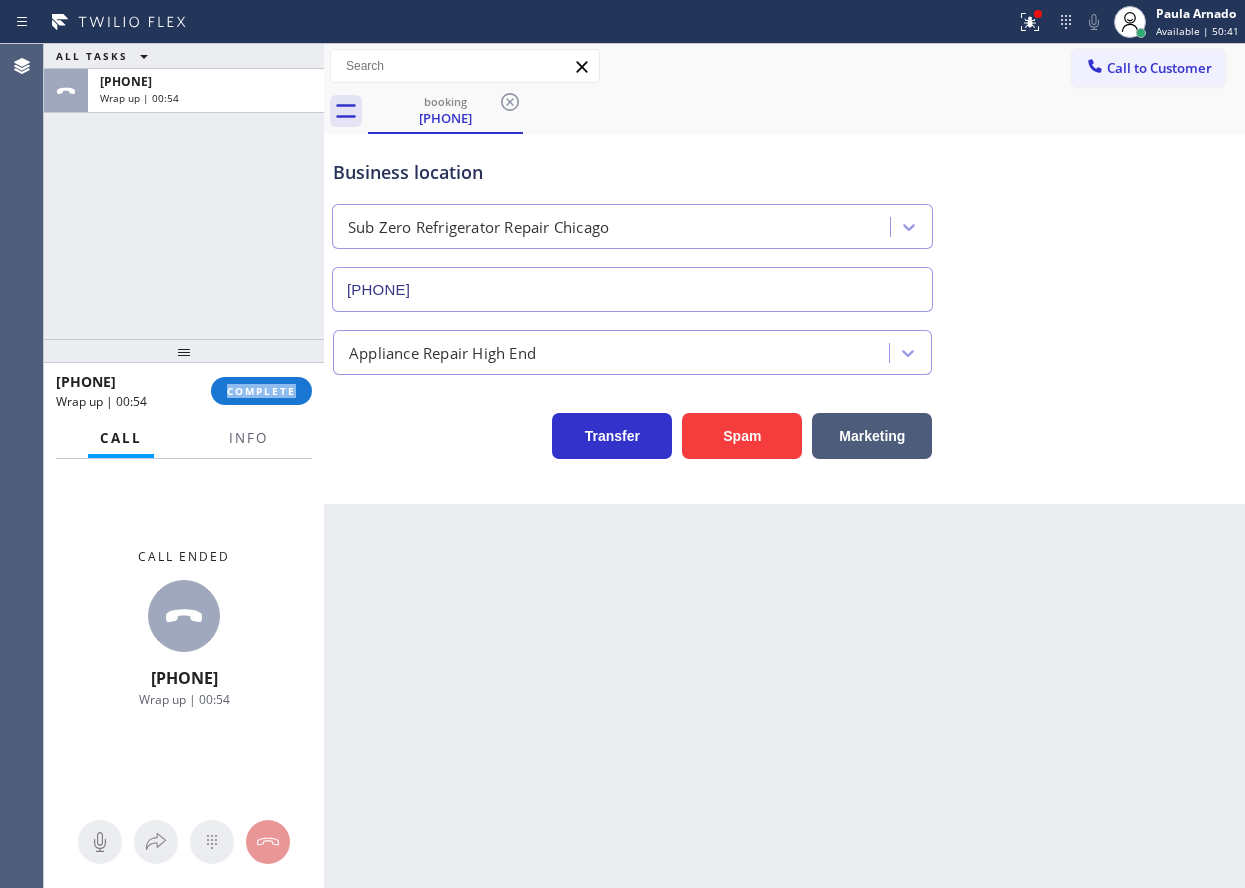 click on "+18152367887 Wrap up | 00:54 COMPLETE" at bounding box center (184, 391) 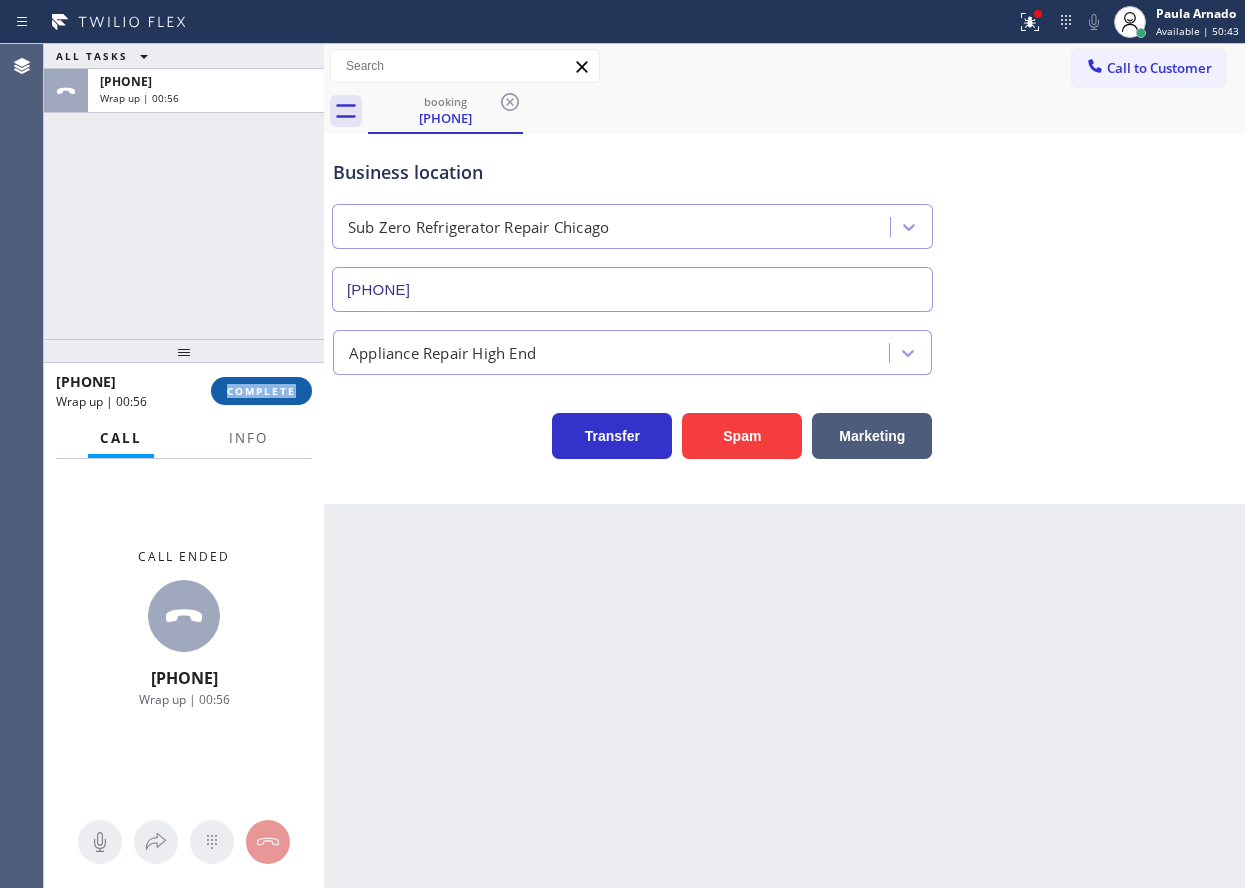 click on "COMPLETE" at bounding box center (261, 391) 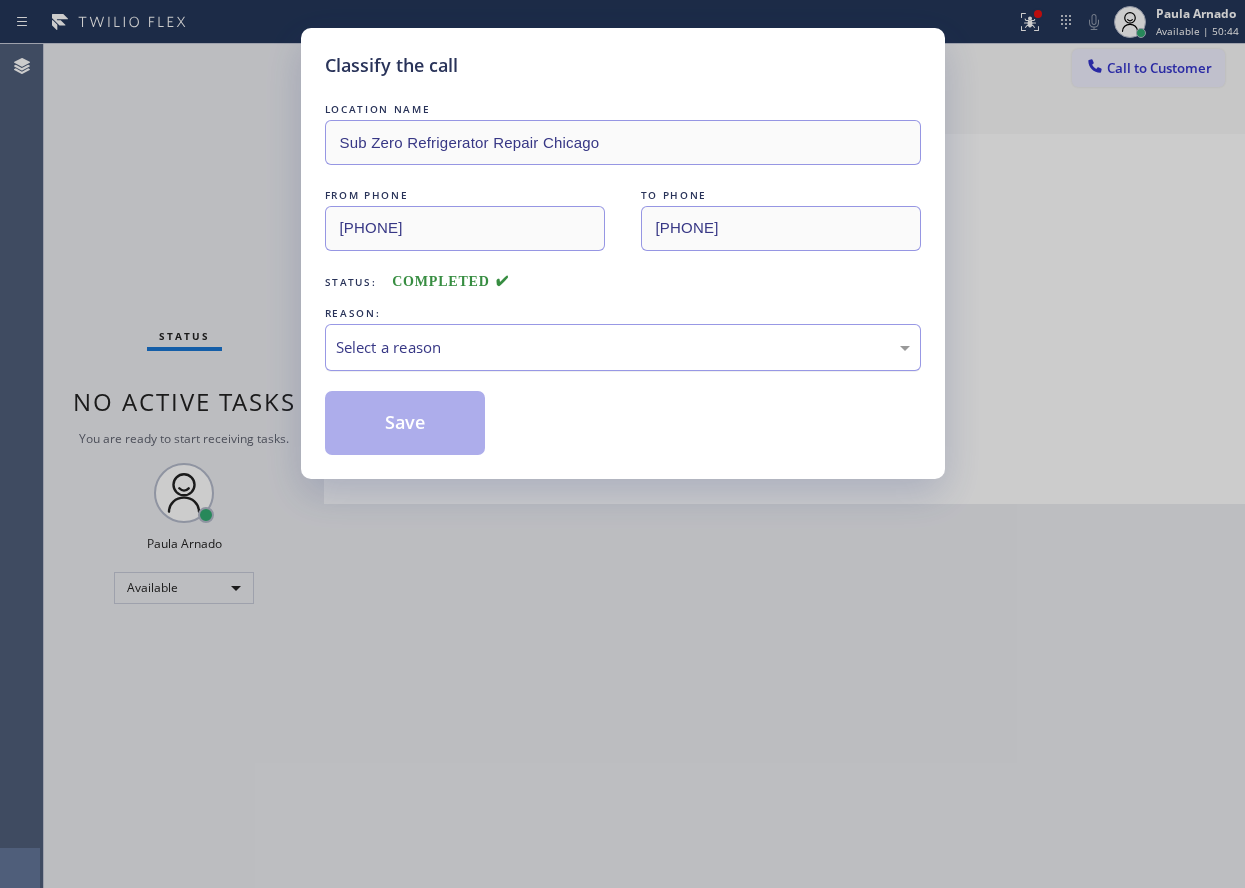 click on "Select a reason" at bounding box center (623, 347) 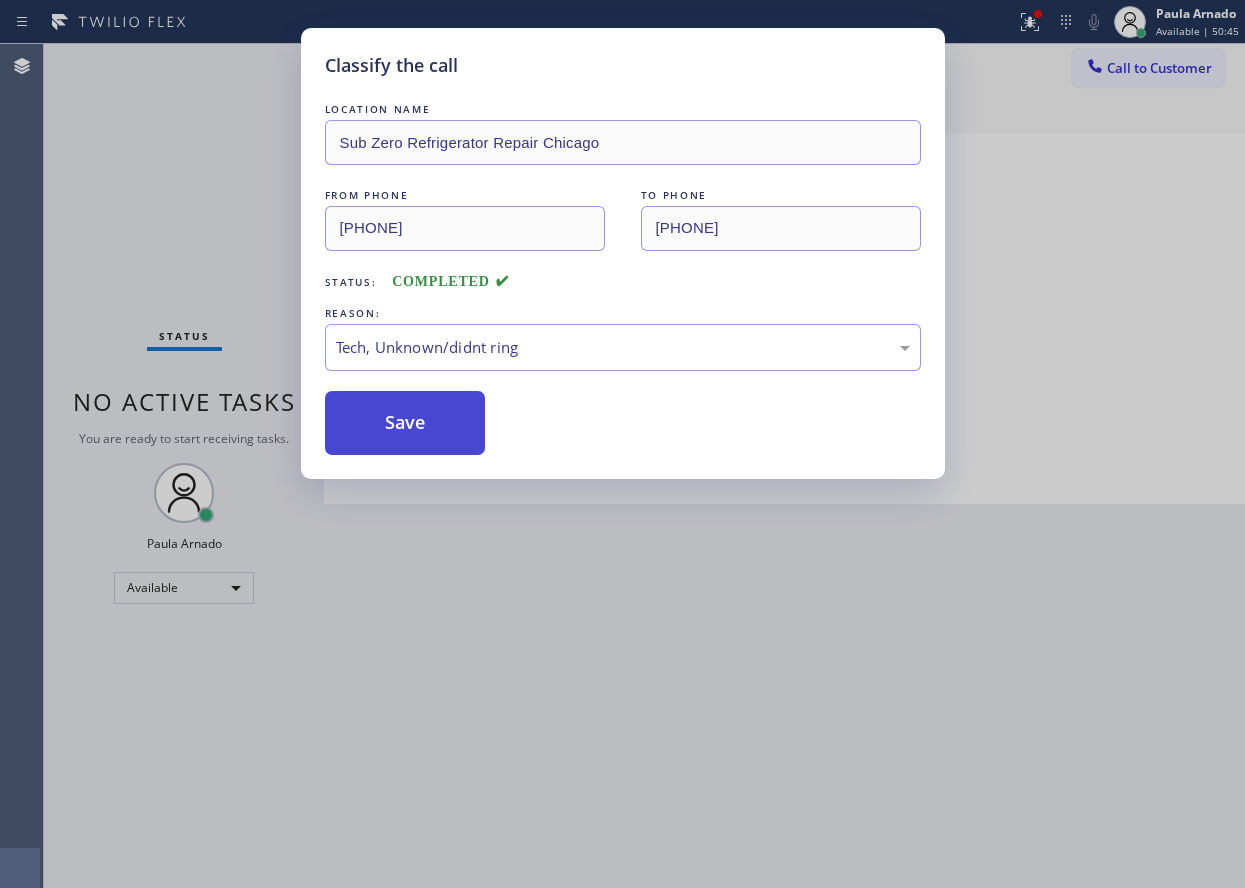 click on "Save" at bounding box center (405, 423) 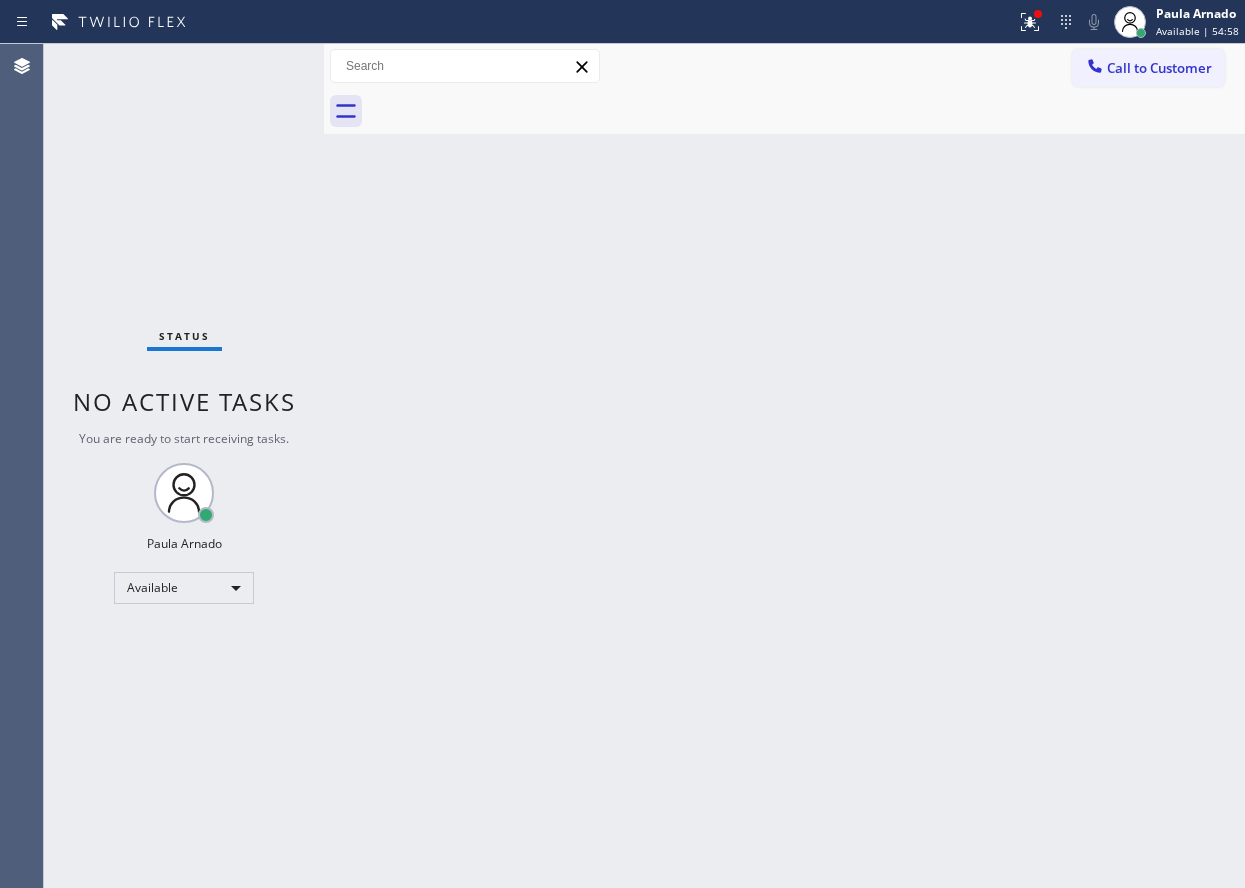 click on "Back to Dashboard Change Sender ID Customers Technicians Select a contact Outbound call Technician Search Technician Your caller id phone number Your caller id phone number Call Technician info Name   Phone none Address none Change Sender ID HVAC +18559994417 5 Star Appliance +18557314952 Appliance Repair +18554611149 Plumbing +18889090120 Air Duct Cleaning +18006865038  Electricians +18005688664 Cancel Change Check personal SMS Reset Change No tabs Call to Customer Outbound call Location Search location Your caller id phone number Customer number Call Outbound call Technician Search Technician Your caller id phone number Your caller id phone number Call" at bounding box center [784, 466] 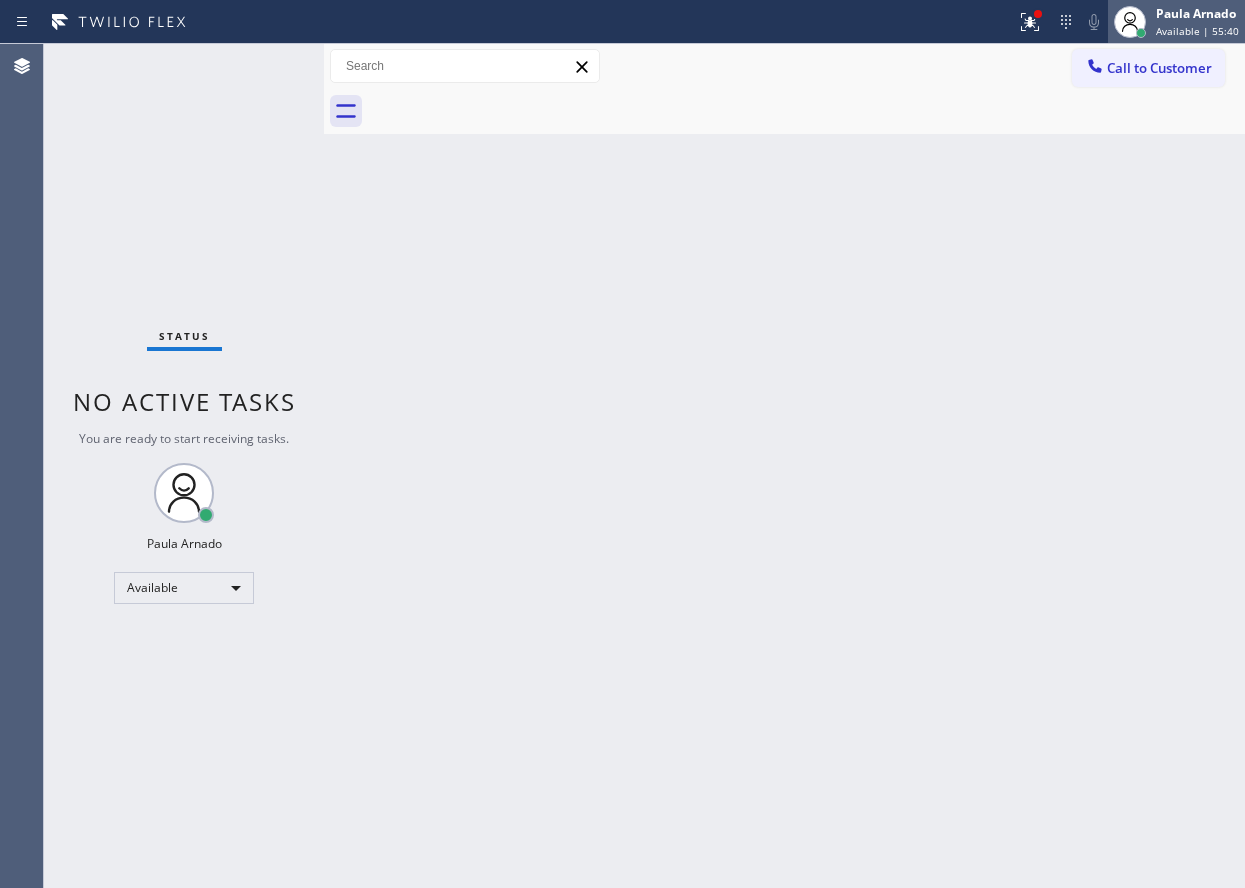 click on "Available | 55:40" at bounding box center [1197, 31] 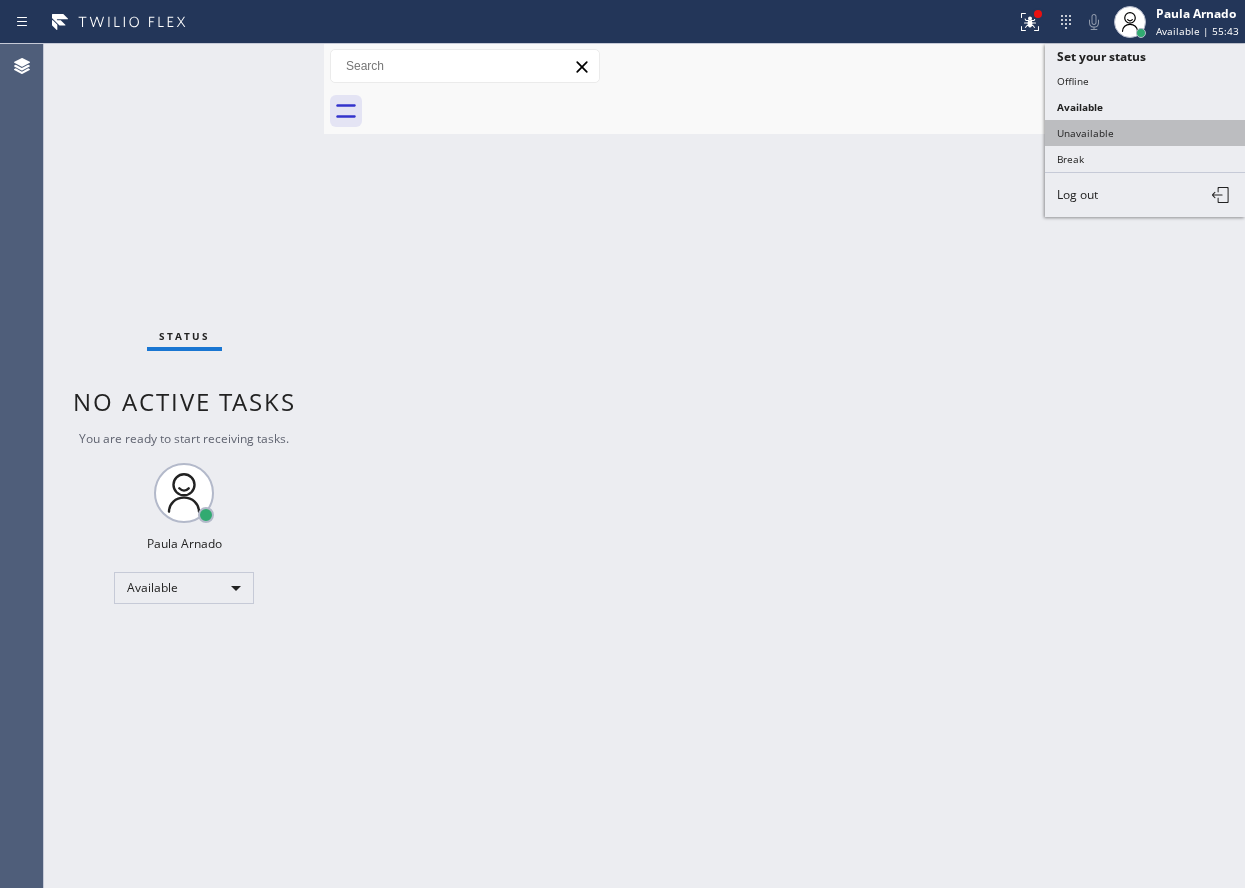 click on "Unavailable" at bounding box center [1145, 133] 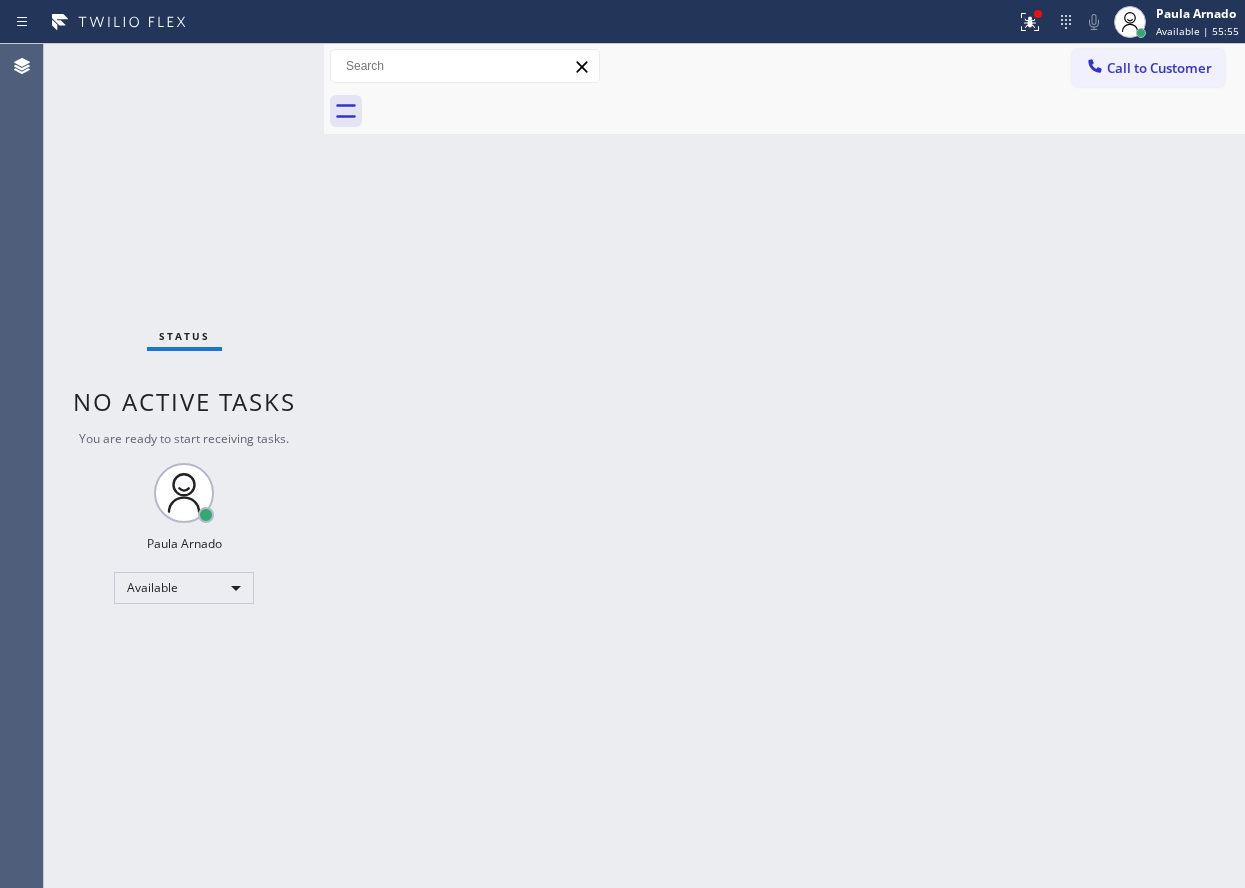click on "Back to Dashboard Change Sender ID Customers Technicians Select a contact Outbound call Technician Search Technician Your caller id phone number Your caller id phone number Call Technician info Name   Phone none Address none Change Sender ID HVAC +18559994417 5 Star Appliance +18557314952 Appliance Repair +18554611149 Plumbing +18889090120 Air Duct Cleaning +18006865038  Electricians +18005688664 Cancel Change Check personal SMS Reset Change No tabs Call to Customer Outbound call Location Search location Your caller id phone number Customer number Call Outbound call Technician Search Technician Your caller id phone number Your caller id phone number Call" at bounding box center (784, 466) 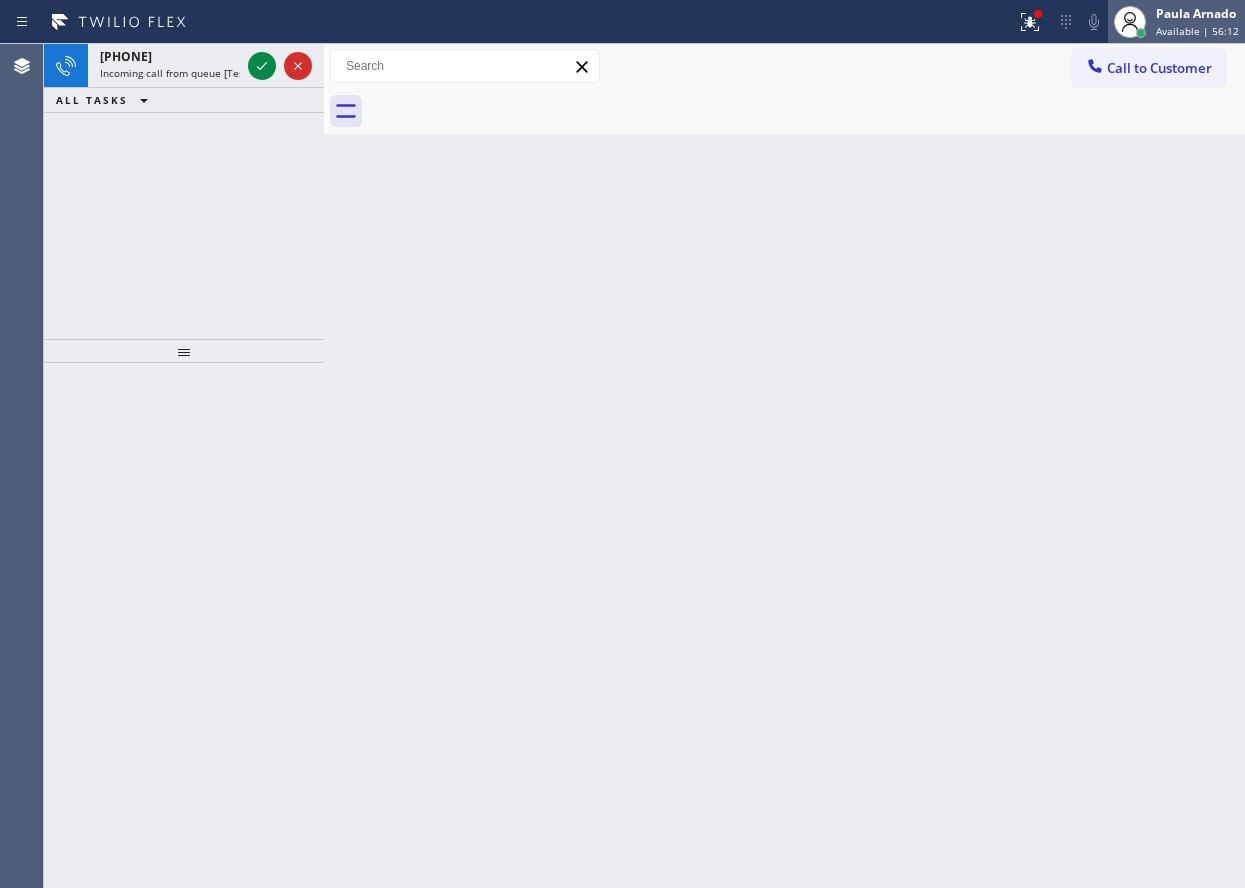 click on "Paula Arnado" at bounding box center (1197, 13) 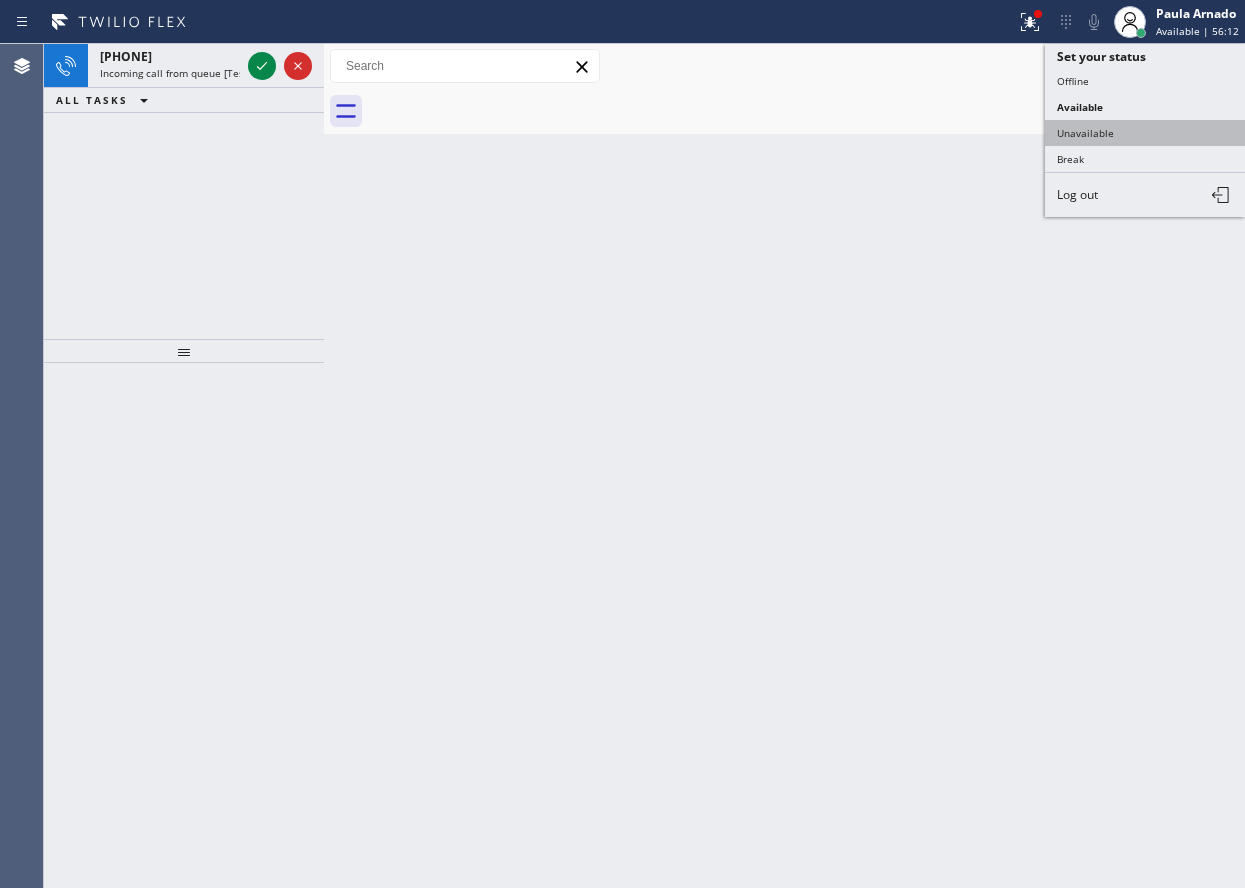 click on "Unavailable" at bounding box center [1145, 133] 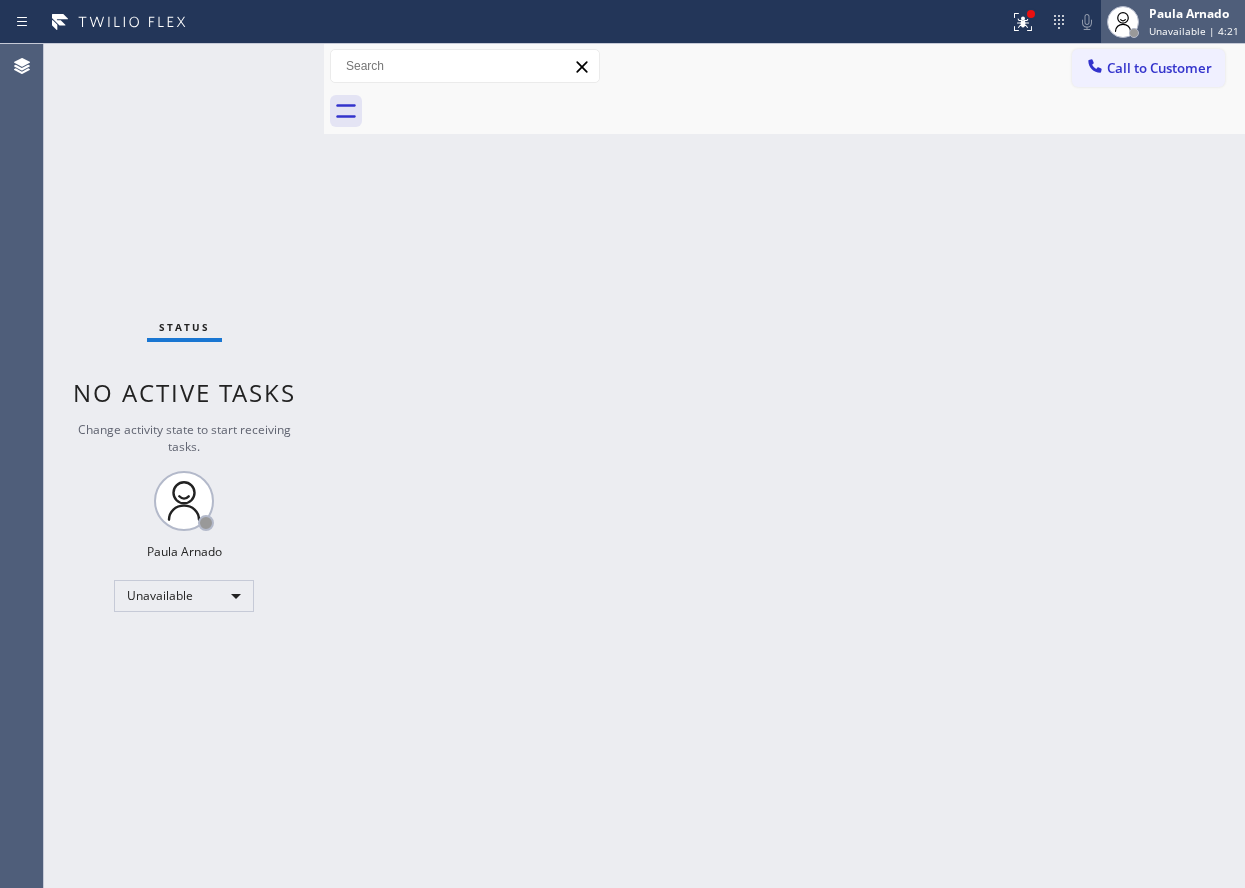 click on "Unavailable | 4:21" at bounding box center (1194, 31) 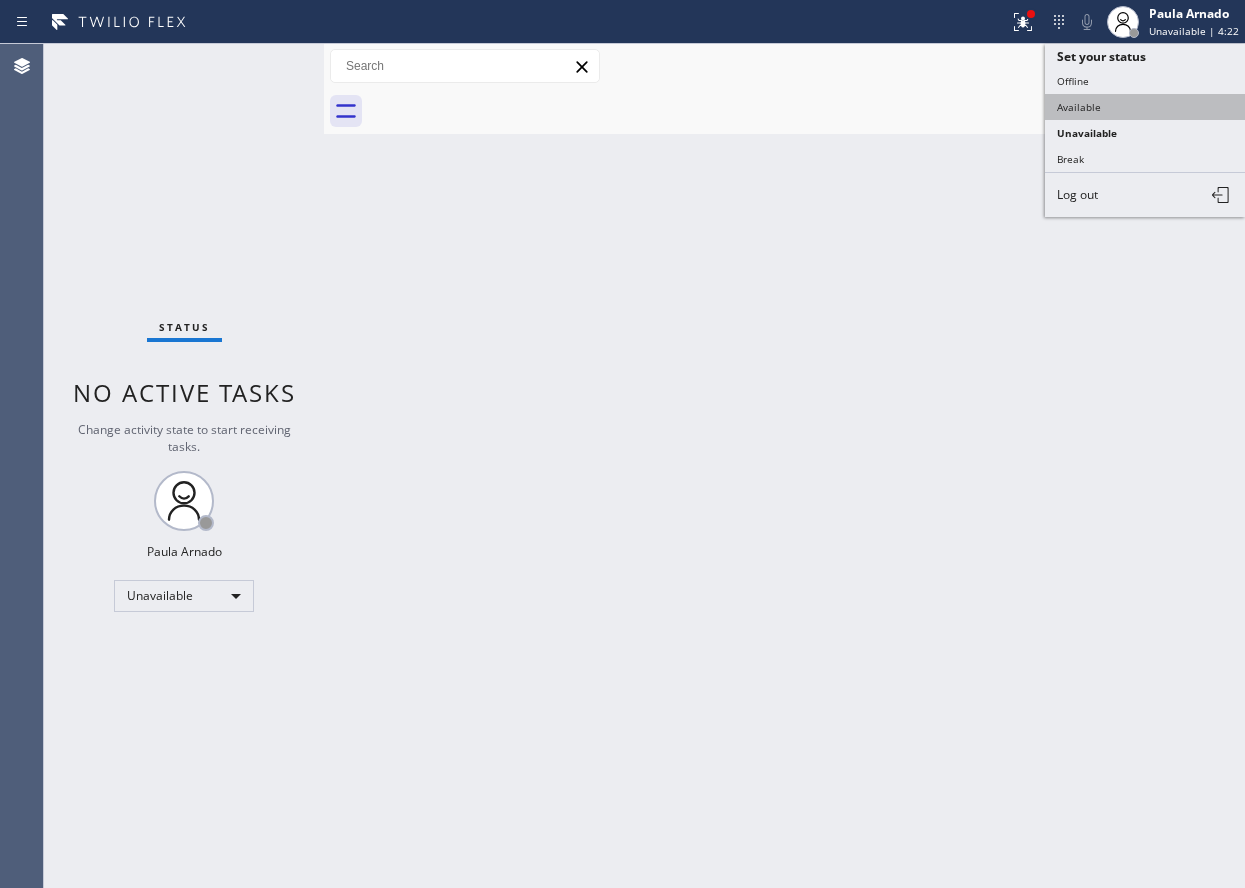 click on "Available" at bounding box center [1145, 107] 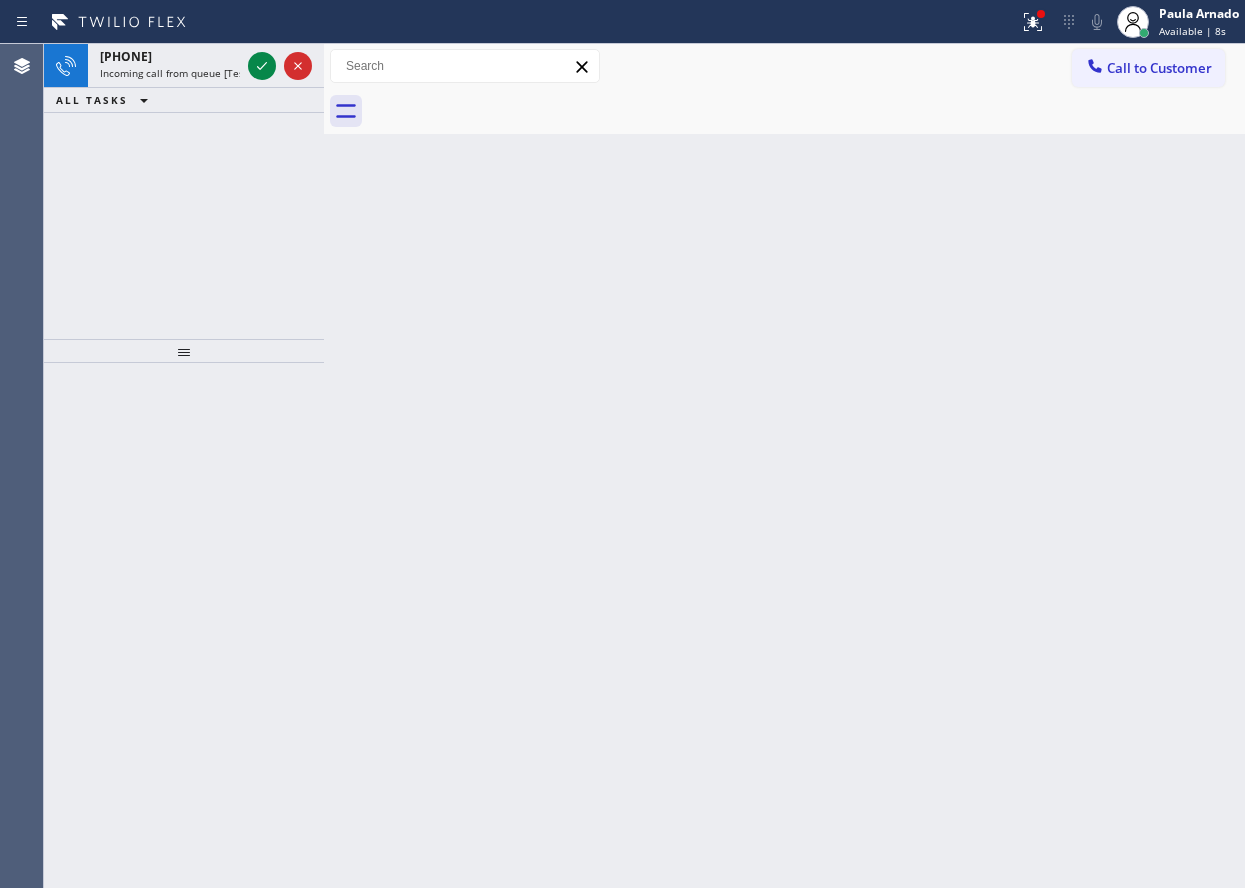 drag, startPoint x: 1059, startPoint y: 449, endPoint x: 553, endPoint y: 236, distance: 549.00366 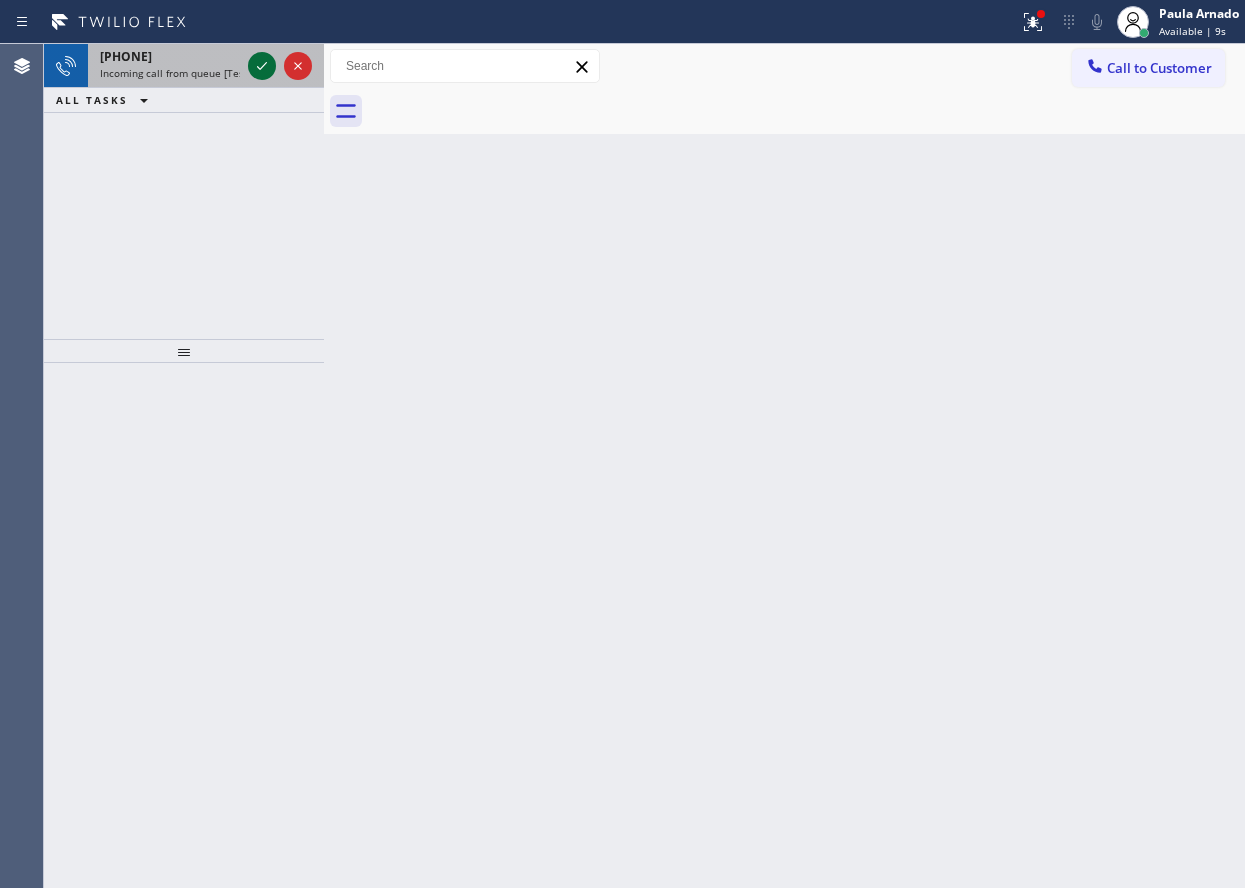 click 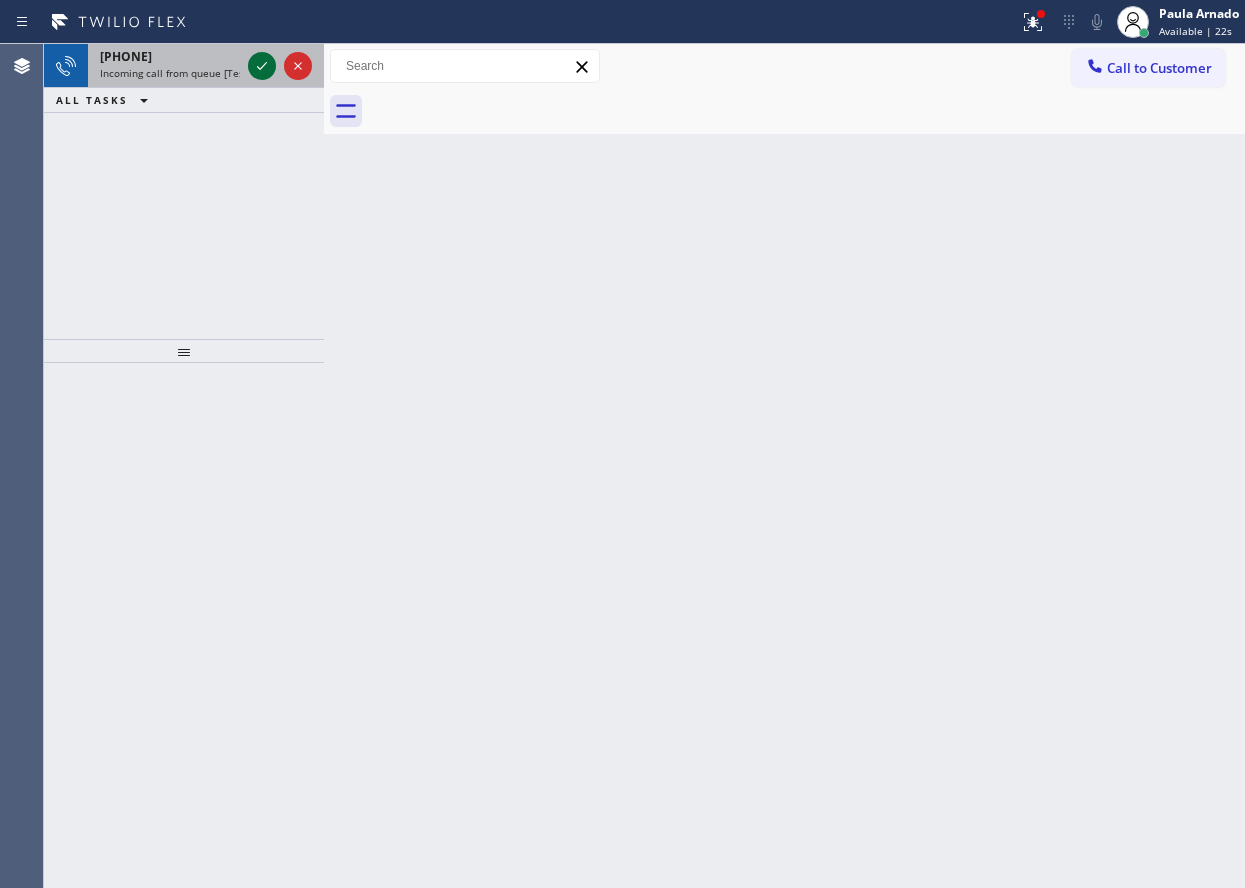 click 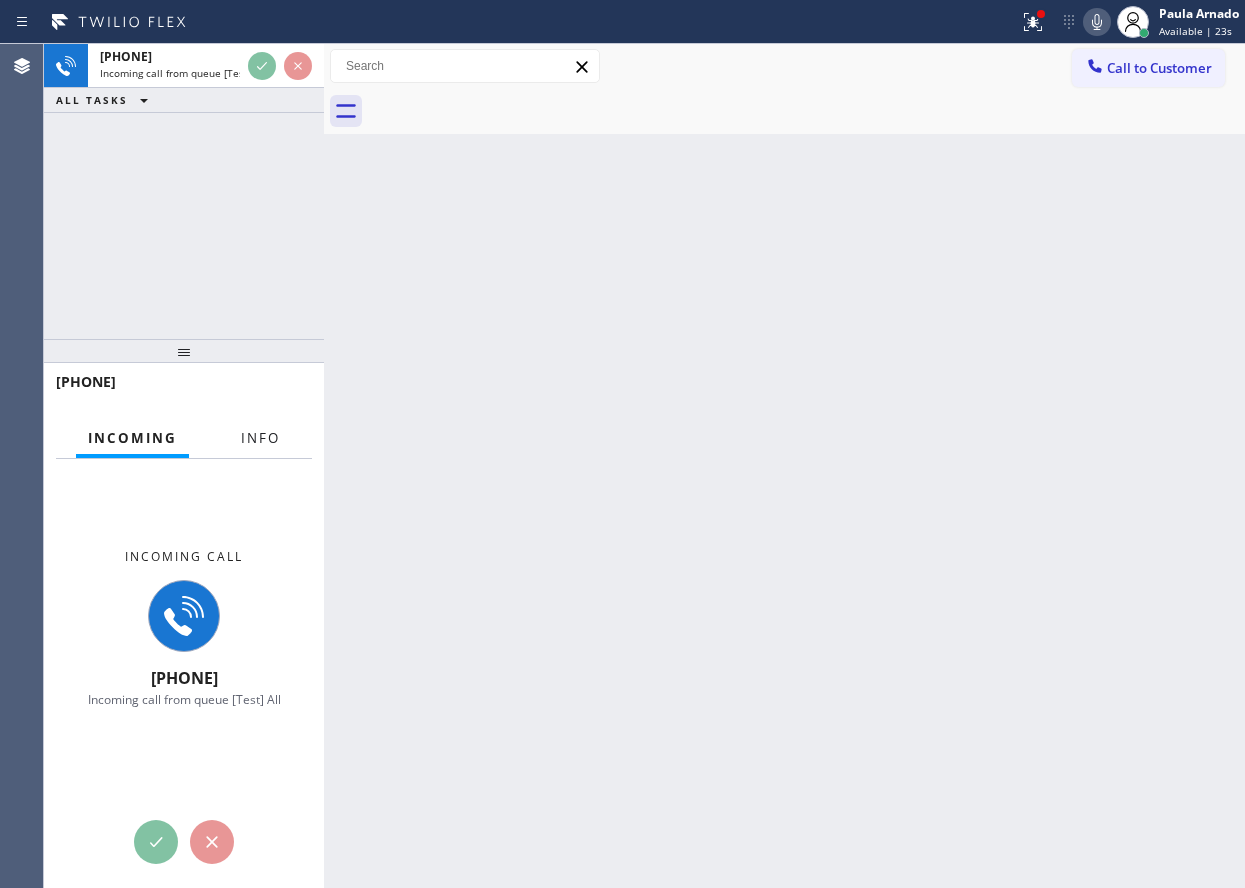 click on "Info" at bounding box center [260, 438] 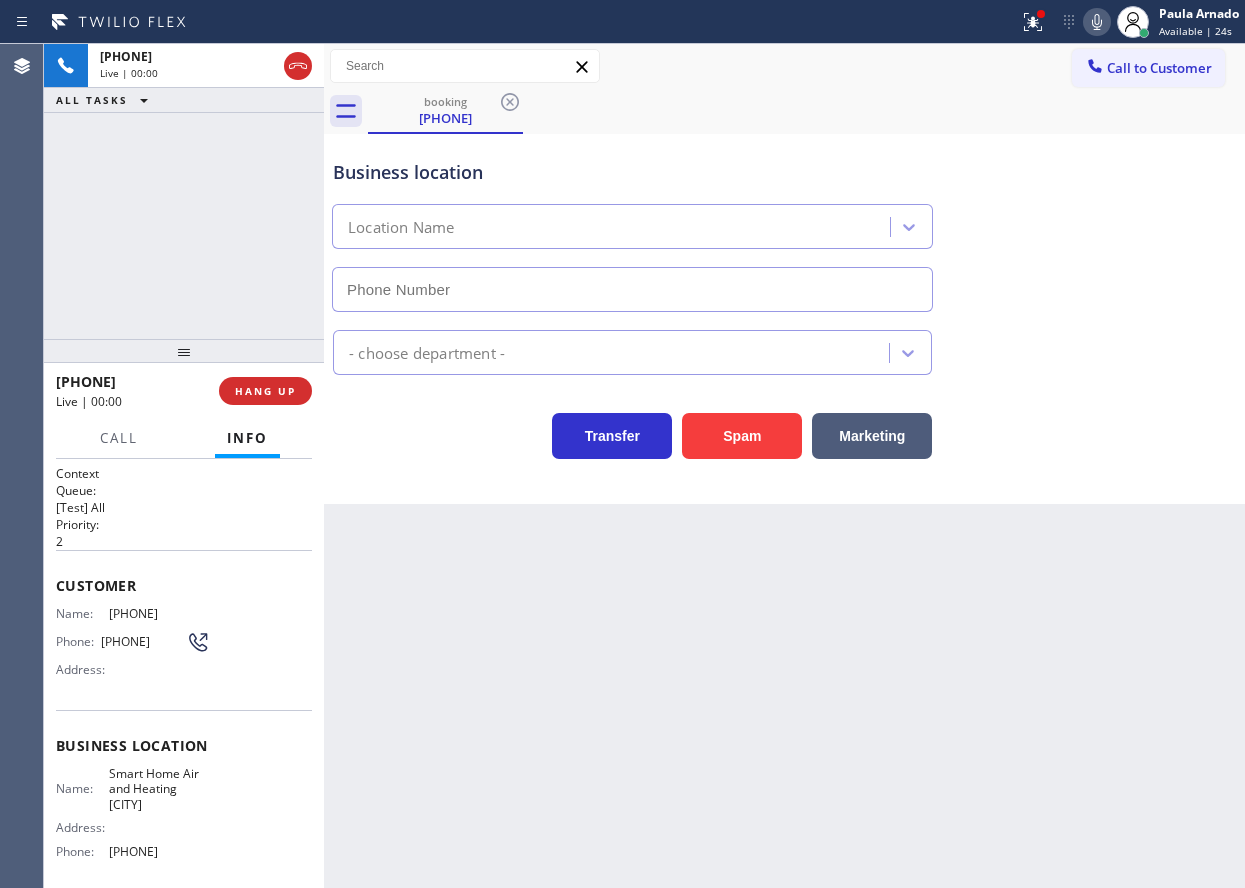 type on "(754) 203-6066" 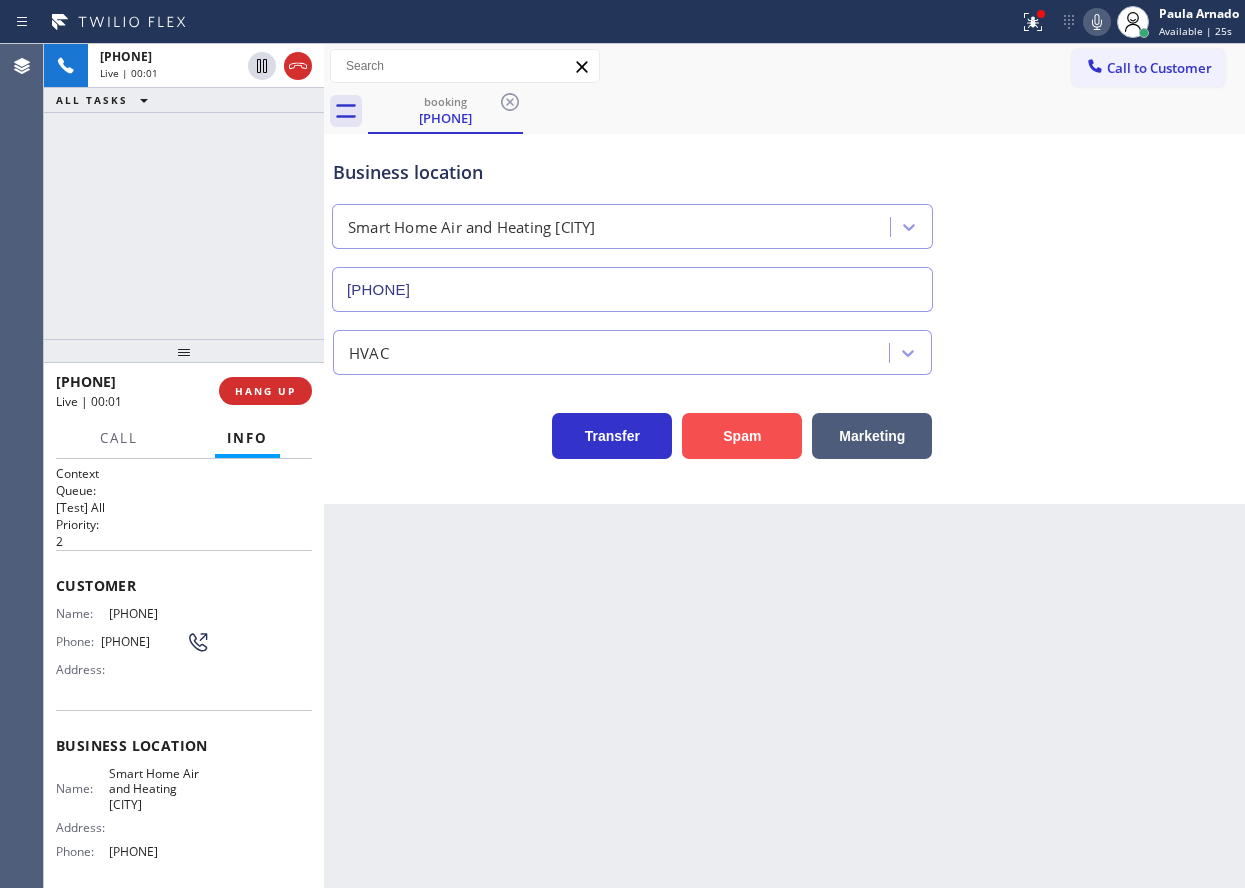 click on "Spam" at bounding box center [742, 436] 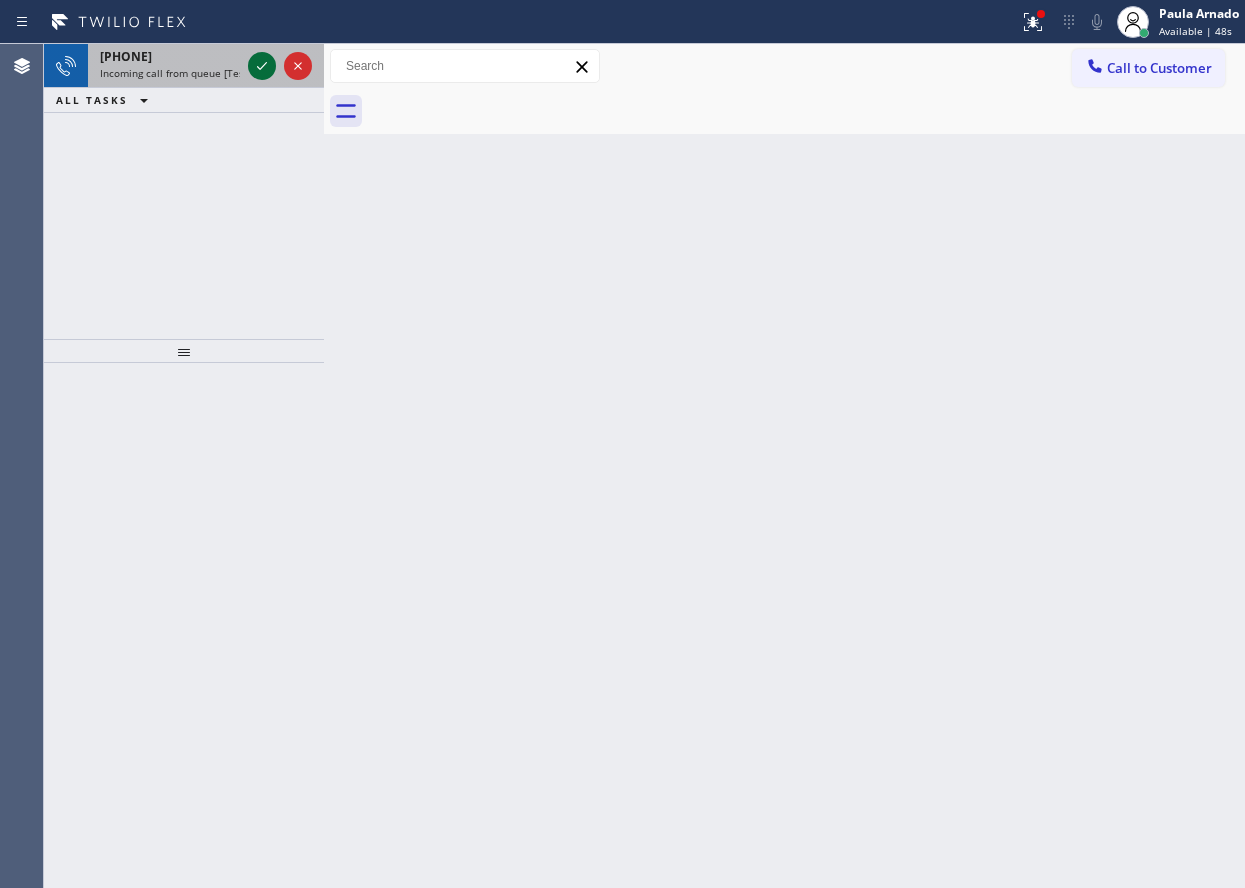 click 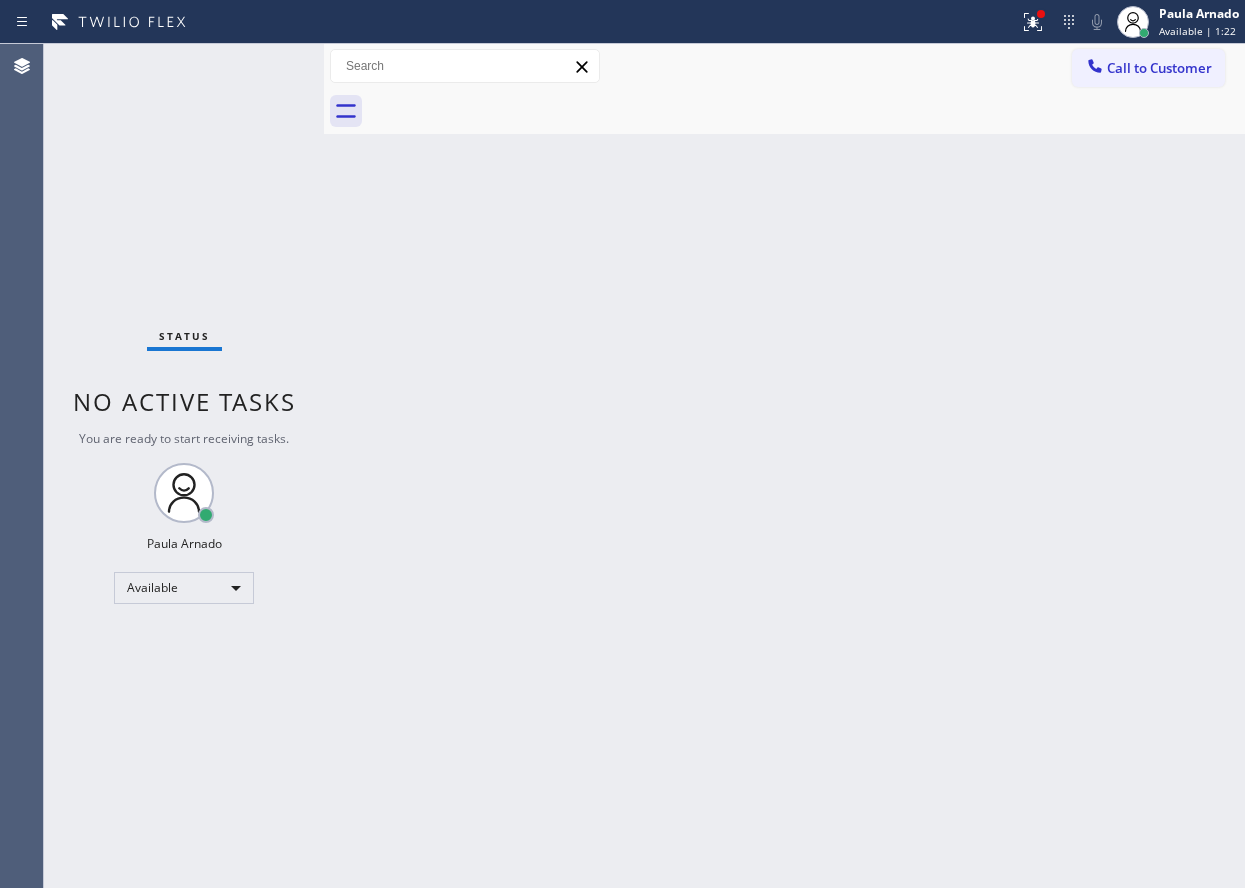 click on "Back to Dashboard Change Sender ID Customers Technicians Select a contact Outbound call Technician Search Technician Your caller id phone number Your caller id phone number Call Technician info Name   Phone none Address none Change Sender ID HVAC +18559994417 5 Star Appliance +18557314952 Appliance Repair +18554611149 Plumbing +18889090120 Air Duct Cleaning +18006865038  Electricians +18005688664 Cancel Change Check personal SMS Reset Change No tabs Call to Customer Outbound call Location Search location Your caller id phone number Customer number Call Outbound call Technician Search Technician Your caller id phone number Your caller id phone number Call" at bounding box center [784, 466] 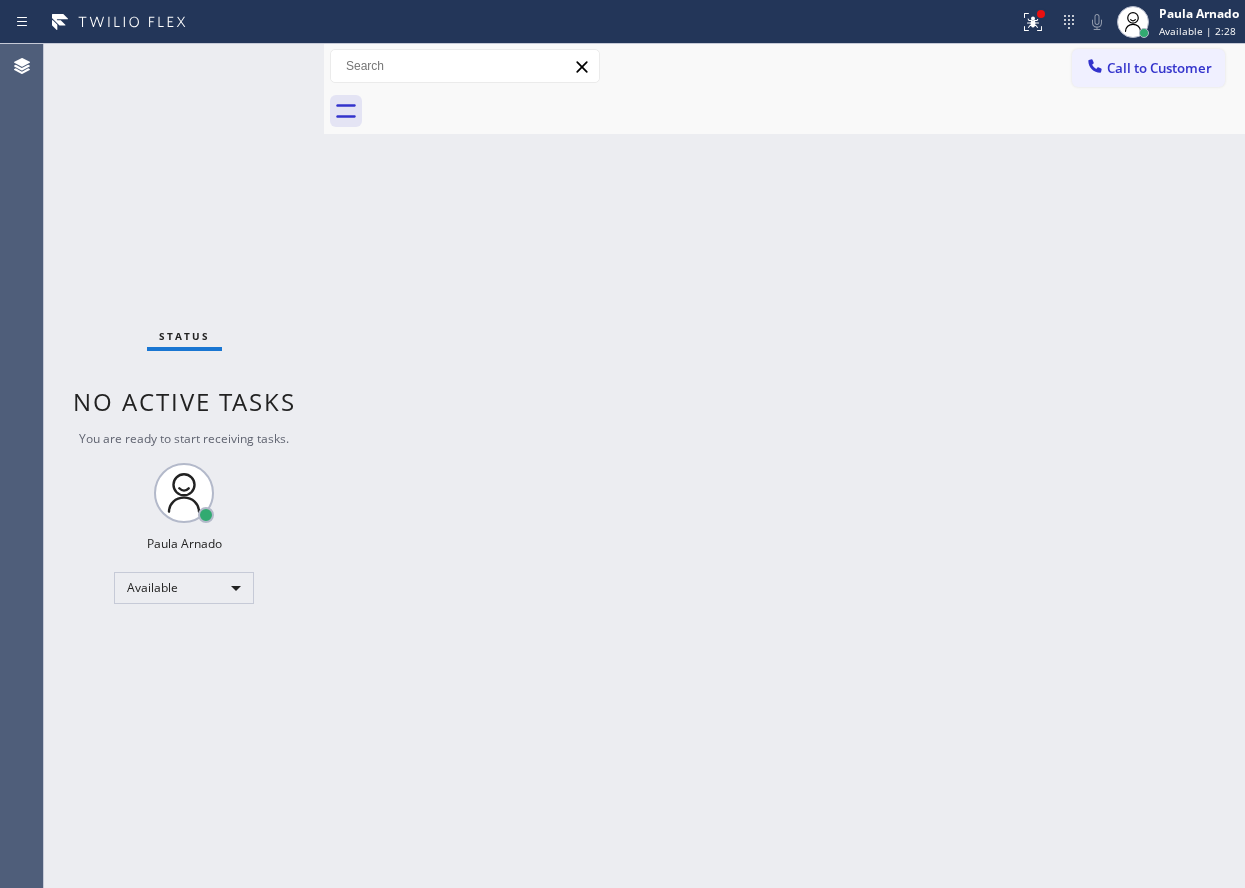 click on "Back to Dashboard Change Sender ID Customers Technicians Select a contact Outbound call Technician Search Technician Your caller id phone number Your caller id phone number Call Technician info Name   Phone none Address none Change Sender ID HVAC +18559994417 5 Star Appliance +18557314952 Appliance Repair +18554611149 Plumbing +18889090120 Air Duct Cleaning +18006865038  Electricians +18005688664 Cancel Change Check personal SMS Reset Change No tabs Call to Customer Outbound call Location Search location Your caller id phone number Customer number Call Outbound call Technician Search Technician Your caller id phone number Your caller id phone number Call" at bounding box center (784, 466) 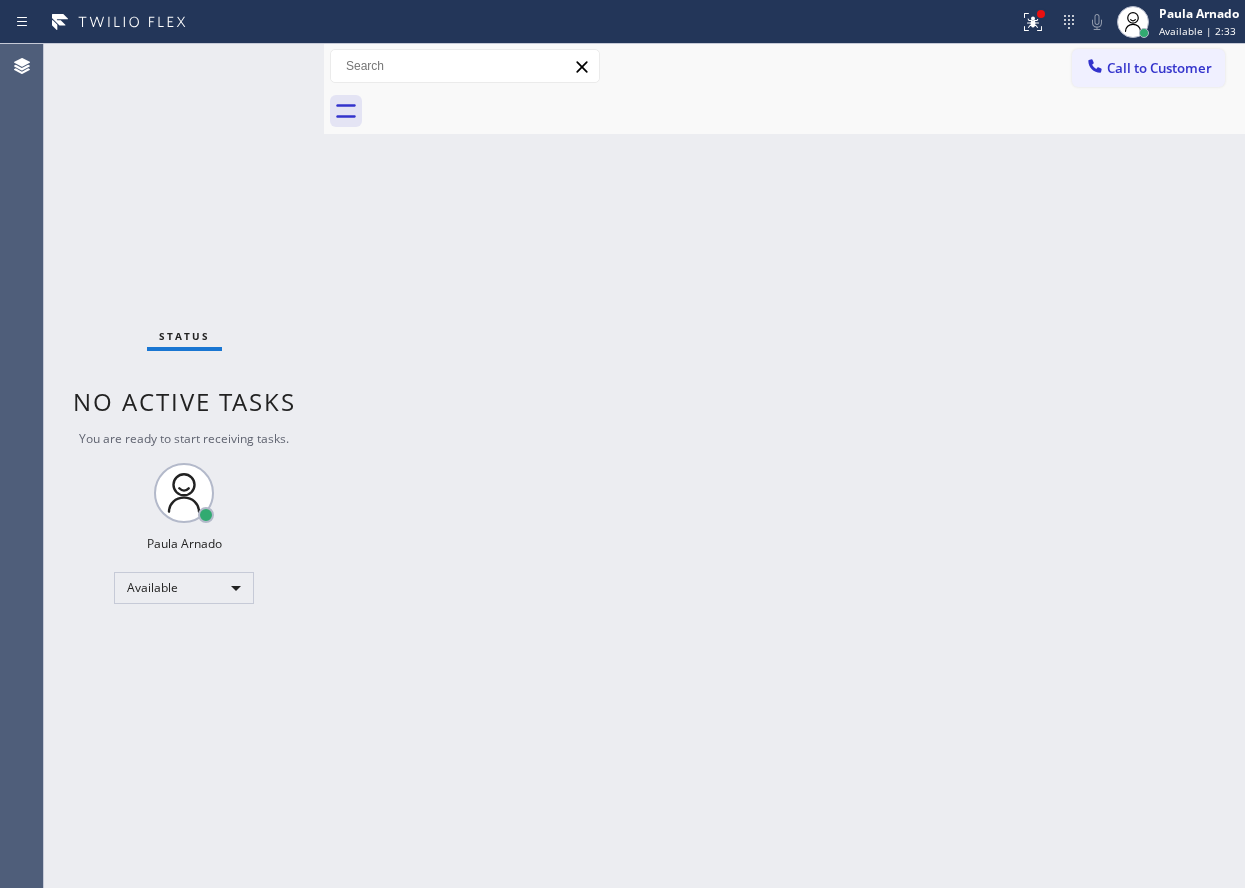 drag, startPoint x: 1137, startPoint y: 345, endPoint x: 1001, endPoint y: 285, distance: 148.64723 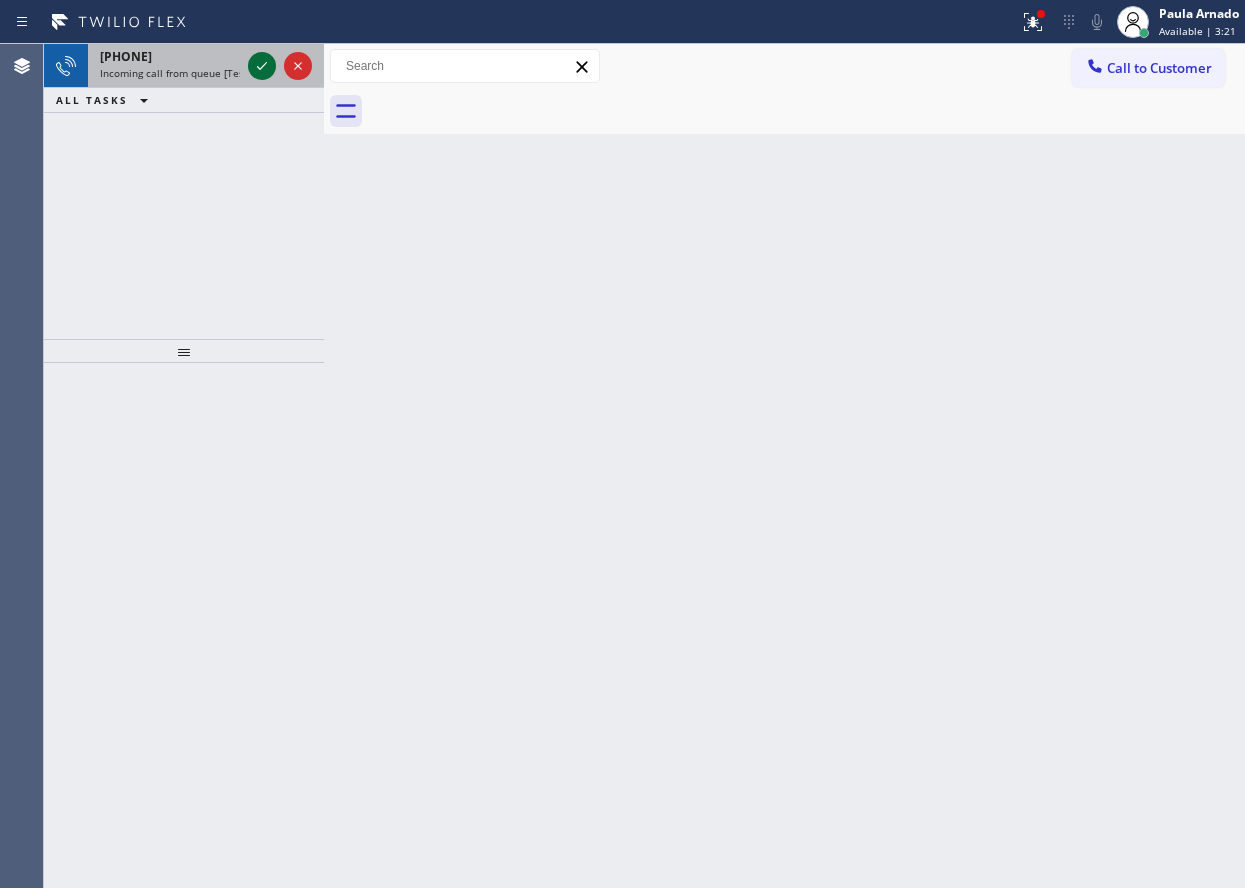 click 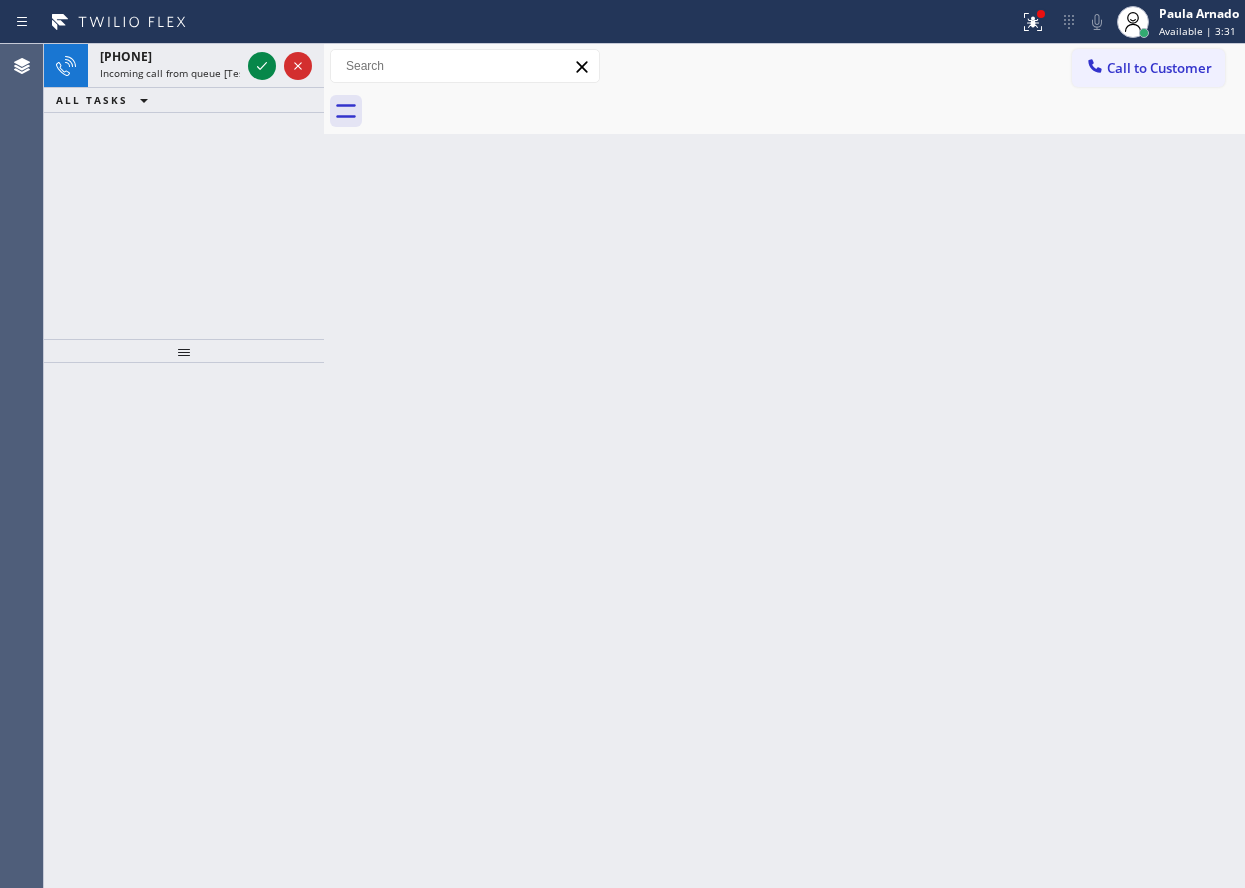 click on "Back to Dashboard Change Sender ID Customers Technicians Select a contact Outbound call Technician Search Technician Your caller id phone number Your caller id phone number Call Technician info Name   Phone none Address none Change Sender ID HVAC +18559994417 5 Star Appliance +18557314952 Appliance Repair +18554611149 Plumbing +18889090120 Air Duct Cleaning +18006865038  Electricians +18005688664 Cancel Change Check personal SMS Reset Change No tabs Call to Customer Outbound call Location Search location Your caller id phone number Customer number Call Outbound call Technician Search Technician Your caller id phone number Your caller id phone number Call" at bounding box center [784, 466] 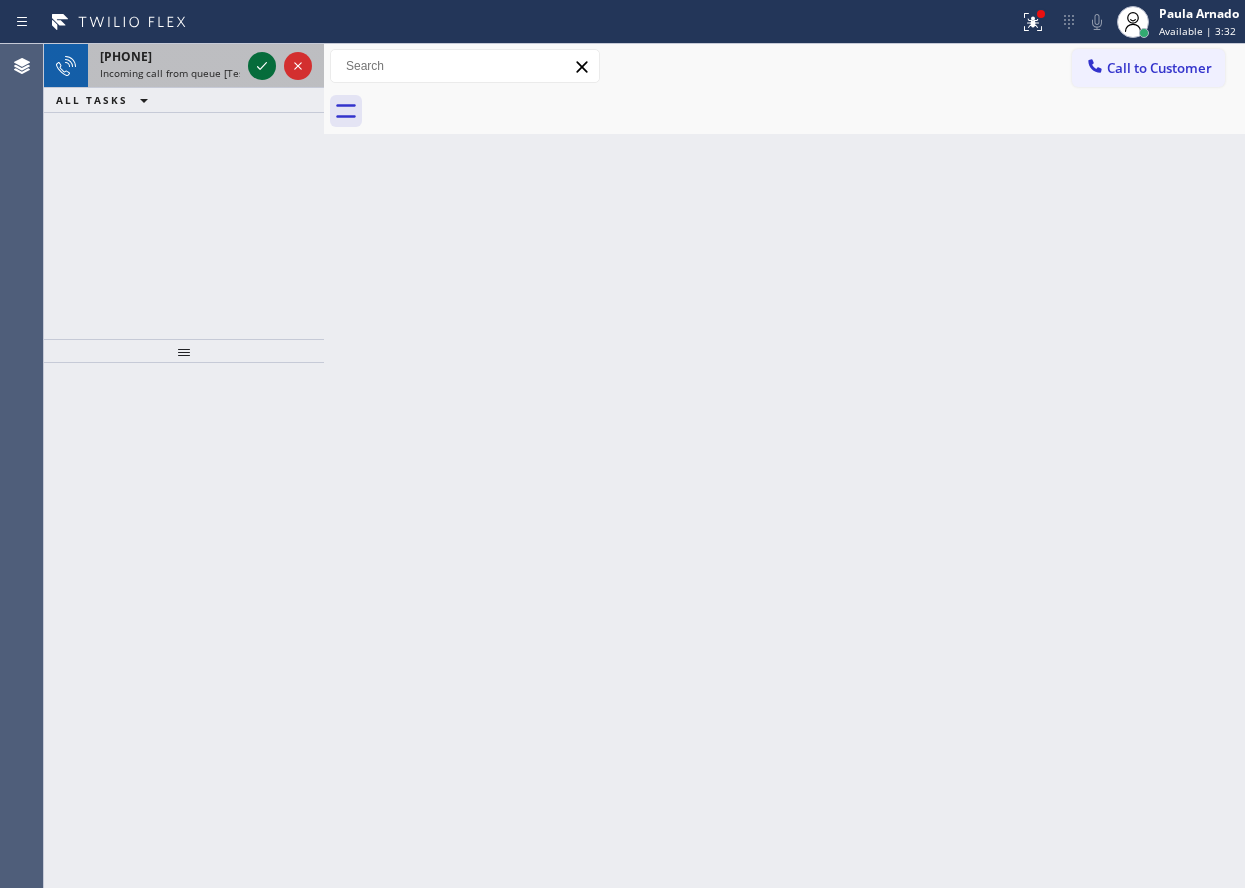 click at bounding box center [262, 66] 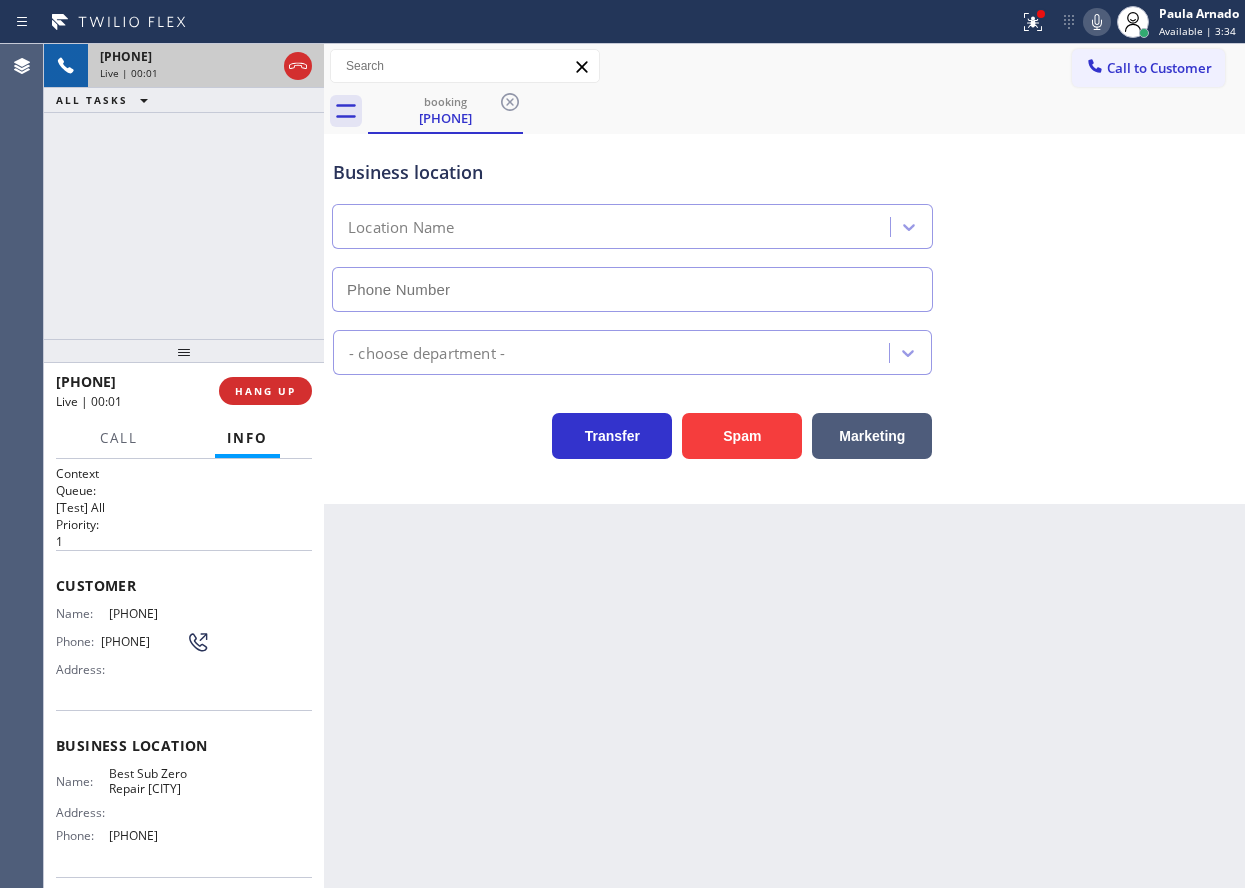 type on "(949) 397-6724" 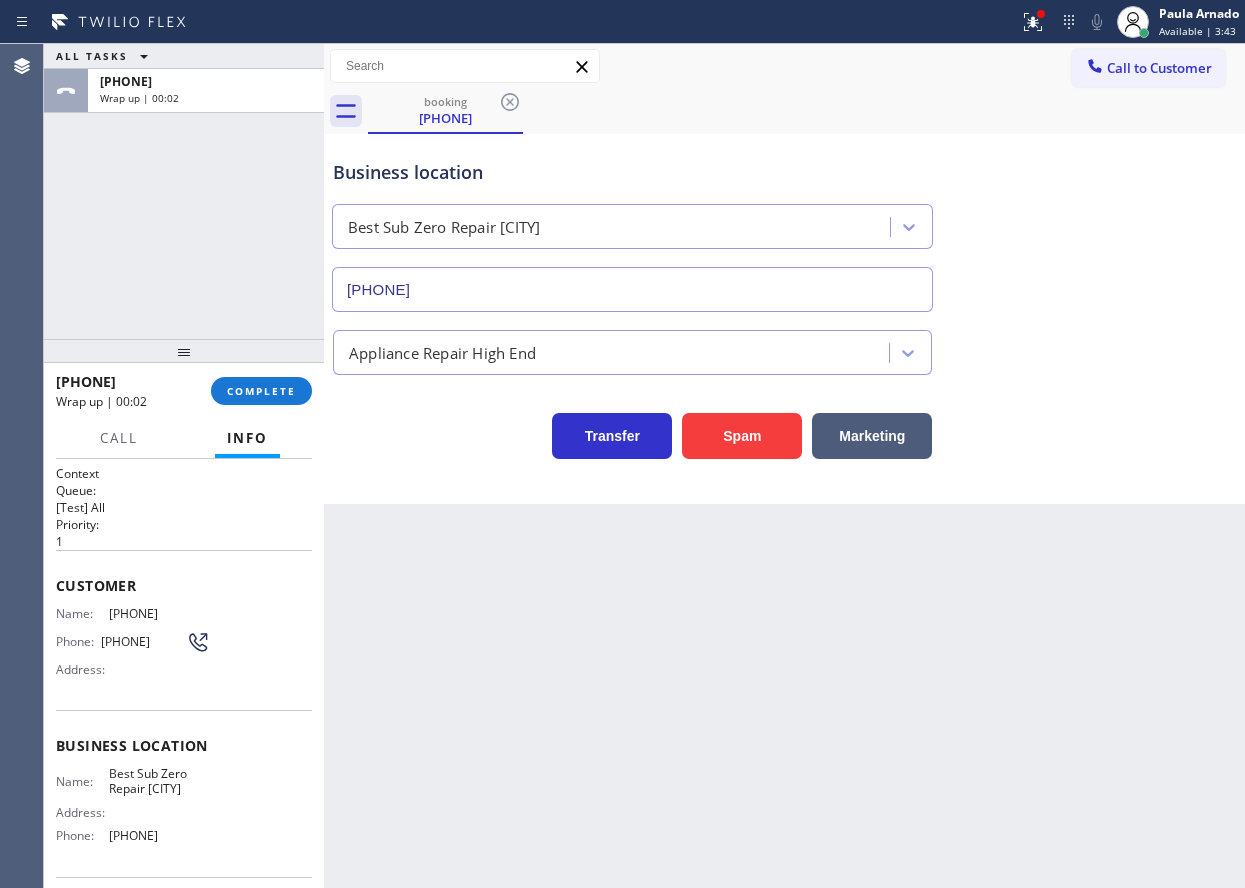 click on "+16199100725 Wrap up | 00:02 COMPLETE" at bounding box center [184, 391] 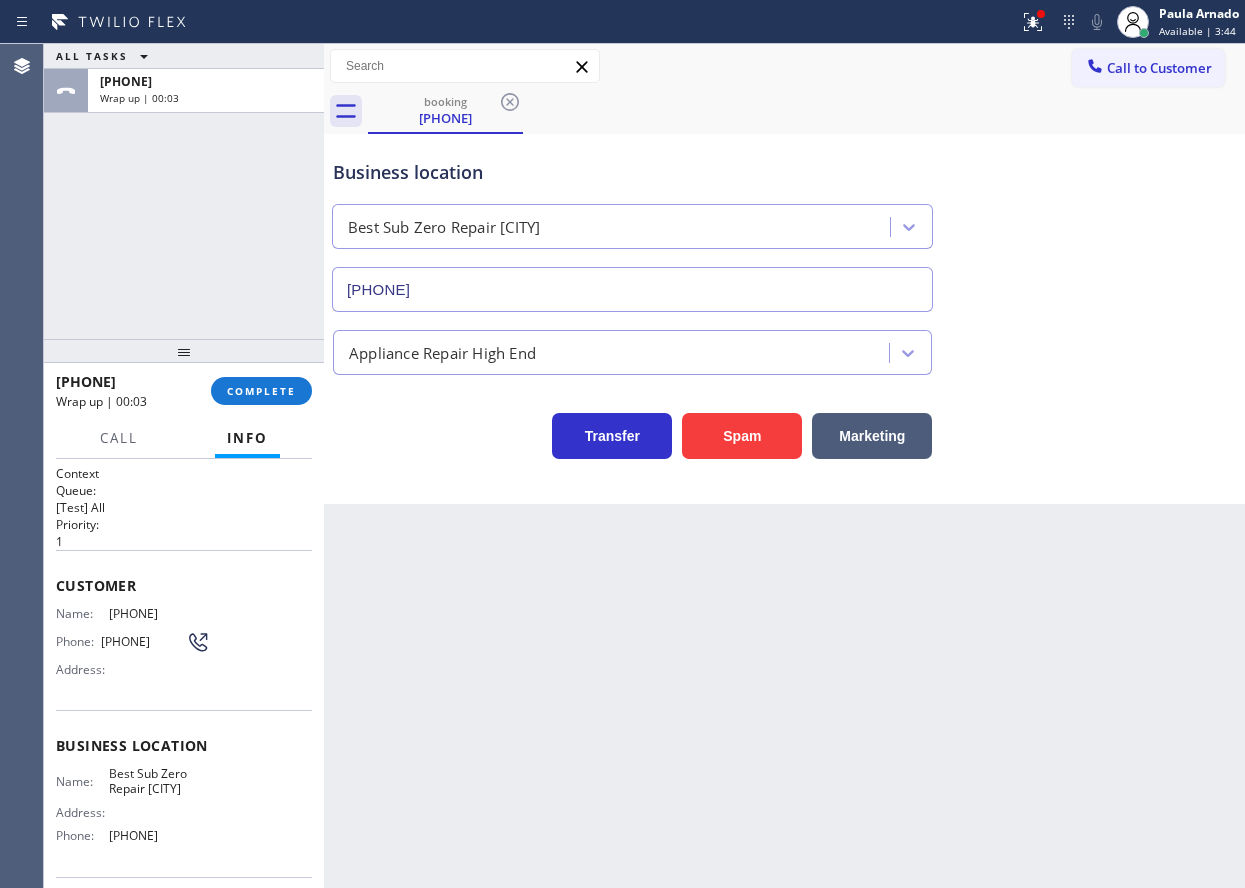 click on "+16199100725 Wrap up | 00:03 COMPLETE" at bounding box center [184, 391] 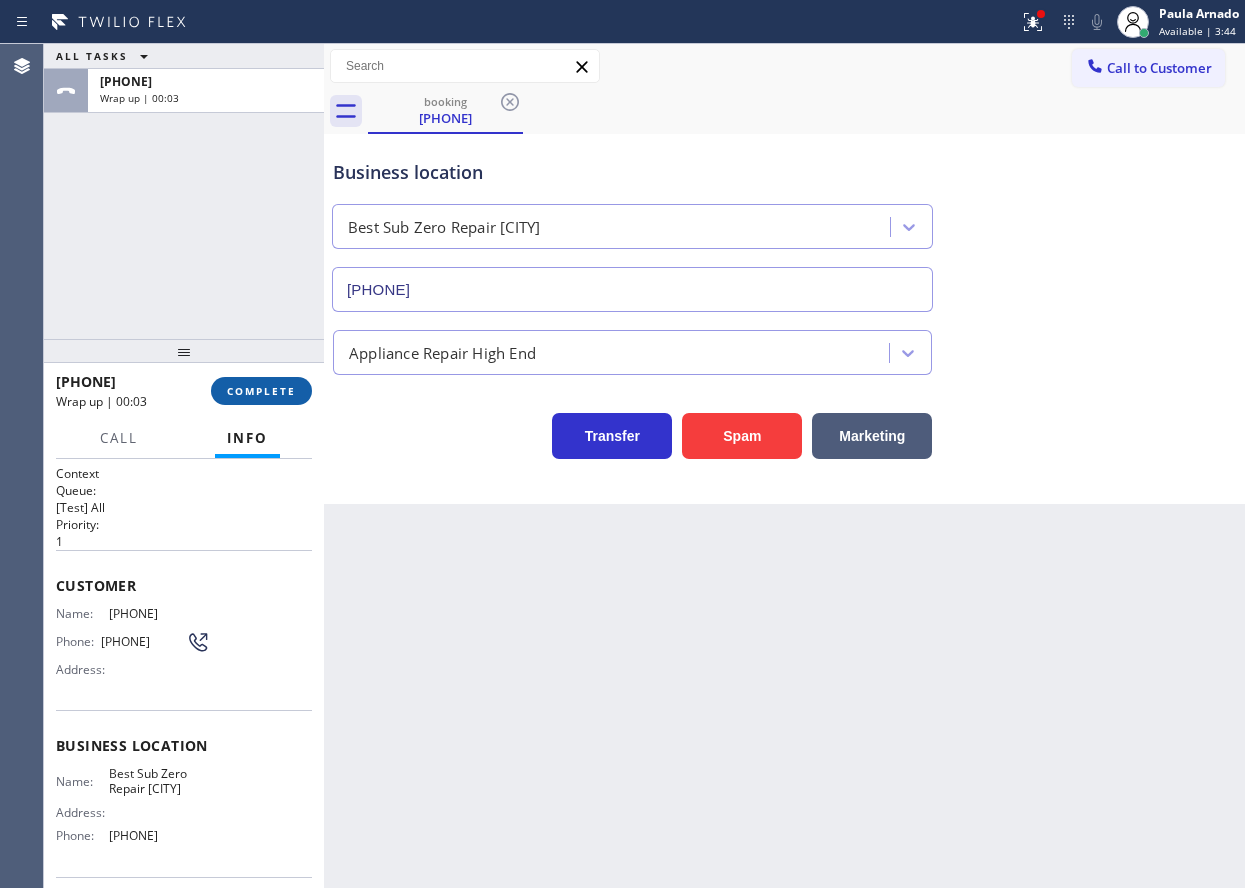 click on "COMPLETE" at bounding box center (261, 391) 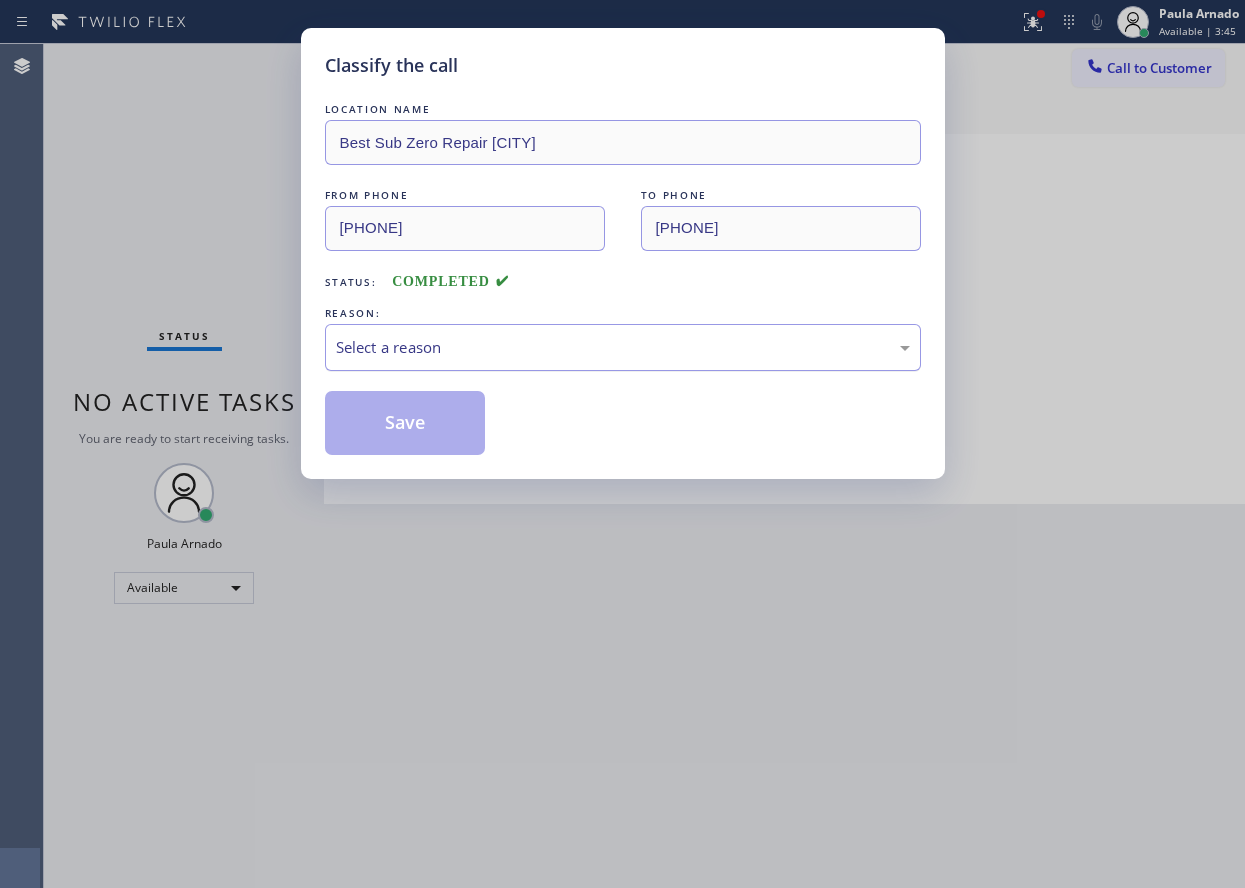 click on "Select a reason" at bounding box center [623, 347] 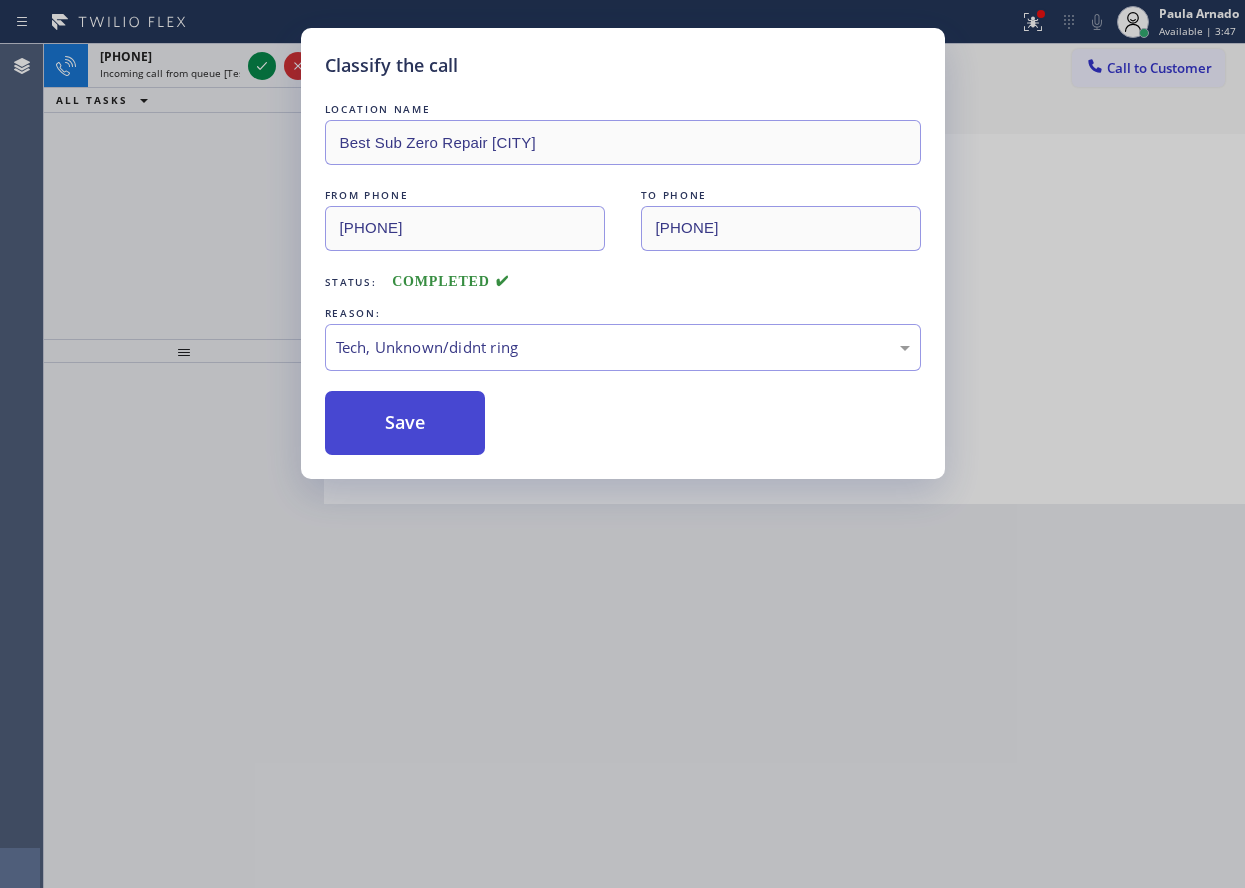 click on "Save" at bounding box center (405, 423) 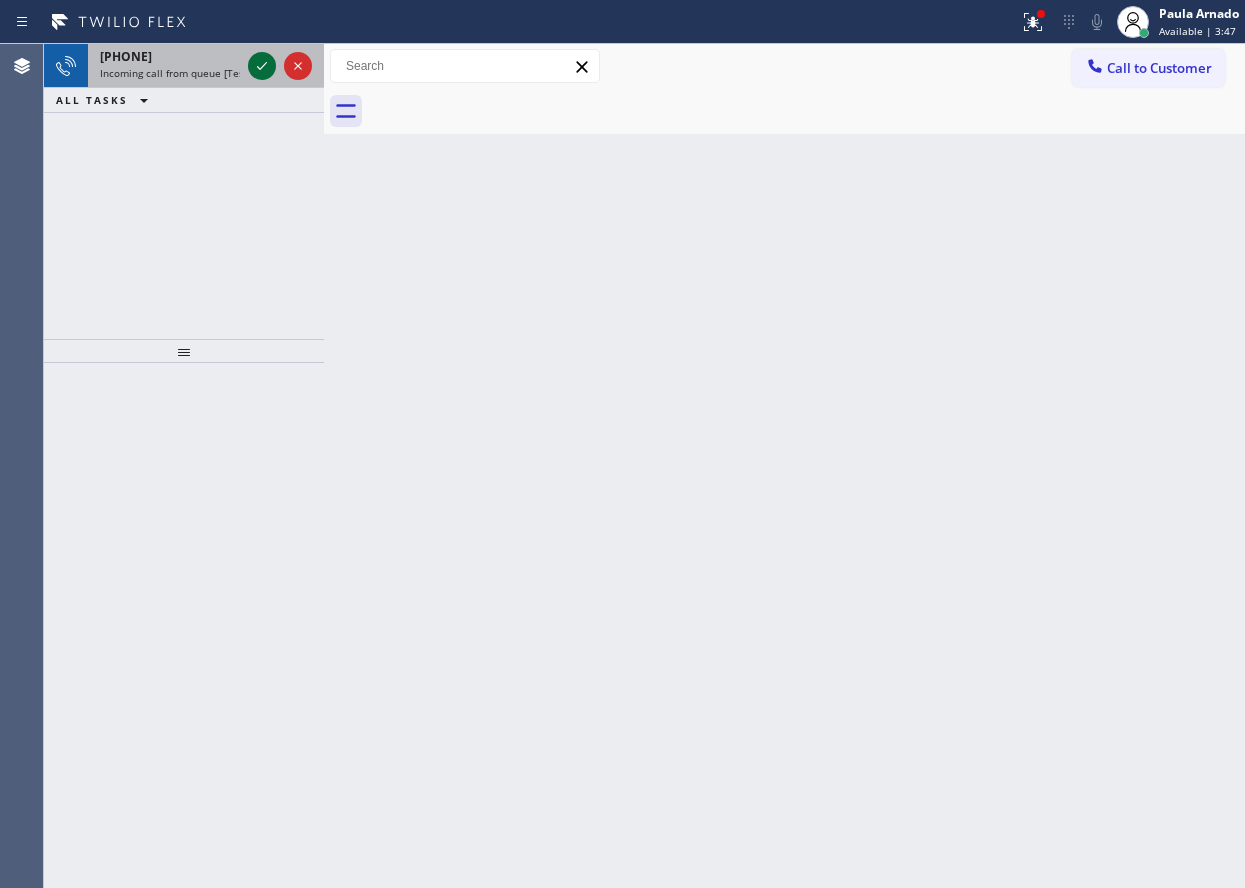 click 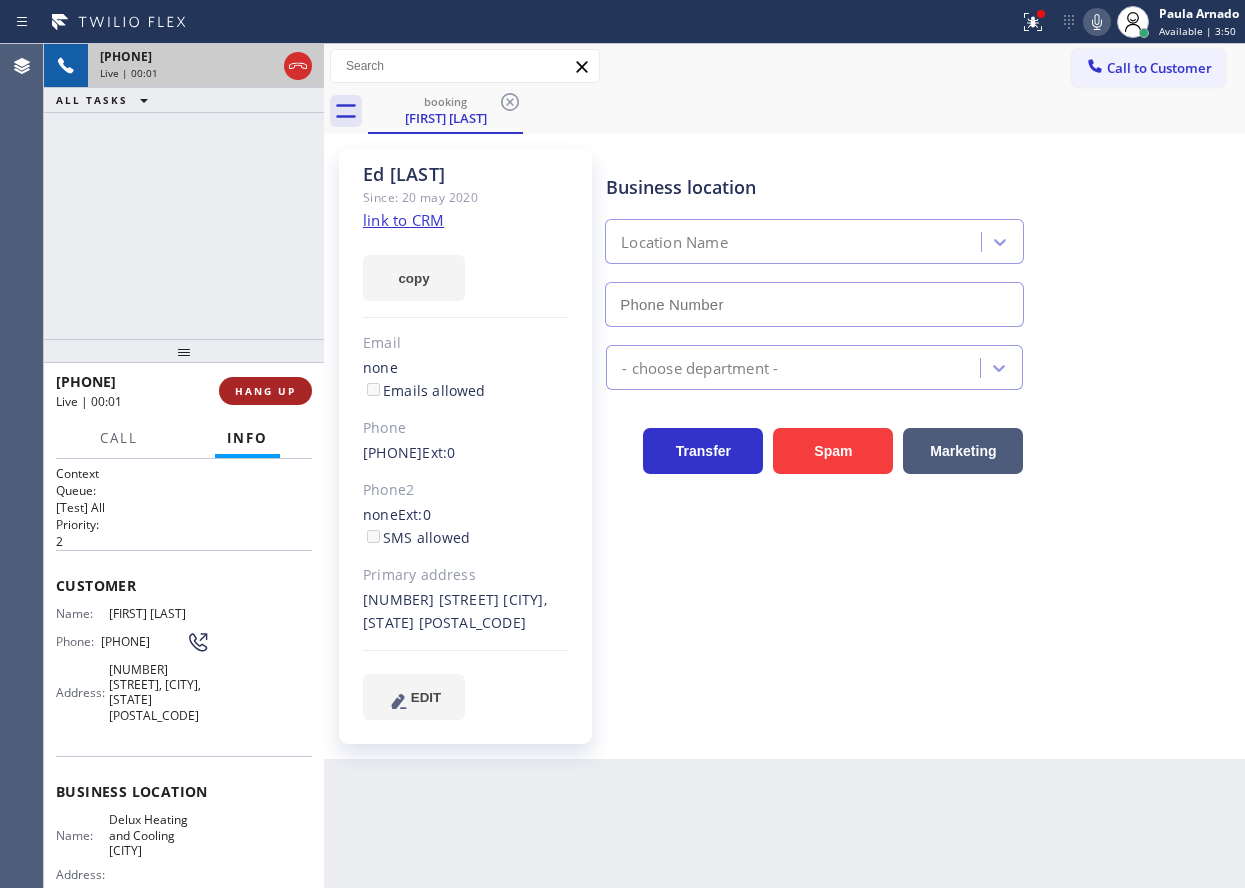 click on "HANG UP" at bounding box center [265, 391] 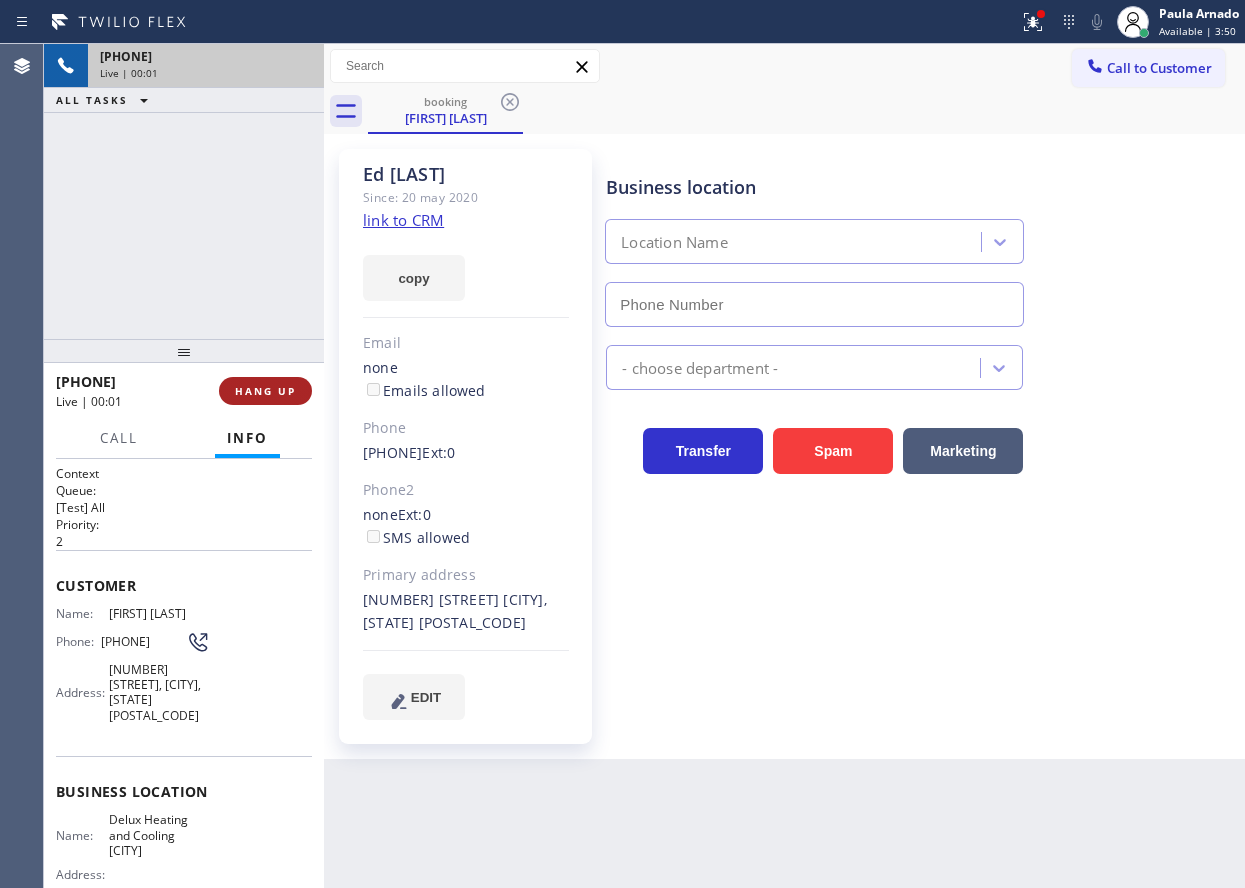 type on "(626) 469-7518" 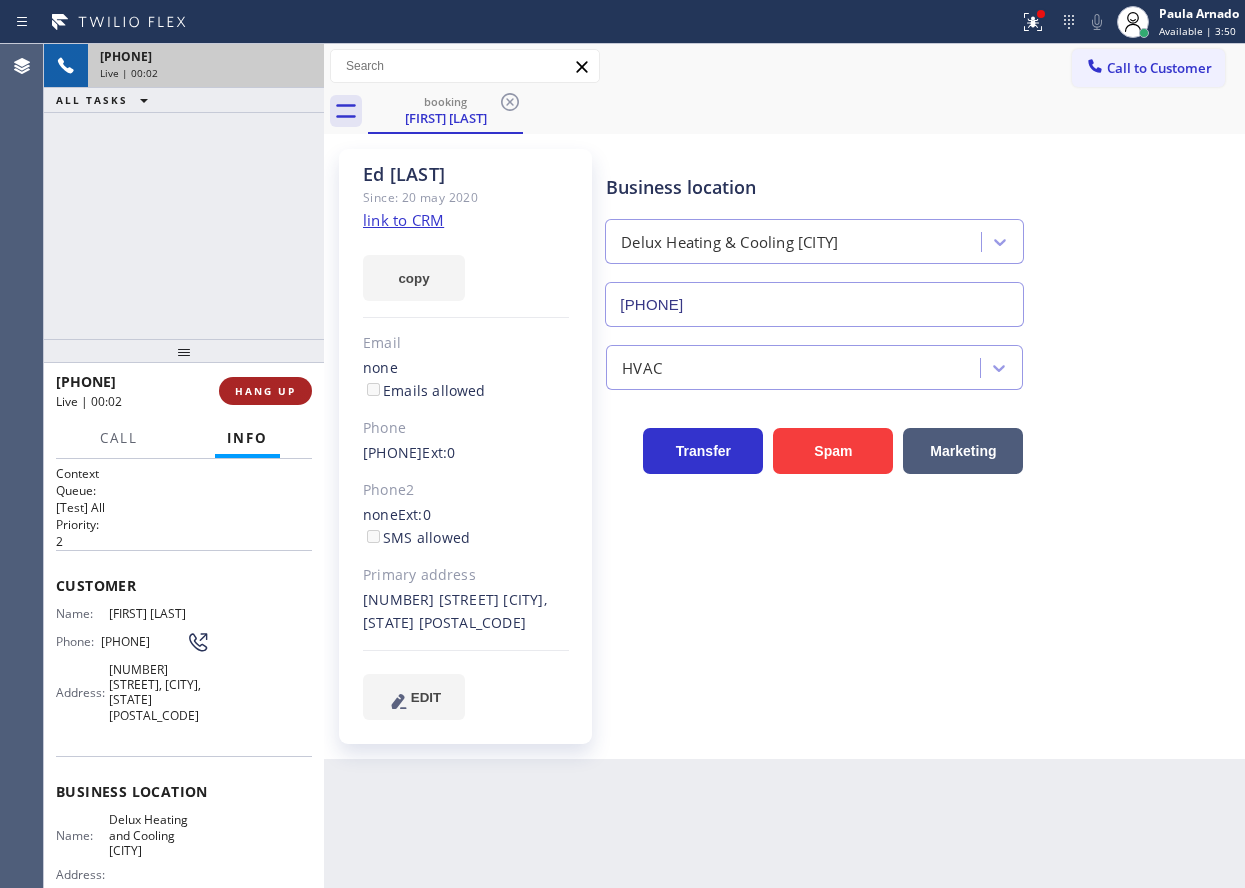 click on "HANG UP" at bounding box center (265, 391) 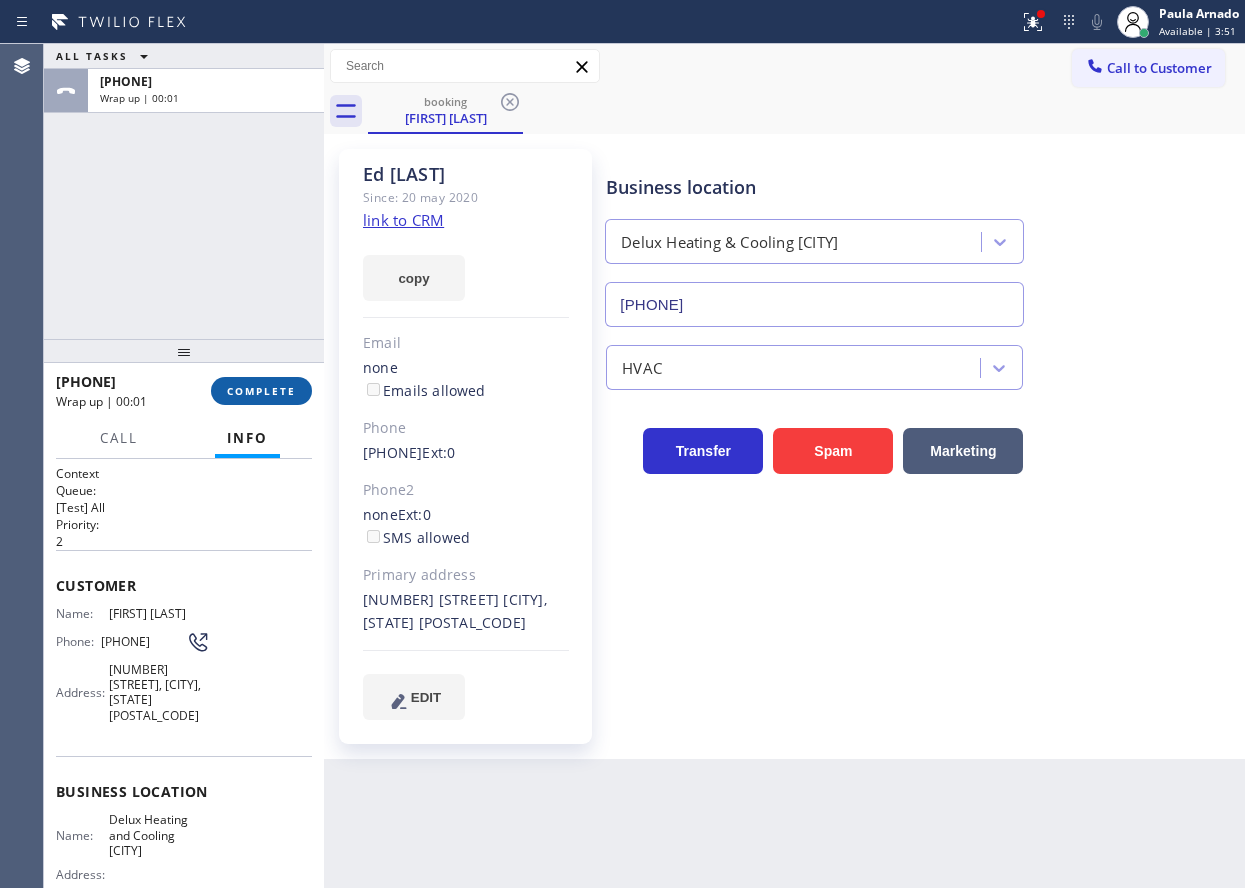 click on "COMPLETE" at bounding box center (261, 391) 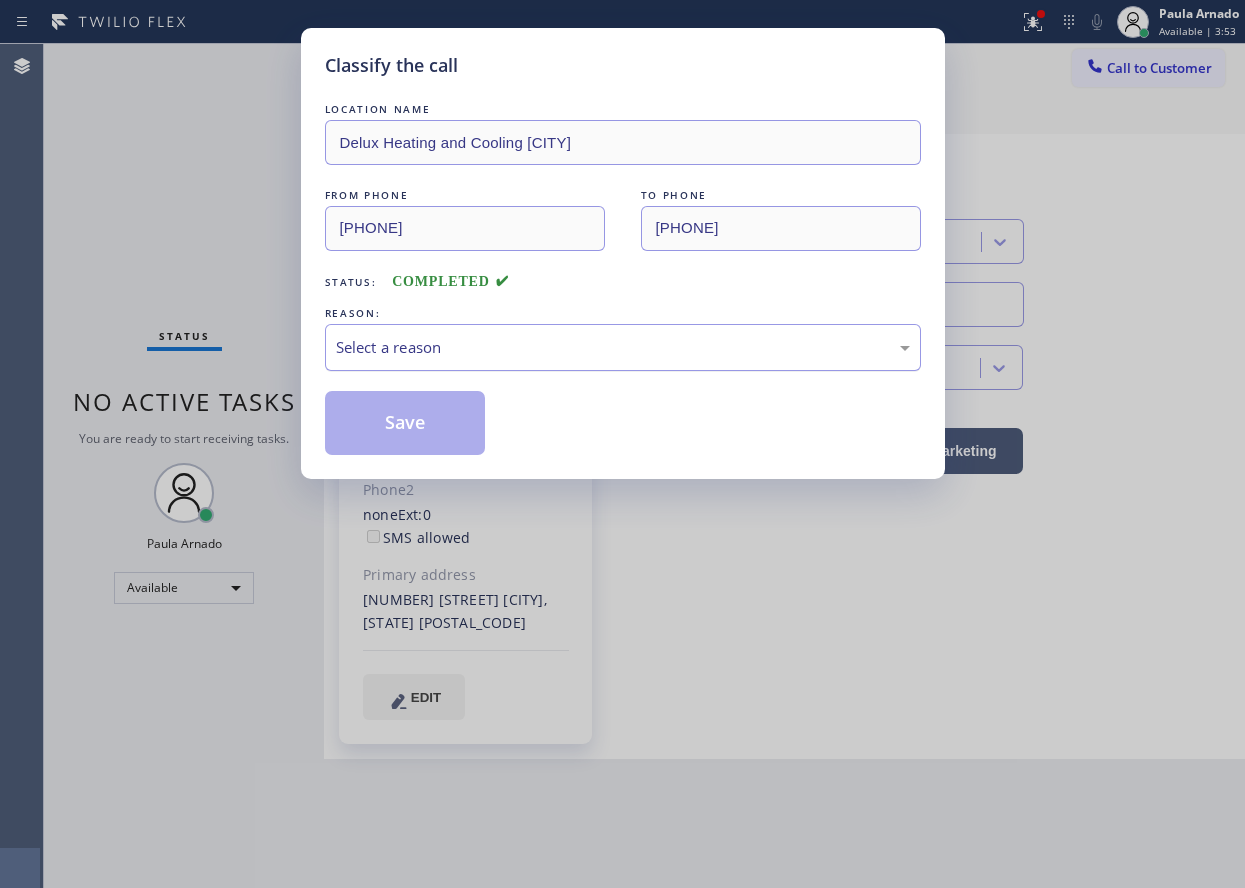 click on "Select a reason" at bounding box center (623, 347) 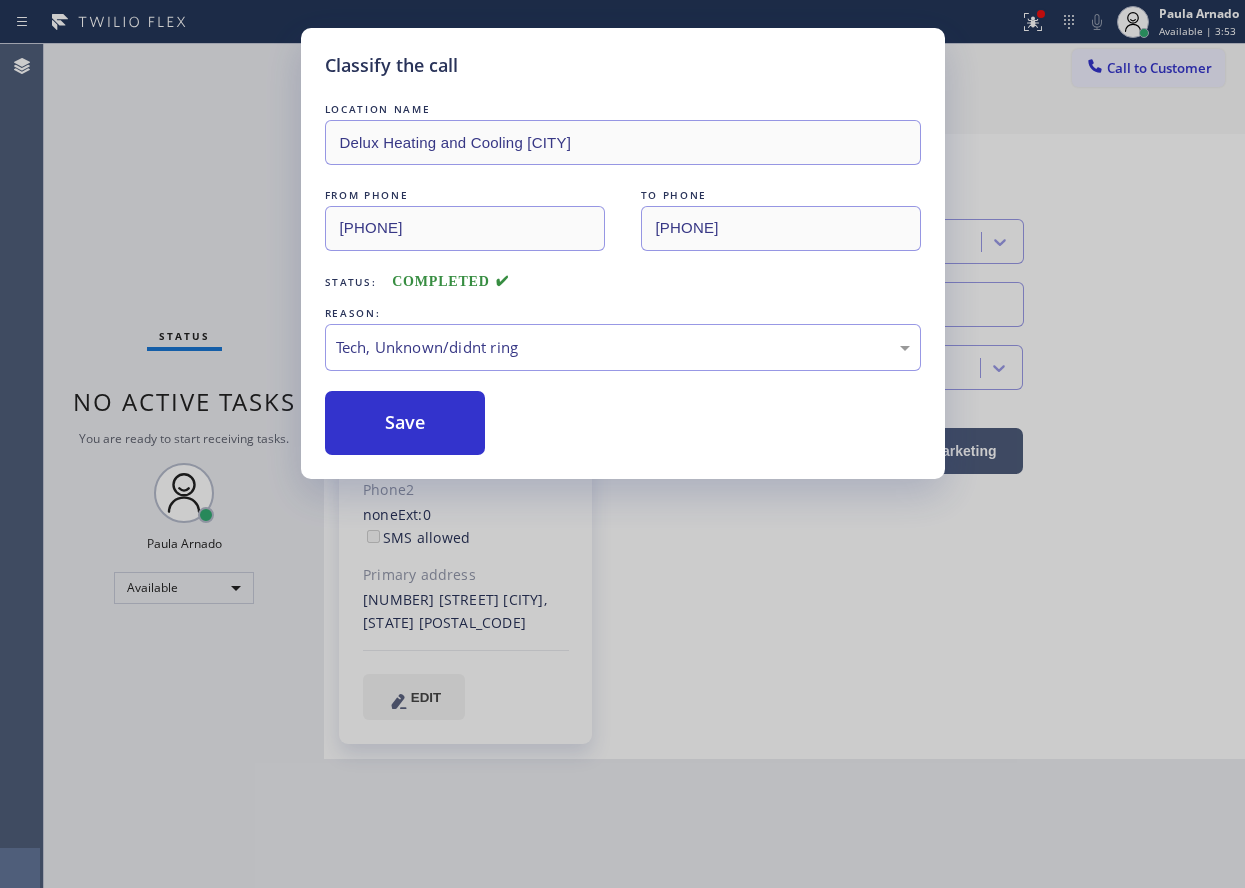 drag, startPoint x: 441, startPoint y: 415, endPoint x: 738, endPoint y: 176, distance: 381.2217 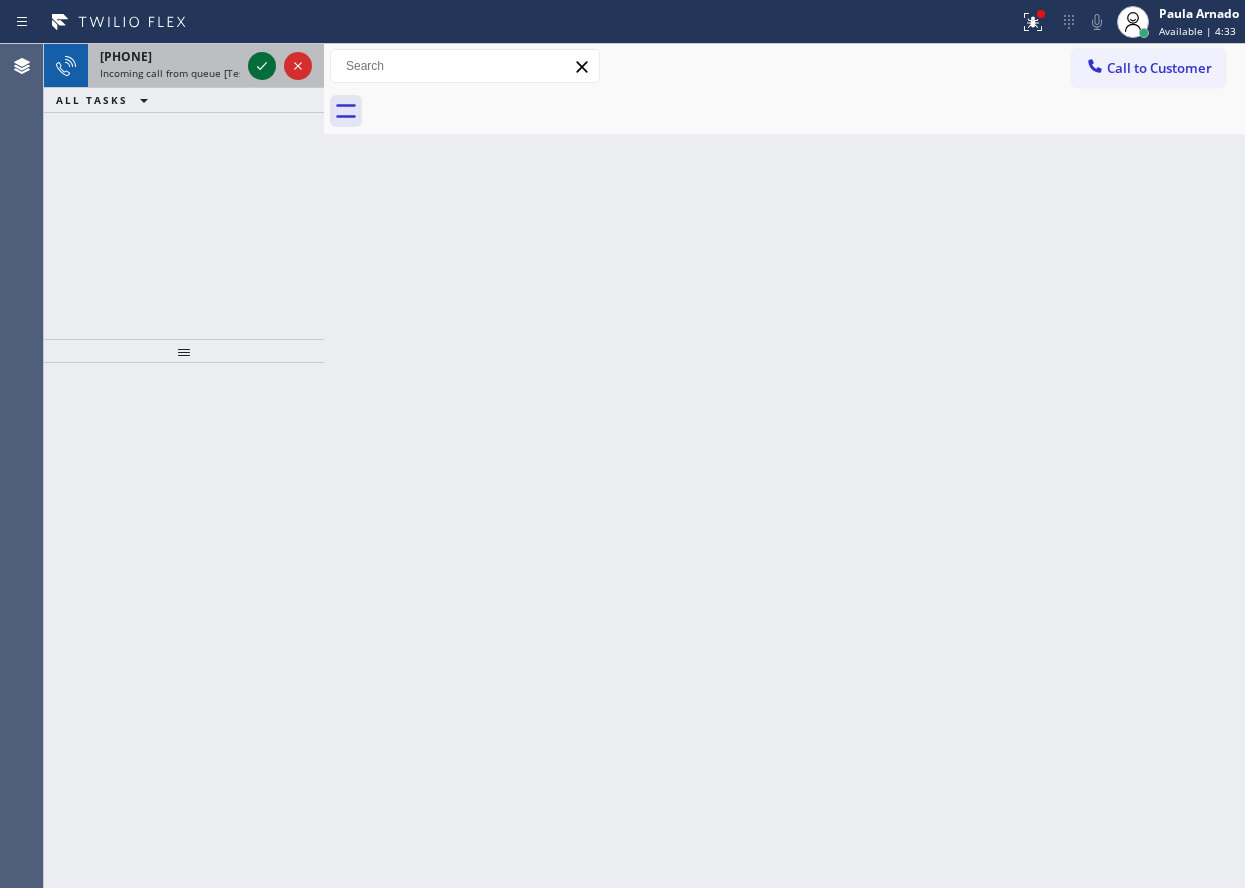 drag, startPoint x: 252, startPoint y: 62, endPoint x: 286, endPoint y: 131, distance: 76.922035 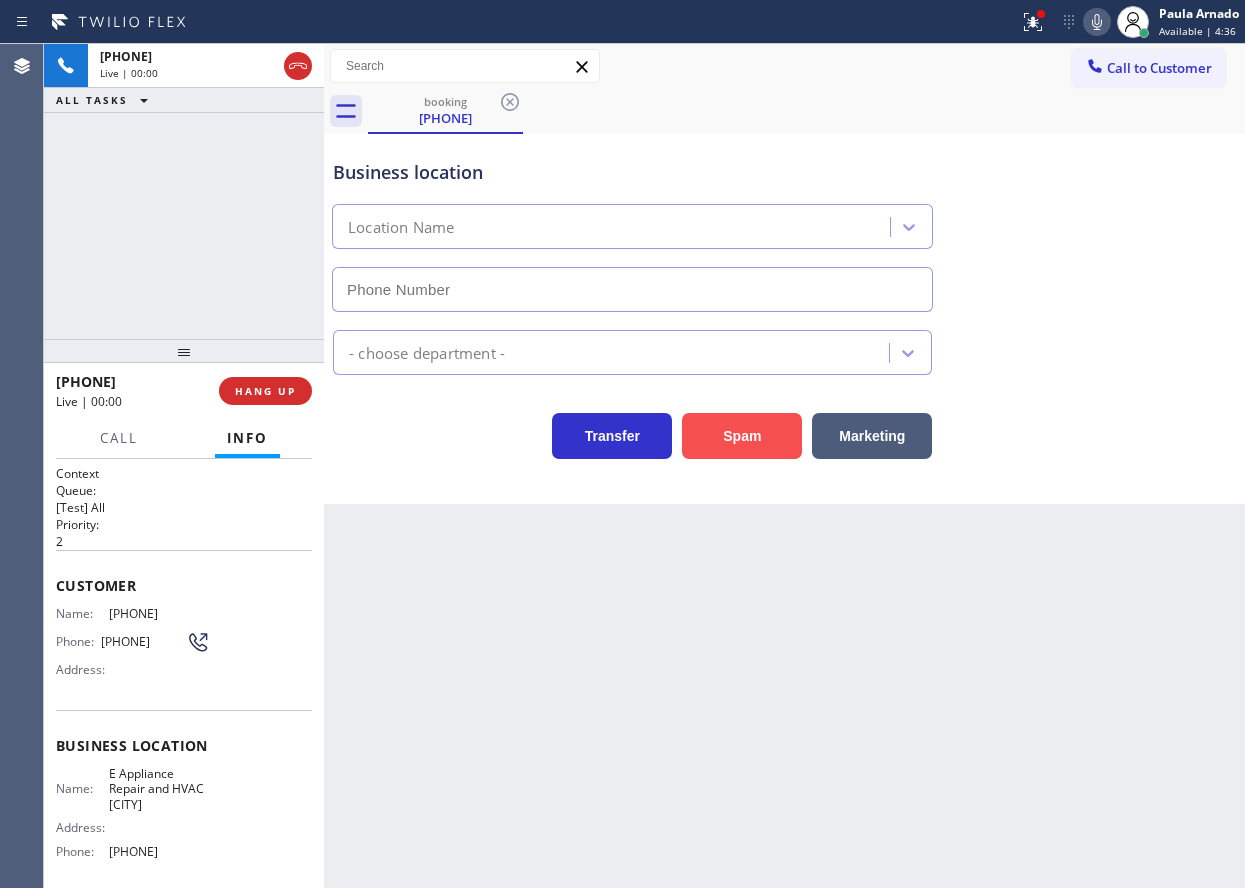 type on "(650) 360-9227" 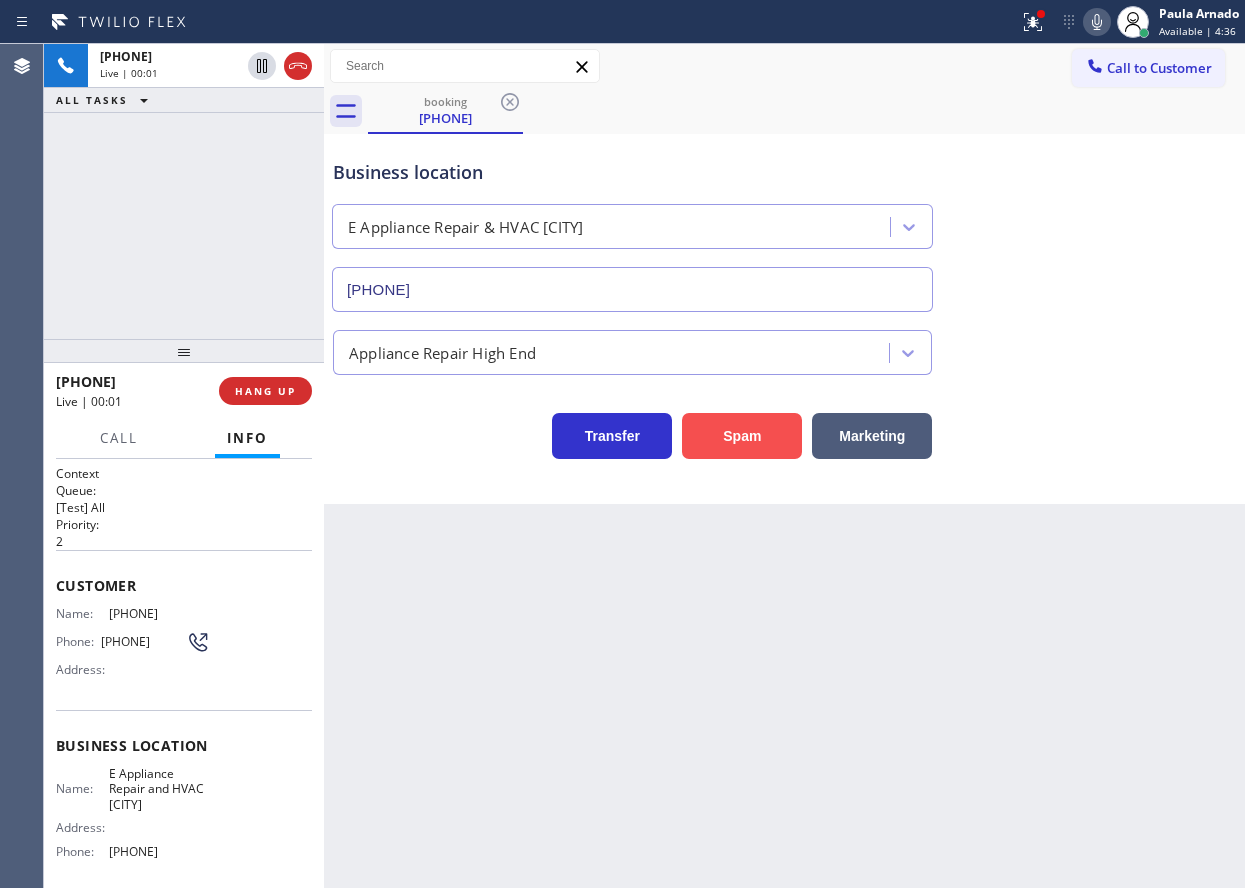 click on "Spam" at bounding box center [742, 436] 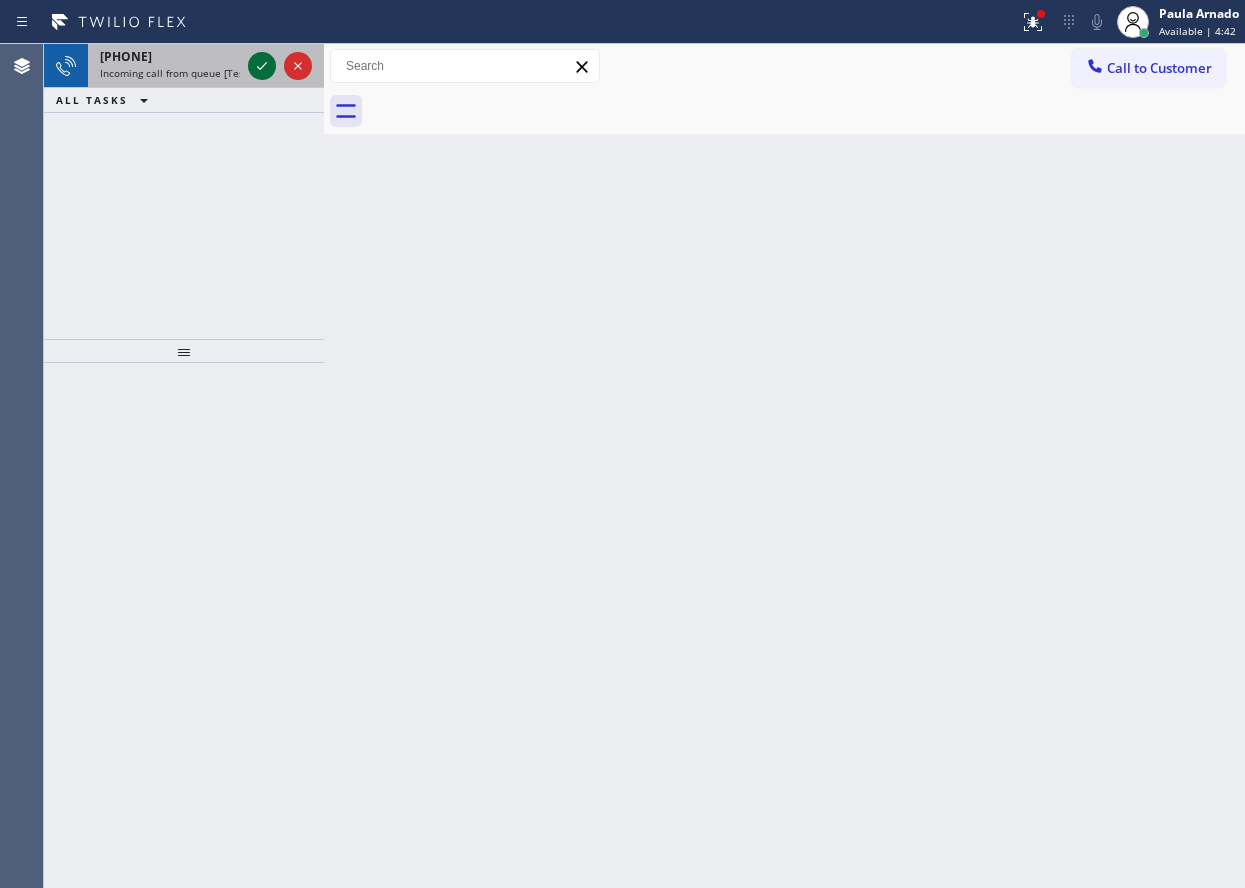 click 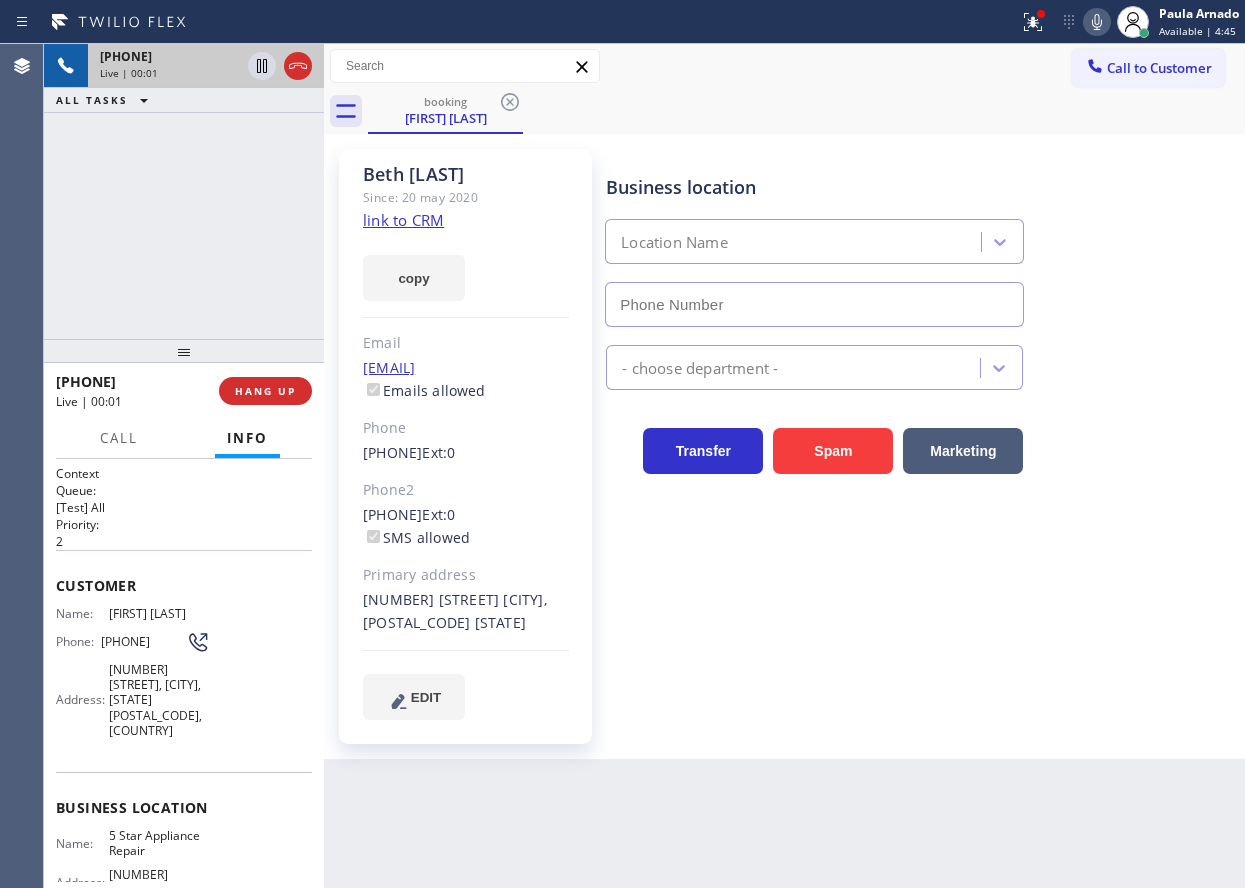 type on "[PHONE]" 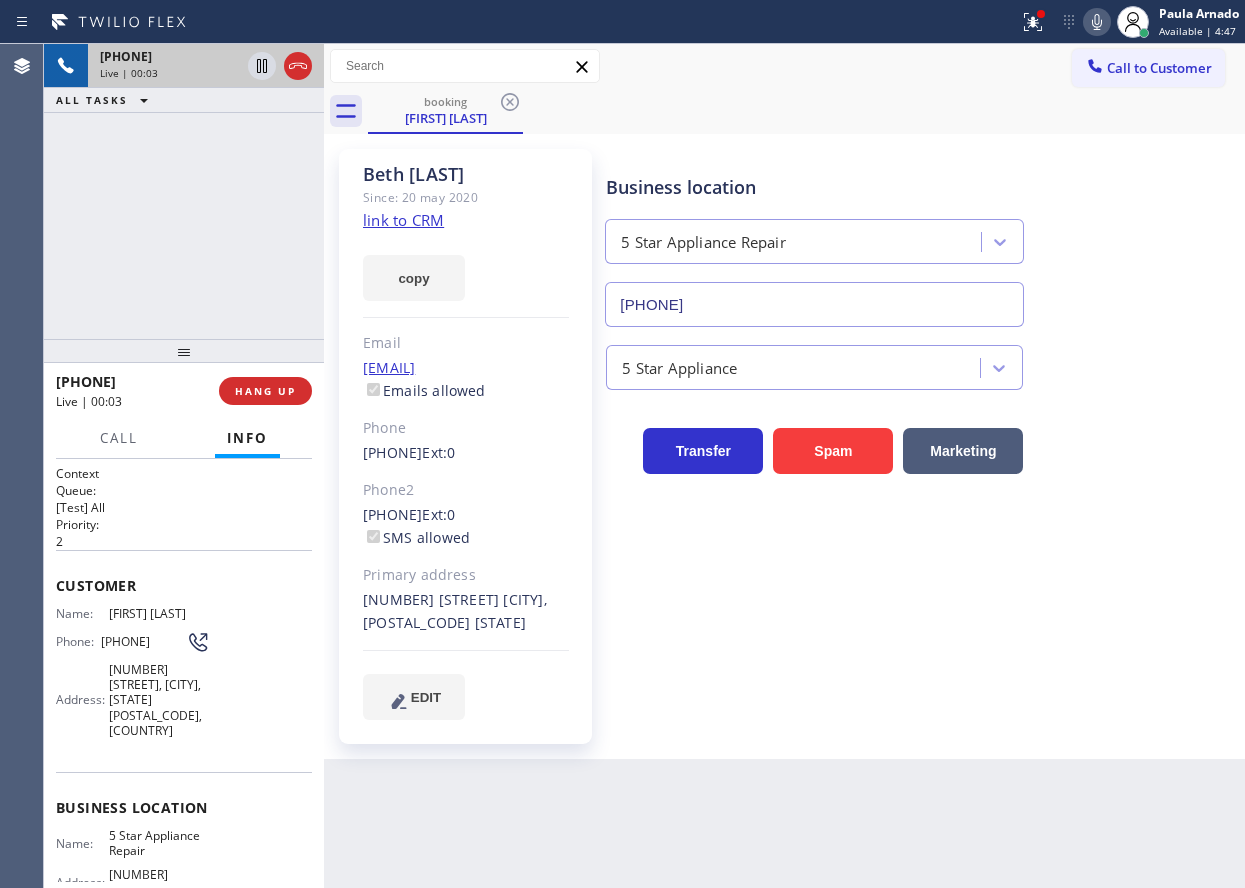 click on "Beth   Cygnarowicz Since: 20 may 2020 link to CRM copy Email bethcyg@gmail.com  Emails allowed Phone (301) 708-1655  Ext:  0 Phone2 (240) 810-4112  Ext:  0  SMS allowed Primary address  14729 Locustwood Lane Silver Spring, 20905 MD EDIT" at bounding box center (465, 446) 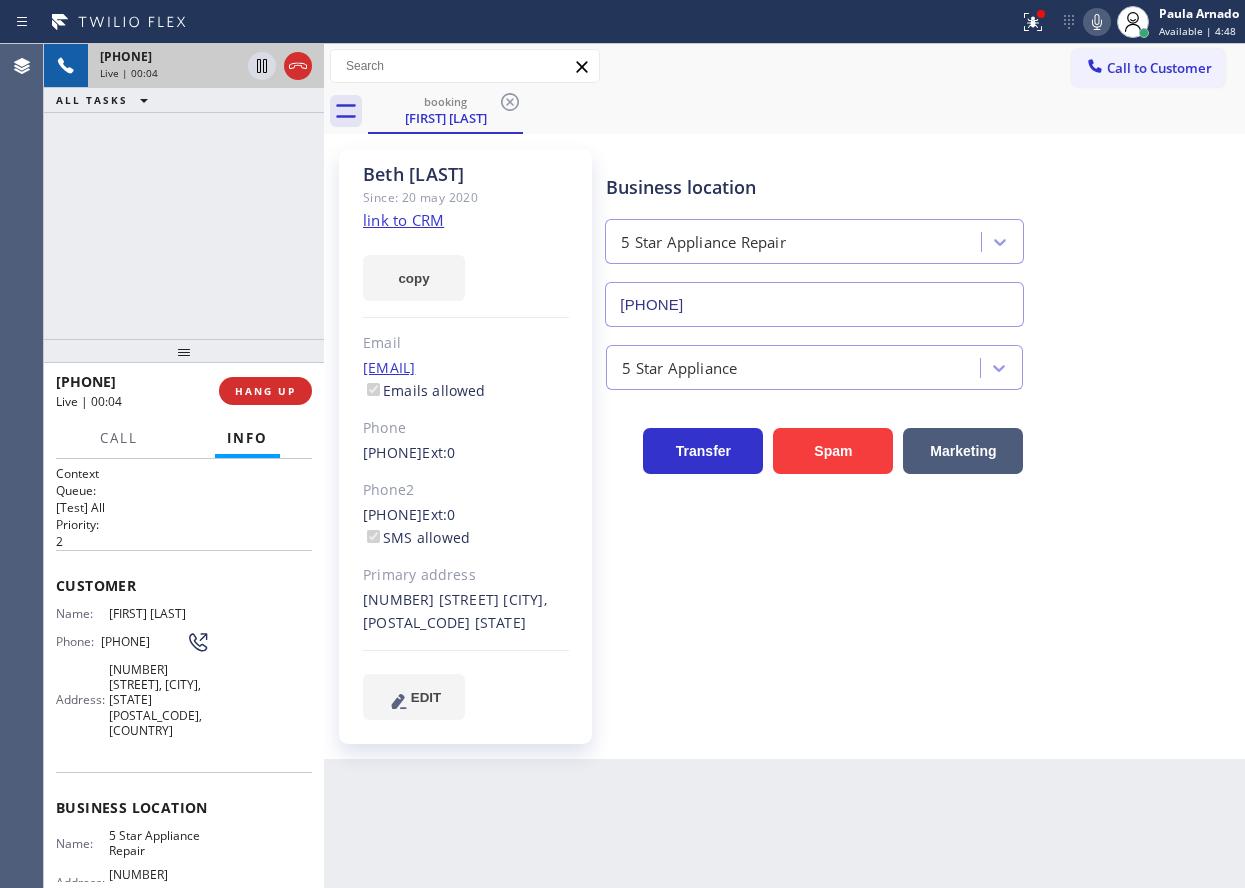 click on "link to CRM" 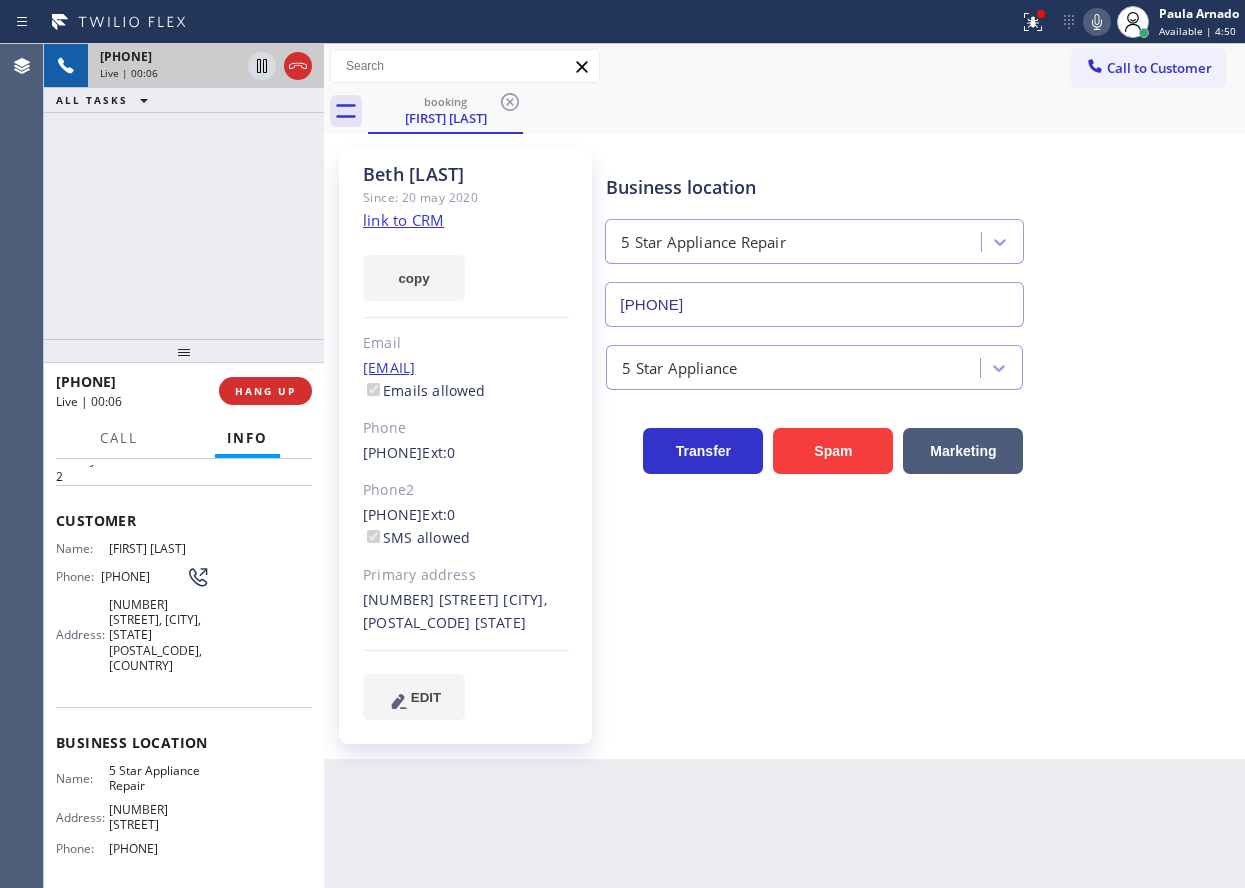 scroll, scrollTop: 100, scrollLeft: 0, axis: vertical 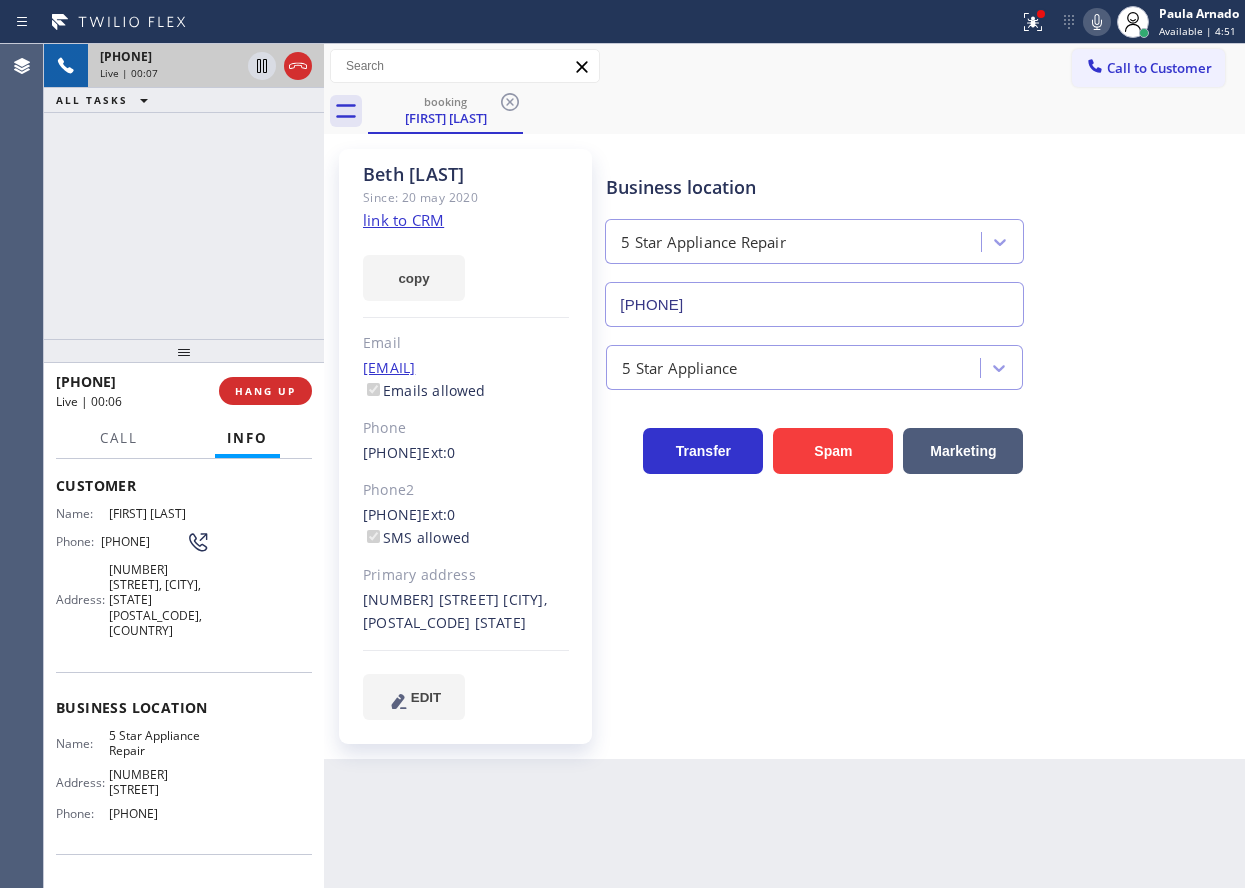 click on "5 Star Appliance Repair" at bounding box center [159, 743] 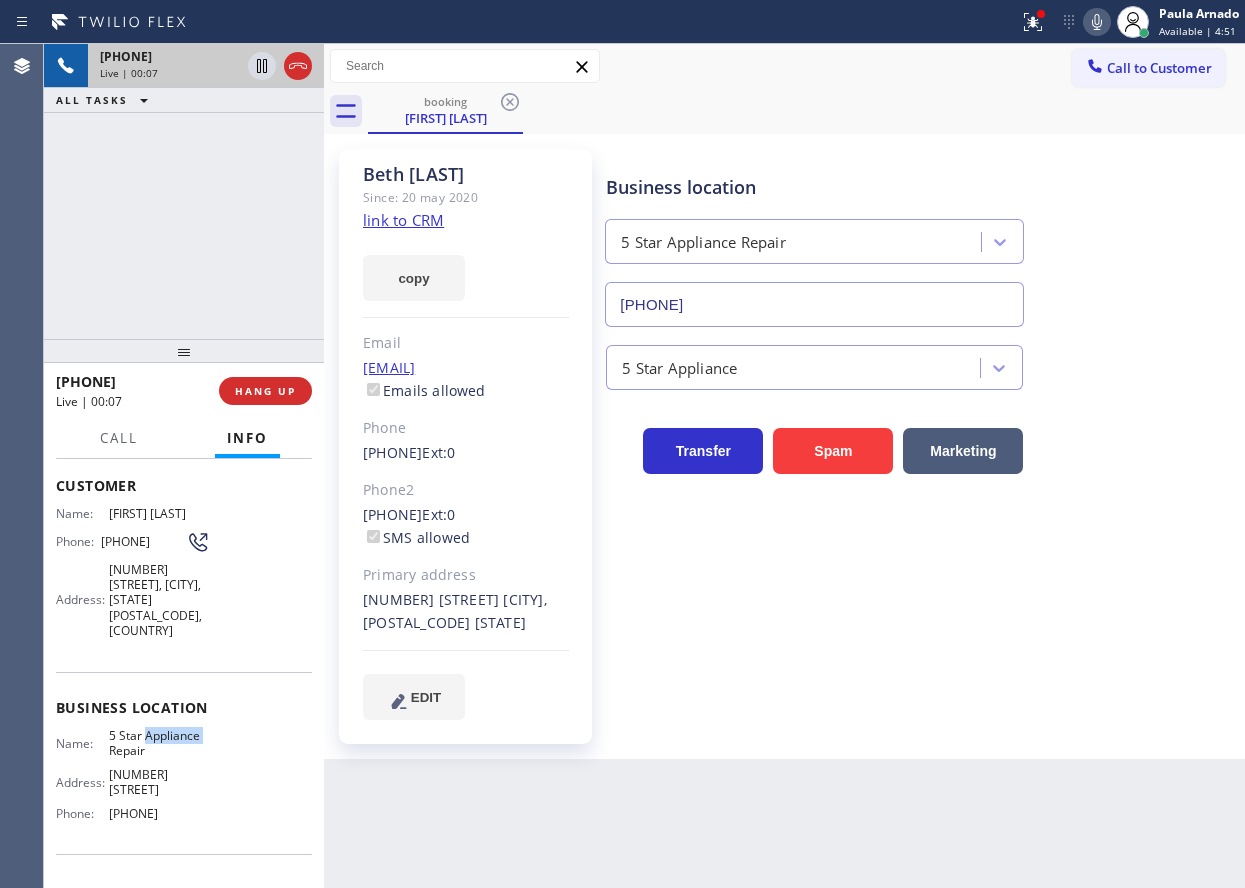 click on "5 Star Appliance Repair" at bounding box center [159, 743] 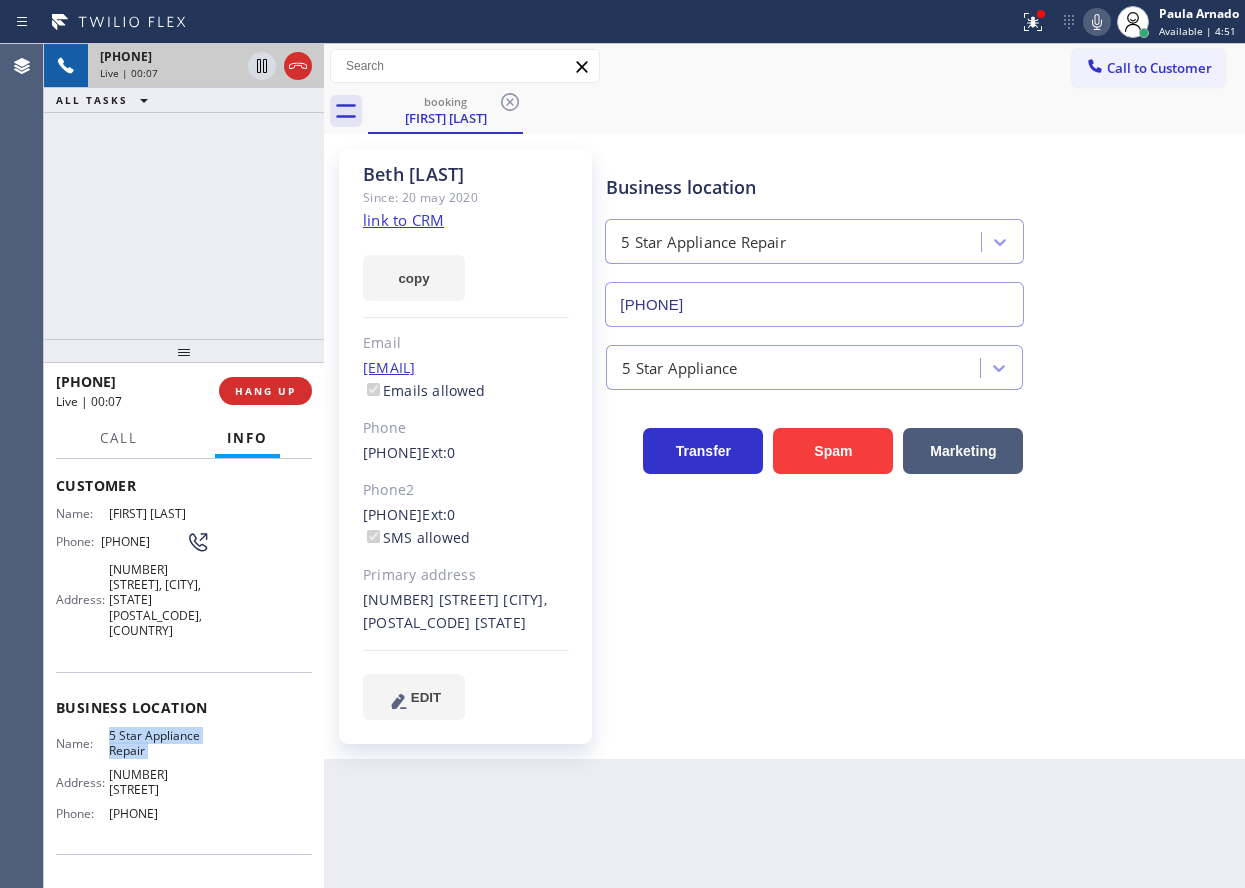 click on "5 Star Appliance Repair" at bounding box center (159, 743) 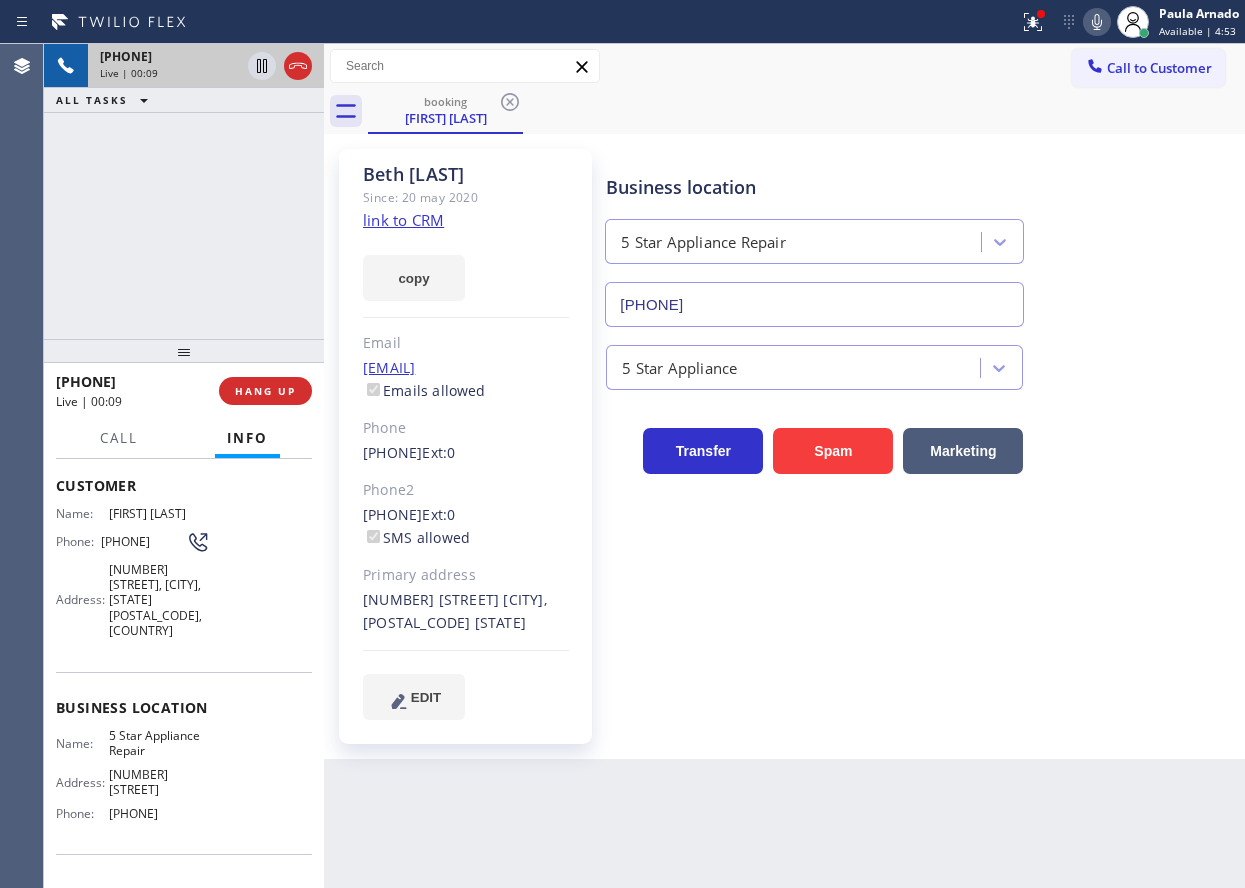 click on "[PHONE]" at bounding box center (814, 304) 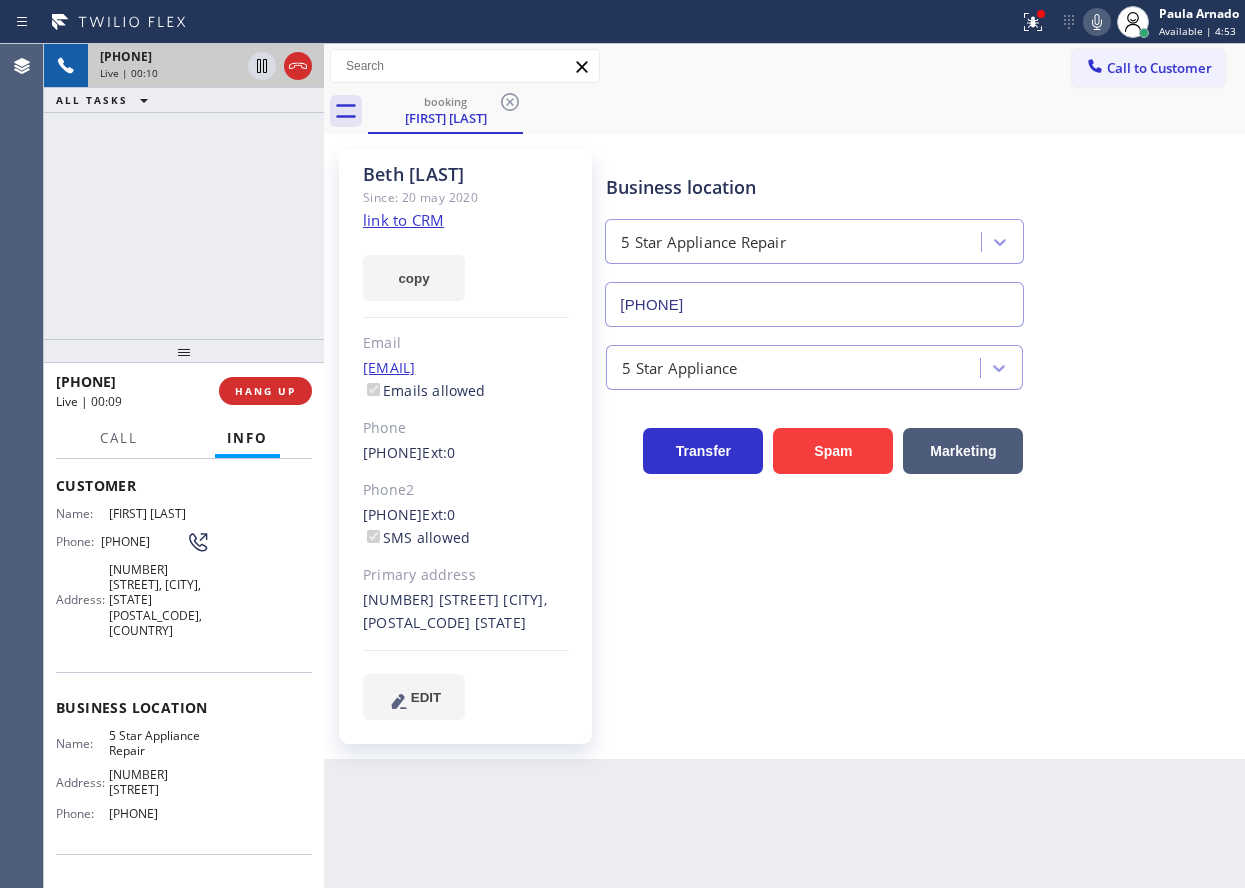 click on "[PHONE]" at bounding box center (814, 304) 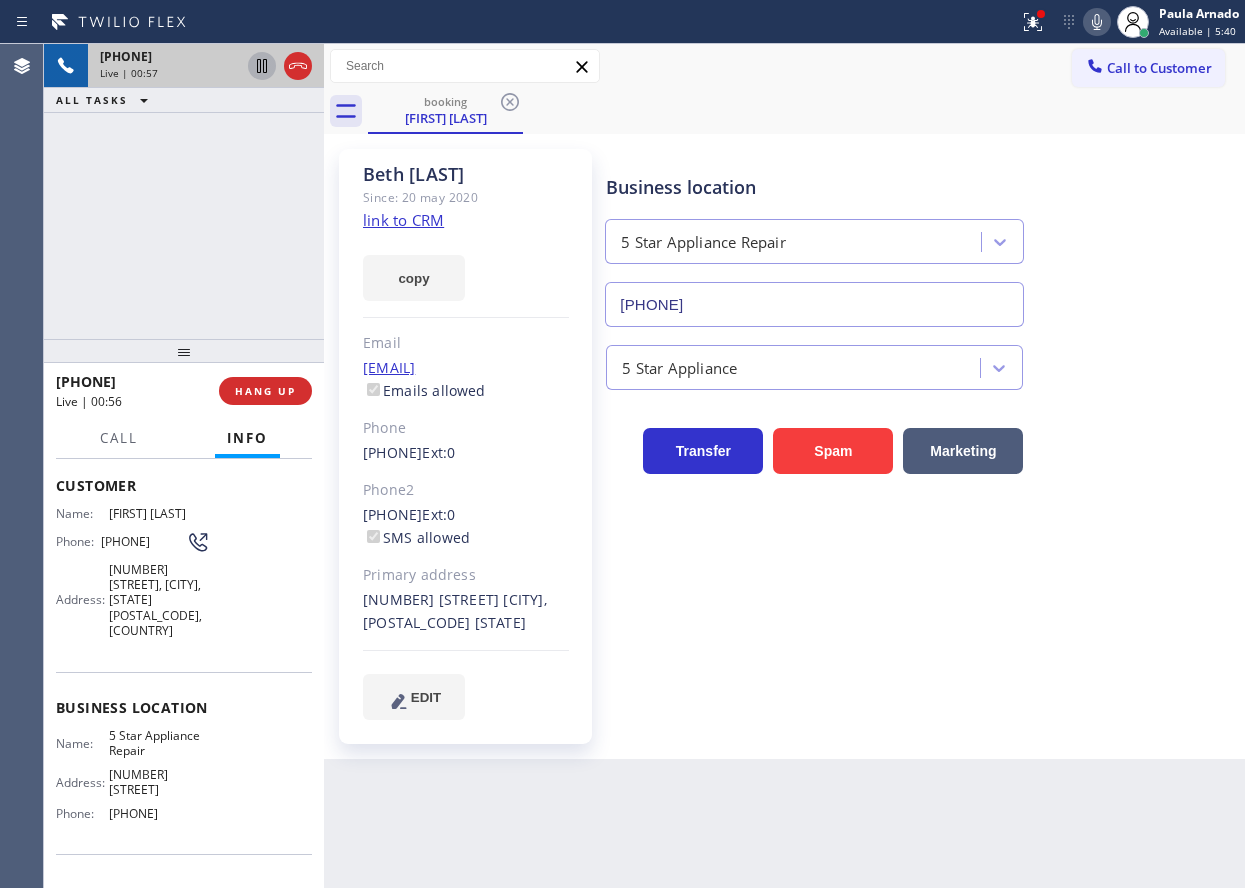 click 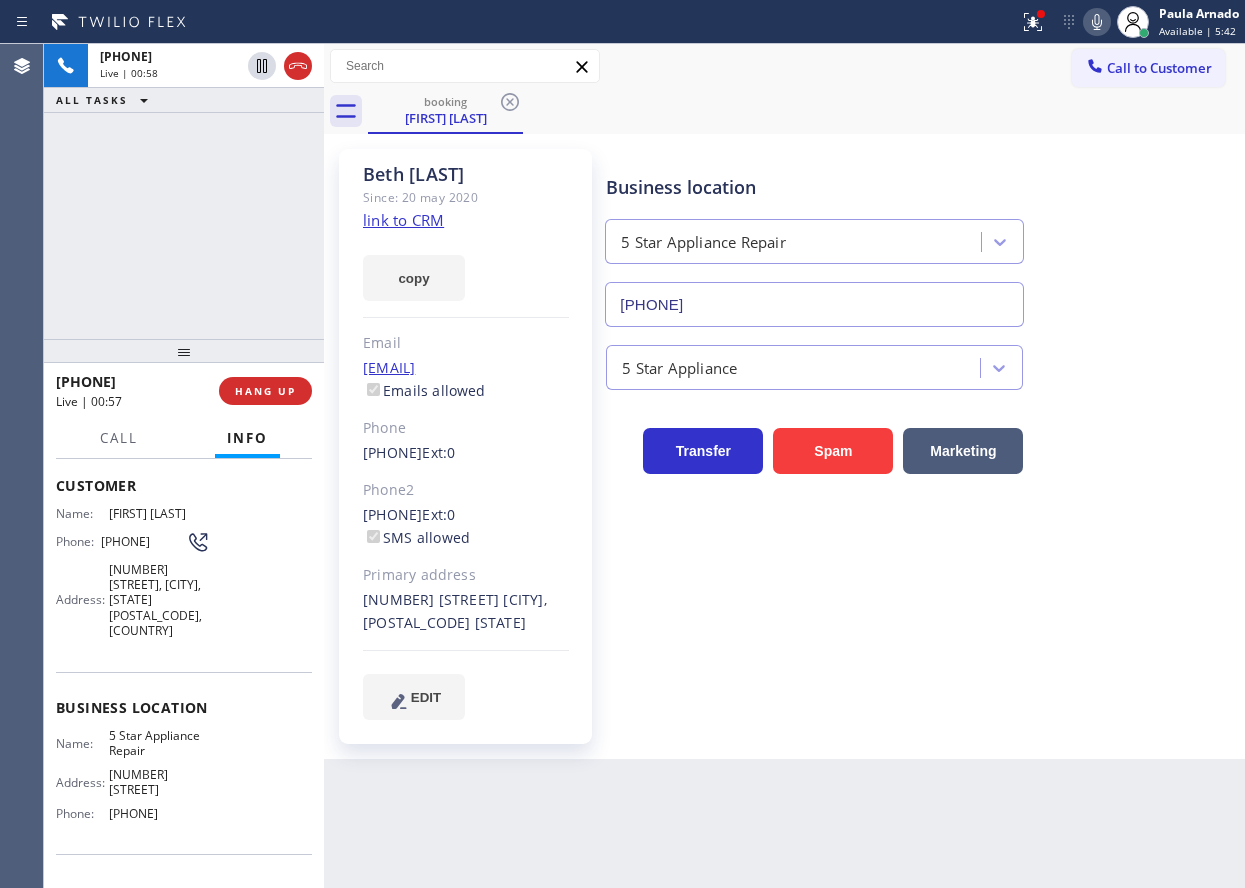 click 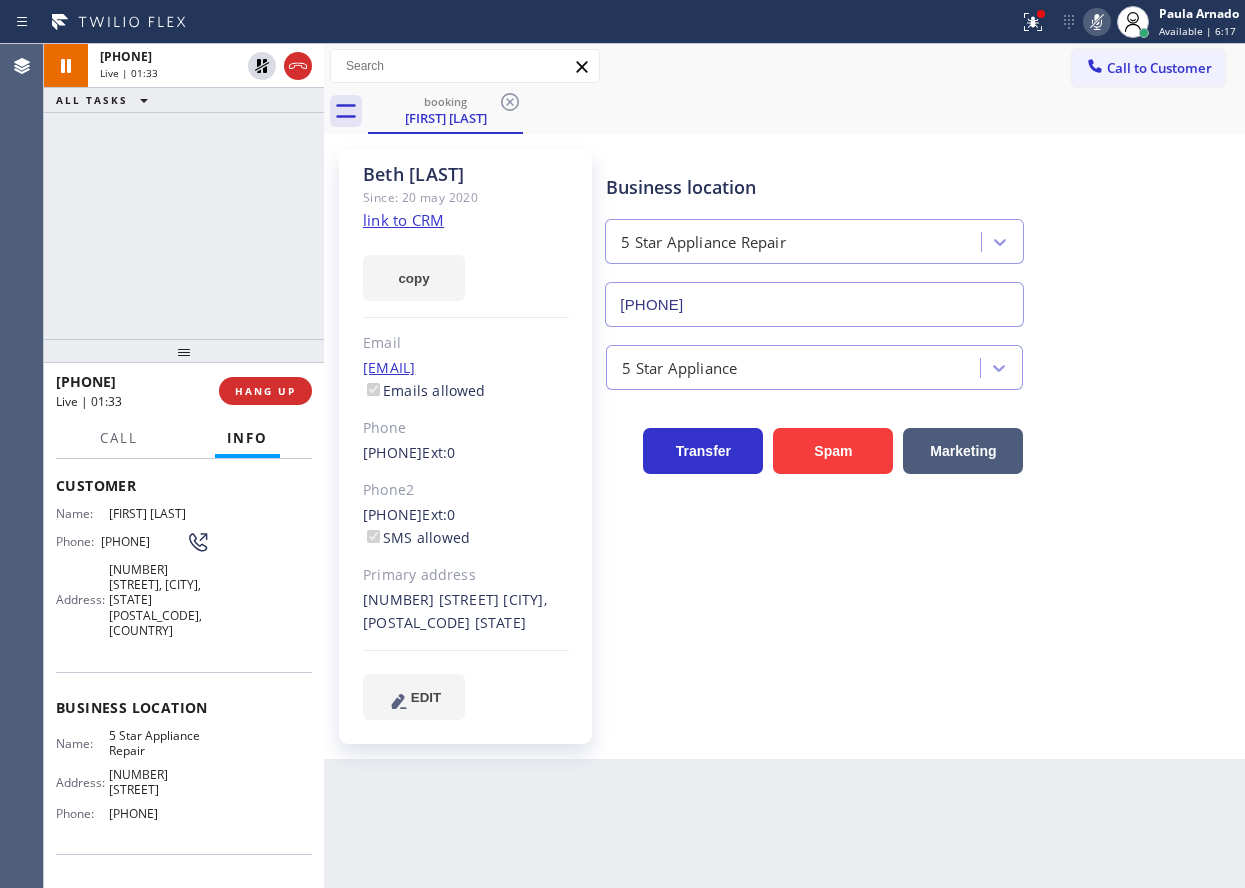 drag, startPoint x: 1092, startPoint y: 548, endPoint x: 669, endPoint y: 146, distance: 583.55206 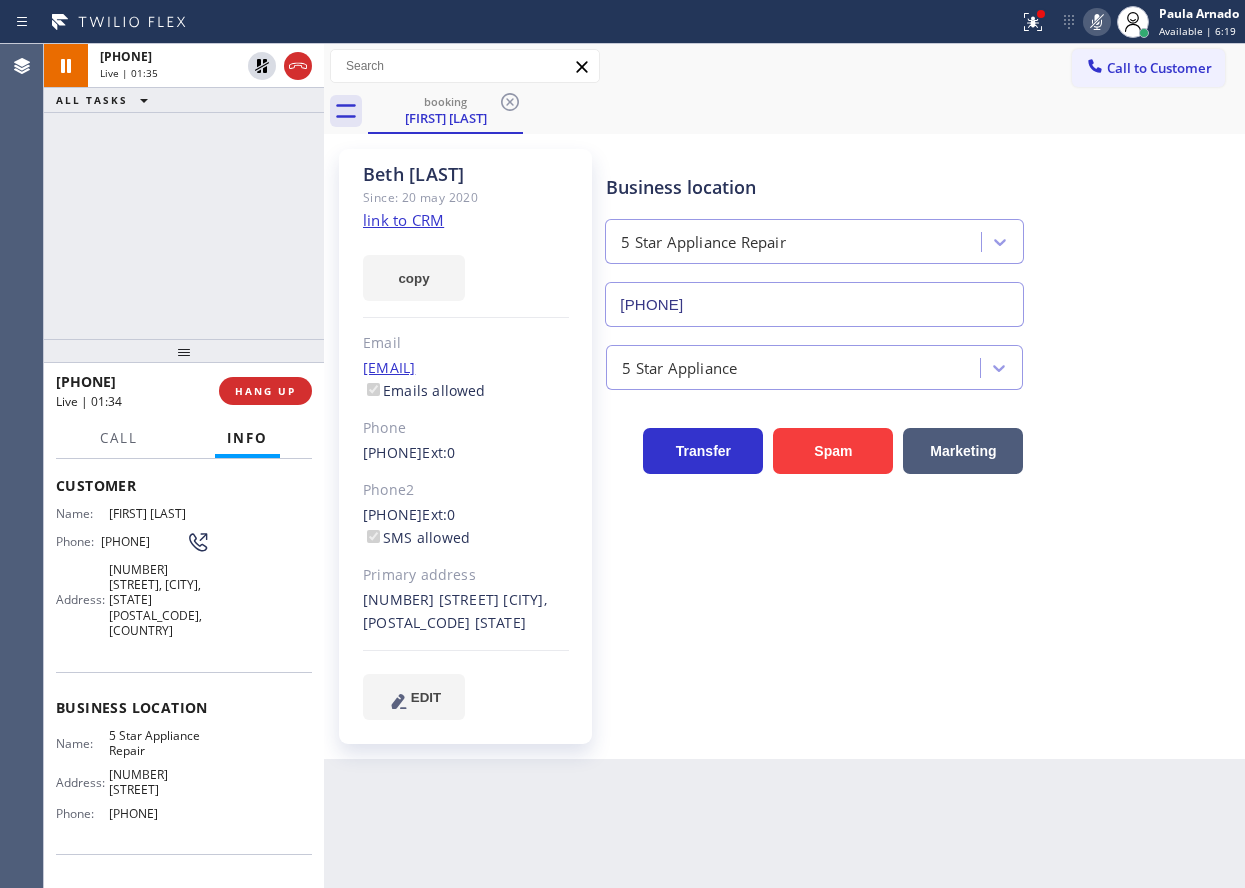 click 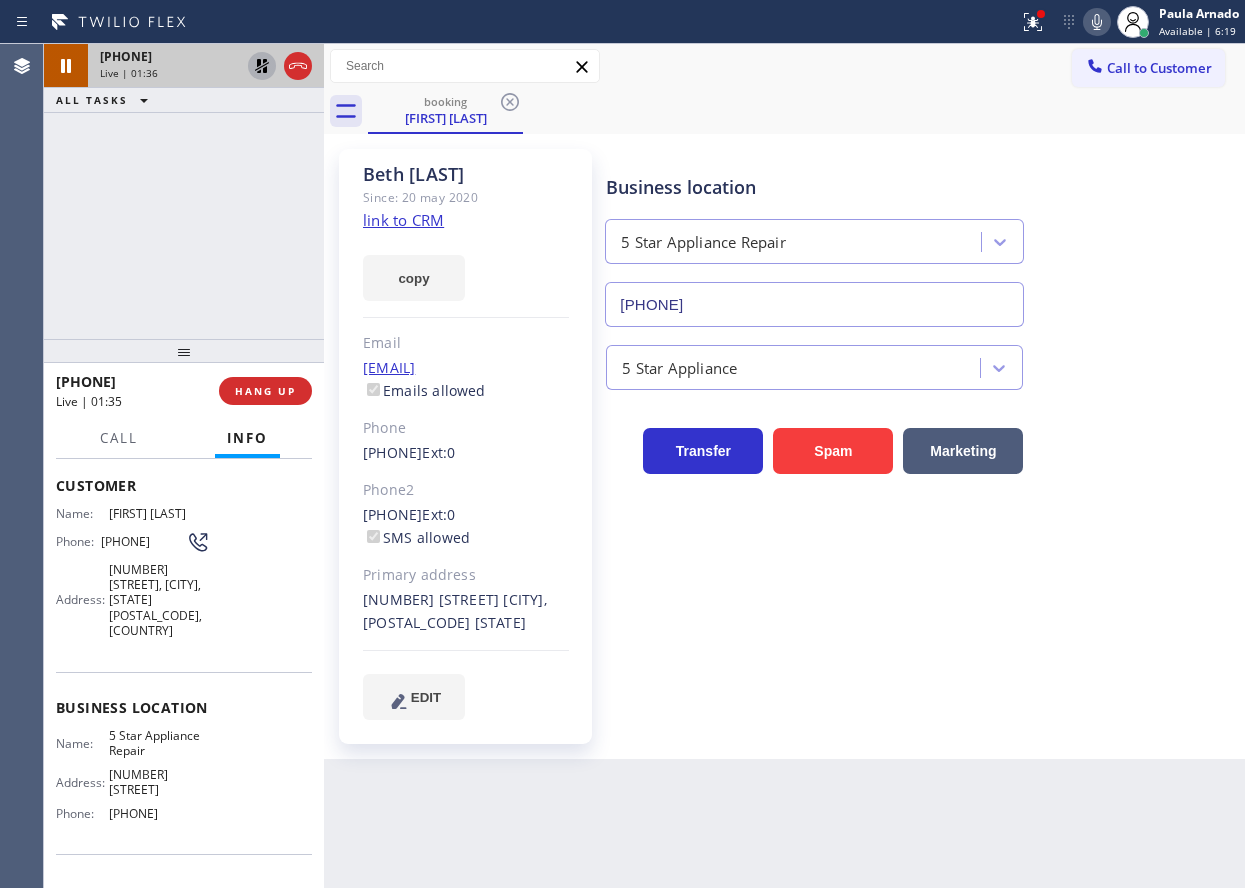 click 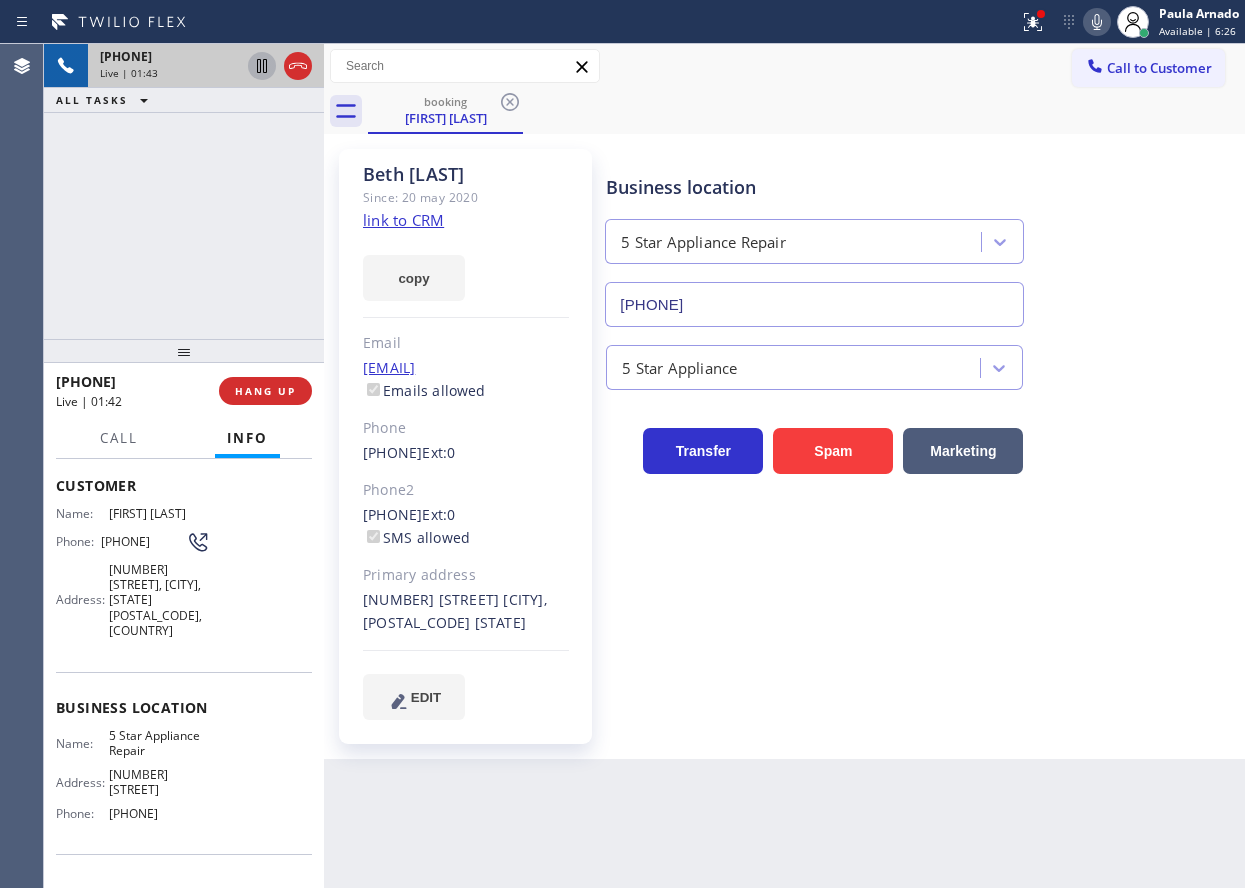 click on "Business location 5 Star Appliance Repair (855) 731-4952" at bounding box center [921, 236] 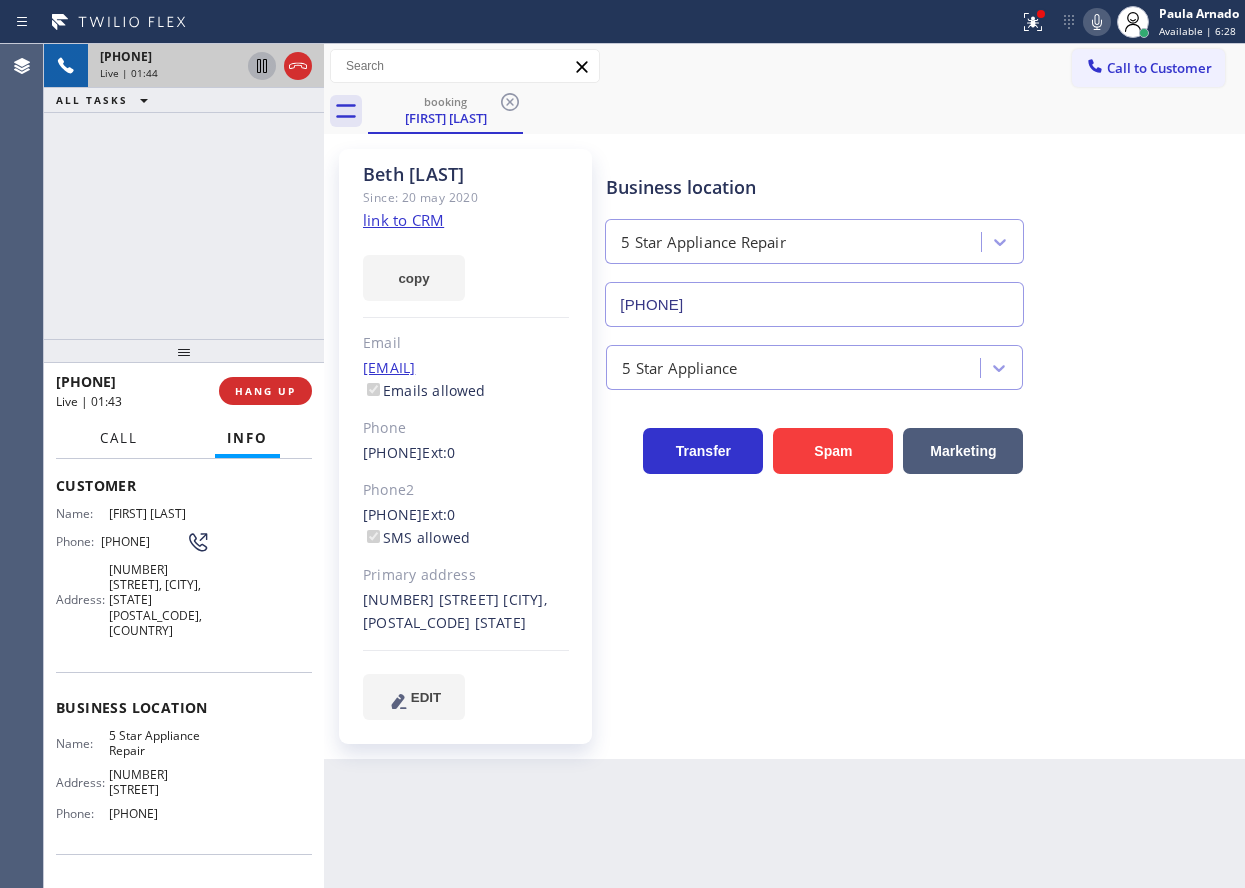 click on "Call" at bounding box center [119, 438] 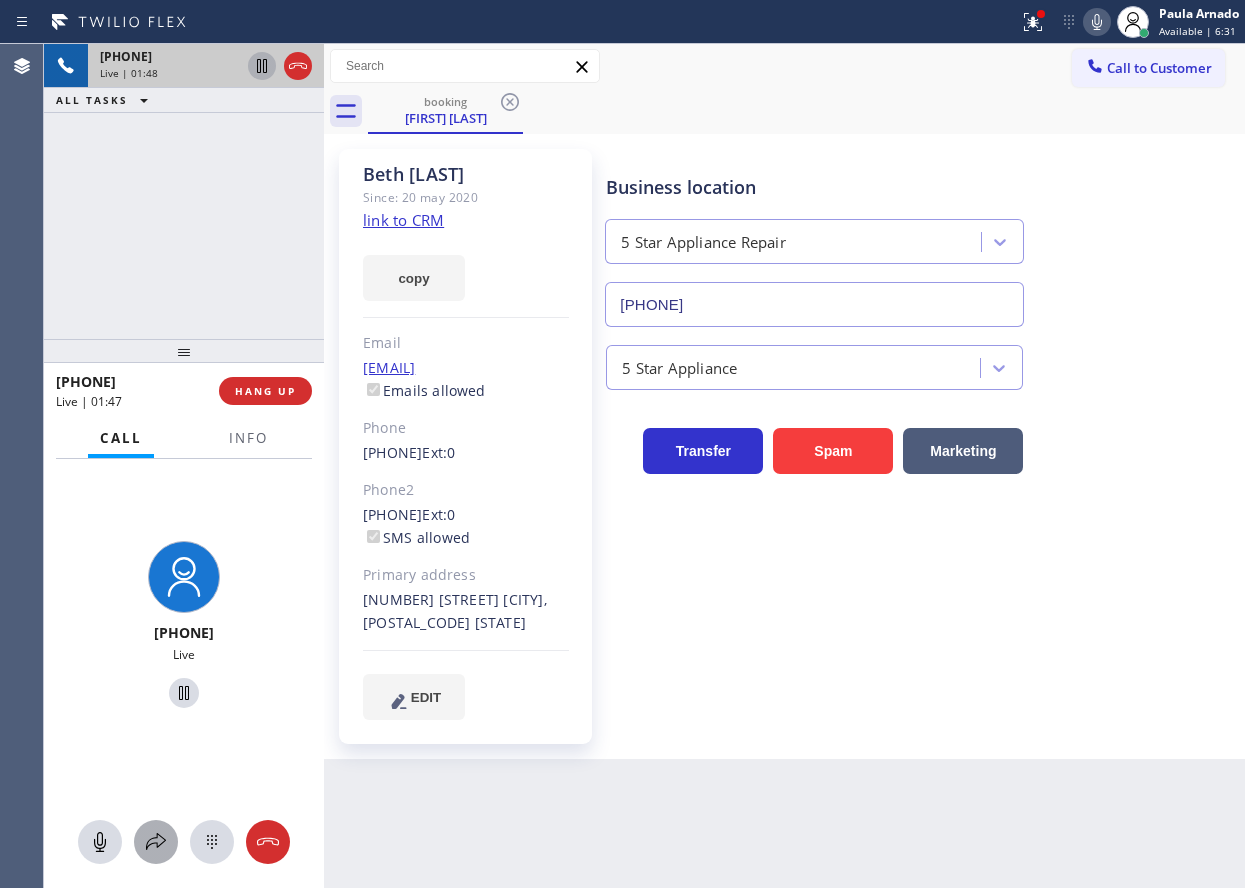 click 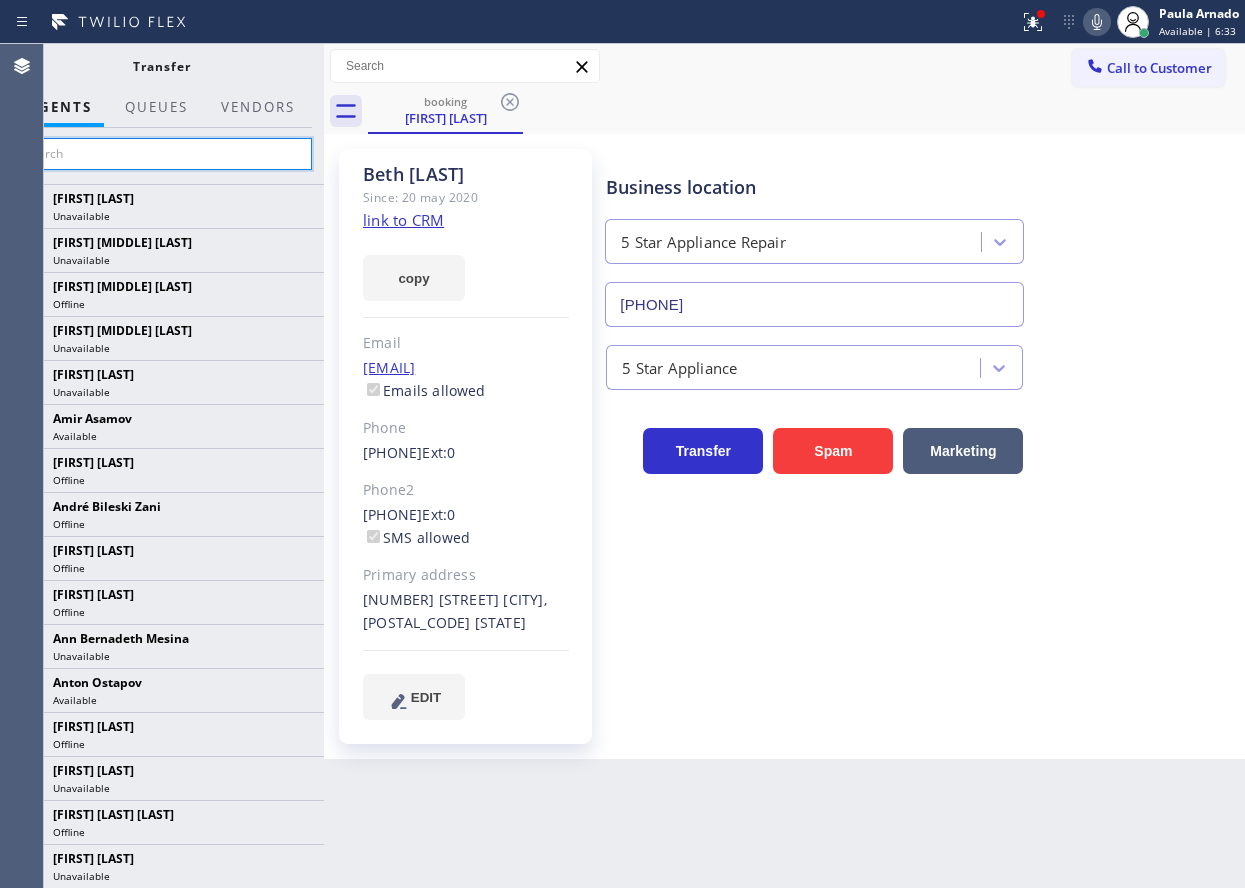 click at bounding box center [161, 154] 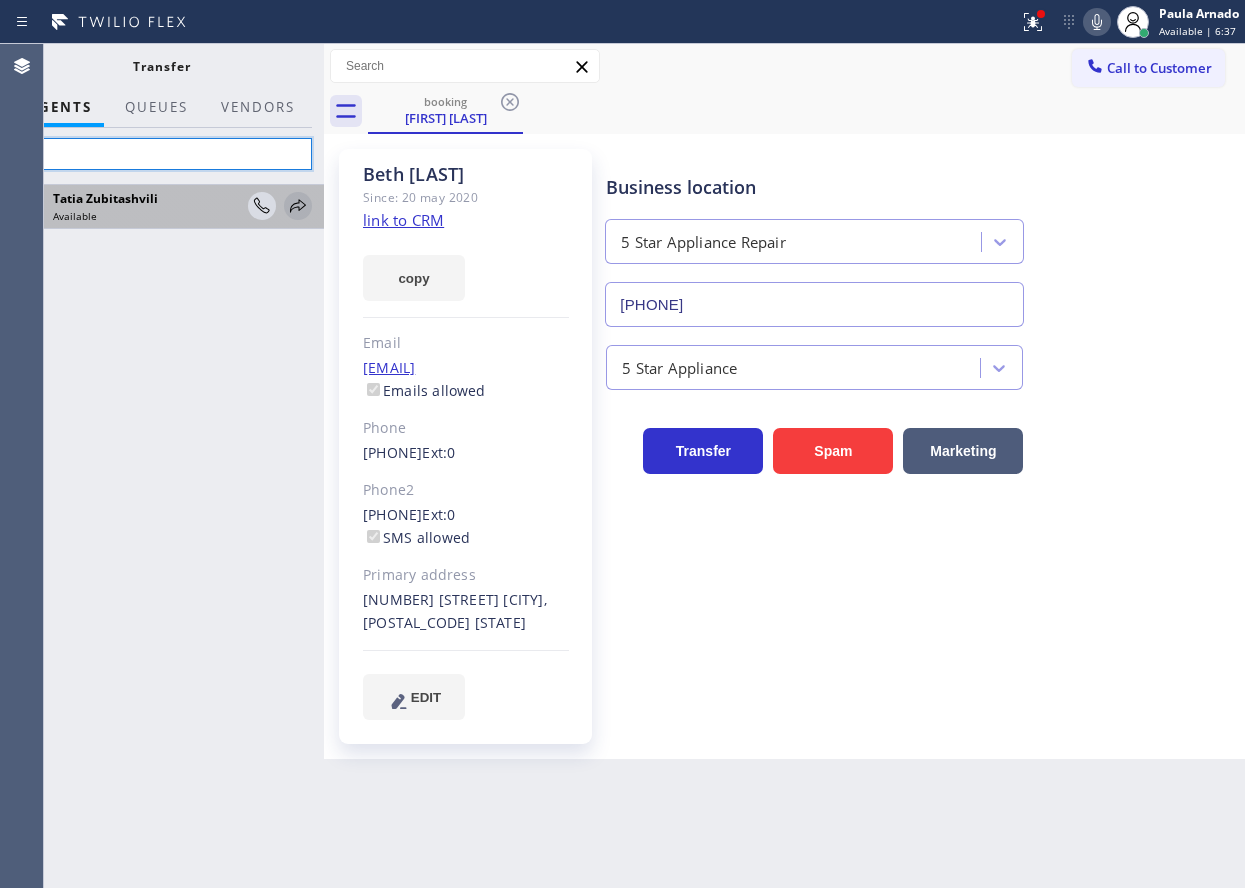 type on "tat" 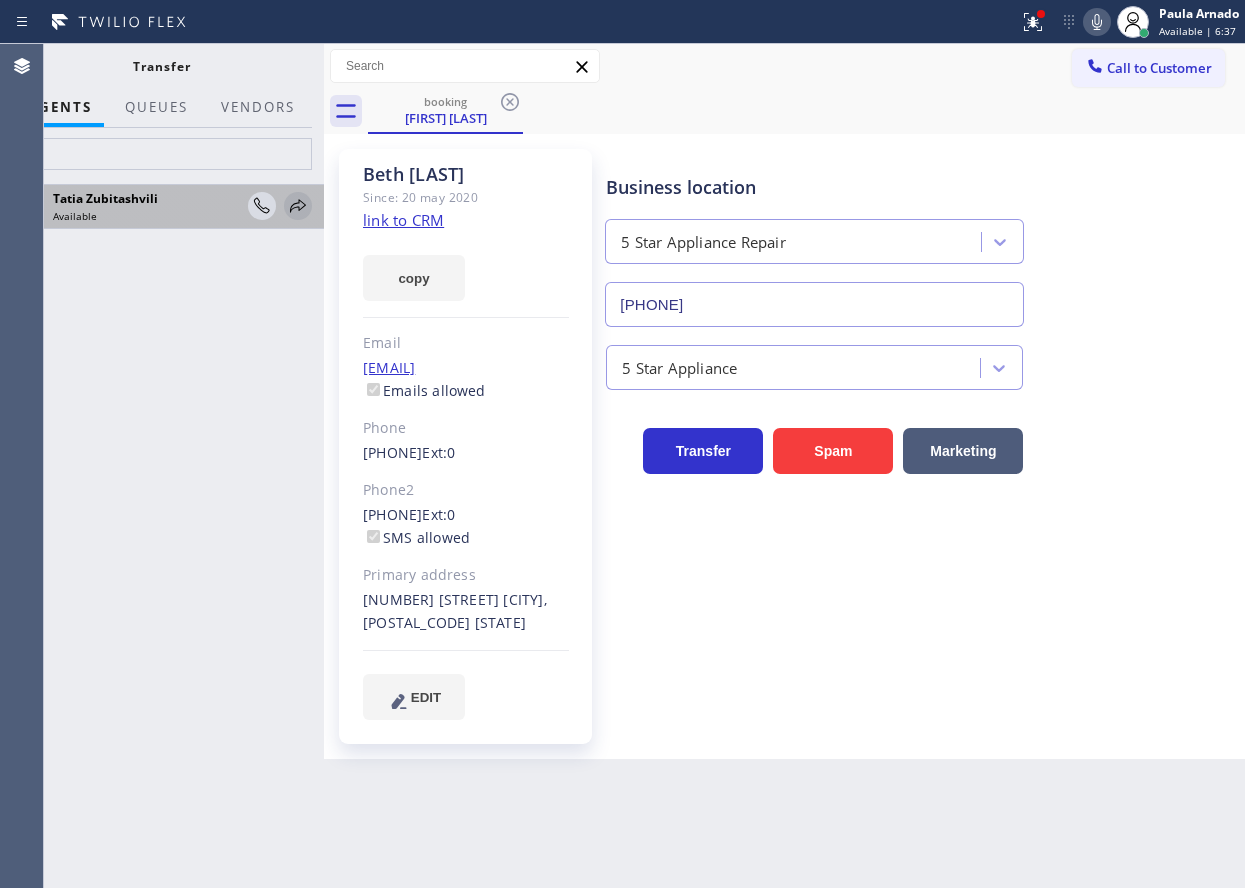 click 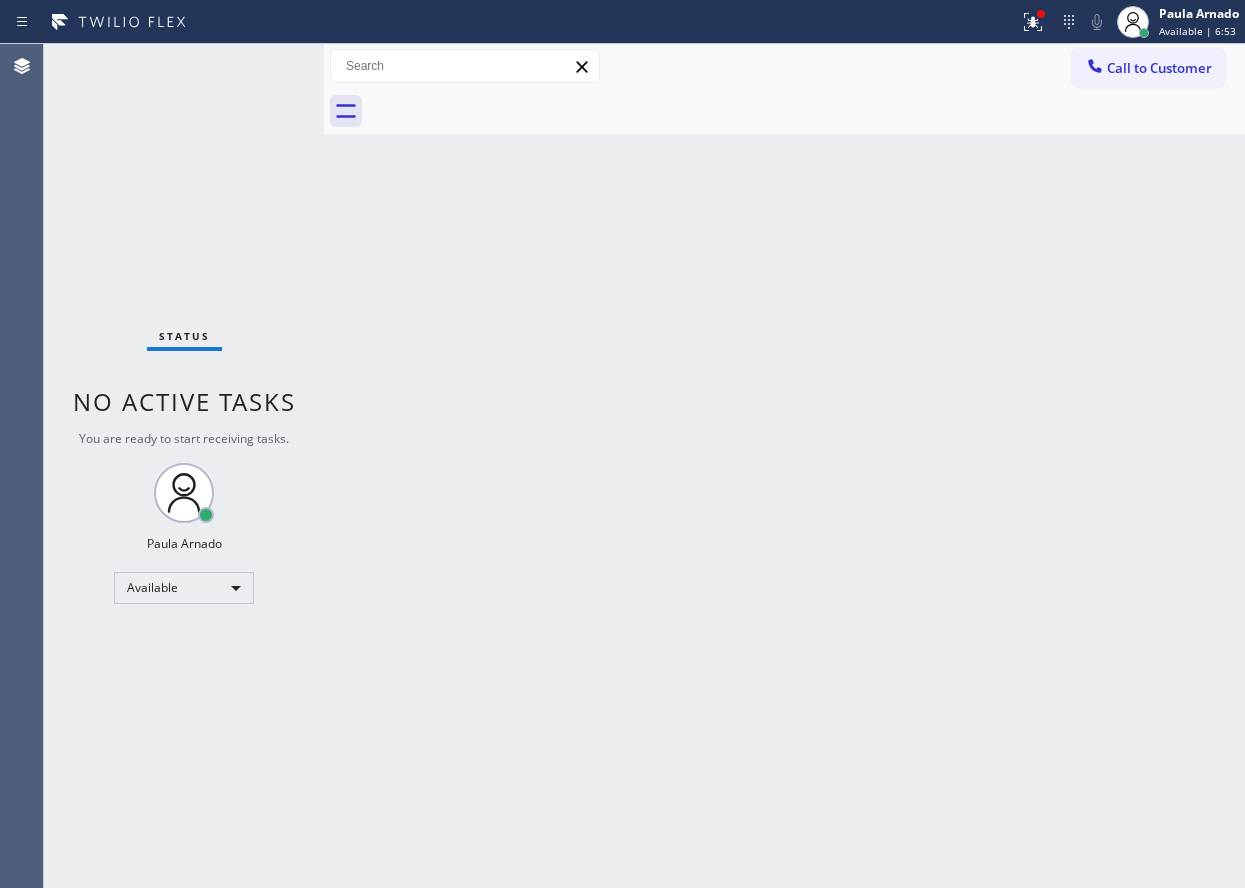 drag, startPoint x: 1122, startPoint y: 368, endPoint x: 773, endPoint y: 354, distance: 349.2807 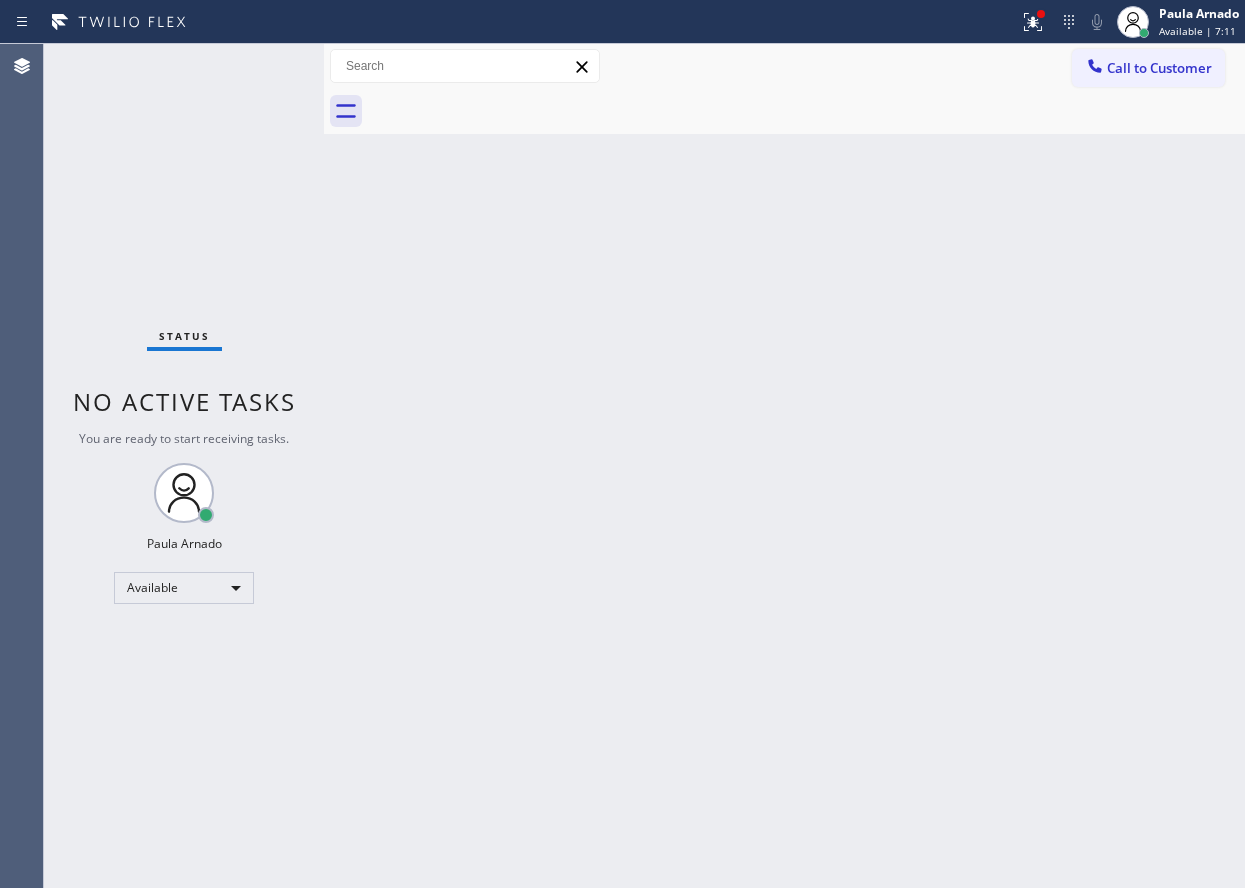 click on "Back to Dashboard Change Sender ID Customers Technicians Select a contact Outbound call Technician Search Technician Your caller id phone number Your caller id phone number Call Technician info Name   Phone none Address none Change Sender ID HVAC +18559994417 5 Star Appliance +18557314952 Appliance Repair +18554611149 Plumbing +18889090120 Air Duct Cleaning +18006865038  Electricians +18005688664 Cancel Change Check personal SMS Reset Change No tabs Call to Customer Outbound call Location Search location Your caller id phone number Customer number Call Outbound call Technician Search Technician Your caller id phone number Your caller id phone number Call" at bounding box center [784, 466] 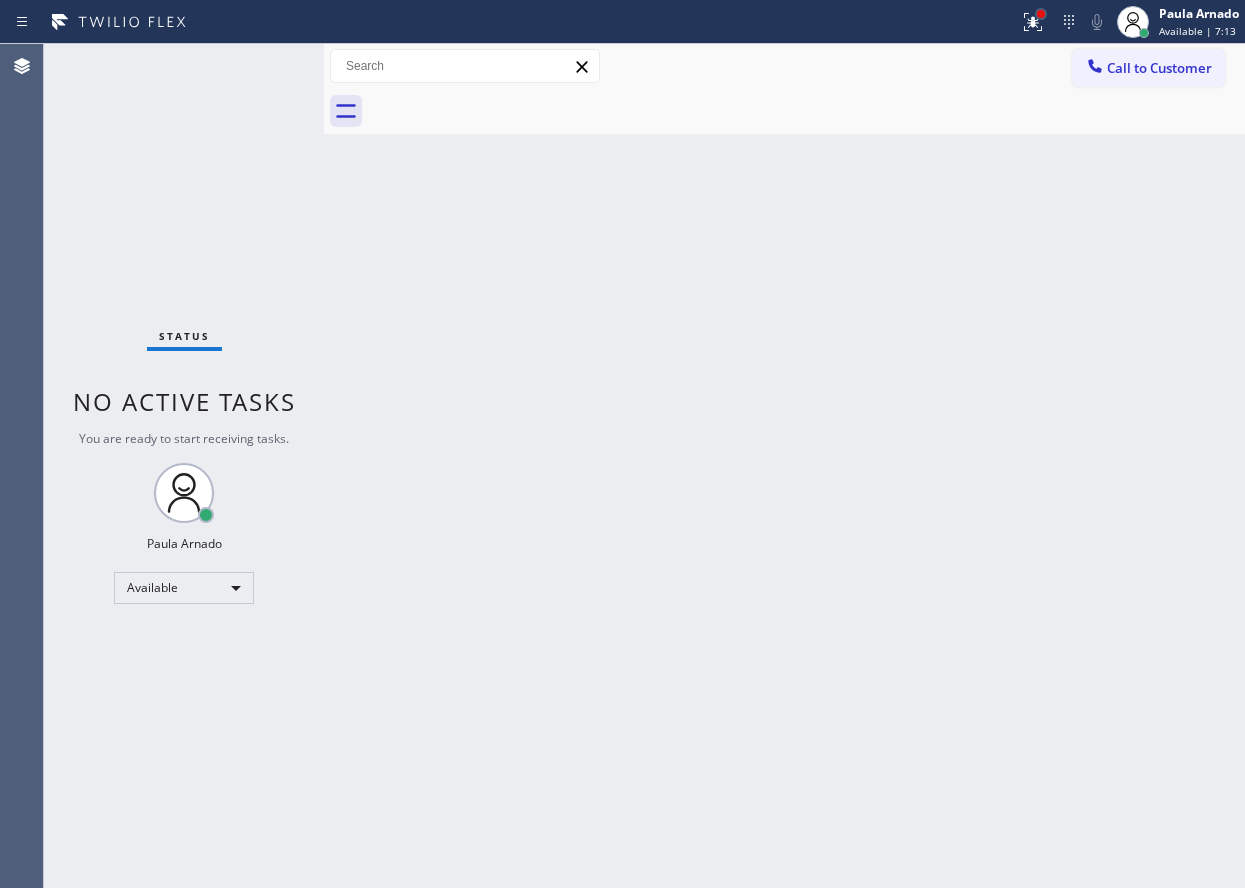 click at bounding box center (1041, 14) 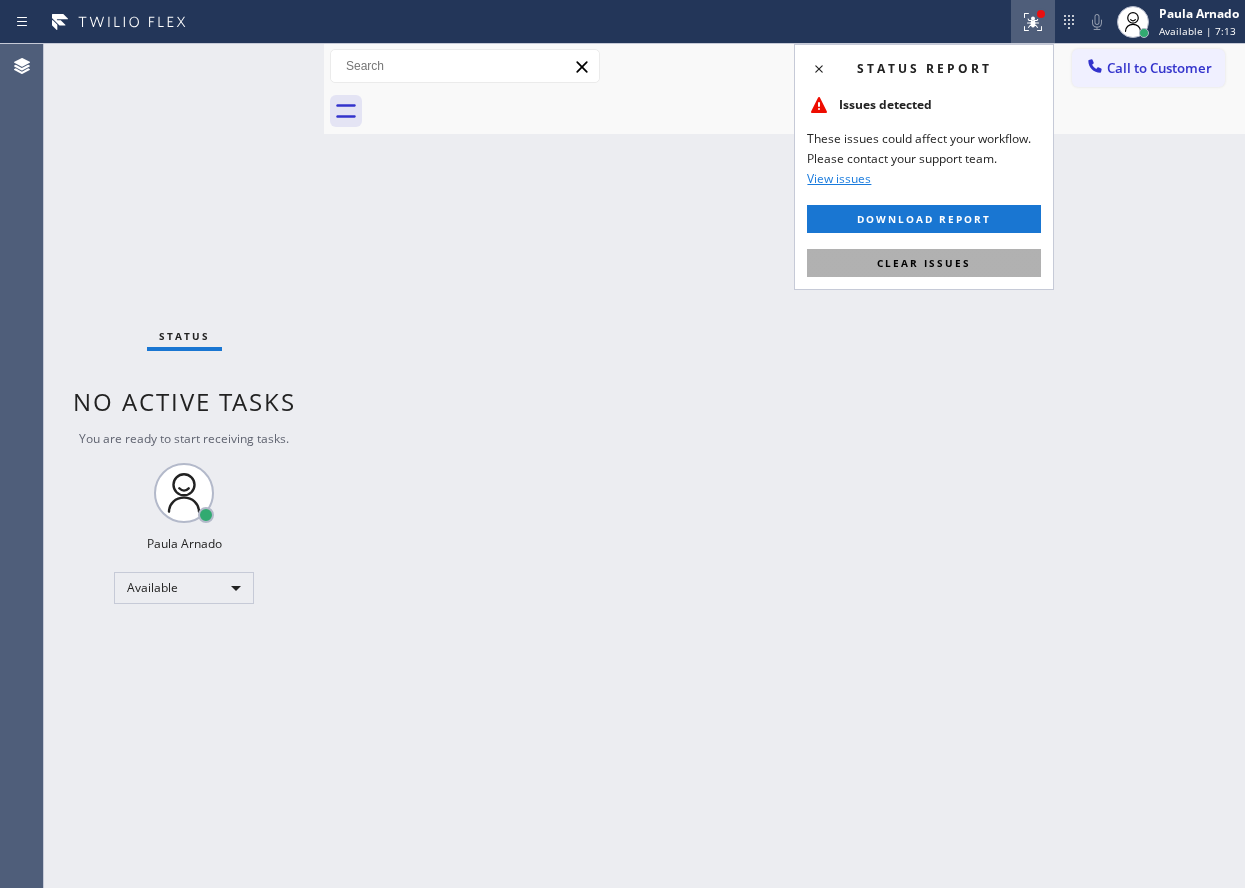 click on "Clear issues" at bounding box center [924, 263] 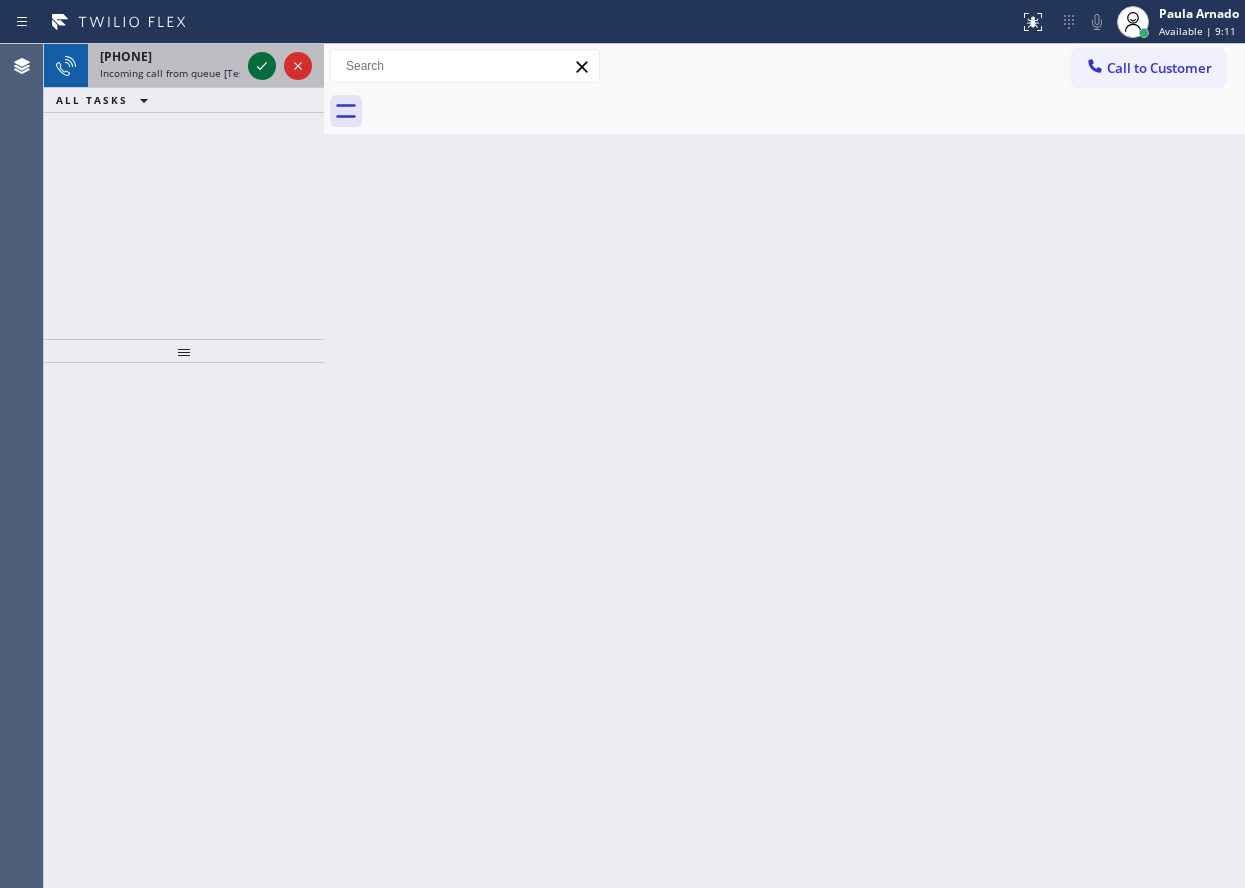 click 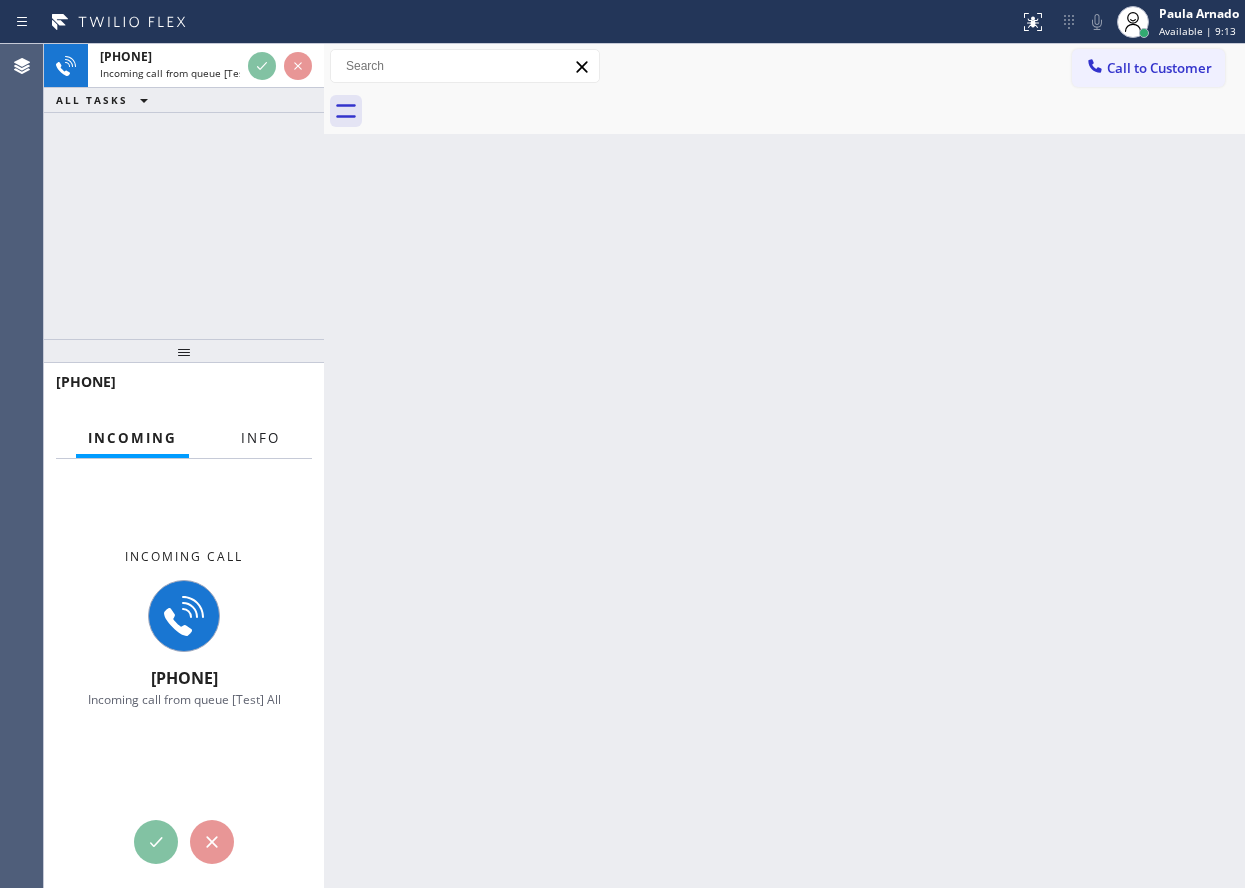click on "Info" at bounding box center [260, 438] 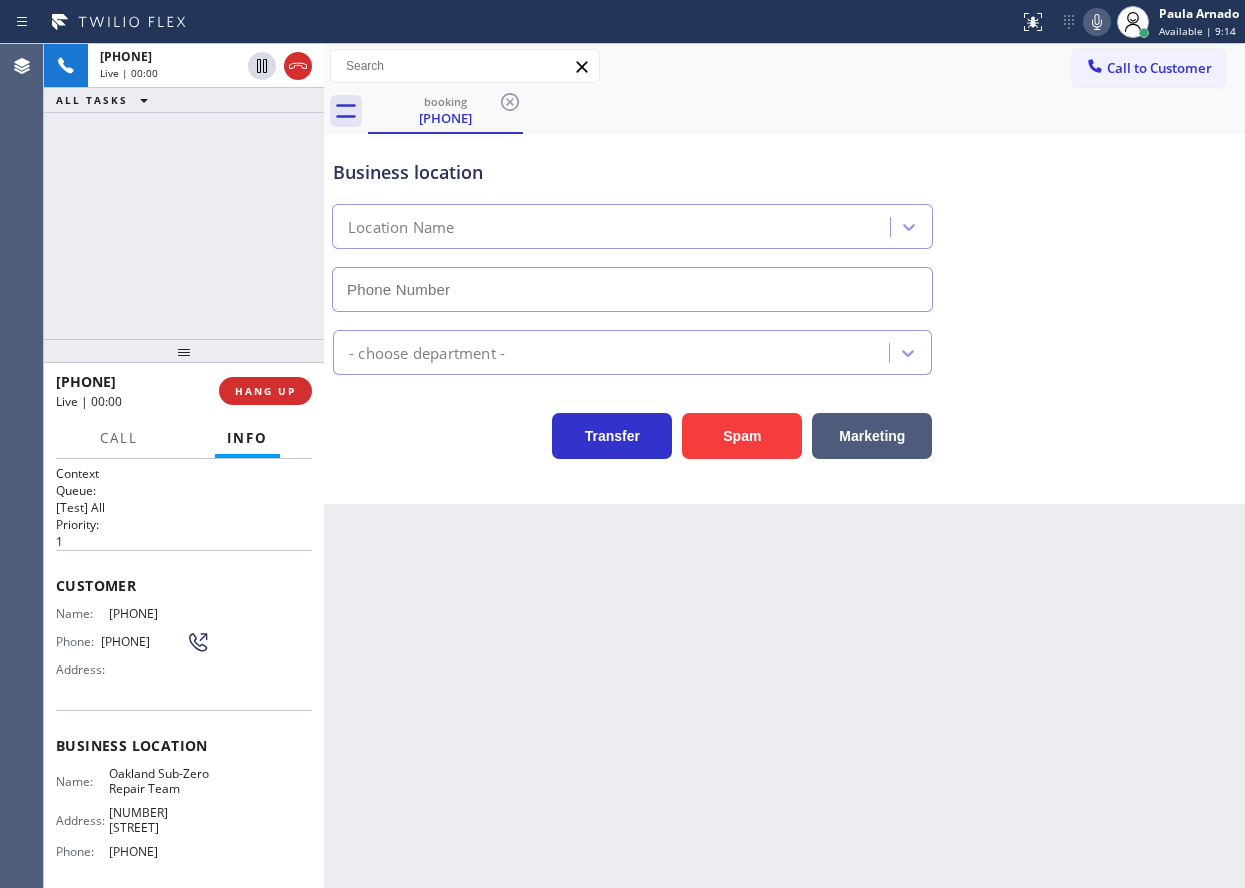type on "(510) 200-0507" 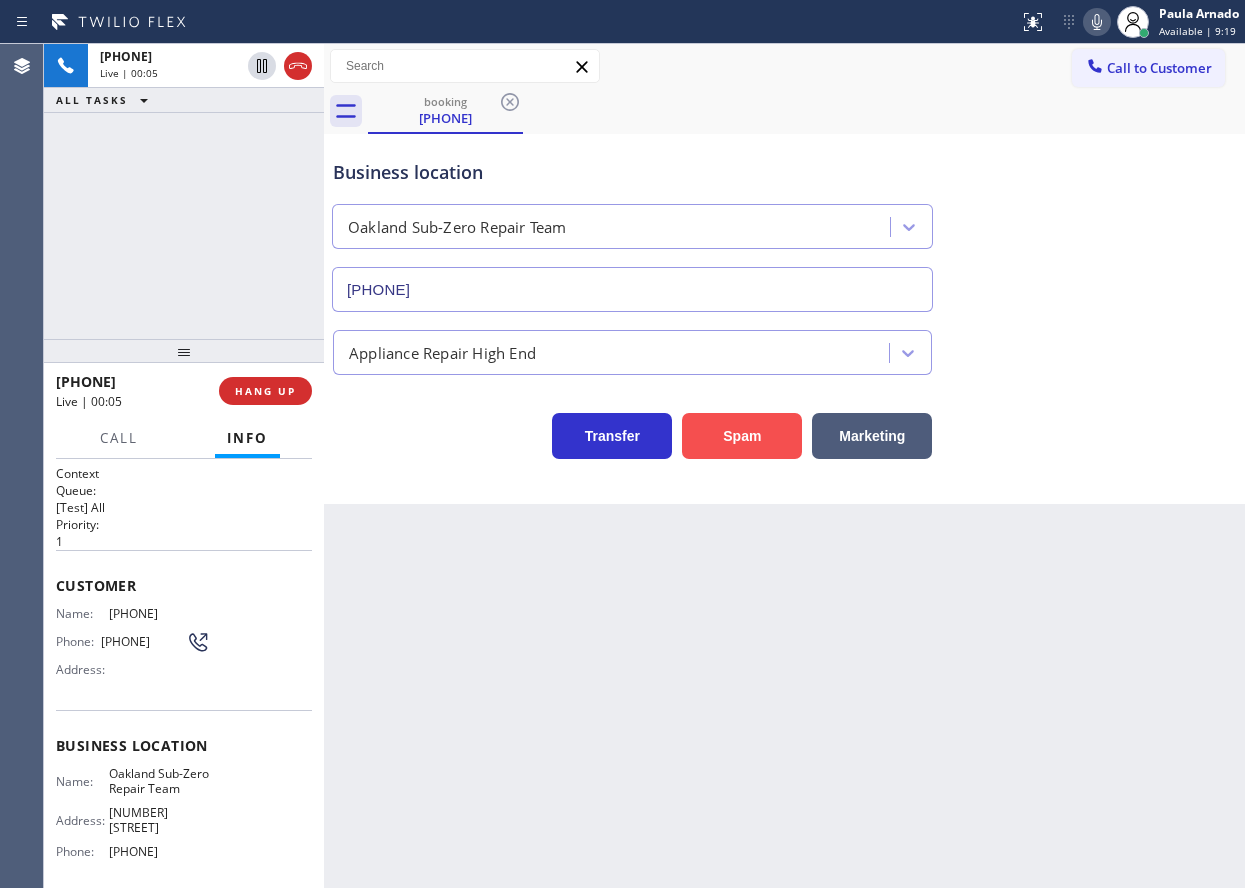 click on "Spam" at bounding box center [742, 436] 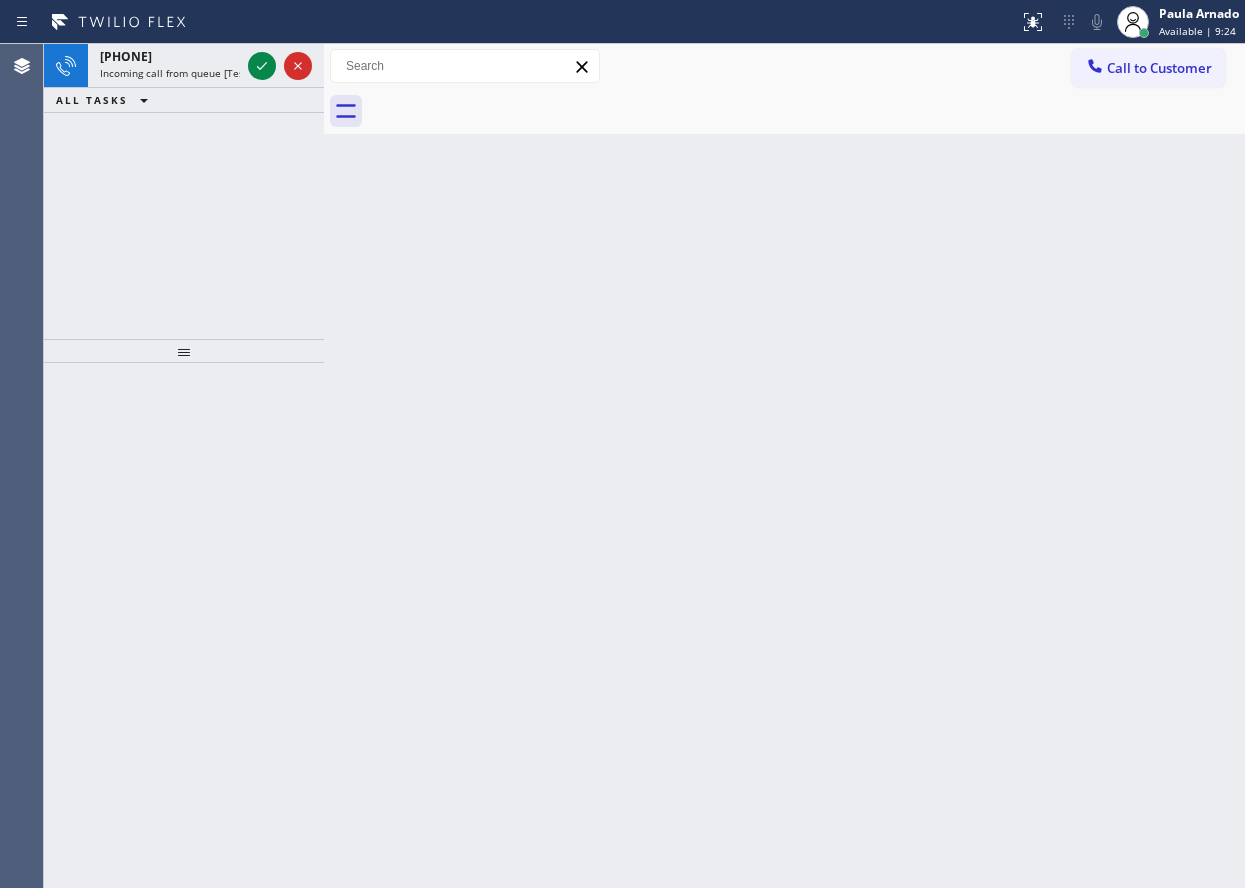 click on "Back to Dashboard Change Sender ID Customers Technicians Select a contact Outbound call Technician Search Technician Your caller id phone number Your caller id phone number Call Technician info Name   Phone none Address none Change Sender ID HVAC +18559994417 5 Star Appliance +18557314952 Appliance Repair +18554611149 Plumbing +18889090120 Air Duct Cleaning +18006865038  Electricians +18005688664 Cancel Change Check personal SMS Reset Change No tabs Call to Customer Outbound call Location Search location Your caller id phone number Customer number Call Outbound call Technician Search Technician Your caller id phone number Your caller id phone number Call" at bounding box center [784, 466] 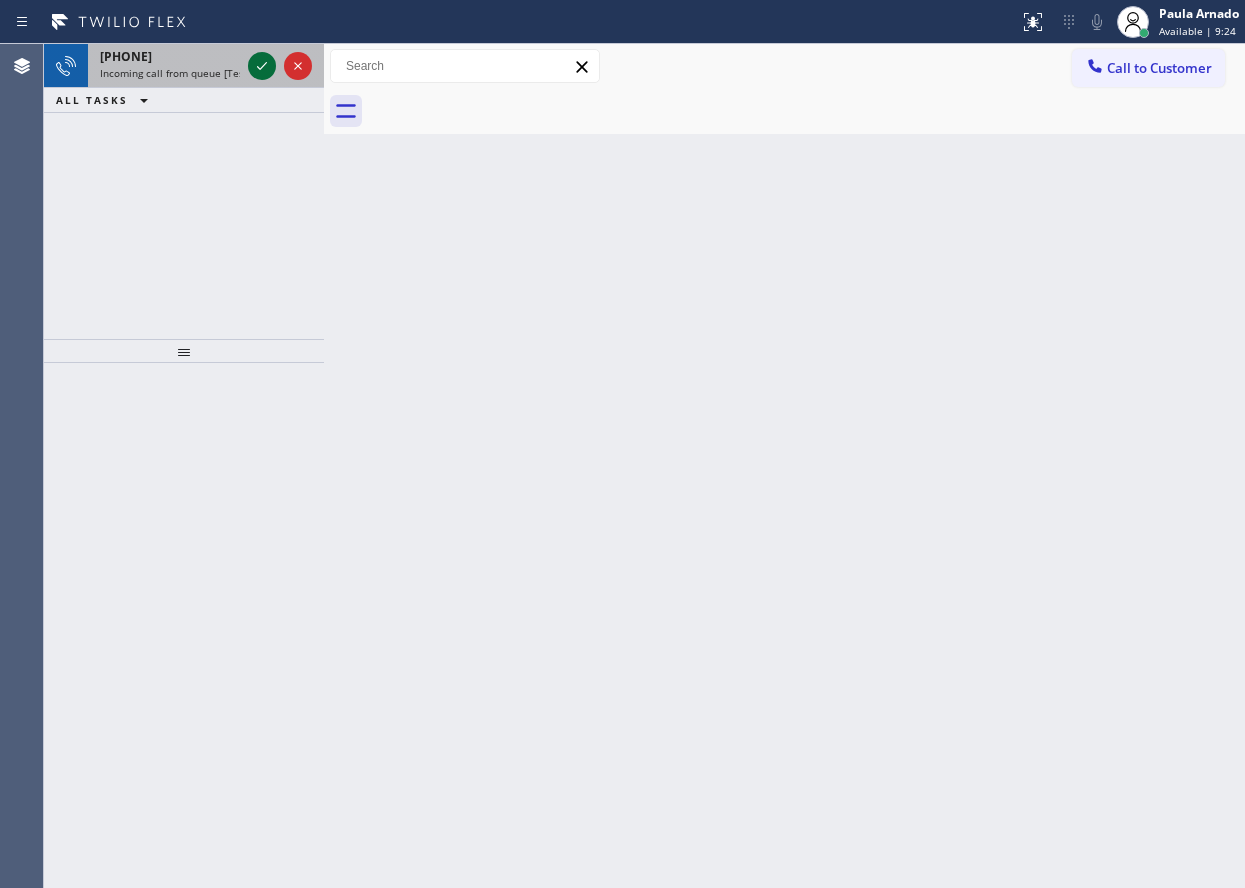 click 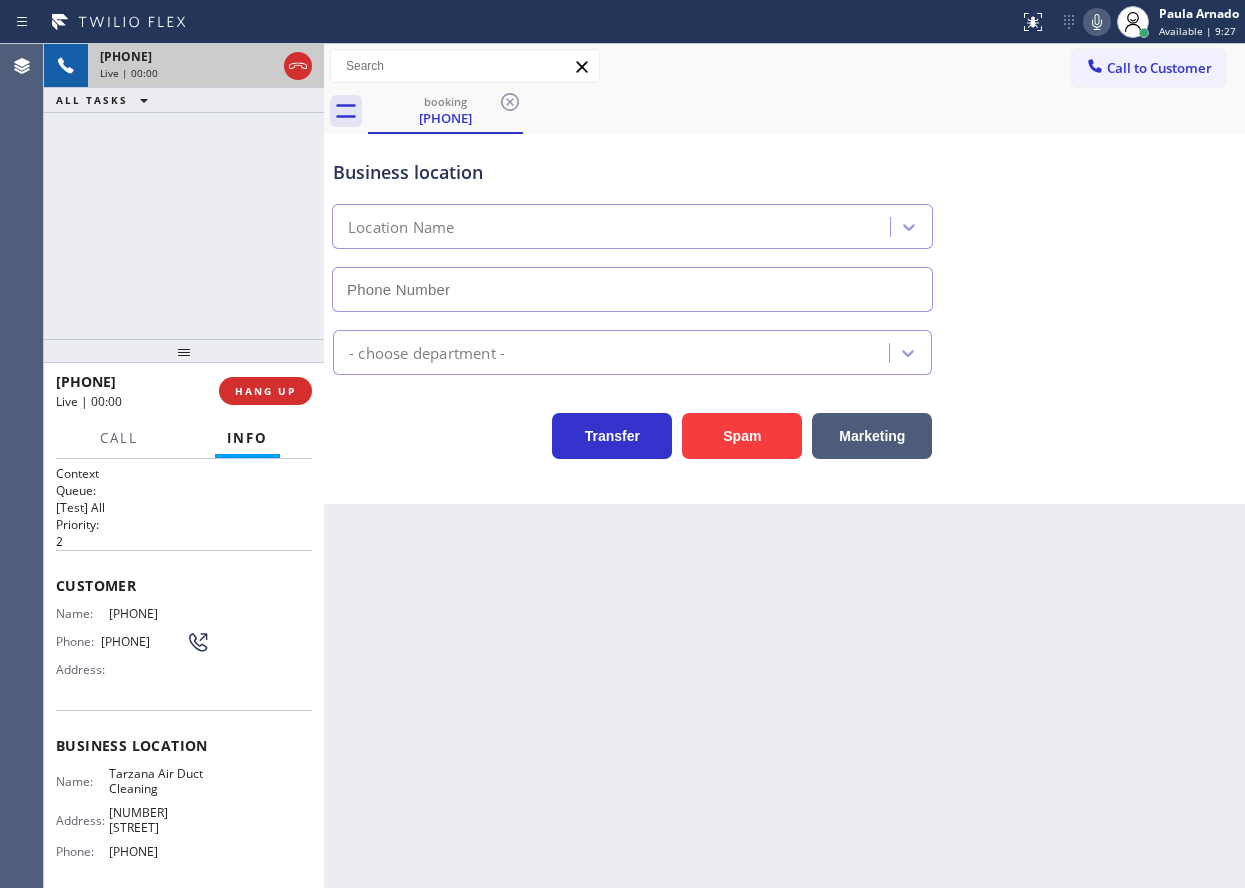 type on "(818) 210-4808" 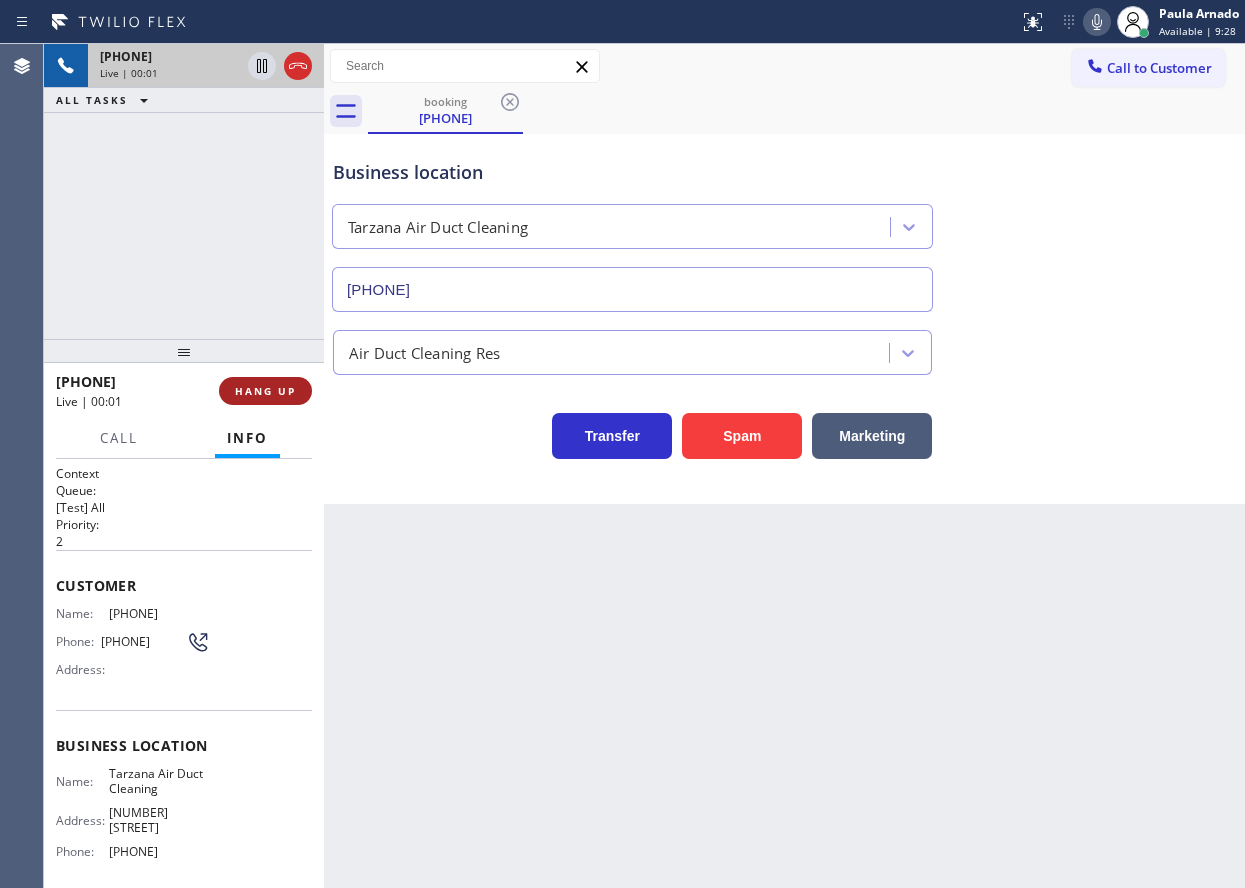 click on "HANG UP" at bounding box center (265, 391) 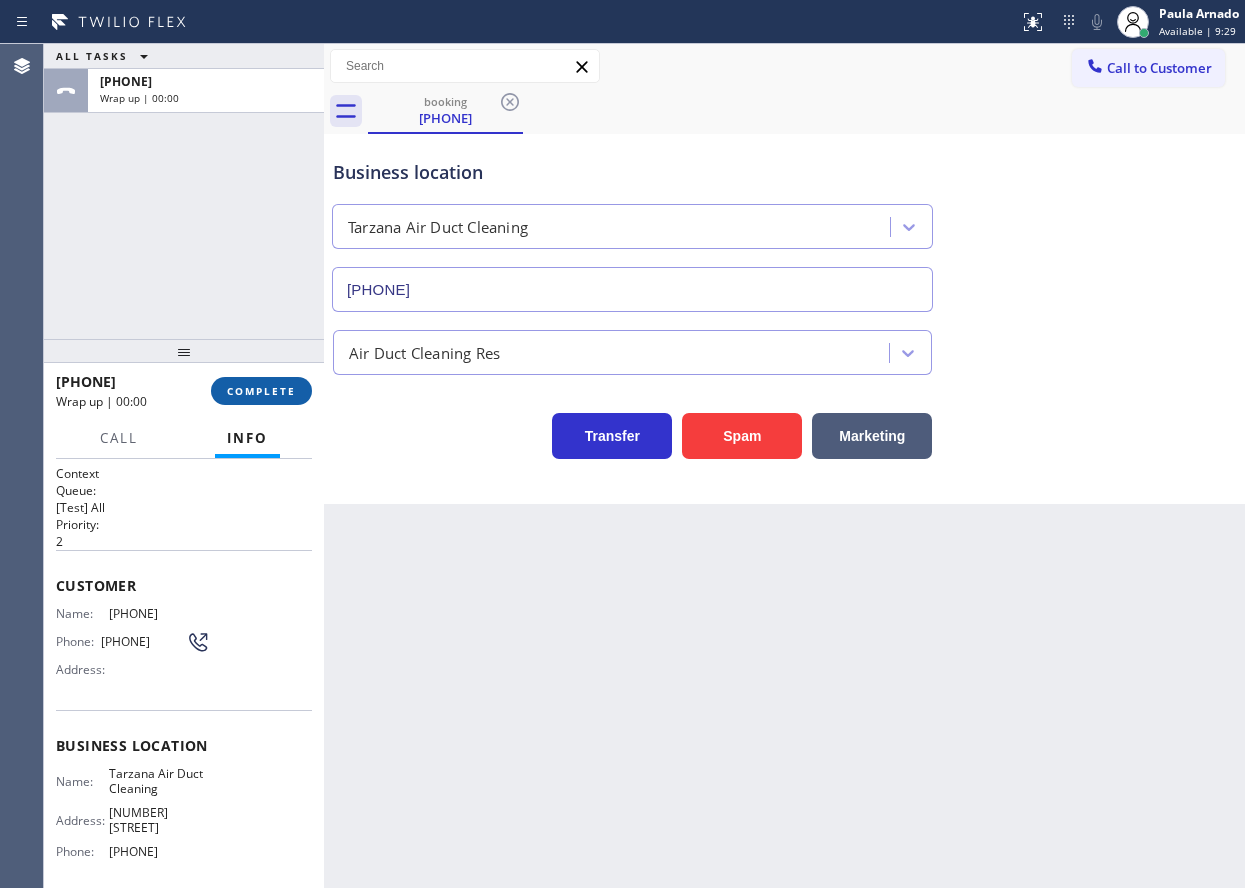 click on "COMPLETE" at bounding box center [261, 391] 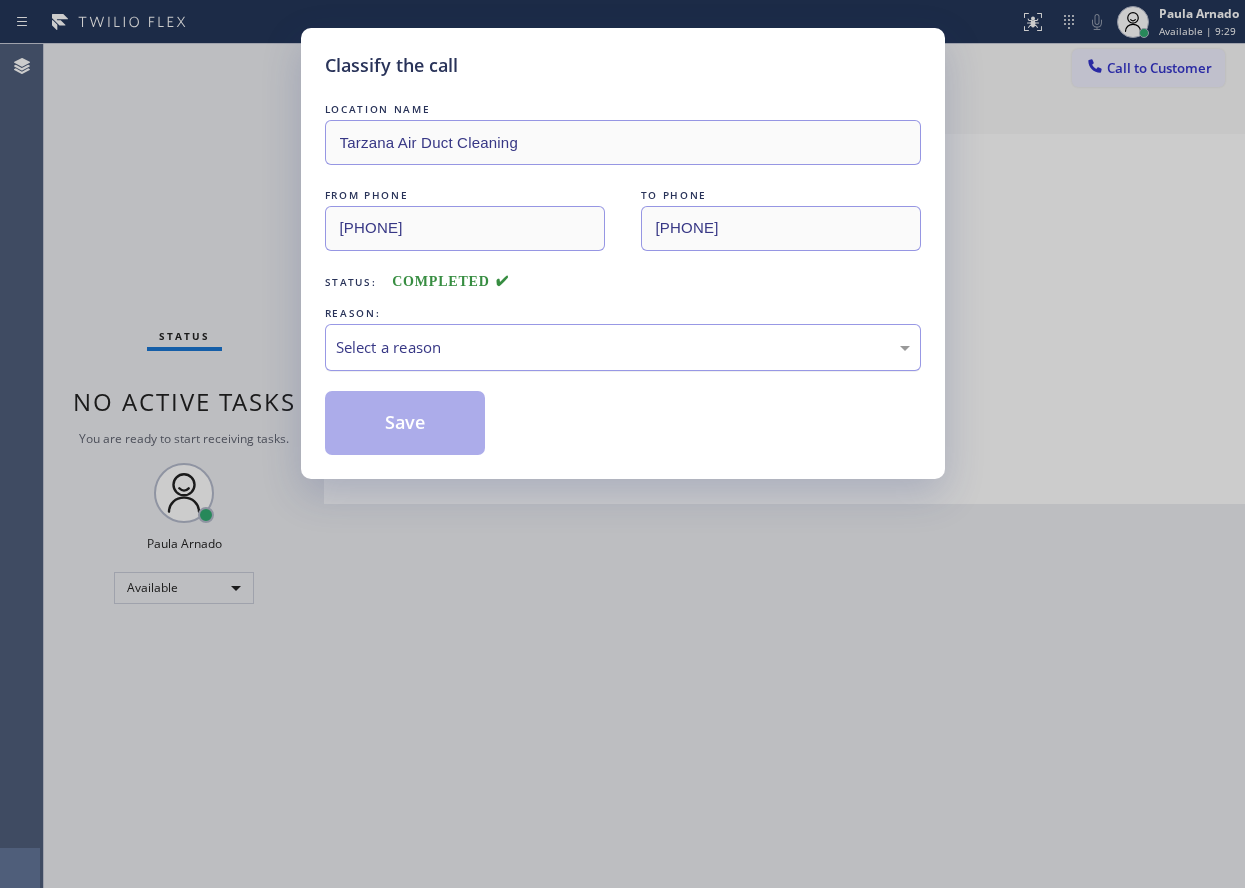 click on "Select a reason" at bounding box center [623, 347] 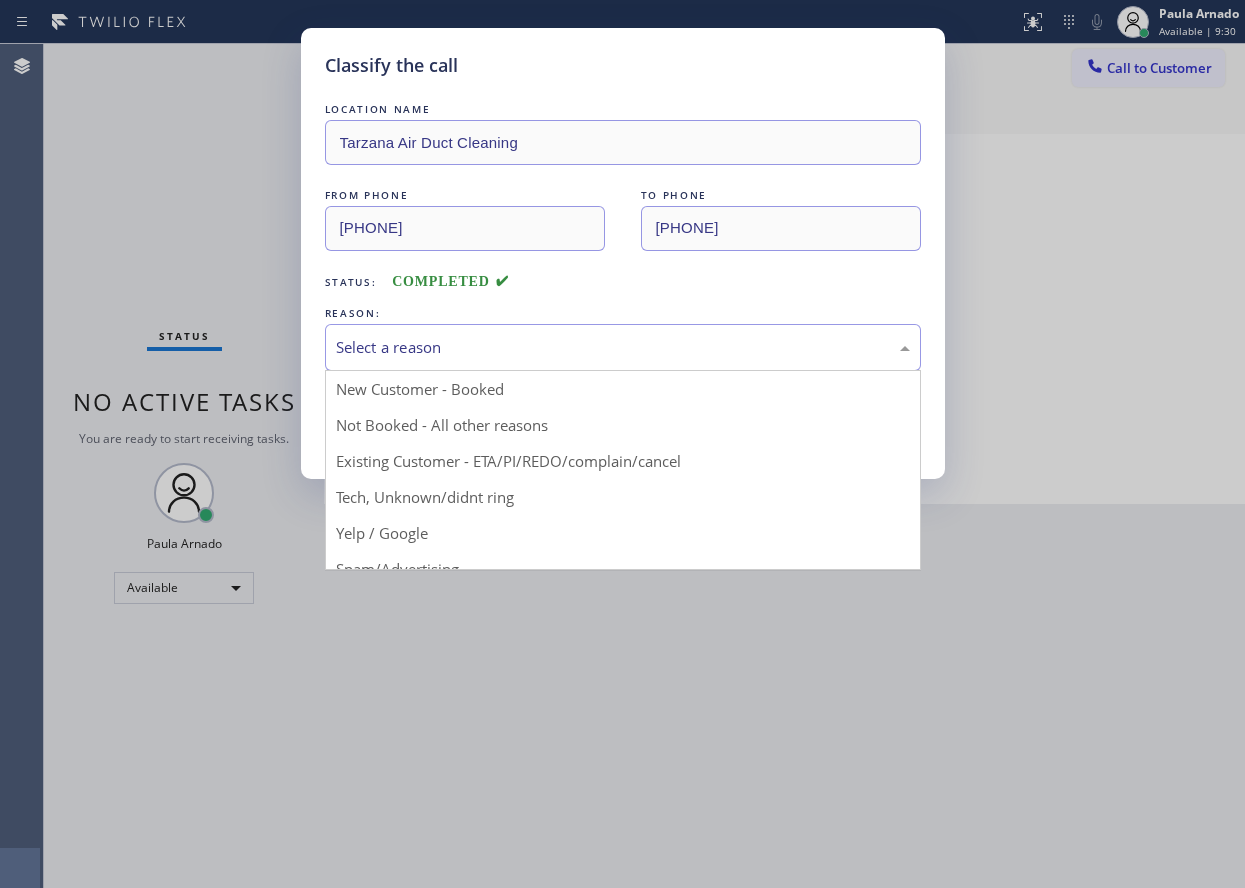click on "Select a reason" at bounding box center [623, 347] 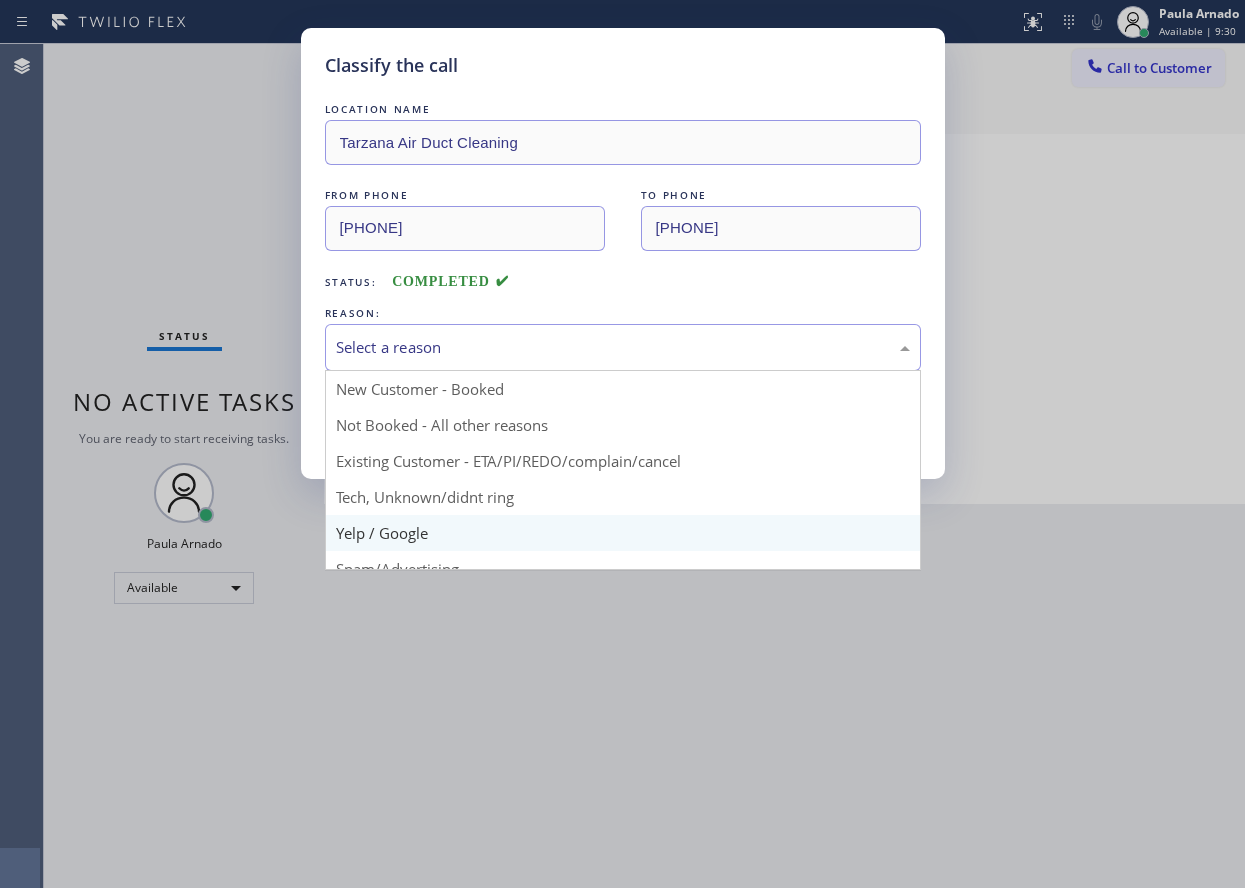 drag, startPoint x: 447, startPoint y: 337, endPoint x: 449, endPoint y: 518, distance: 181.01105 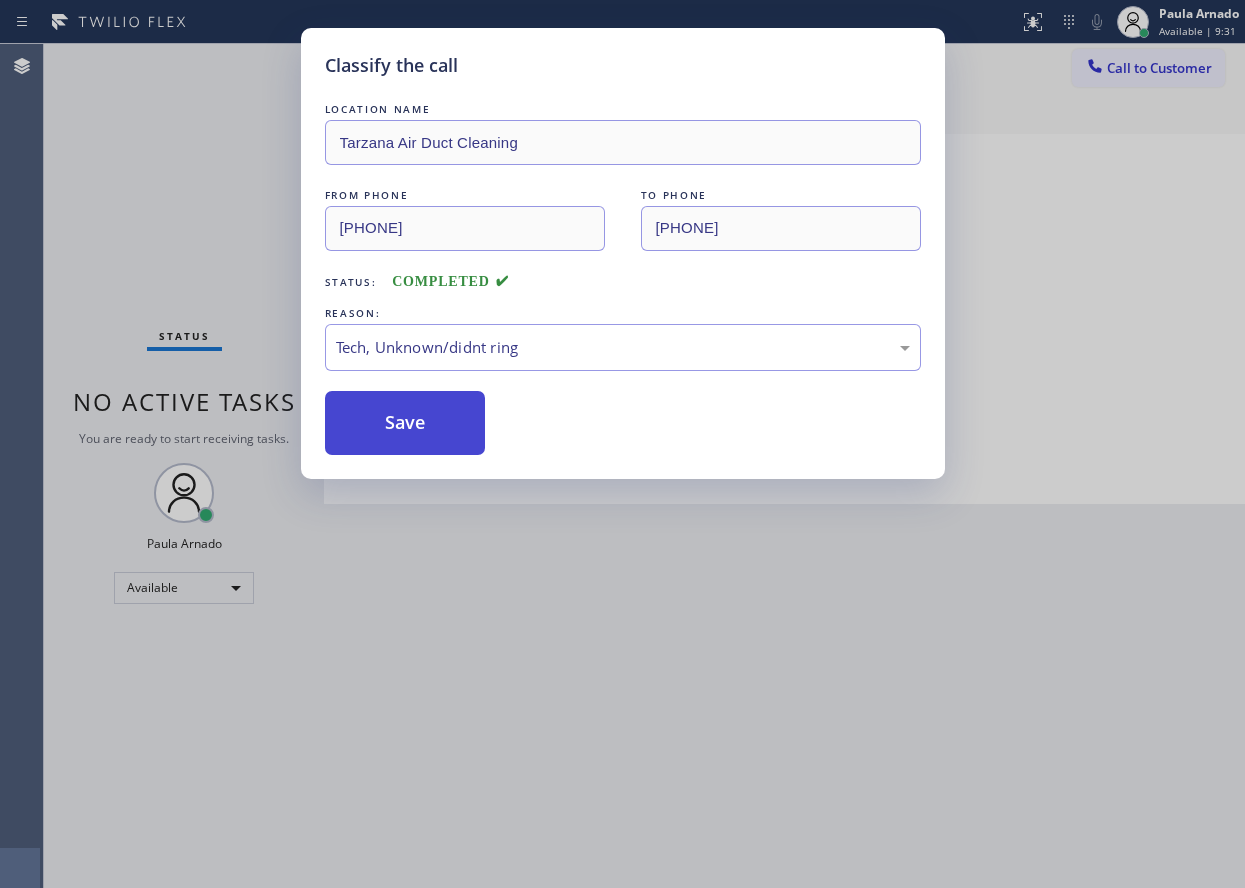 click on "Save" at bounding box center [405, 423] 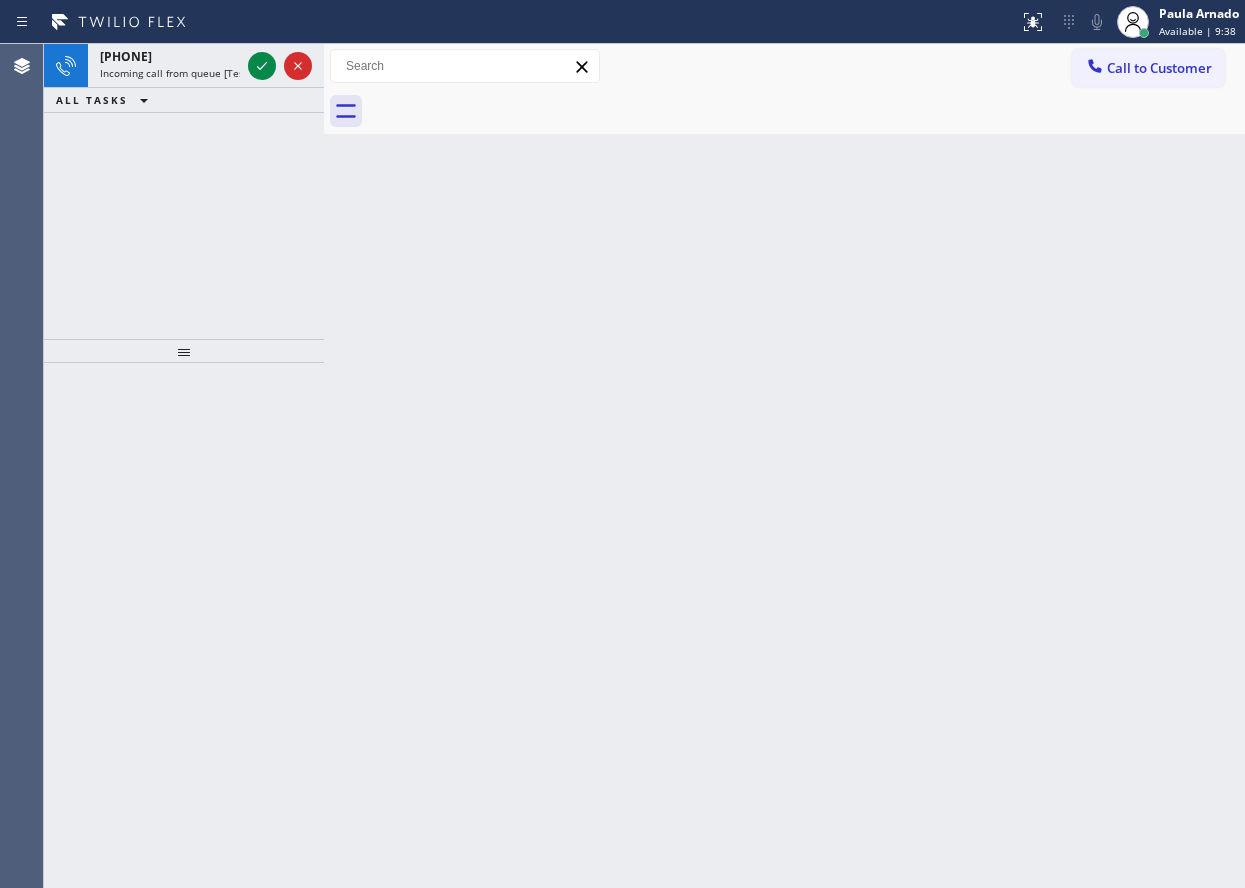 drag, startPoint x: 262, startPoint y: 59, endPoint x: 488, endPoint y: 131, distance: 237.19191 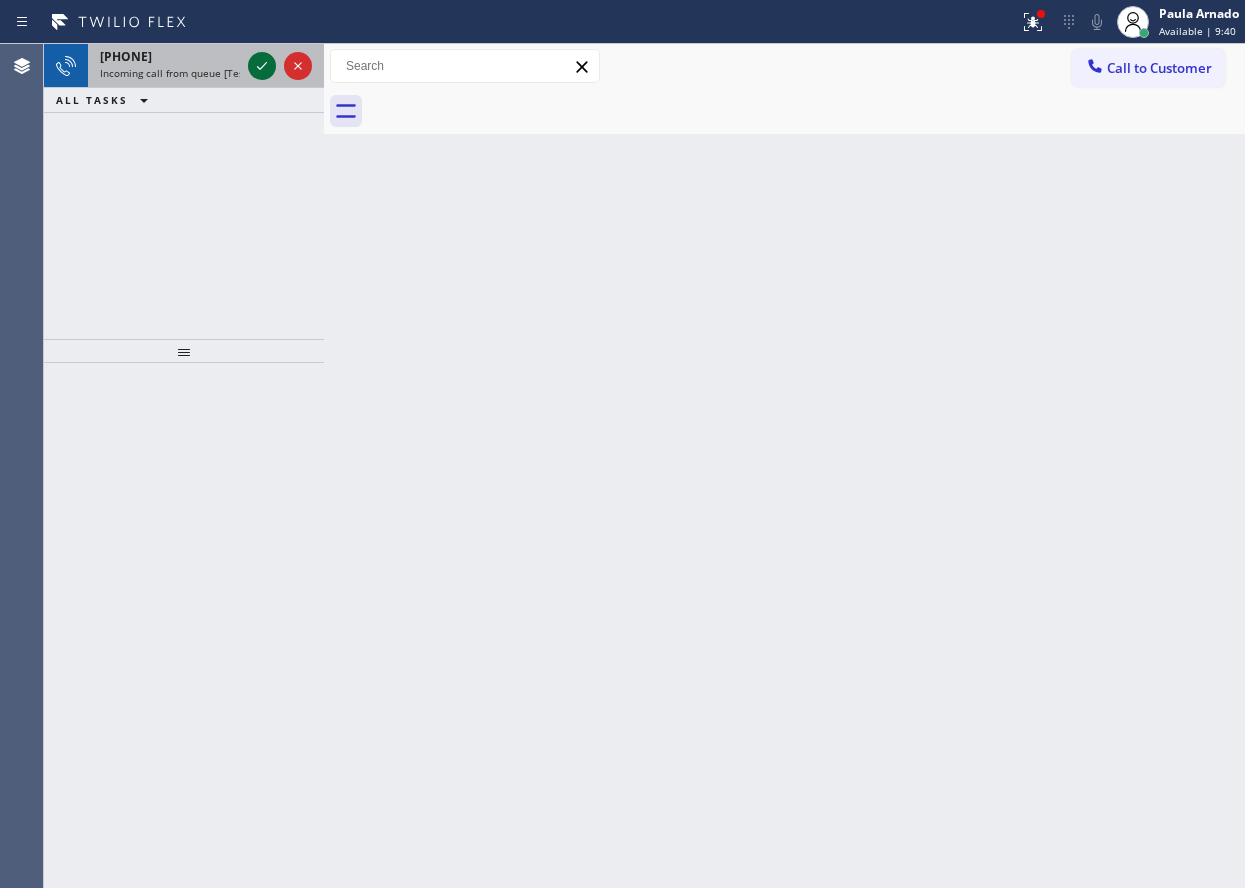 click 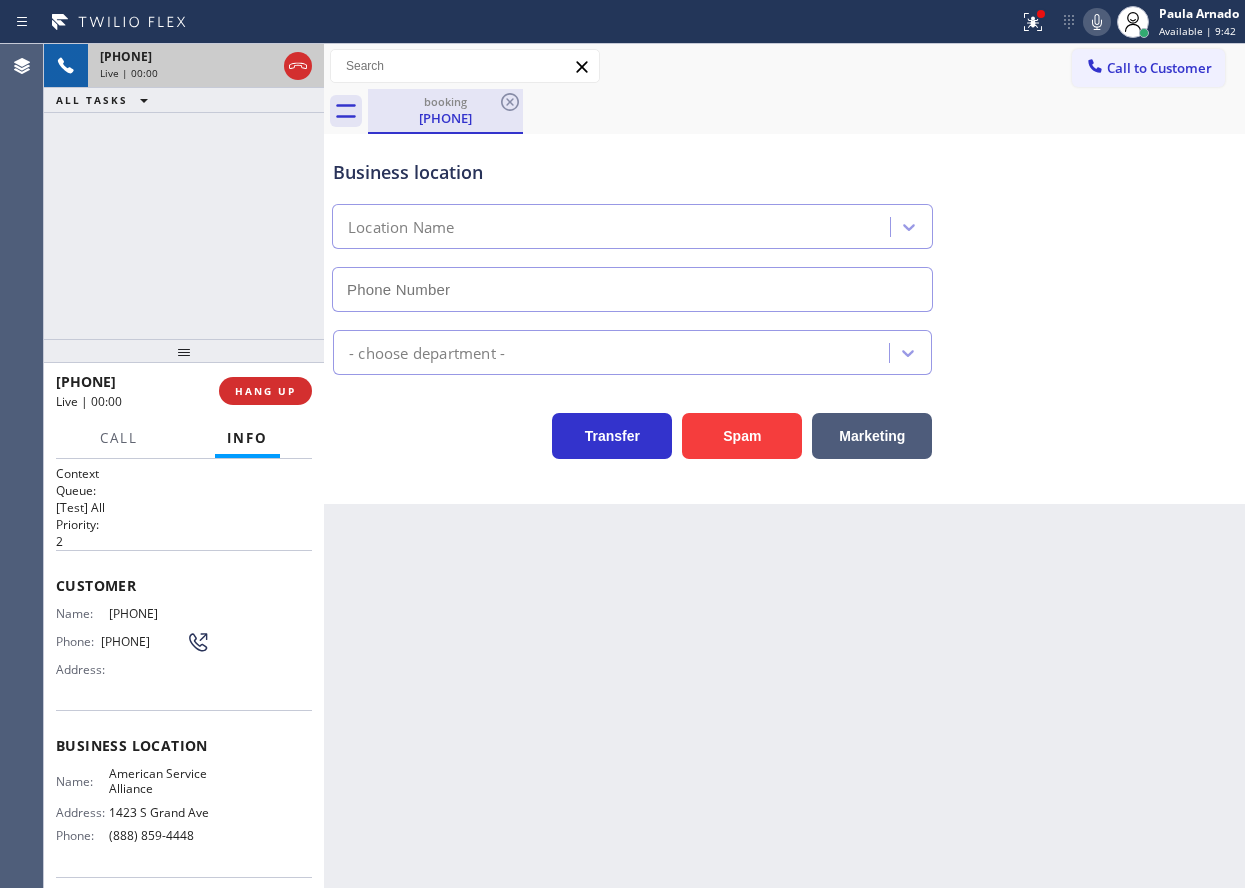 type on "(888) 859-4448" 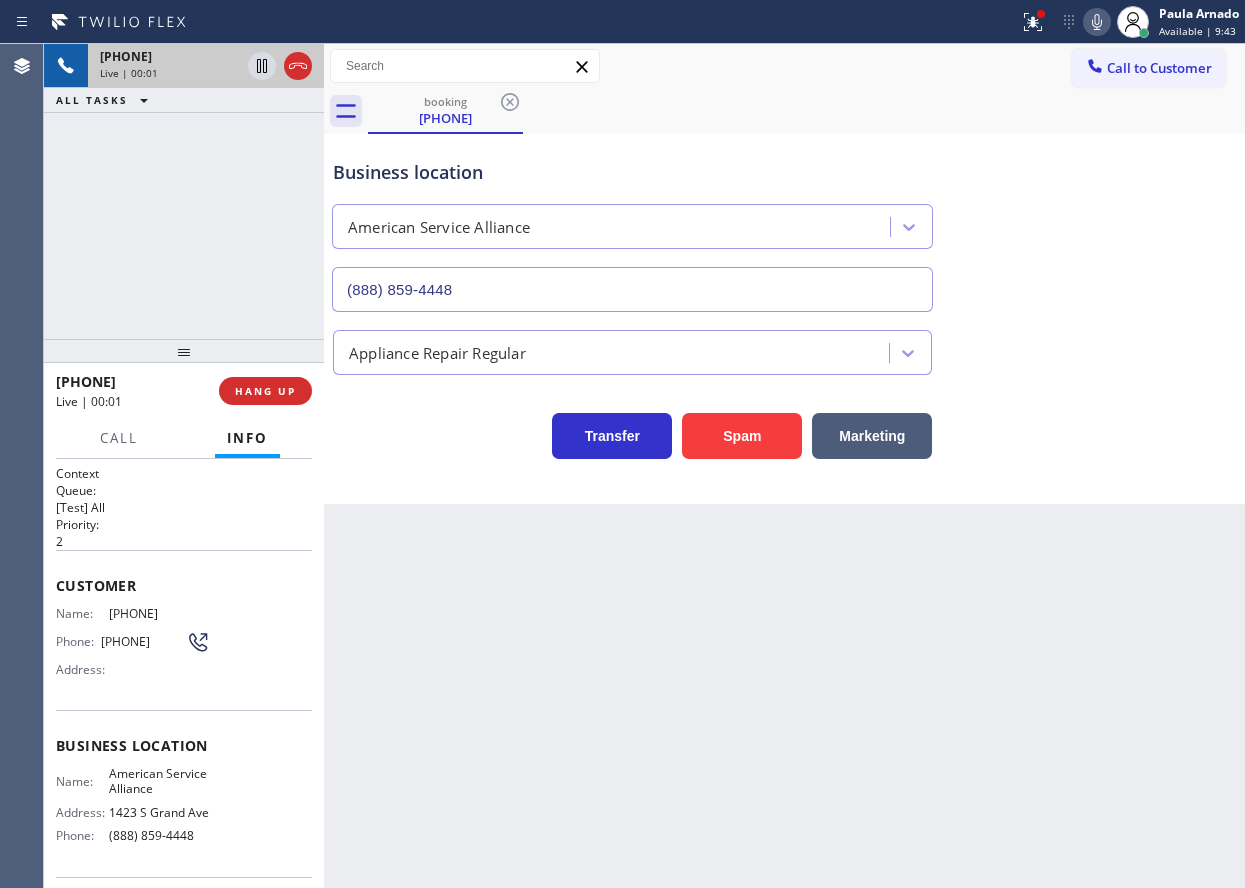 click on "Spam" at bounding box center [737, 431] 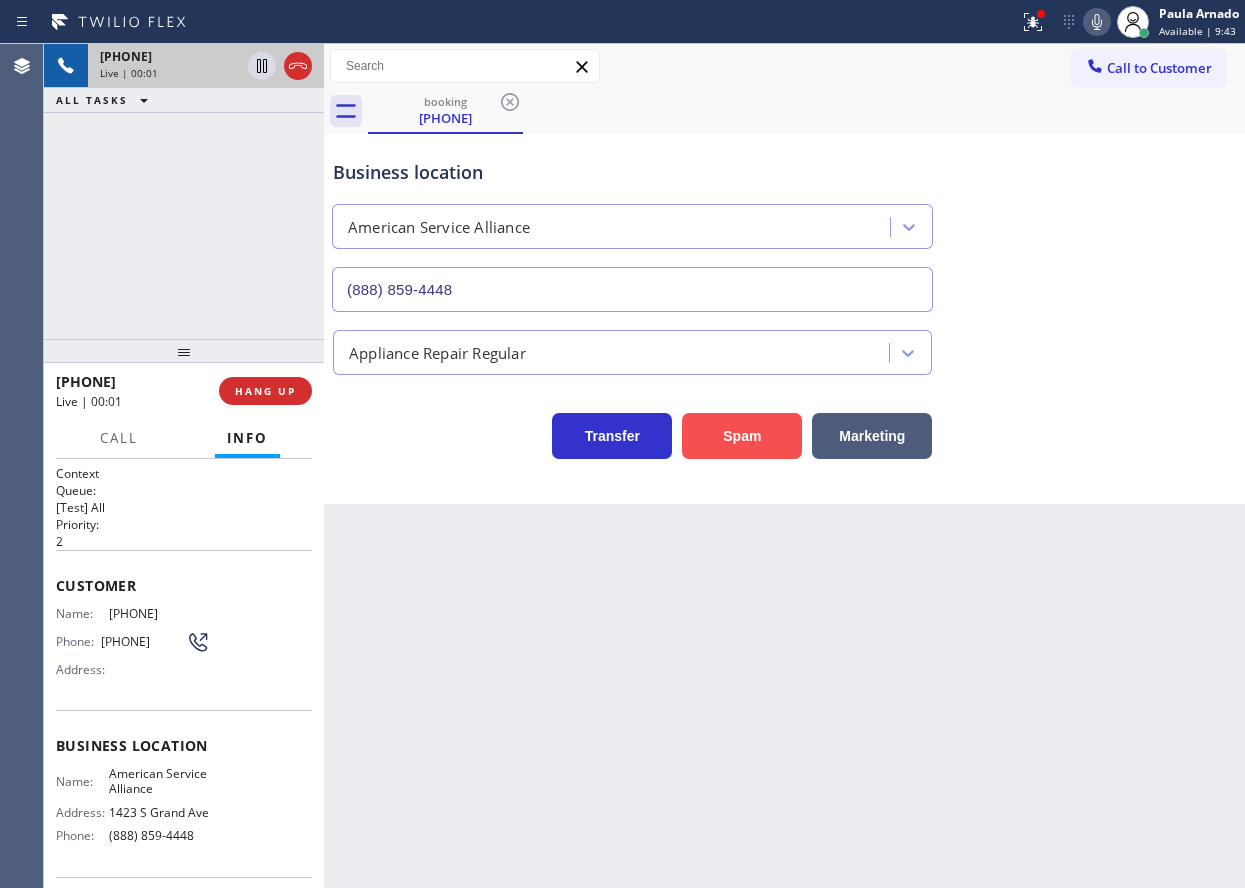click on "Spam" at bounding box center (742, 436) 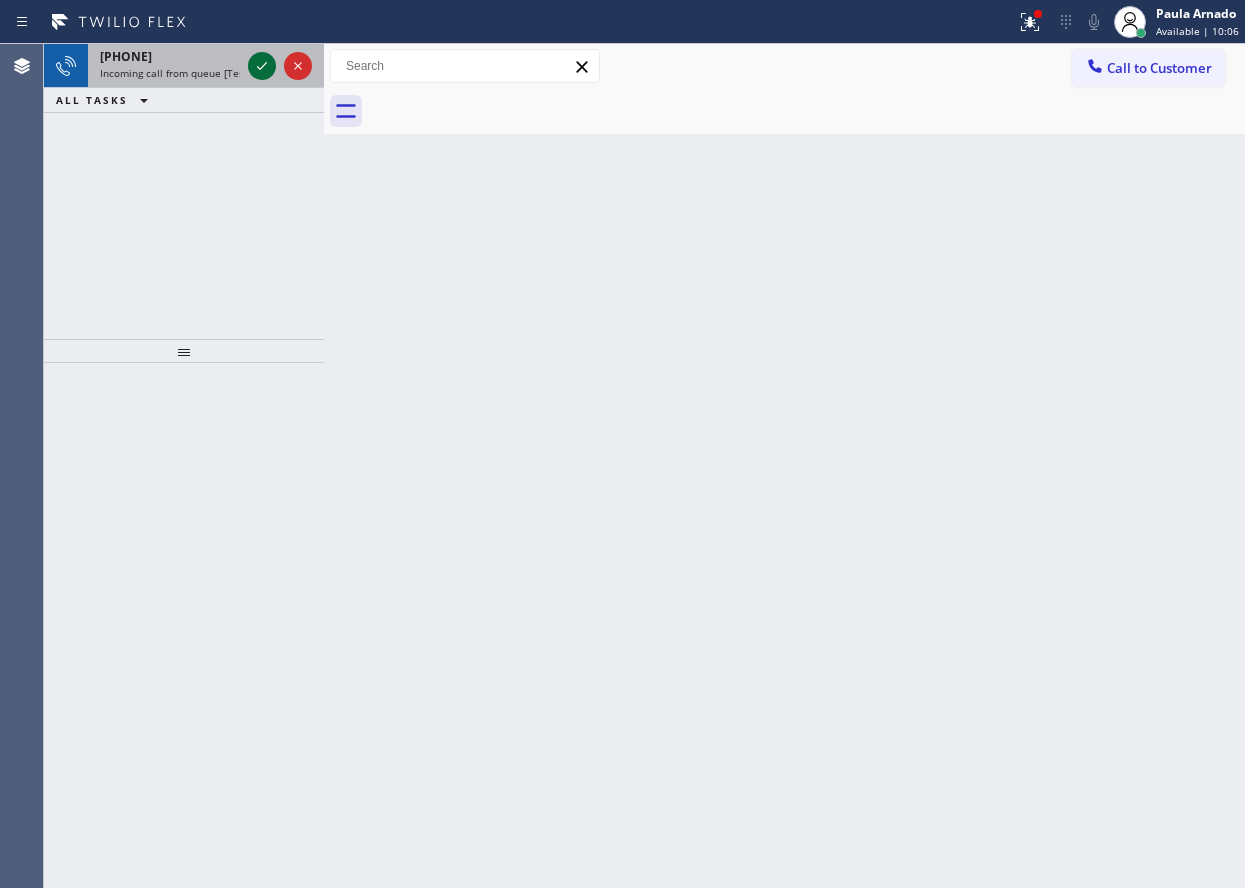 click 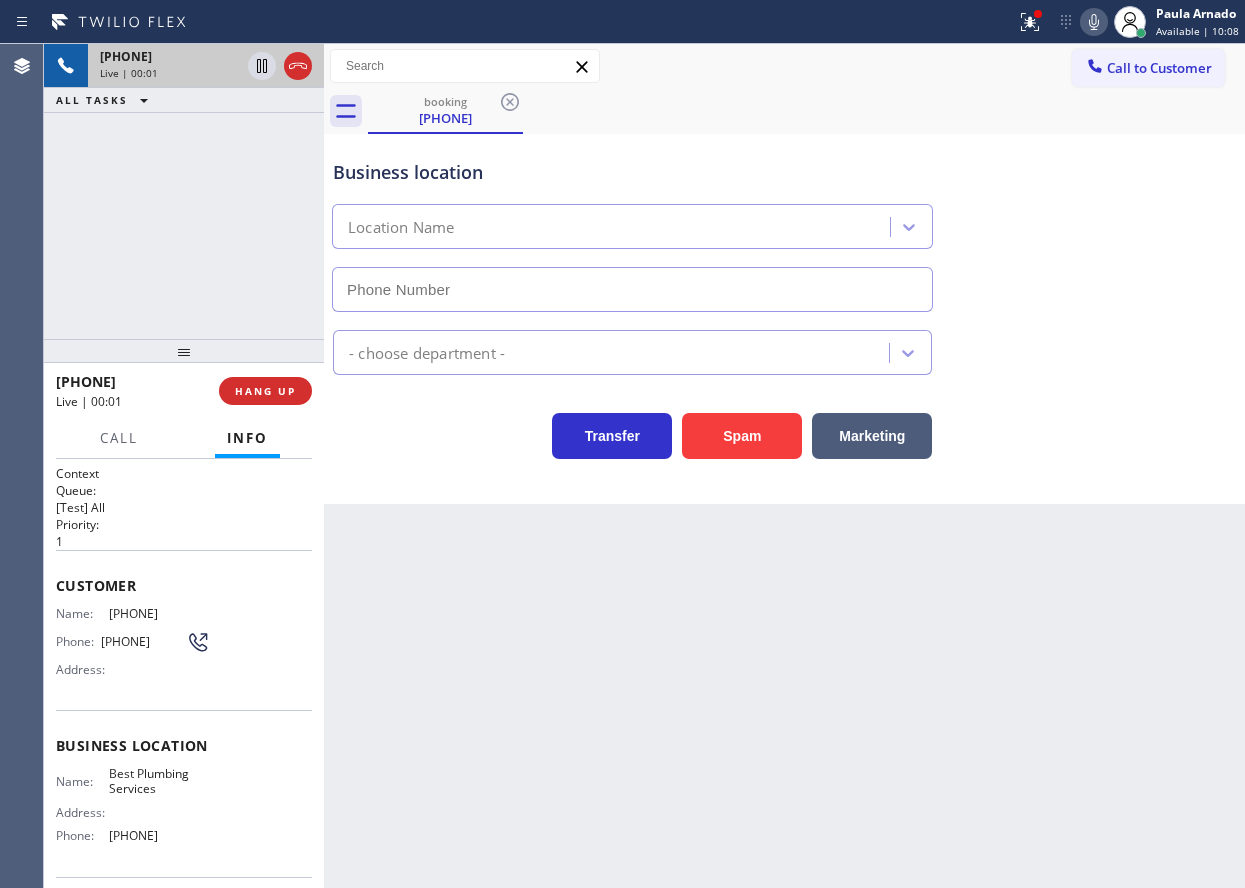 type on "(818) 686-5709" 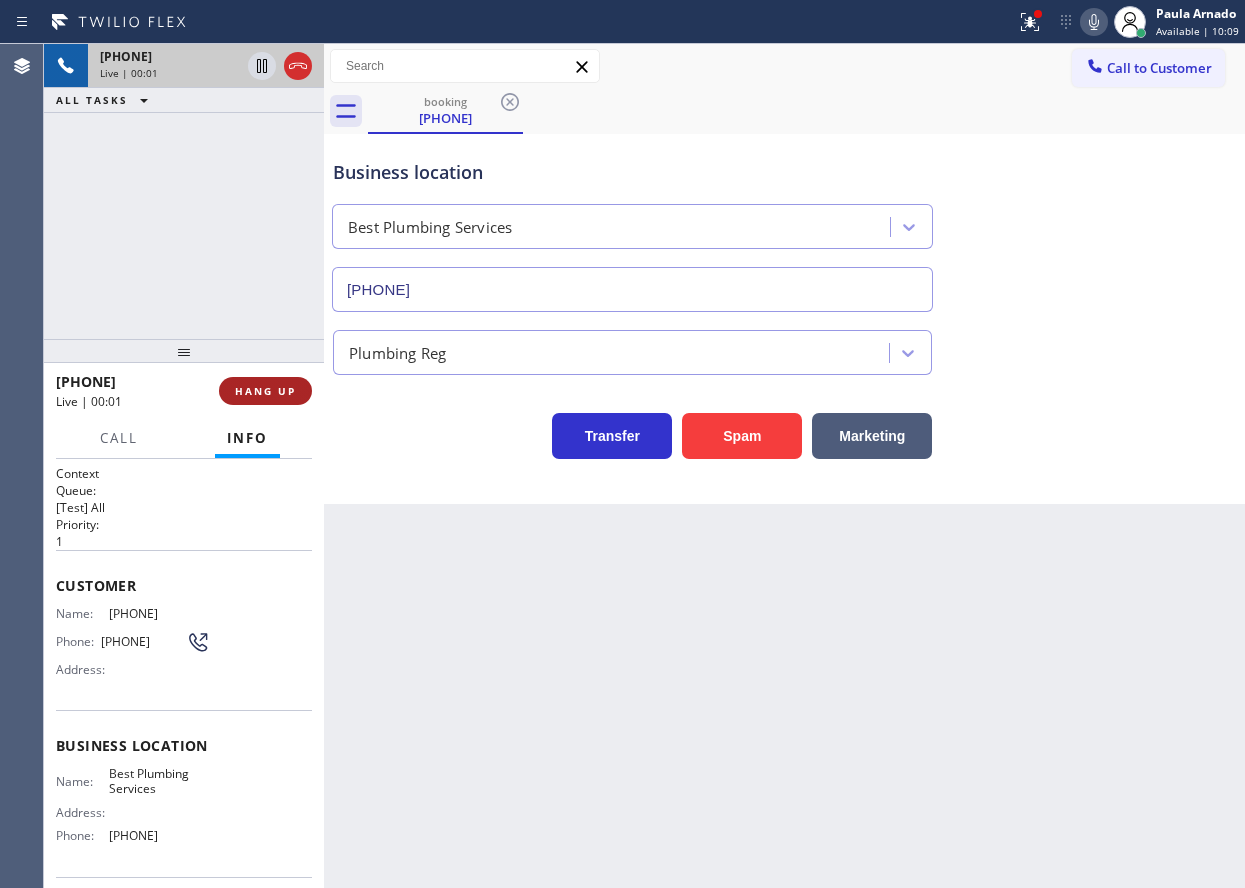 click on "HANG UP" at bounding box center (265, 391) 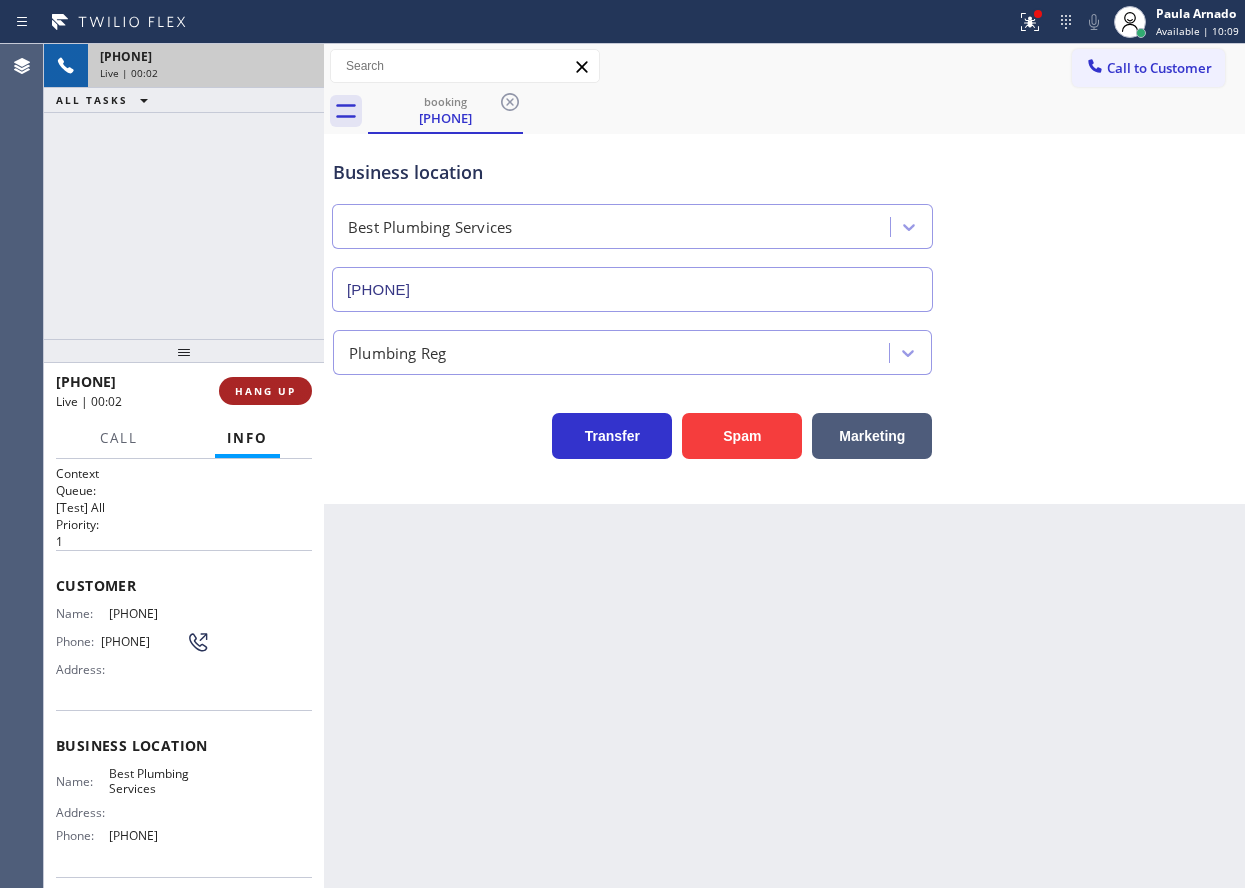 click on "HANG UP" at bounding box center (265, 391) 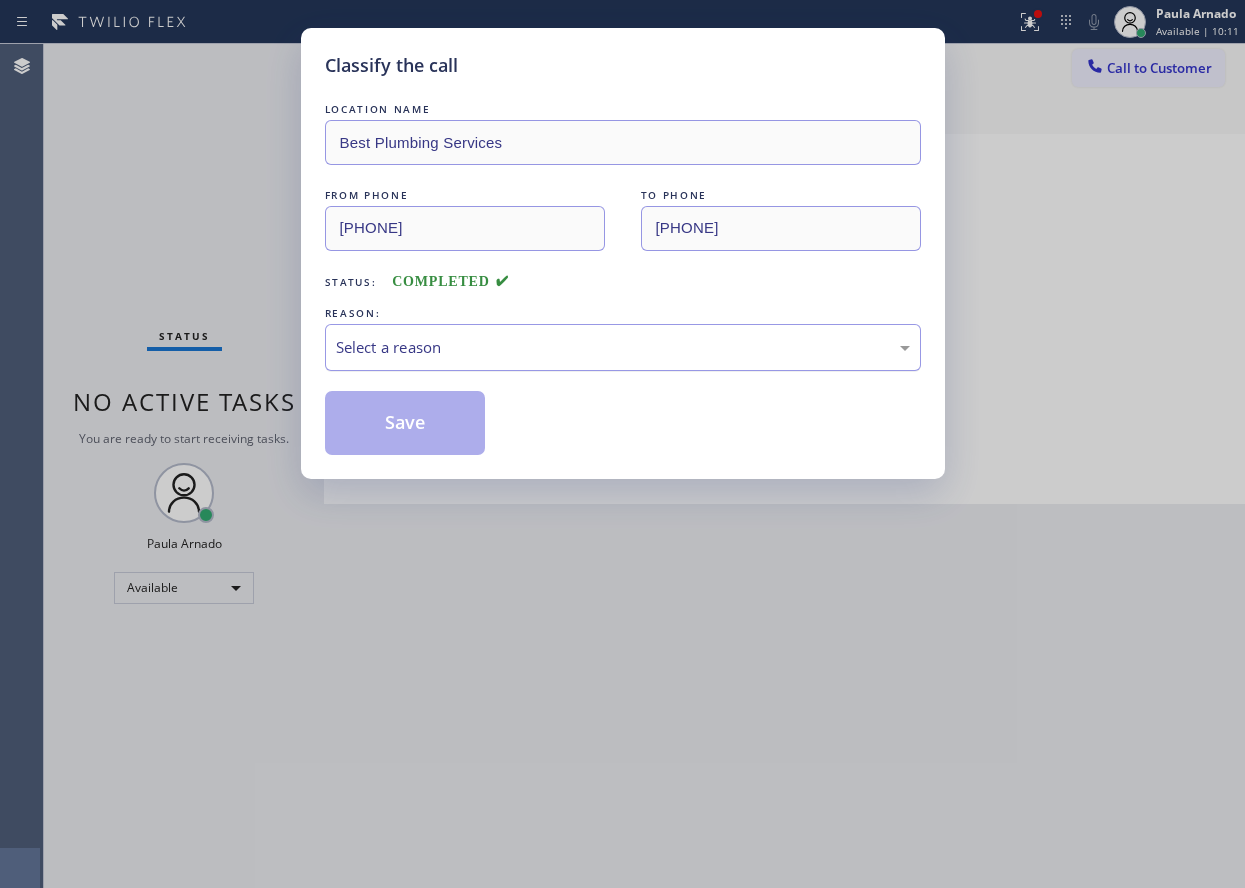click on "Select a reason" at bounding box center [623, 347] 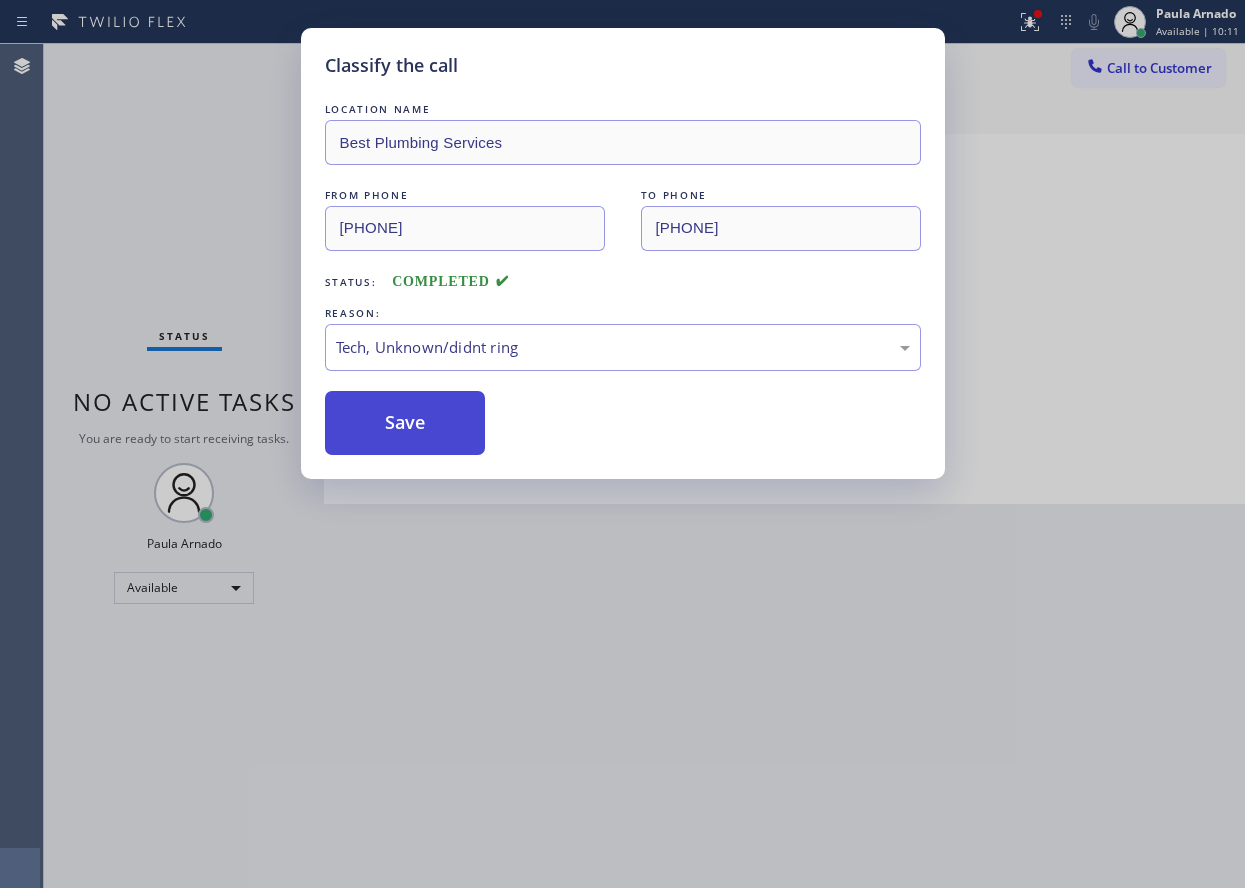 click on "Save" at bounding box center (405, 423) 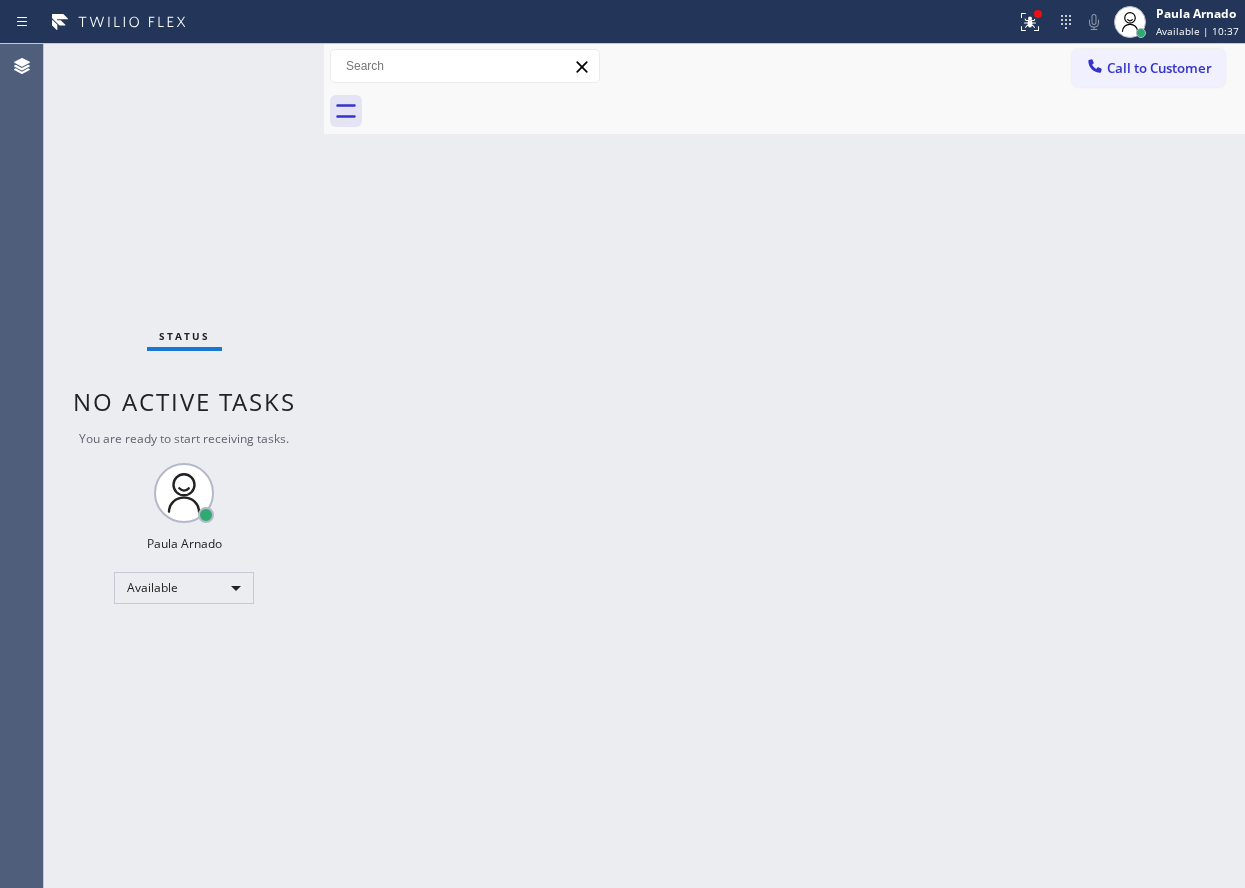 drag, startPoint x: 1131, startPoint y: 396, endPoint x: 948, endPoint y: 391, distance: 183.0683 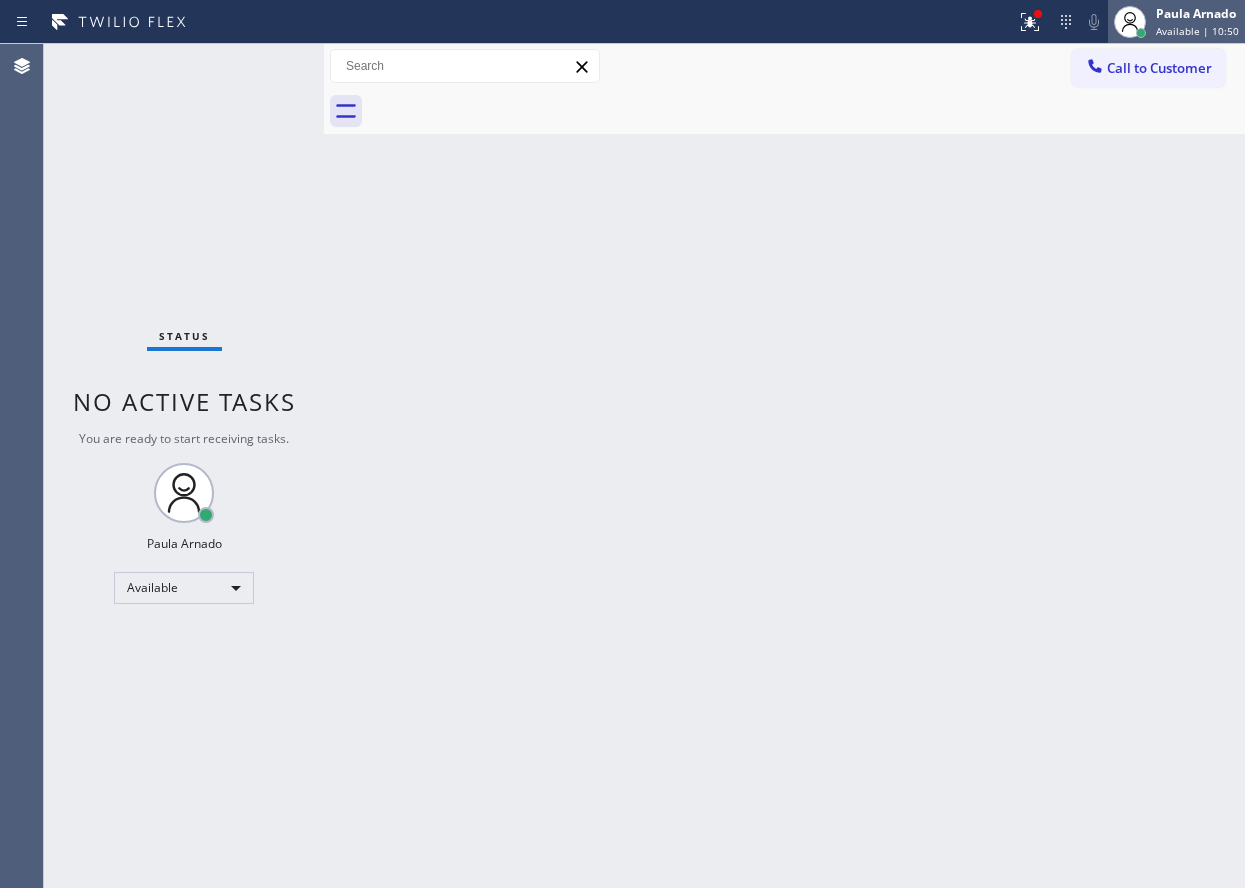 click on "Paula Arnado" at bounding box center [1197, 13] 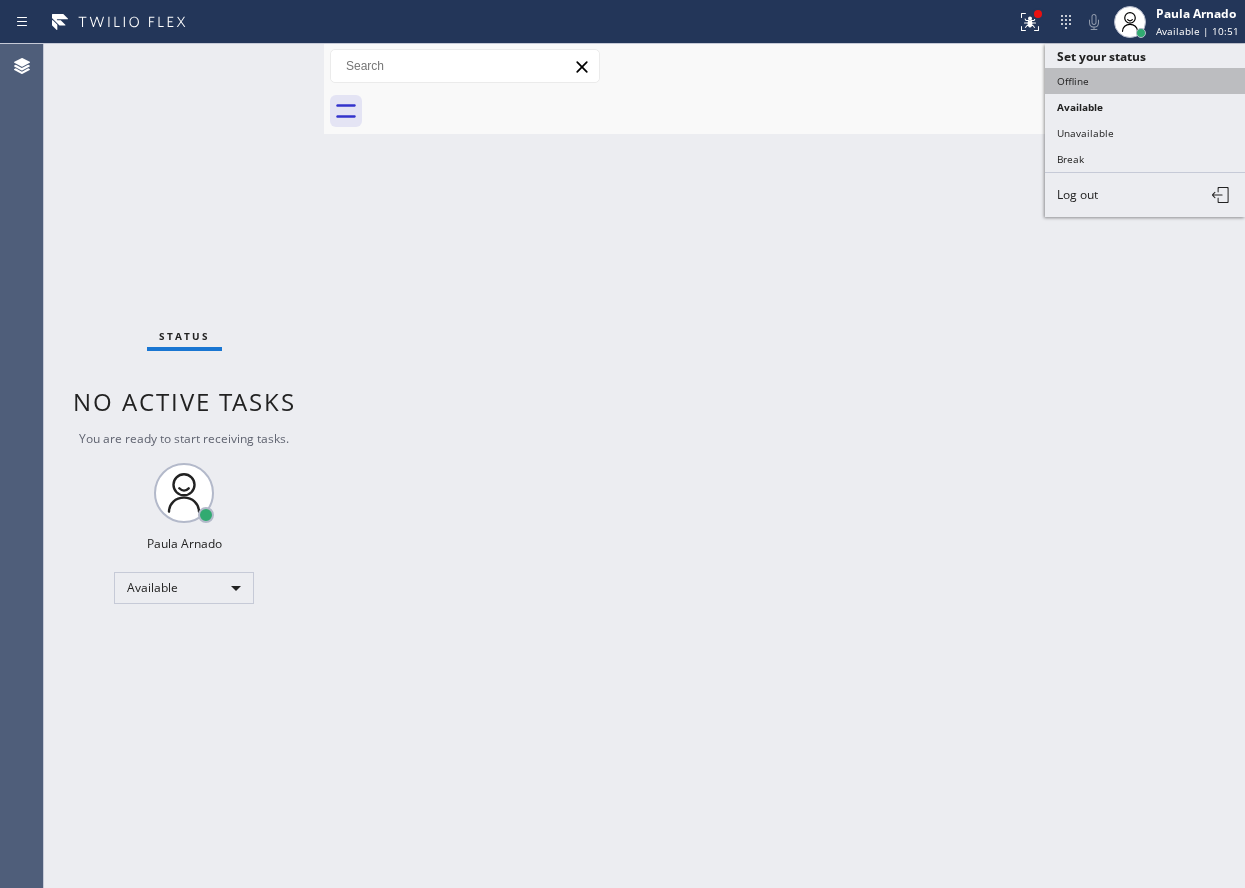 click on "Offline" at bounding box center (1145, 81) 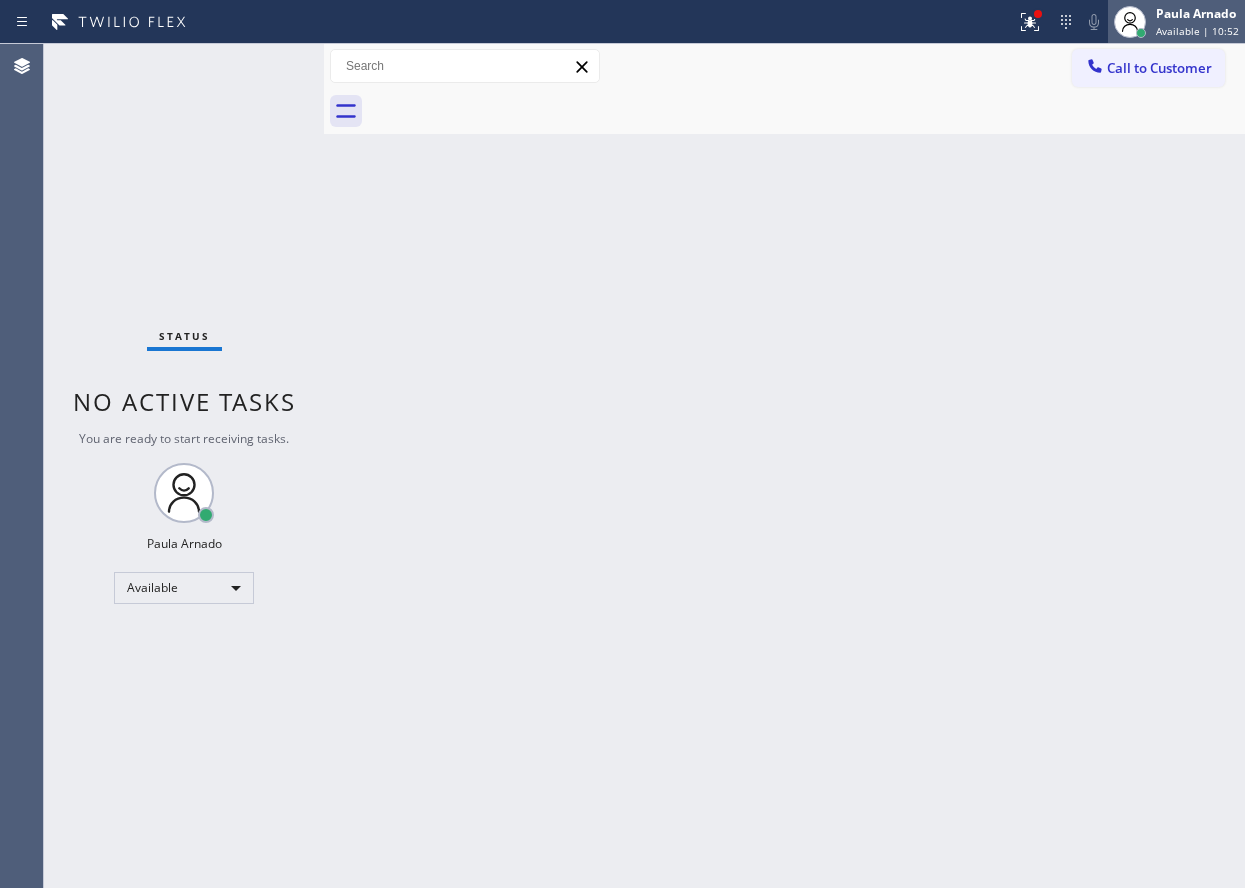 click on "Paula Arnado Available | 10:52" at bounding box center (1198, 21) 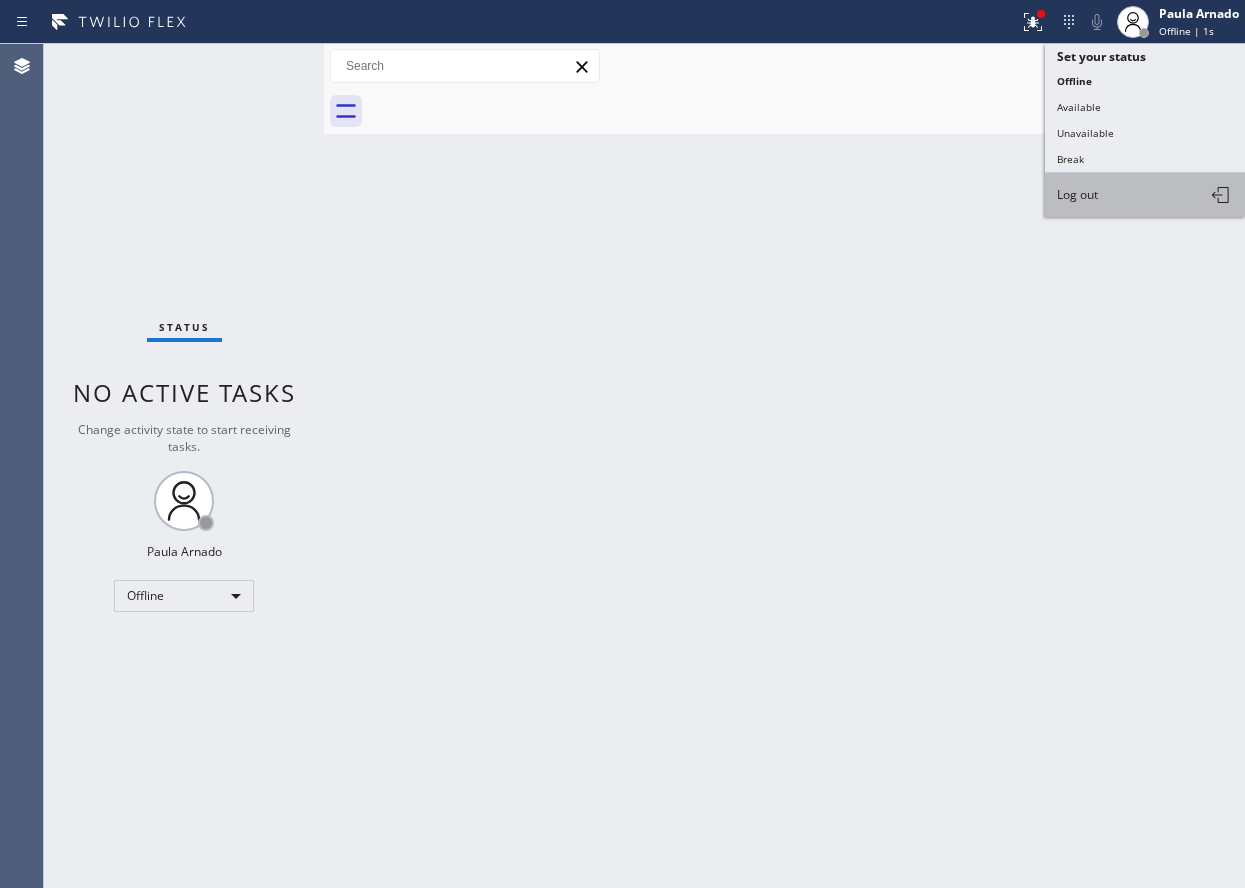 click on "Log out" at bounding box center [1145, 195] 